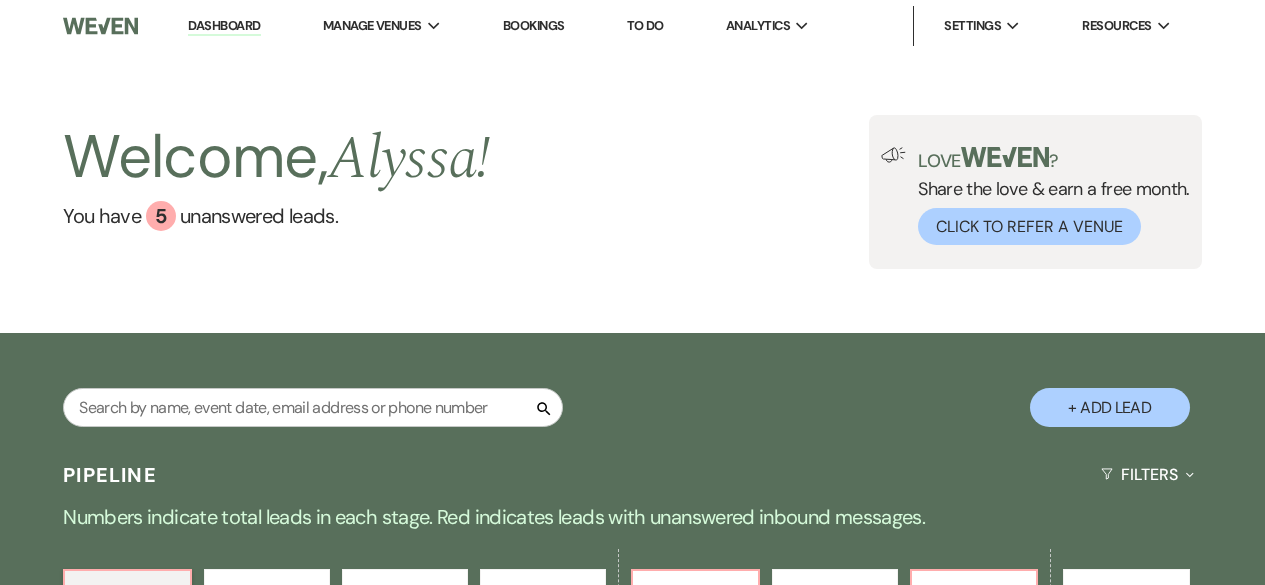 scroll, scrollTop: 0, scrollLeft: 0, axis: both 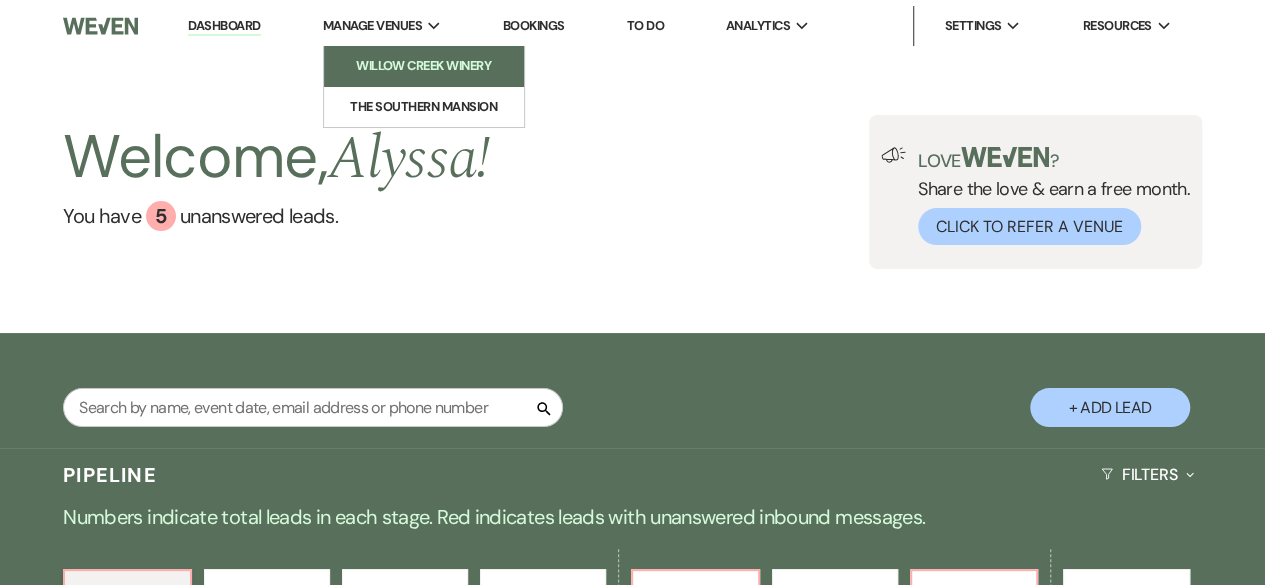 click on "Willow Creek Winery" at bounding box center [424, 66] 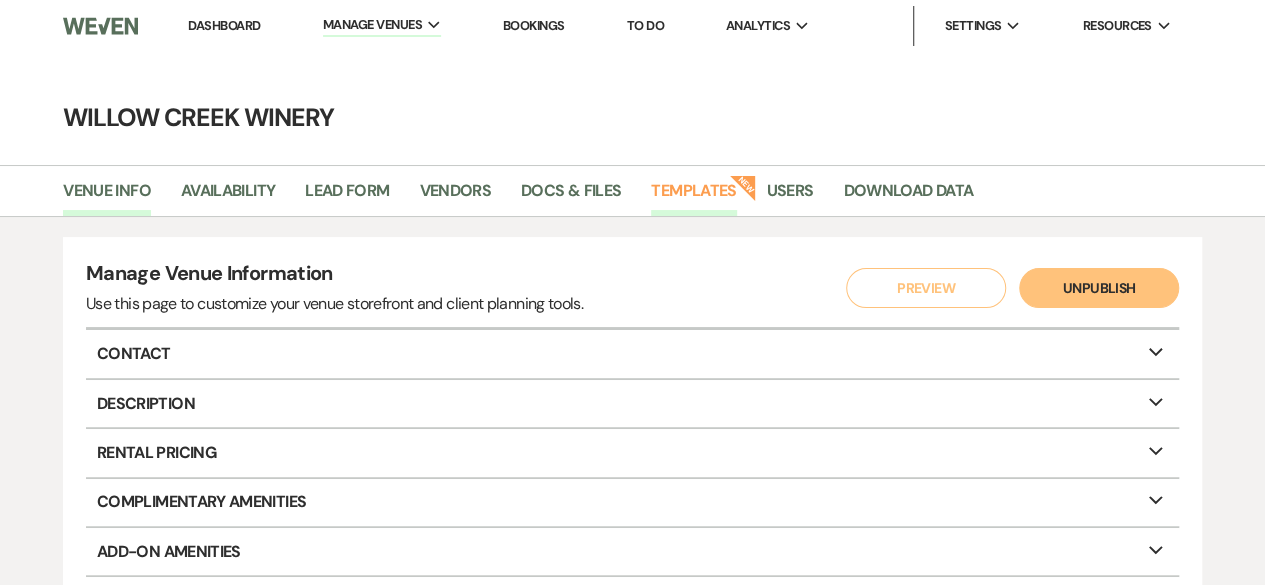 click on "Templates" at bounding box center (693, 197) 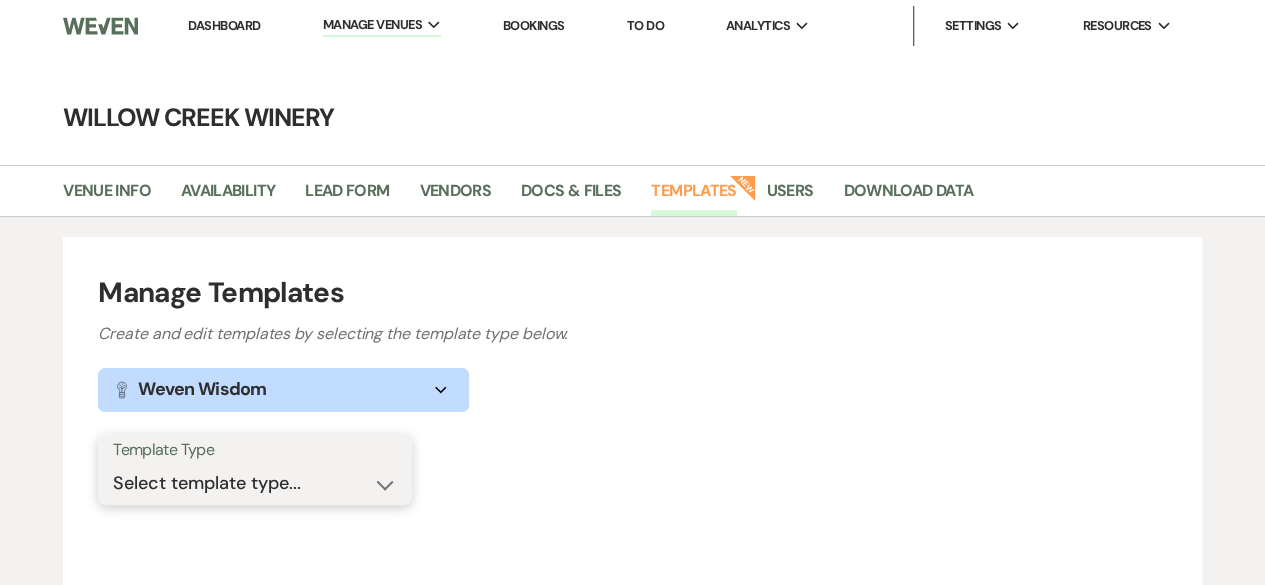 click on "Select template type... Task List Message Templates Payment Plan Inventory Items Categories" at bounding box center [255, 483] 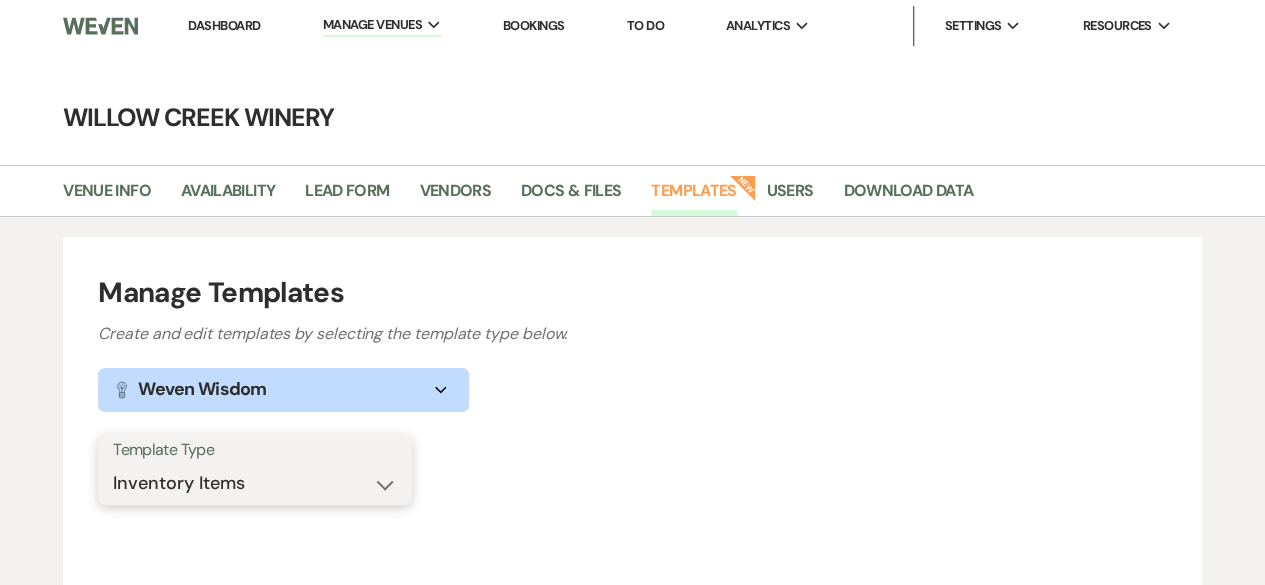 click on "Select template type... Task List Message Templates Payment Plan Inventory Items Categories" at bounding box center (255, 483) 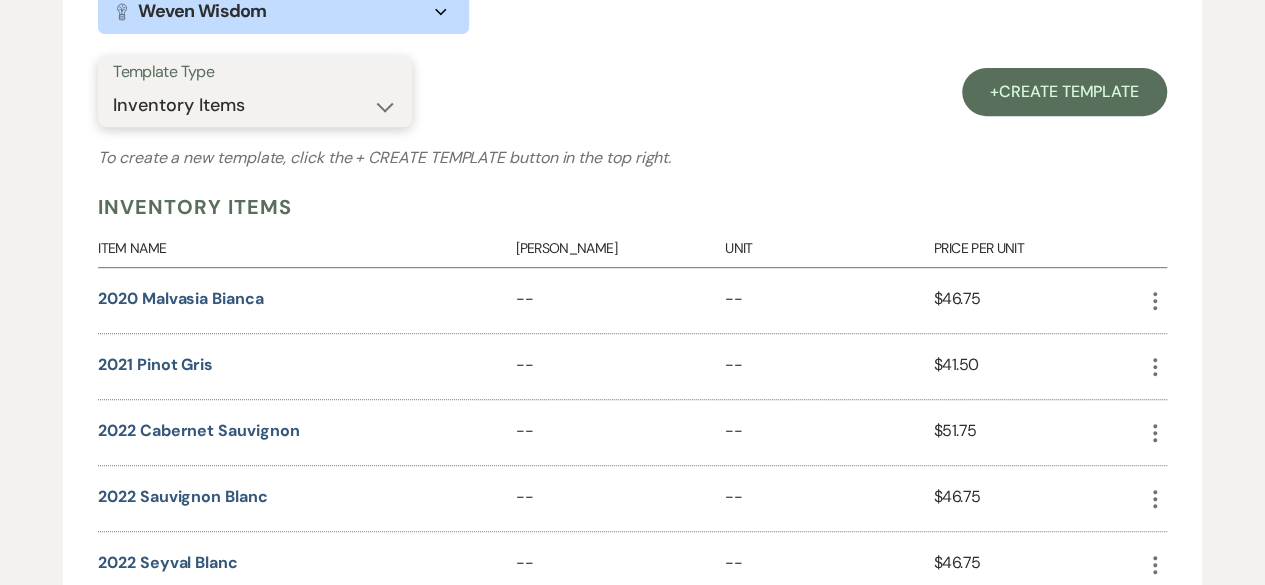 scroll, scrollTop: 560, scrollLeft: 0, axis: vertical 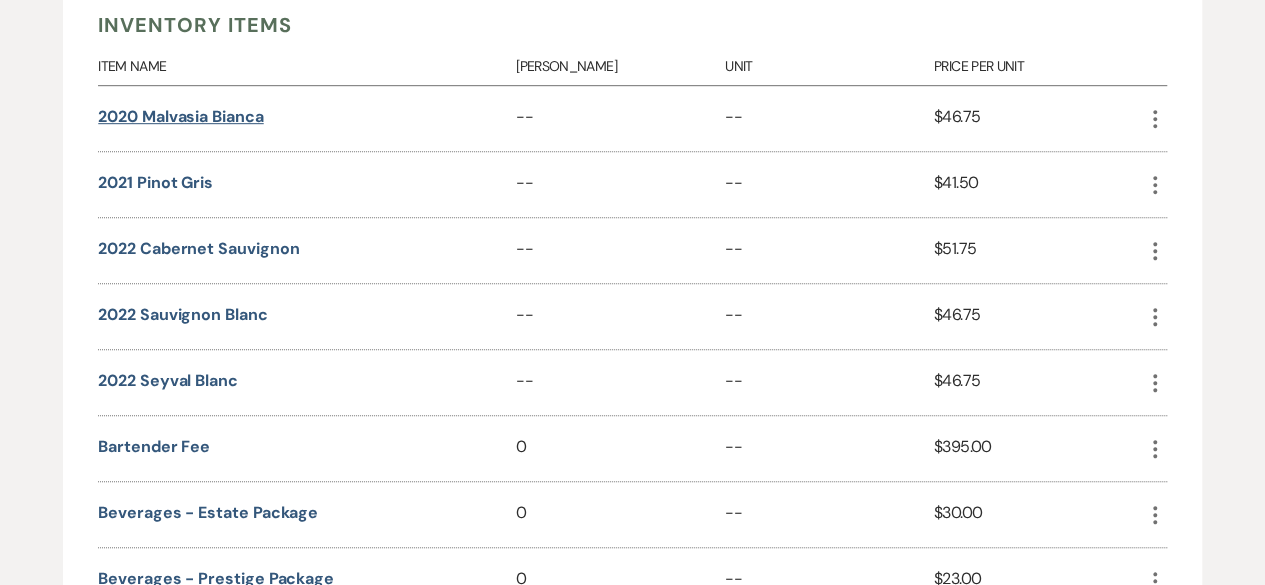 click on "2020 Malvasia Bianca" at bounding box center [180, 117] 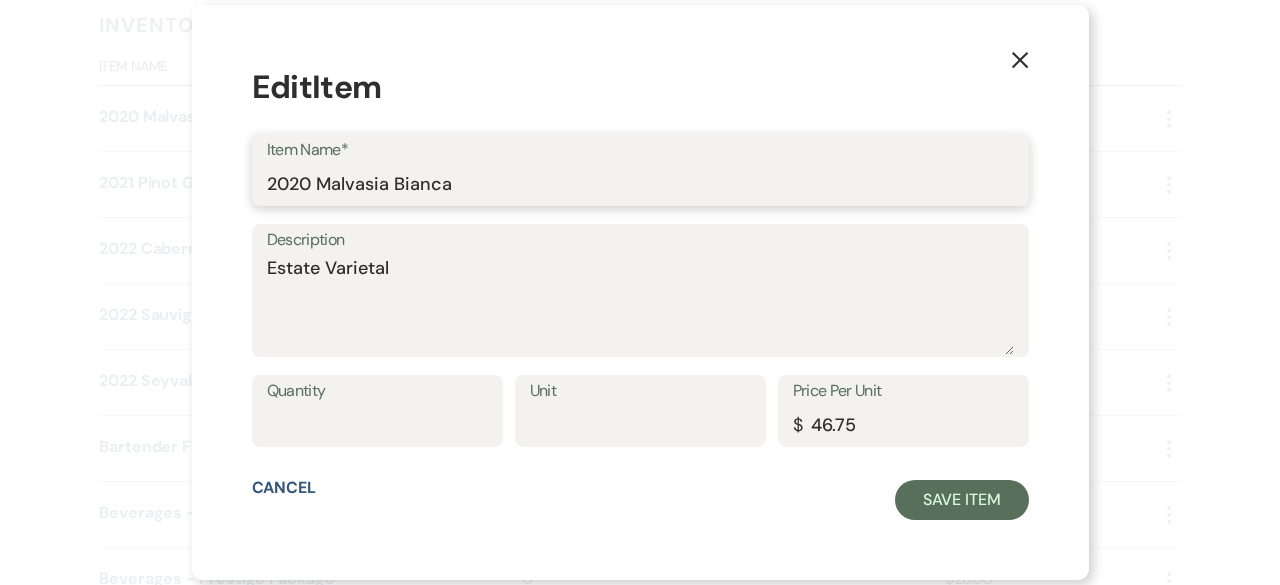 click on "2020 Malvasia Bianca" at bounding box center (640, 184) 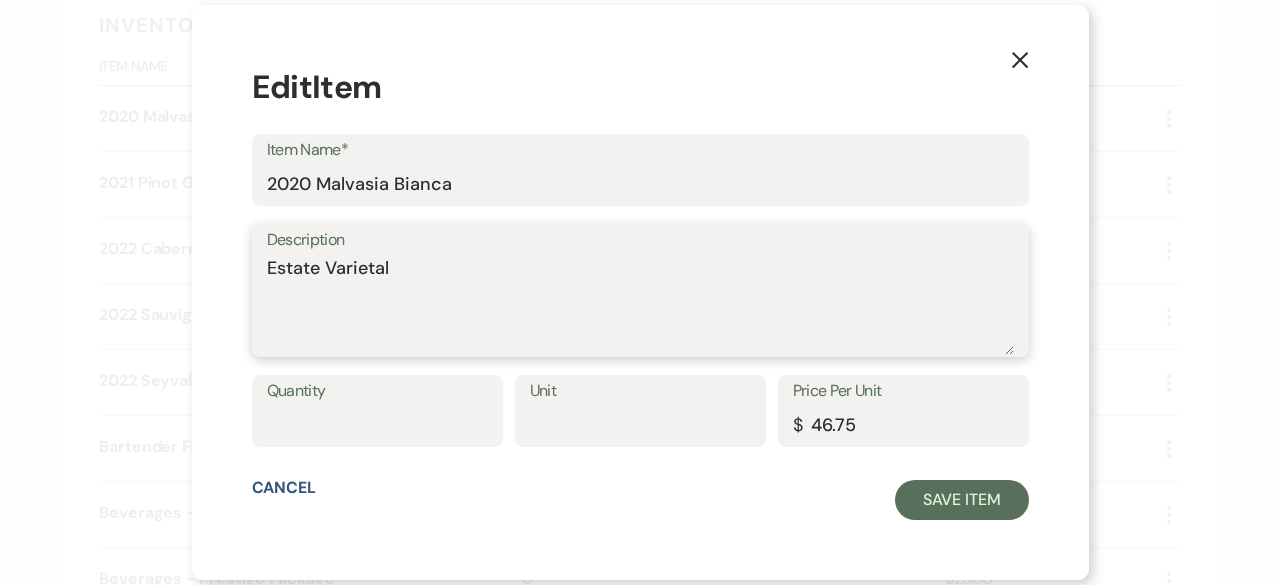 click on "Estate Varietal" at bounding box center (640, 305) 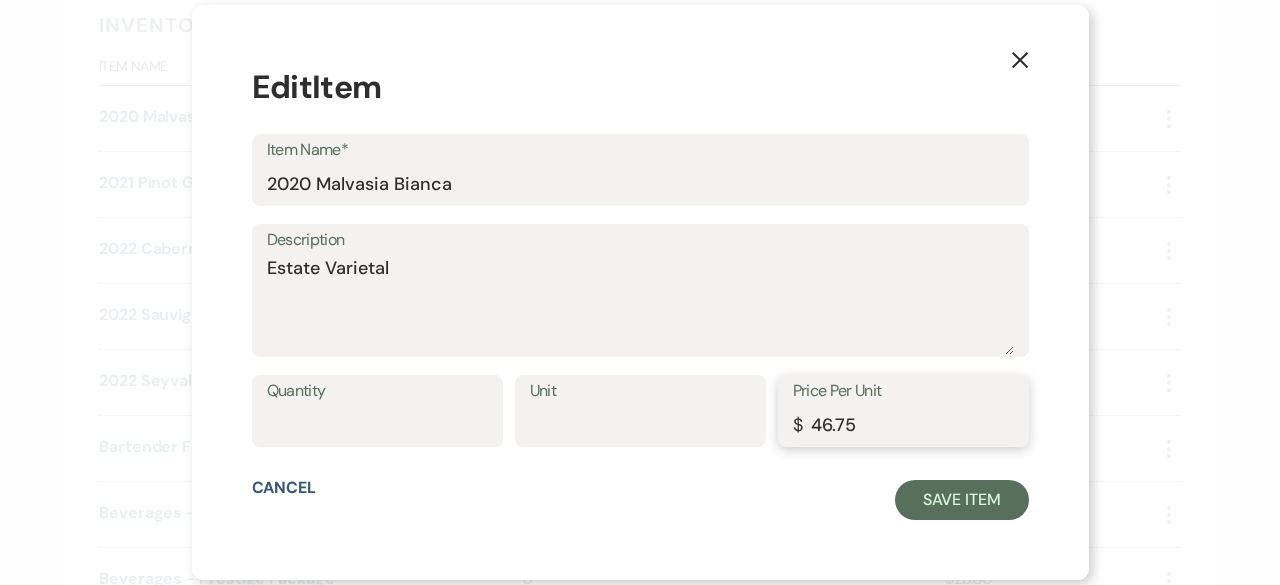 click on "46.75" at bounding box center [903, 425] 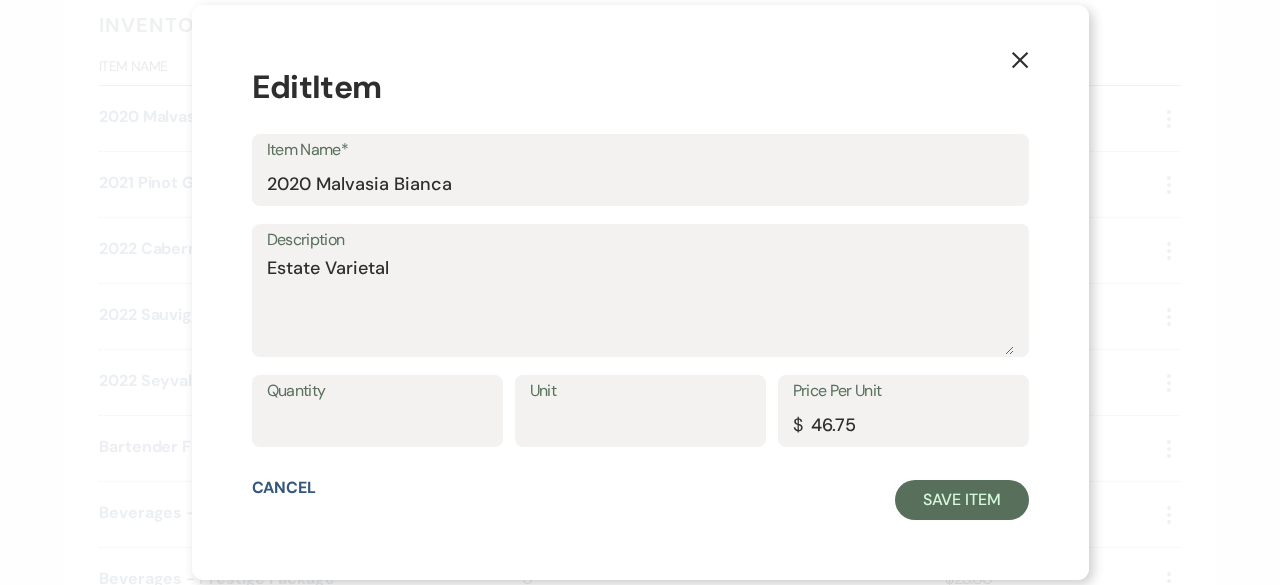 click on "X" 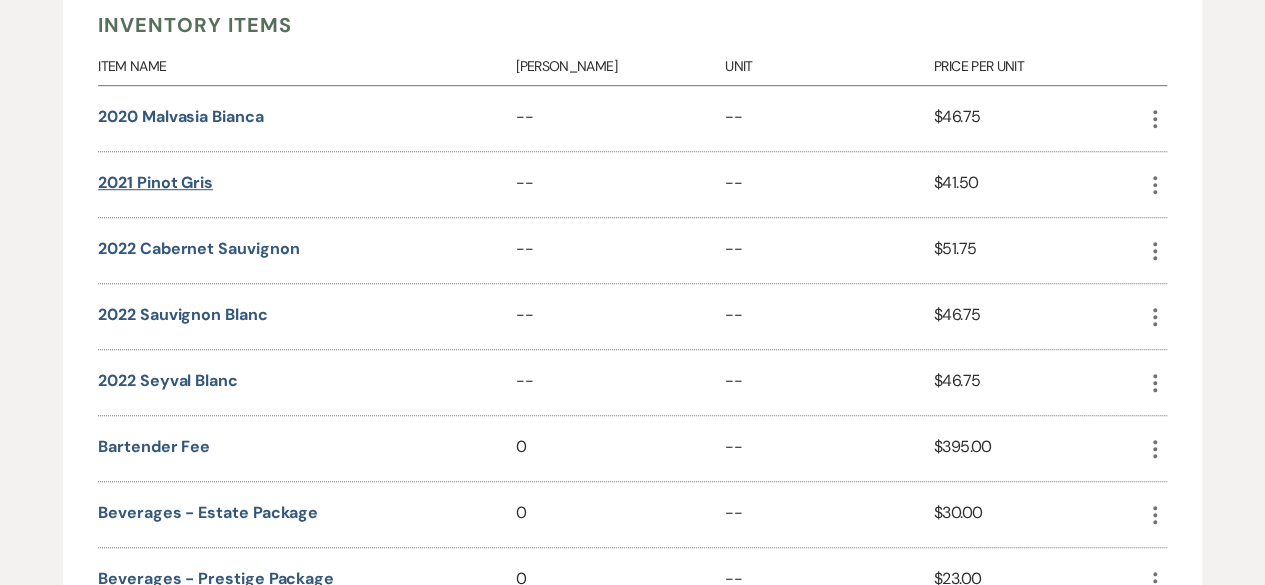 click on "2021 Pinot Gris" at bounding box center (155, 183) 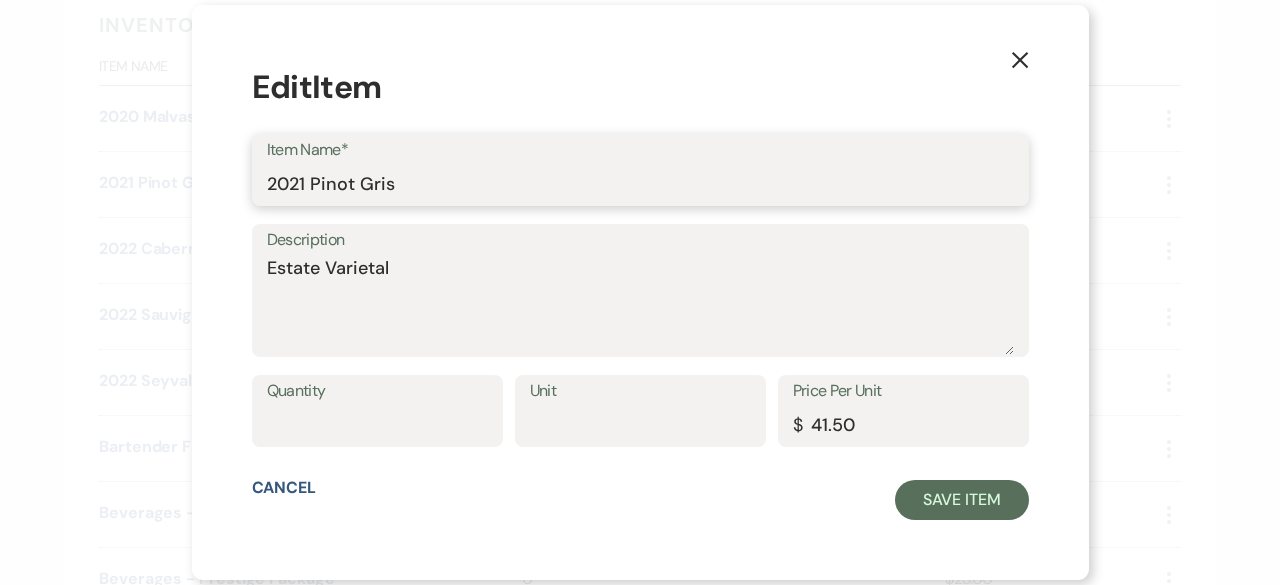 click on "2021 Pinot Gris" at bounding box center (640, 184) 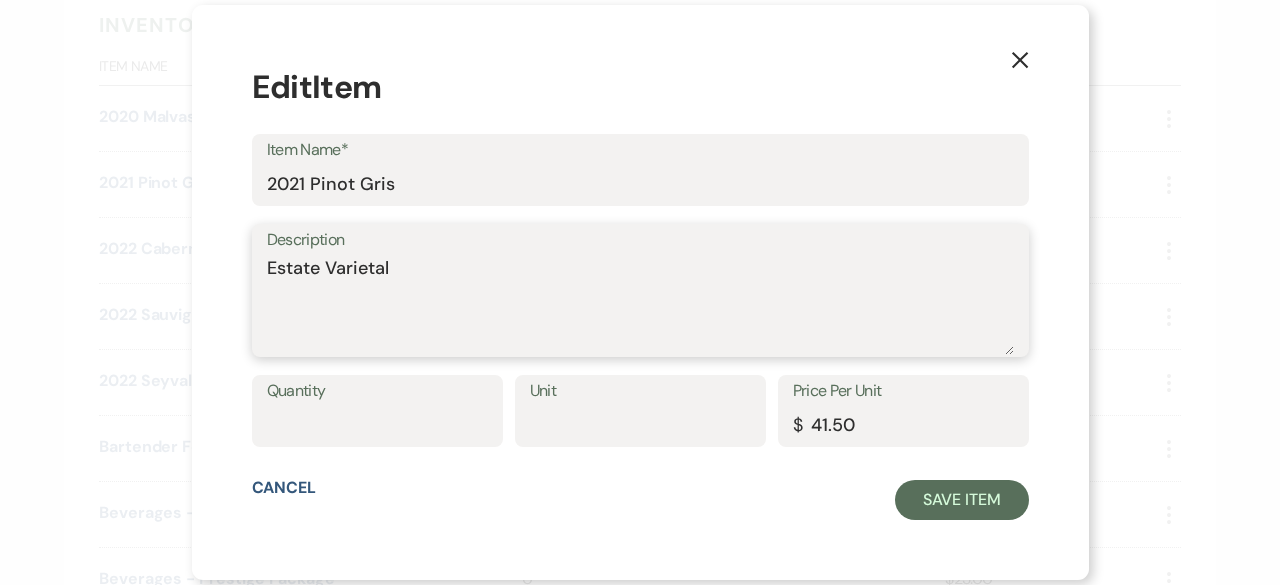 click on "Estate Varietal" at bounding box center [640, 305] 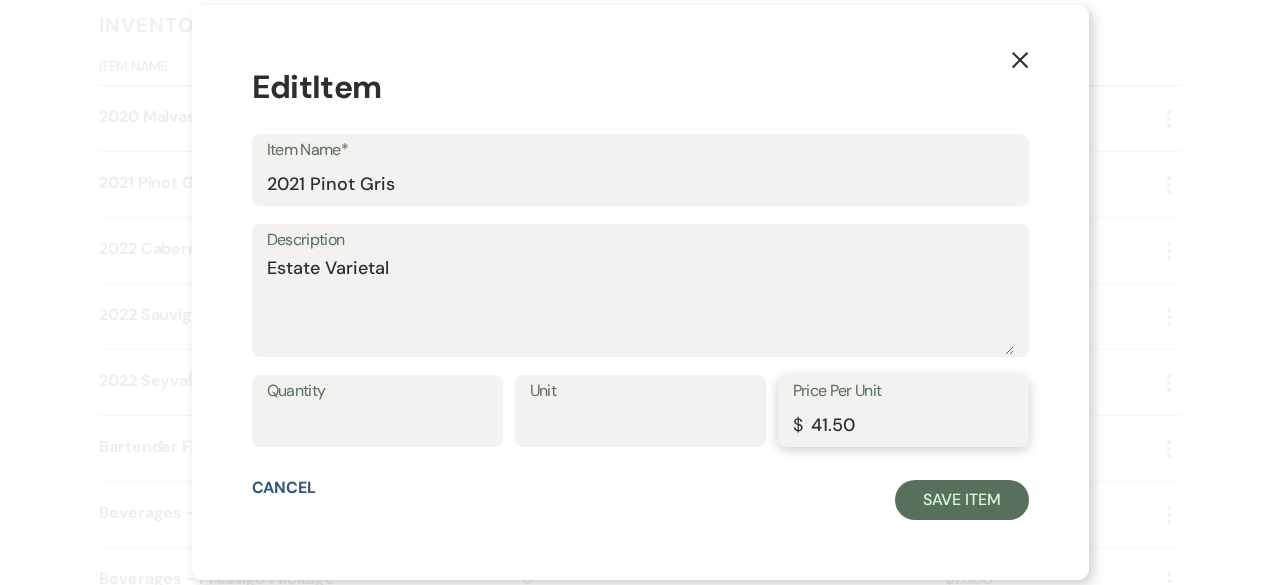 click on "41.50" at bounding box center [903, 425] 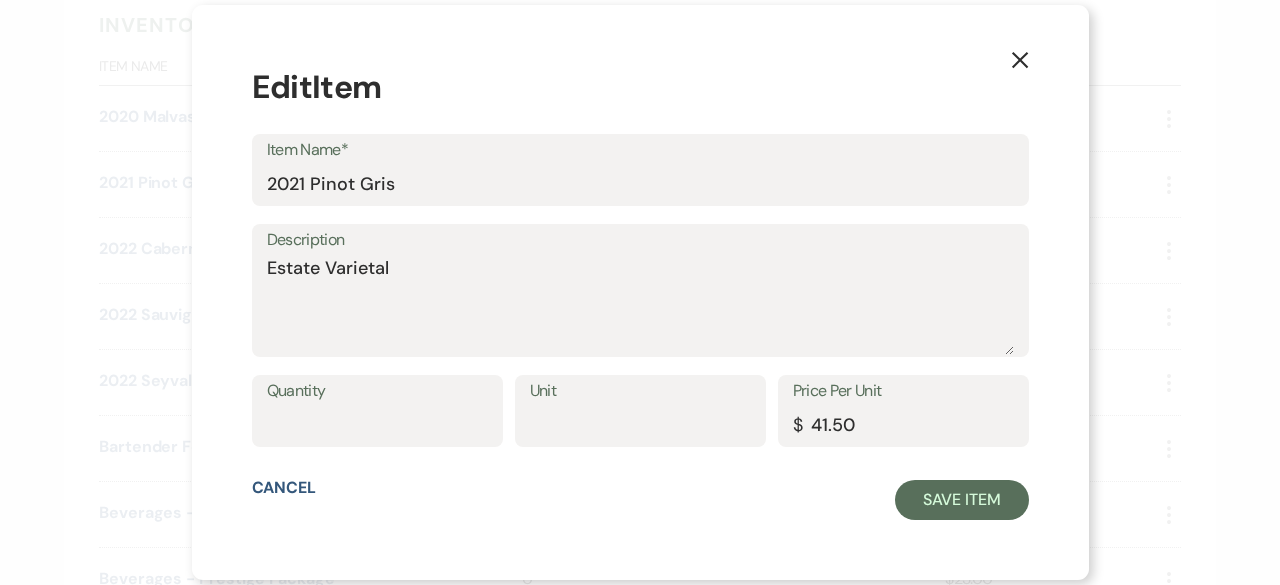 click on "X" 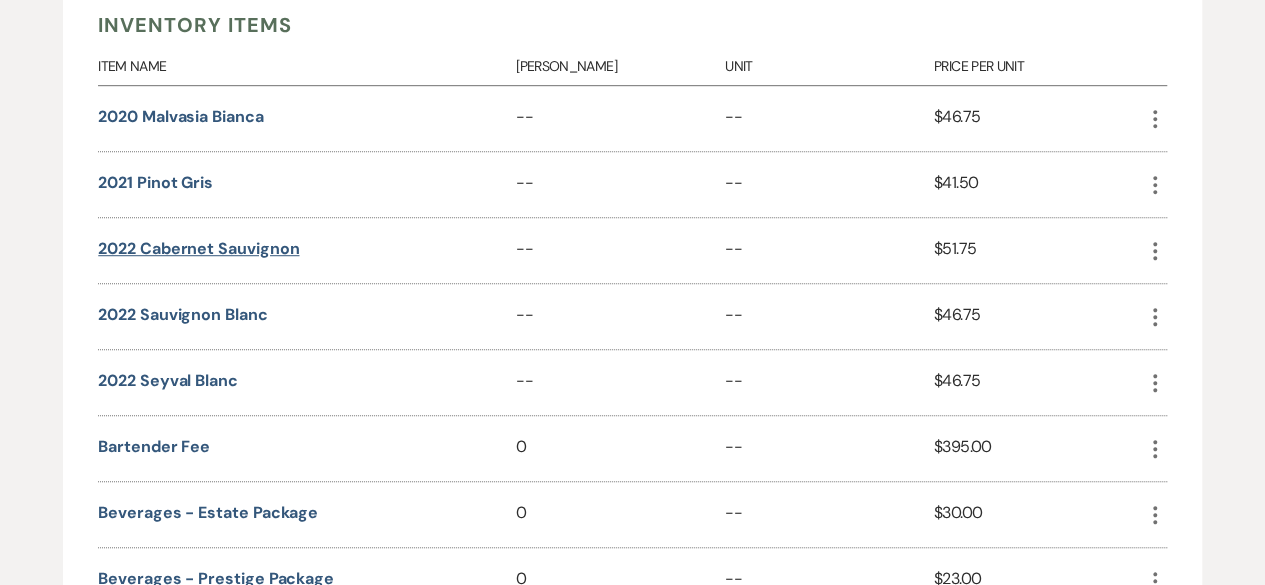click on "2022 Cabernet Sauvignon" at bounding box center (198, 249) 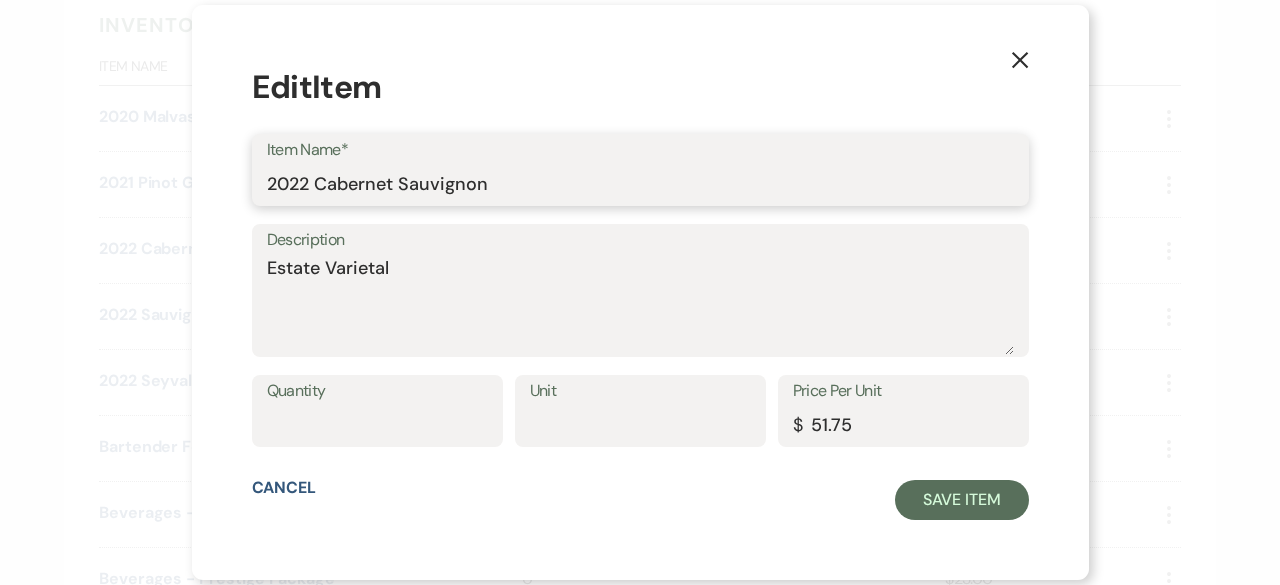click on "2022 Cabernet Sauvignon" at bounding box center [640, 184] 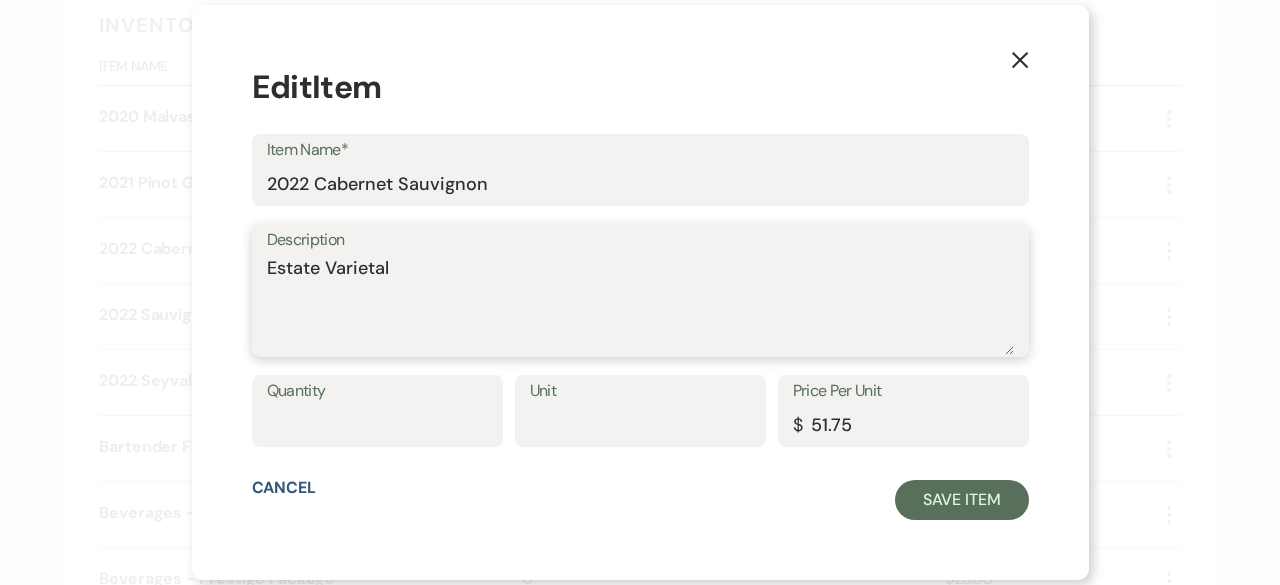 click on "Estate Varietal" at bounding box center (640, 305) 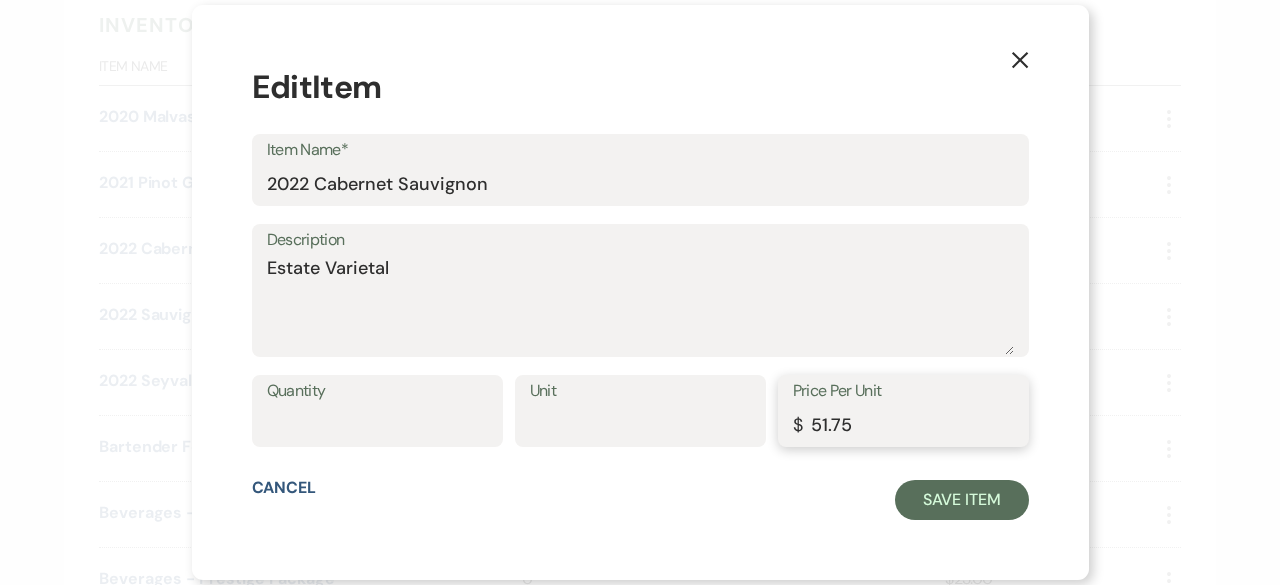 click on "51.75" at bounding box center [903, 425] 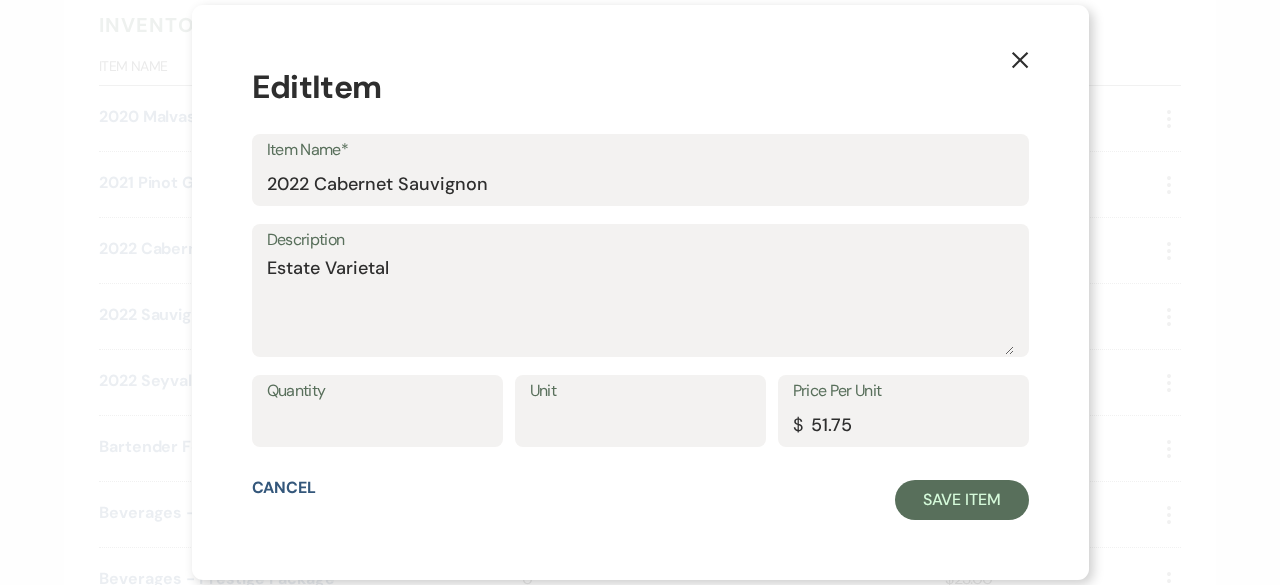 click 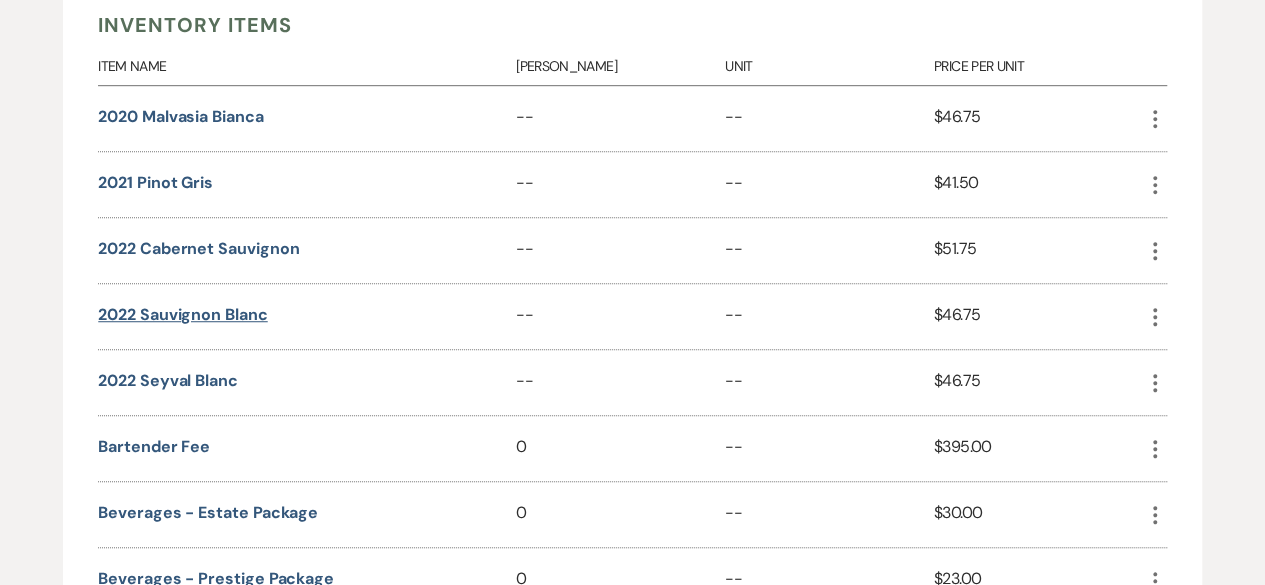 click on "2022 Sauvignon Blanc" at bounding box center (182, 315) 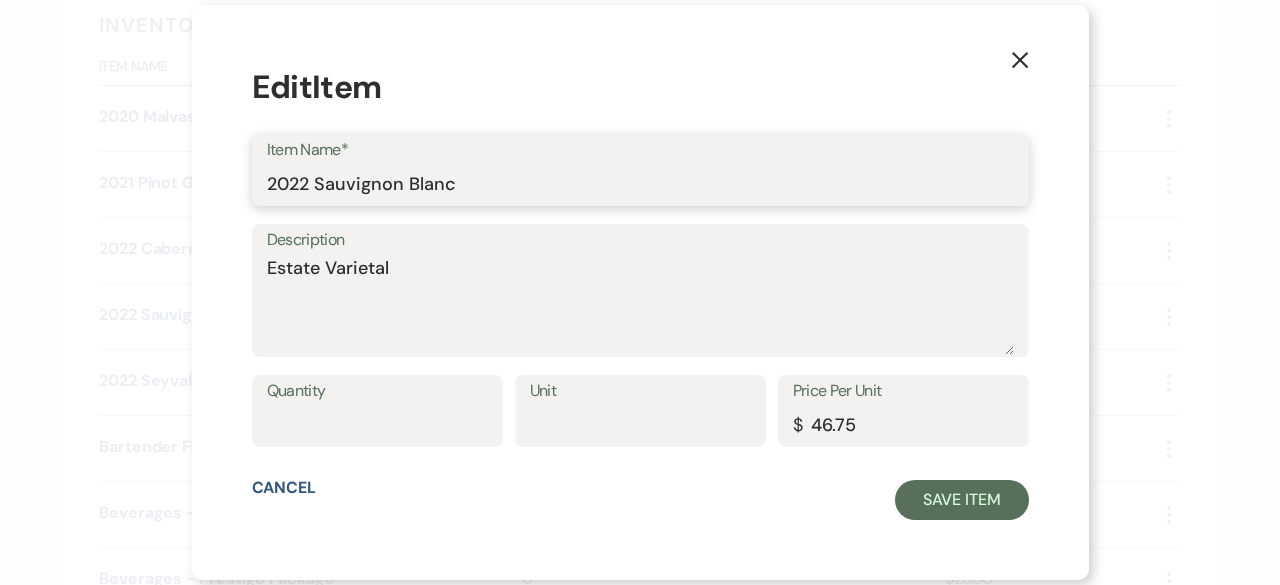 click on "2022 Sauvignon Blanc" at bounding box center [640, 184] 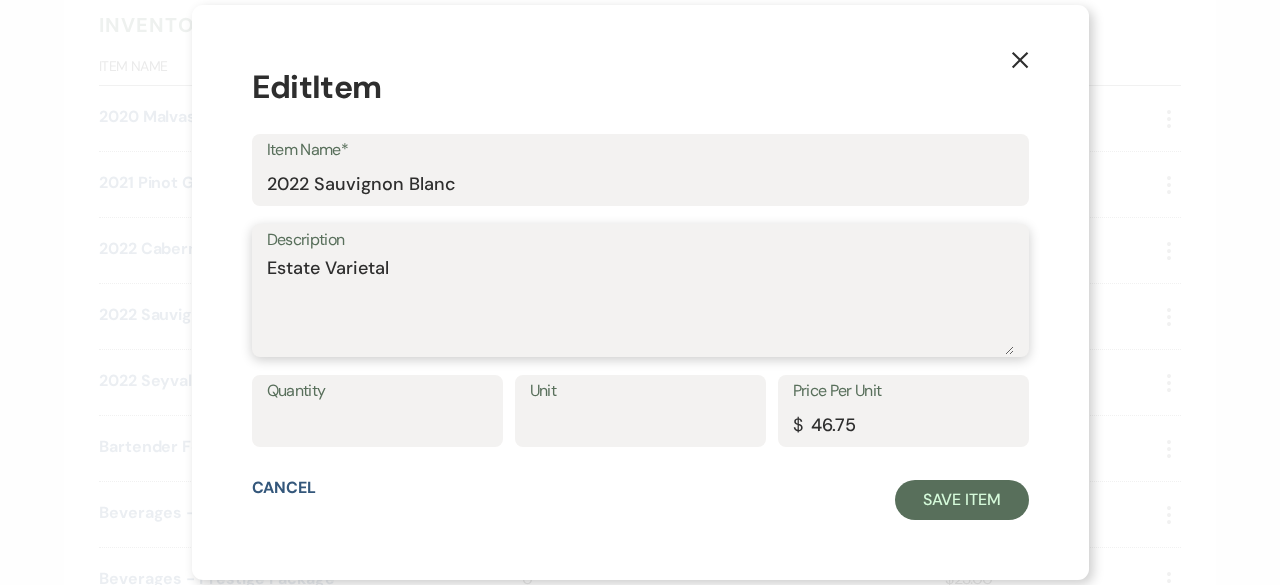 click on "Estate Varietal" at bounding box center (640, 305) 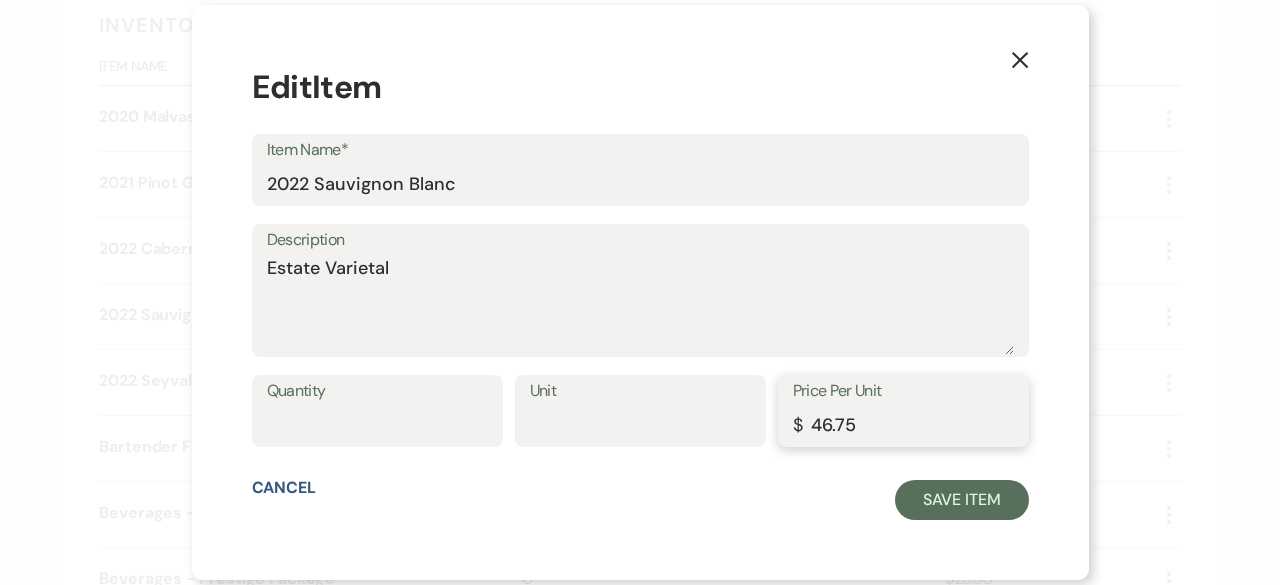 click on "46.75" at bounding box center (903, 425) 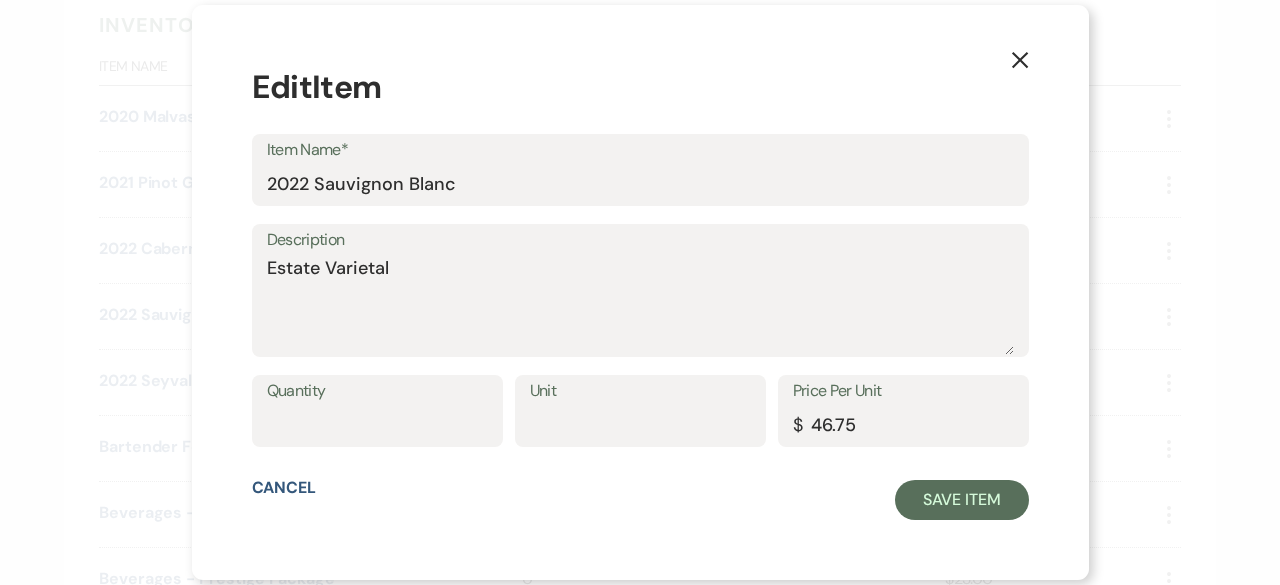 click 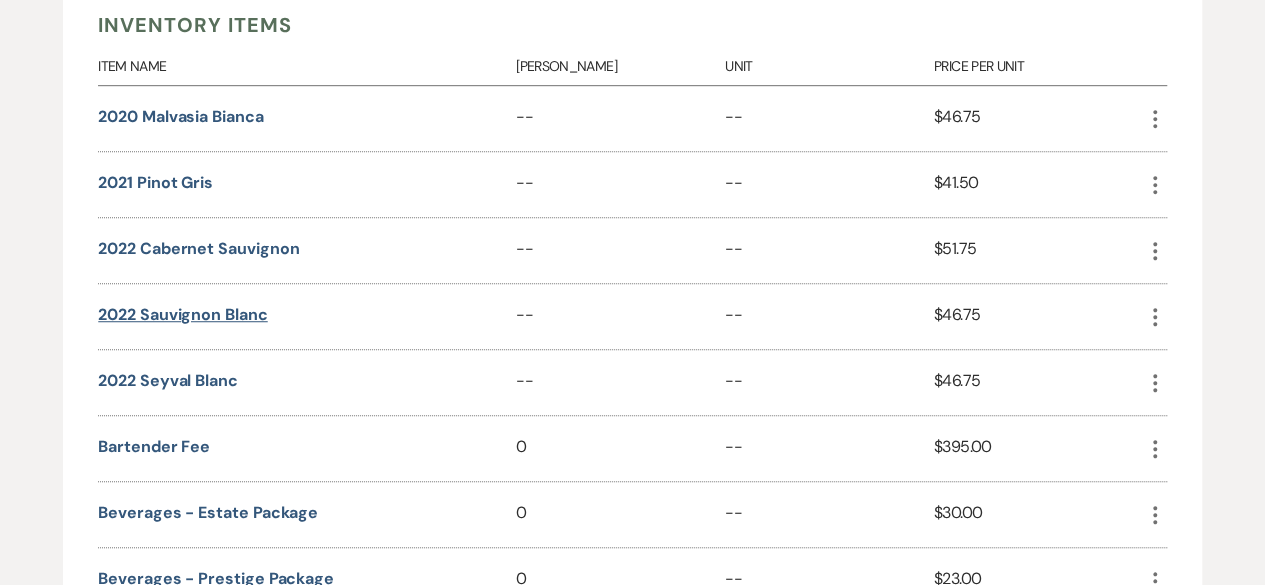 click on "2022 Sauvignon Blanc" at bounding box center [182, 315] 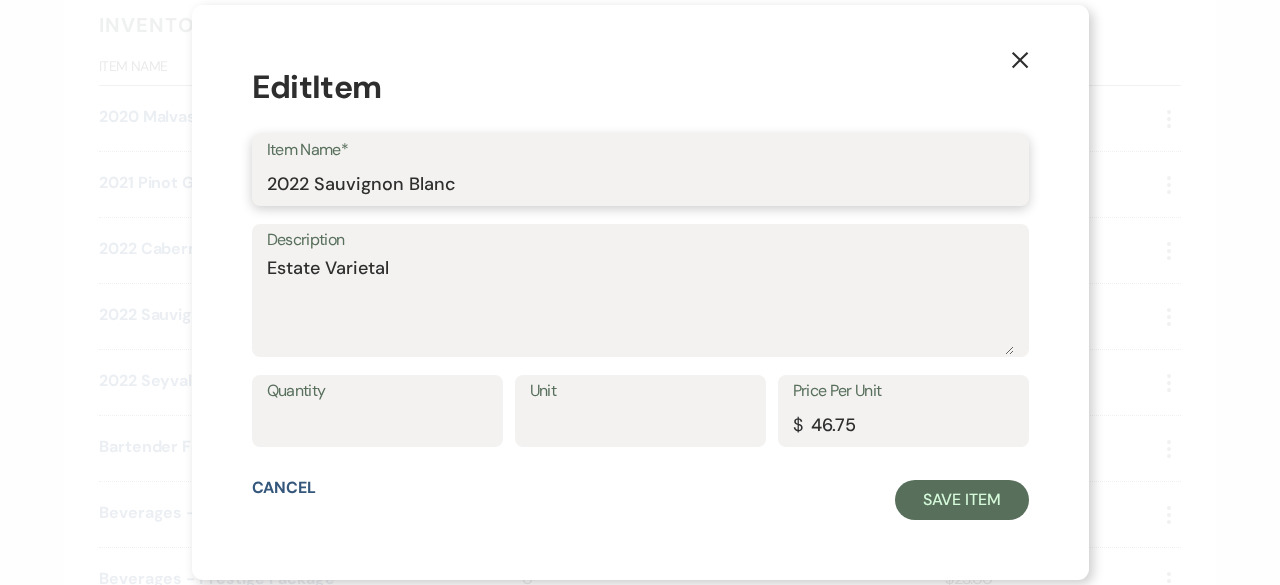 click on "2022 Sauvignon Blanc" at bounding box center [640, 184] 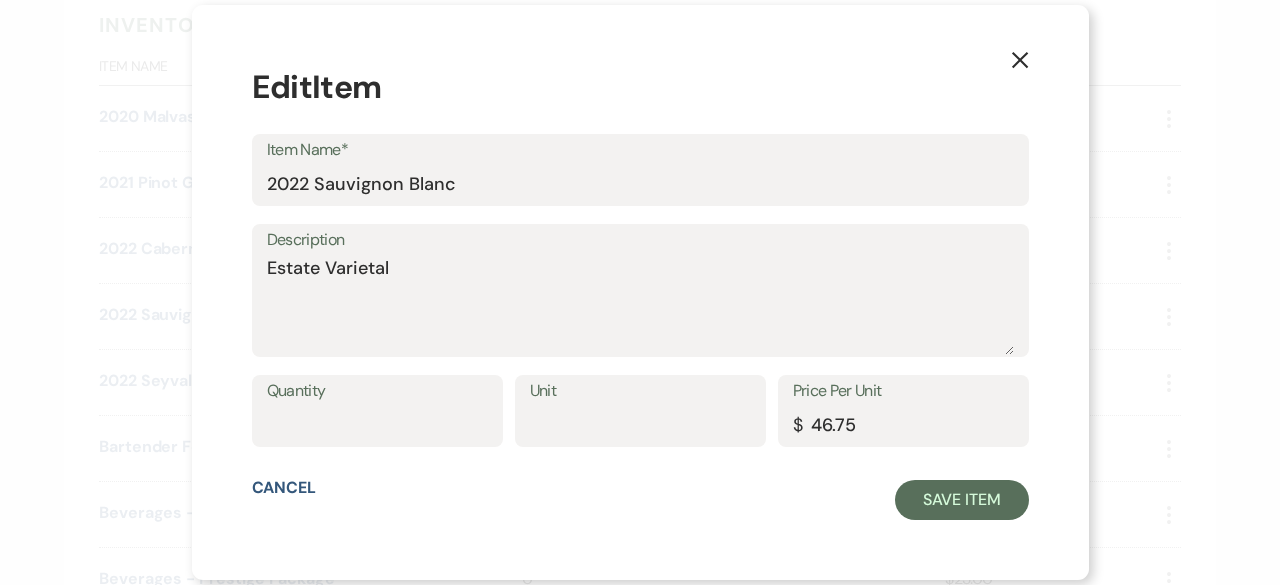 click 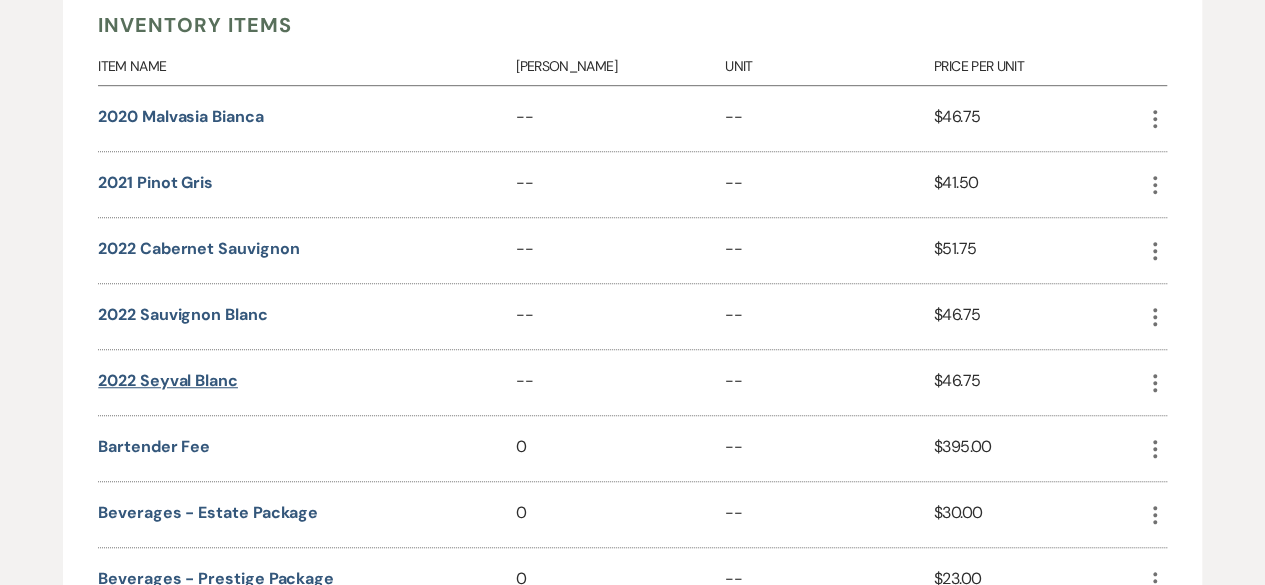 click on "2022 Seyval Blanc" at bounding box center (168, 381) 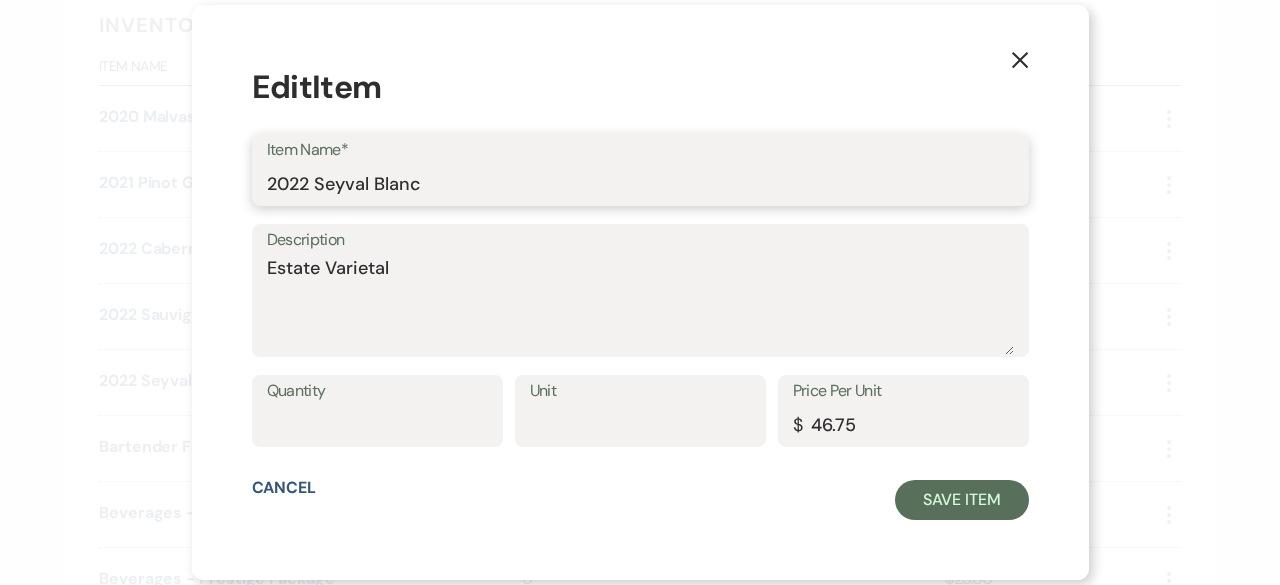 click on "2022 Seyval Blanc" at bounding box center (640, 184) 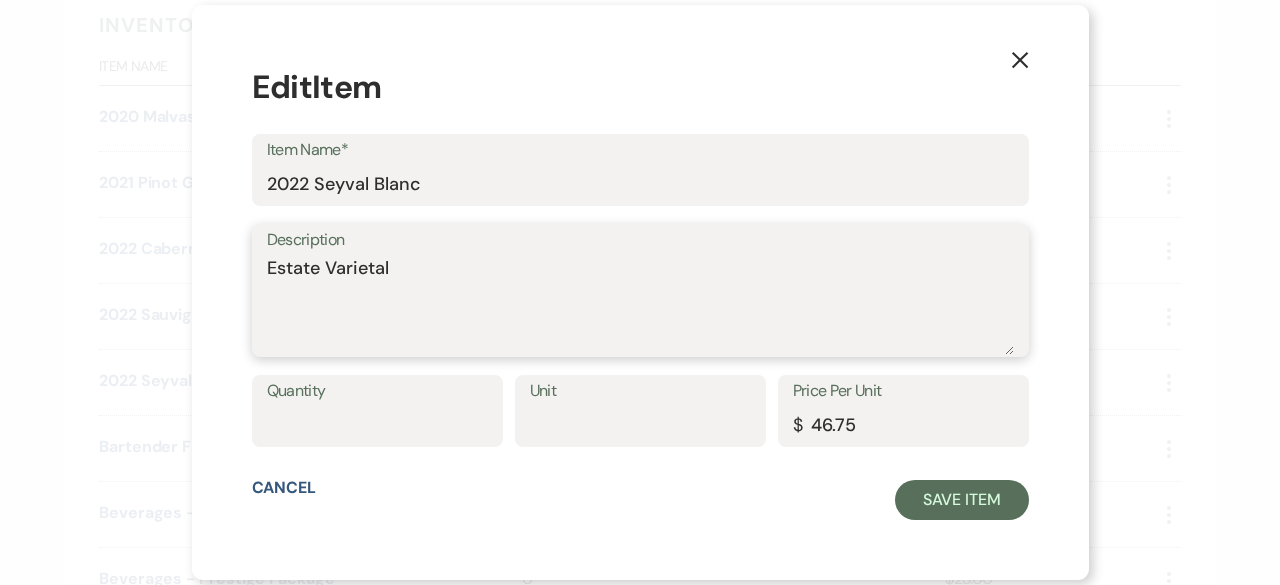 click on "Estate Varietal" at bounding box center (640, 305) 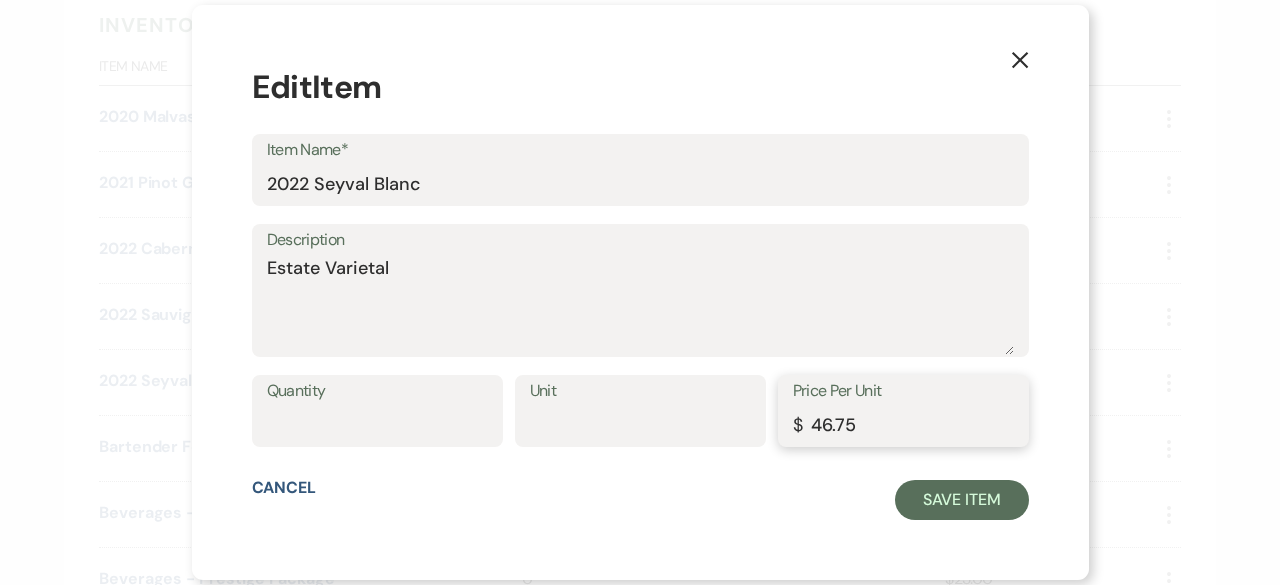 click on "46.75" at bounding box center (903, 425) 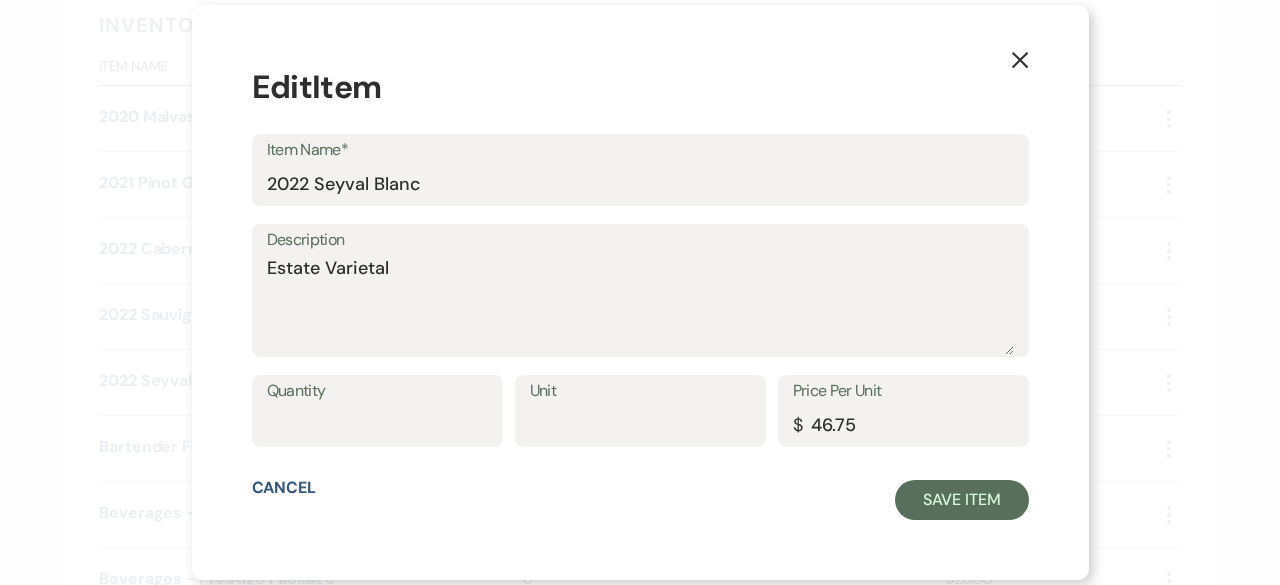 click 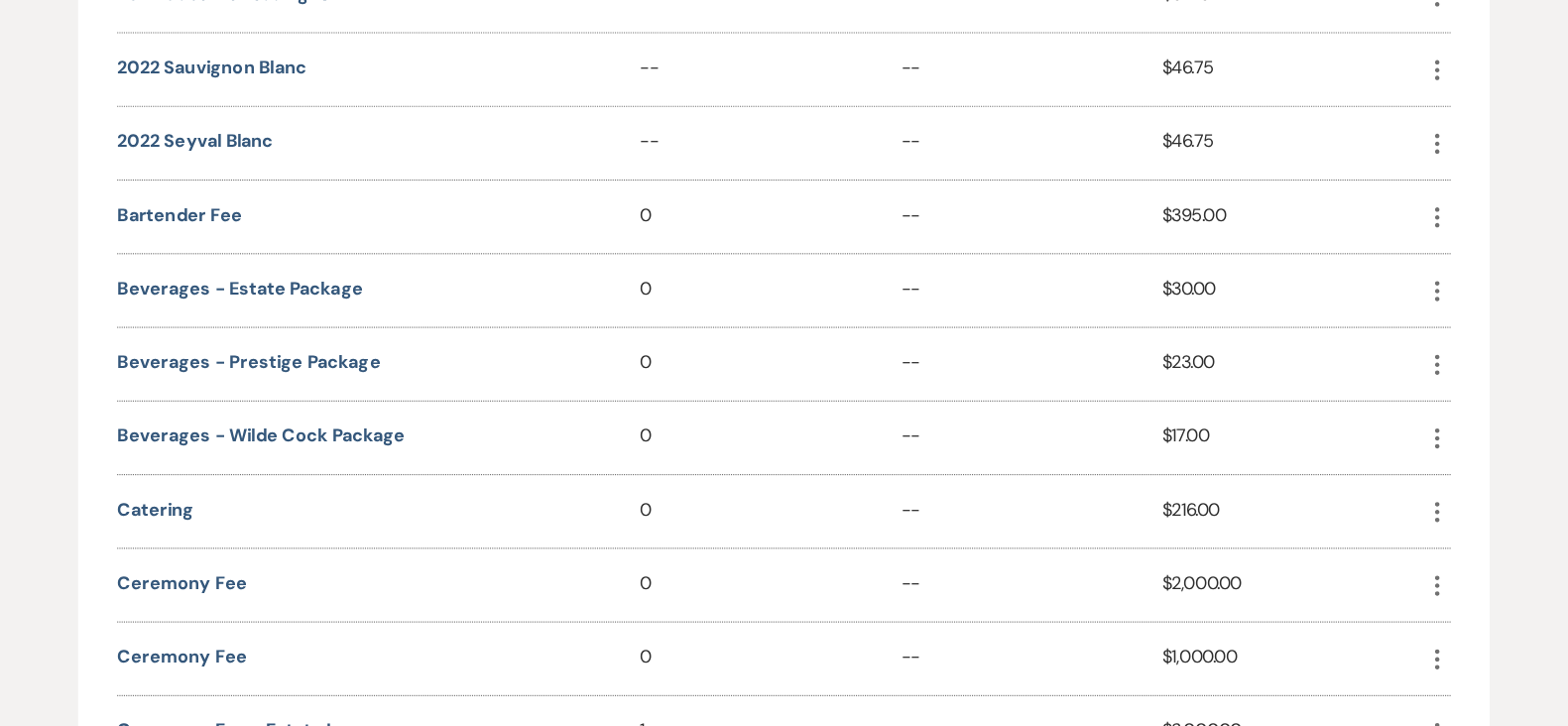scroll, scrollTop: 807, scrollLeft: 0, axis: vertical 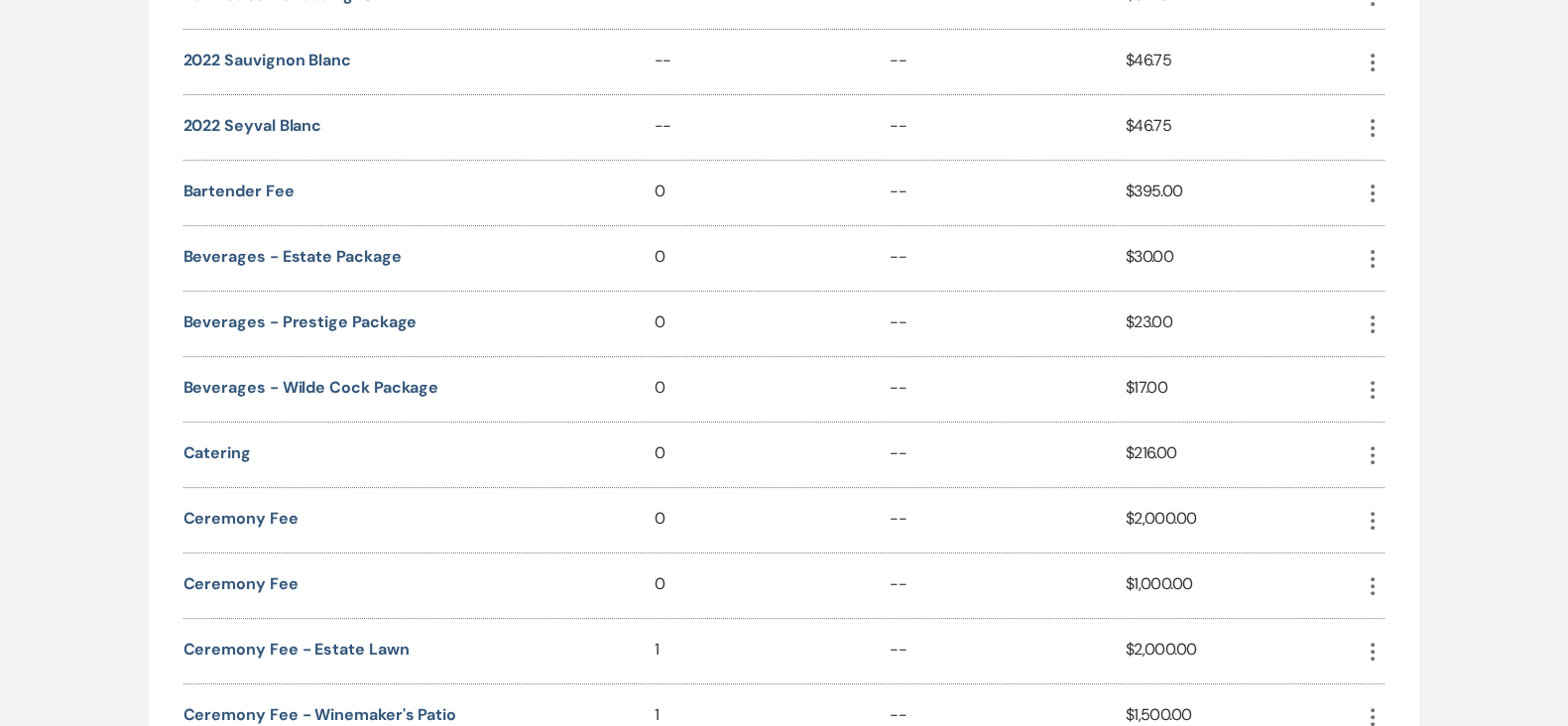 drag, startPoint x: 833, startPoint y: 17, endPoint x: 0, endPoint y: 273, distance: 871.44994 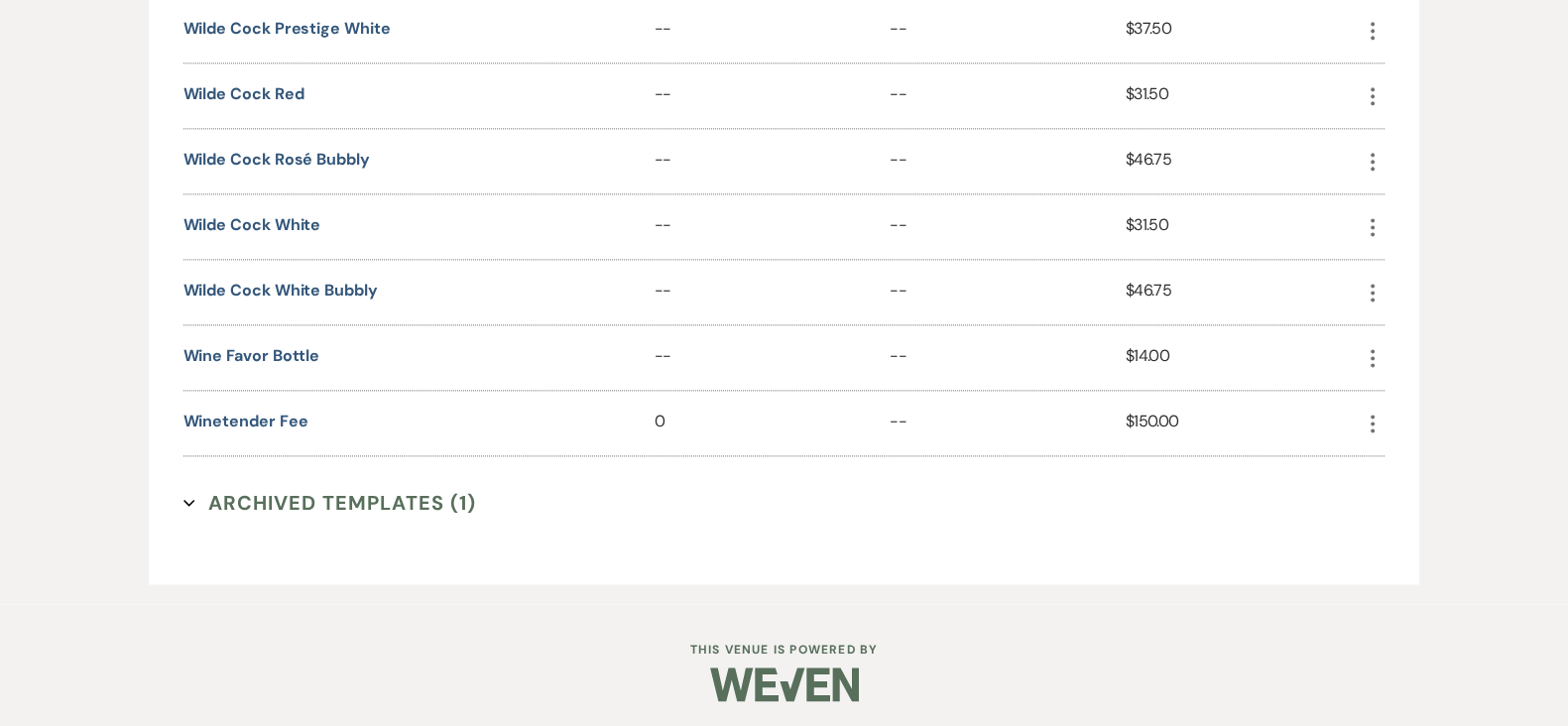 scroll, scrollTop: 3338, scrollLeft: 0, axis: vertical 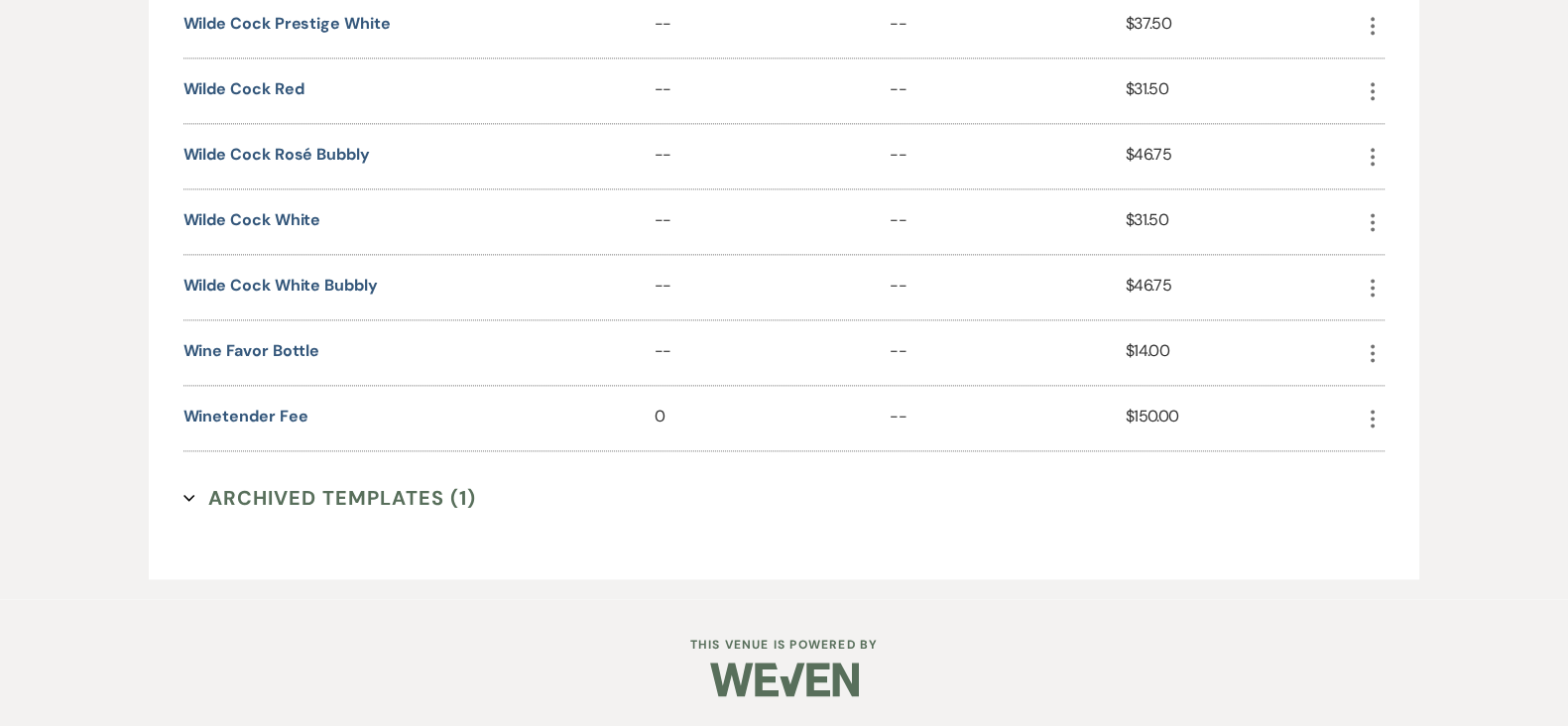 click on "Expand" 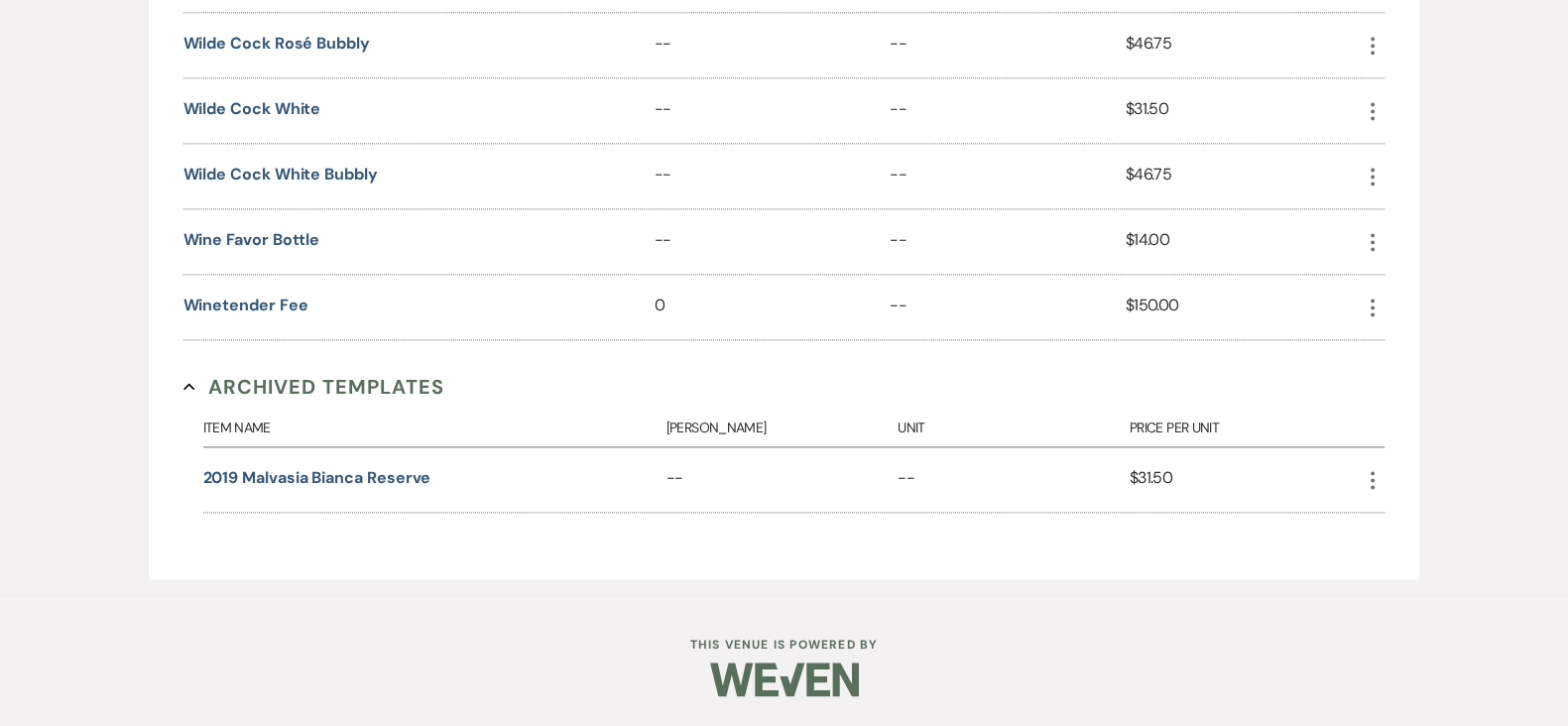 scroll, scrollTop: 3449, scrollLeft: 0, axis: vertical 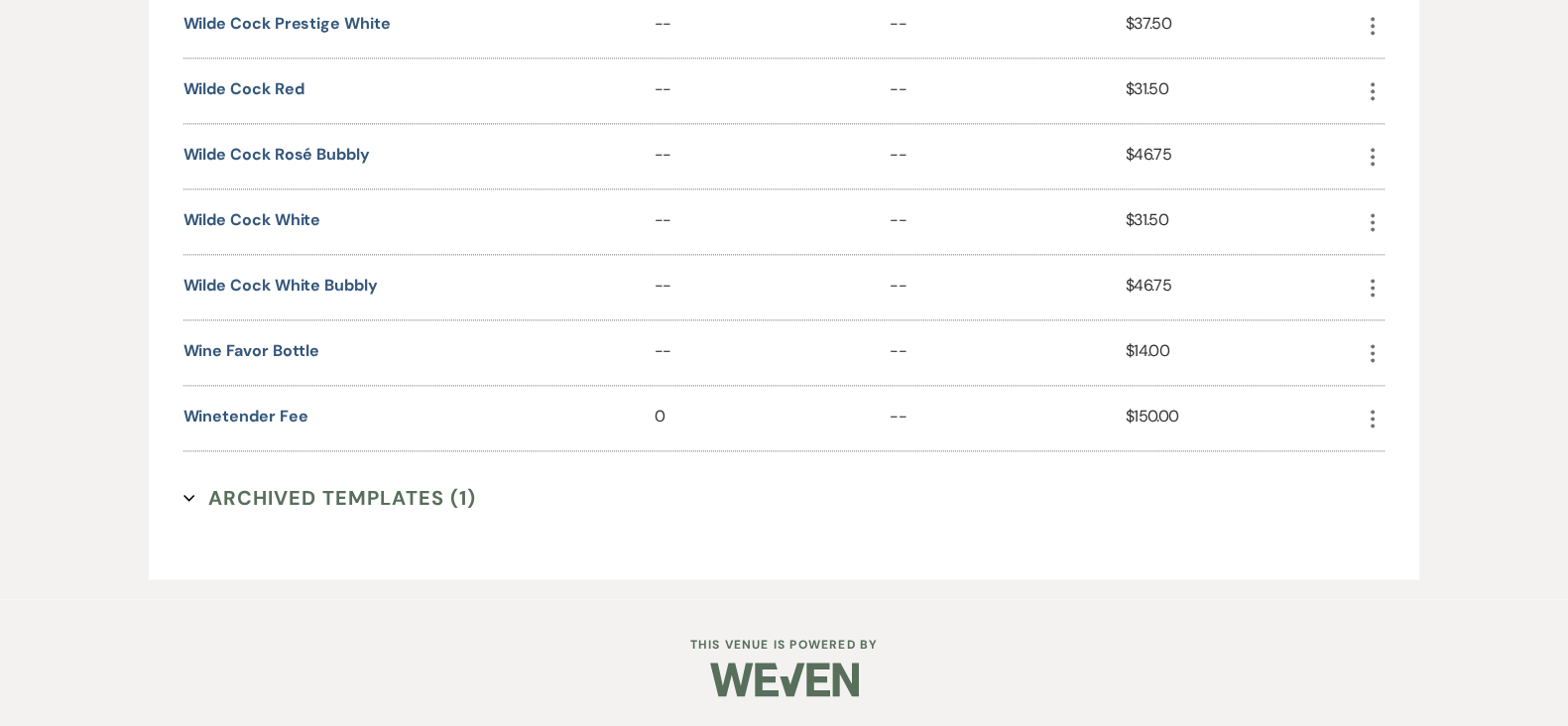 click on "Archived Templates (1) Expand" at bounding box center (329, 498) 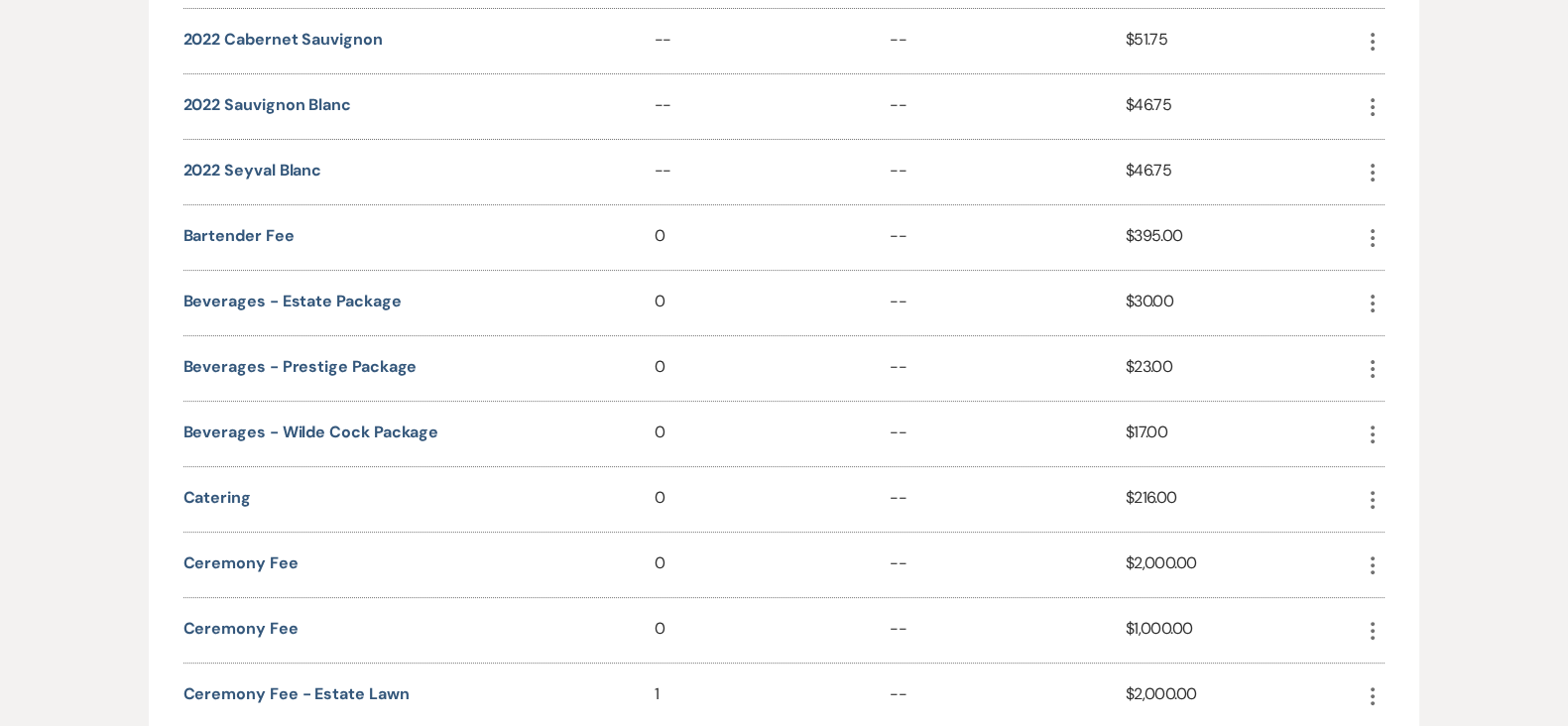 scroll, scrollTop: 556, scrollLeft: 0, axis: vertical 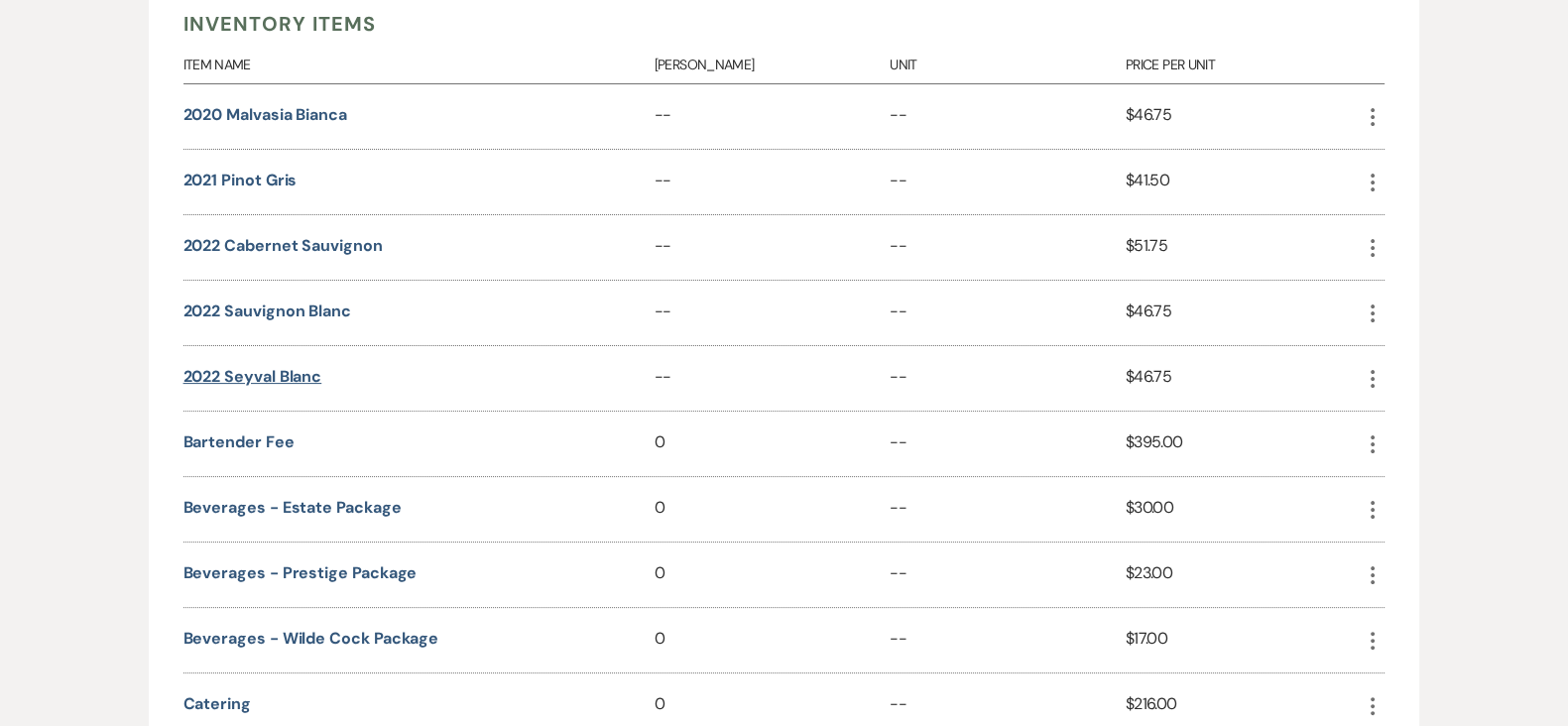 click on "2022 Seyval Blanc" at bounding box center (253, 377) 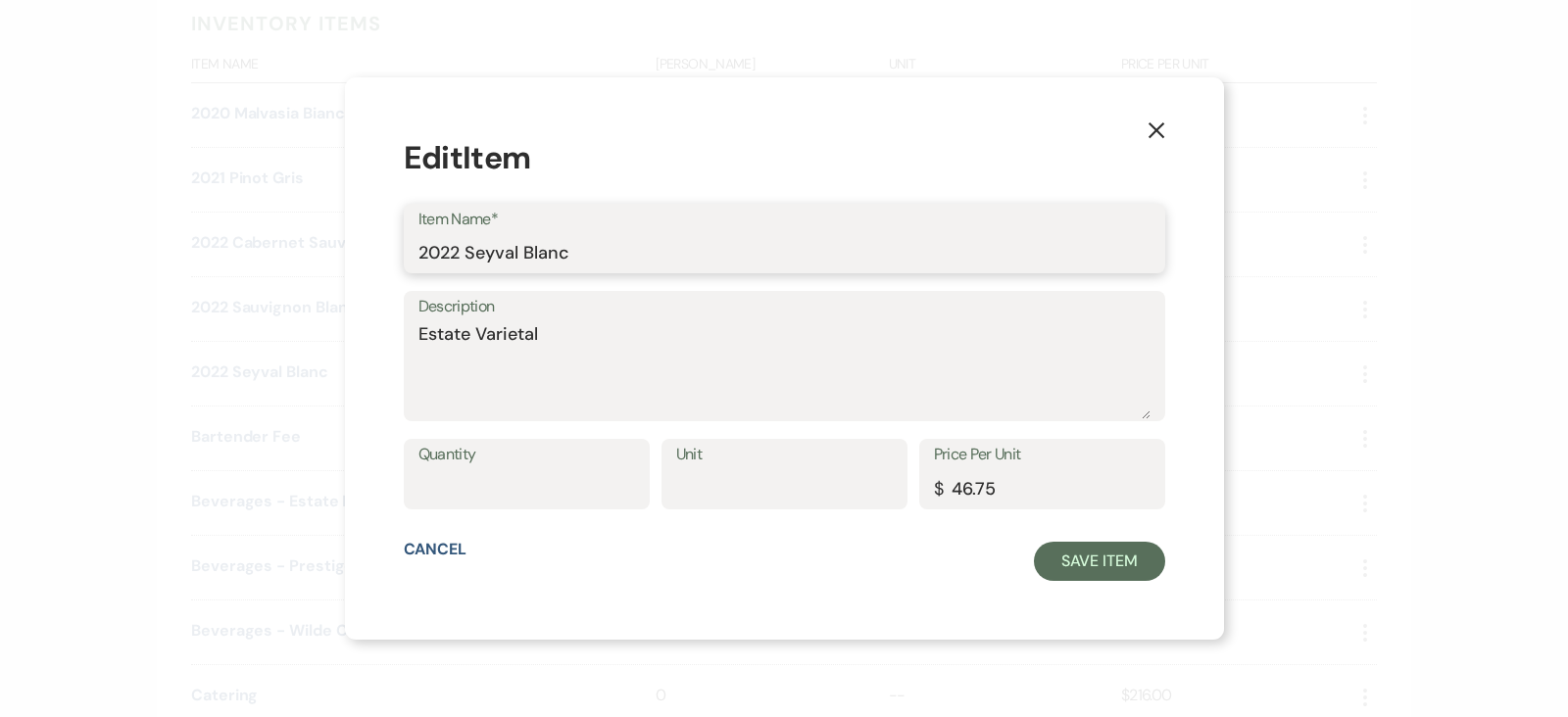 click on "2022 Seyval Blanc" at bounding box center (784, 252) 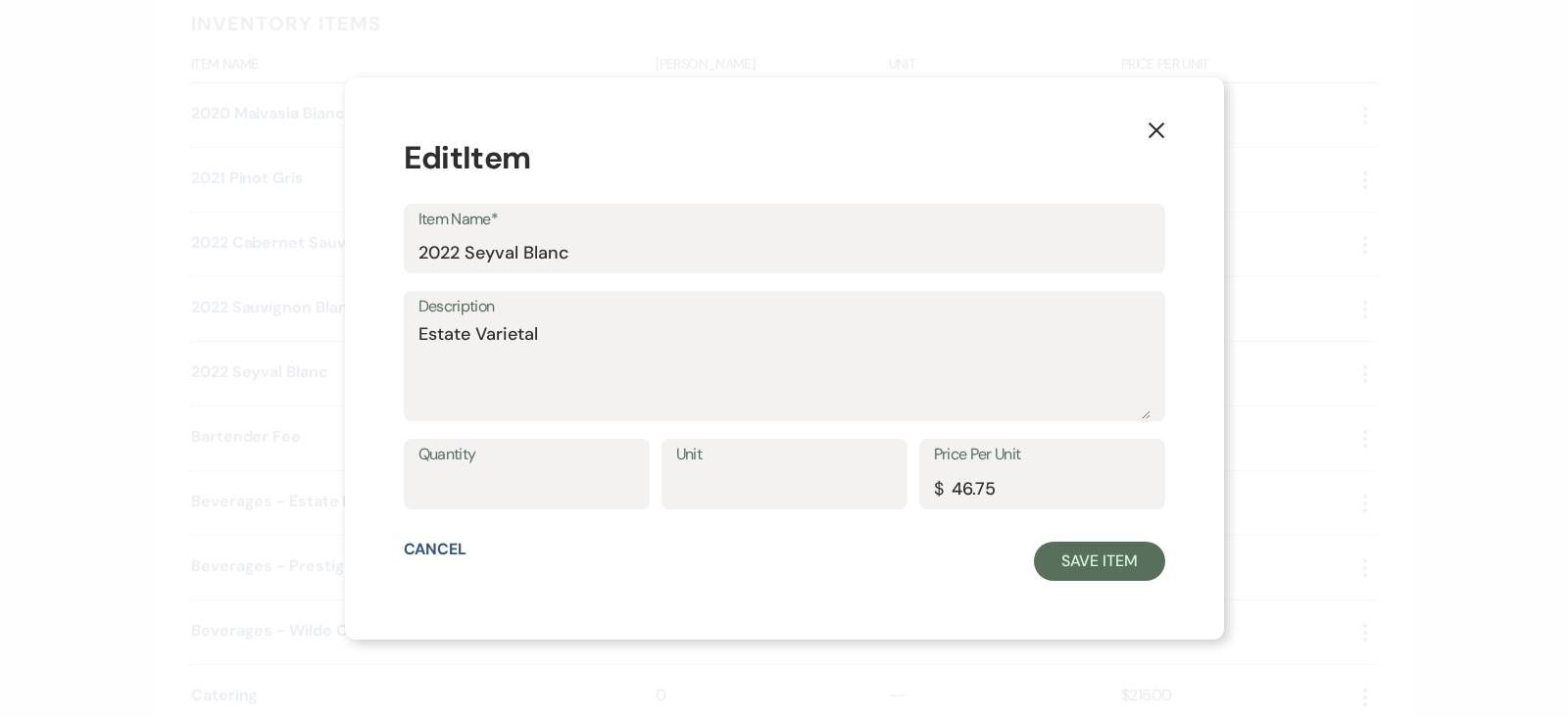 click on "X" 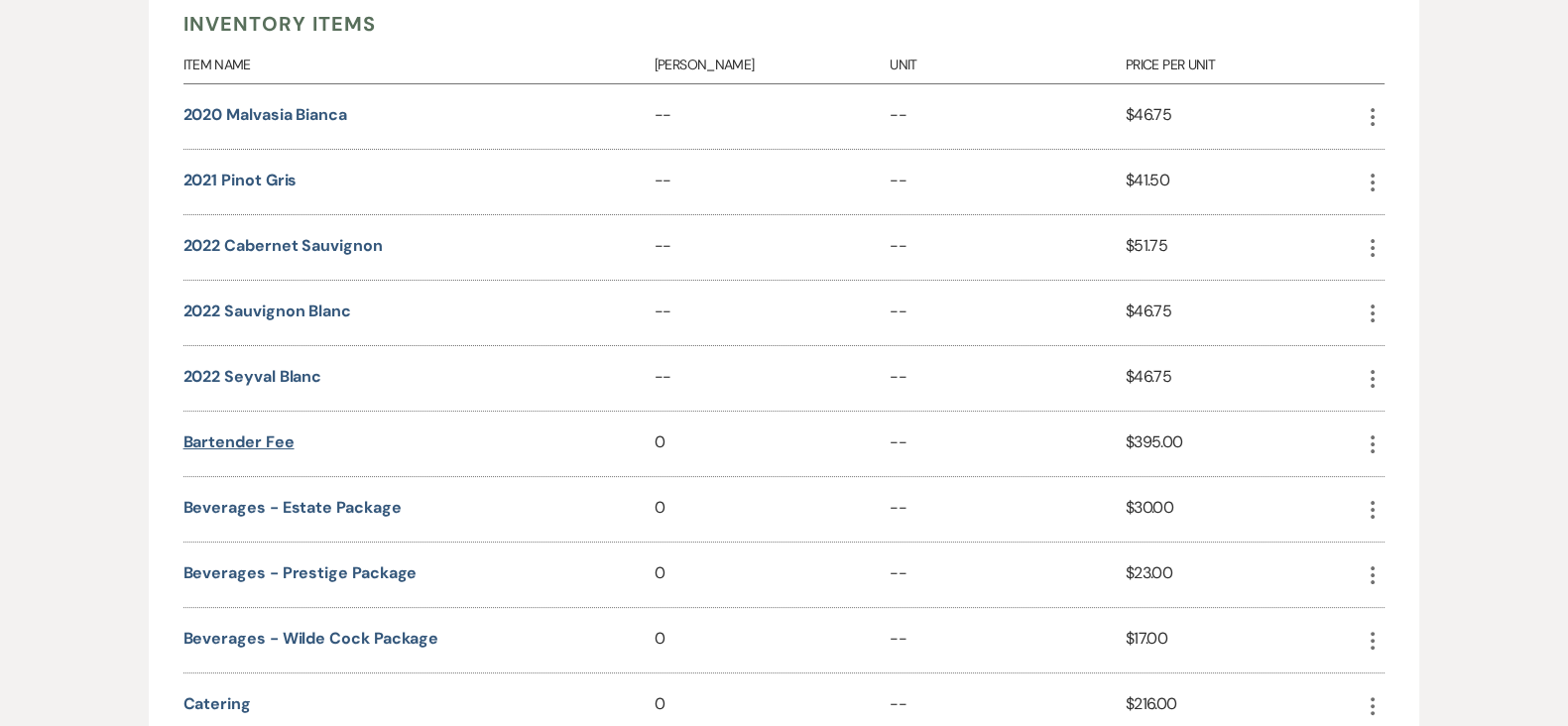 click on "Bartender Fee" at bounding box center [239, 442] 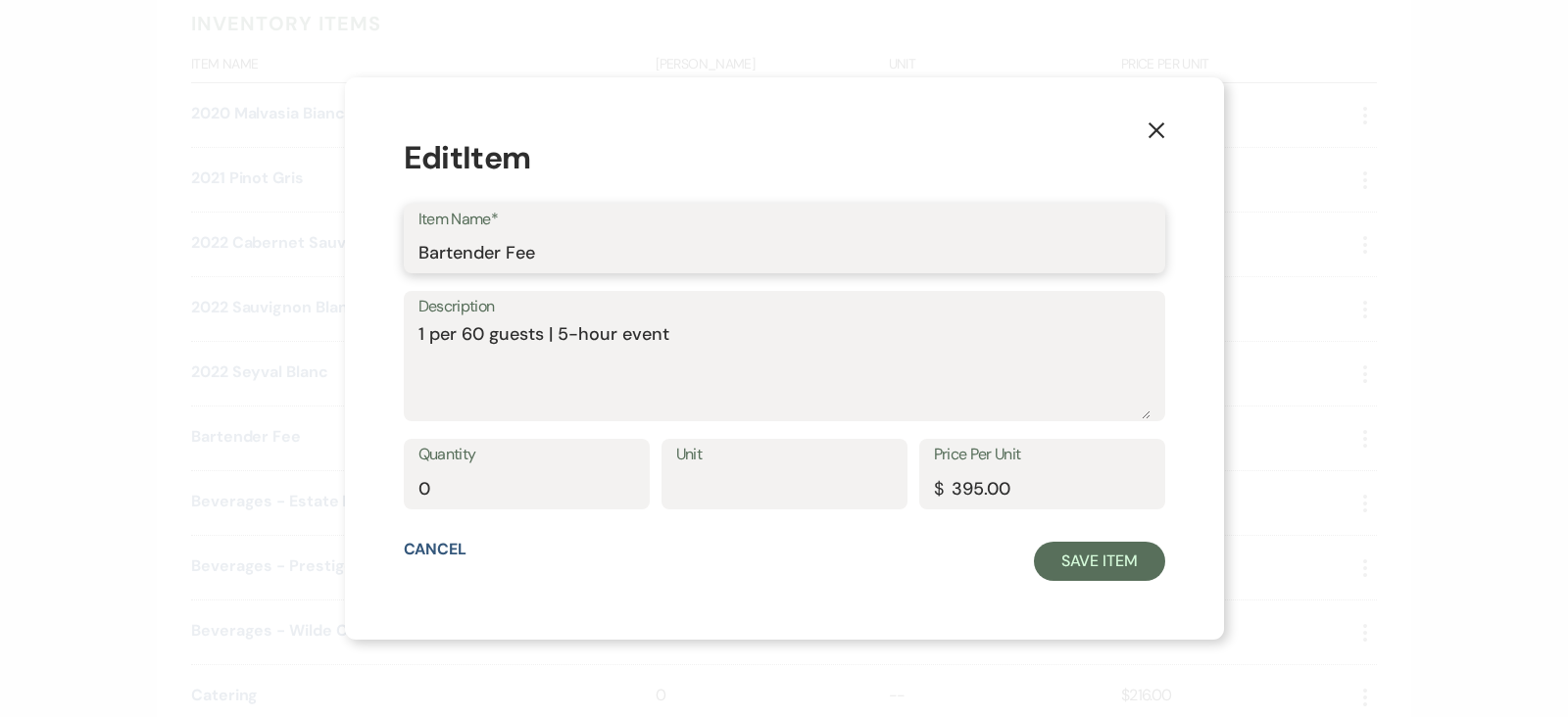 click on "Bartender Fee" at bounding box center [784, 252] 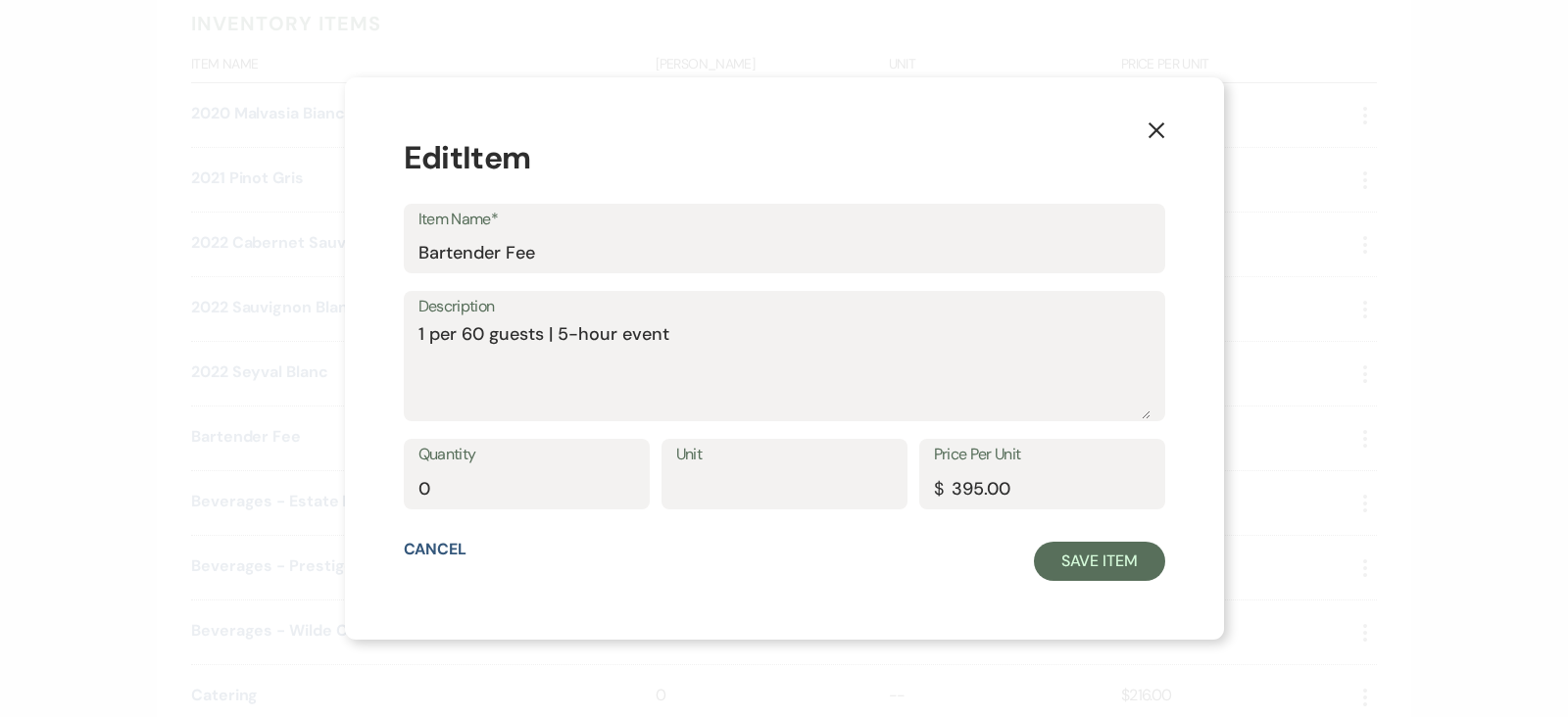 click on "X" at bounding box center (1156, 129) 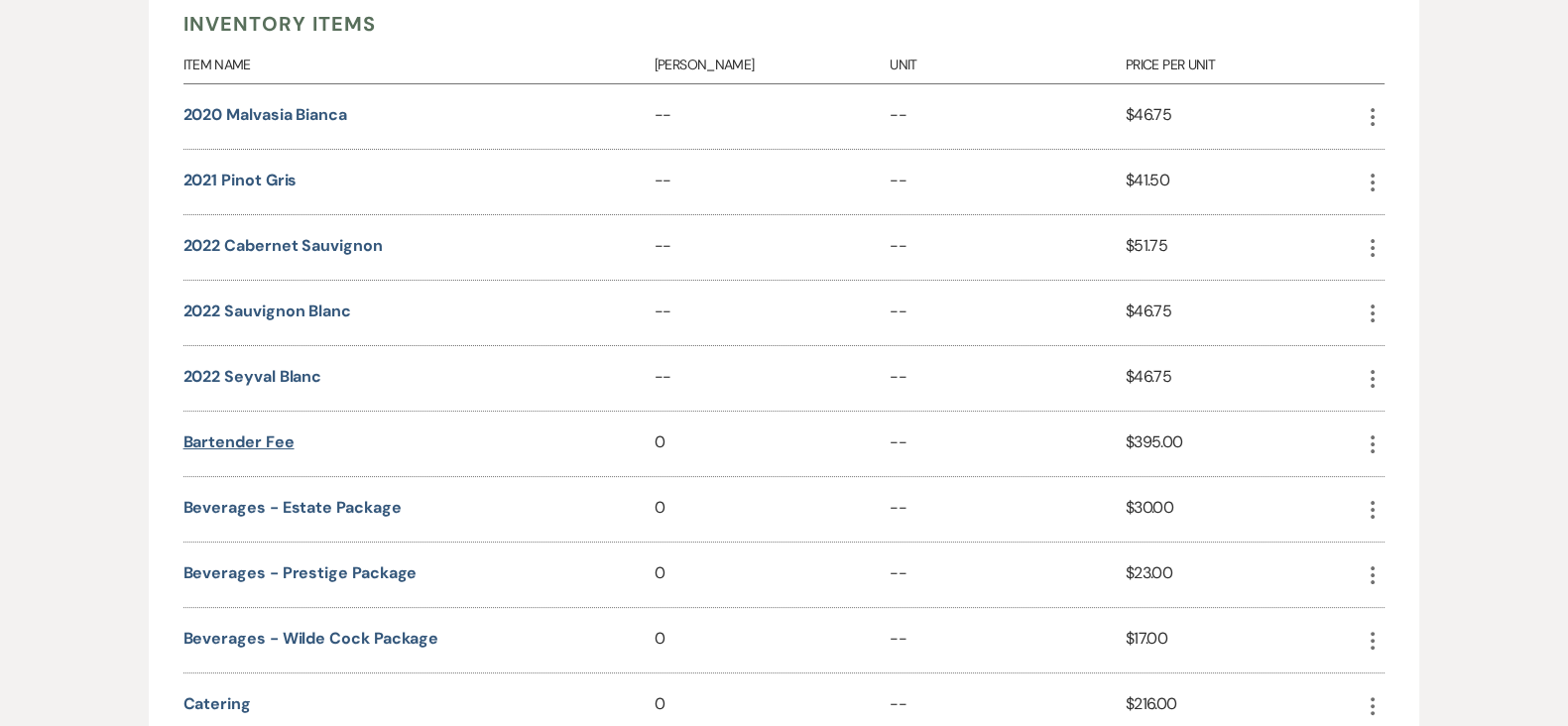 click on "Bartender Fee" at bounding box center [239, 442] 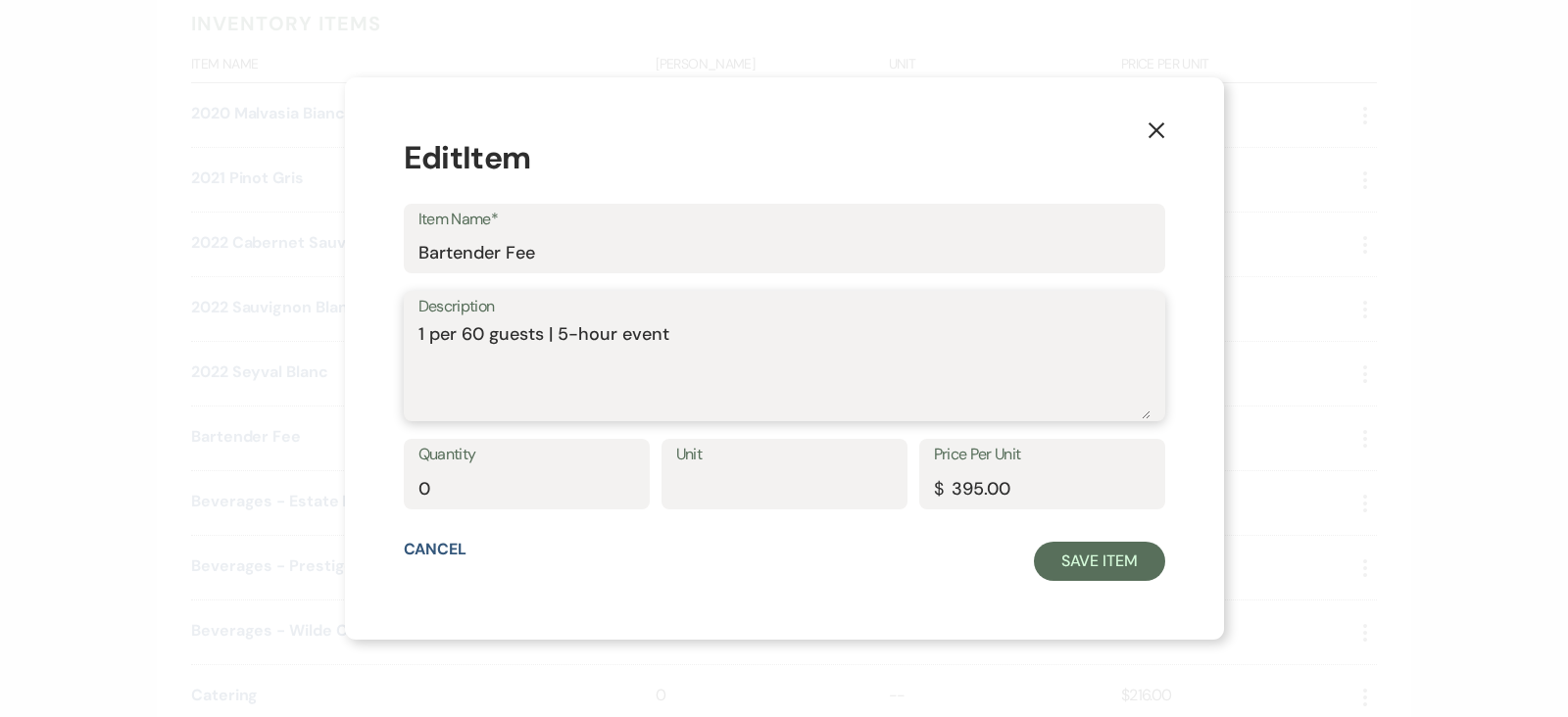 click on "1 per 60 guests | 5-hour event" at bounding box center [784, 370] 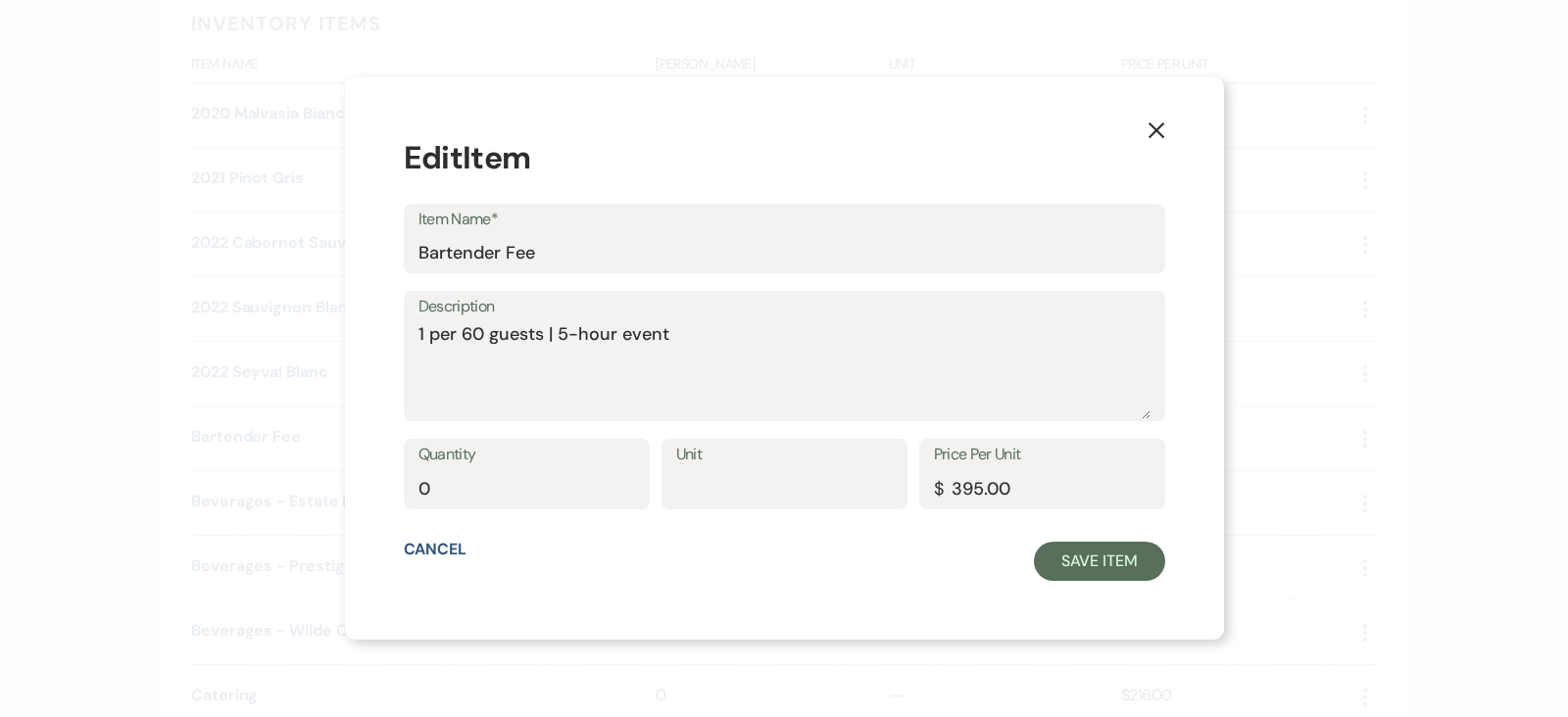 click on "X" 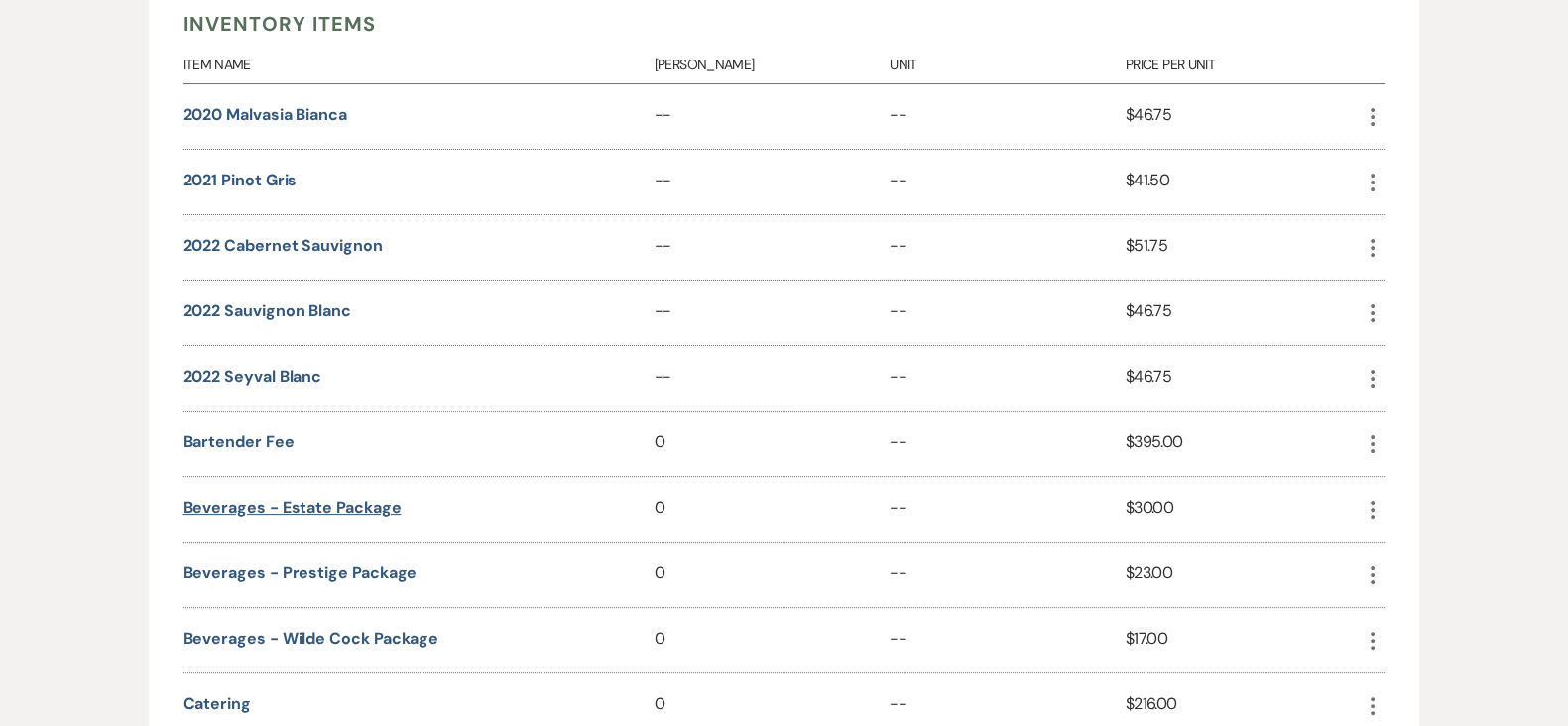 click on "Beverages - Estate Package" at bounding box center [293, 508] 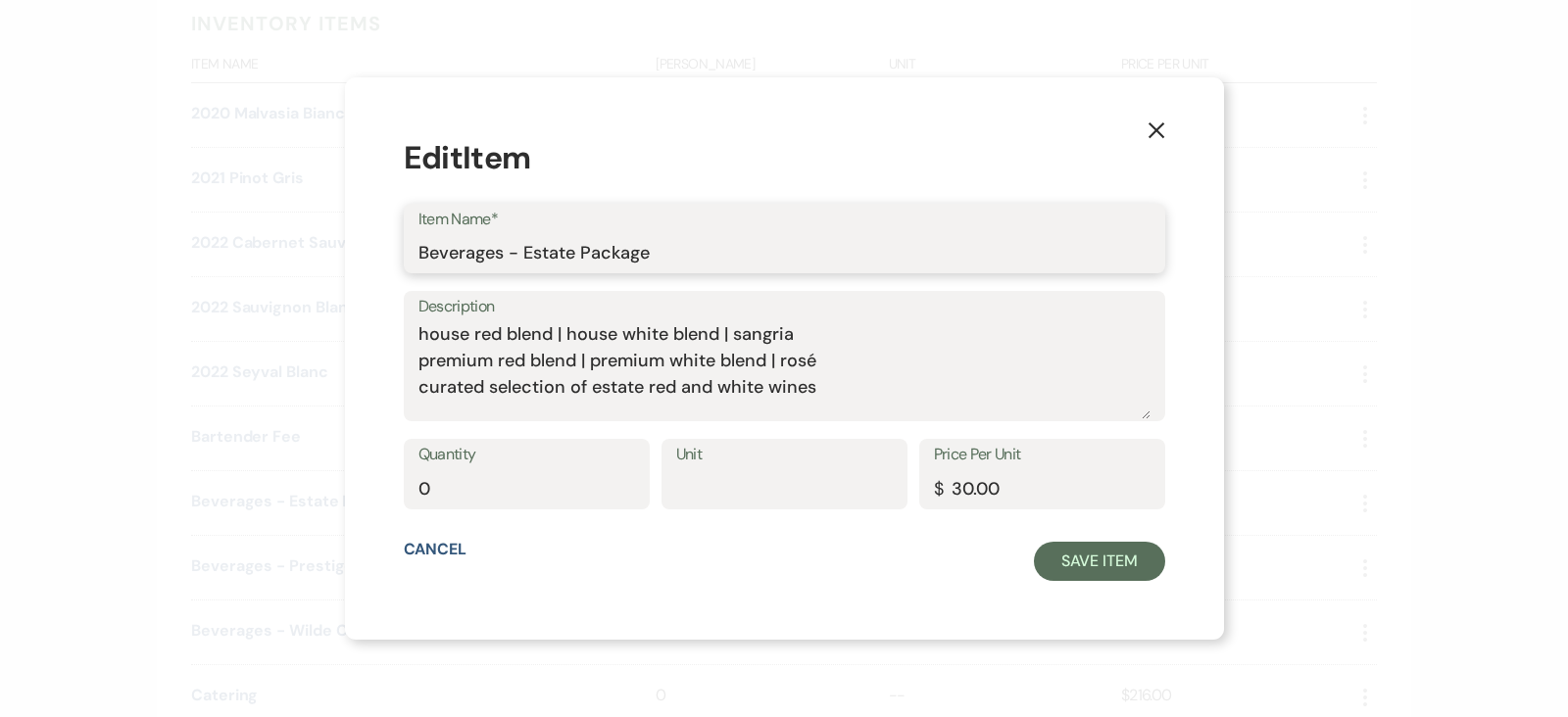 click on "Beverages - Estate Package" at bounding box center [784, 252] 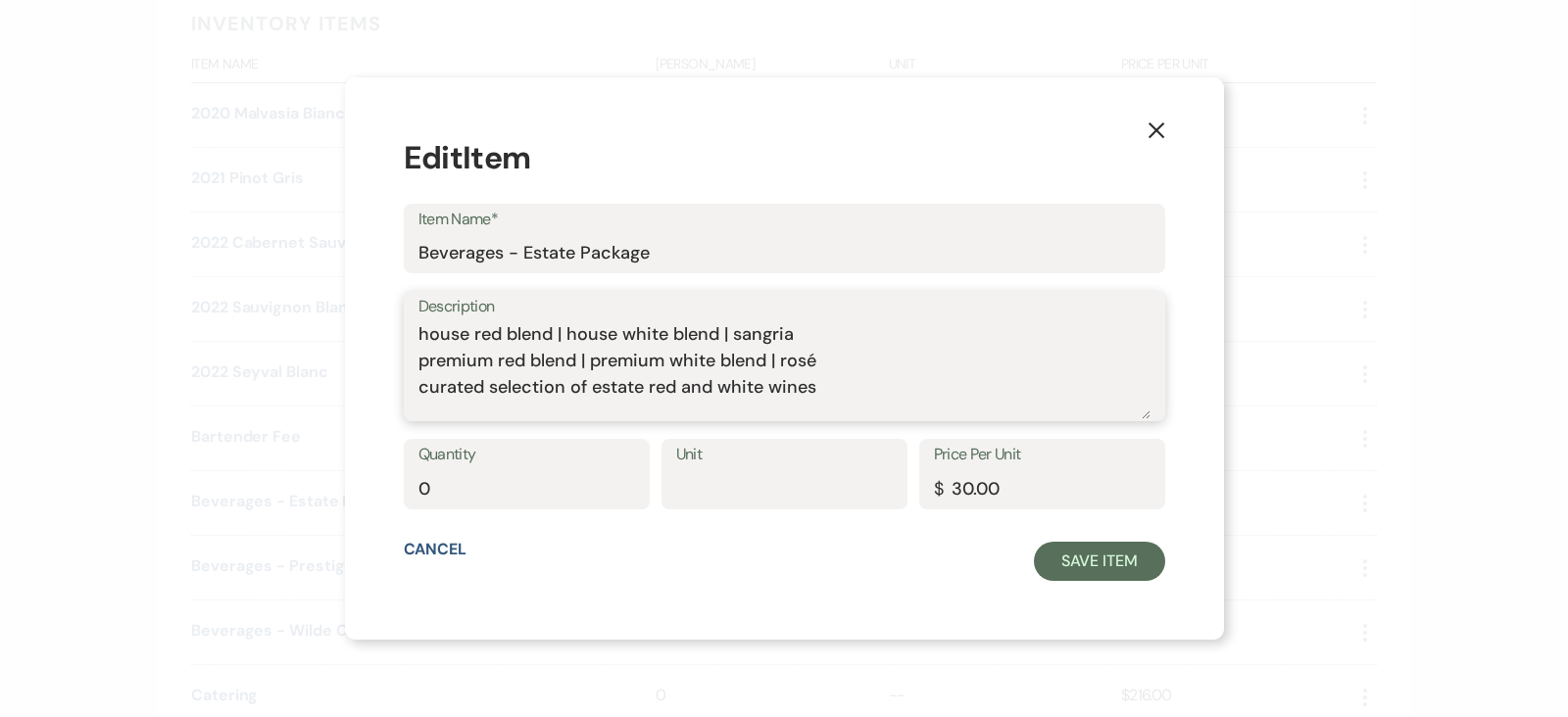 drag, startPoint x: 866, startPoint y: 395, endPoint x: 318, endPoint y: 313, distance: 554.1011 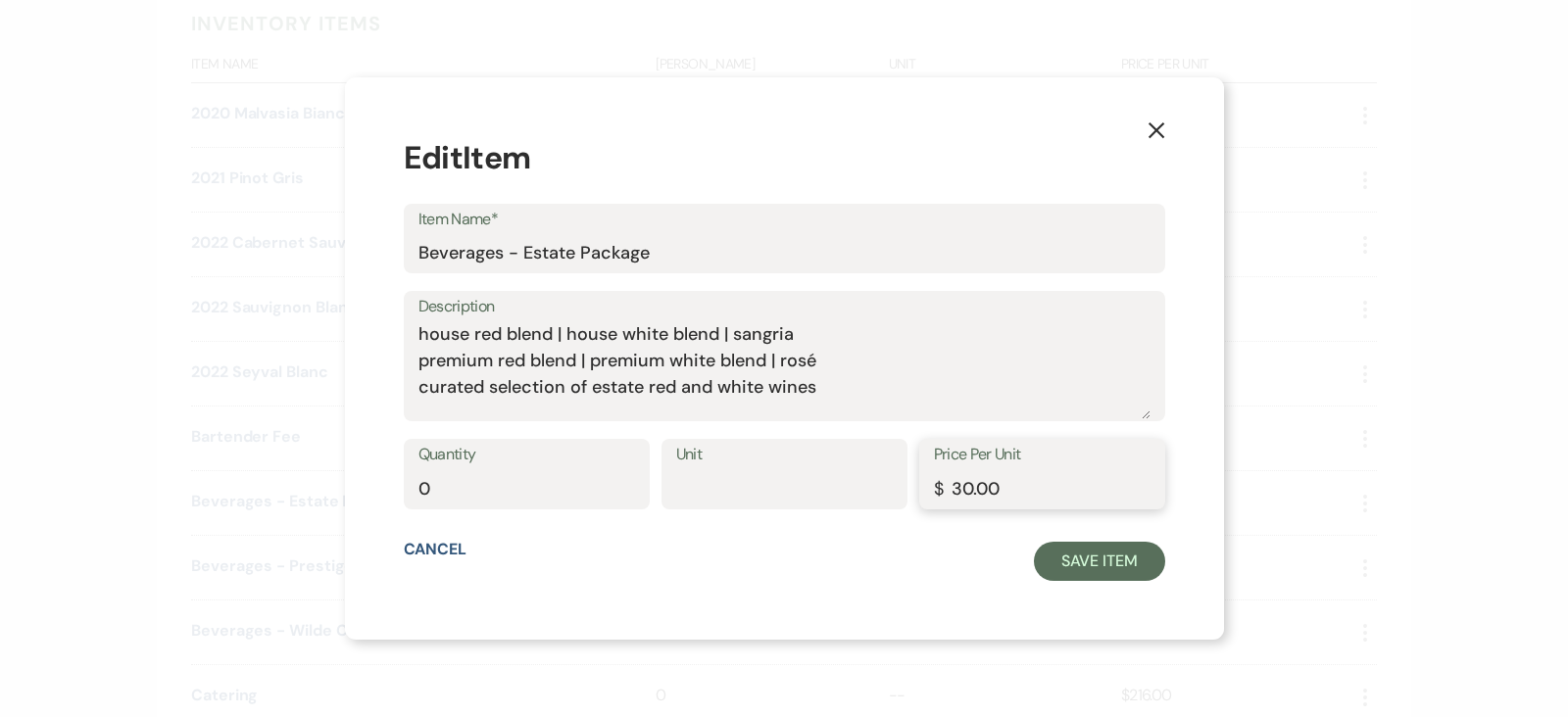 click on "30.00" at bounding box center (1042, 488) 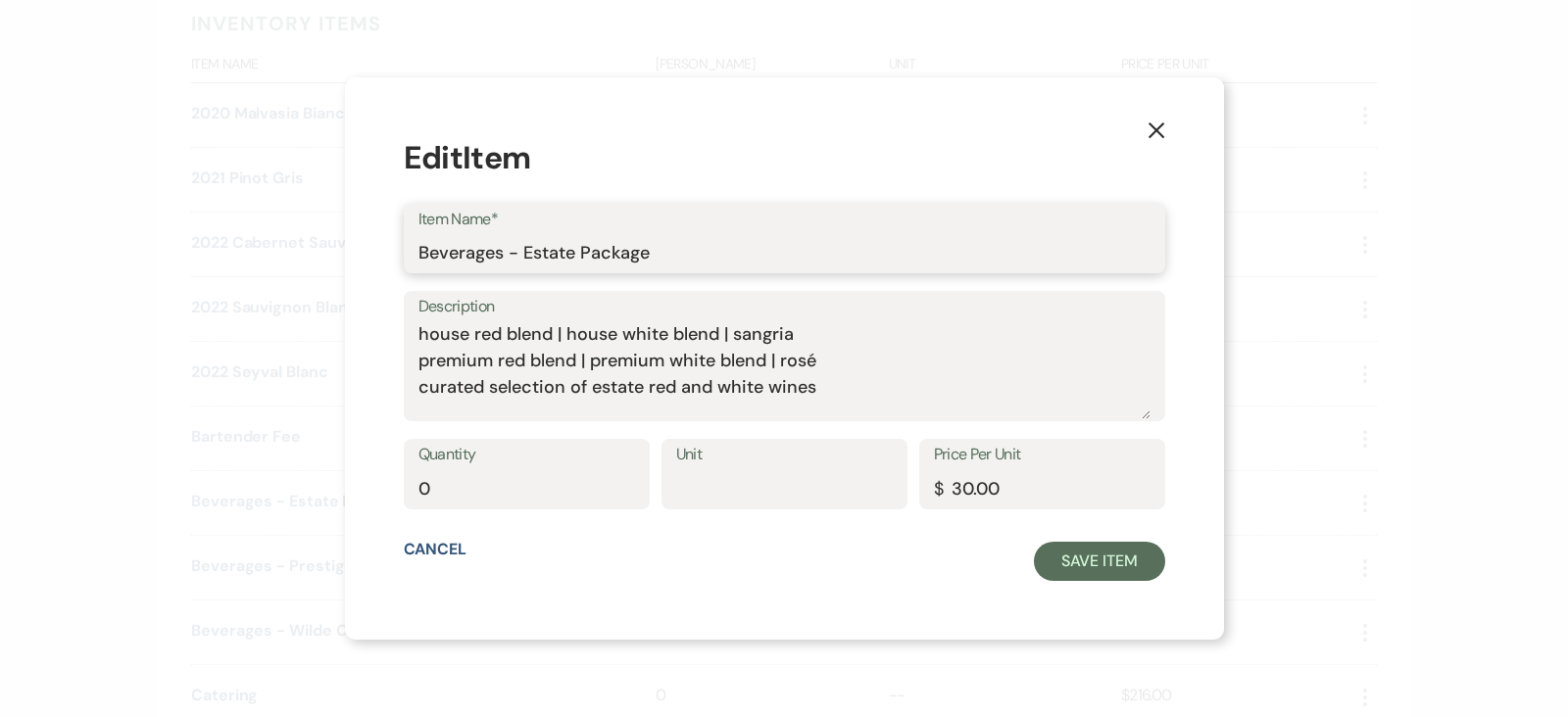 click on "Beverages - Estate Package" at bounding box center [784, 252] 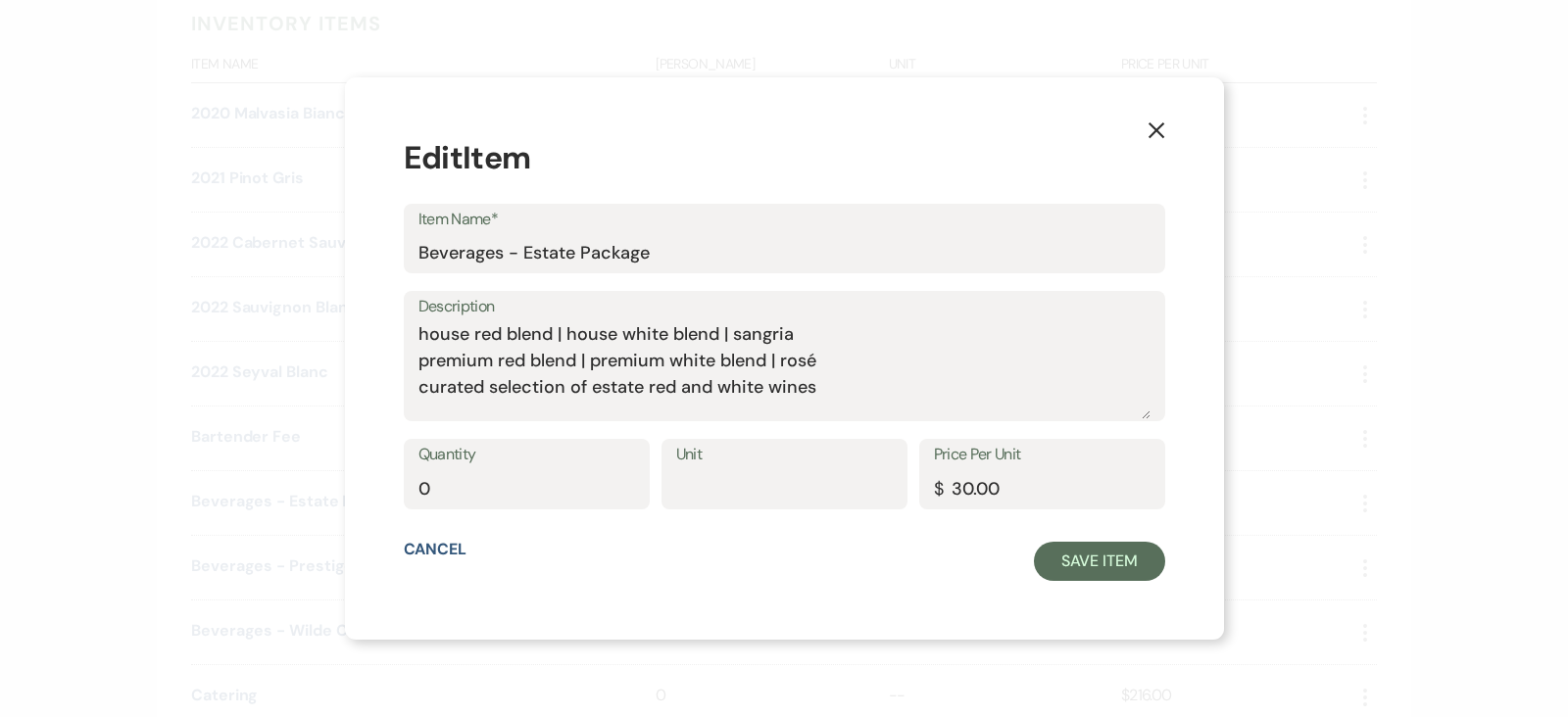 click 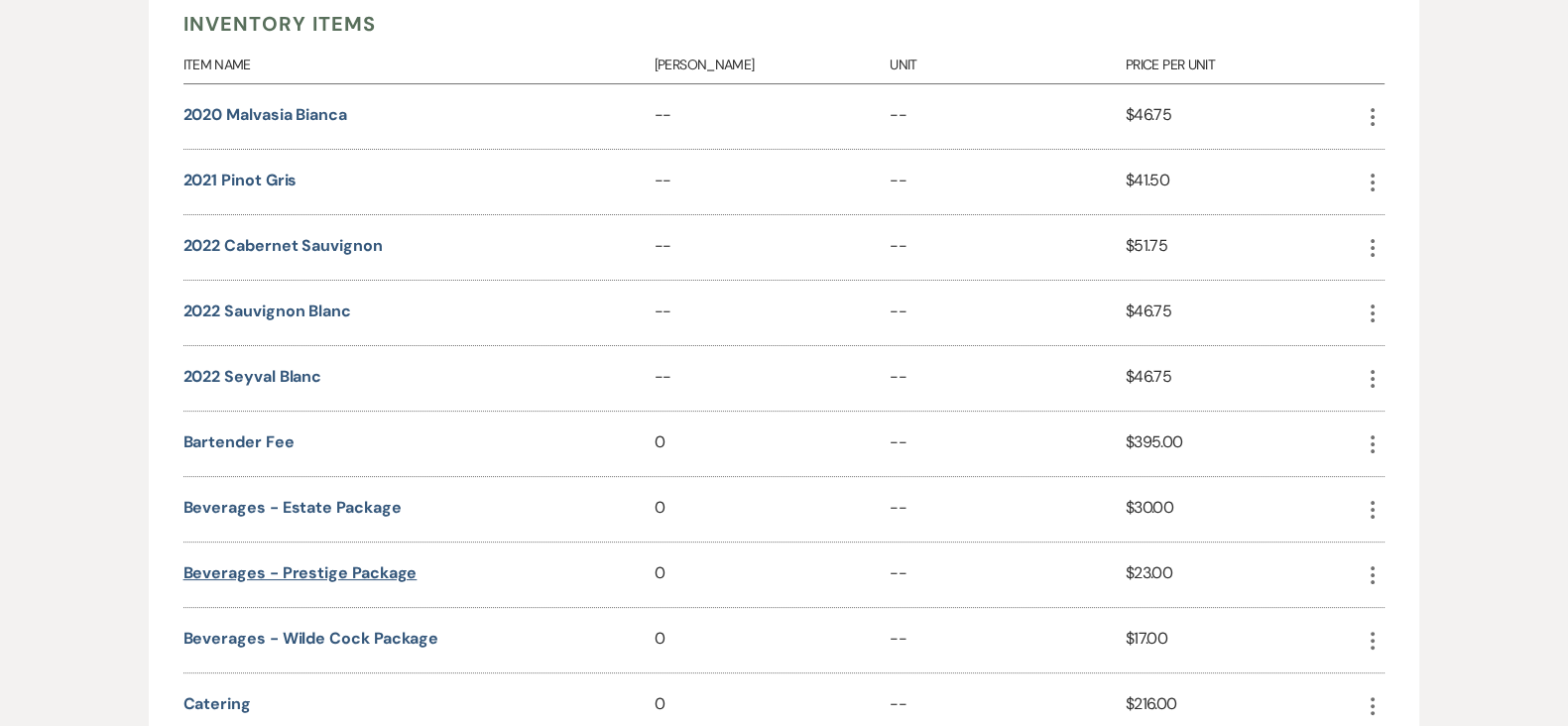 click on "Beverages - Prestige Package" at bounding box center (301, 573) 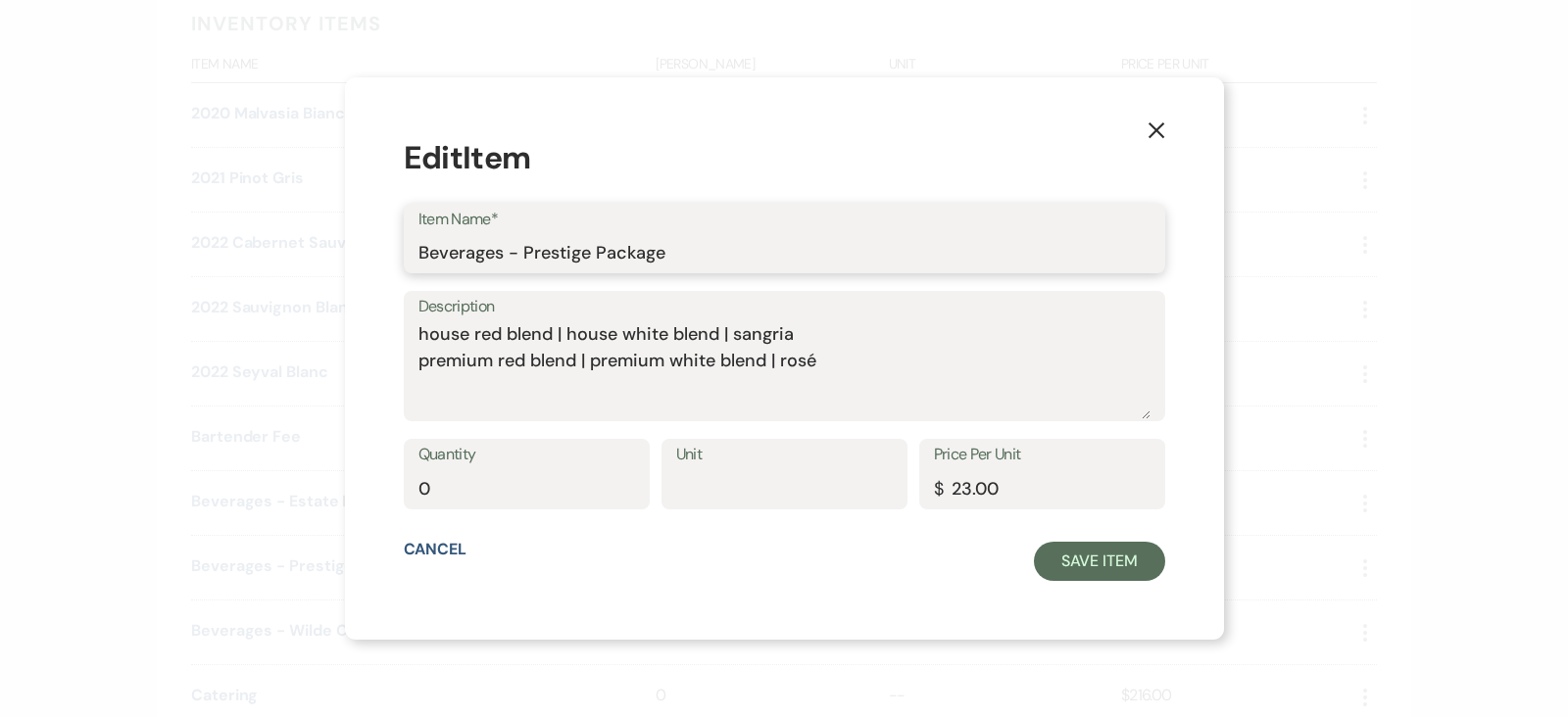 click on "Beverages - Prestige Package" at bounding box center [784, 252] 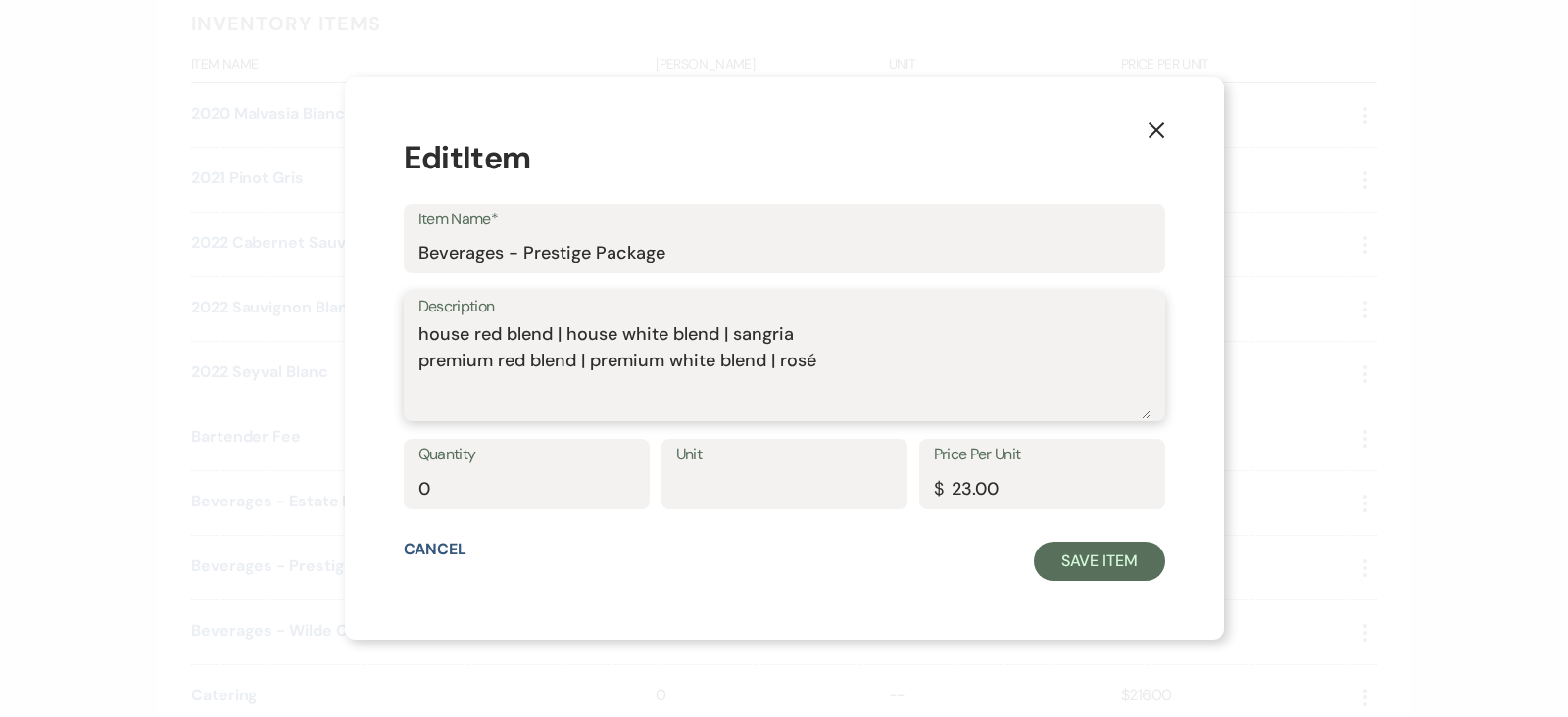 drag, startPoint x: 730, startPoint y: 367, endPoint x: 401, endPoint y: 333, distance: 330.752 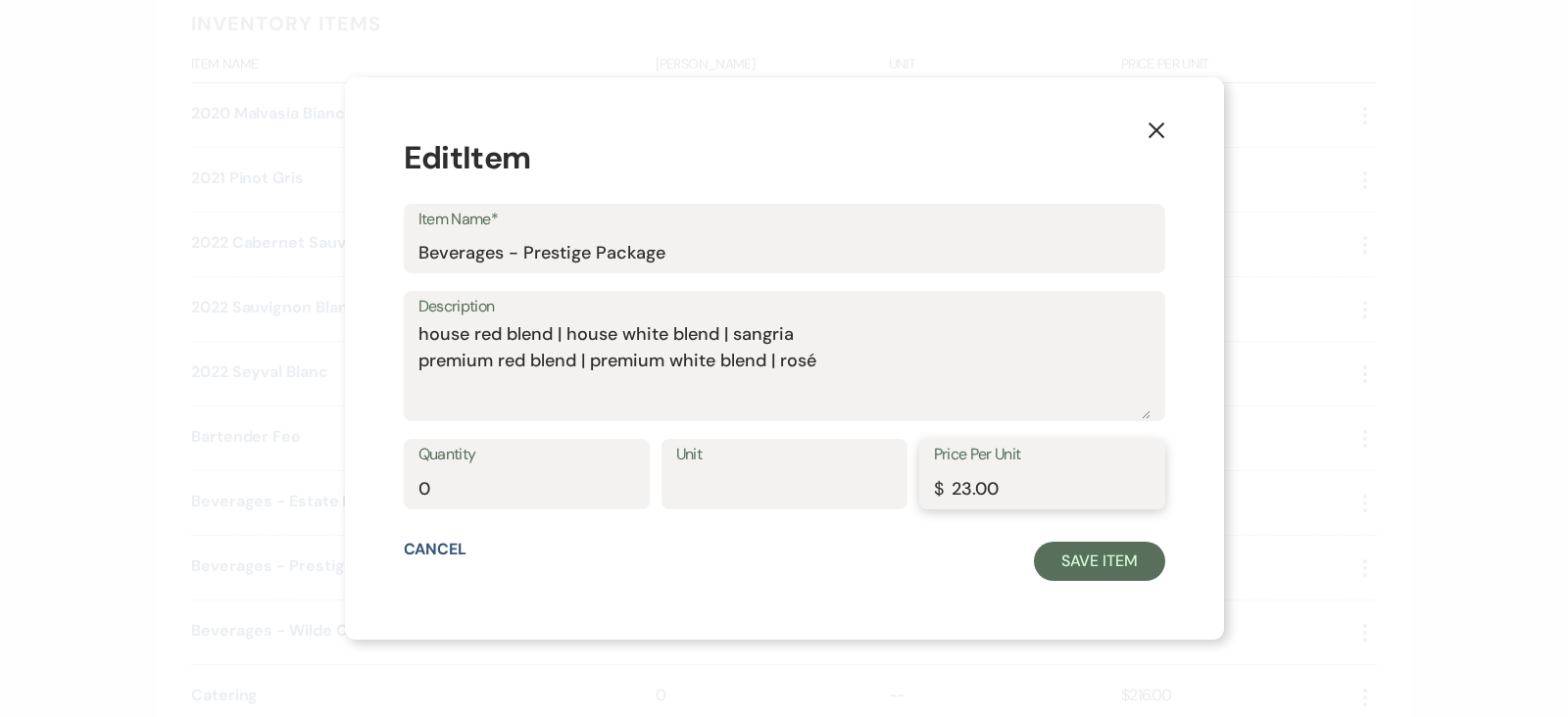 click on "23.00" at bounding box center [1042, 488] 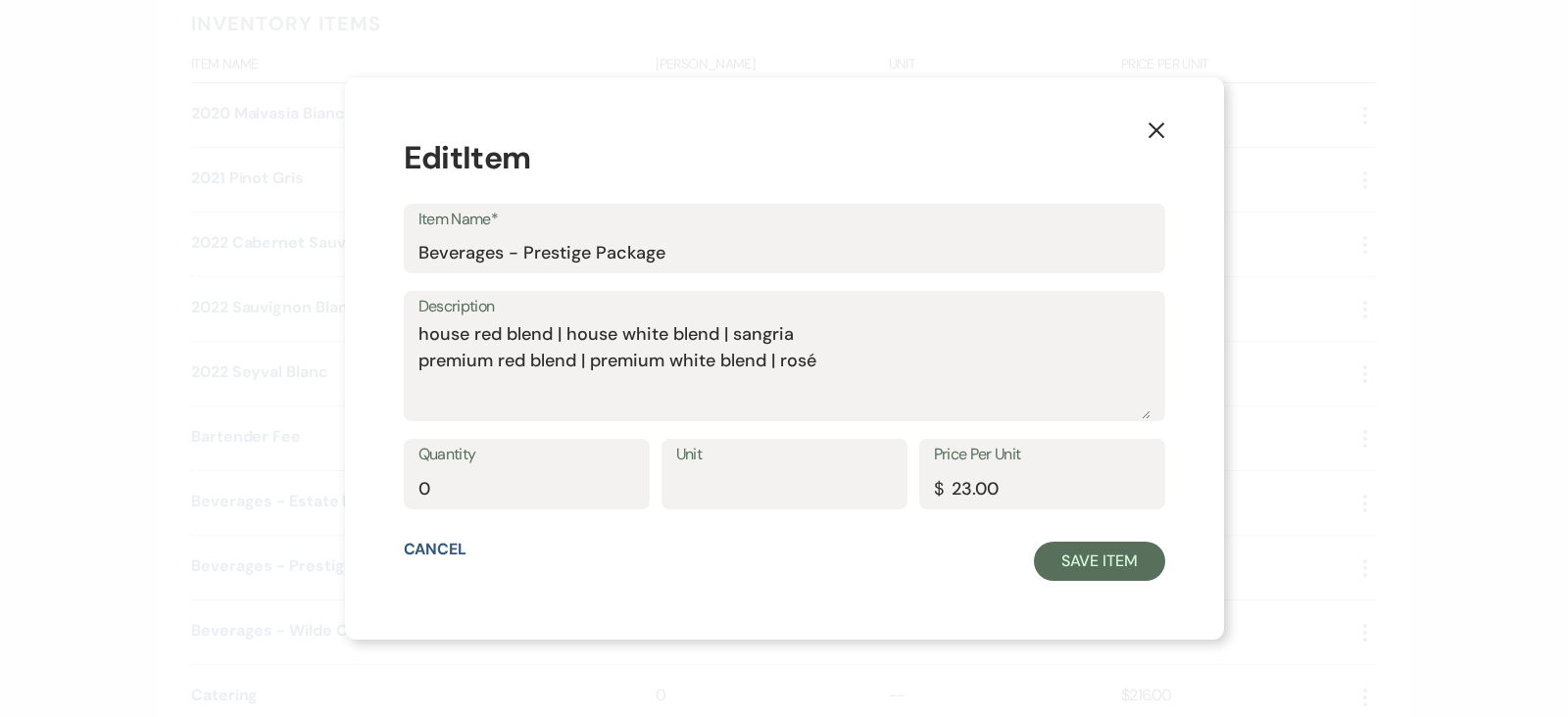 click on "X" at bounding box center [1156, 129] 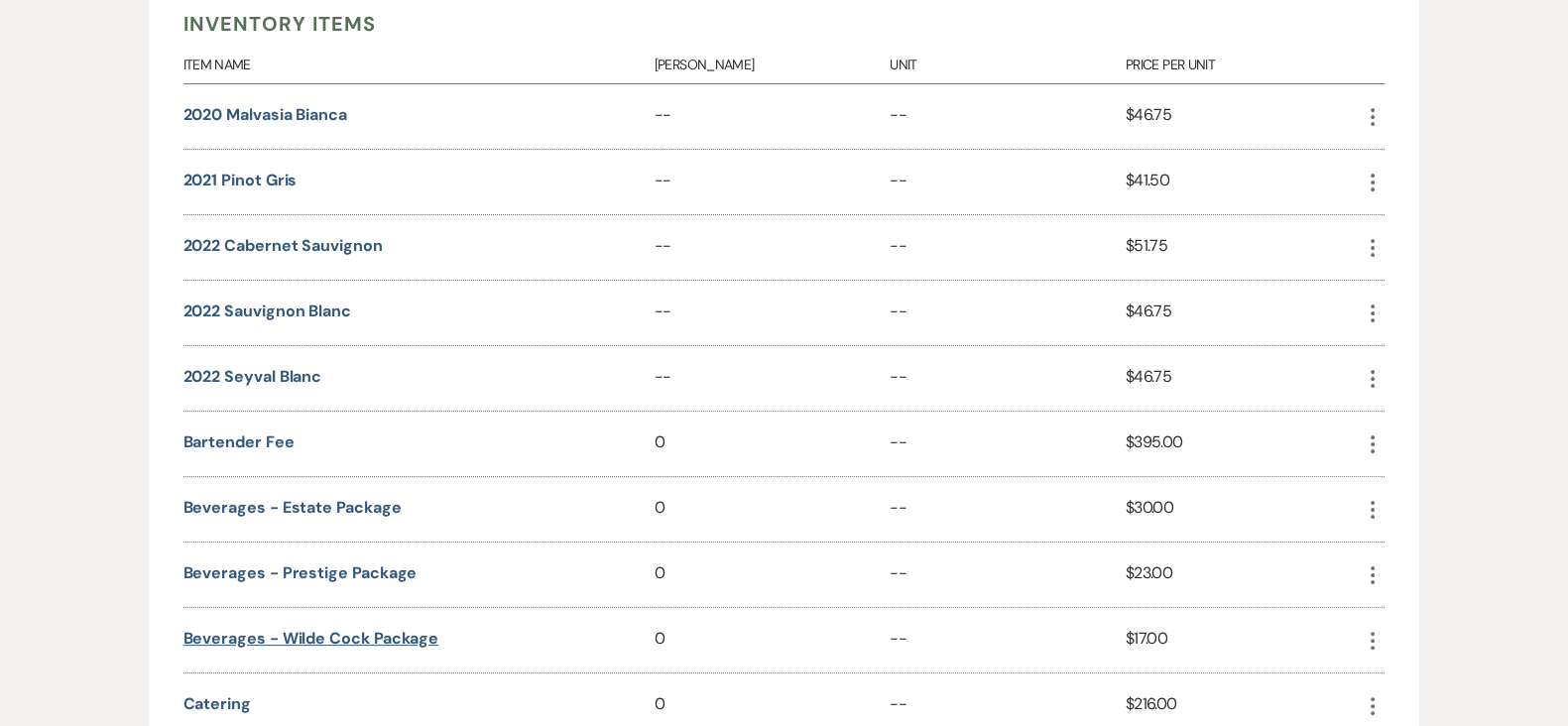 click on "Beverages - Wilde Cock Package" at bounding box center [311, 639] 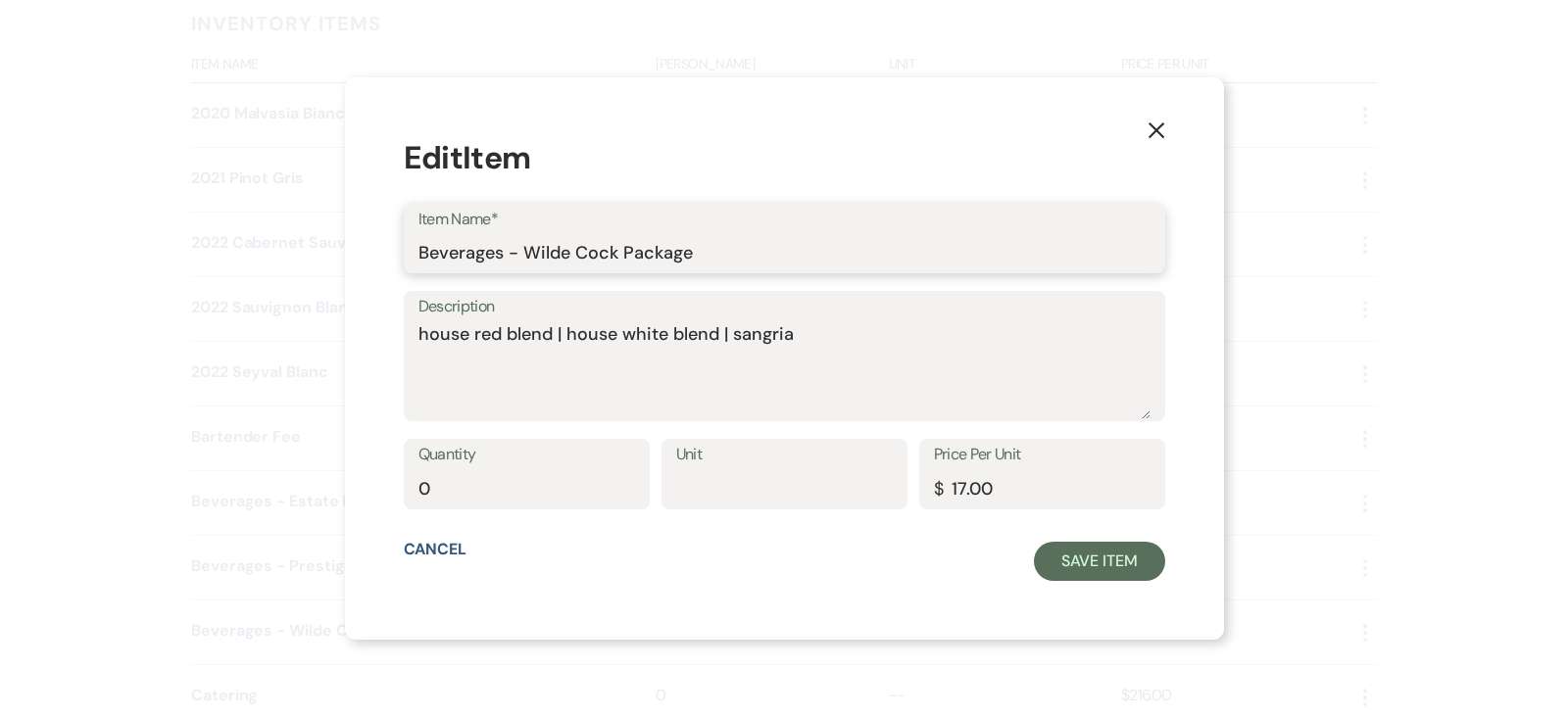 click on "Beverages - Wilde Cock Package" at bounding box center [784, 252] 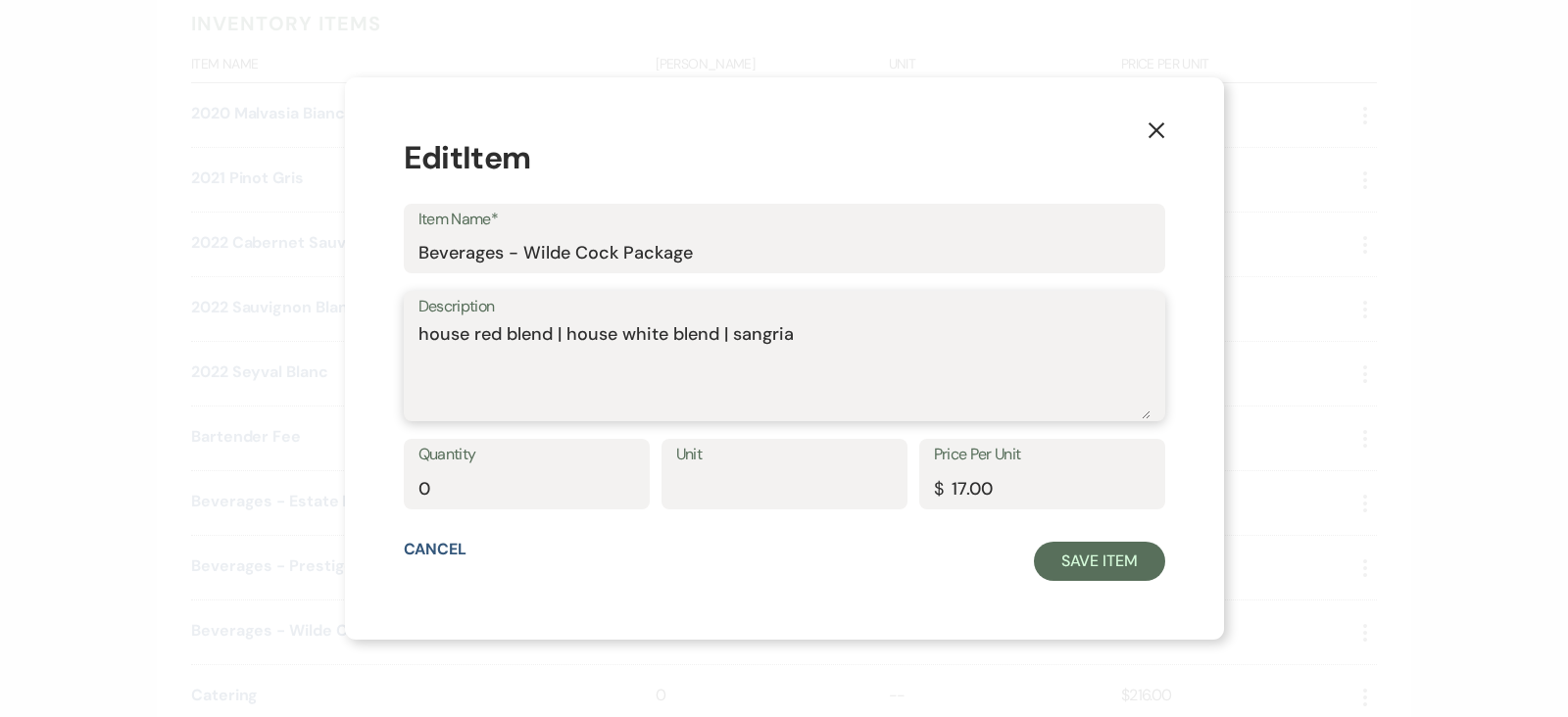 click on "house red blend | house white blend | sangria" at bounding box center [784, 370] 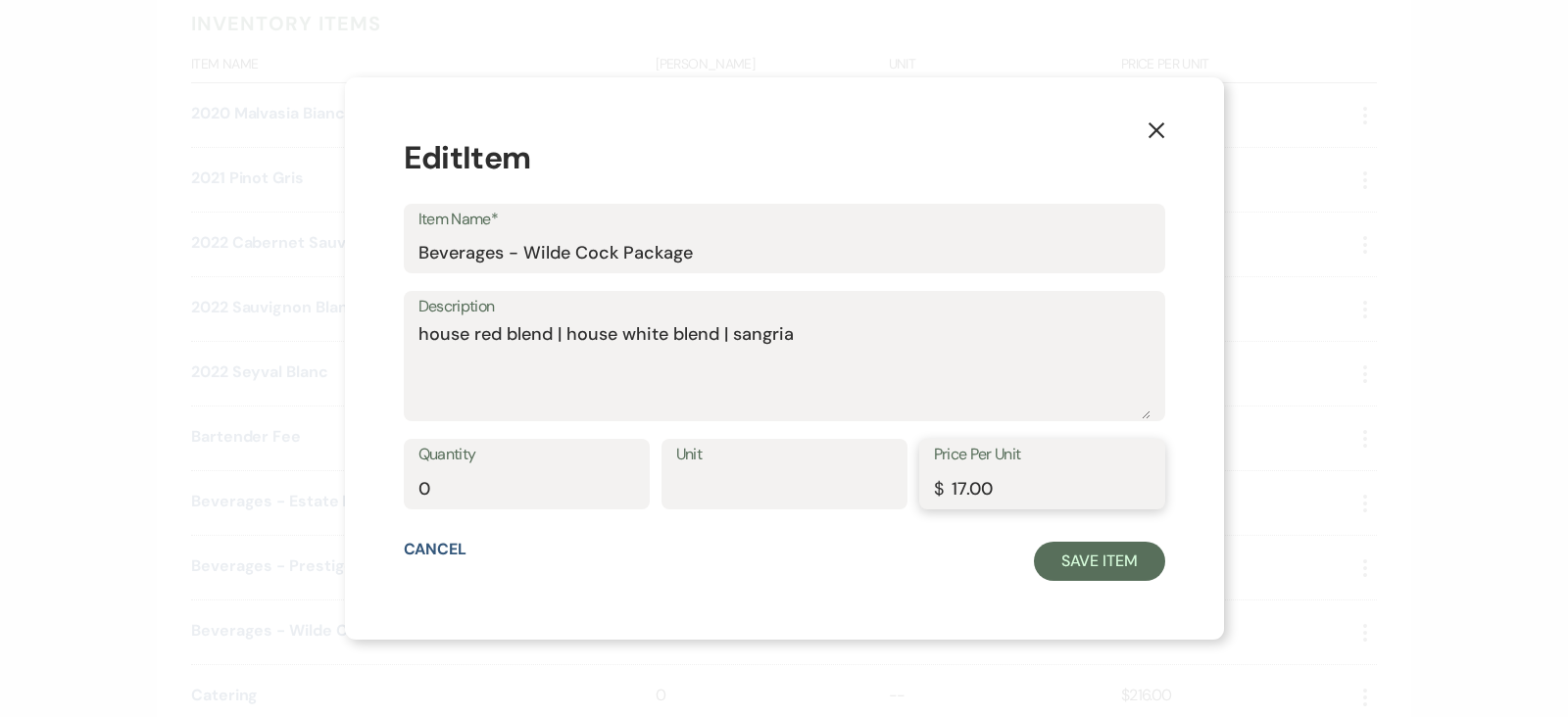 click on "17.00" at bounding box center (1042, 488) 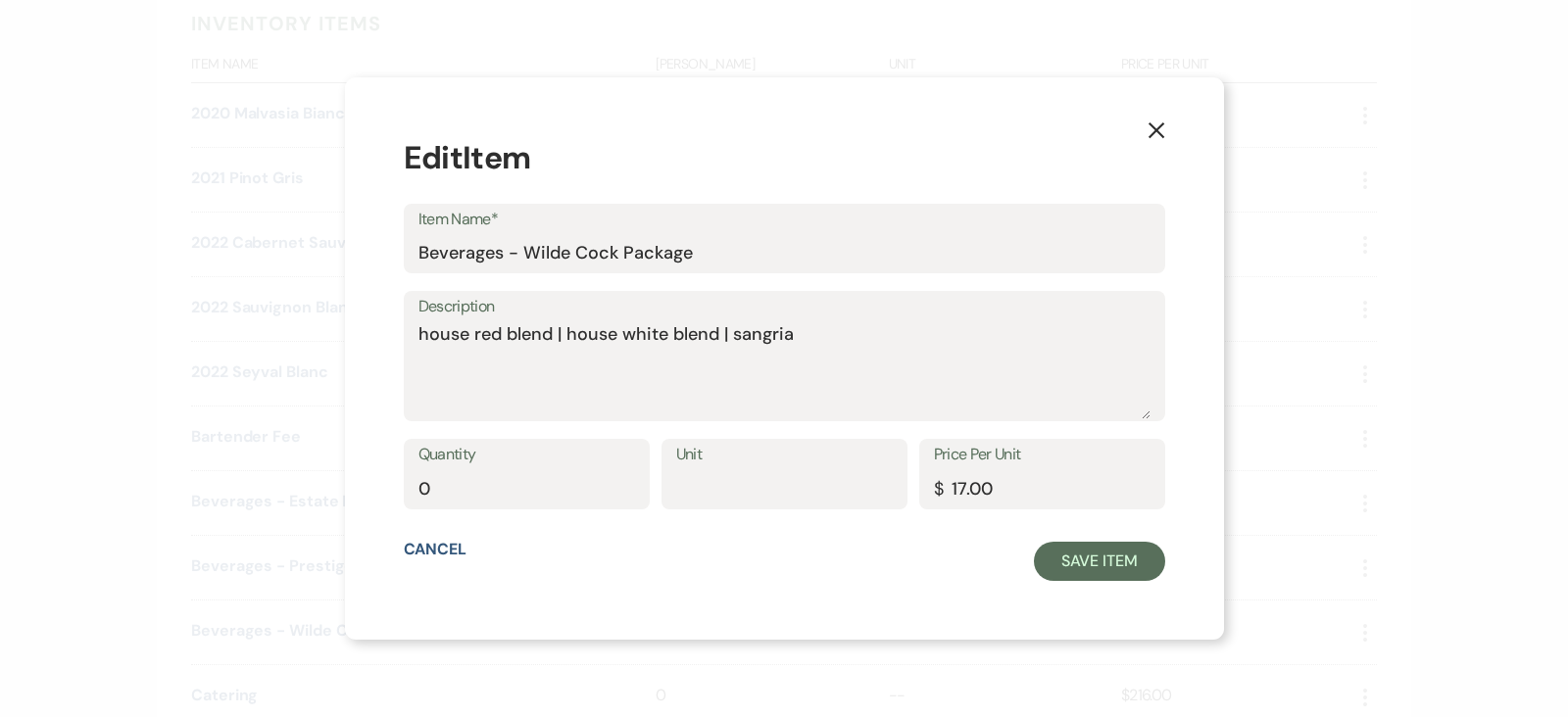 click on "X" 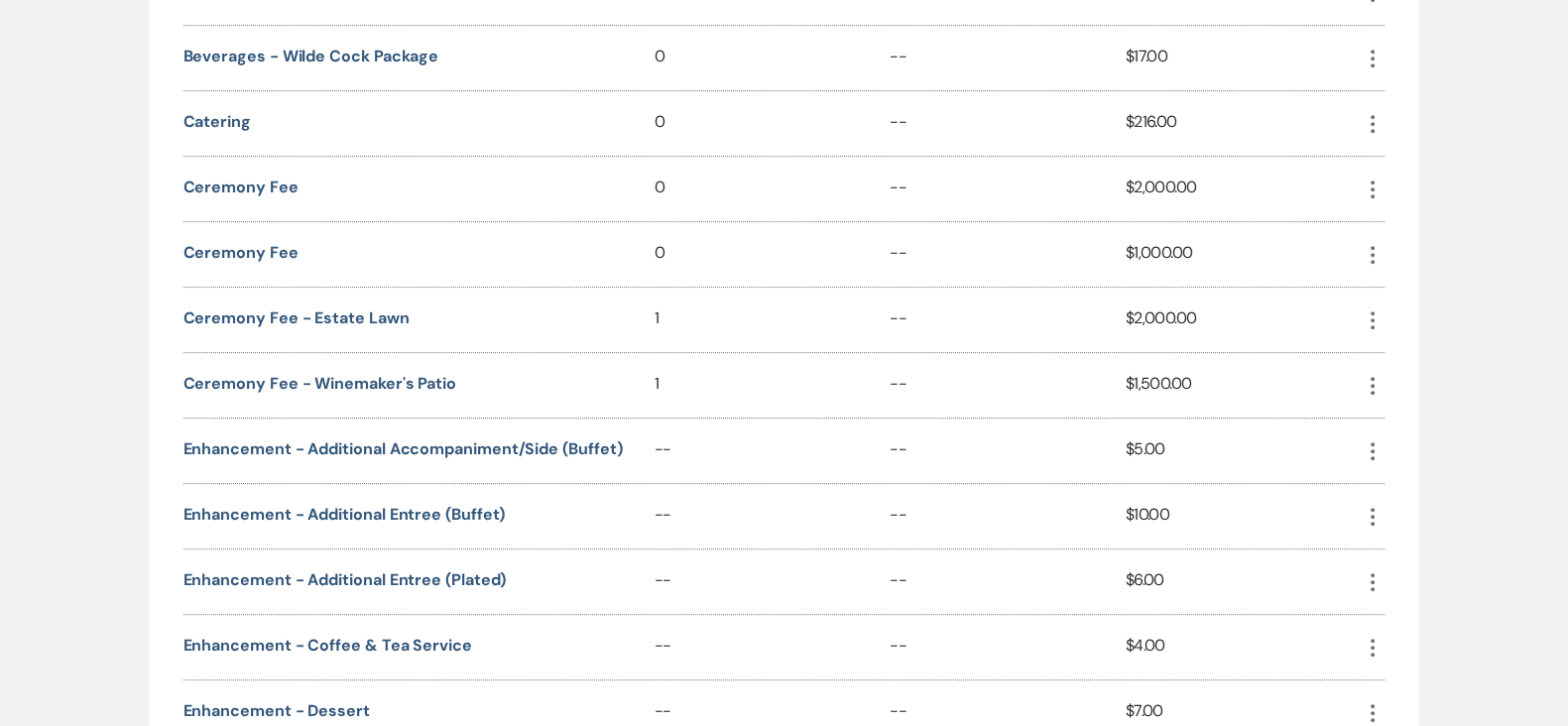 scroll, scrollTop: 1137, scrollLeft: 0, axis: vertical 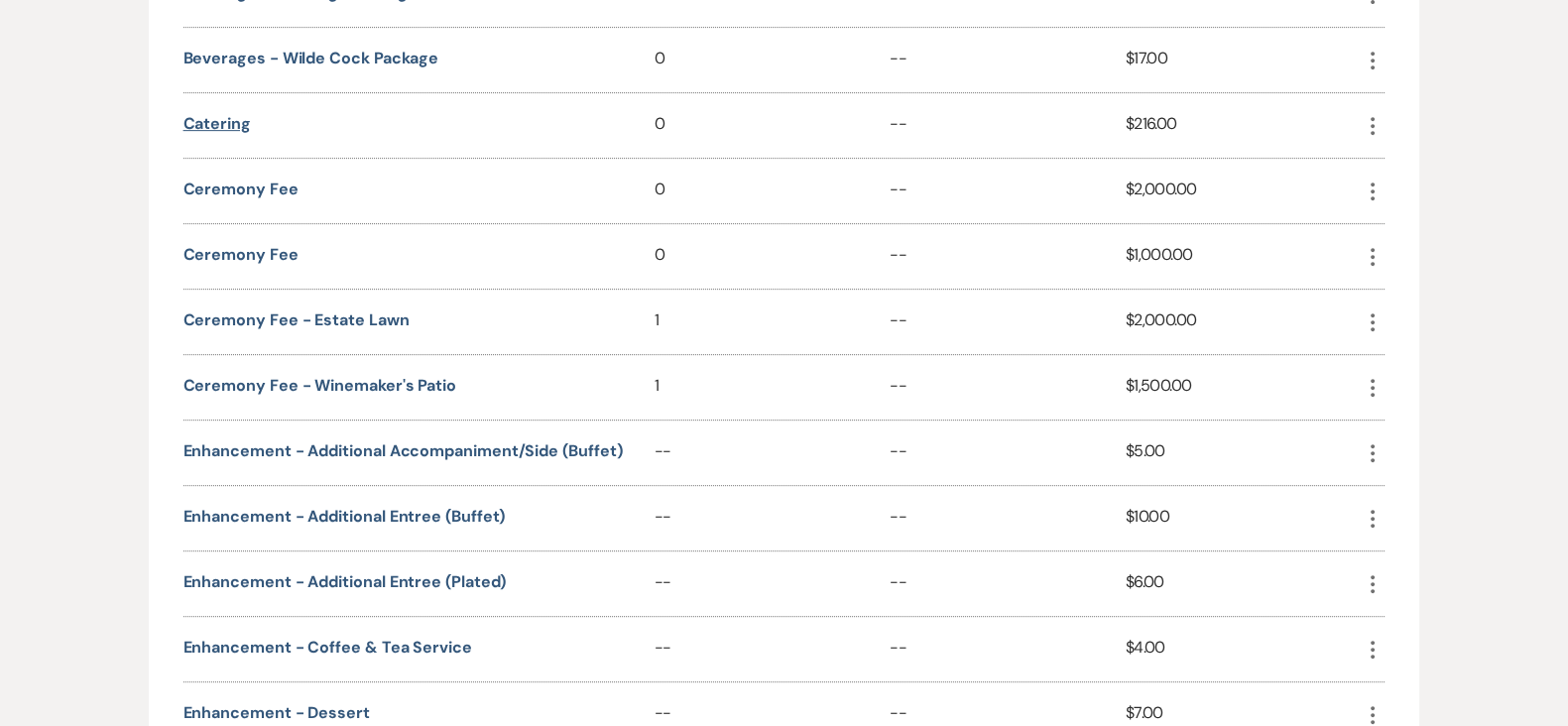 click on "Catering" at bounding box center [217, 124] 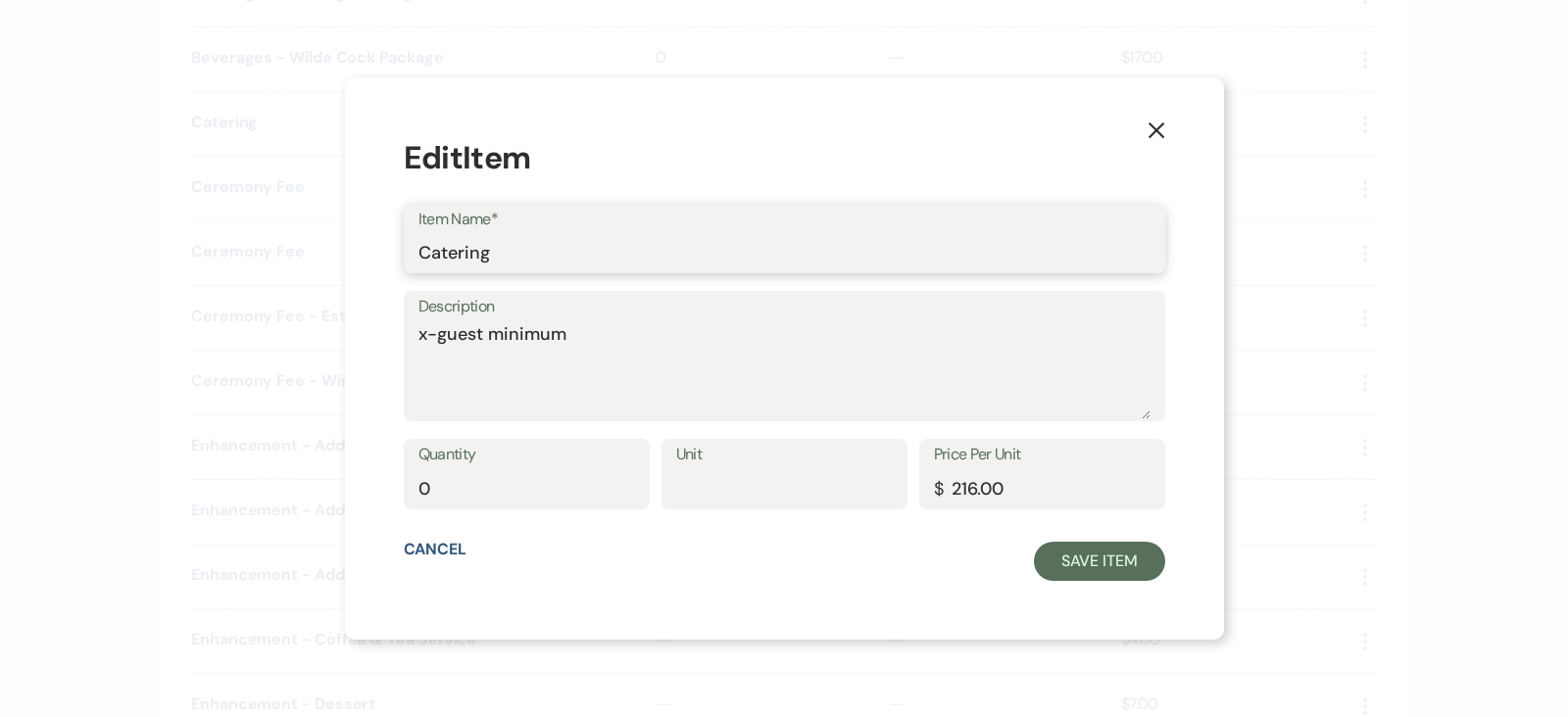 click on "Catering" at bounding box center (784, 252) 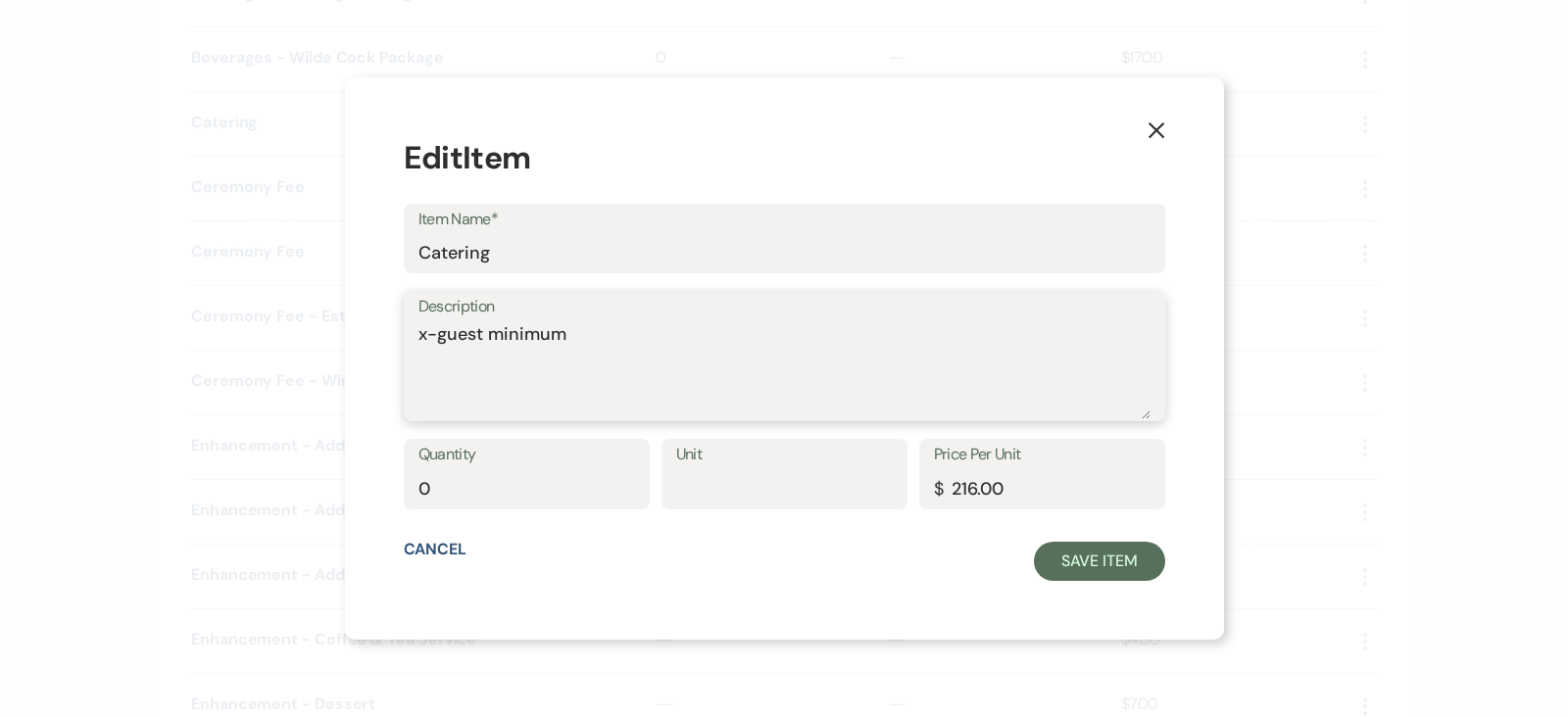click on "x-guest minimum" at bounding box center (784, 370) 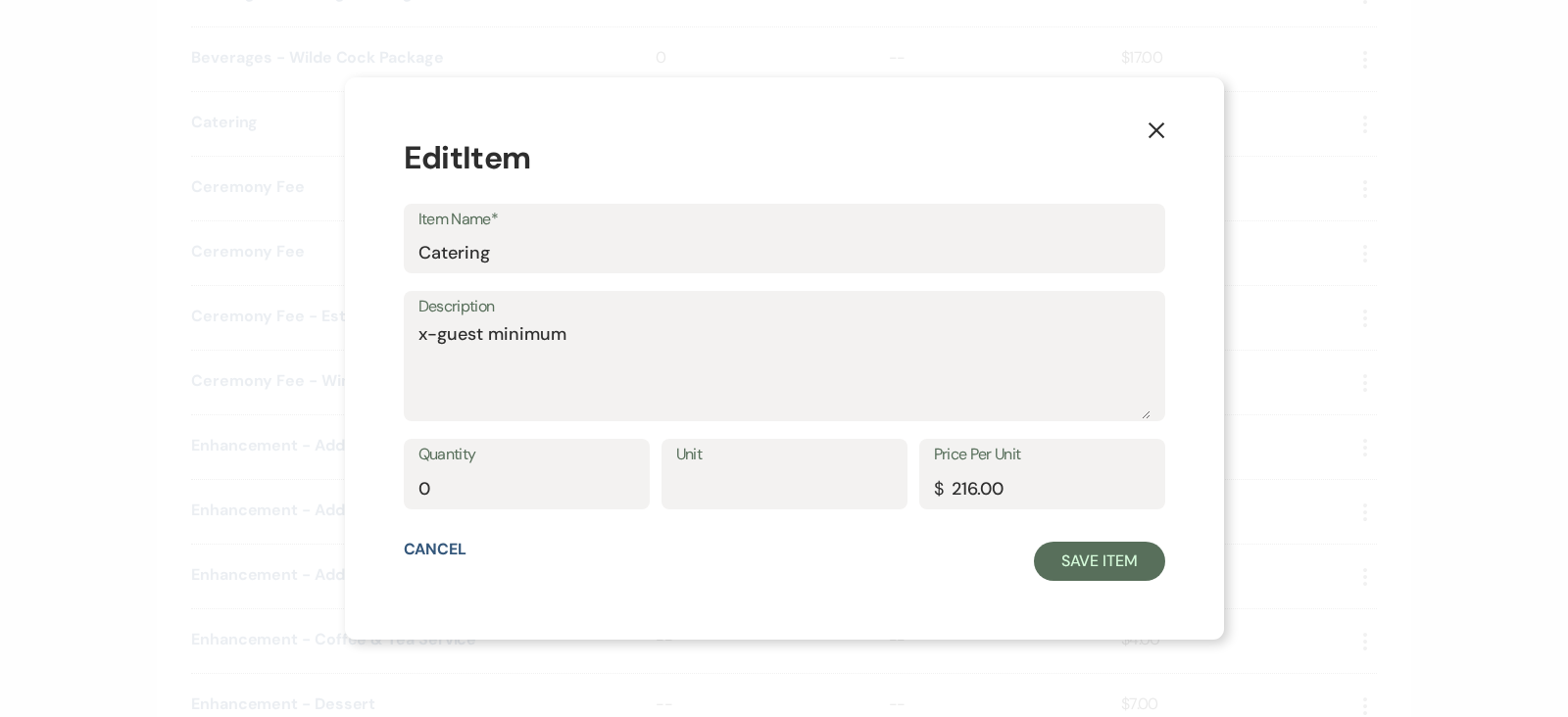 click on "X" 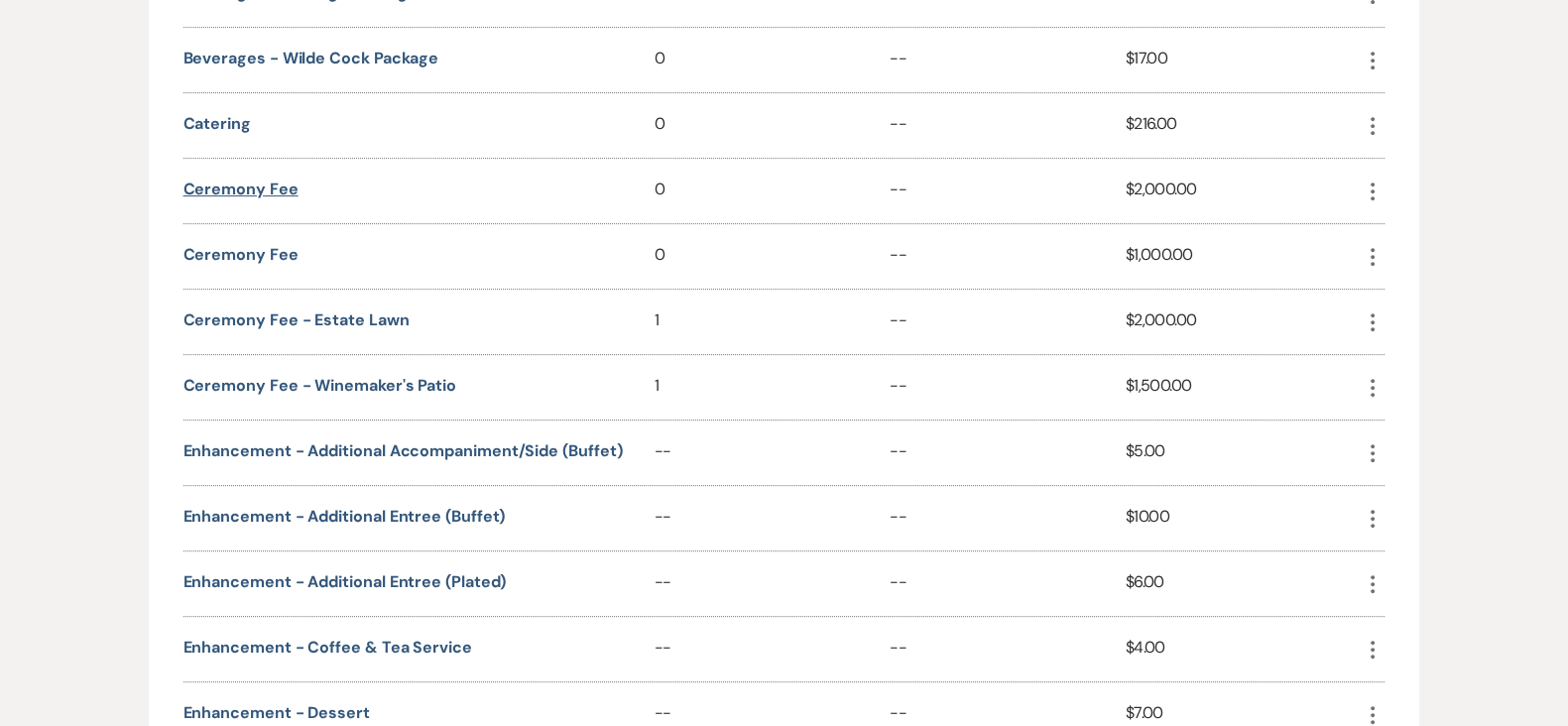 click on "Ceremony Fee" at bounding box center (241, 189) 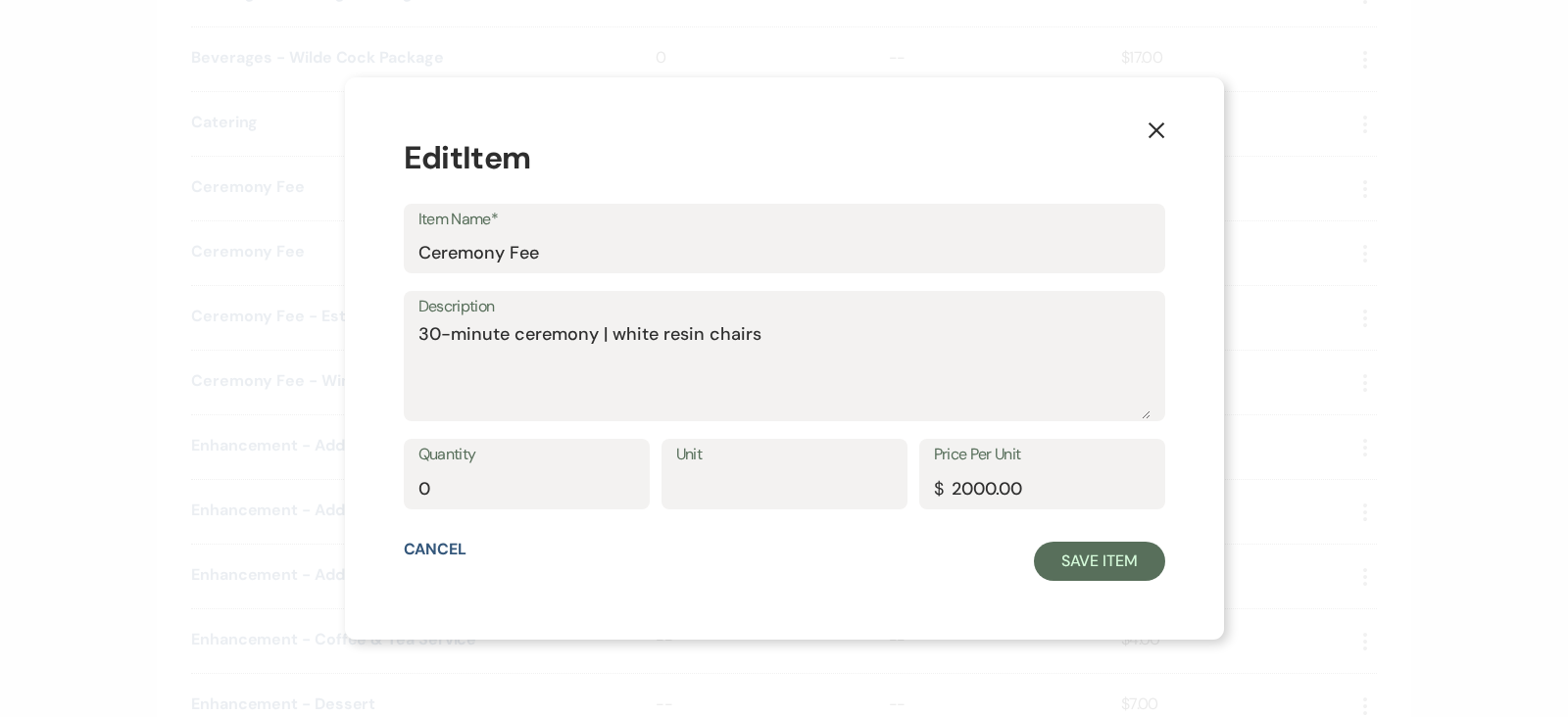 click on "Item Name* Ceremony Fee" at bounding box center (784, 239) 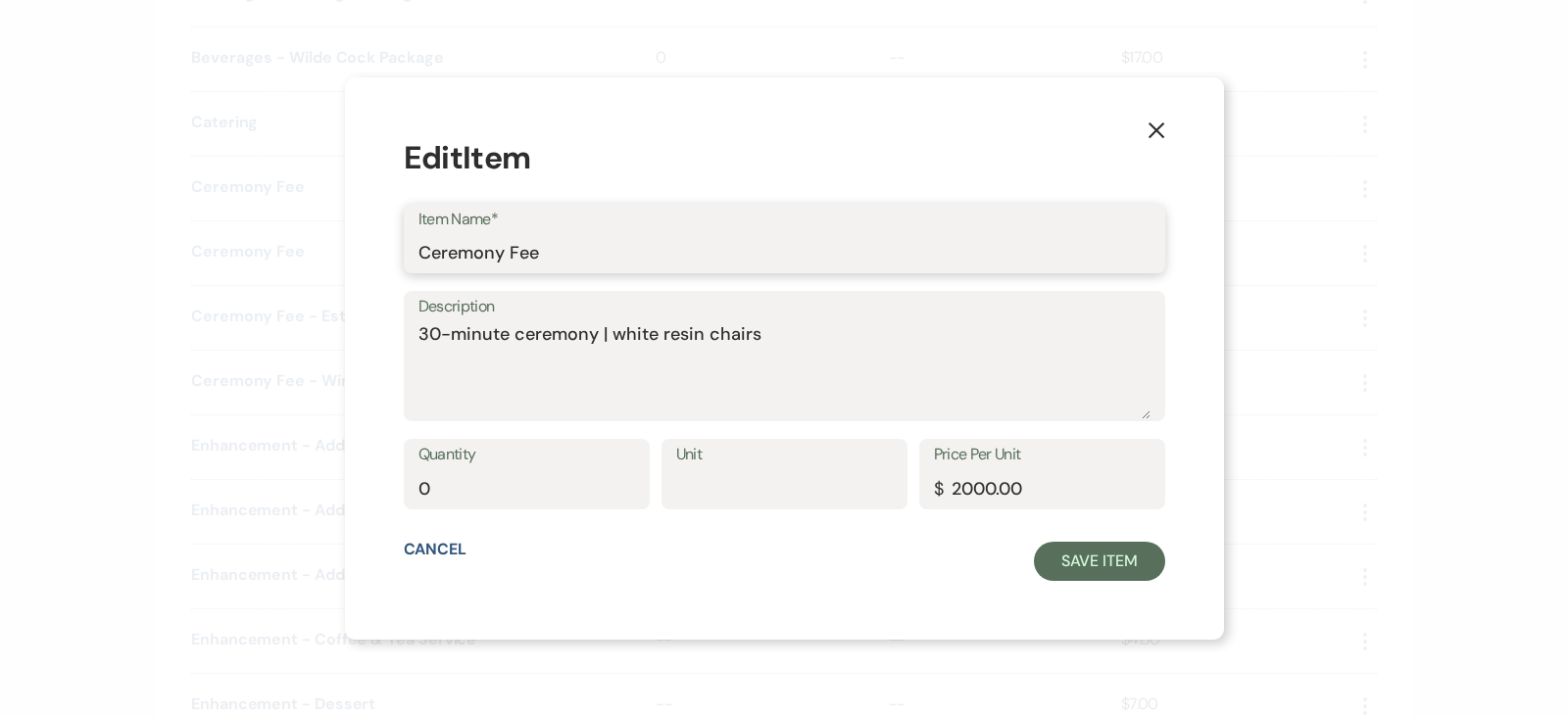 click on "Ceremony Fee" at bounding box center (784, 252) 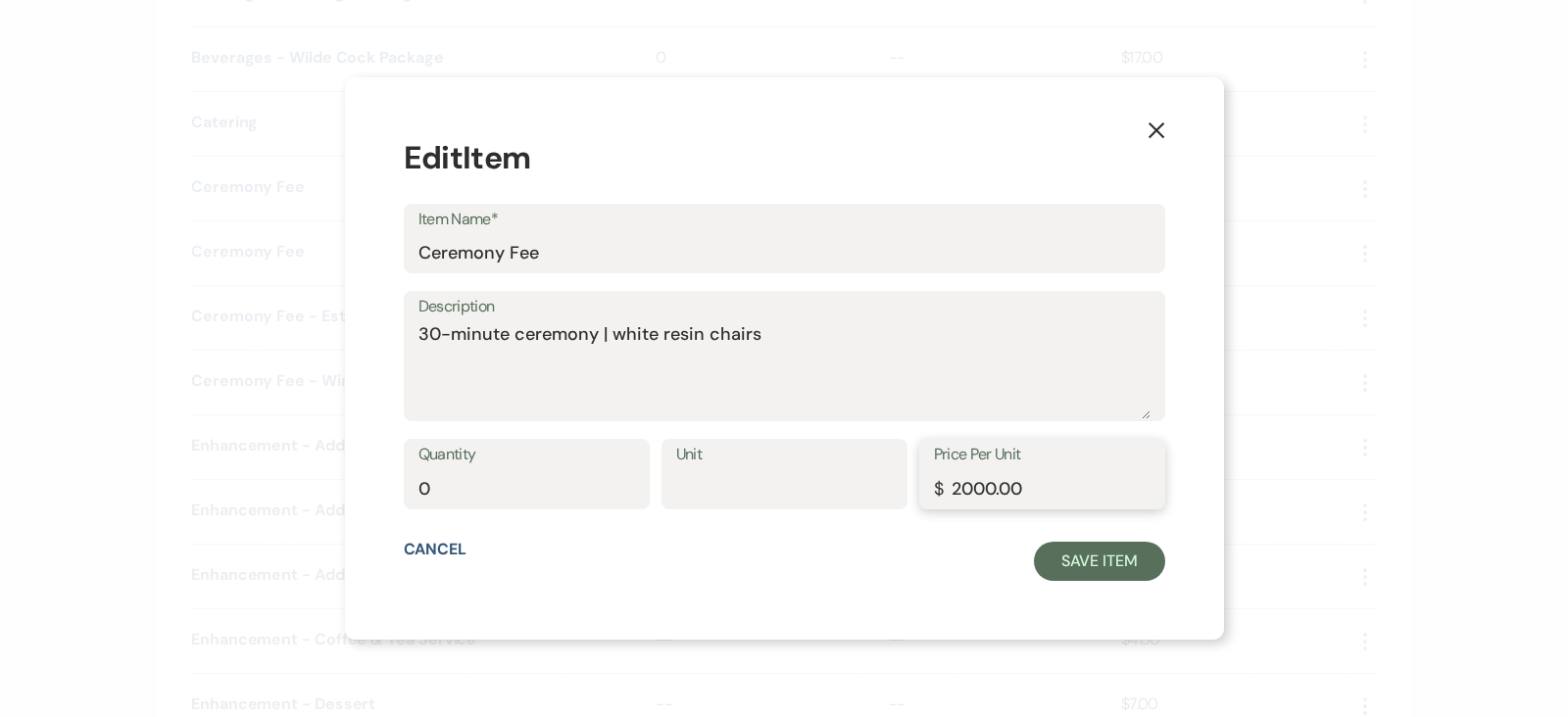 click on "2000.00" at bounding box center (1042, 488) 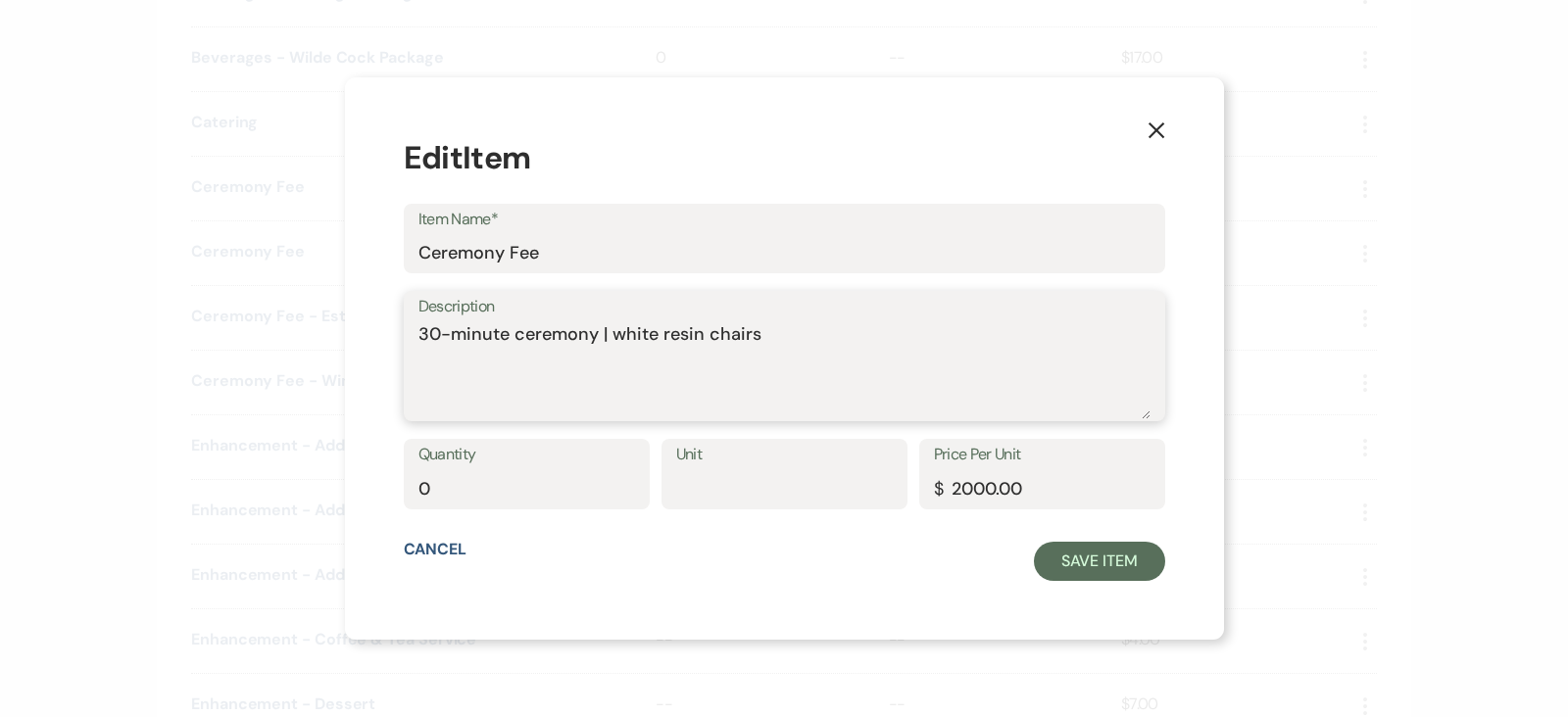 click on "30-minute ceremony | white resin chairs" at bounding box center [784, 370] 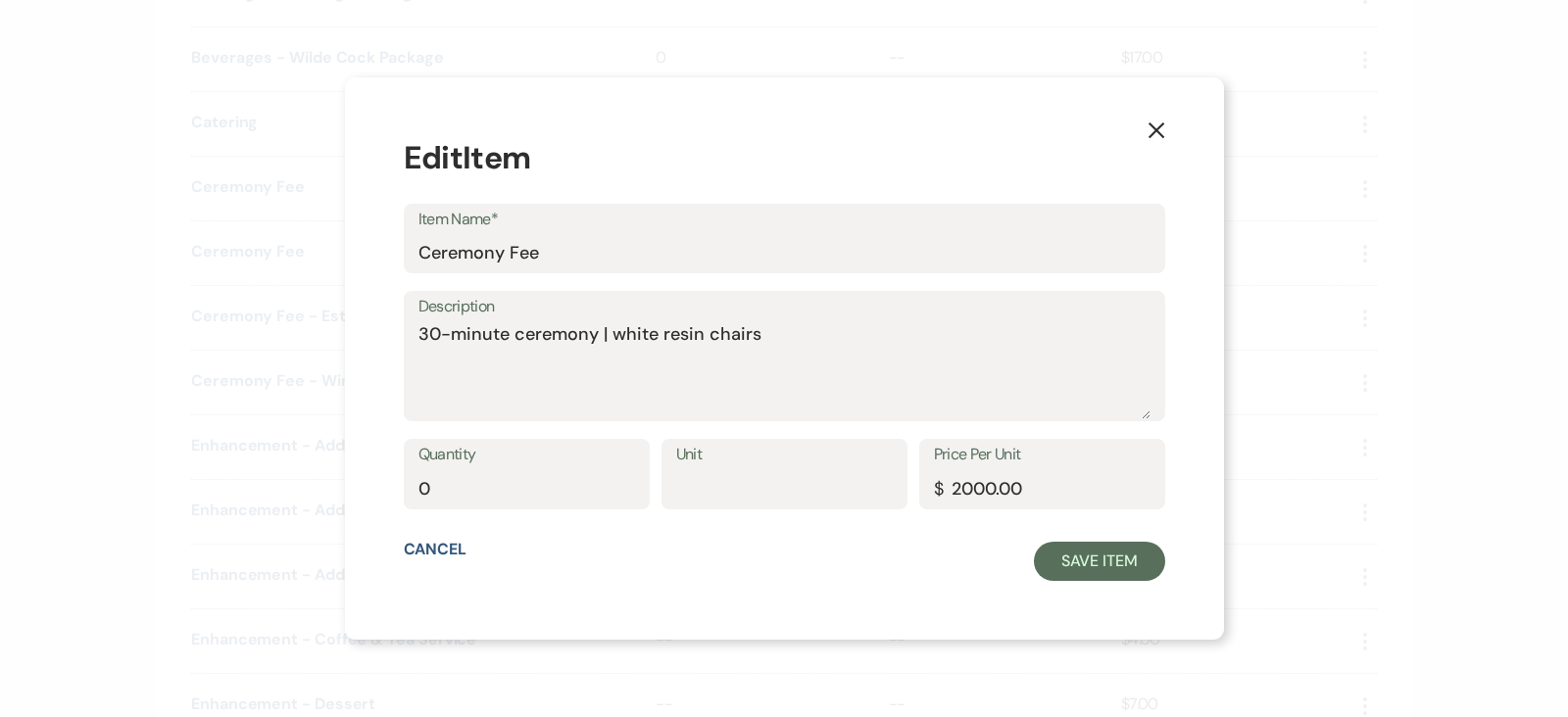 click on "X" 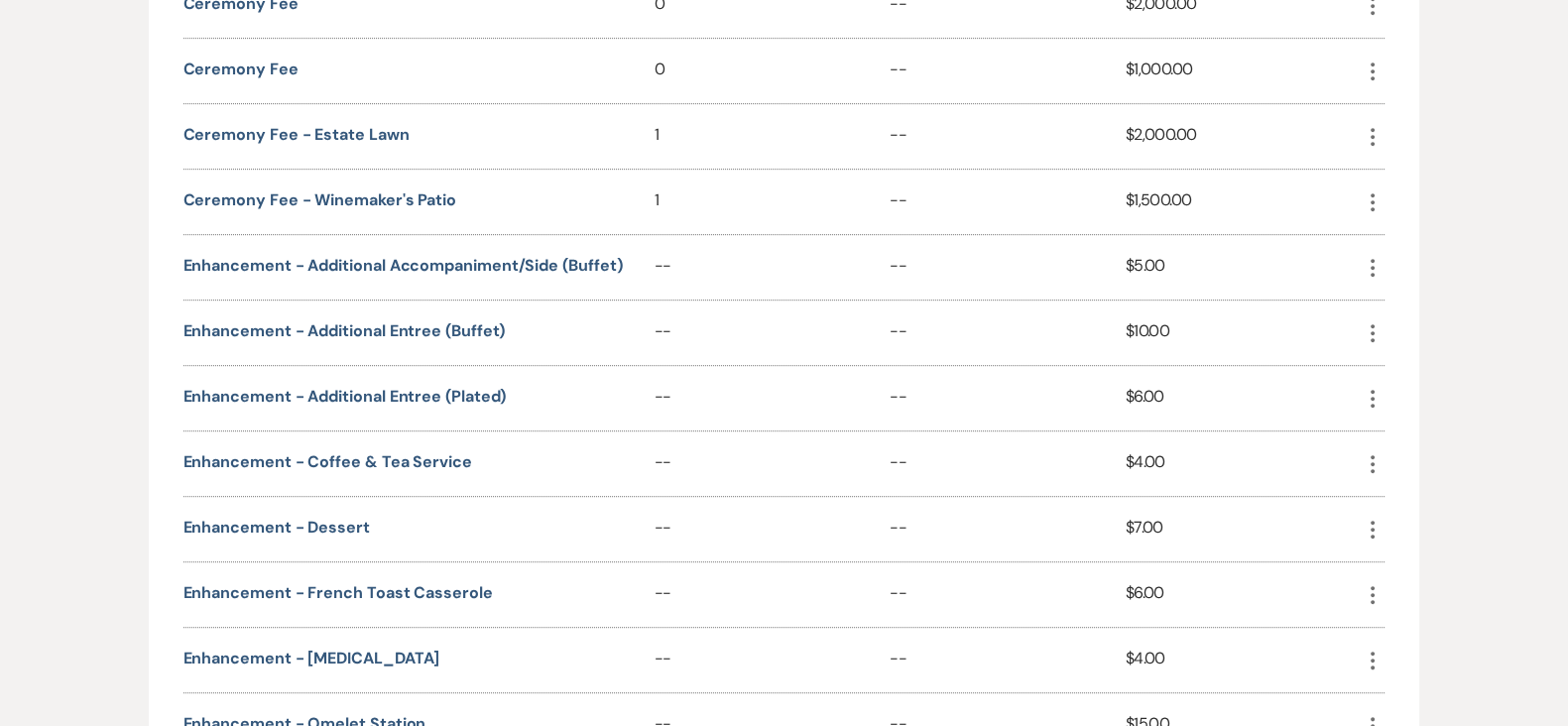 scroll, scrollTop: 1332, scrollLeft: 0, axis: vertical 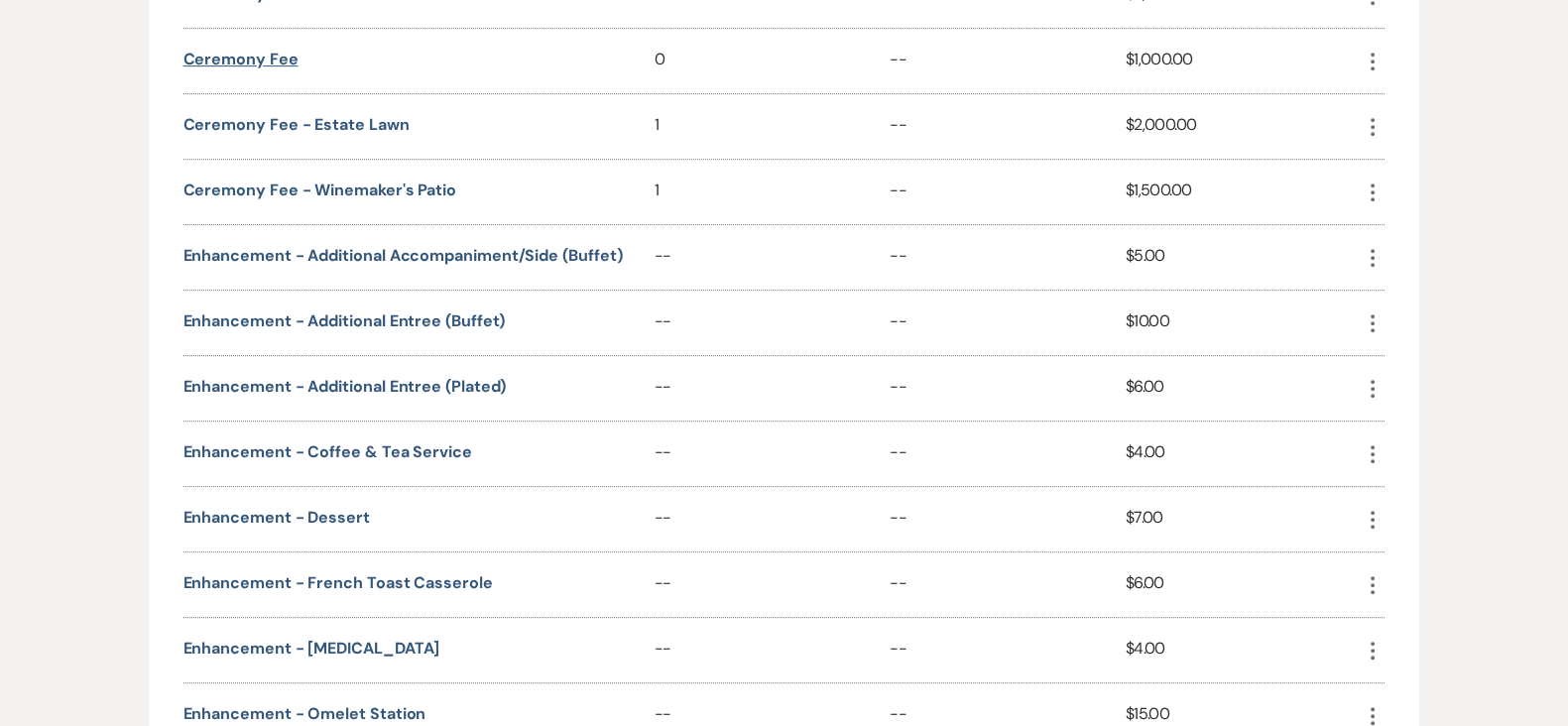 click on "Ceremony Fee" at bounding box center (241, 60) 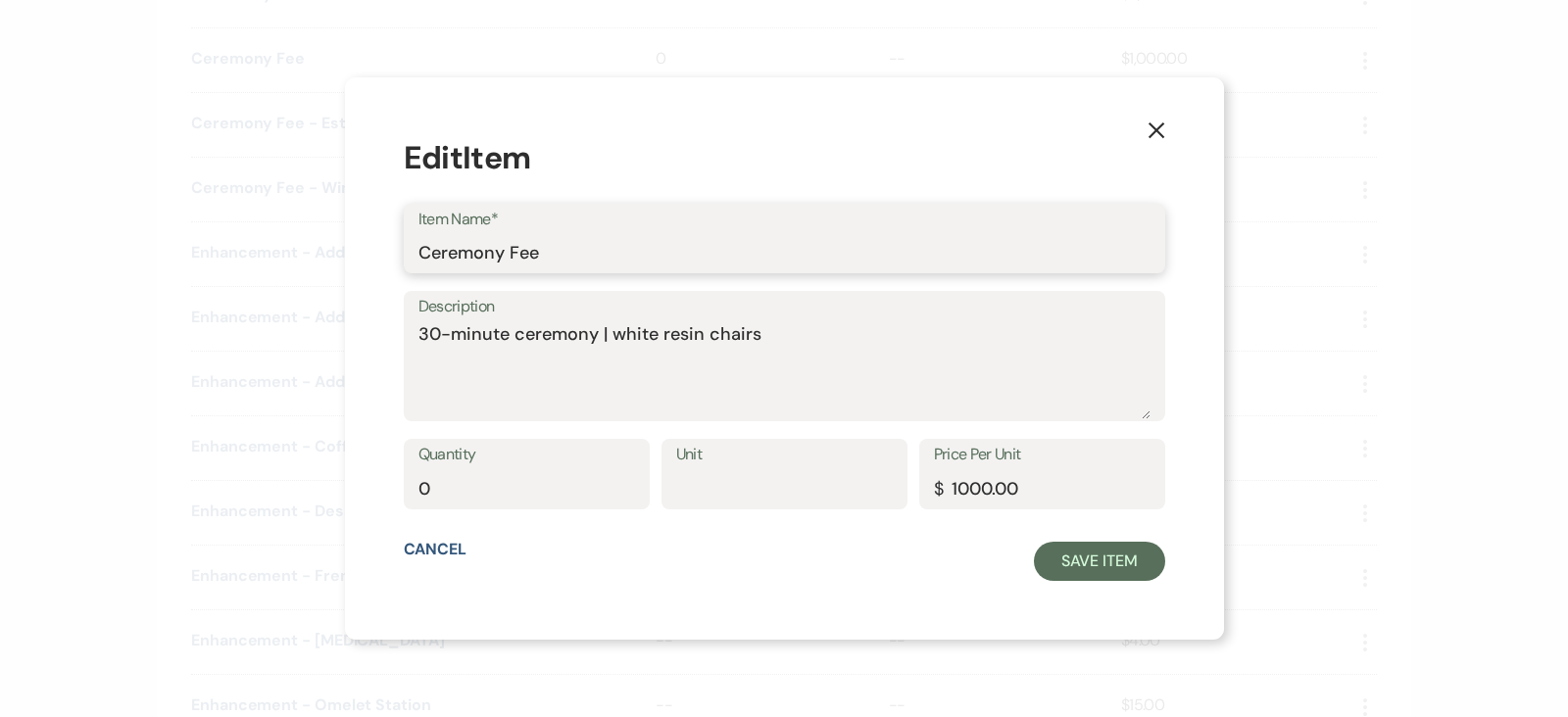 click on "Ceremony Fee" at bounding box center (784, 252) 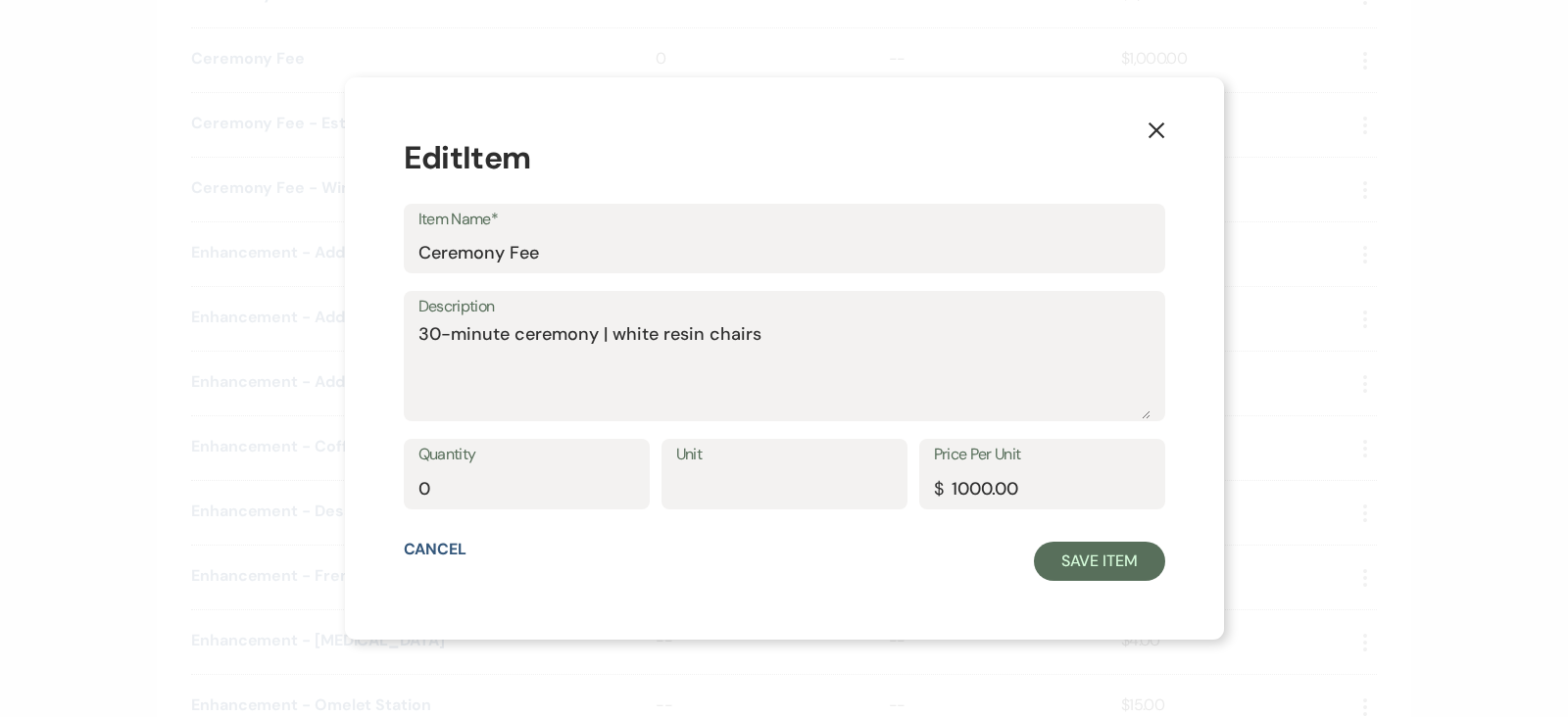 click on "X" 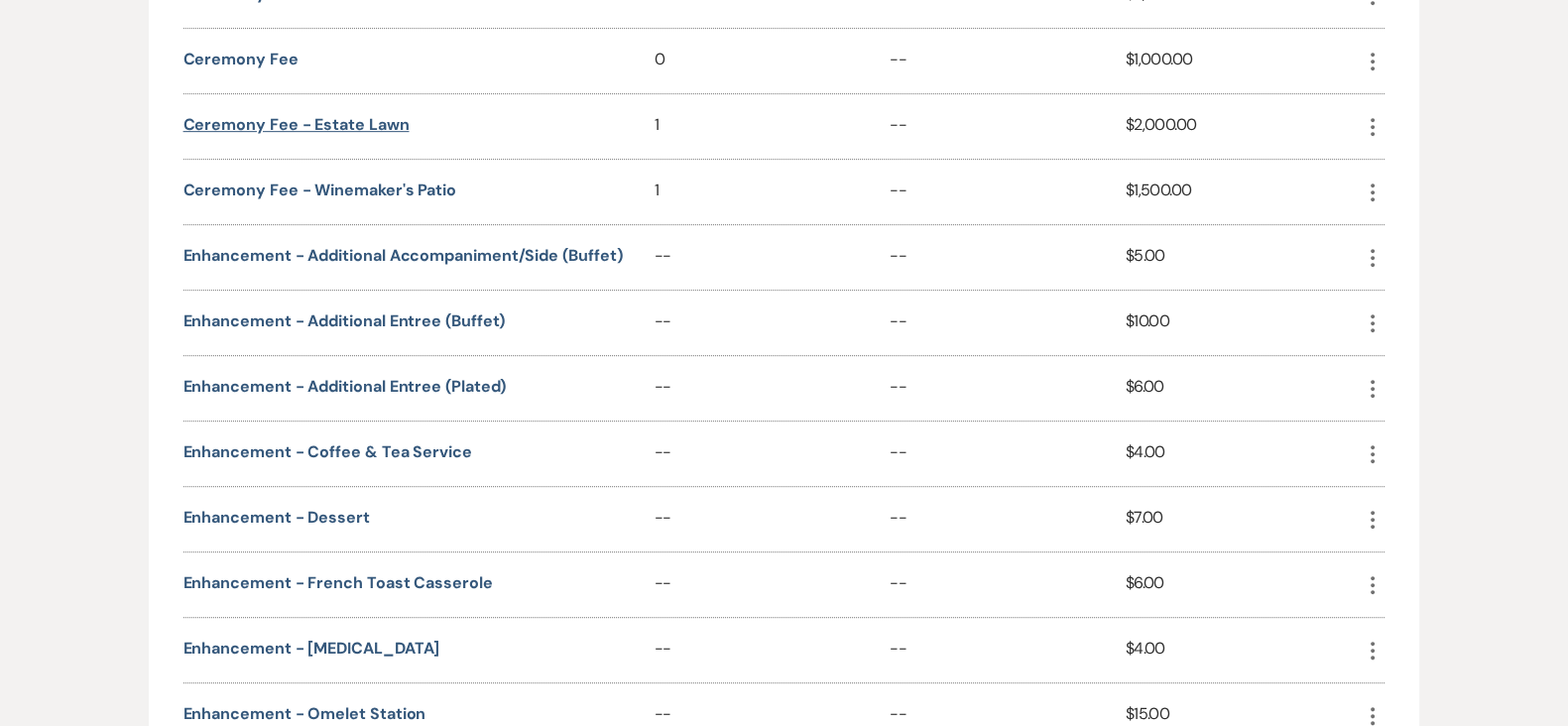 click on "Ceremony Fee - Estate Lawn" at bounding box center [297, 125] 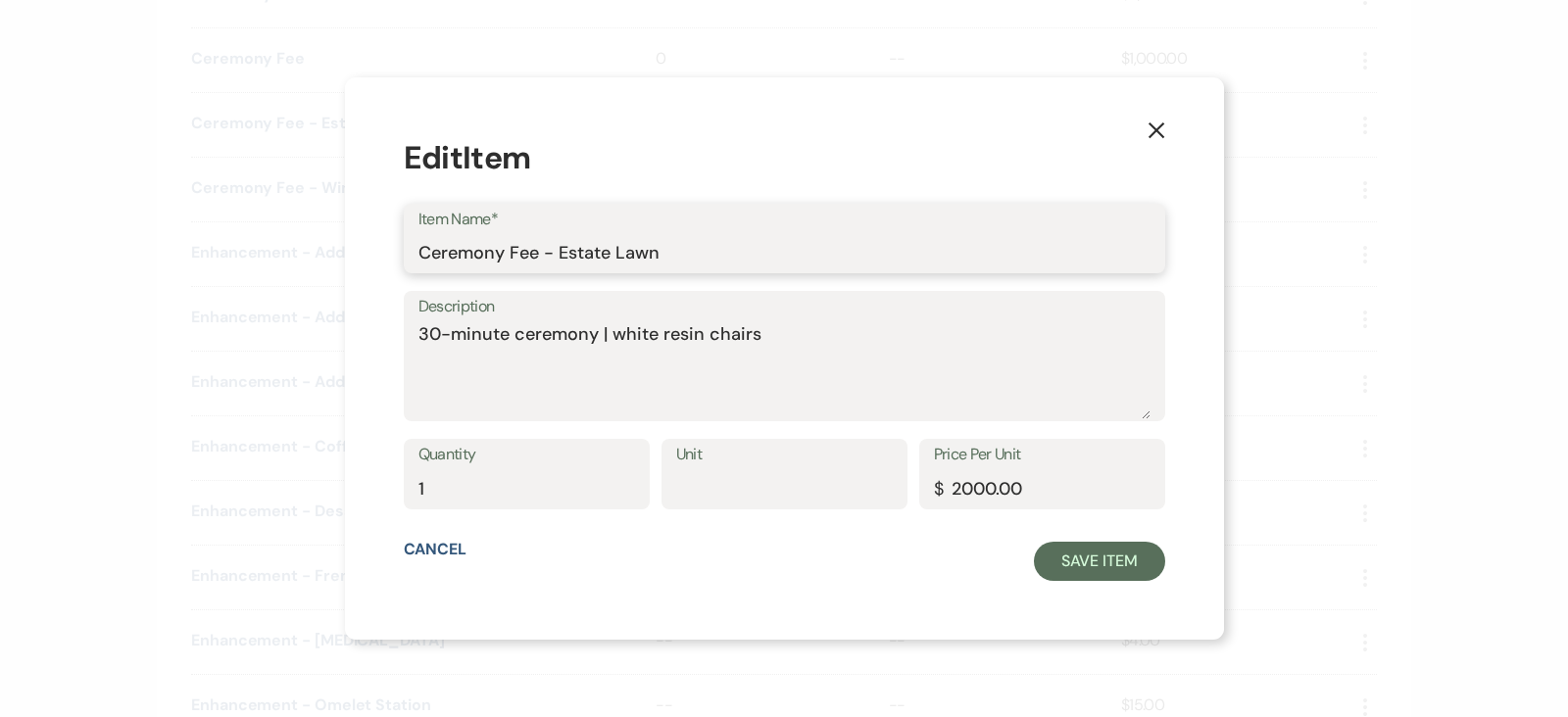 click on "Ceremony Fee - Estate Lawn" at bounding box center (784, 252) 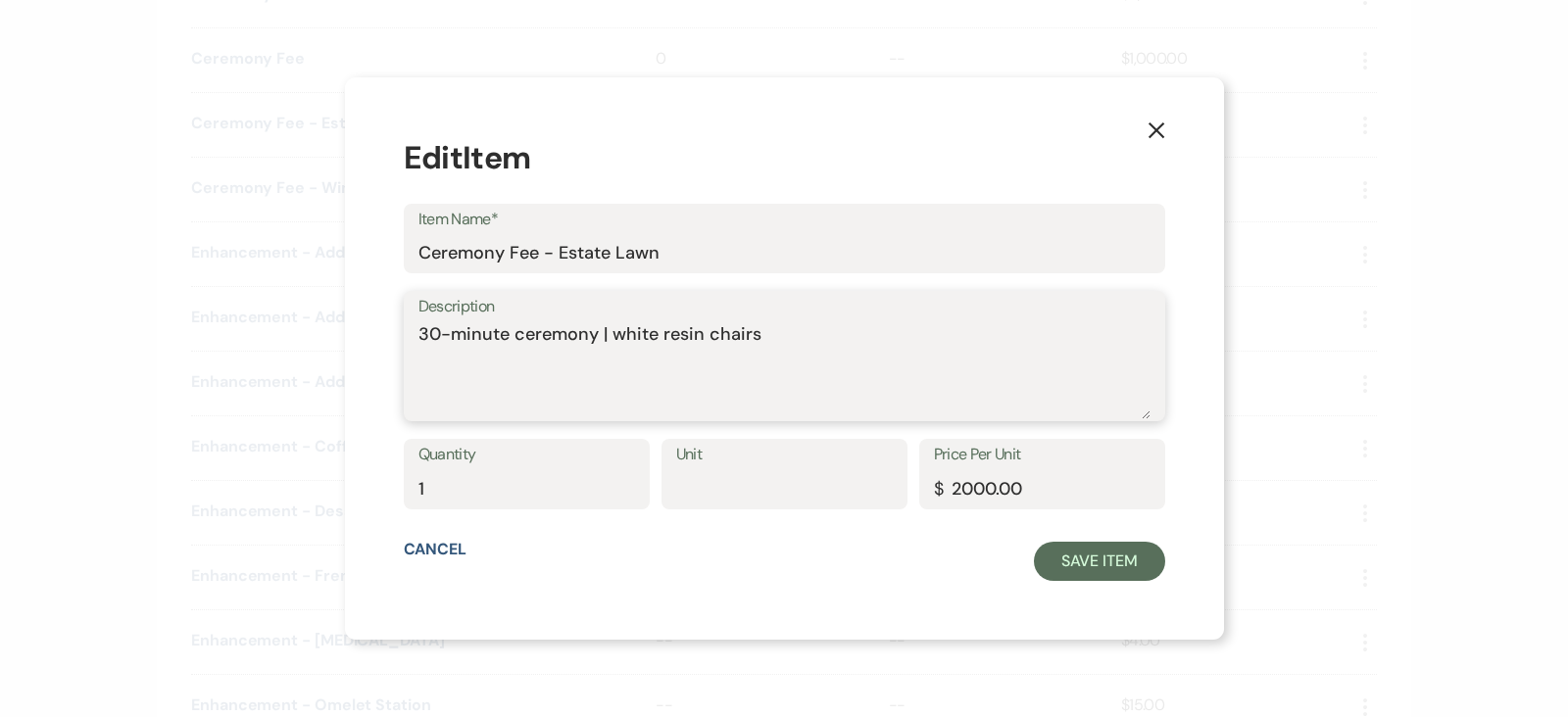 click on "30-minute ceremony | white resin chairs" at bounding box center [784, 370] 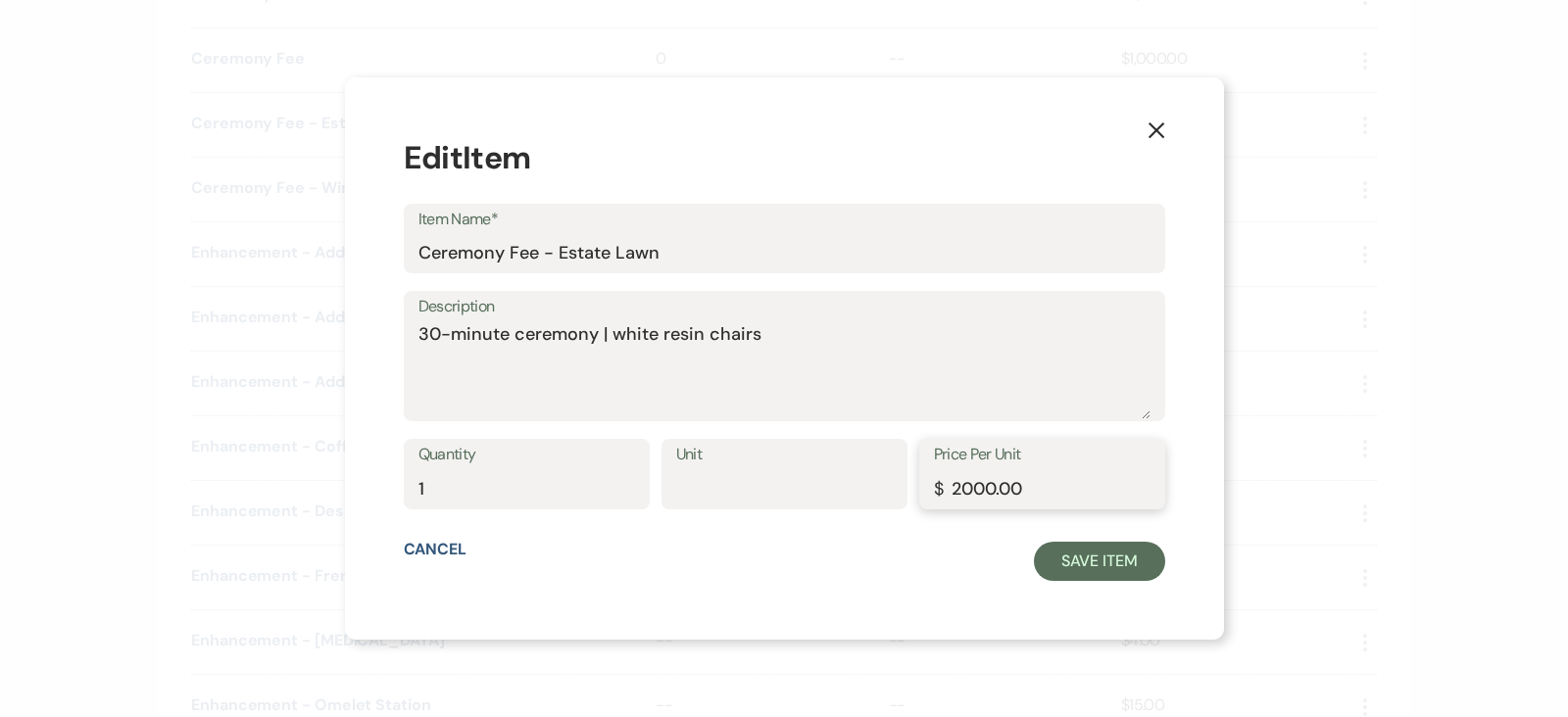 click on "2000.00" at bounding box center (1042, 488) 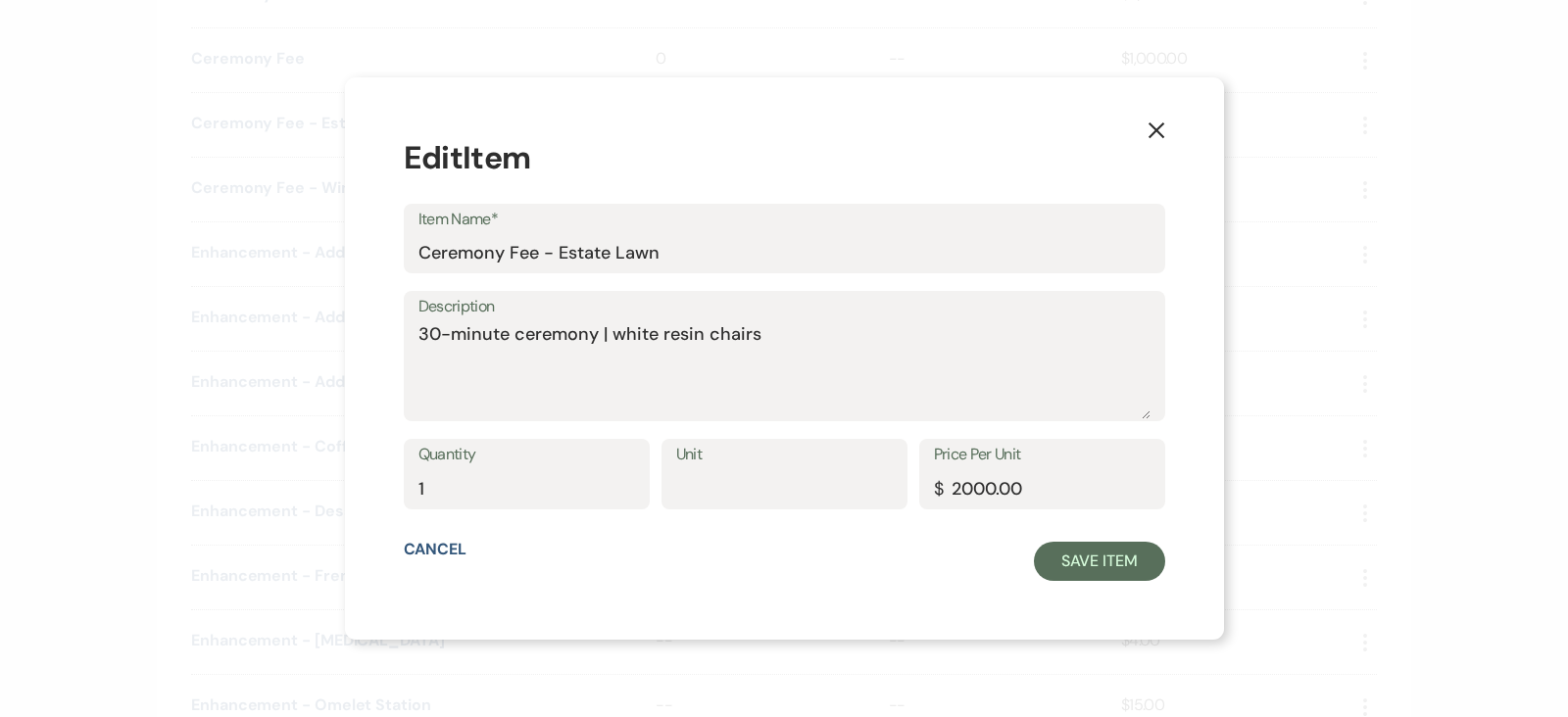 click on "X" 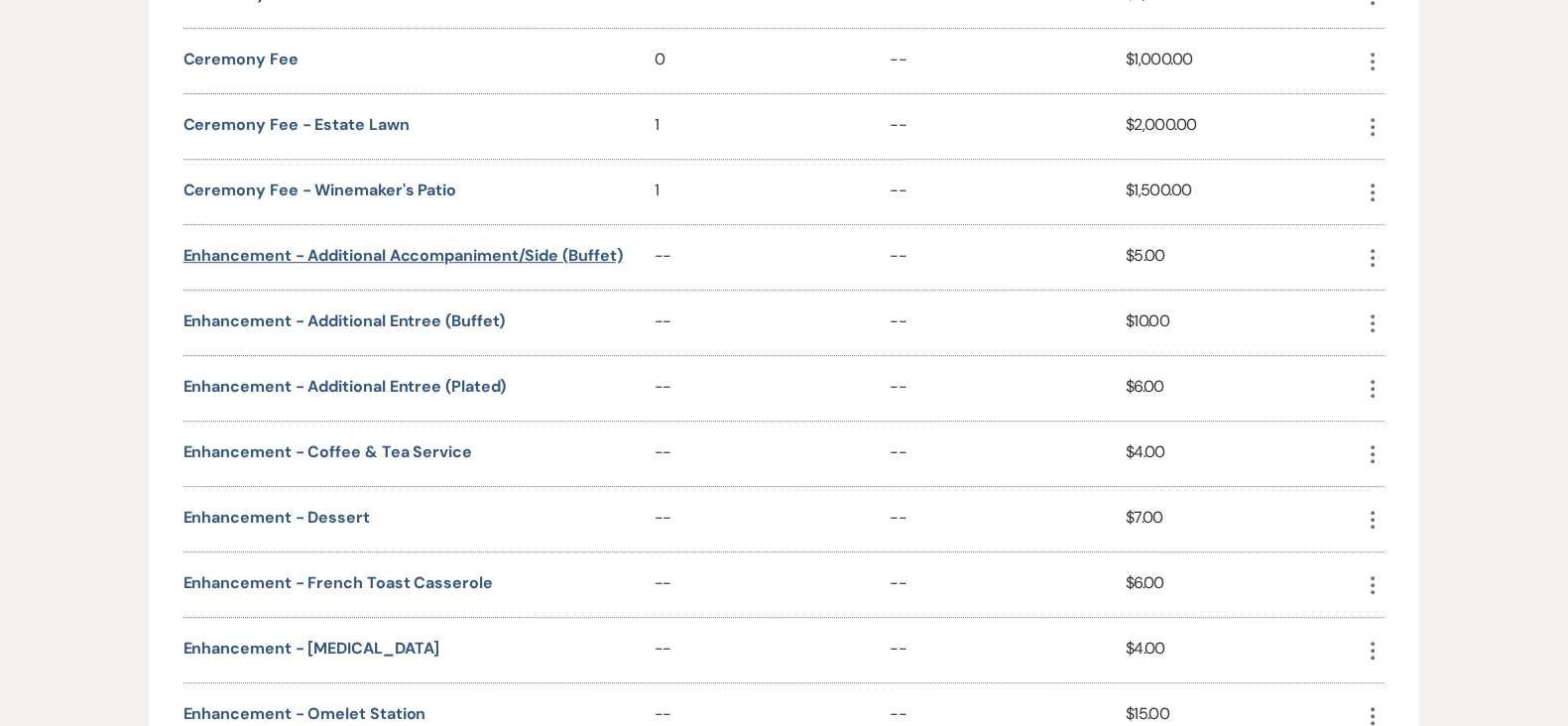click on "Enhancement - Additional Accompaniment/Side (Buffet)" at bounding box center (403, 256) 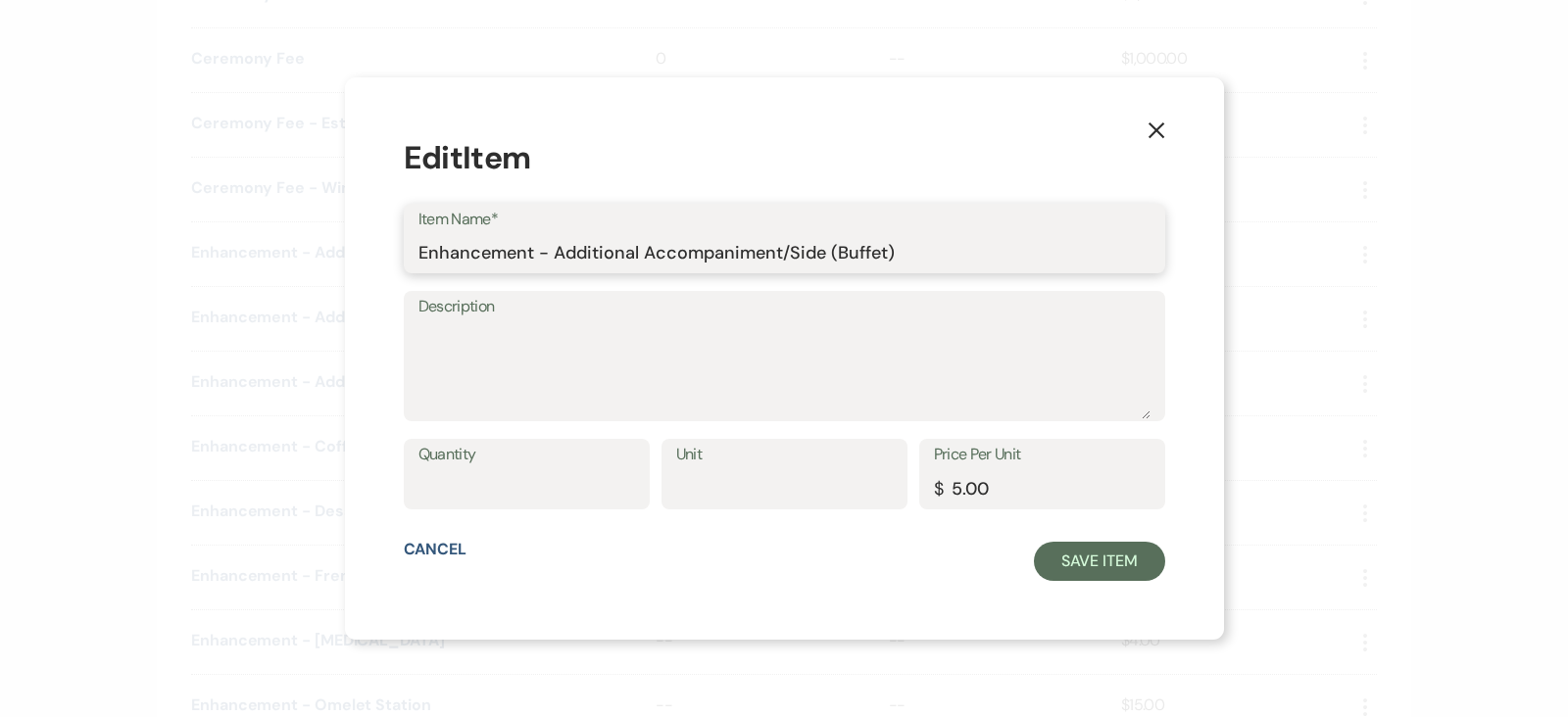 click on "Enhancement - Additional Accompaniment/Side (Buffet)" at bounding box center (784, 252) 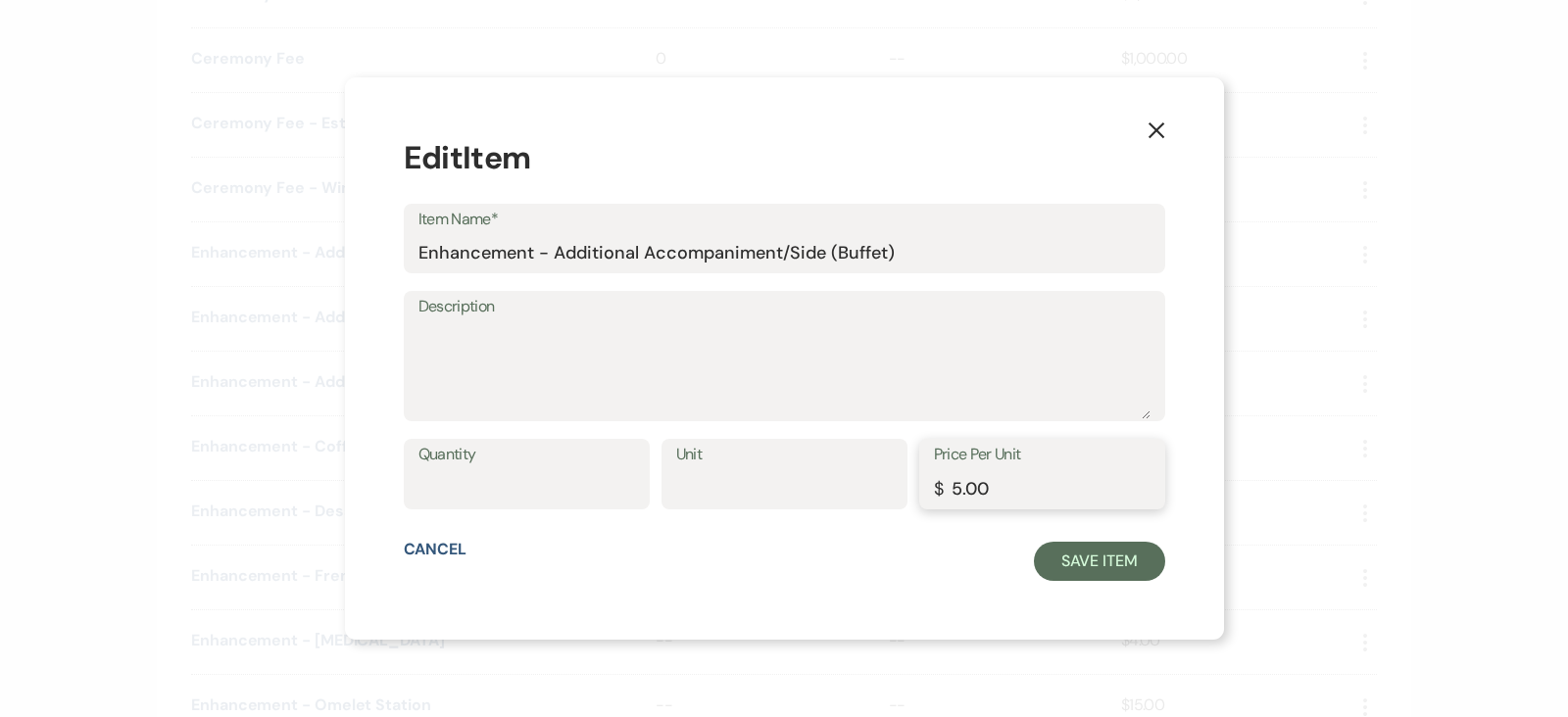 click on "5.00" at bounding box center [1042, 488] 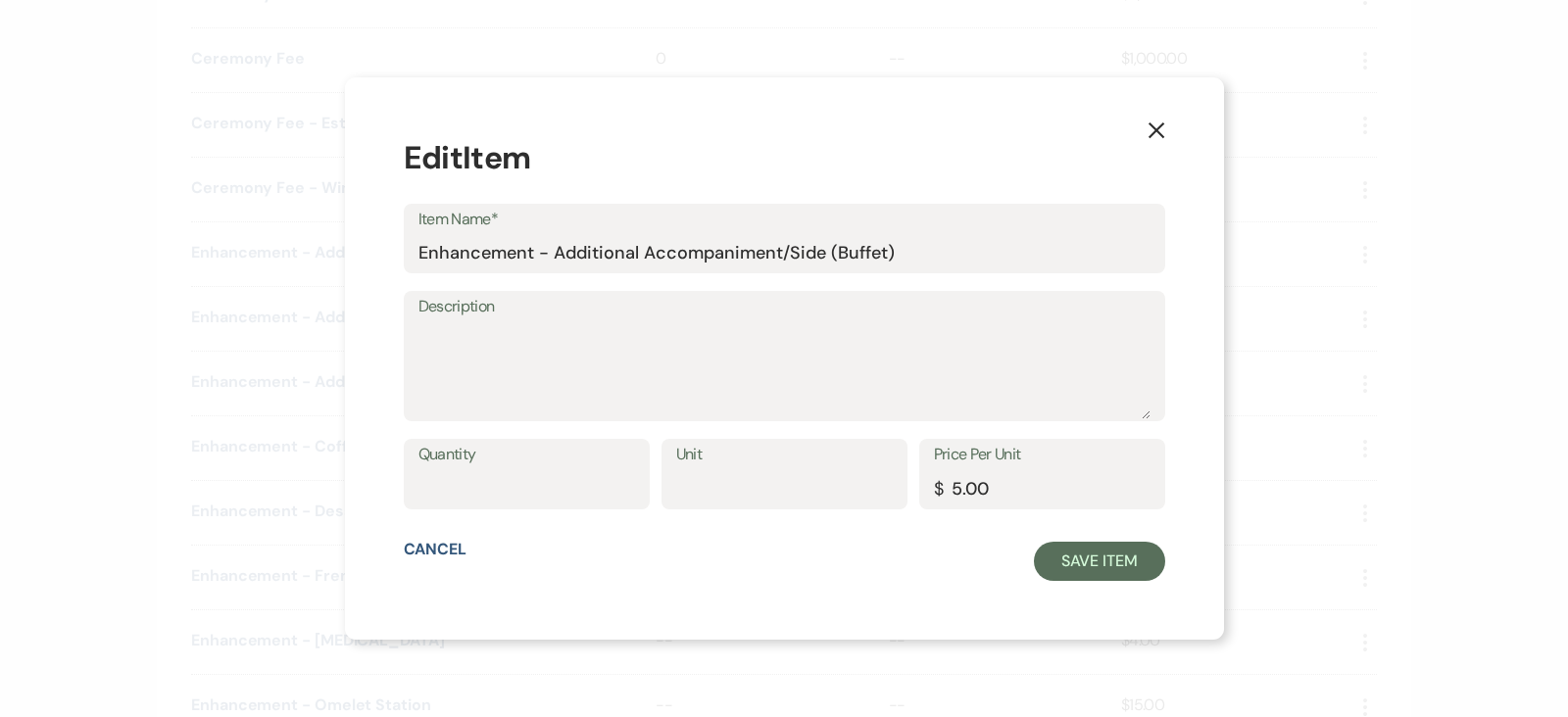 click on "X" 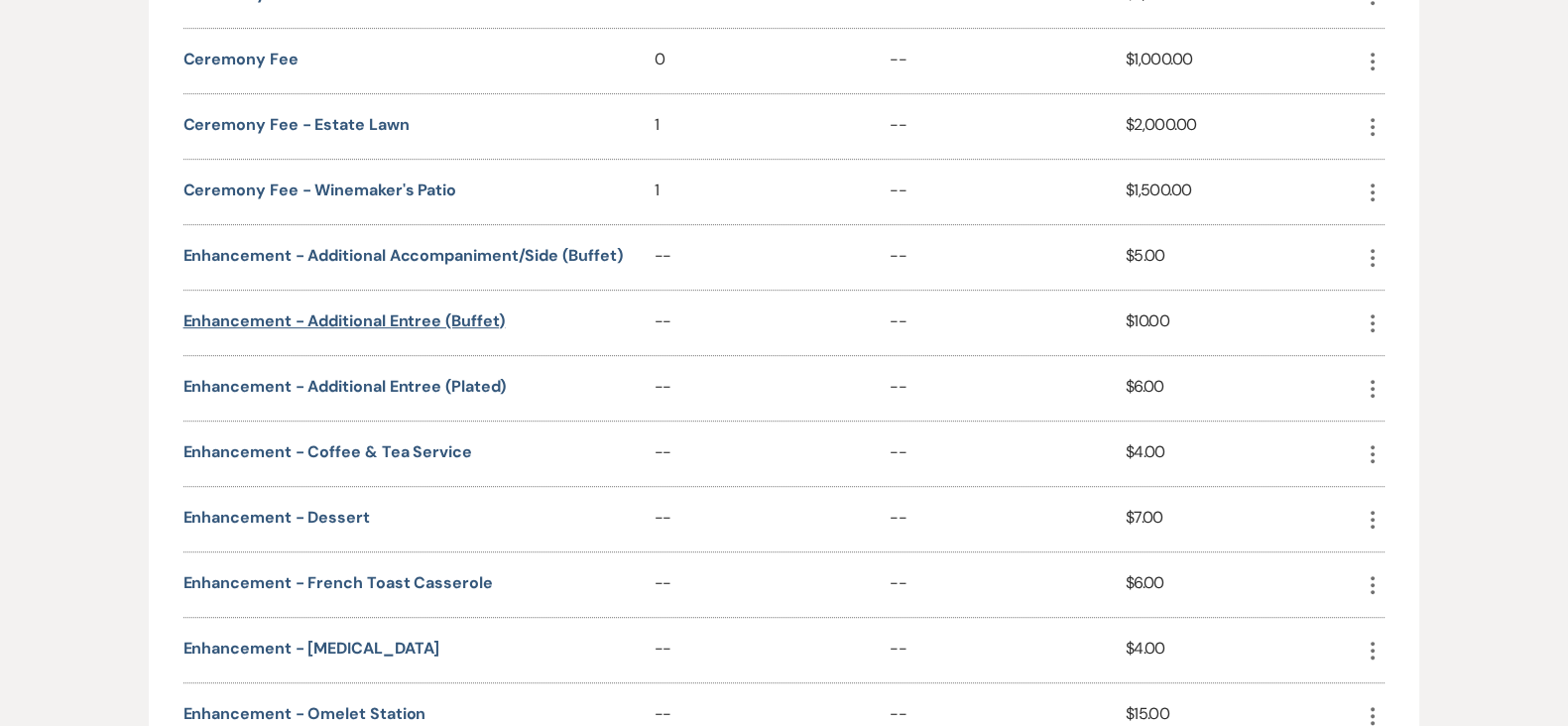 click on "Enhancement - Additional Entree (Buffet)" at bounding box center (344, 321) 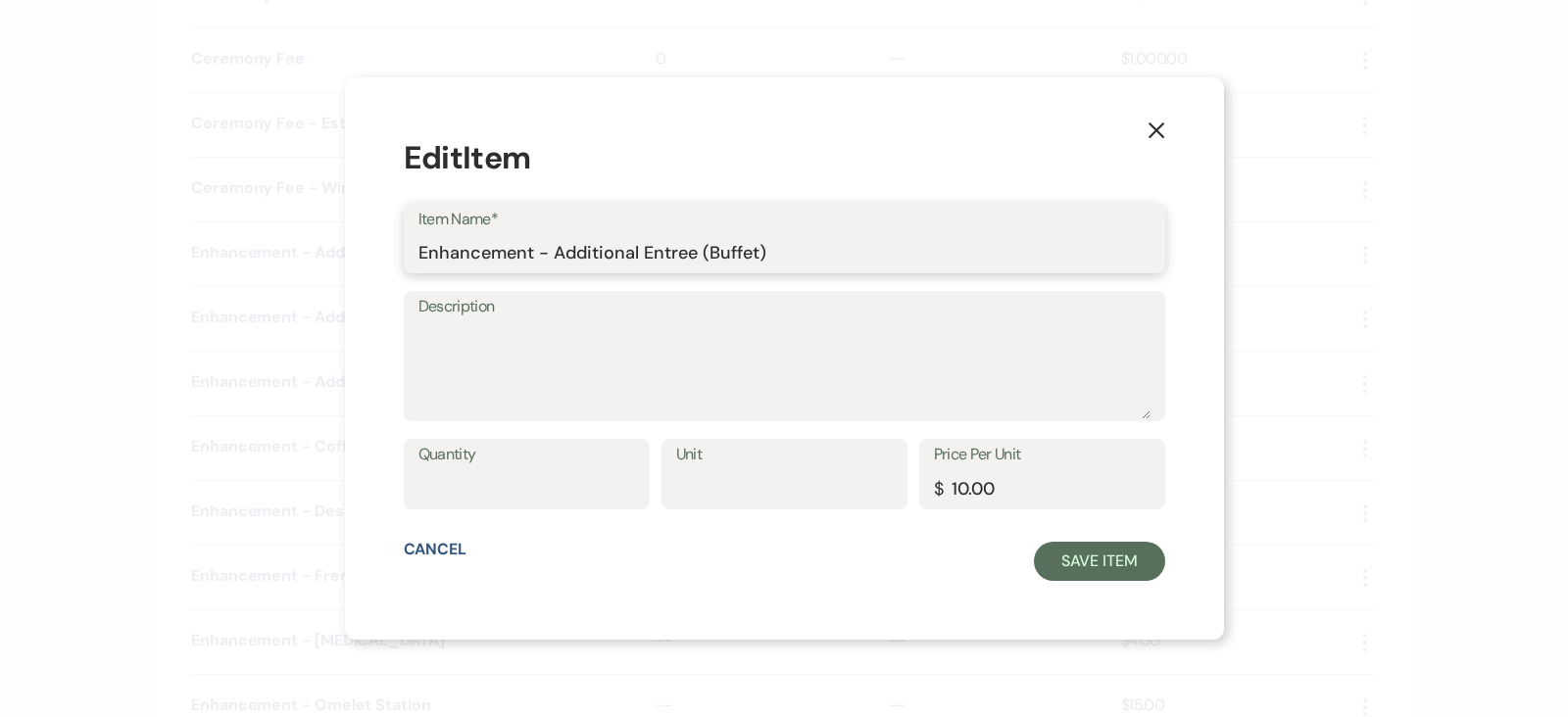 click on "Enhancement - Additional Entree (Buffet)" at bounding box center [784, 252] 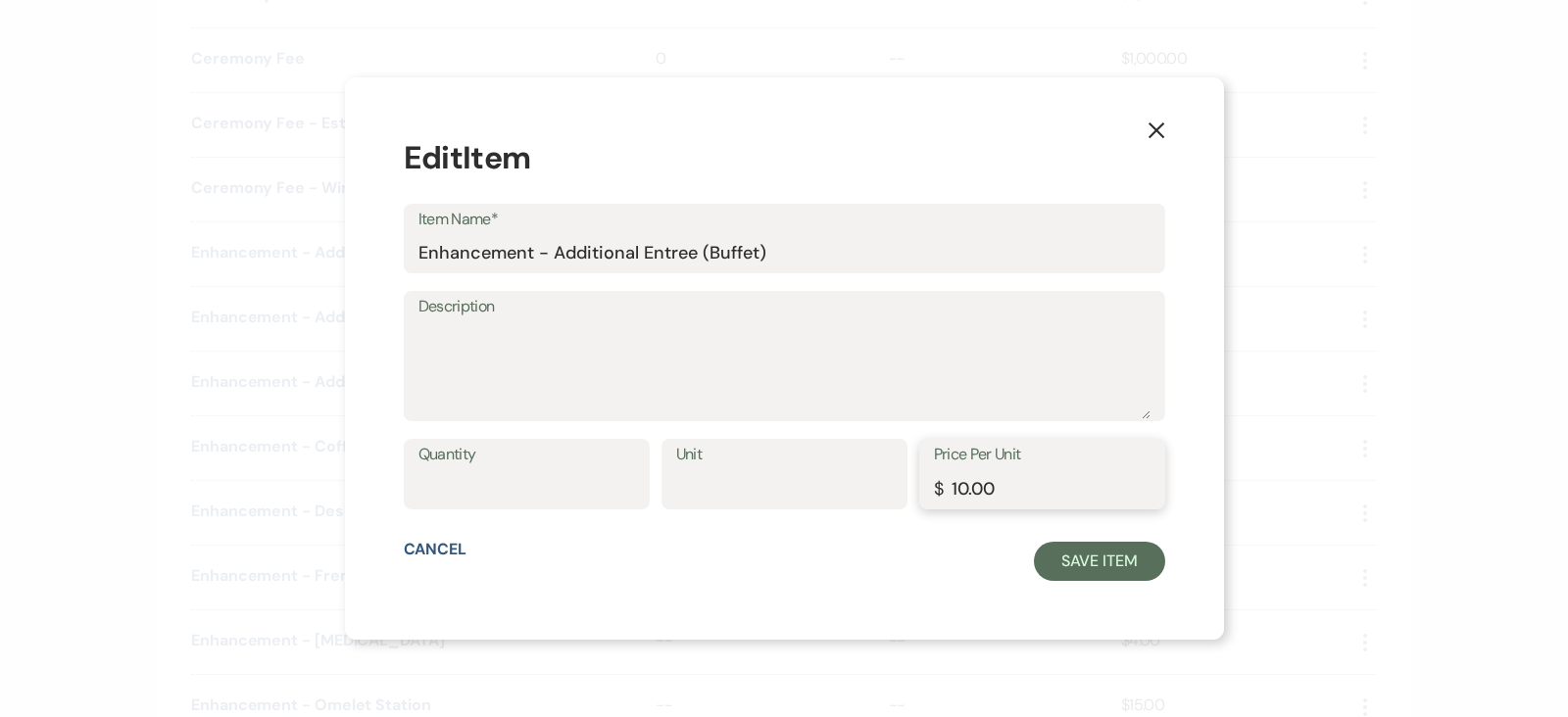 click on "10.00" at bounding box center (1042, 488) 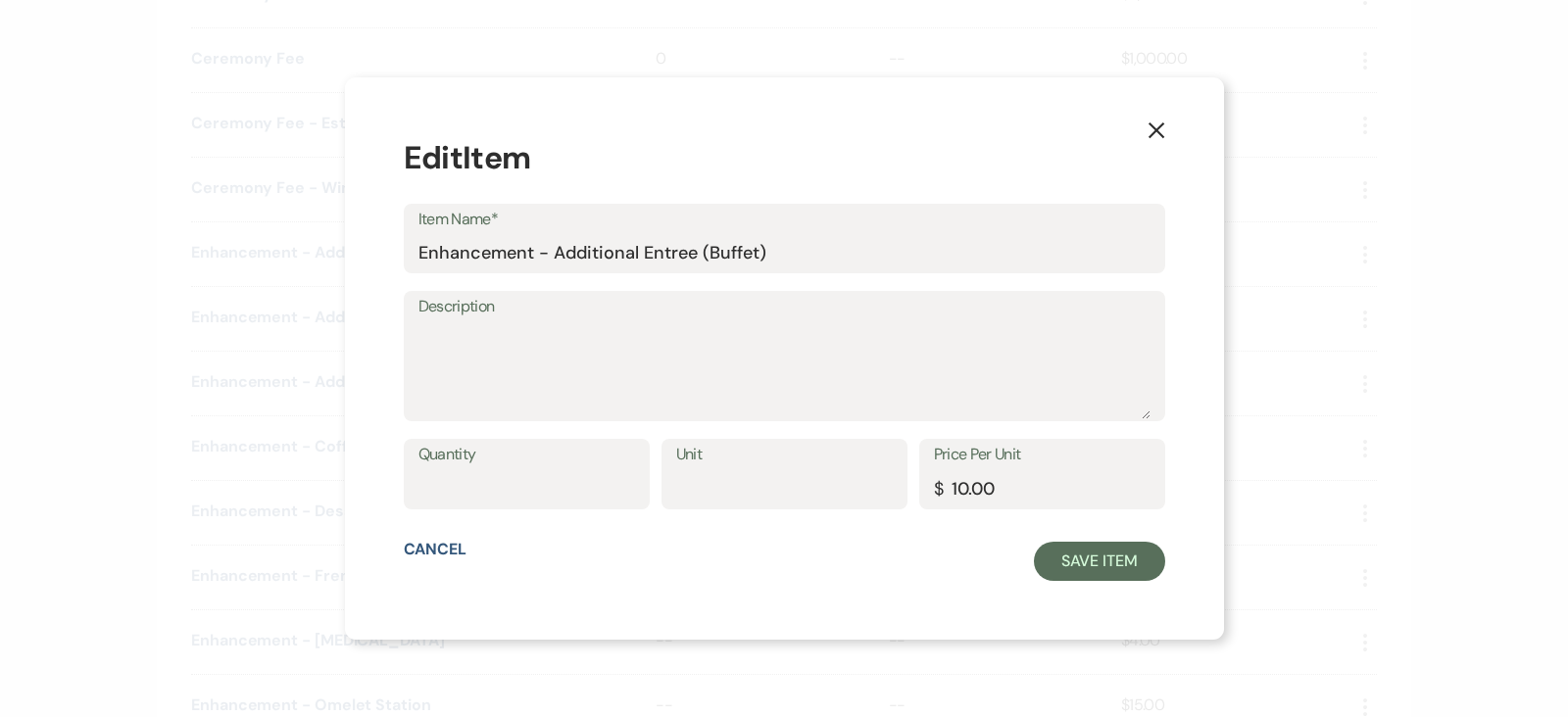 click on "X" 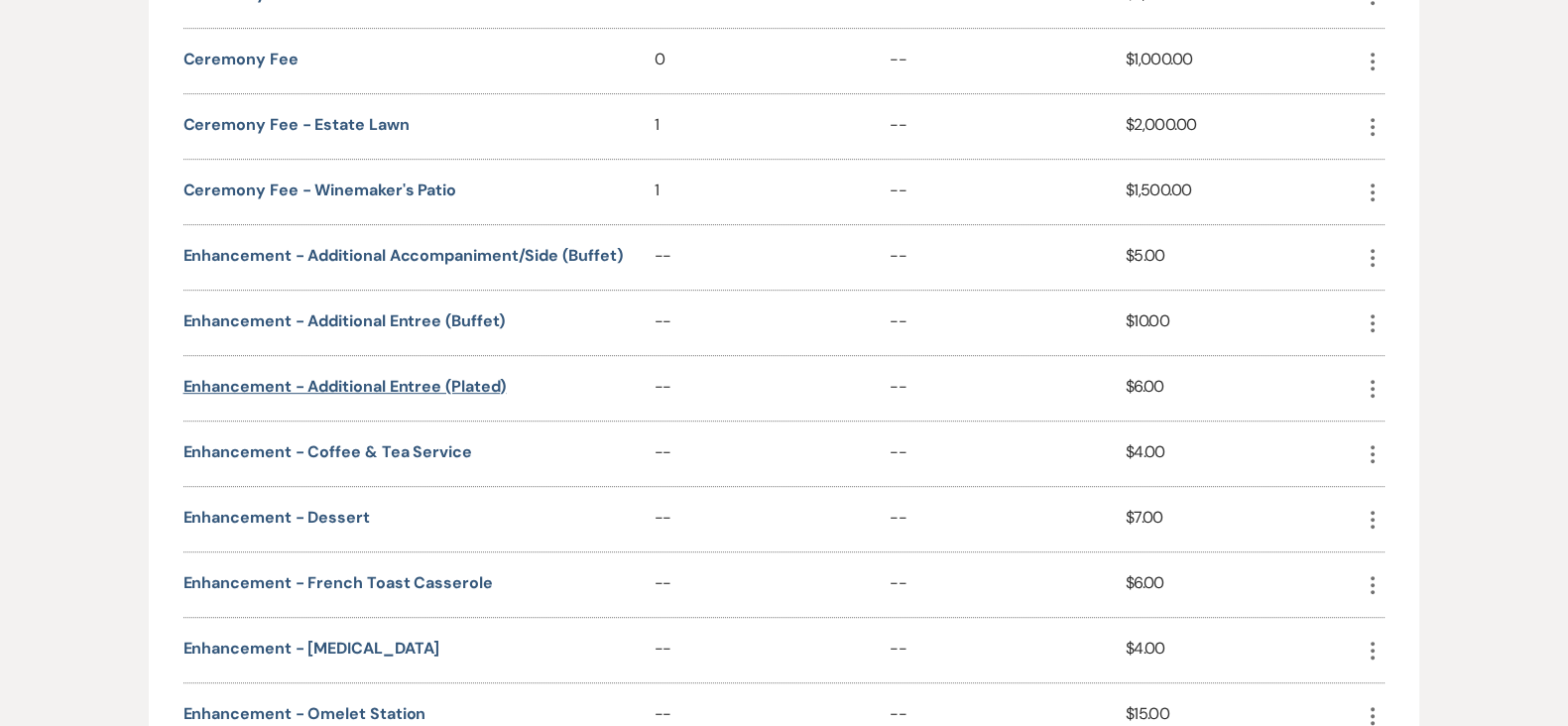click on "Enhancement - Additional Entree (Plated)" at bounding box center [345, 387] 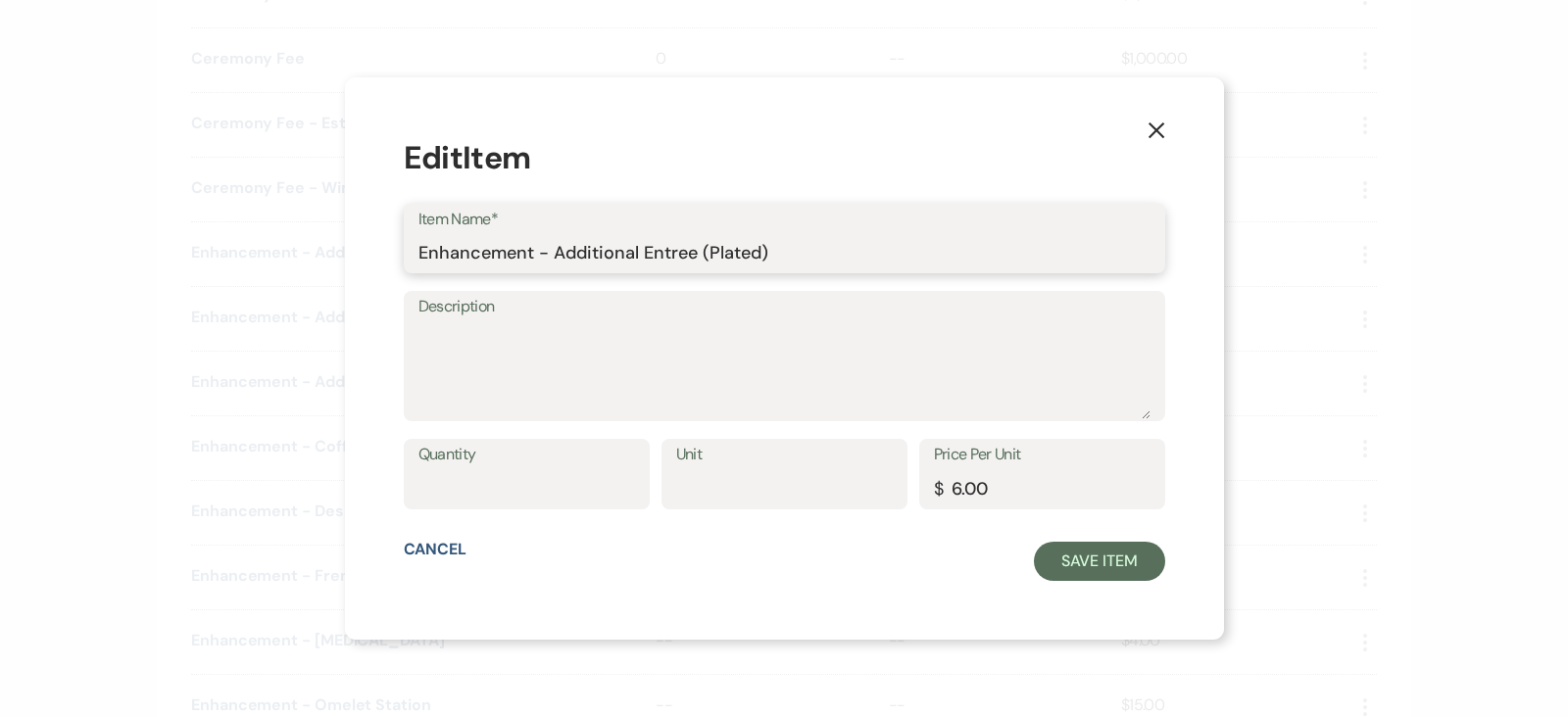 click on "Enhancement - Additional Entree (Plated)" at bounding box center (784, 252) 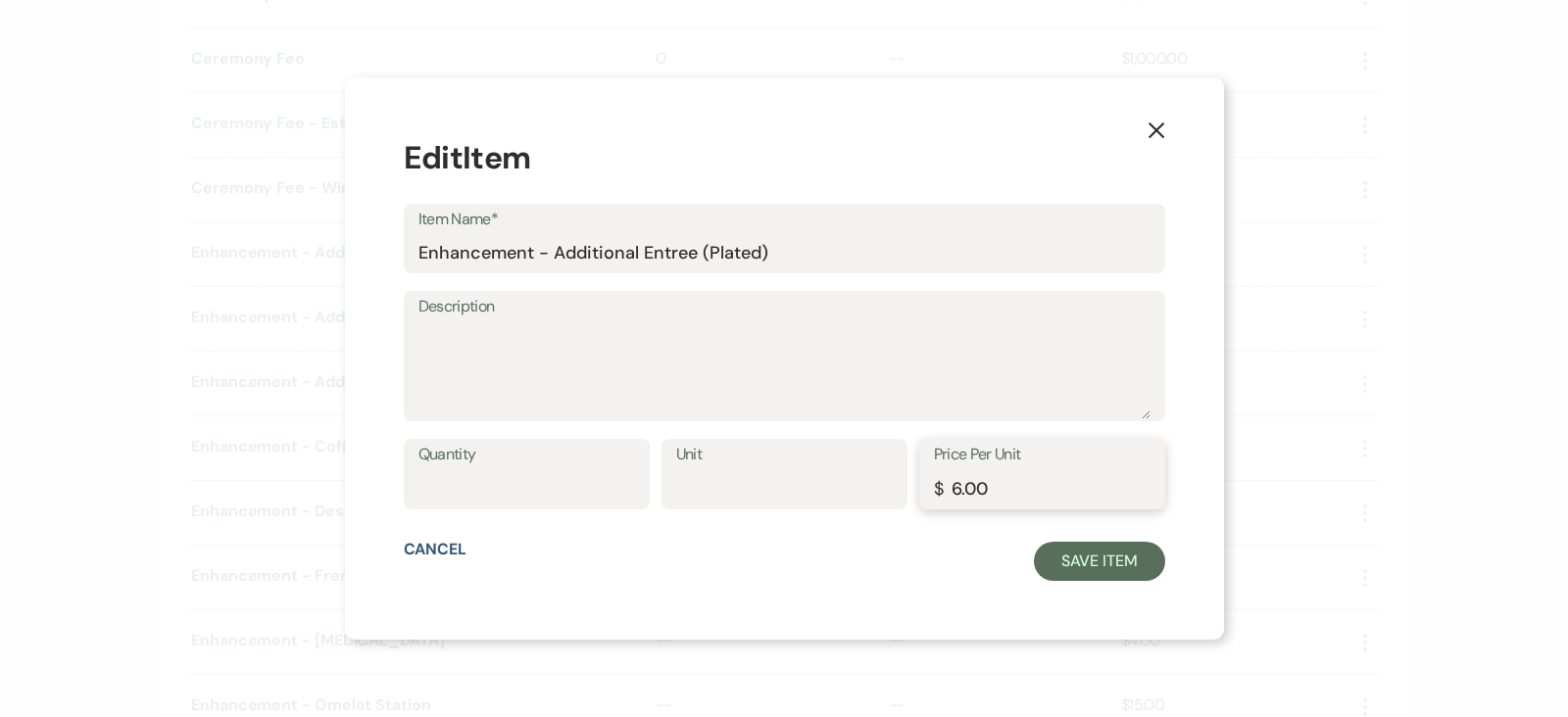 click on "6.00" at bounding box center [1042, 488] 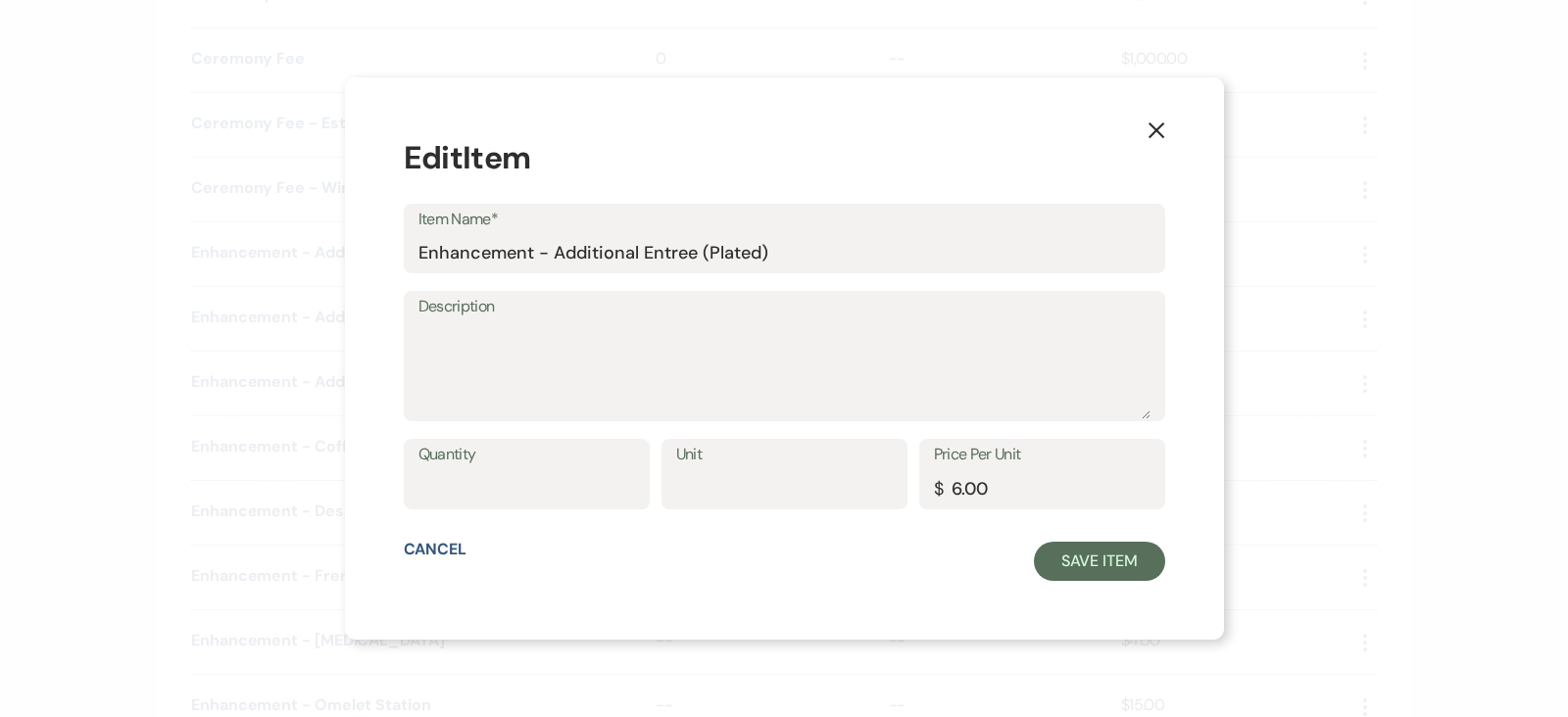 click on "X" 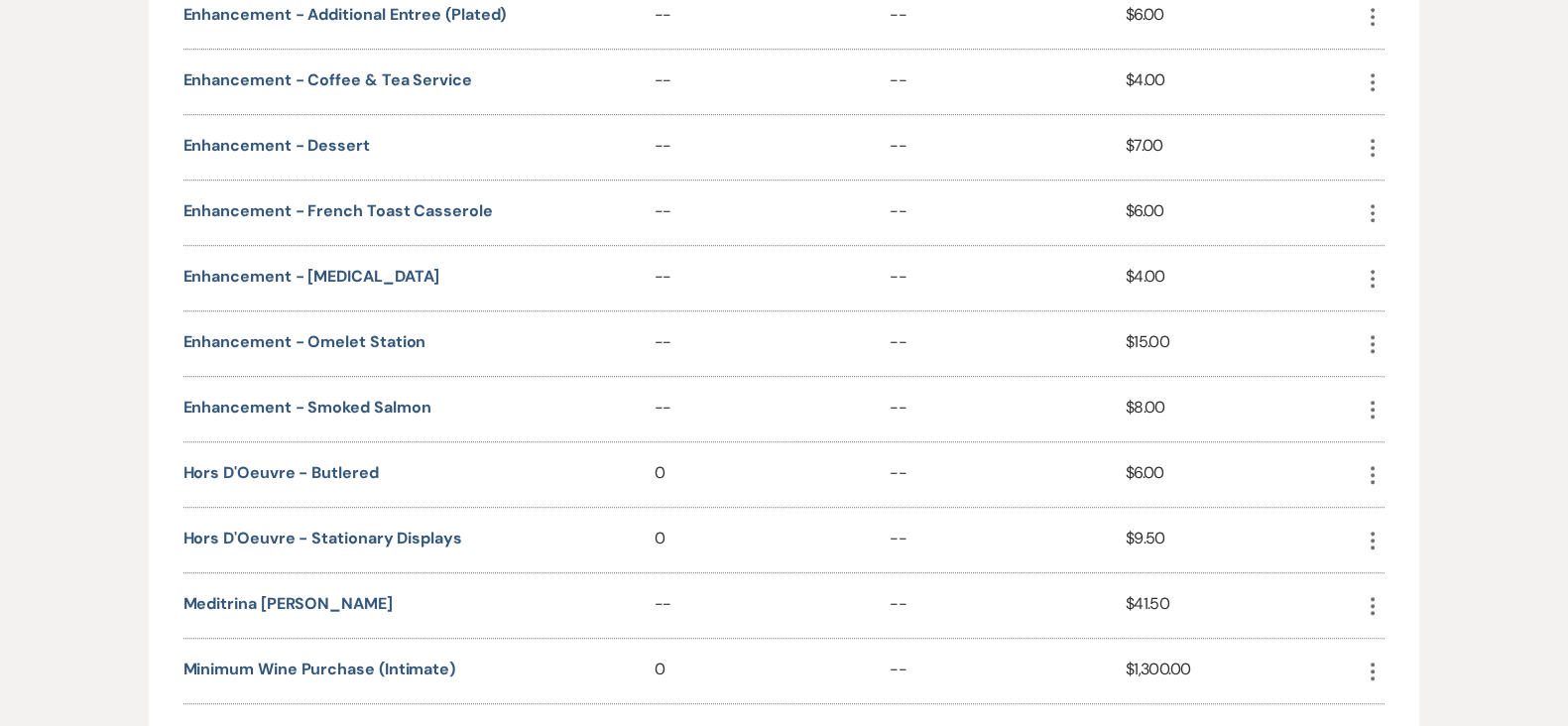 scroll, scrollTop: 1740, scrollLeft: 0, axis: vertical 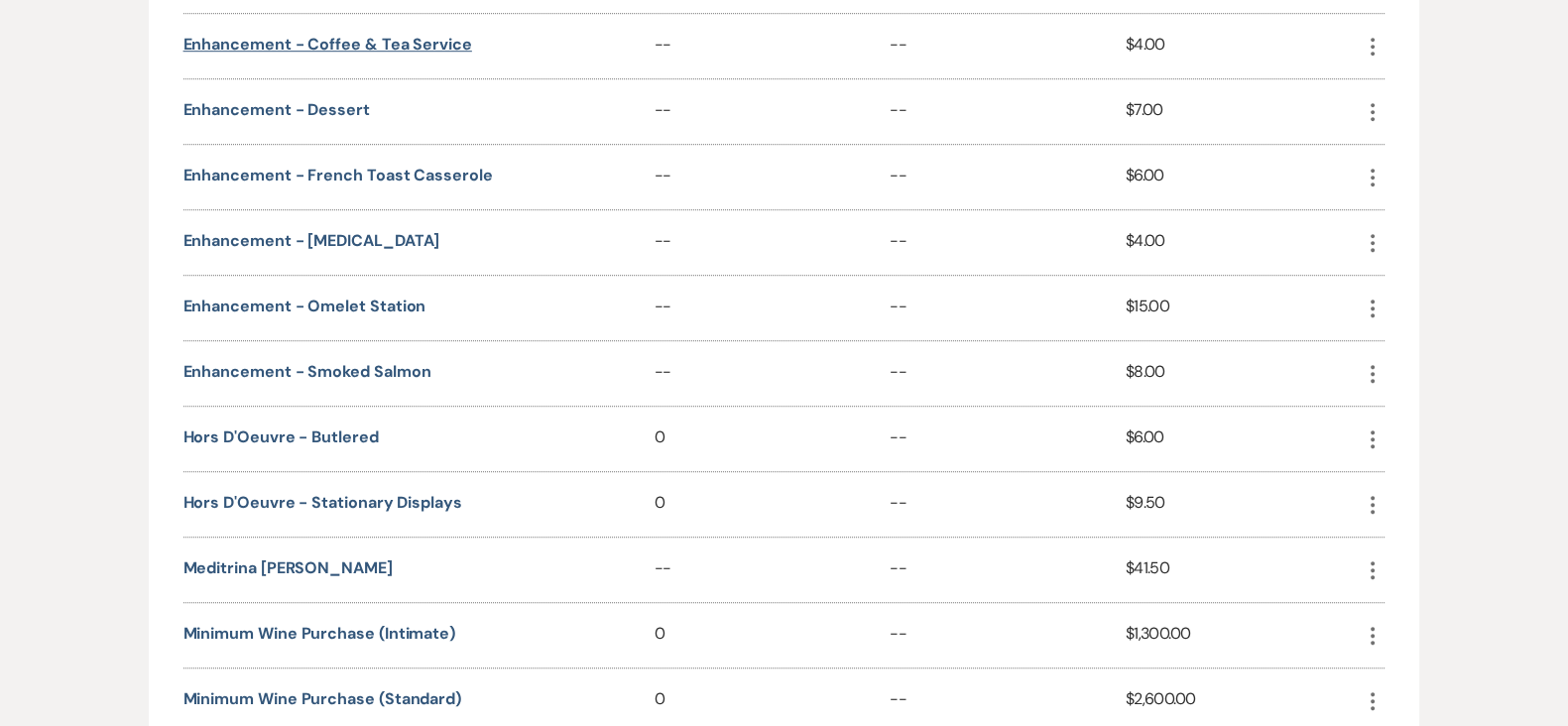 click on "Enhancement - Coffee & Tea Service" at bounding box center (327, 45) 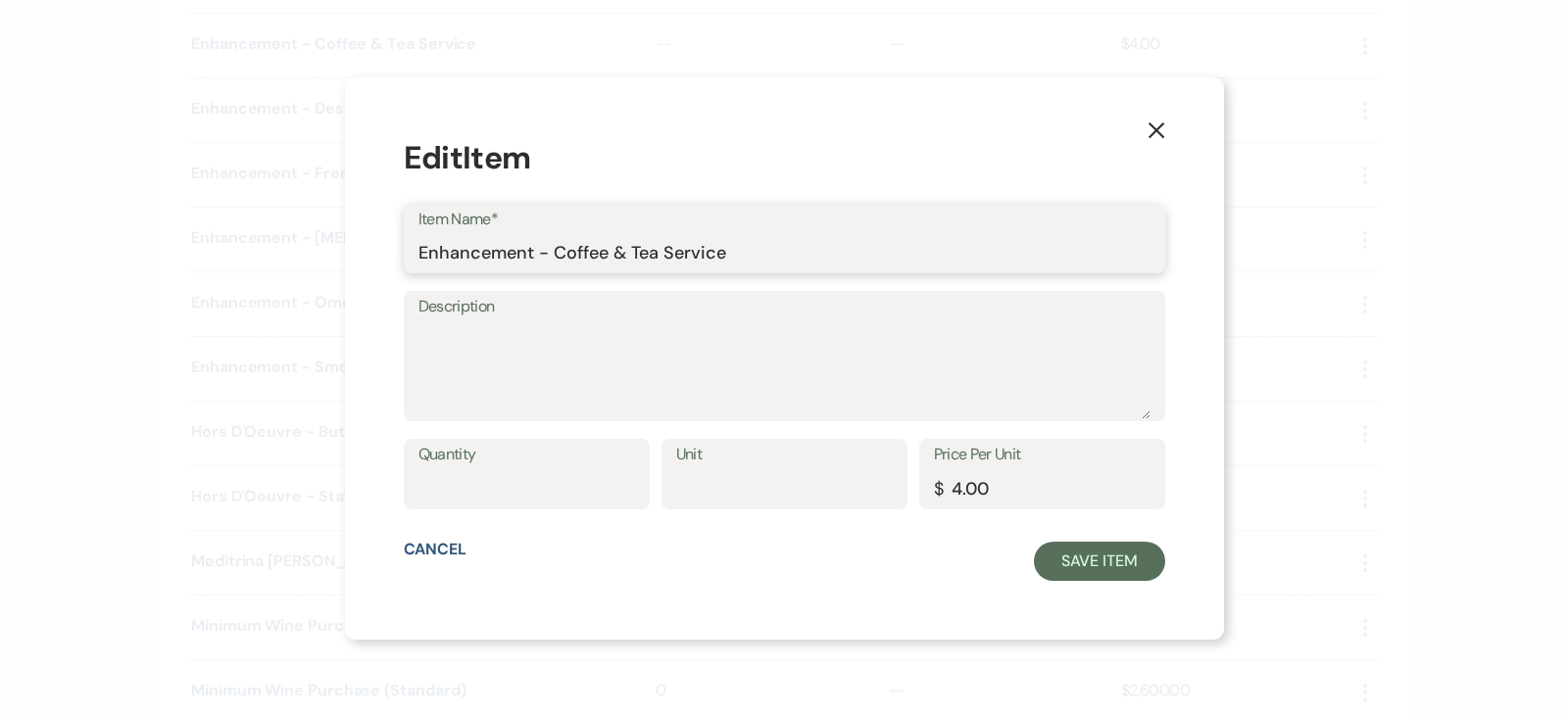 click on "Enhancement - Coffee & Tea Service" at bounding box center [784, 252] 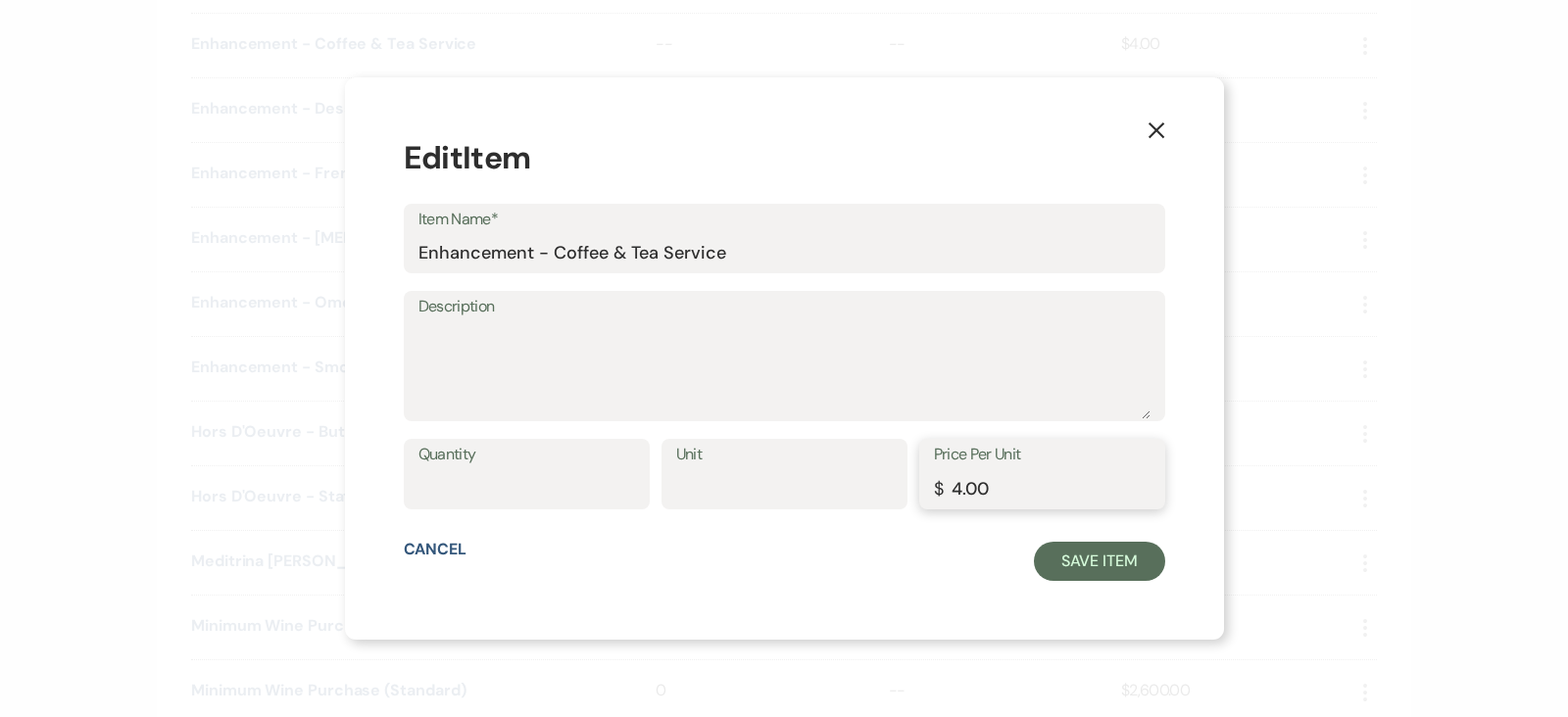 click on "4.00" at bounding box center (1042, 488) 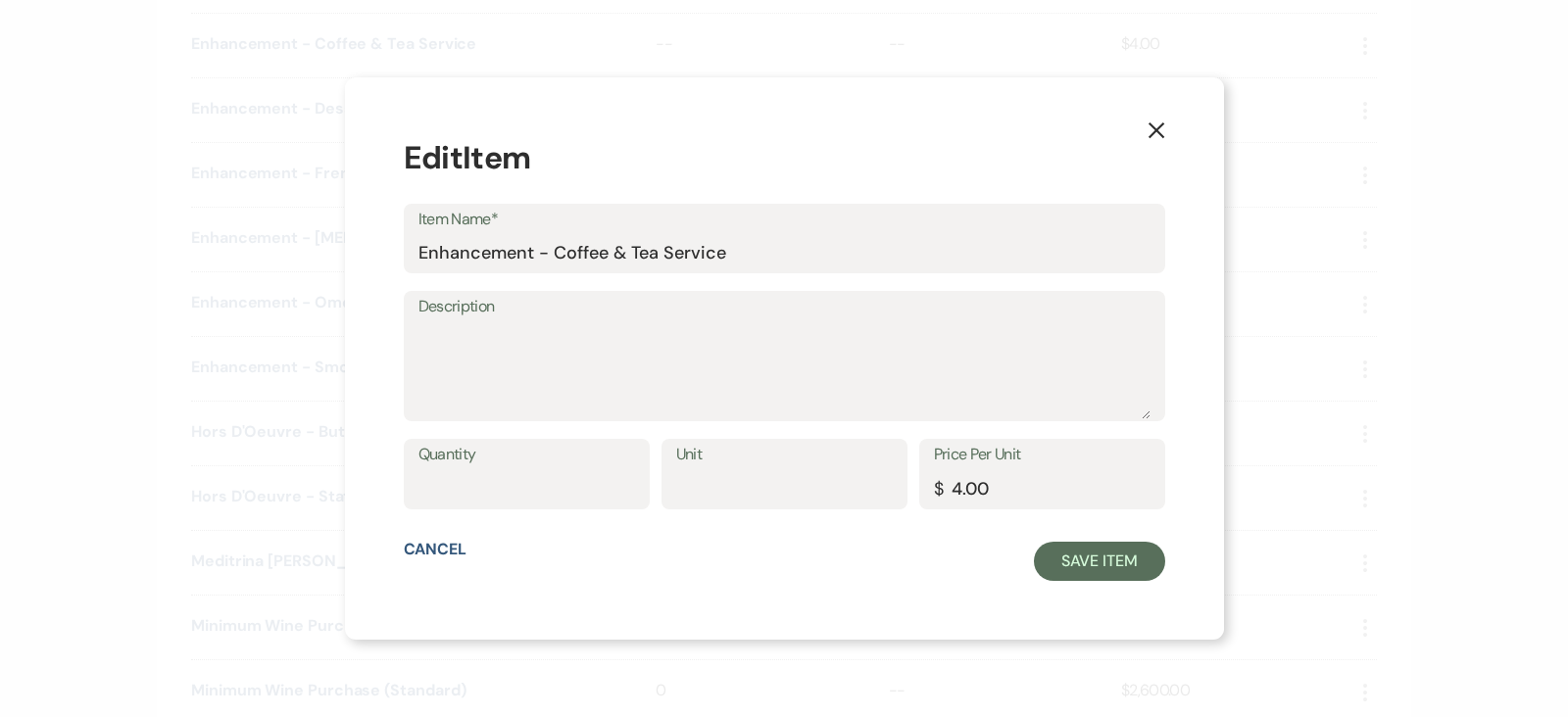 click on "X" 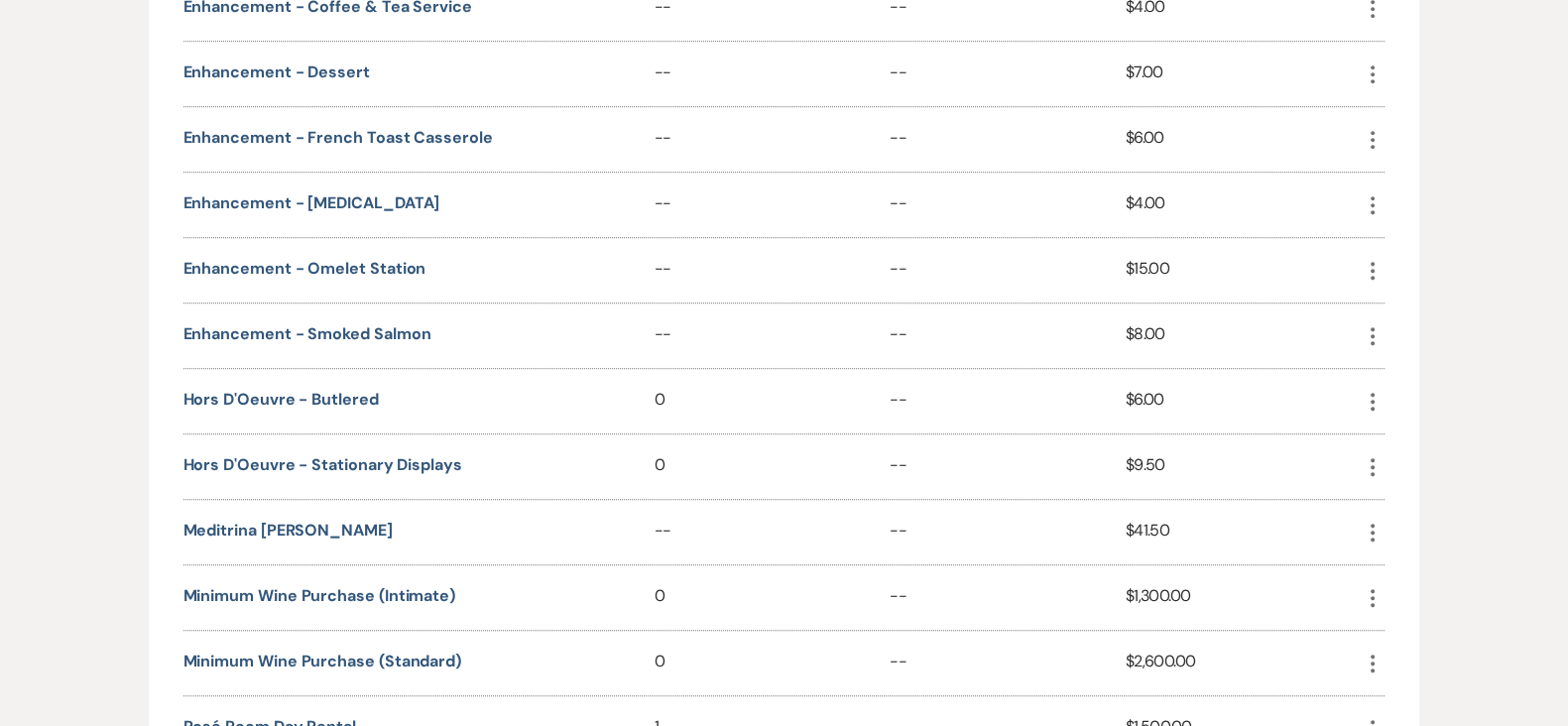 scroll, scrollTop: 1818, scrollLeft: 0, axis: vertical 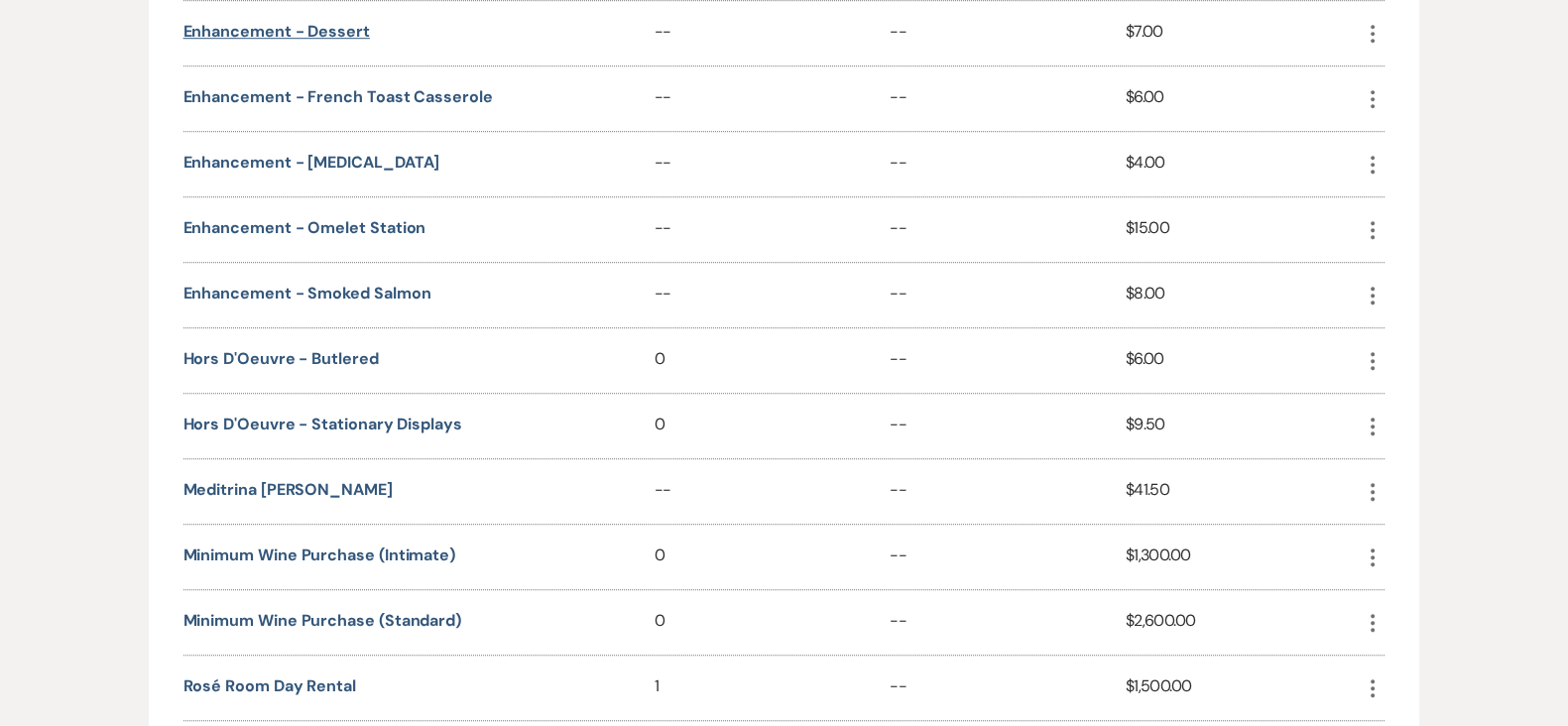 click on "Enhancement - Dessert" at bounding box center [277, 32] 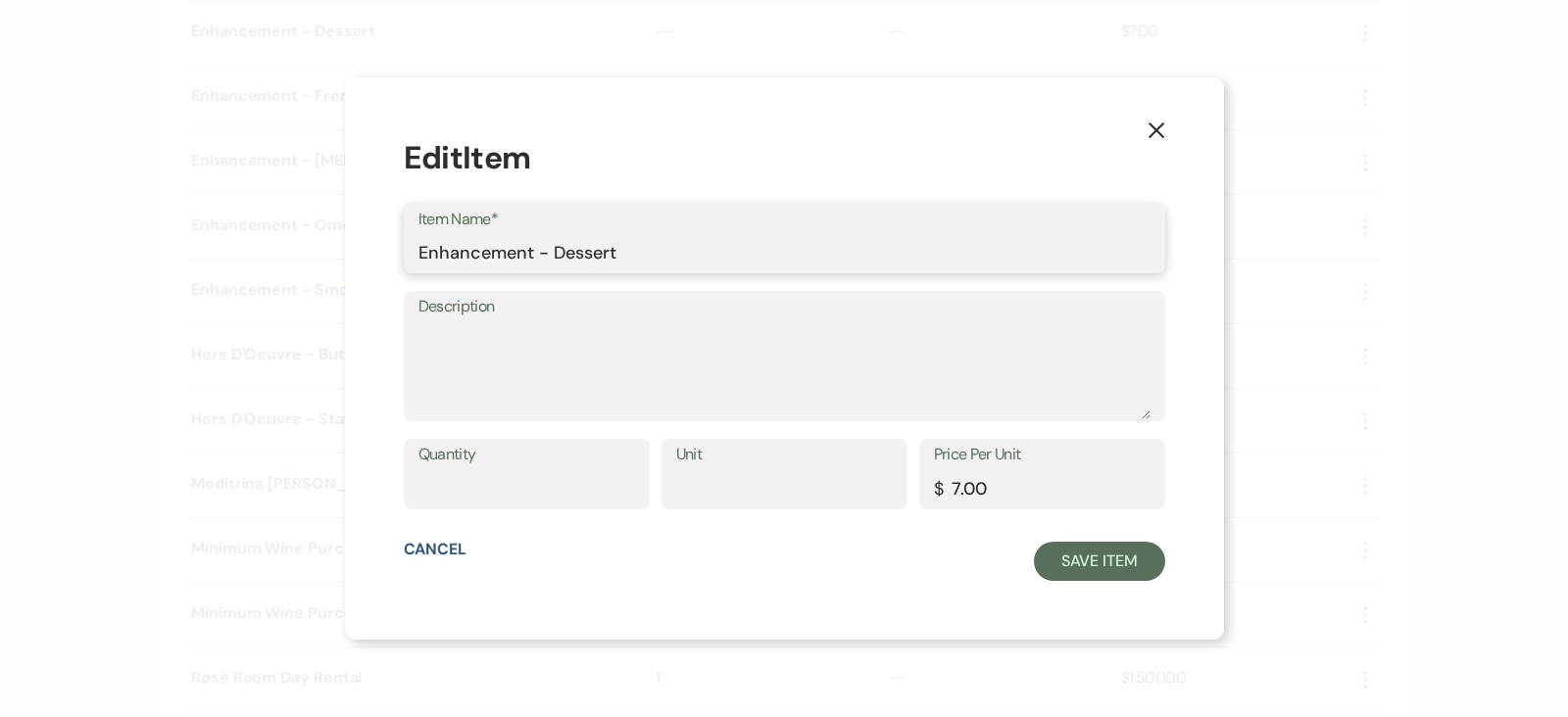 click on "Enhancement - Dessert" at bounding box center (784, 252) 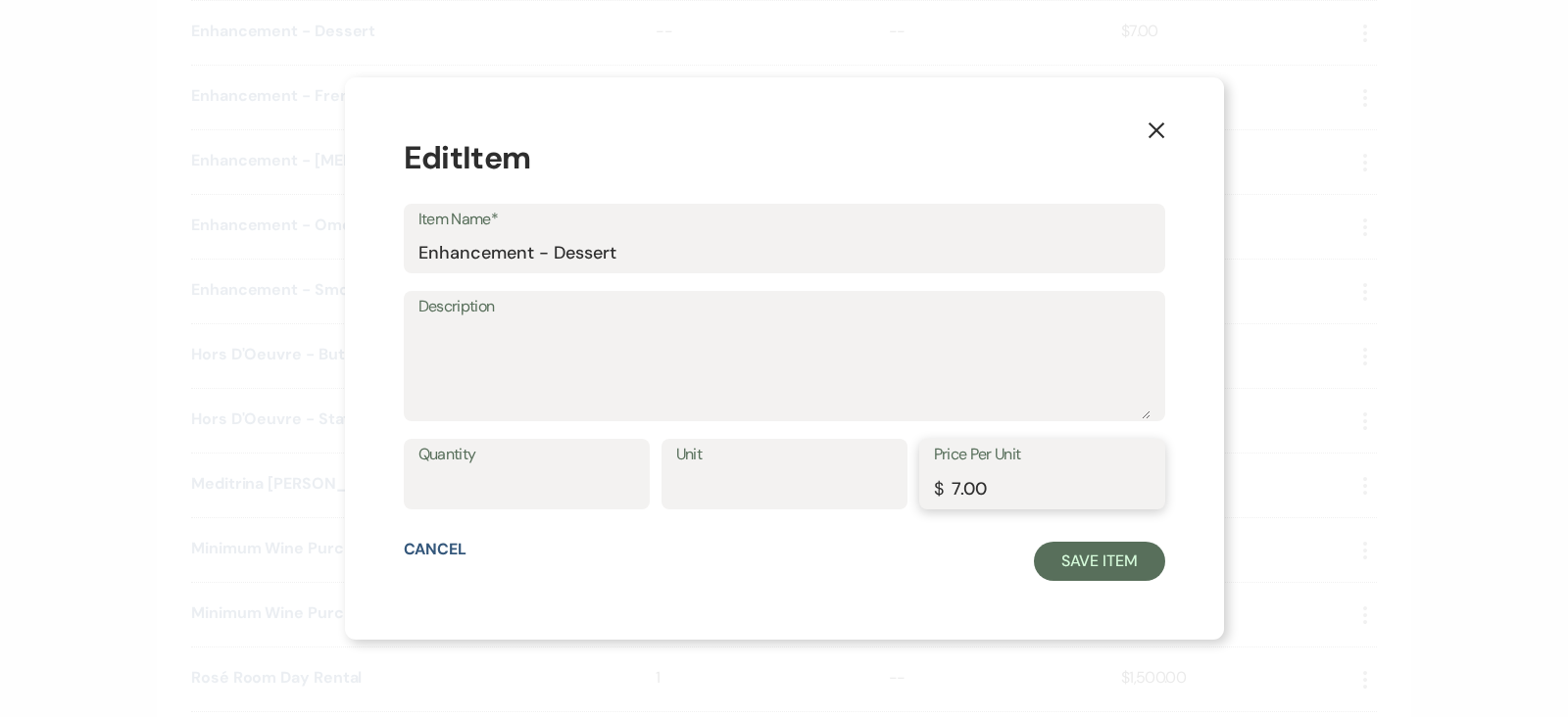 click on "7.00" at bounding box center [1042, 488] 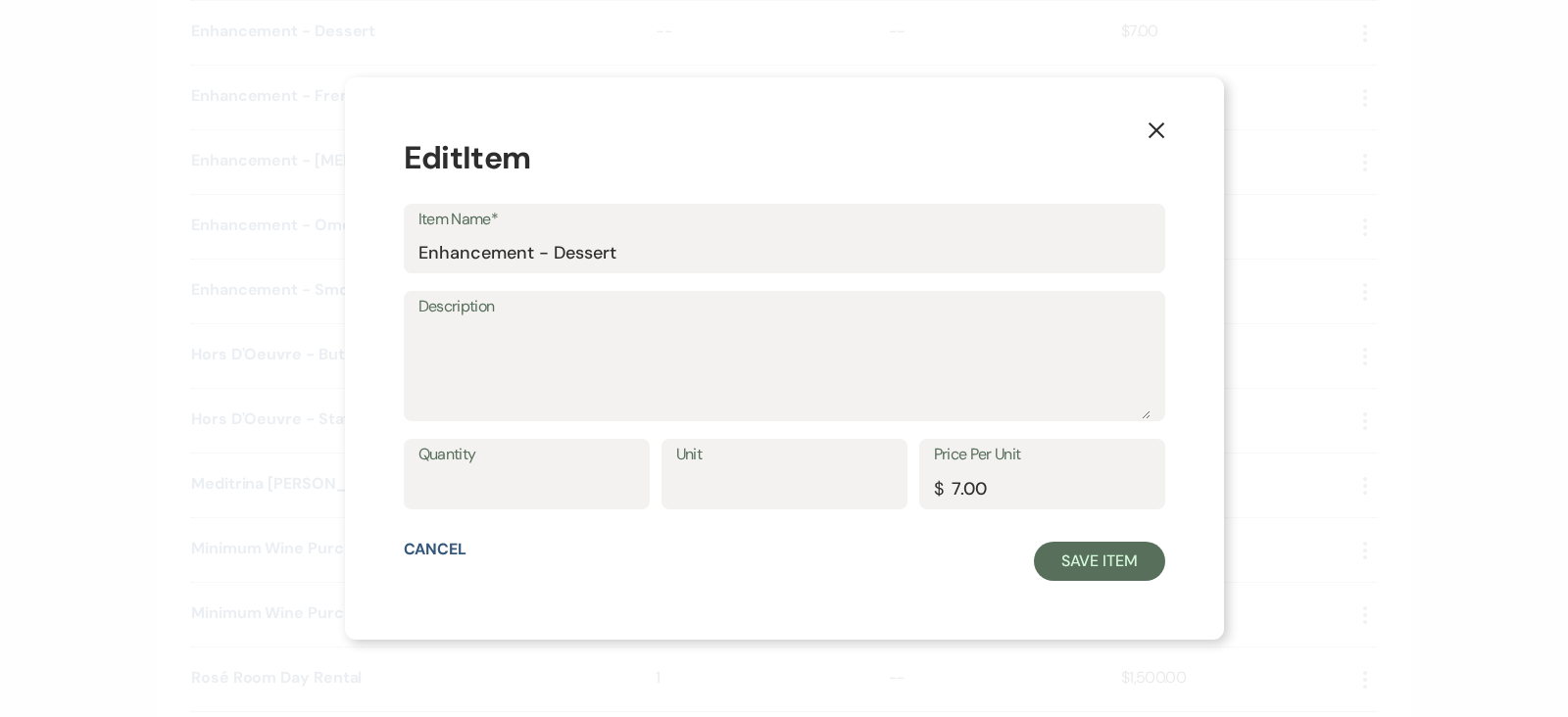 click 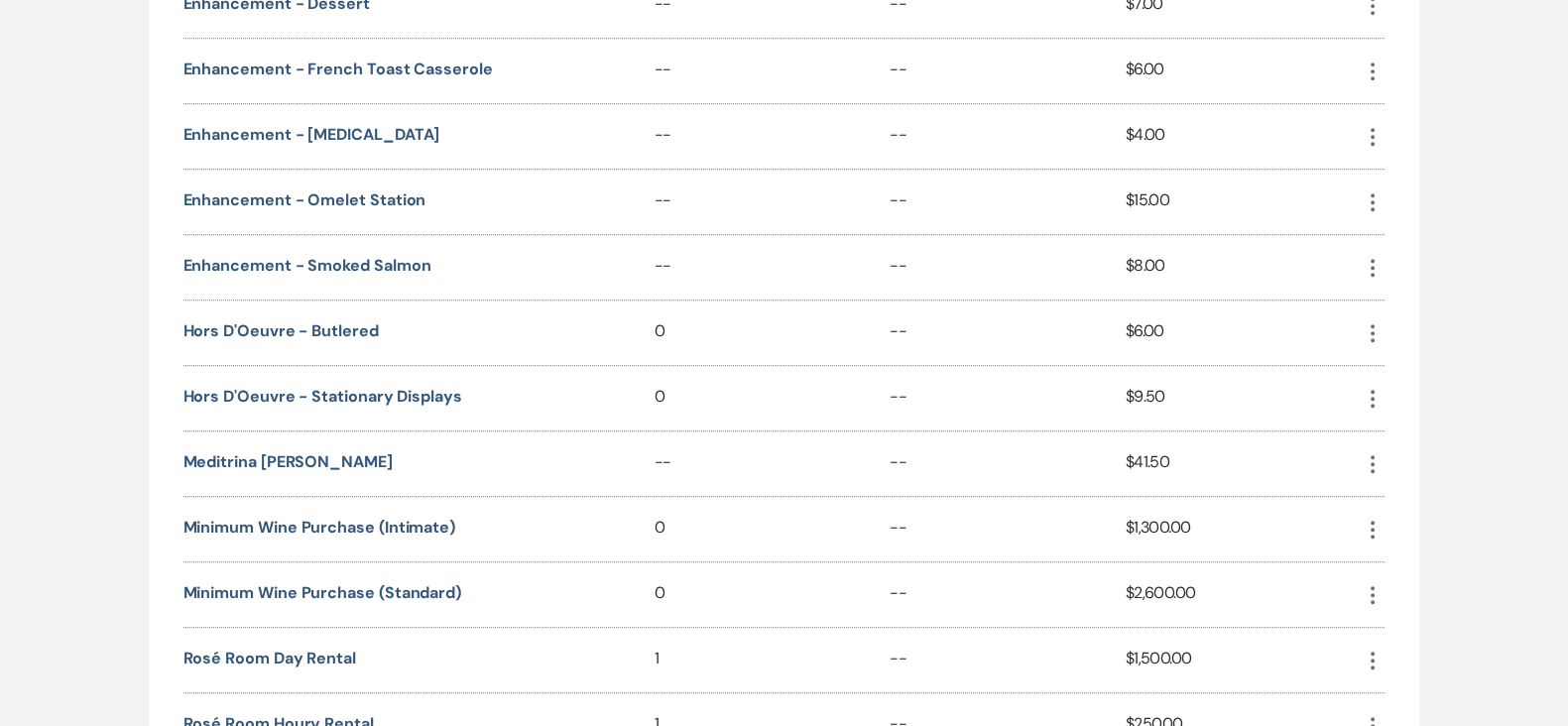scroll, scrollTop: 1876, scrollLeft: 0, axis: vertical 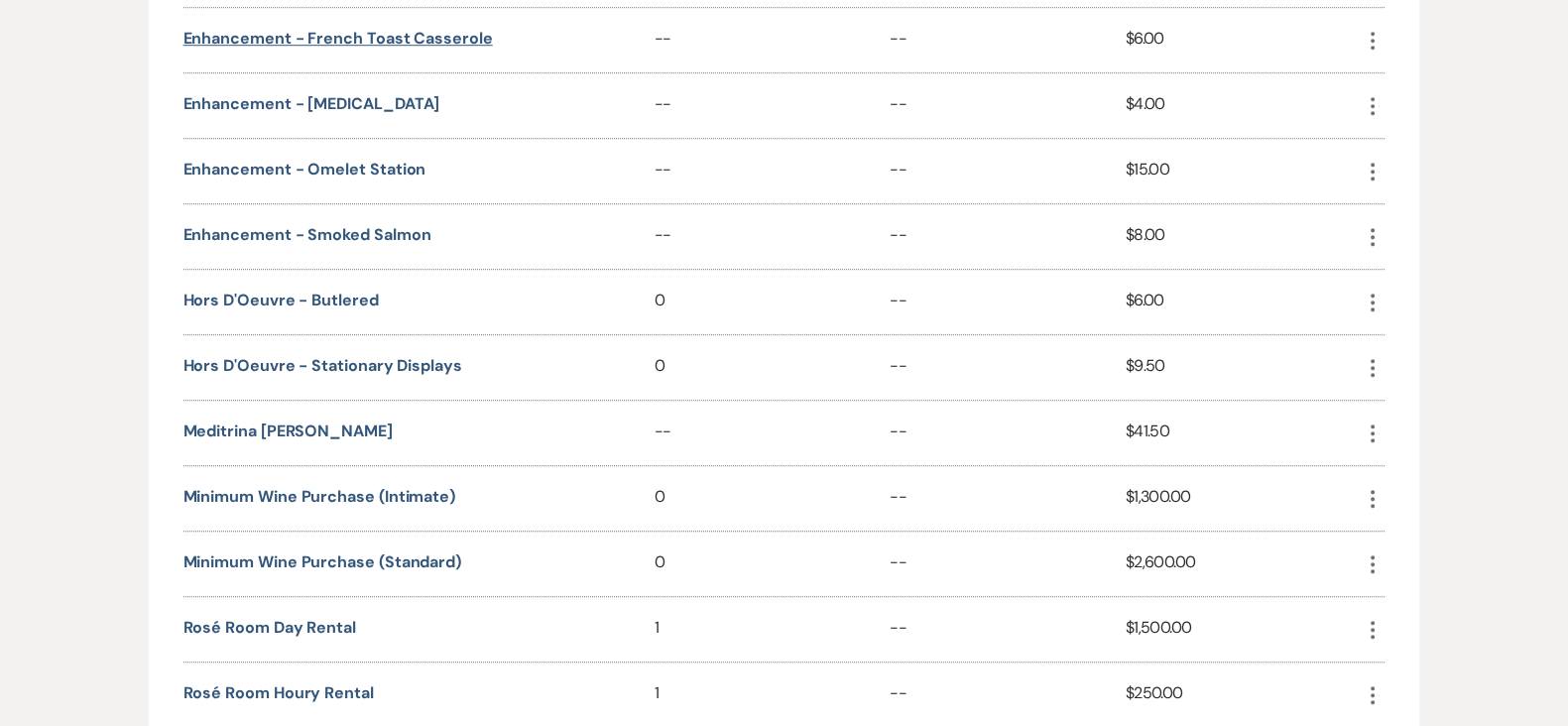 click on "Enhancement - French Toast Casserole" at bounding box center [338, 39] 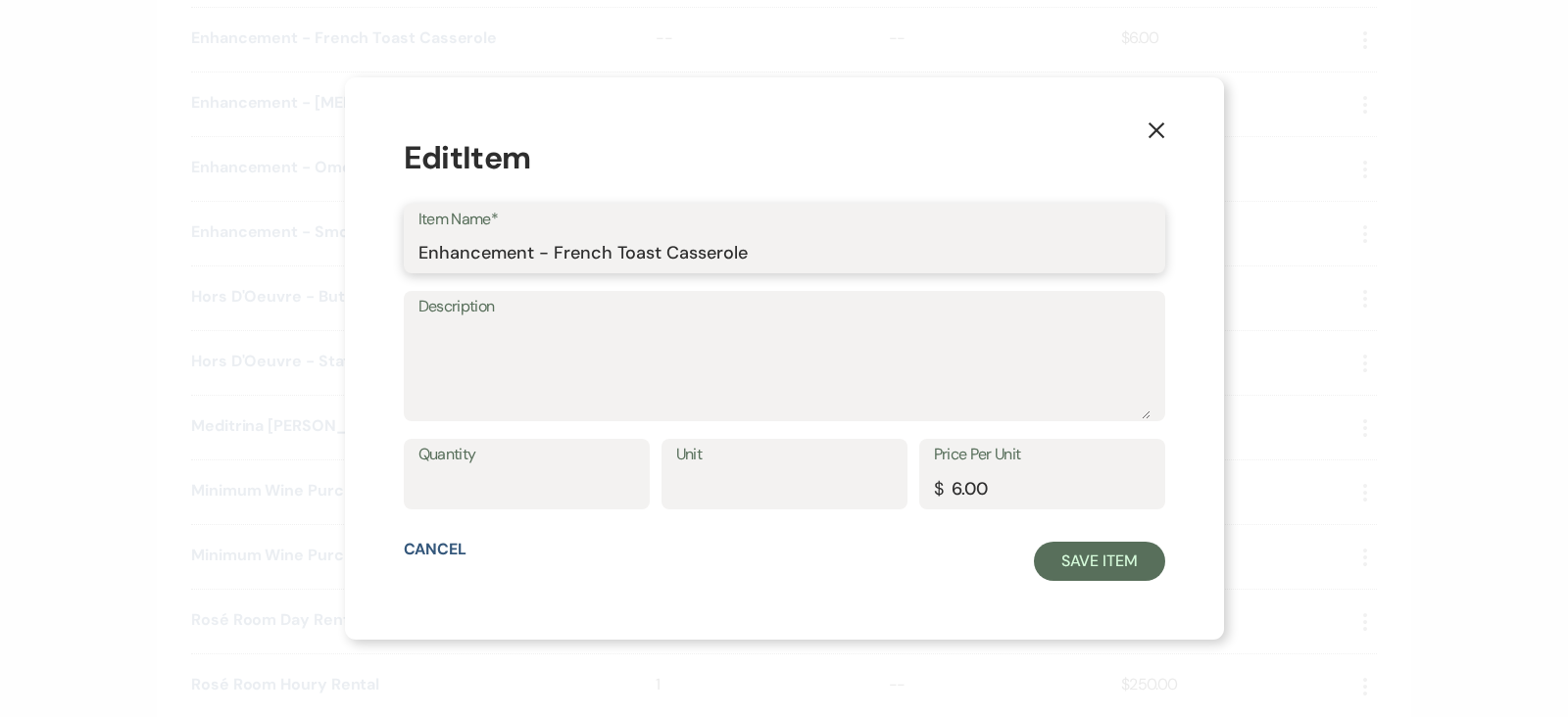 click on "Enhancement - French Toast Casserole" at bounding box center (784, 252) 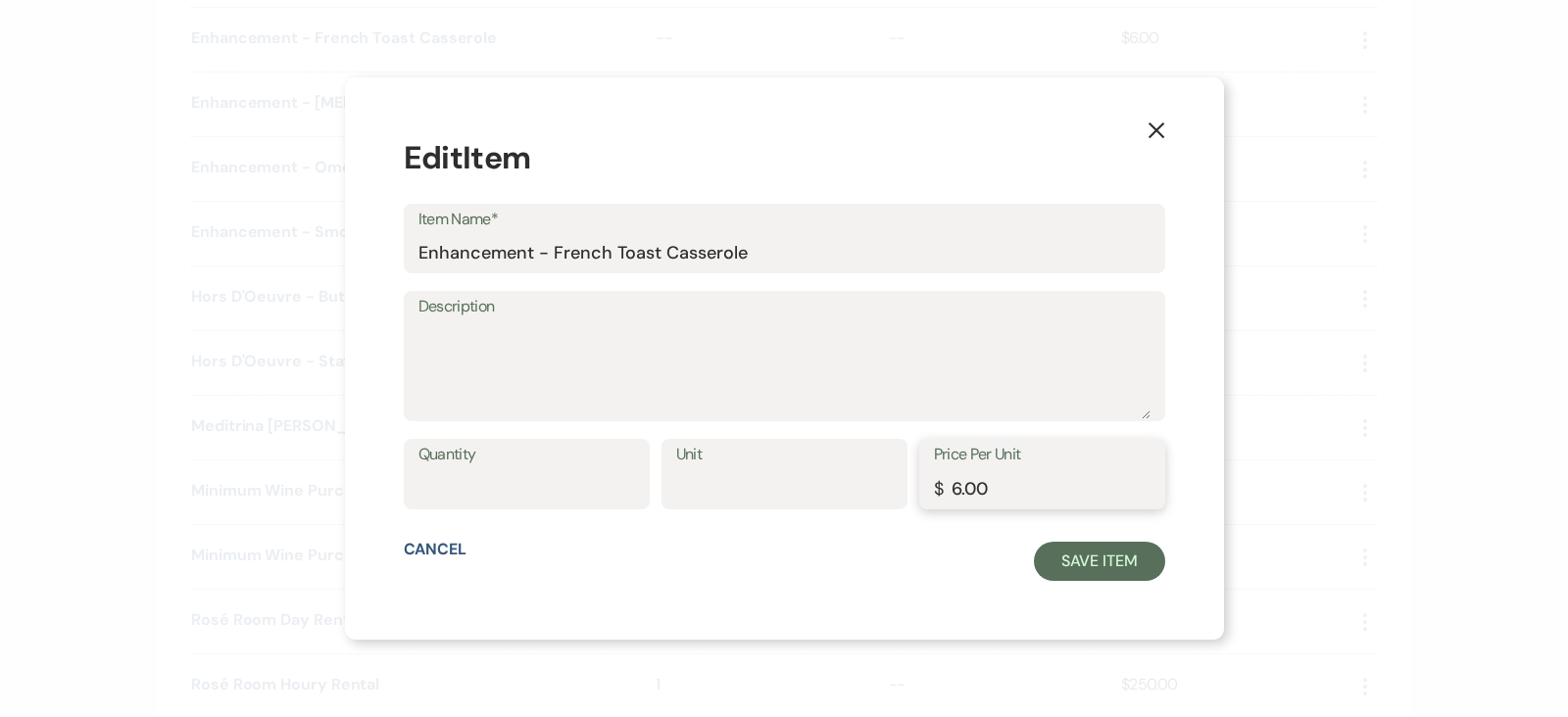 click on "6.00" at bounding box center [1042, 488] 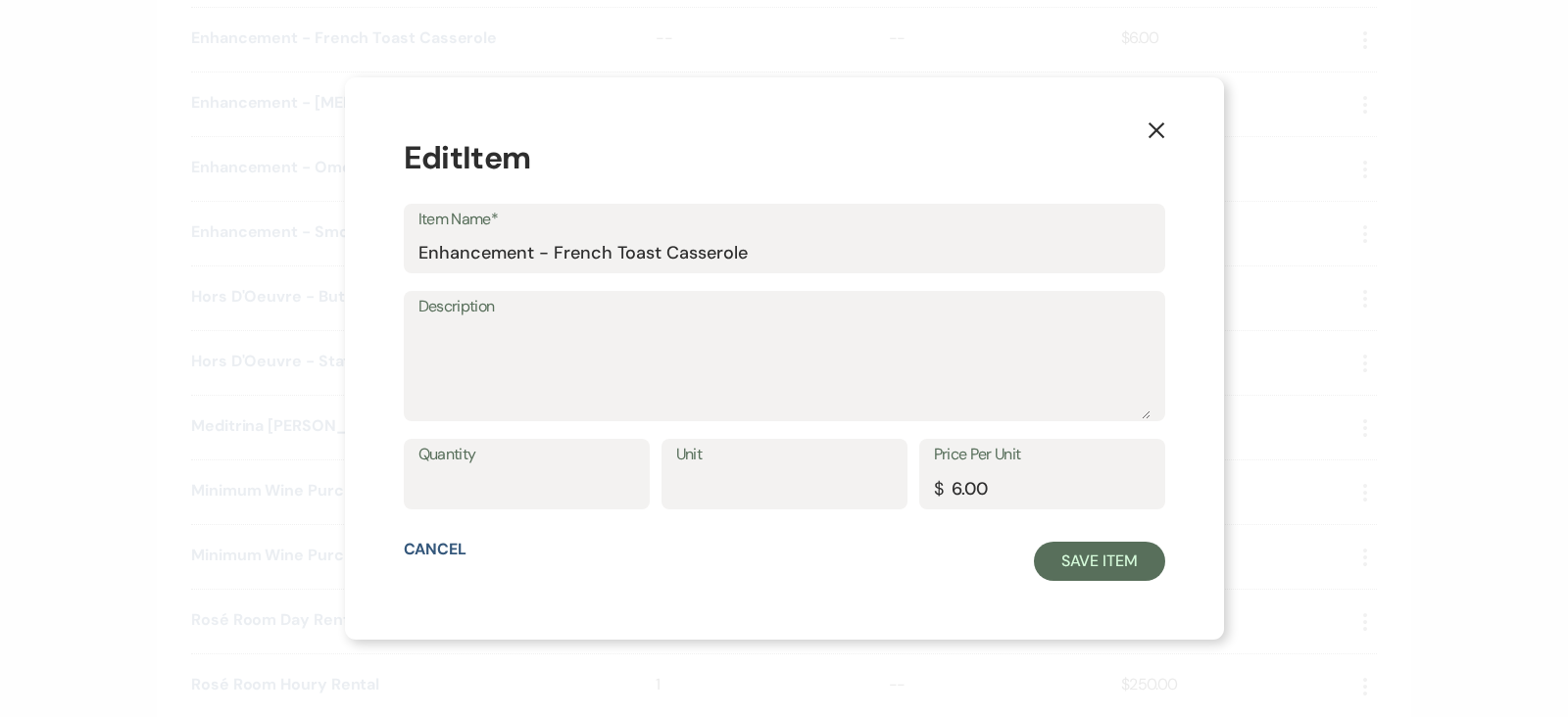 click on "X" 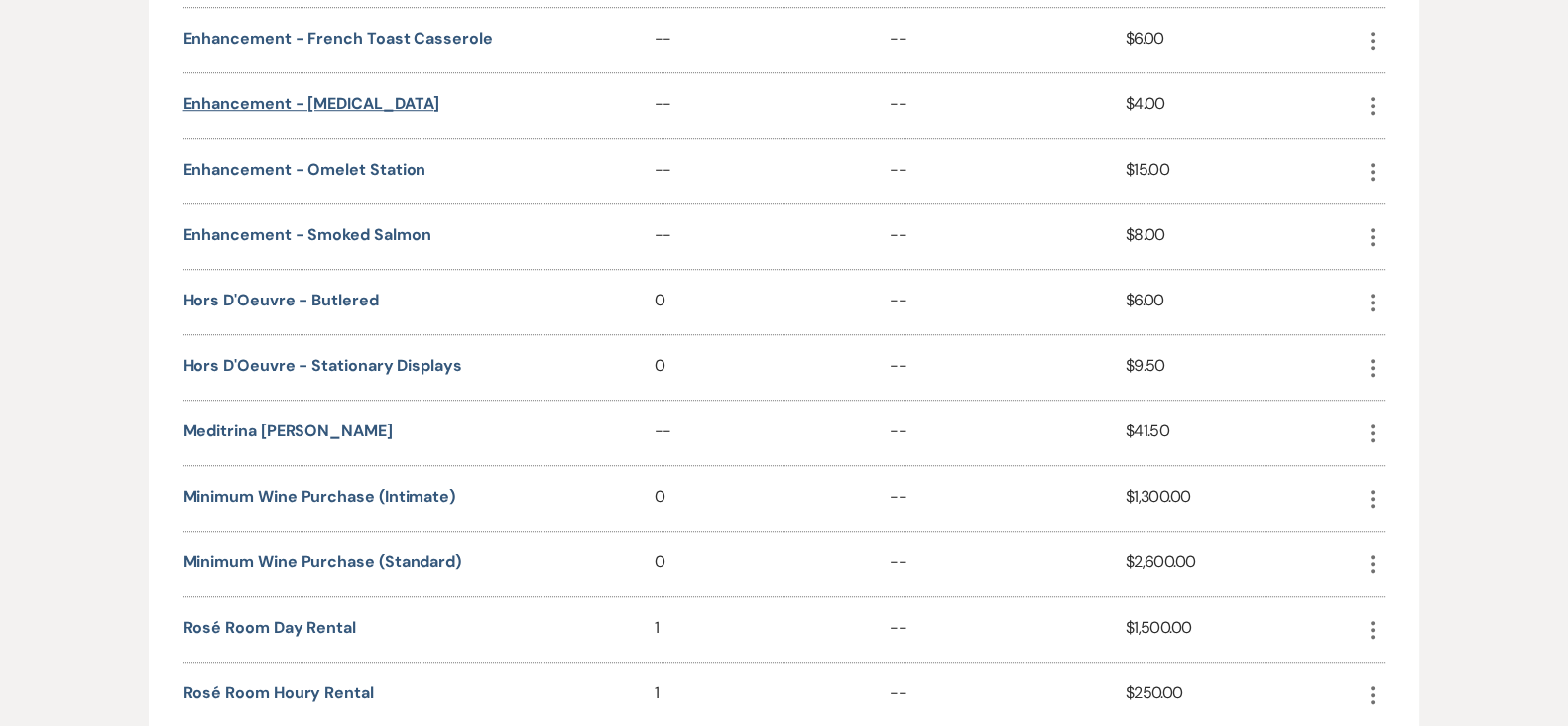 click on "Enhancement - [MEDICAL_DATA]" at bounding box center (311, 104) 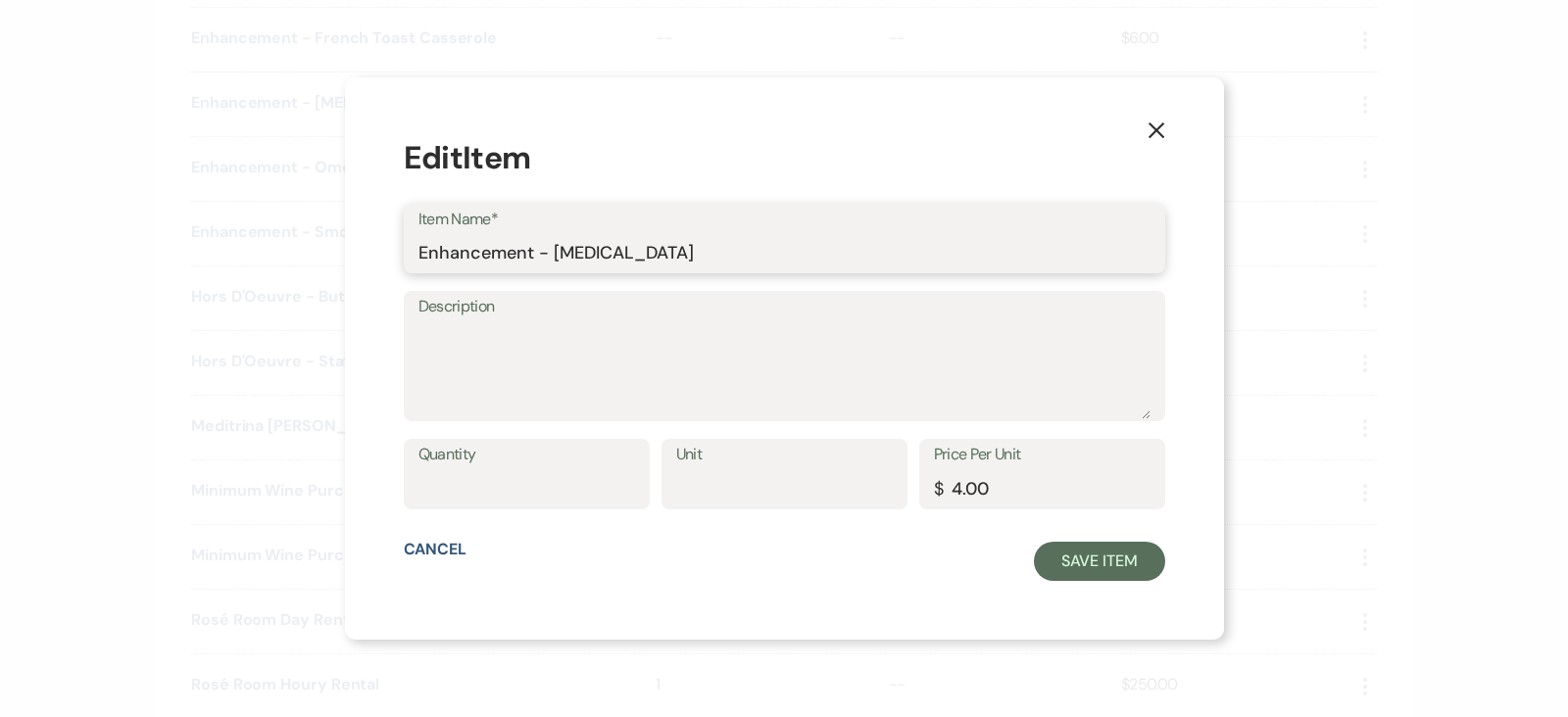 click on "Enhancement - [MEDICAL_DATA]" at bounding box center [784, 252] 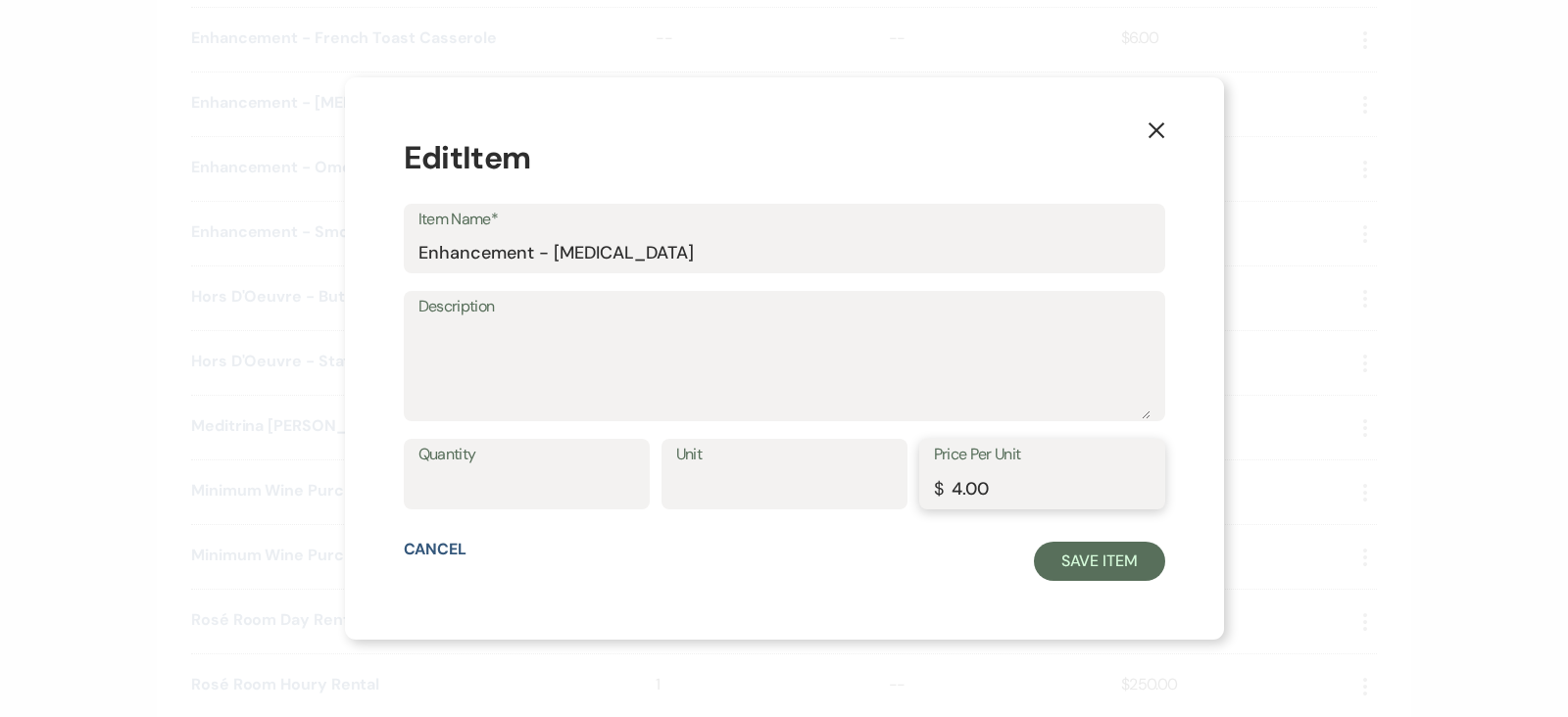 click on "4.00" at bounding box center [1042, 488] 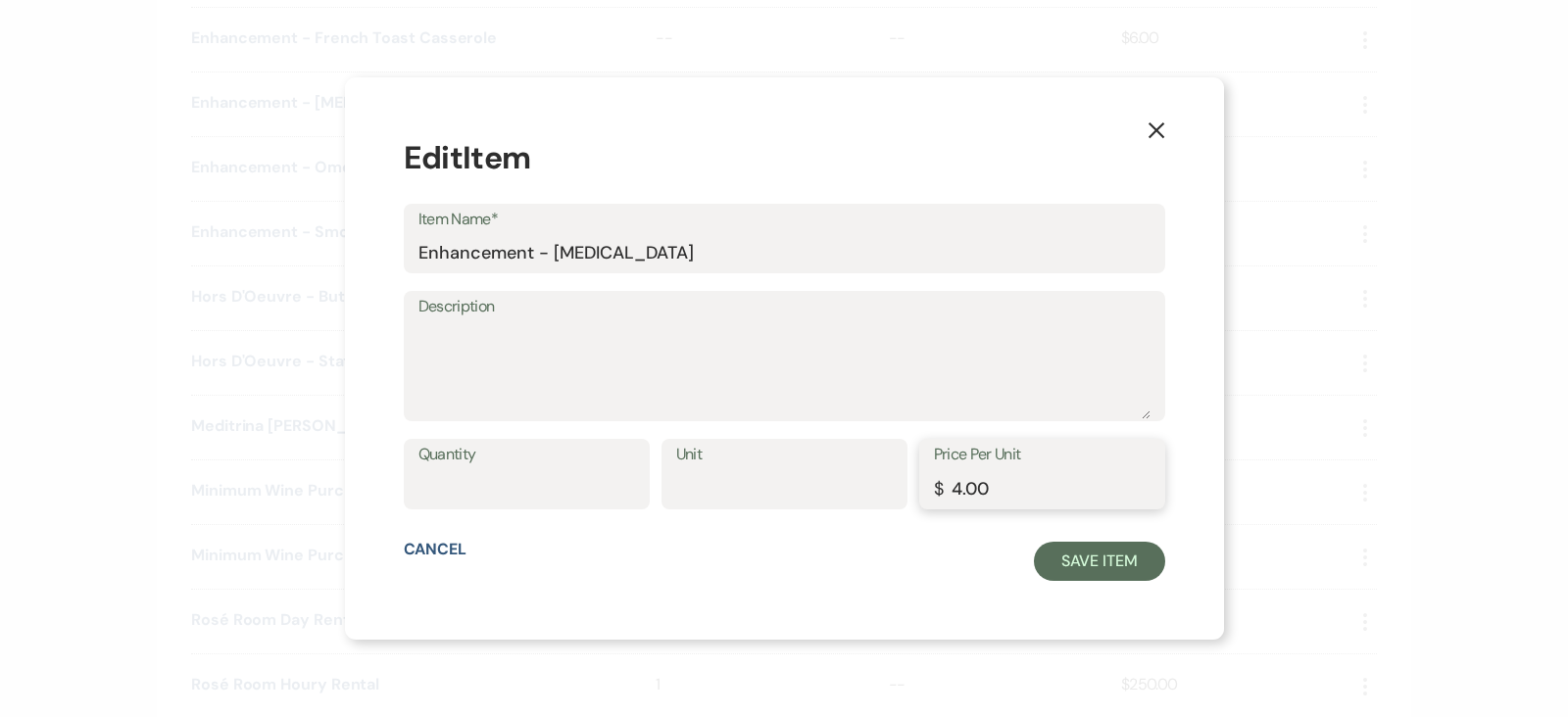 click on "4.00" at bounding box center [1042, 488] 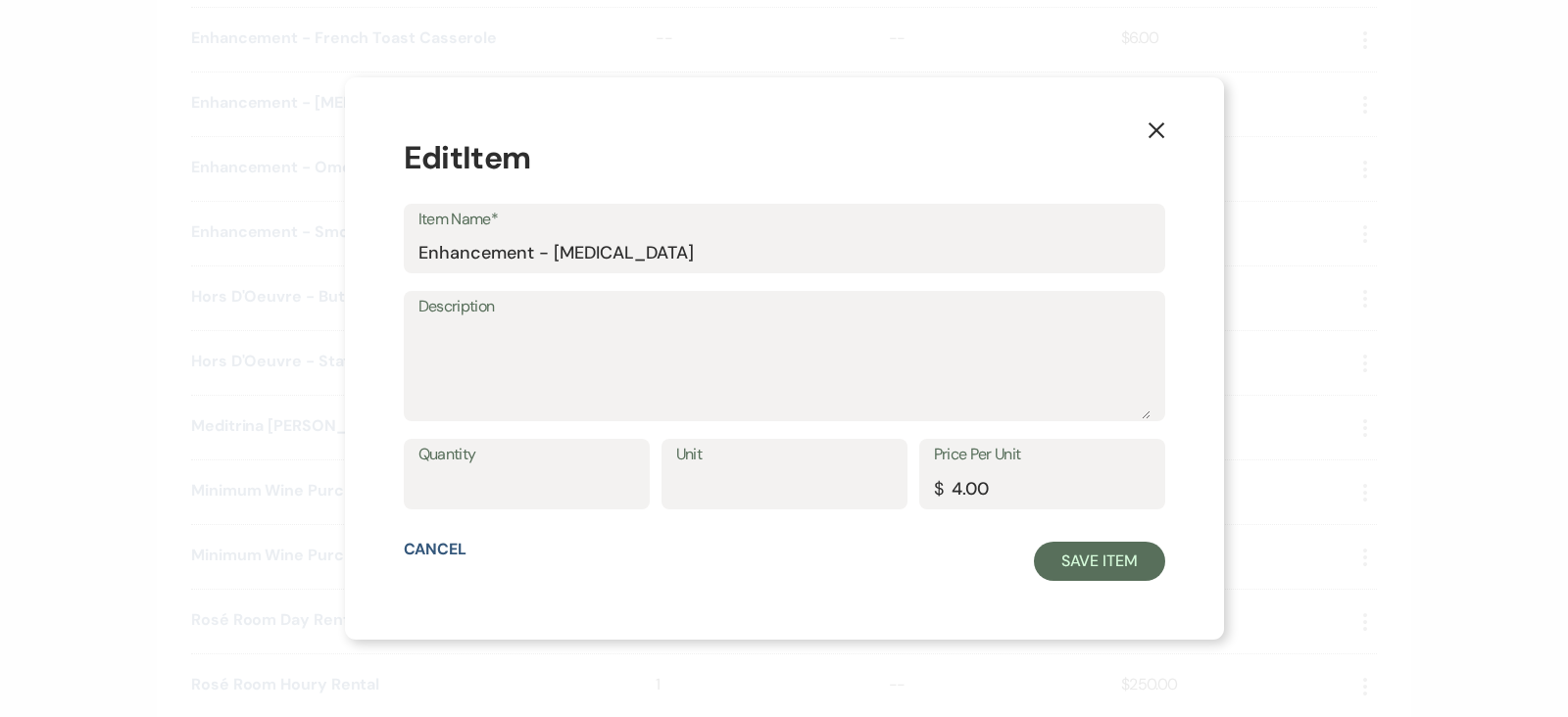 click on "X" 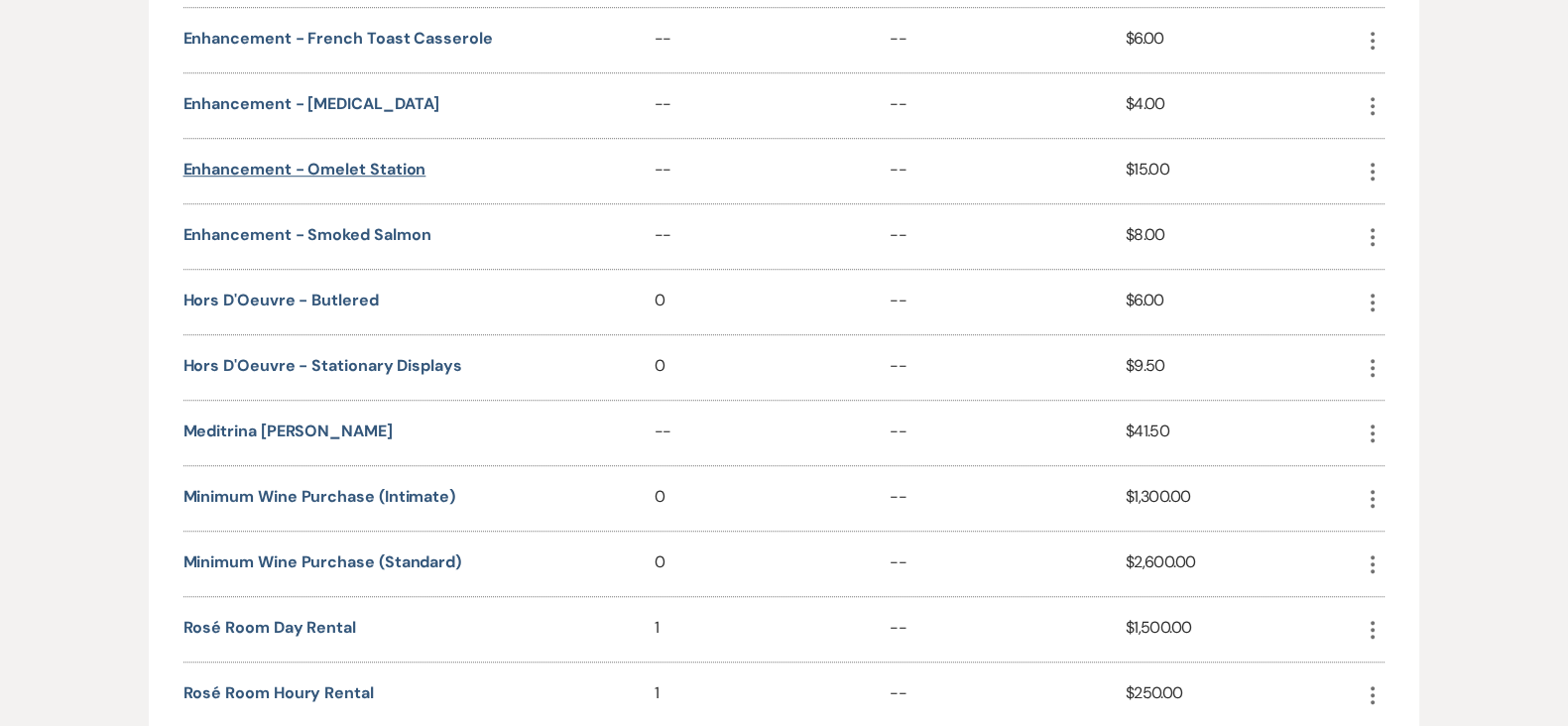 click on "Enhancement - Omelet Station" at bounding box center (304, 170) 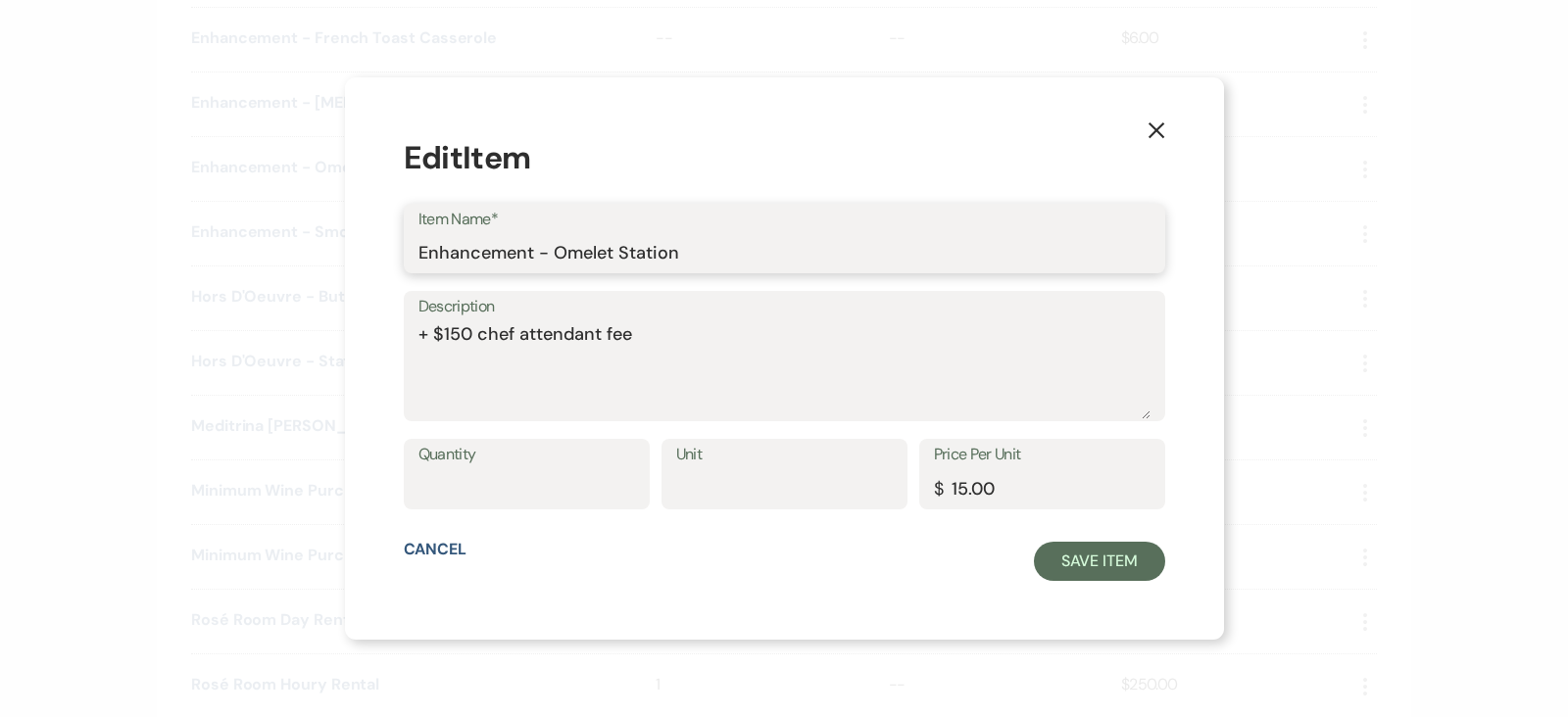 click on "Enhancement - Omelet Station" at bounding box center [784, 252] 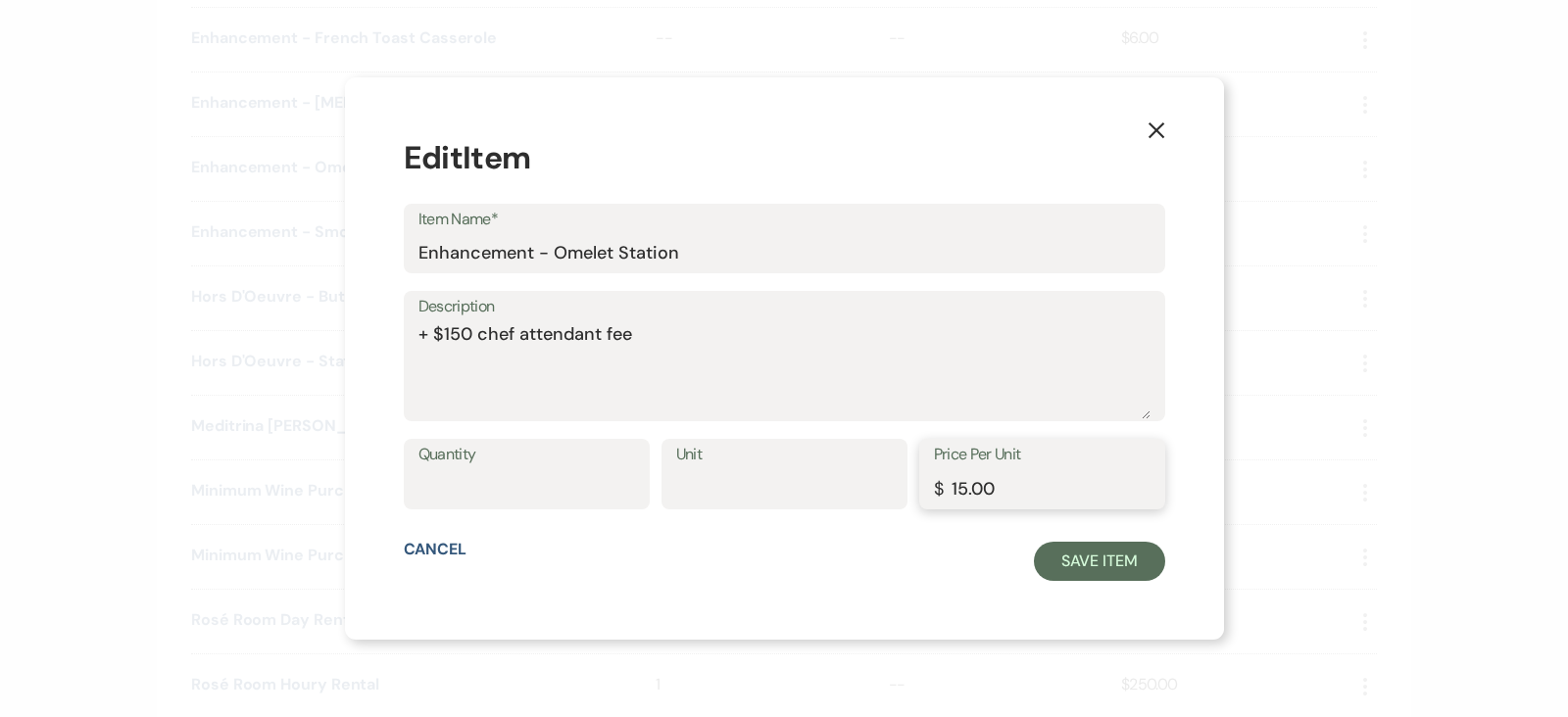 click on "15.00" at bounding box center (1042, 488) 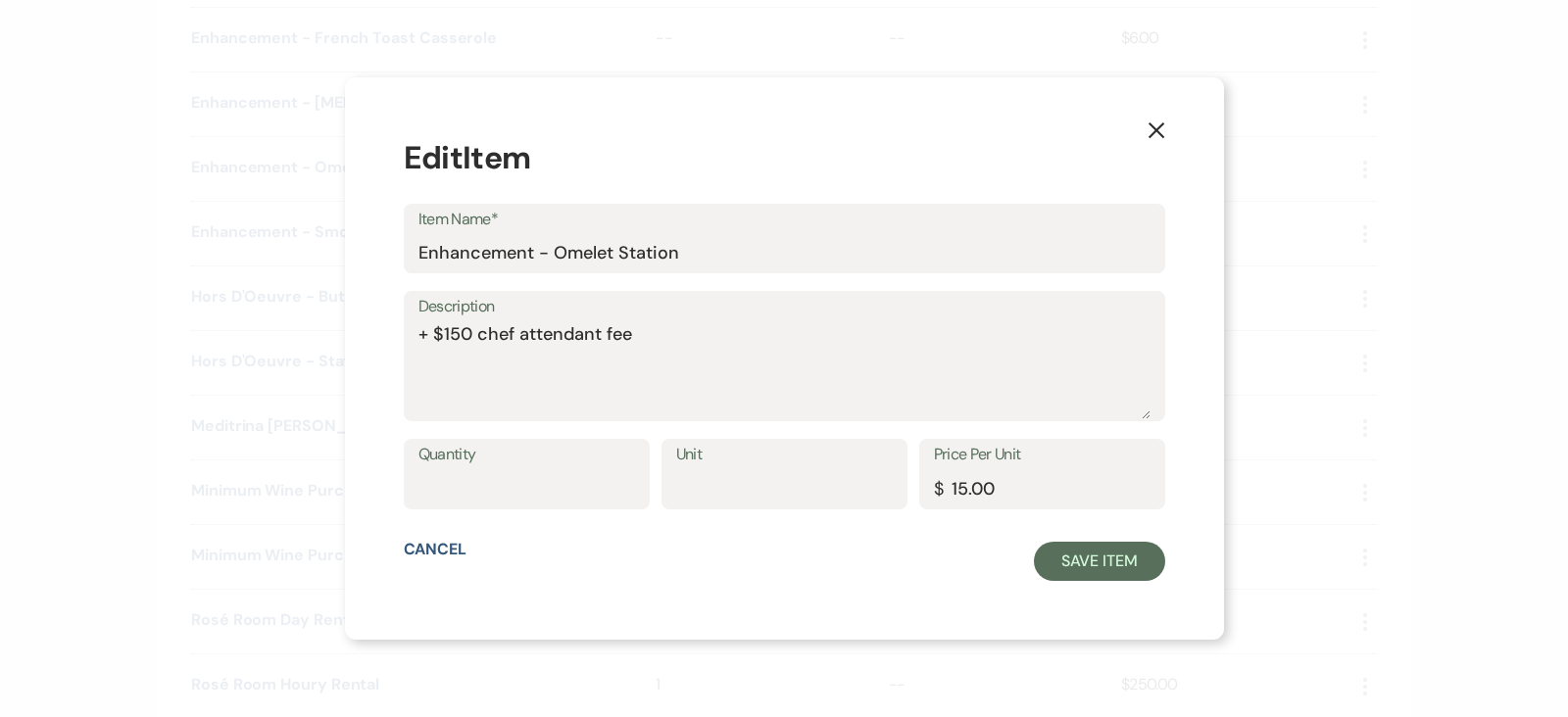 click 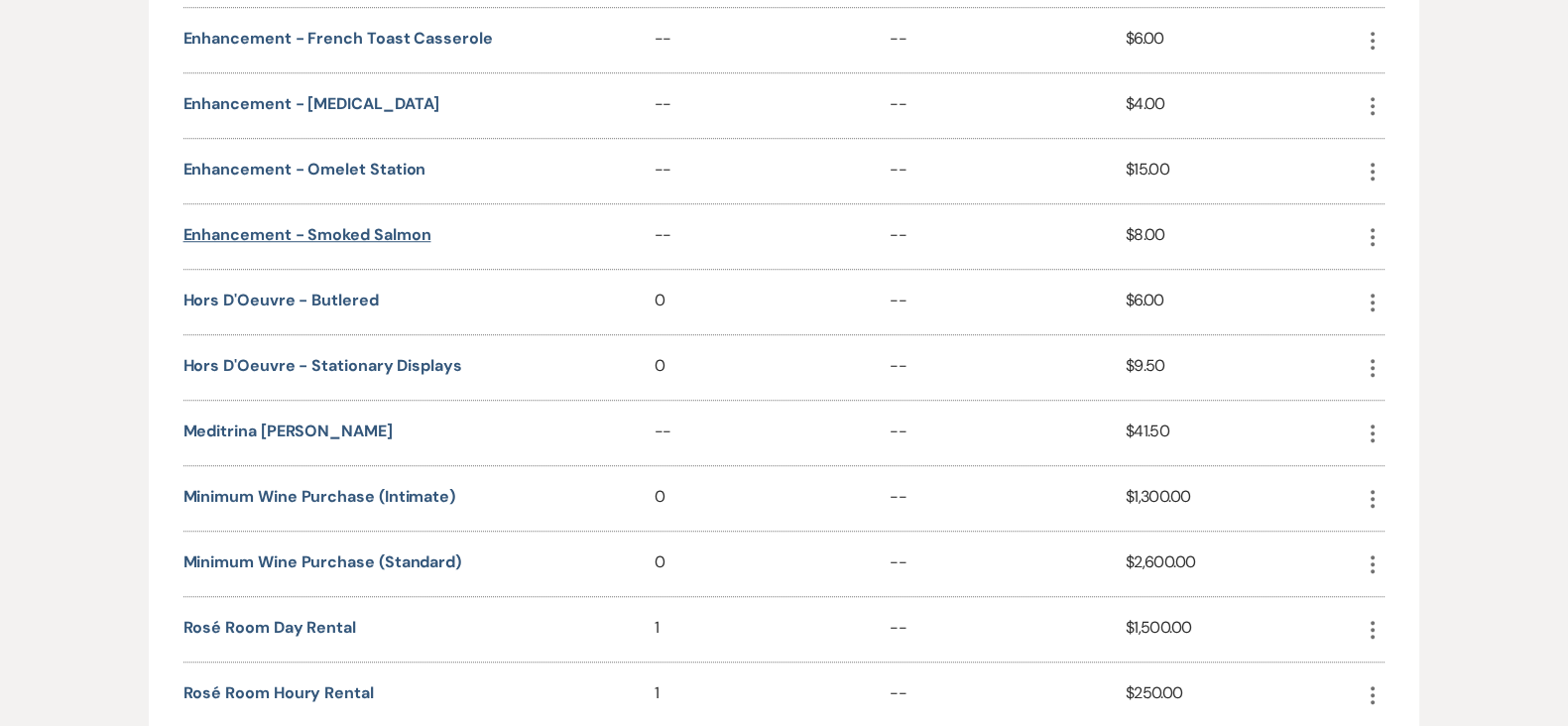 click on "Enhancement - Smoked Salmon" at bounding box center [307, 235] 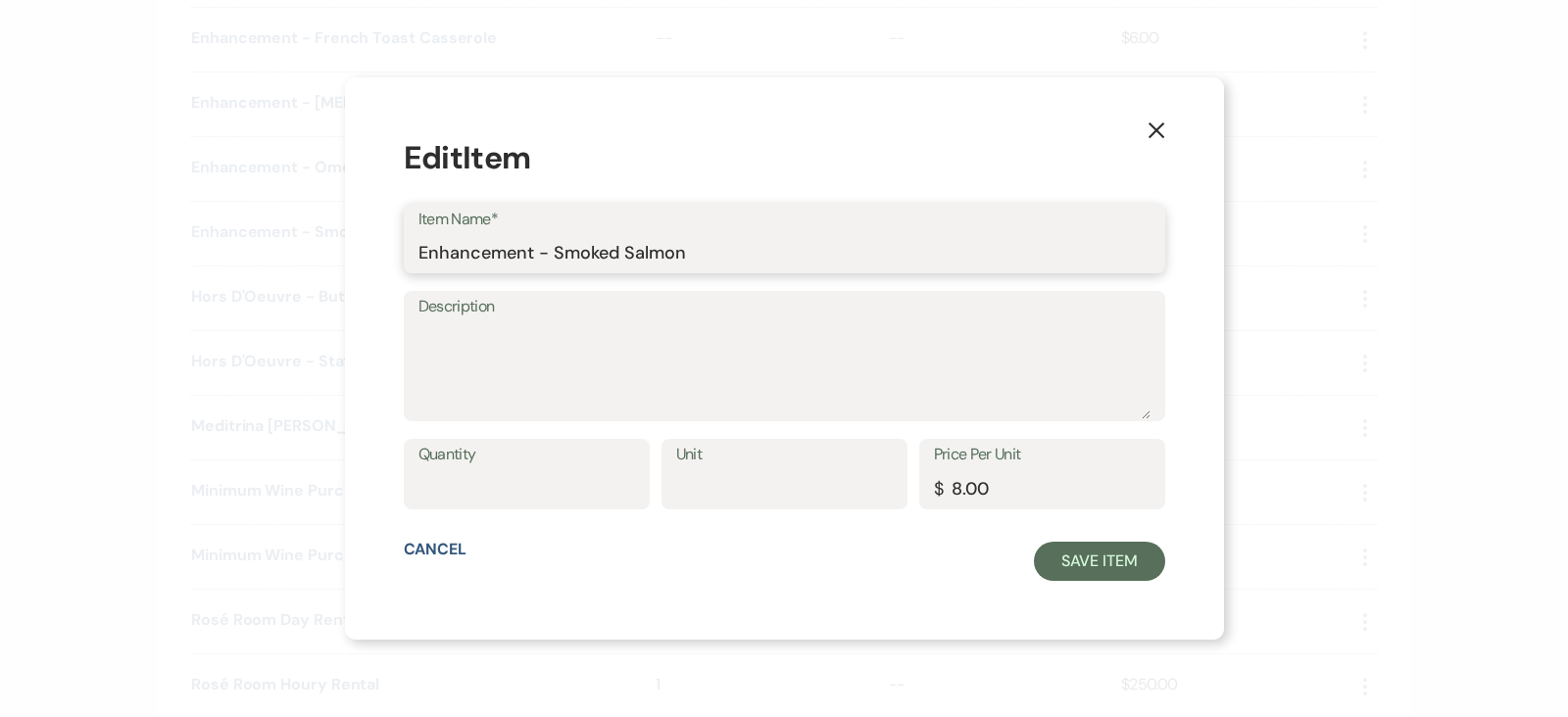 click on "Enhancement - Smoked Salmon" at bounding box center [784, 252] 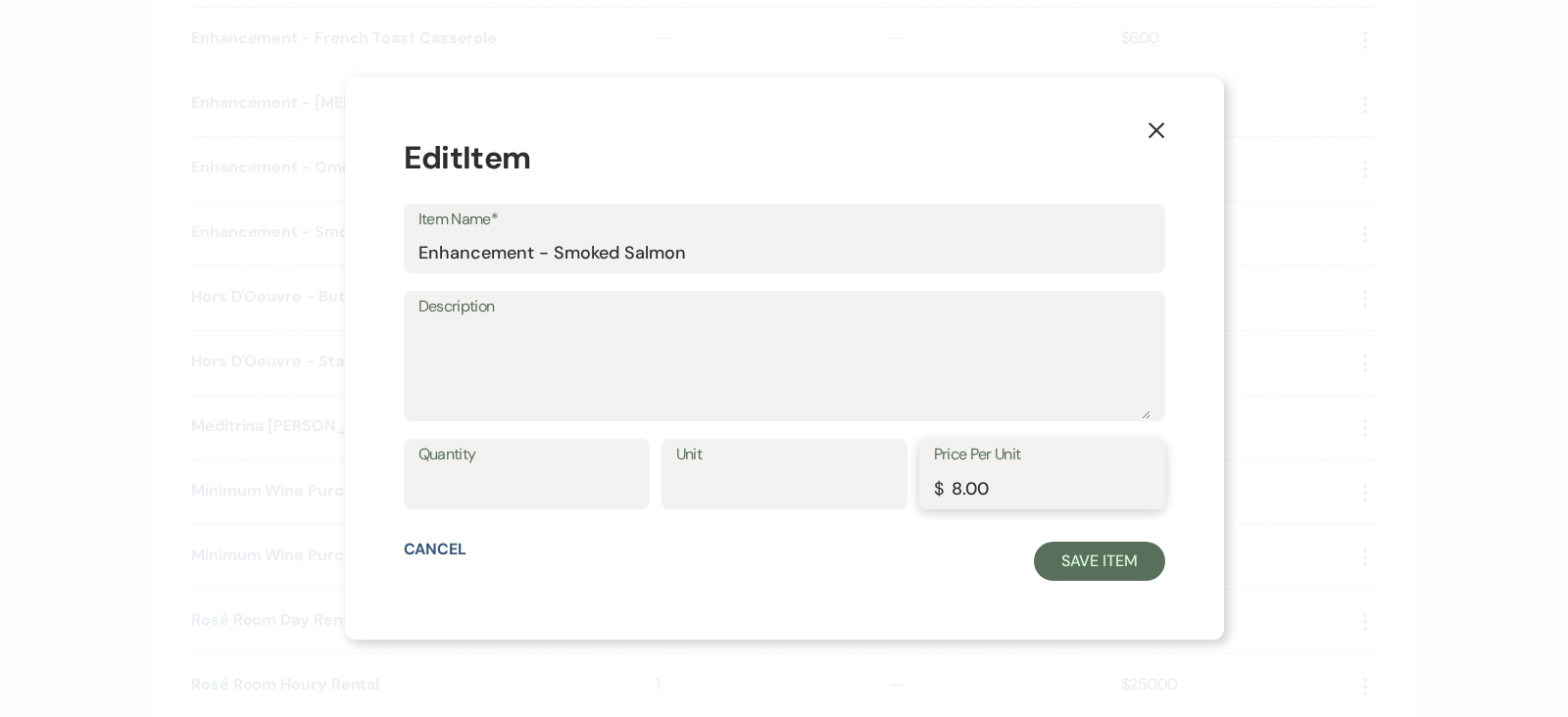 click on "8.00" at bounding box center [1042, 488] 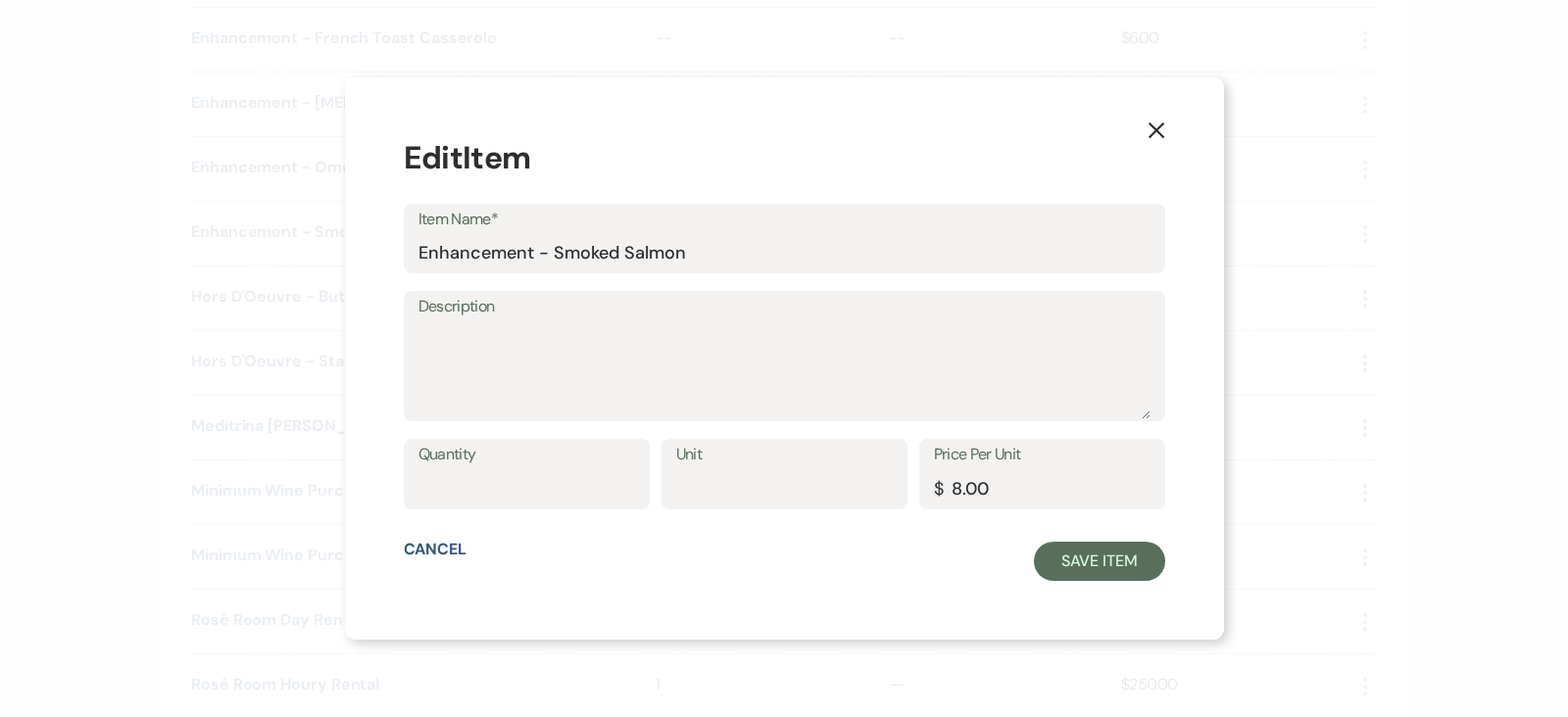 click on "X" 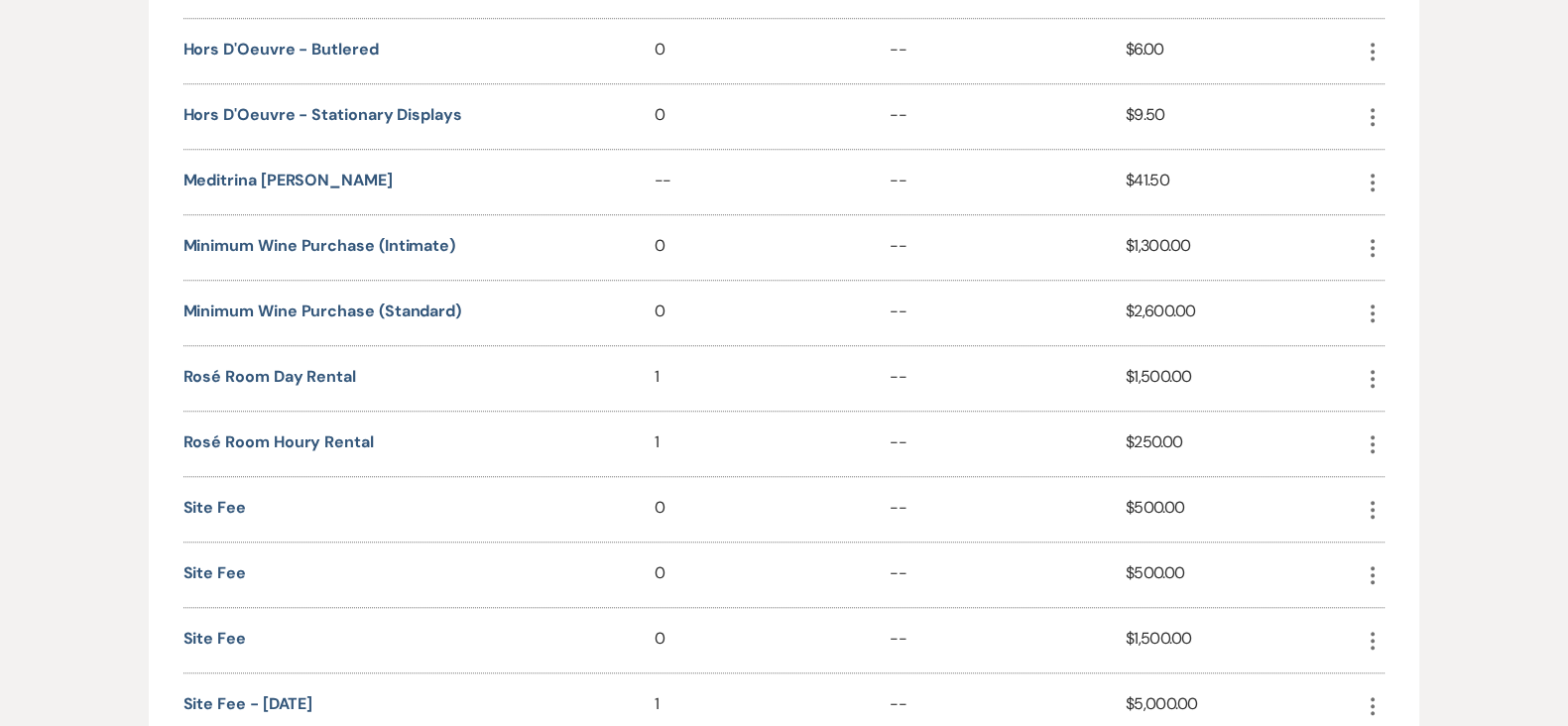 scroll, scrollTop: 2132, scrollLeft: 0, axis: vertical 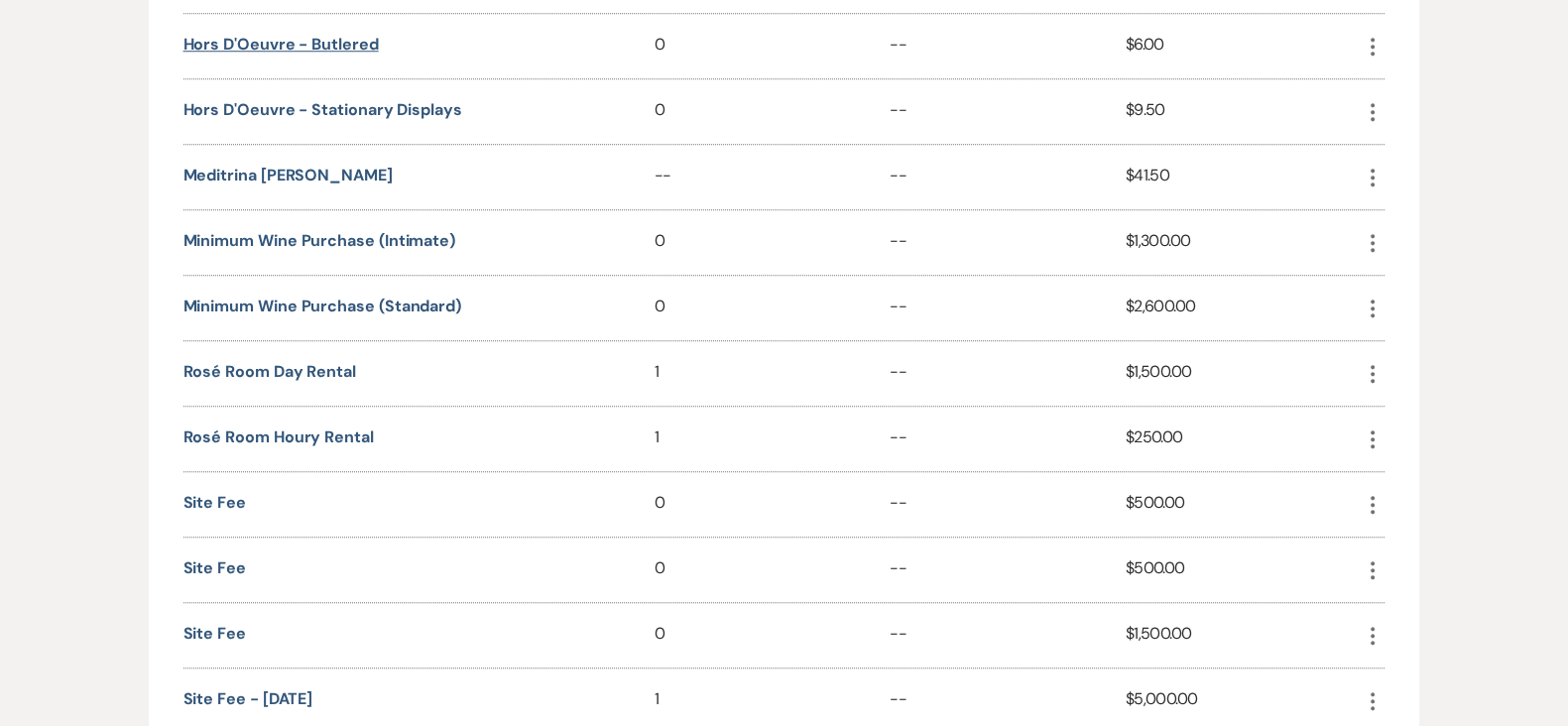 click on "Hors d'Oeuvre - Butlered" at bounding box center [281, 45] 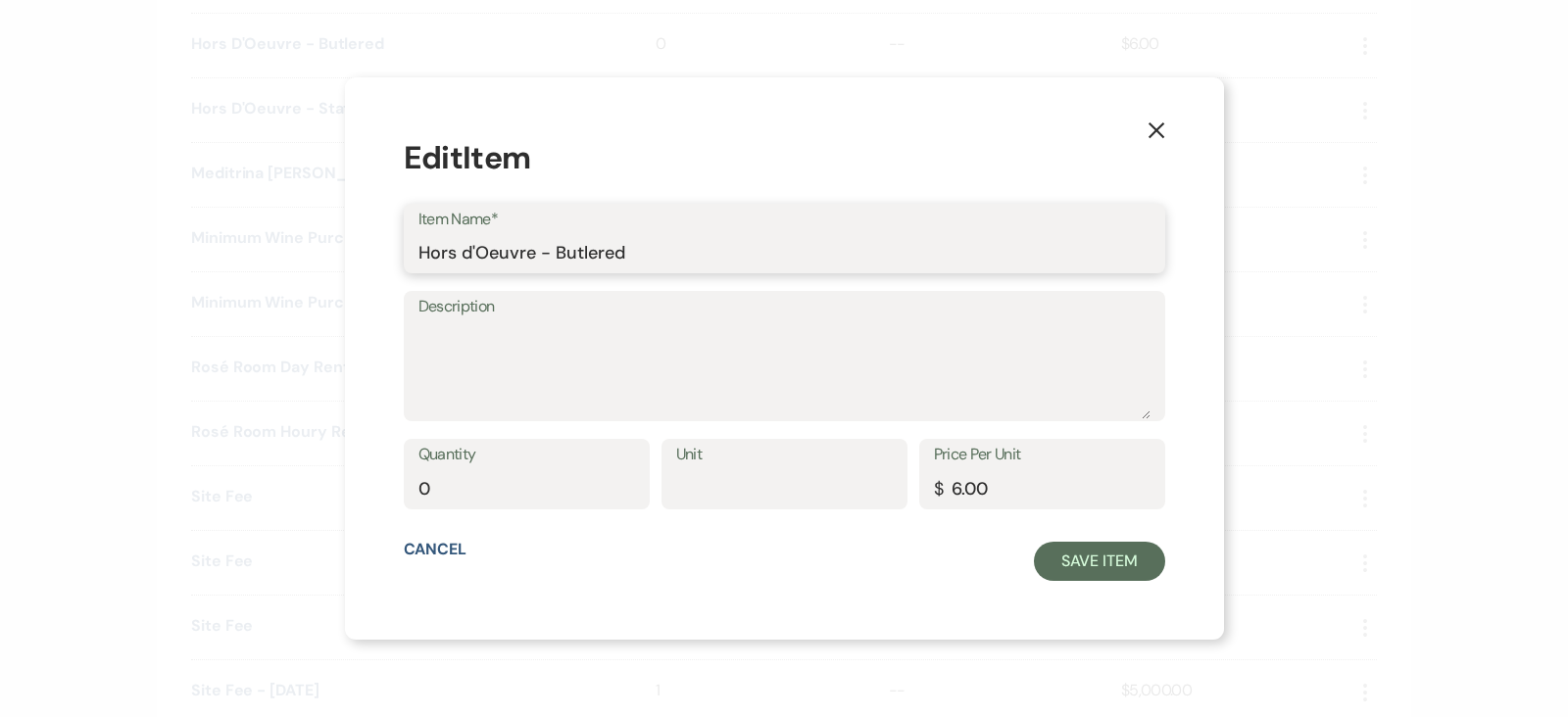 click on "Hors d'Oeuvre - Butlered" at bounding box center [784, 252] 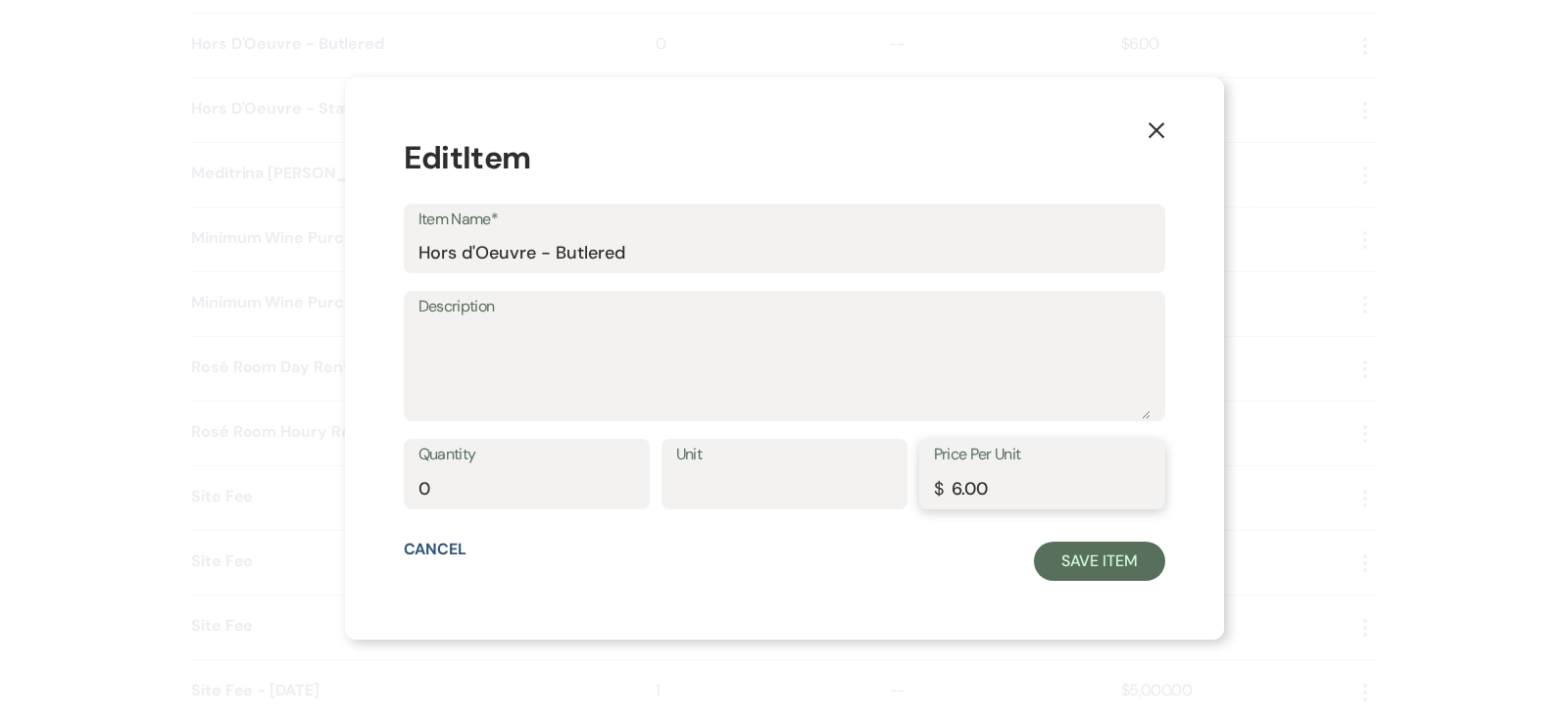 click on "6.00" at bounding box center (1042, 488) 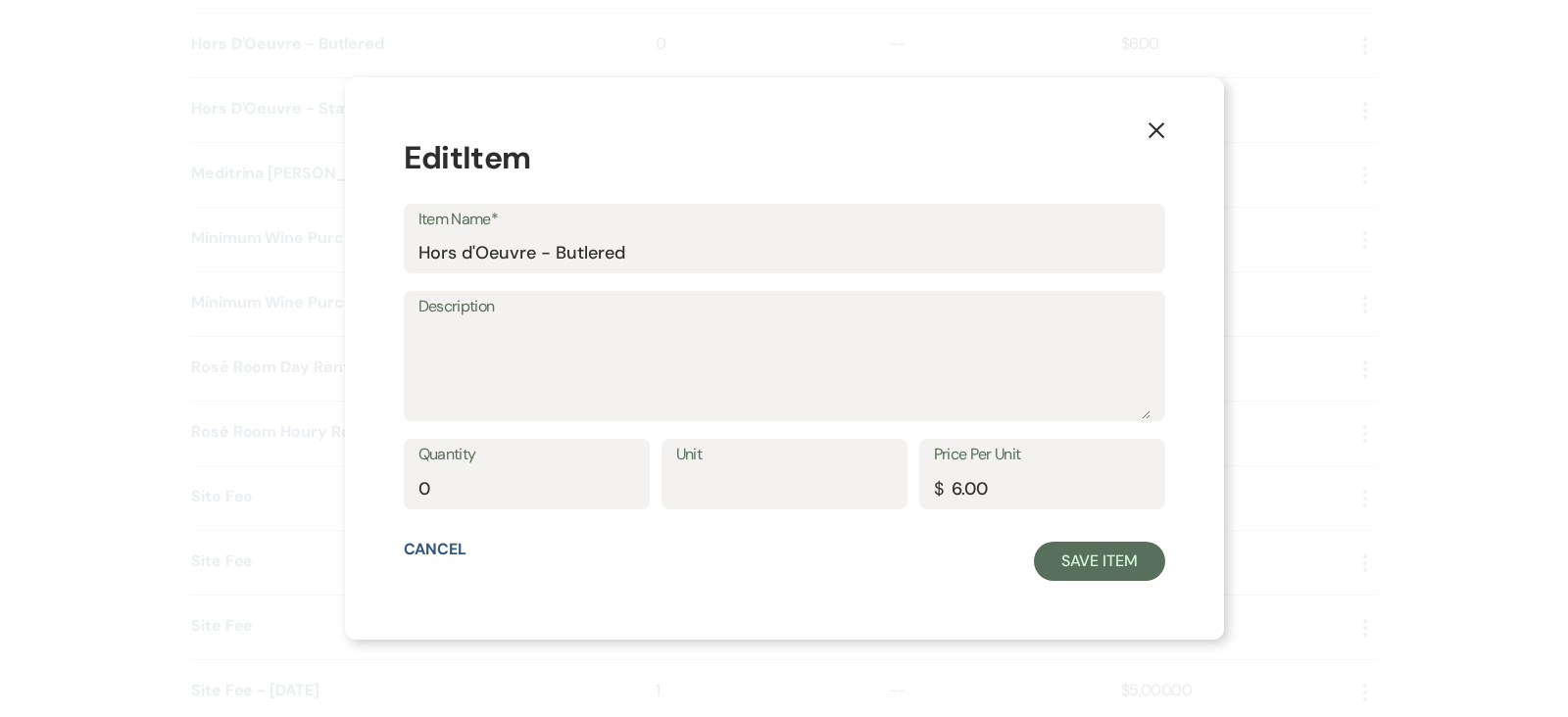click on "X" 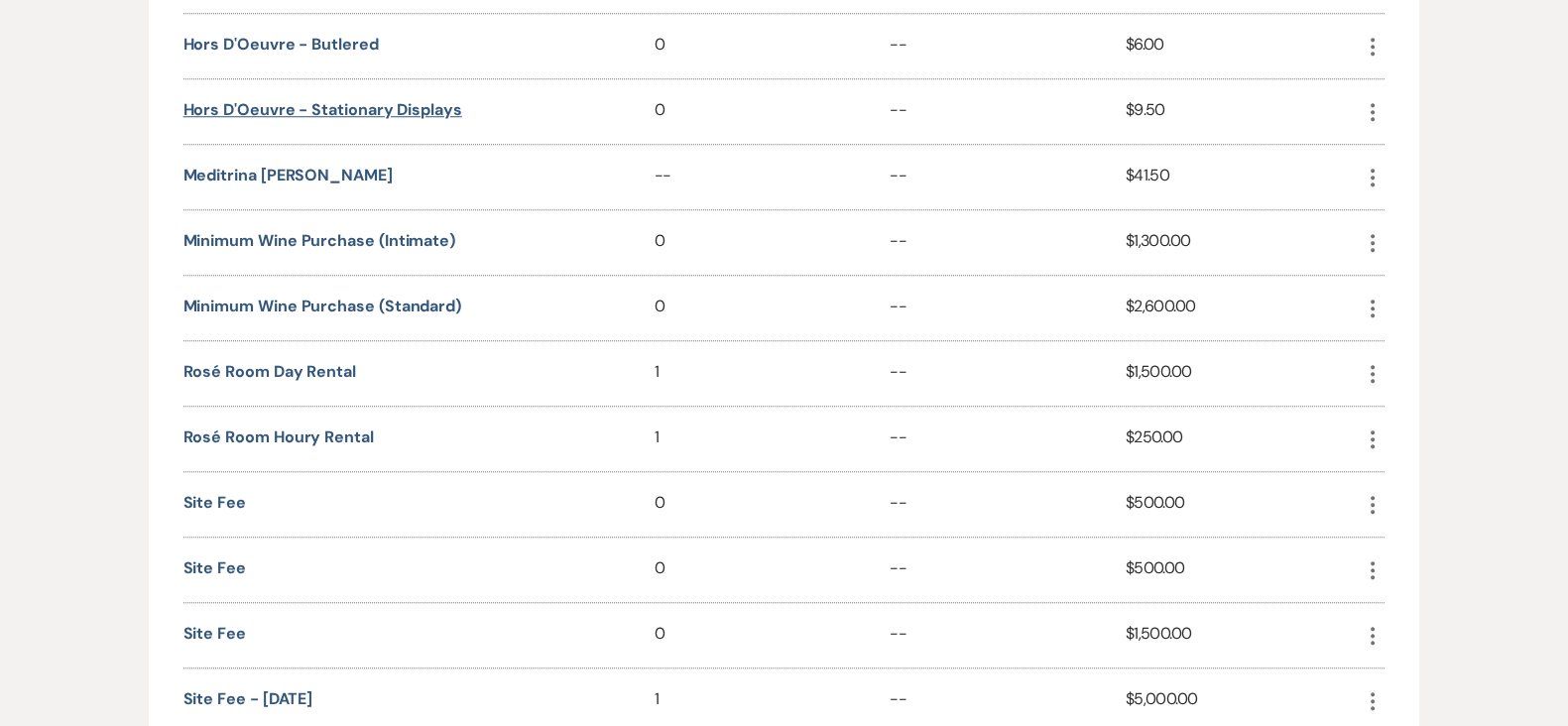click on "Hors d'Oeuvre - Stationary Displays" at bounding box center [322, 110] 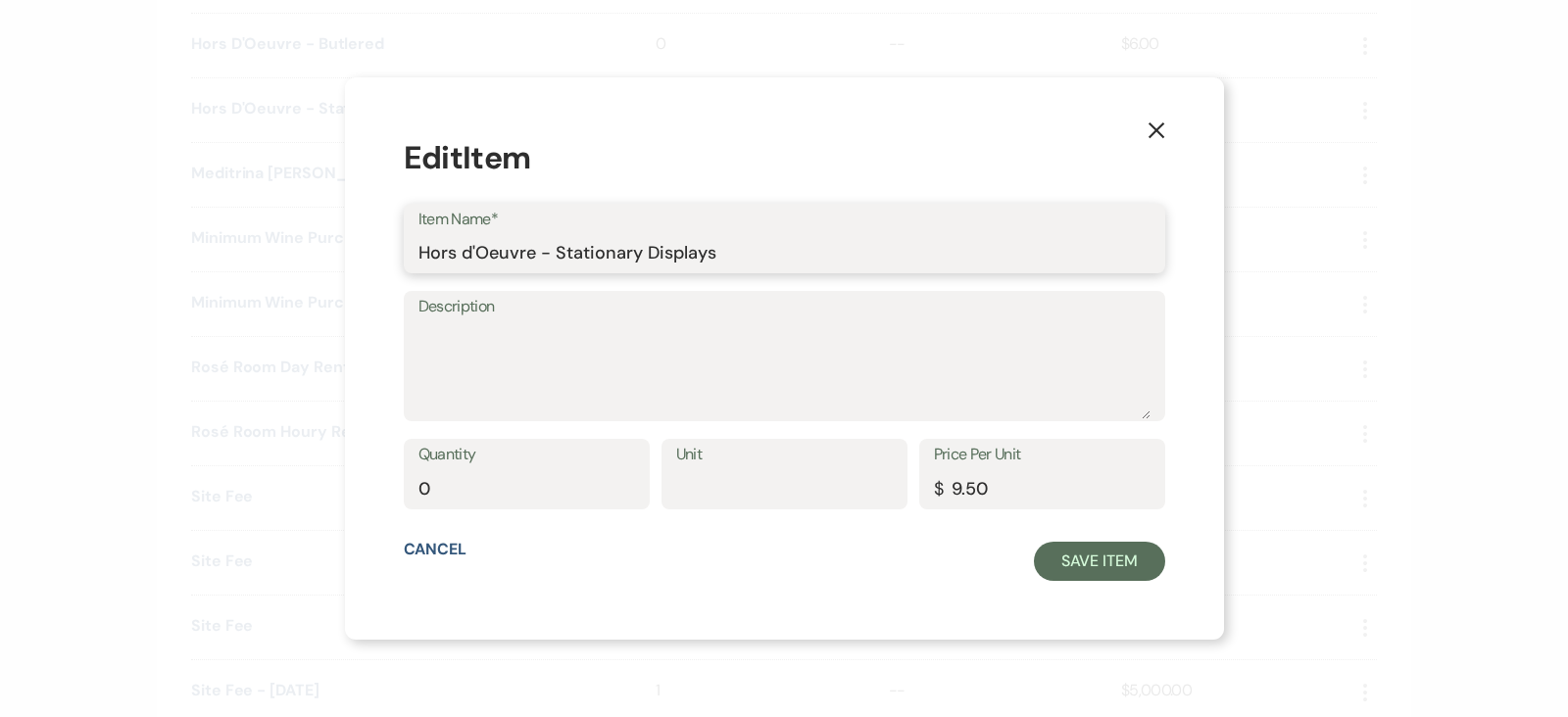 click on "Hors d'Oeuvre - Stationary Displays" at bounding box center (784, 252) 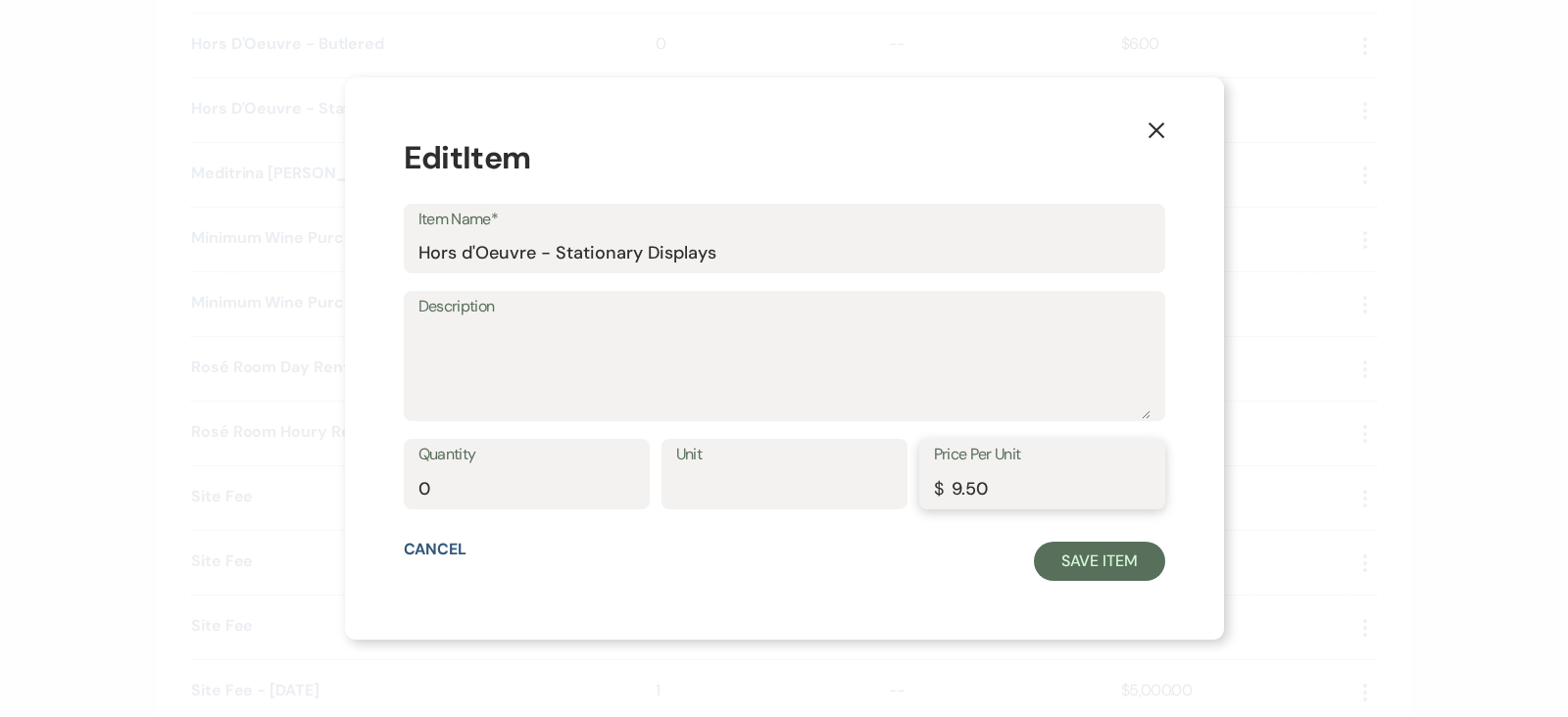 click on "9.50" at bounding box center [1042, 488] 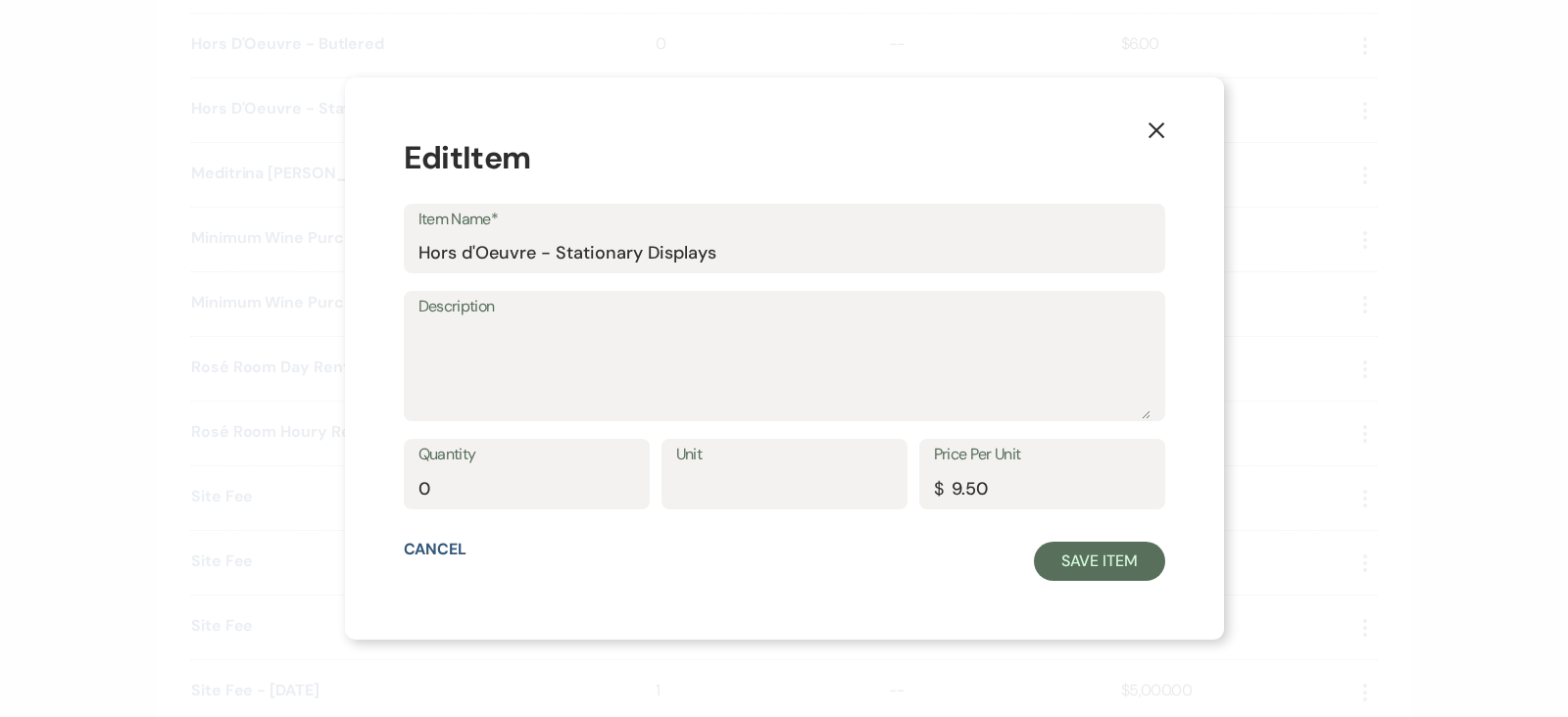 click on "X" 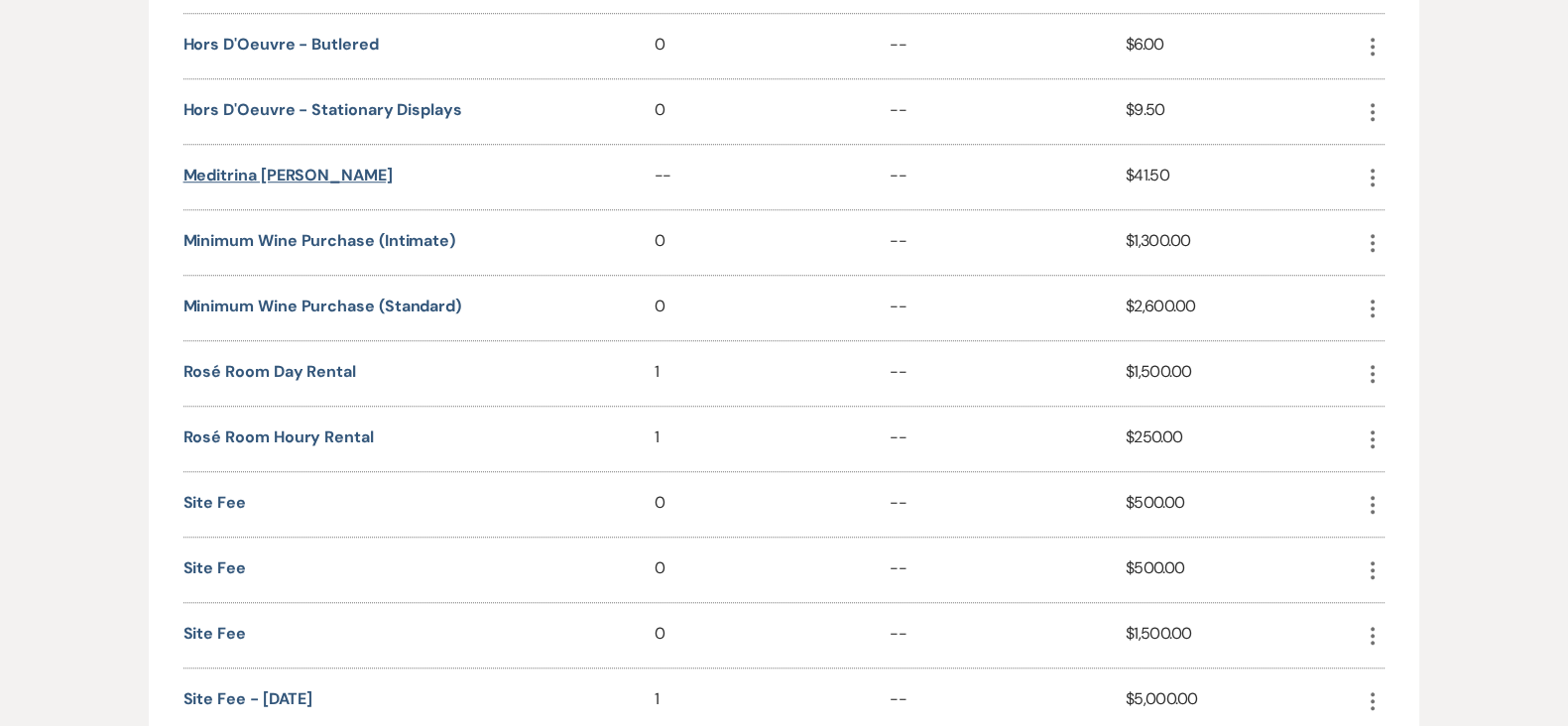 click on "Meditrina [PERSON_NAME]" at bounding box center (288, 176) 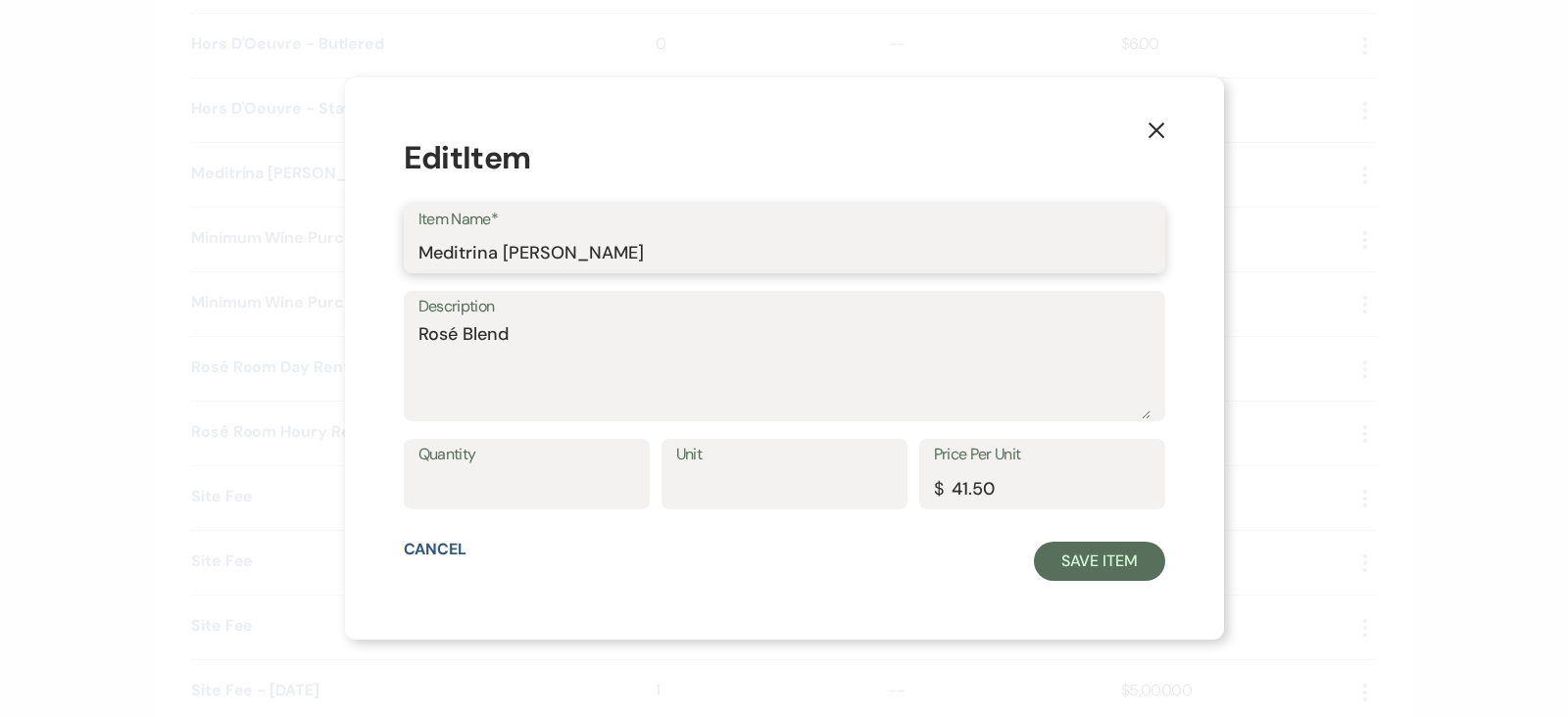 click on "Meditrina [PERSON_NAME]" at bounding box center [784, 252] 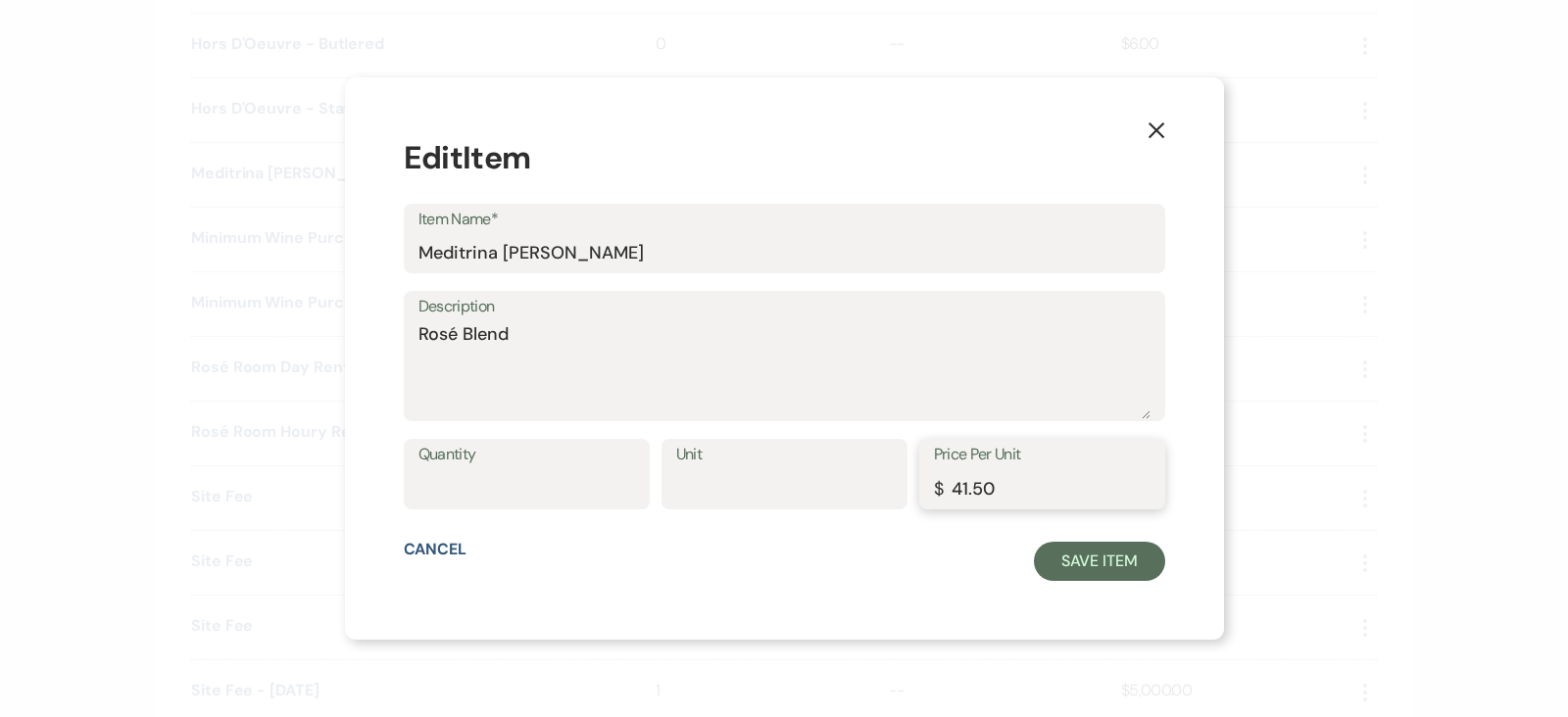 click on "41.50" at bounding box center [1042, 488] 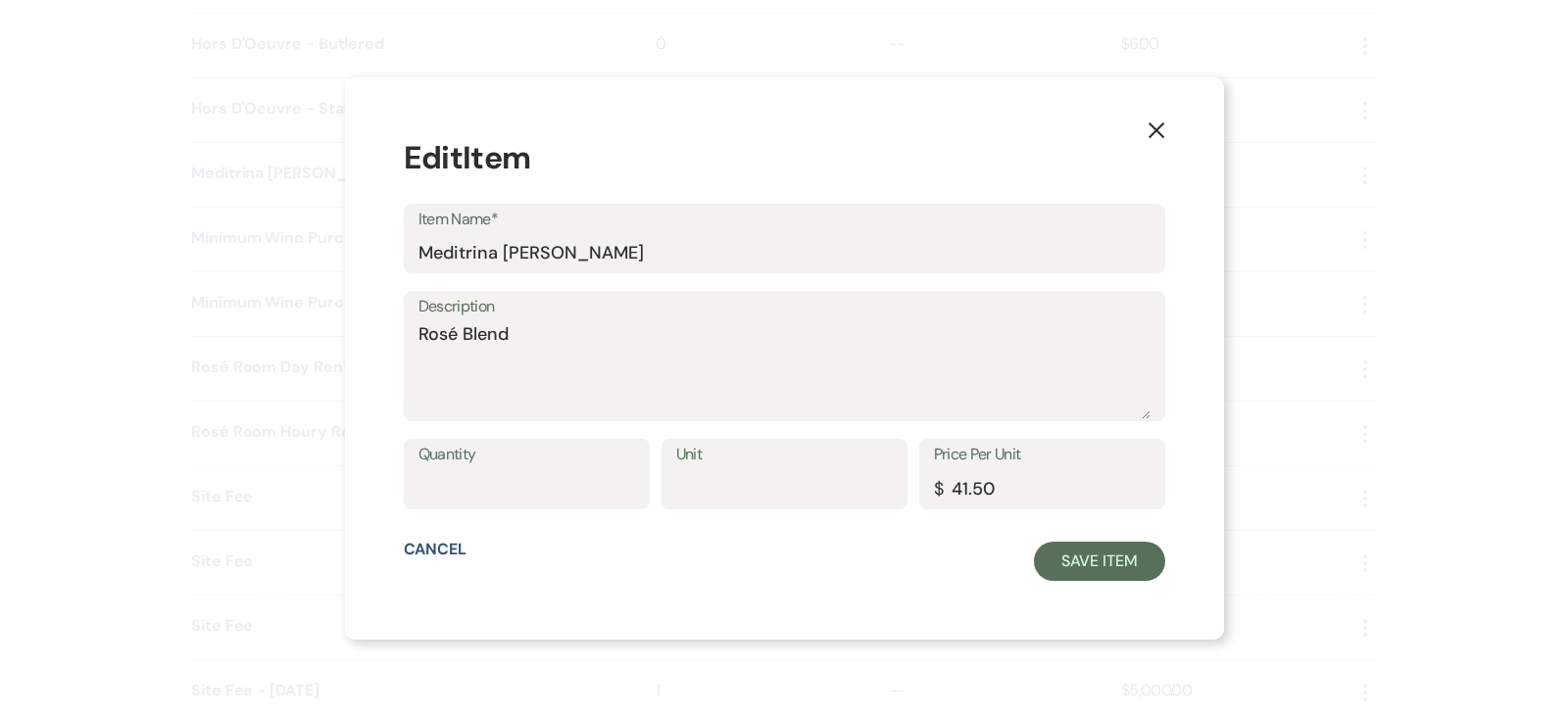 click on "X" at bounding box center [1156, 129] 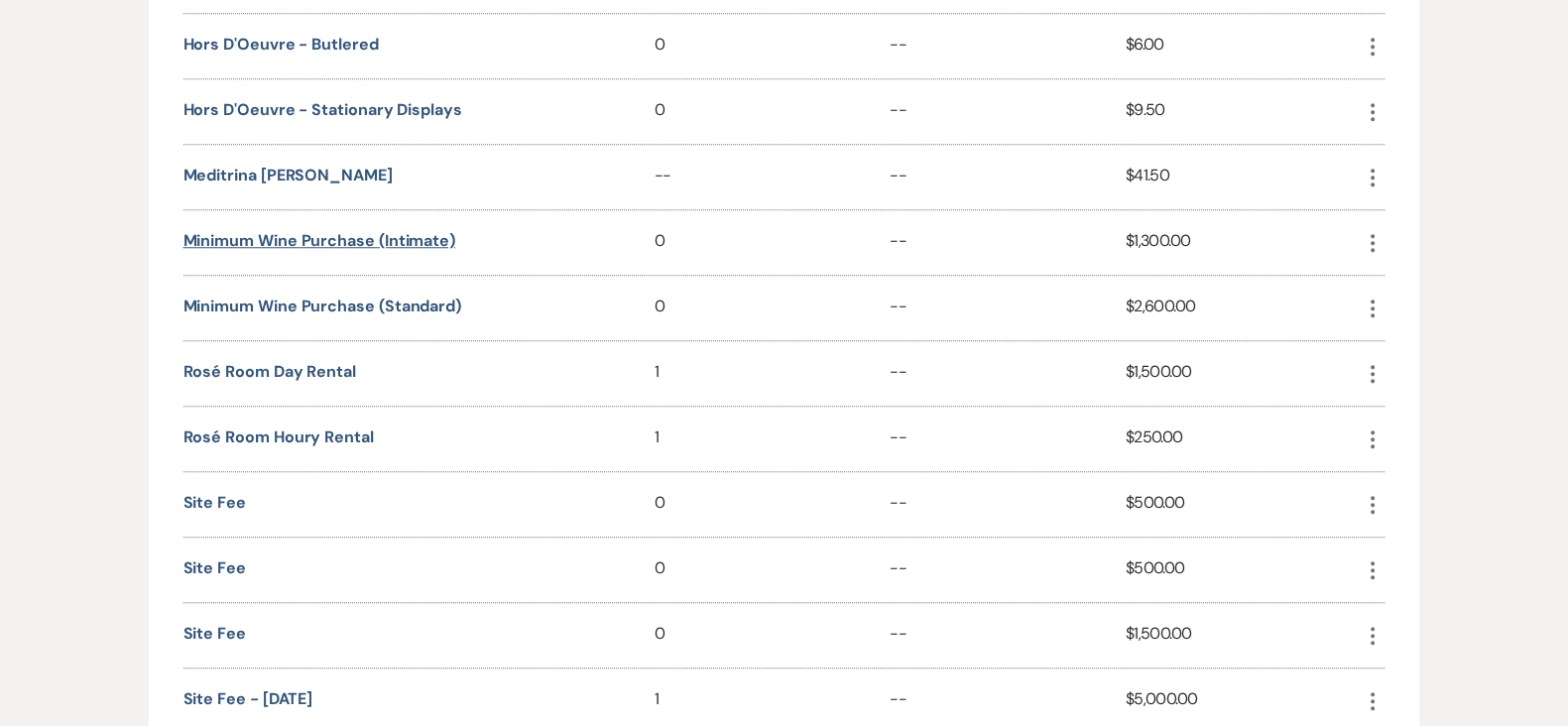 click on "Minimum Wine Purchase (Intimate)" at bounding box center [319, 241] 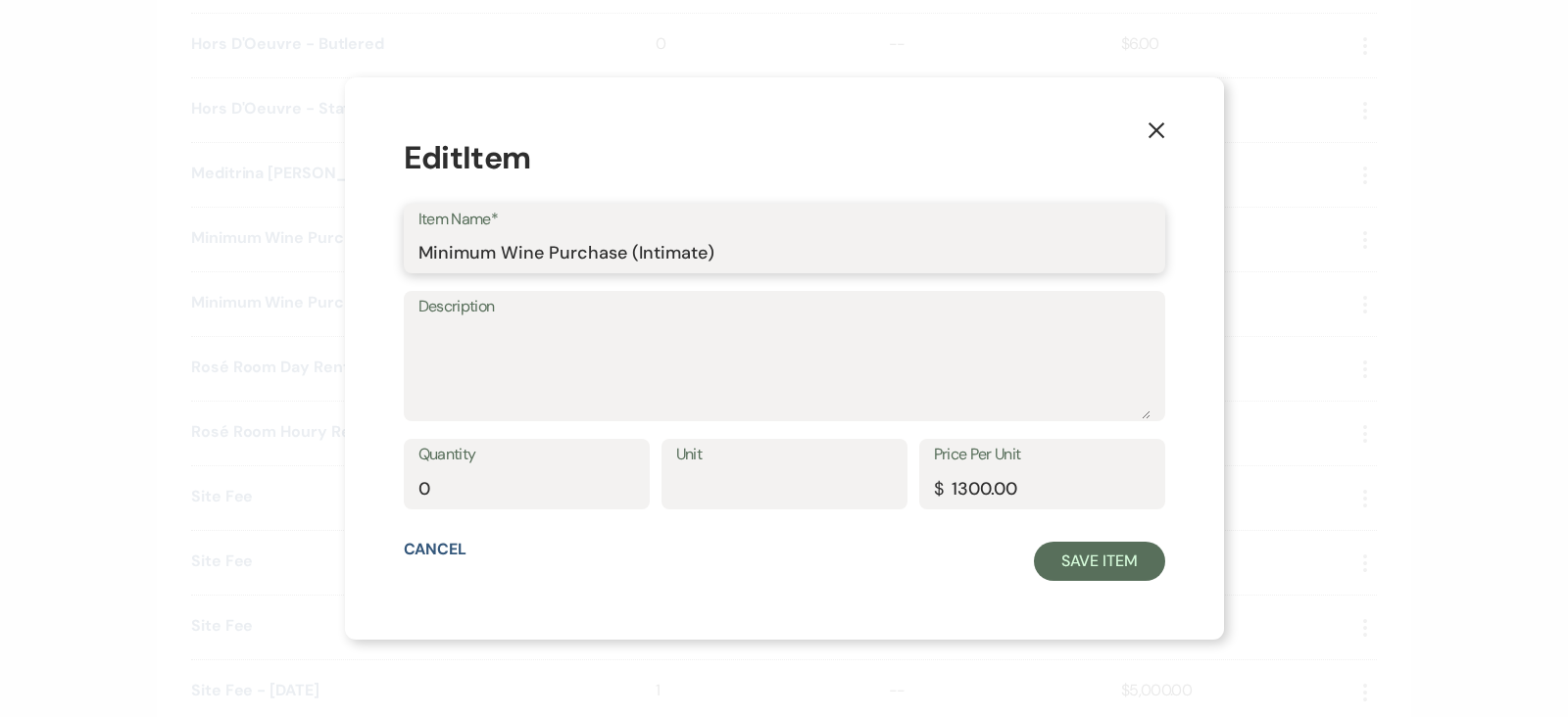 click on "Minimum Wine Purchase (Intimate)" at bounding box center (784, 252) 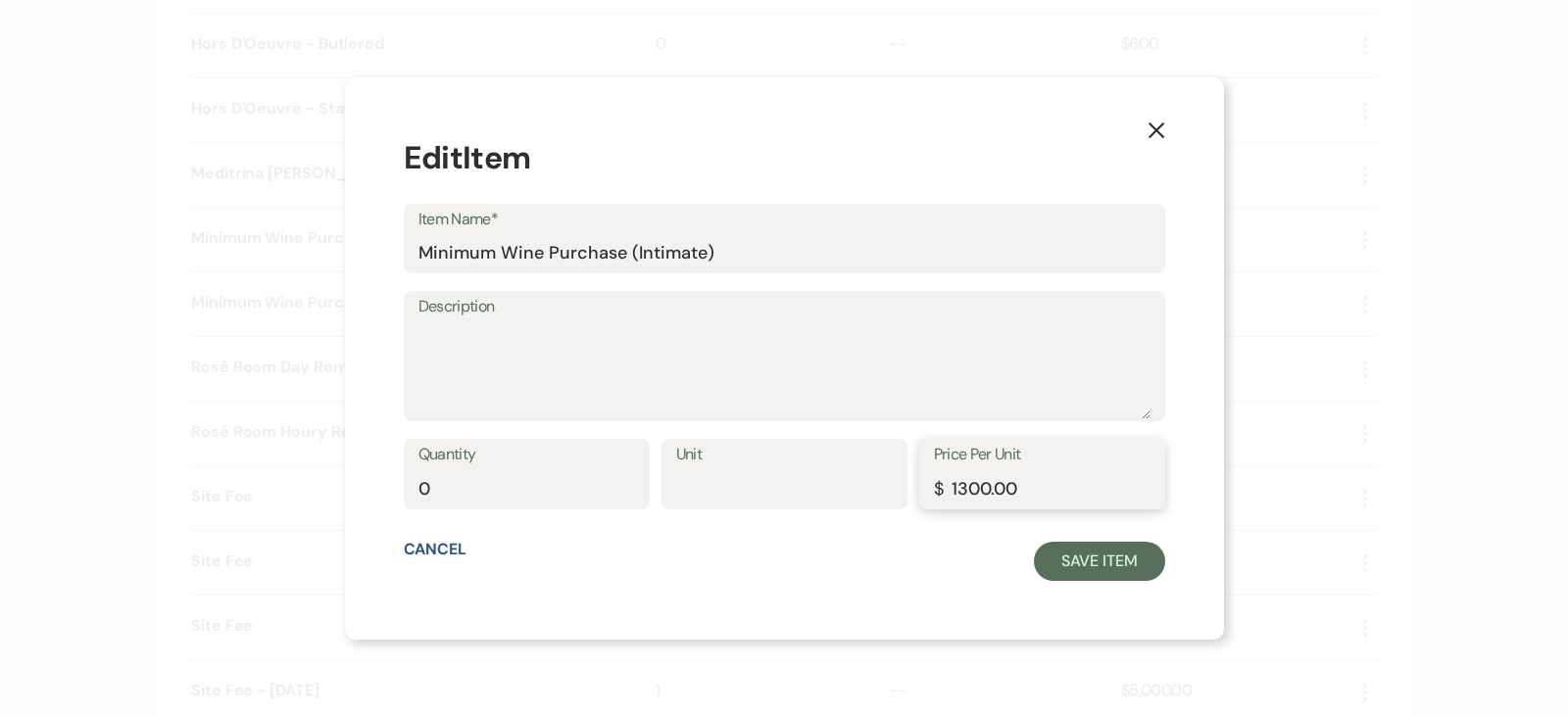 click on "1300.00" at bounding box center (1042, 488) 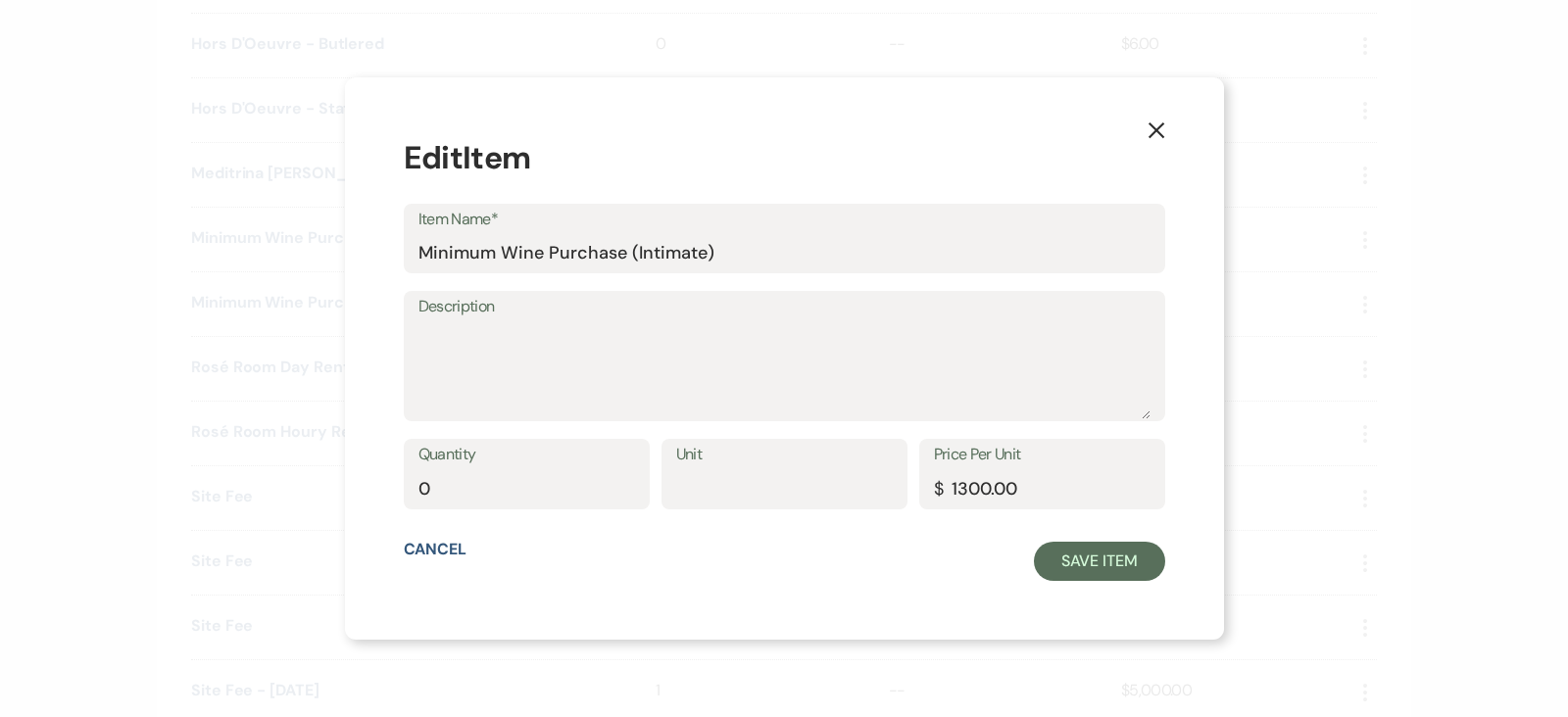 click 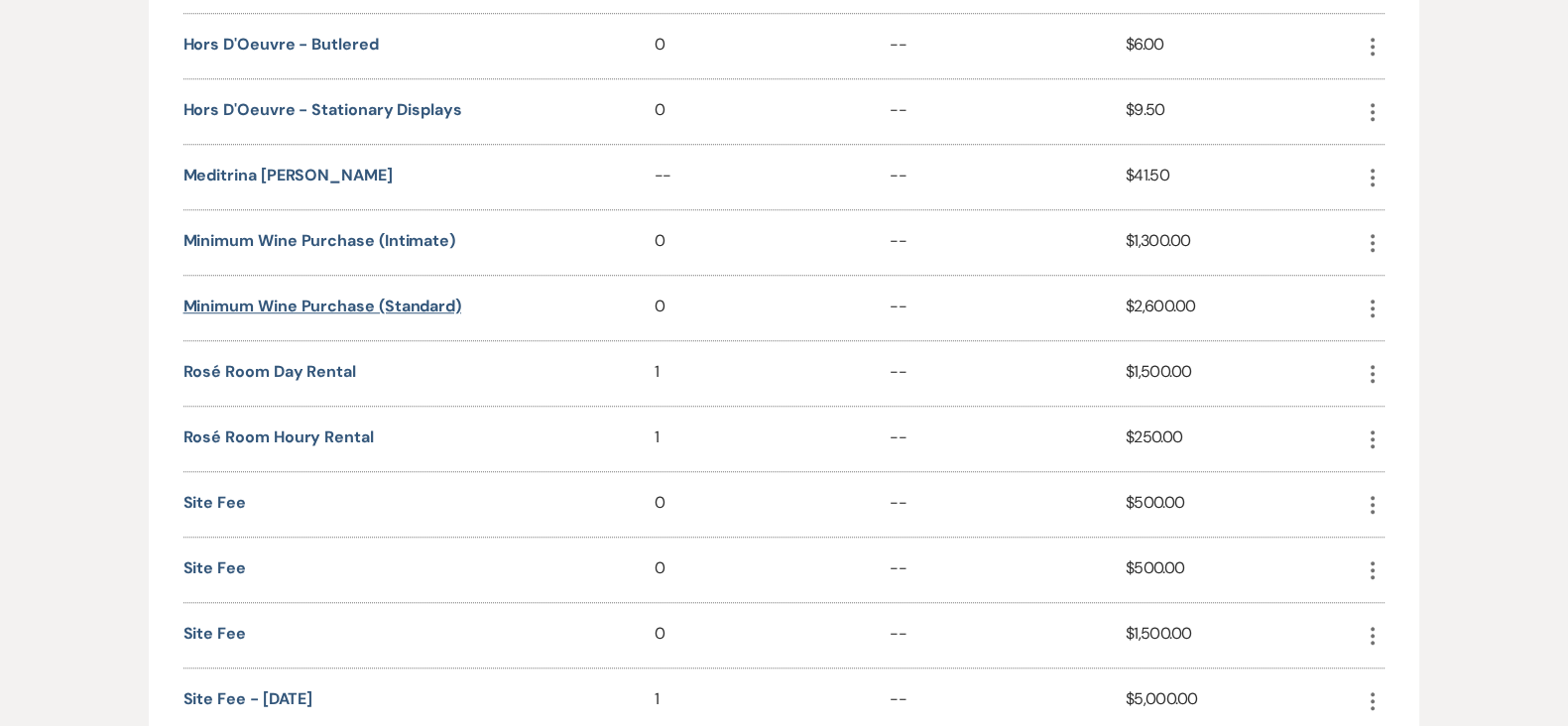 click on "Minimum Wine Purchase (Standard)" at bounding box center (322, 306) 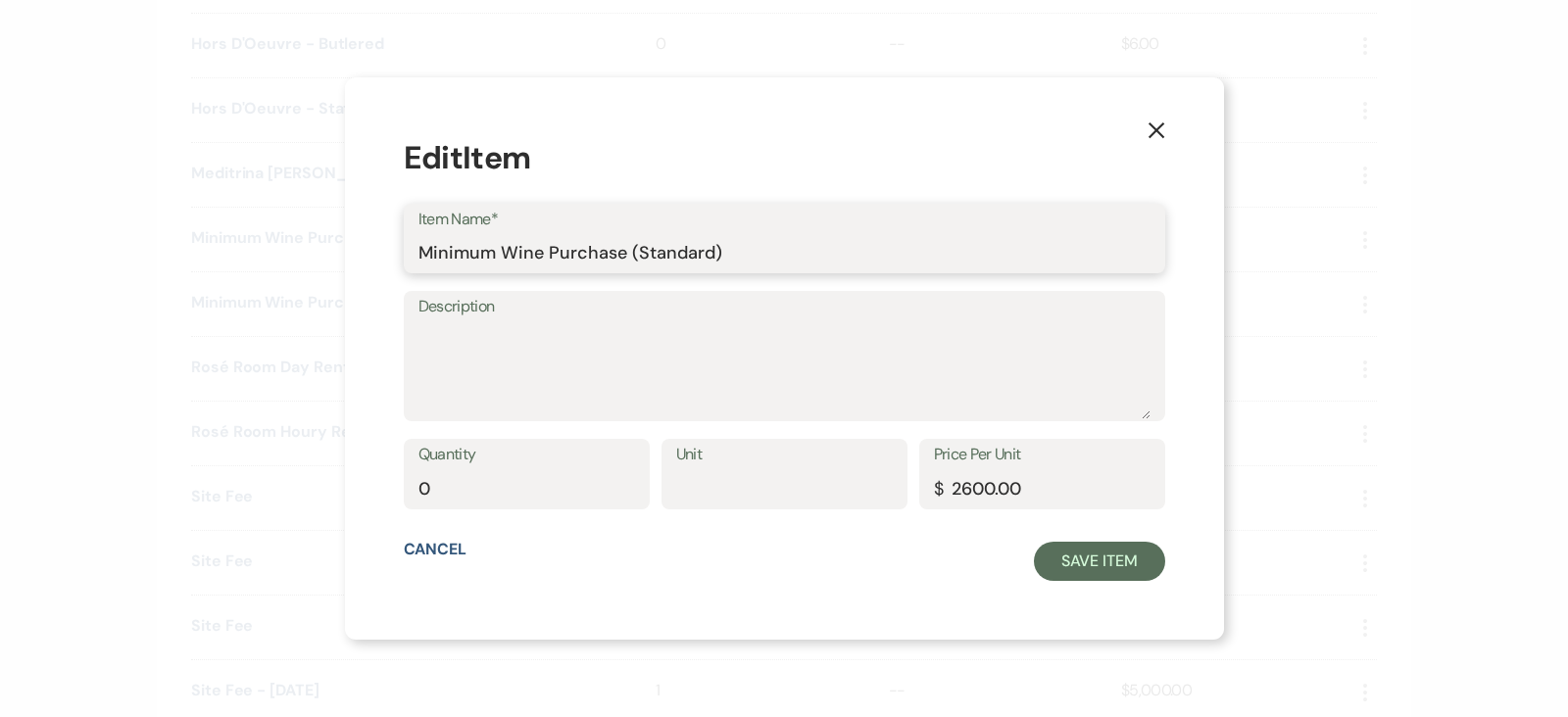 click on "Minimum Wine Purchase (Standard)" at bounding box center [784, 252] 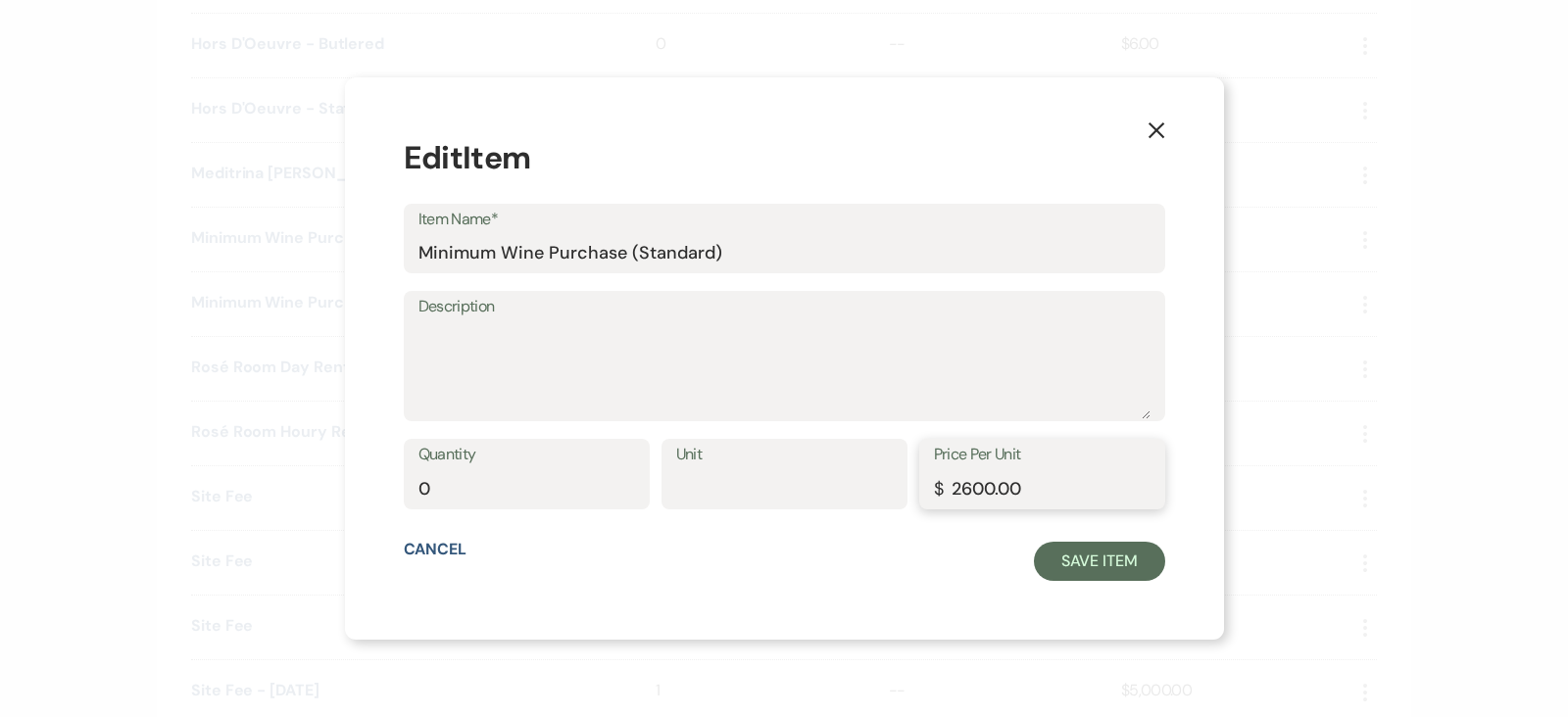 click on "2600.00" at bounding box center [1042, 488] 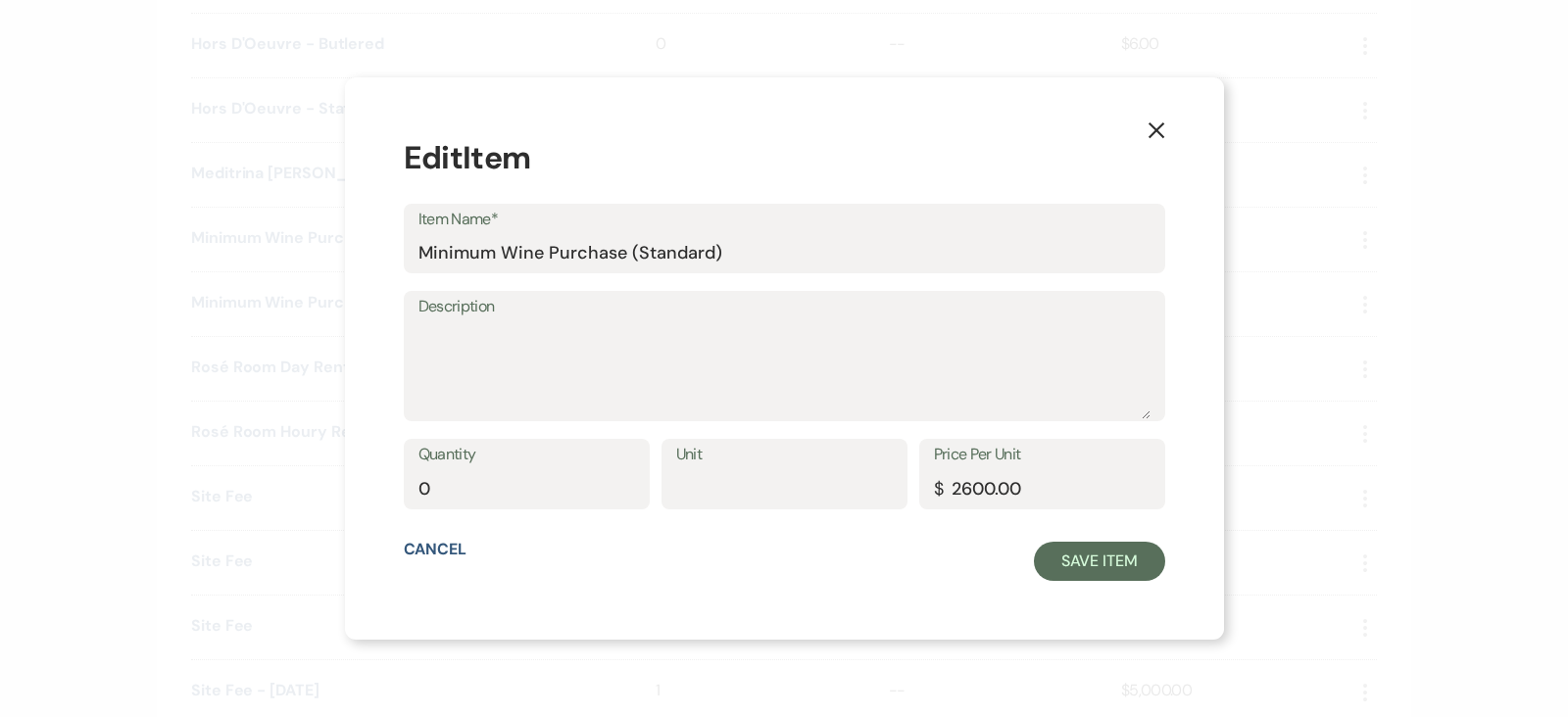 click on "X" 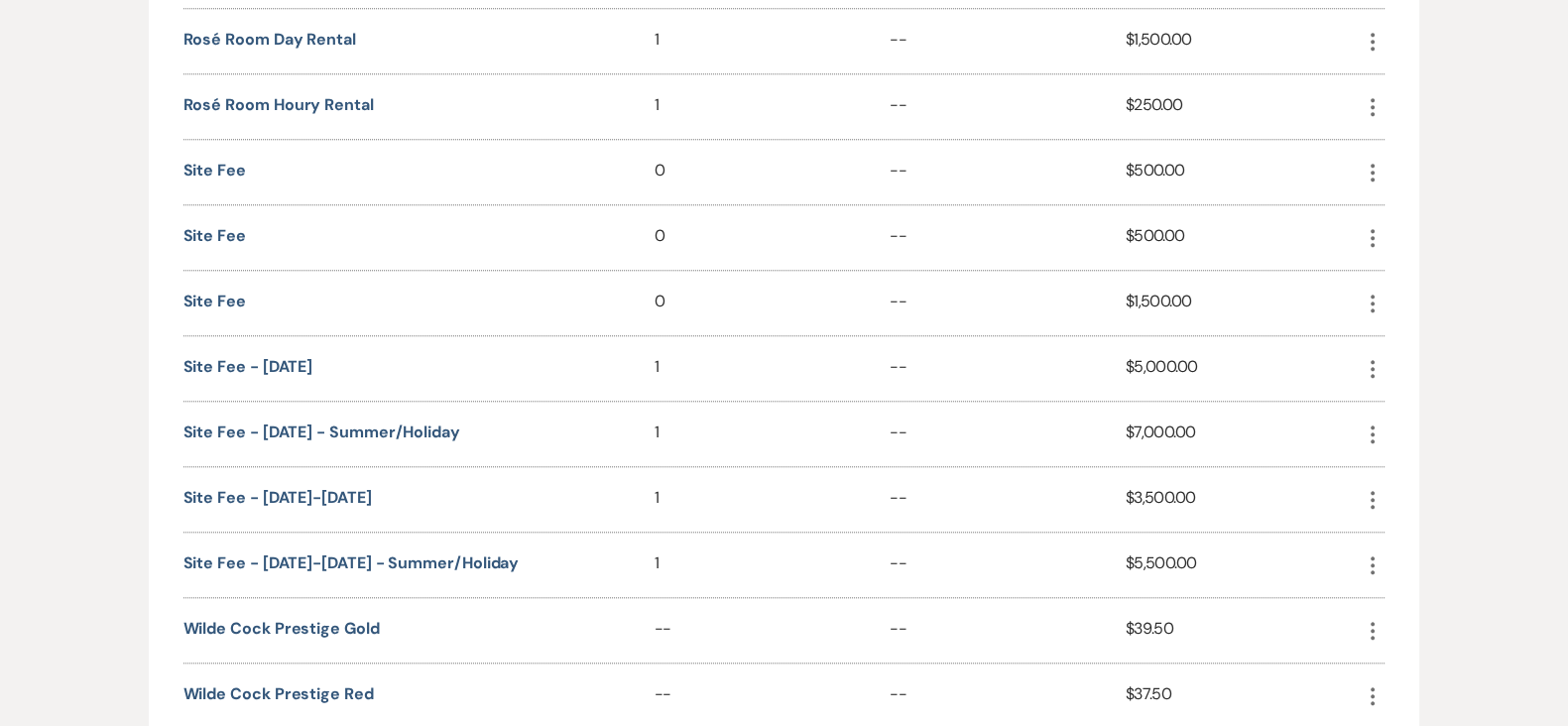 scroll, scrollTop: 2462, scrollLeft: 0, axis: vertical 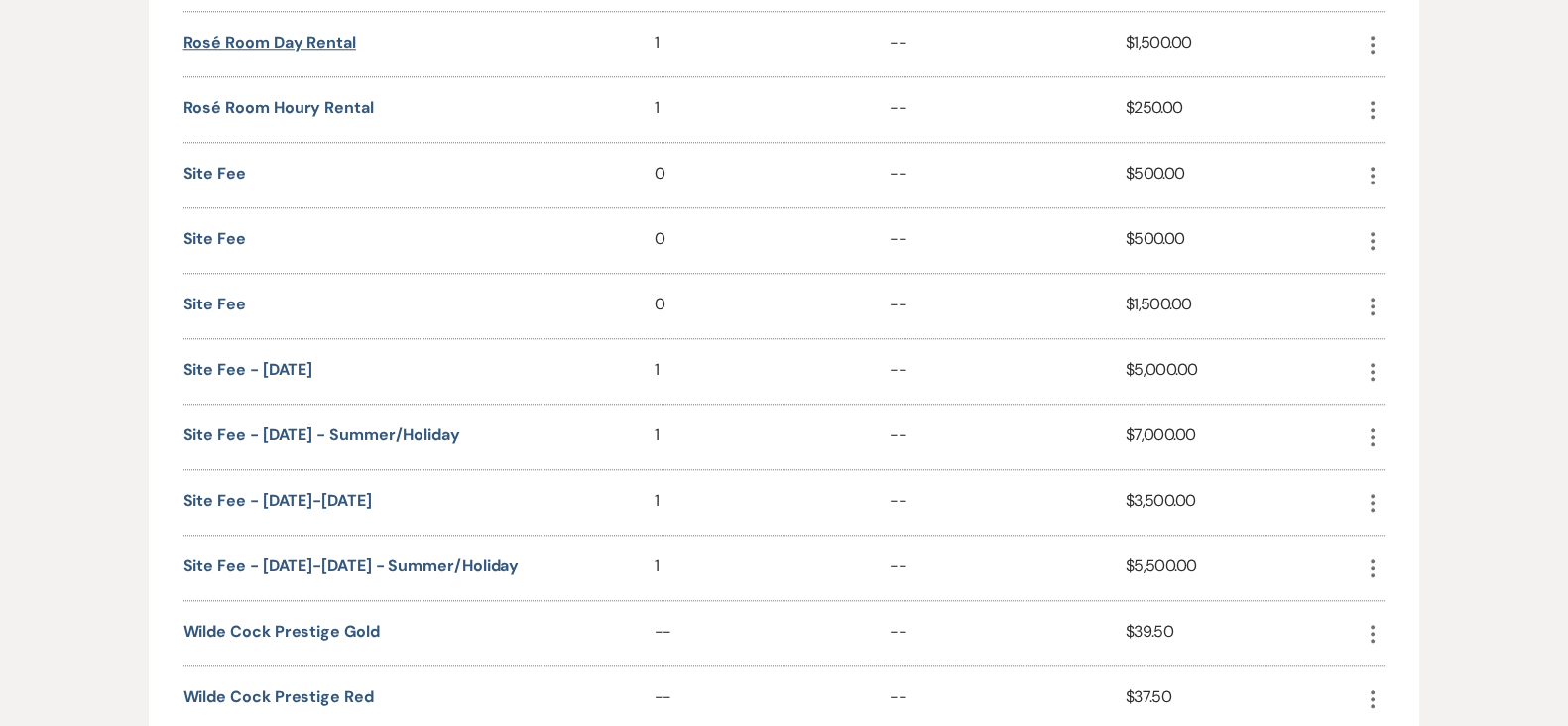 click on "Rosé Room Day Rental" at bounding box center [270, 43] 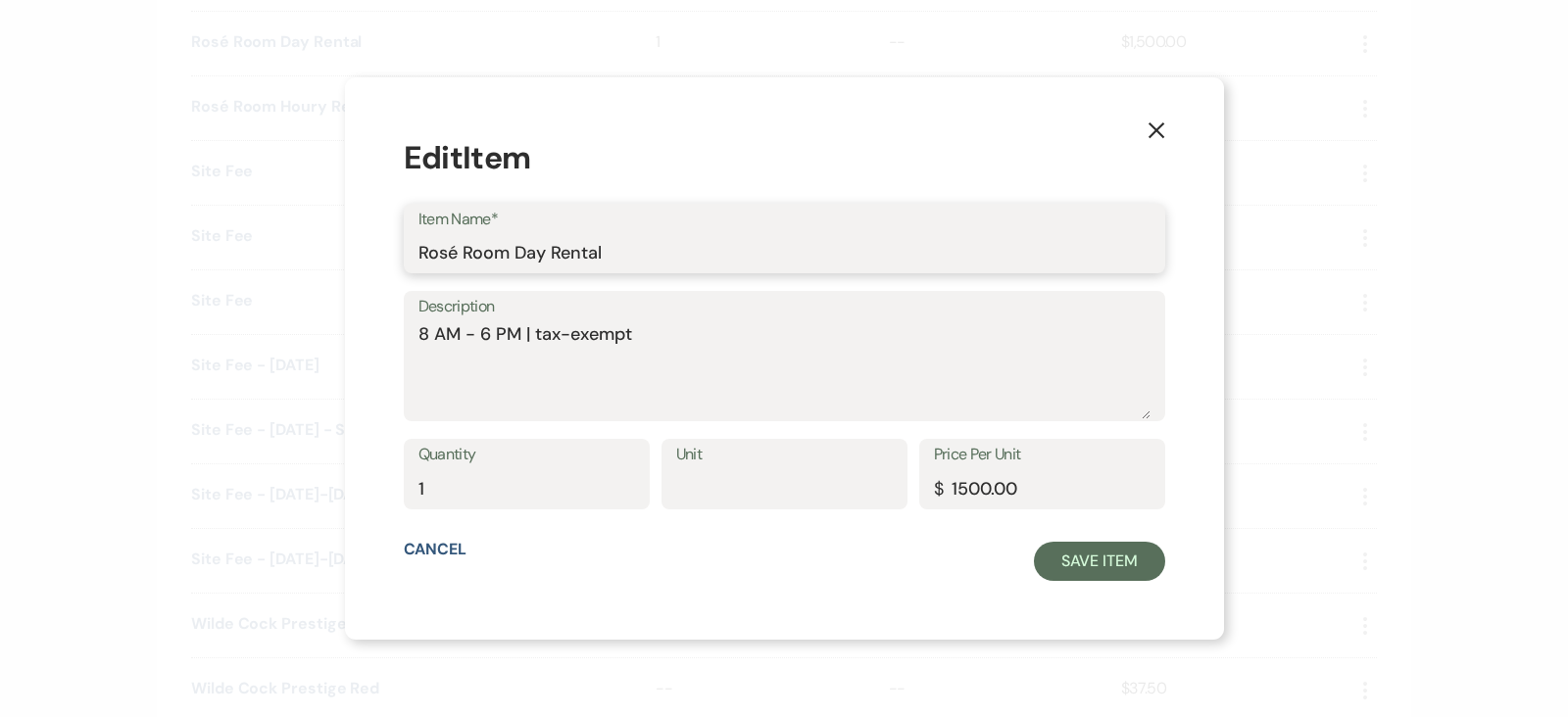 click on "Rosé Room Day Rental" at bounding box center [784, 252] 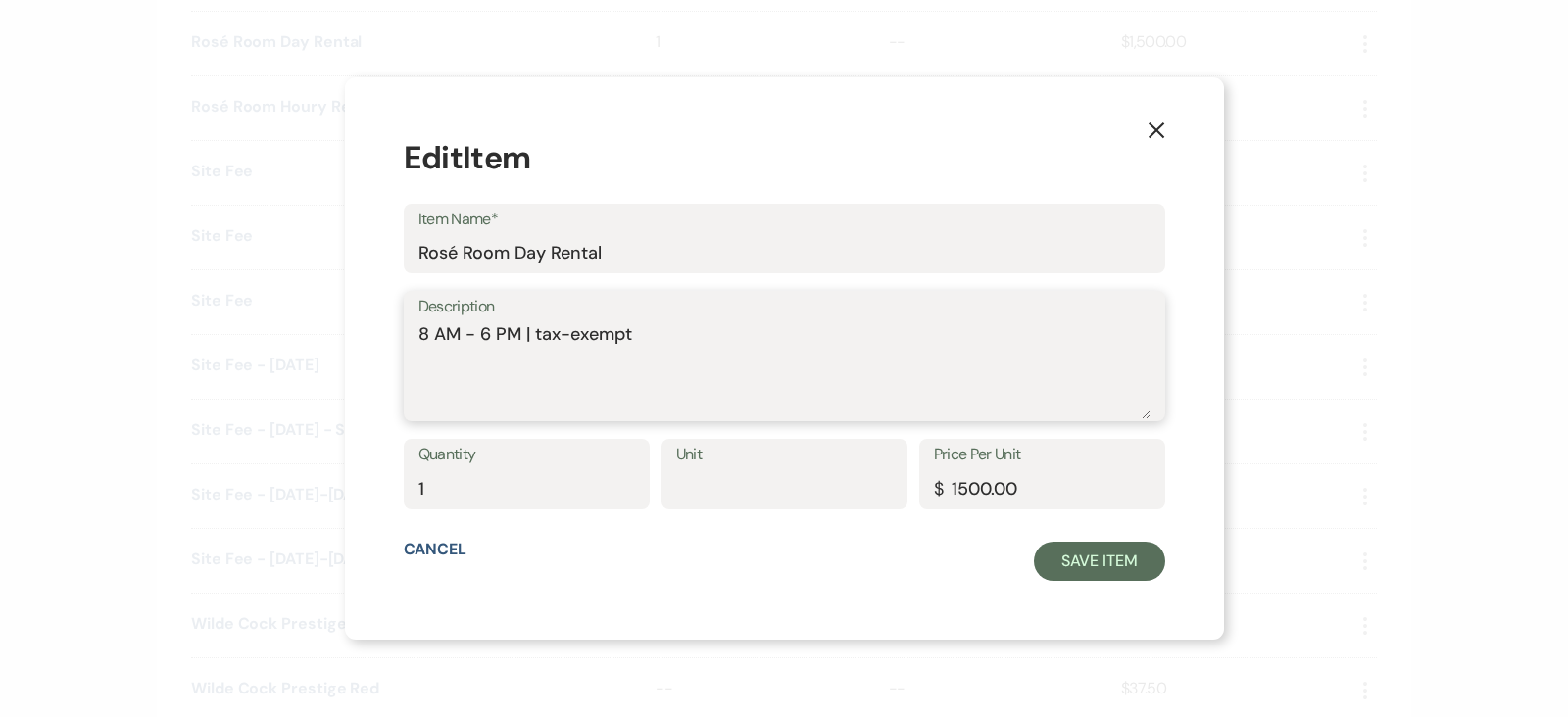 click on "8 AM - 6 PM | tax-exempt" at bounding box center [784, 370] 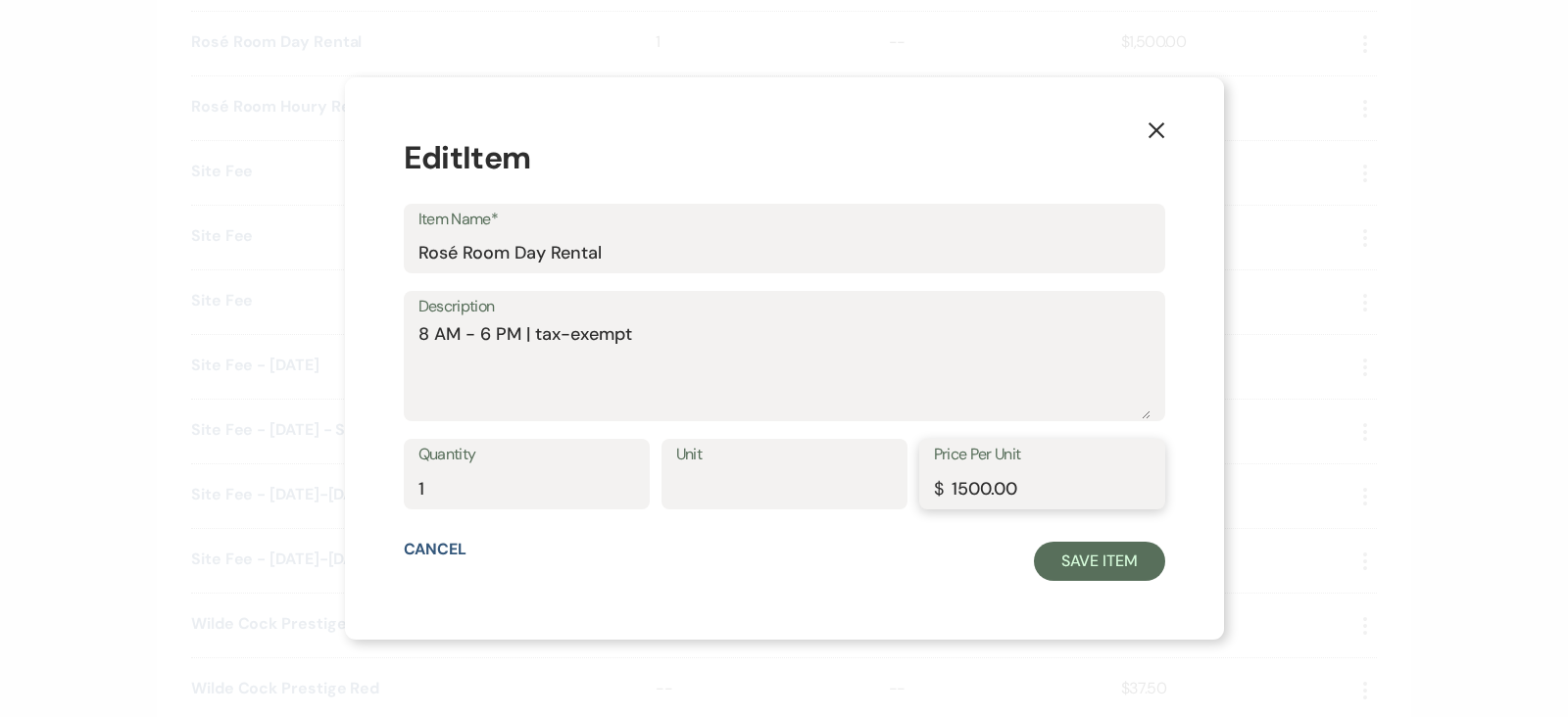 click on "1500.00" at bounding box center [1042, 488] 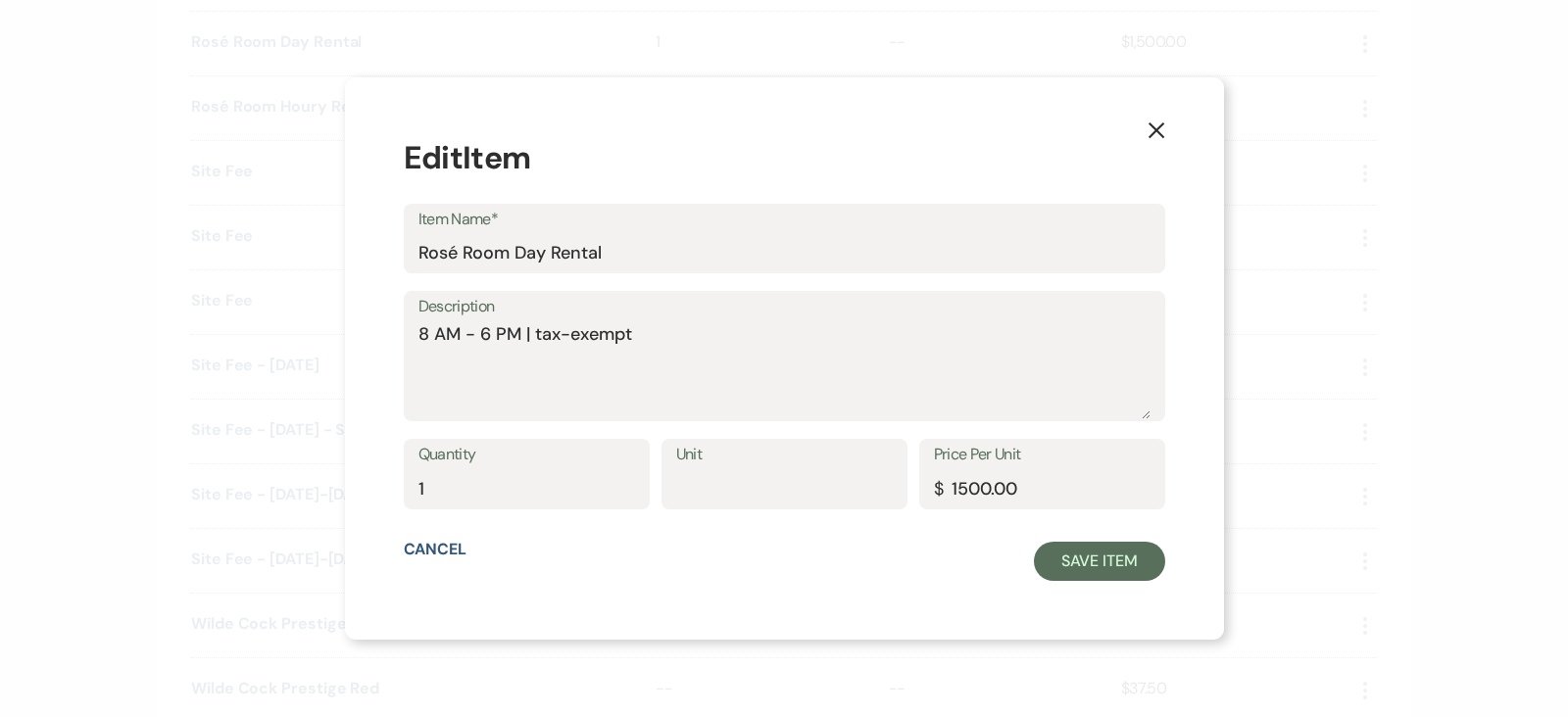 click on "X" 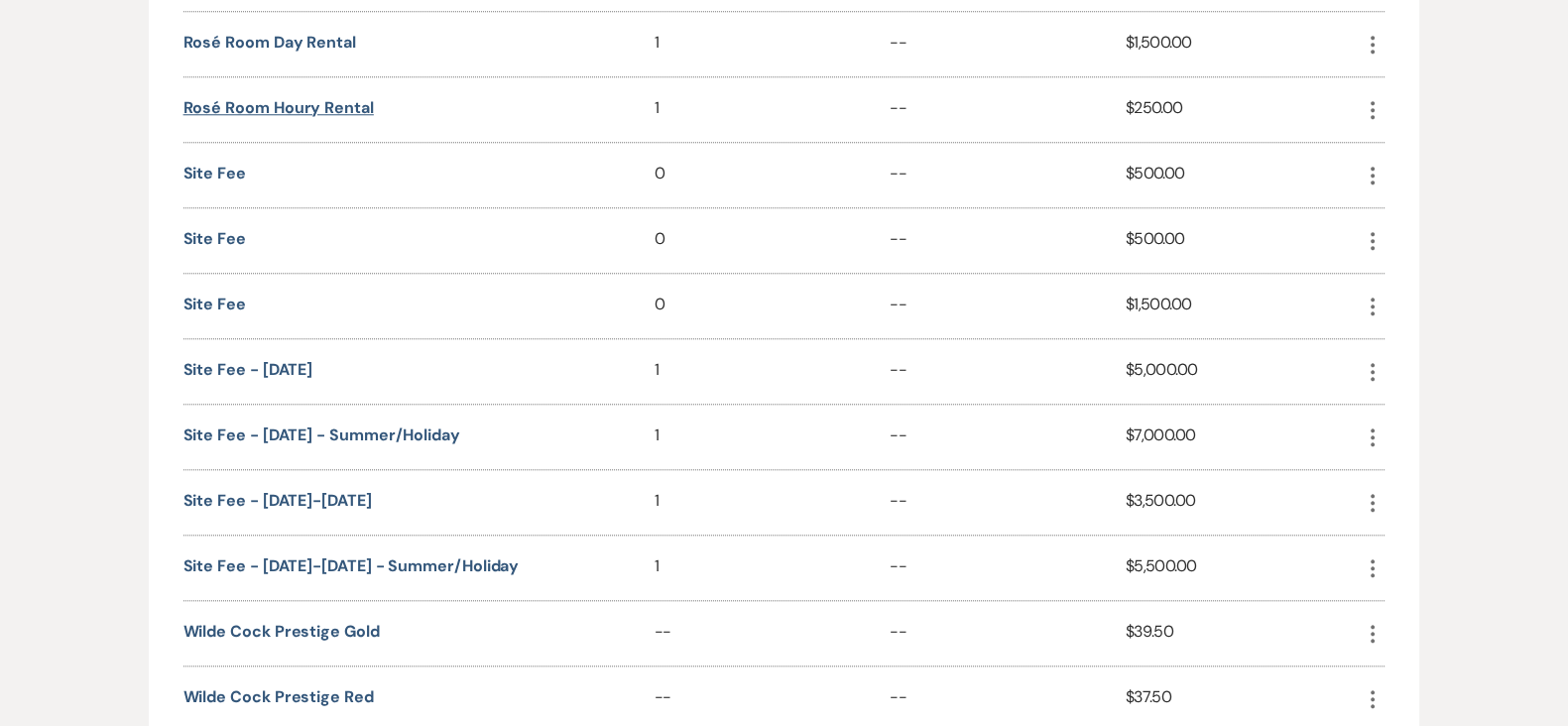 click on "Rosé Room Houry Rental" at bounding box center [279, 108] 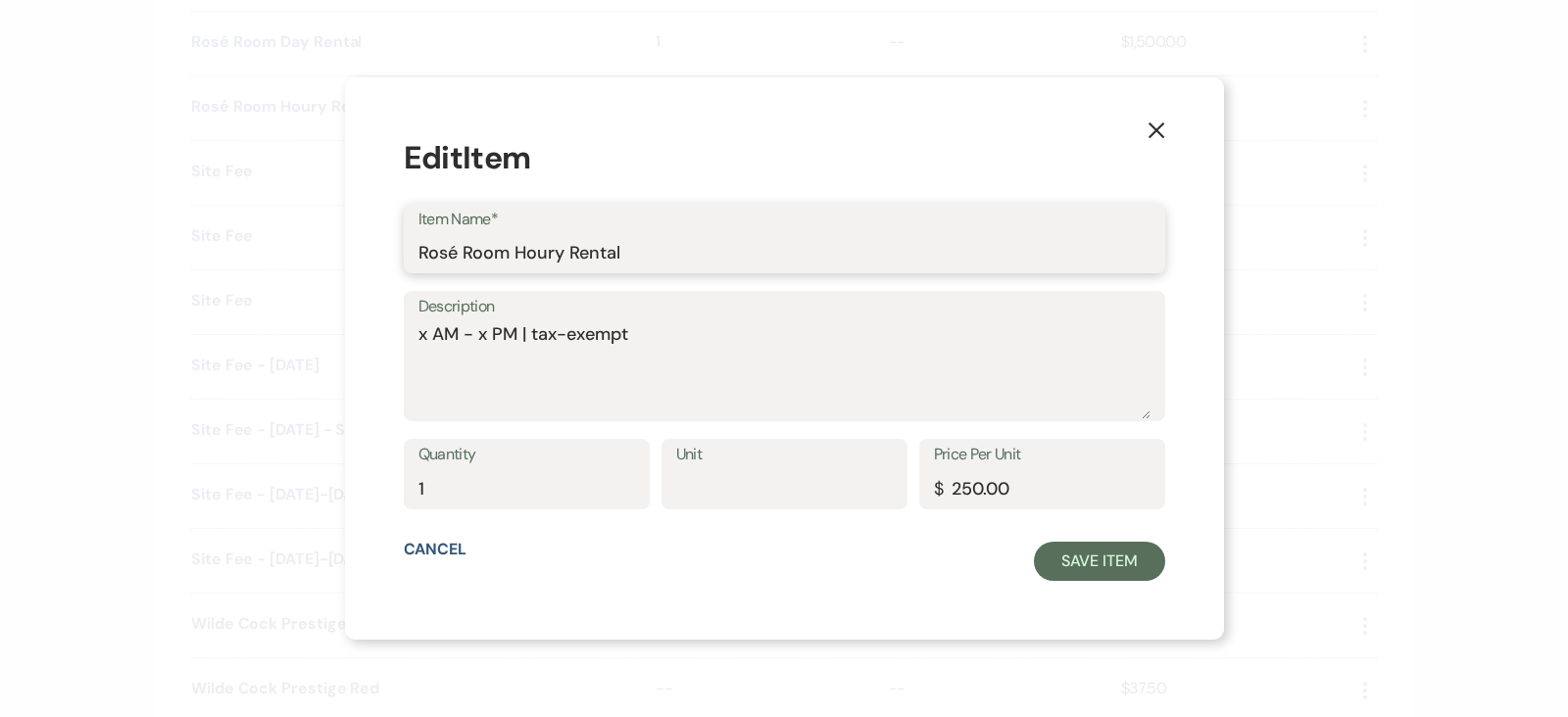 click on "Rosé Room Houry Rental" at bounding box center (784, 252) 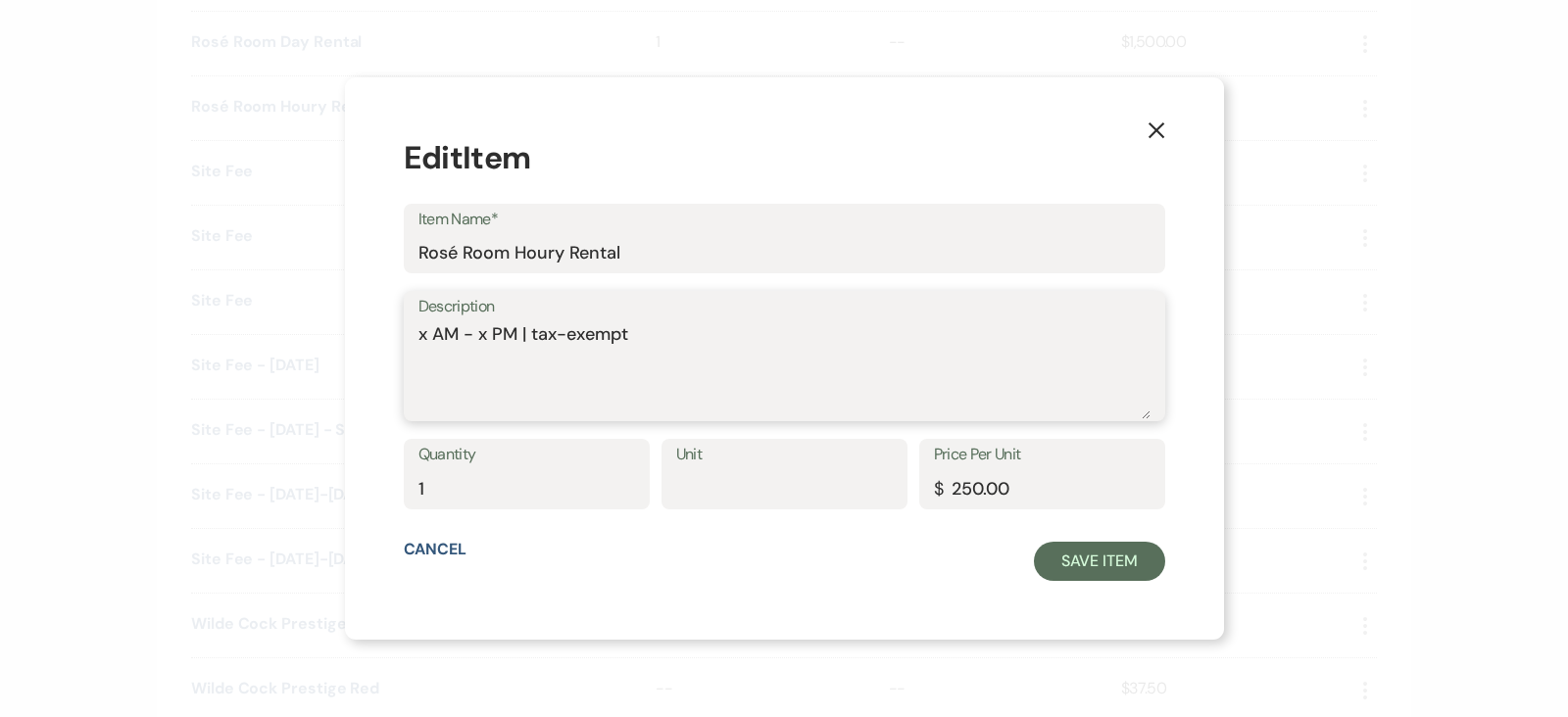 click on "x AM - x PM | tax-exempt" at bounding box center (784, 370) 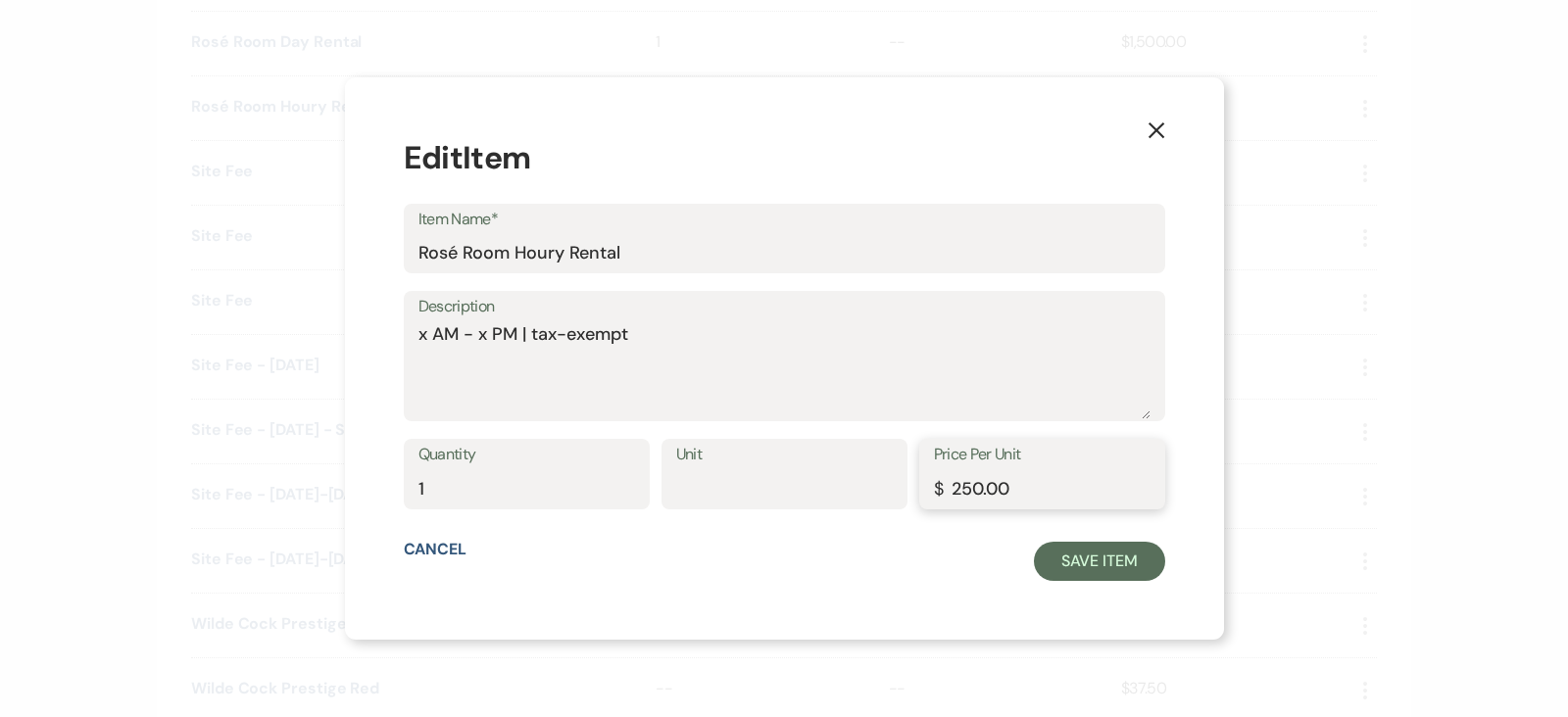 click on "250.00" at bounding box center [1042, 488] 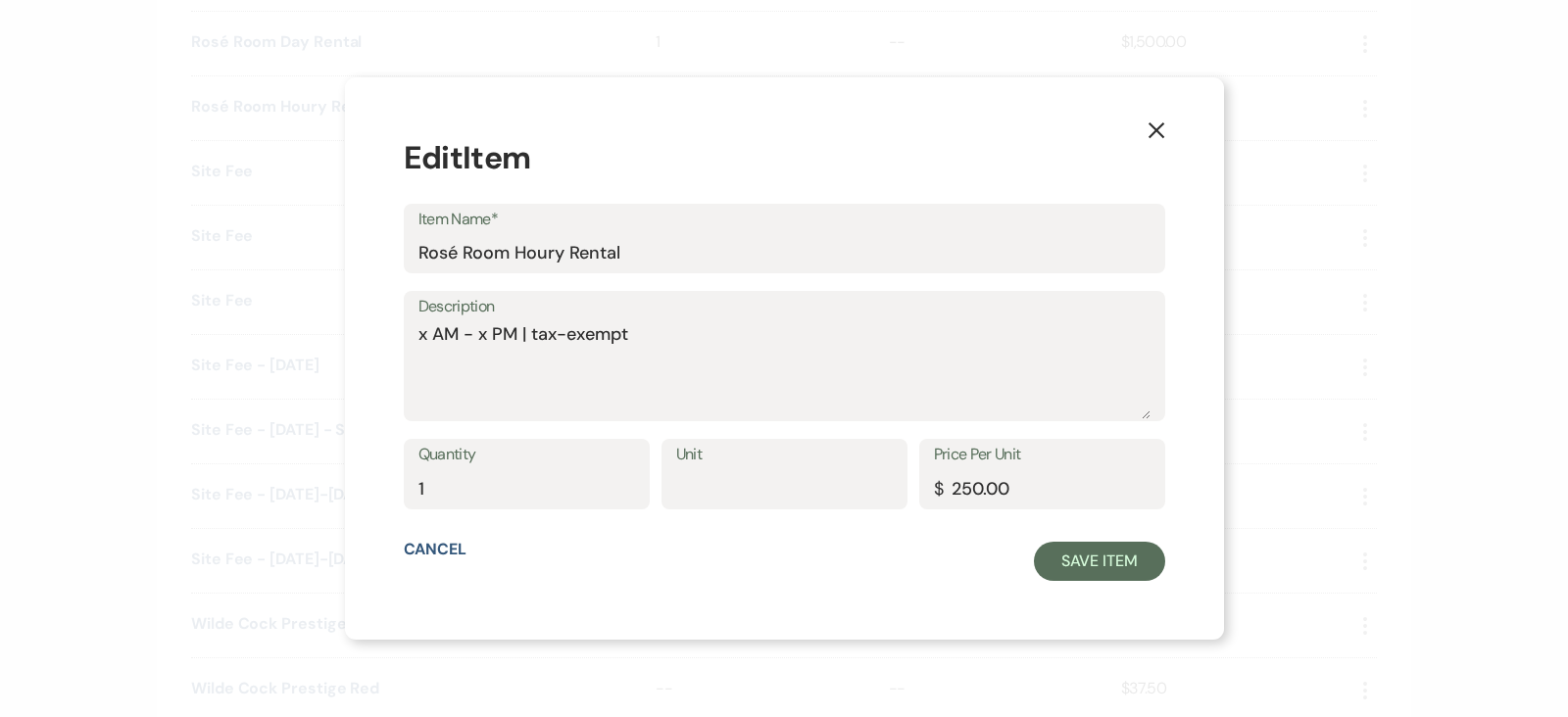 click 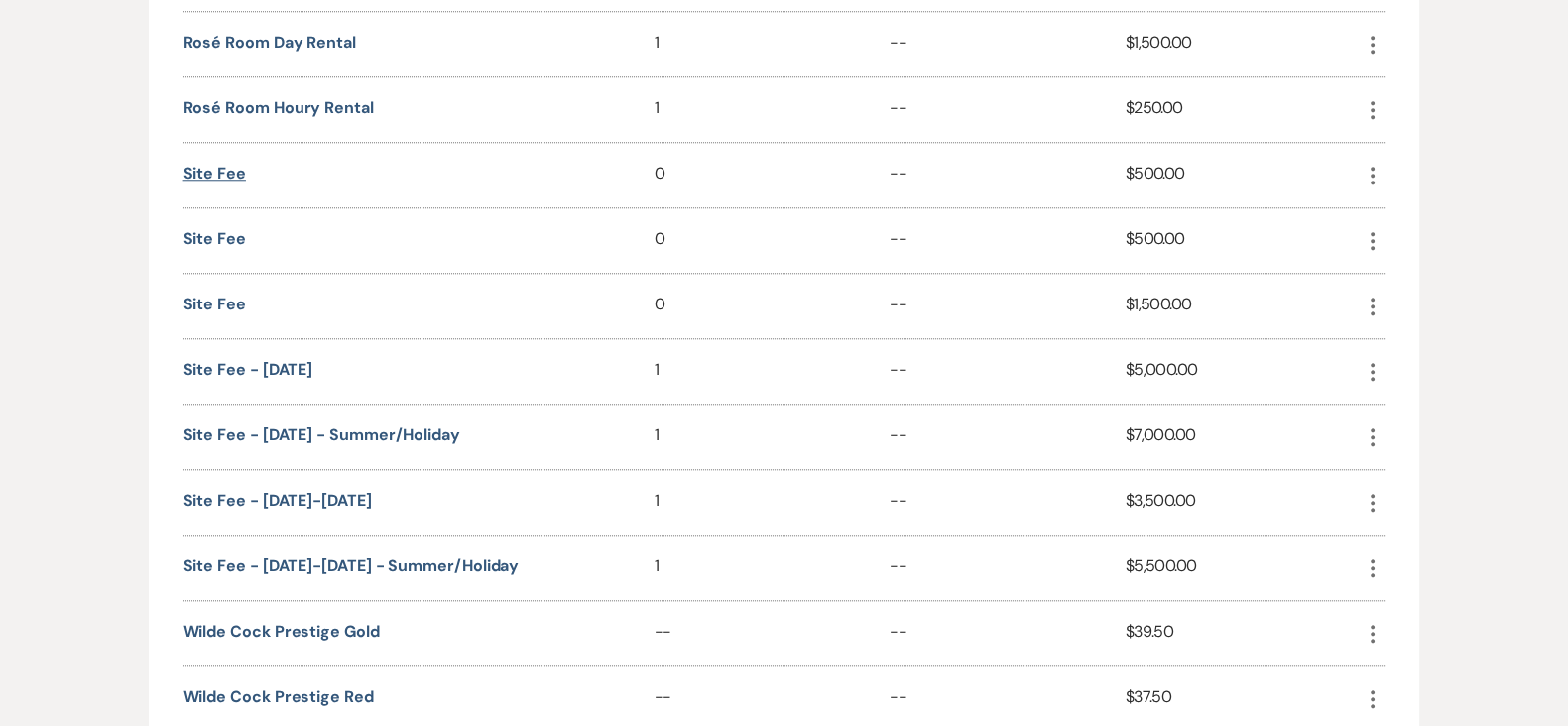 click on "Site Fee" at bounding box center (214, 174) 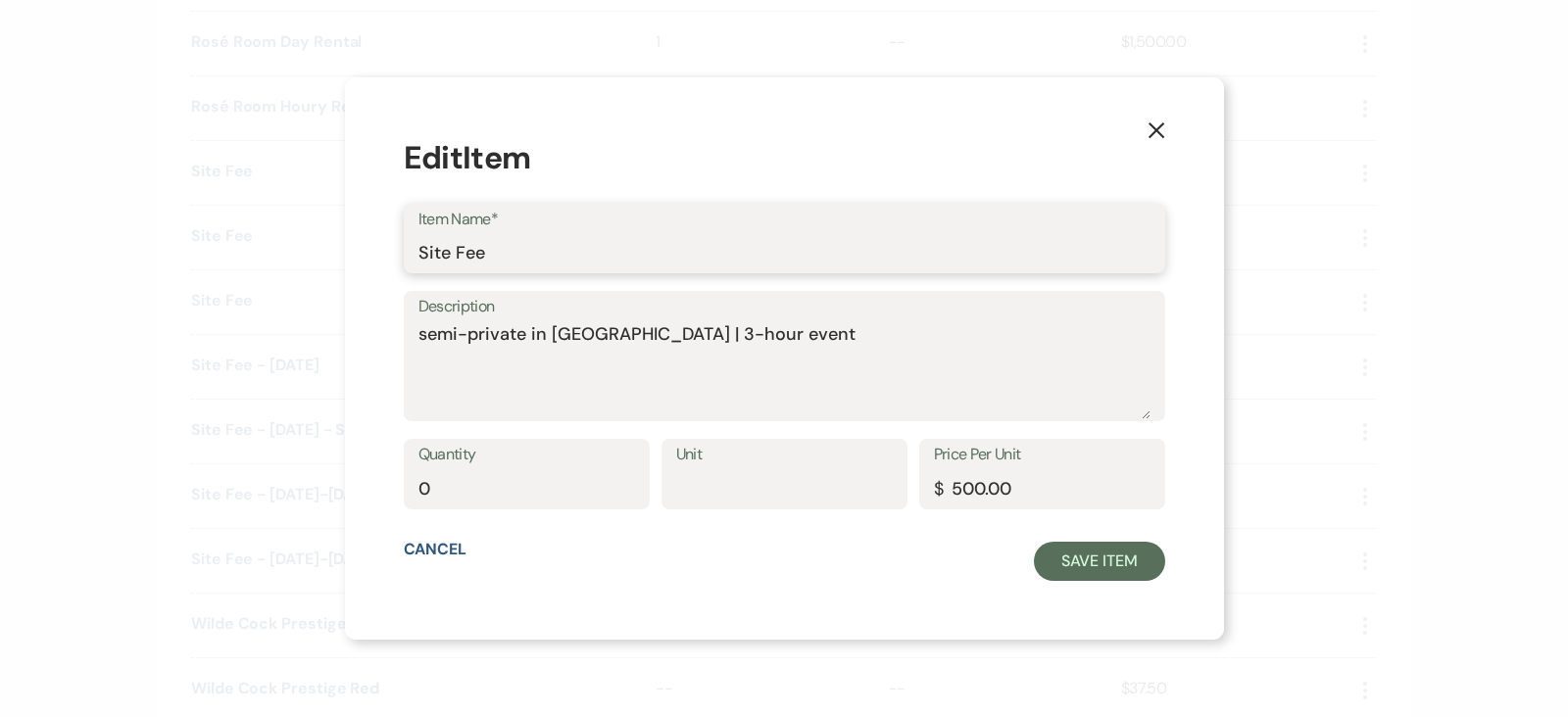 click on "Site Fee" at bounding box center (784, 252) 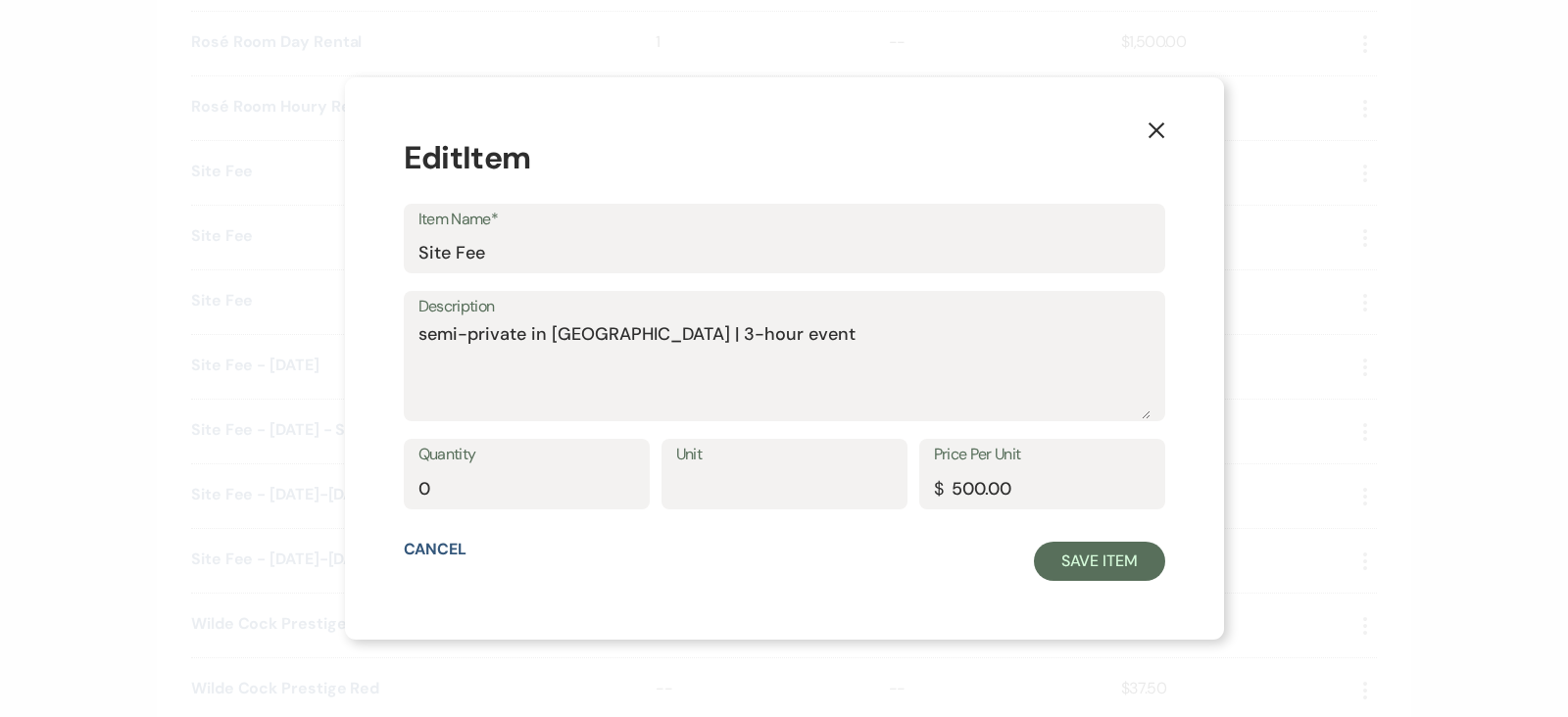 click on "X" 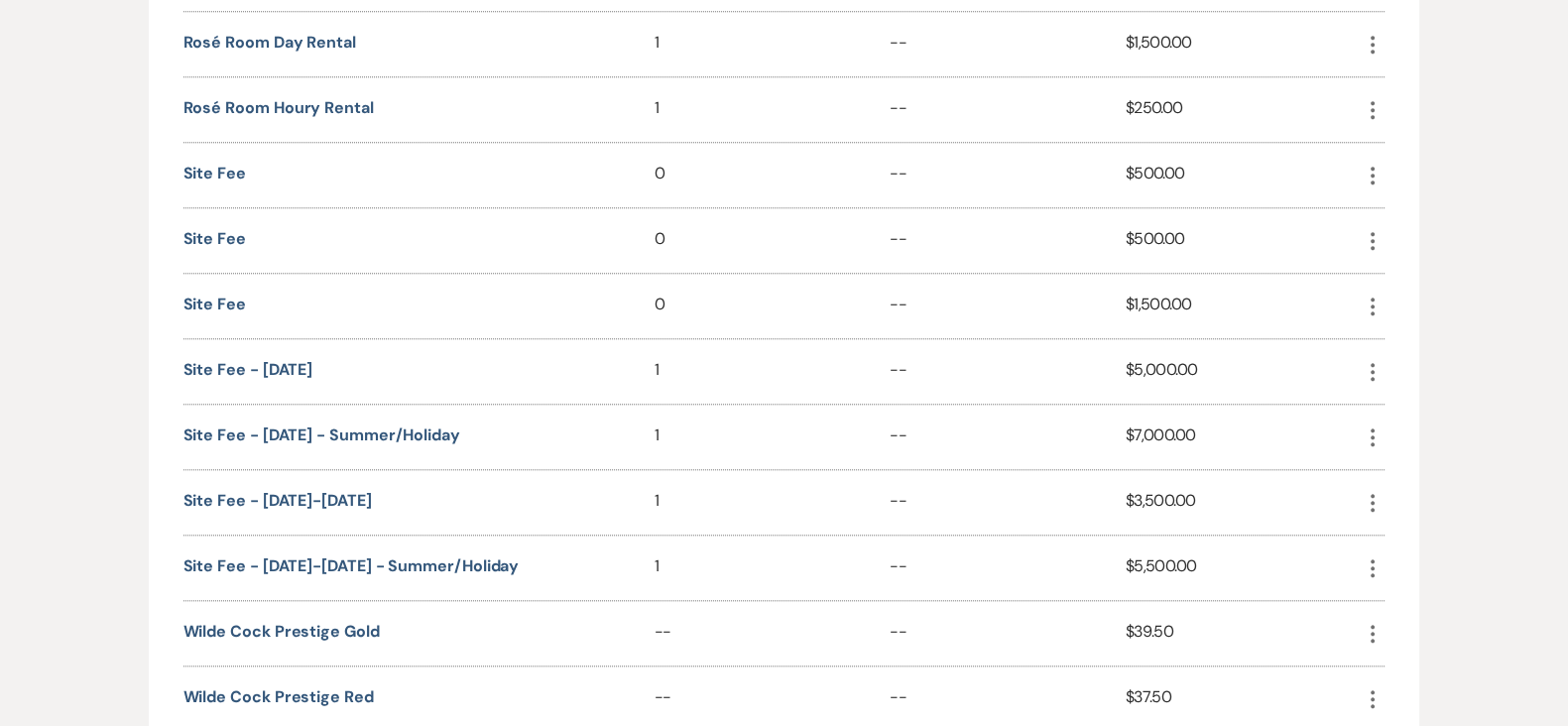 click on "Site Fee" at bounding box center (419, 175) 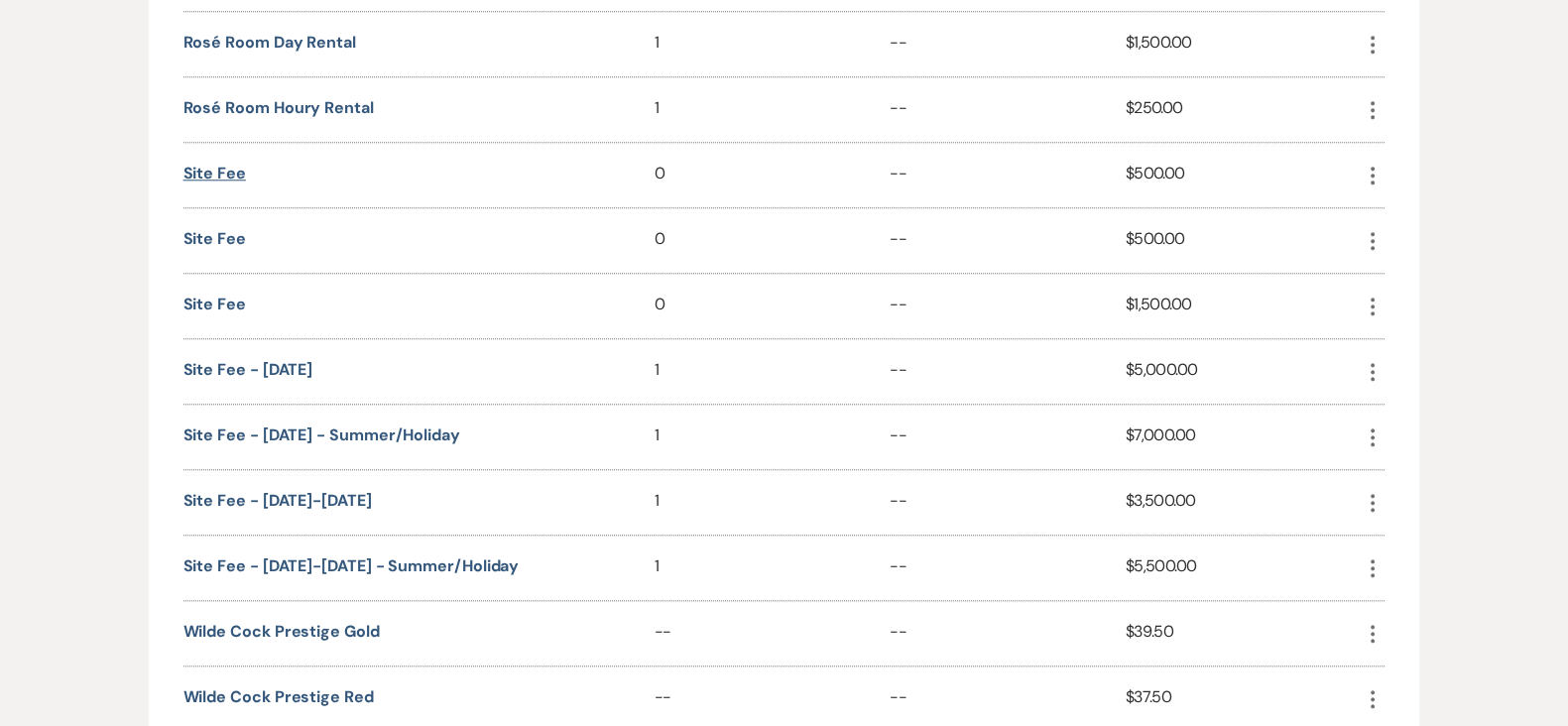 click on "Site Fee" at bounding box center [214, 174] 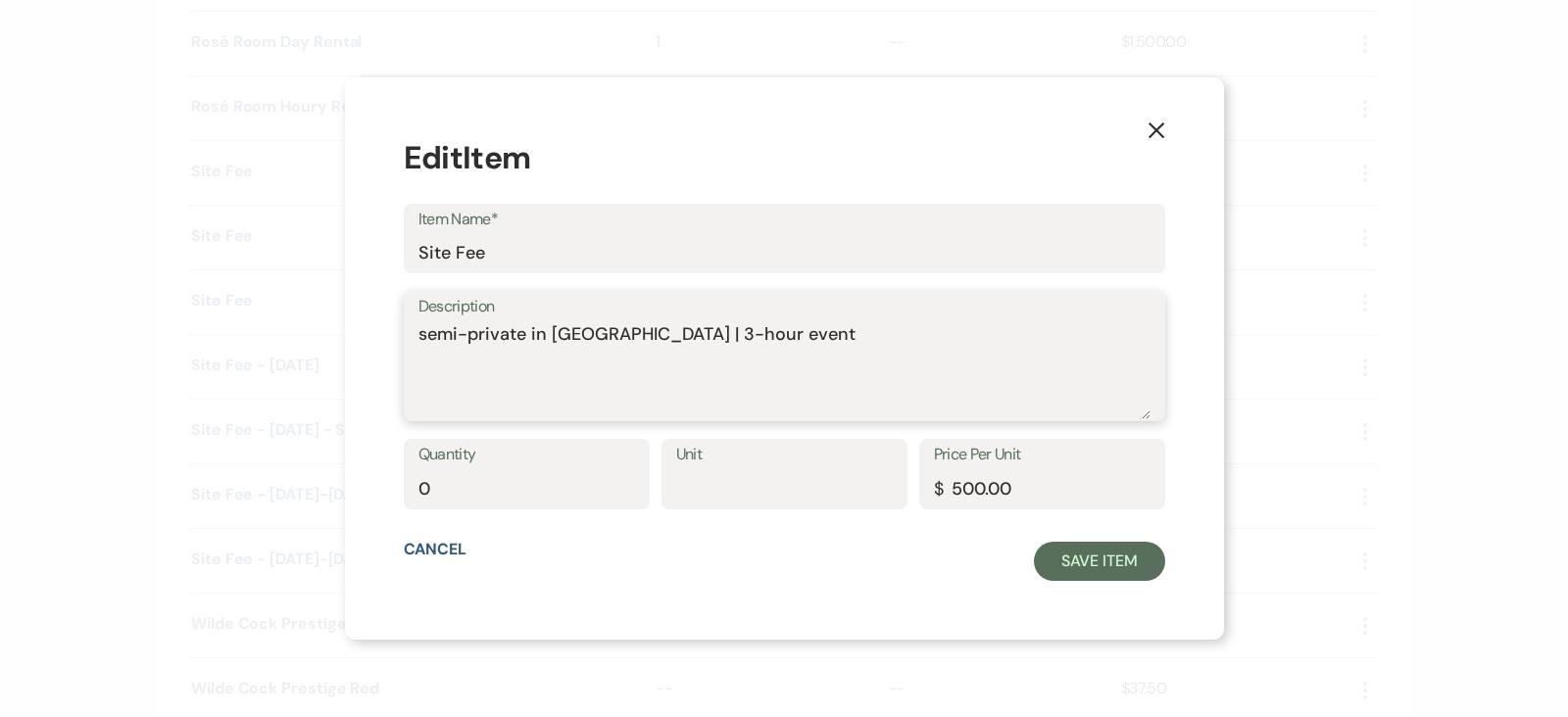 click on "semi-private in [GEOGRAPHIC_DATA] | 3-hour event" at bounding box center [784, 370] 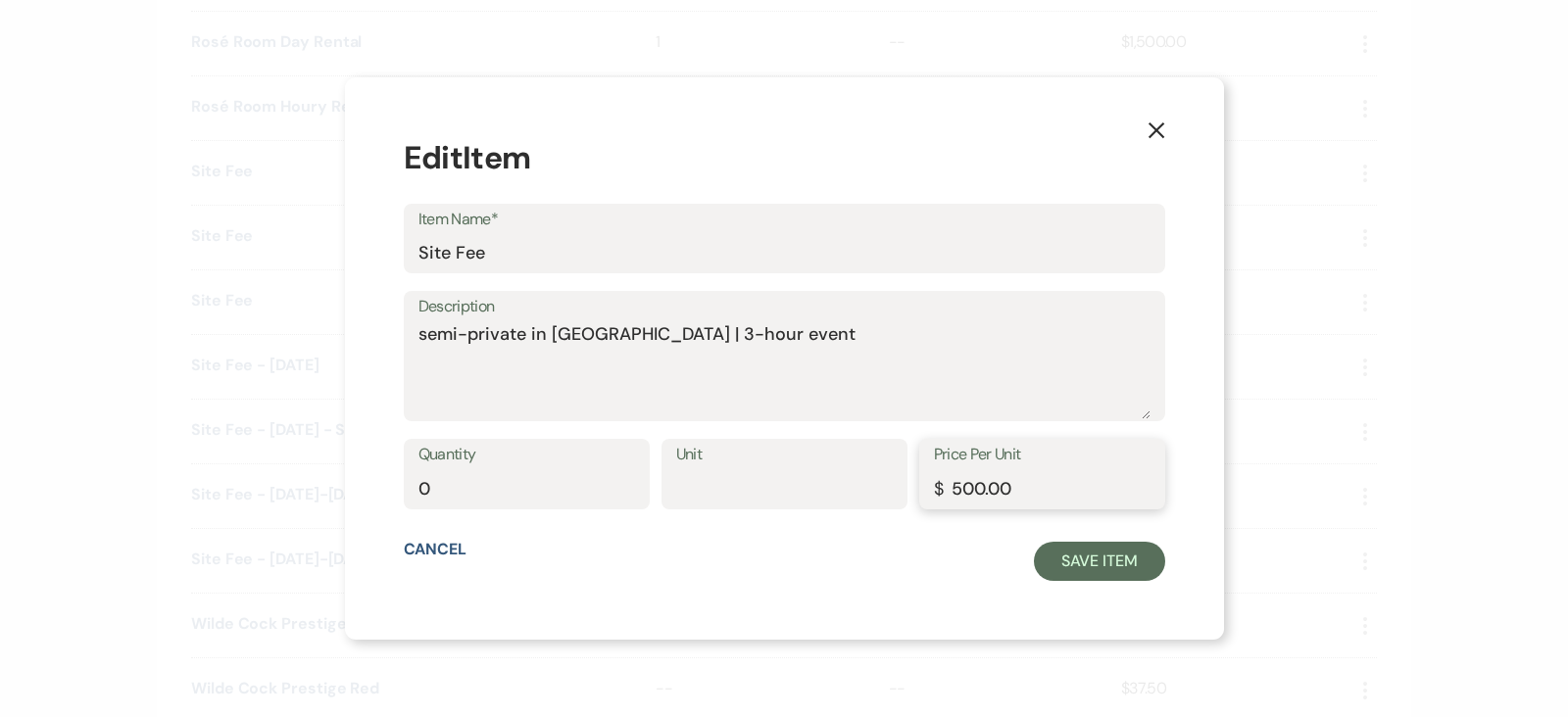 click on "500.00" at bounding box center [1042, 488] 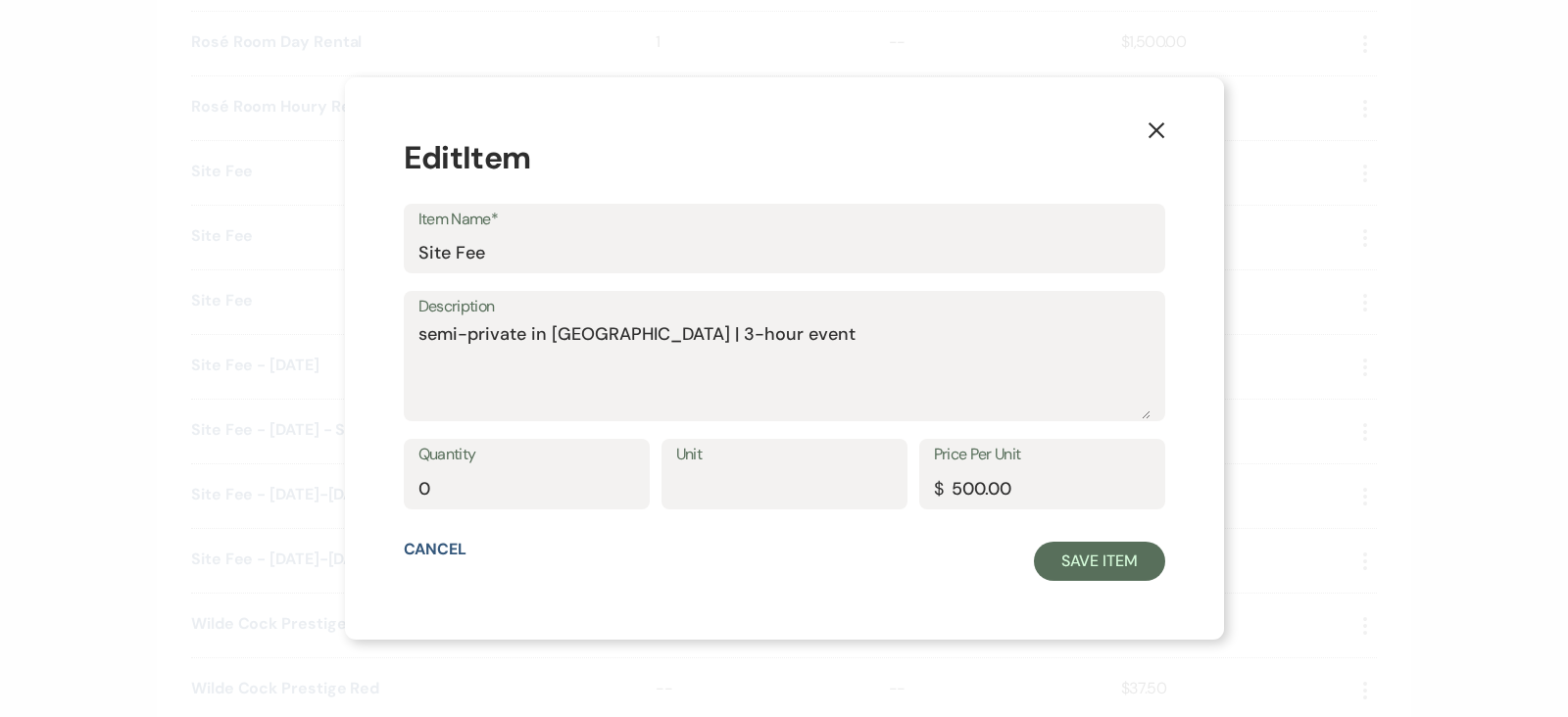 click on "X" at bounding box center (1156, 129) 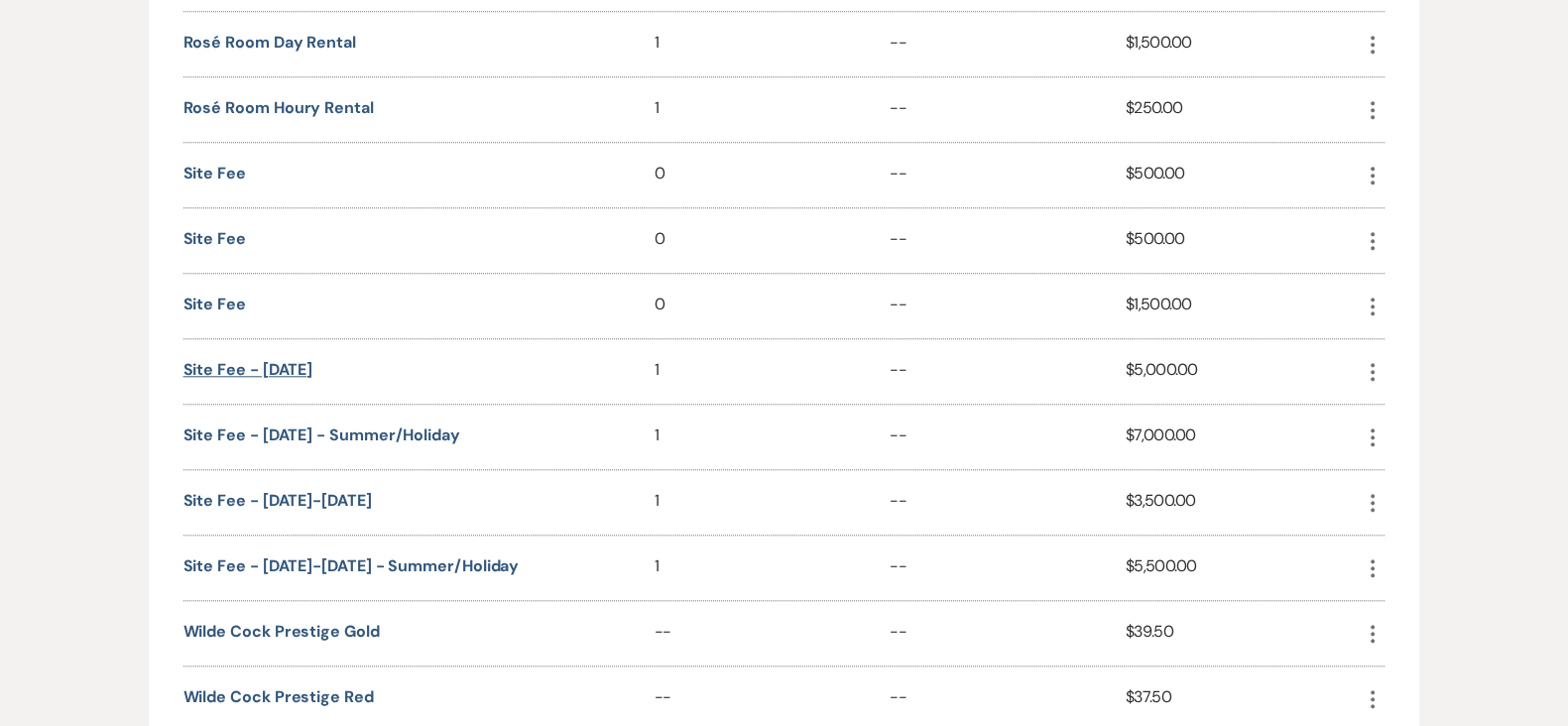 click on "Site Fee - [DATE]" at bounding box center (248, 370) 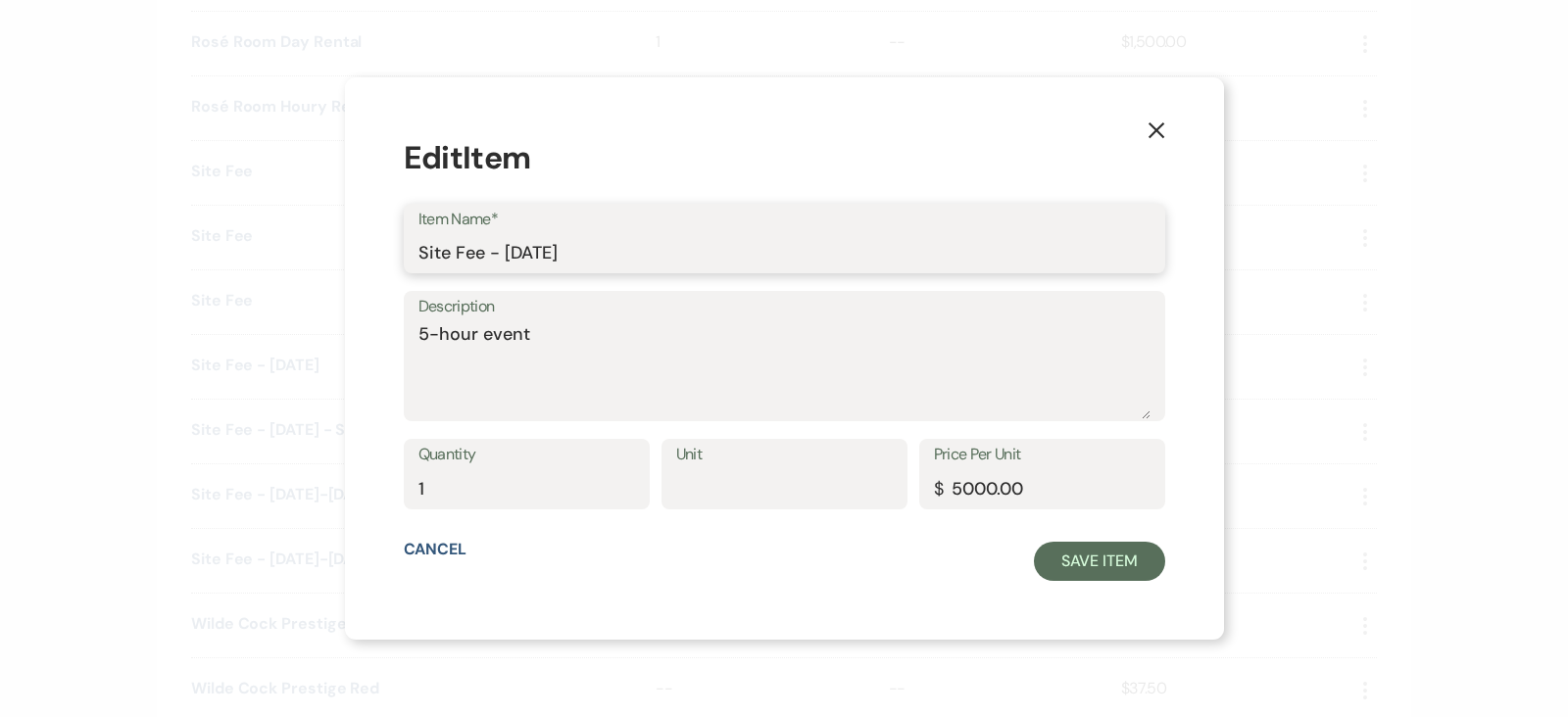 click on "Site Fee - [DATE]" at bounding box center [784, 252] 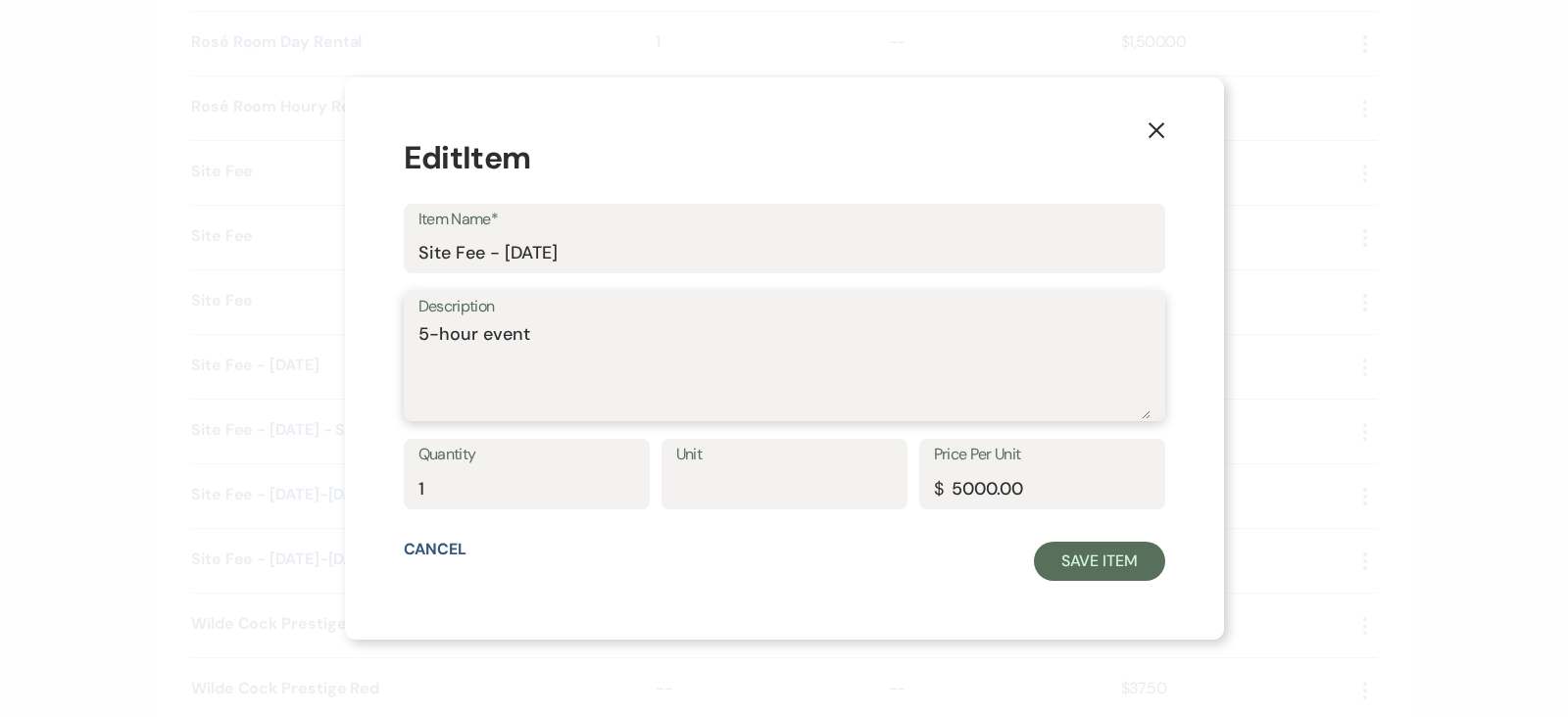 click on "5-hour event" at bounding box center (784, 370) 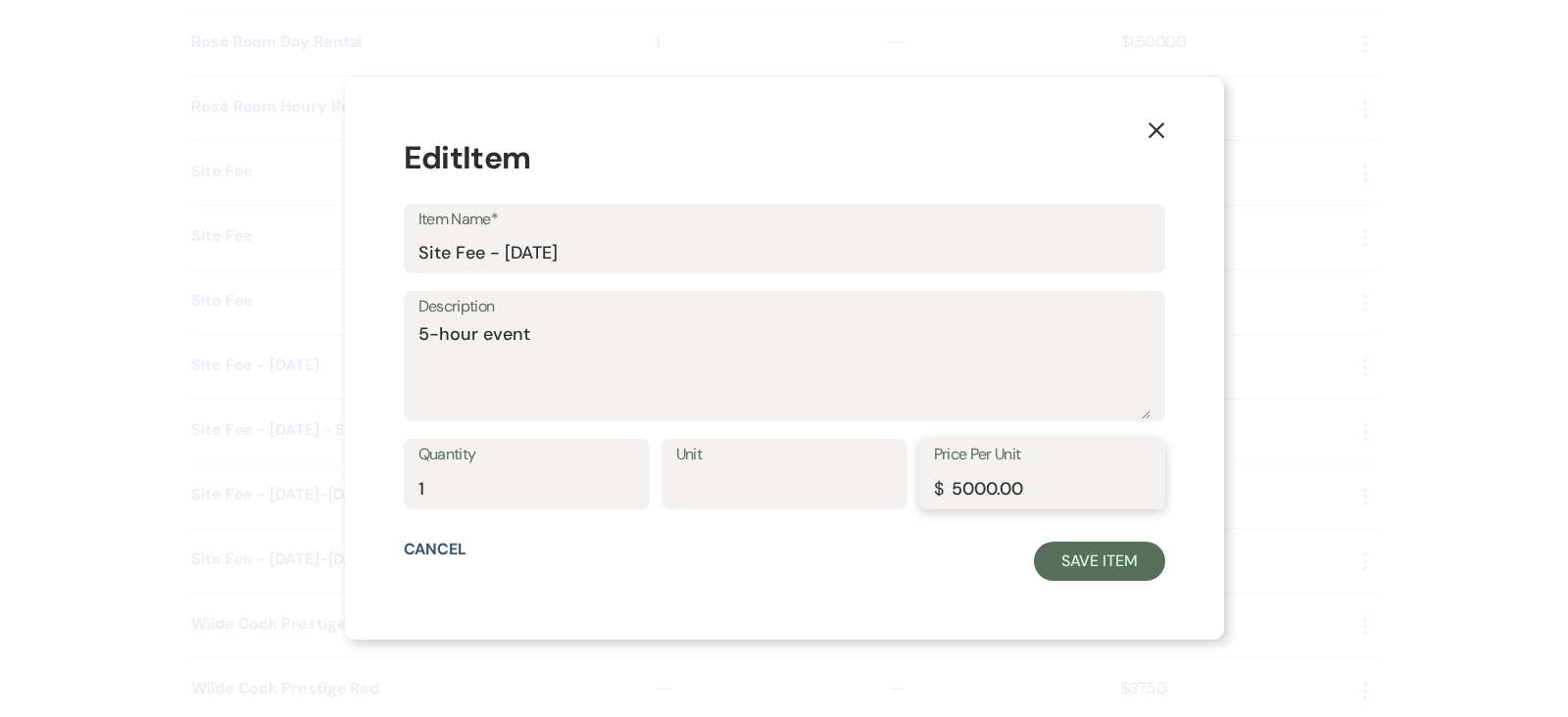 click on "5000.00" at bounding box center (1042, 488) 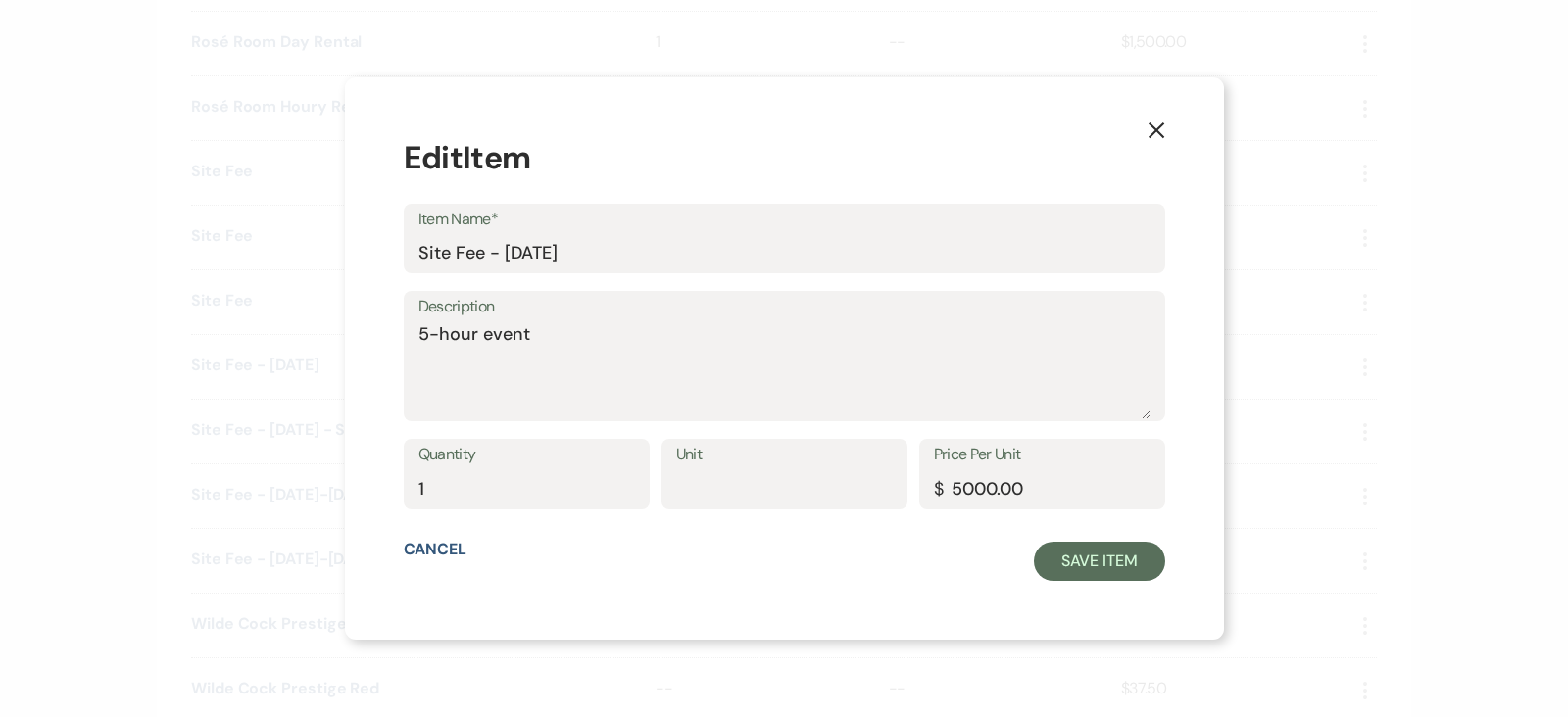 click on "X" 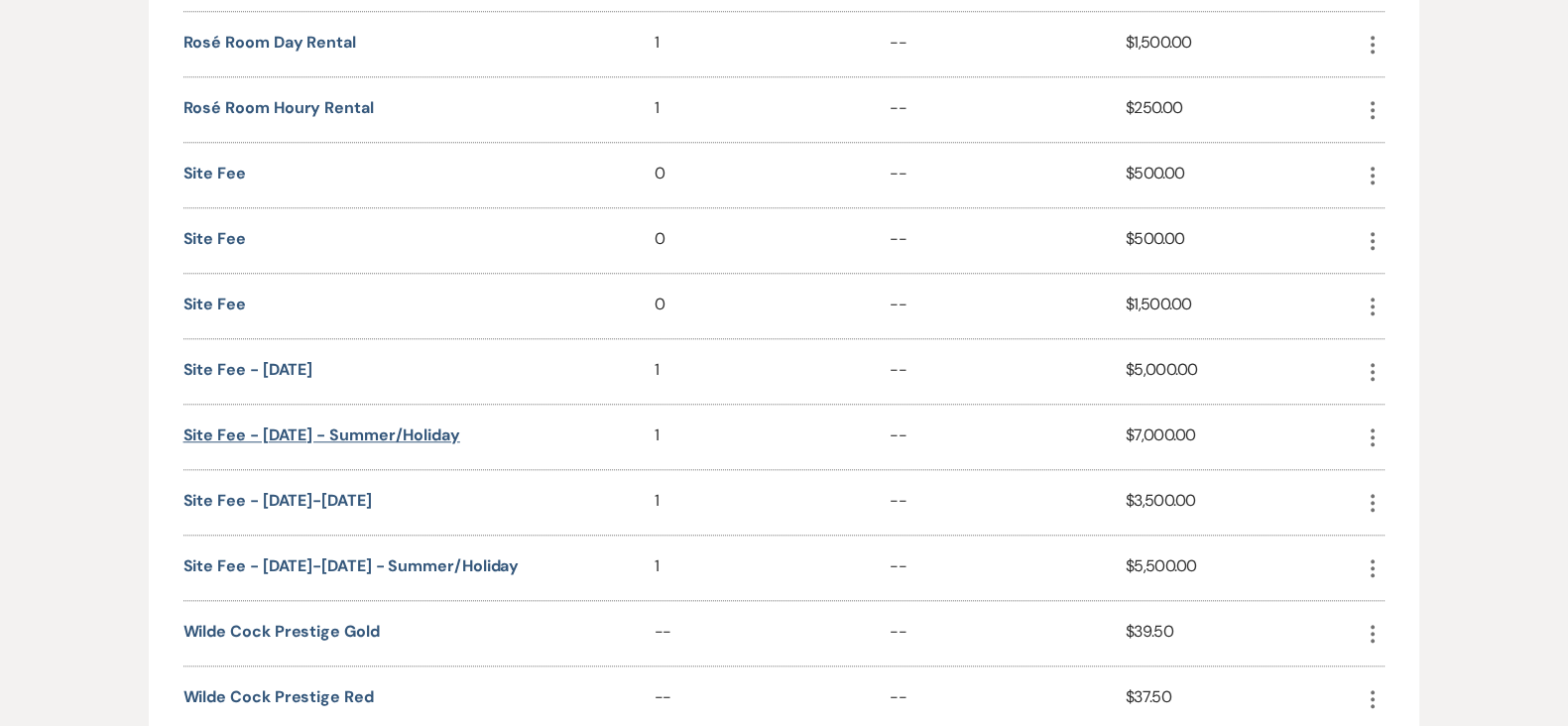 click on "Site Fee - [DATE] - Summer/Holiday" at bounding box center [321, 435] 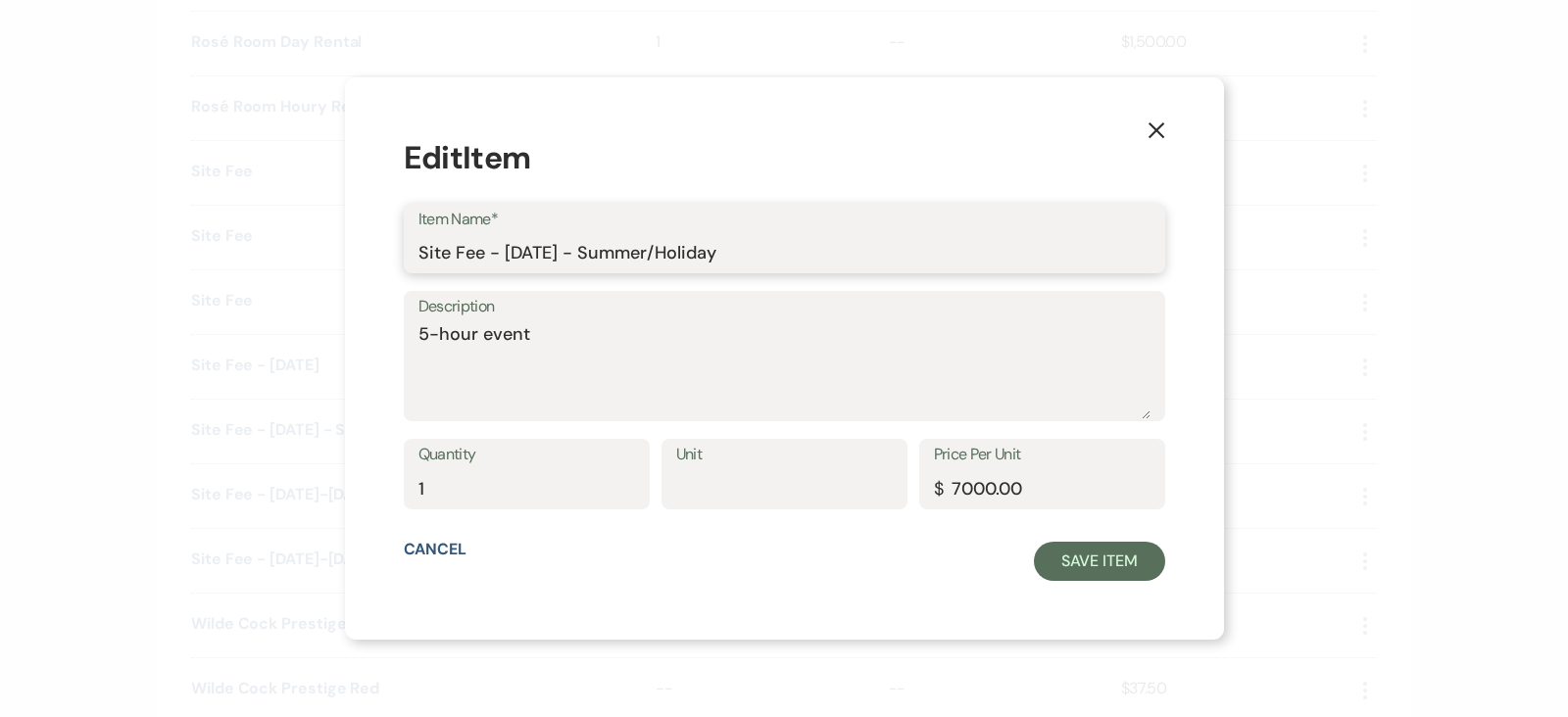 click on "Site Fee - [DATE] - Summer/Holiday" at bounding box center [784, 252] 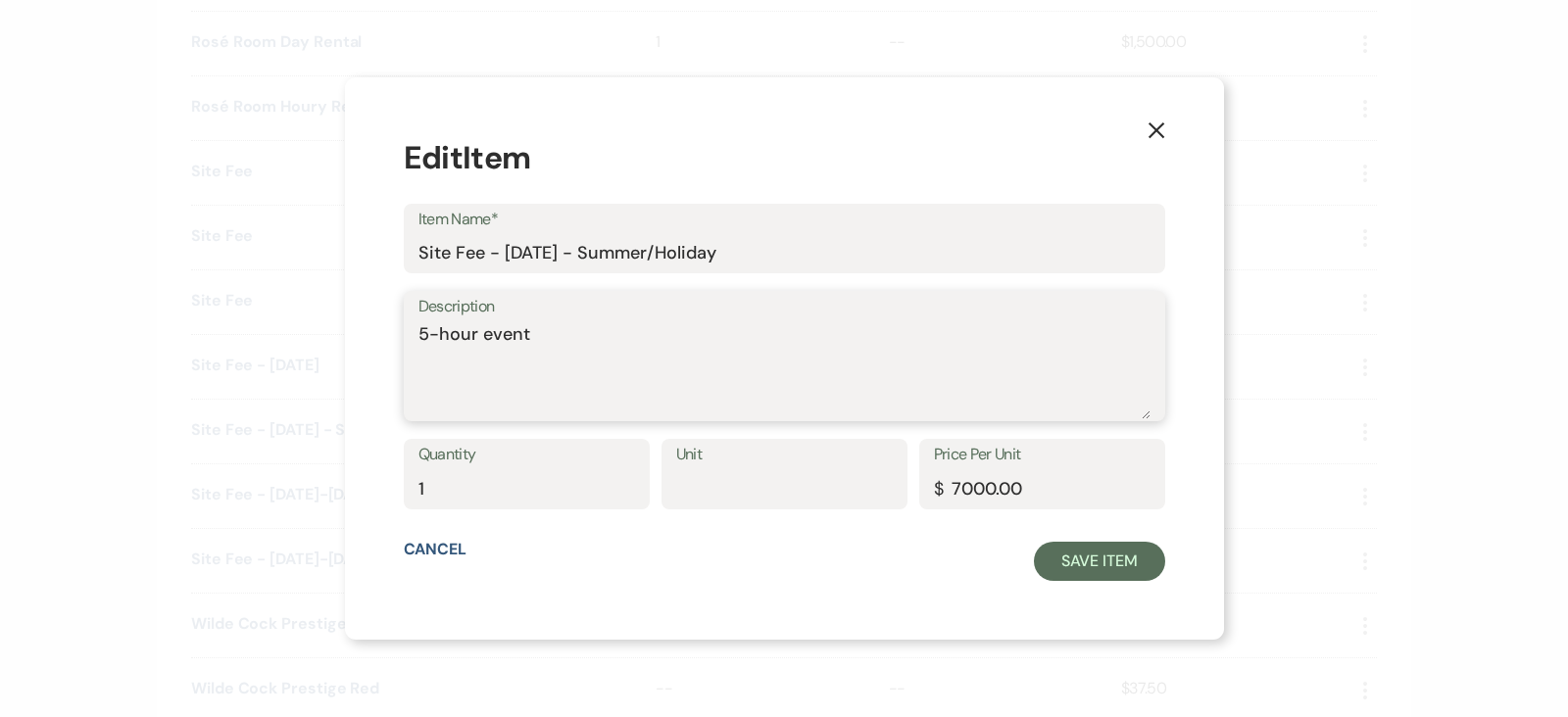 click on "5-hour event" at bounding box center [784, 370] 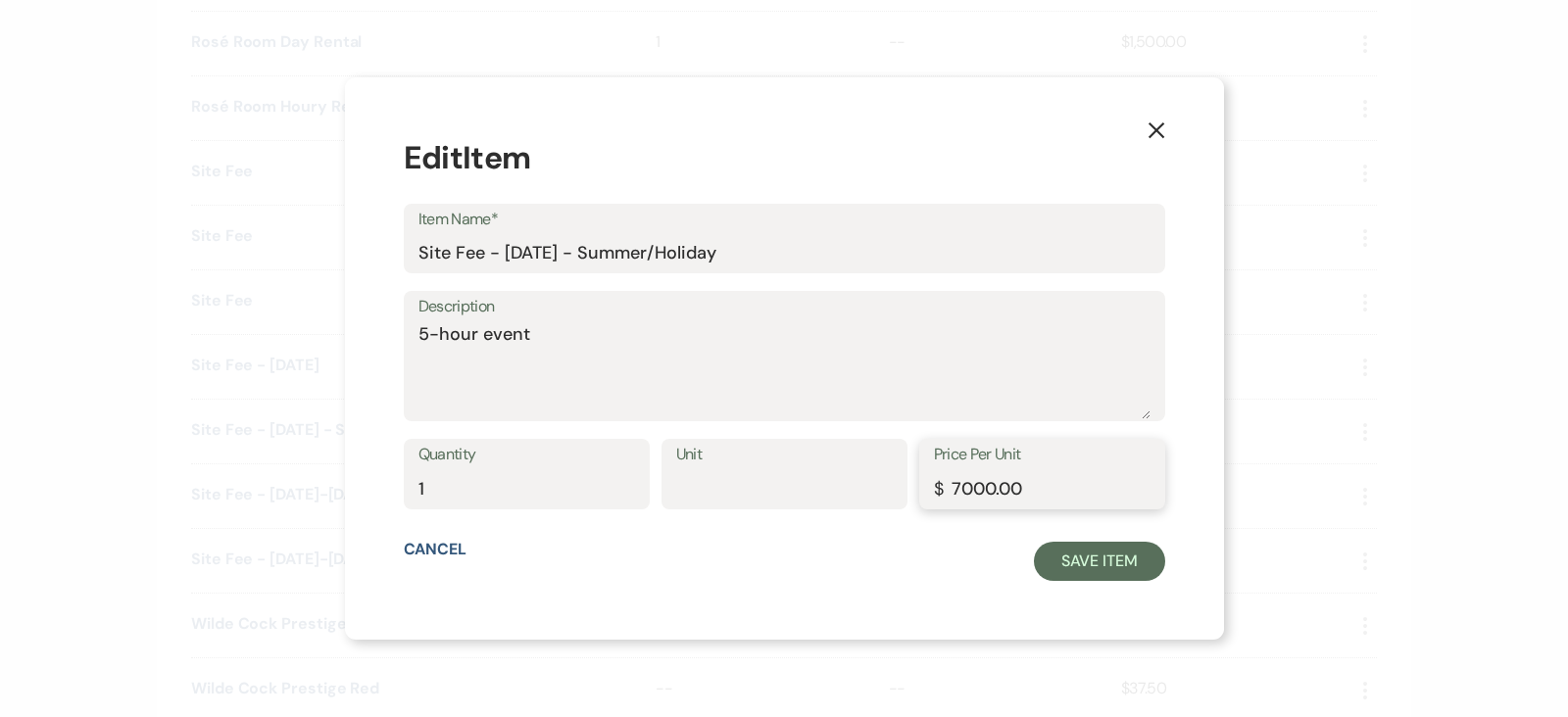 click on "7000.00" at bounding box center (1042, 488) 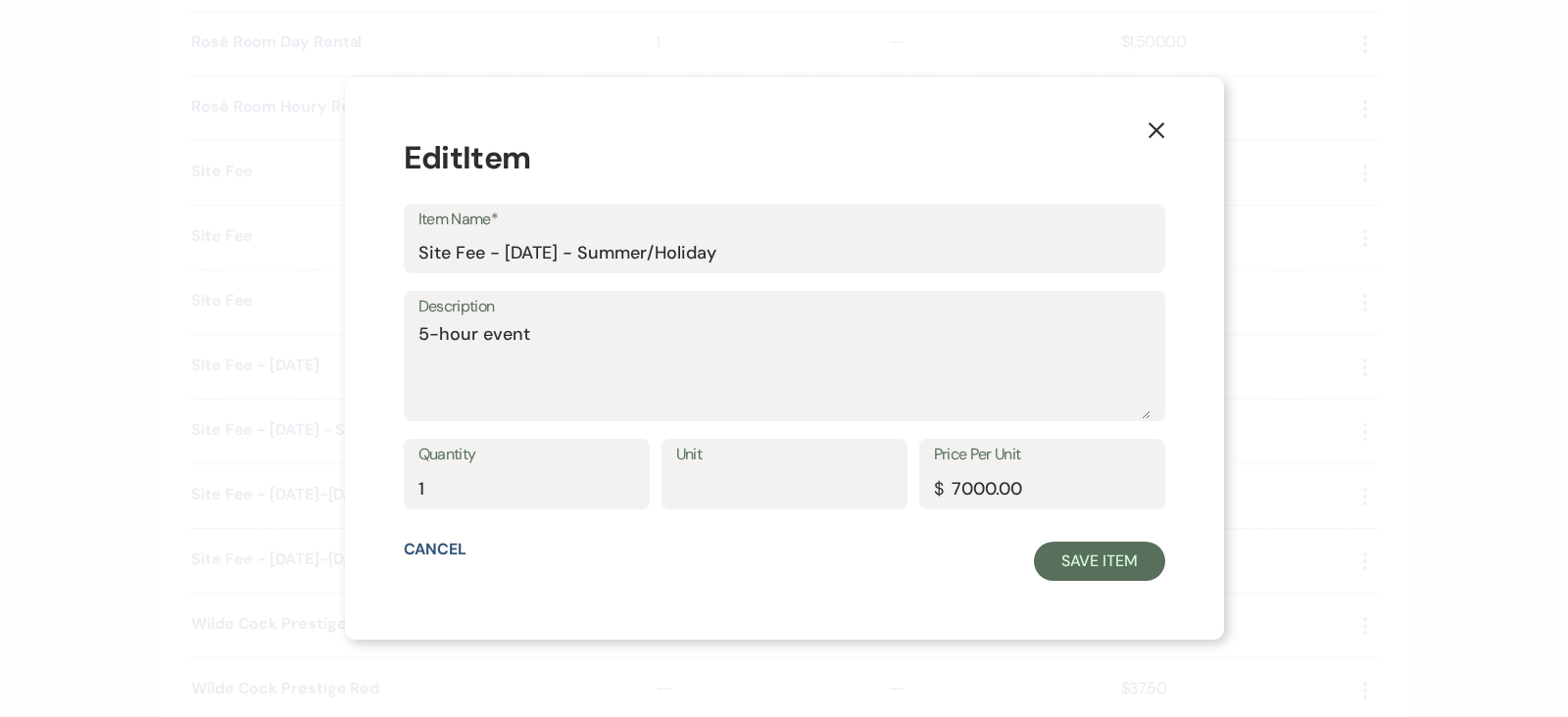 click 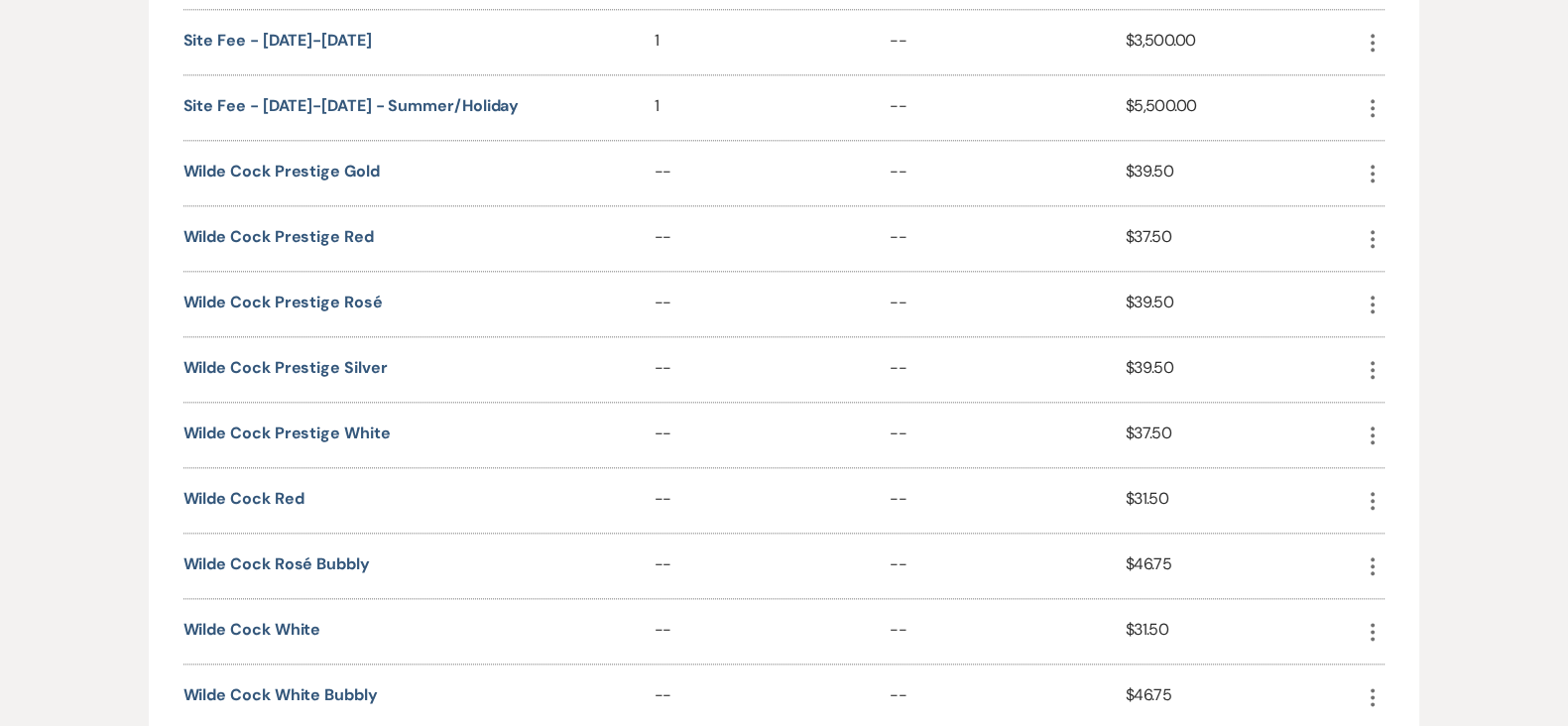 scroll, scrollTop: 2923, scrollLeft: 0, axis: vertical 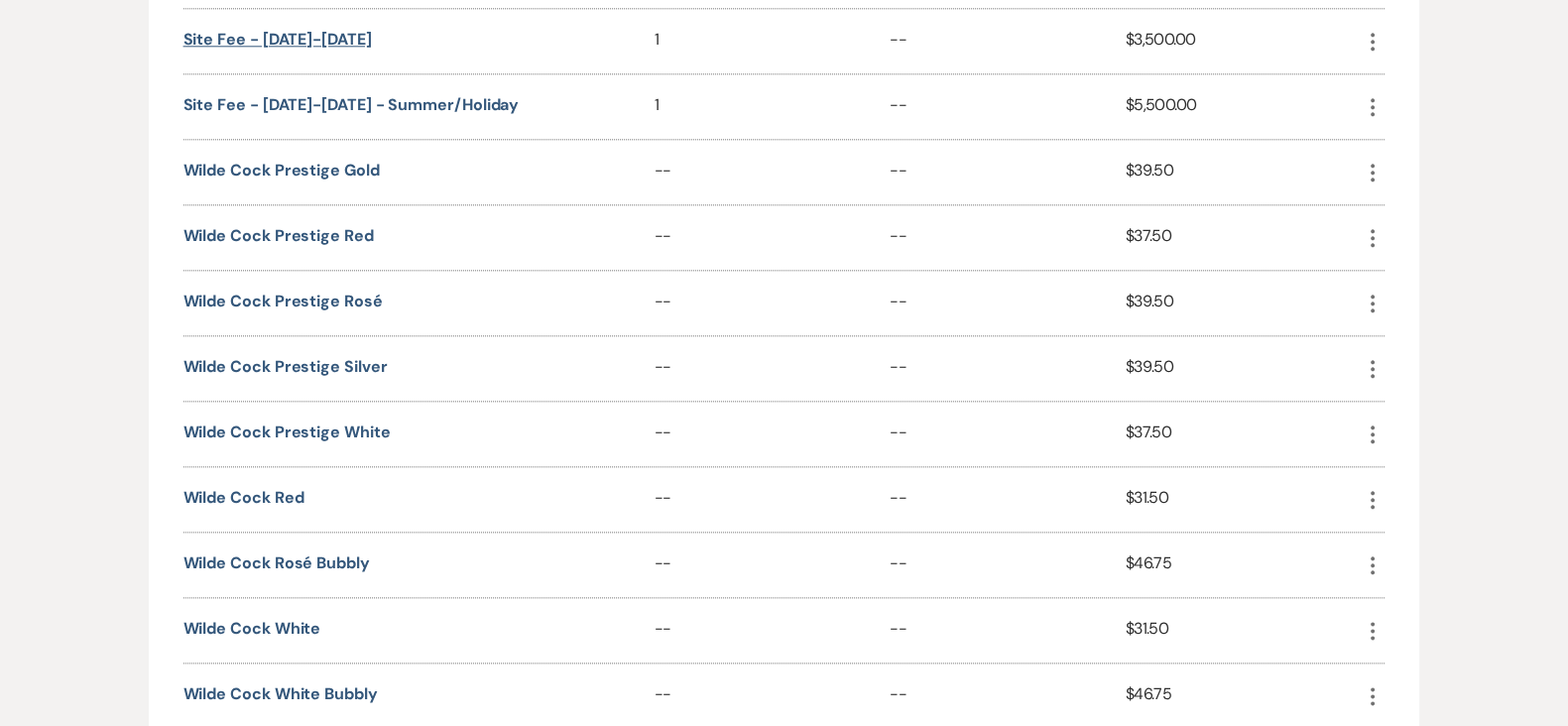 click on "Site Fee - [DATE]-[DATE]" at bounding box center (278, 40) 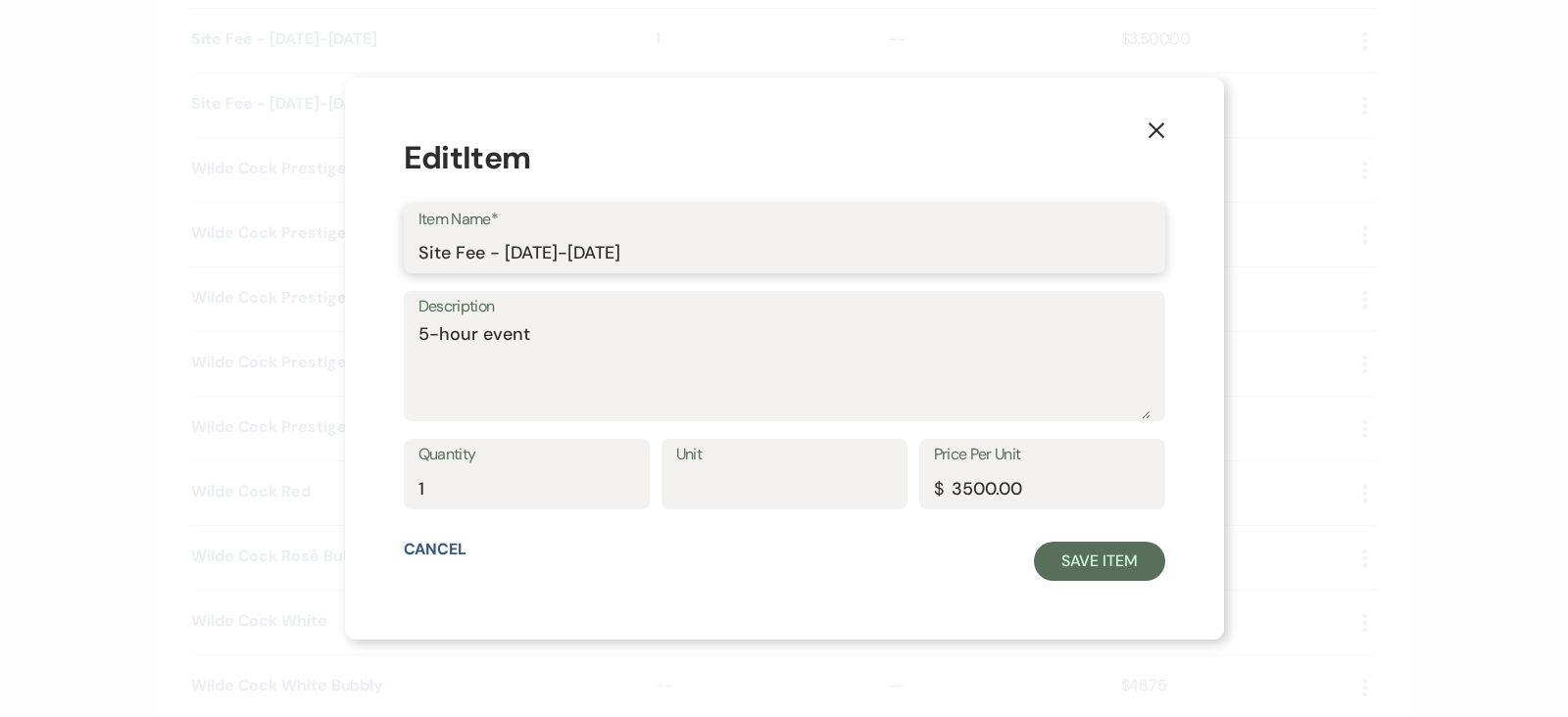 click on "Site Fee - [DATE]-[DATE]" at bounding box center (784, 252) 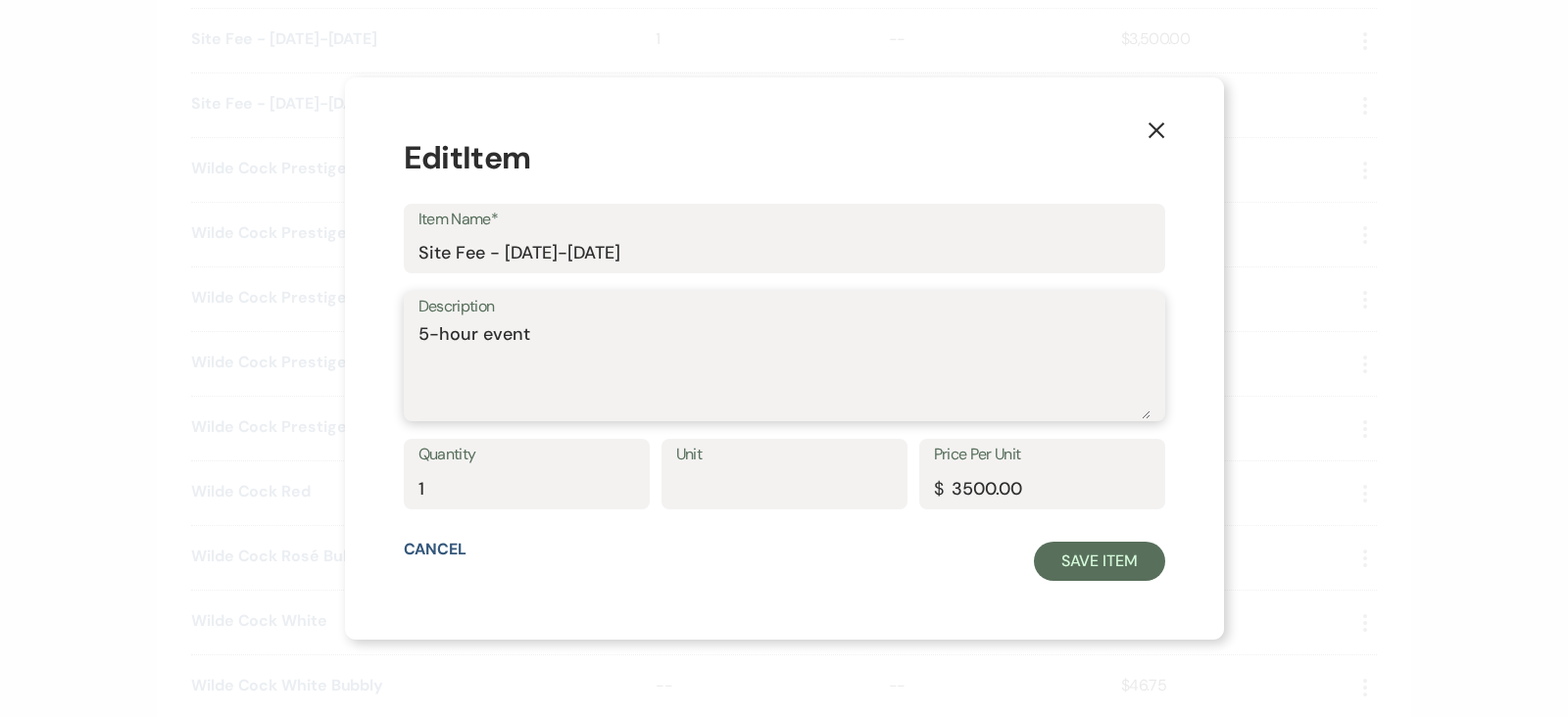 click on "5-hour event" at bounding box center [784, 370] 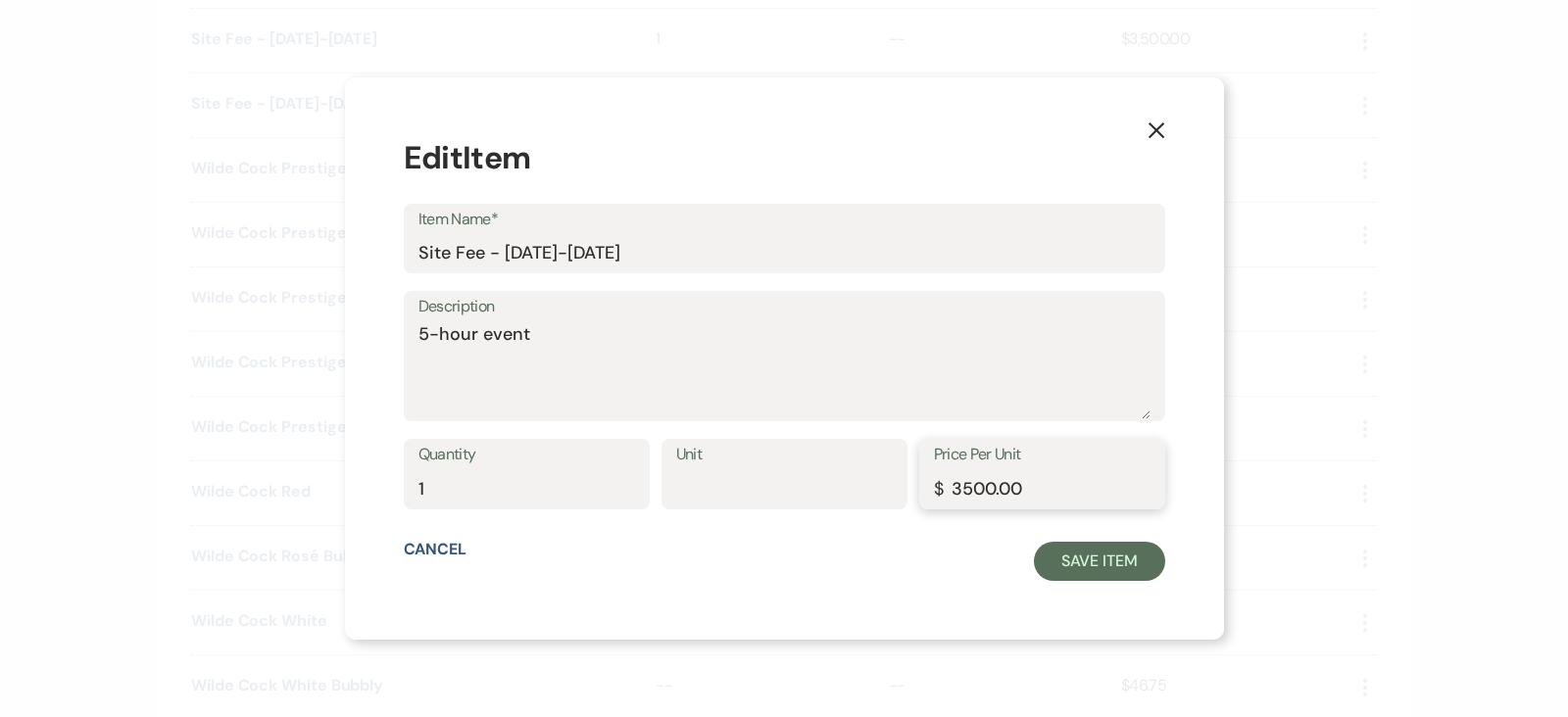 click on "3500.00" at bounding box center (1042, 488) 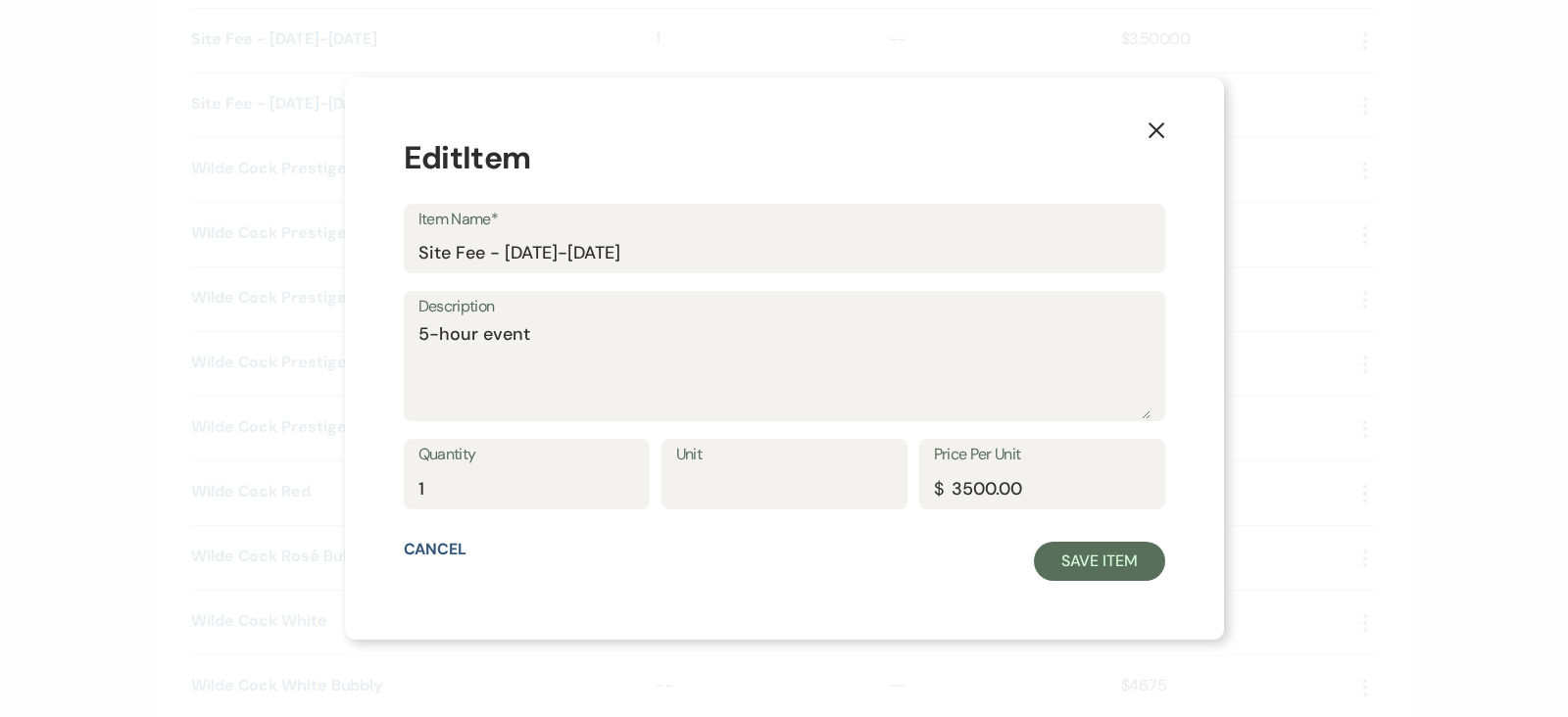 click on "X" 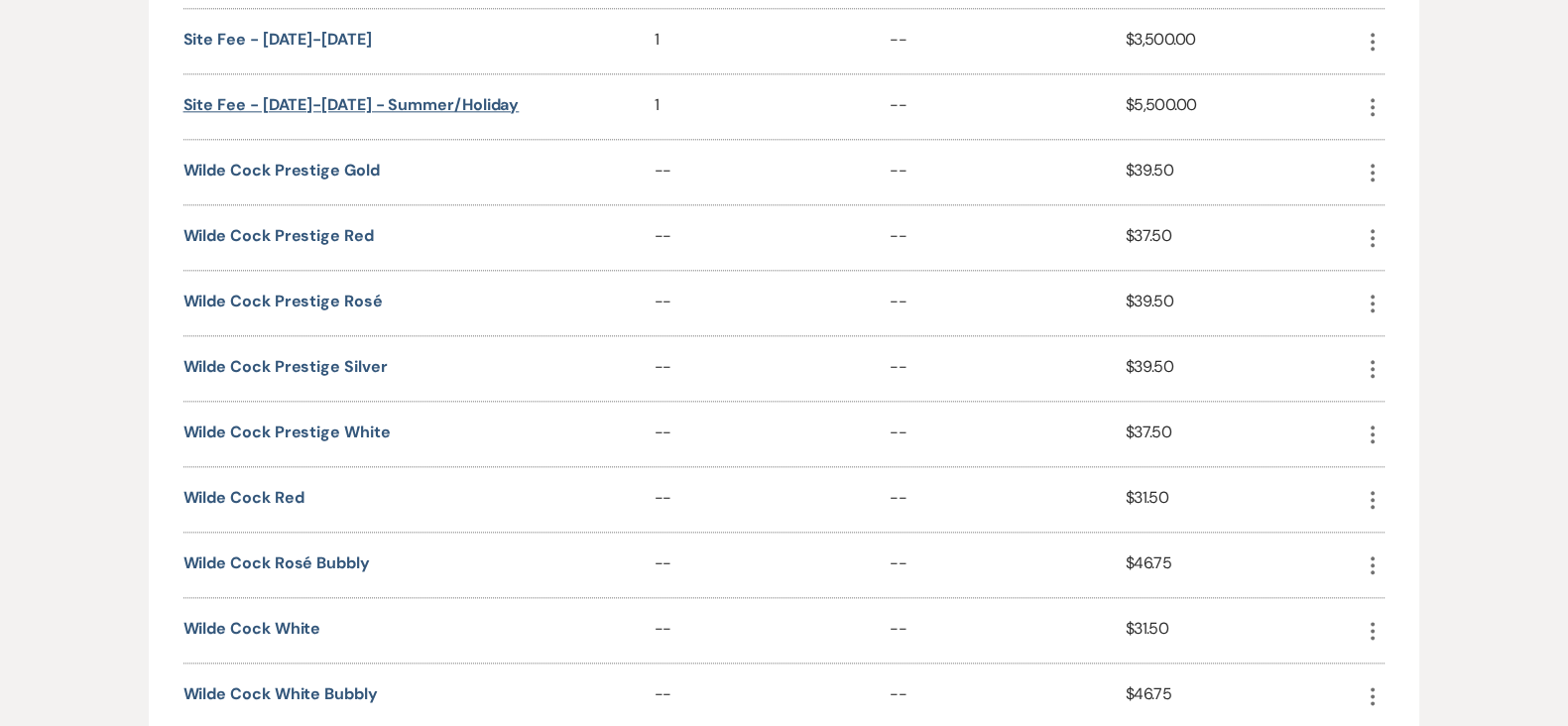 click on "Site Fee - [DATE]-[DATE] - Summer/Holiday" at bounding box center [351, 105] 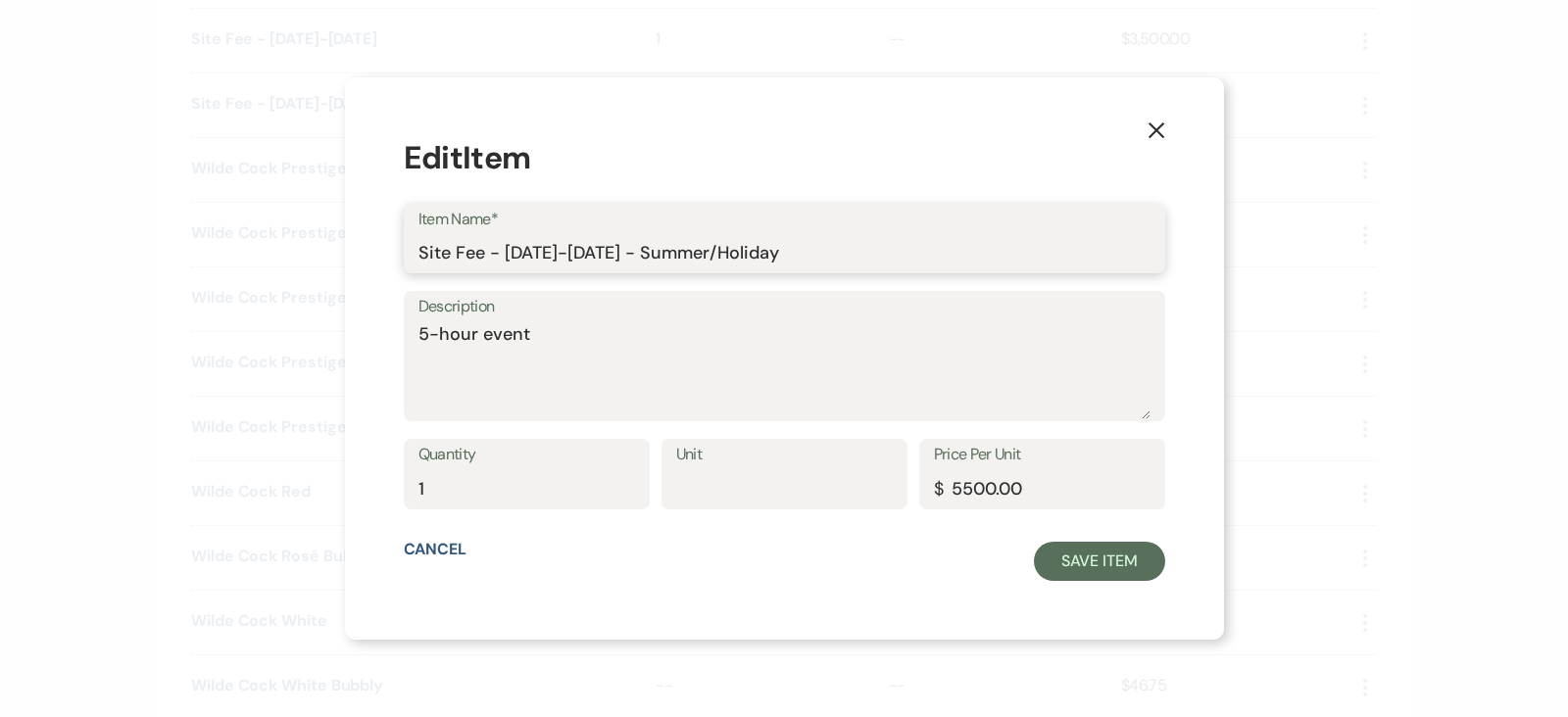 click on "Site Fee - [DATE]-[DATE] - Summer/Holiday" at bounding box center [784, 252] 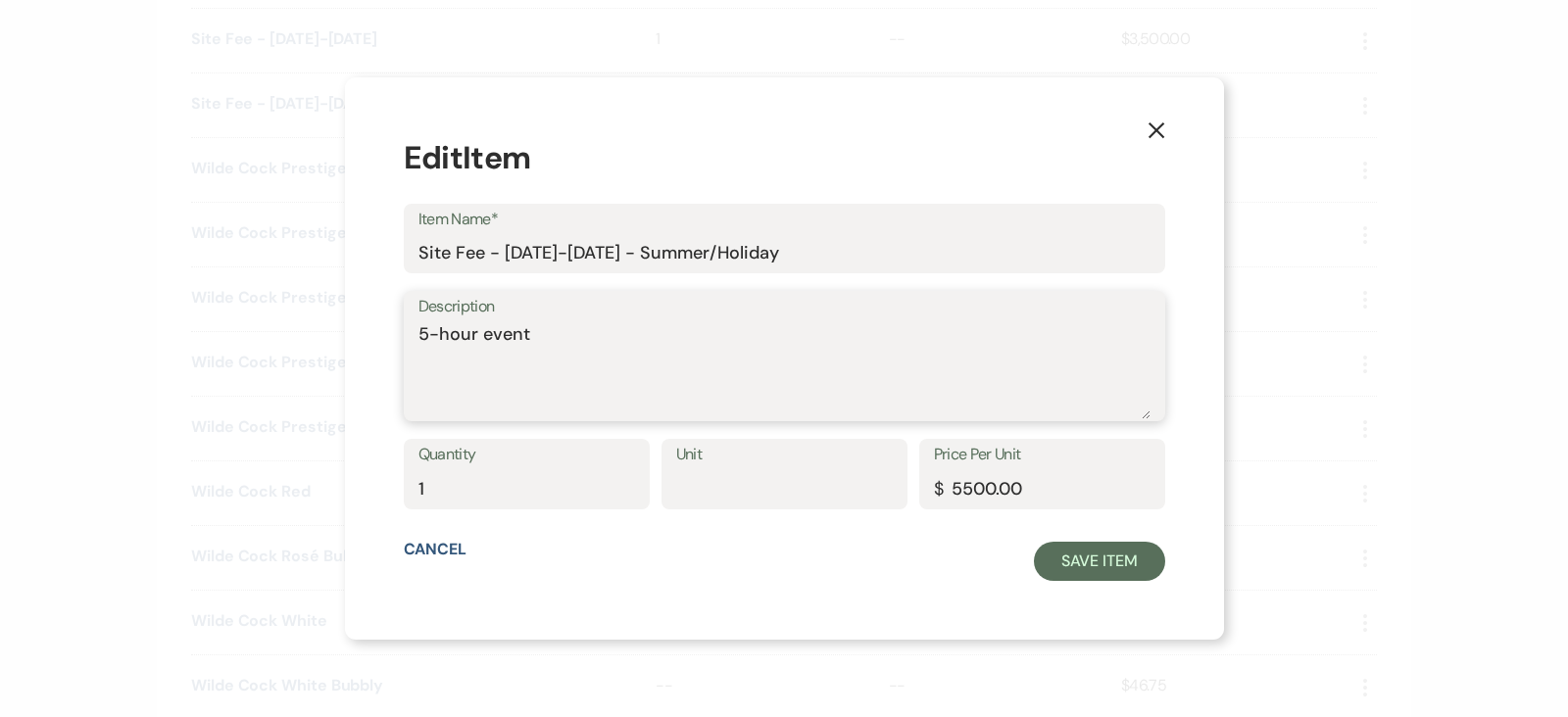 click on "5-hour event" at bounding box center [784, 370] 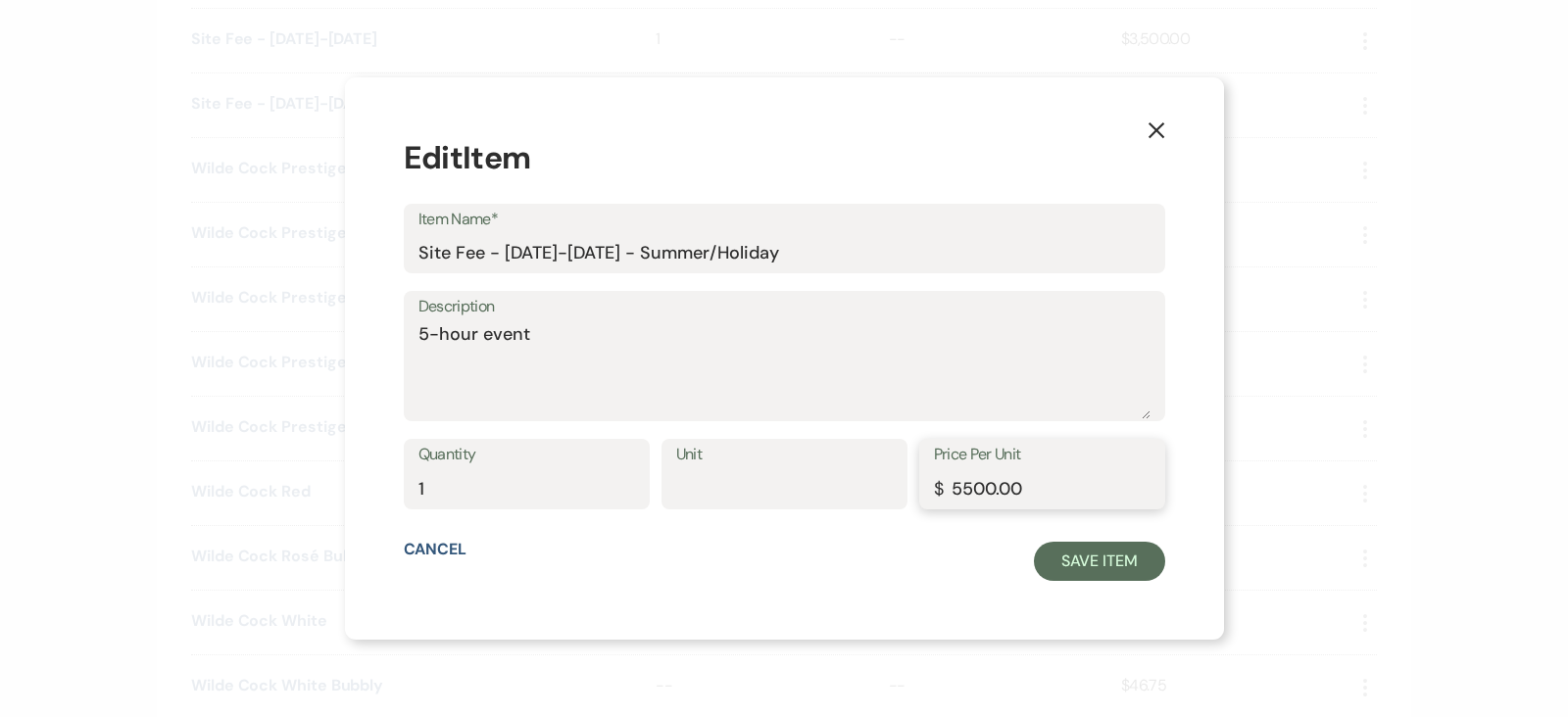 click on "5500.00" at bounding box center [1042, 488] 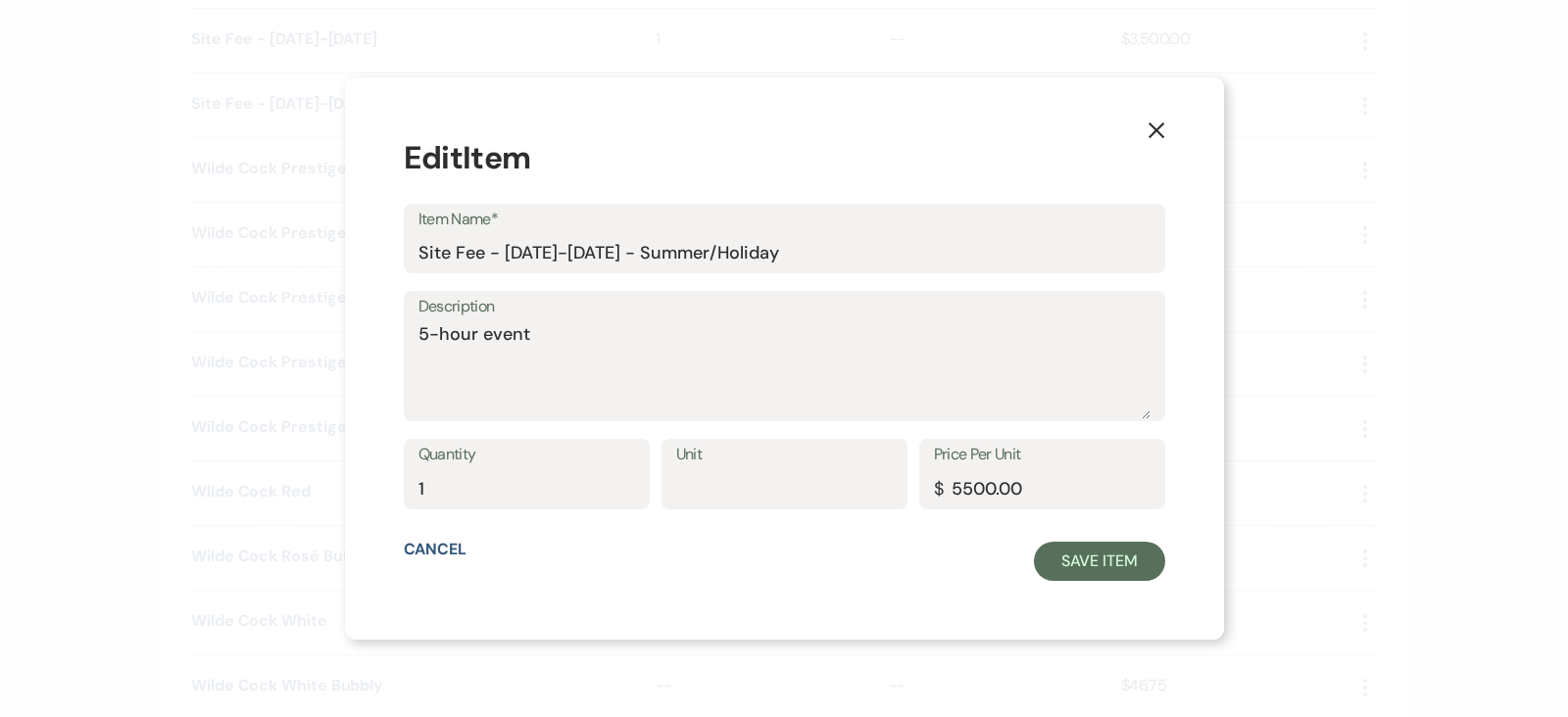 click on "X" 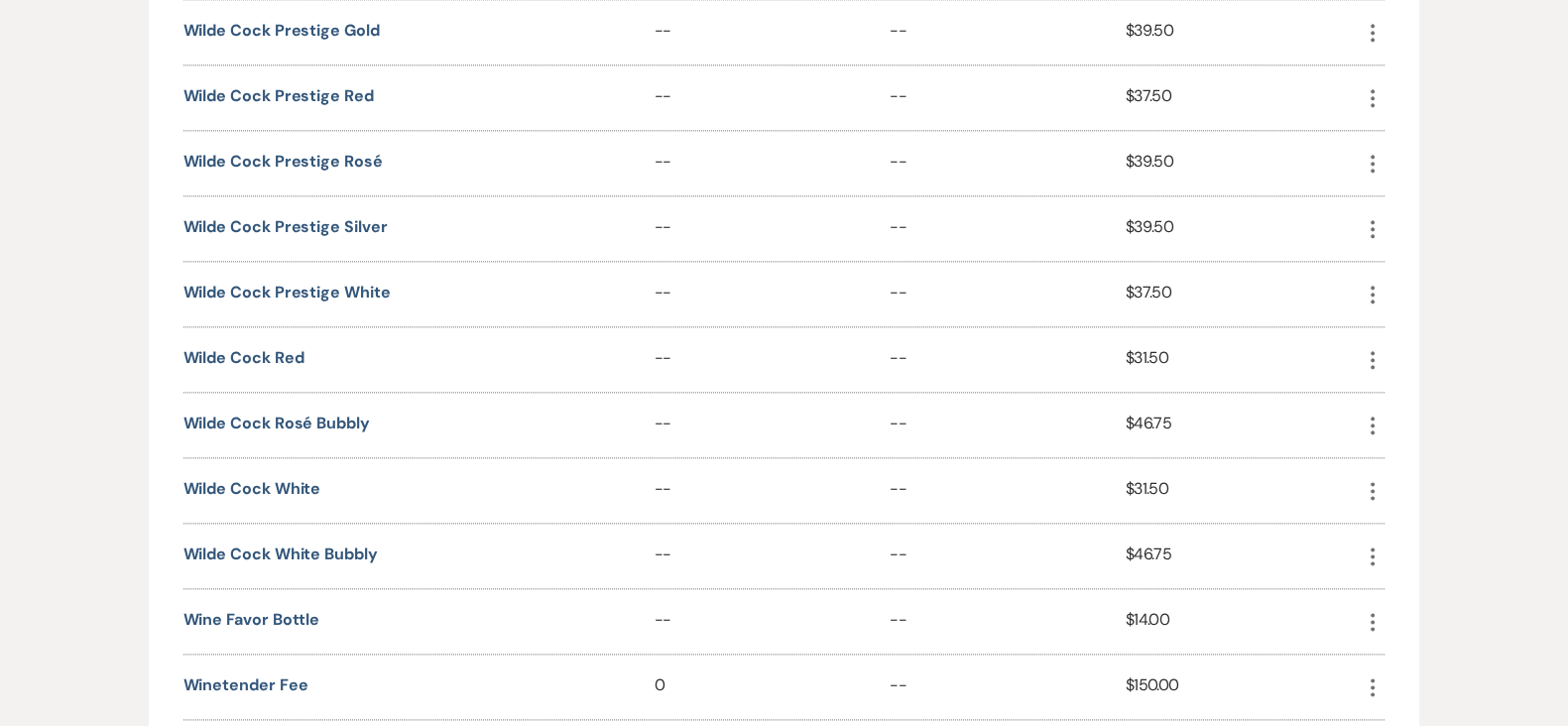 scroll, scrollTop: 3053, scrollLeft: 0, axis: vertical 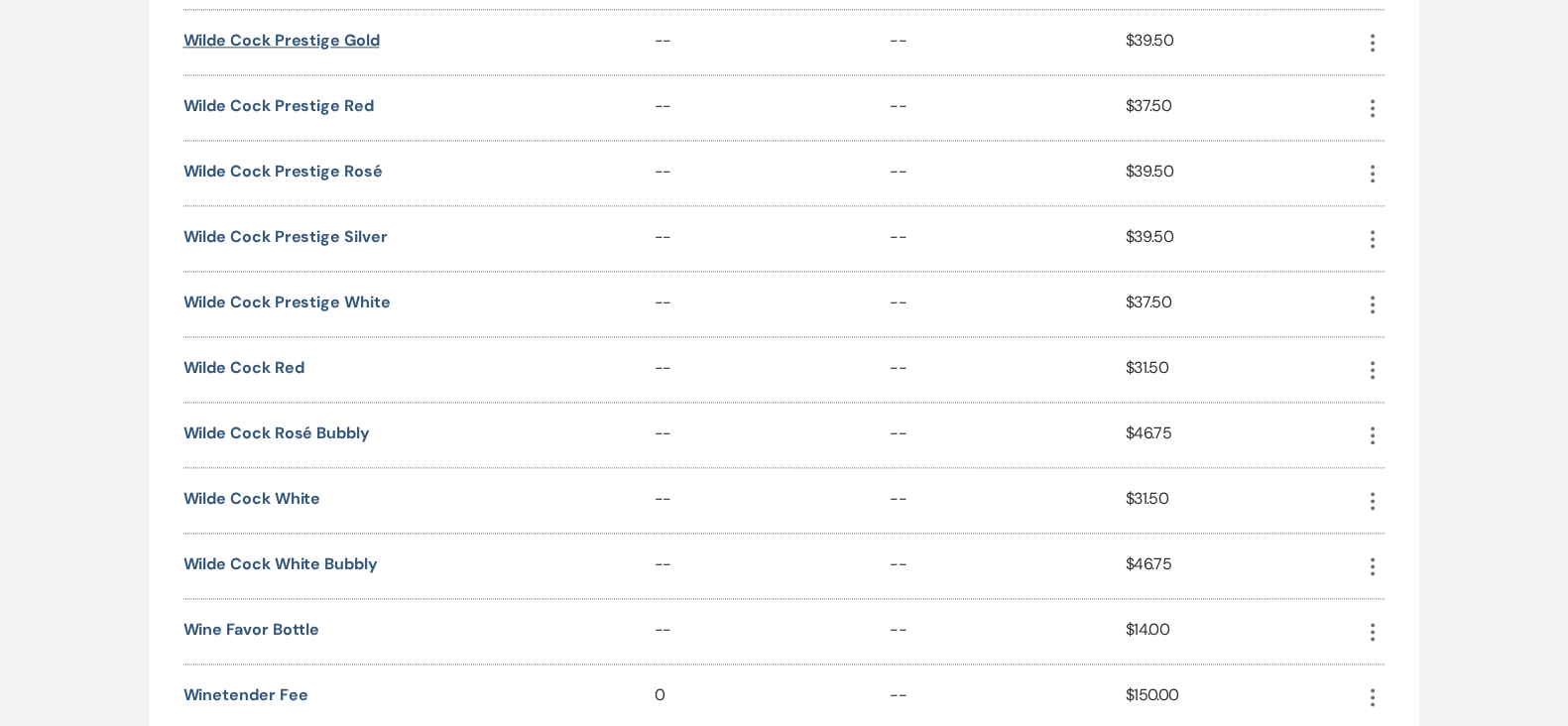 click on "Wilde Cock Prestige Gold" at bounding box center (282, 41) 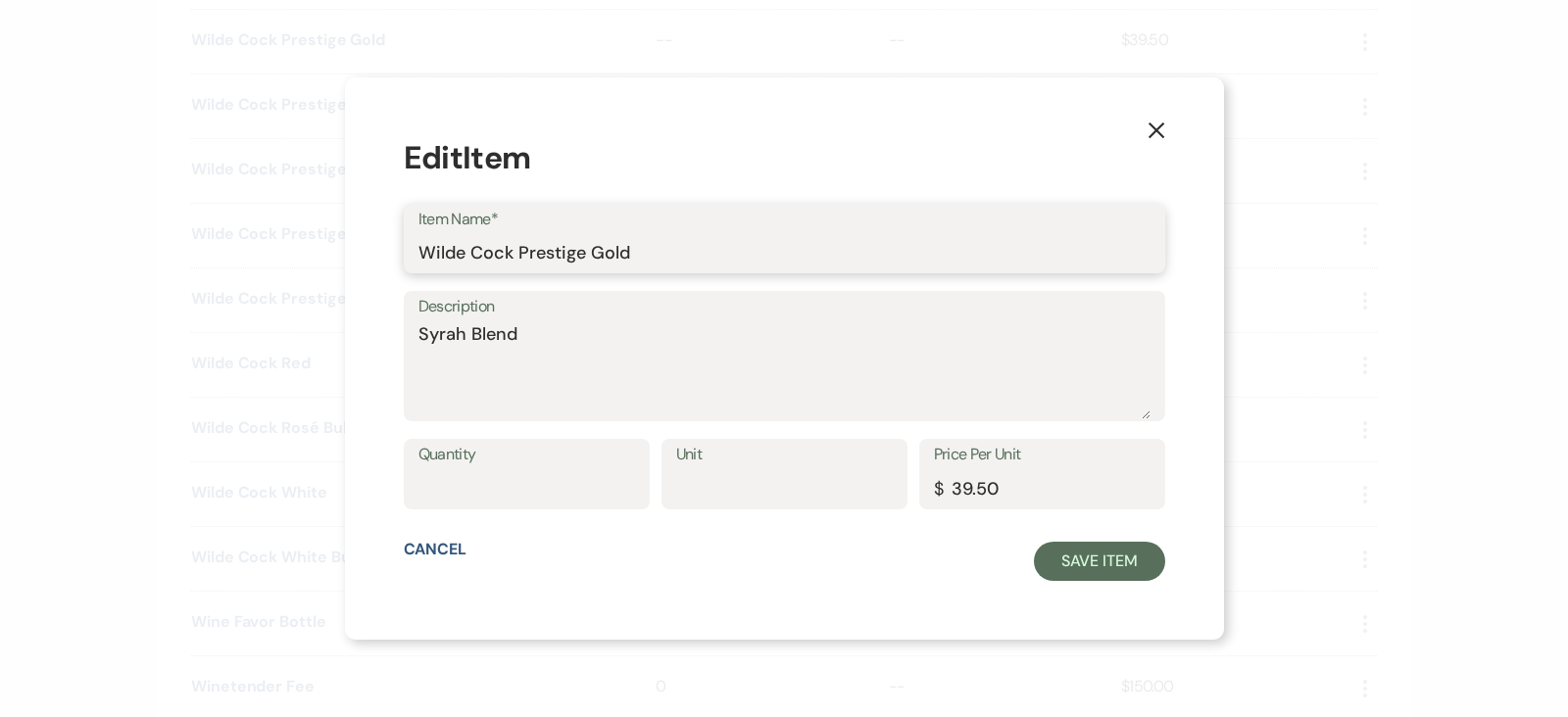 click on "Wilde Cock Prestige Gold" at bounding box center [784, 252] 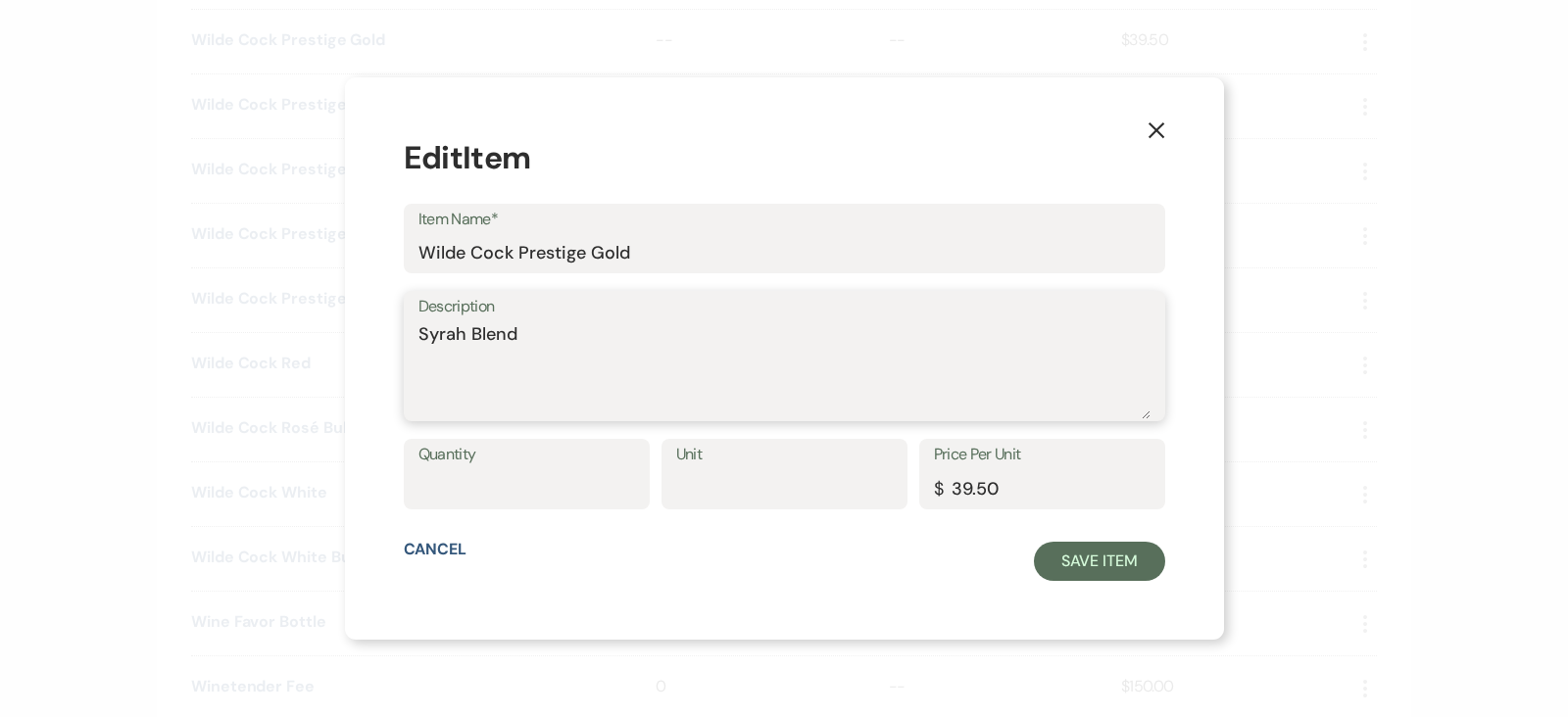 click on "Syrah Blend" at bounding box center [784, 370] 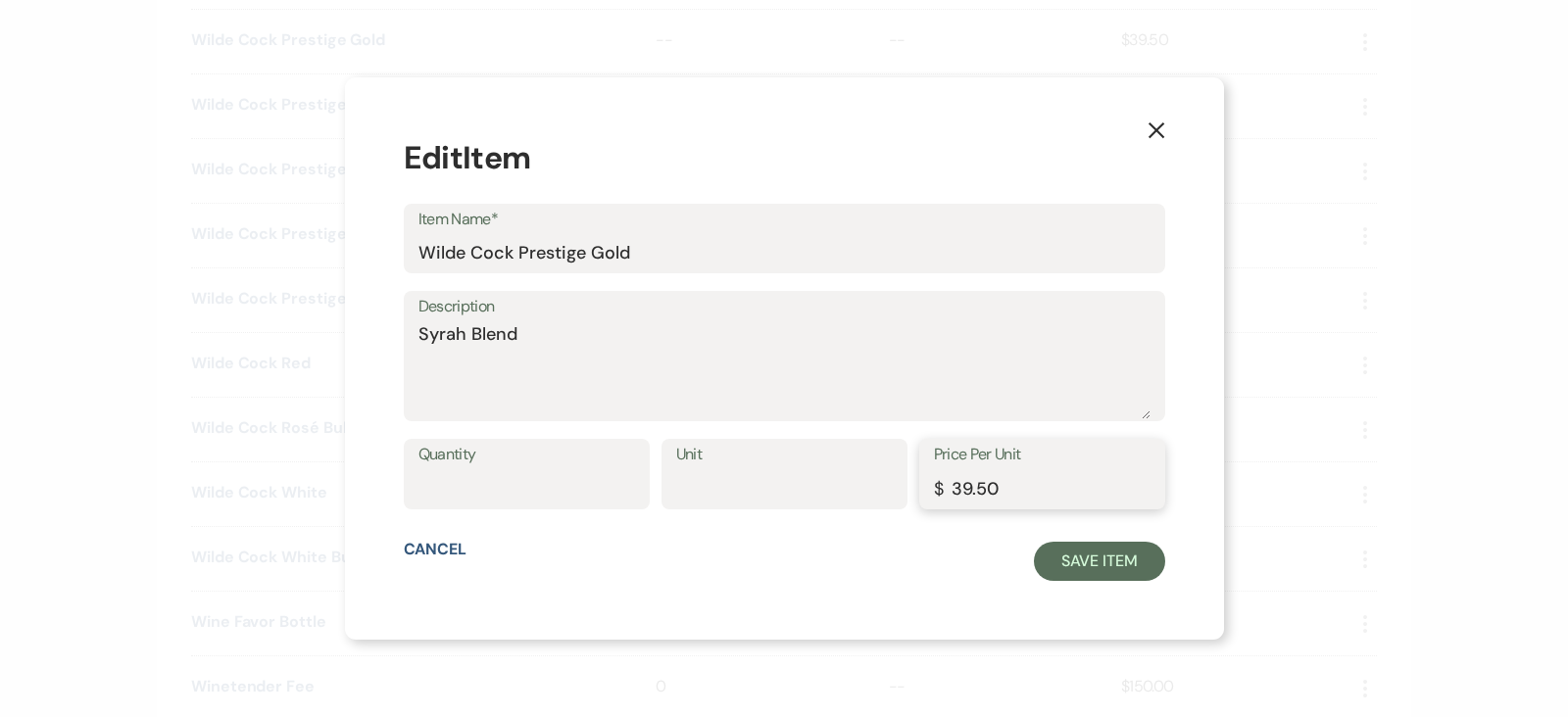 click on "39.50" at bounding box center [1042, 488] 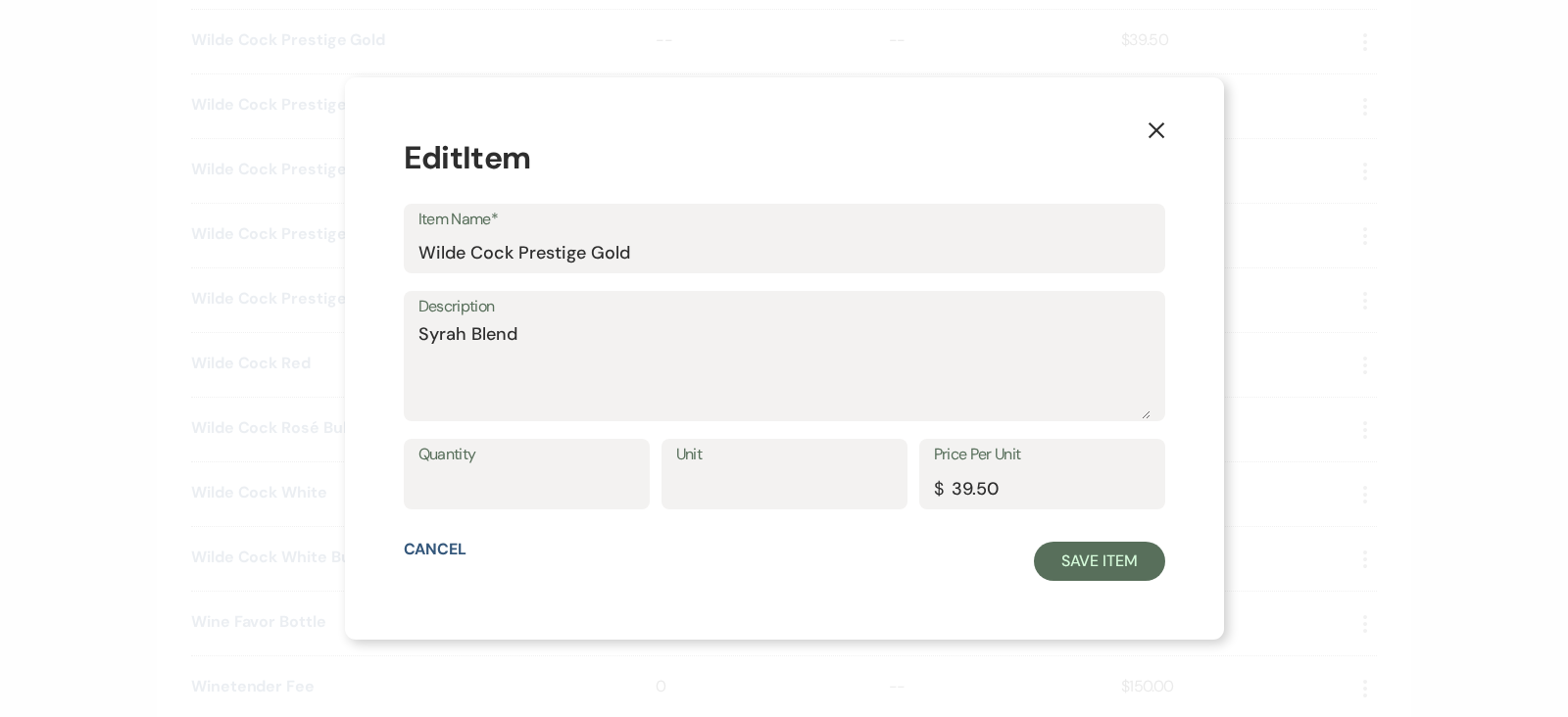 click on "X" at bounding box center [1156, 129] 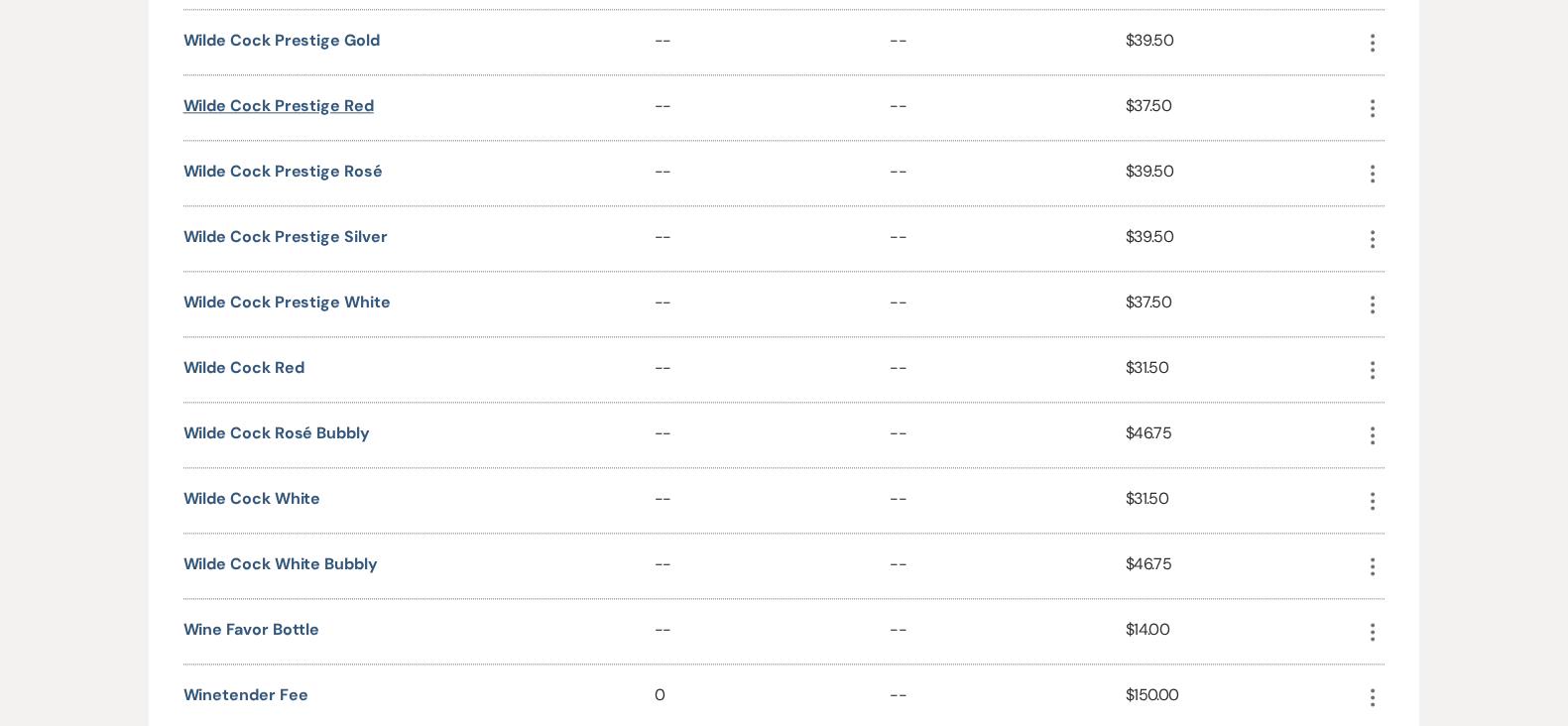 click on "Wilde Cock Prestige Red" at bounding box center (279, 106) 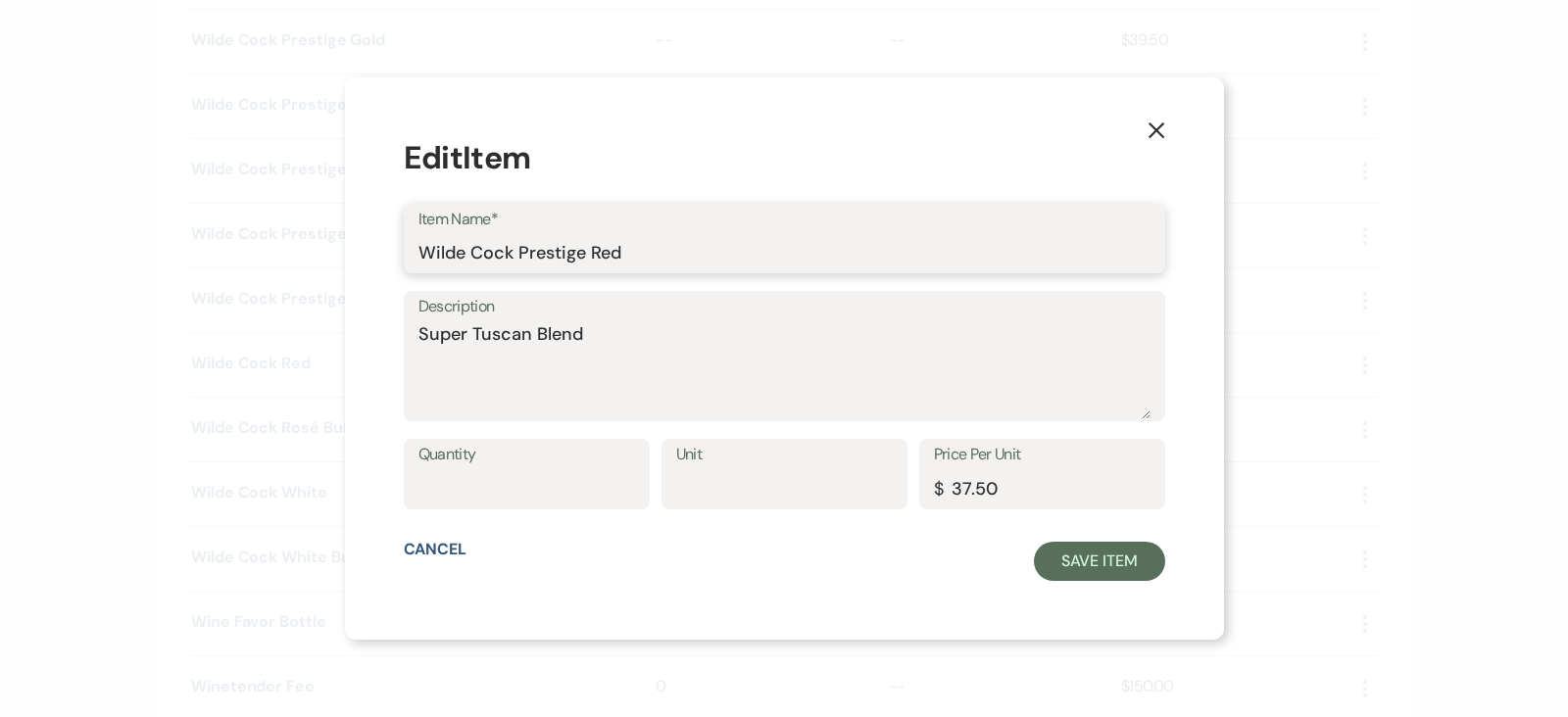 click on "Wilde Cock Prestige Red" at bounding box center [784, 252] 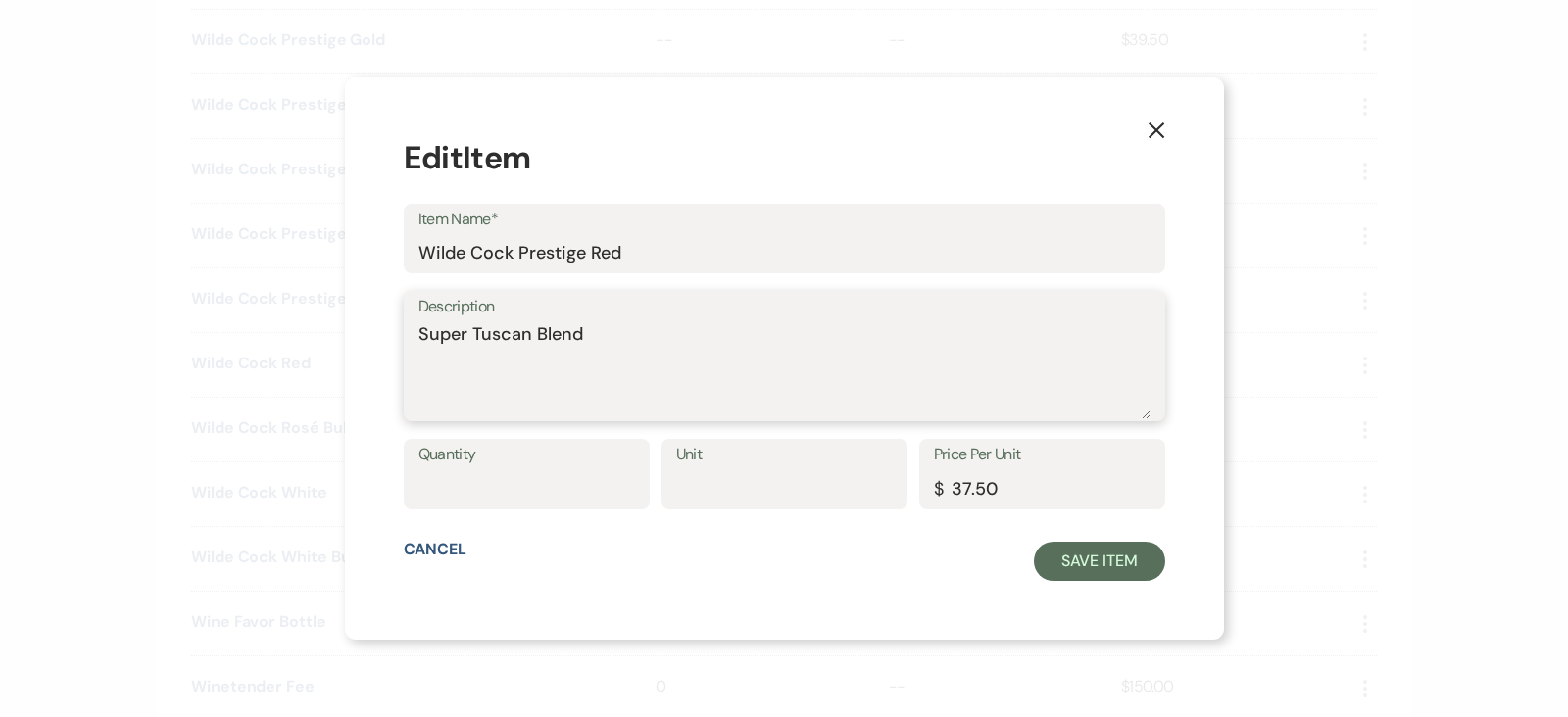 click on "Super Tuscan Blend" at bounding box center [784, 370] 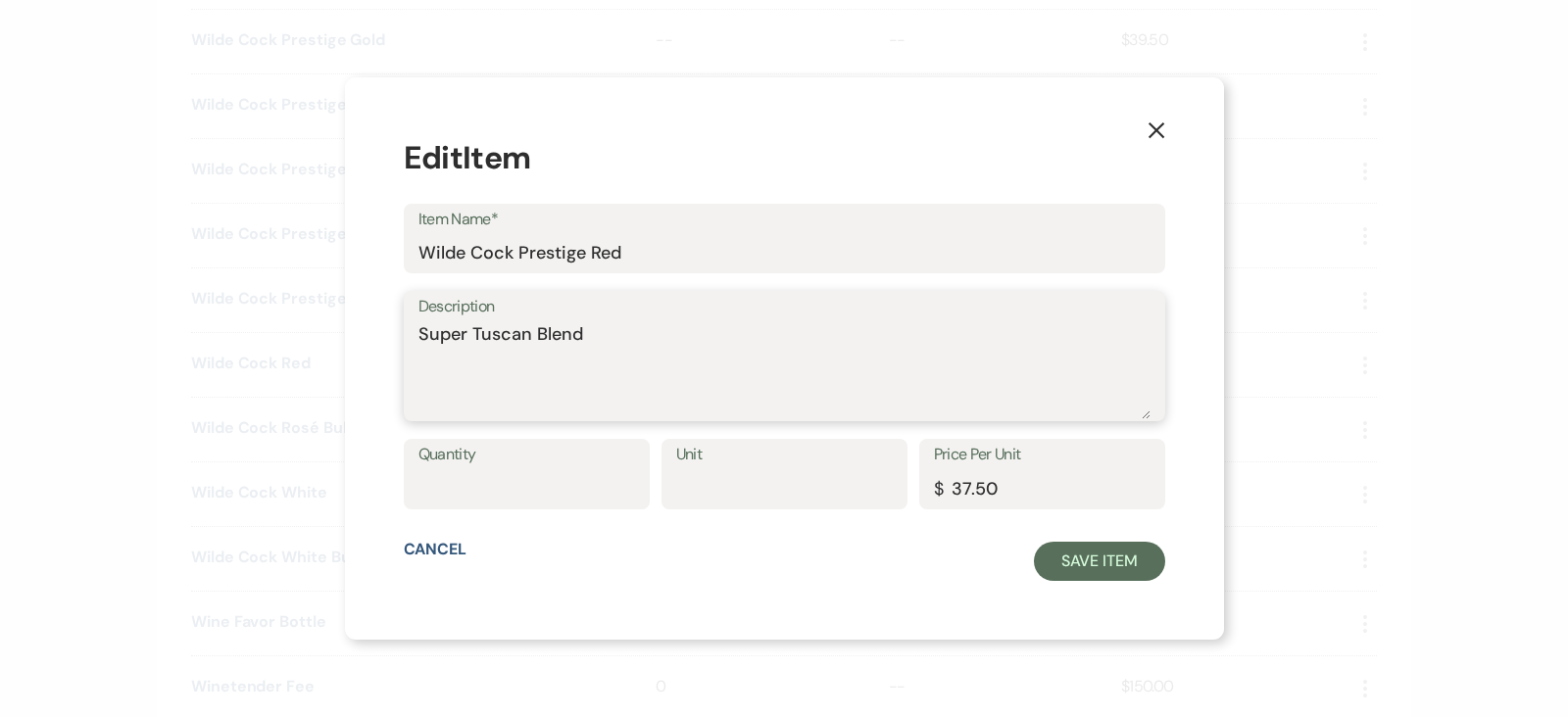 type on "Super Tuscan Blend" 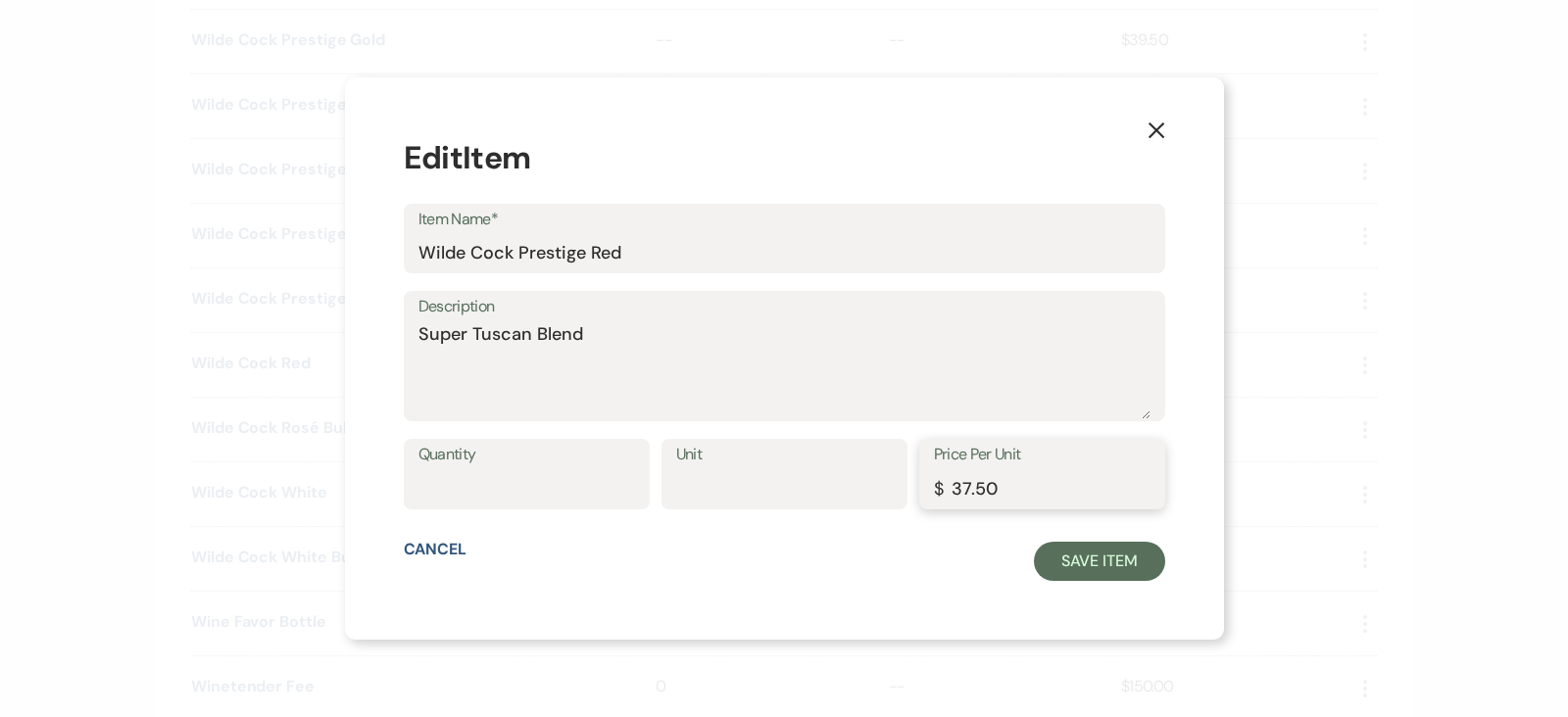 click on "37.50" at bounding box center [1042, 488] 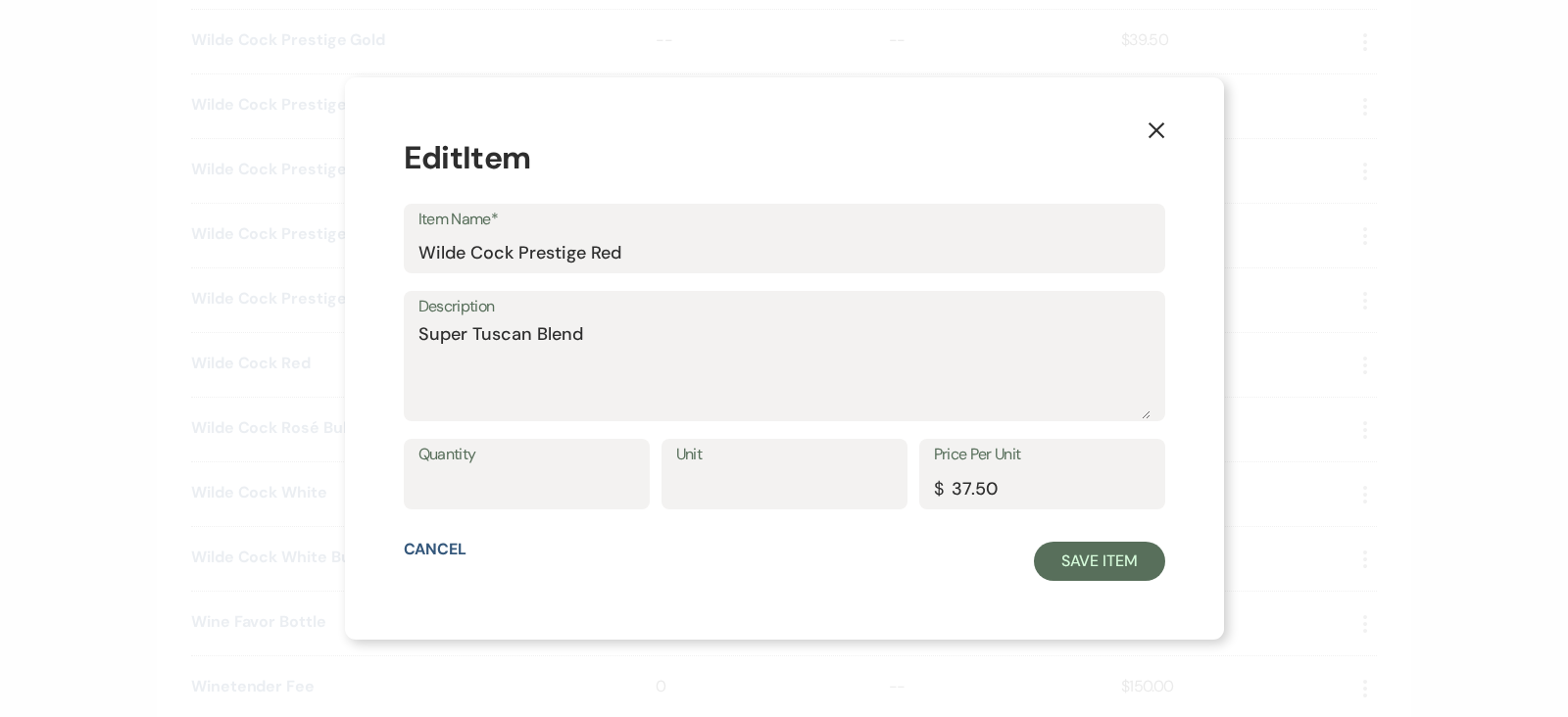 click on "X" 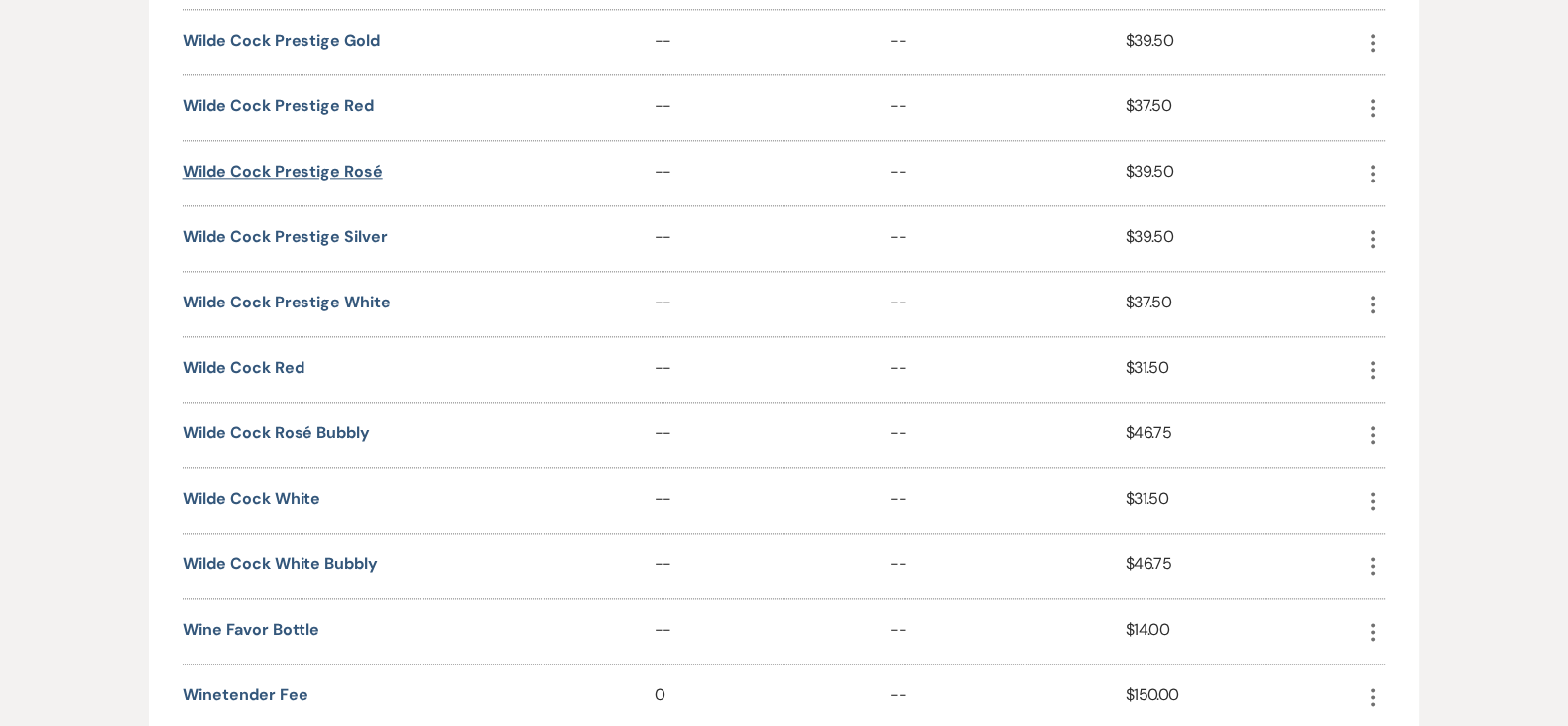 click on "Wilde Cock Prestige Rosé" at bounding box center [283, 172] 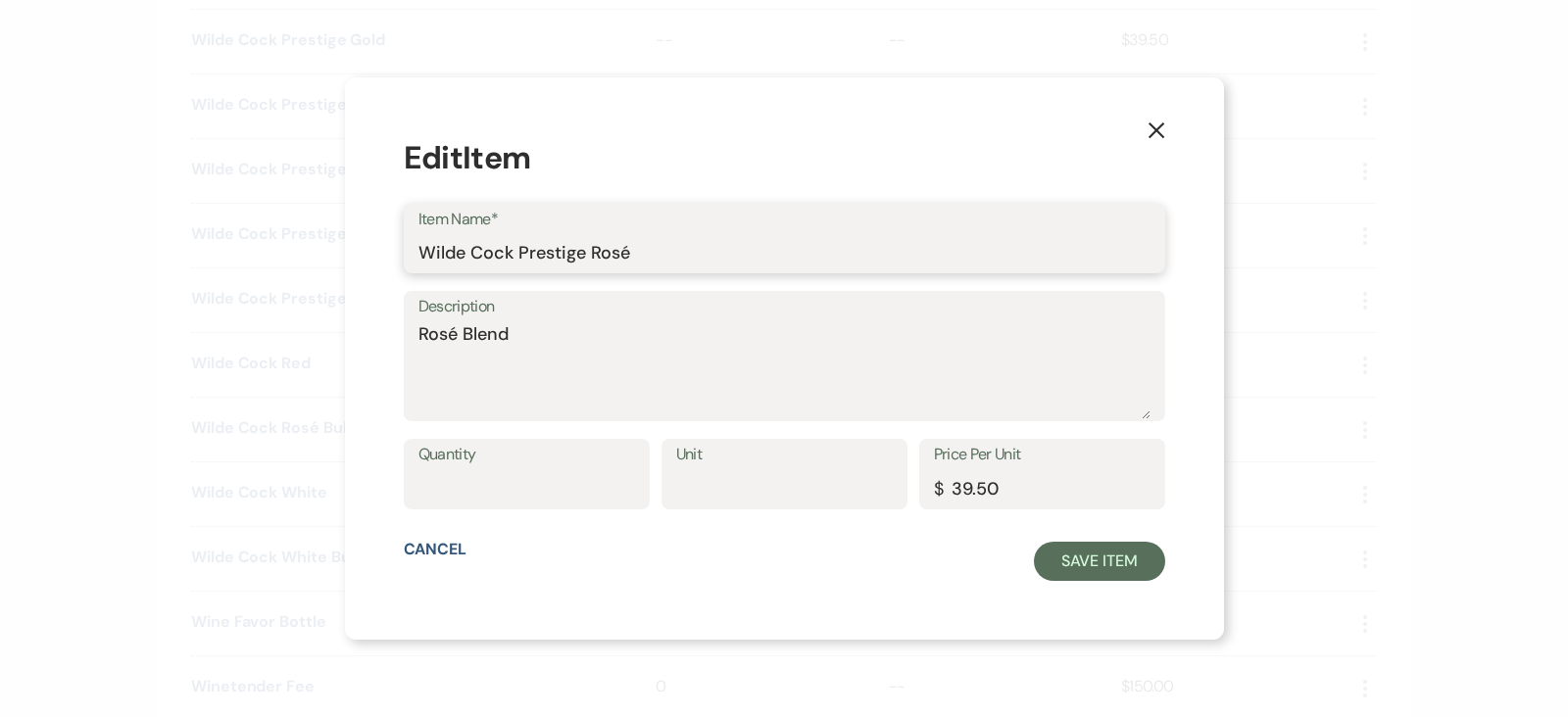 click on "Wilde Cock Prestige Rosé" at bounding box center (784, 252) 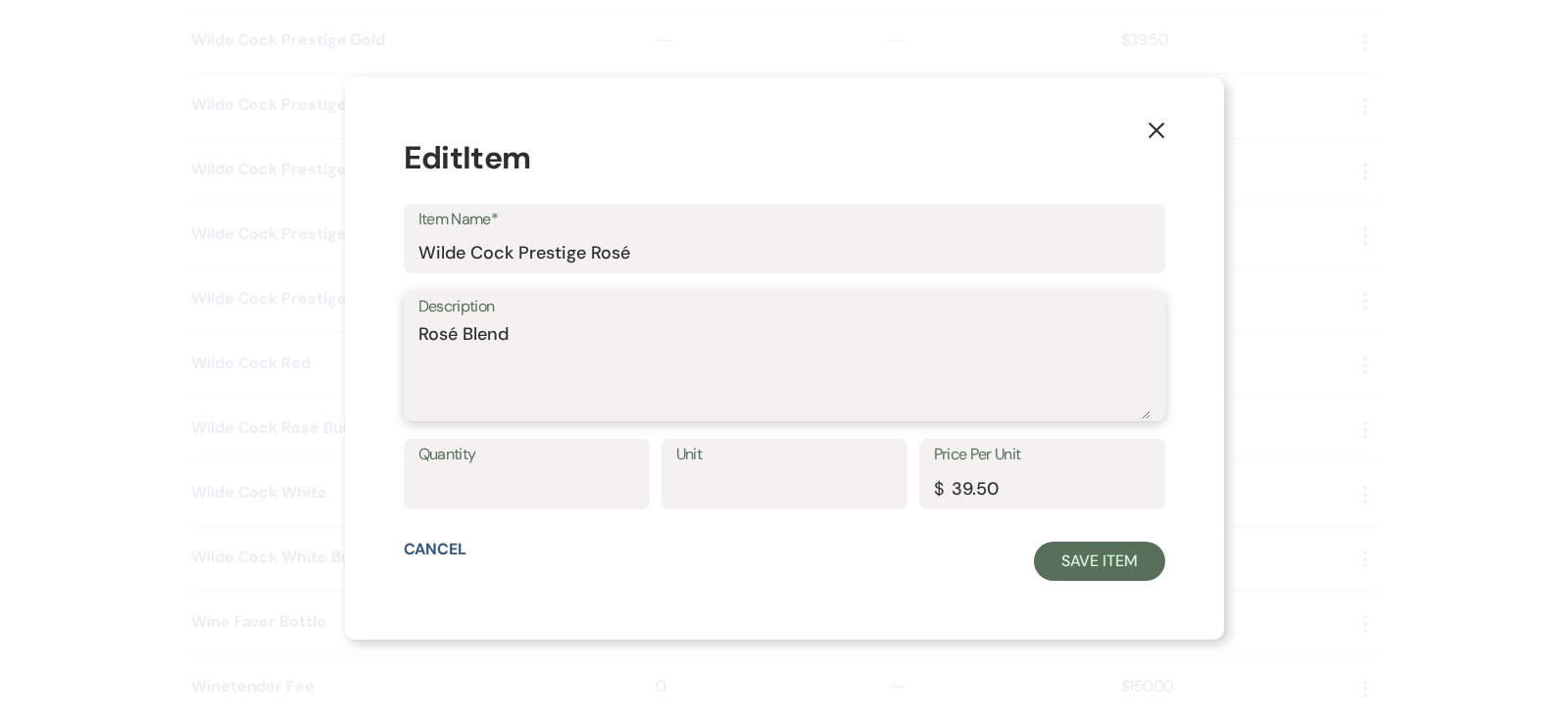 click on "Rosé Blend" at bounding box center (784, 370) 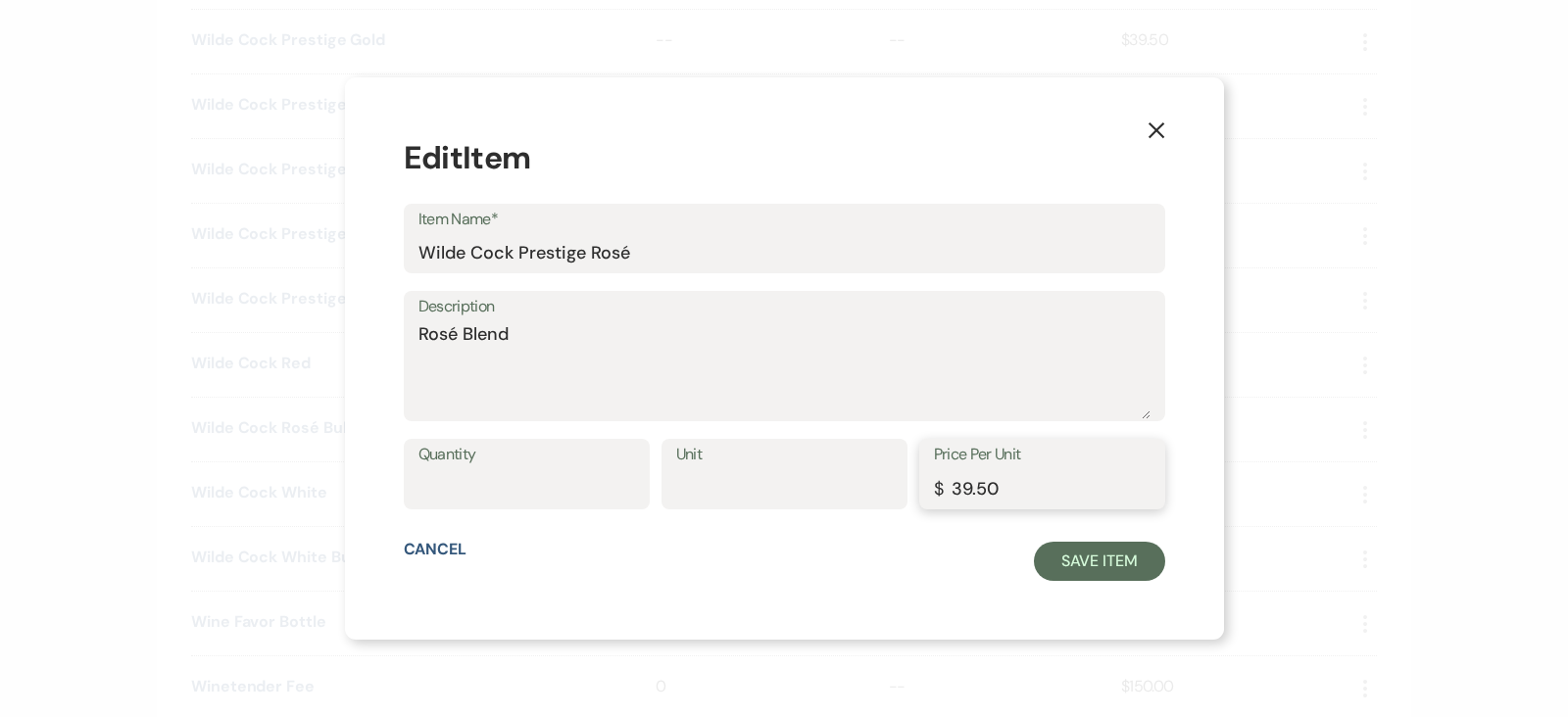 click on "39.50" at bounding box center (1042, 488) 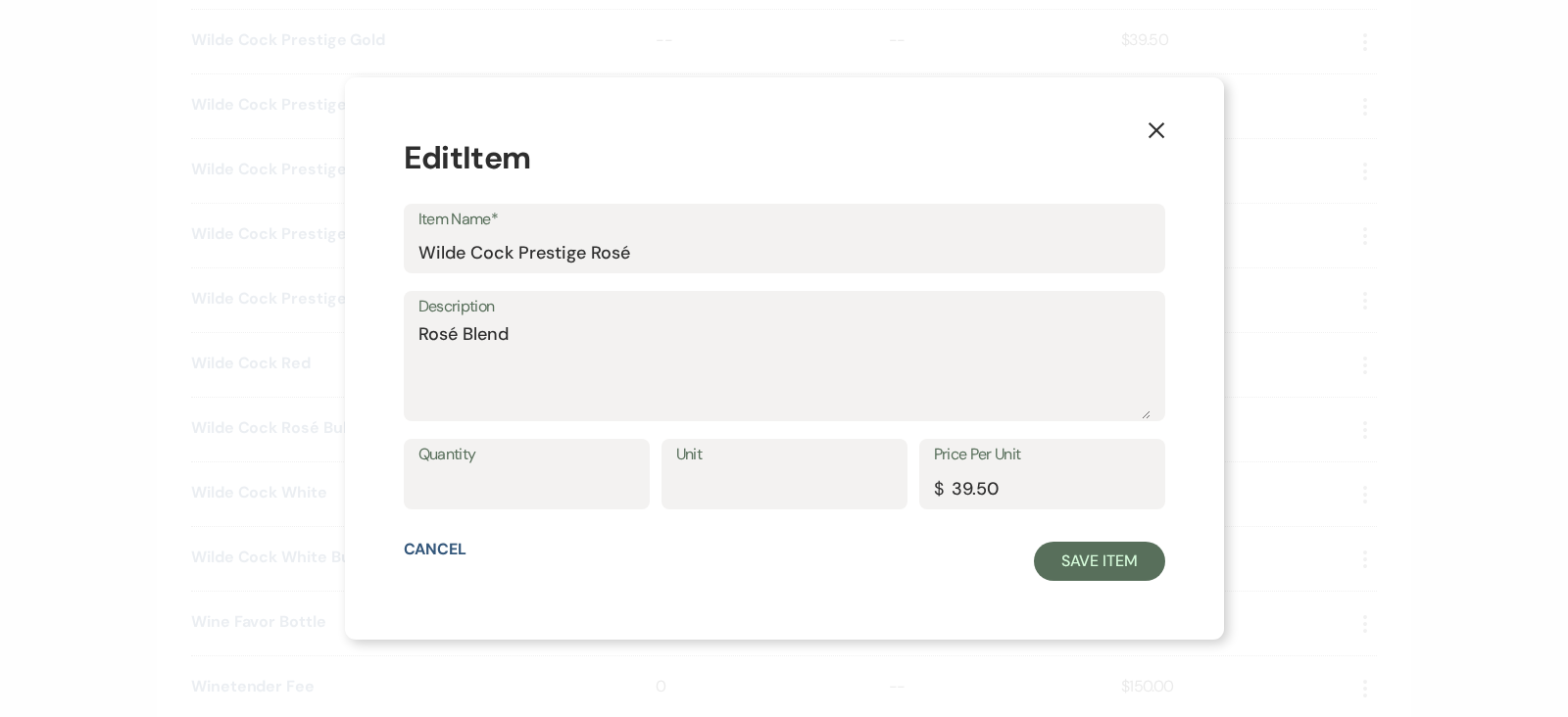 click 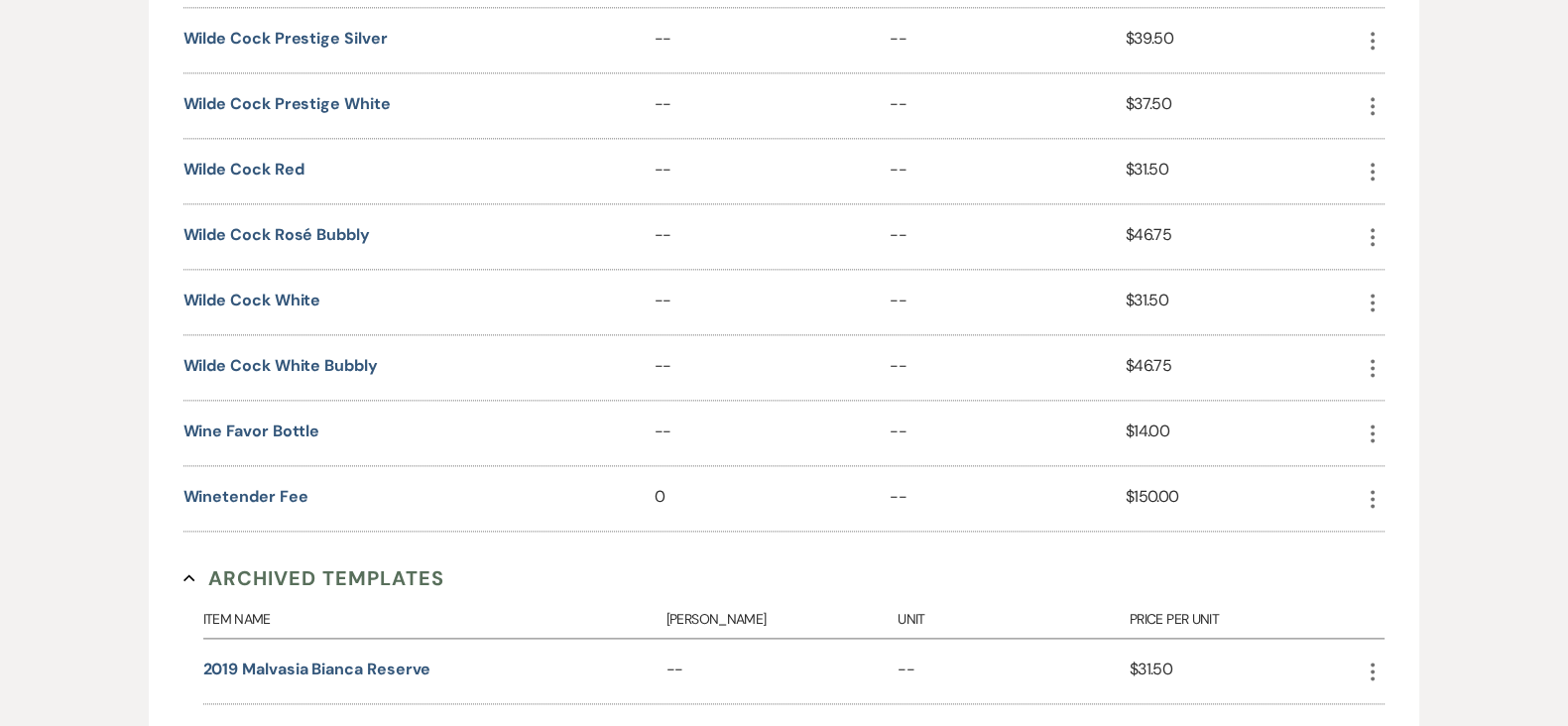 scroll, scrollTop: 3254, scrollLeft: 0, axis: vertical 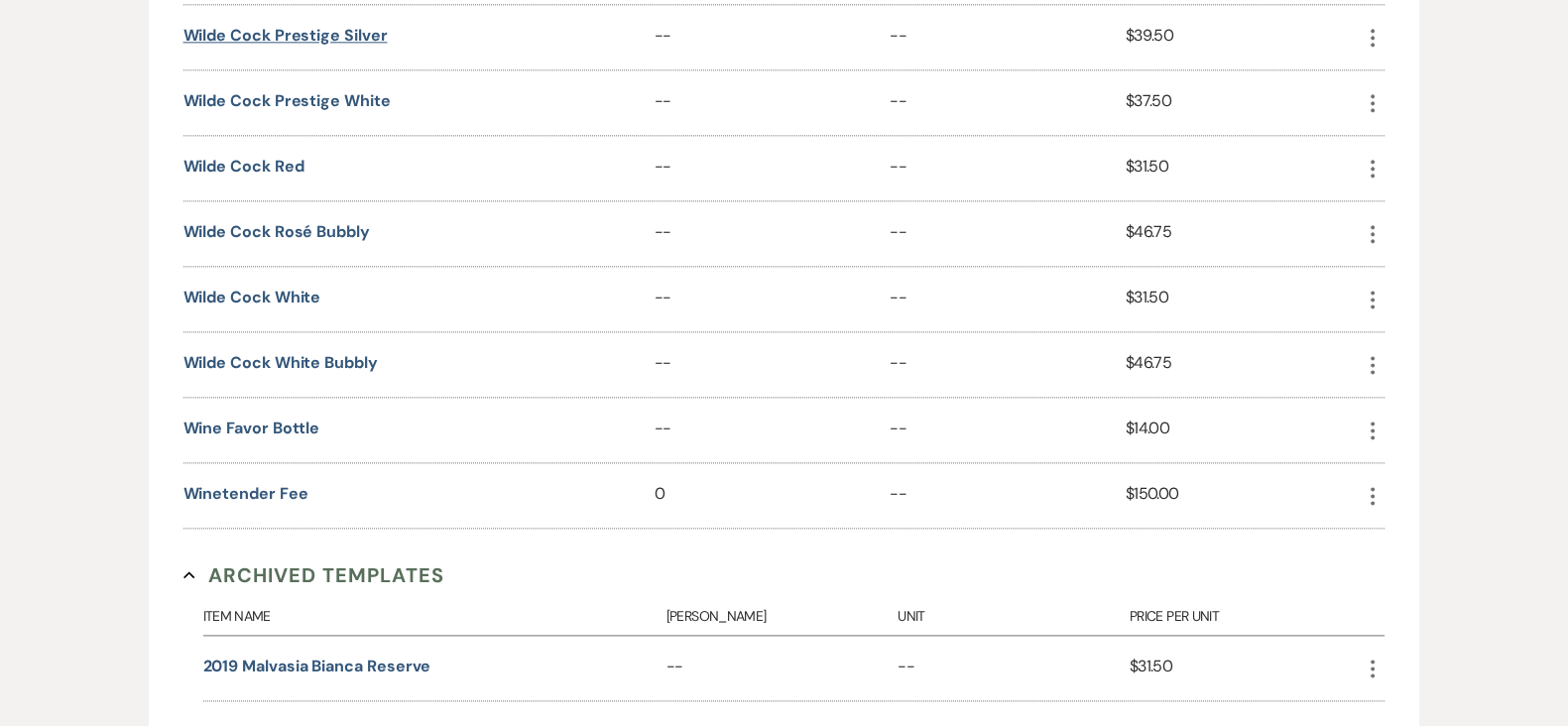 click on "Wilde Cock Prestige Silver" at bounding box center [286, 36] 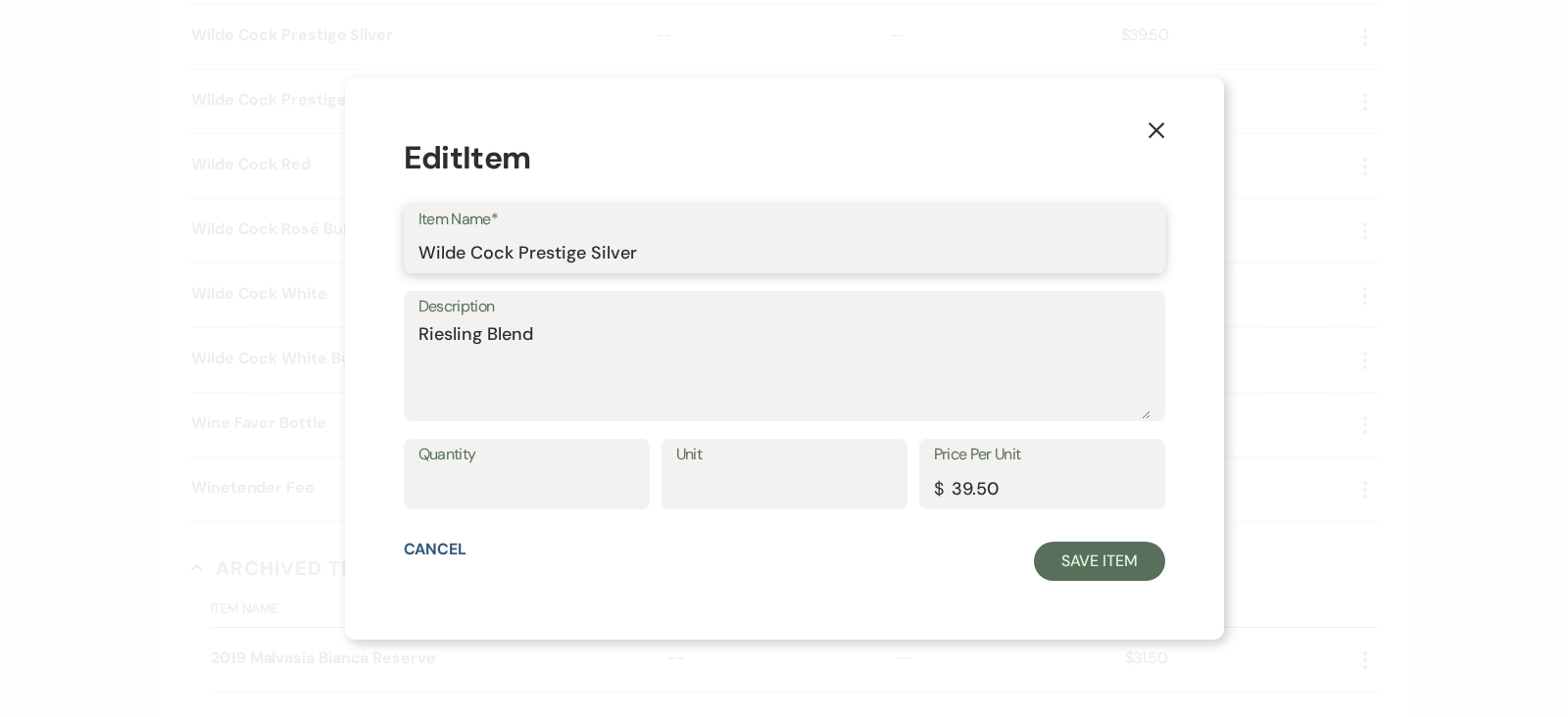 click on "Wilde Cock Prestige Silver" at bounding box center [784, 252] 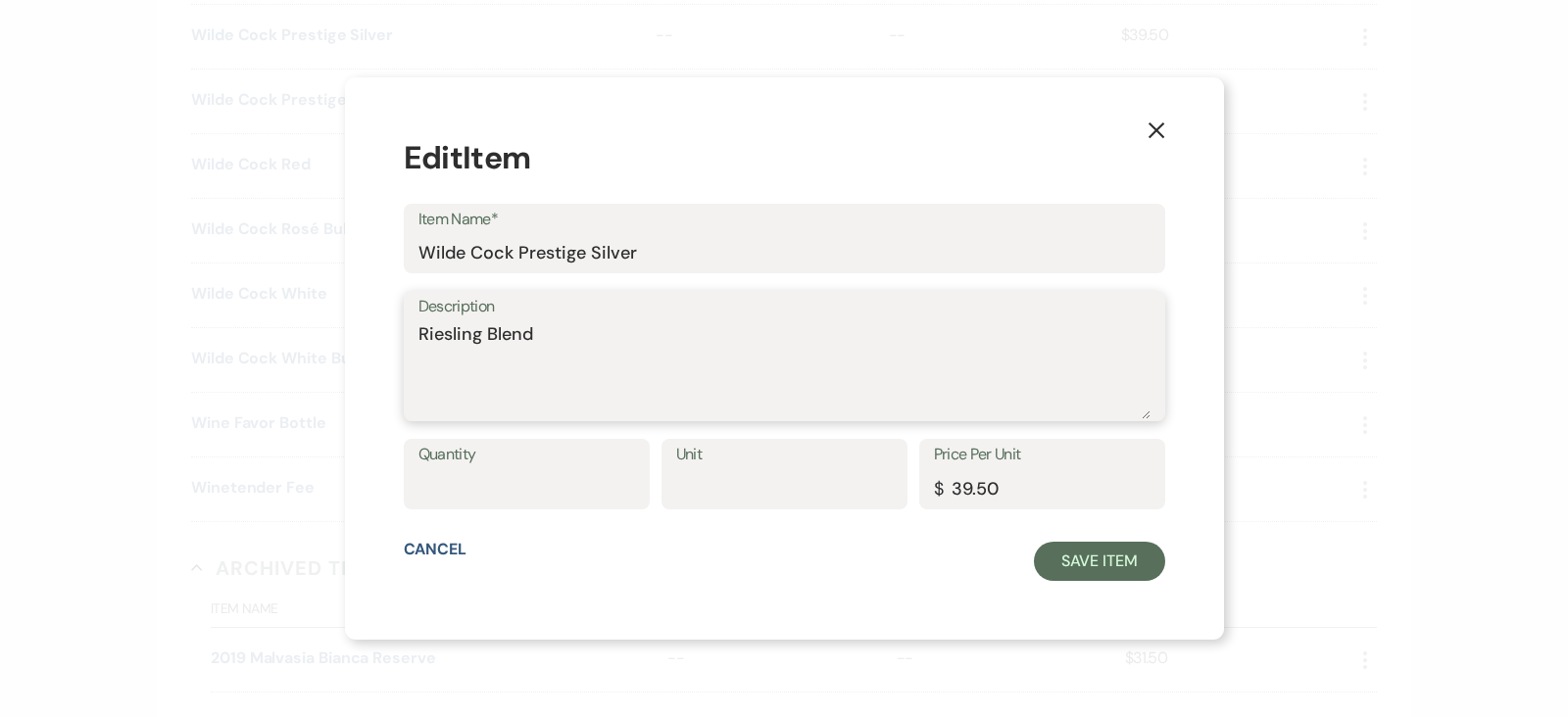 click on "Riesling Blend" at bounding box center (784, 370) 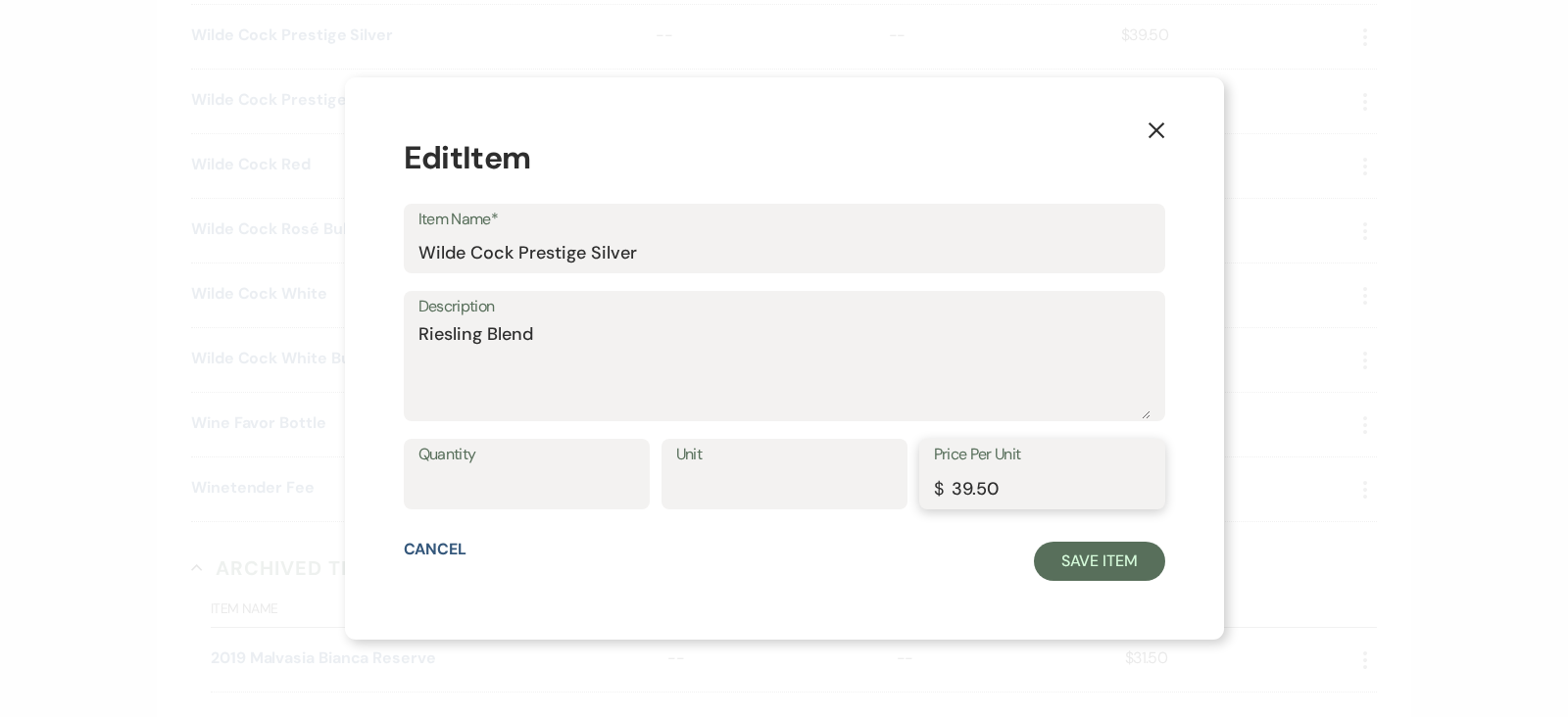 click on "39.50" at bounding box center (1042, 488) 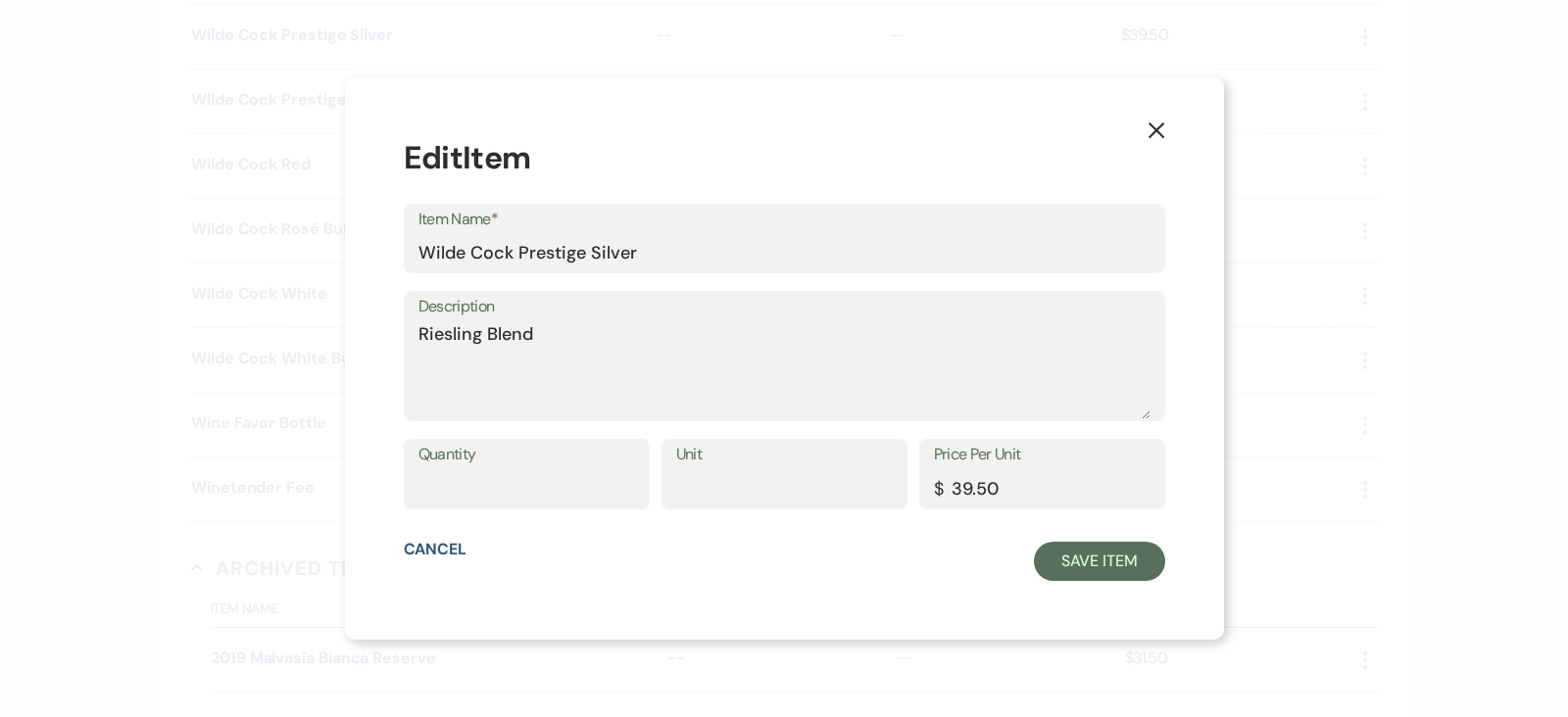 click on "X" 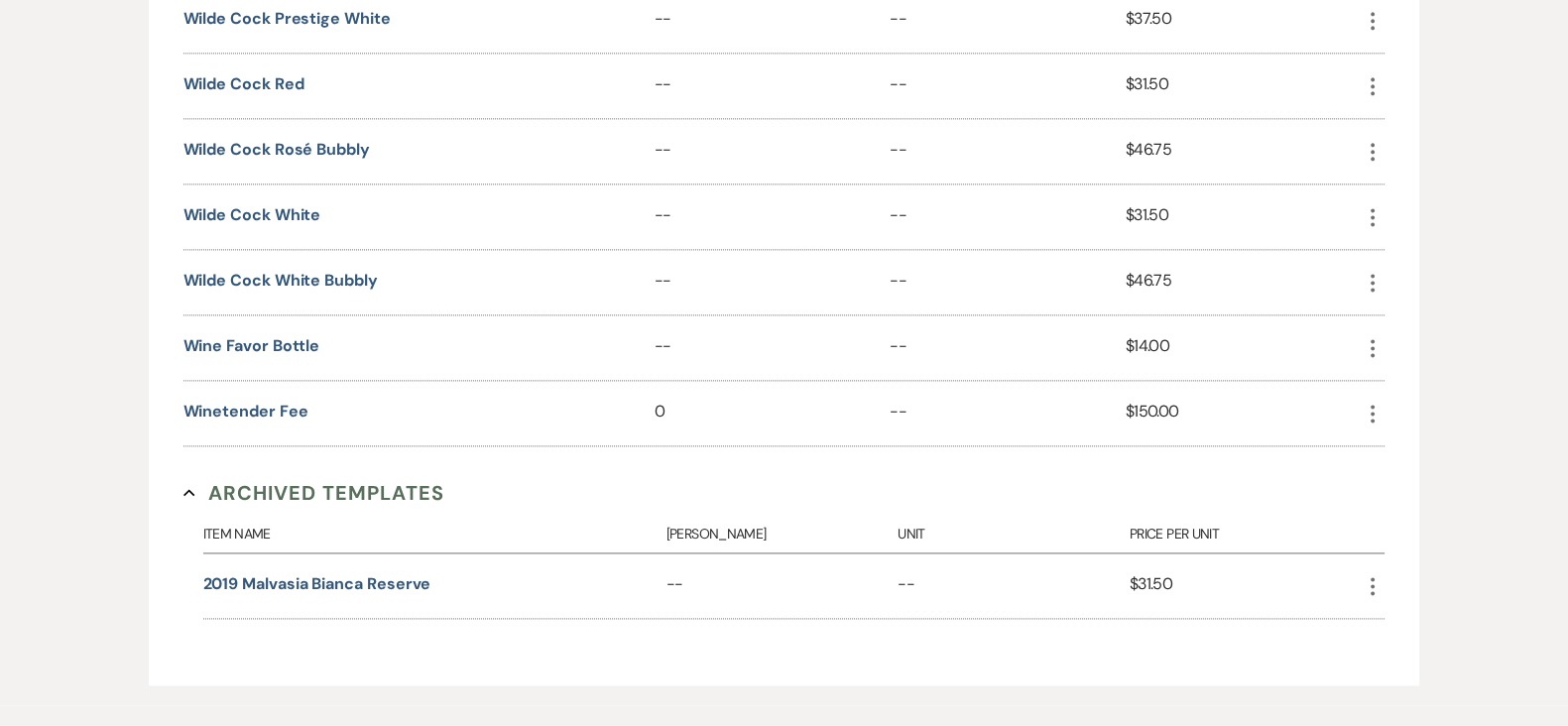 scroll, scrollTop: 3335, scrollLeft: 0, axis: vertical 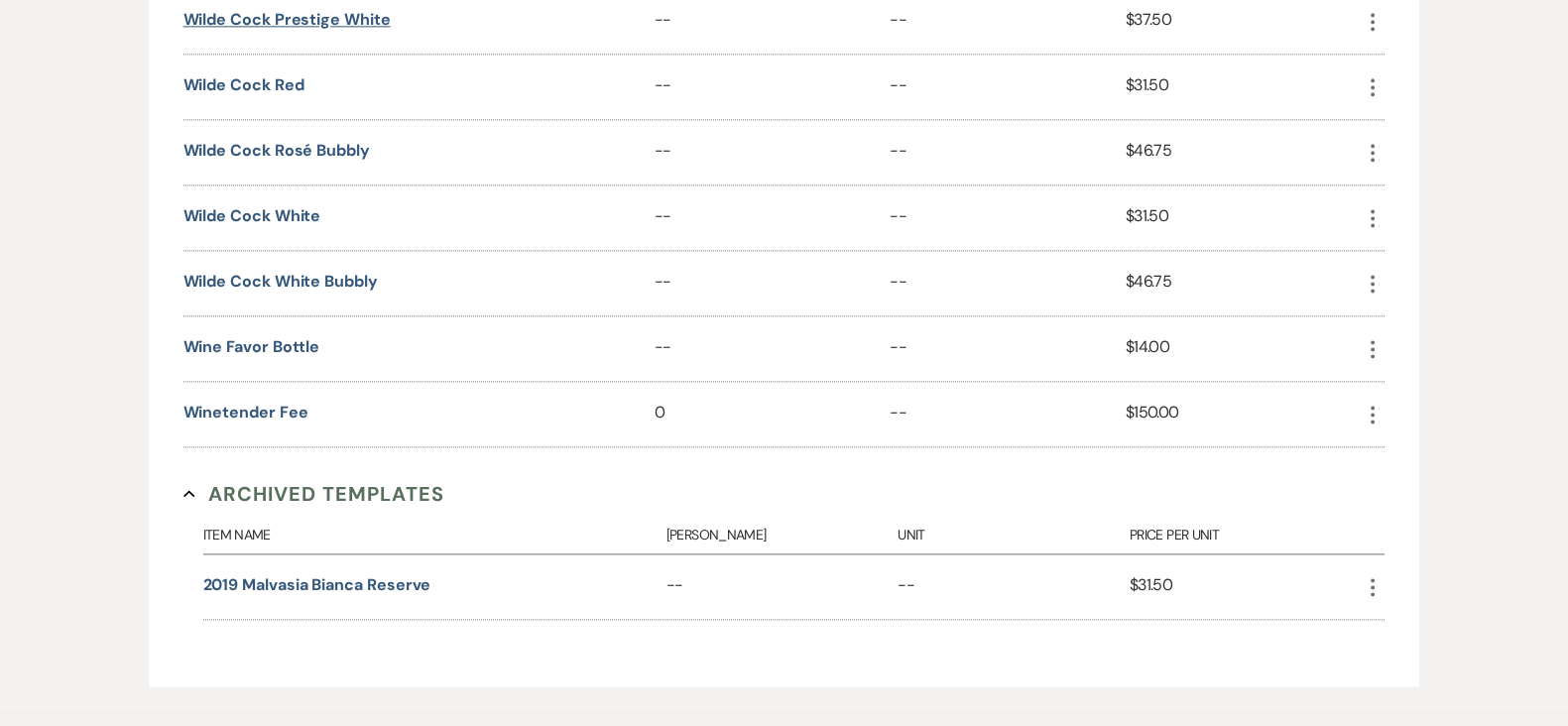 click on "Wilde Cock Prestige White" at bounding box center [287, 20] 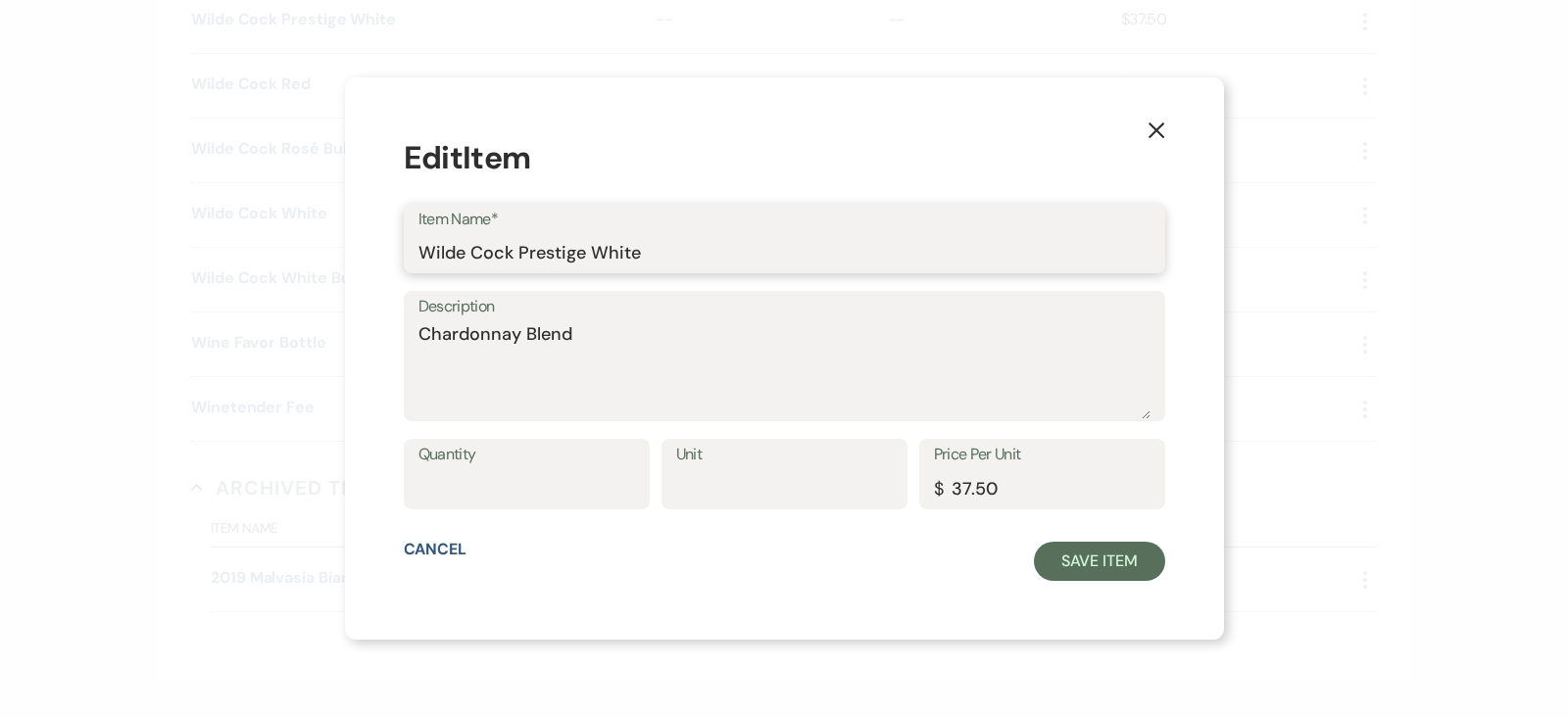 click on "Wilde Cock Prestige White" at bounding box center [784, 252] 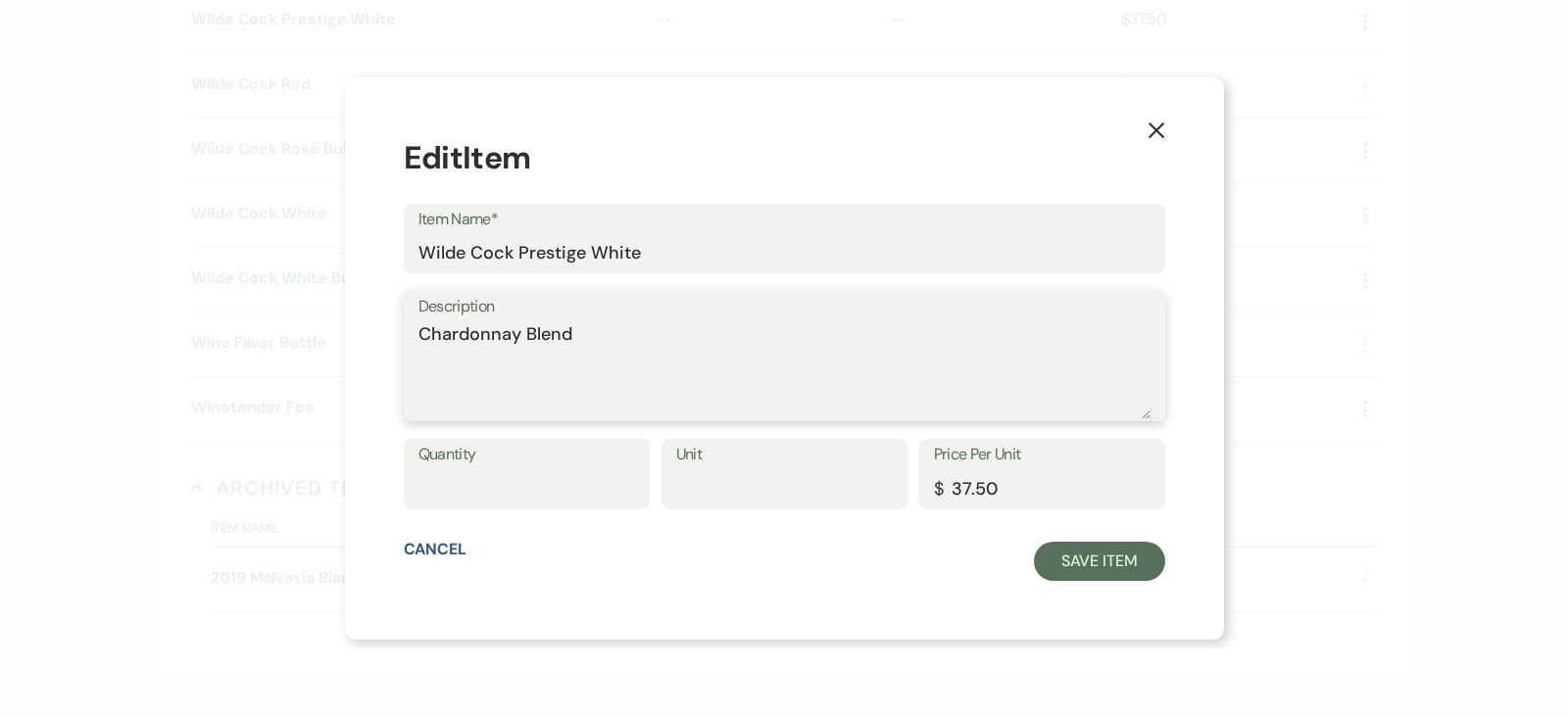click on "Chardonnay Blend" at bounding box center (784, 370) 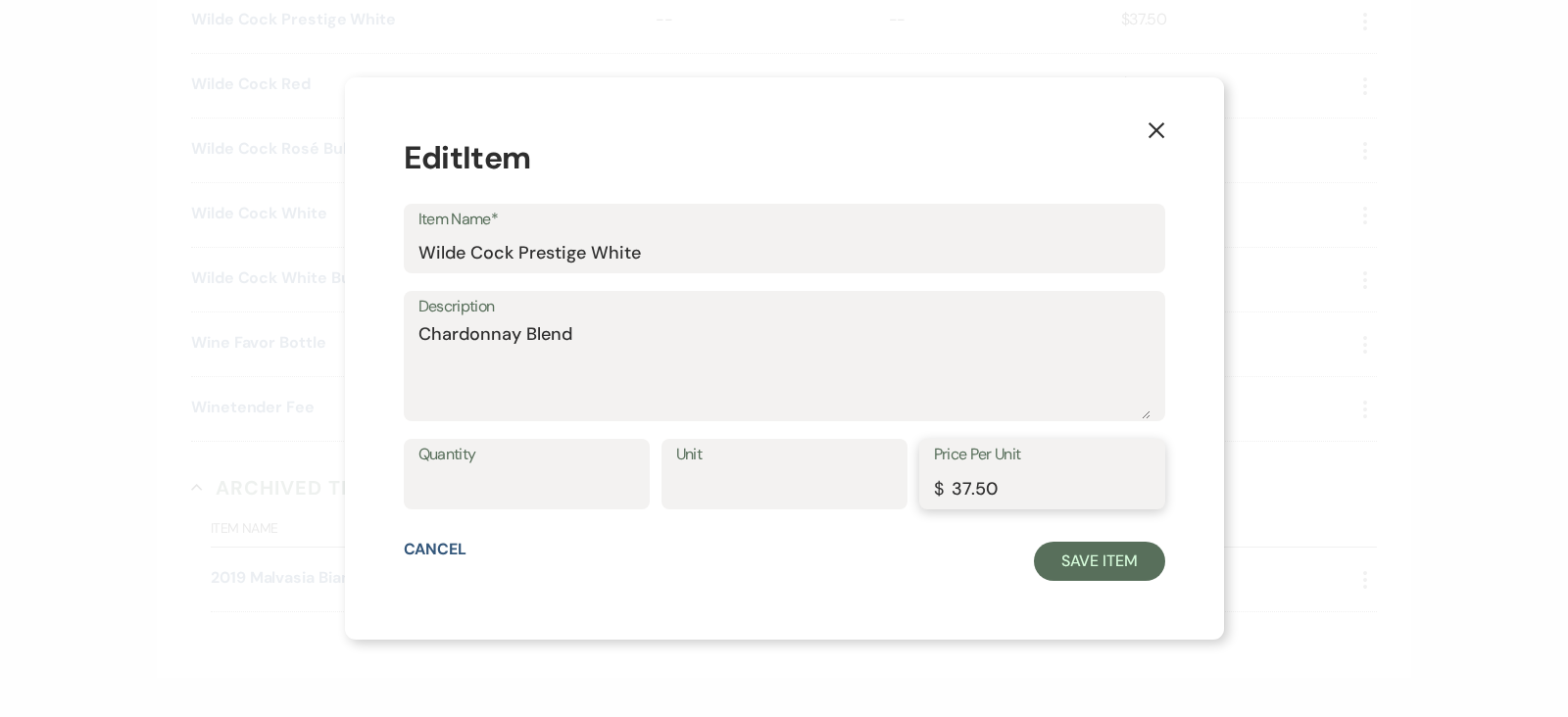 click on "37.50" at bounding box center [1042, 488] 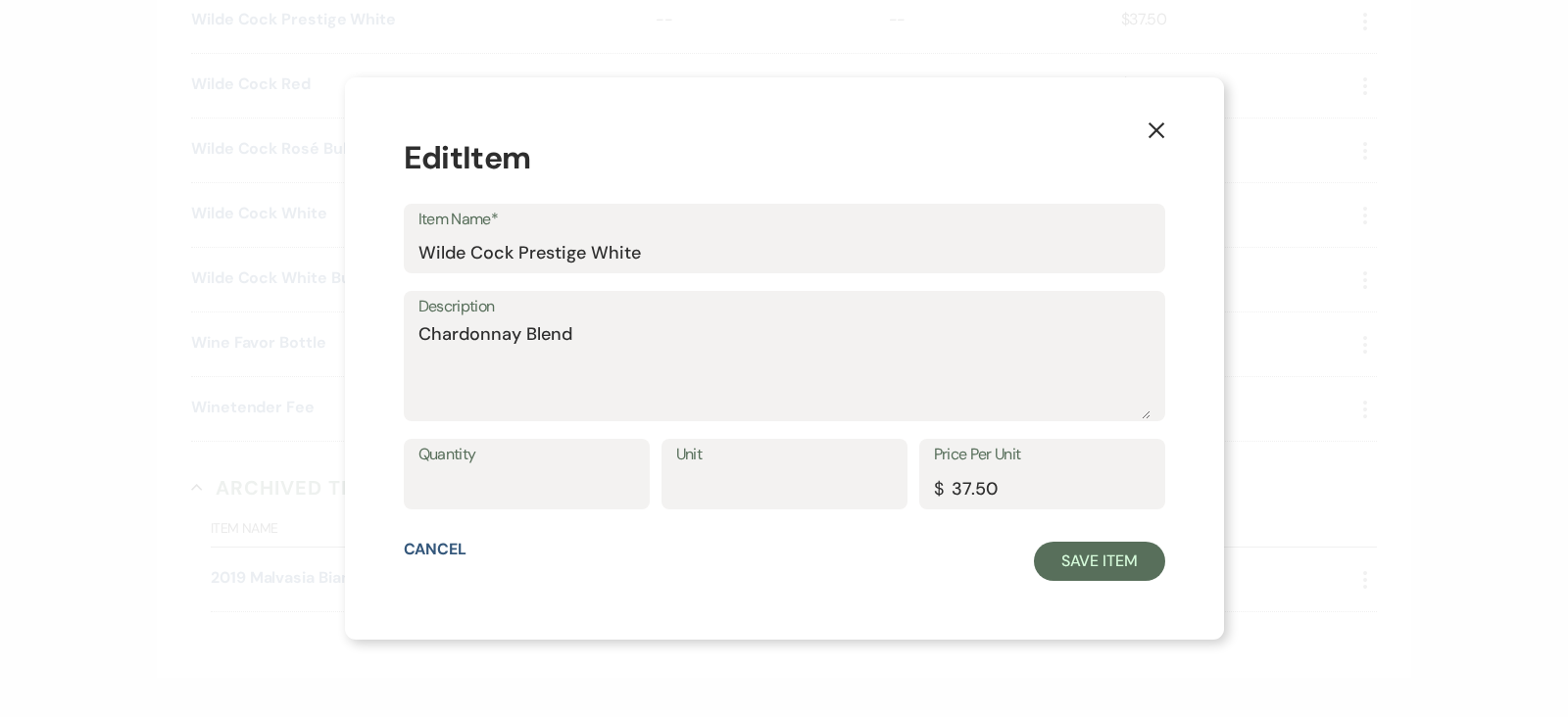 click on "X" 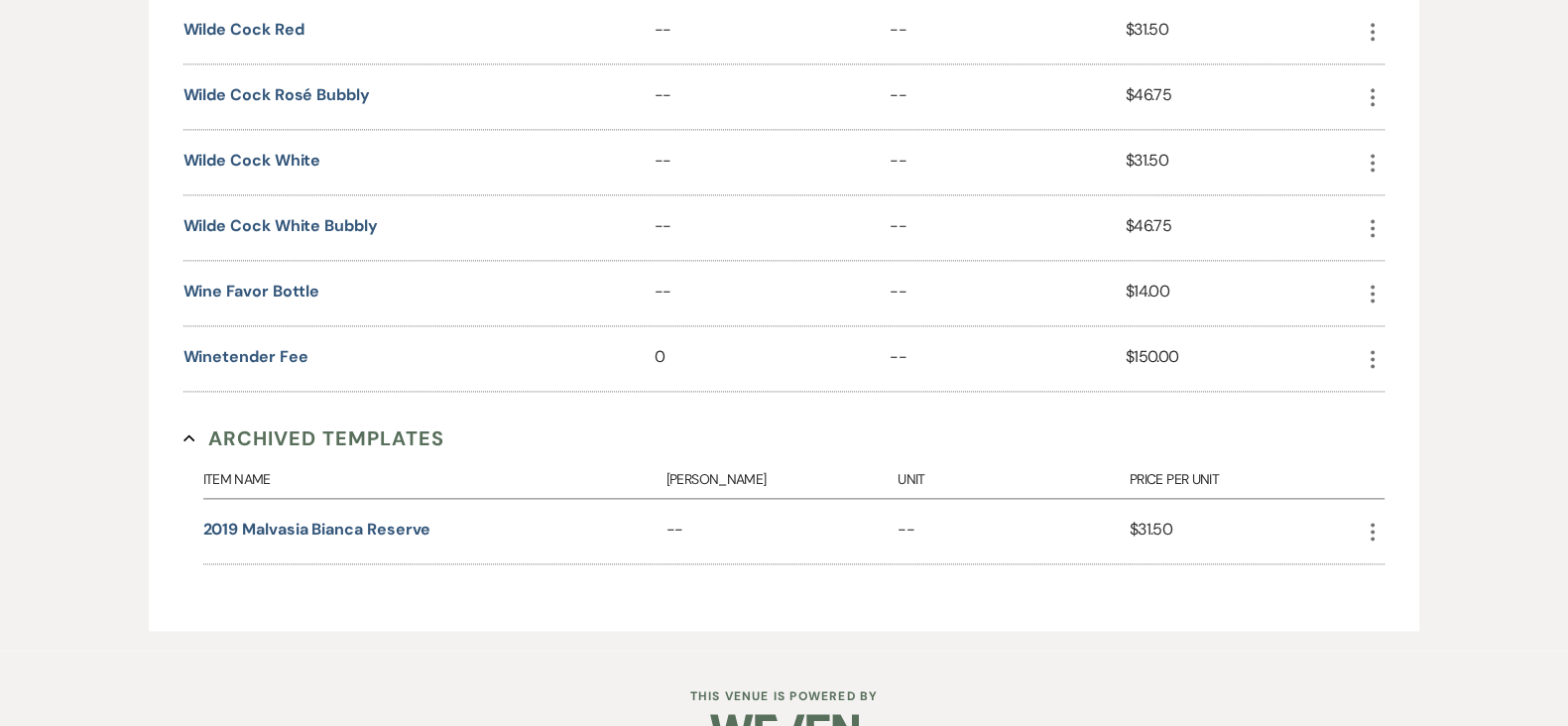 scroll, scrollTop: 3390, scrollLeft: 0, axis: vertical 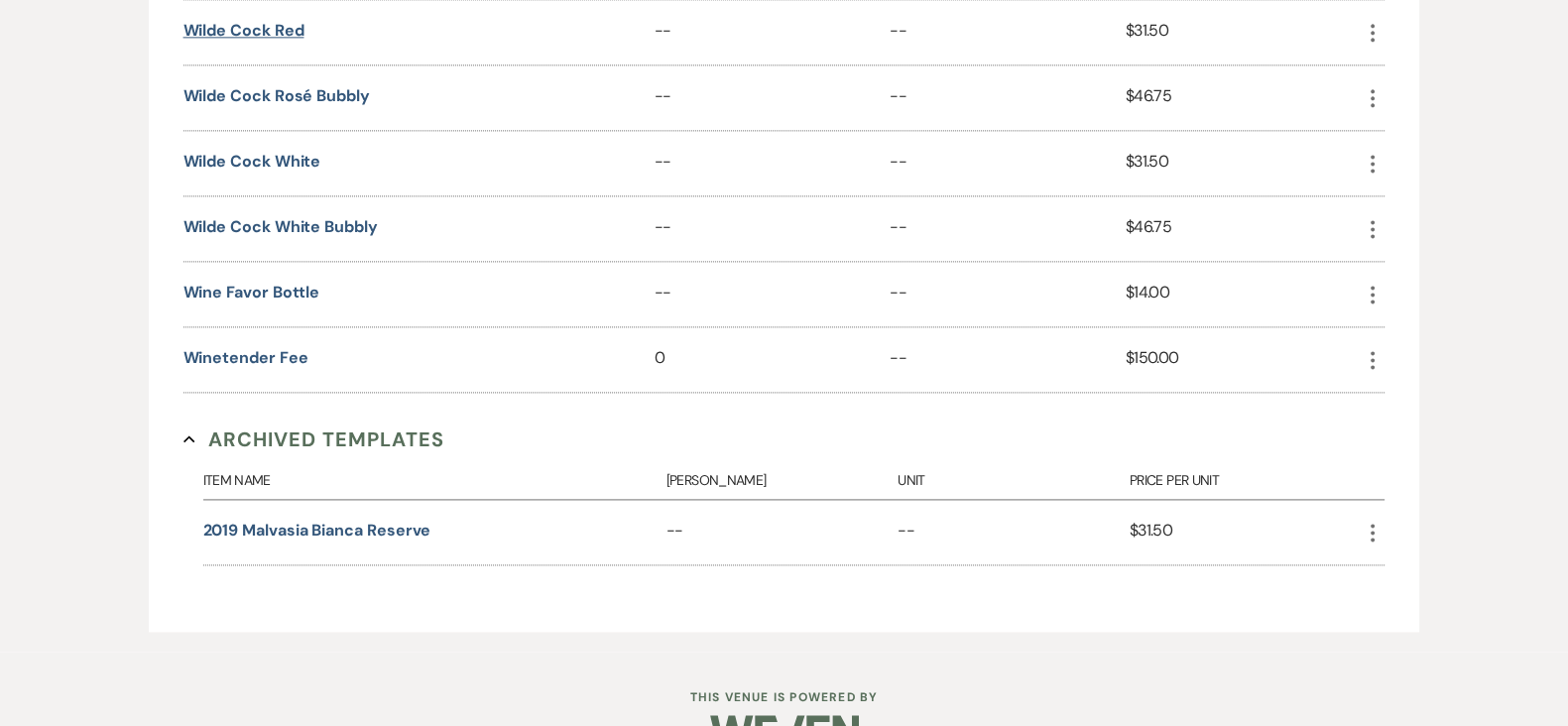click on "Wilde Cock Red" at bounding box center [244, 31] 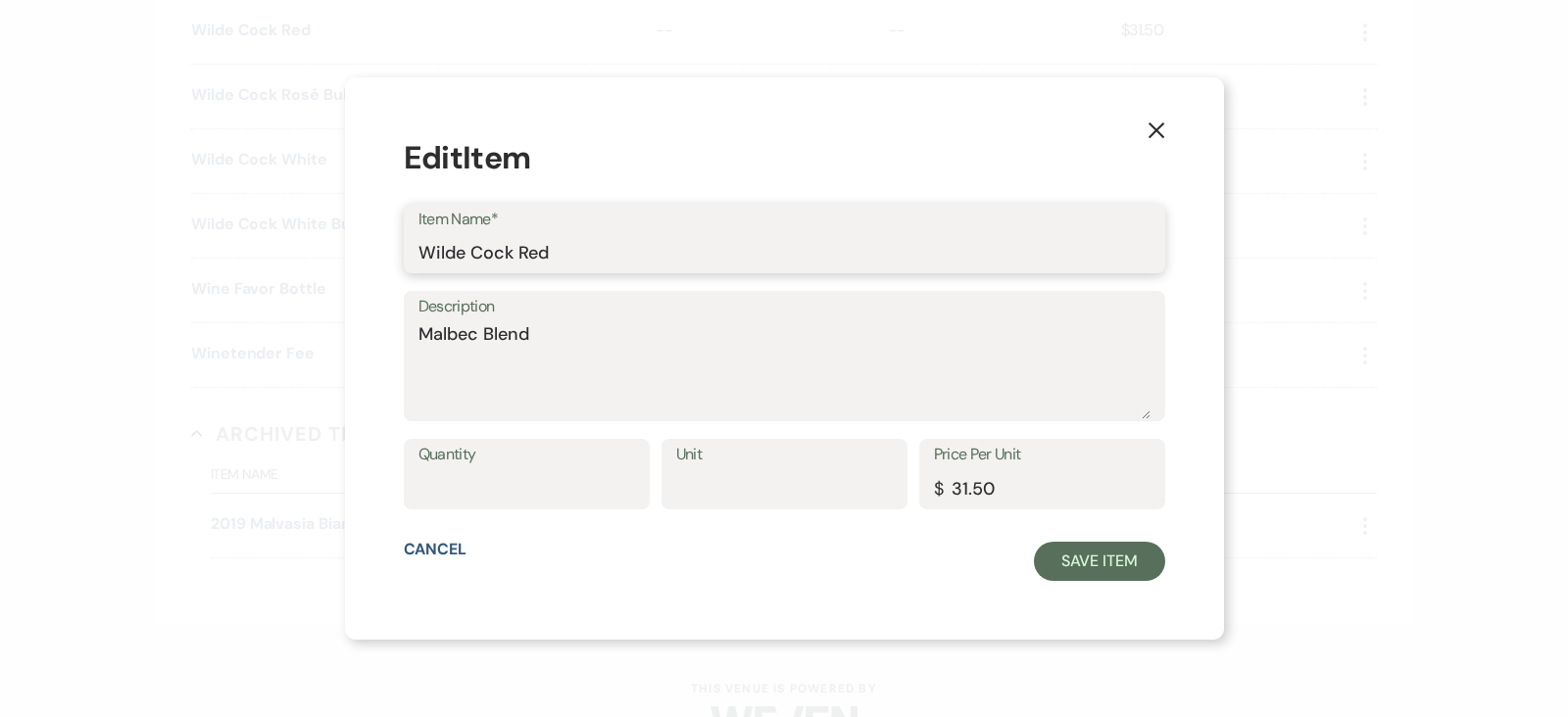 click on "Wilde Cock Red" at bounding box center [784, 252] 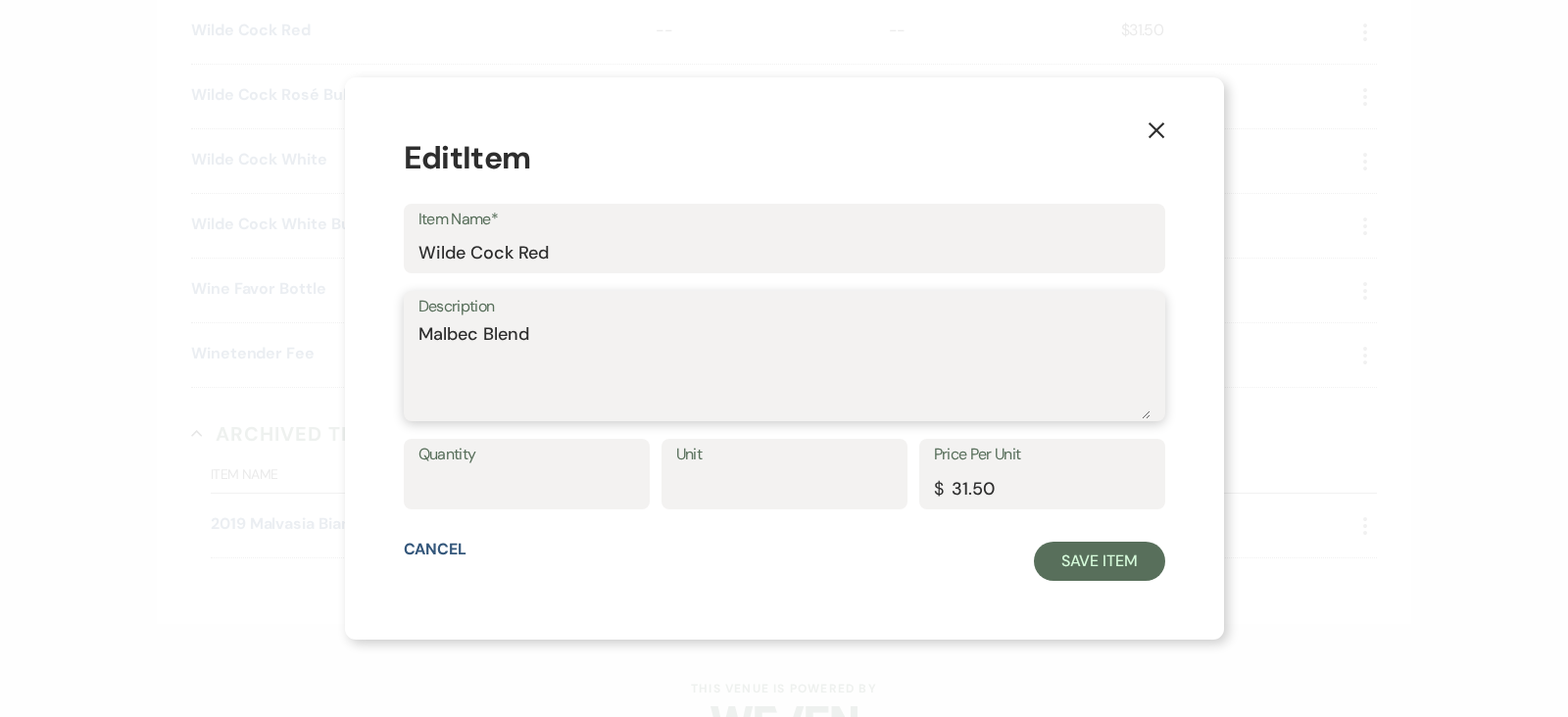 click on "Malbec Blend" at bounding box center [784, 370] 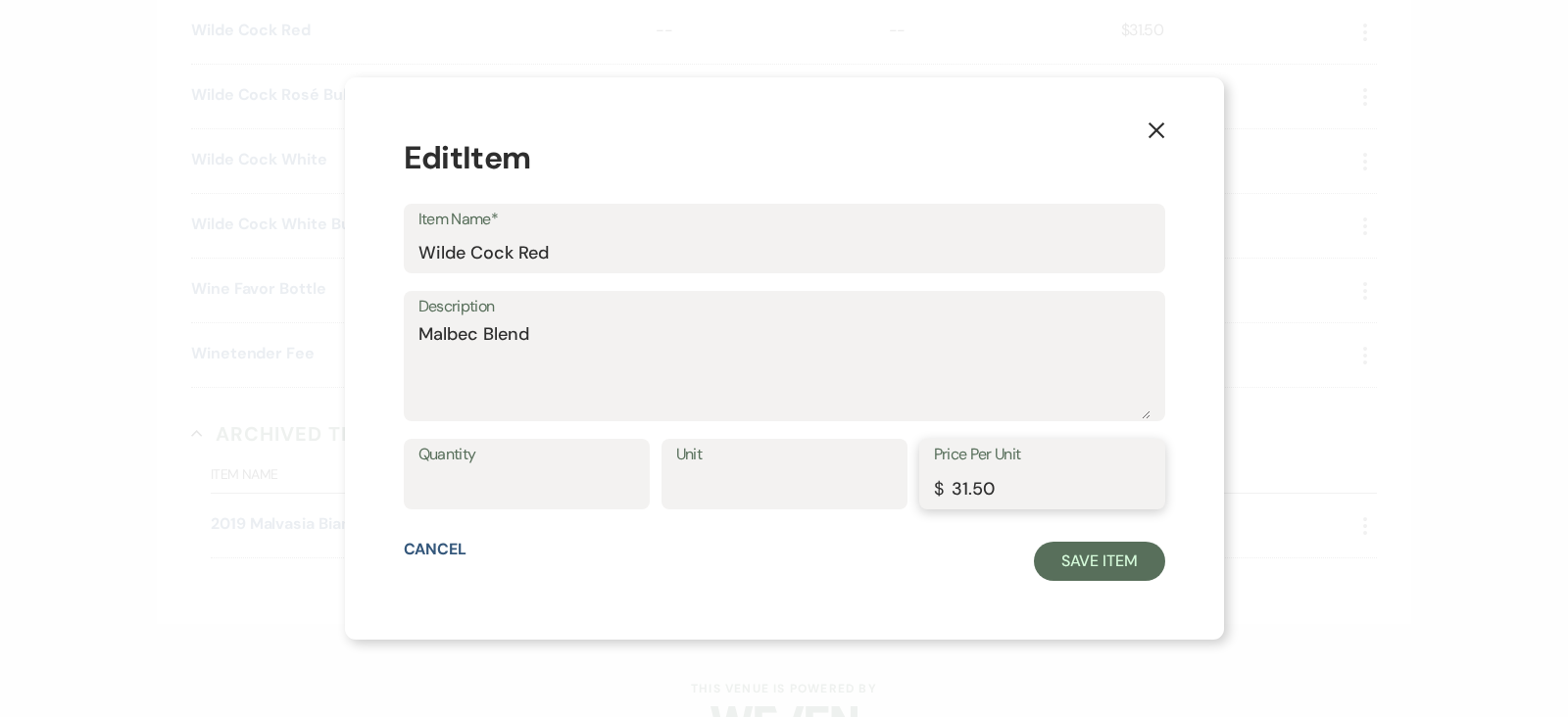 click on "31.50" at bounding box center [1042, 488] 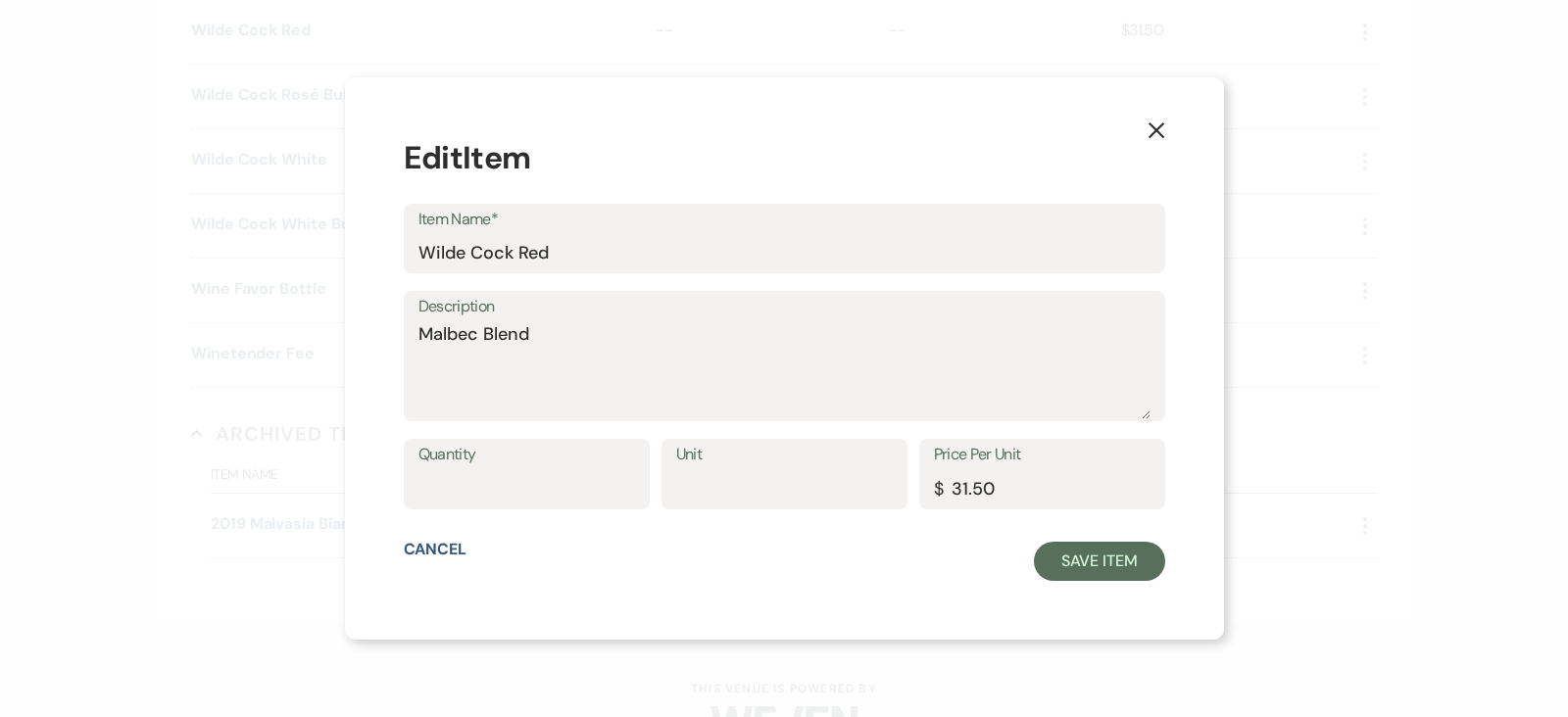 click 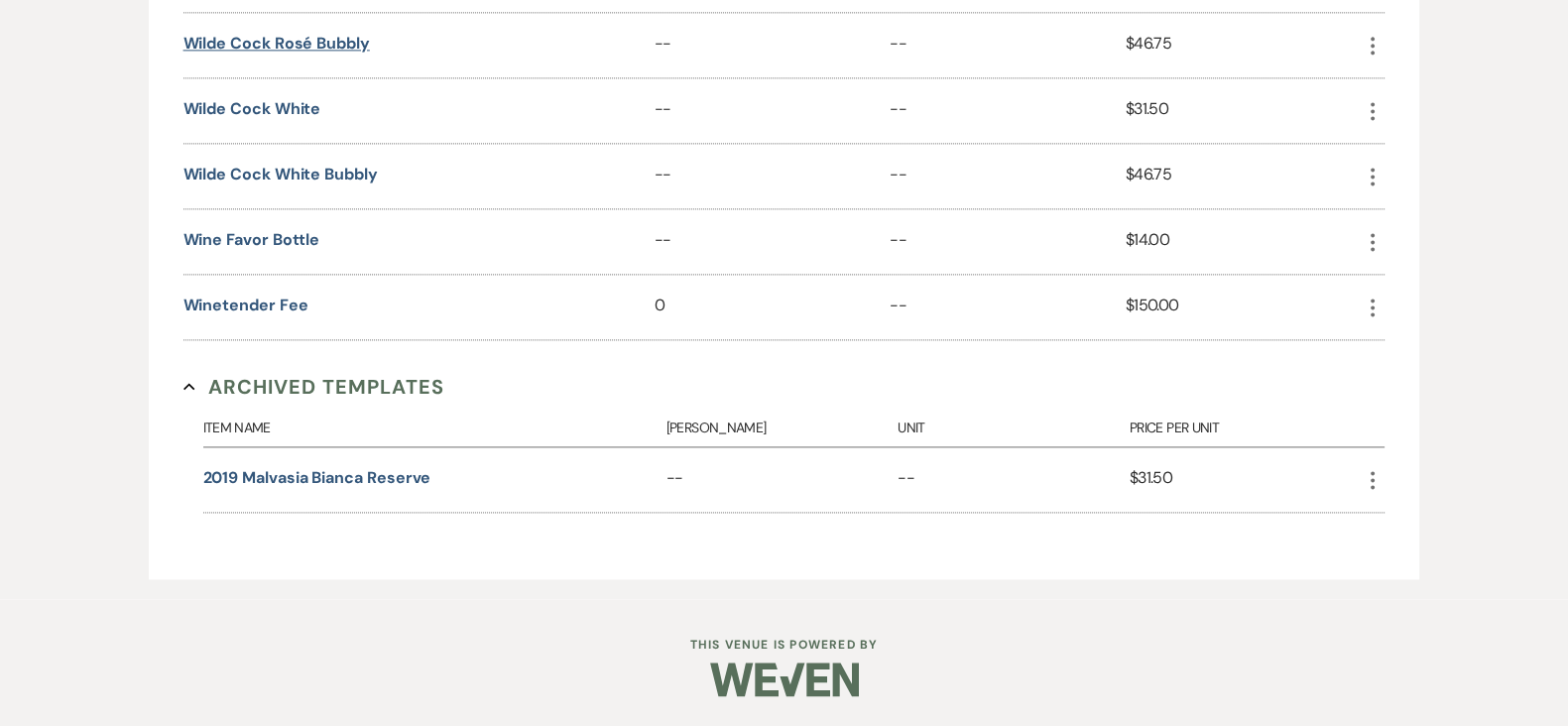 scroll, scrollTop: 3448, scrollLeft: 0, axis: vertical 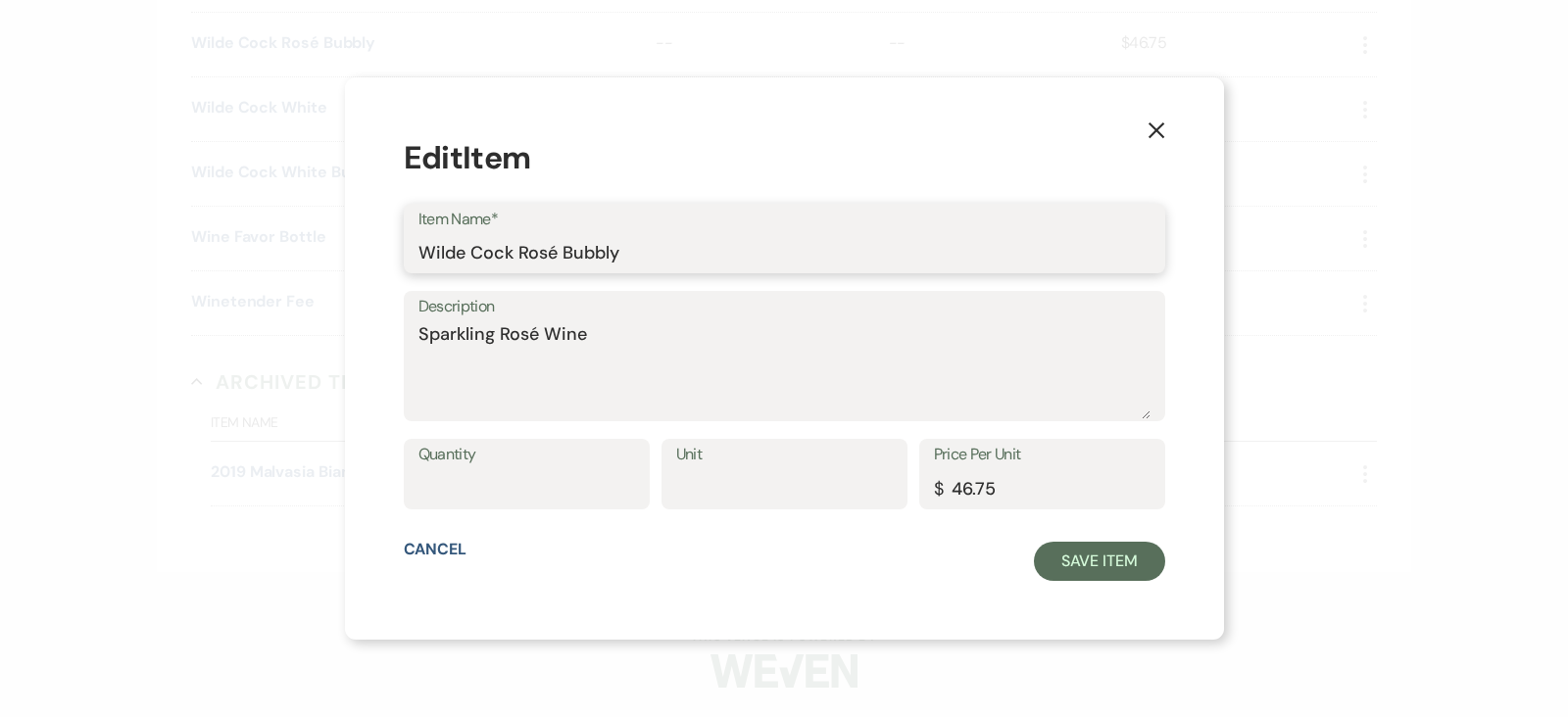 click on "Wilde Cock Rosé Bubbly" at bounding box center [784, 252] 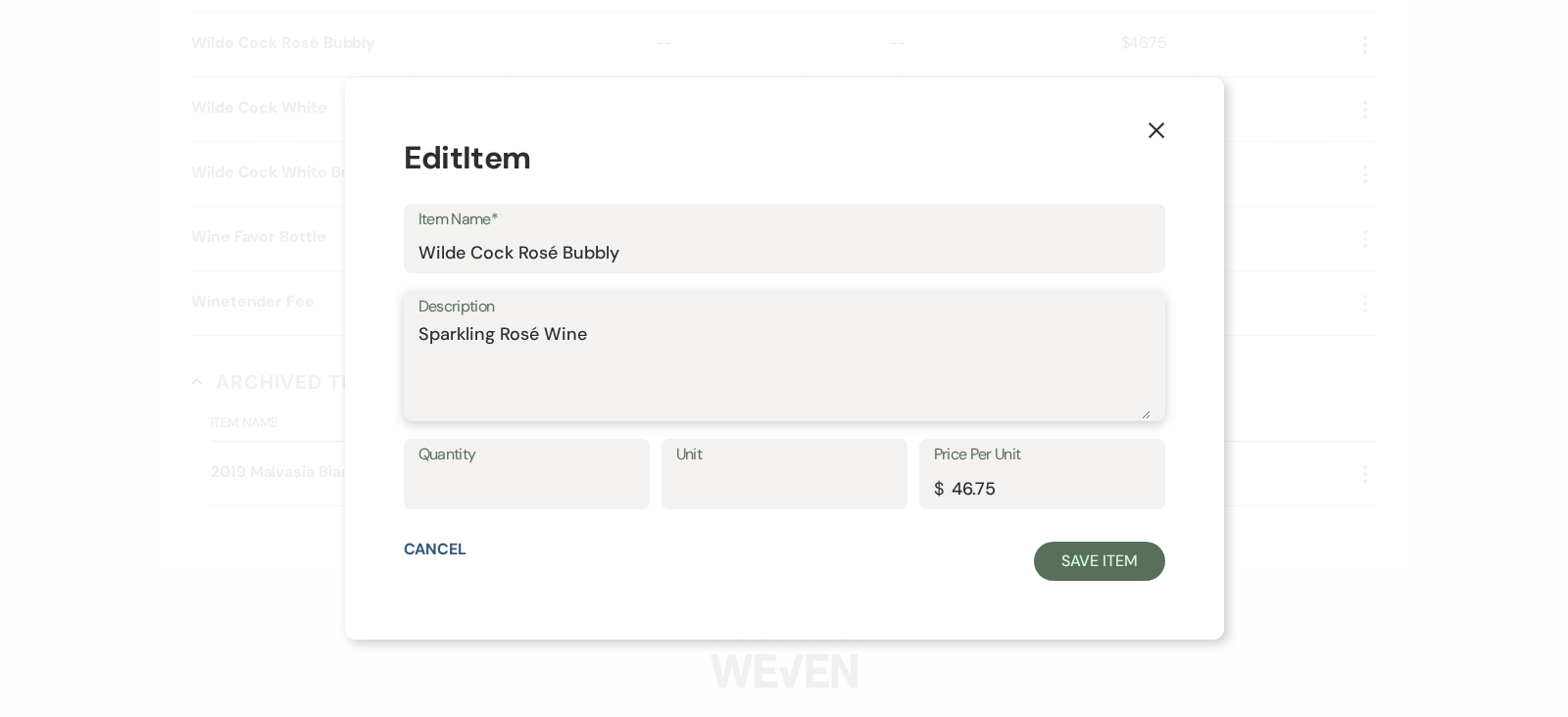 click on "Sparkling Rosé Wine" at bounding box center [784, 370] 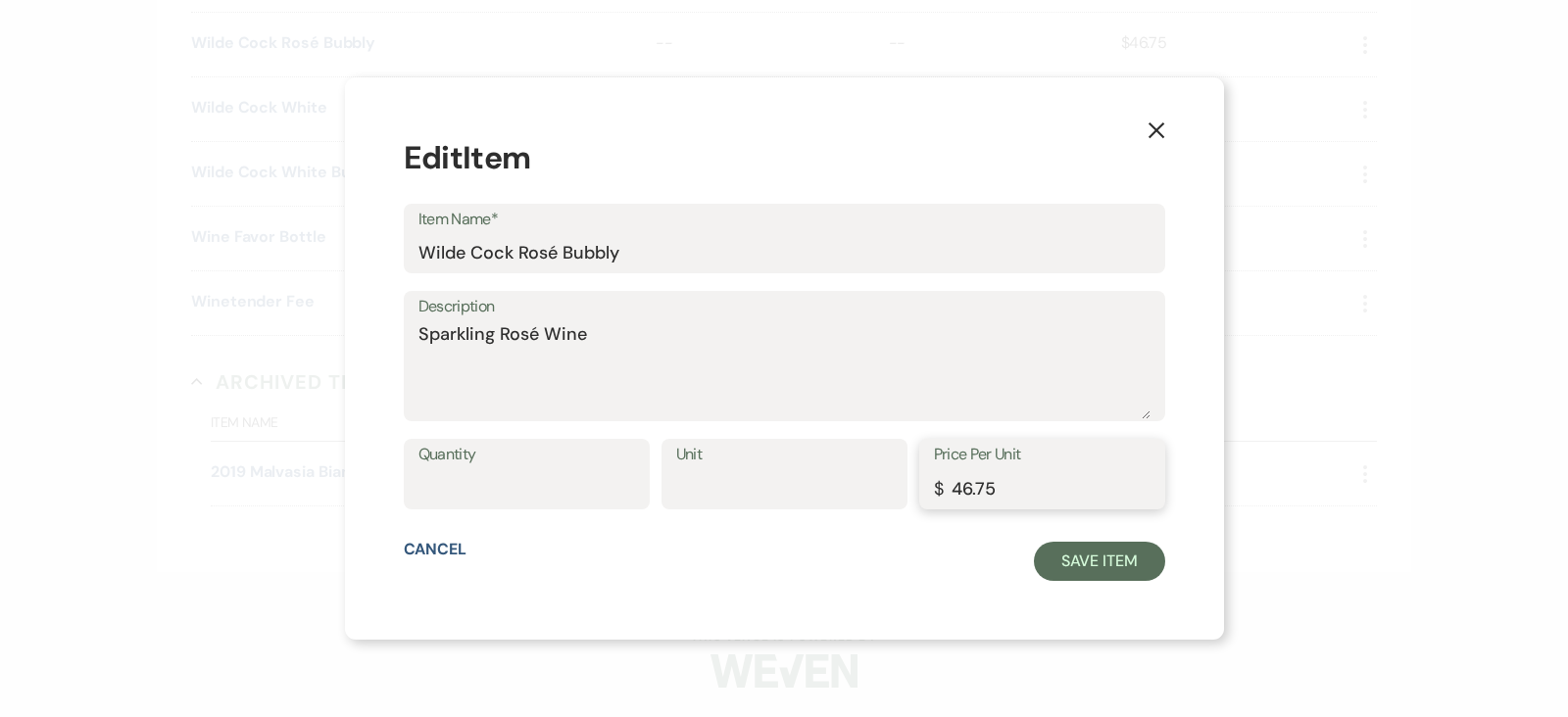 click on "46.75" at bounding box center [1042, 488] 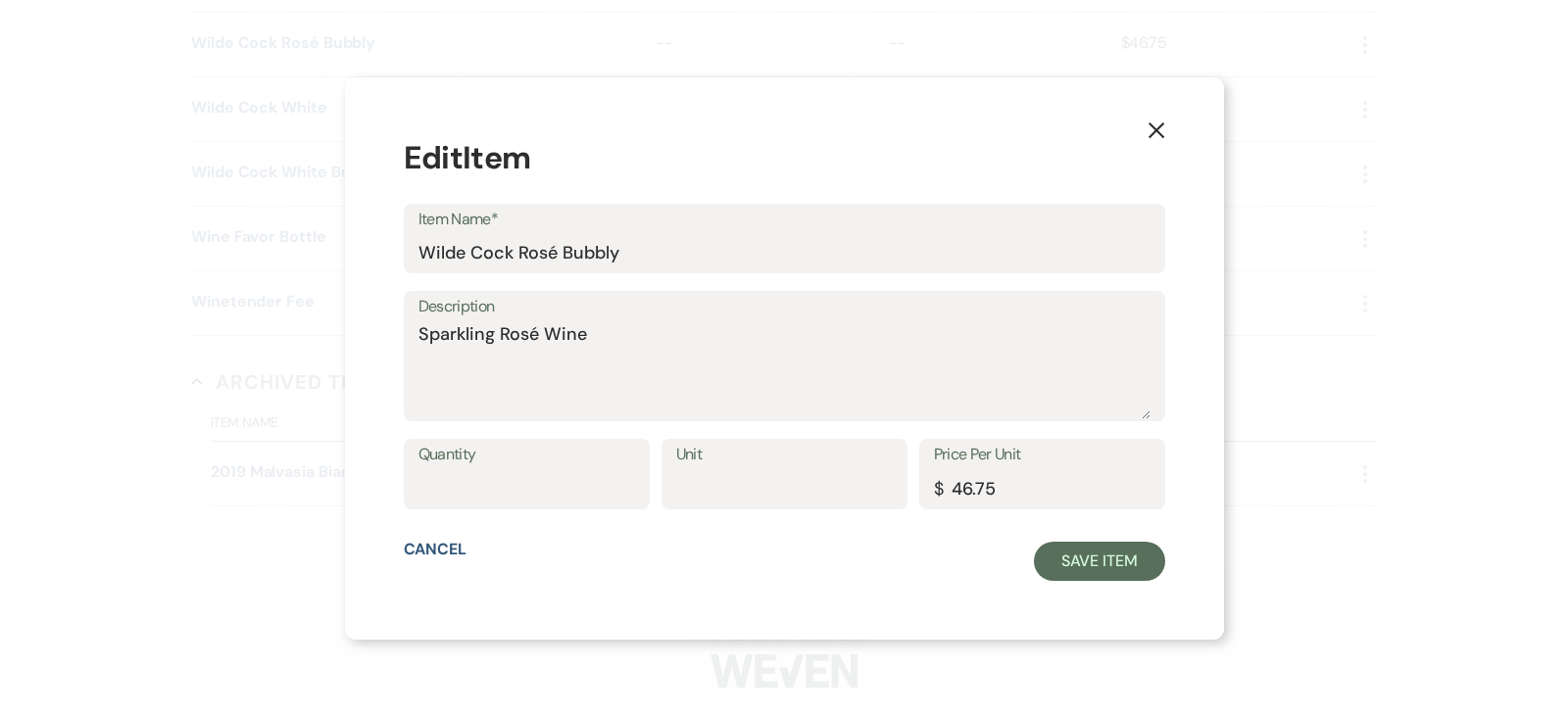 click on "X" 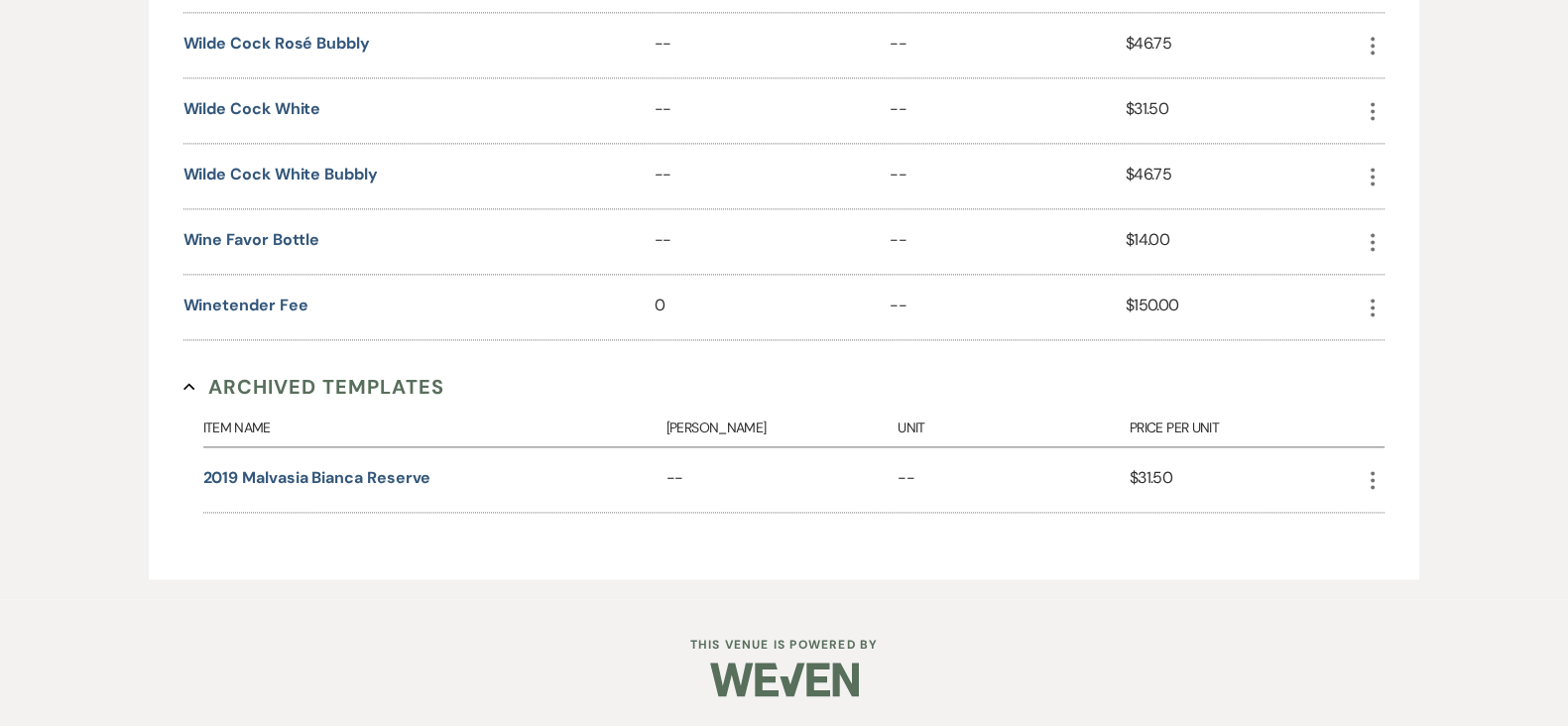 scroll, scrollTop: 3449, scrollLeft: 0, axis: vertical 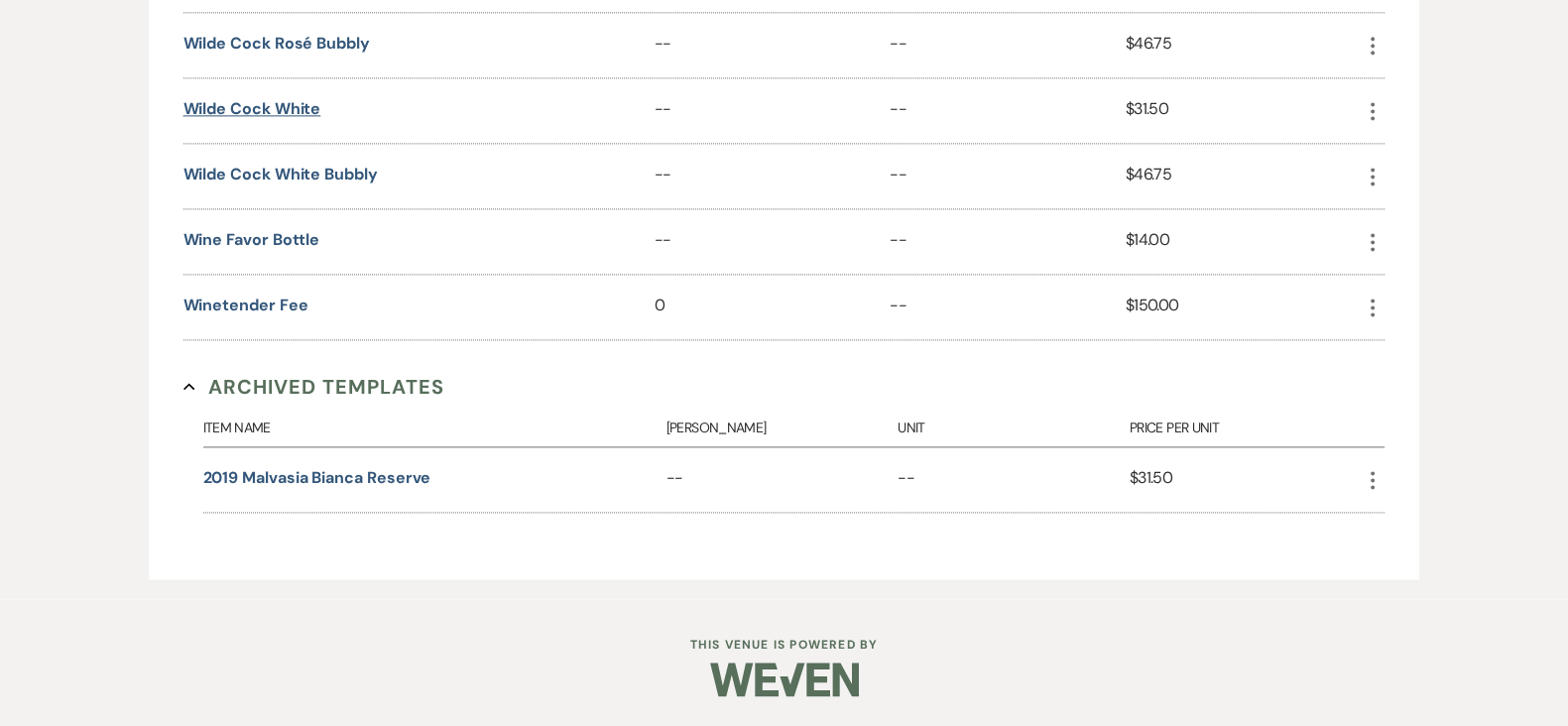 click on "Wilde Cock White" at bounding box center [252, 109] 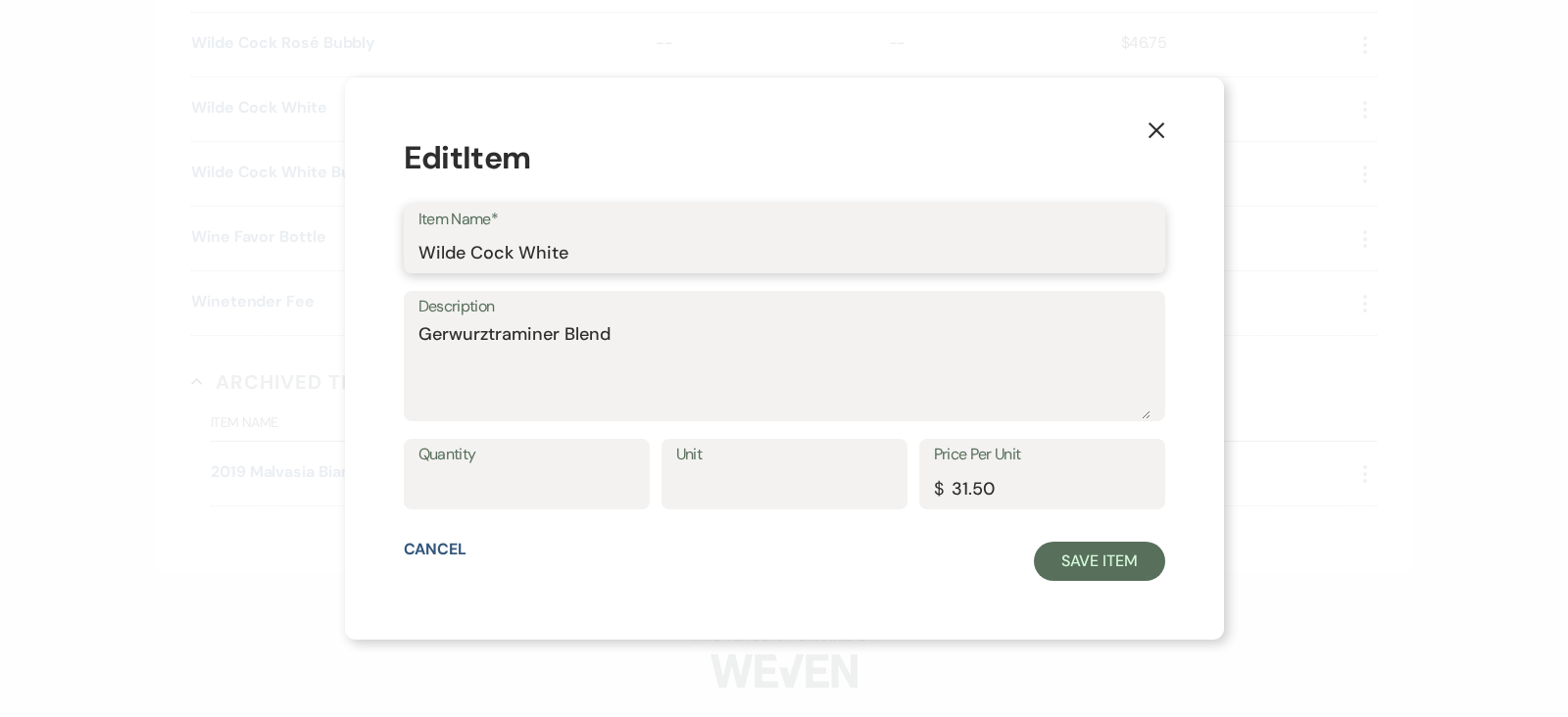 click on "Wilde Cock White" at bounding box center (784, 252) 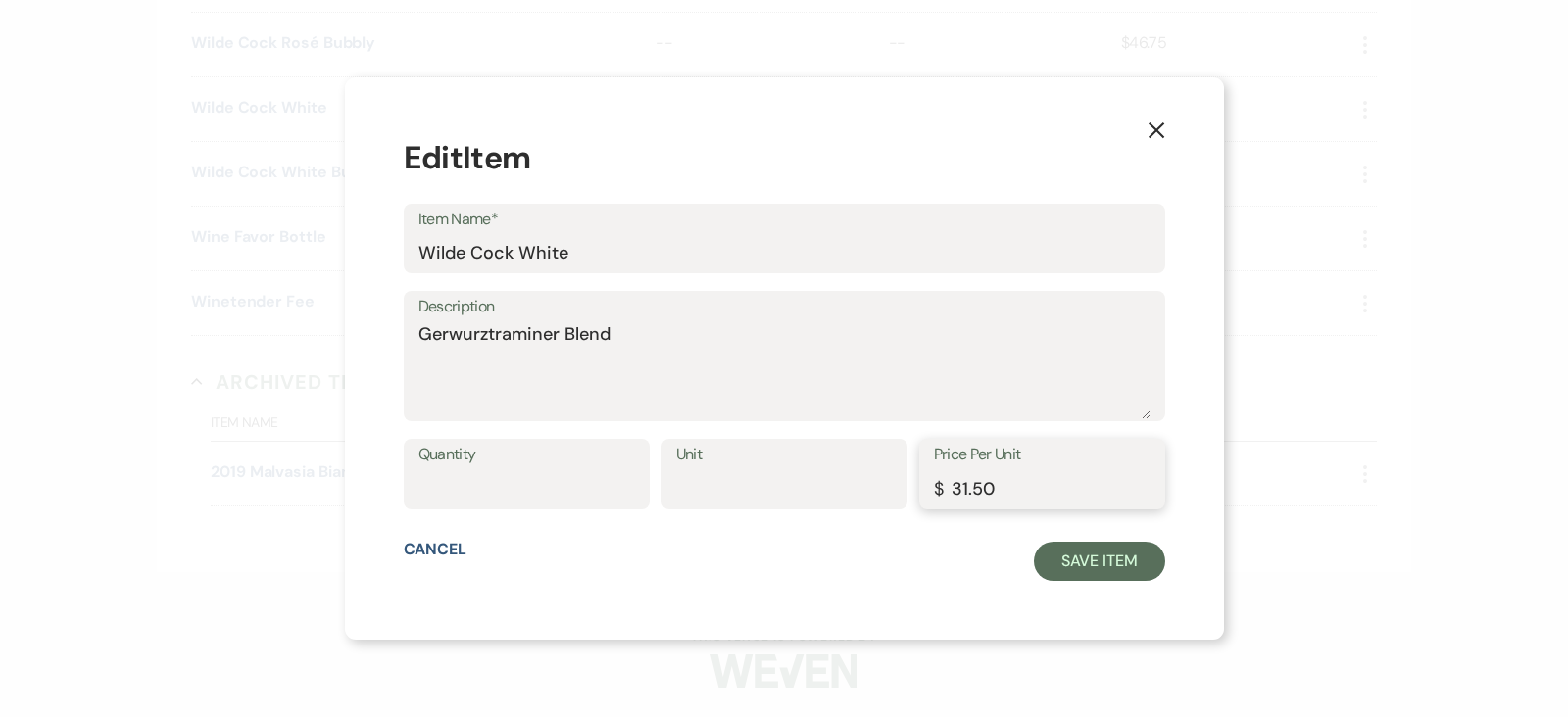 click on "31.50" at bounding box center [1042, 488] 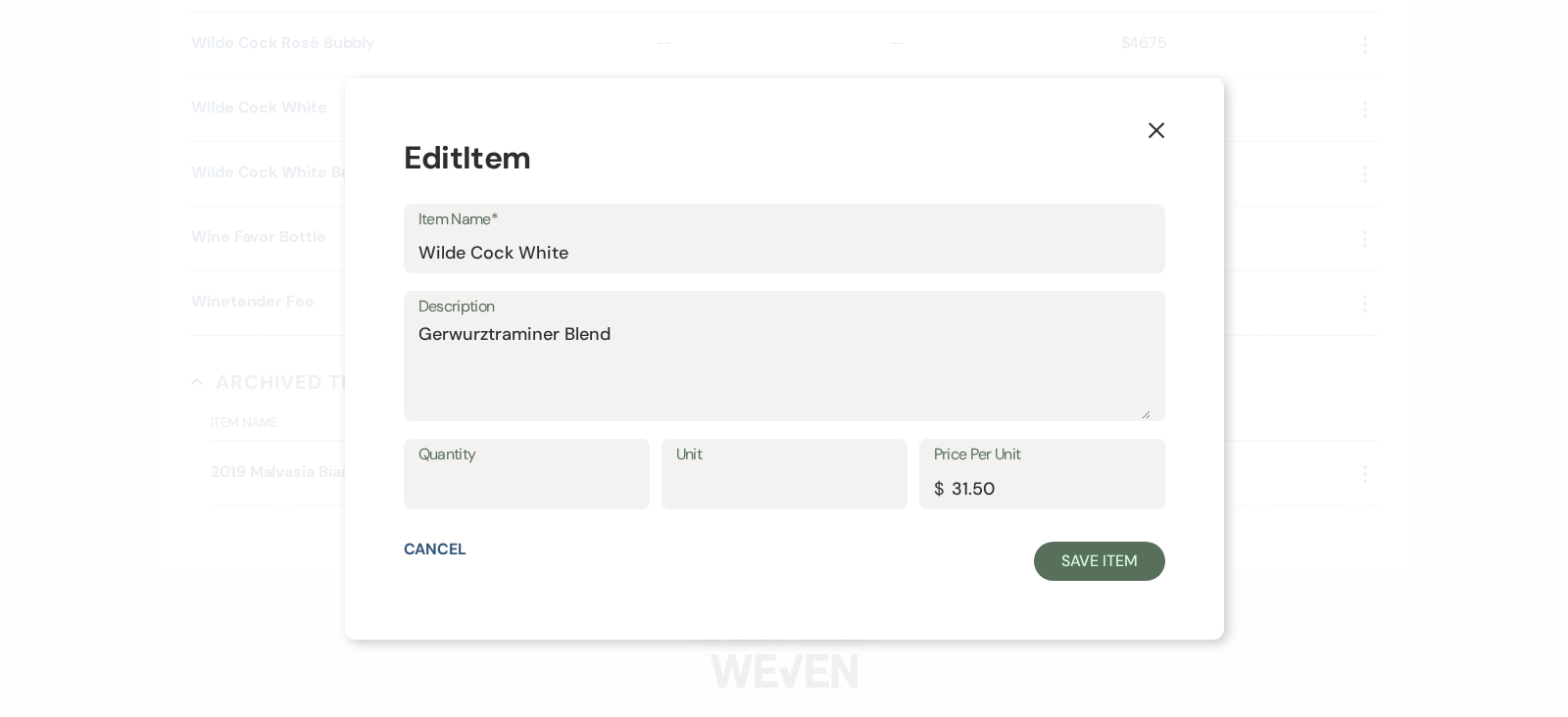 click on "X" 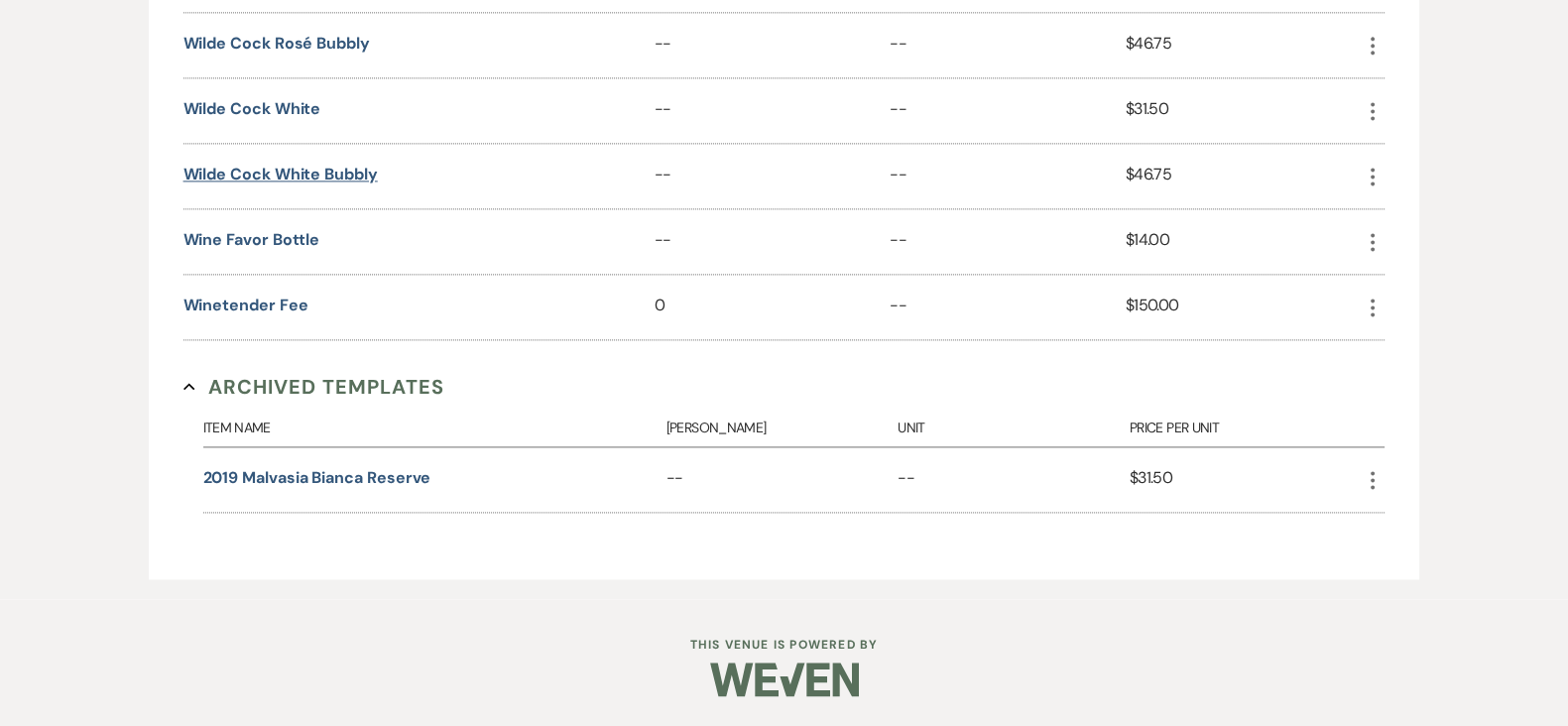click on "Wilde Cock White Bubbly" at bounding box center (281, 175) 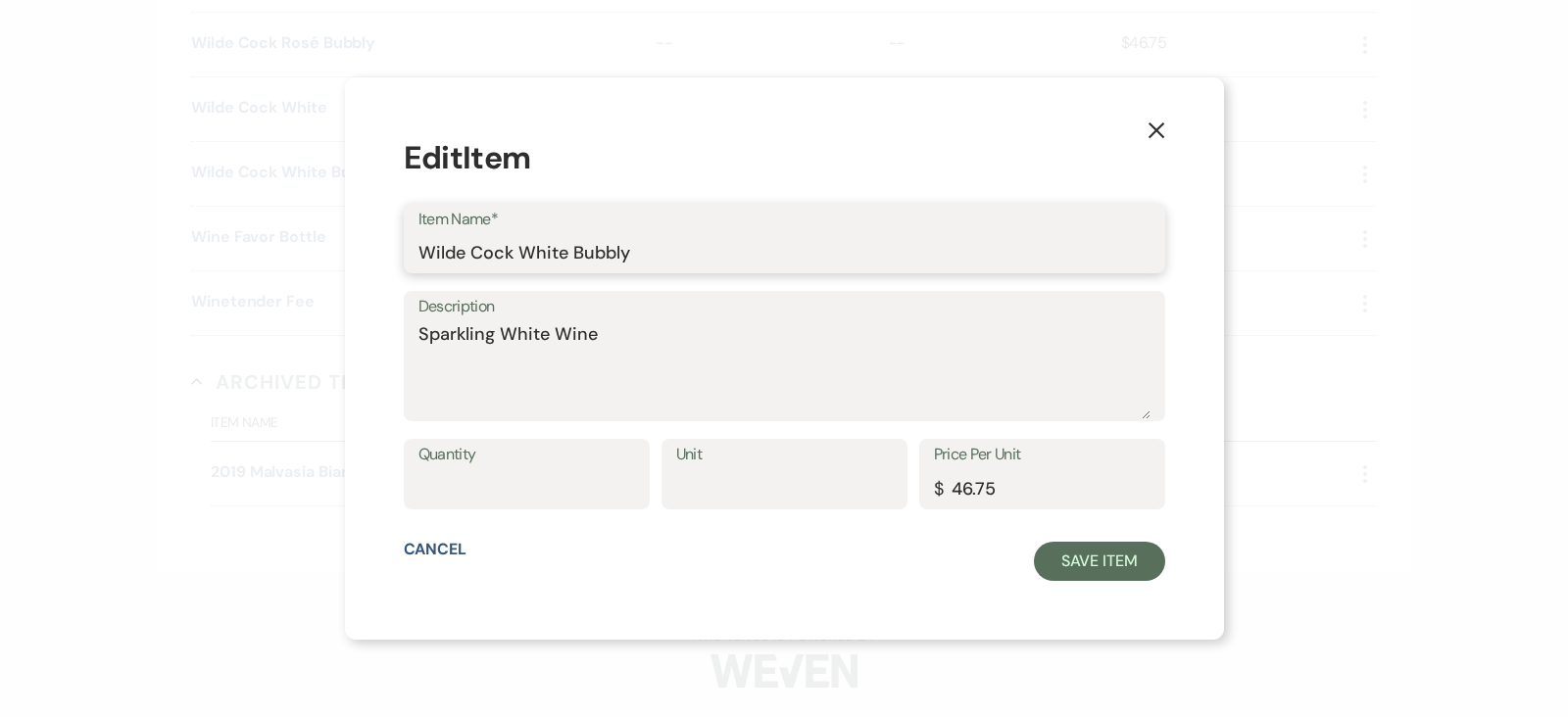 click on "Wilde Cock White Bubbly" at bounding box center (784, 252) 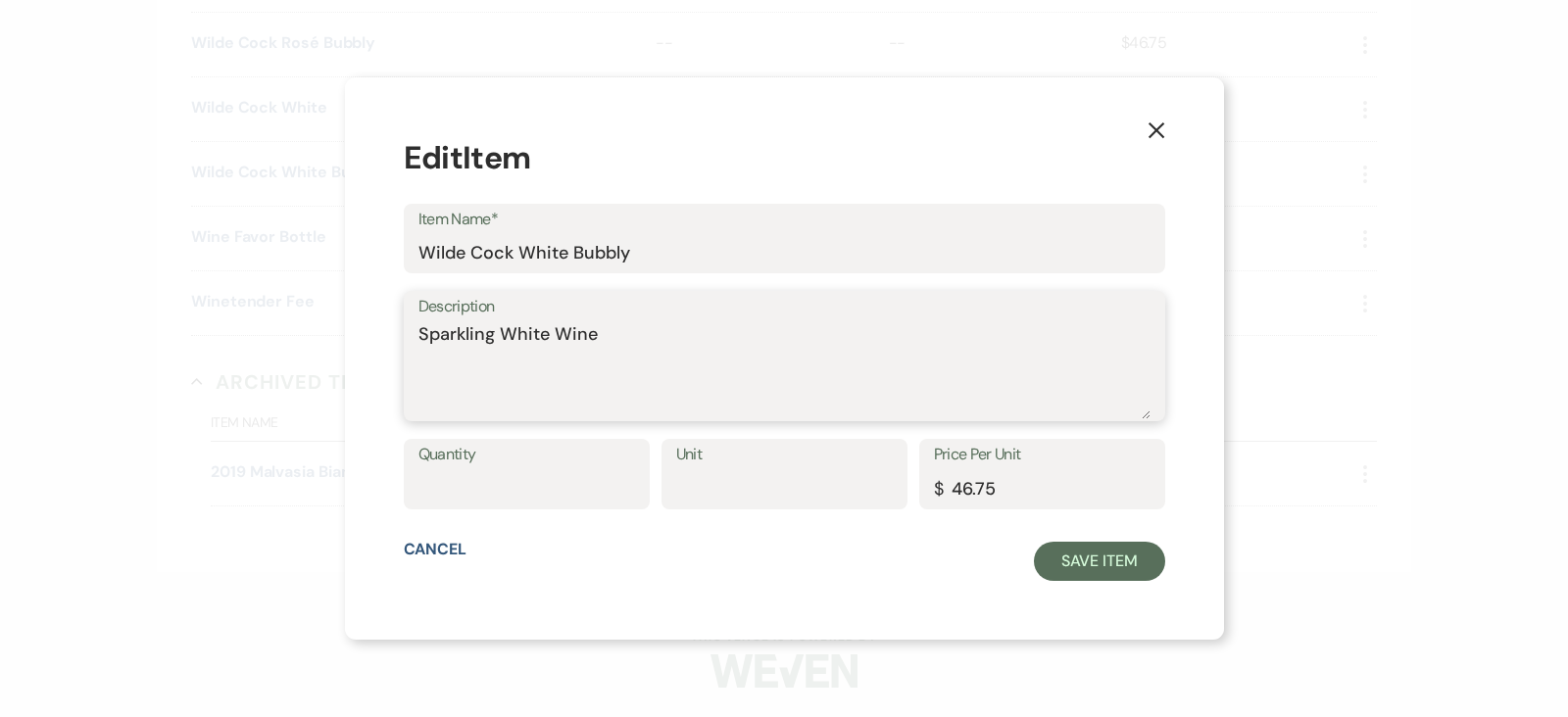 click on "Sparkling White Wine" at bounding box center (784, 370) 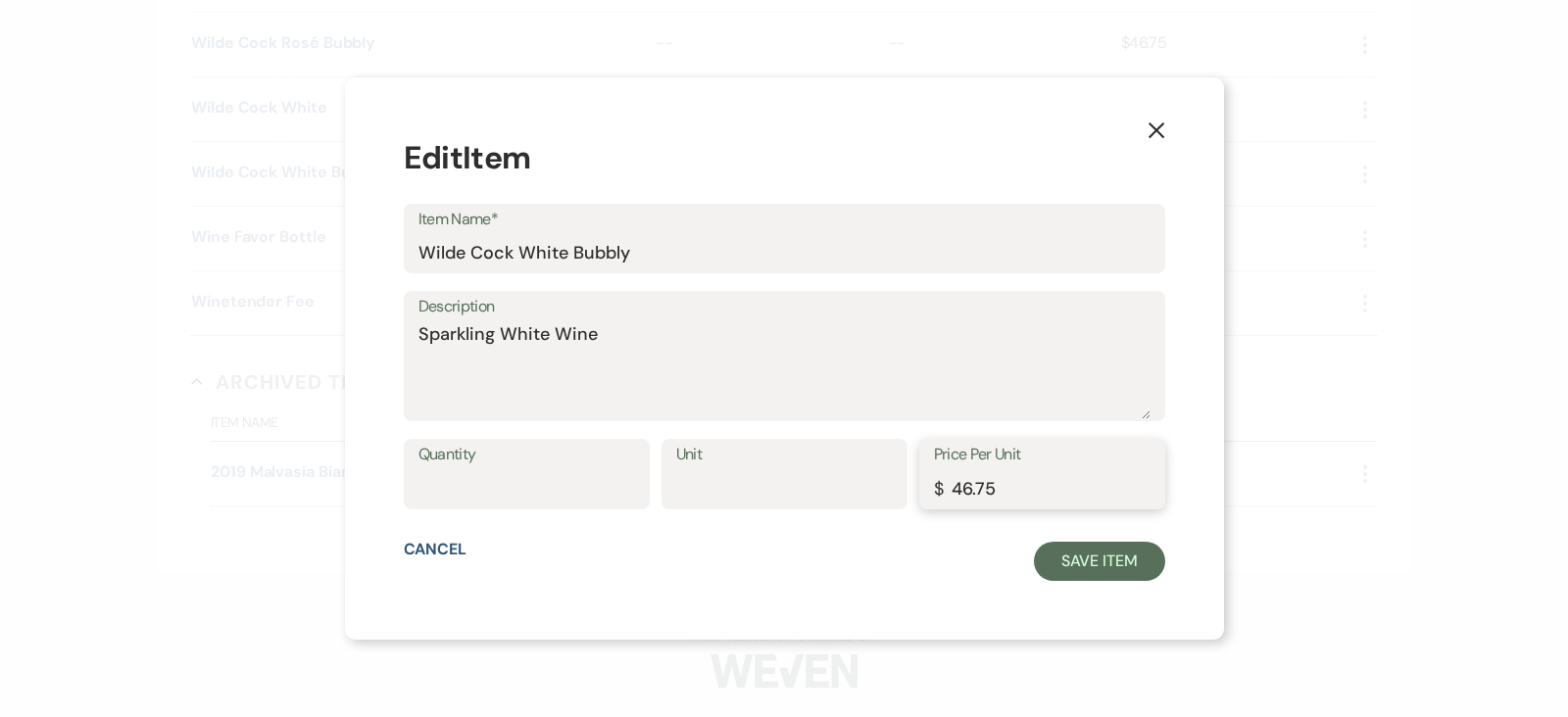 click on "46.75" at bounding box center (1042, 488) 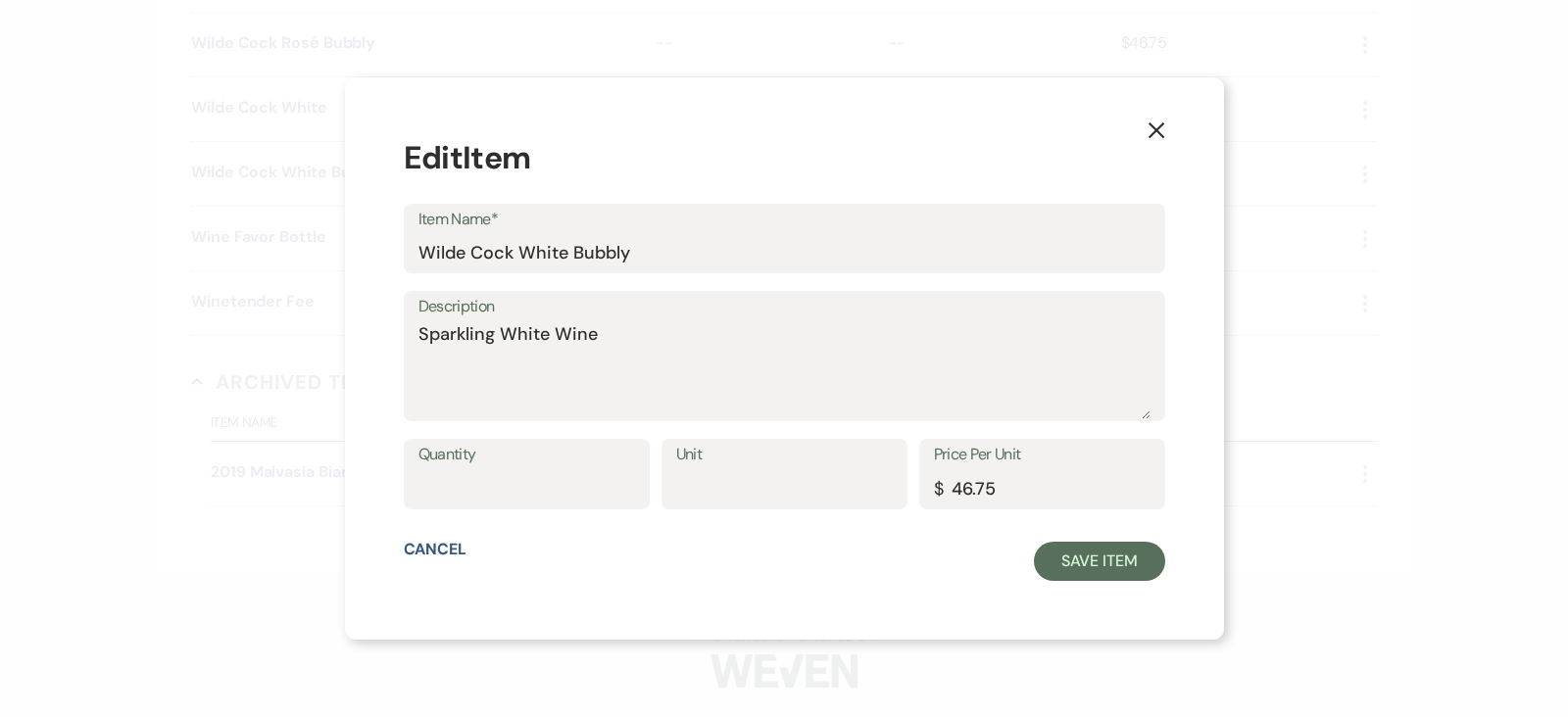 click 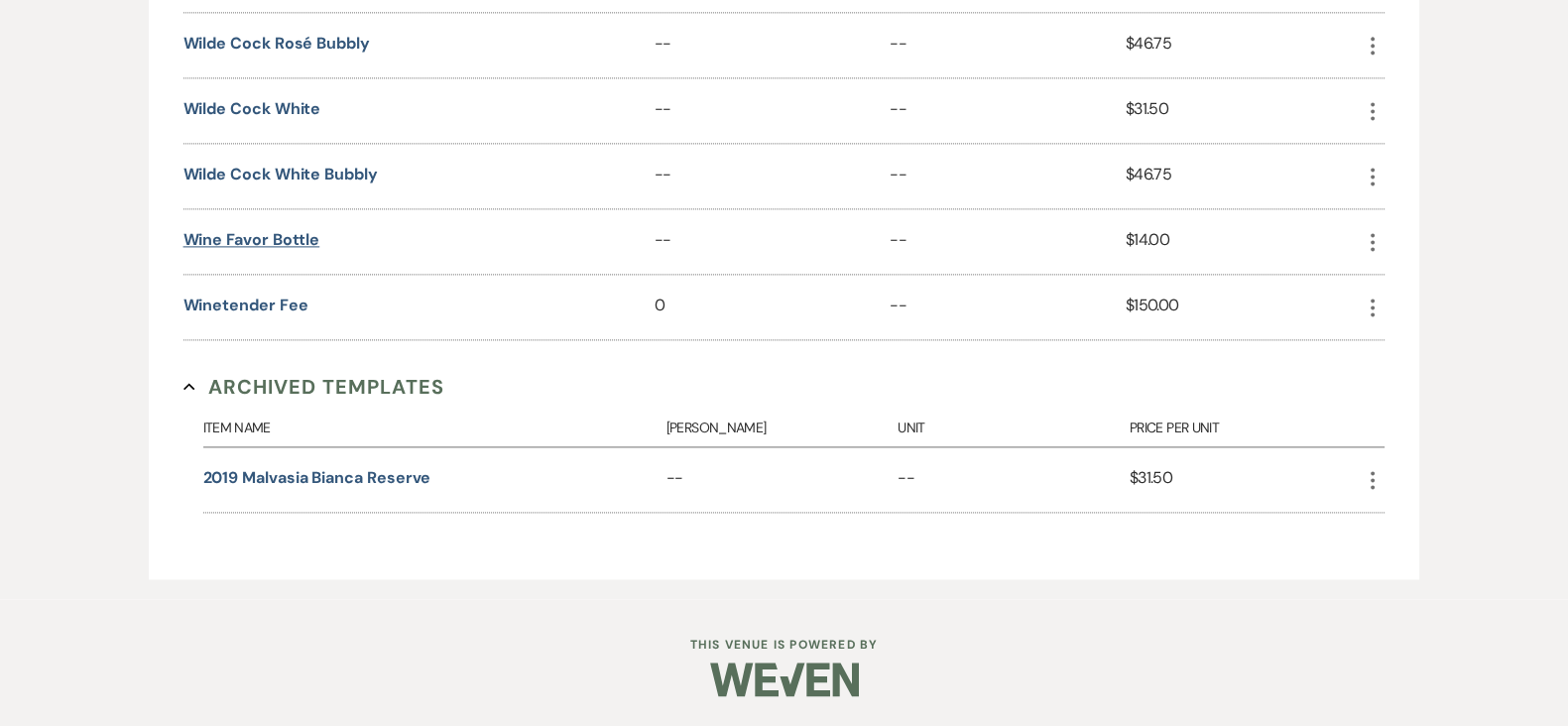 click on "Wine Favor Bottle" at bounding box center (252, 240) 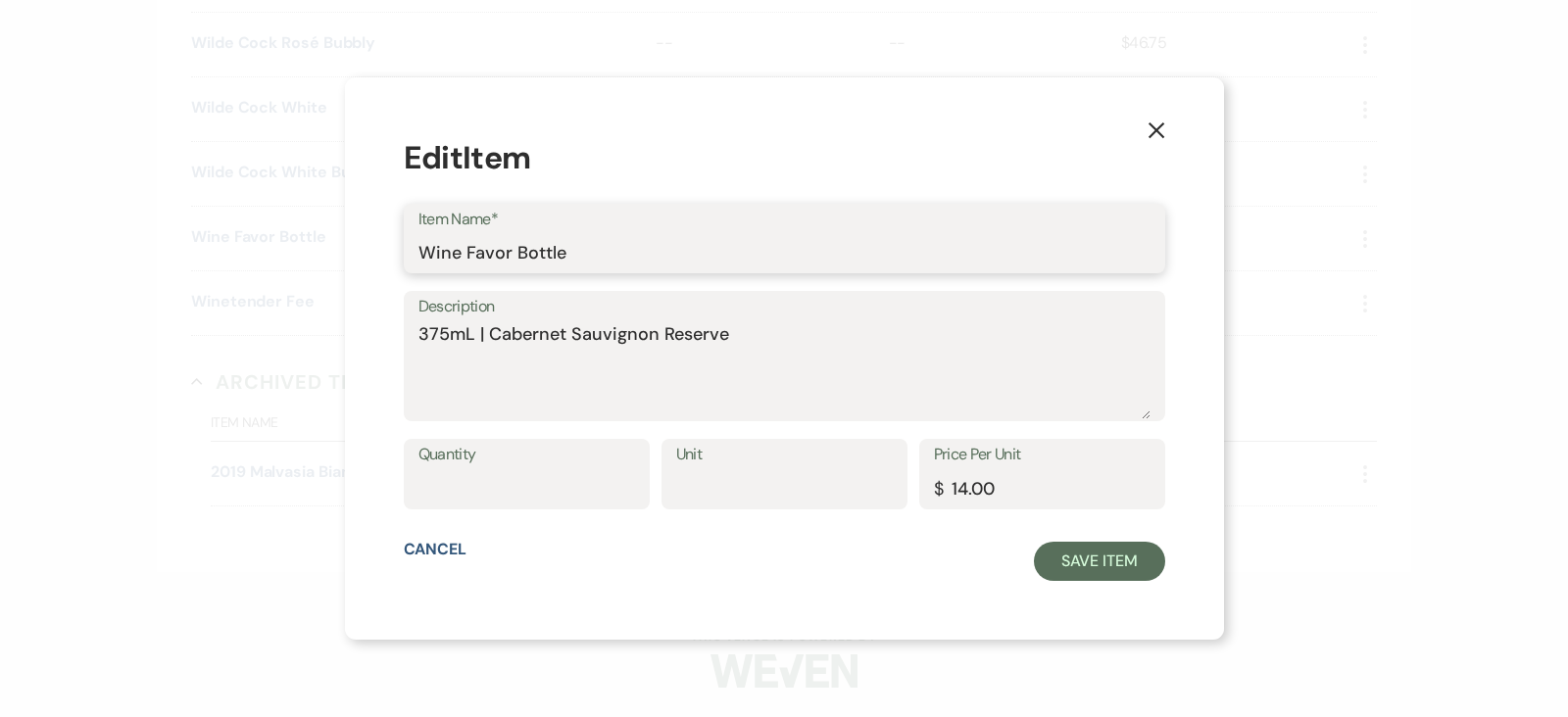 click on "Wine Favor Bottle" at bounding box center (784, 252) 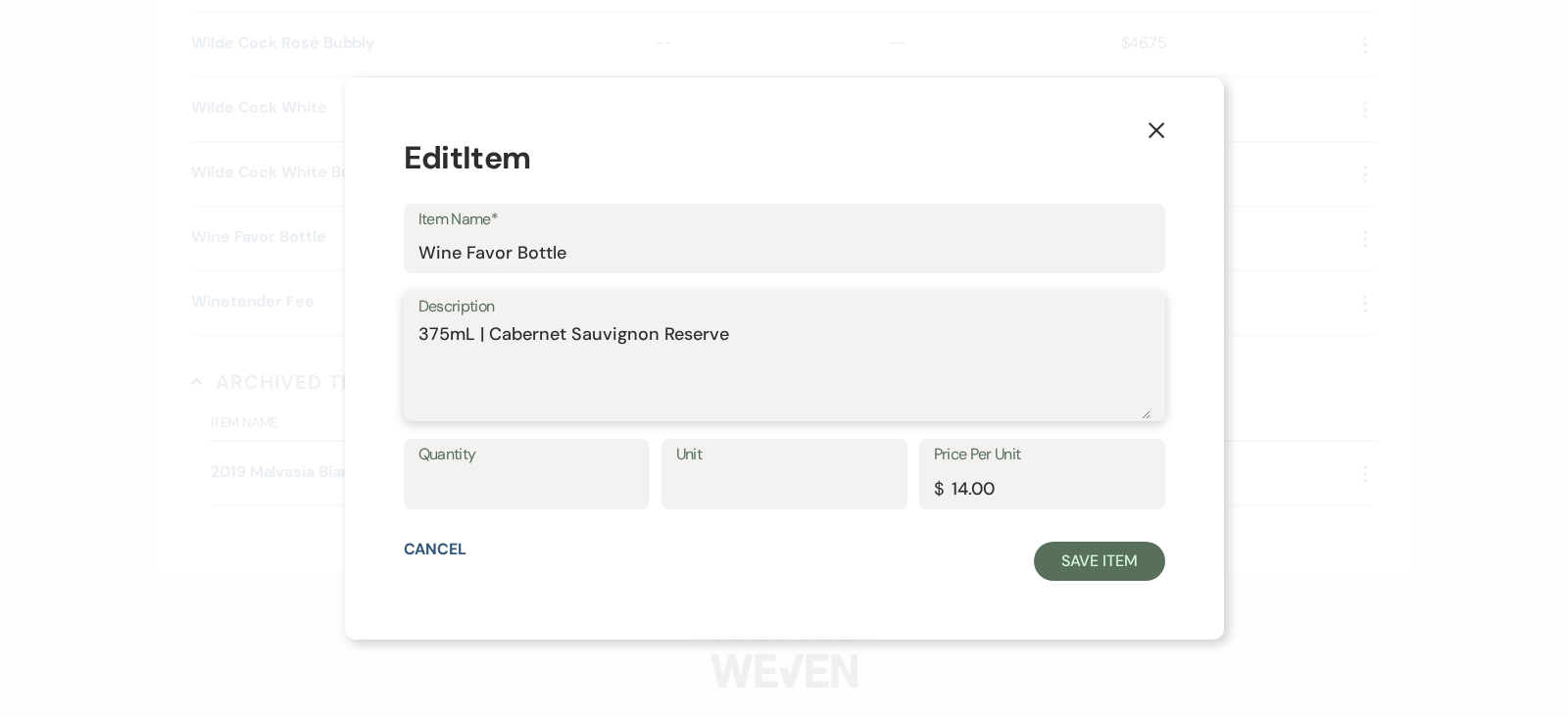 click on "375mL | Cabernet Sauvignon Reserve" at bounding box center (784, 370) 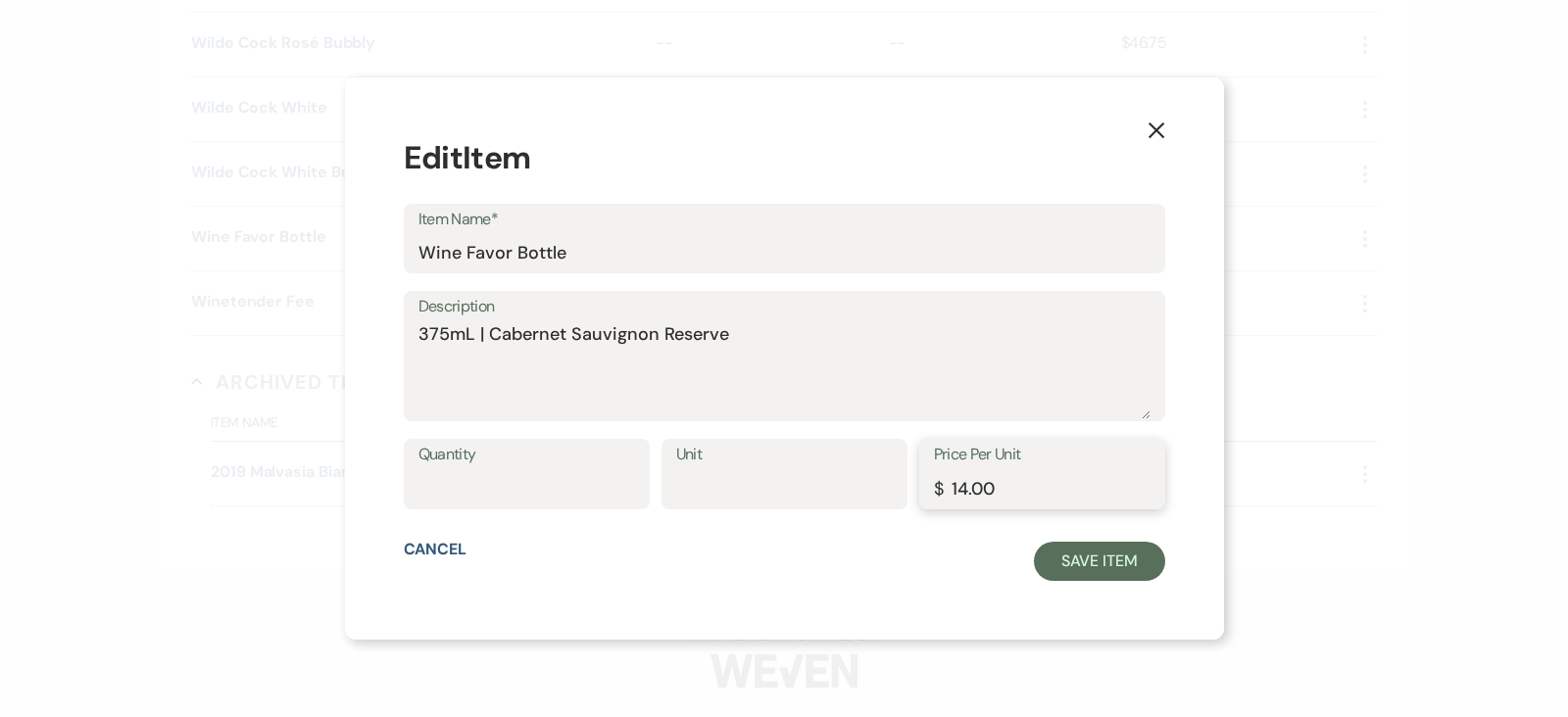 click on "14.00" at bounding box center (1042, 488) 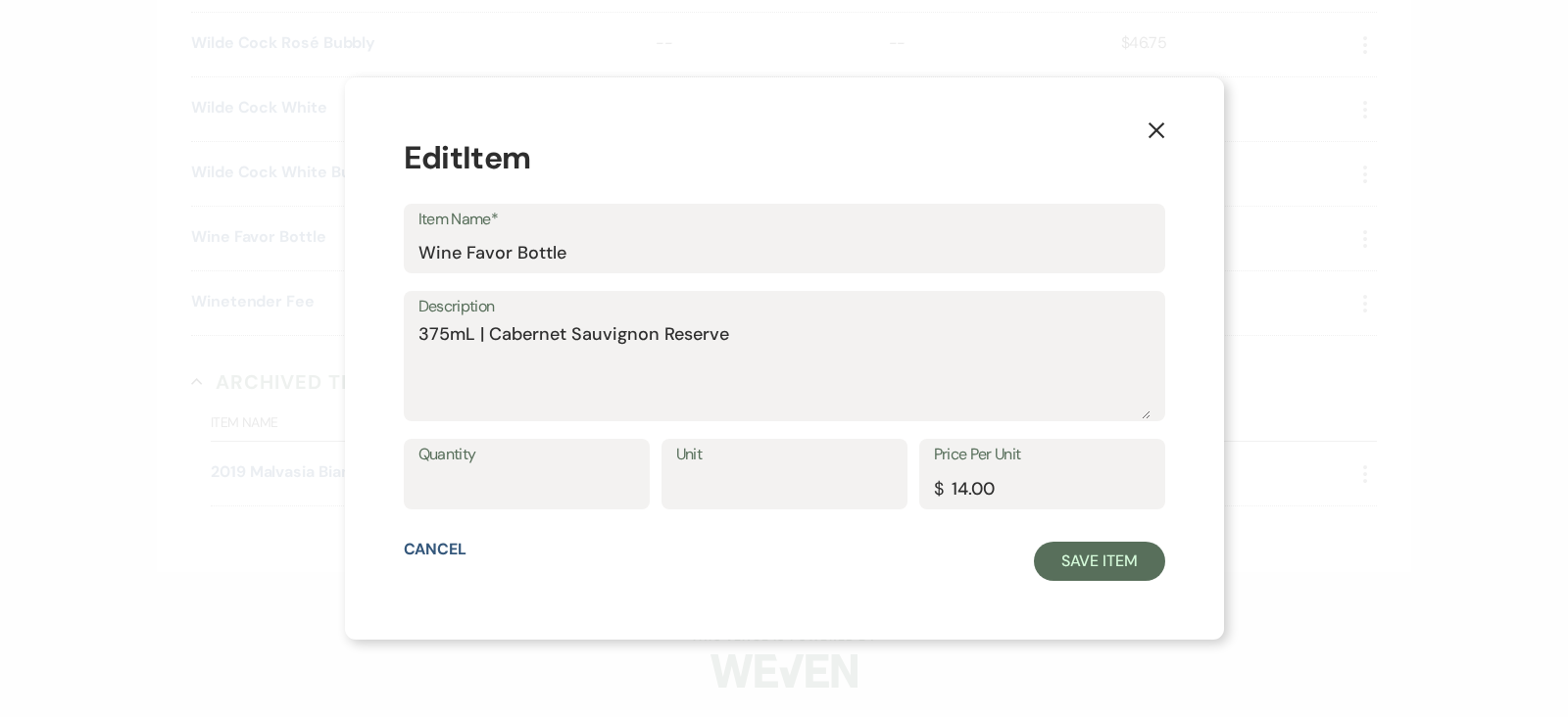 click on "X" at bounding box center [1156, 129] 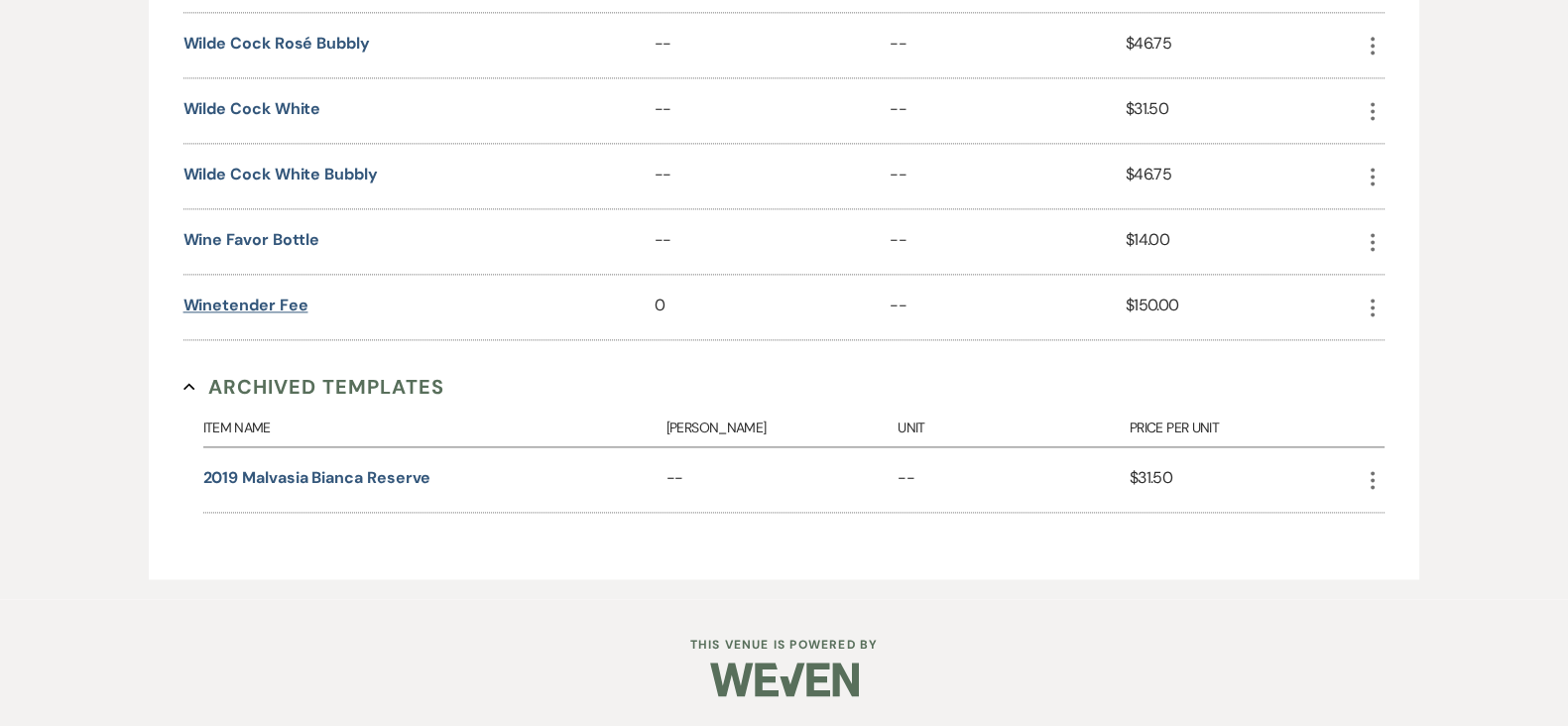 click on "Winetender Fee" at bounding box center (246, 305) 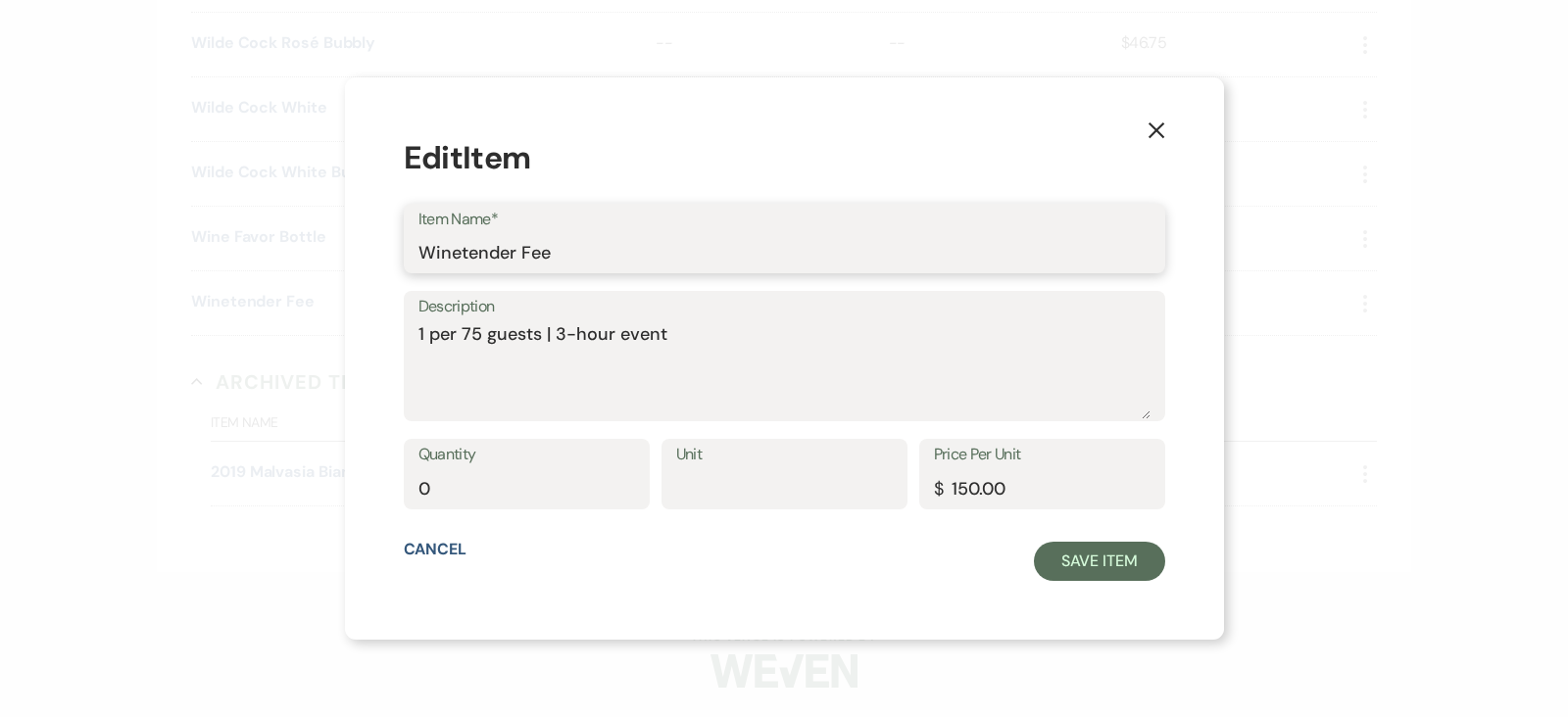 click on "Winetender Fee" at bounding box center [784, 252] 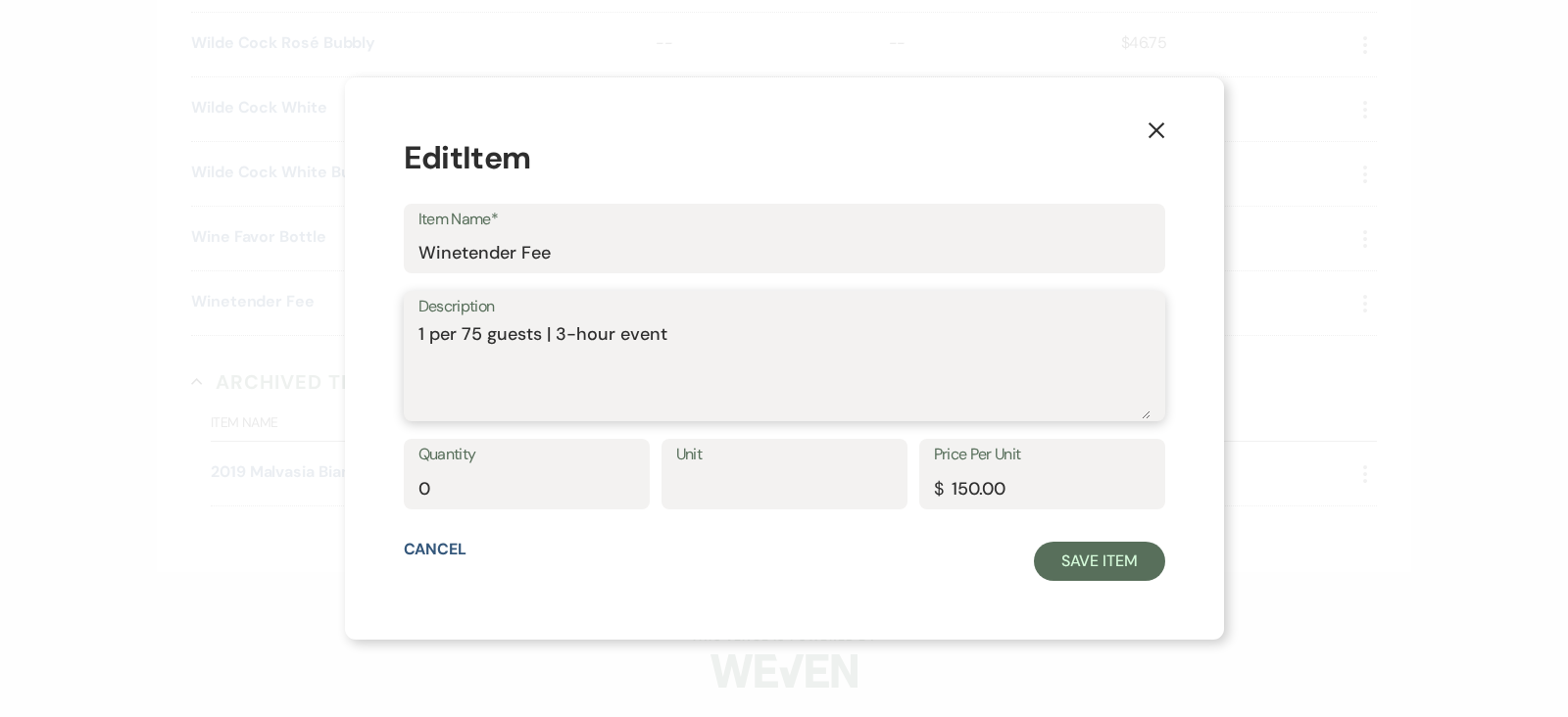 click on "1 per 75 guests | 3-hour event" at bounding box center [784, 370] 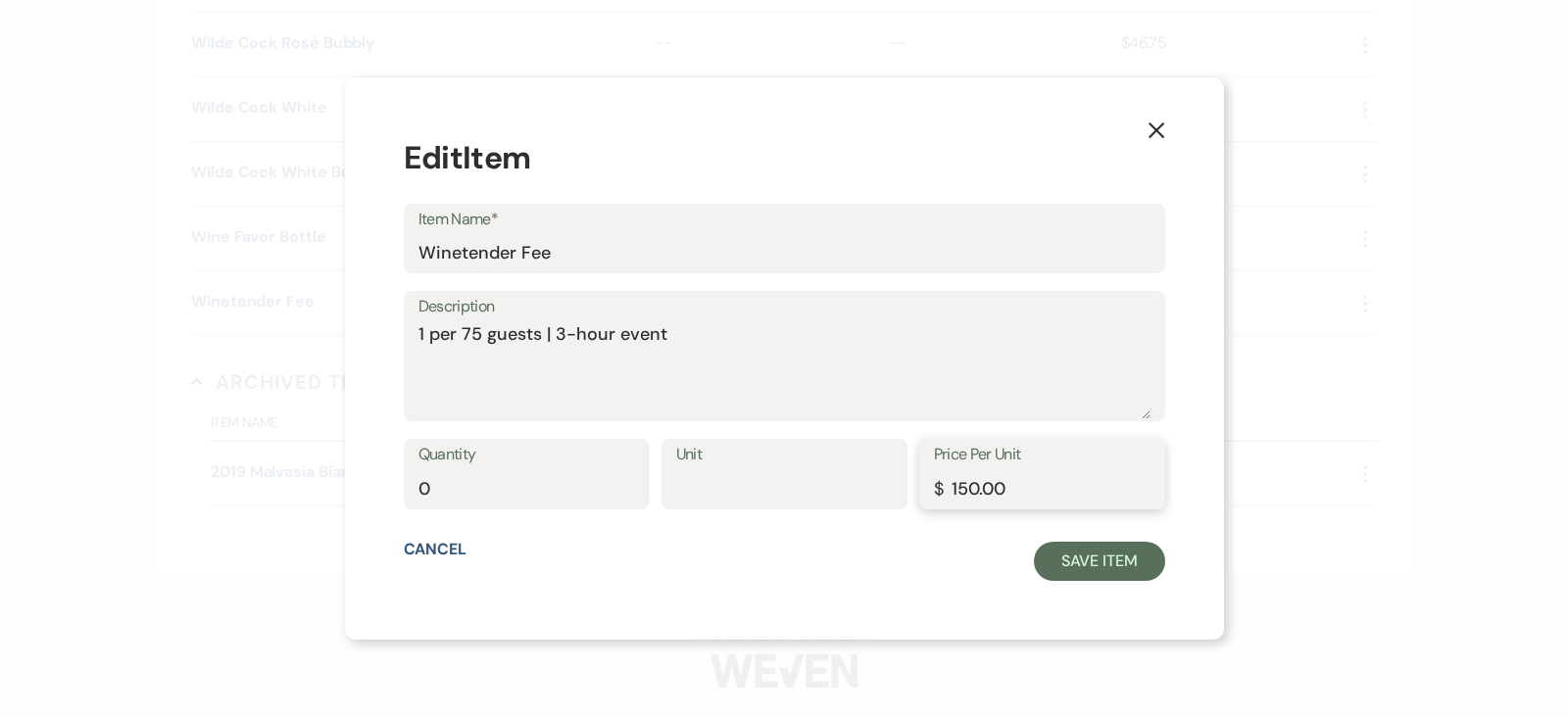 click on "150.00" at bounding box center [1042, 488] 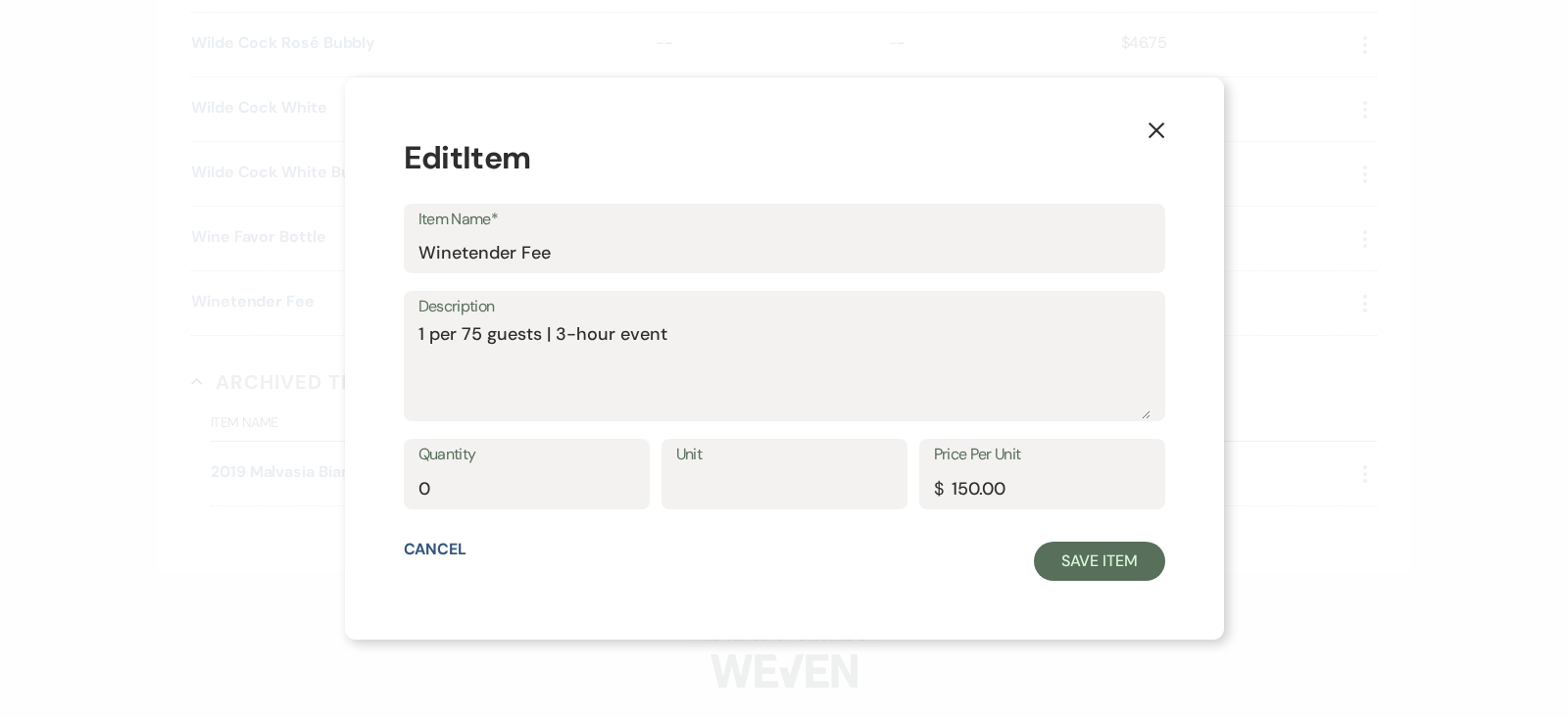 click on "X" 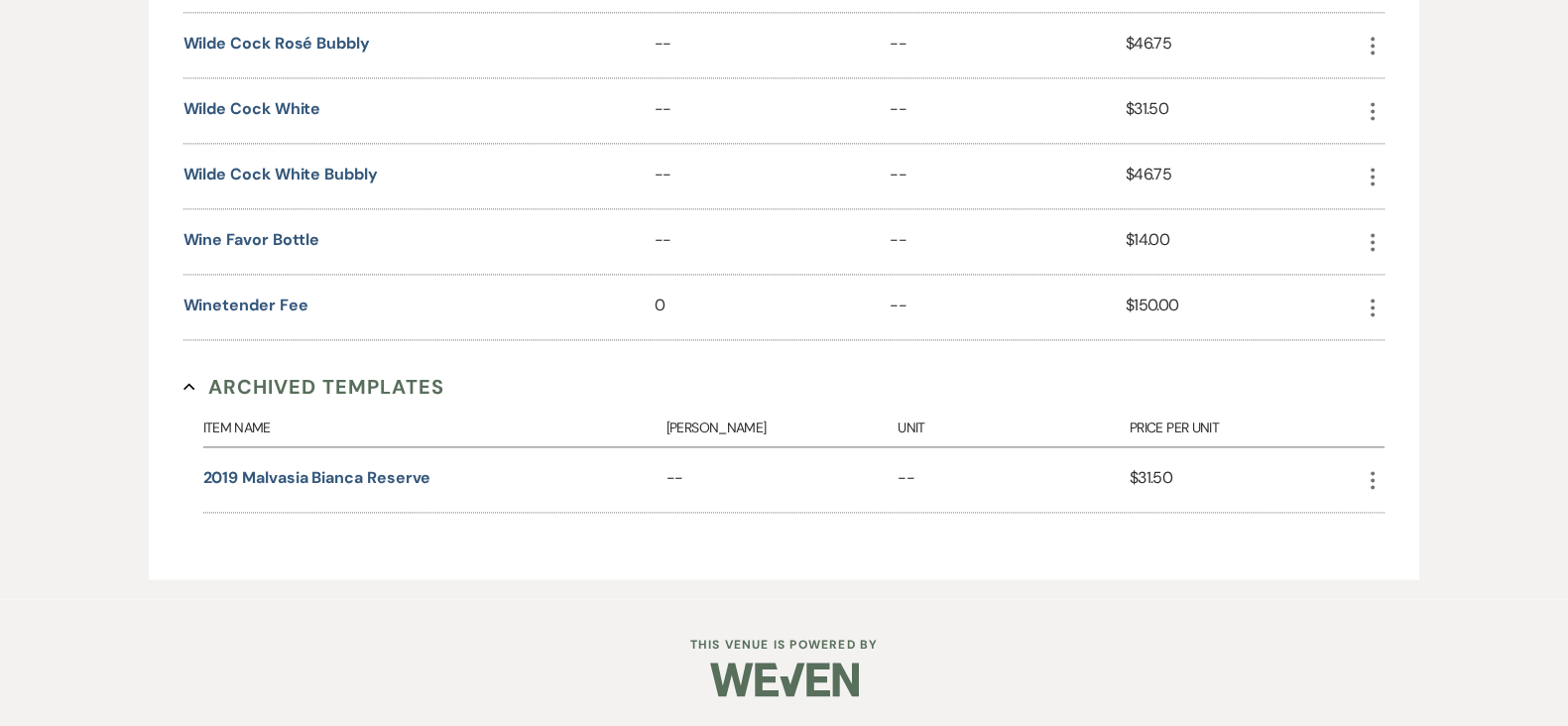 click on "Archived Templates Collapse" at bounding box center [313, 387] 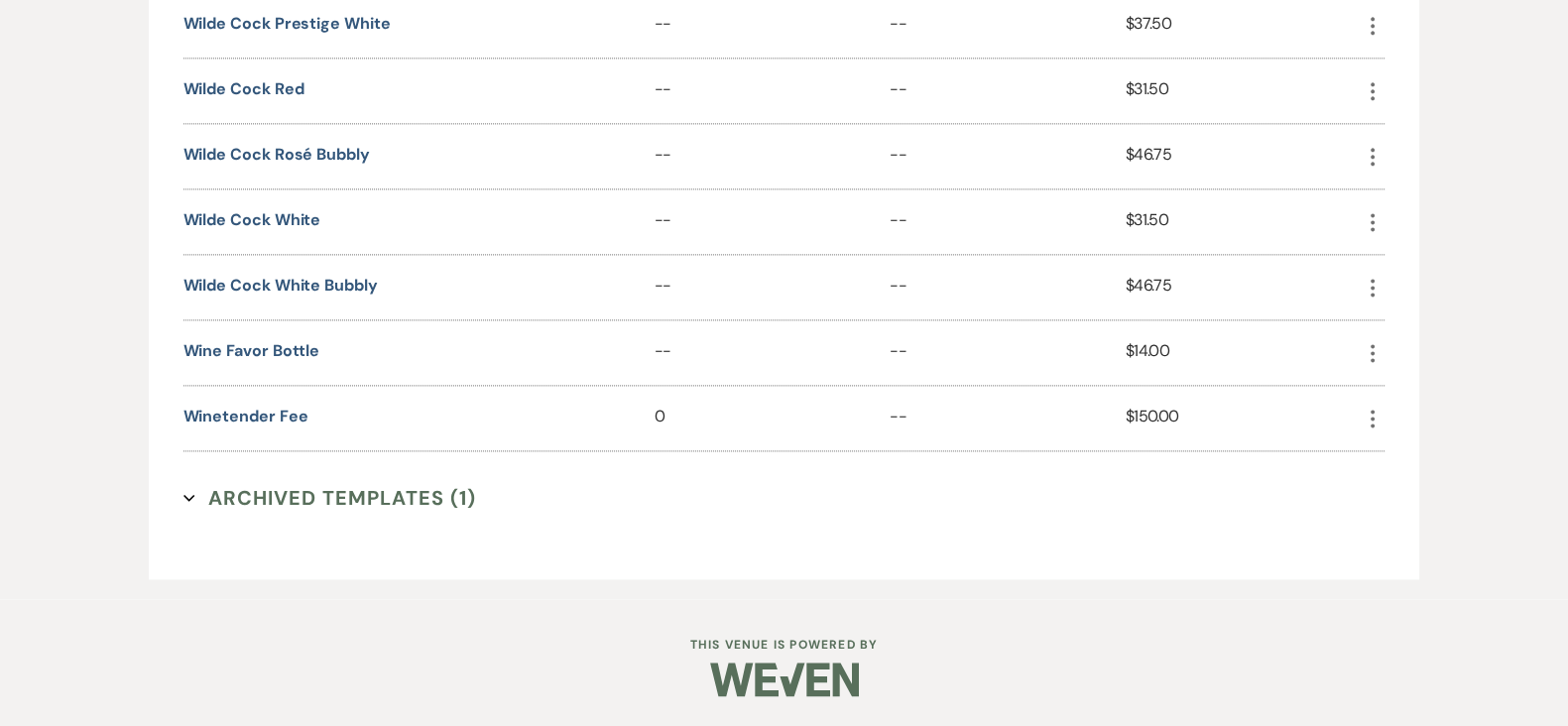 click on "Archived Templates (1) Expand" at bounding box center [329, 498] 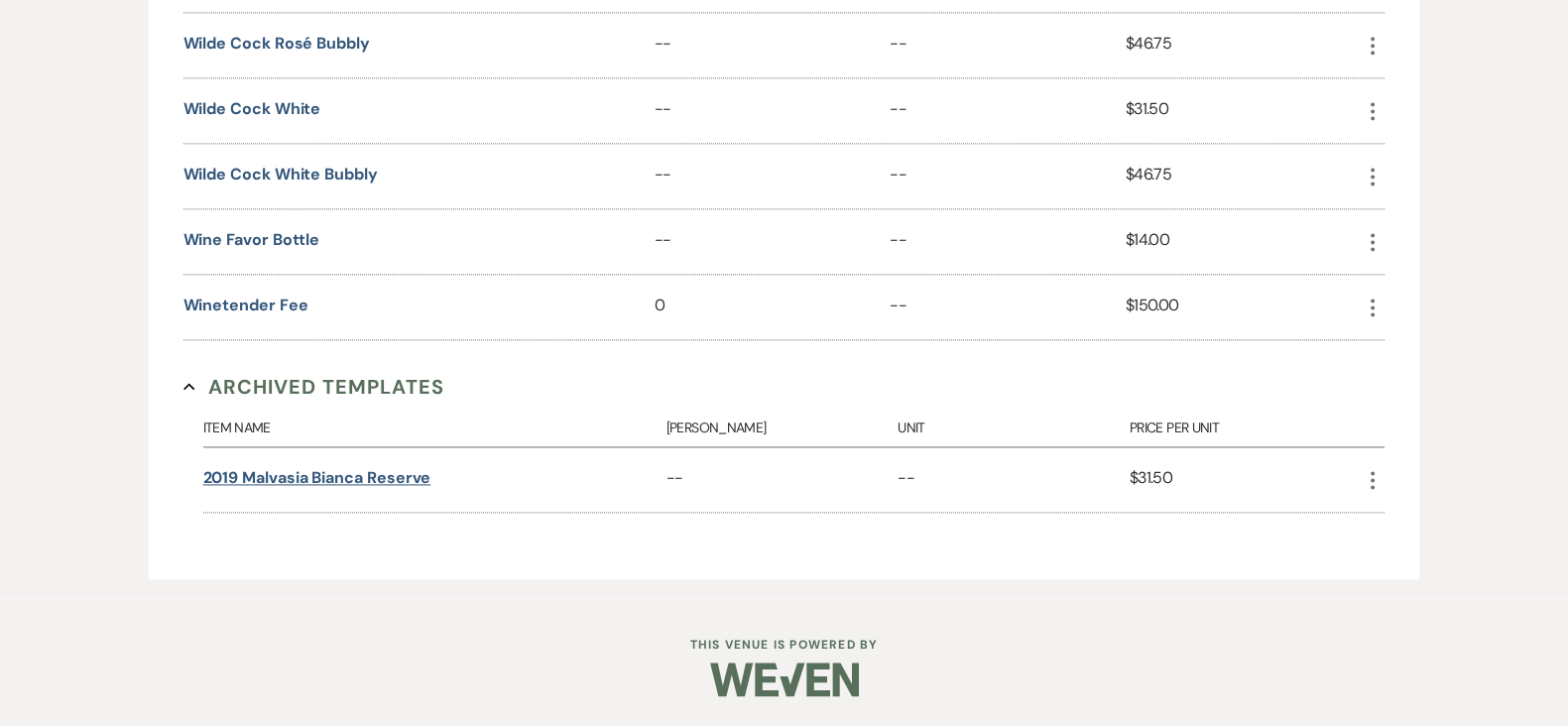 click on "2019 Malvasia Bianca Reserve" at bounding box center [317, 478] 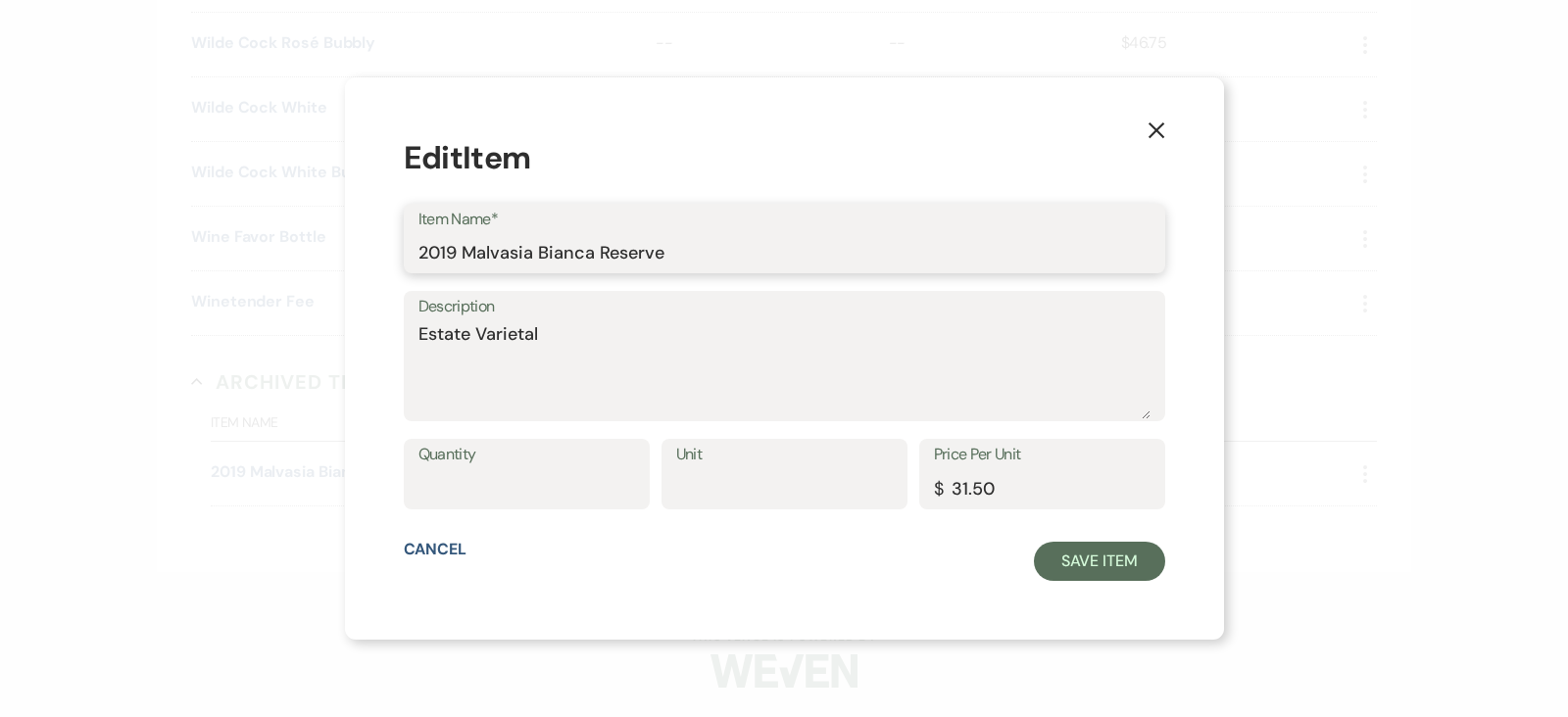 click on "2019 Malvasia Bianca Reserve" at bounding box center [784, 252] 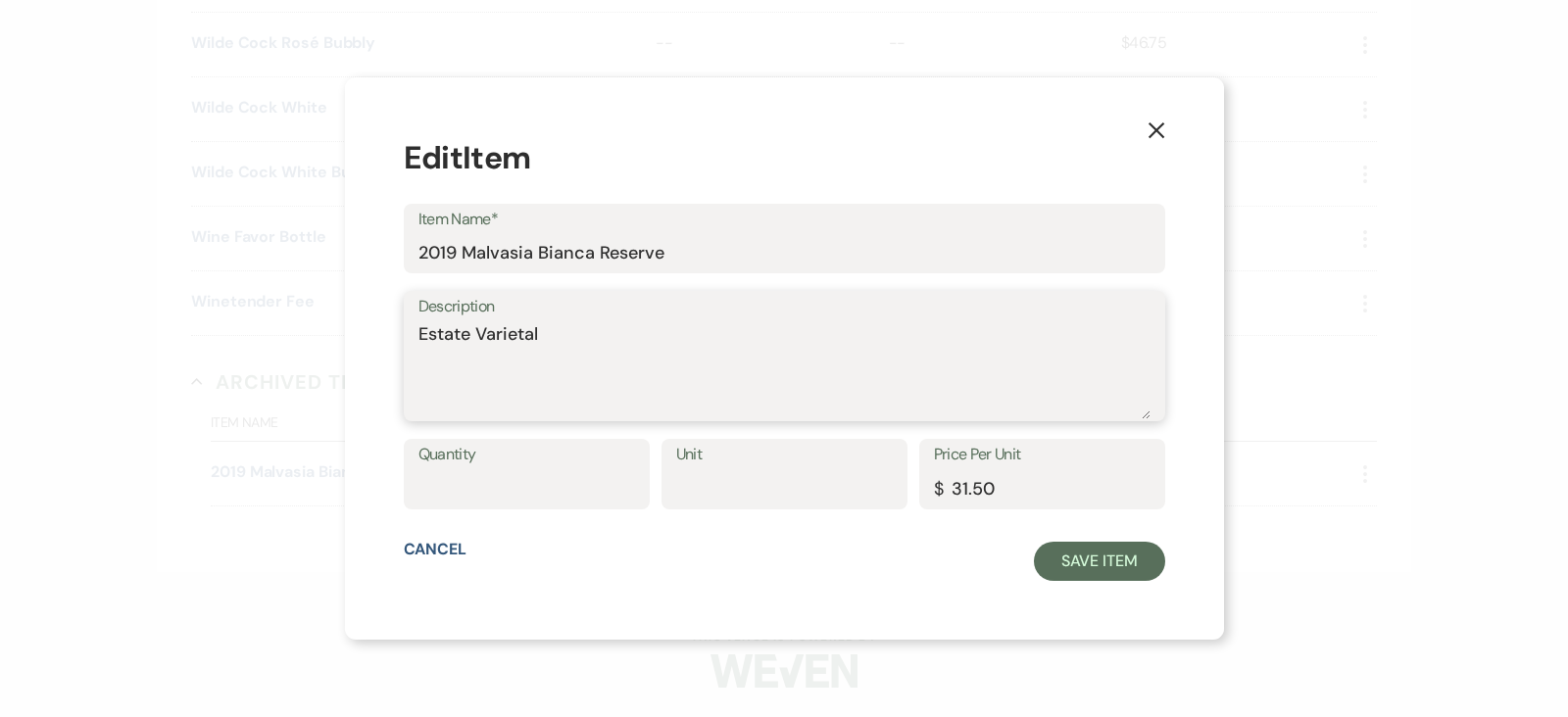 click on "Estate Varietal" at bounding box center [784, 370] 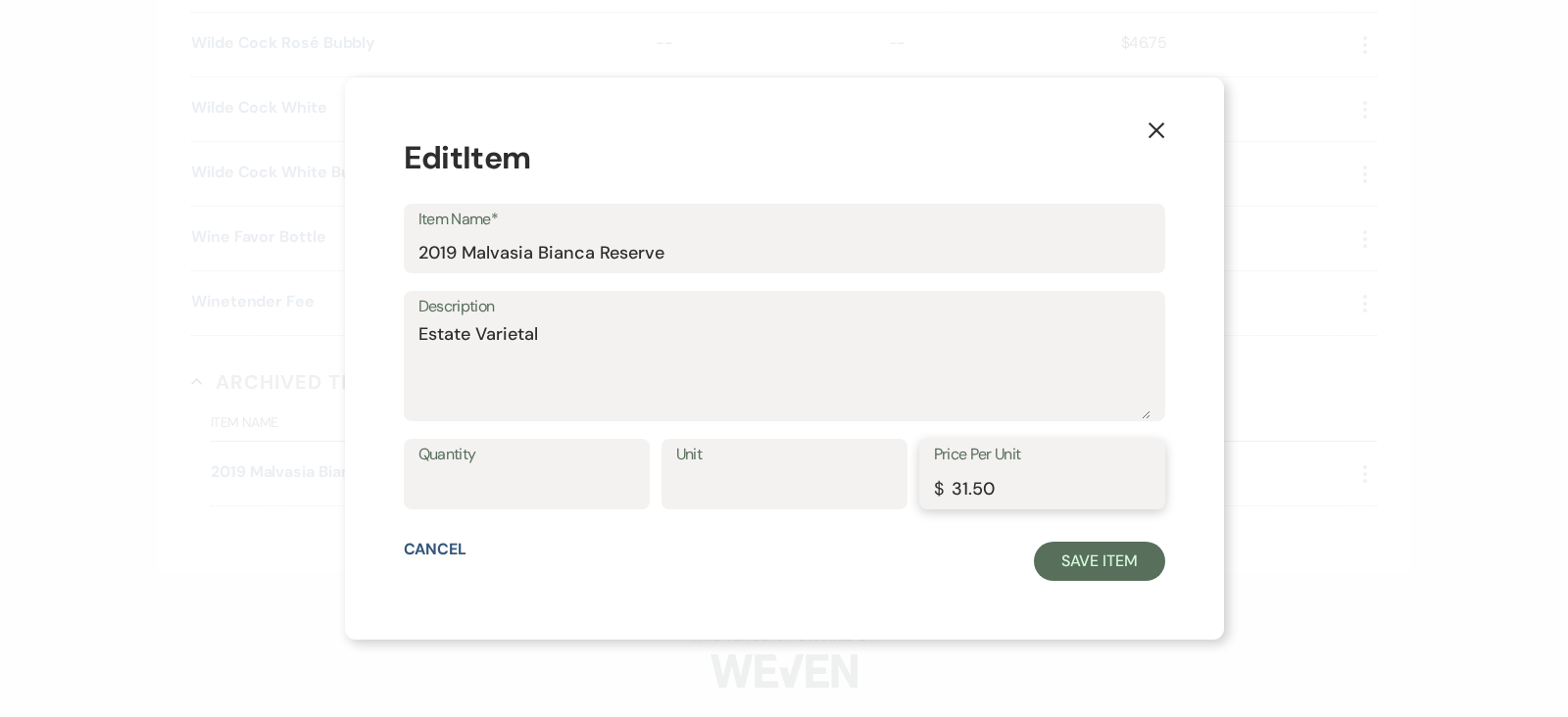 click on "31.50" at bounding box center [1042, 488] 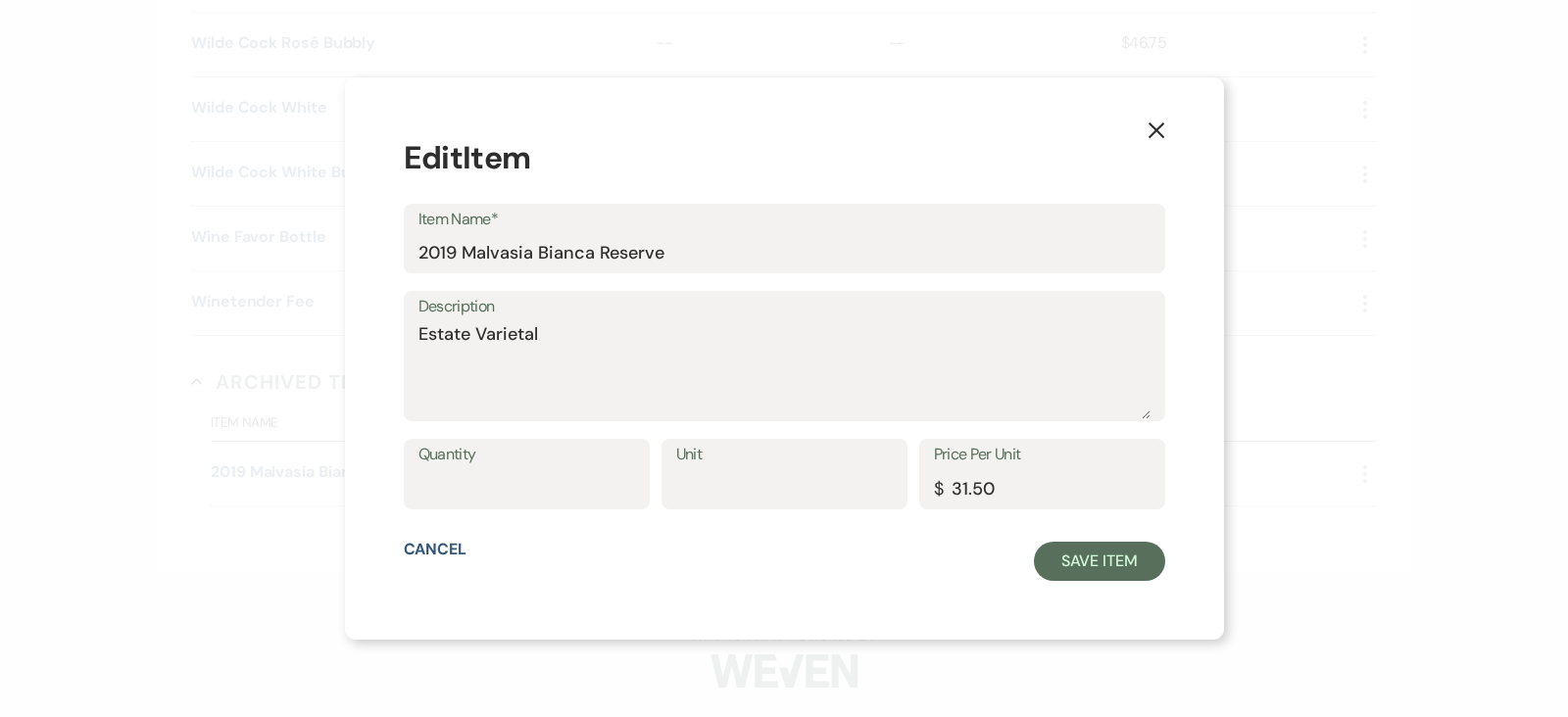 click 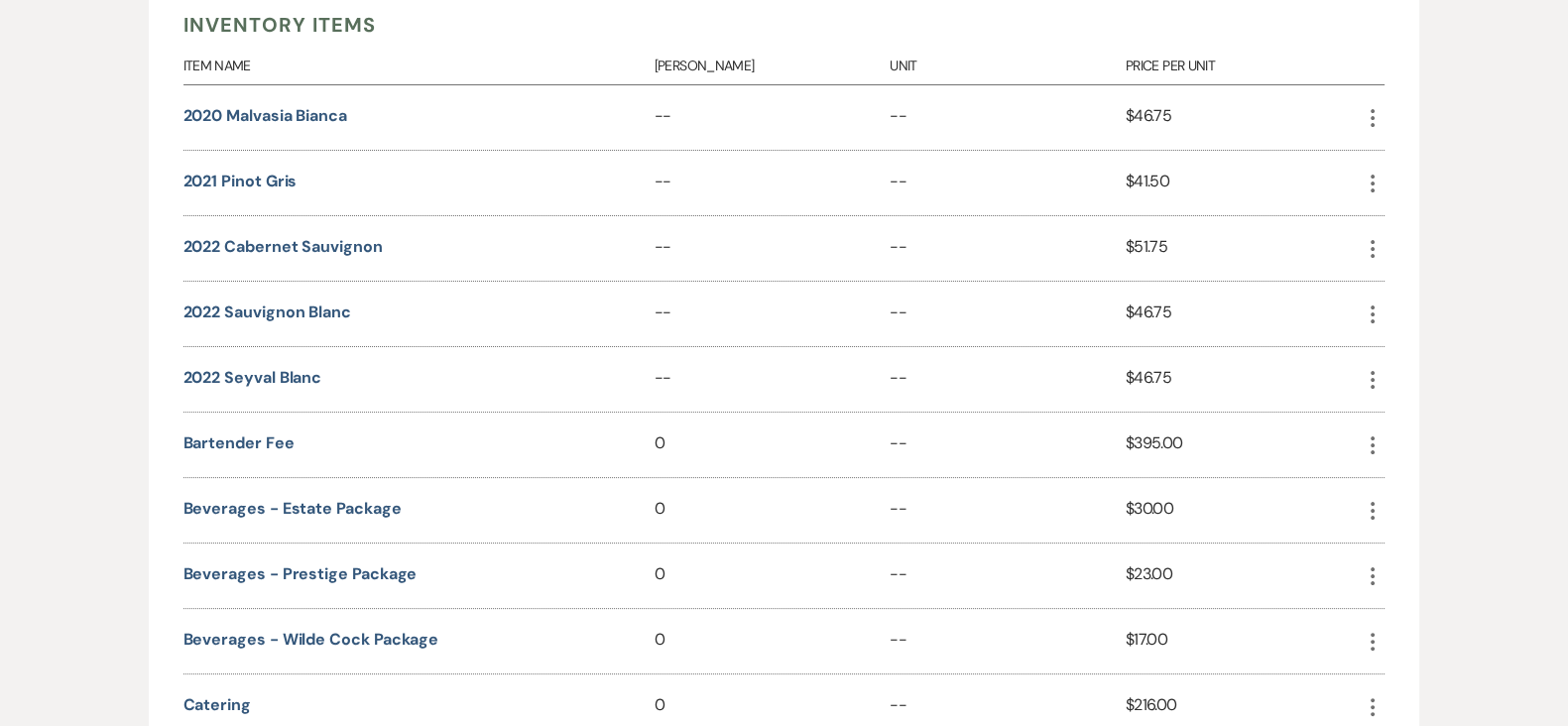 scroll, scrollTop: 0, scrollLeft: 0, axis: both 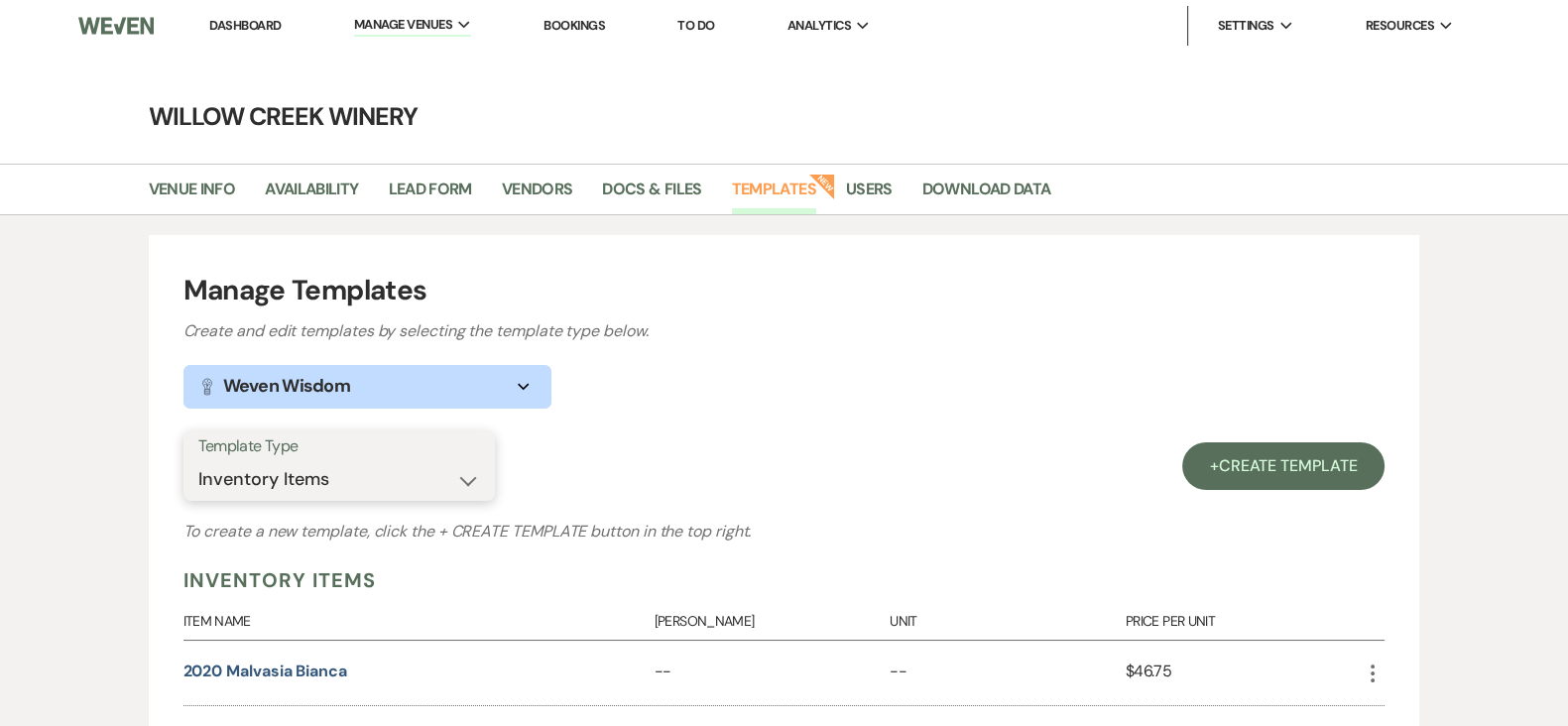 click on "Select template type... Task List Message Templates Payment Plan Inventory Items Categories" at bounding box center [339, 479] 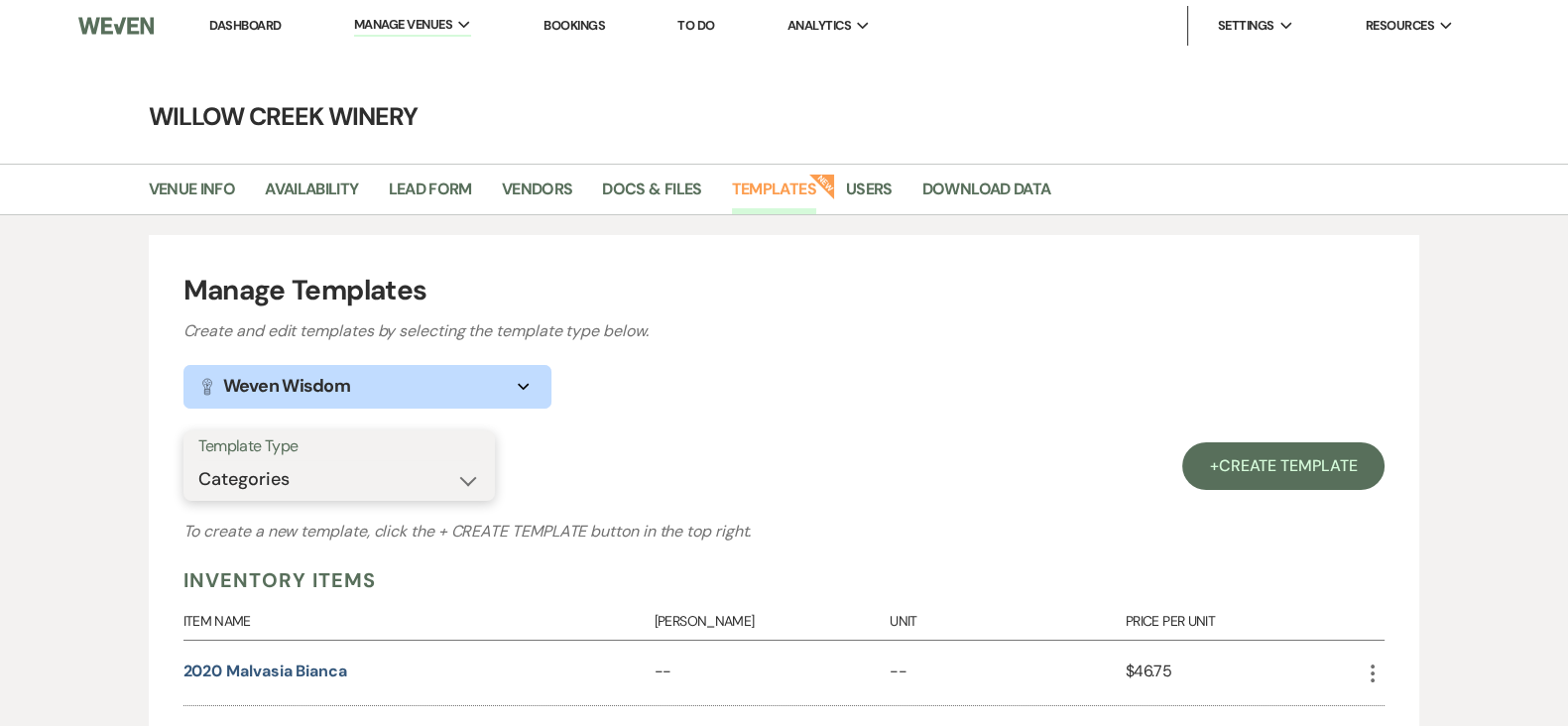click on "Select template type... Task List Message Templates Payment Plan Inventory Items Categories" at bounding box center [339, 479] 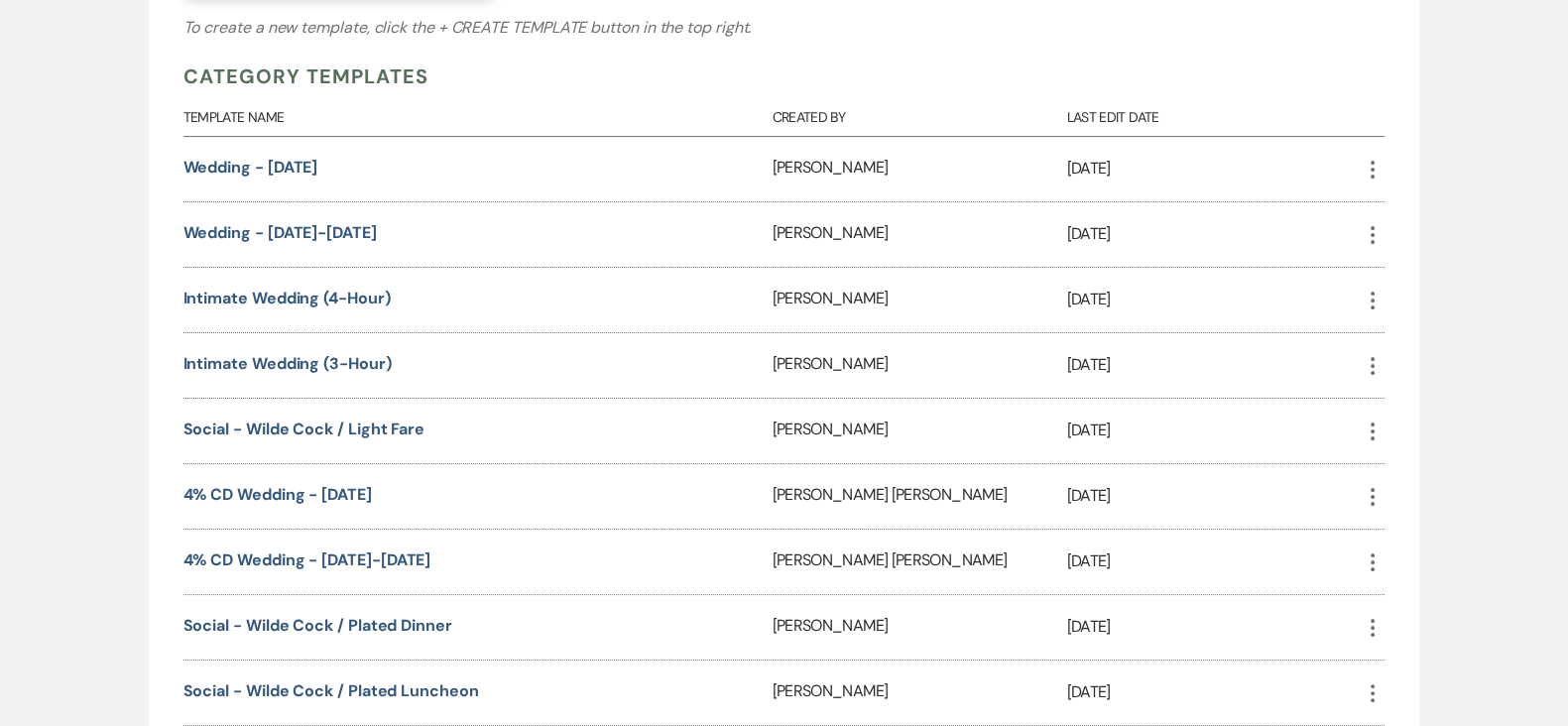 scroll, scrollTop: 500, scrollLeft: 0, axis: vertical 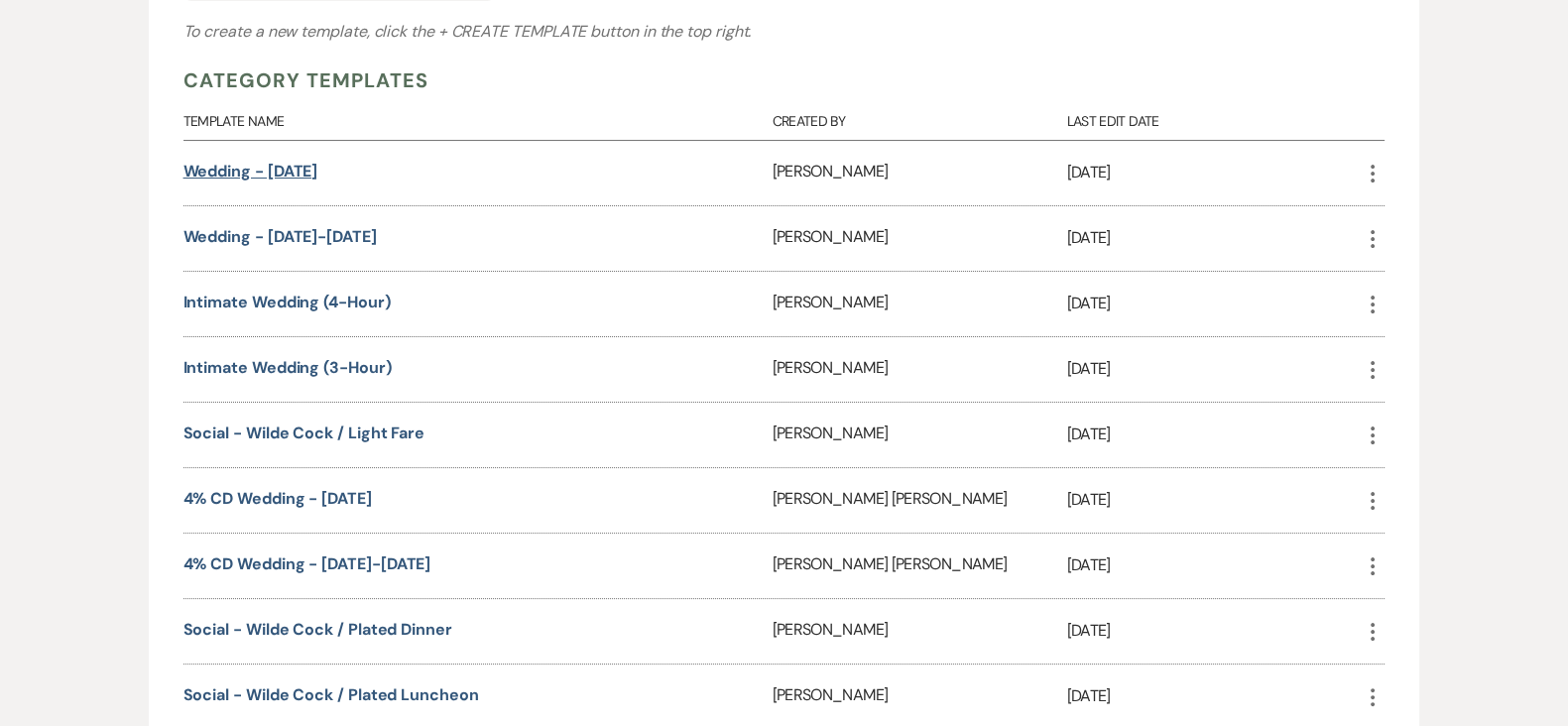 click on "Wedding - [DATE]" at bounding box center [251, 171] 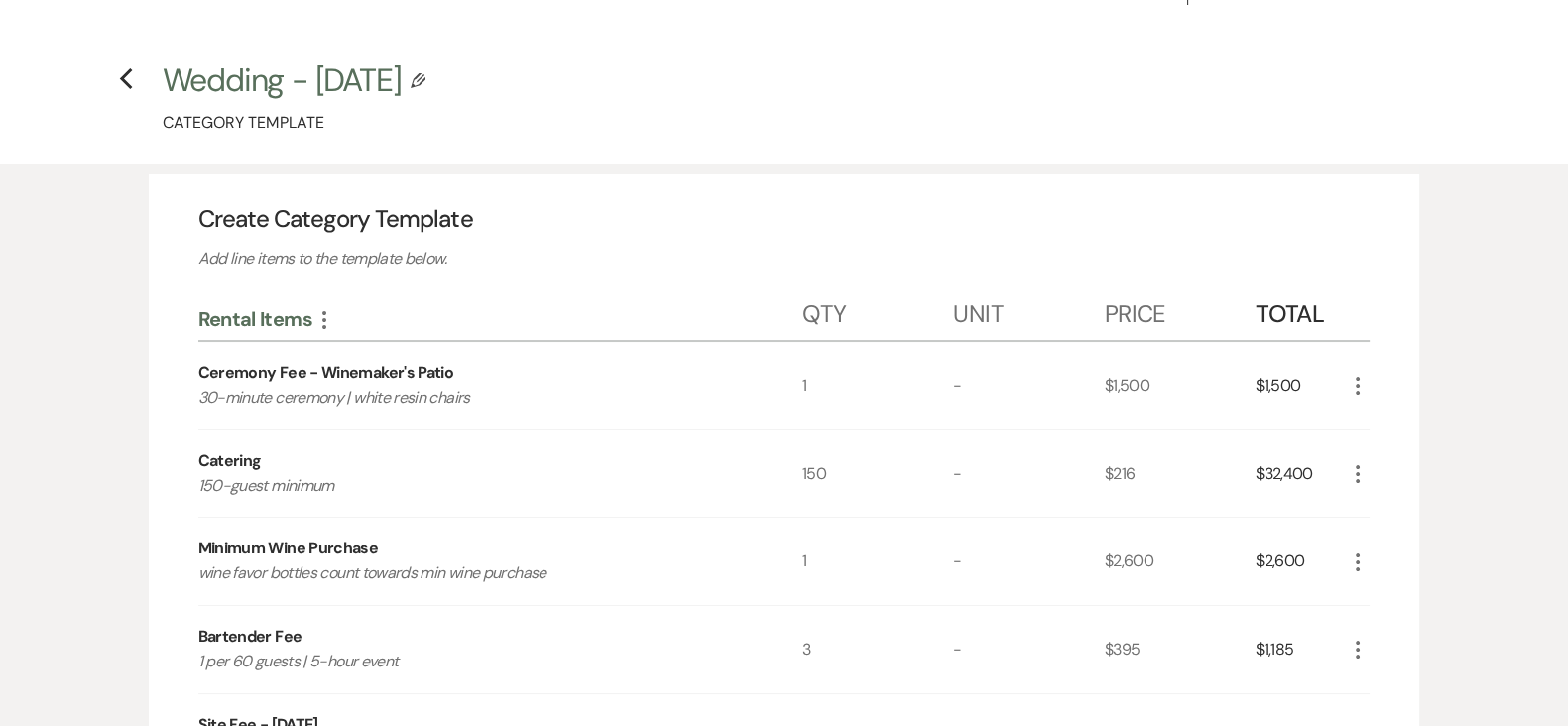 scroll, scrollTop: 0, scrollLeft: 0, axis: both 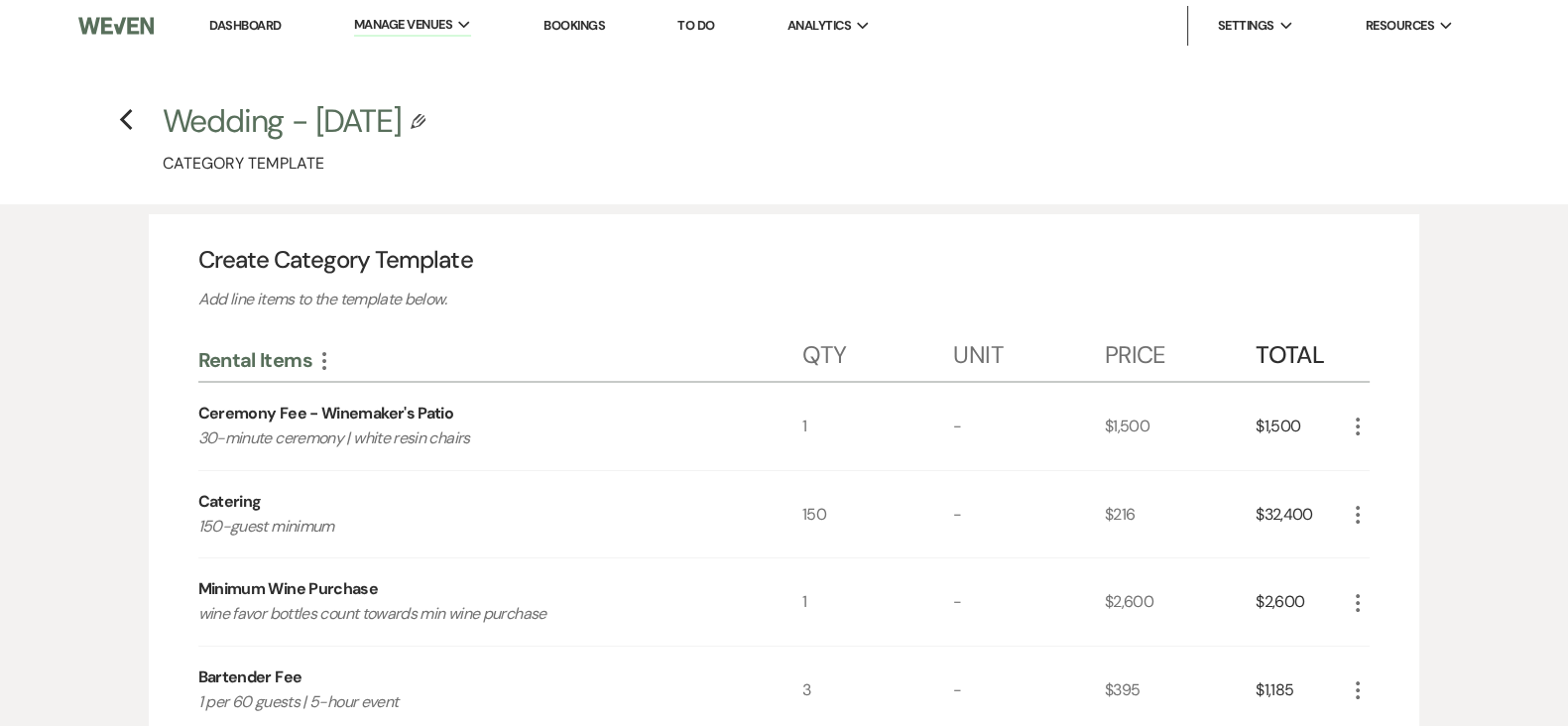 click on "Wedding - [DATE]" at bounding box center (282, 121) 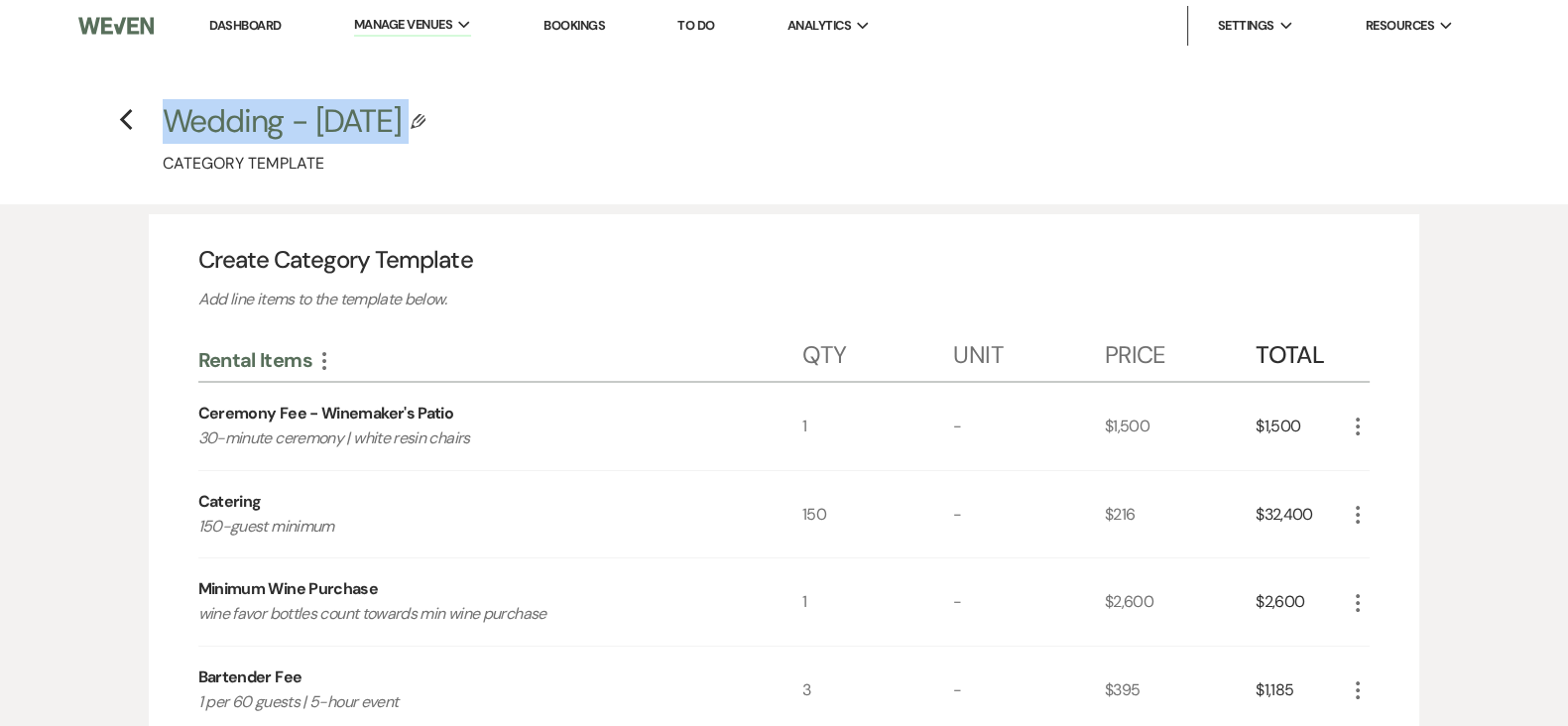 click on "Wedding - [DATE]" at bounding box center [282, 121] 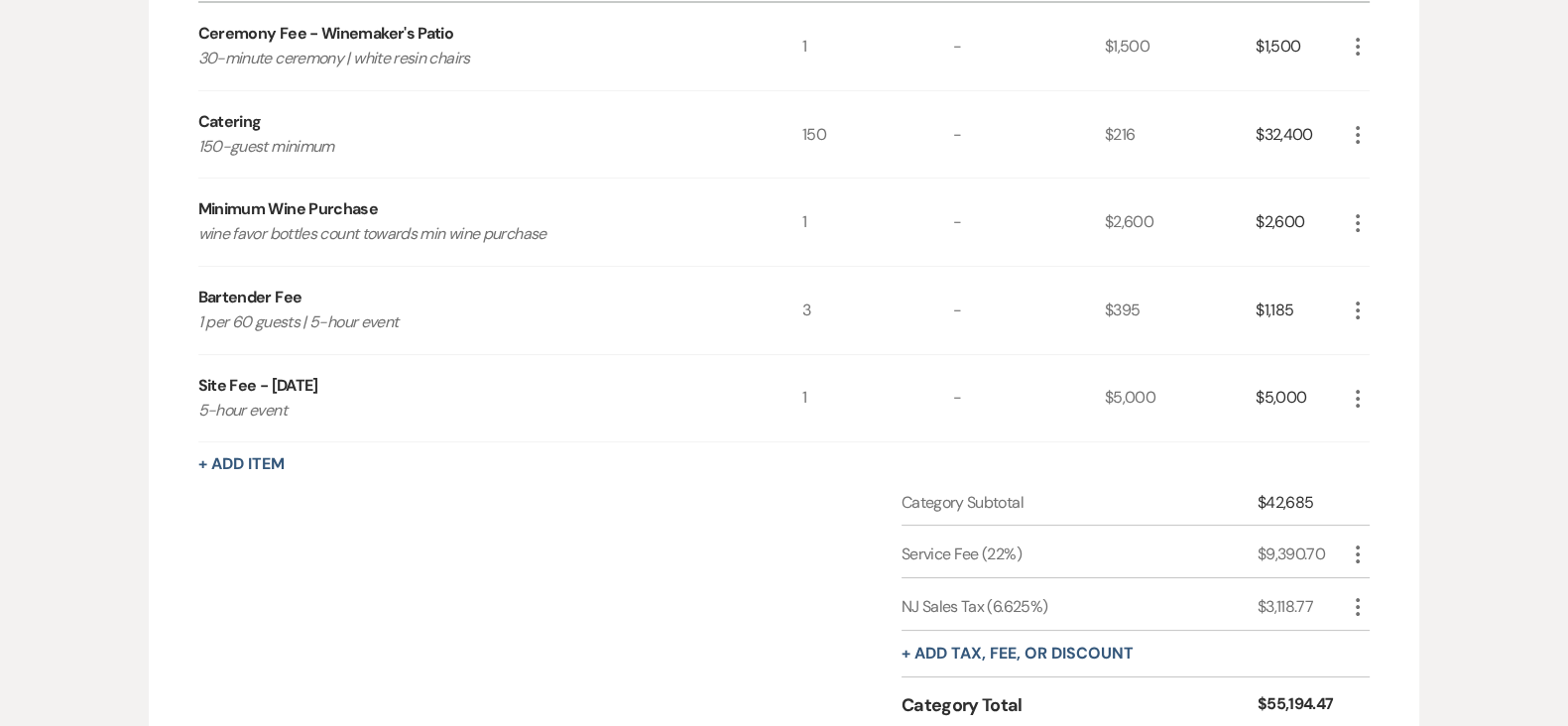 scroll, scrollTop: 174, scrollLeft: 0, axis: vertical 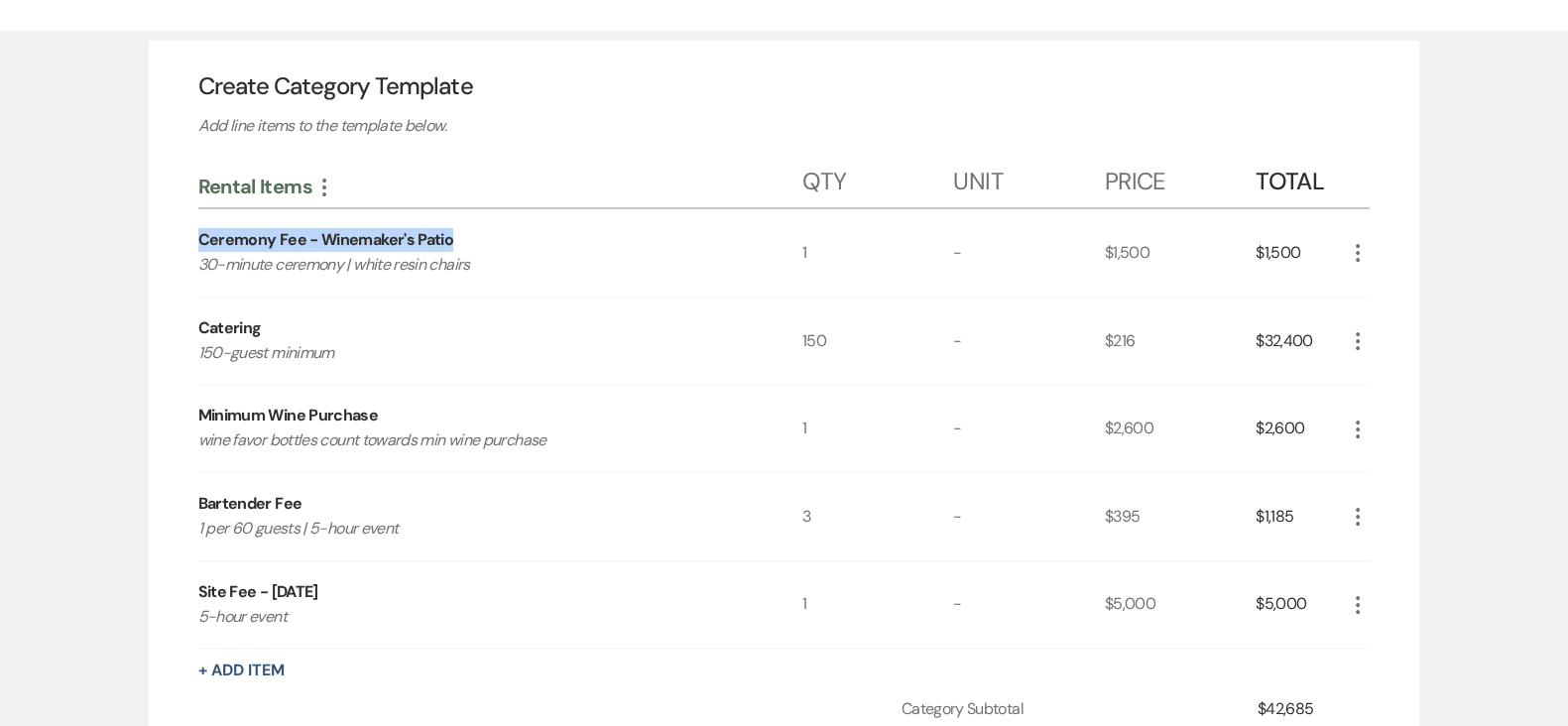 drag, startPoint x: 191, startPoint y: 238, endPoint x: 445, endPoint y: 240, distance: 254.0079 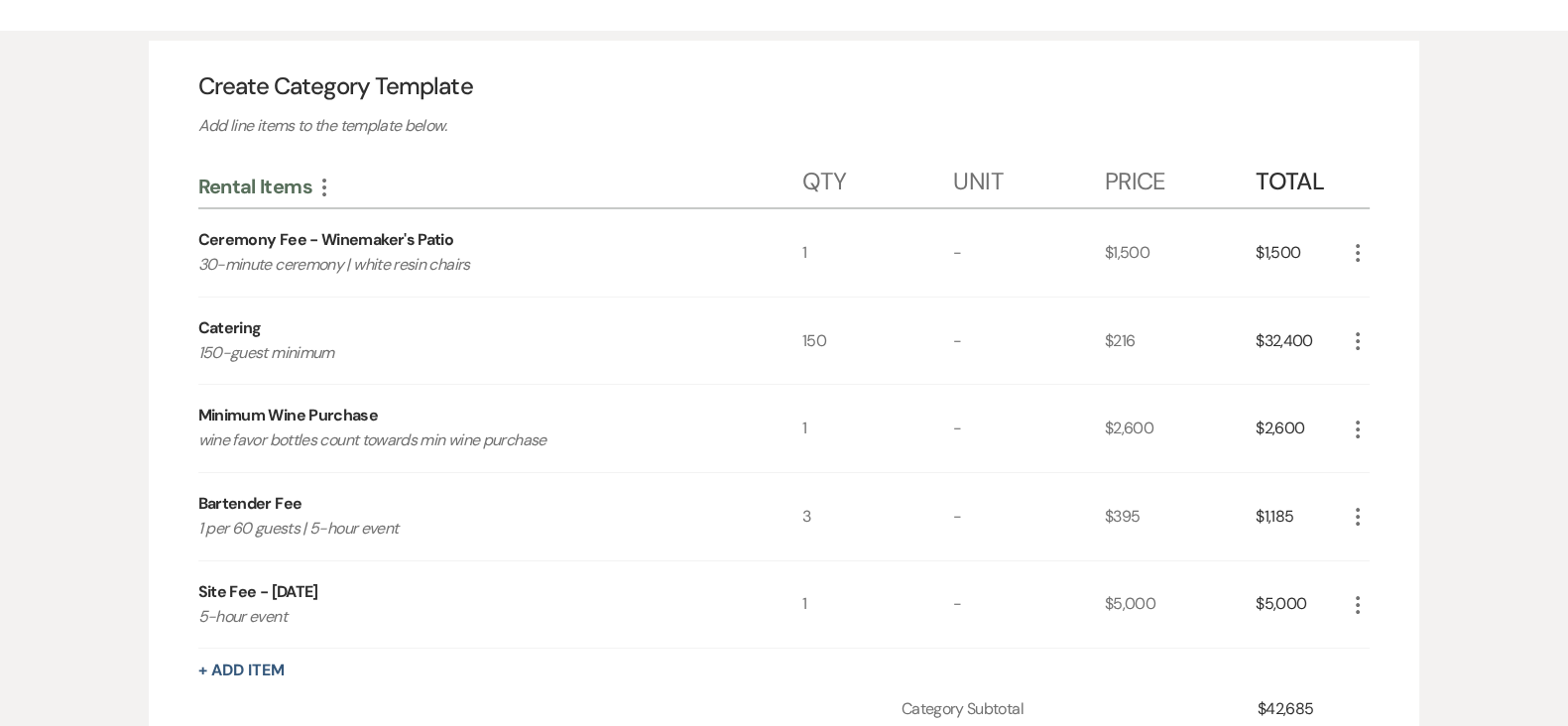 click on "Ceremony Fee - Winemaker's Patio 30-minute ceremony | white resin chairs" at bounding box center [500, 253] 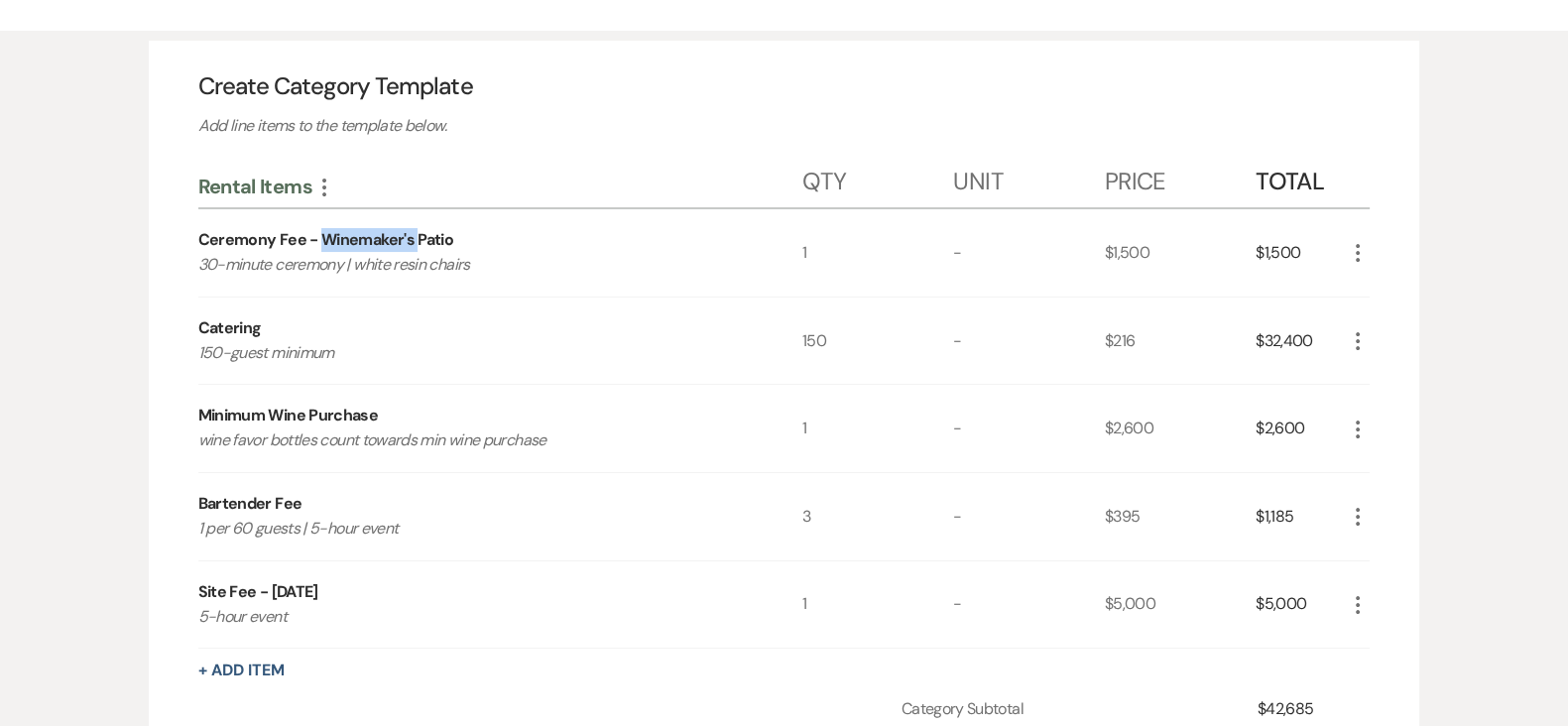 click on "Ceremony Fee - Winemaker's Patio" at bounding box center [326, 240] 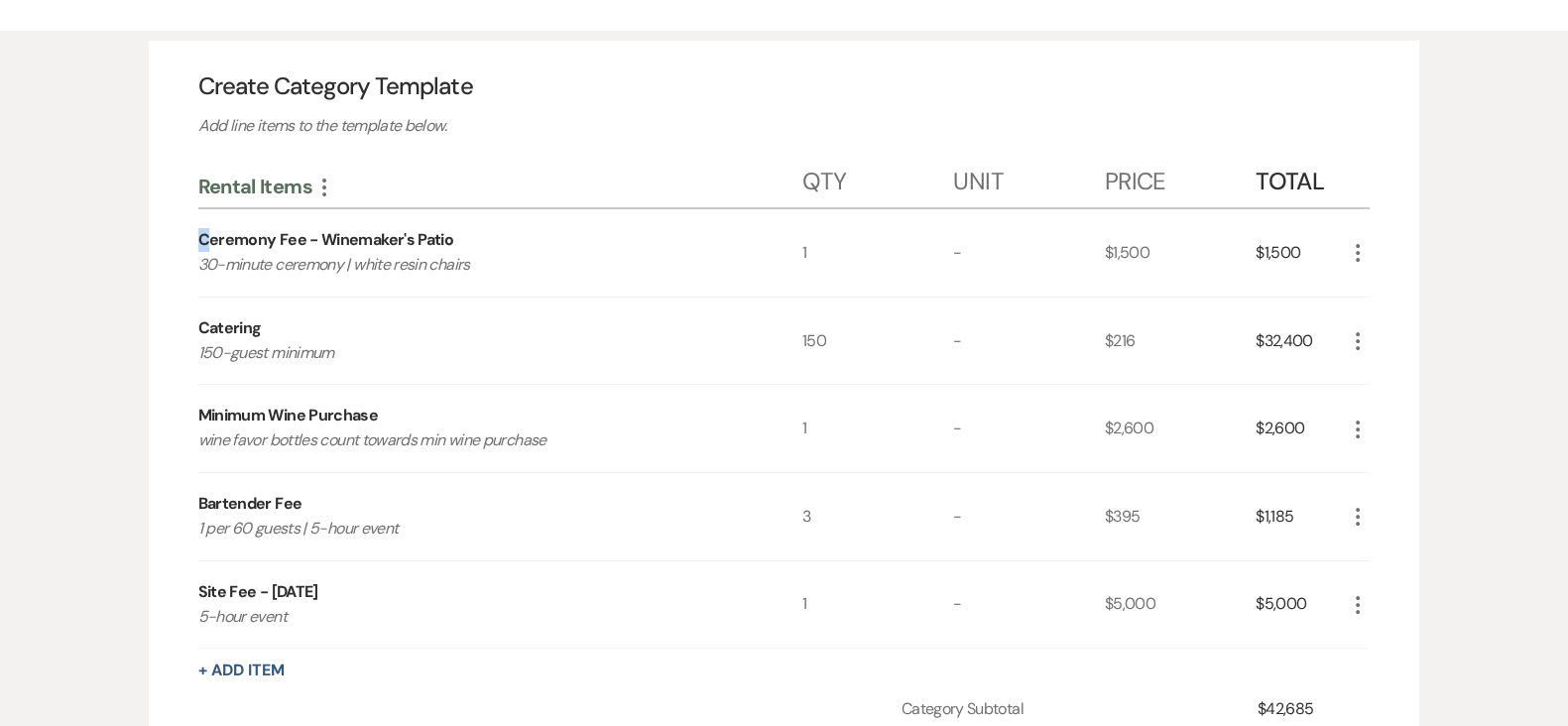click on "Ceremony Fee - Winemaker's Patio" at bounding box center (326, 240) 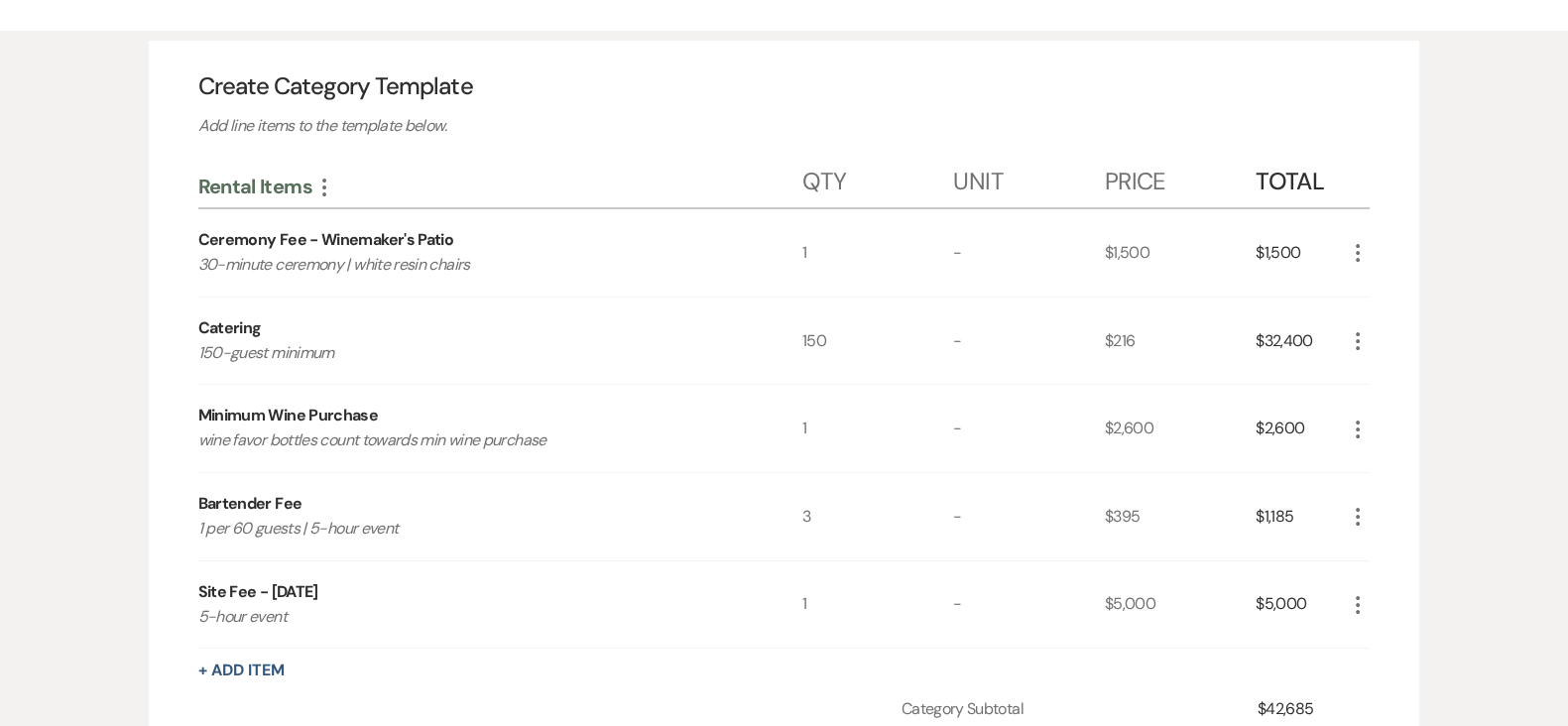 click on "Ceremony Fee - Winemaker's Patio" at bounding box center (326, 240) 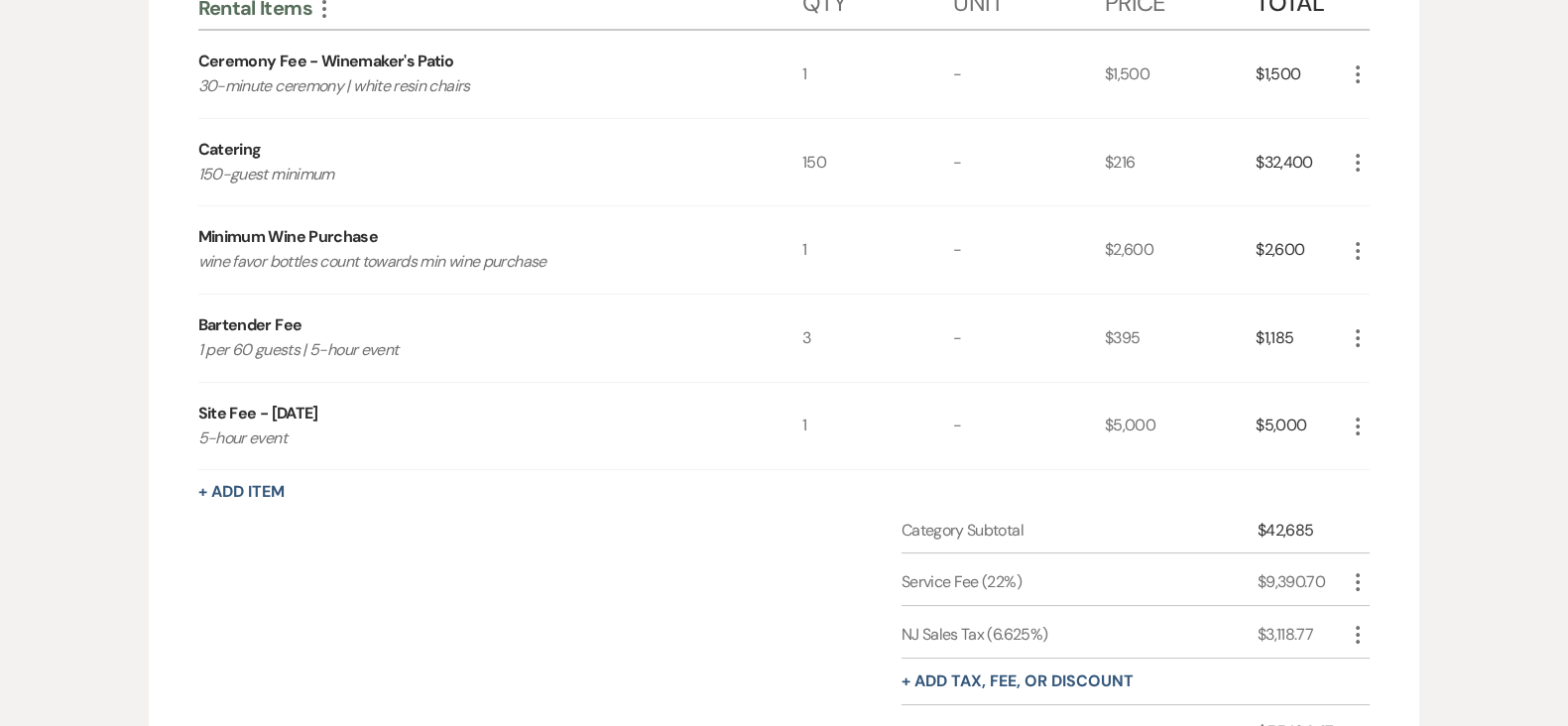 scroll, scrollTop: 0, scrollLeft: 0, axis: both 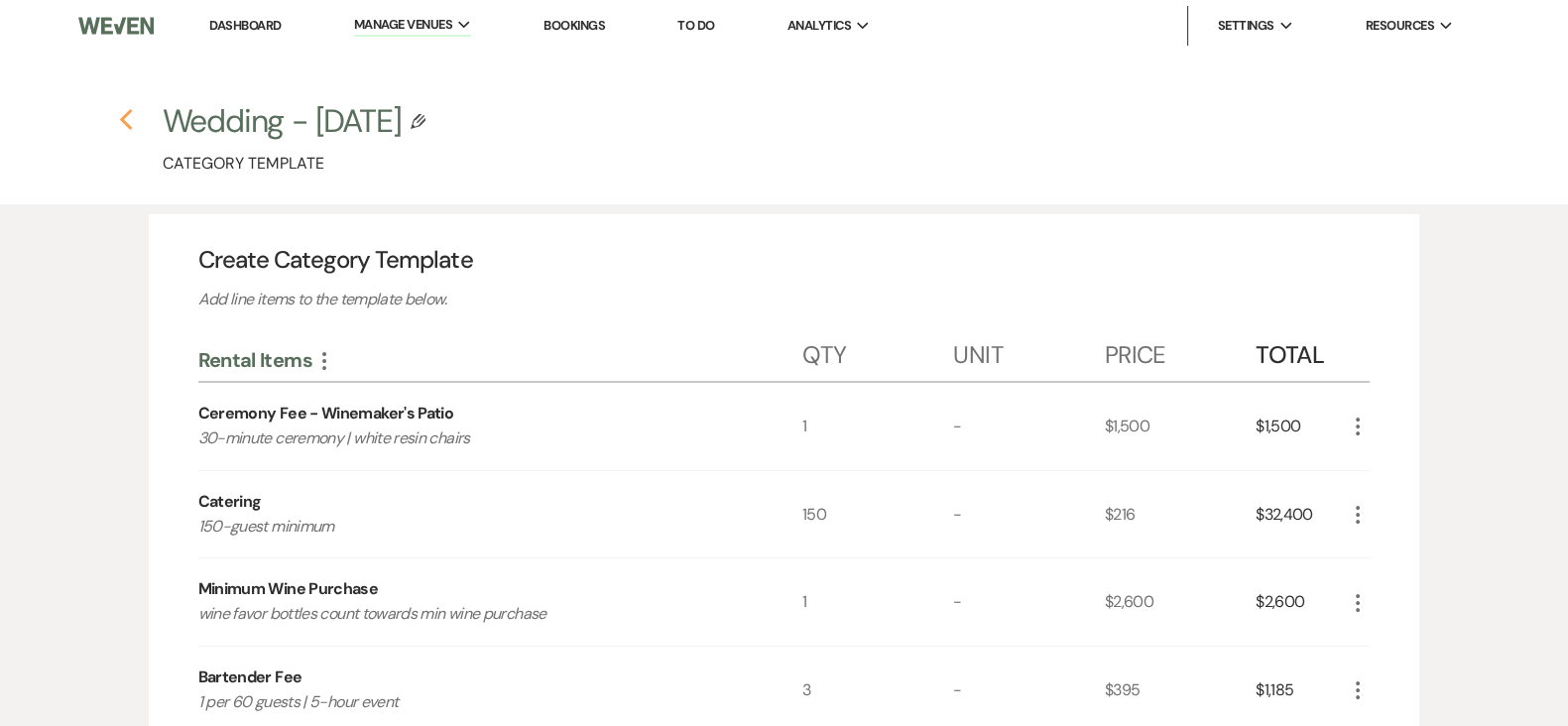 click on "Previous" 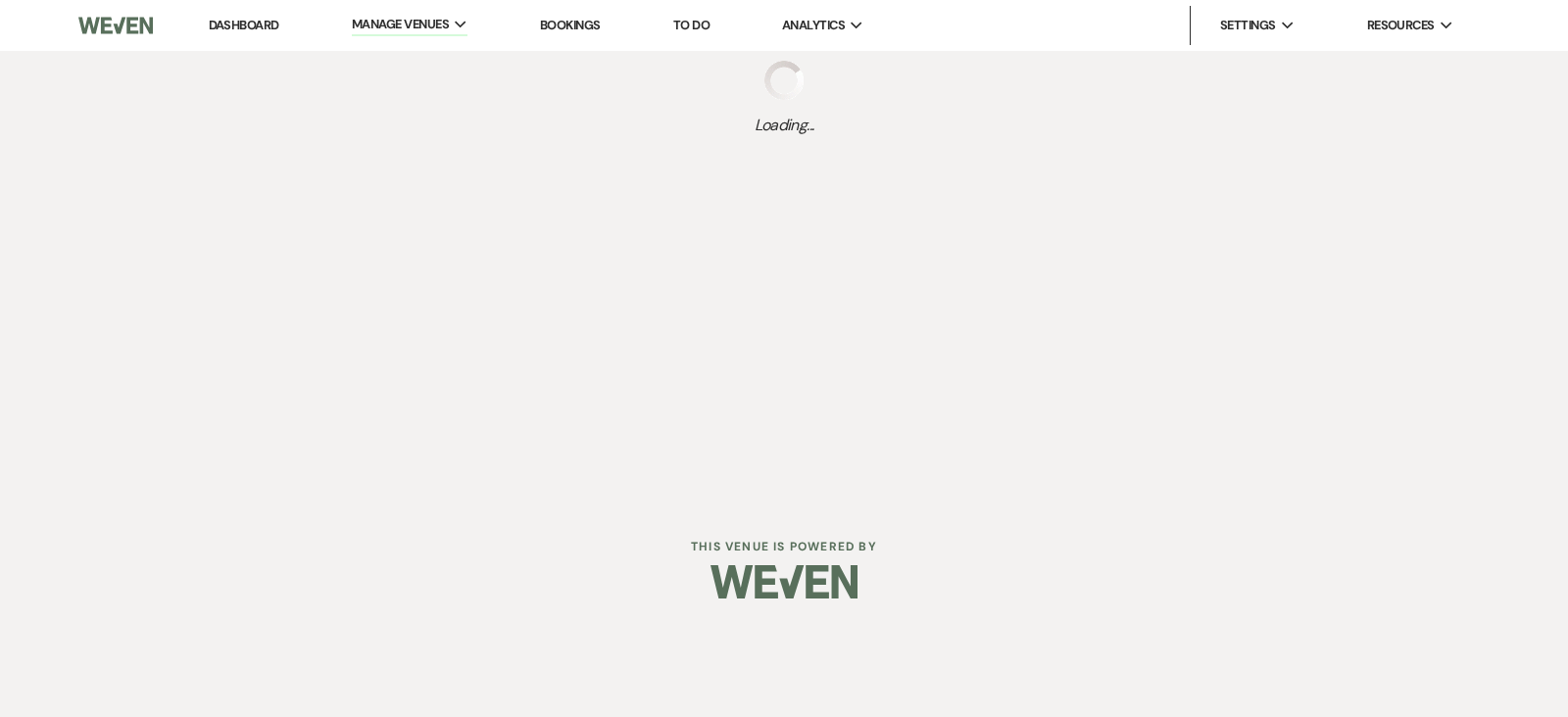 select on "Categories" 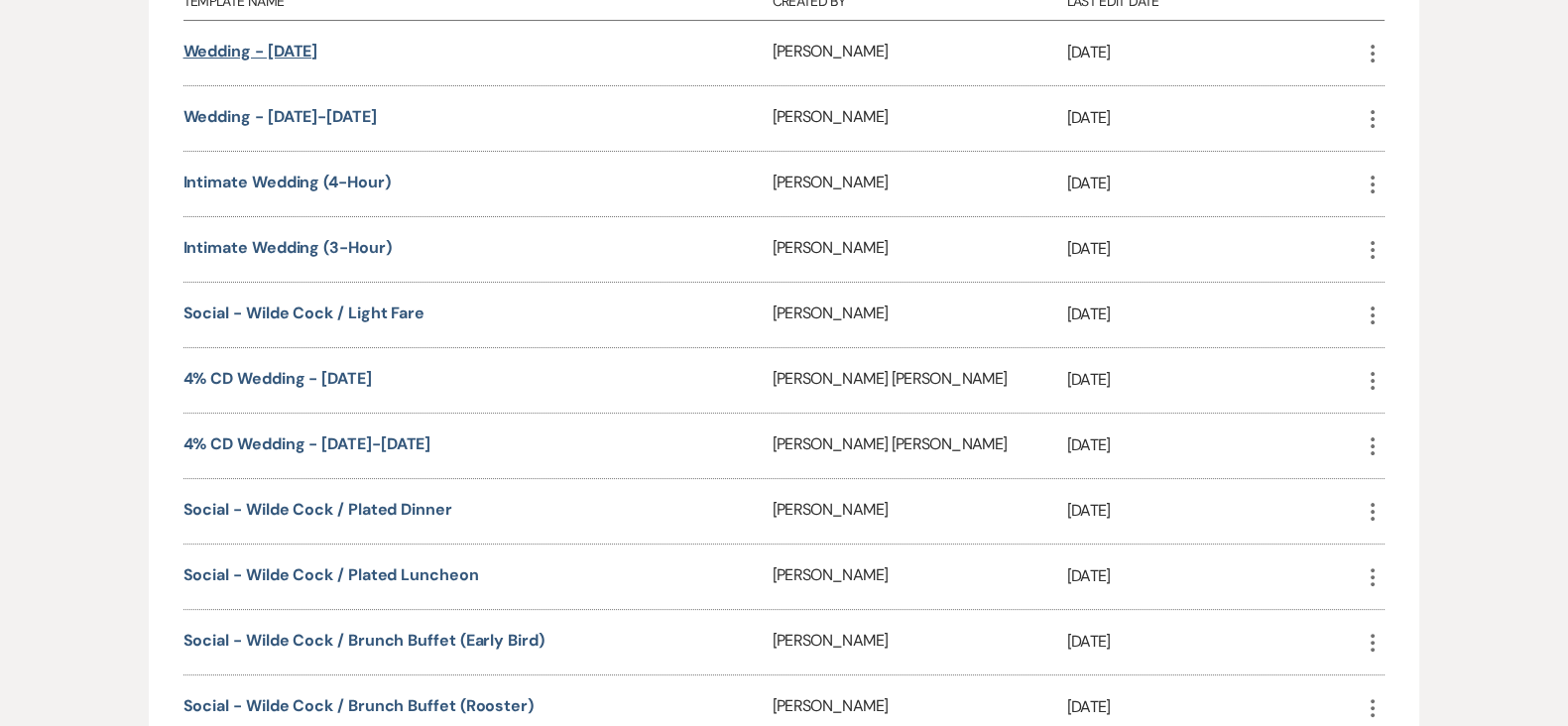 scroll, scrollTop: 413, scrollLeft: 0, axis: vertical 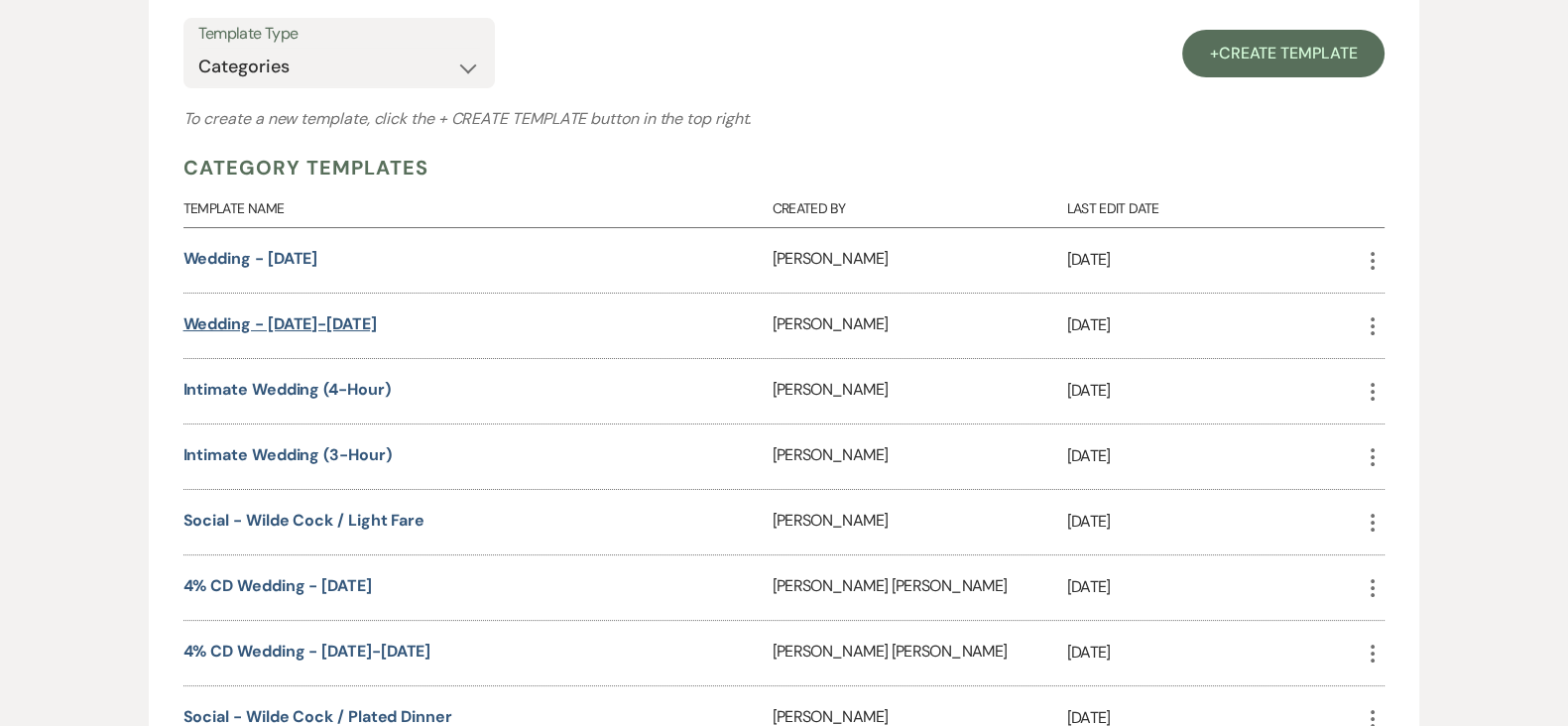 click on "Wedding - [DATE]-[DATE]" at bounding box center (280, 323) 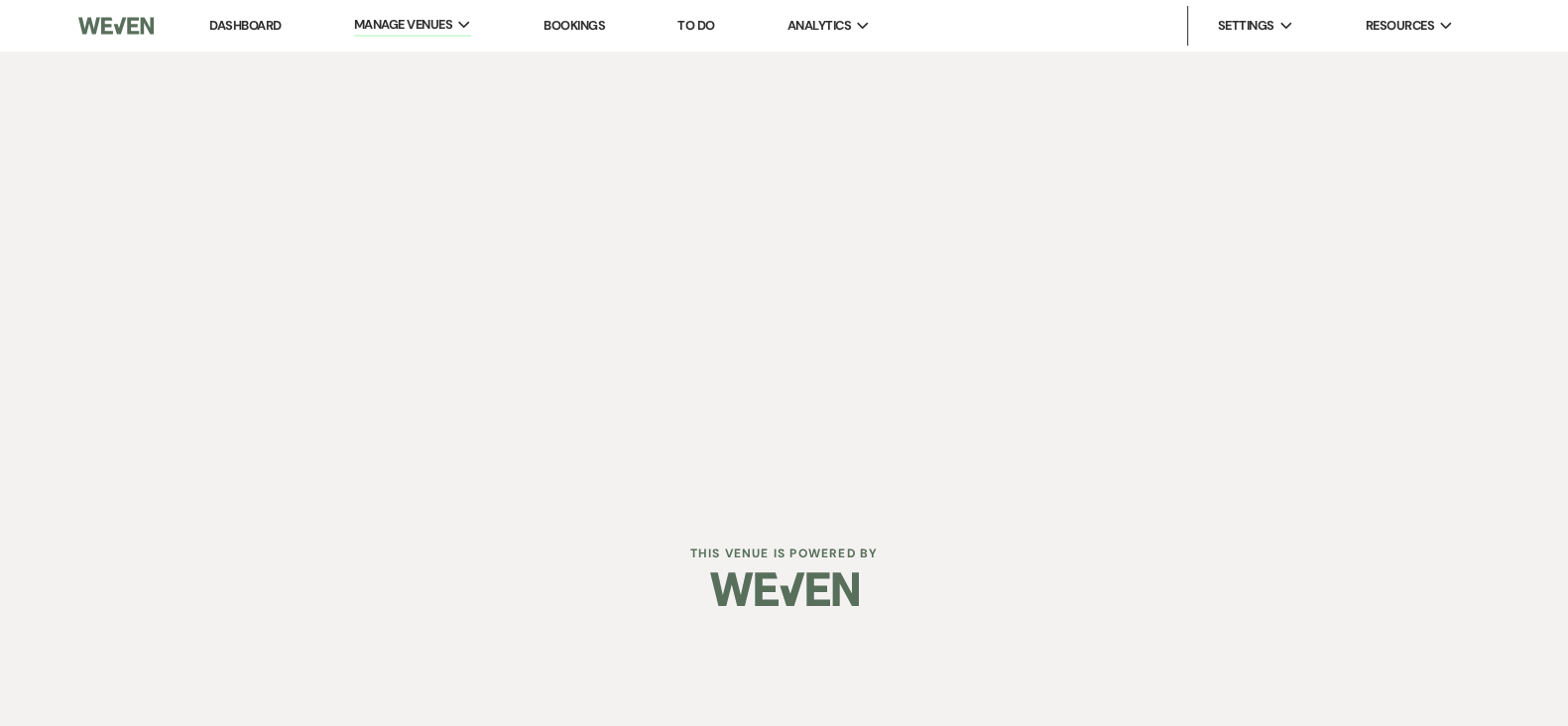 scroll, scrollTop: 0, scrollLeft: 0, axis: both 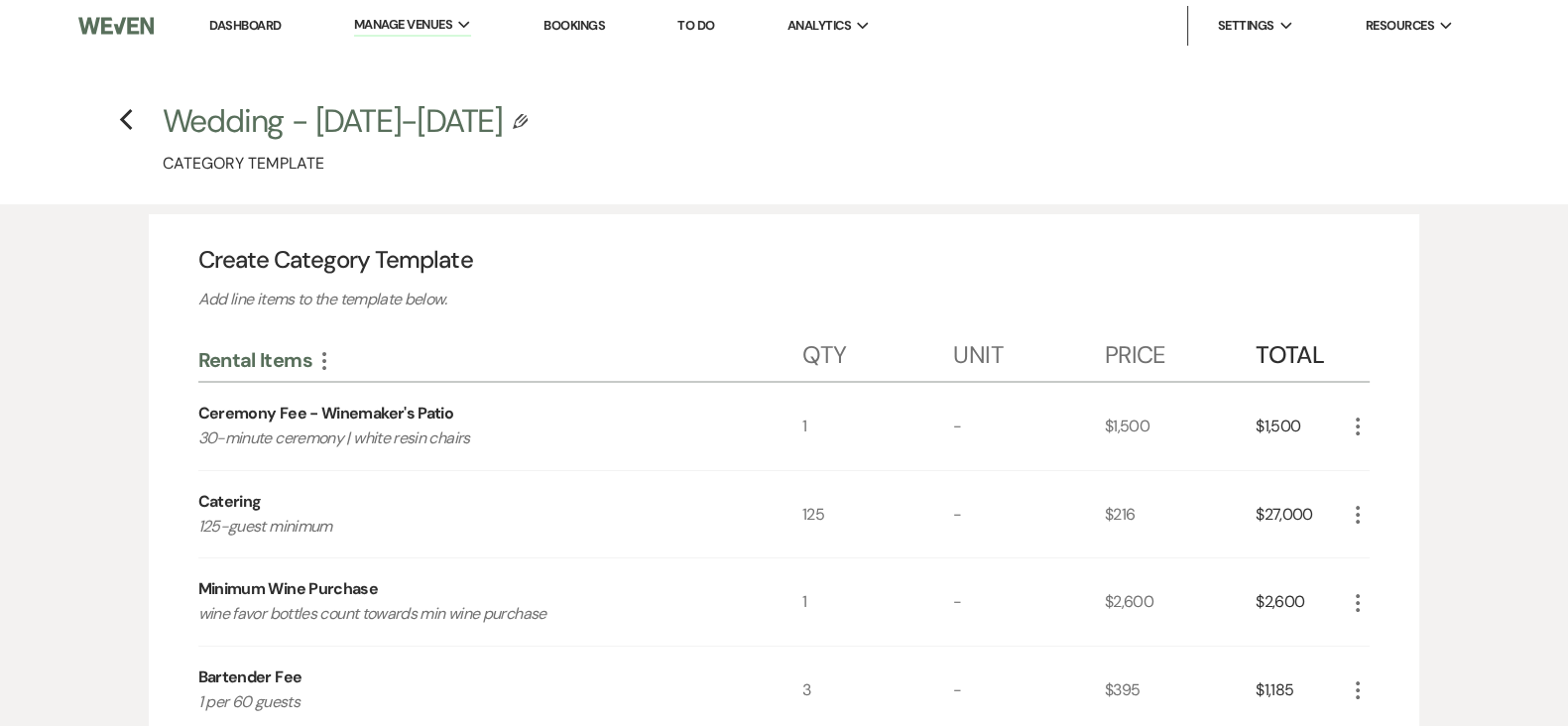 click on "Wedding - [DATE]-[DATE]" at bounding box center [332, 121] 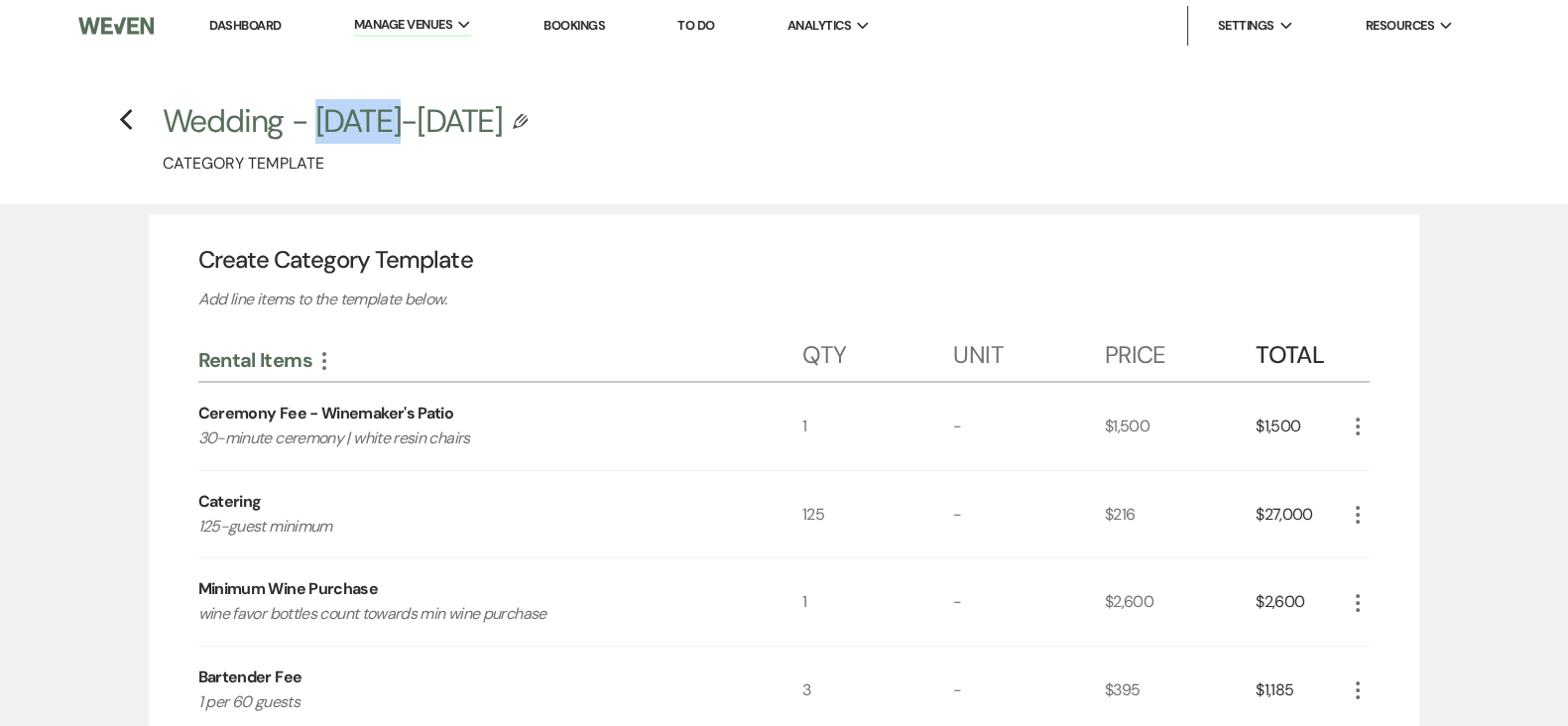 click on "Wedding - [DATE]-[DATE]" at bounding box center (332, 121) 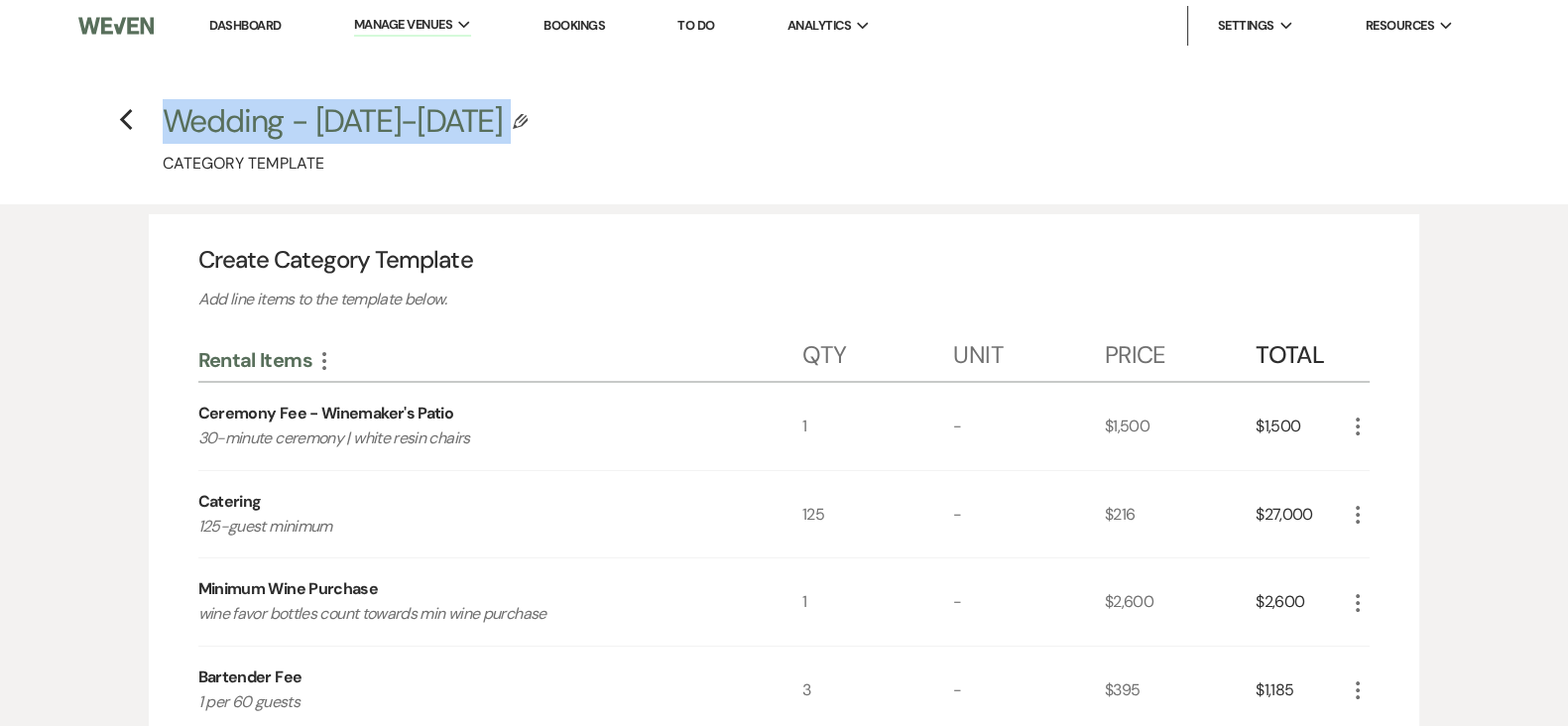 click on "Wedding - [DATE]-[DATE]" at bounding box center [332, 121] 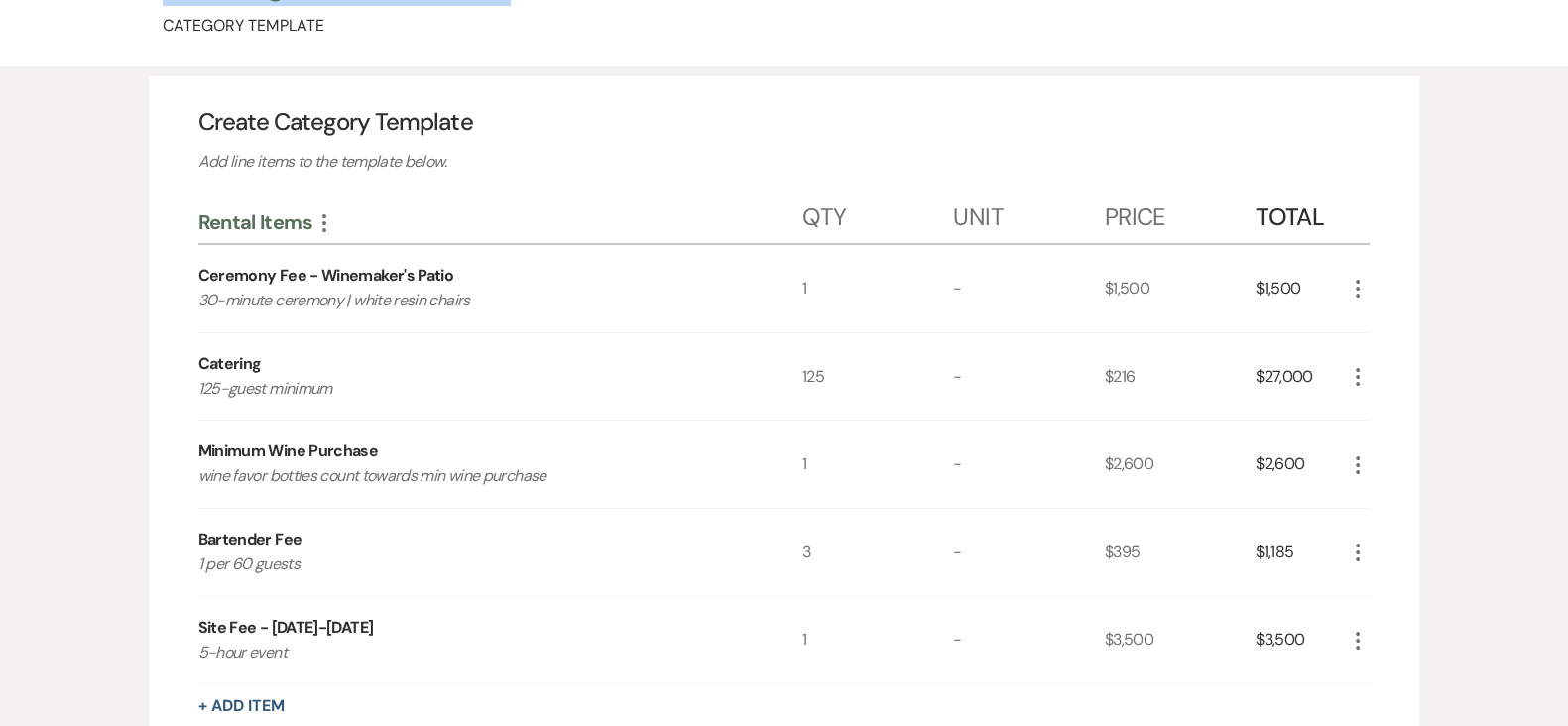 scroll, scrollTop: 139, scrollLeft: 0, axis: vertical 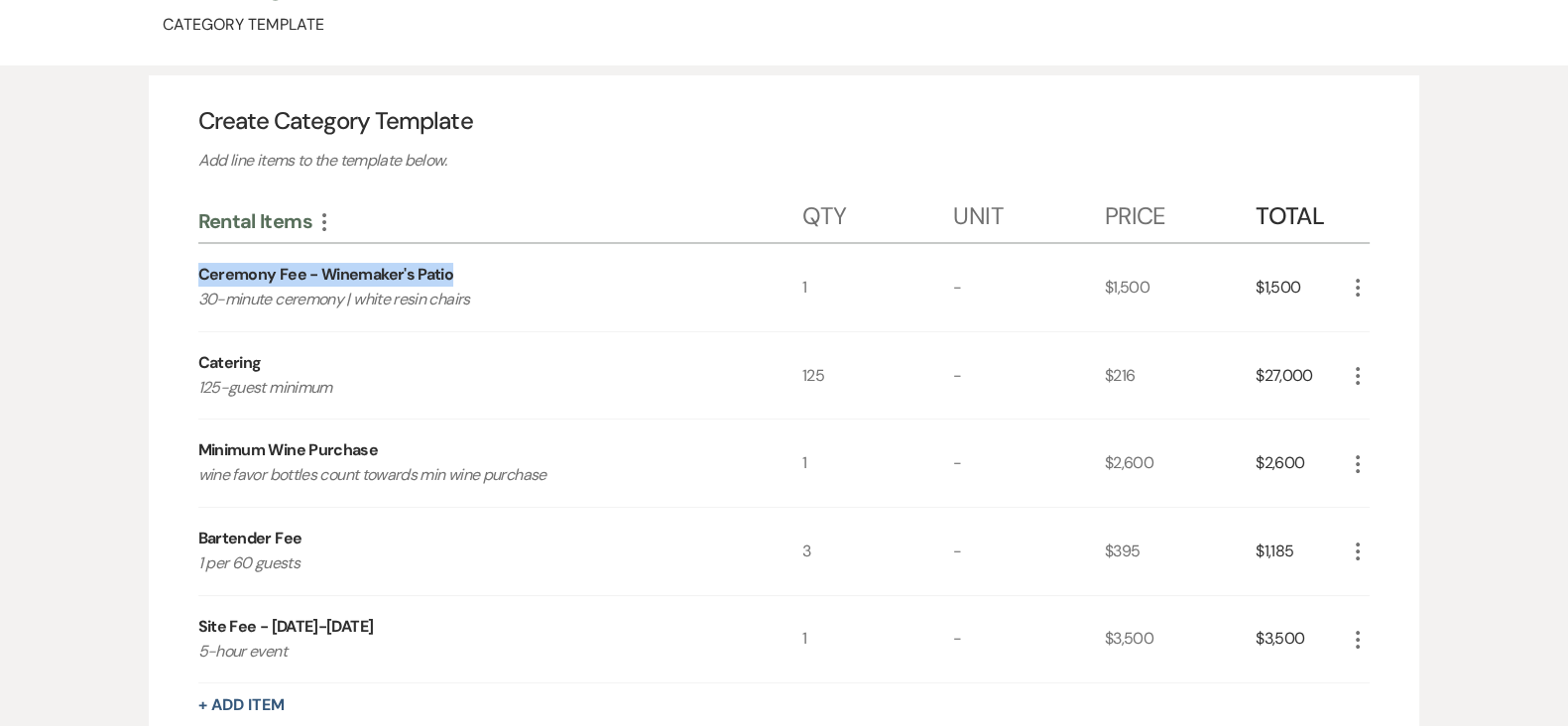 drag, startPoint x: 198, startPoint y: 269, endPoint x: 487, endPoint y: 278, distance: 289.1401 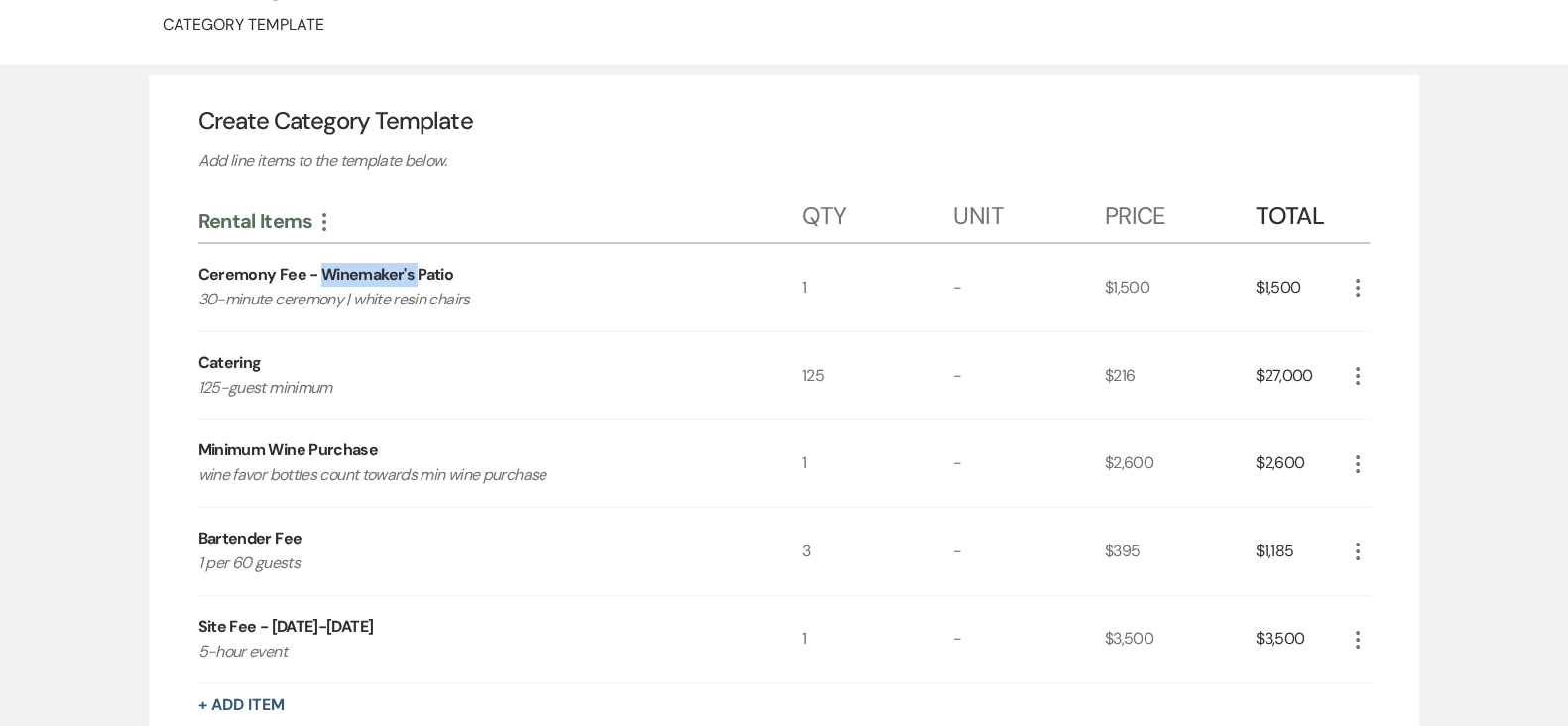click on "Ceremony Fee - Winemaker's Patio" at bounding box center (326, 275) 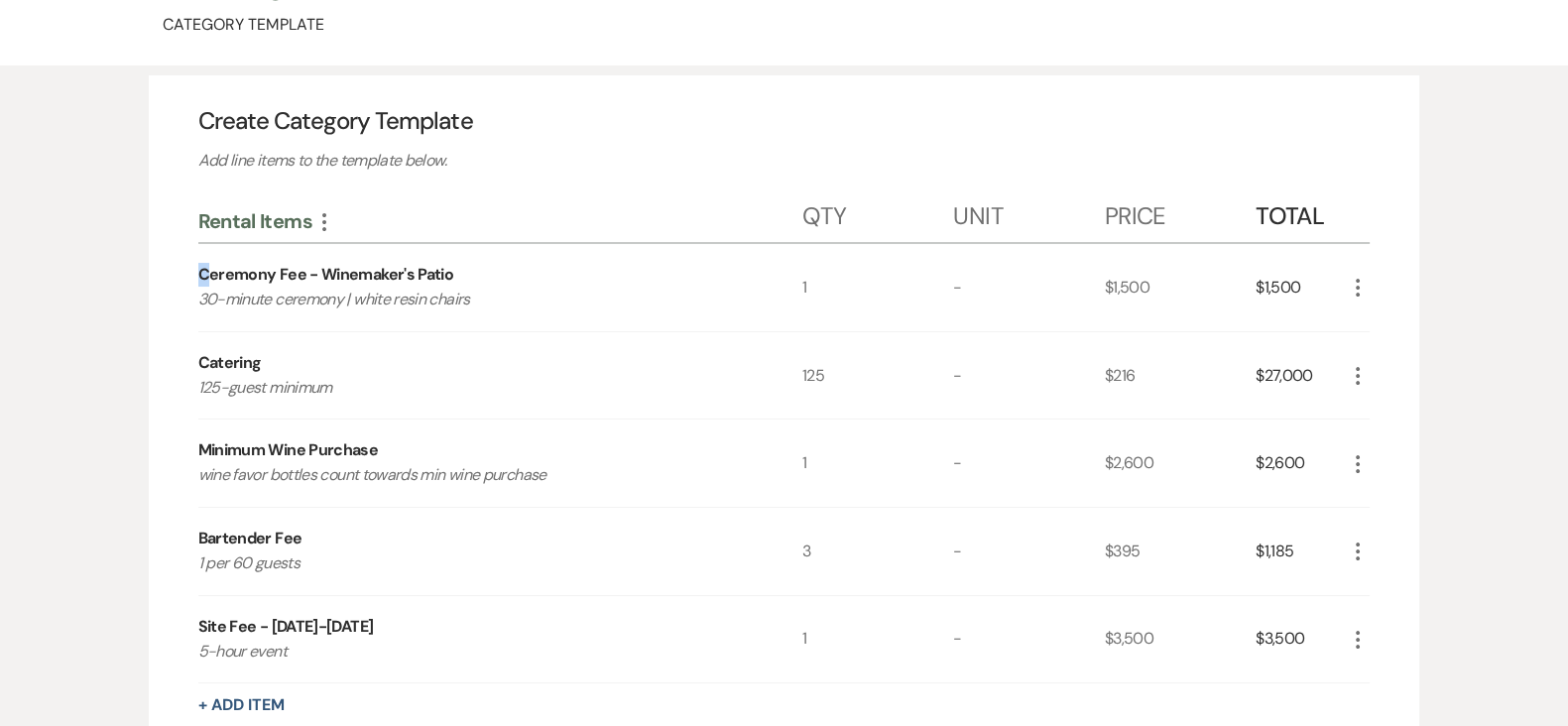 click on "Ceremony Fee - Winemaker's Patio" at bounding box center (326, 275) 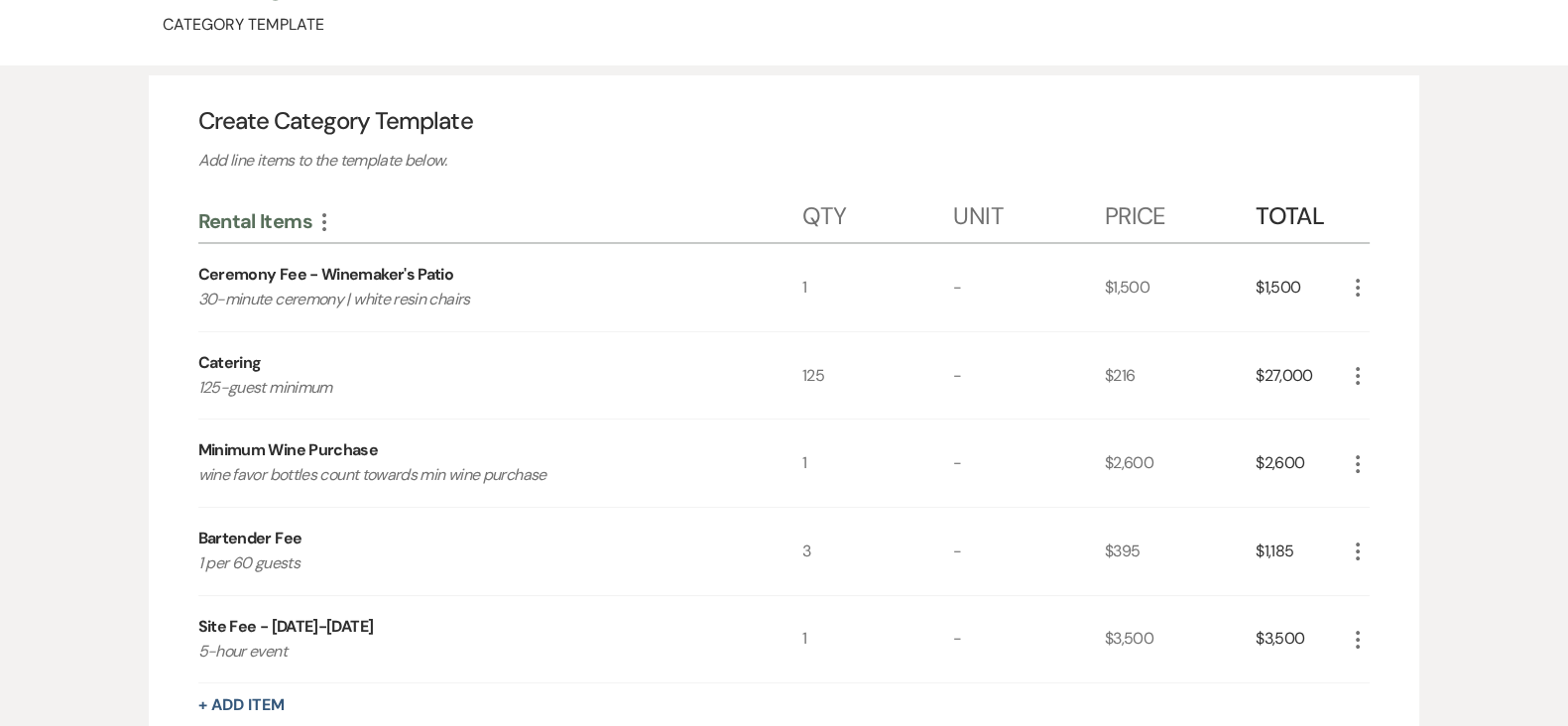 click on "Ceremony Fee - Winemaker's Patio" at bounding box center [326, 275] 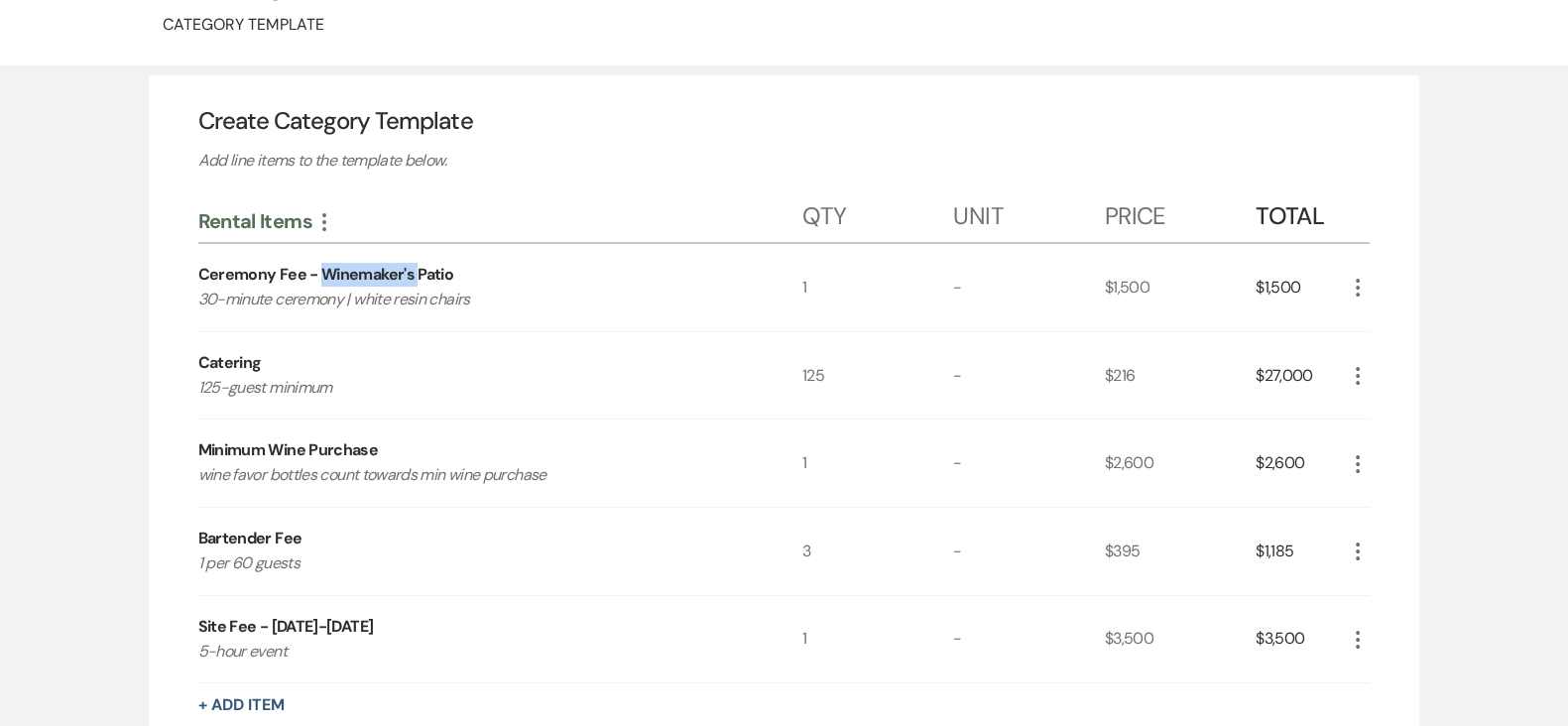 click on "Ceremony Fee - Winemaker's Patio" at bounding box center (326, 275) 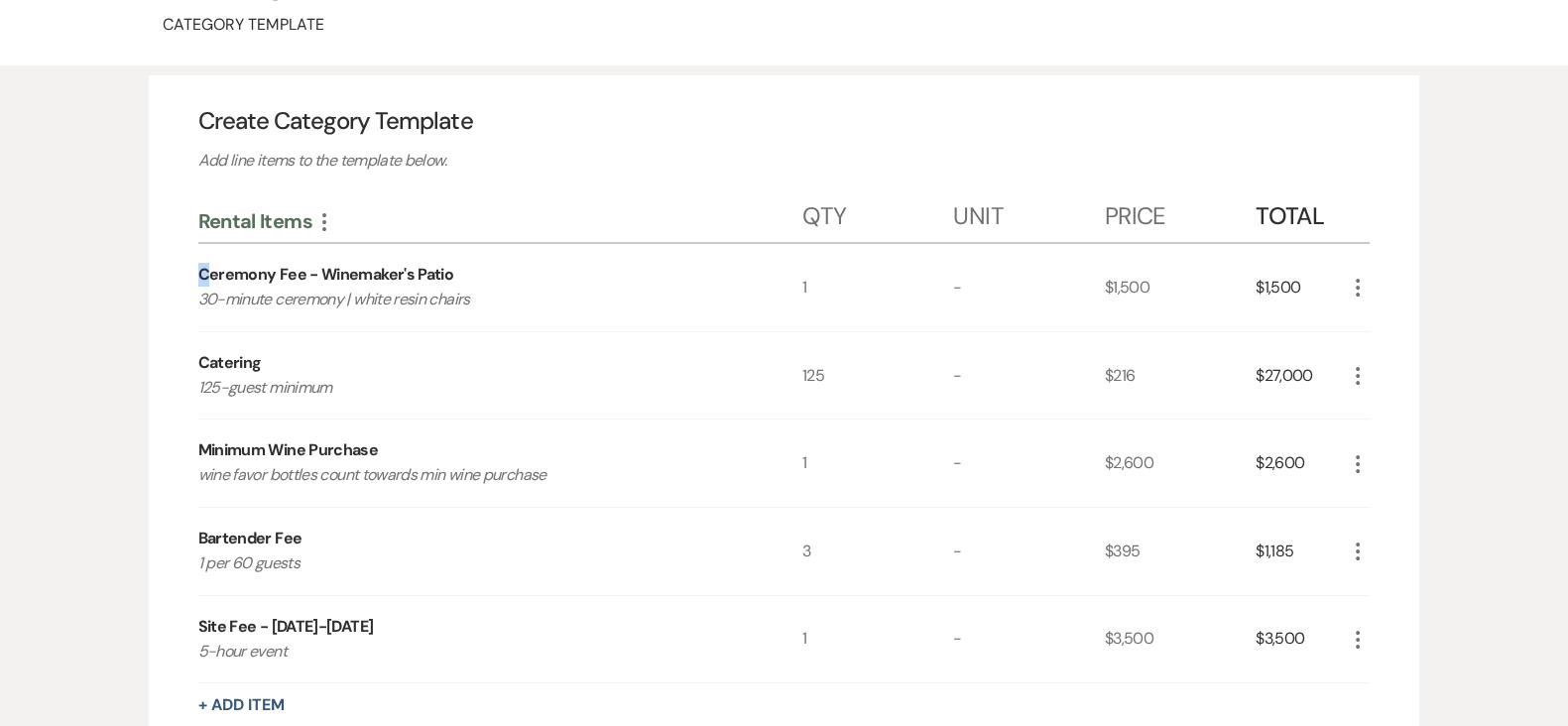 click on "Ceremony Fee - Winemaker's Patio" at bounding box center (326, 275) 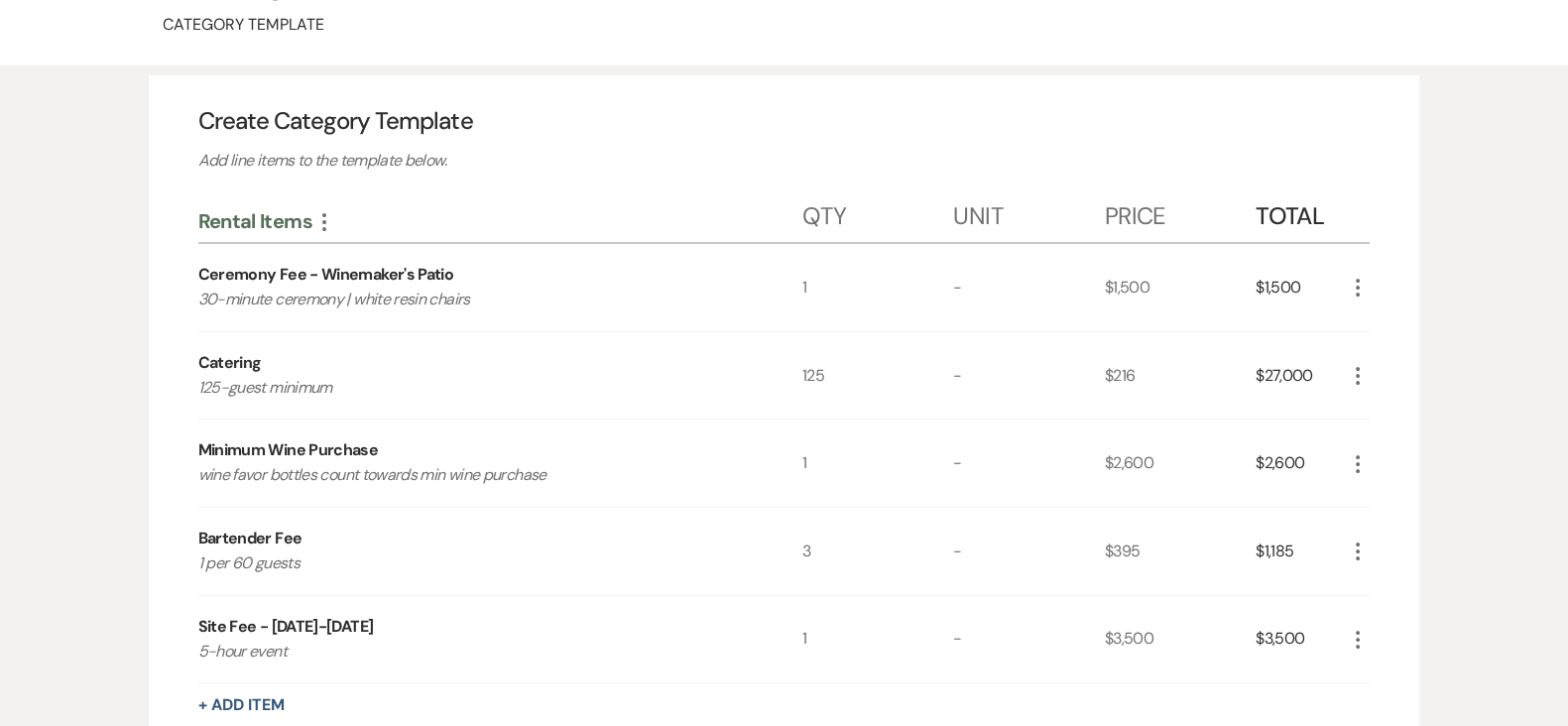 click on "Ceremony Fee - Winemaker's Patio" at bounding box center [326, 275] 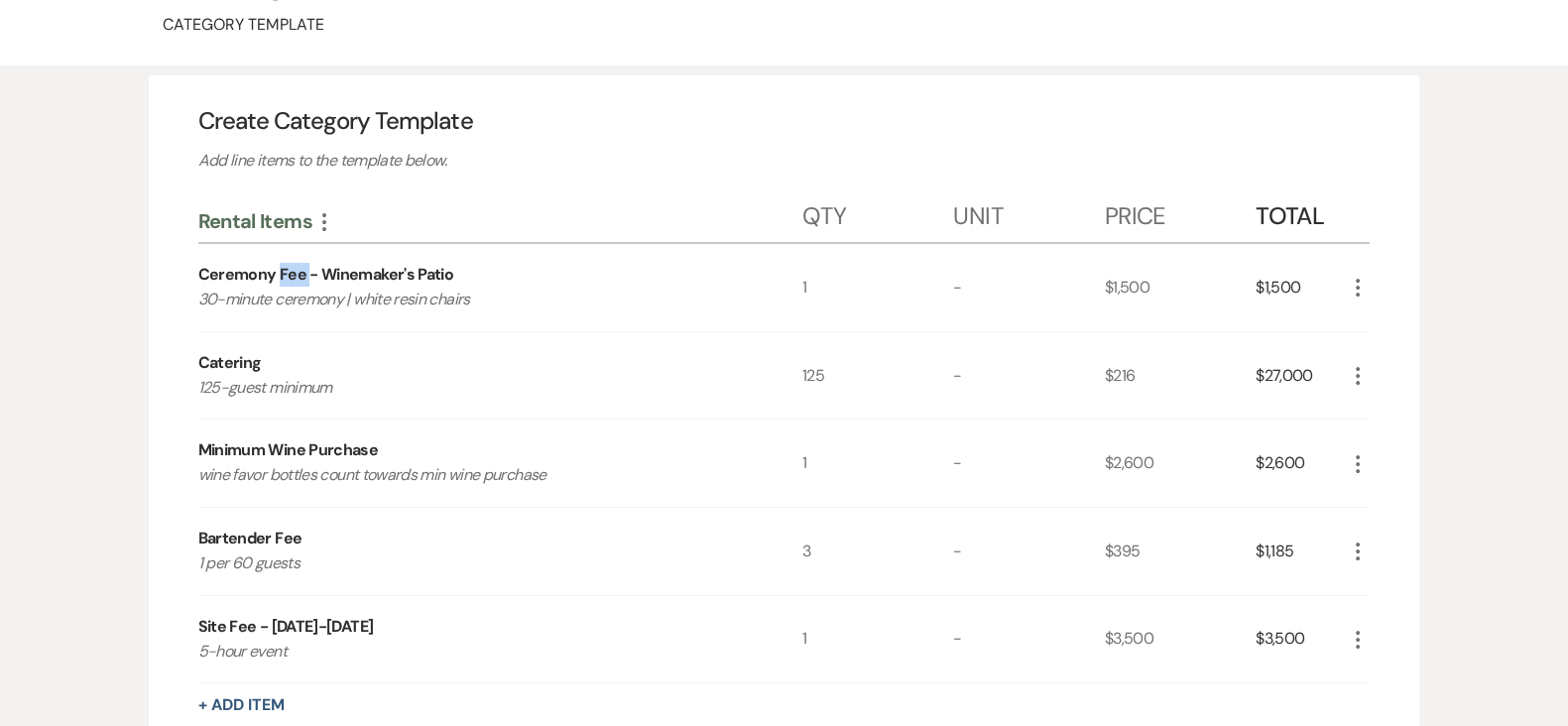 click on "Ceremony Fee - Winemaker's Patio" at bounding box center (326, 275) 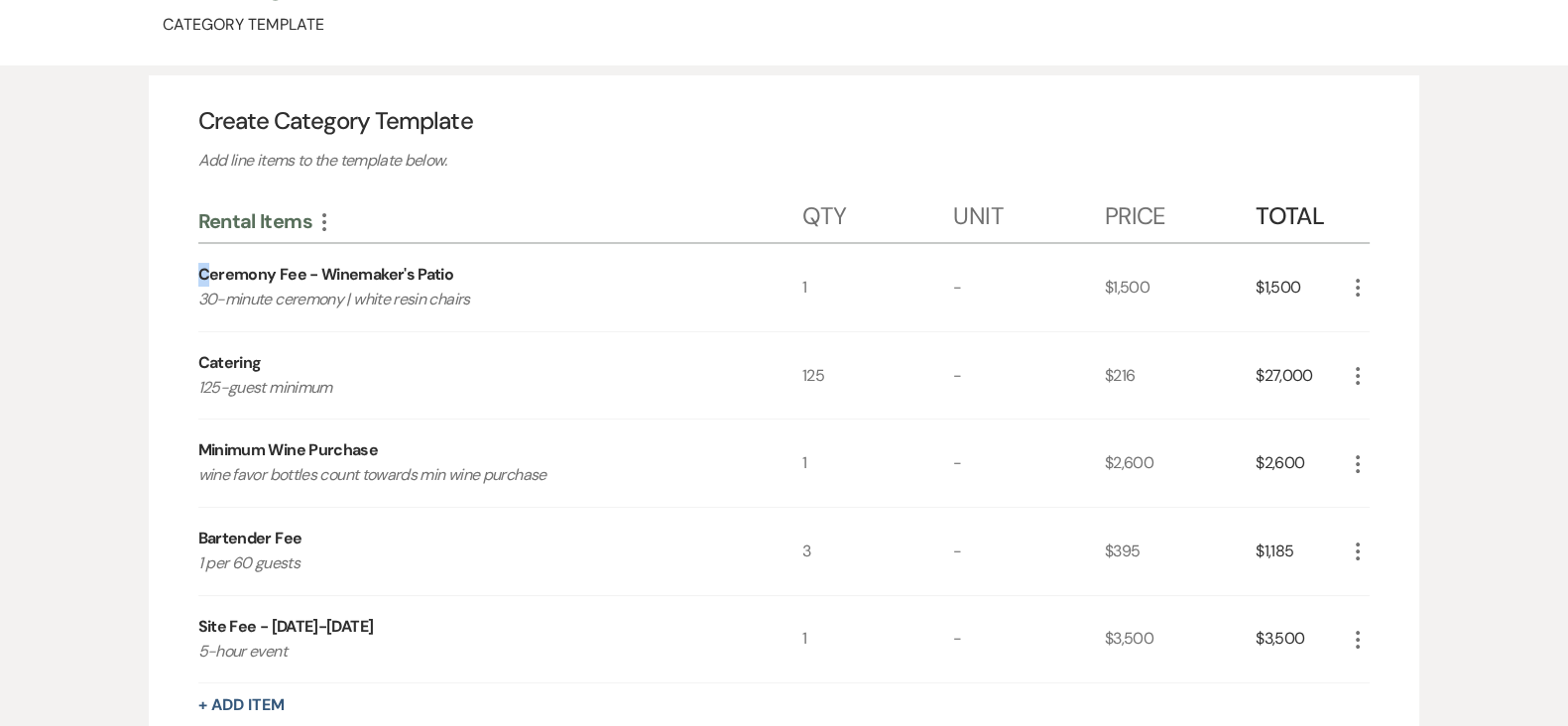 click on "Ceremony Fee - Winemaker's Patio" at bounding box center [326, 275] 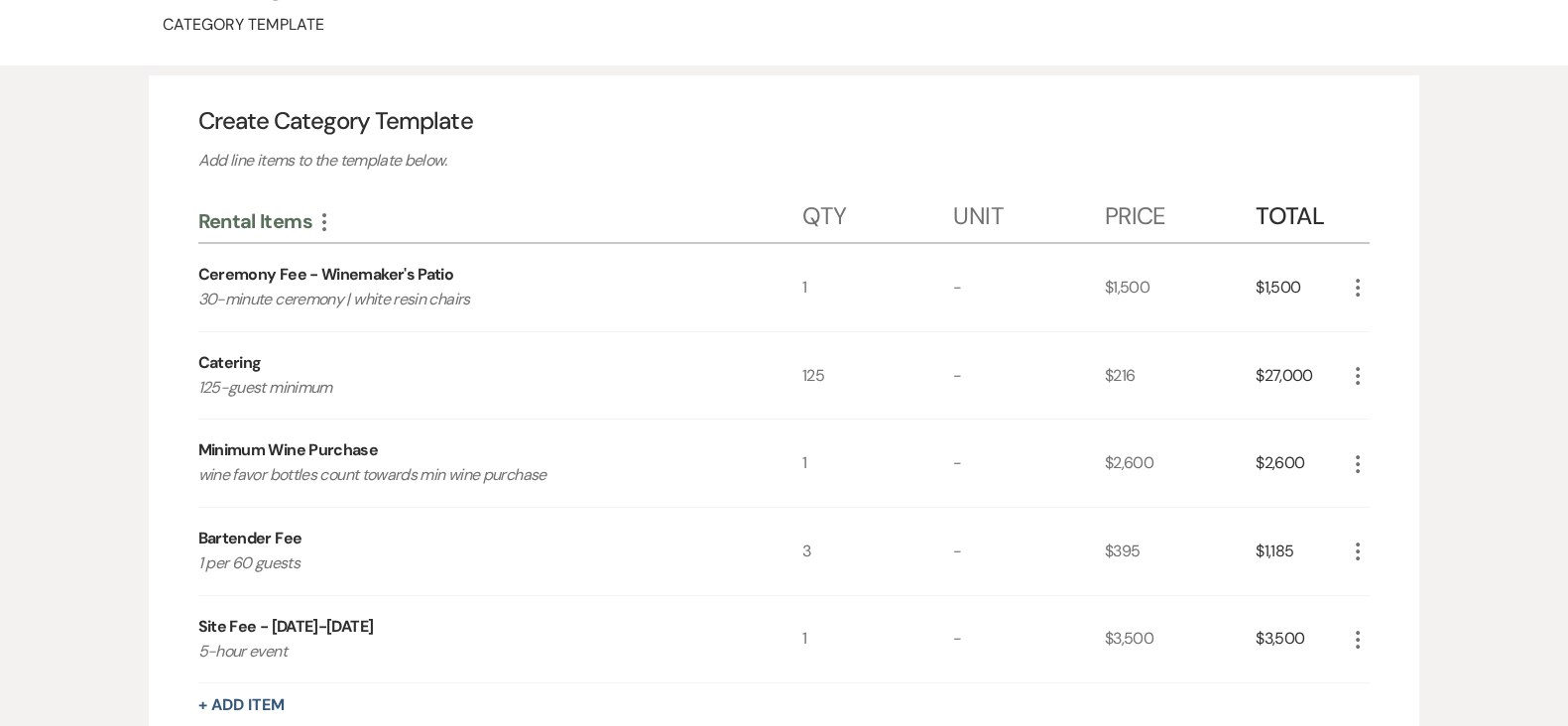 click on "Create Category Template Add line items to the template below. Rental Items More Qty Unit Price Total Ceremony Fee - Winemaker's Patio 30-minute ceremony | white resin chairs 1 - $1,500 $1,500 More Catering 125-guest minimum 125 - $216 $27,000 More Minimum Wine Purchase wine favor bottles count towards min wine purchase 1 - $2,600 $2,600 More Bartender Fee 1 per 60 guests  3 - $395 $1,185 More Site Fee - [DATE]-[DATE] 5-hour event 1 - $3,500 $3,500 More + Add Item Category Subtotal $35,785 Service Fee (22%) $7,872.70 More NJ Sales Tax (6.625%) $2,892.32 More + Add tax, fee, or discount Category Total $46,550.02" at bounding box center (784, 556) 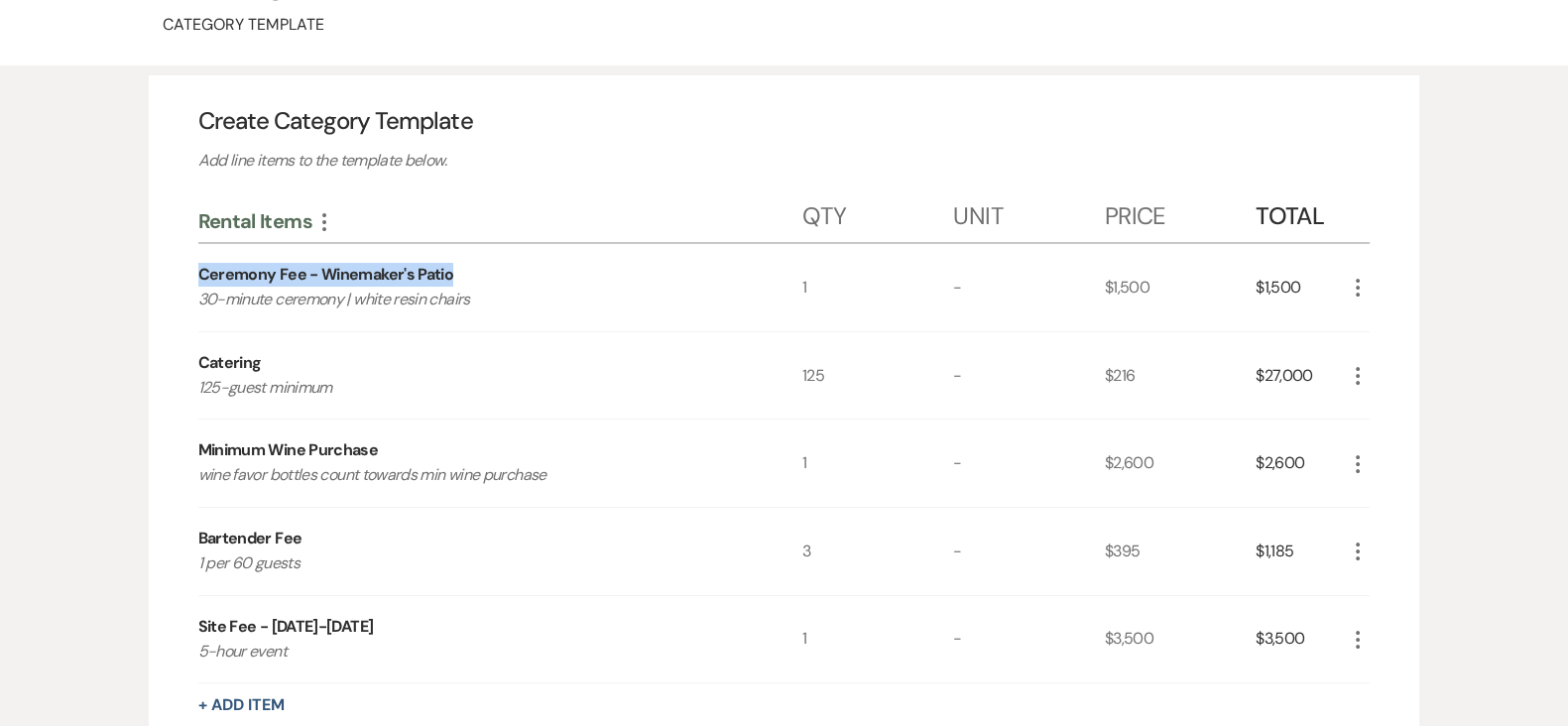 drag, startPoint x: 199, startPoint y: 270, endPoint x: 470, endPoint y: 273, distance: 271.0166 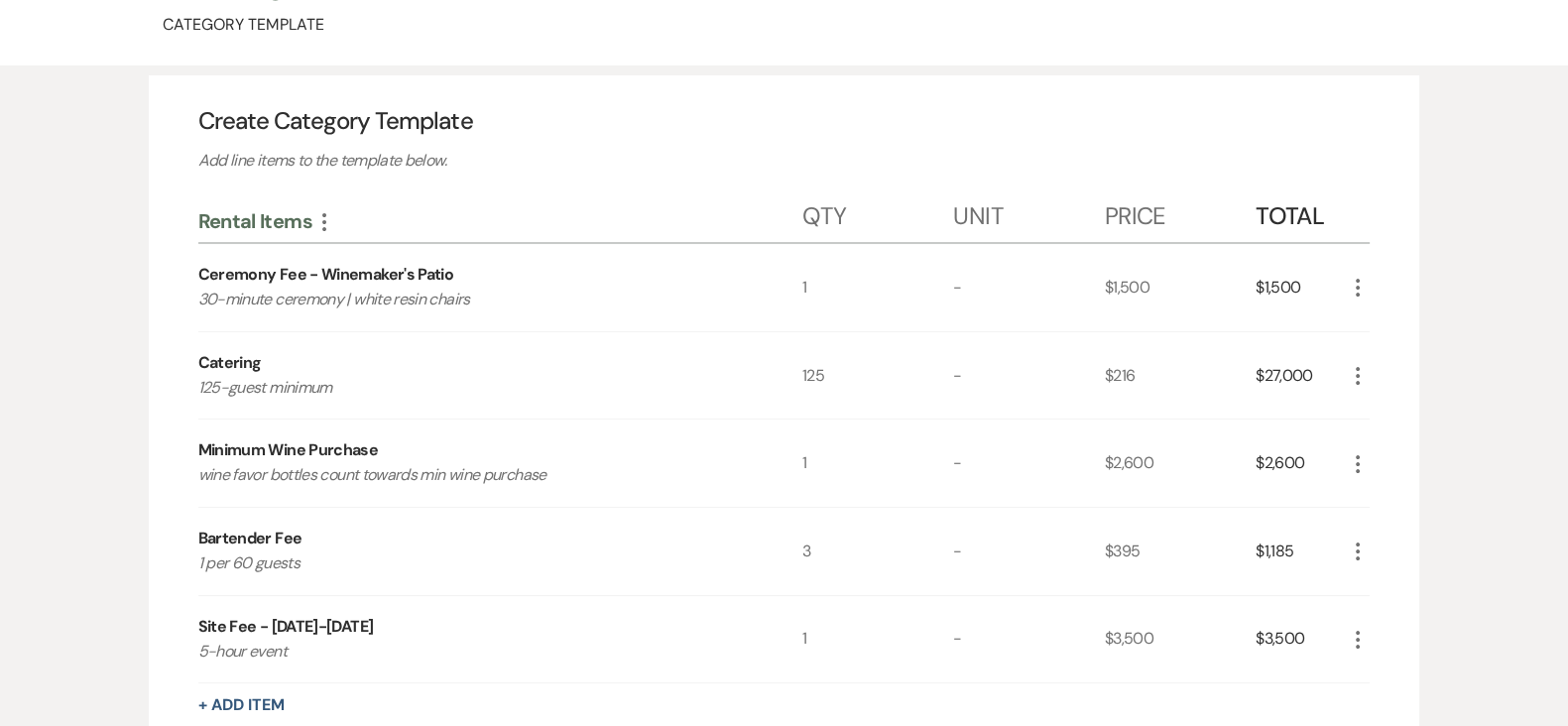 click on "$1,500" at bounding box center [1180, 288] 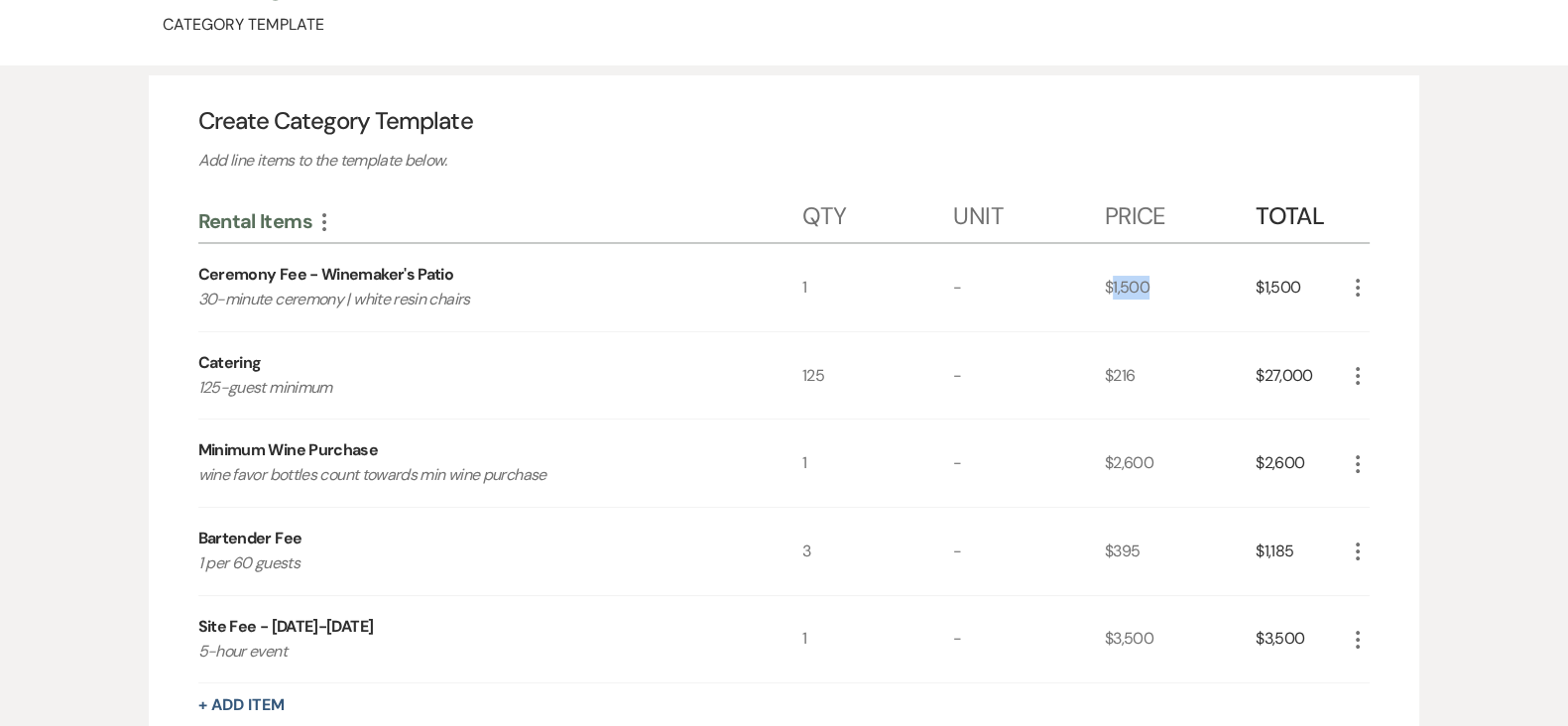 click on "$1,500" at bounding box center (1180, 288) 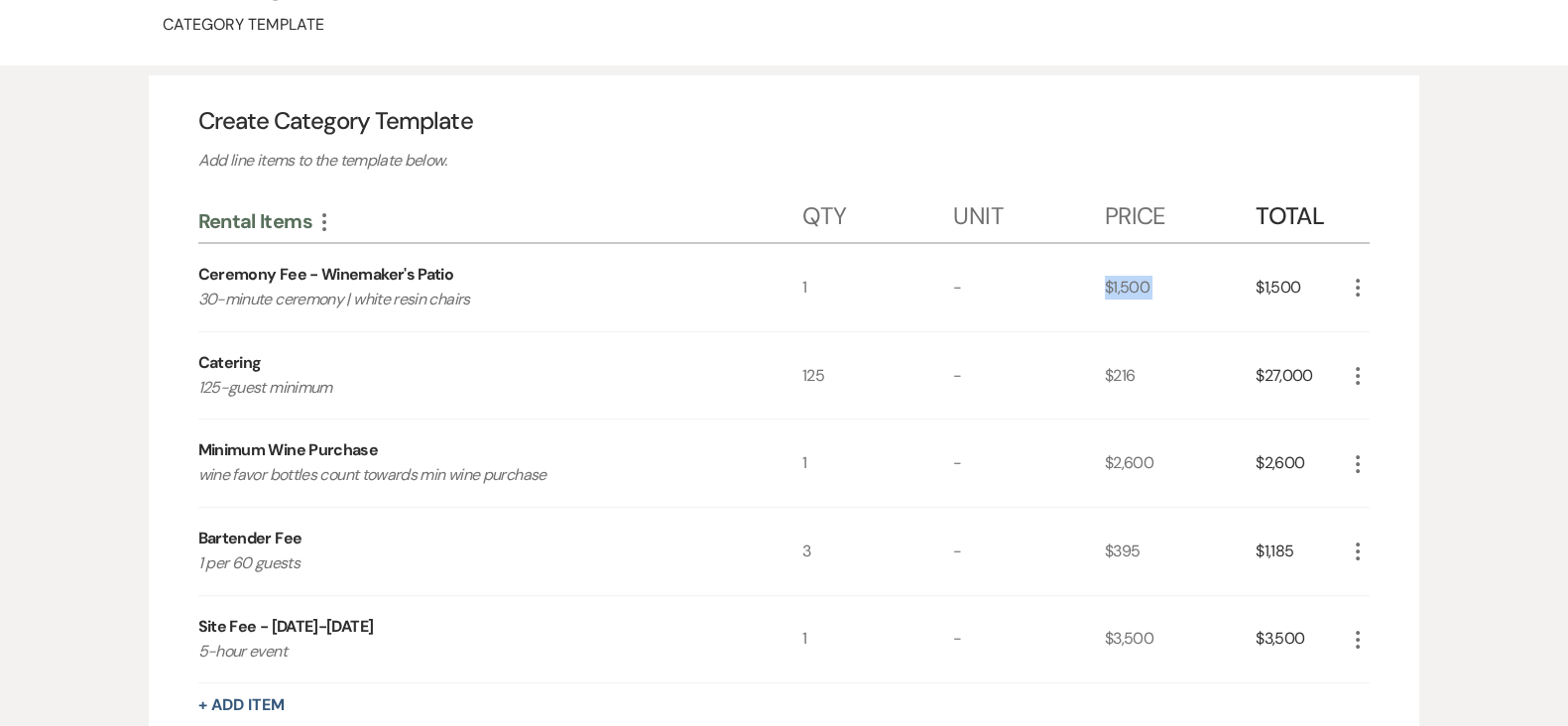 click on "$1,500" at bounding box center [1180, 288] 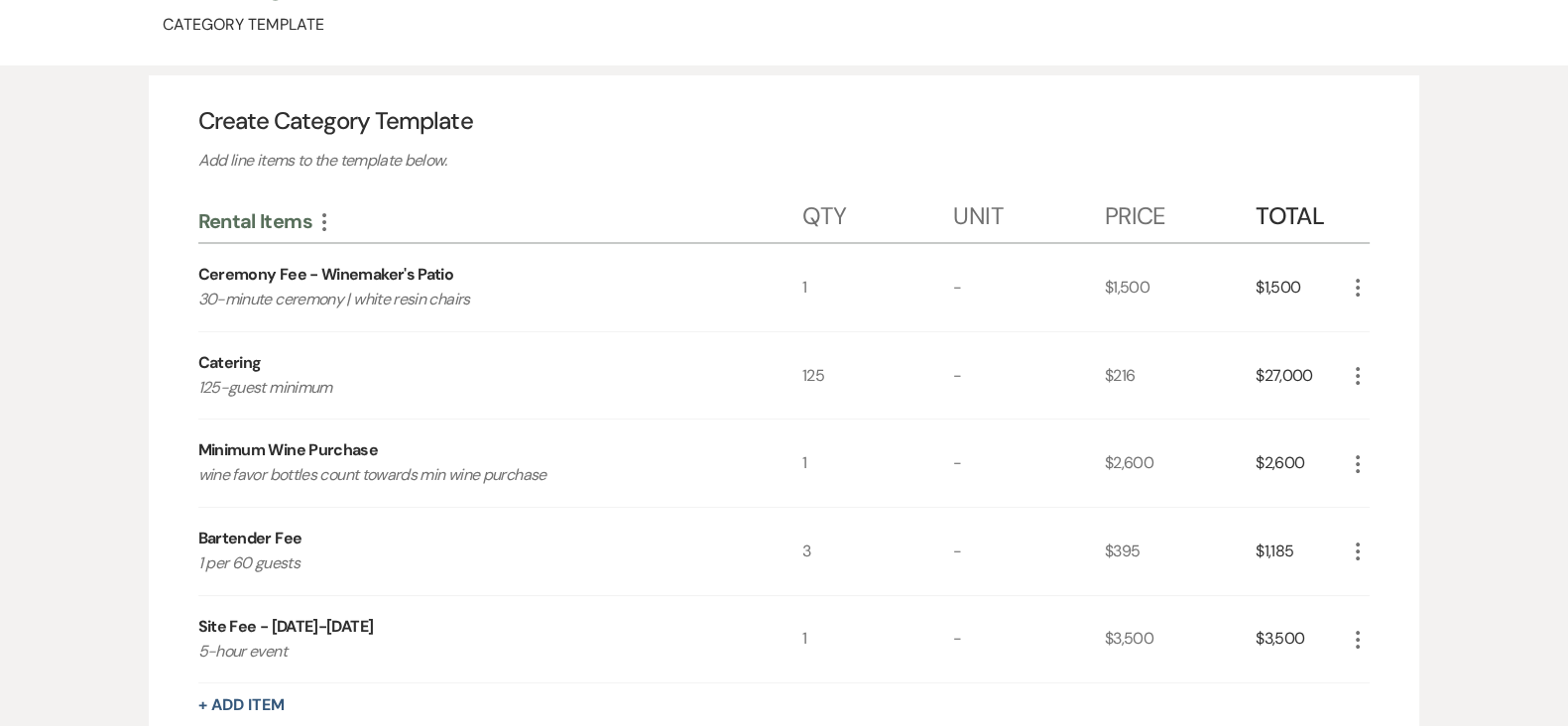 click on "Ceremony Fee - Winemaker's Patio" at bounding box center [326, 275] 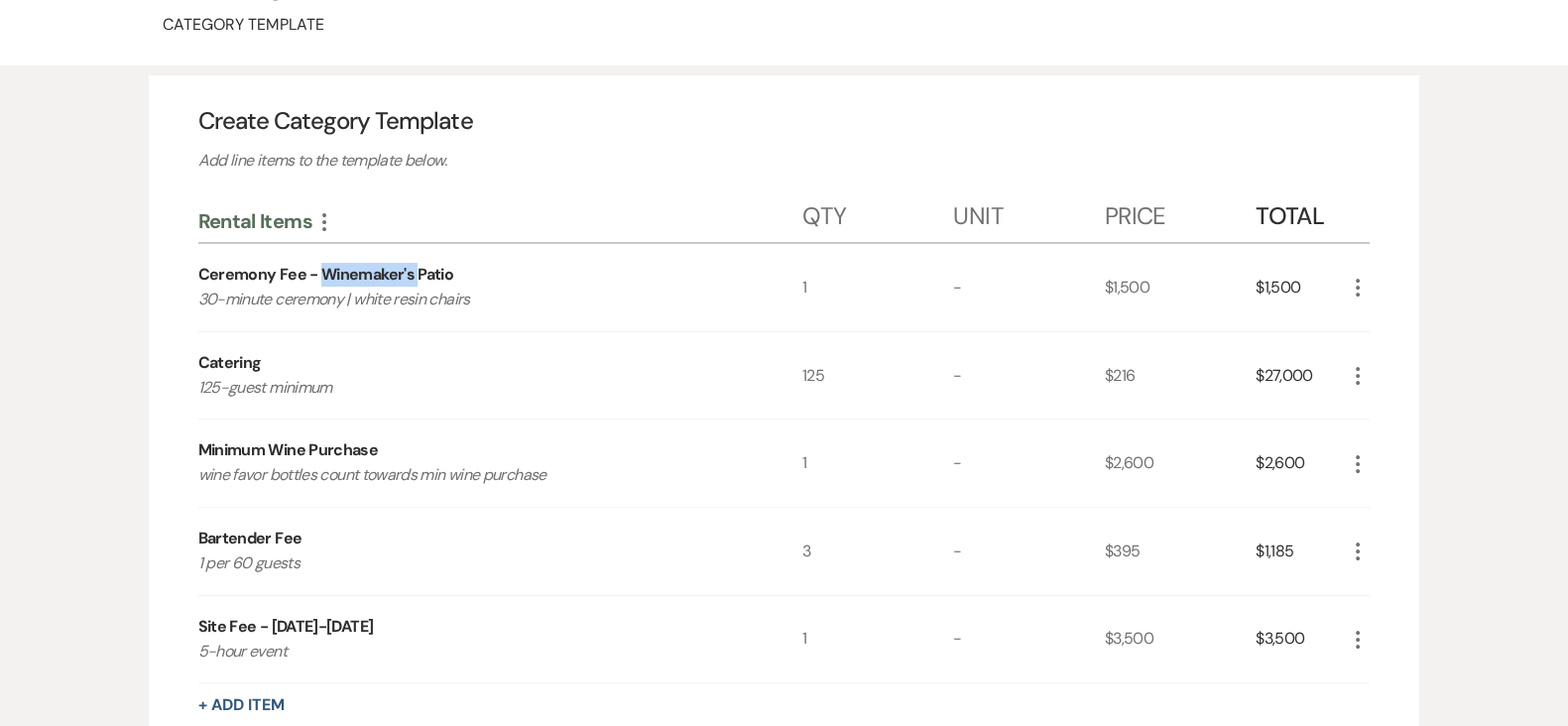click on "Ceremony Fee - Winemaker's Patio" at bounding box center (326, 275) 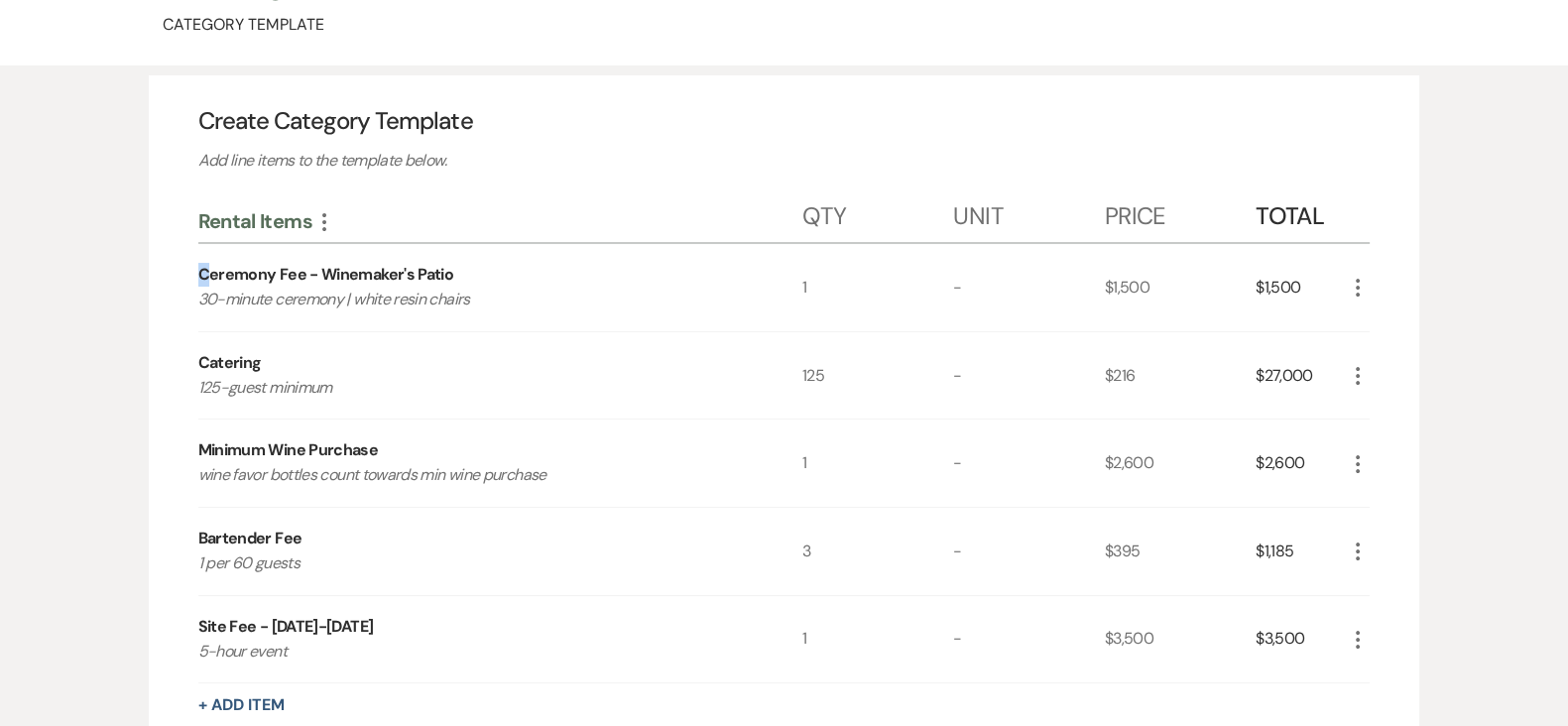 click on "Ceremony Fee - Winemaker's Patio" at bounding box center [326, 275] 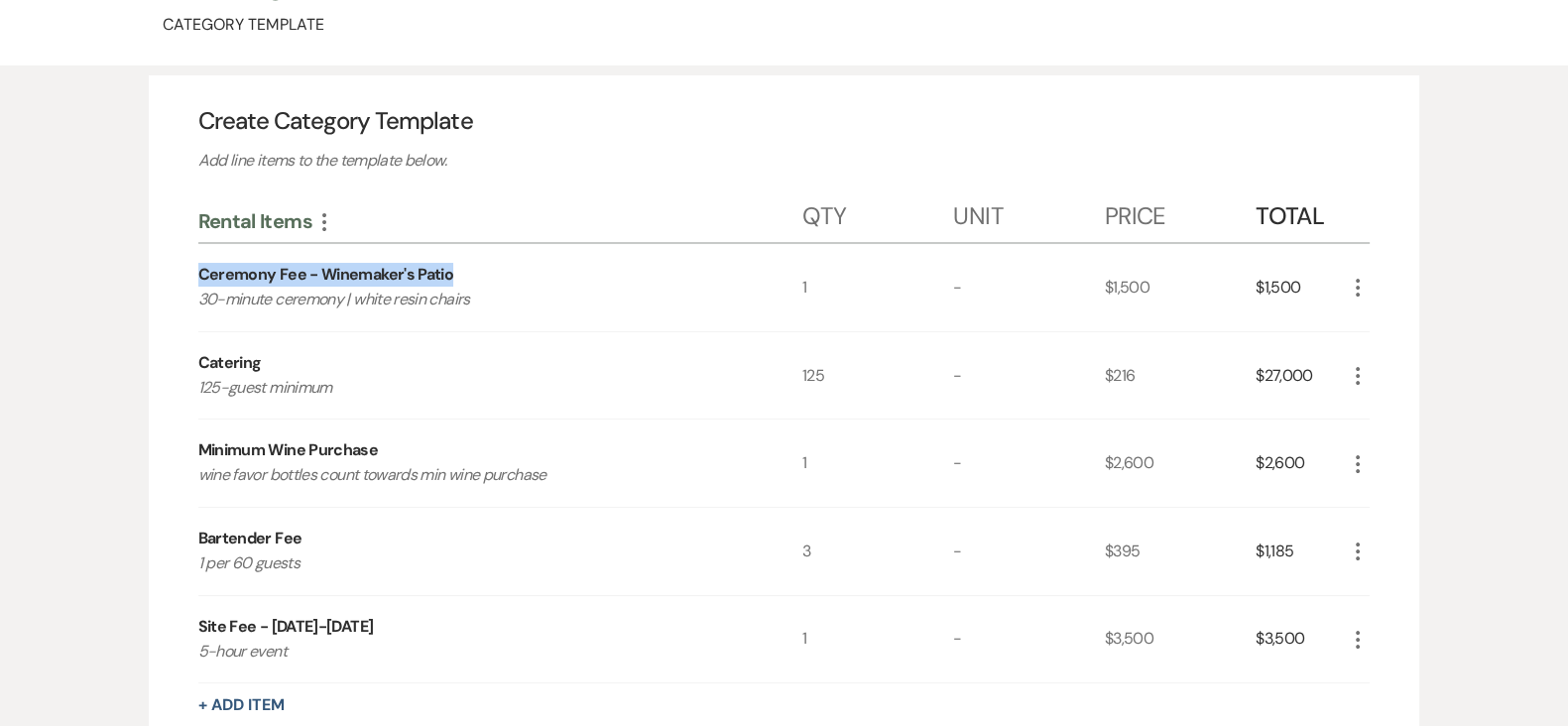 drag, startPoint x: 240, startPoint y: 262, endPoint x: 513, endPoint y: 283, distance: 273.8065 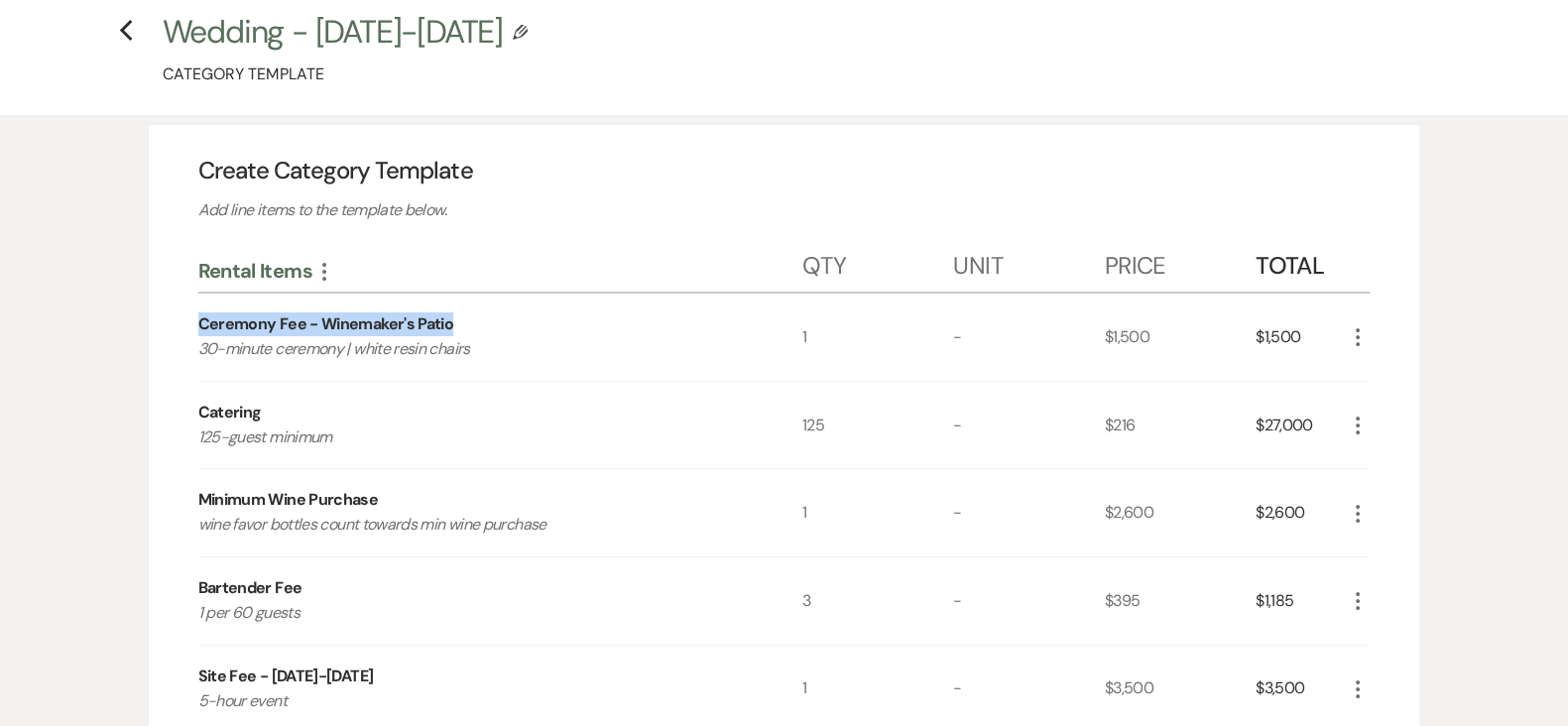 scroll, scrollTop: 0, scrollLeft: 0, axis: both 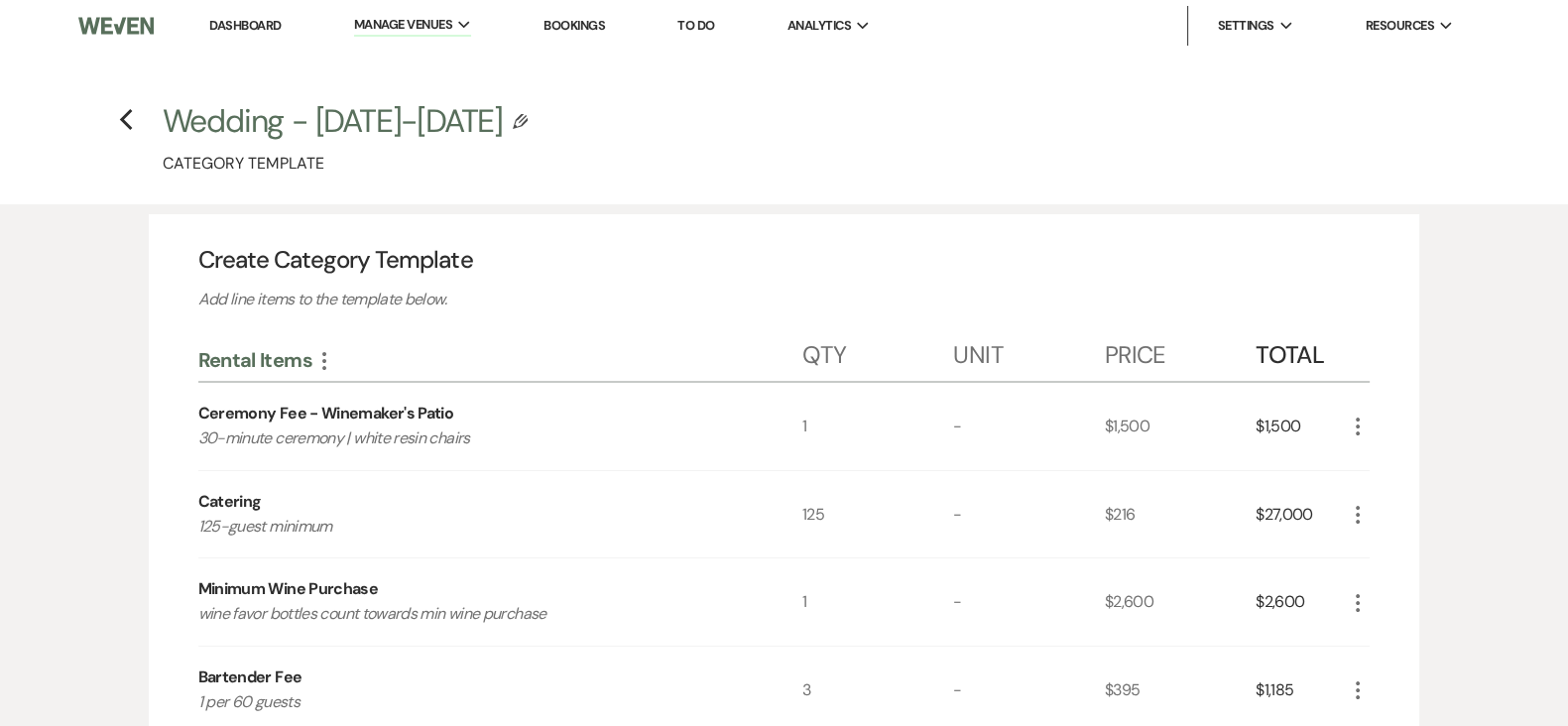 click on "Wedding - [DATE]-[DATE]" at bounding box center [332, 121] 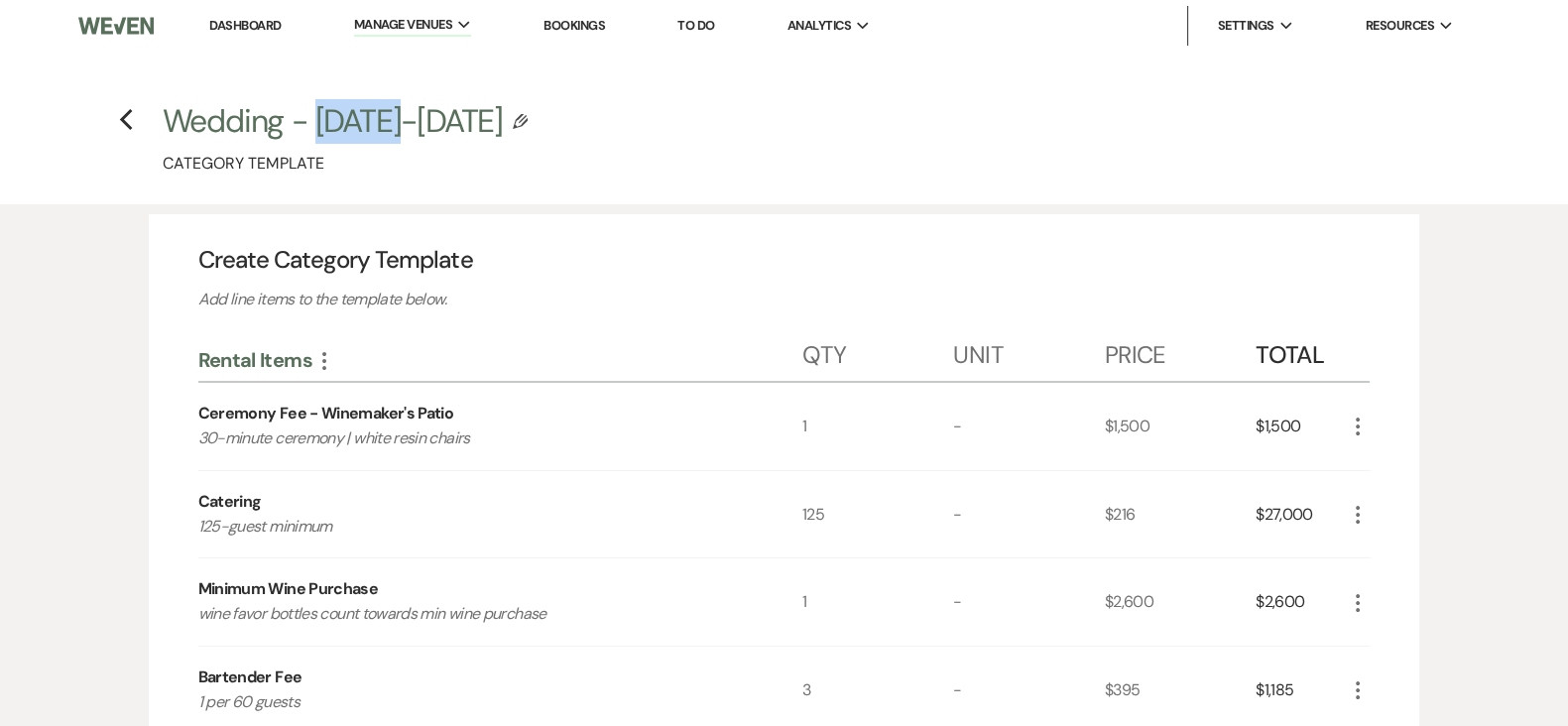click on "Wedding - [DATE]-[DATE]" at bounding box center (332, 121) 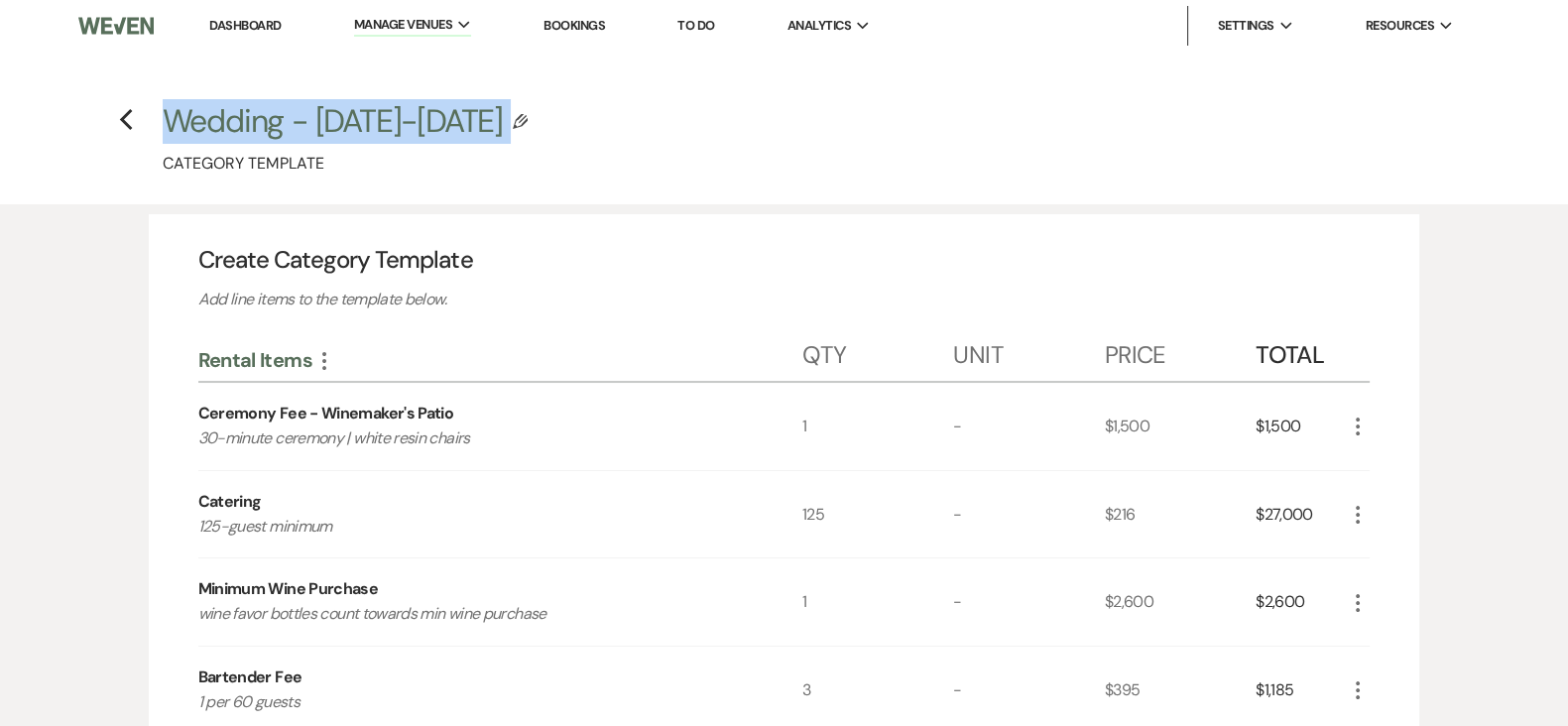 click on "Wedding - [DATE]-[DATE]" at bounding box center [332, 121] 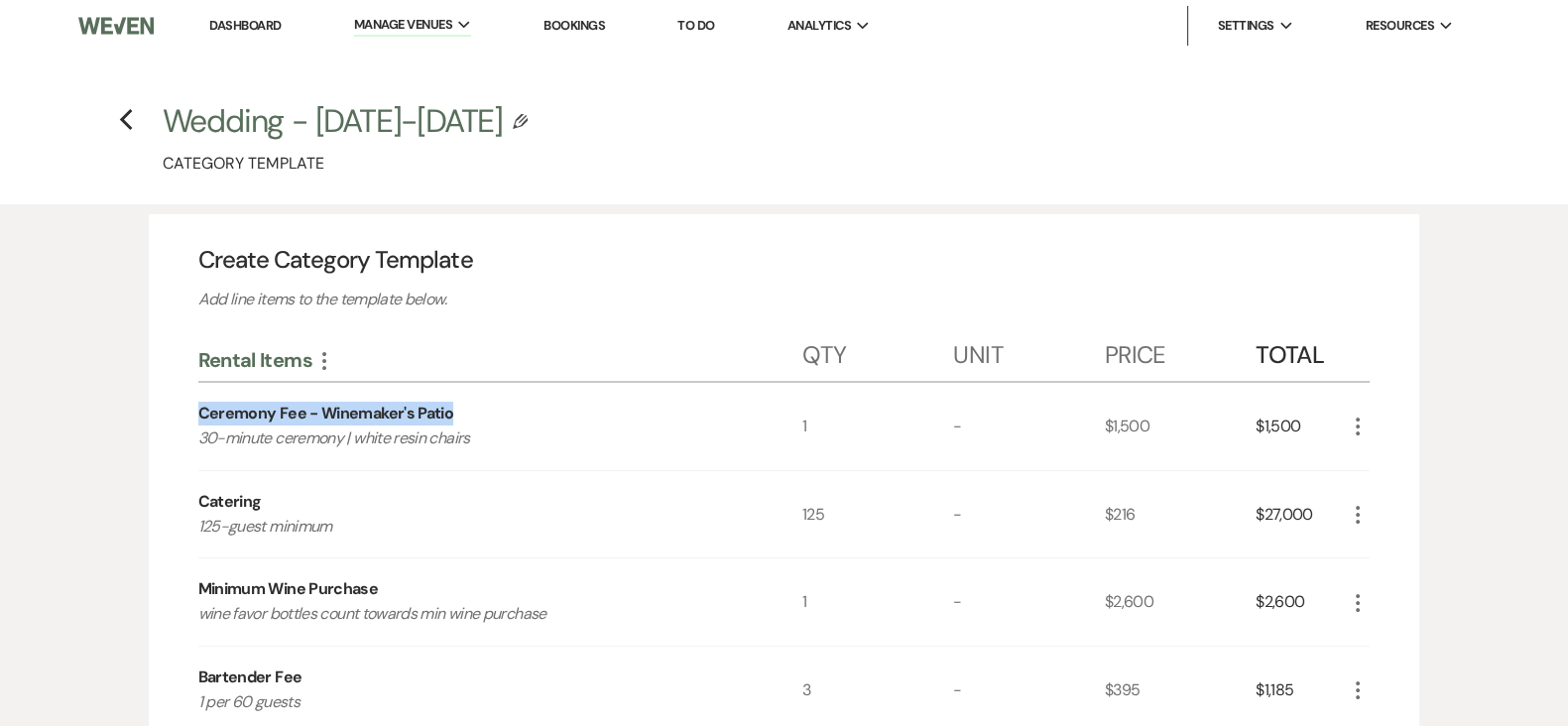 drag, startPoint x: 251, startPoint y: 409, endPoint x: 468, endPoint y: 409, distance: 217 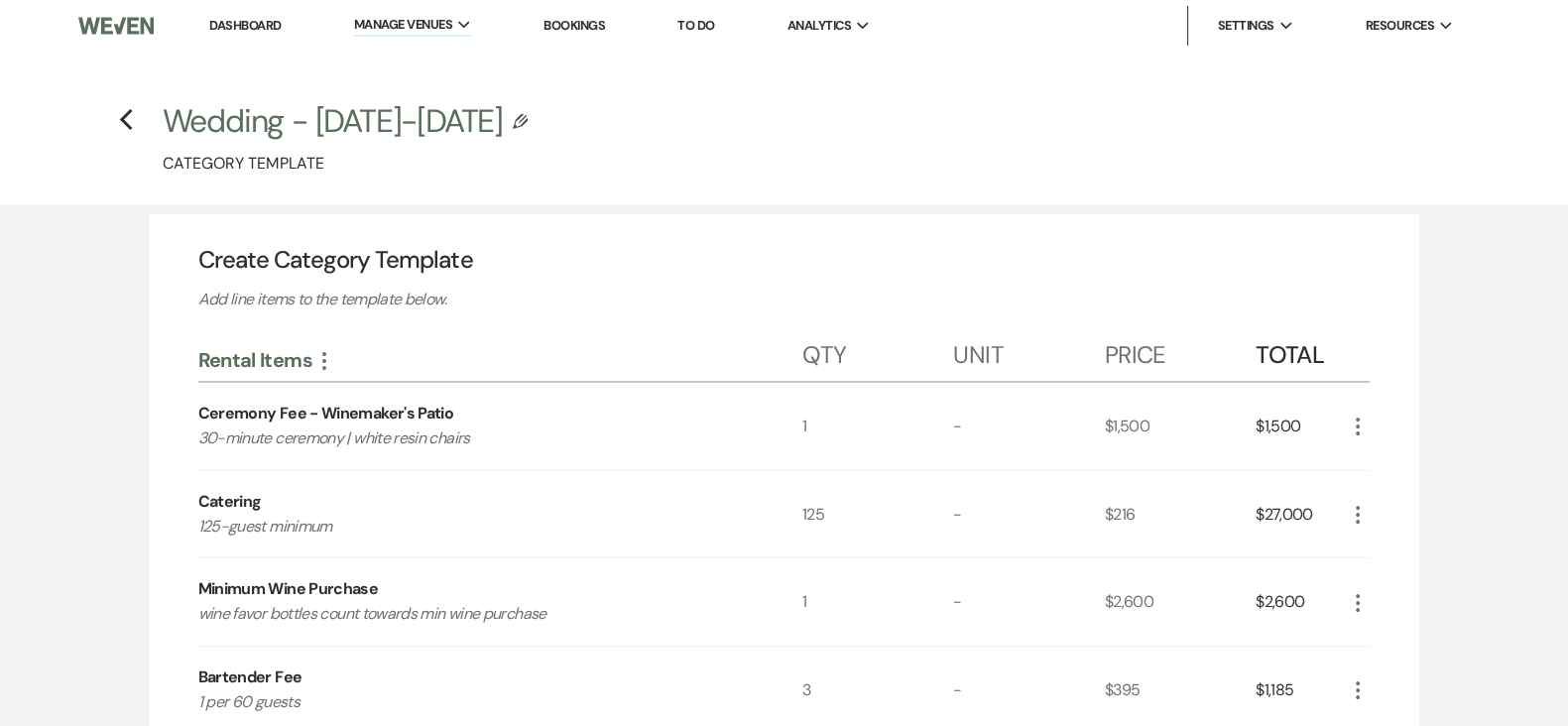 click on "Catering" at bounding box center [230, 502] 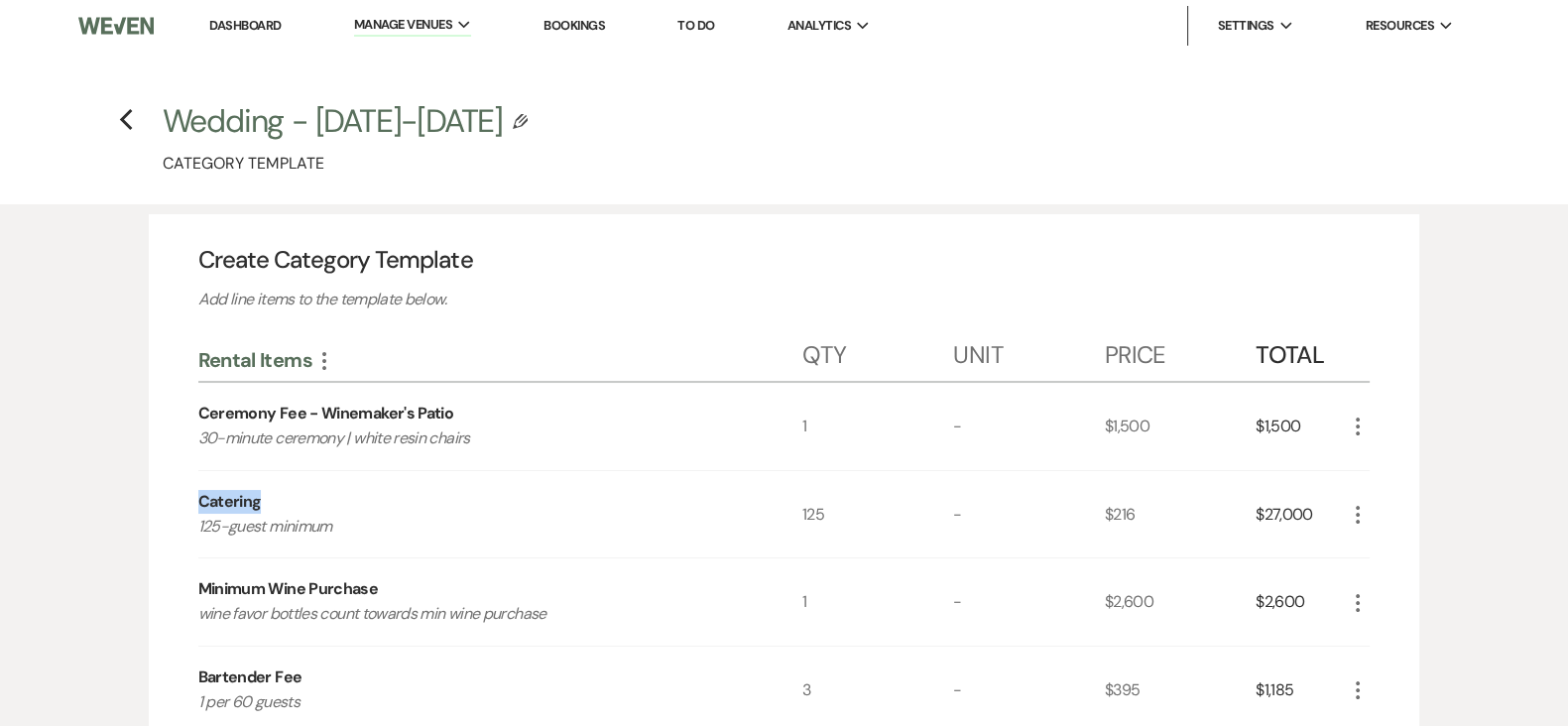 click on "Catering" at bounding box center (230, 502) 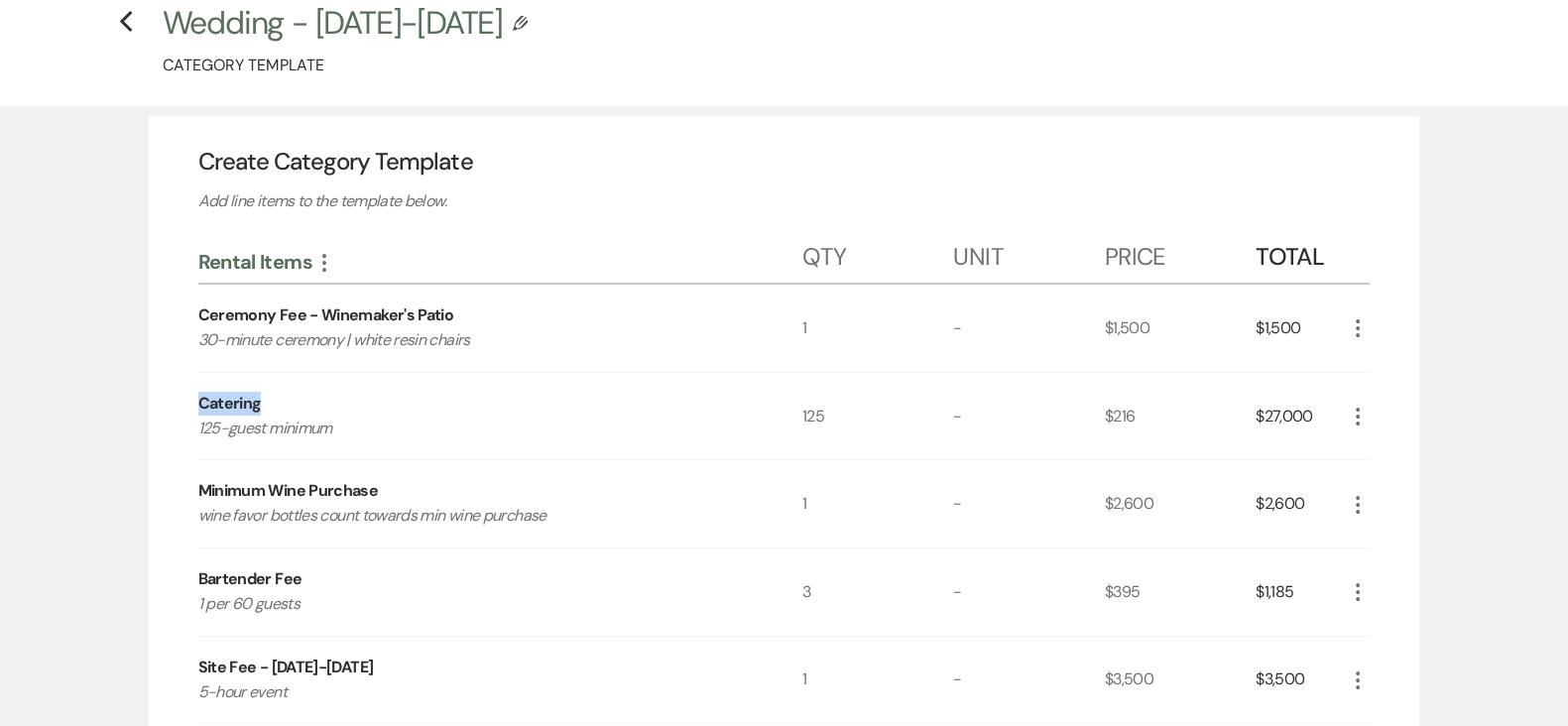 scroll, scrollTop: 206, scrollLeft: 0, axis: vertical 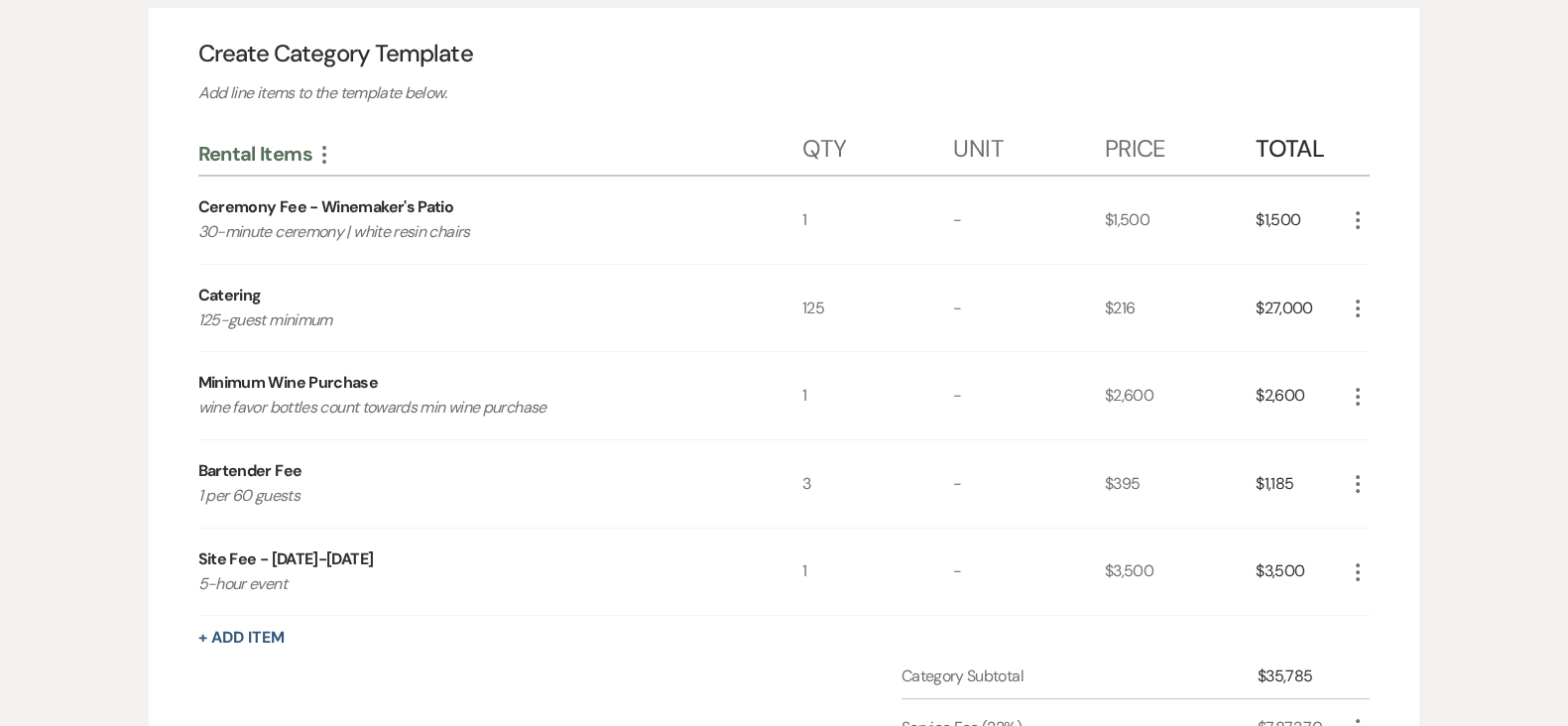 click on "Minimum Wine Purchase" at bounding box center (289, 383) 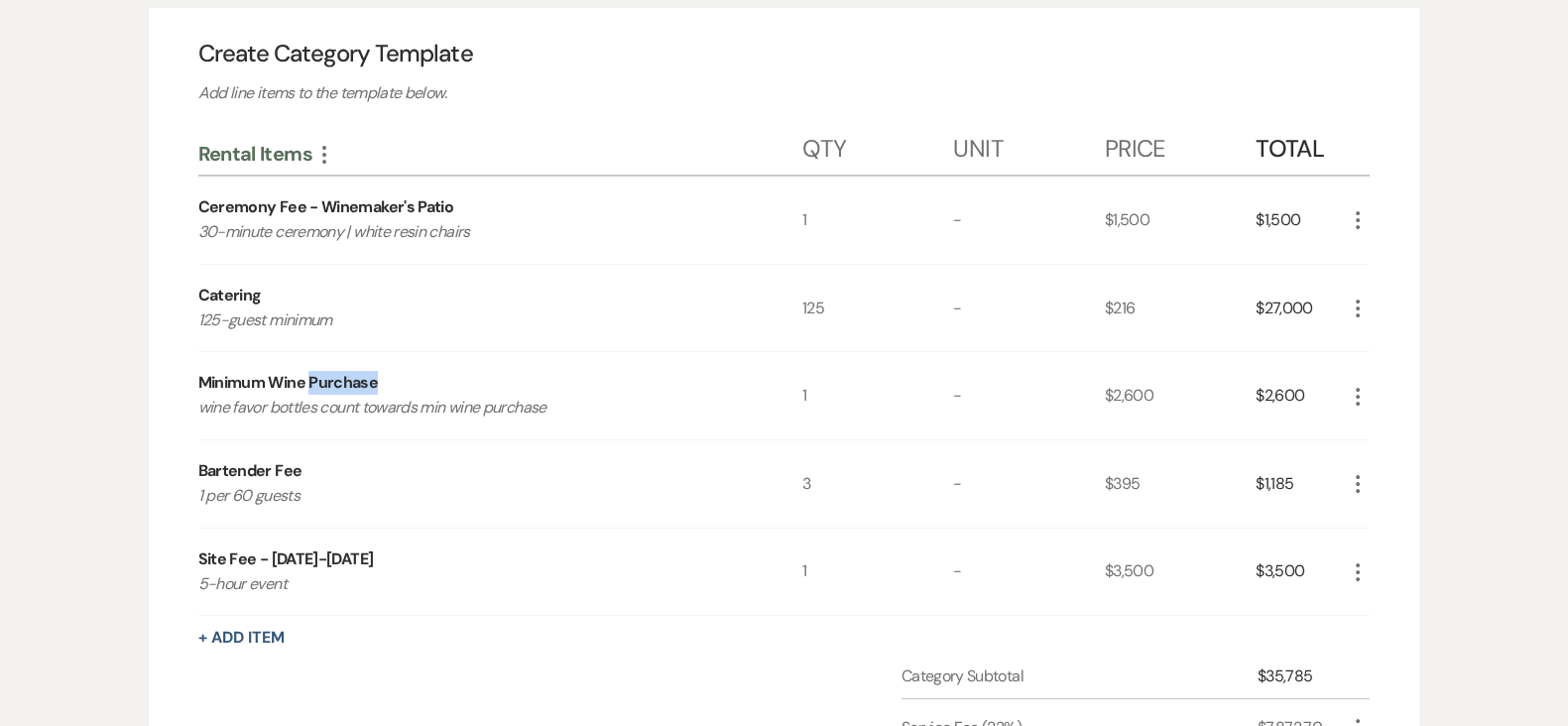 click on "Minimum Wine Purchase" at bounding box center (289, 383) 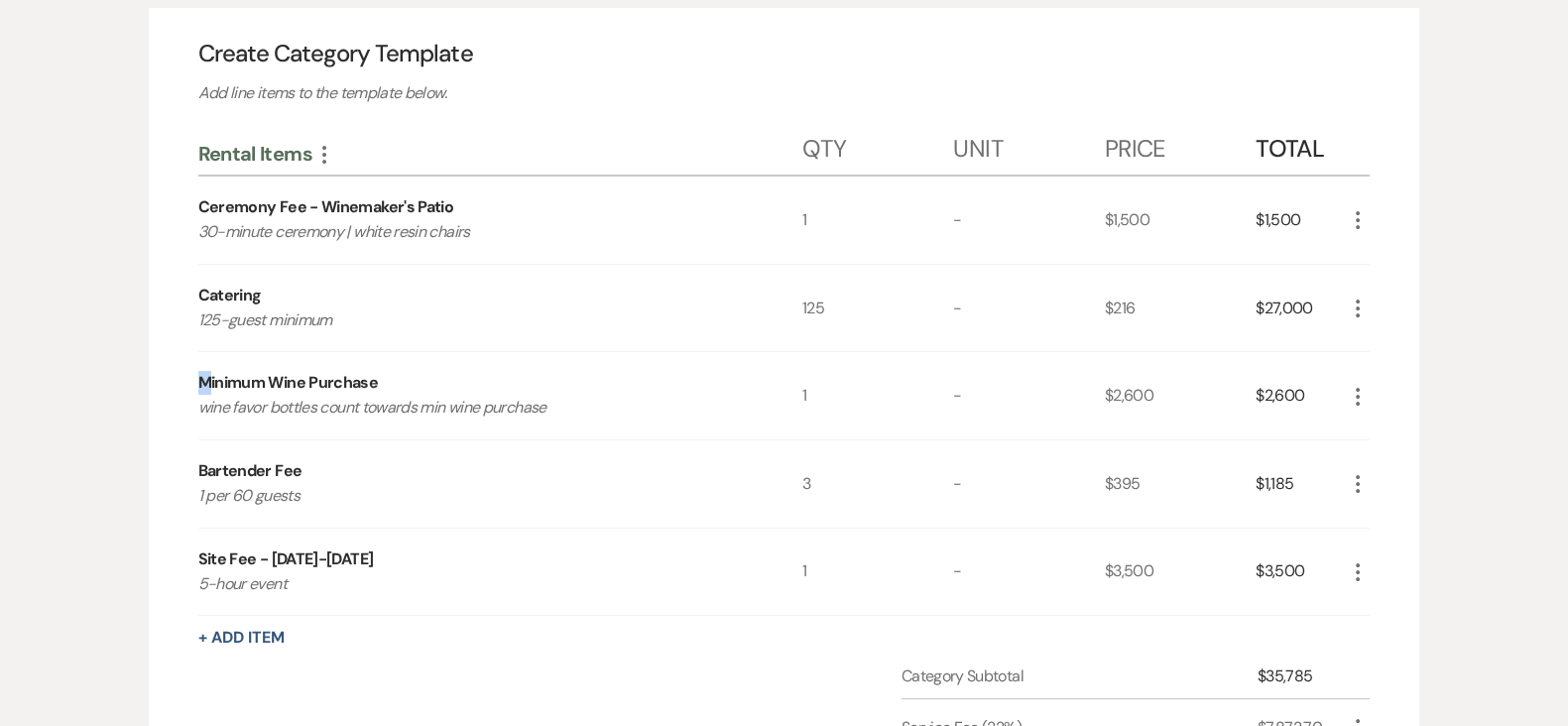 click on "Minimum Wine Purchase" at bounding box center [289, 383] 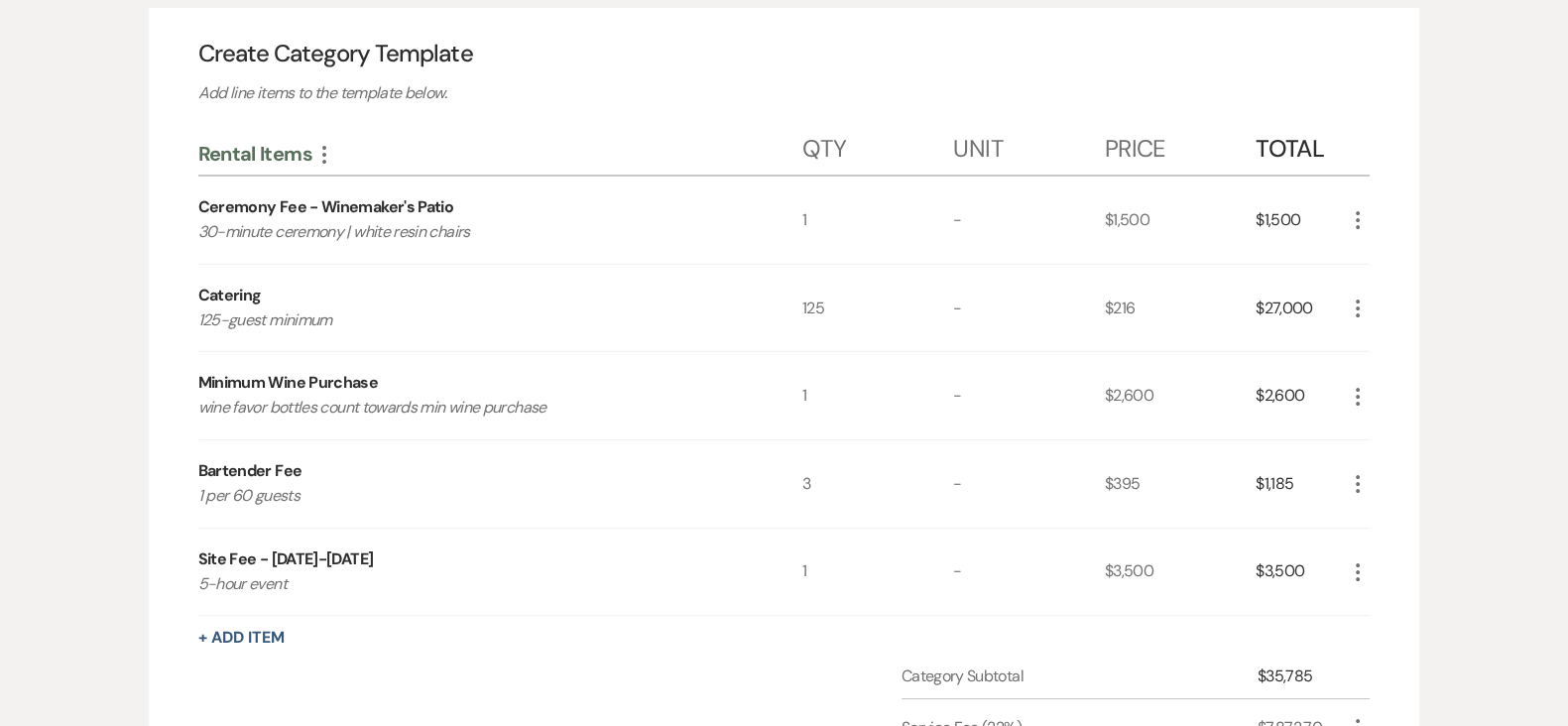 click on "Minimum Wine Purchase" at bounding box center (289, 383) 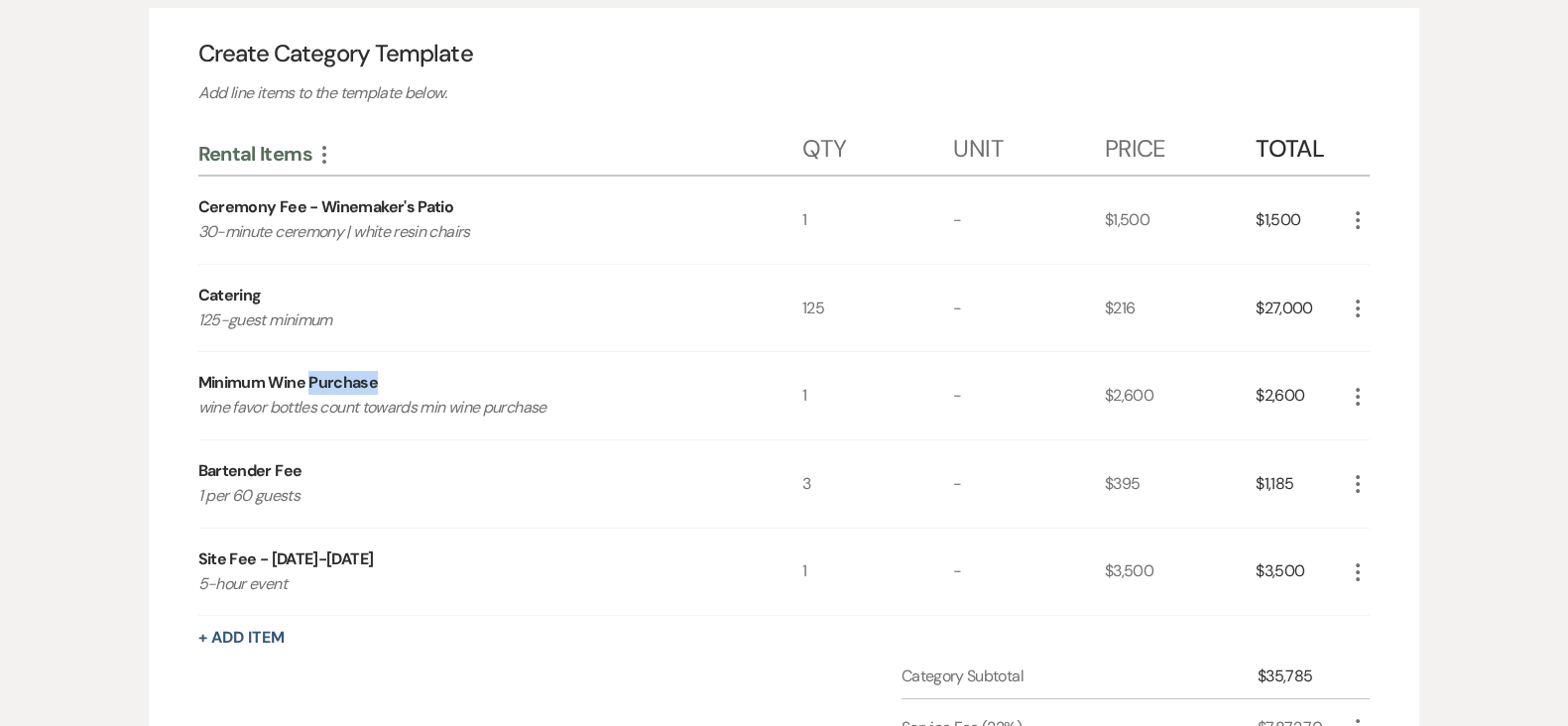 click on "Minimum Wine Purchase" at bounding box center [289, 383] 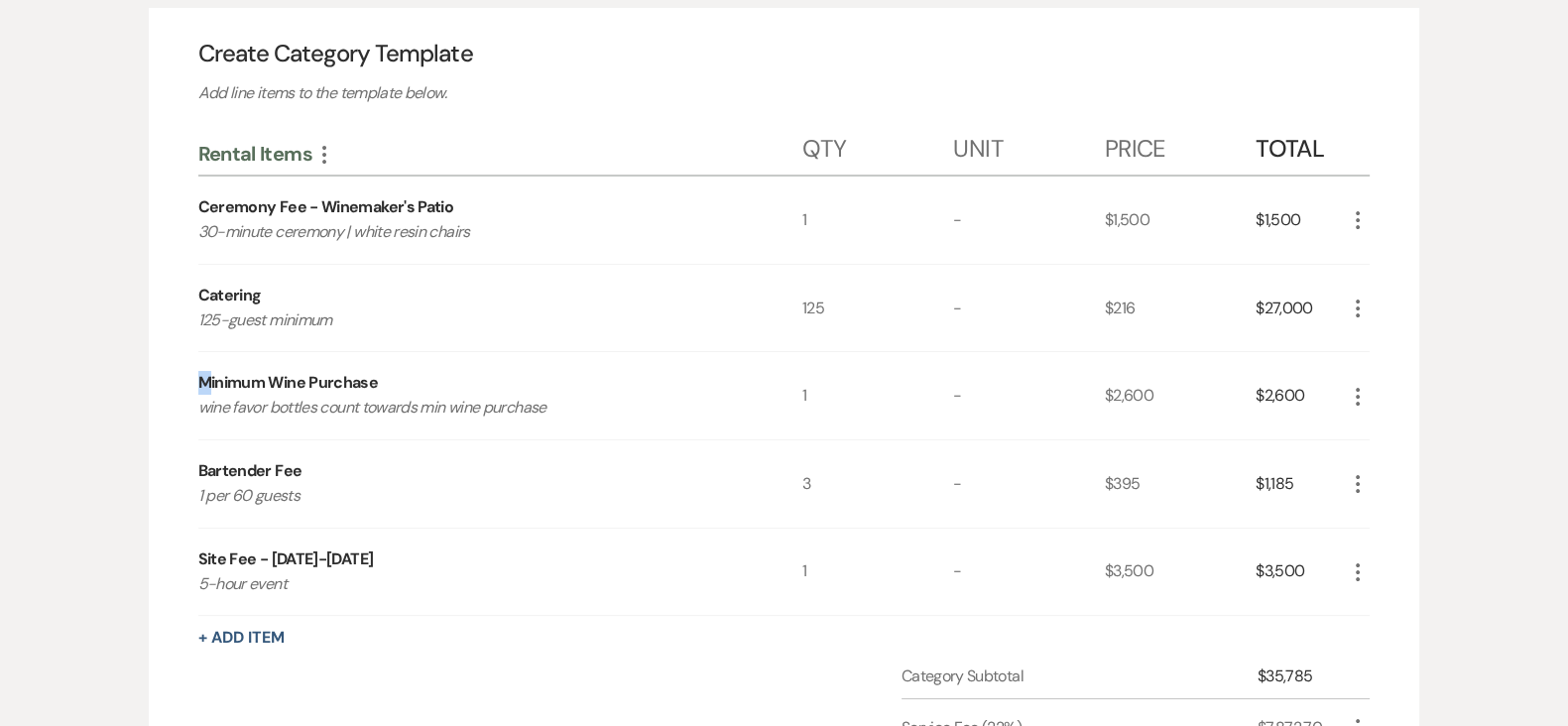 click on "Minimum Wine Purchase" at bounding box center [289, 383] 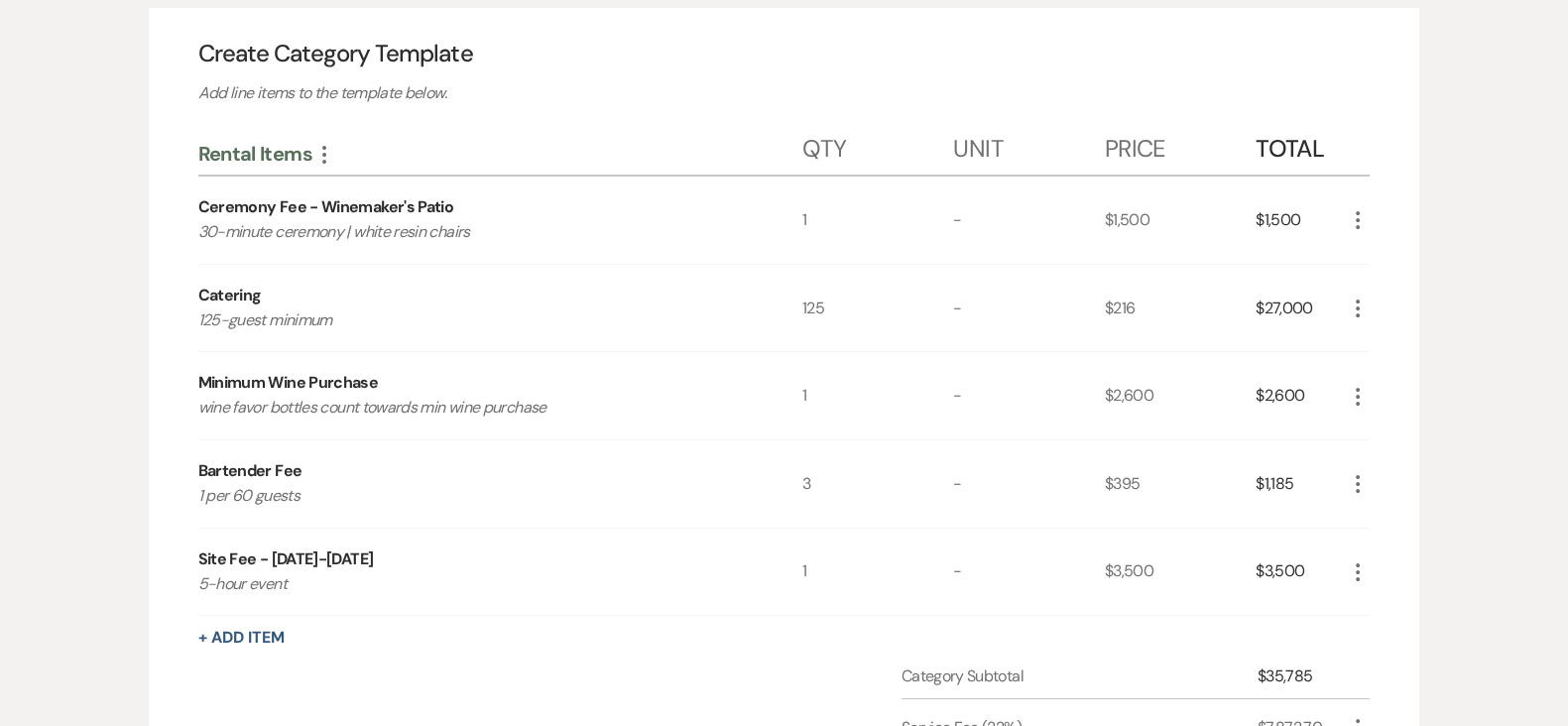 click on "Minimum Wine Purchase" at bounding box center [289, 383] 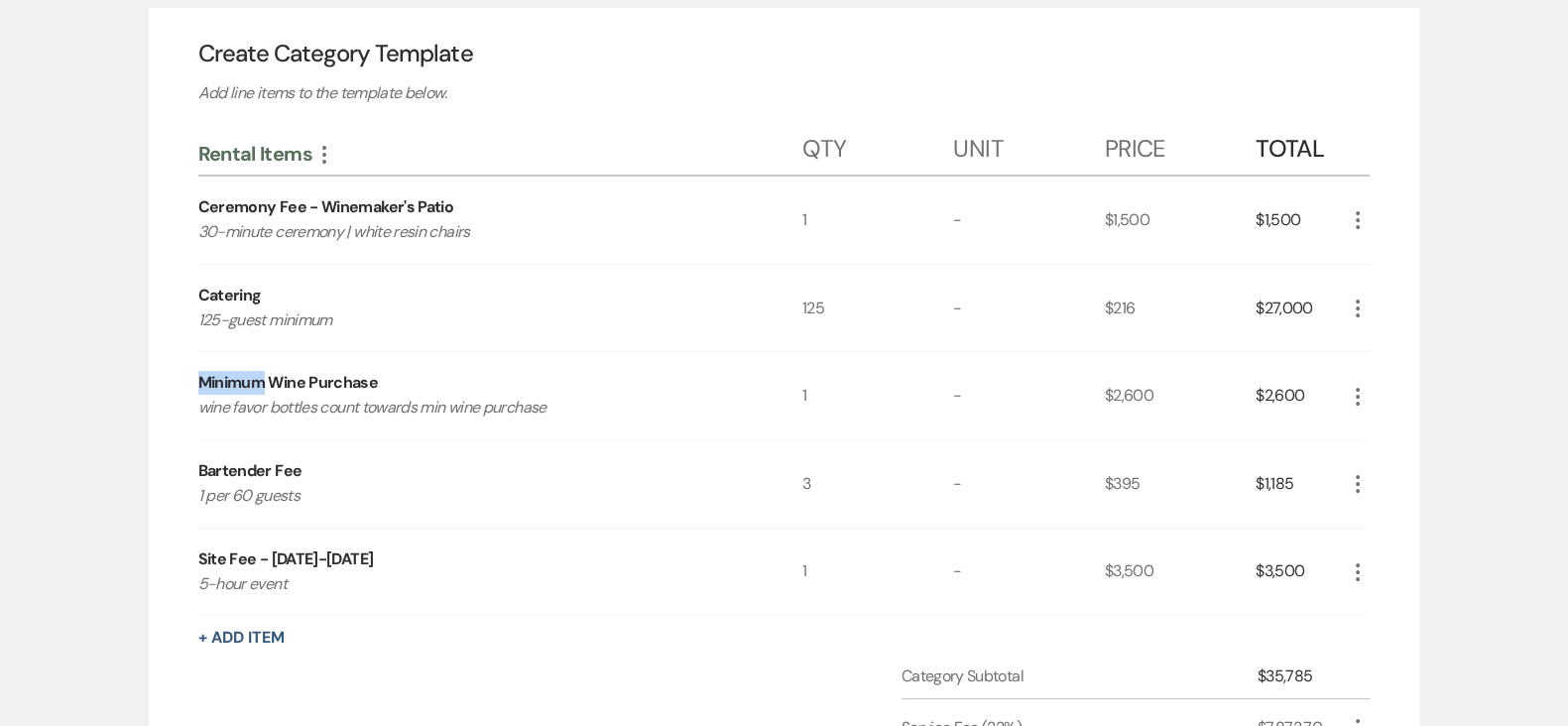 click on "Minimum Wine Purchase" at bounding box center (289, 383) 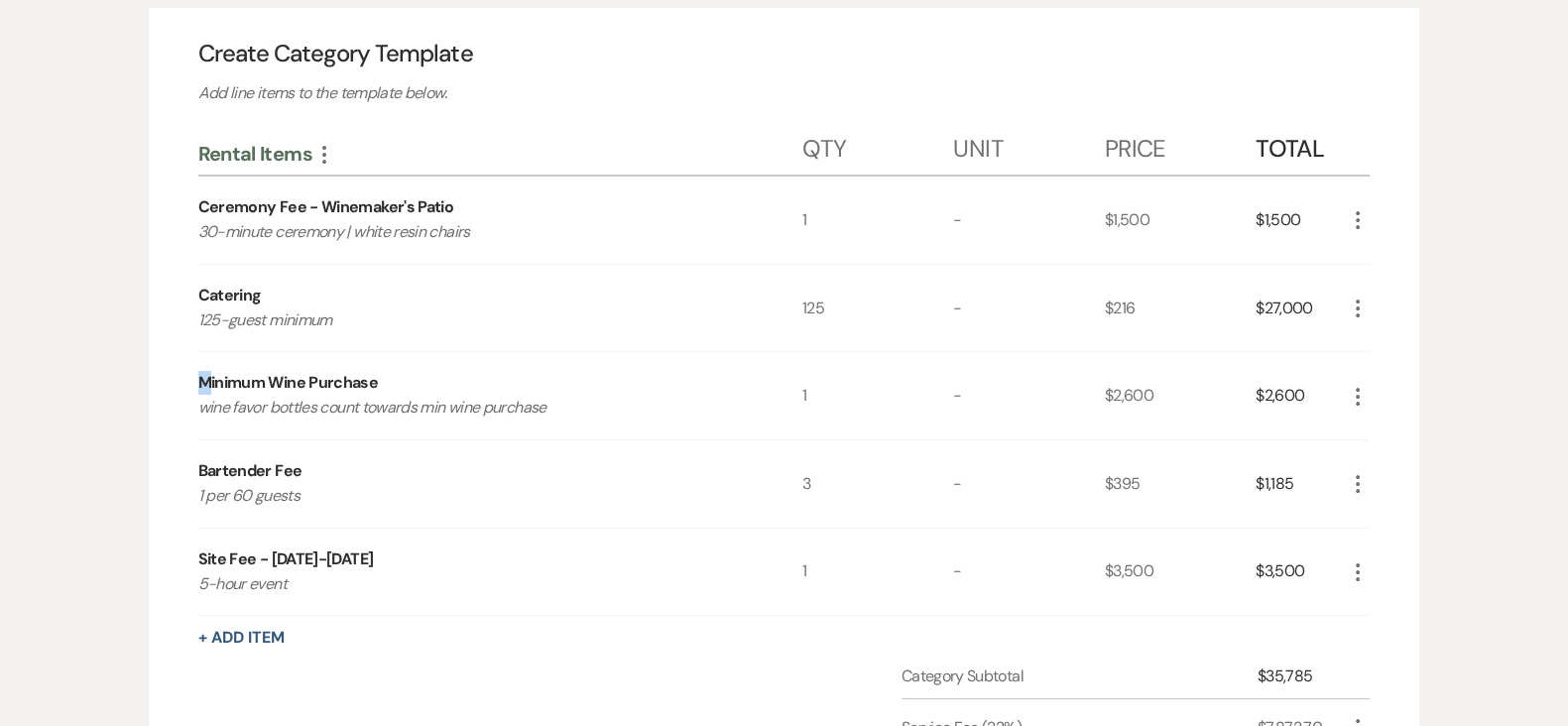 click on "Minimum Wine Purchase" at bounding box center (289, 383) 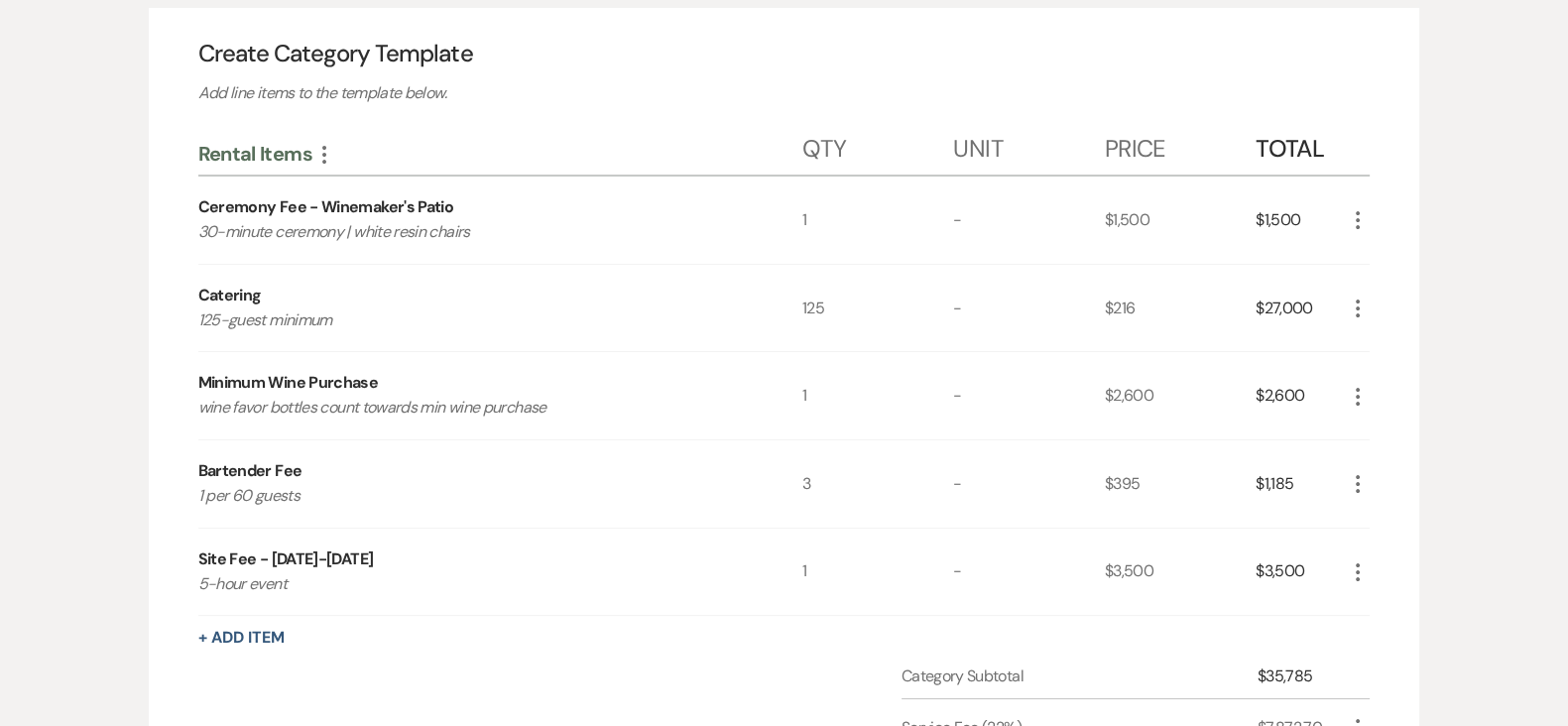 click on "Minimum Wine Purchase" at bounding box center (289, 383) 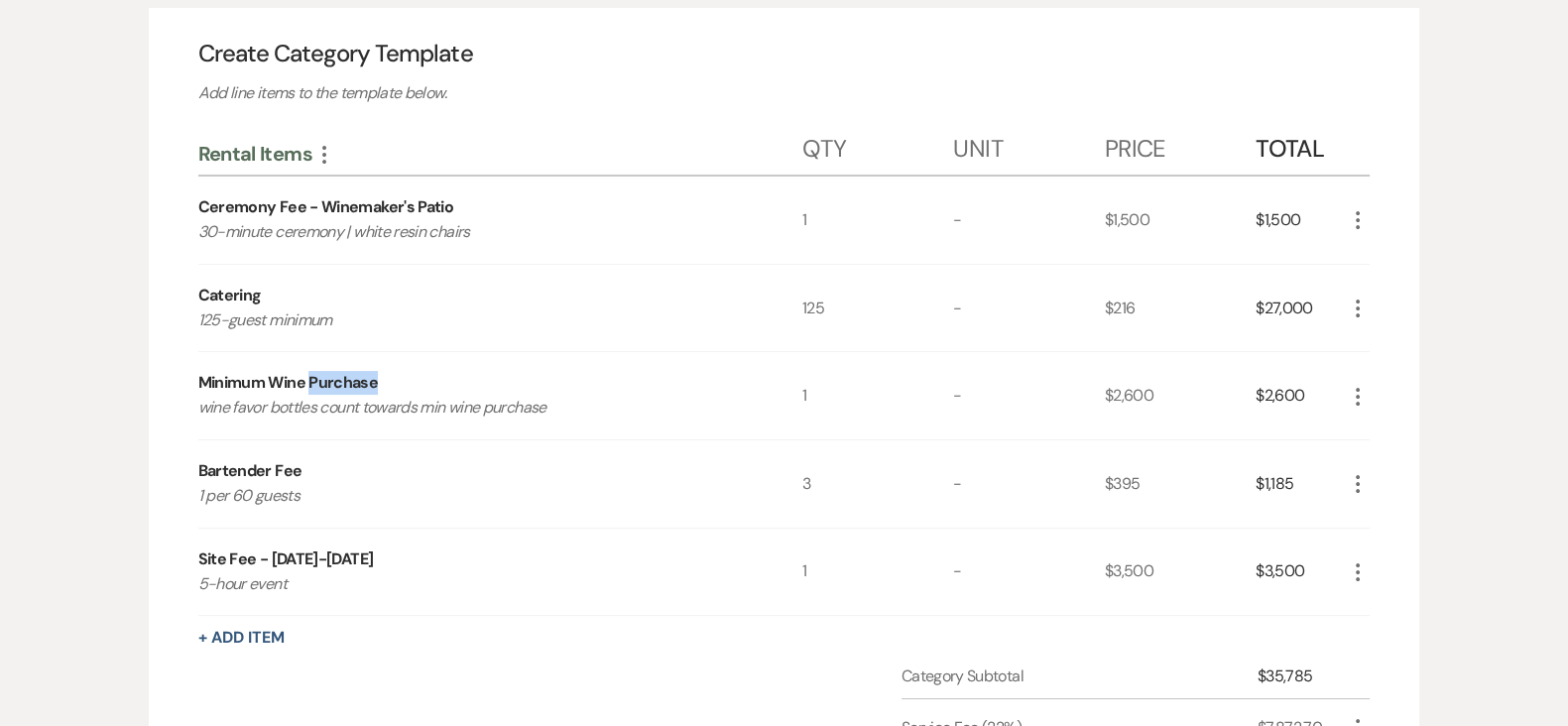 click on "Minimum Wine Purchase" at bounding box center [289, 383] 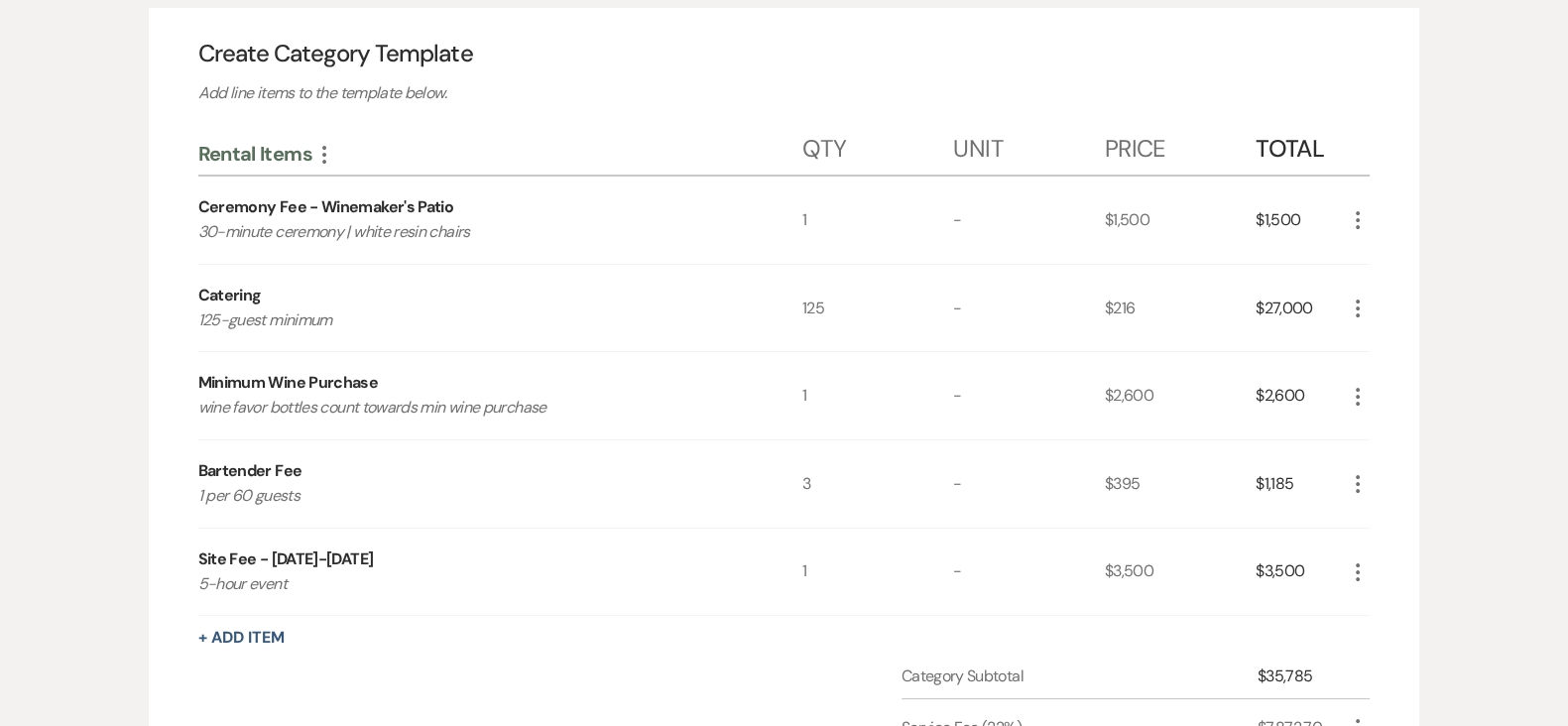 click on "Minimum Wine Purchase wine favor bottles count towards min wine purchase" at bounding box center [500, 396] 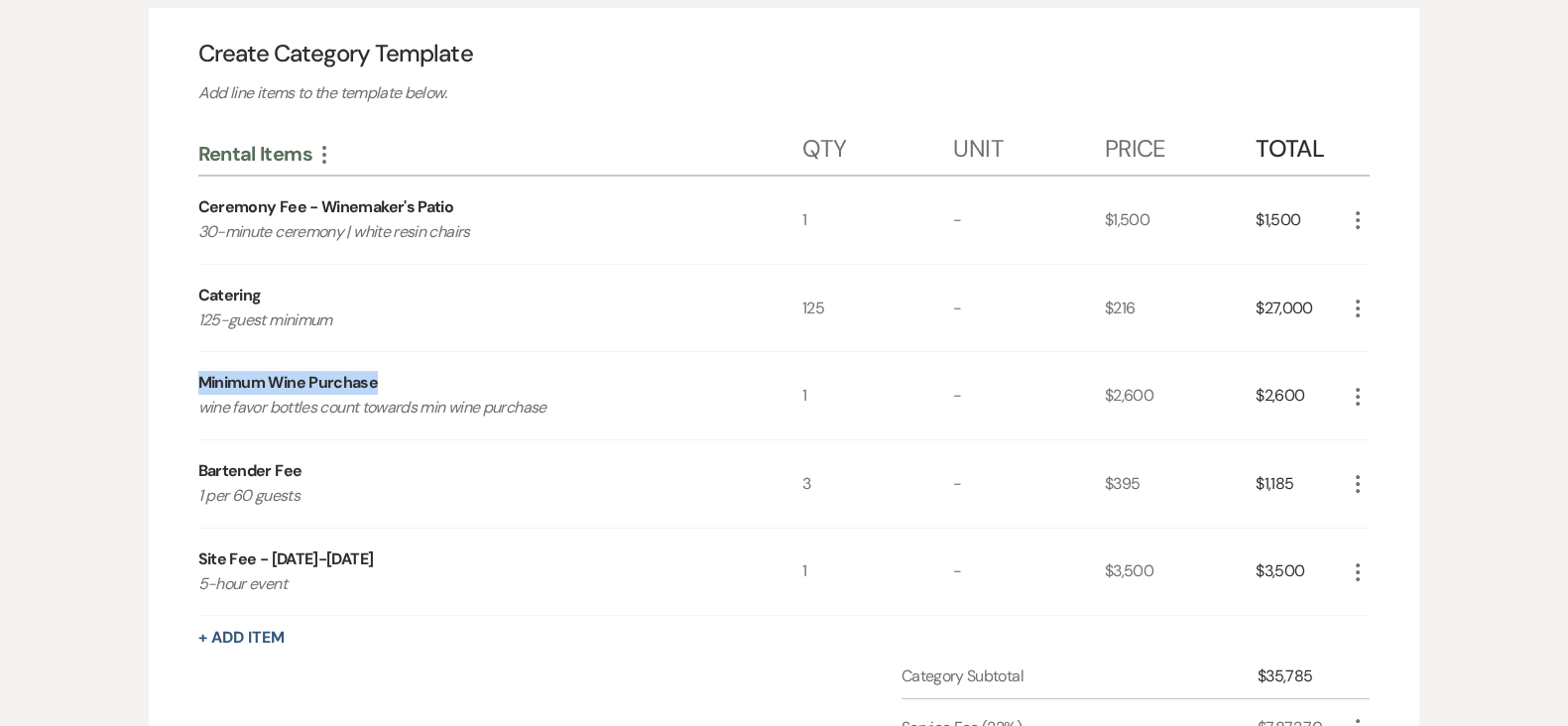 drag, startPoint x: 375, startPoint y: 379, endPoint x: 183, endPoint y: 369, distance: 192.2602 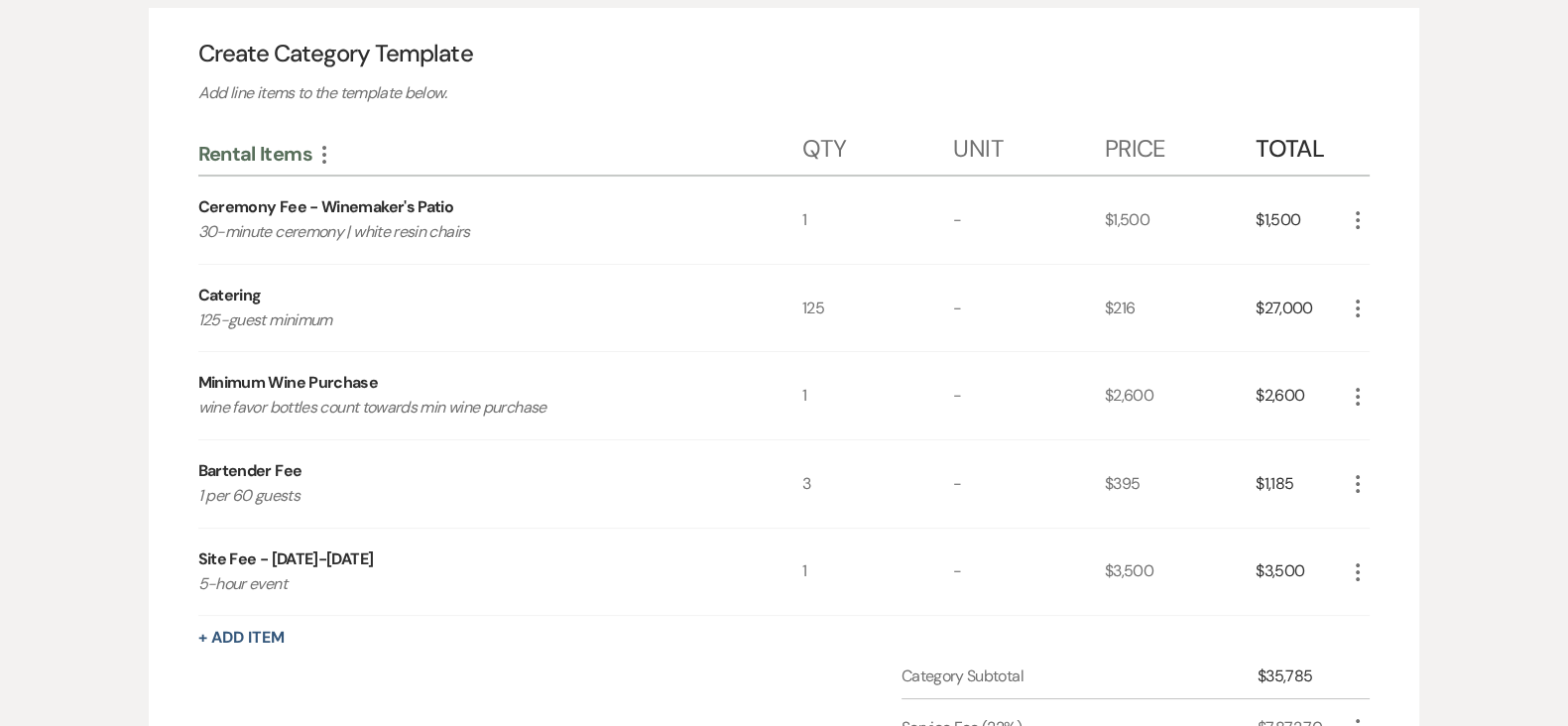 click on "wine favor bottles count towards min wine purchase" at bounding box center (470, 408) 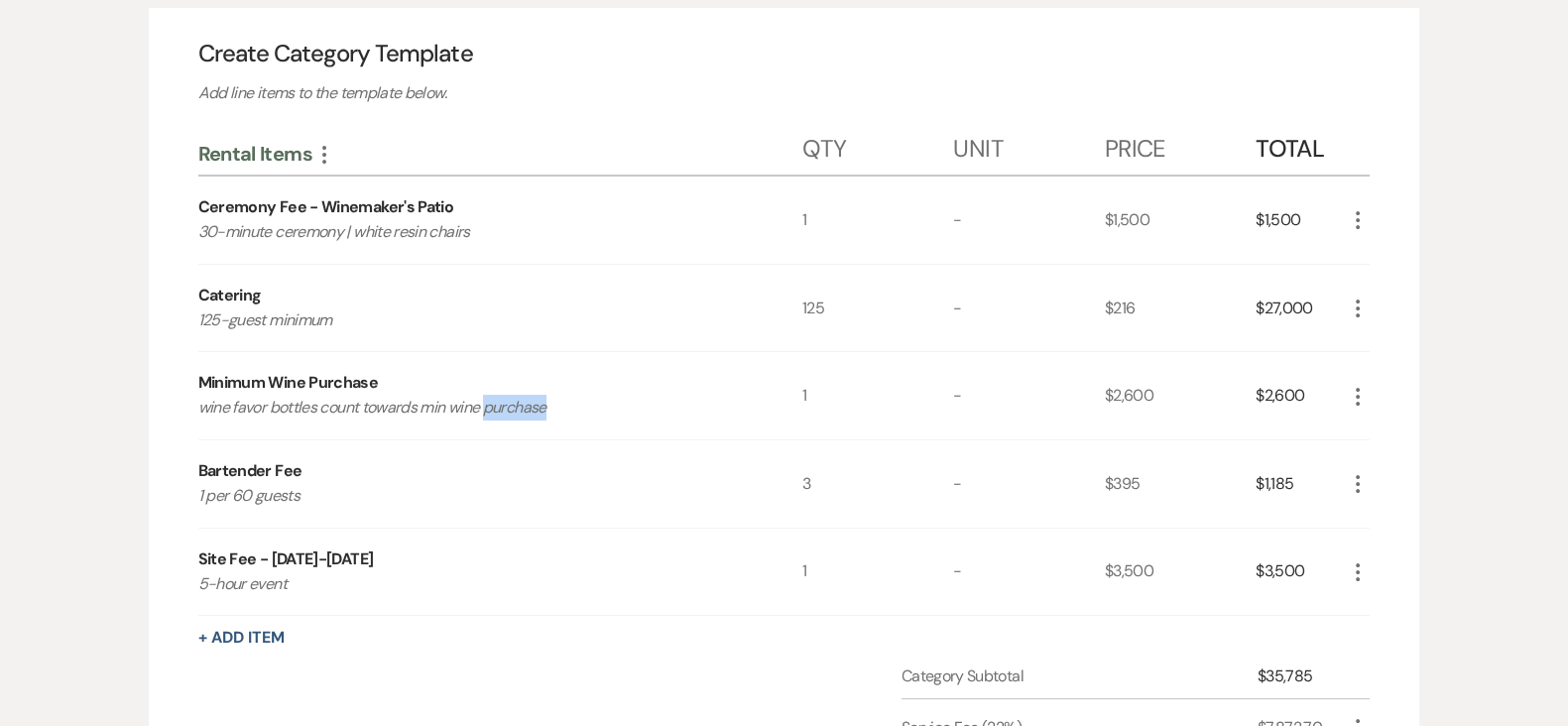 click on "wine favor bottles count towards min wine purchase" at bounding box center [470, 408] 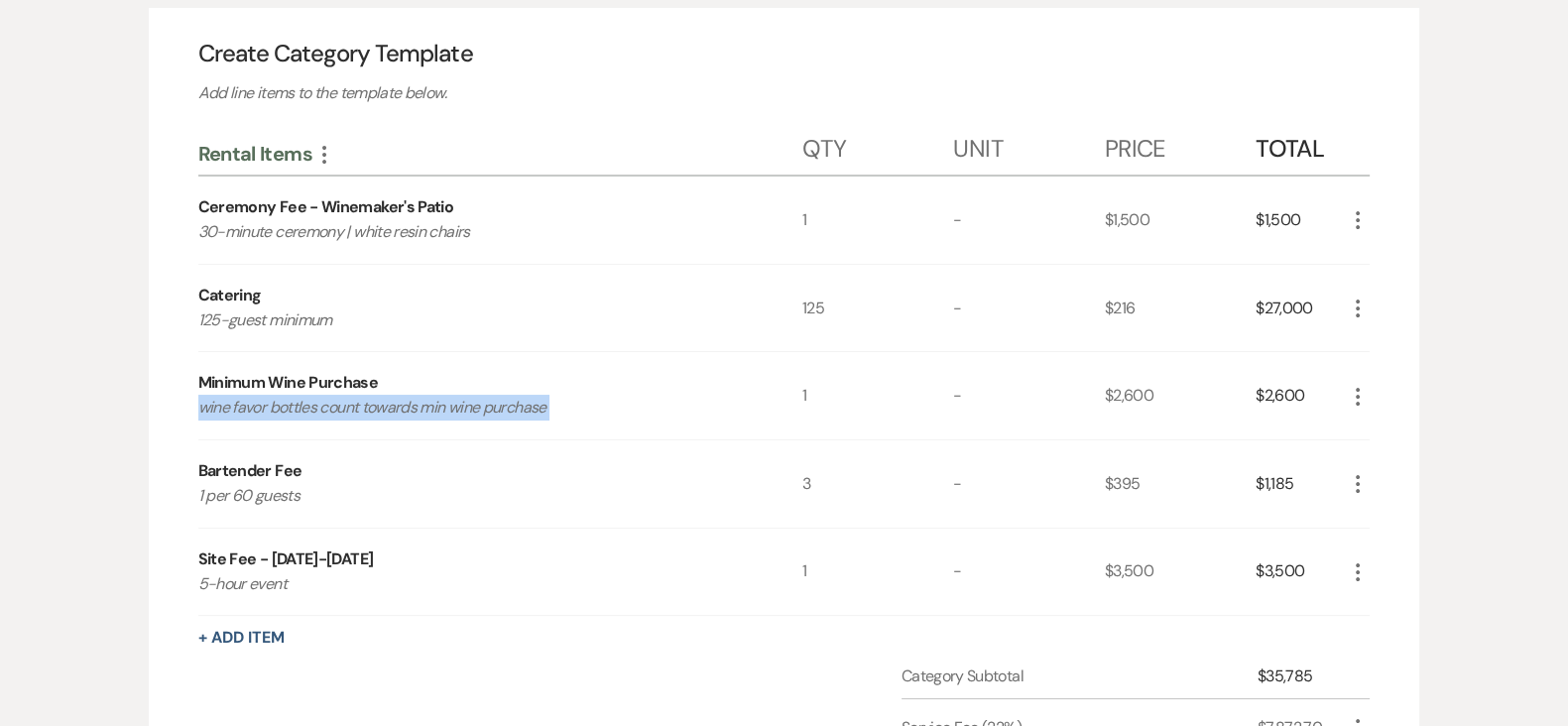 click on "wine favor bottles count towards min wine purchase" at bounding box center [470, 408] 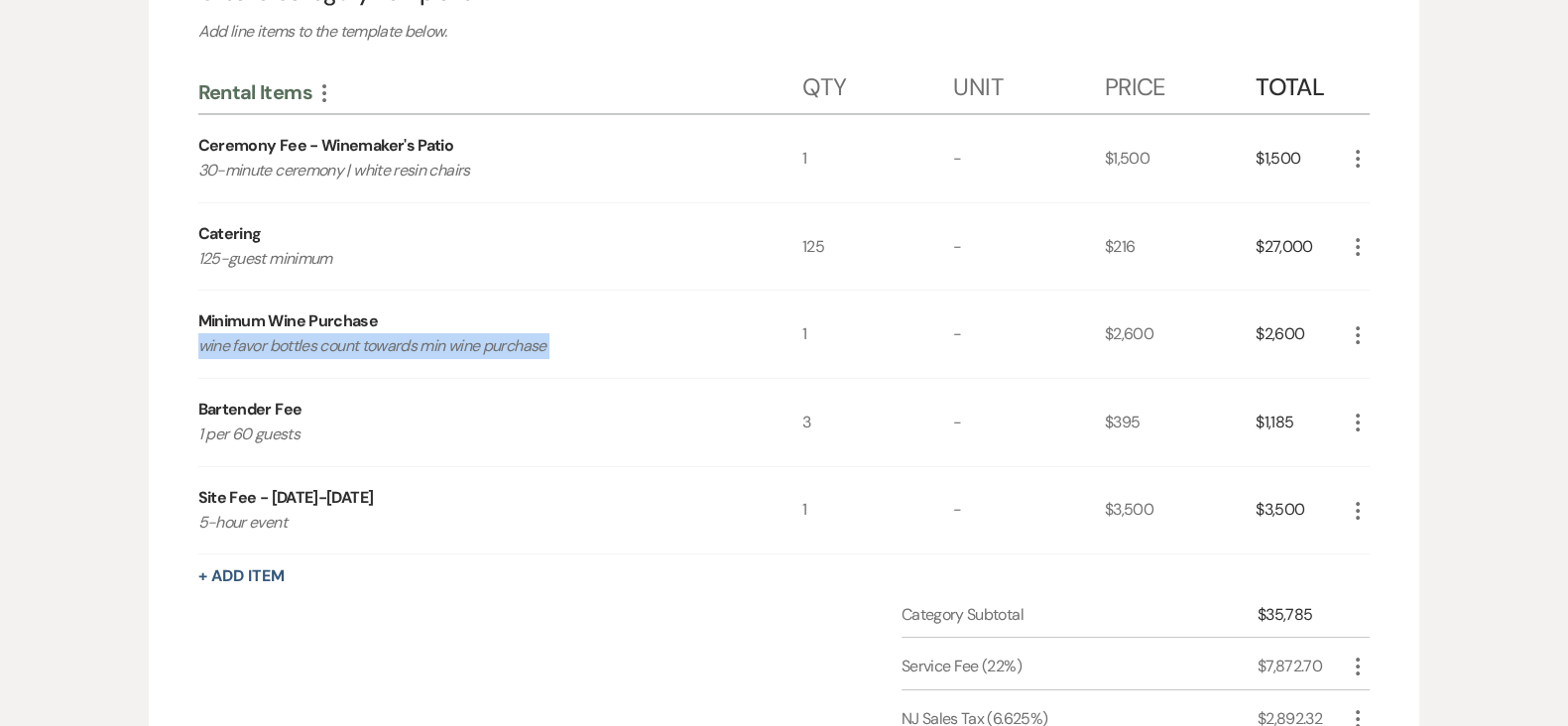 scroll, scrollTop: 273, scrollLeft: 0, axis: vertical 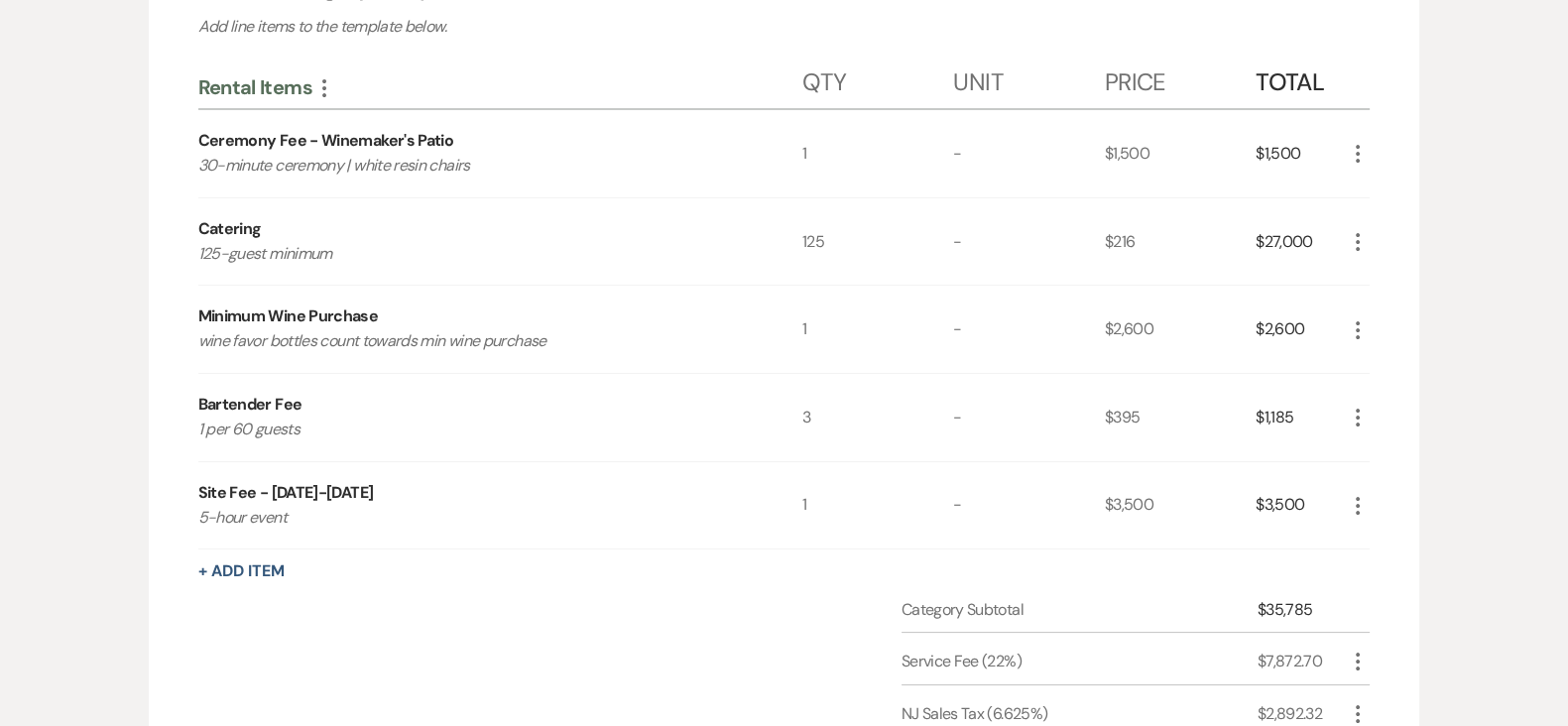 click on "Bartender Fee" at bounding box center [250, 405] 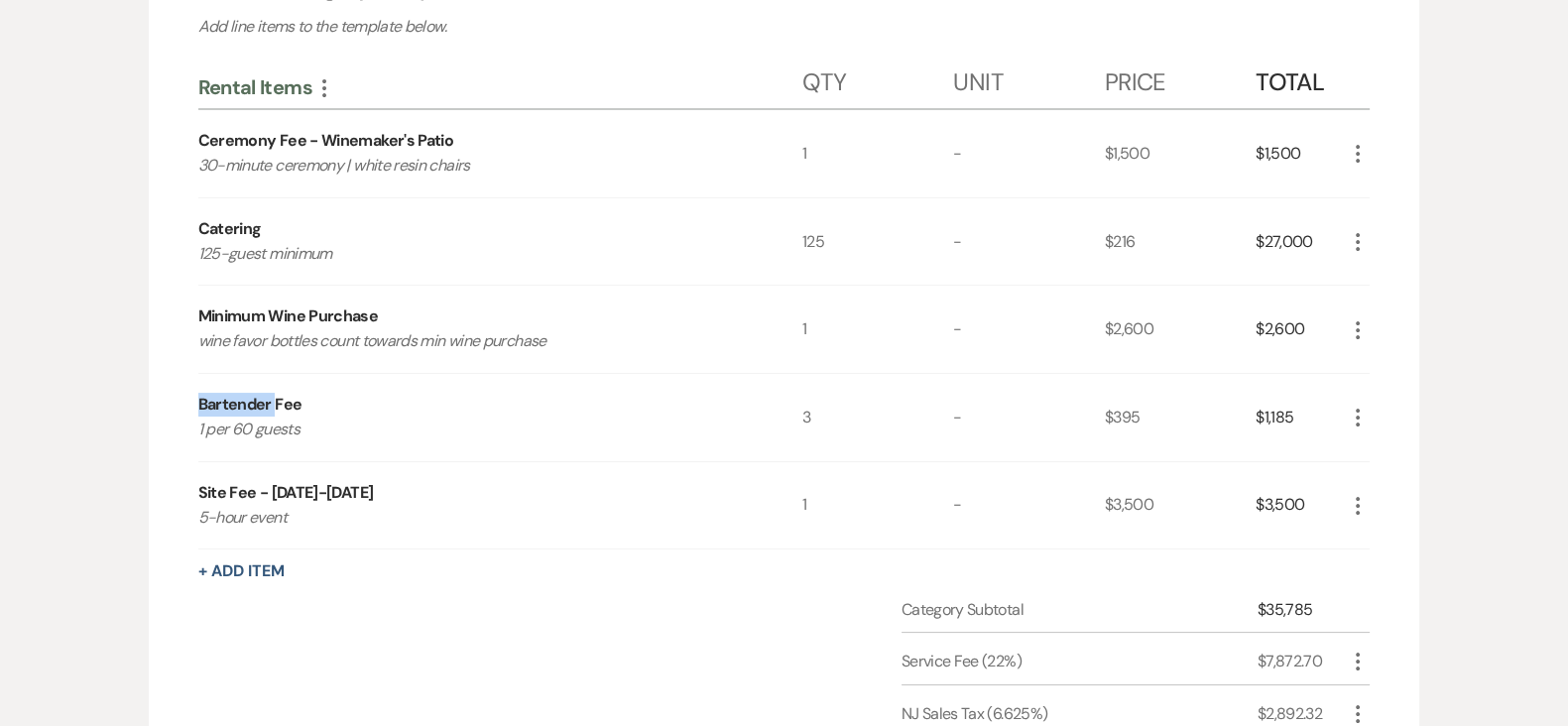 click on "Bartender Fee" at bounding box center (250, 405) 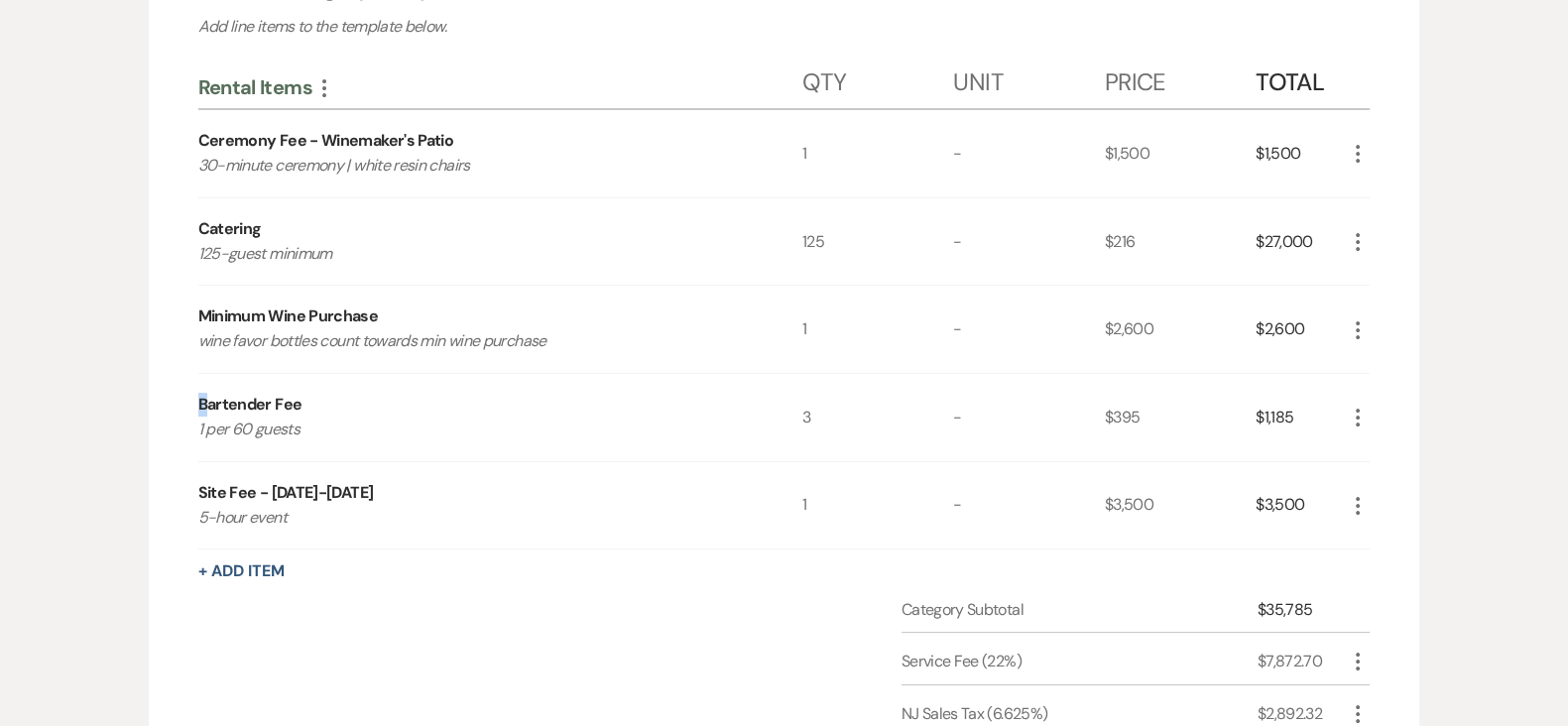 click on "Bartender Fee" at bounding box center (250, 405) 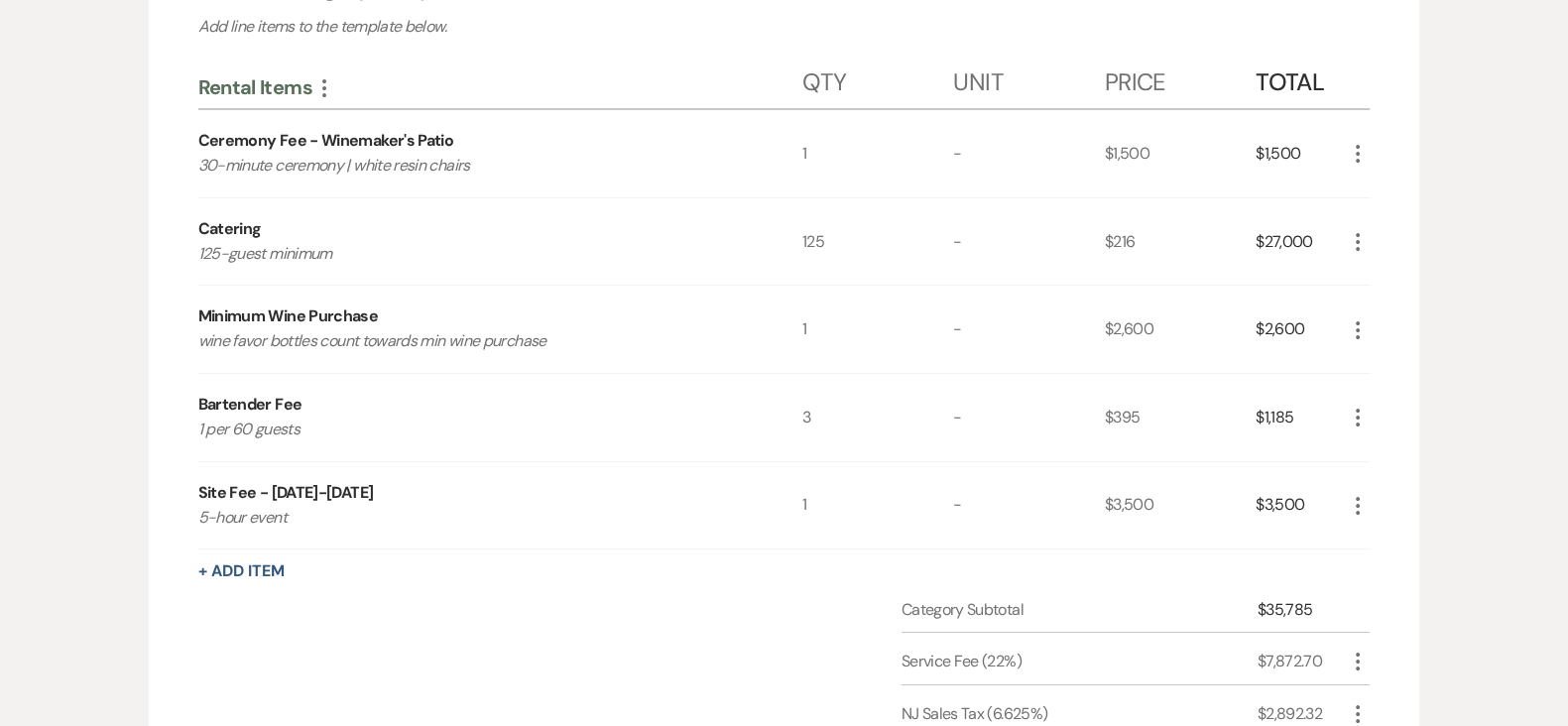click on "Bartender Fee" at bounding box center [250, 405] 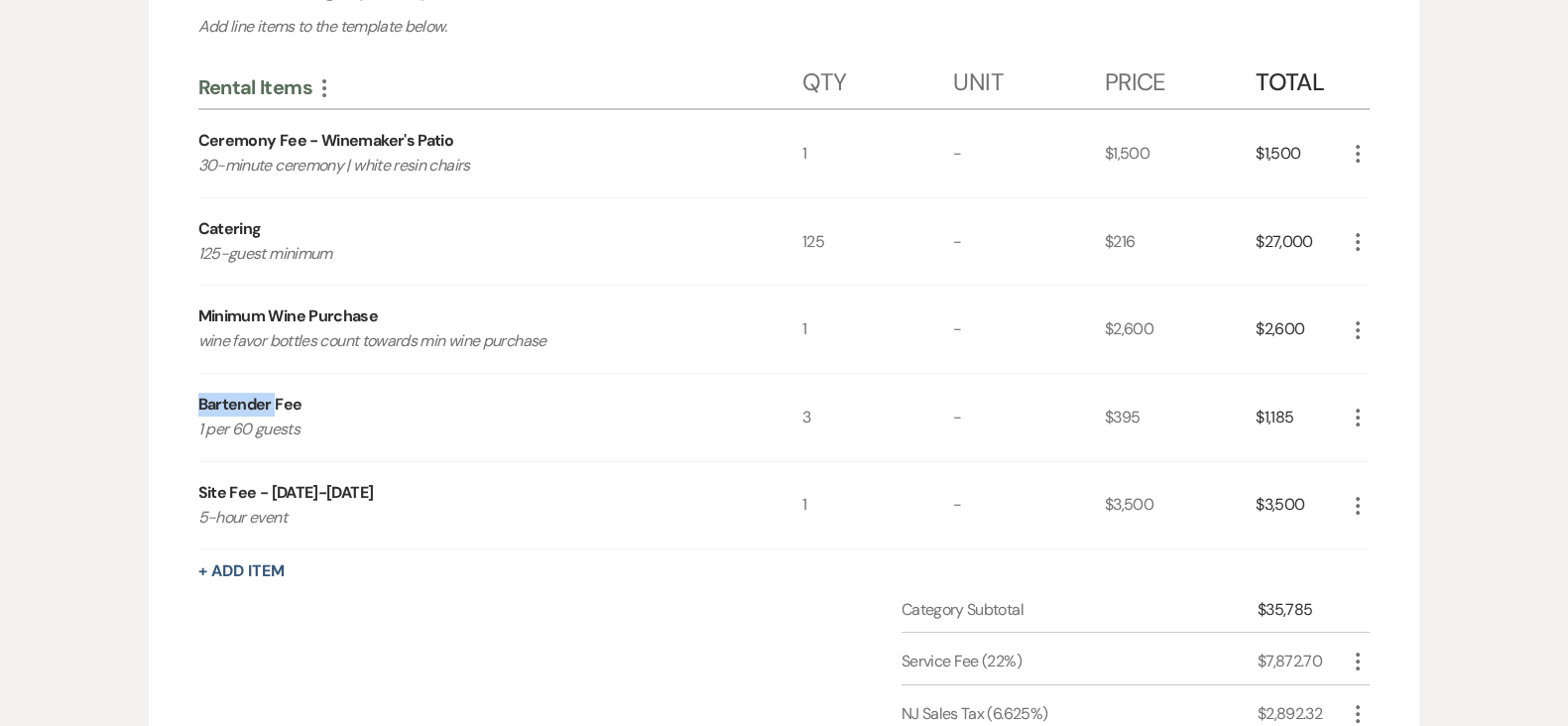 click on "Bartender Fee" at bounding box center [250, 405] 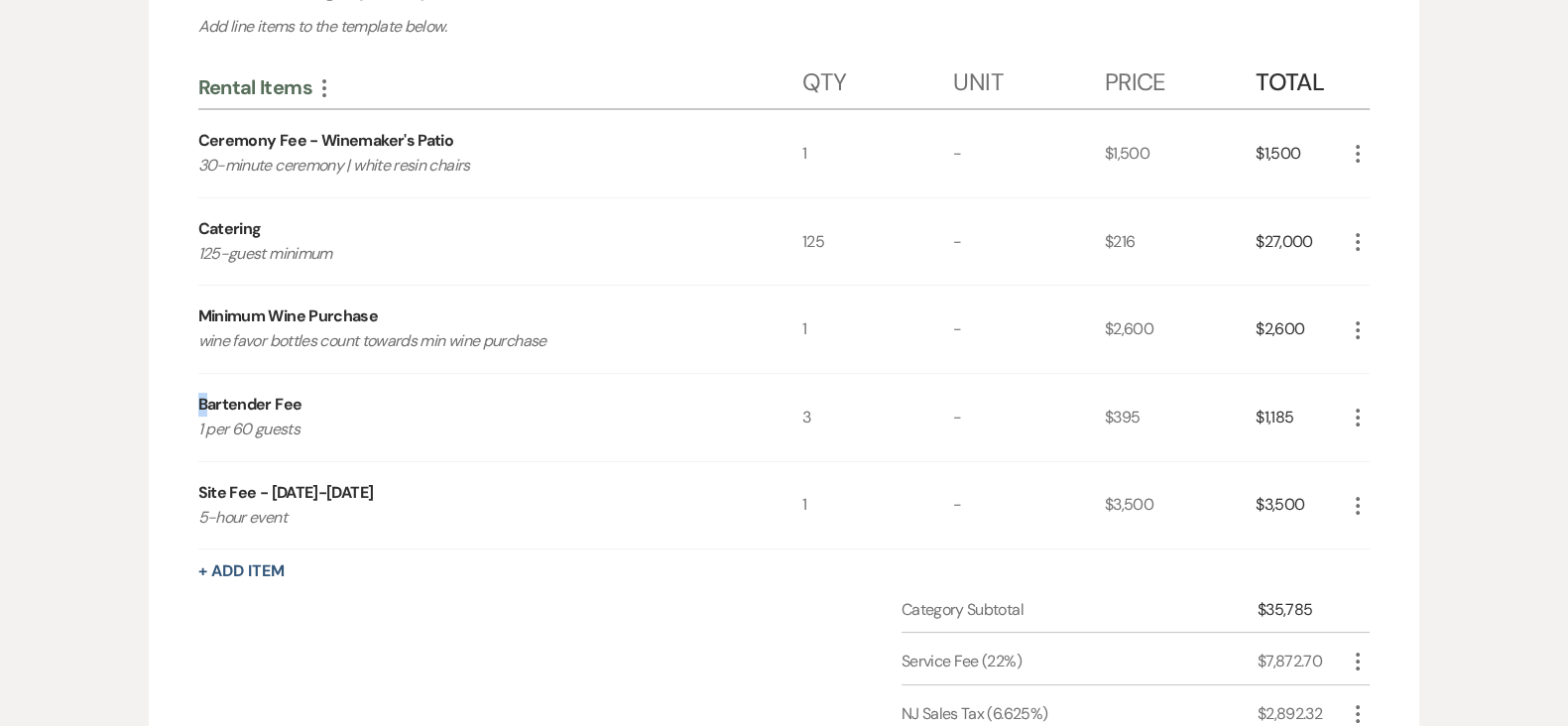 click on "Bartender Fee" at bounding box center [250, 405] 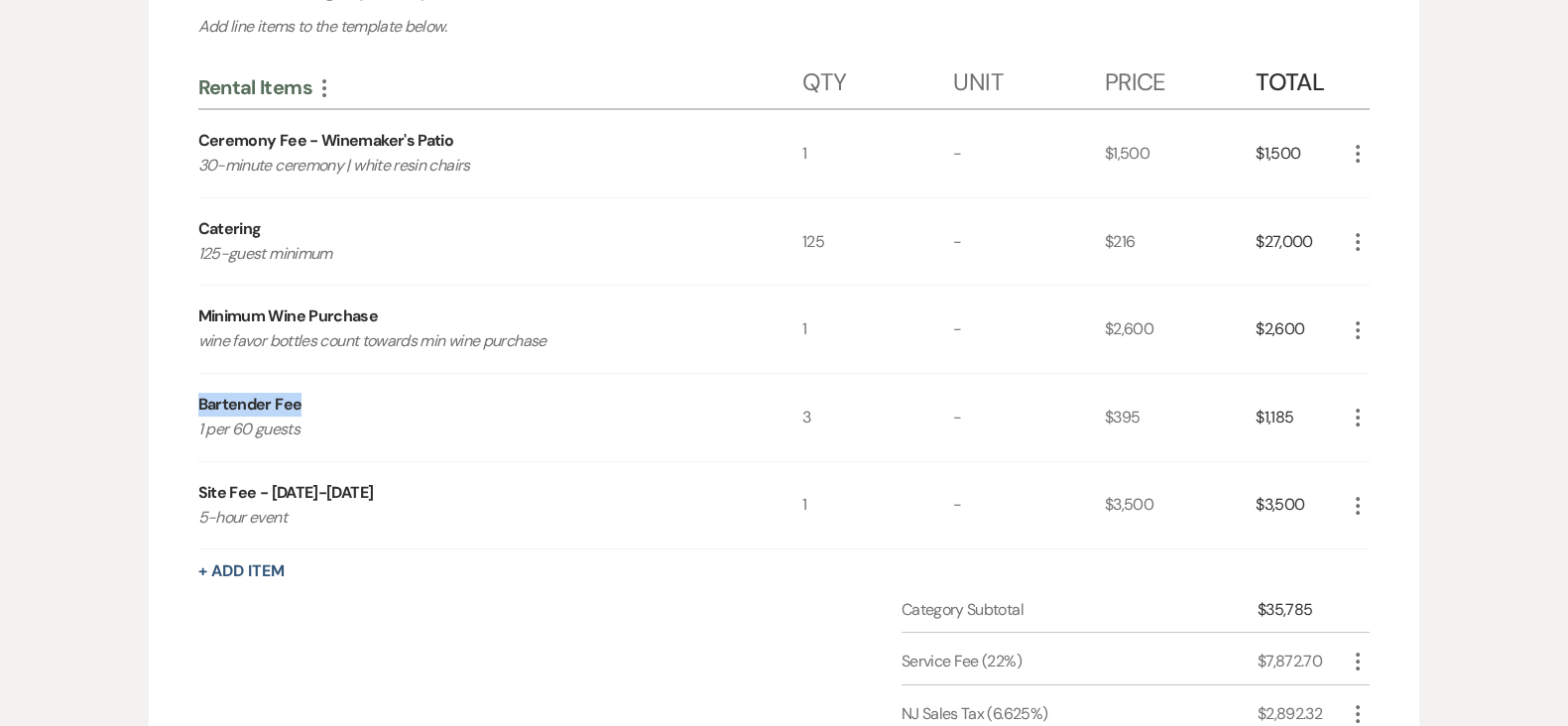 drag, startPoint x: 301, startPoint y: 400, endPoint x: 161, endPoint y: 405, distance: 140.08926 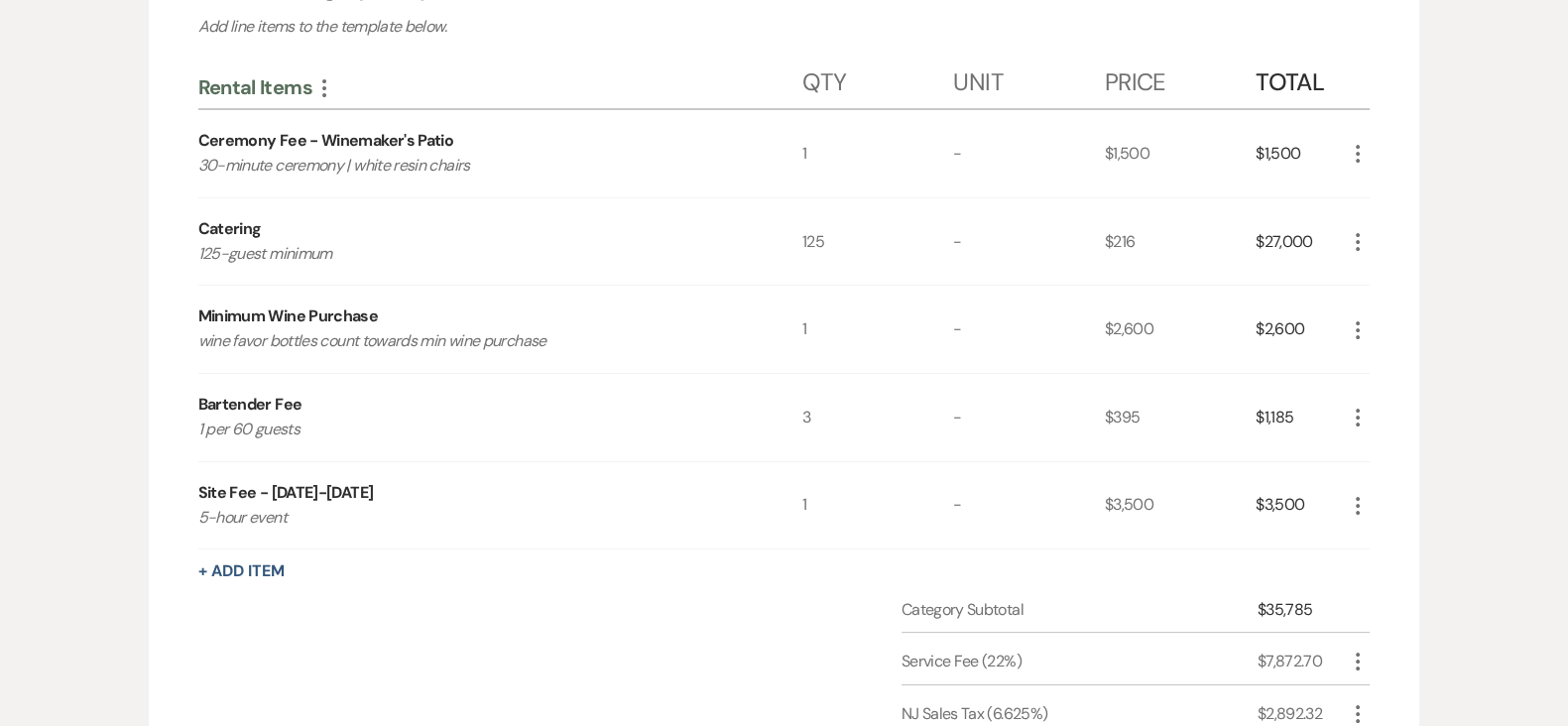 click on "Site Fee - [DATE]-[DATE]" at bounding box center (286, 493) 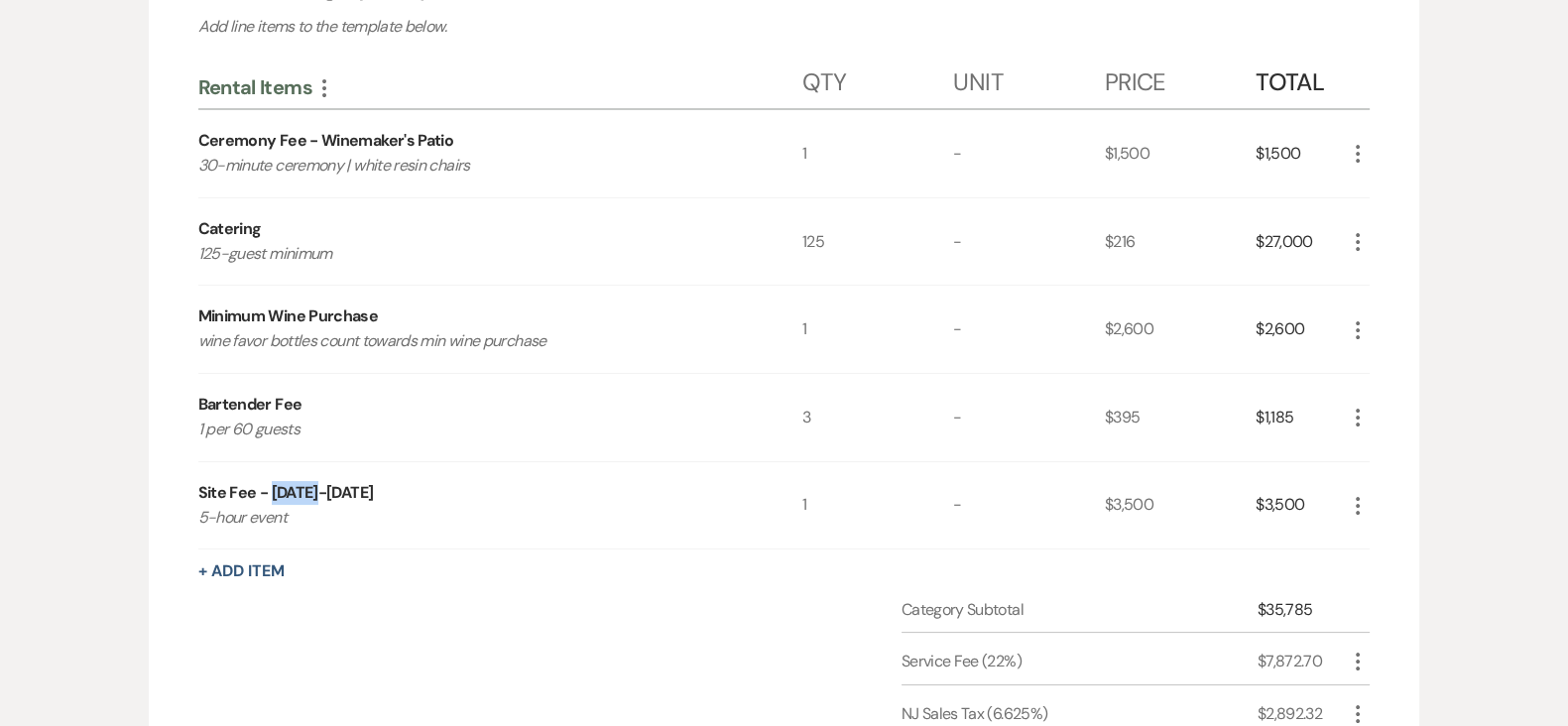 click on "Site Fee - [DATE]-[DATE]" at bounding box center (286, 493) 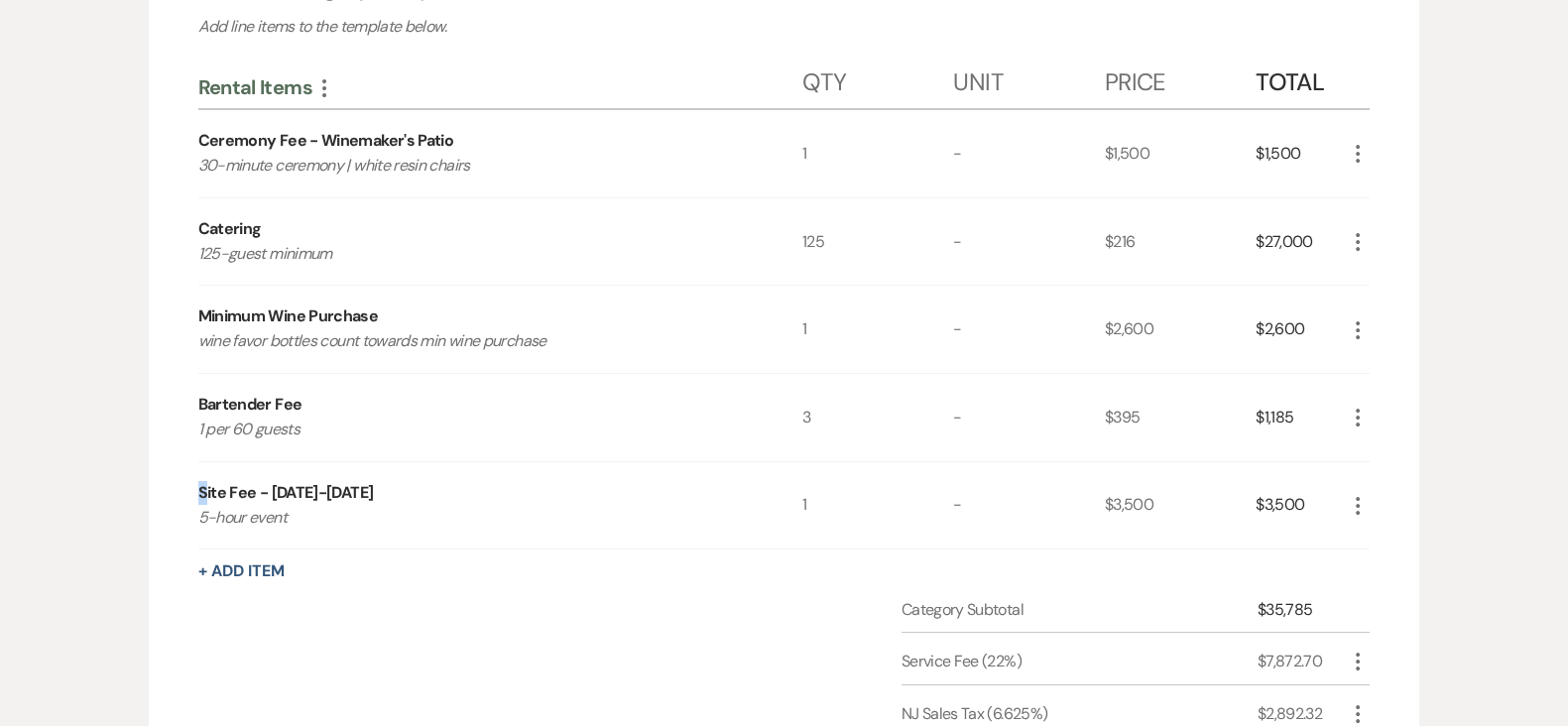 click on "Site Fee - [DATE]-[DATE]" at bounding box center (286, 493) 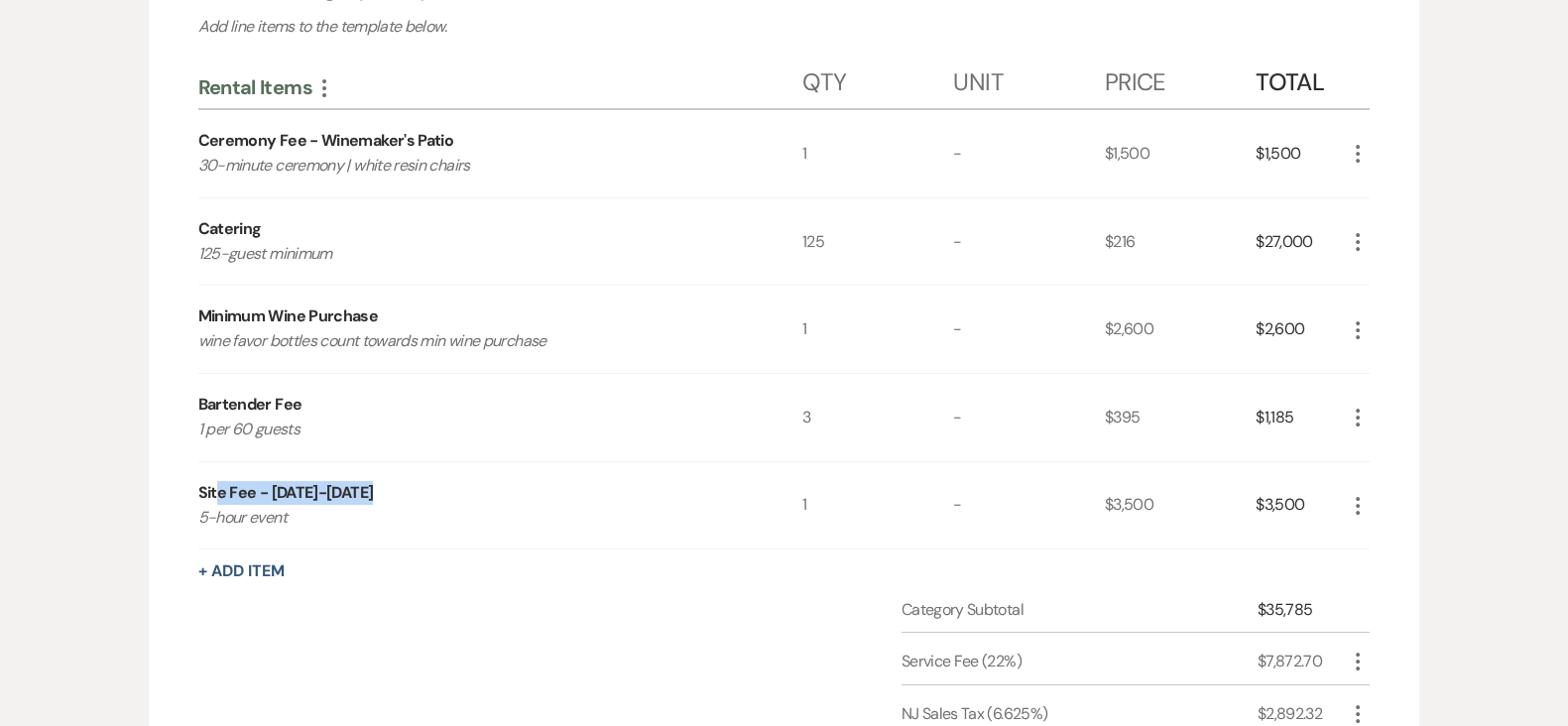 drag, startPoint x: 254, startPoint y: 497, endPoint x: 402, endPoint y: 496, distance: 148.00338 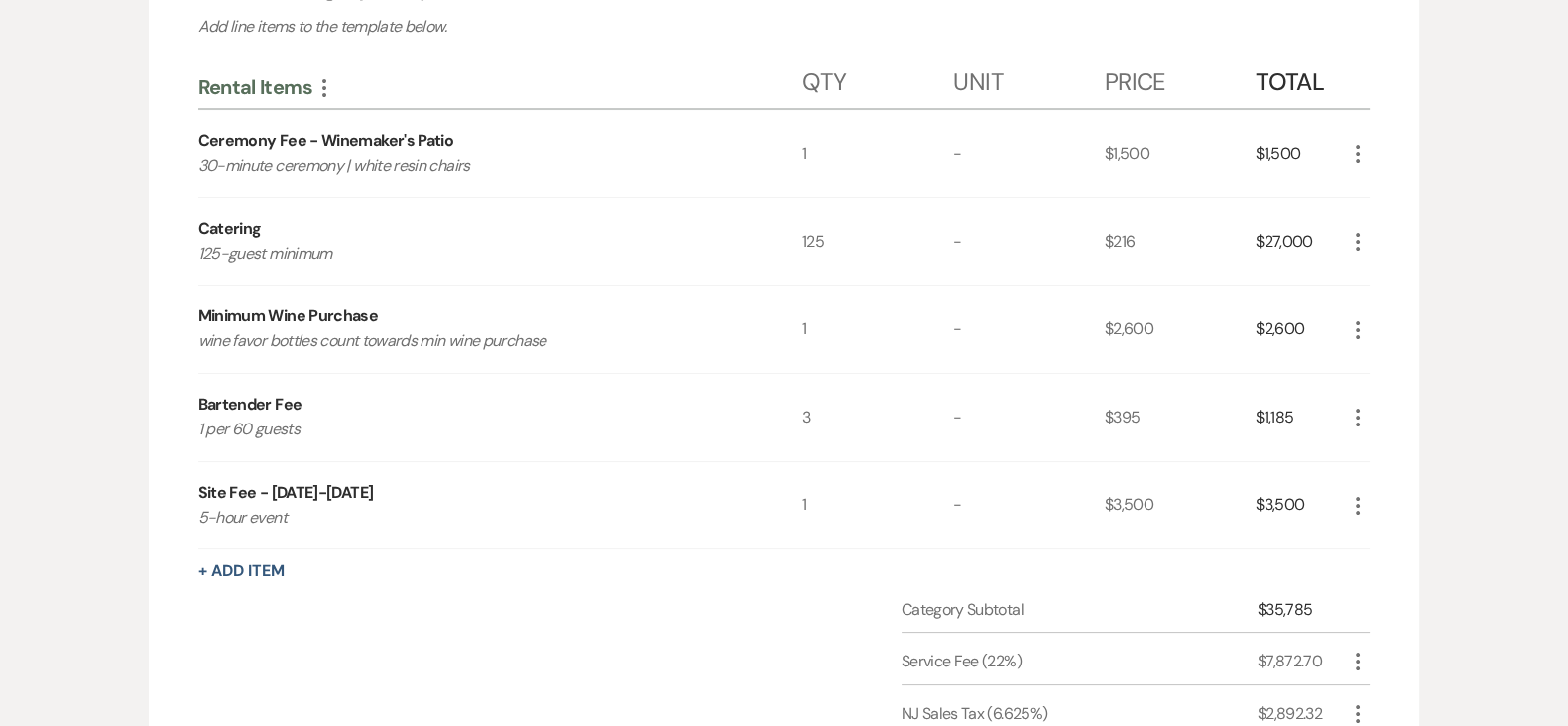 click on "Site Fee - [DATE]-[DATE] 5-hour event" at bounding box center (500, 506) 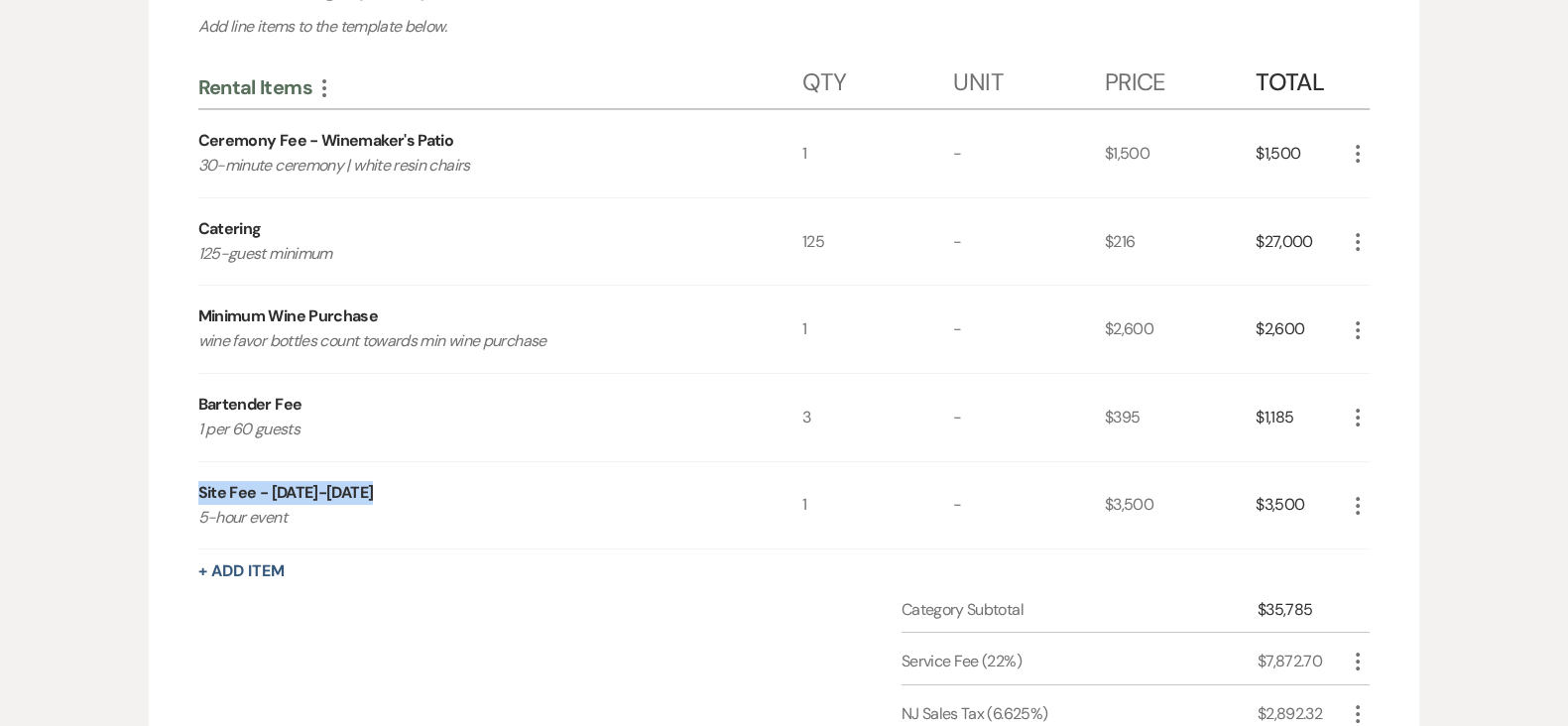 drag, startPoint x: 374, startPoint y: 491, endPoint x: 168, endPoint y: 495, distance: 206.03883 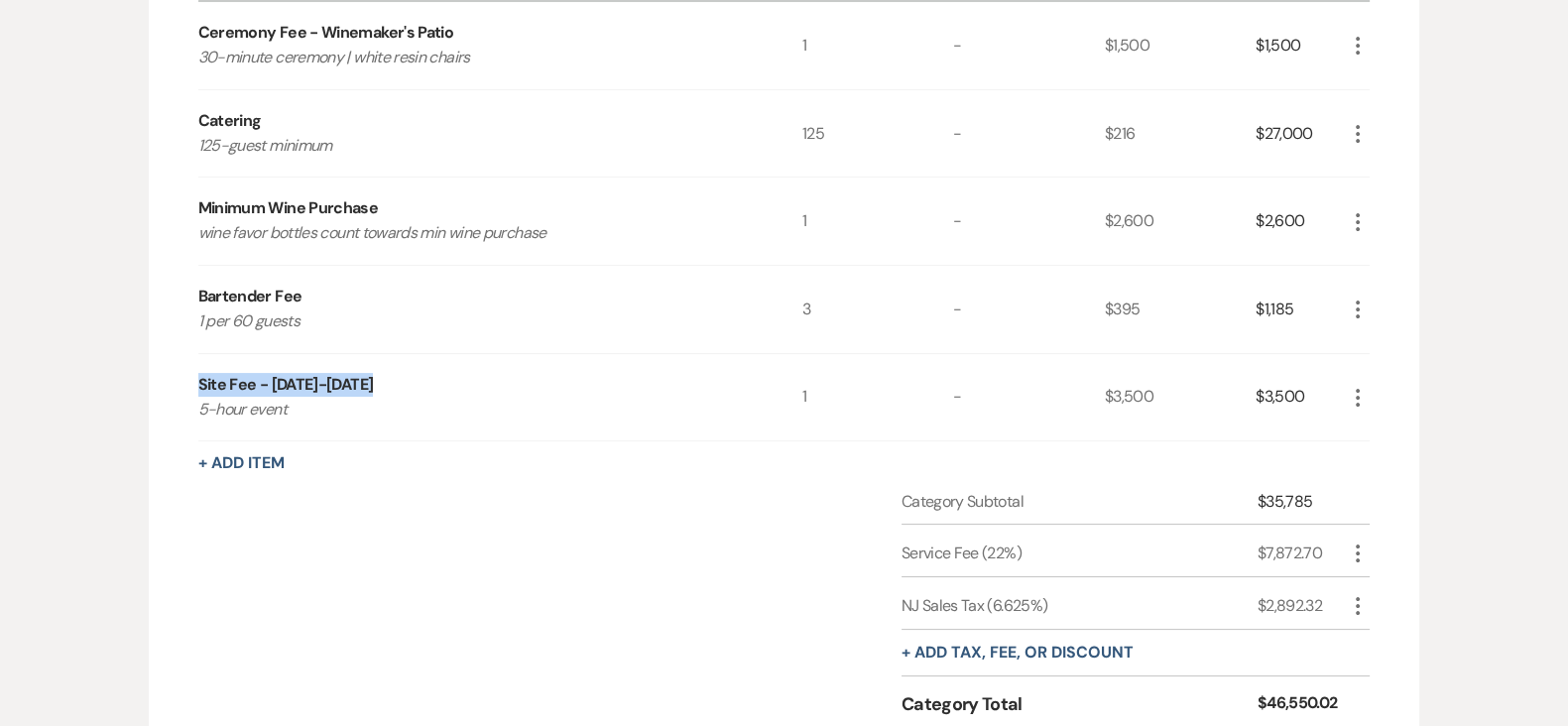 scroll, scrollTop: 380, scrollLeft: 0, axis: vertical 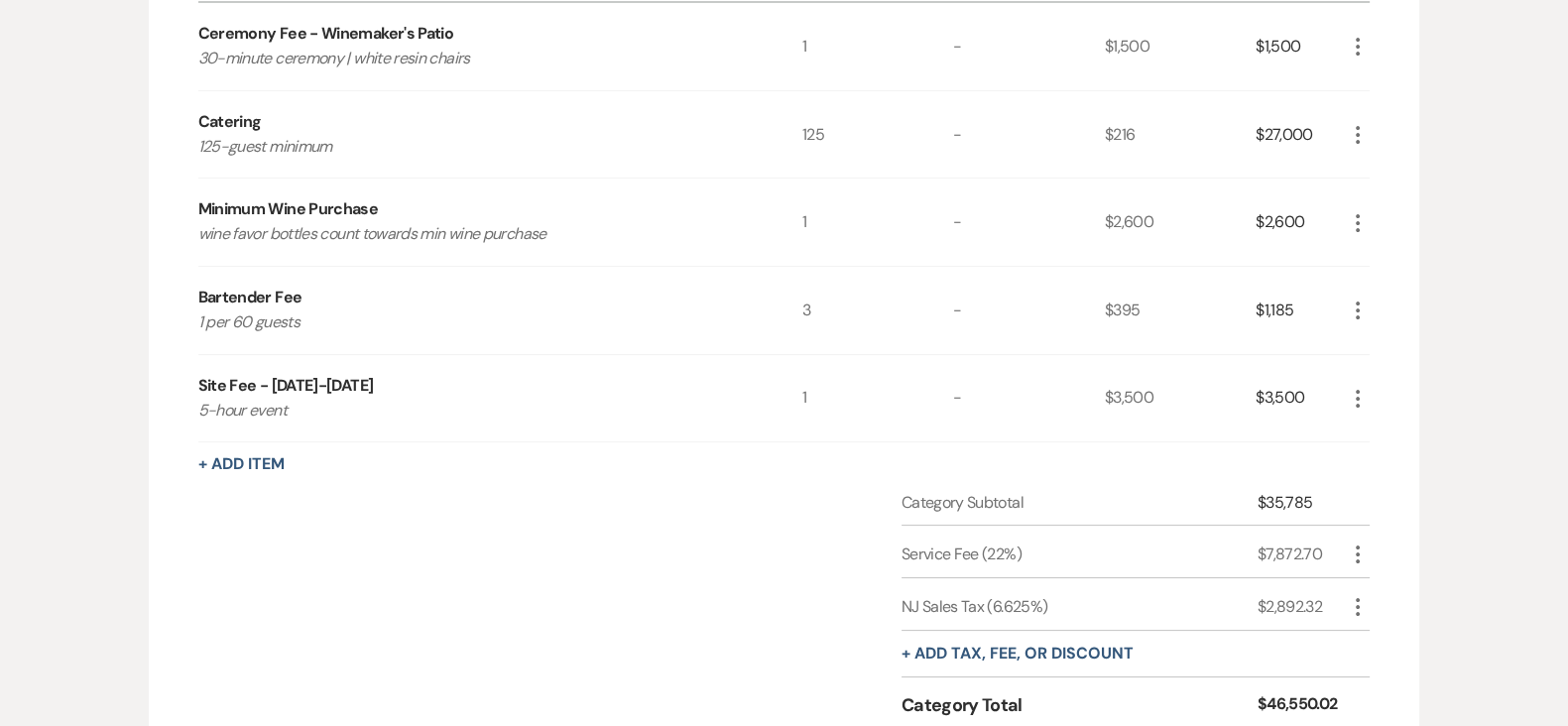 click on "Rental Items More Qty Unit Price Total Ceremony Fee - Winemaker's Patio 30-minute ceremony | white resin chairs 1 - $1,500 $1,500 More Catering 125-guest minimum 125 - $216 $27,000 More Minimum Wine Purchase wine favor bottles count towards min wine purchase 1 - $2,600 $2,600 More Bartender Fee 1 per 60 guests  3 - $395 $1,185 More Site Fee - [DATE]-[DATE] 5-hour event 1 - $3,500 $3,500 More + Add Item Category Subtotal $35,785 Service Fee (22%) $7,872.70 More NJ Sales Tax (6.625%) $2,892.32 More + Add tax, fee, or discount Category Total $46,550.02" at bounding box center [784, 347] 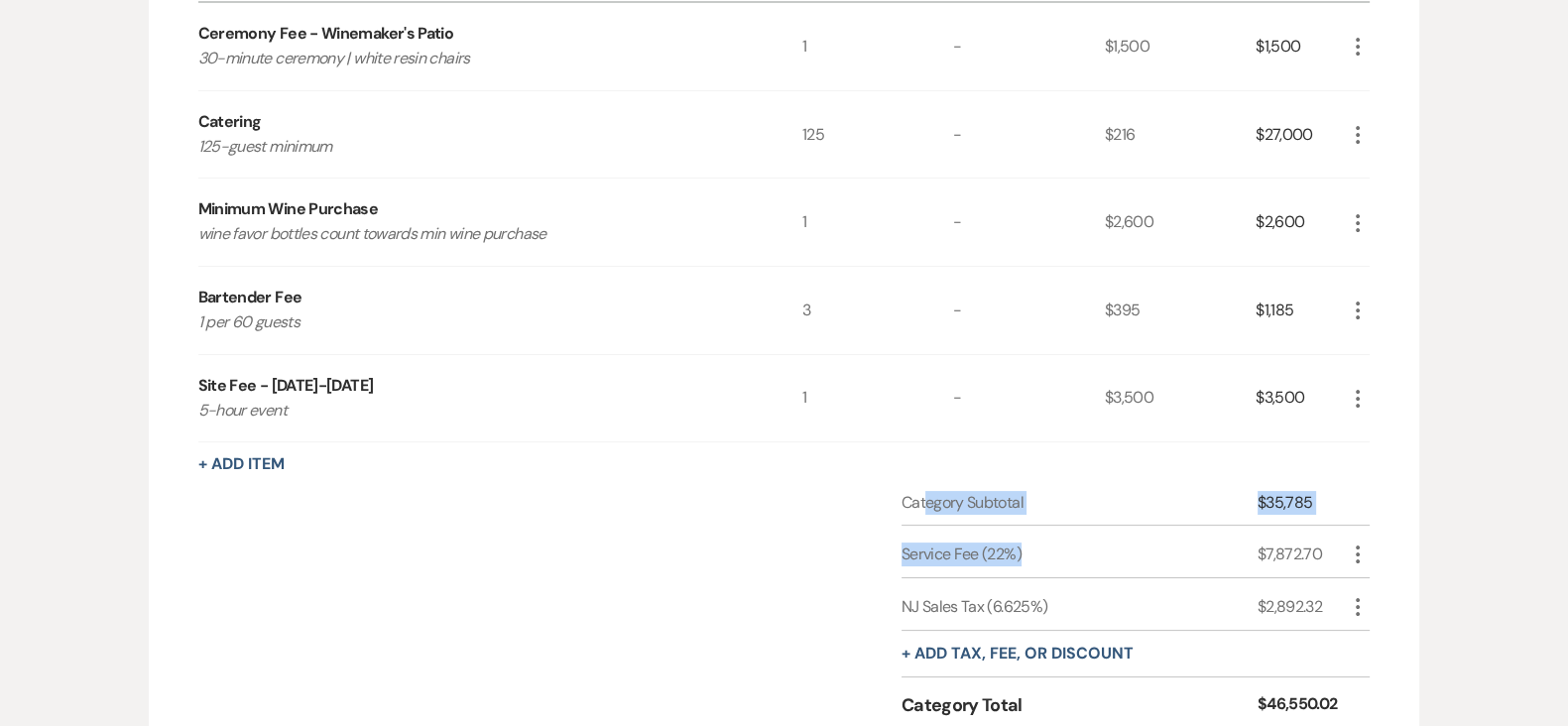 drag, startPoint x: 927, startPoint y: 500, endPoint x: 1210, endPoint y: 528, distance: 284.38179 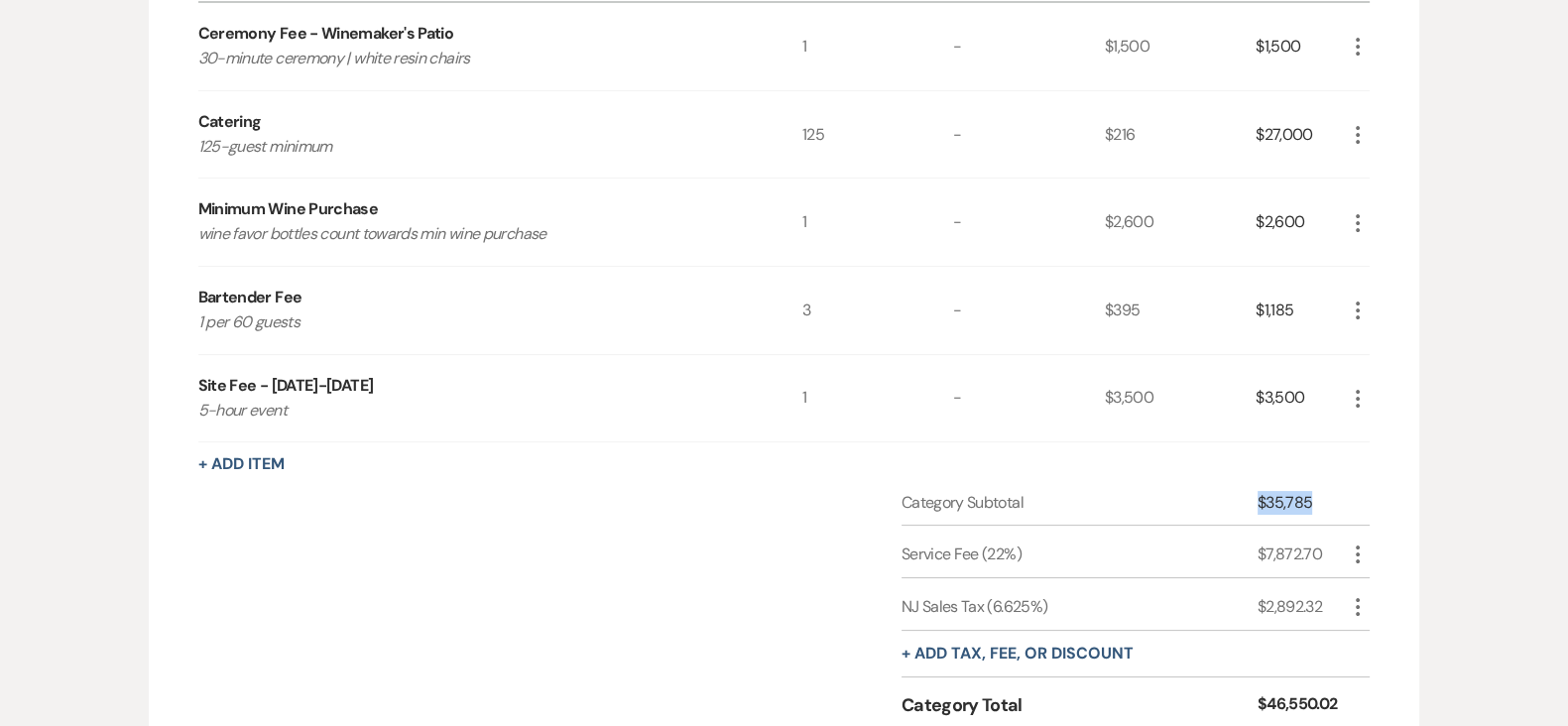 drag, startPoint x: 1246, startPoint y: 498, endPoint x: 1348, endPoint y: 495, distance: 102.04411 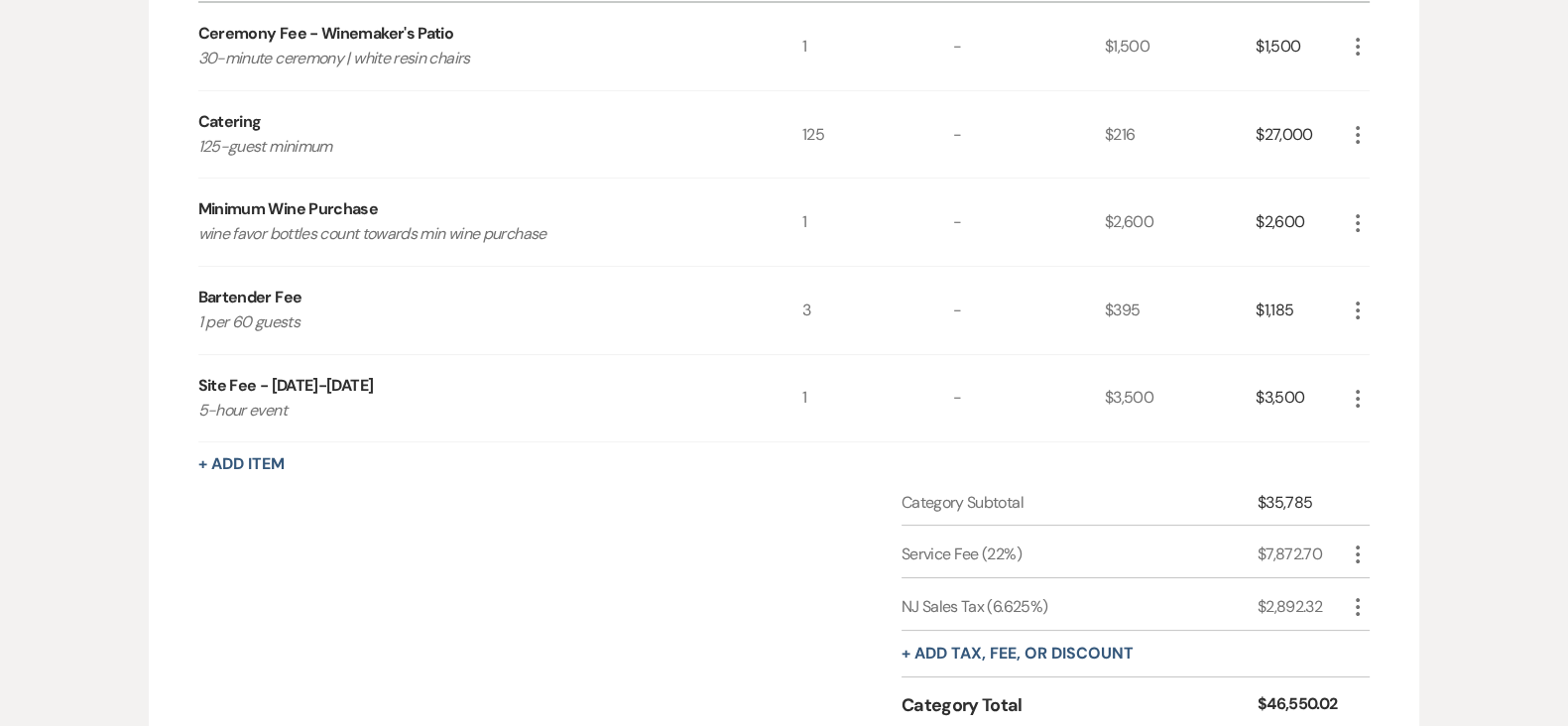 drag, startPoint x: 824, startPoint y: 309, endPoint x: 845, endPoint y: 312, distance: 21.213203 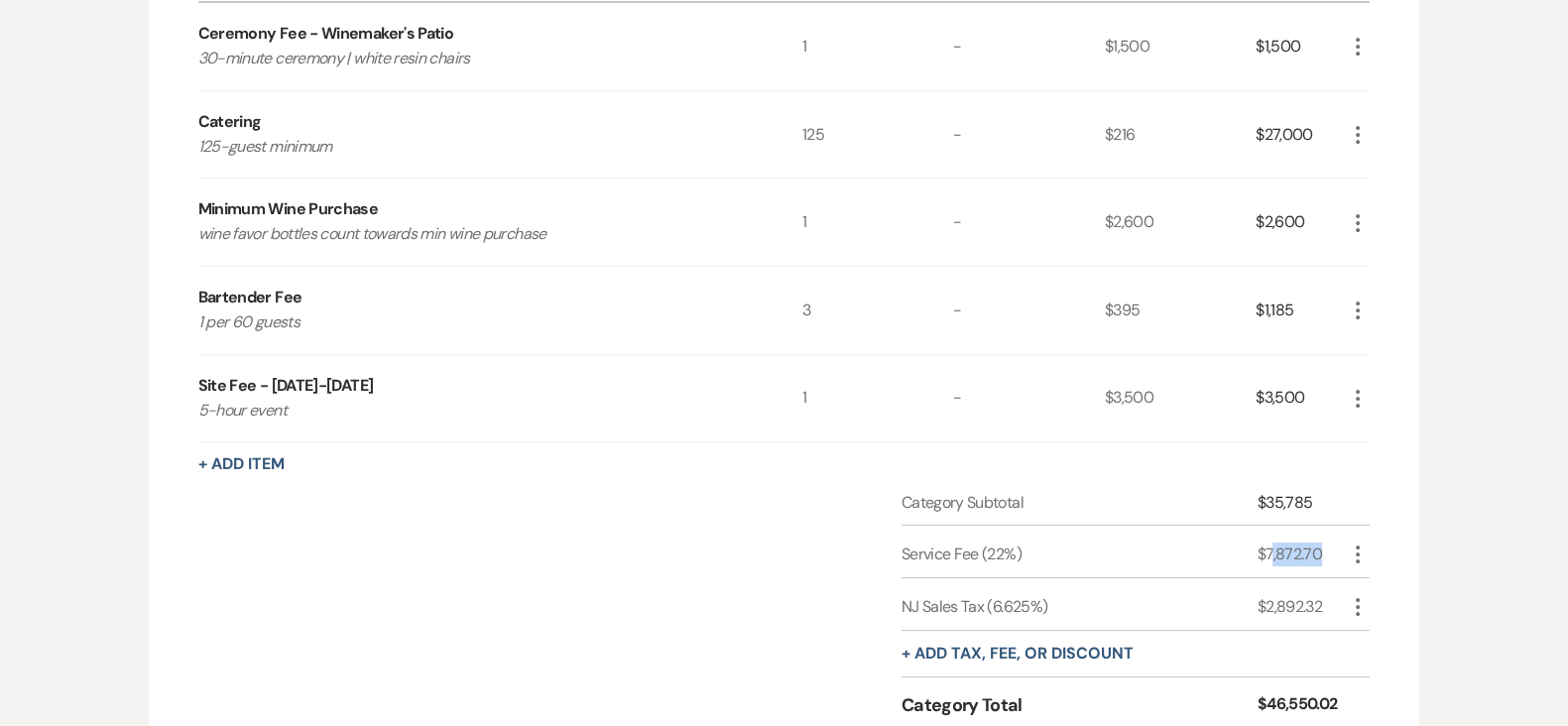 drag, startPoint x: 1279, startPoint y: 548, endPoint x: 1328, endPoint y: 543, distance: 49.254441 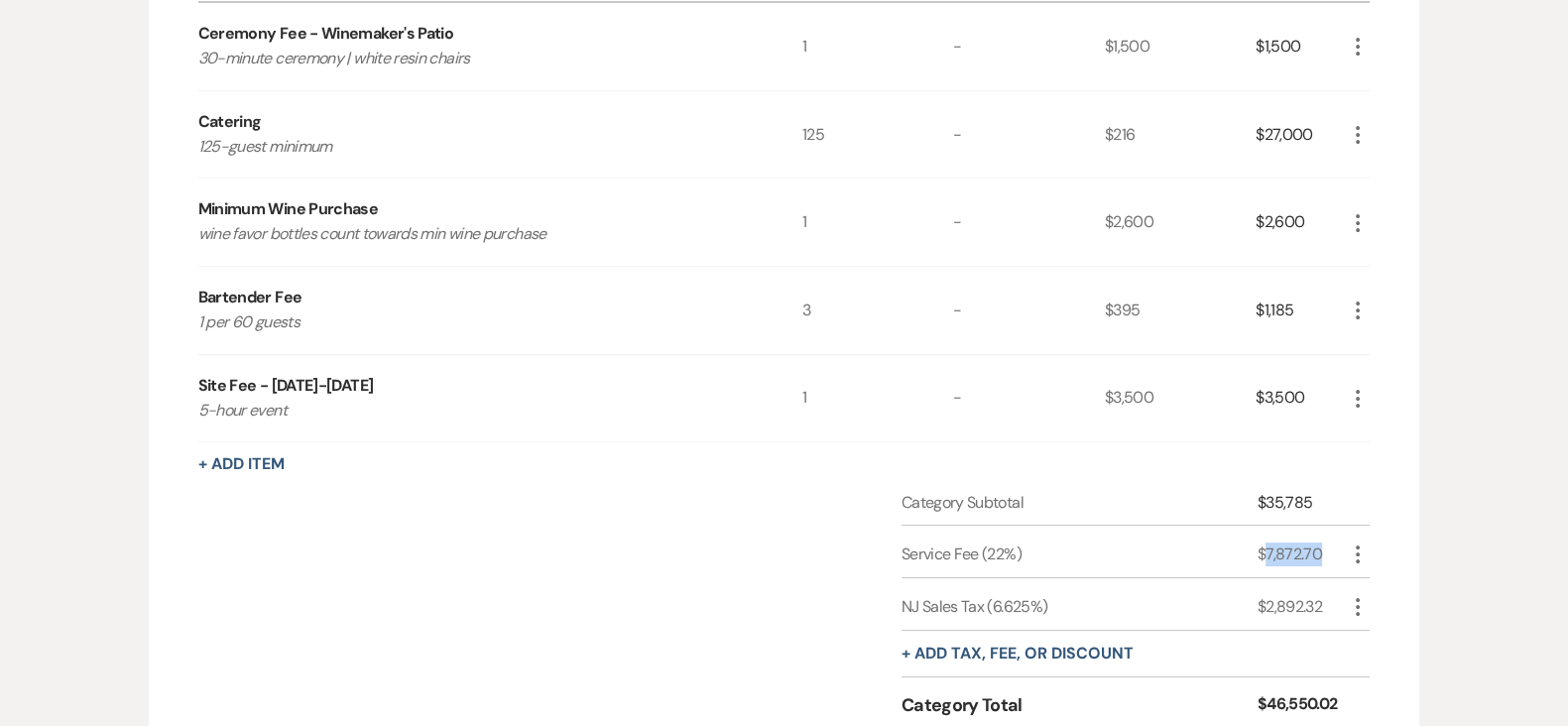 drag, startPoint x: 1267, startPoint y: 547, endPoint x: 1329, endPoint y: 547, distance: 62 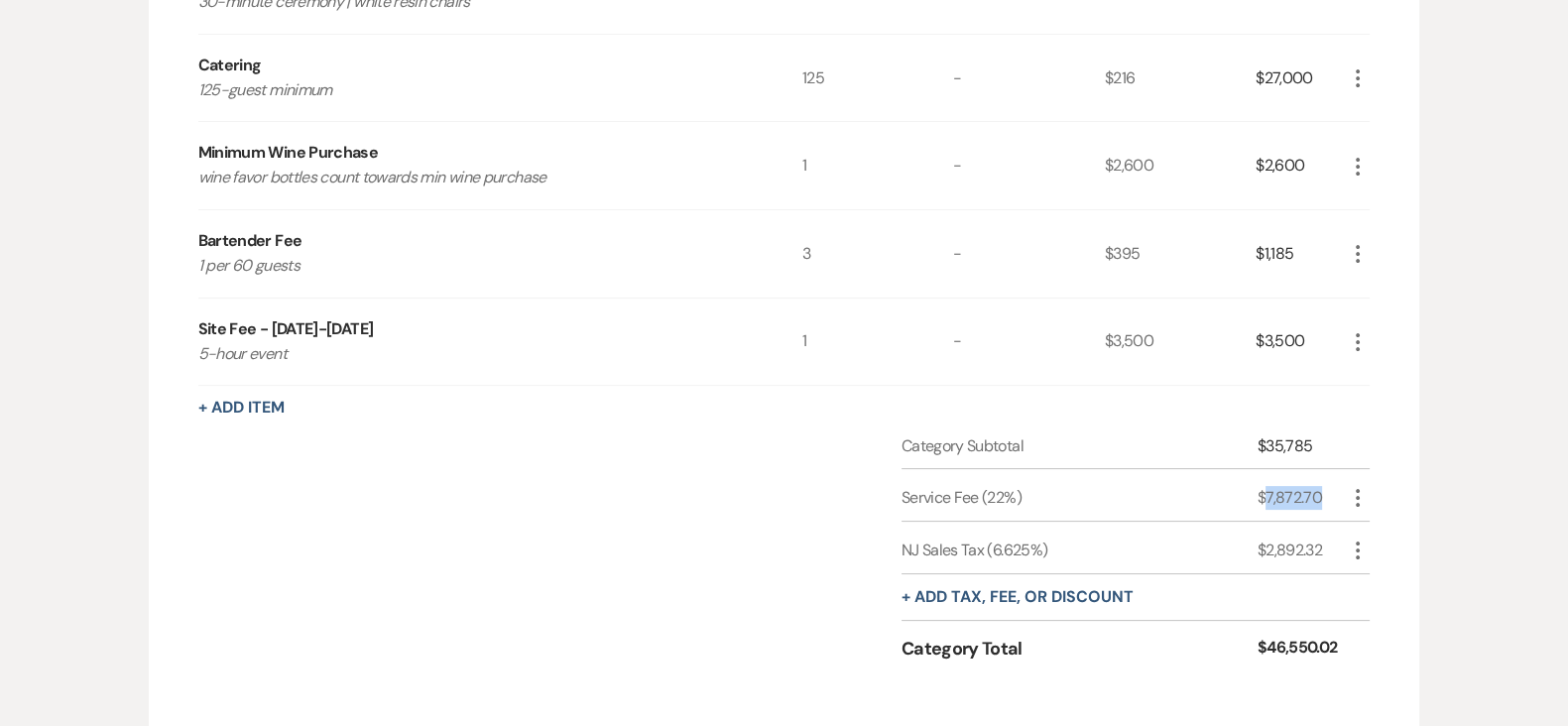 scroll, scrollTop: 438, scrollLeft: 0, axis: vertical 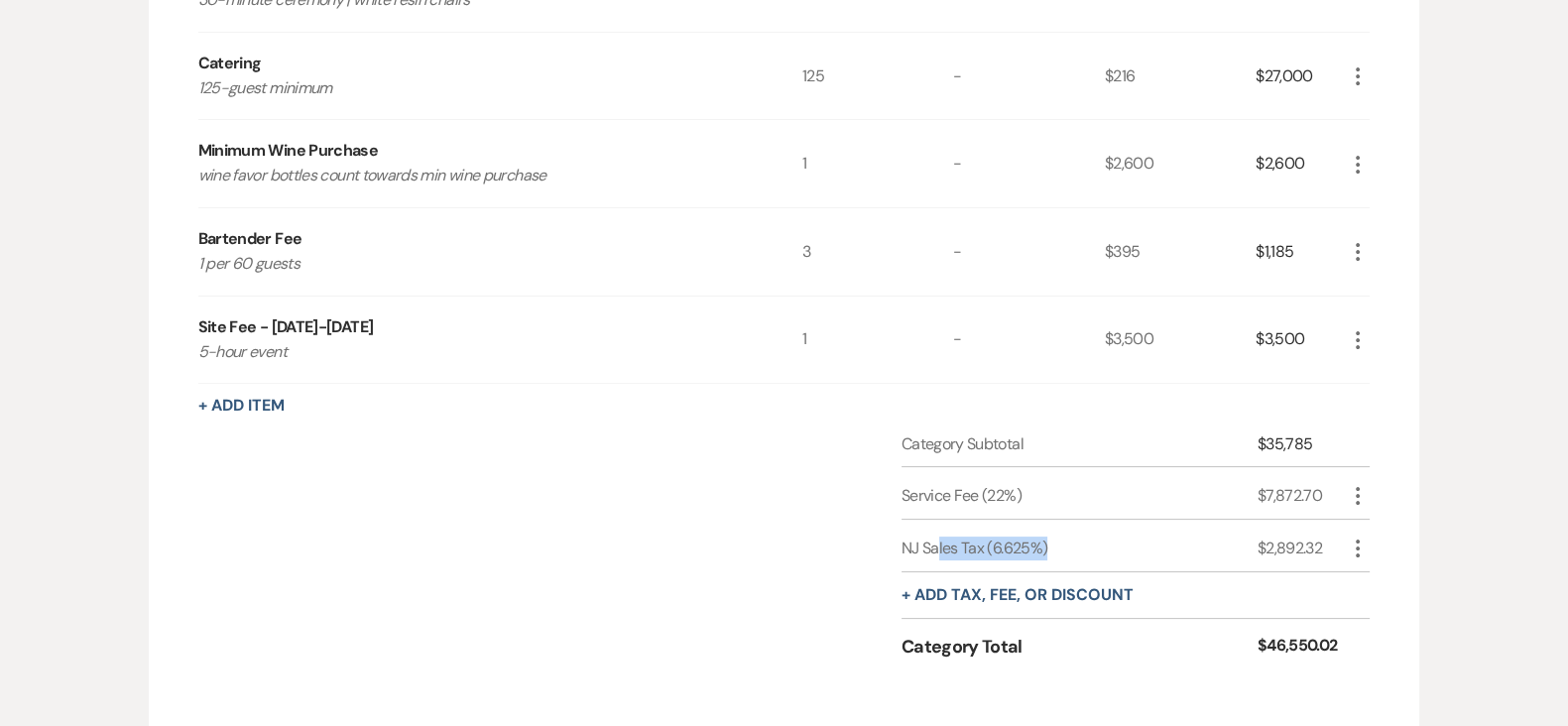 drag, startPoint x: 940, startPoint y: 539, endPoint x: 1086, endPoint y: 543, distance: 146.05478 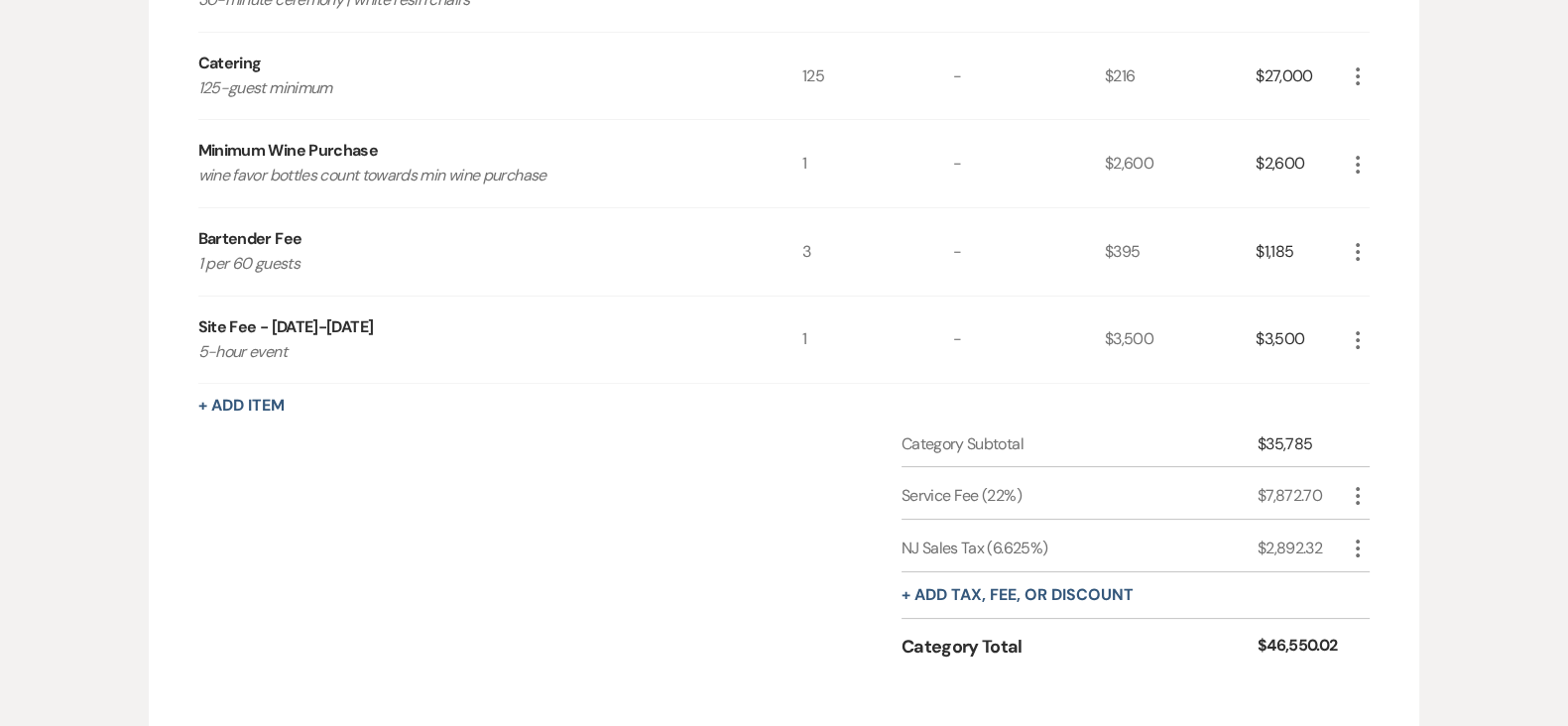 click on "NJ Sales Tax (6.625%)" at bounding box center [1079, 548] 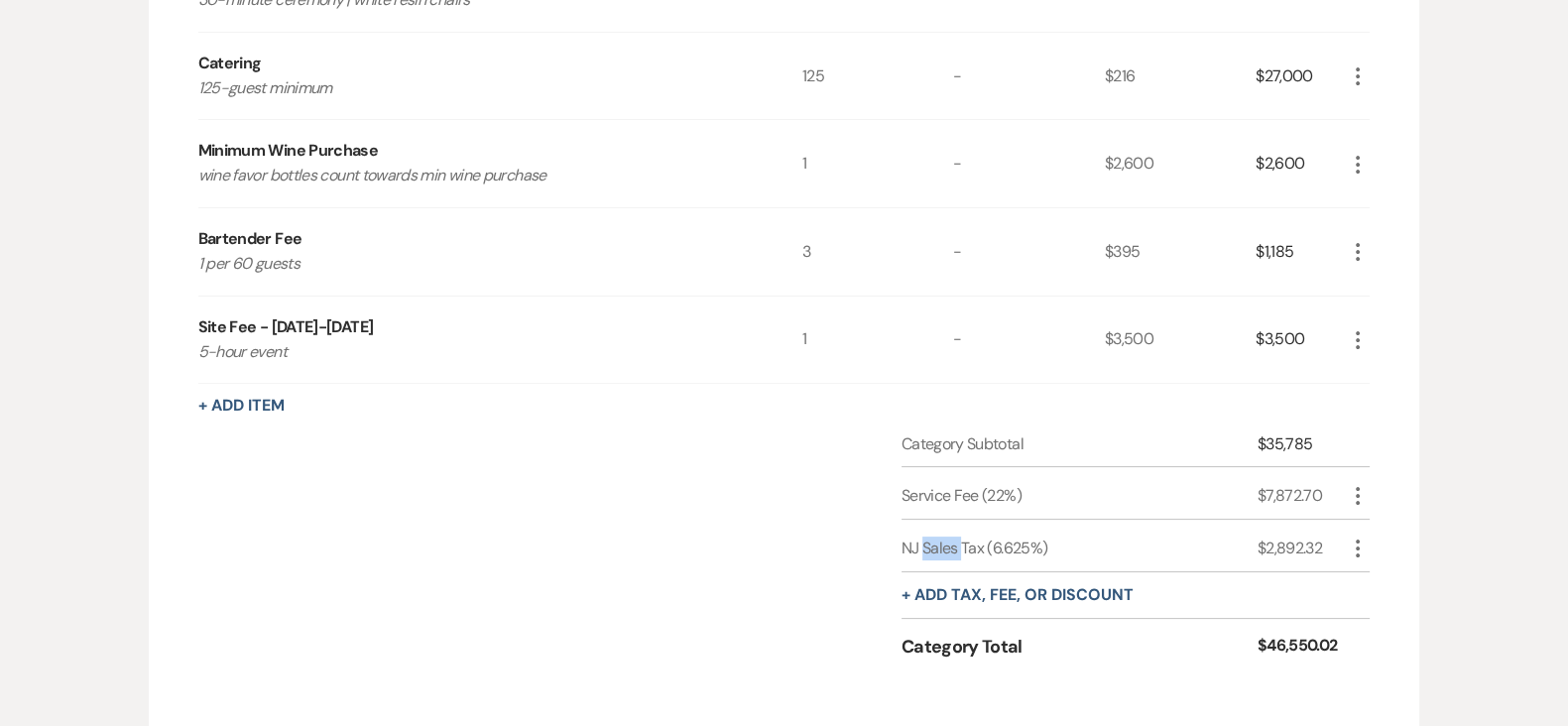 click on "NJ Sales Tax (6.625%)" at bounding box center (1079, 548) 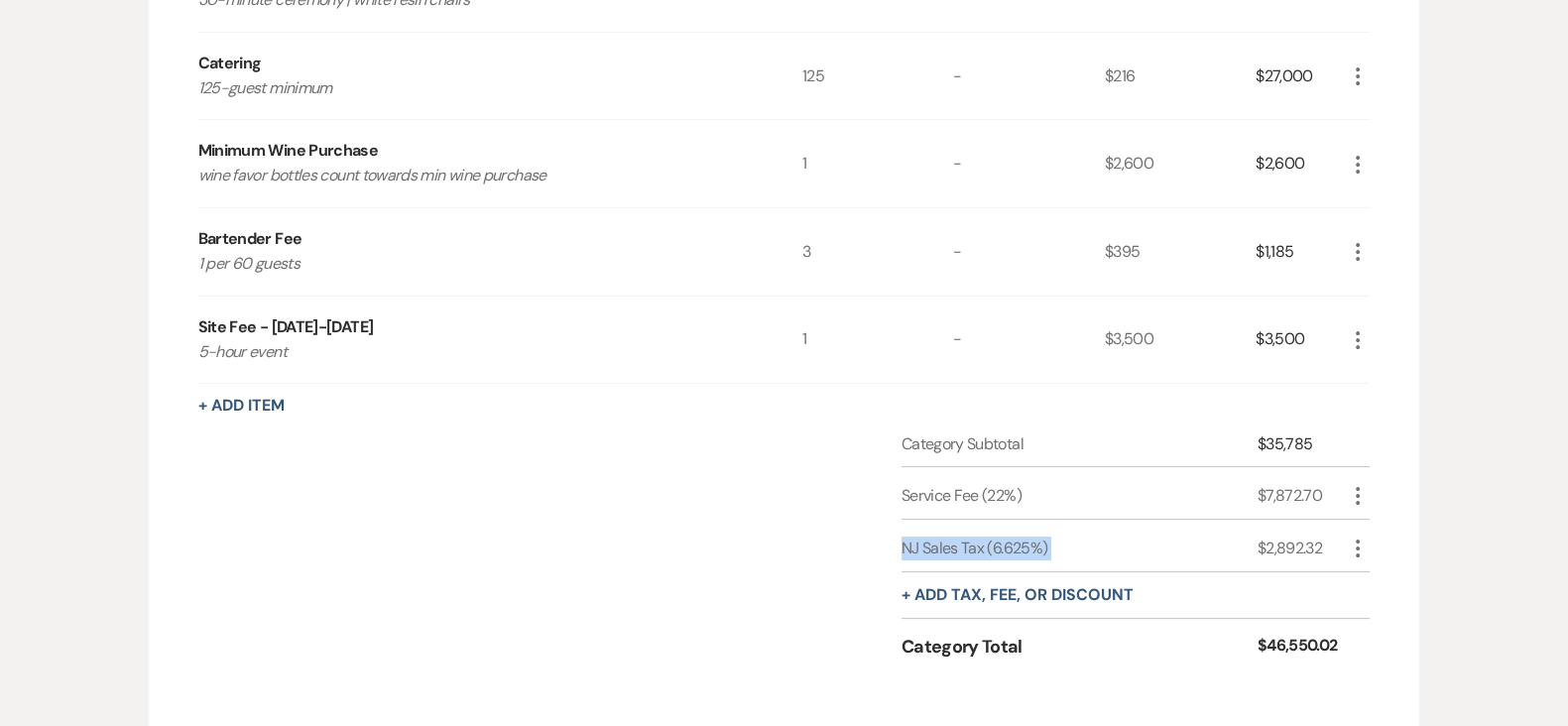 click on "NJ Sales Tax (6.625%)" at bounding box center [1079, 548] 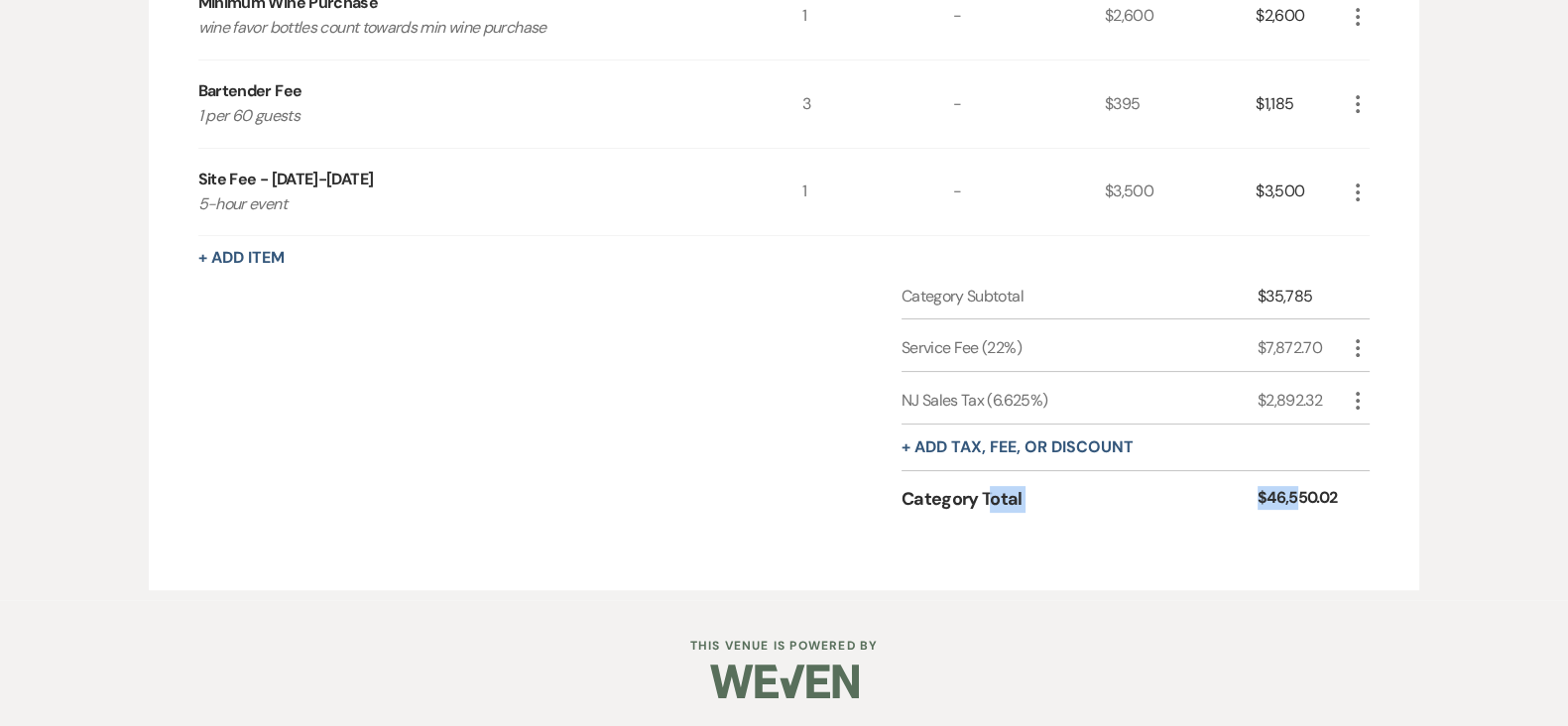 drag, startPoint x: 995, startPoint y: 497, endPoint x: 1301, endPoint y: 496, distance: 306.00163 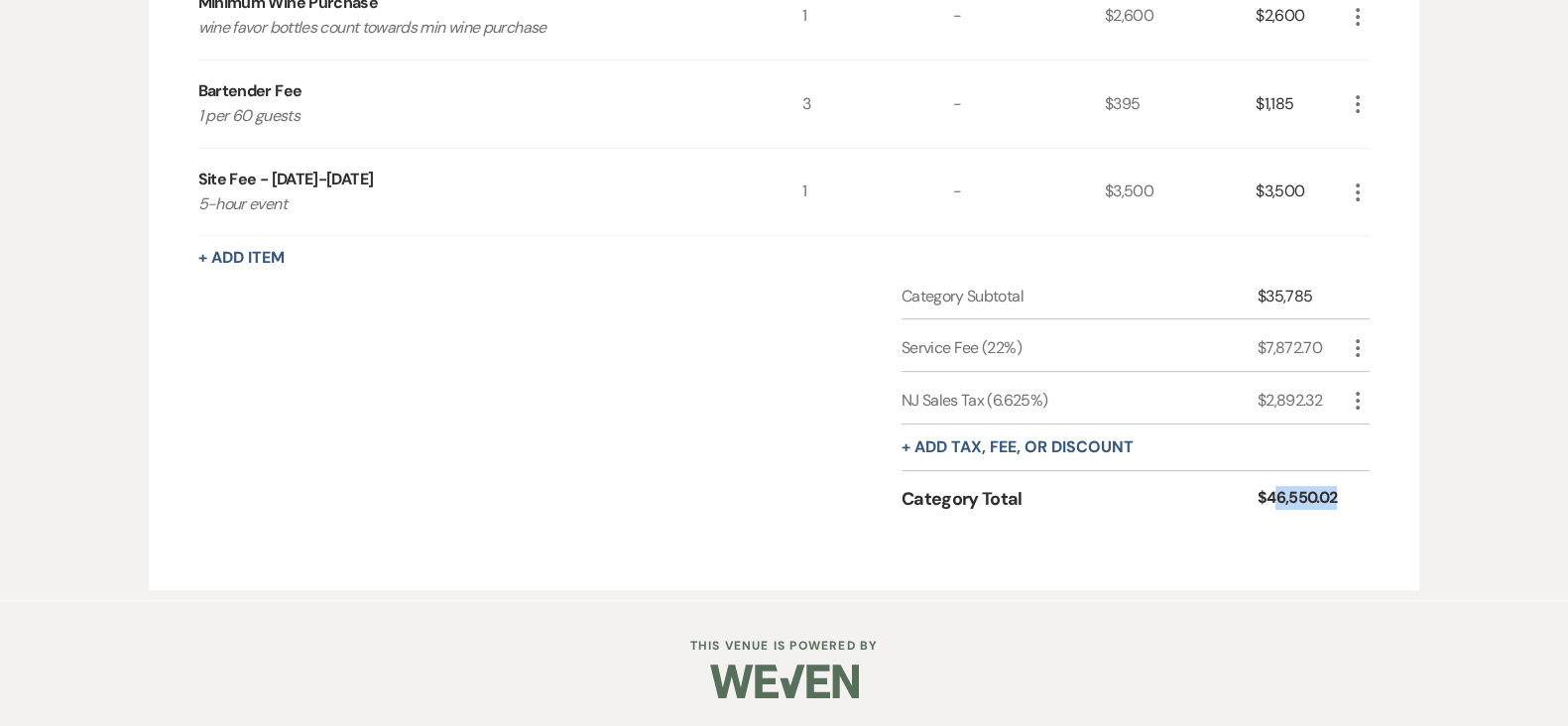 drag, startPoint x: 1365, startPoint y: 496, endPoint x: 1470, endPoint y: 497, distance: 105.004762 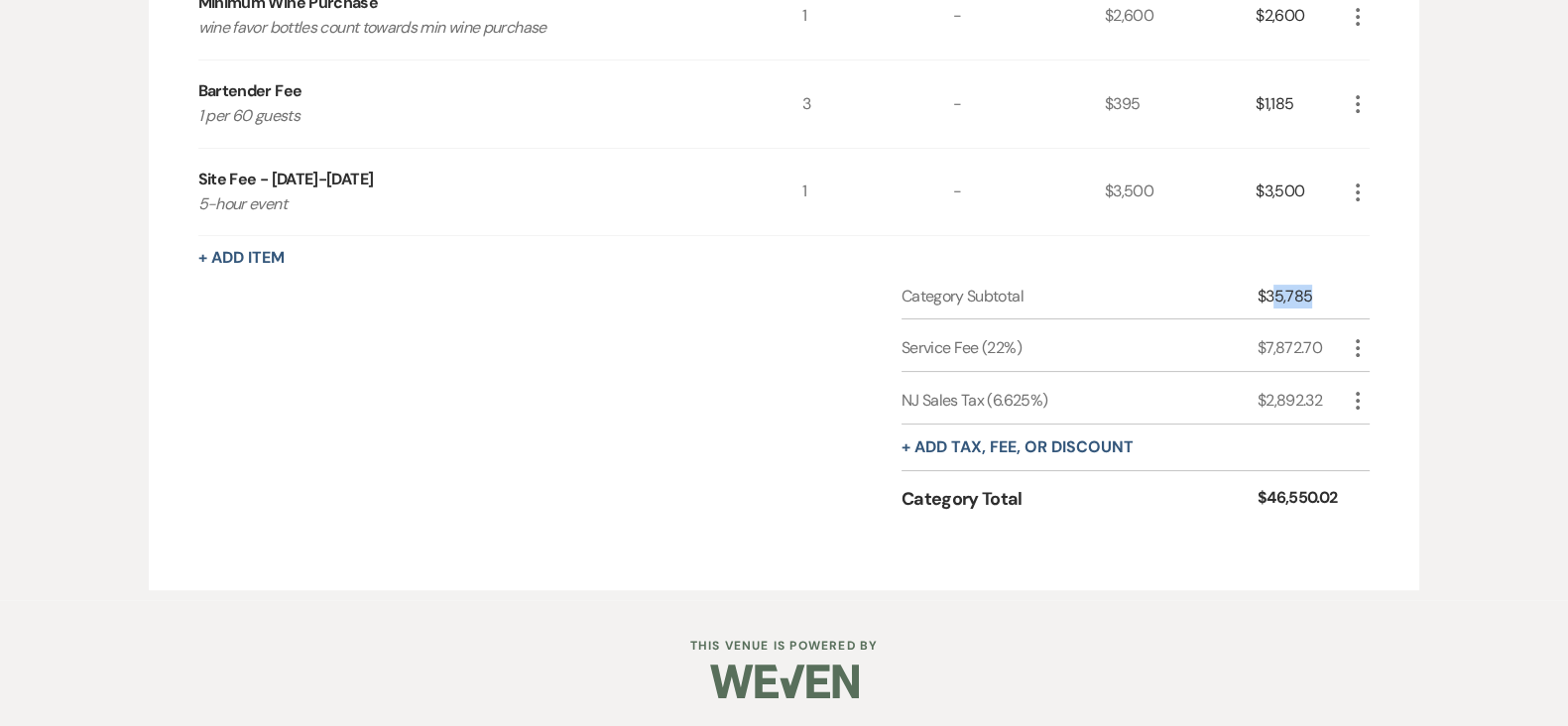 drag, startPoint x: 1343, startPoint y: 295, endPoint x: 1390, endPoint y: 296, distance: 47.010637 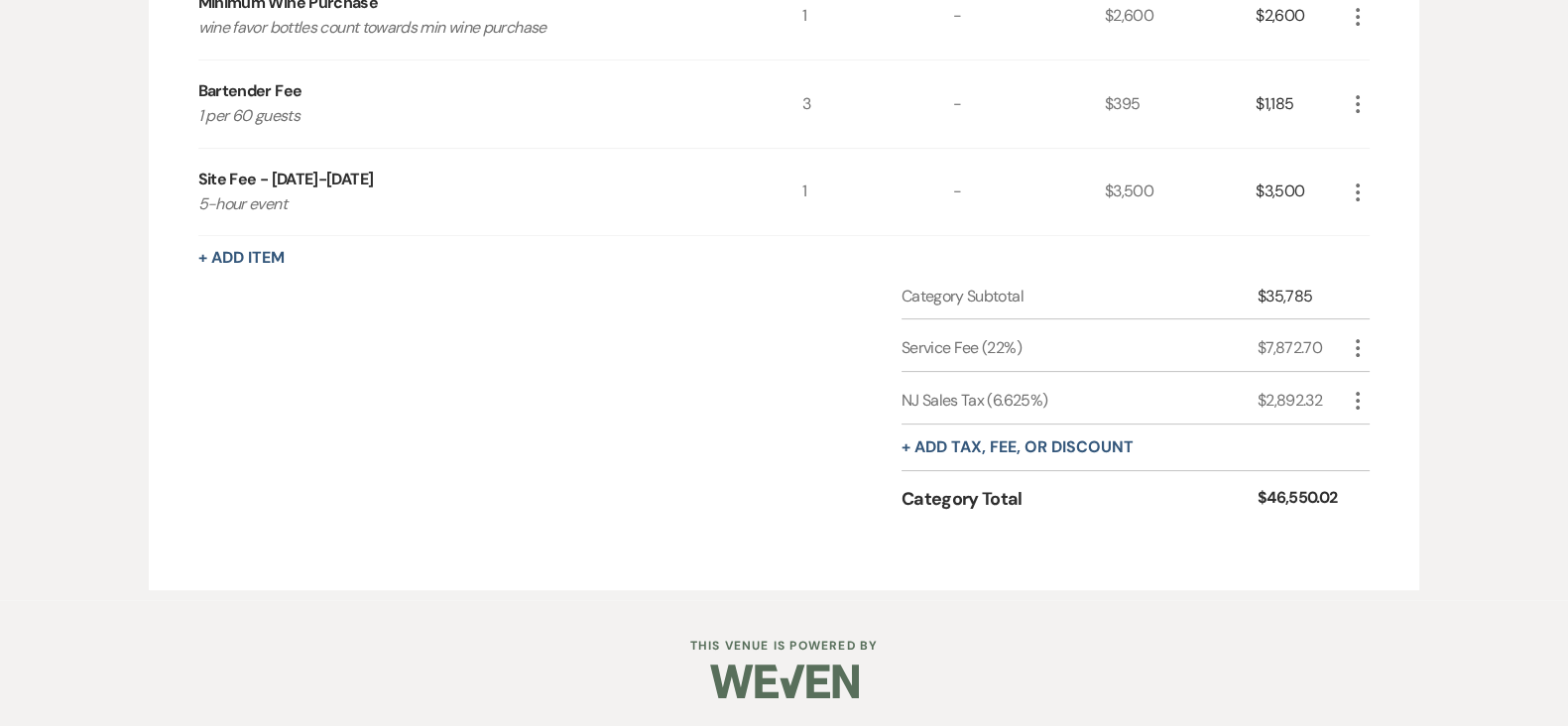 click on "Create Category Template Add line items to the template below. Rental Items More Qty Unit Price Total Ceremony Fee - Winemaker's Patio 30-minute ceremony | white resin chairs 1 - $1,500 $1,500 More Catering 125-guest minimum 125 - $216 $27,000 More Minimum Wine Purchase wine favor bottles count towards min wine purchase 1 - $2,600 $2,600 More Bartender Fee 1 per 60 guests  3 - $395 $1,185 More Site Fee - [DATE]-[DATE] 5-hour event 1 - $3,500 $3,500 More + Add Item Category Subtotal $35,785 Service Fee (22%) $7,872.70 More NJ Sales Tax (6.625%) $2,892.32 More + Add tax, fee, or discount Category Total $46,550.02" at bounding box center (784, 109) 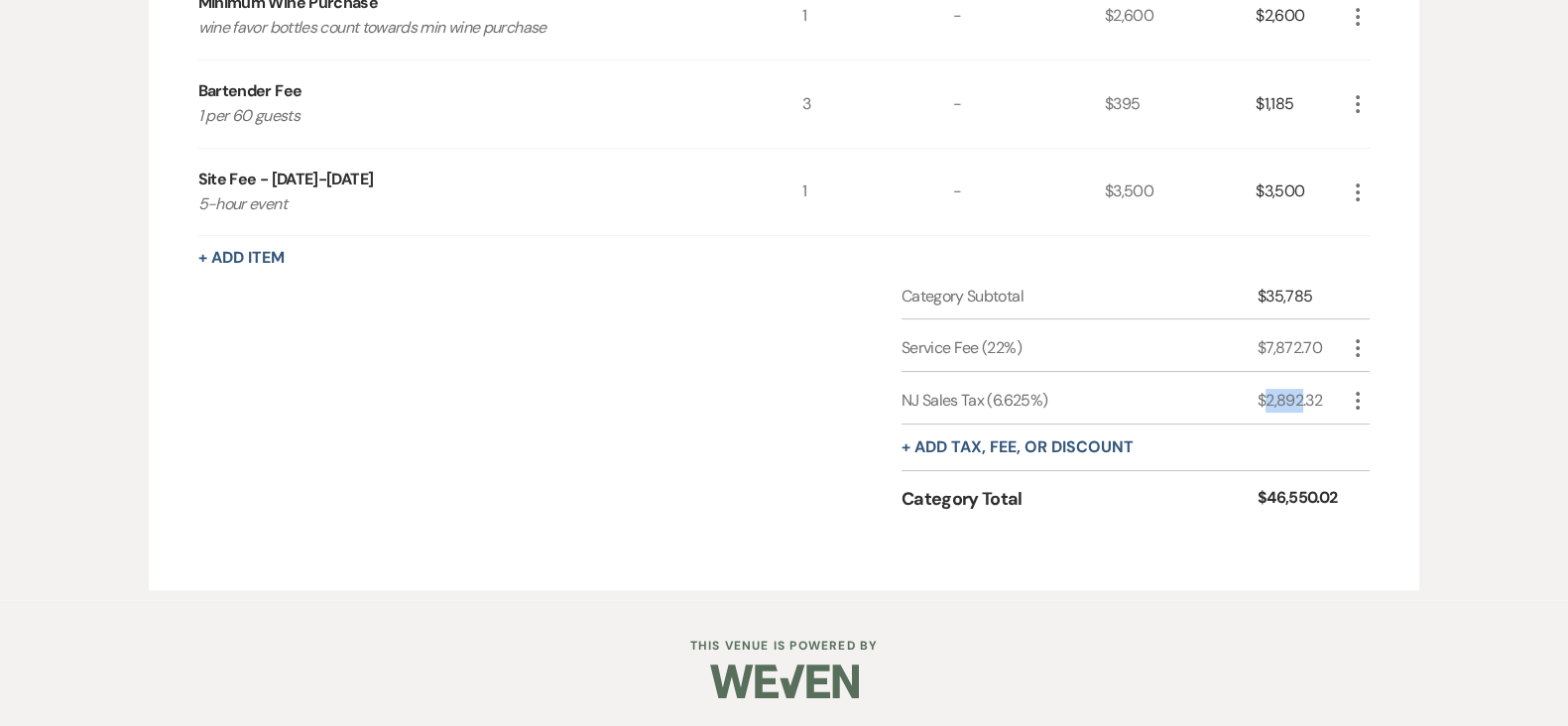 drag, startPoint x: 1277, startPoint y: 394, endPoint x: 1299, endPoint y: 394, distance: 22 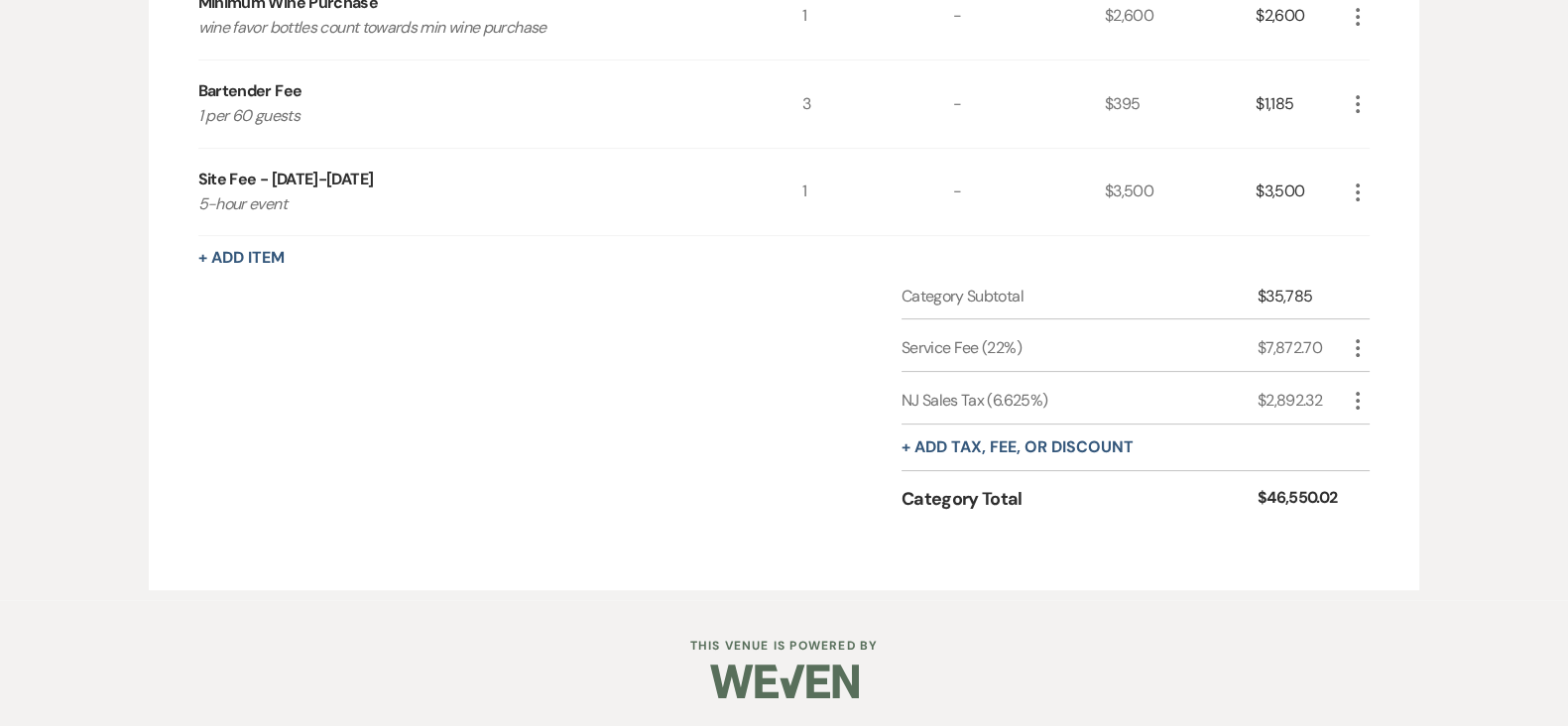 click on "NJ Sales Tax (6.625%)" at bounding box center [1079, 401] 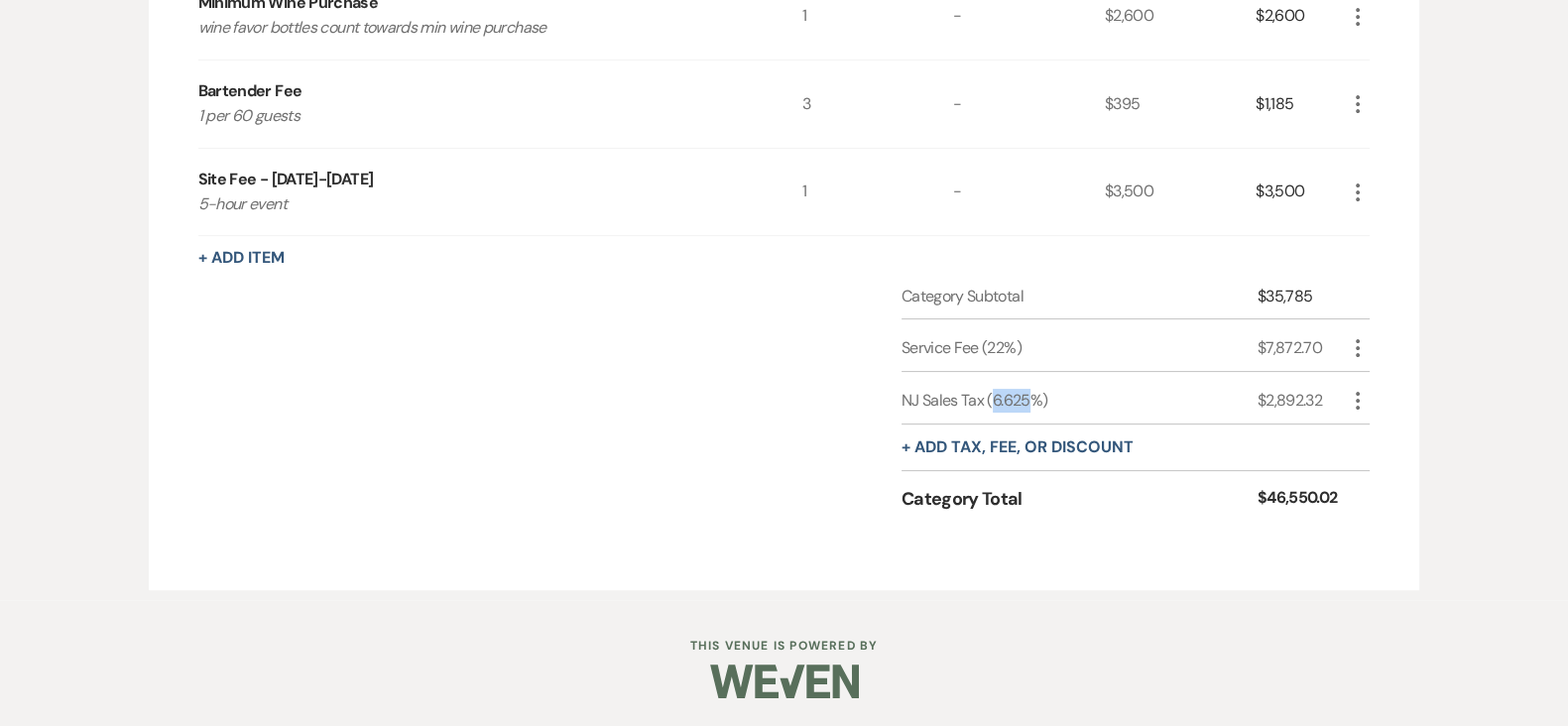 click on "NJ Sales Tax (6.625%)" at bounding box center (1079, 401) 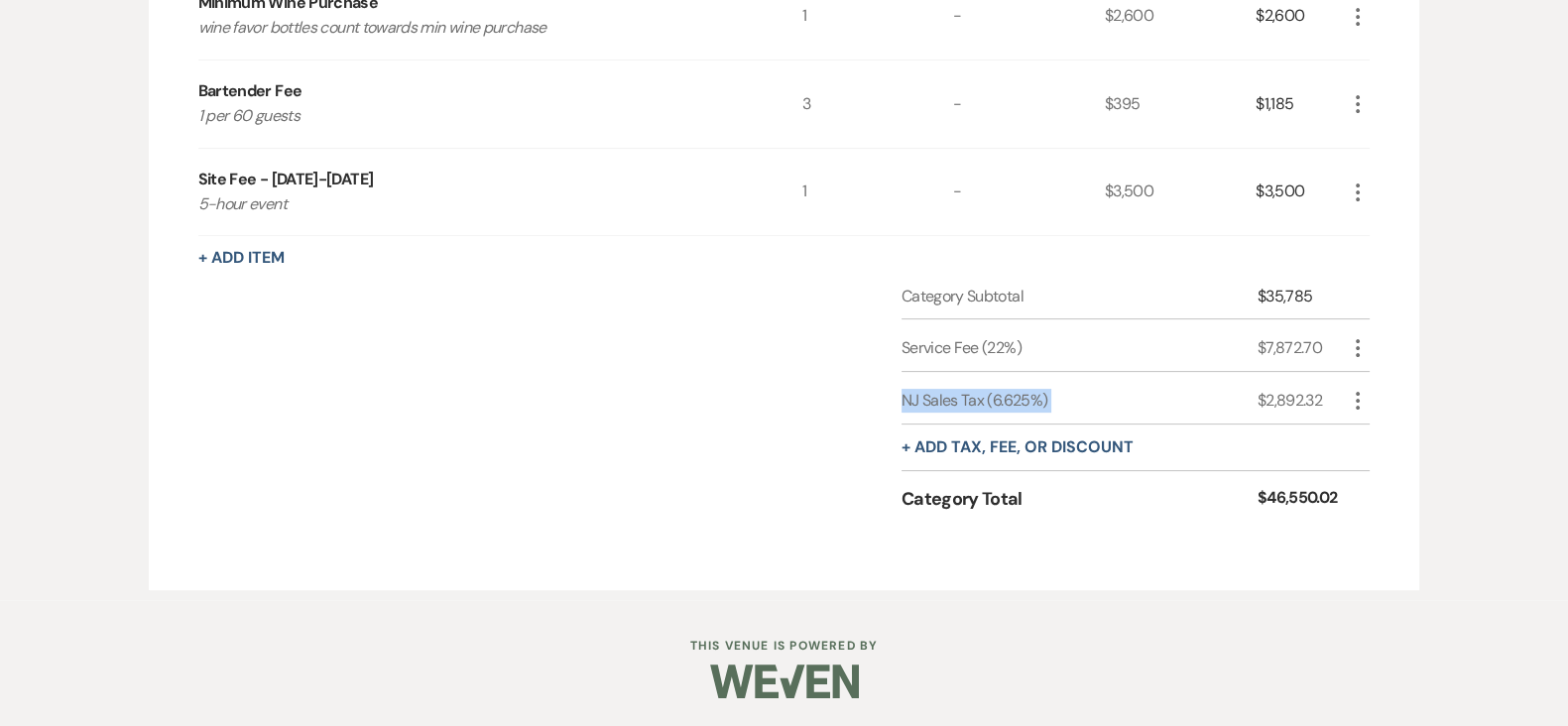 click on "NJ Sales Tax (6.625%)" at bounding box center (1079, 401) 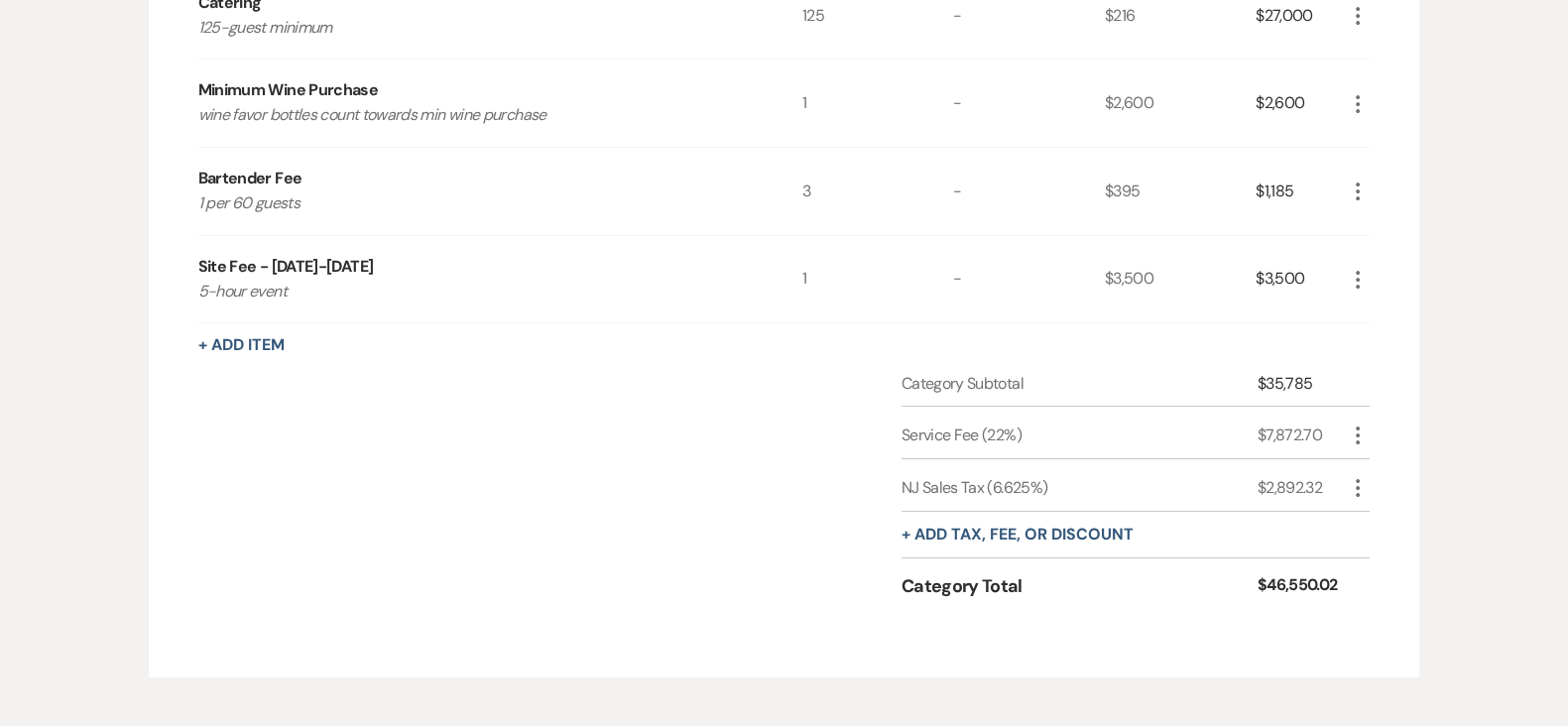 scroll, scrollTop: 497, scrollLeft: 0, axis: vertical 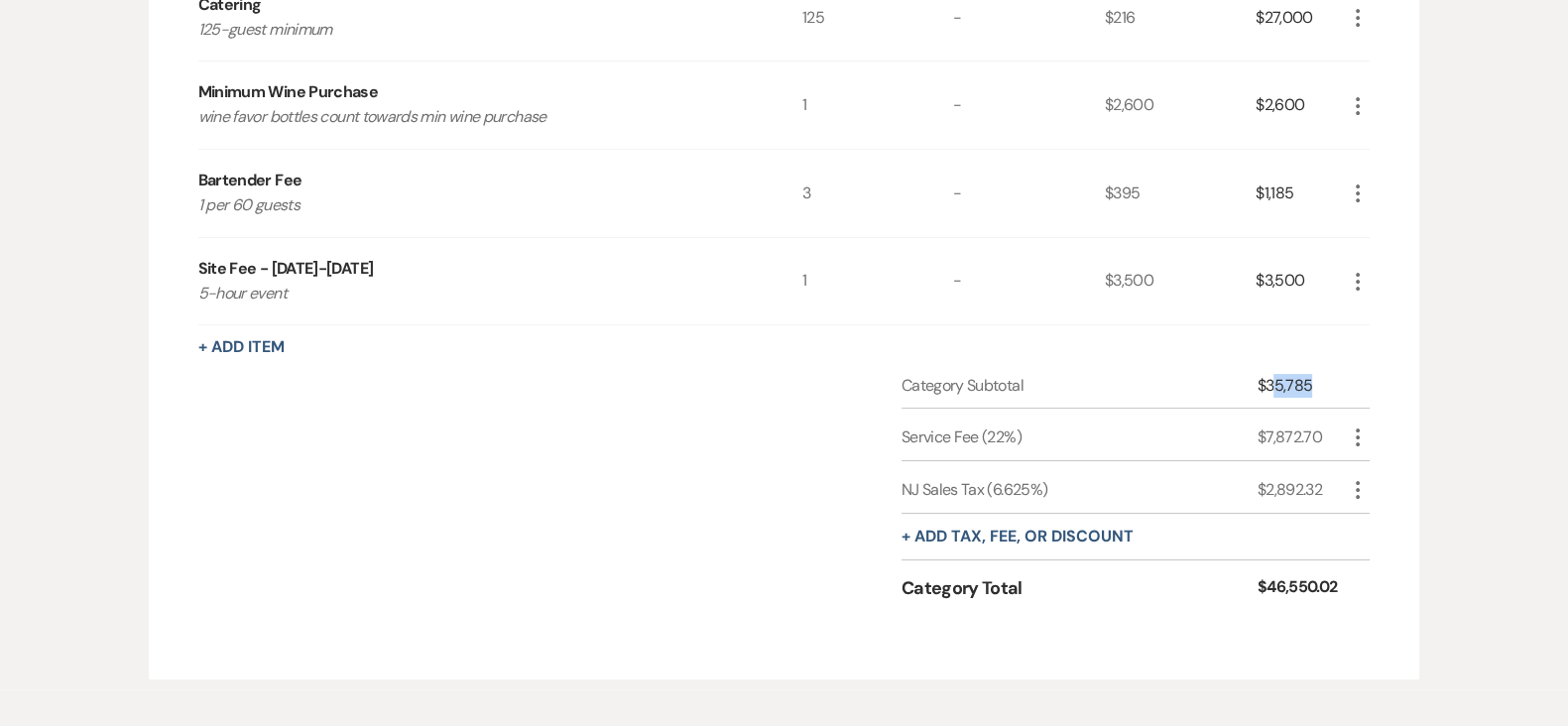 drag, startPoint x: 1277, startPoint y: 374, endPoint x: 1320, endPoint y: 379, distance: 43.289722 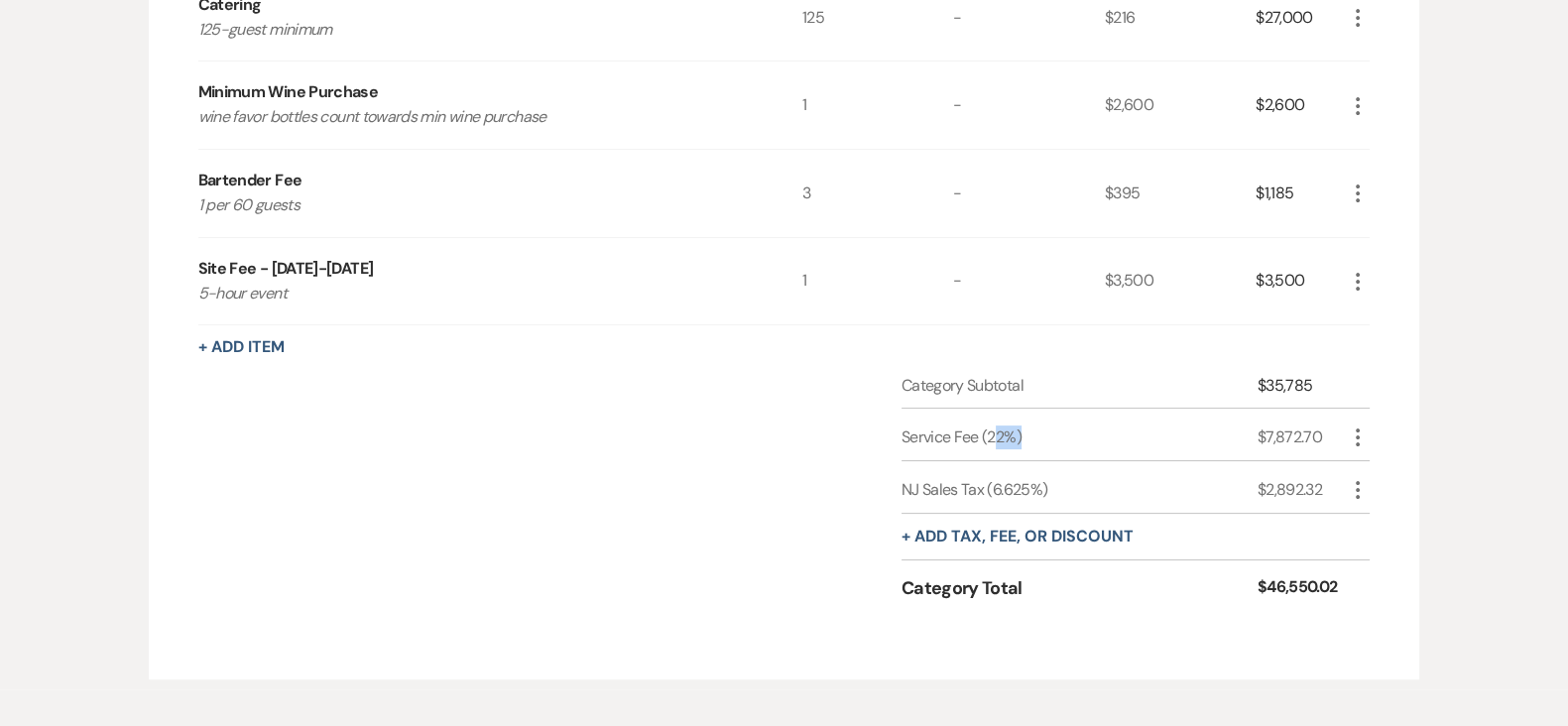 drag, startPoint x: 995, startPoint y: 433, endPoint x: 1041, endPoint y: 438, distance: 46.27094 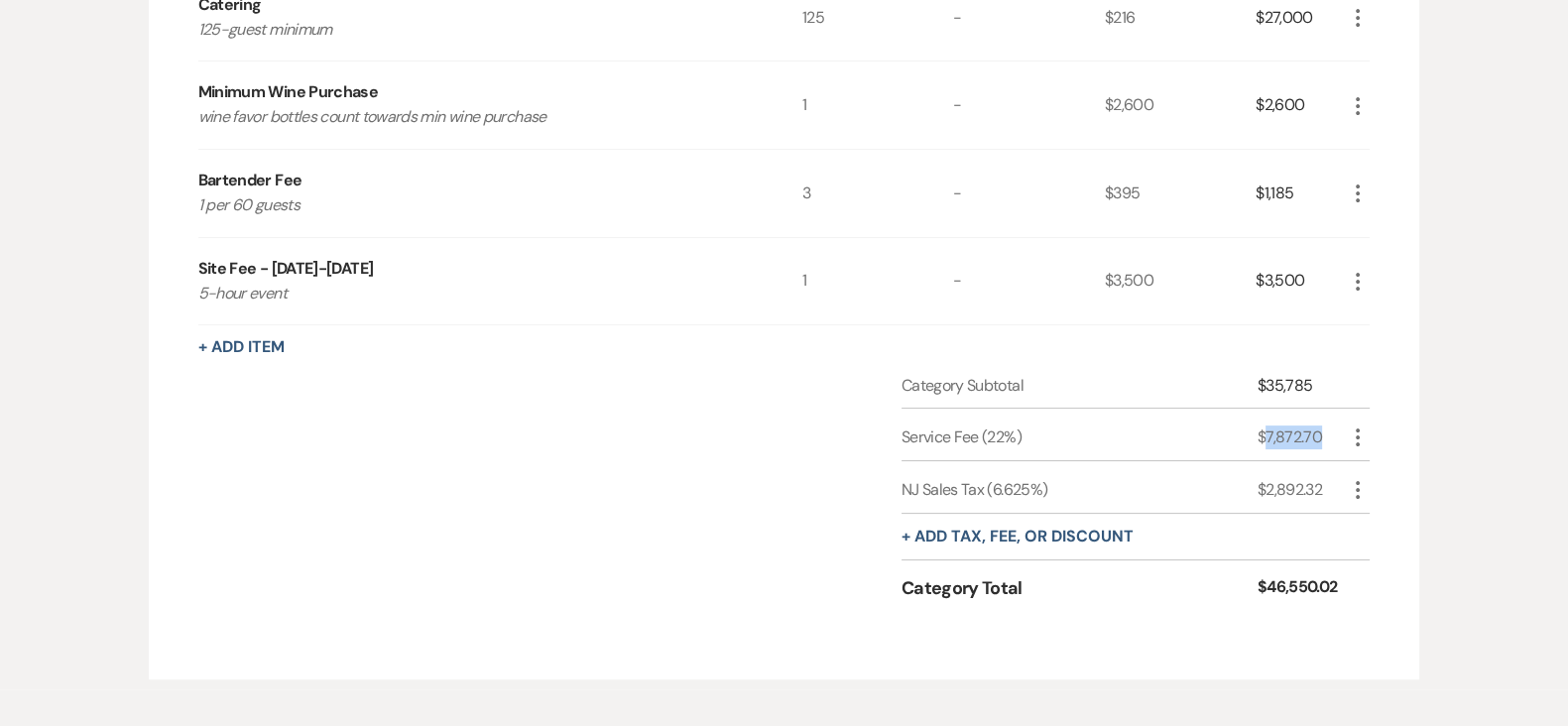drag, startPoint x: 1285, startPoint y: 437, endPoint x: 1338, endPoint y: 437, distance: 53 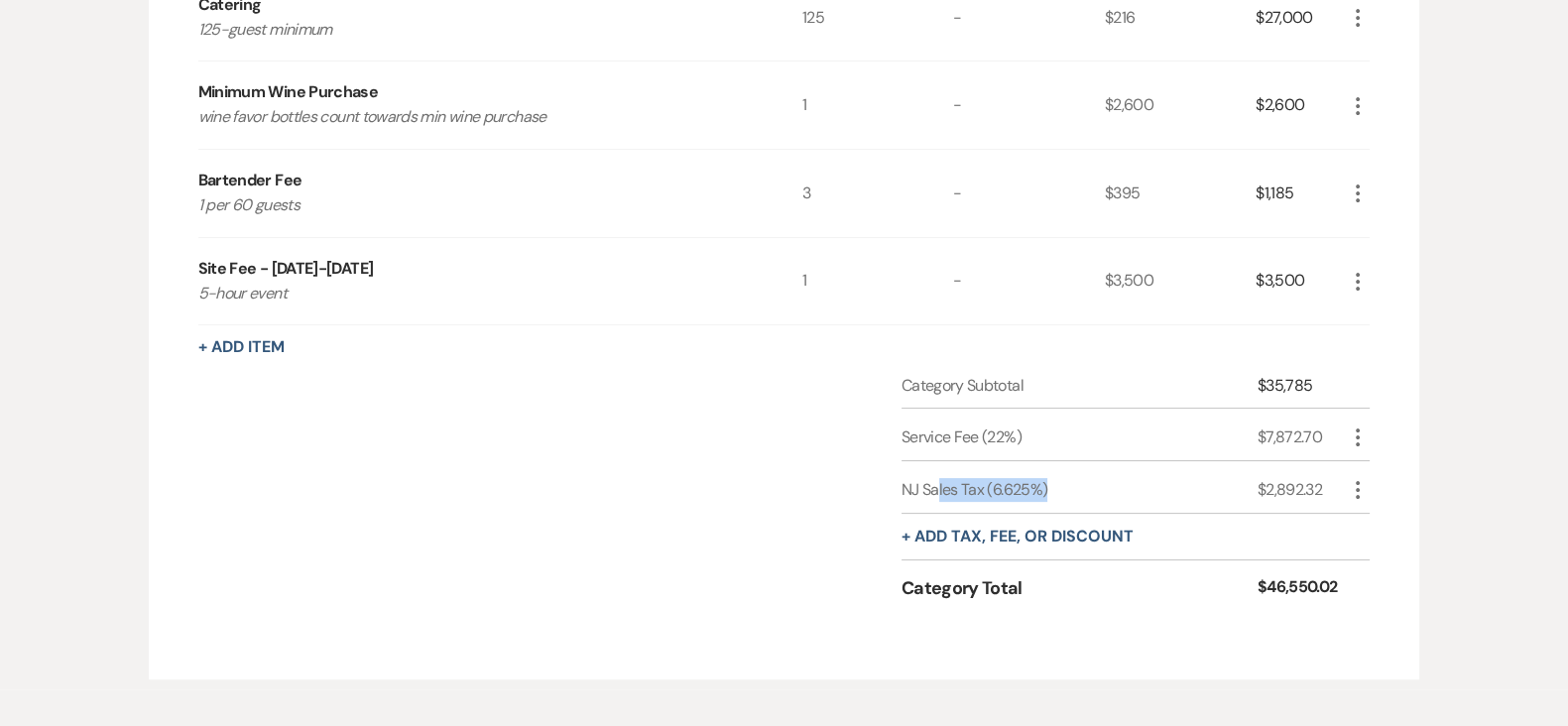 drag, startPoint x: 1028, startPoint y: 480, endPoint x: 1052, endPoint y: 483, distance: 24.186773 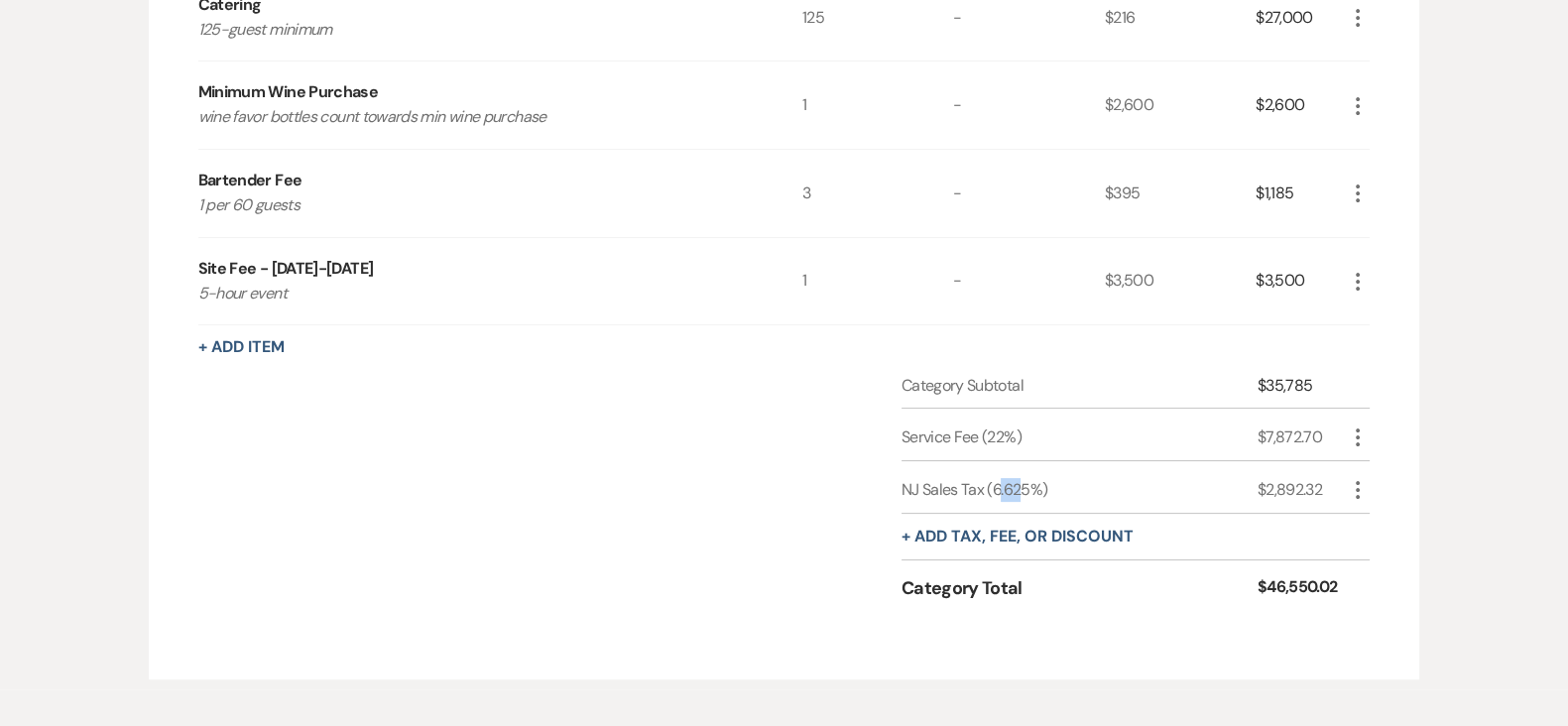 drag, startPoint x: 997, startPoint y: 480, endPoint x: 1024, endPoint y: 487, distance: 27.89265 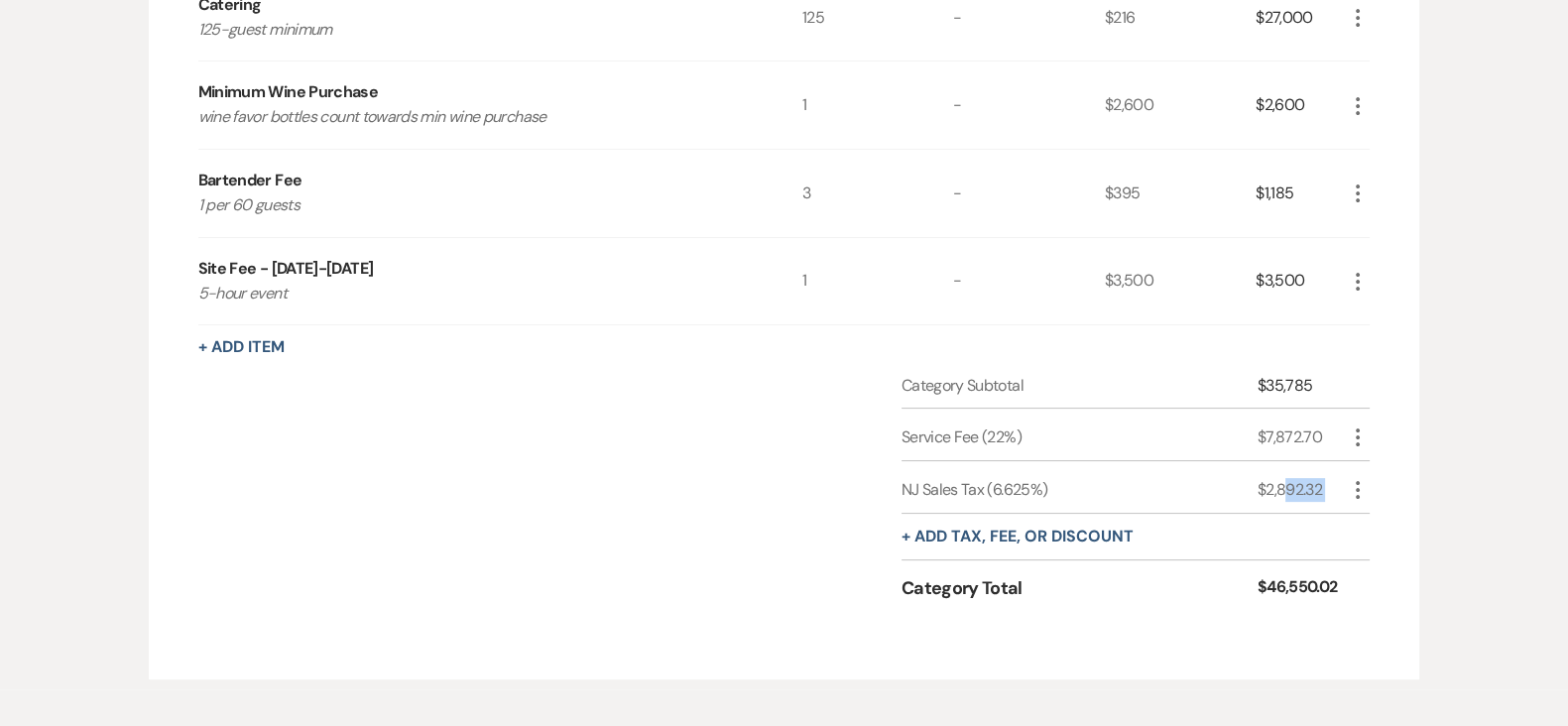 drag, startPoint x: 1288, startPoint y: 486, endPoint x: 1349, endPoint y: 499, distance: 62.369865 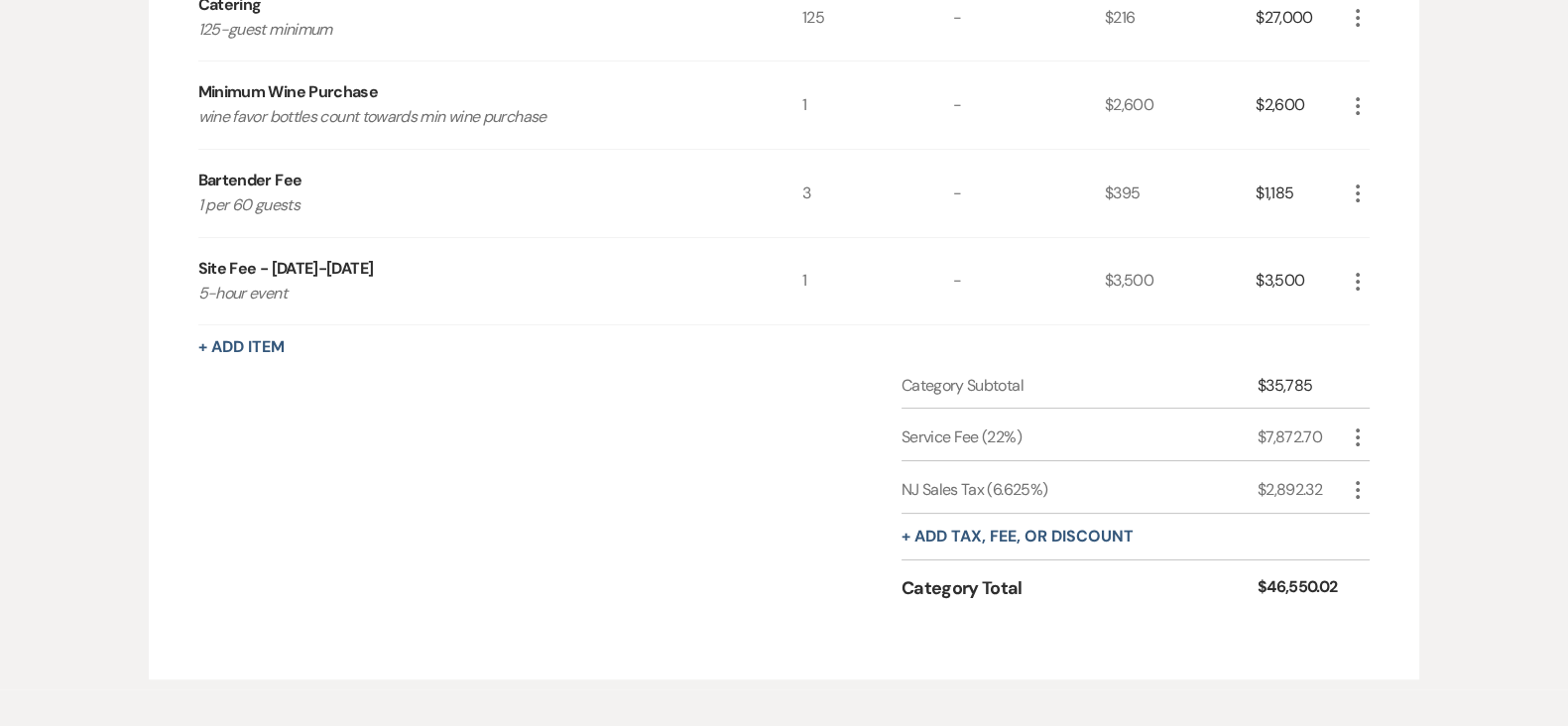 click on "+ Add tax, fee, or discount" at bounding box center (1136, 537) 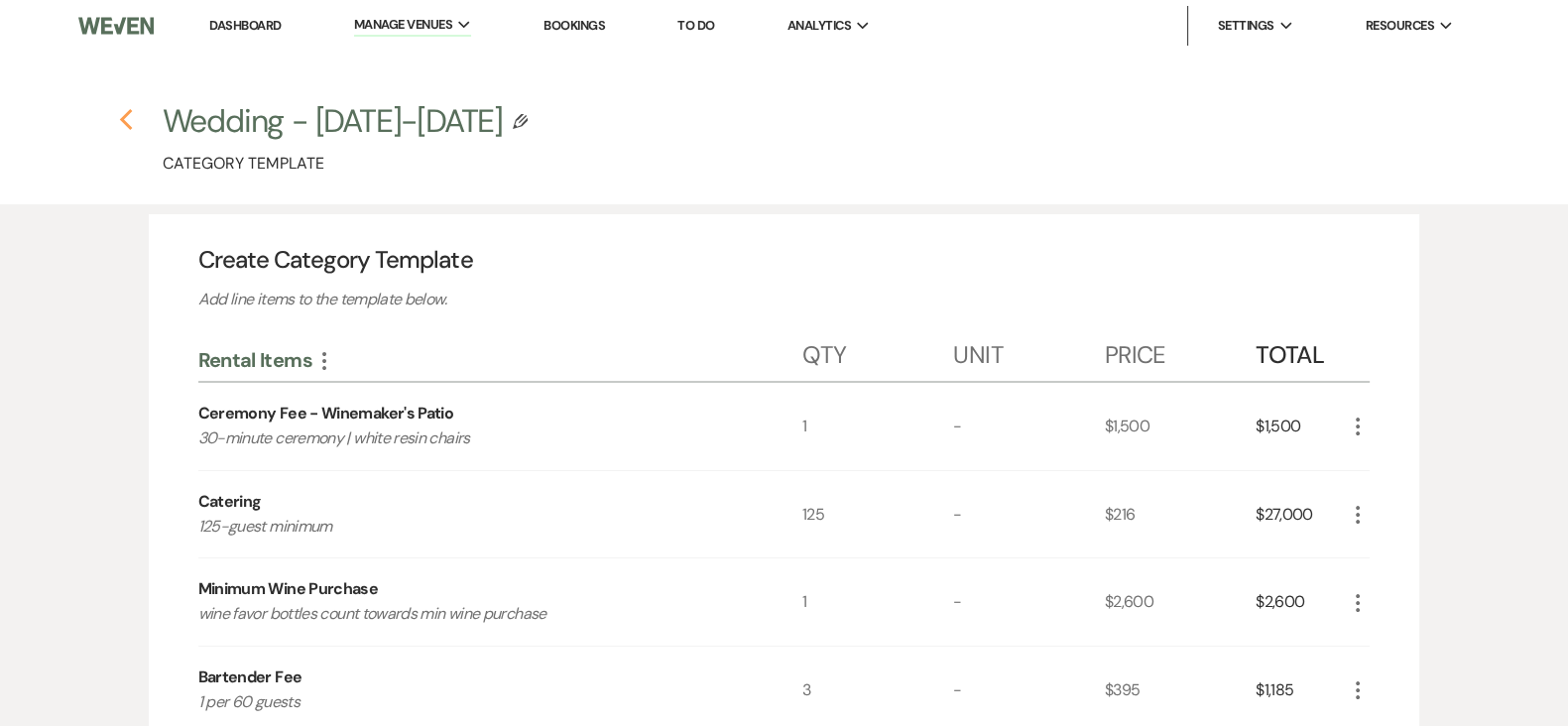 click on "Previous" 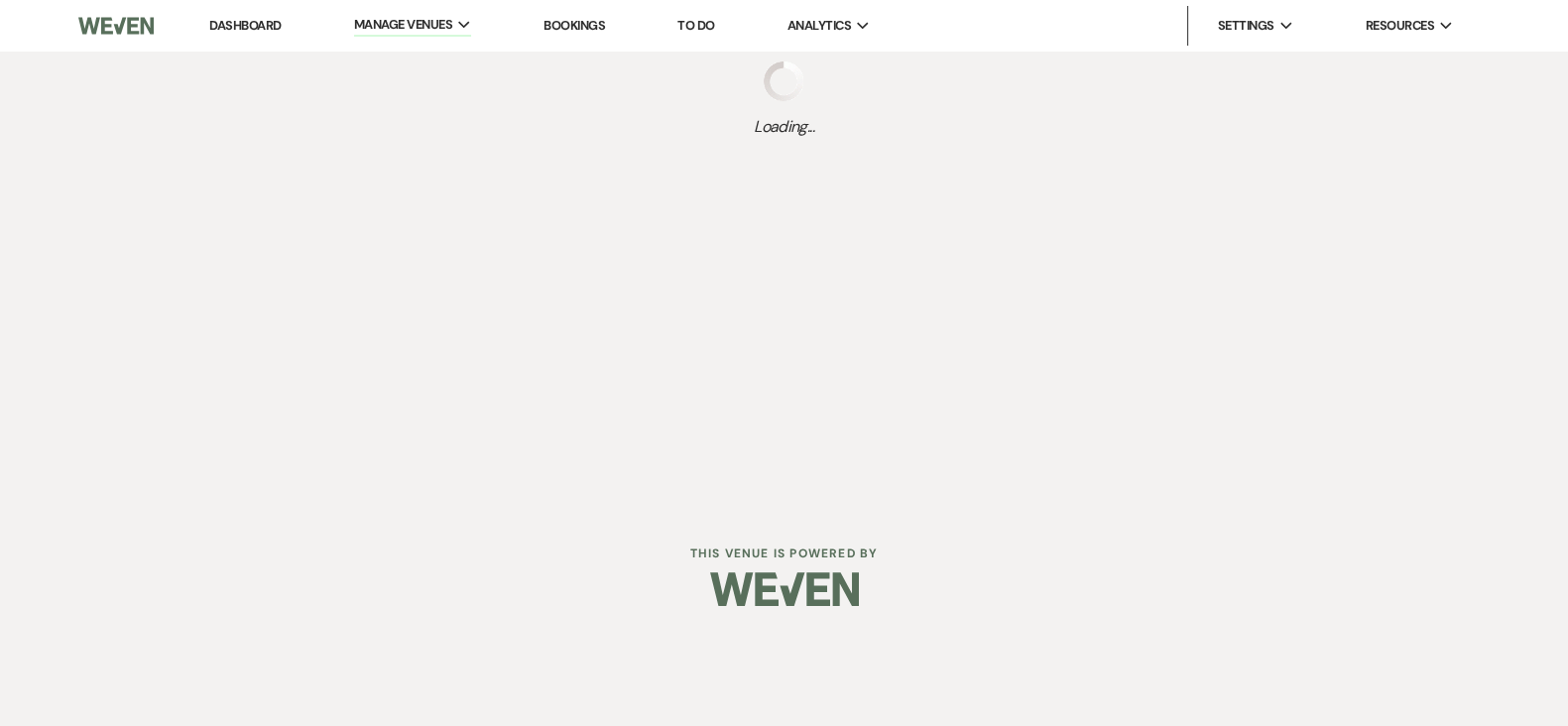select on "Categories" 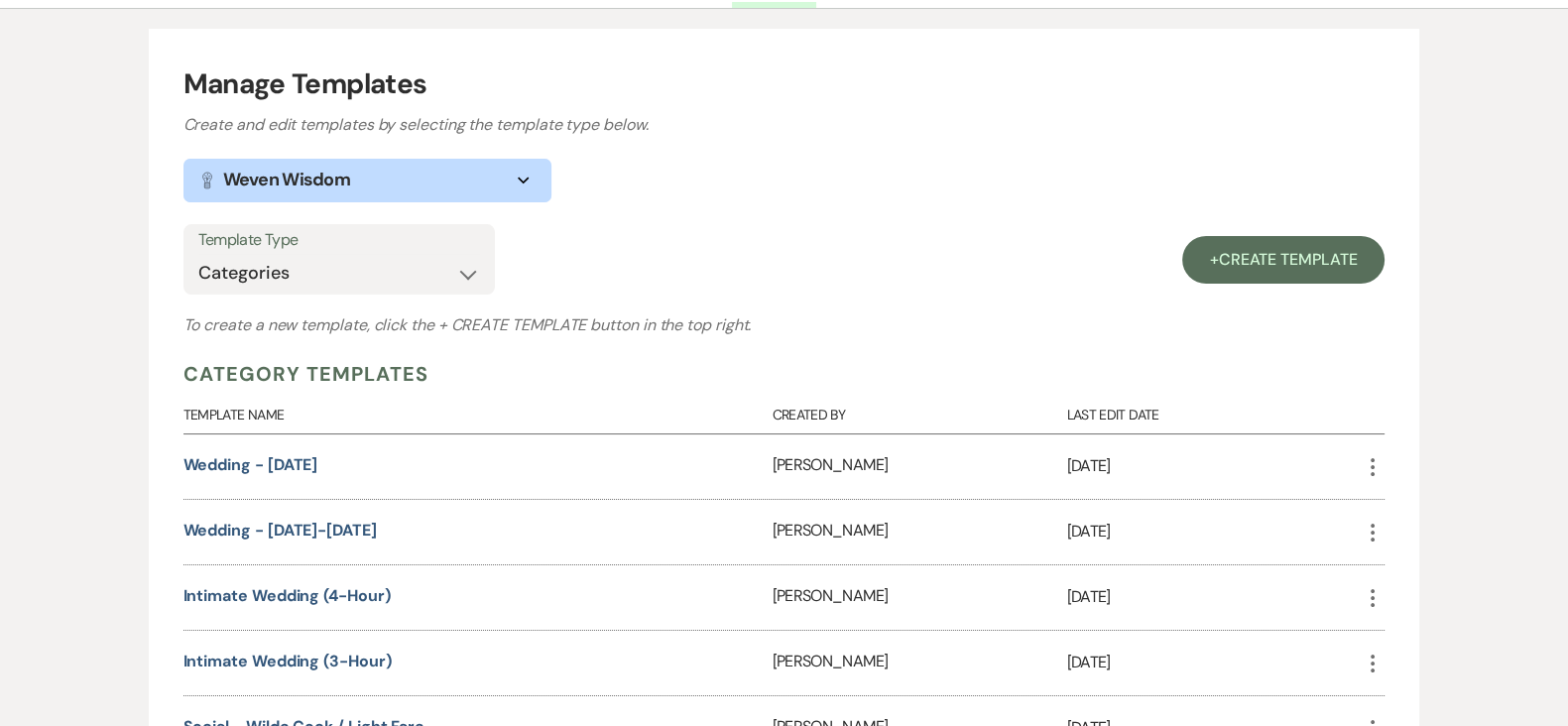 scroll, scrollTop: 413, scrollLeft: 0, axis: vertical 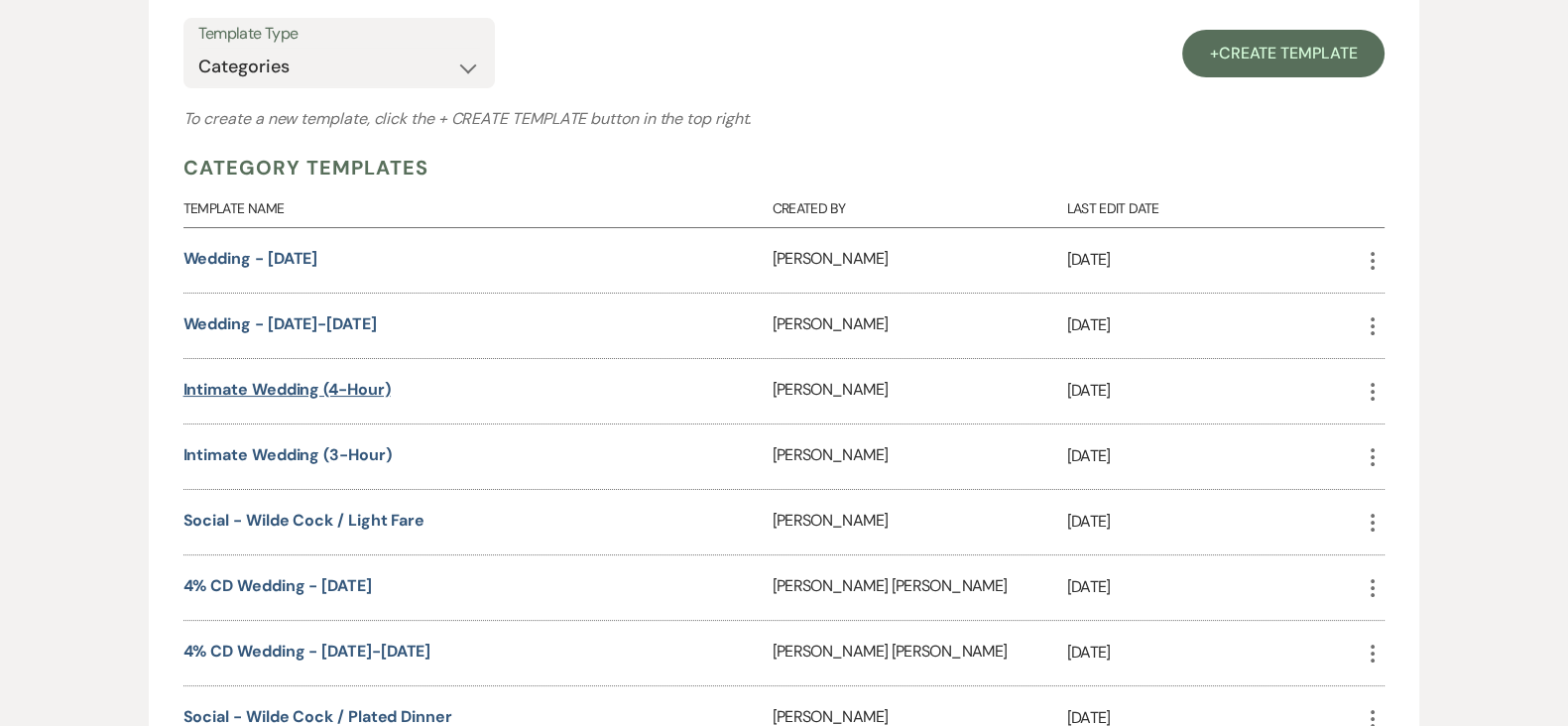 click on "Intimate Wedding (4-Hour)" at bounding box center (287, 389) 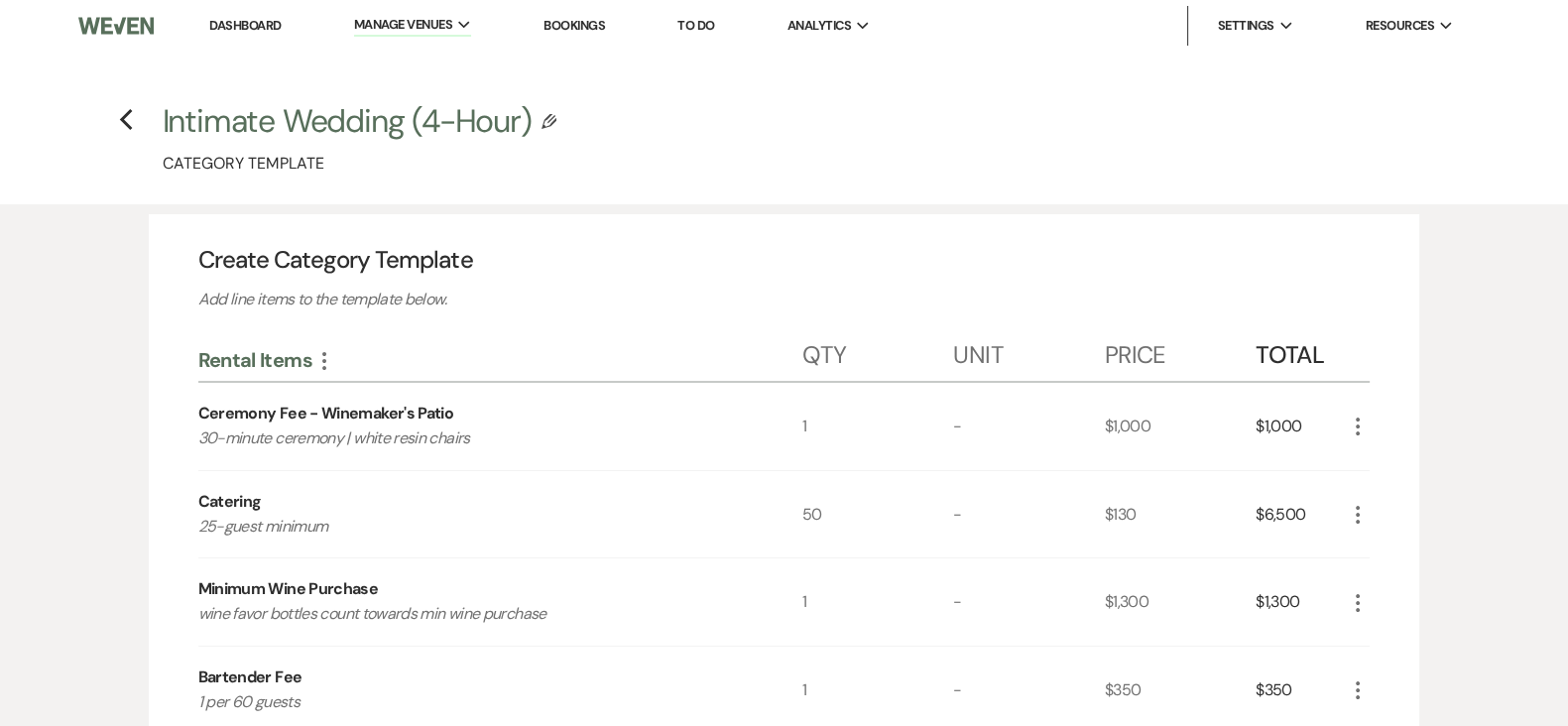 click on "Intimate Wedding (4-Hour)" at bounding box center (347, 121) 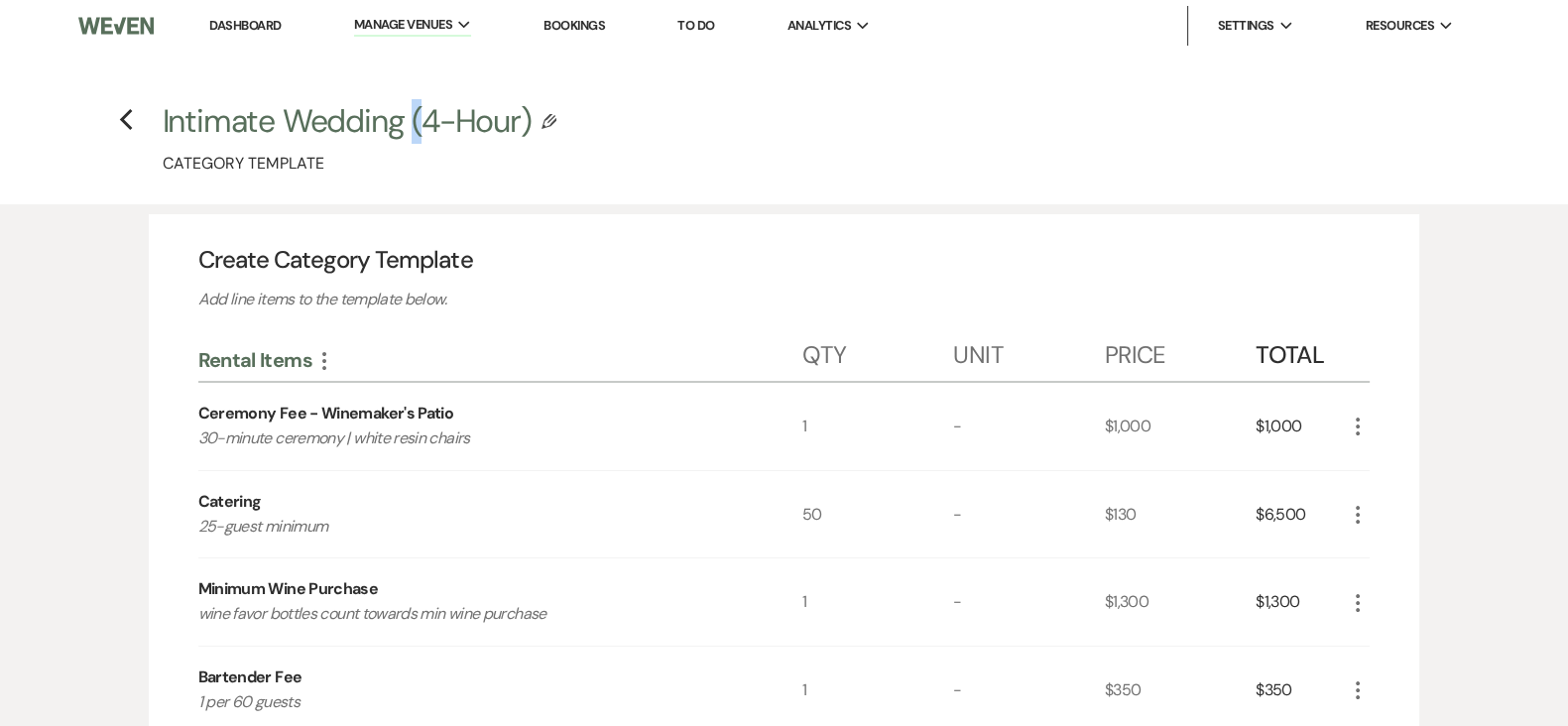 click on "Intimate Wedding (4-Hour)" at bounding box center (347, 121) 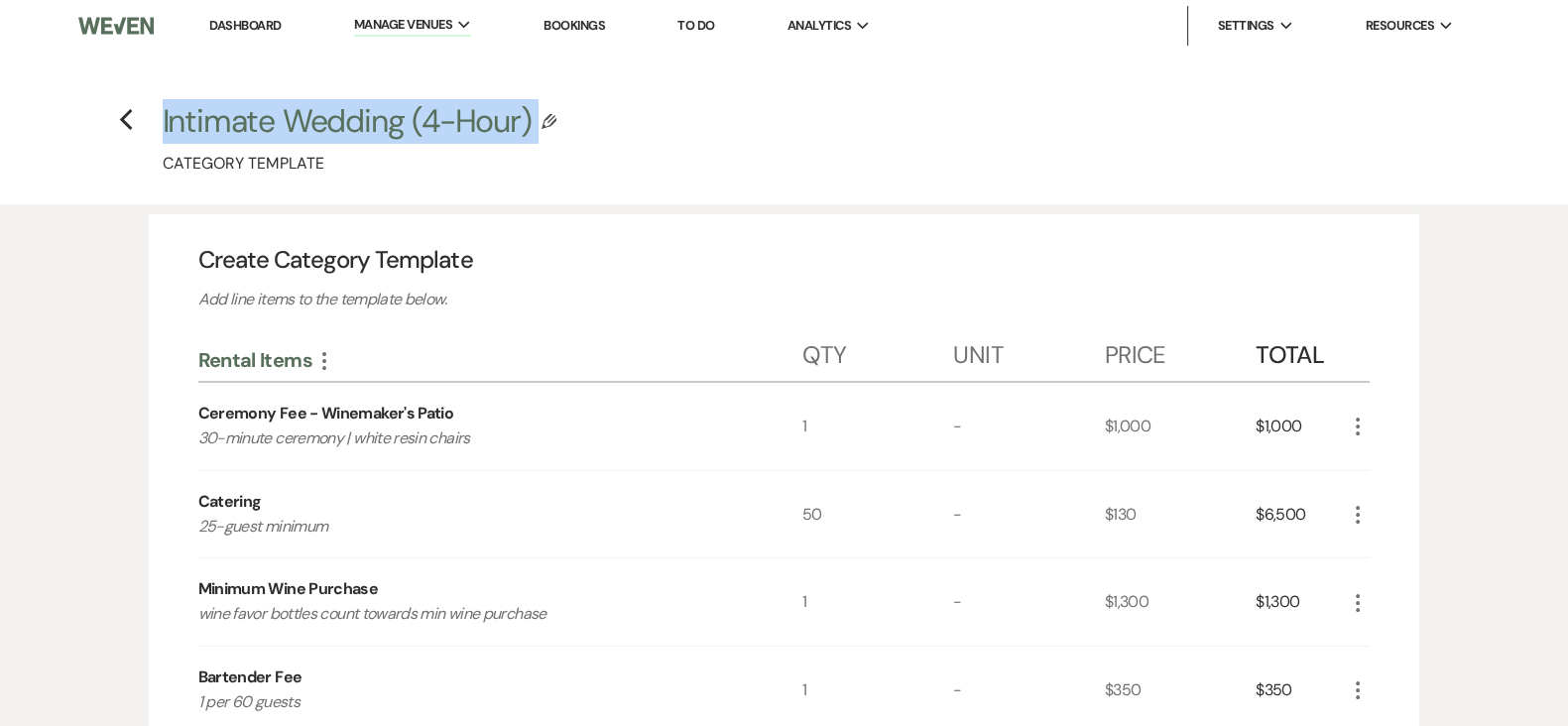 click on "Intimate Wedding (4-Hour)" at bounding box center (347, 121) 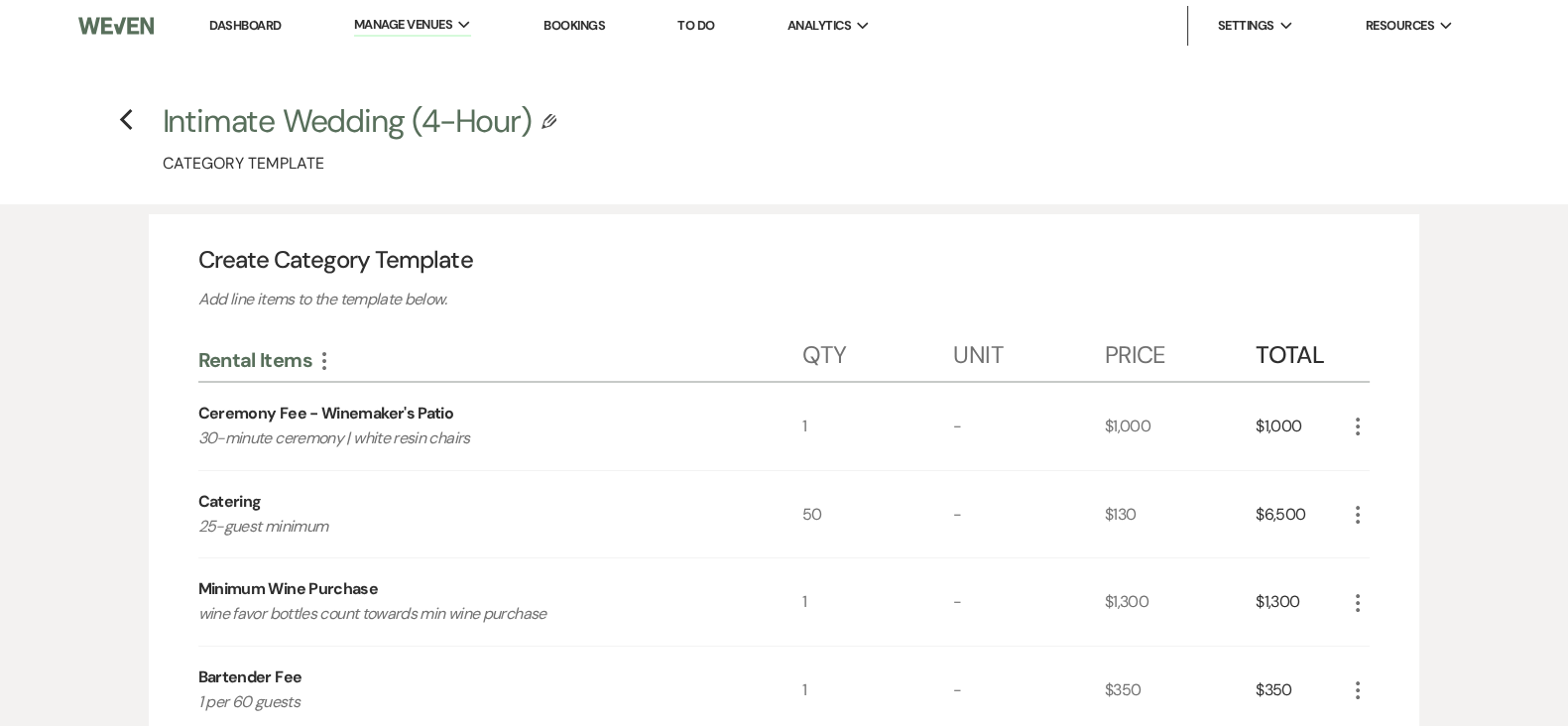 click on "Ceremony Fee - Winemaker's Patio" at bounding box center (326, 414) 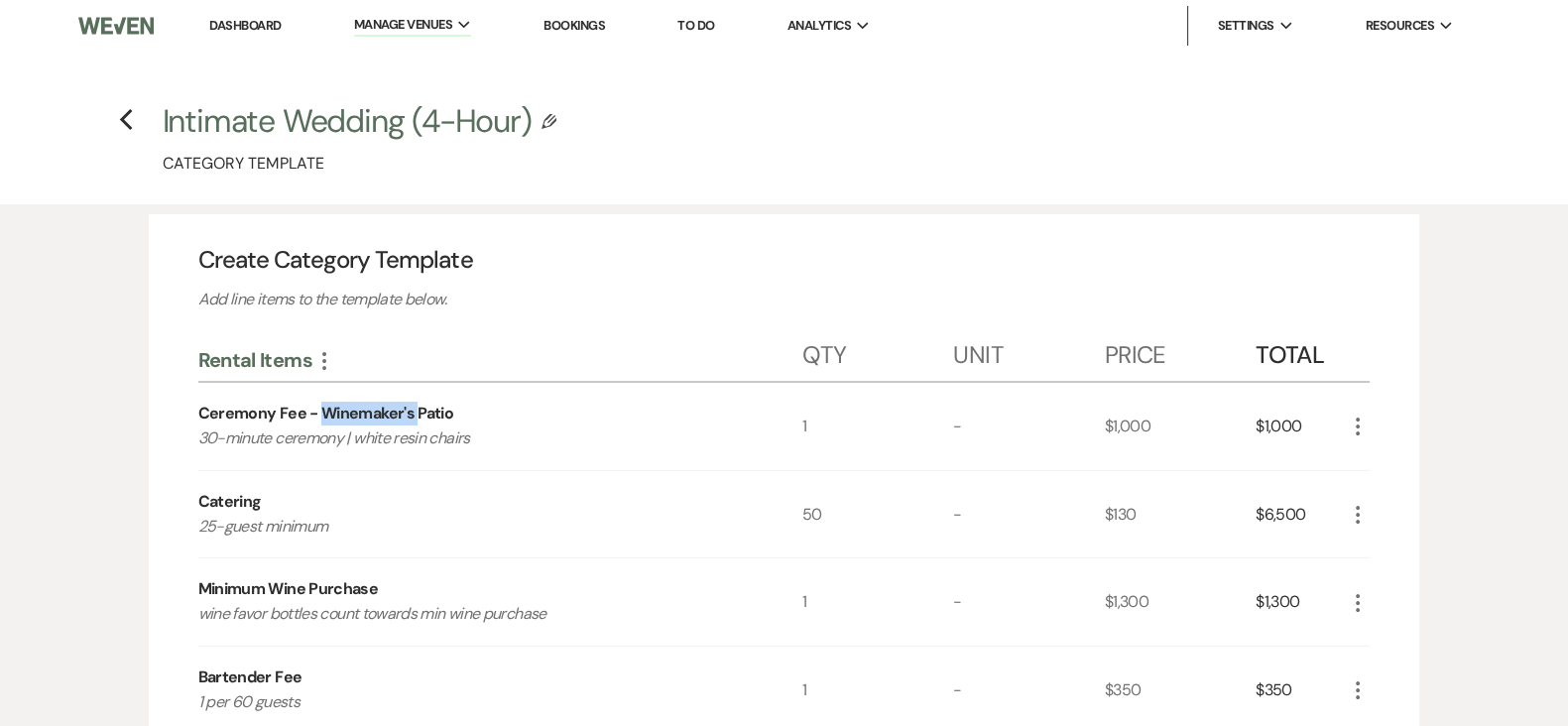 click on "Ceremony Fee - Winemaker's Patio" at bounding box center [326, 414] 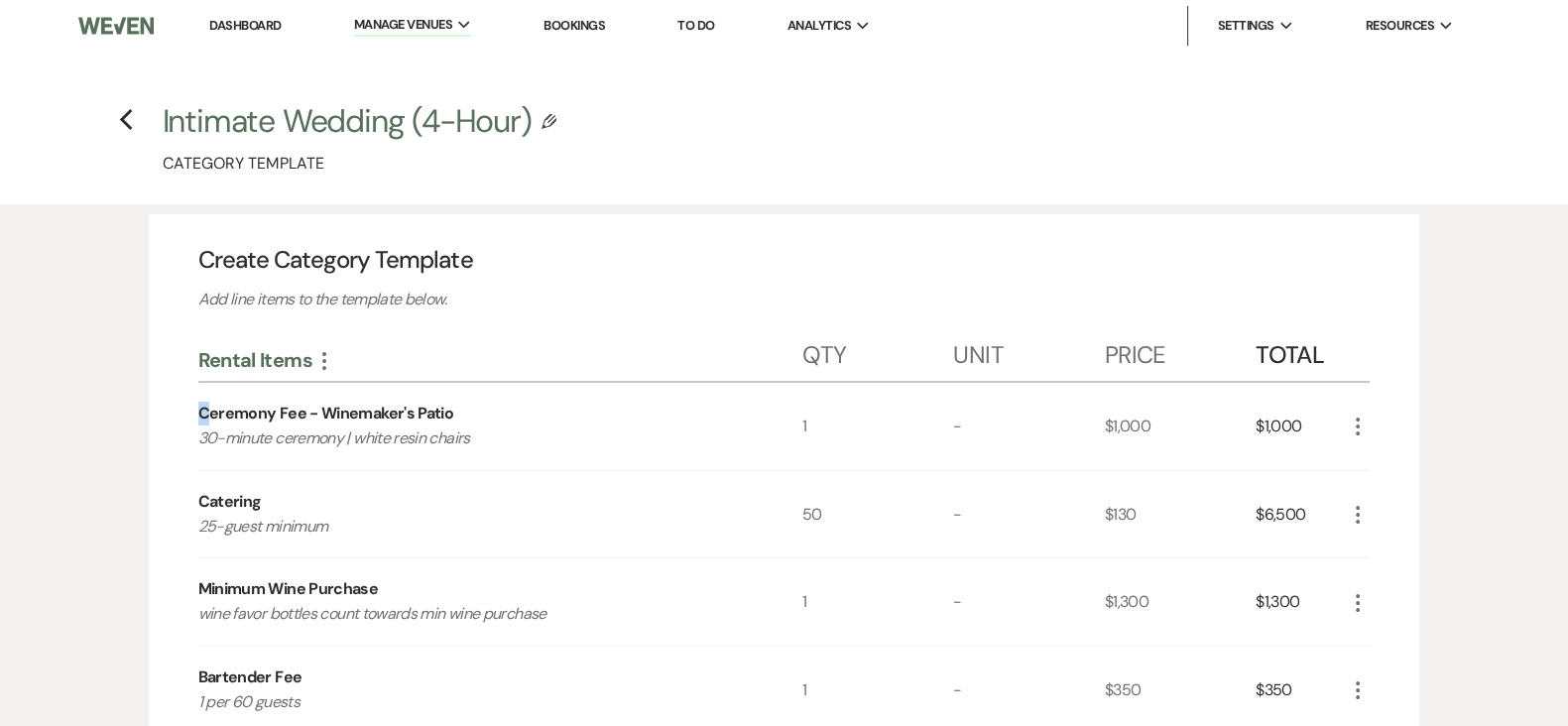 click on "Ceremony Fee - Winemaker's Patio" at bounding box center [326, 414] 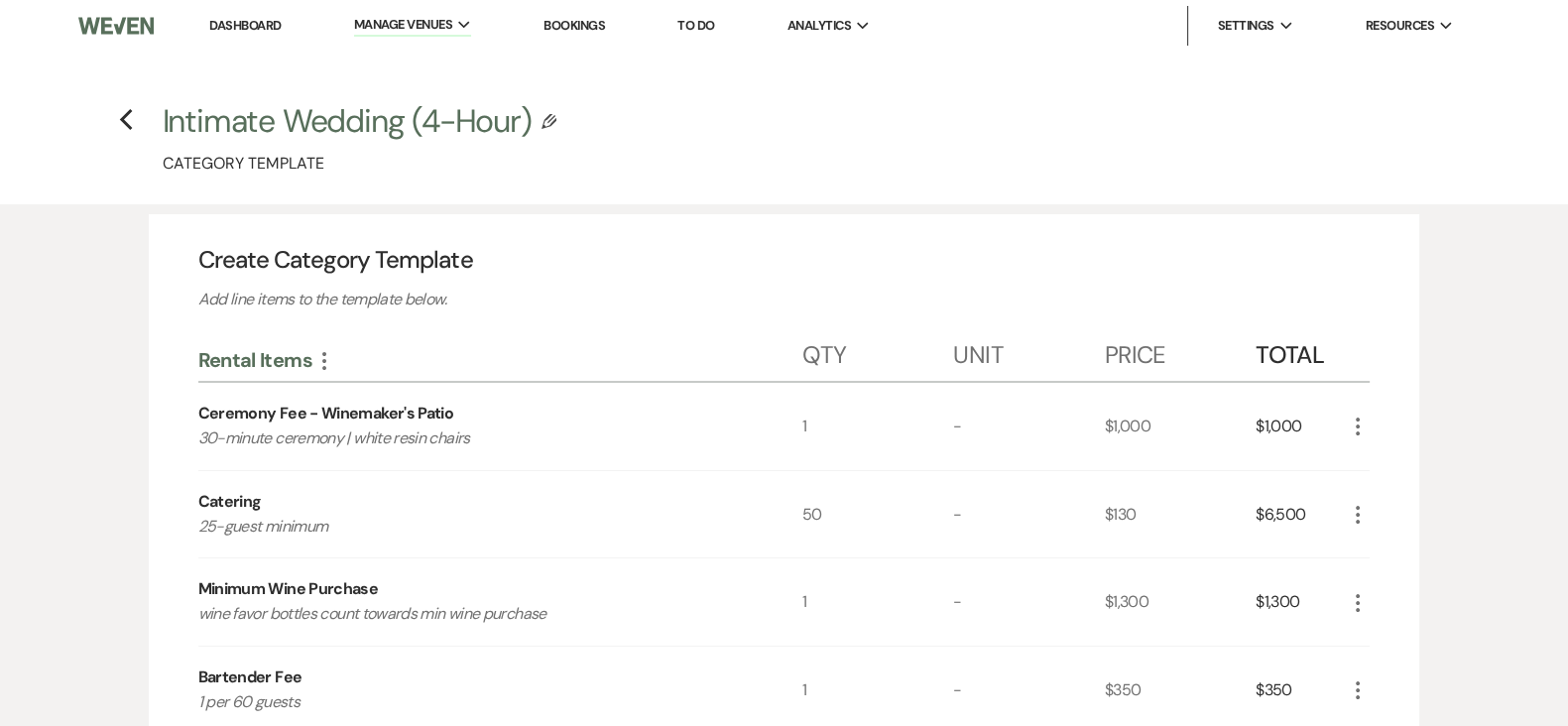 click on "Ceremony Fee - Winemaker's Patio" at bounding box center [326, 414] 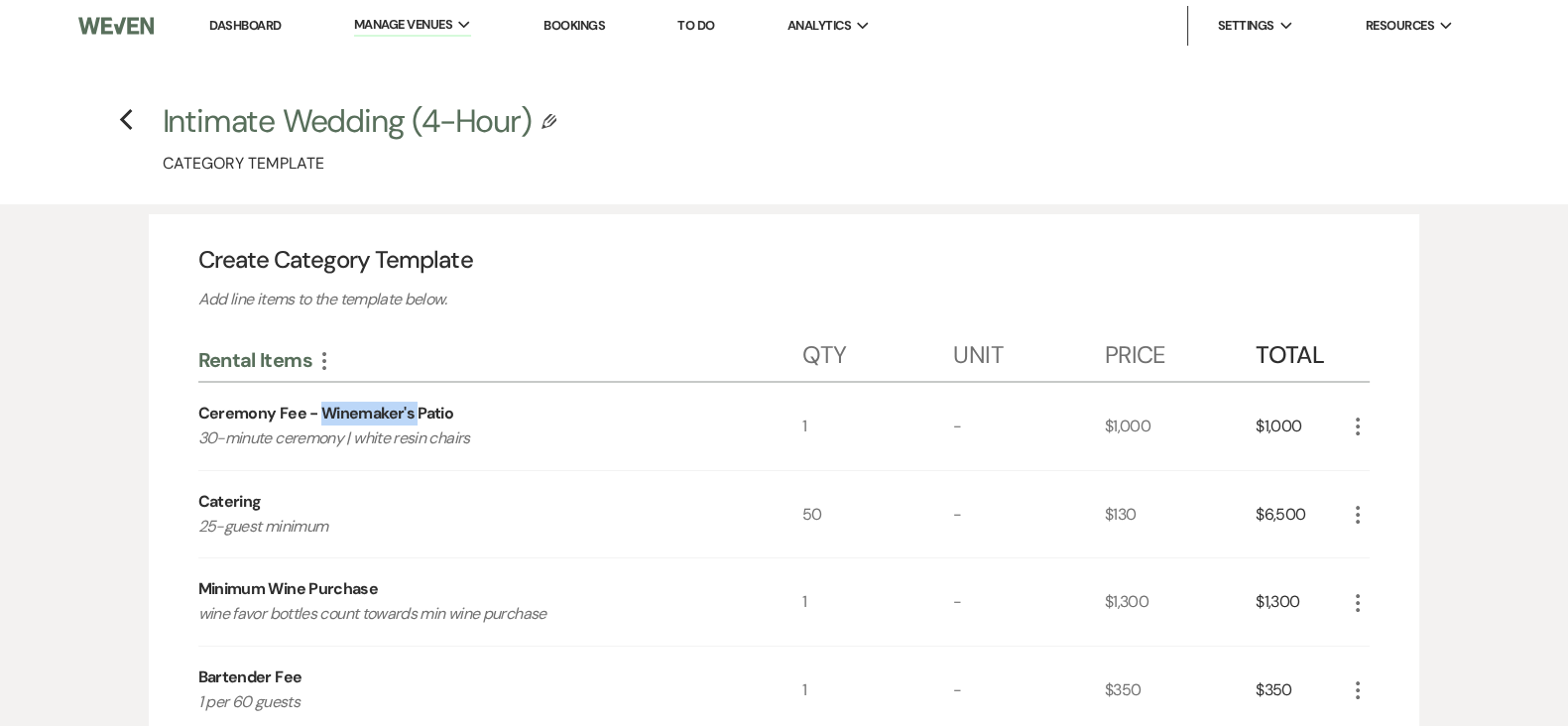 click on "Ceremony Fee - Winemaker's Patio" at bounding box center [326, 414] 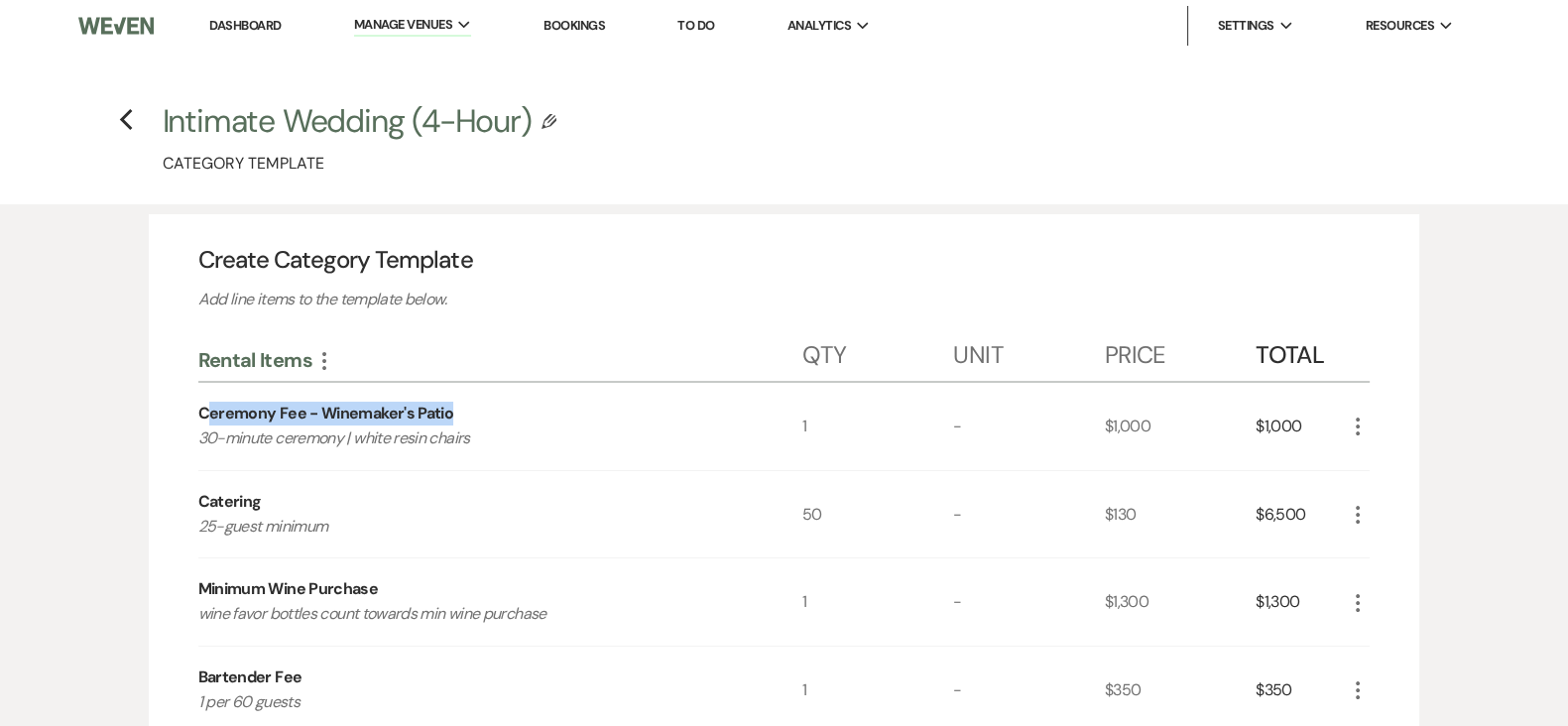 drag, startPoint x: 260, startPoint y: 412, endPoint x: 453, endPoint y: 412, distance: 193 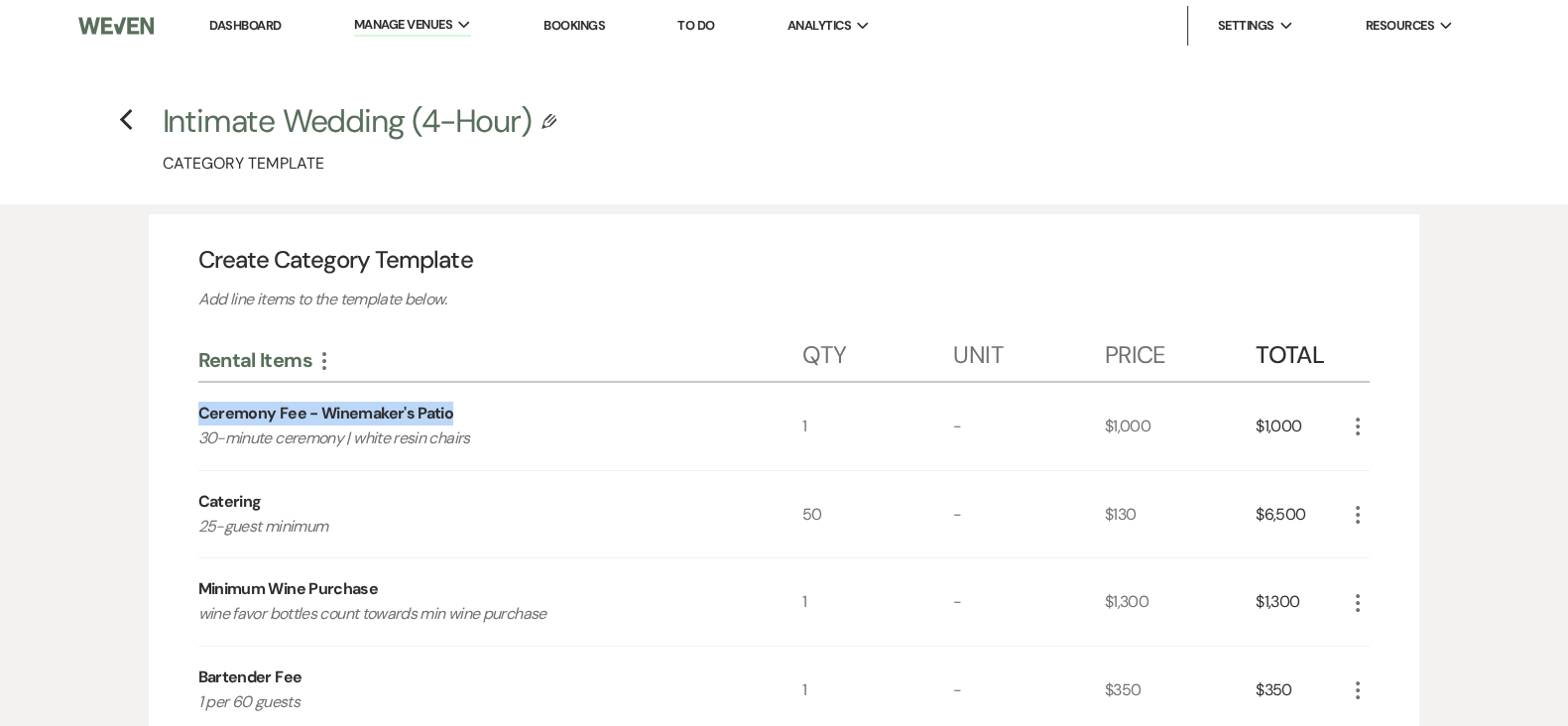 drag, startPoint x: 198, startPoint y: 411, endPoint x: 478, endPoint y: 414, distance: 280.01607 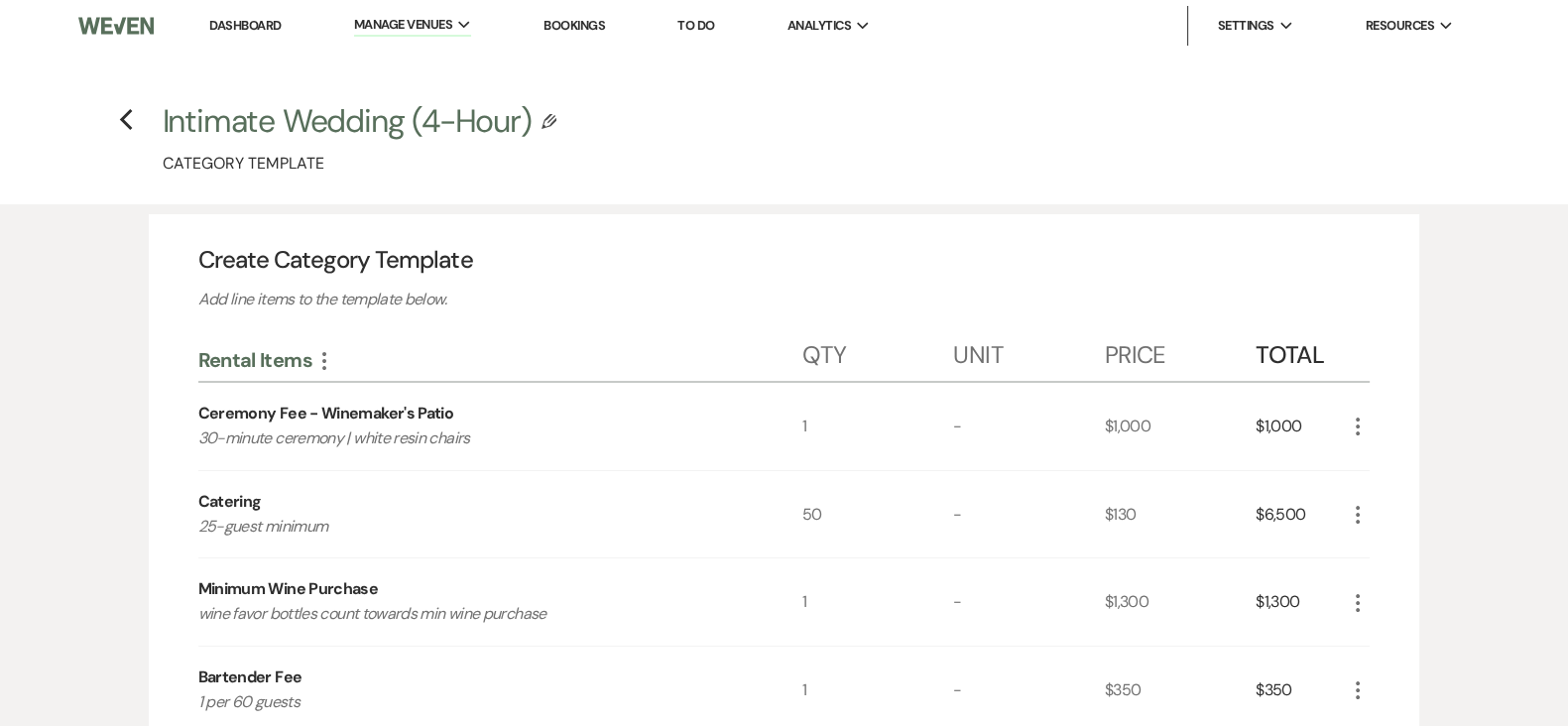click on "Catering" at bounding box center (230, 502) 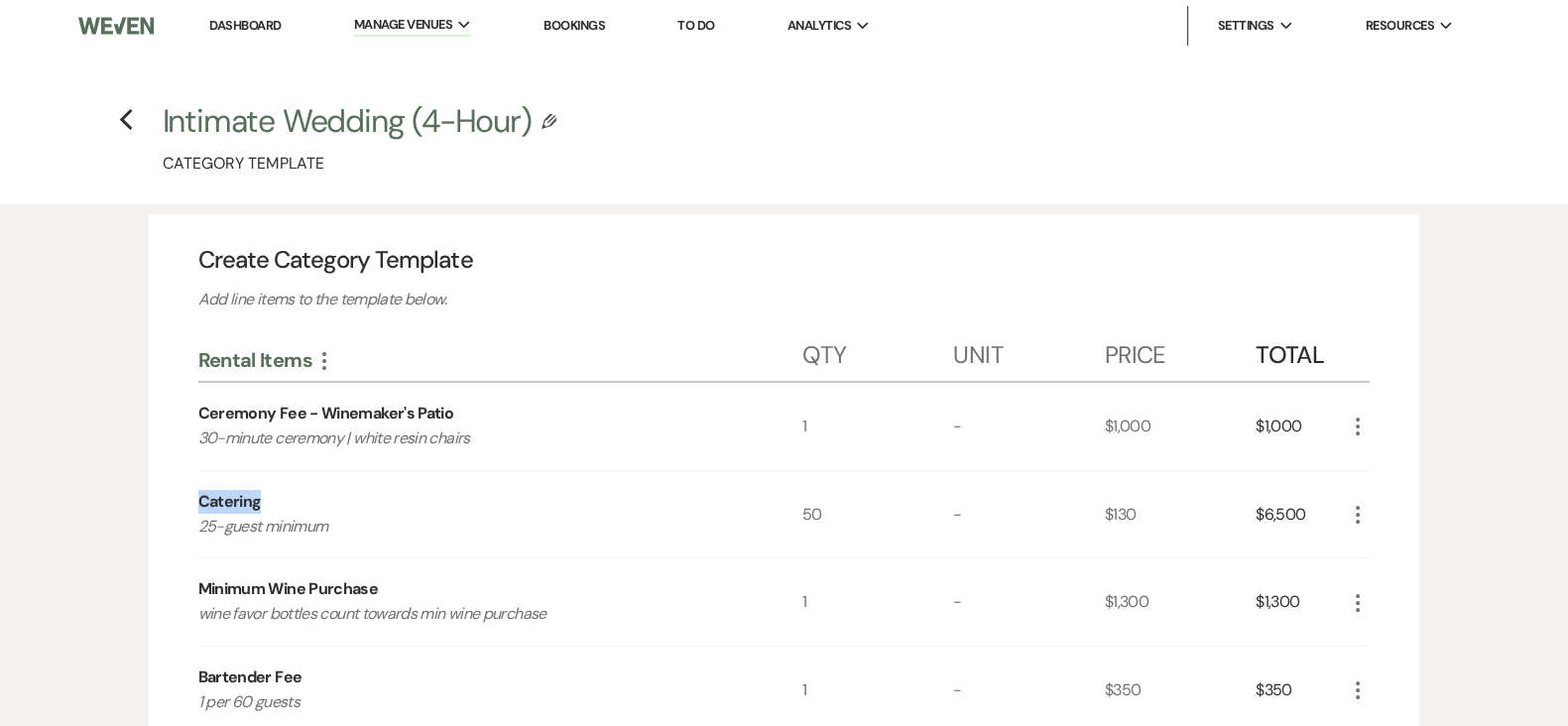 click on "Catering" at bounding box center [230, 502] 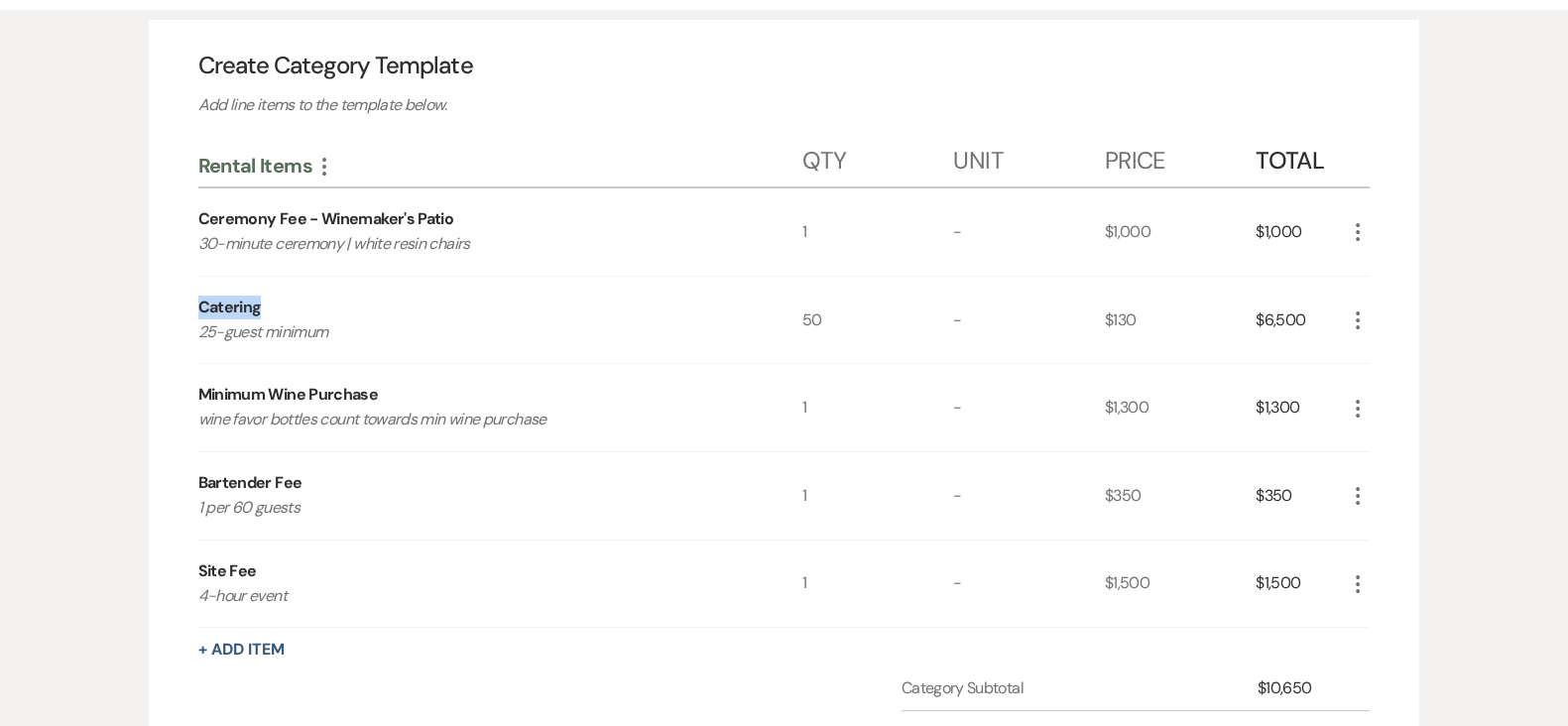 scroll, scrollTop: 200, scrollLeft: 0, axis: vertical 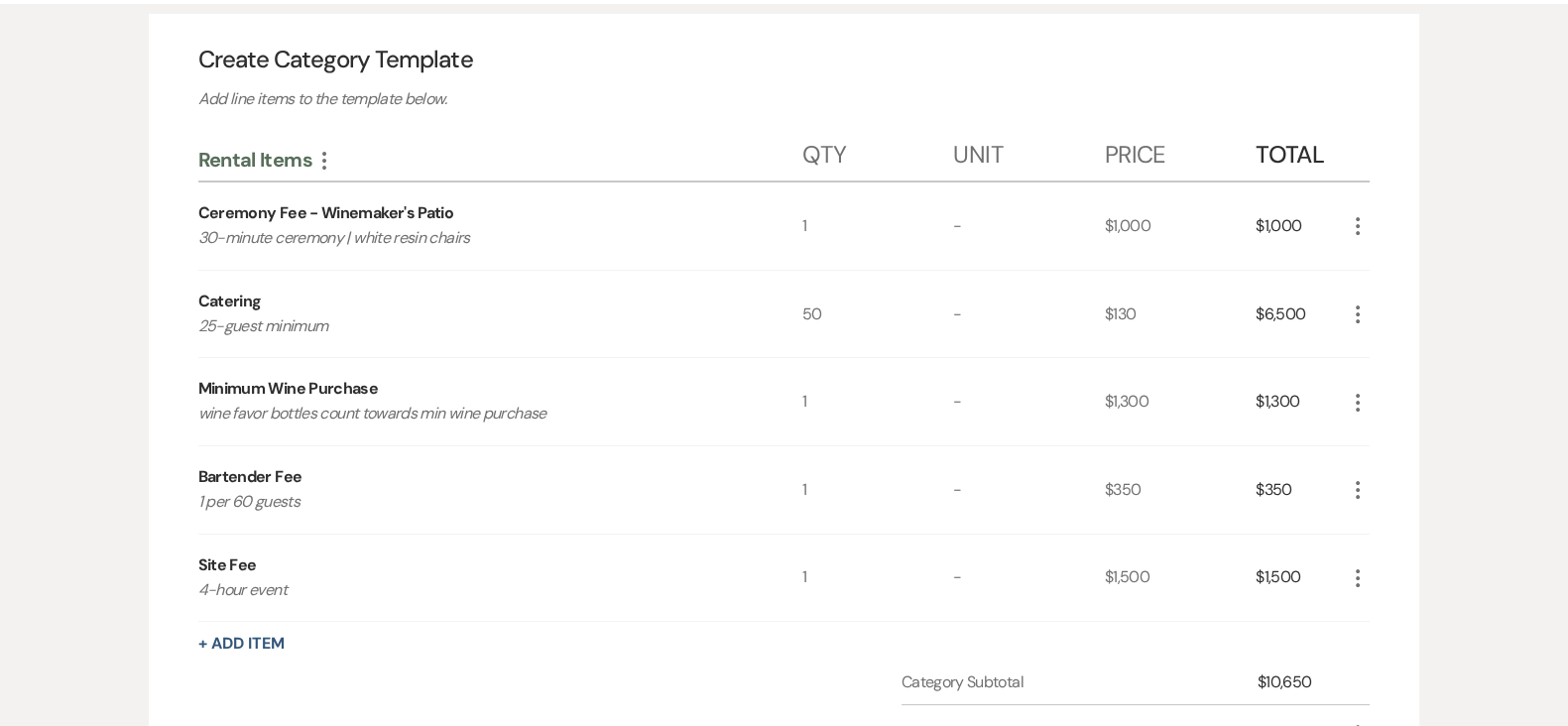 click on "Minimum Wine Purchase" at bounding box center [289, 389] 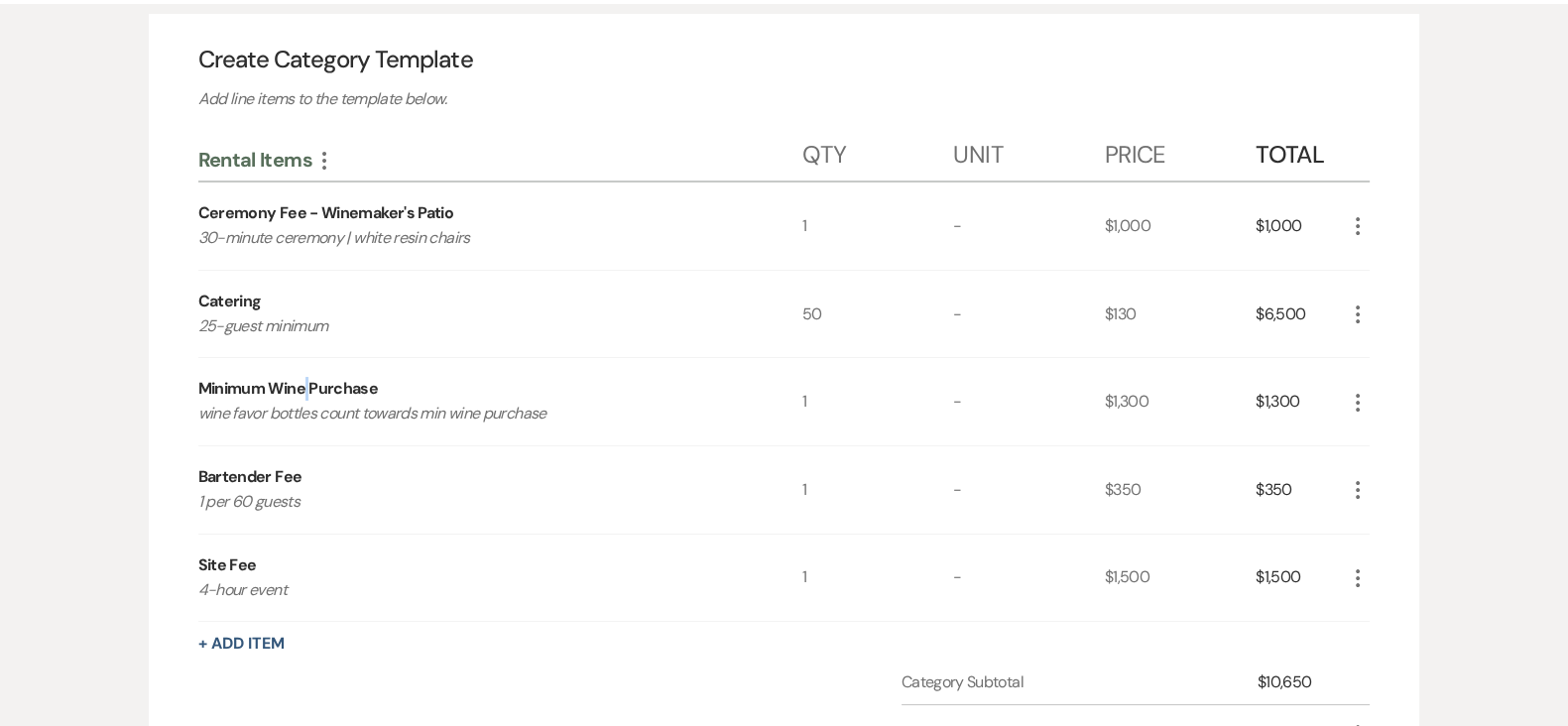 click on "Minimum Wine Purchase" at bounding box center (289, 389) 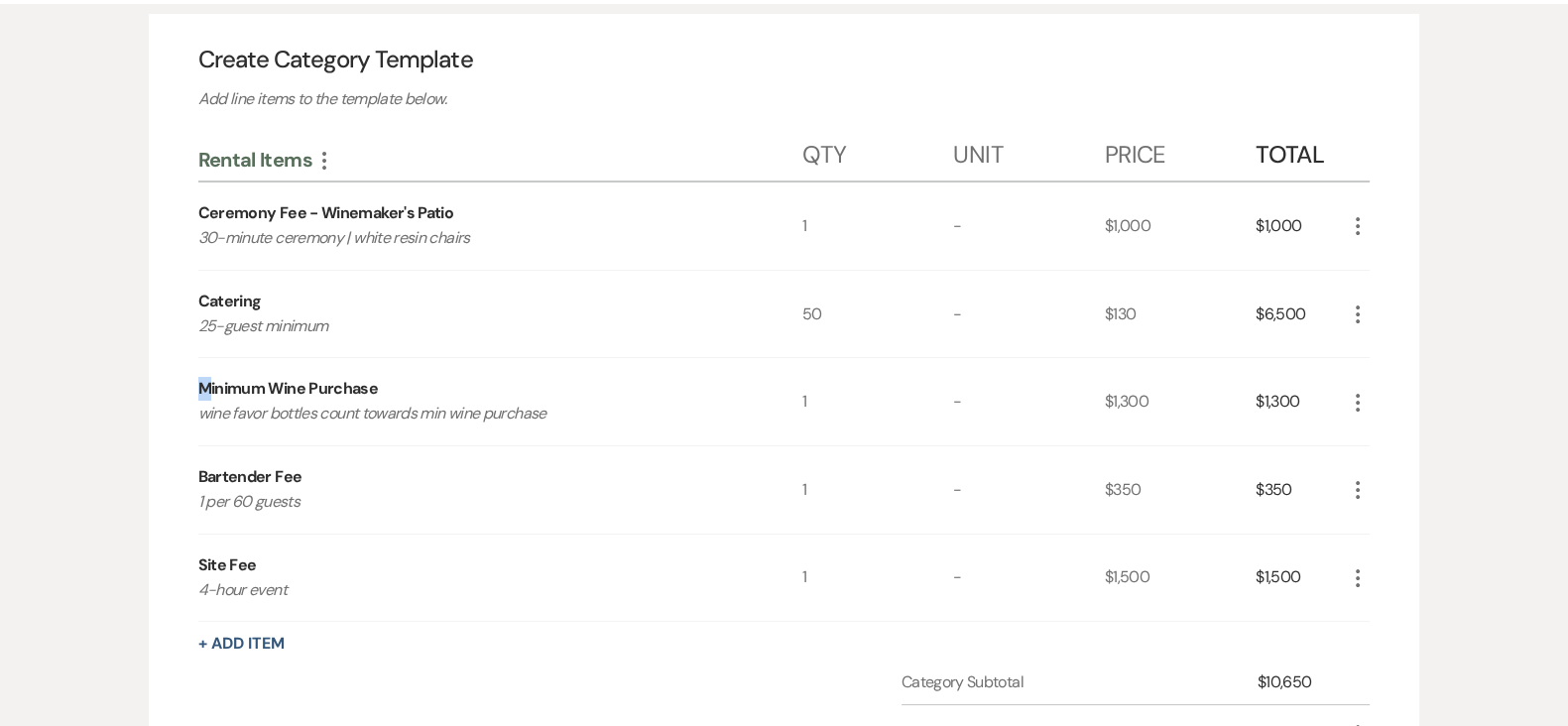click on "Minimum Wine Purchase" at bounding box center (289, 389) 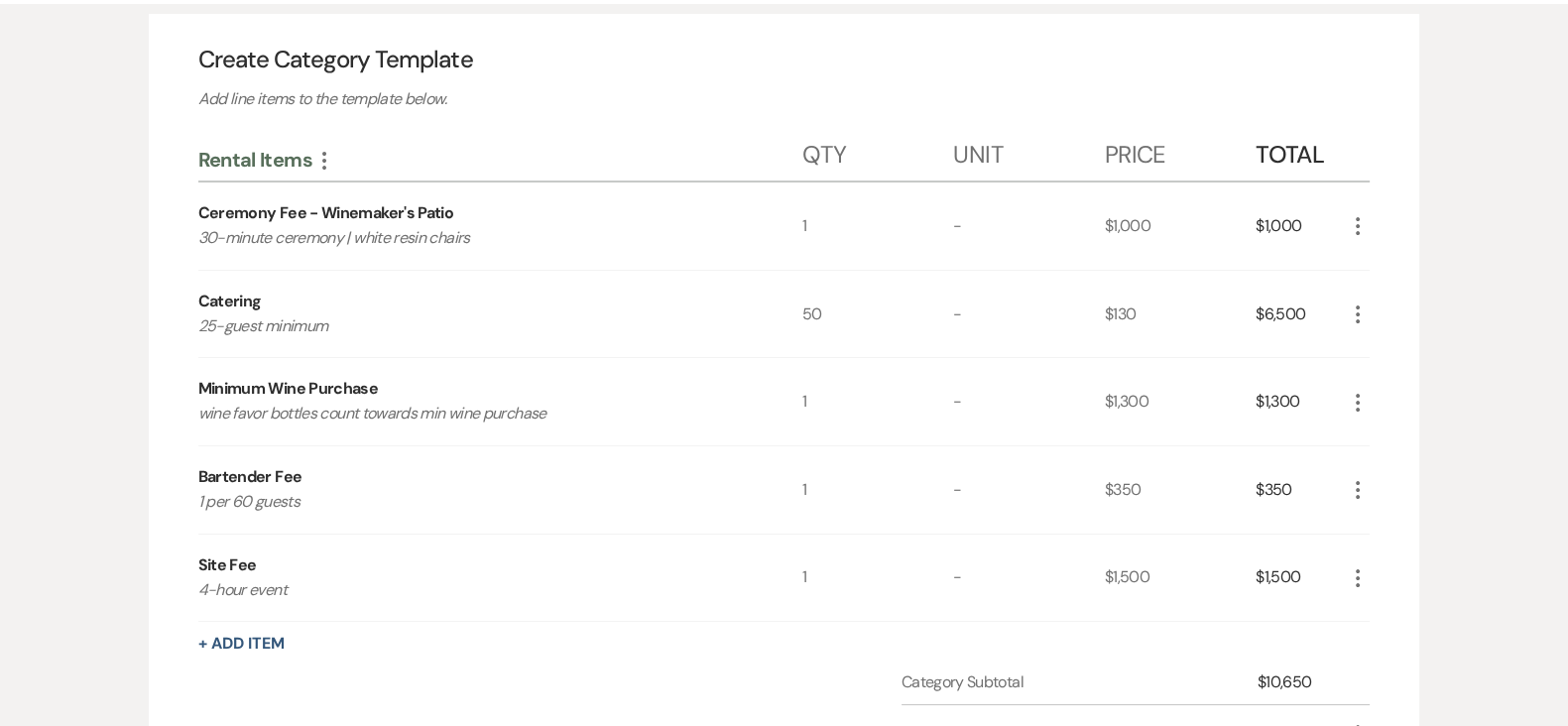 click on "Minimum Wine Purchase" at bounding box center [289, 389] 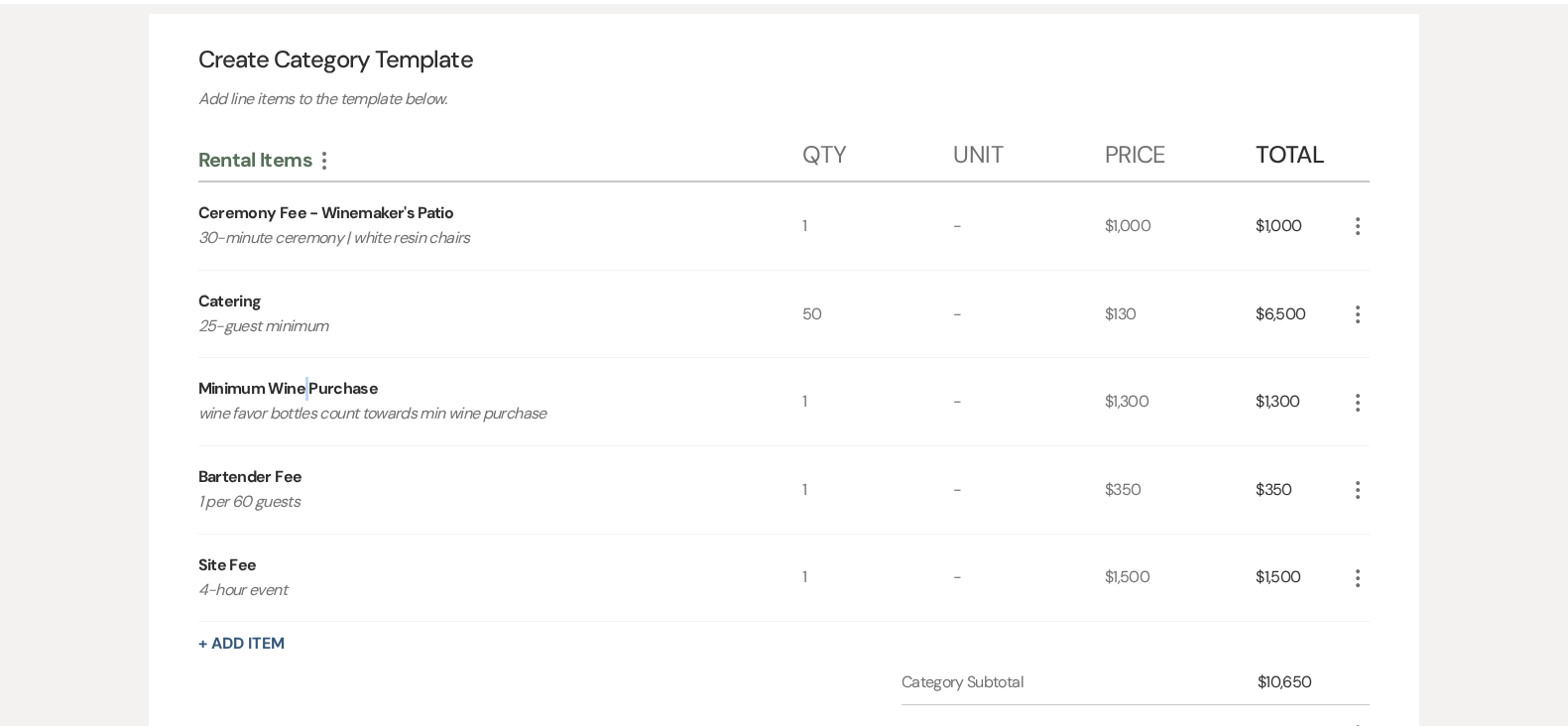 click on "Minimum Wine Purchase" at bounding box center (289, 389) 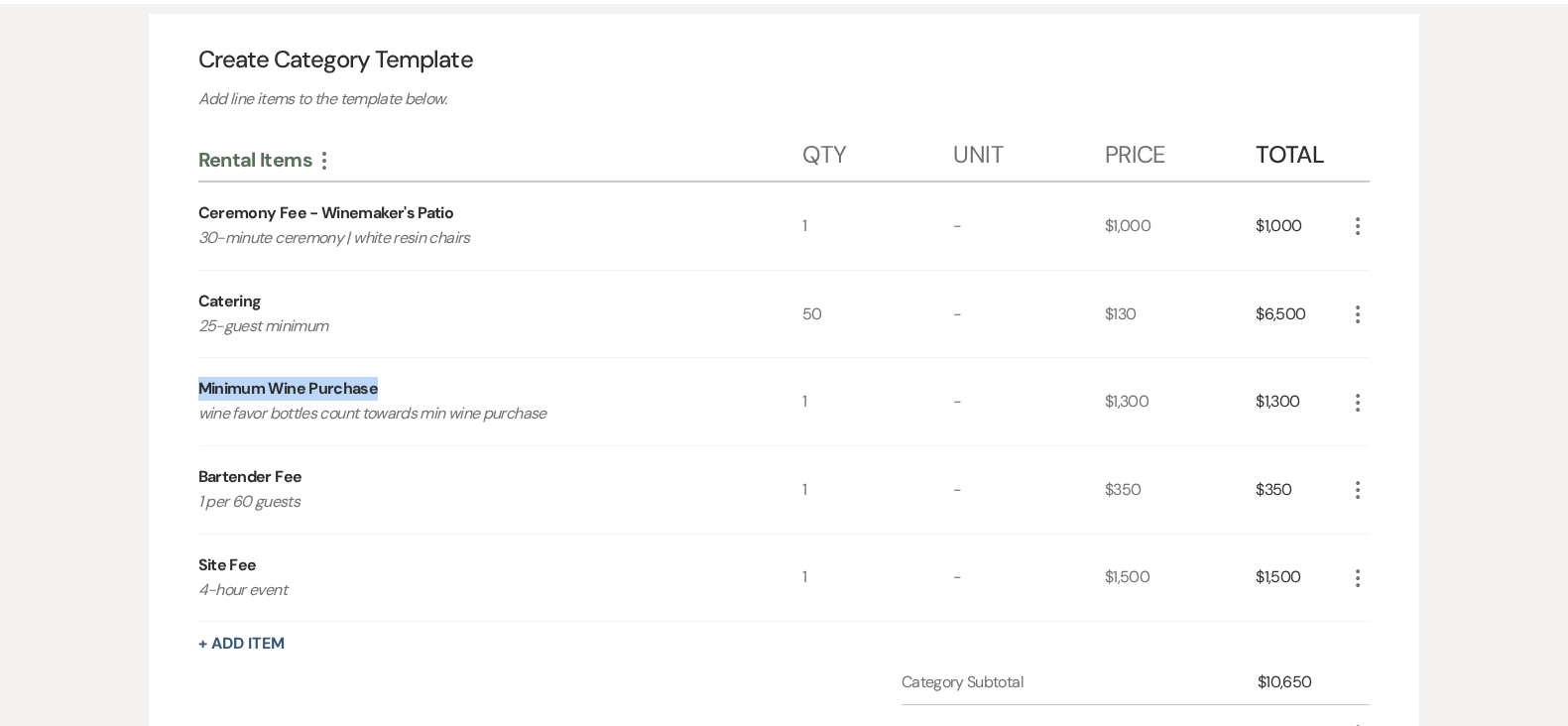 drag, startPoint x: 198, startPoint y: 386, endPoint x: 476, endPoint y: 389, distance: 278.01619 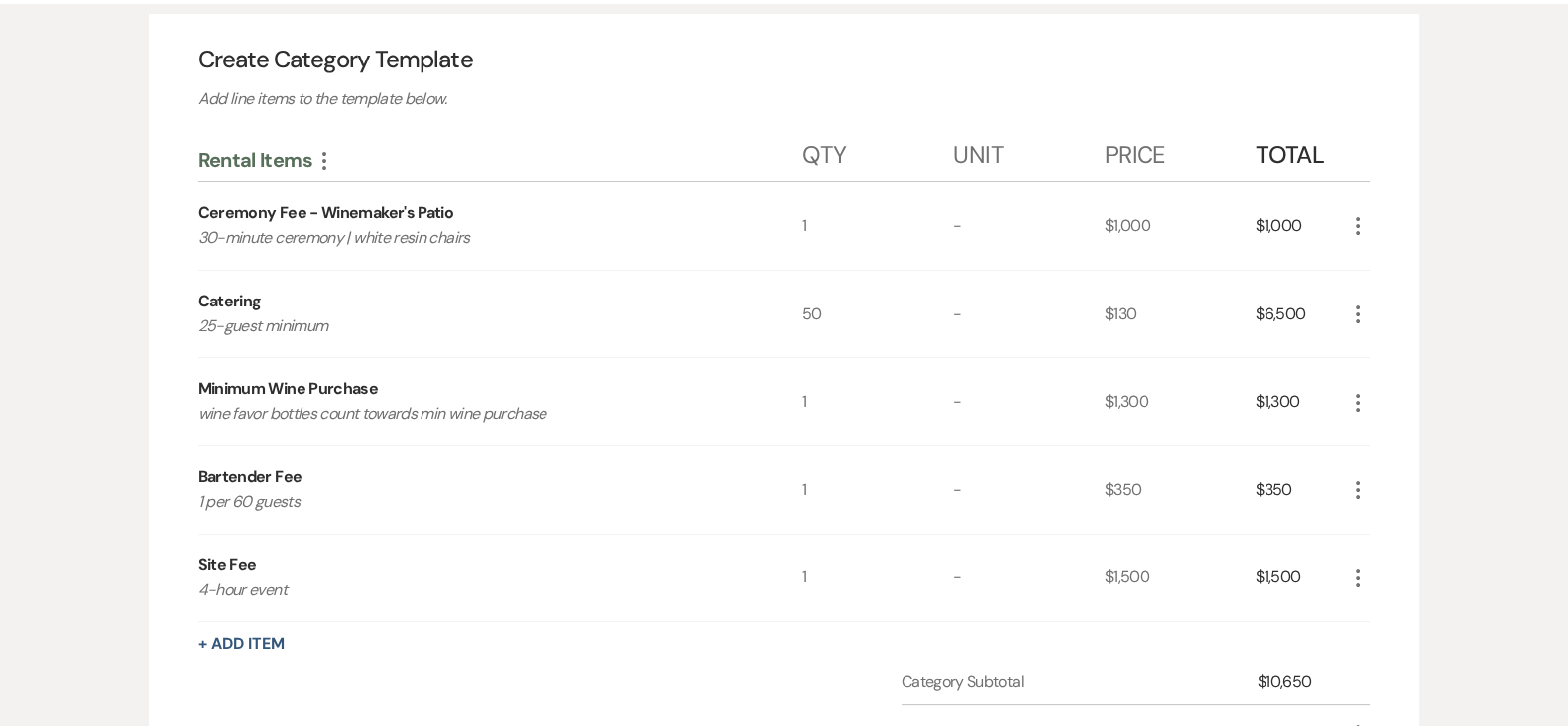 click on "Bartender Fee" at bounding box center (250, 477) 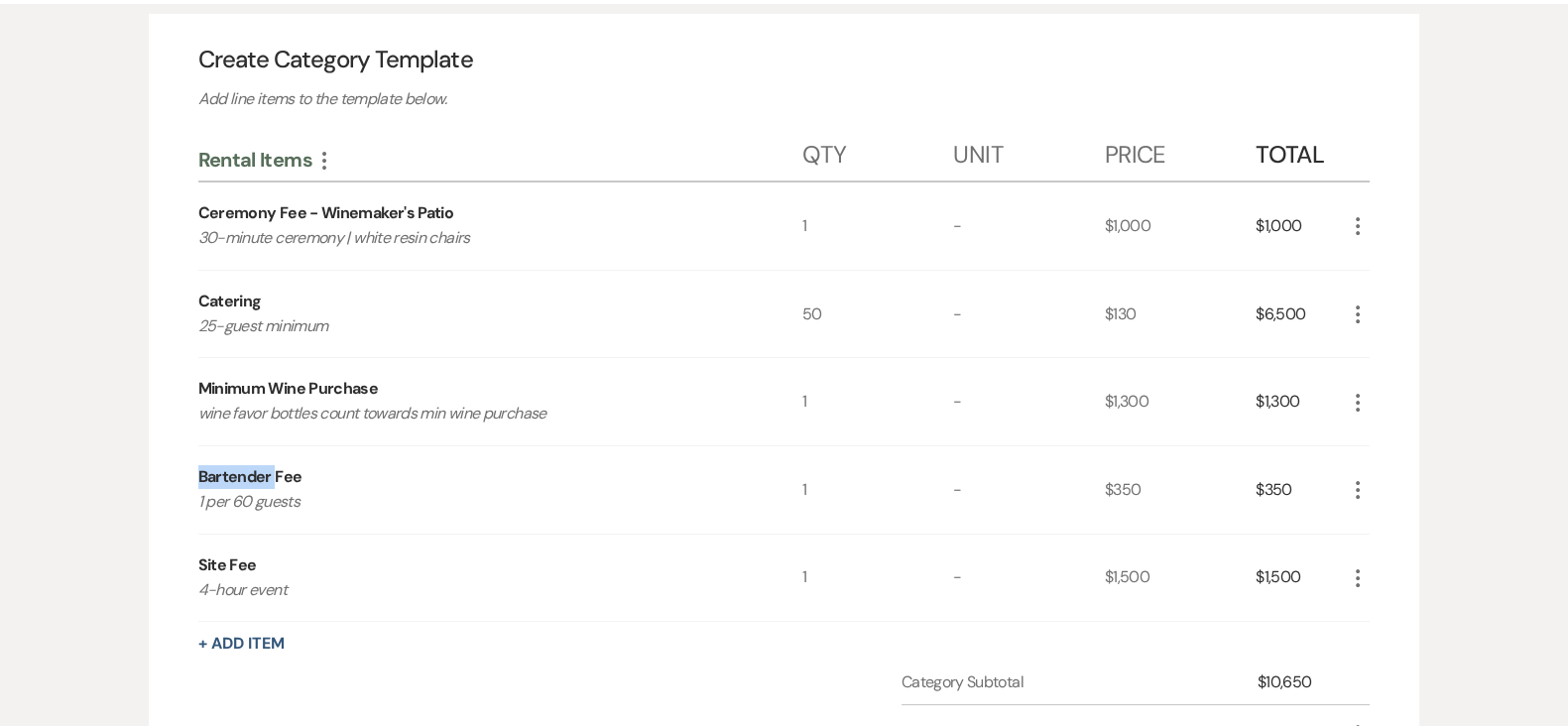 click on "Bartender Fee" at bounding box center [250, 477] 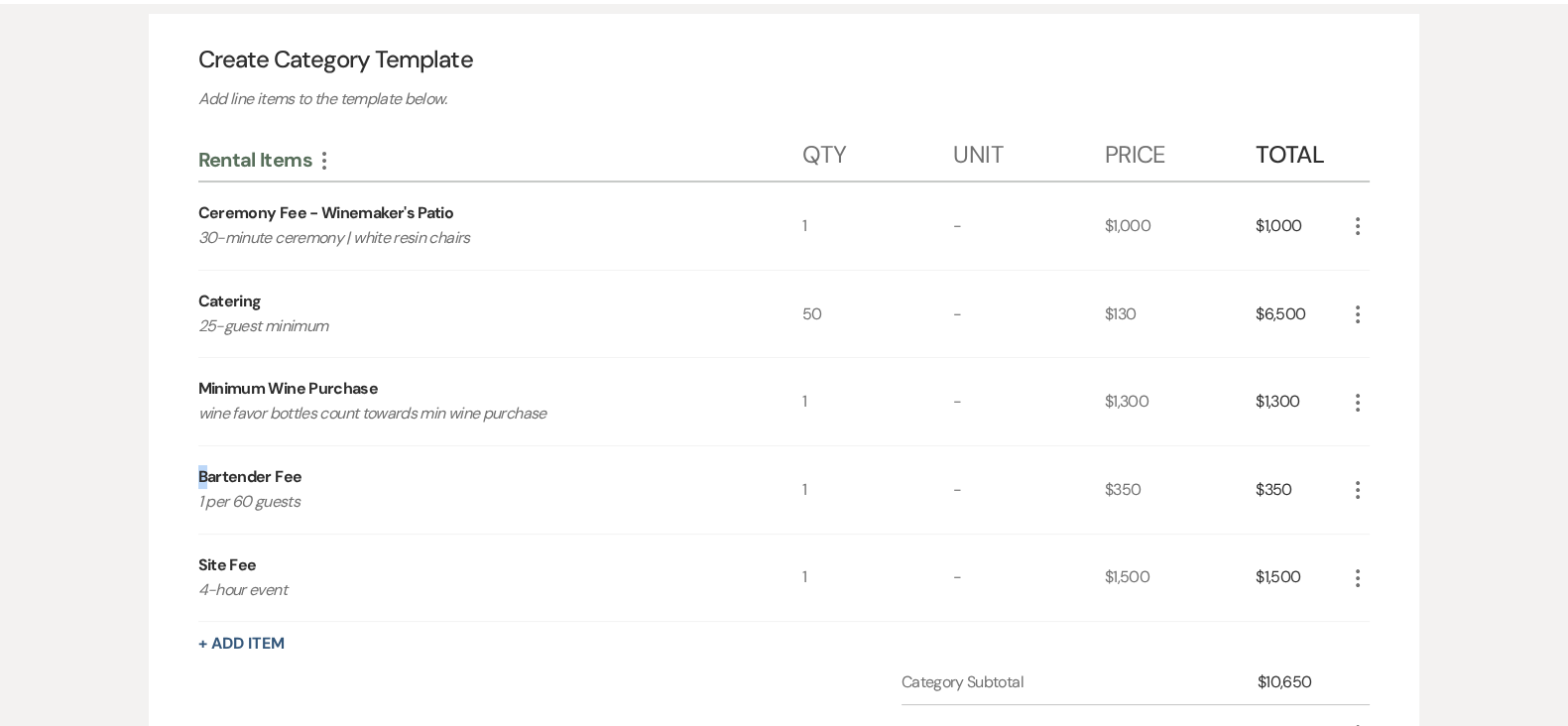 click on "Bartender Fee" at bounding box center [250, 477] 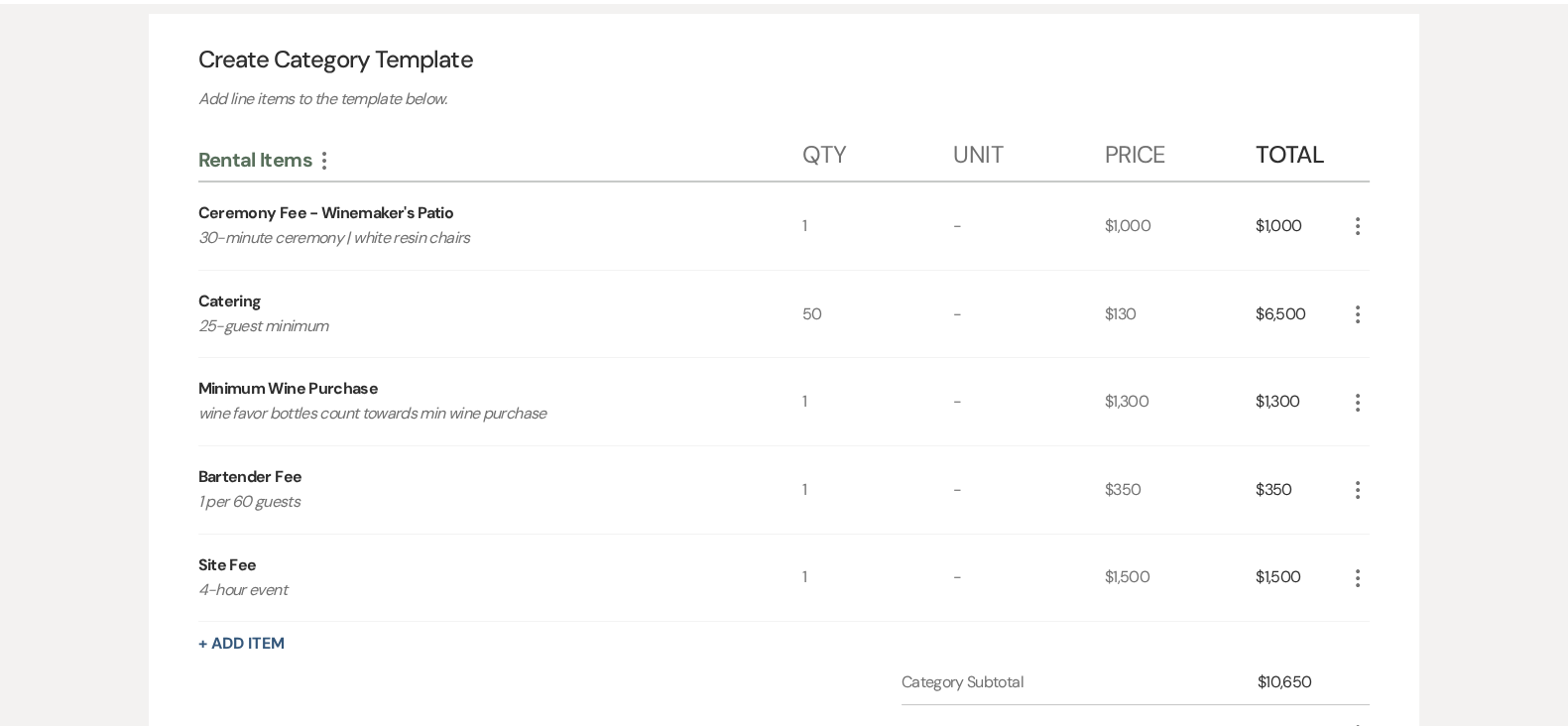 click on "Bartender Fee" at bounding box center (250, 477) 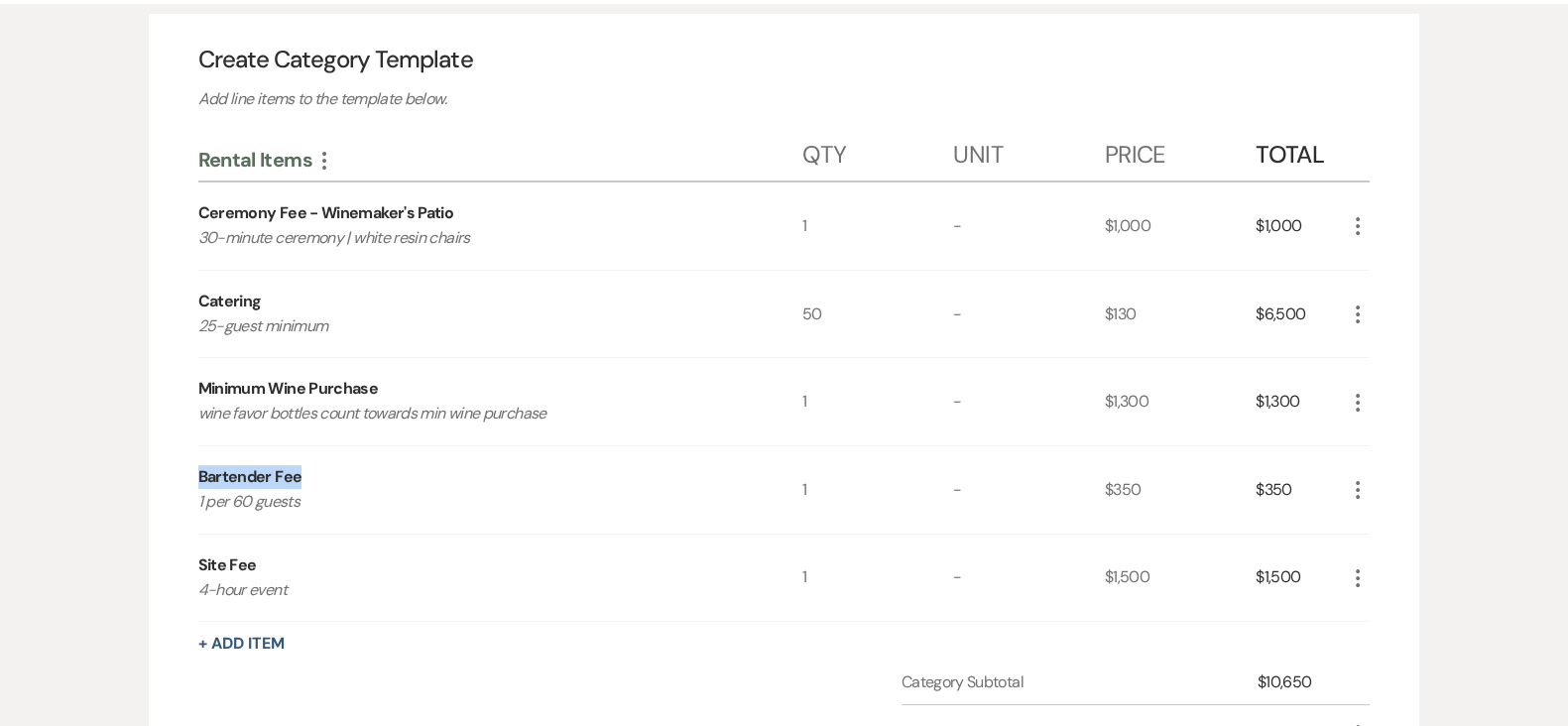 drag, startPoint x: 199, startPoint y: 473, endPoint x: 345, endPoint y: 477, distance: 146.05478 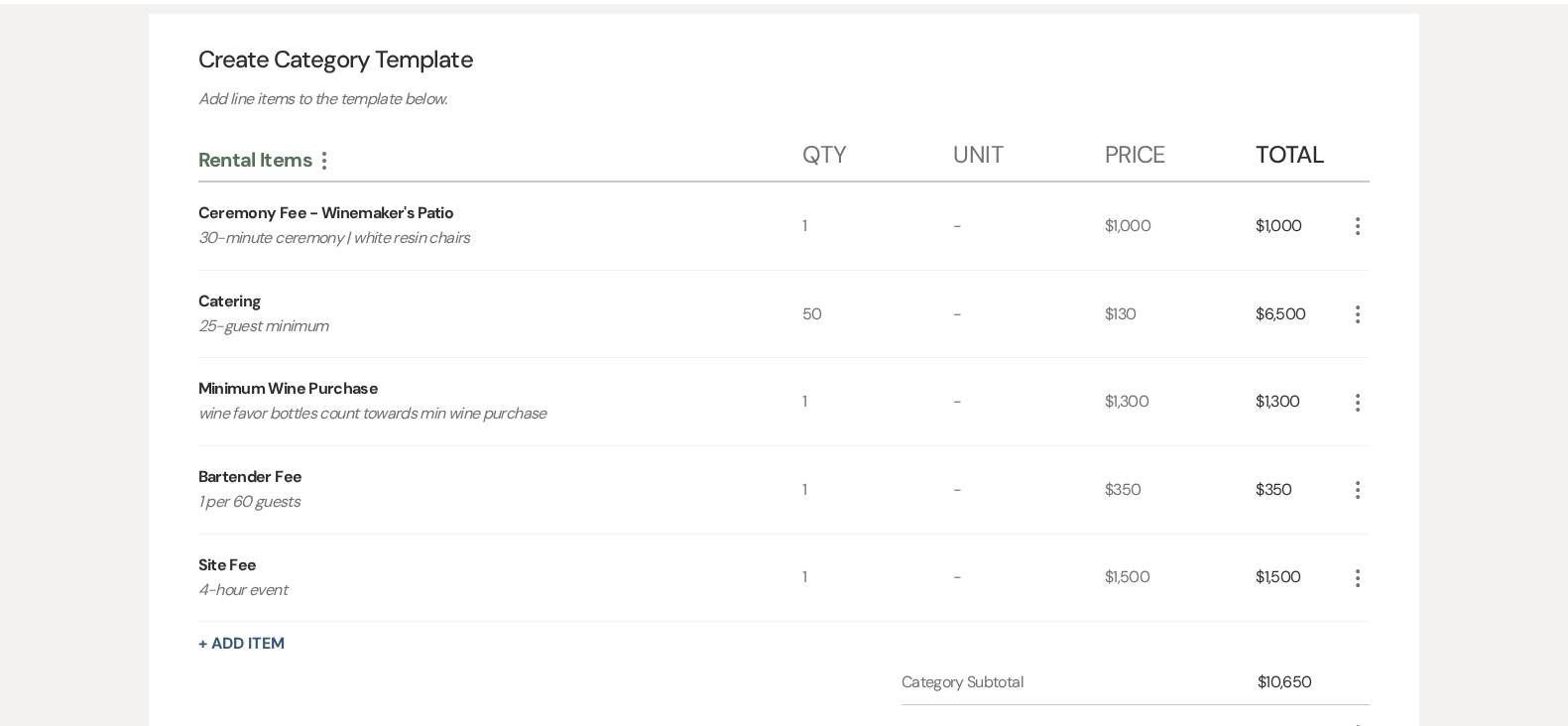 click on "Site Fee" at bounding box center [227, 565] 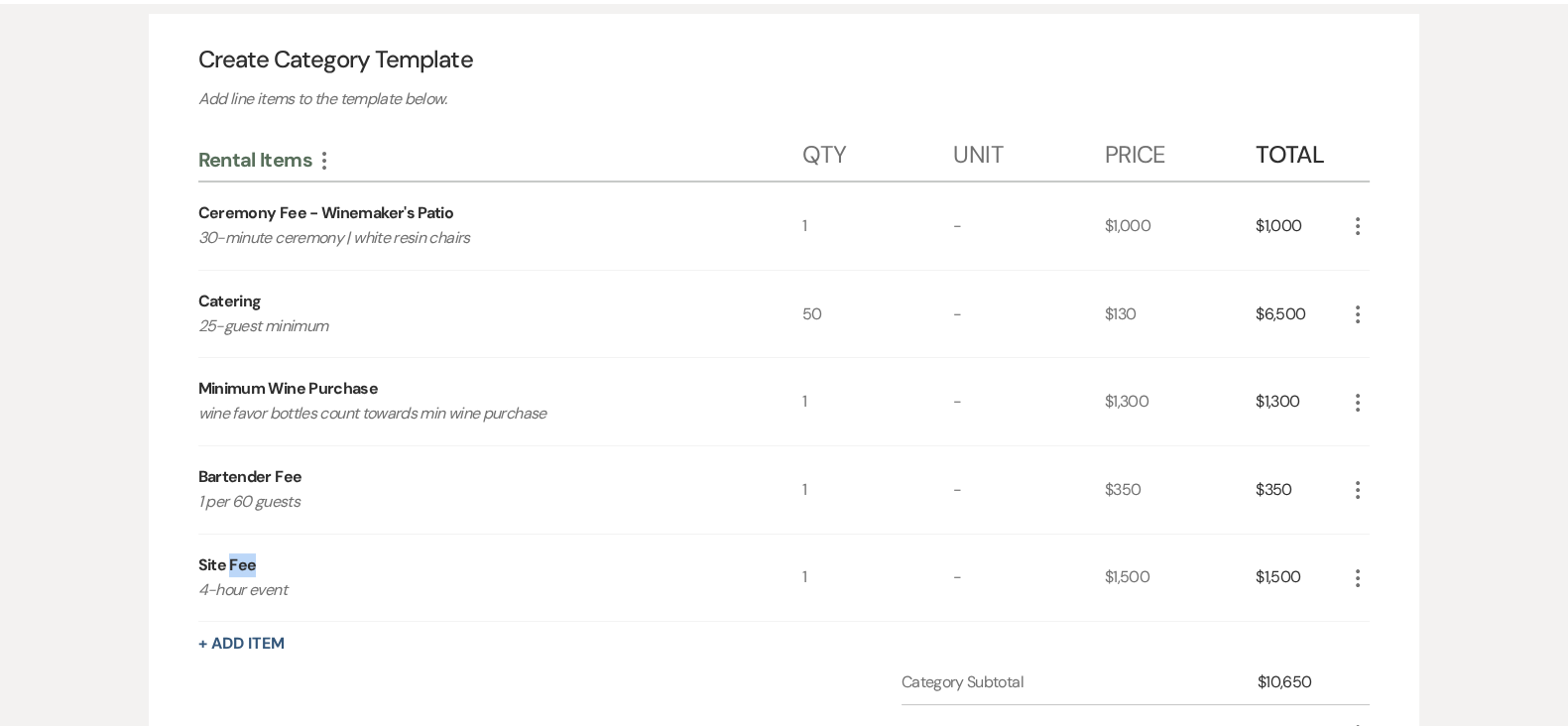 click on "Site Fee" at bounding box center (227, 565) 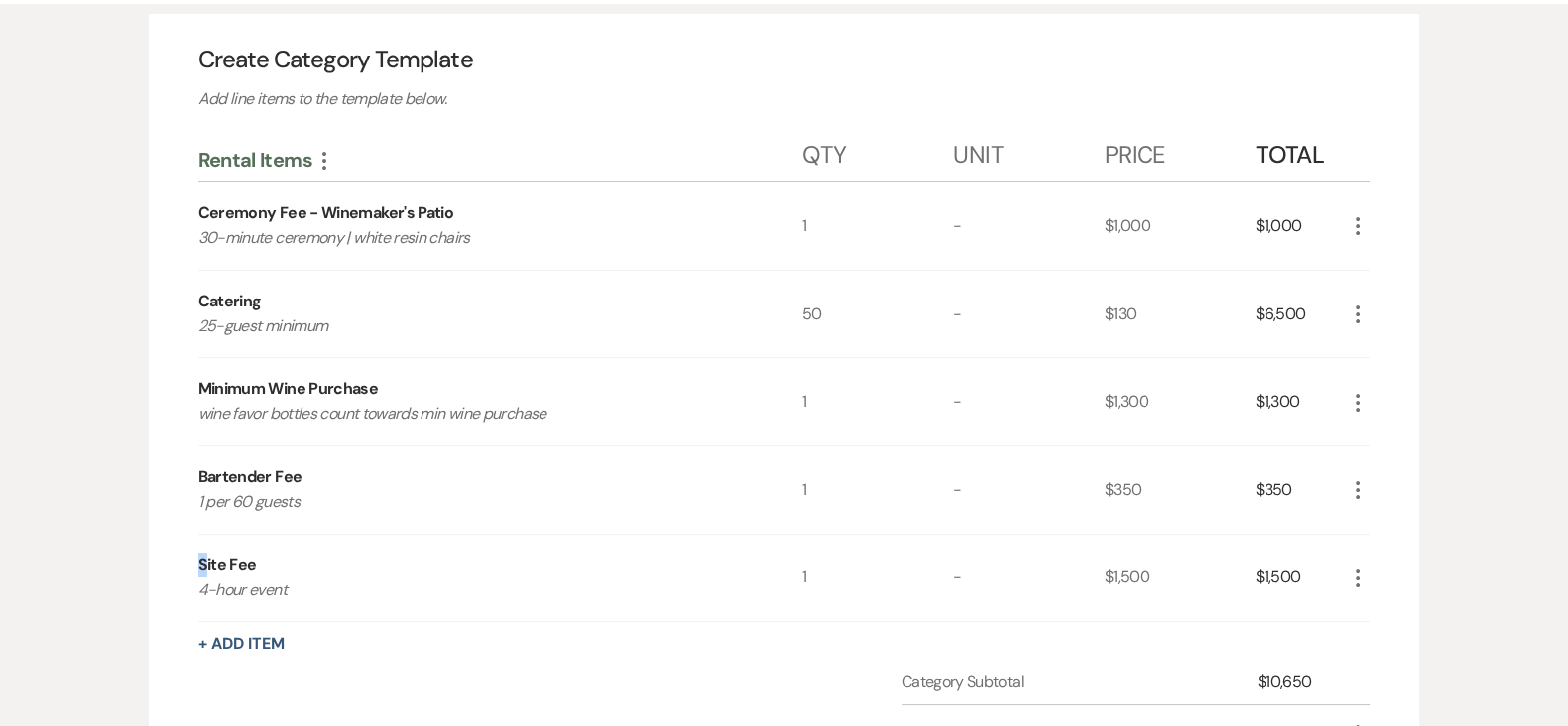 click on "Site Fee" at bounding box center [227, 565] 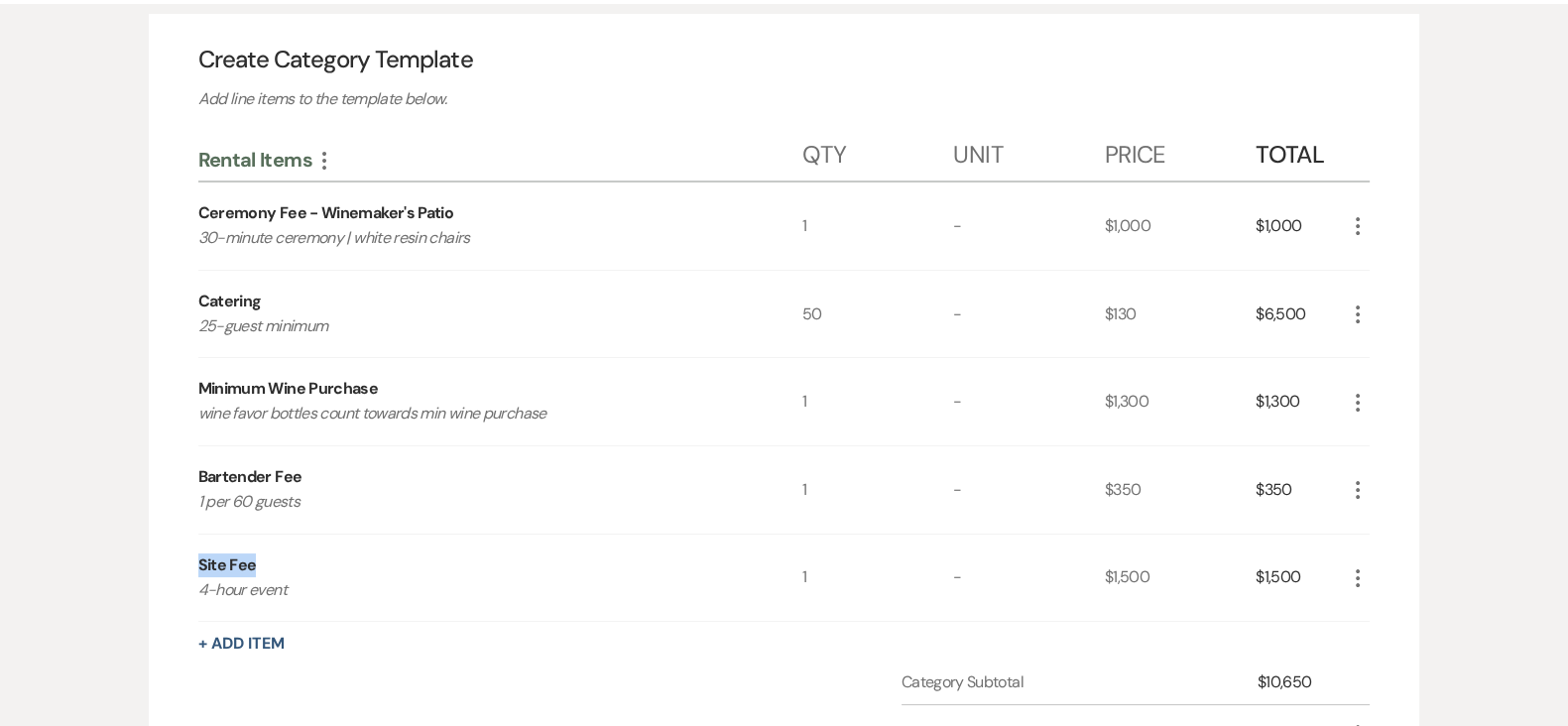 drag, startPoint x: 187, startPoint y: 560, endPoint x: 268, endPoint y: 560, distance: 81 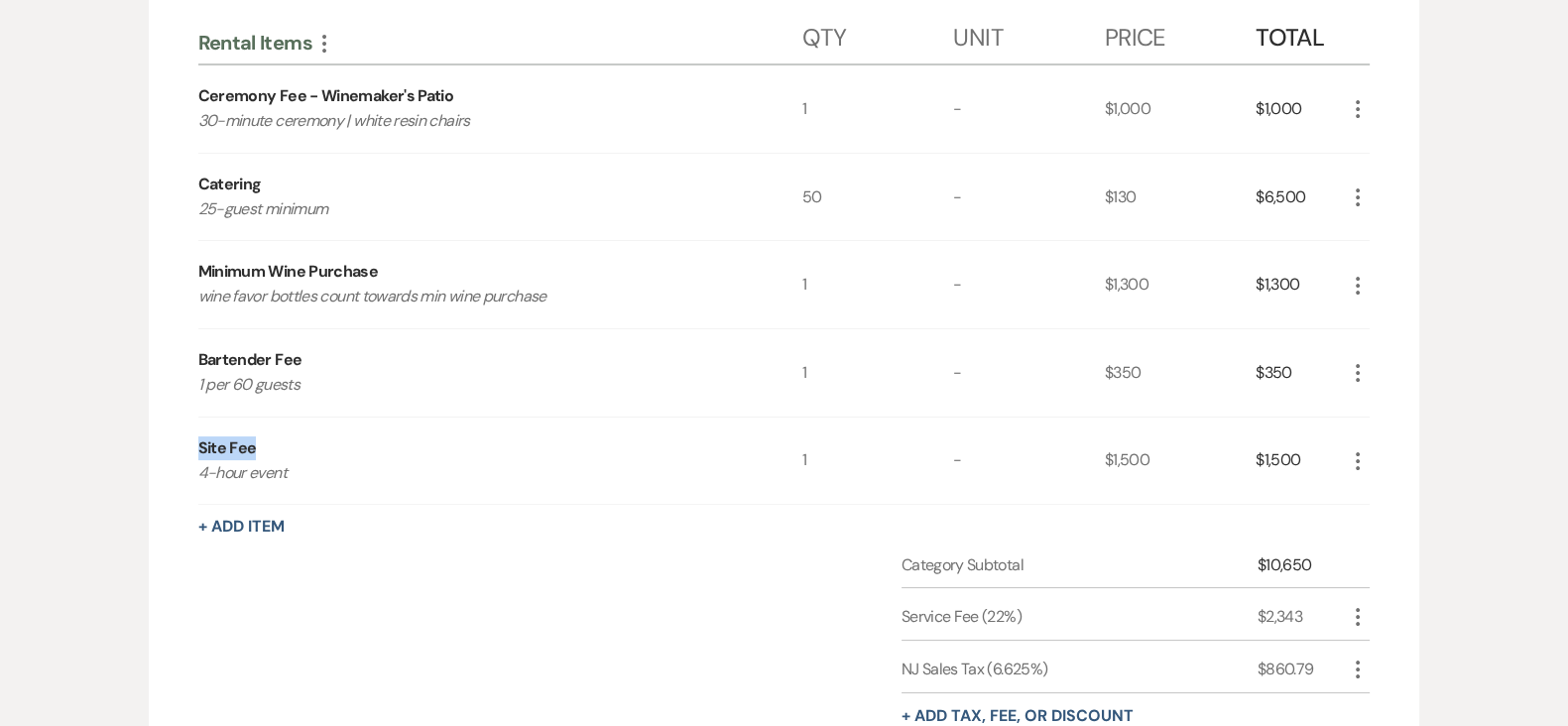 scroll, scrollTop: 200, scrollLeft: 0, axis: vertical 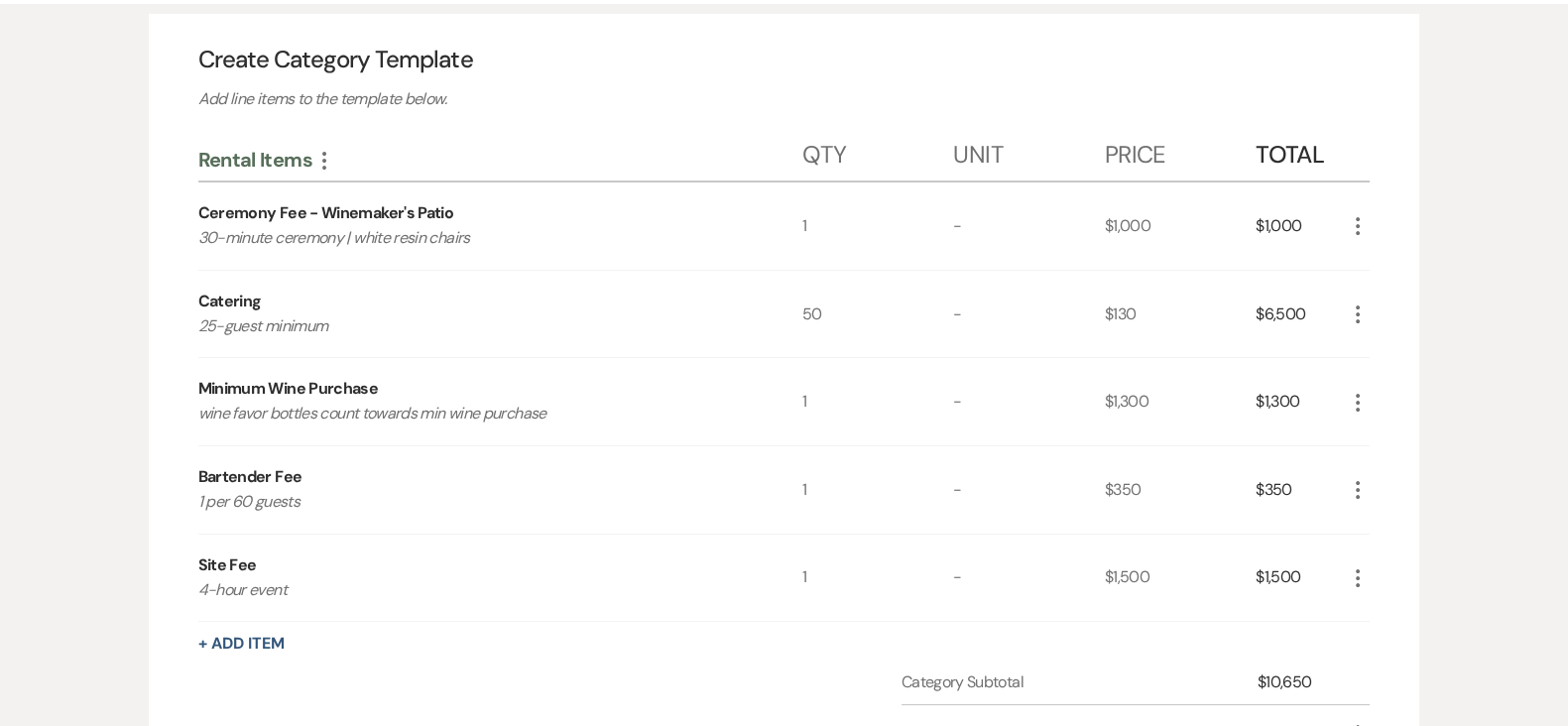 click on "50" at bounding box center (878, 314) 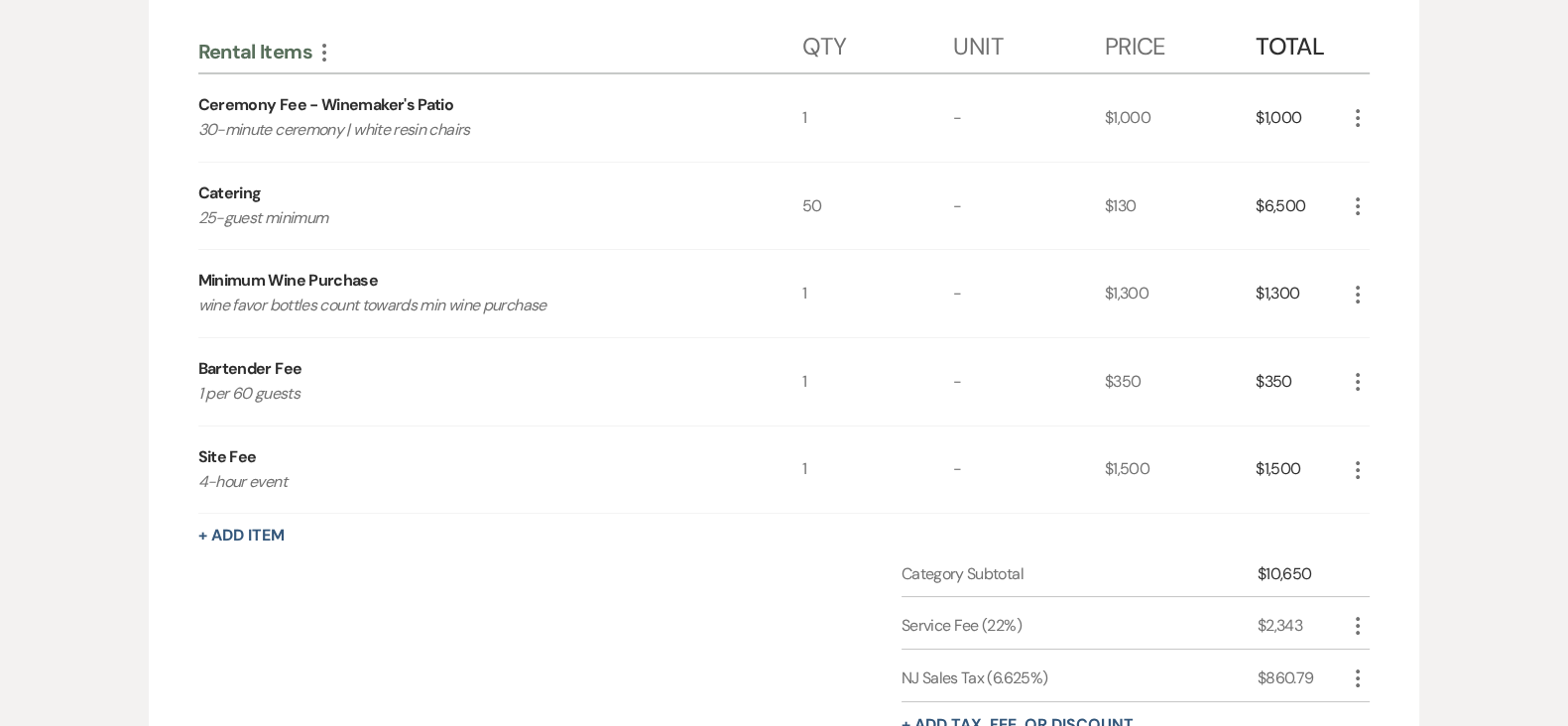 scroll, scrollTop: 407, scrollLeft: 0, axis: vertical 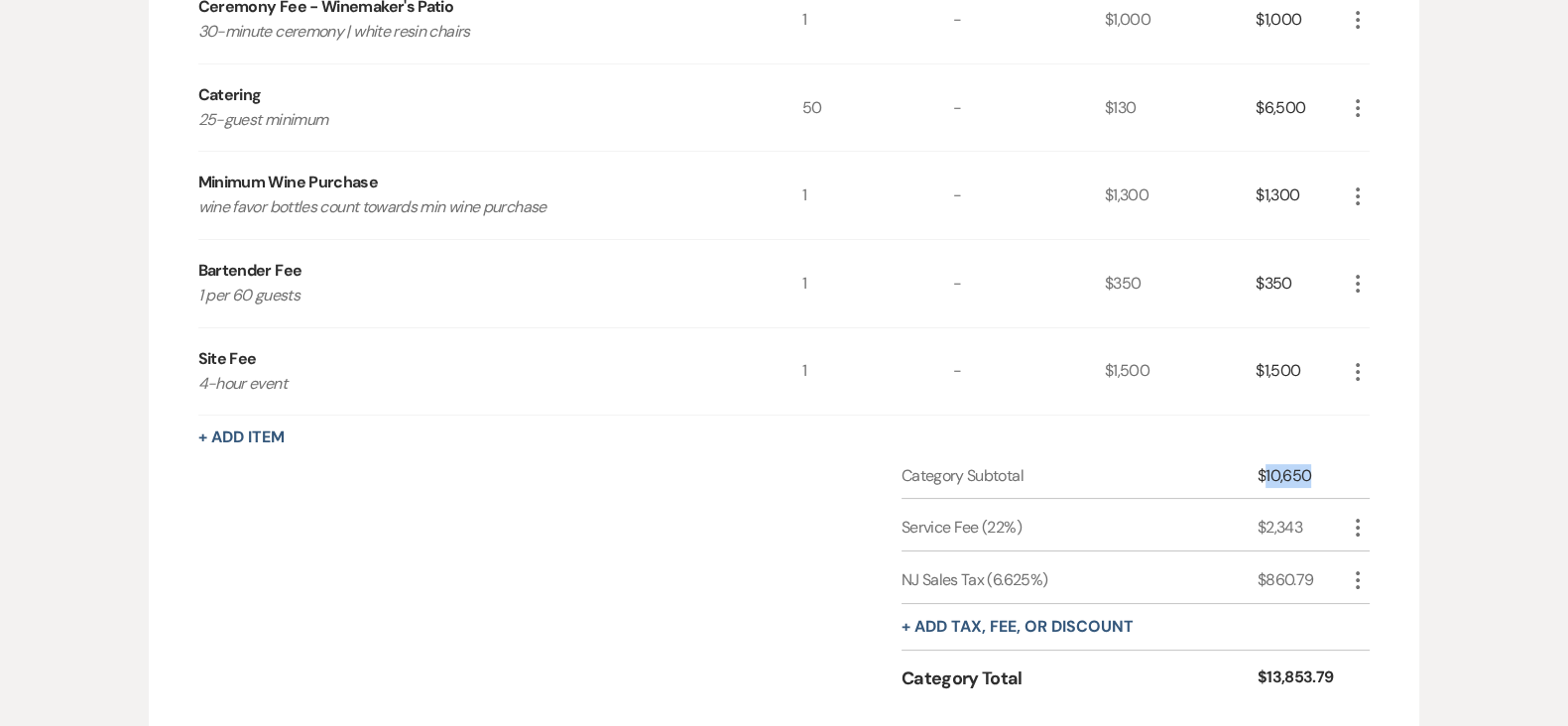 drag, startPoint x: 1318, startPoint y: 471, endPoint x: 1343, endPoint y: 472, distance: 25.019992 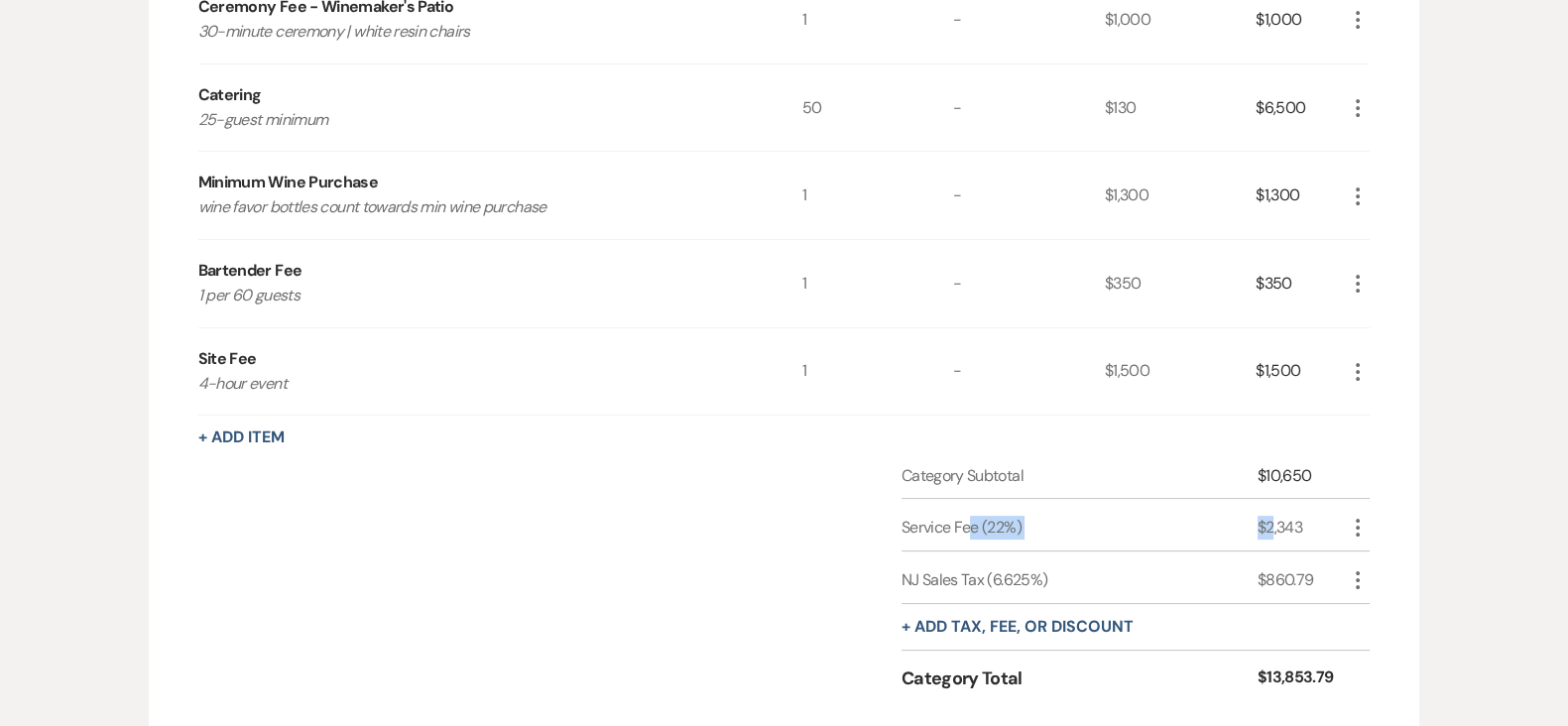 drag, startPoint x: 1150, startPoint y: 523, endPoint x: 1273, endPoint y: 518, distance: 123.10158 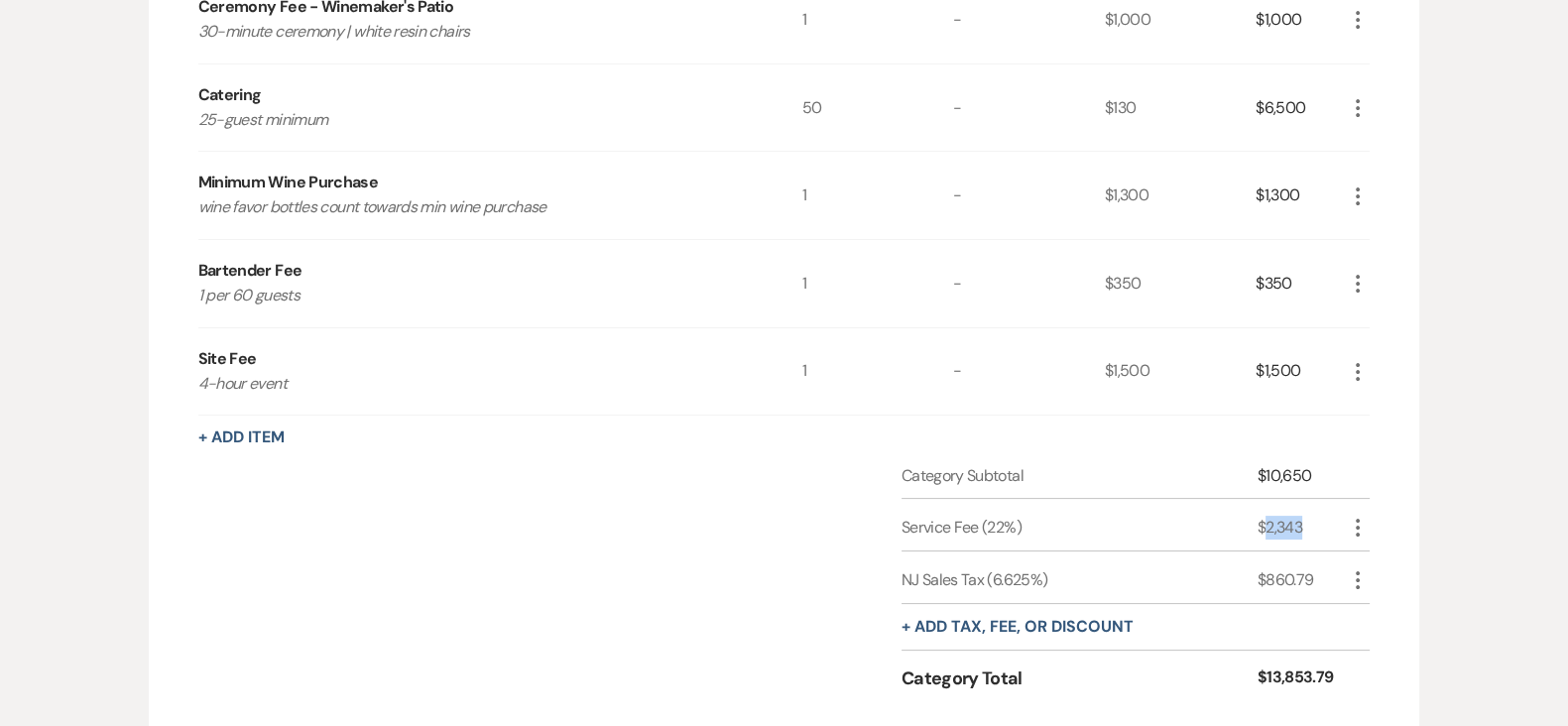 drag, startPoint x: 1298, startPoint y: 518, endPoint x: 1319, endPoint y: 518, distance: 21 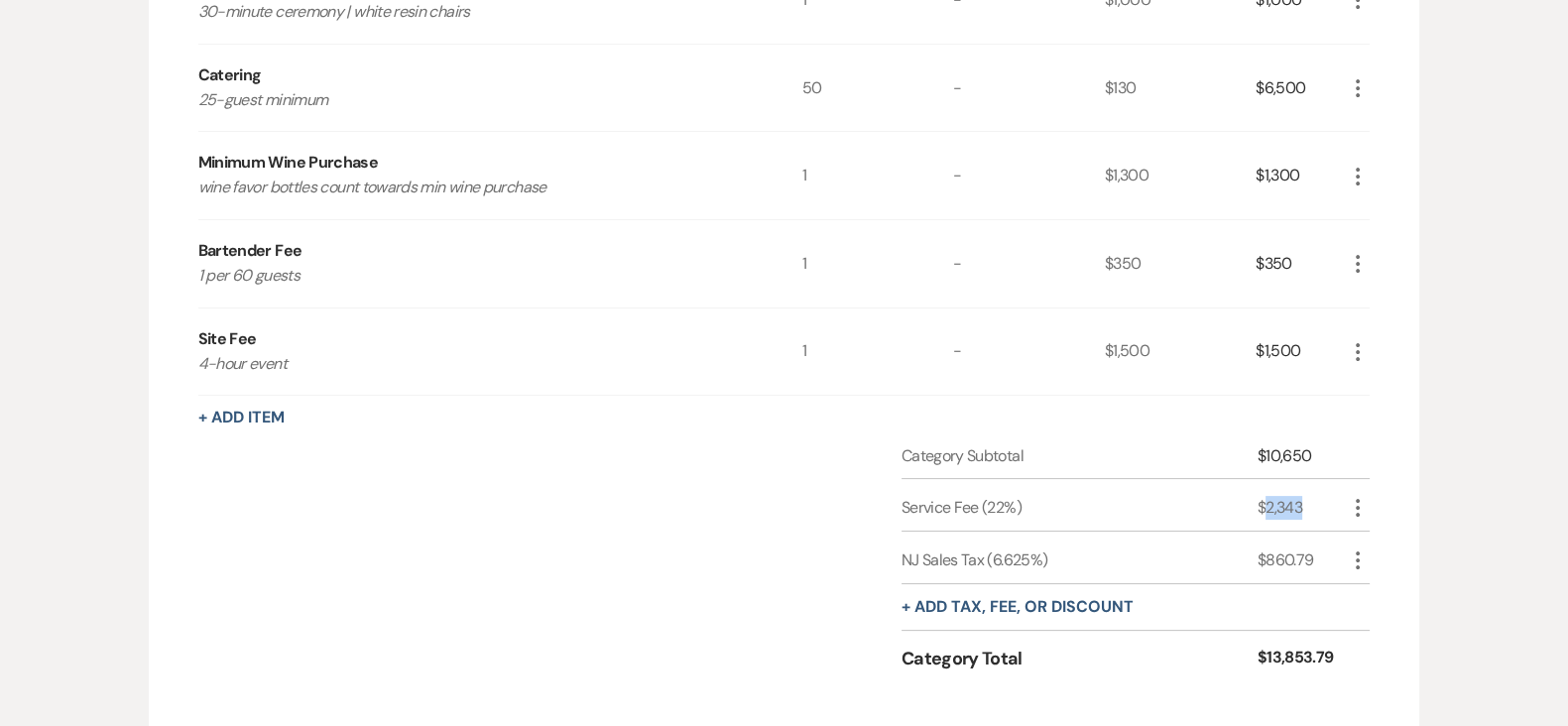 scroll, scrollTop: 434, scrollLeft: 0, axis: vertical 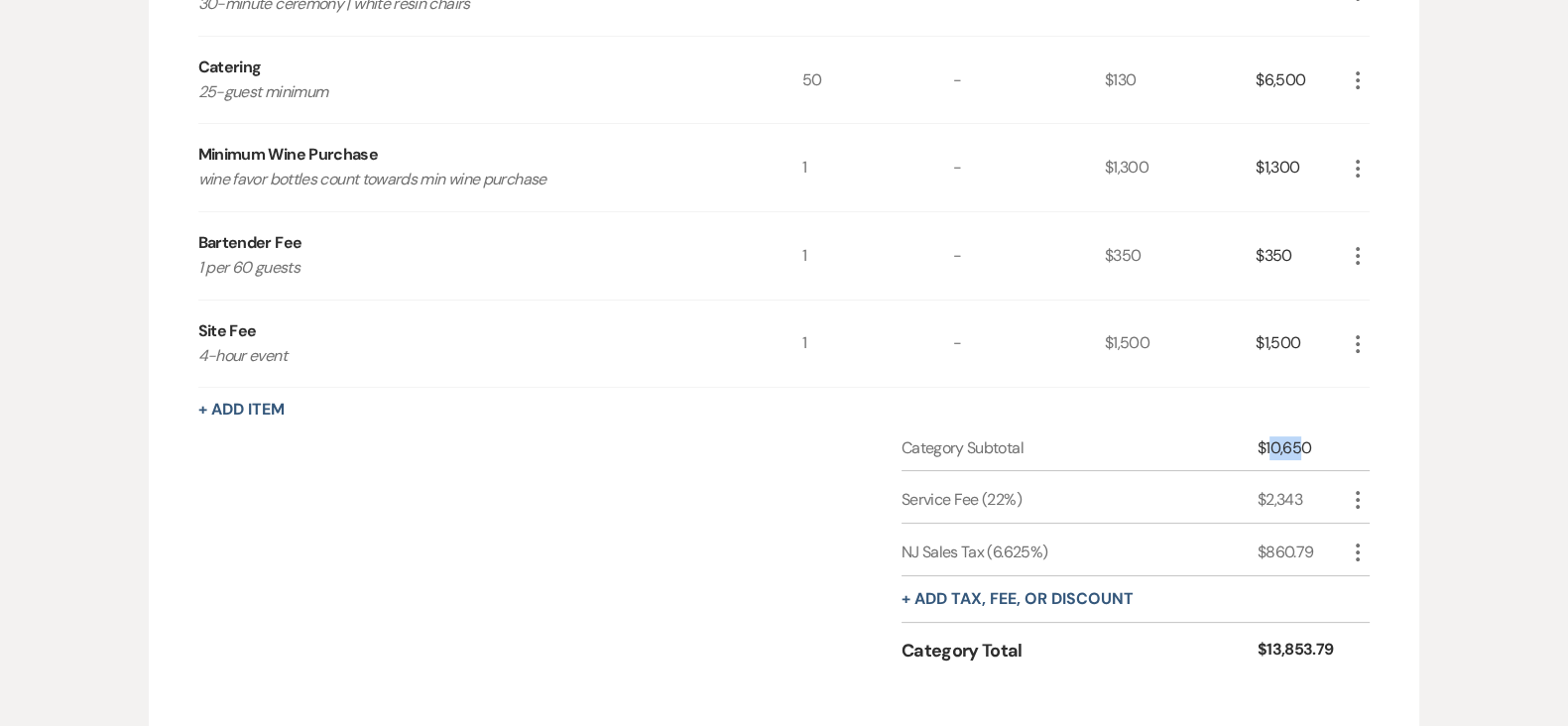 drag, startPoint x: 1269, startPoint y: 441, endPoint x: 1304, endPoint y: 443, distance: 35.057096 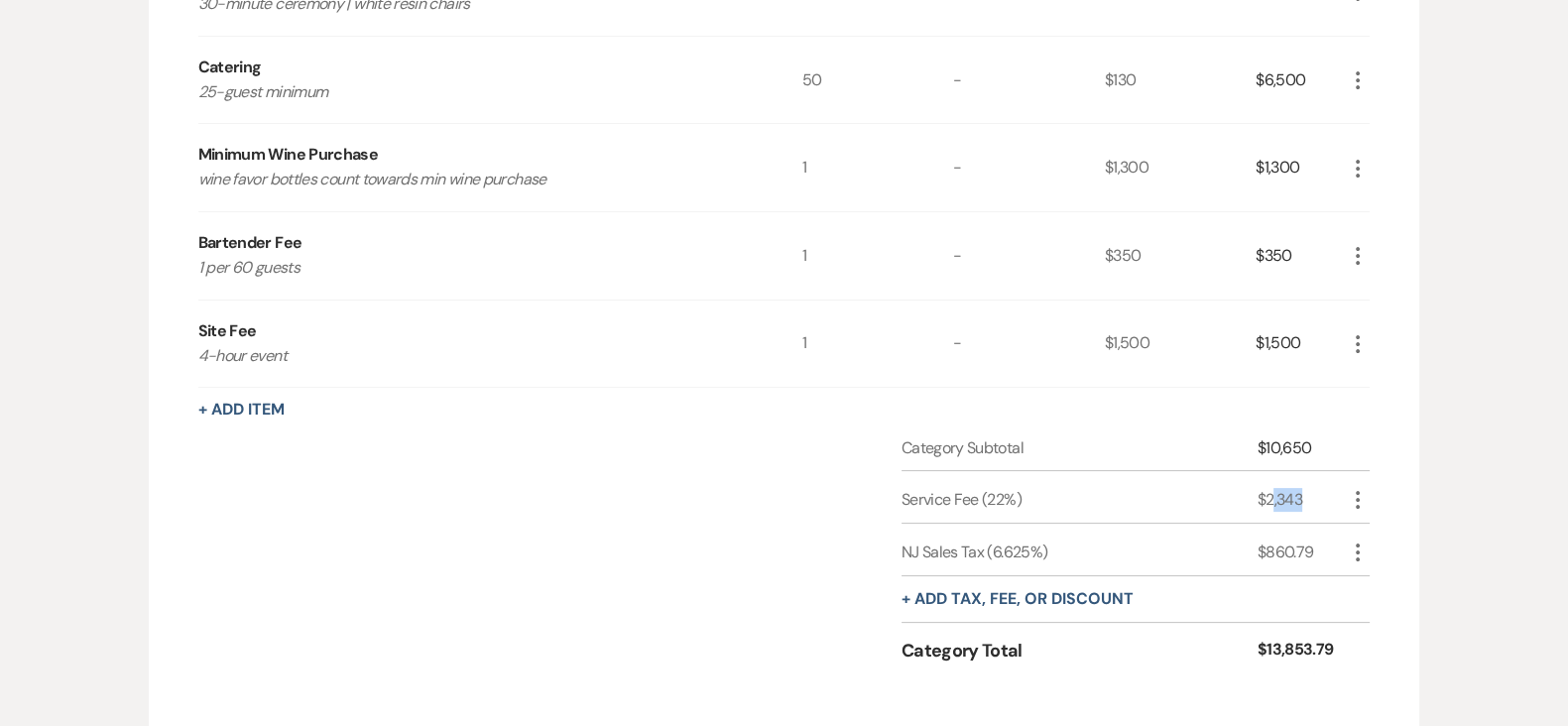 drag, startPoint x: 1284, startPoint y: 499, endPoint x: 1304, endPoint y: 500, distance: 20.024984 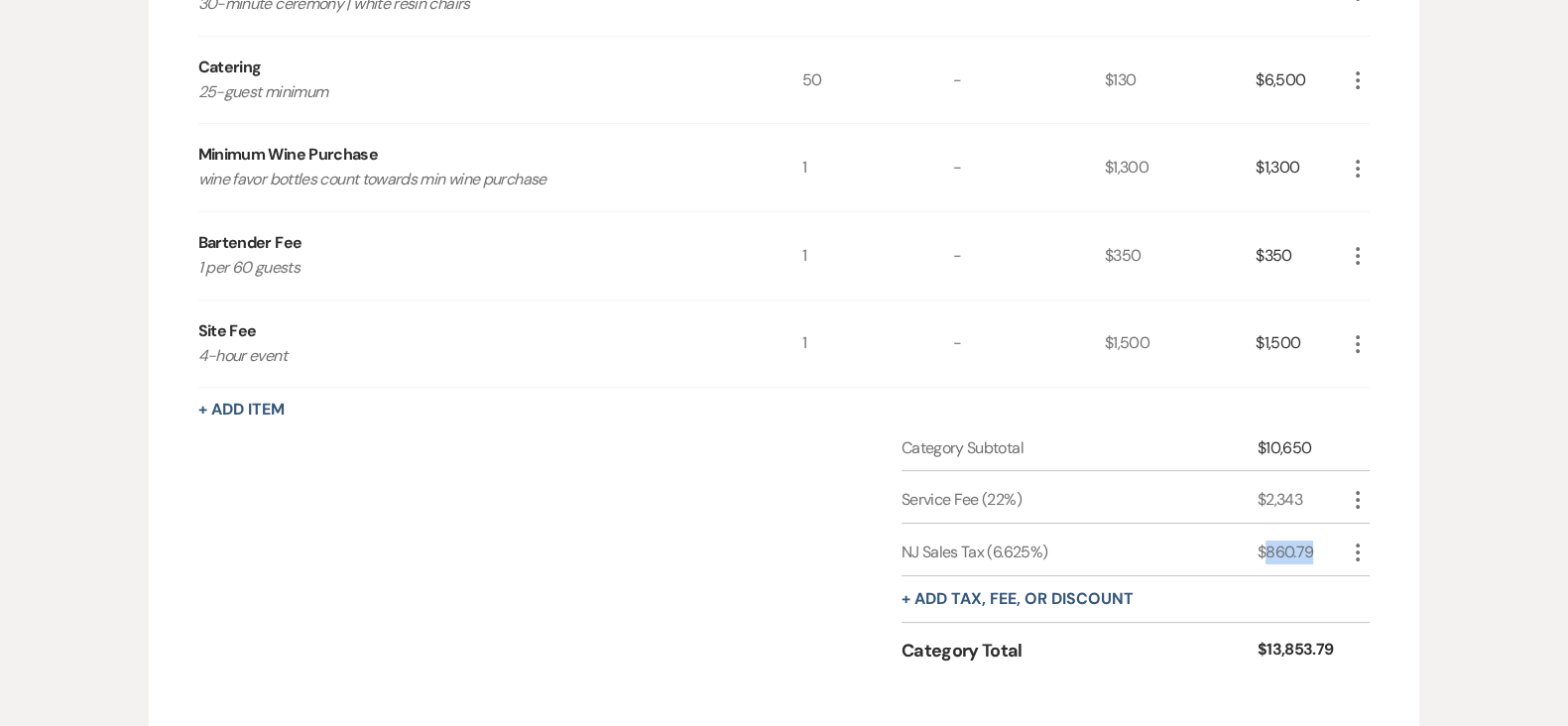 drag, startPoint x: 1269, startPoint y: 544, endPoint x: 1324, endPoint y: 622, distance: 95.44108 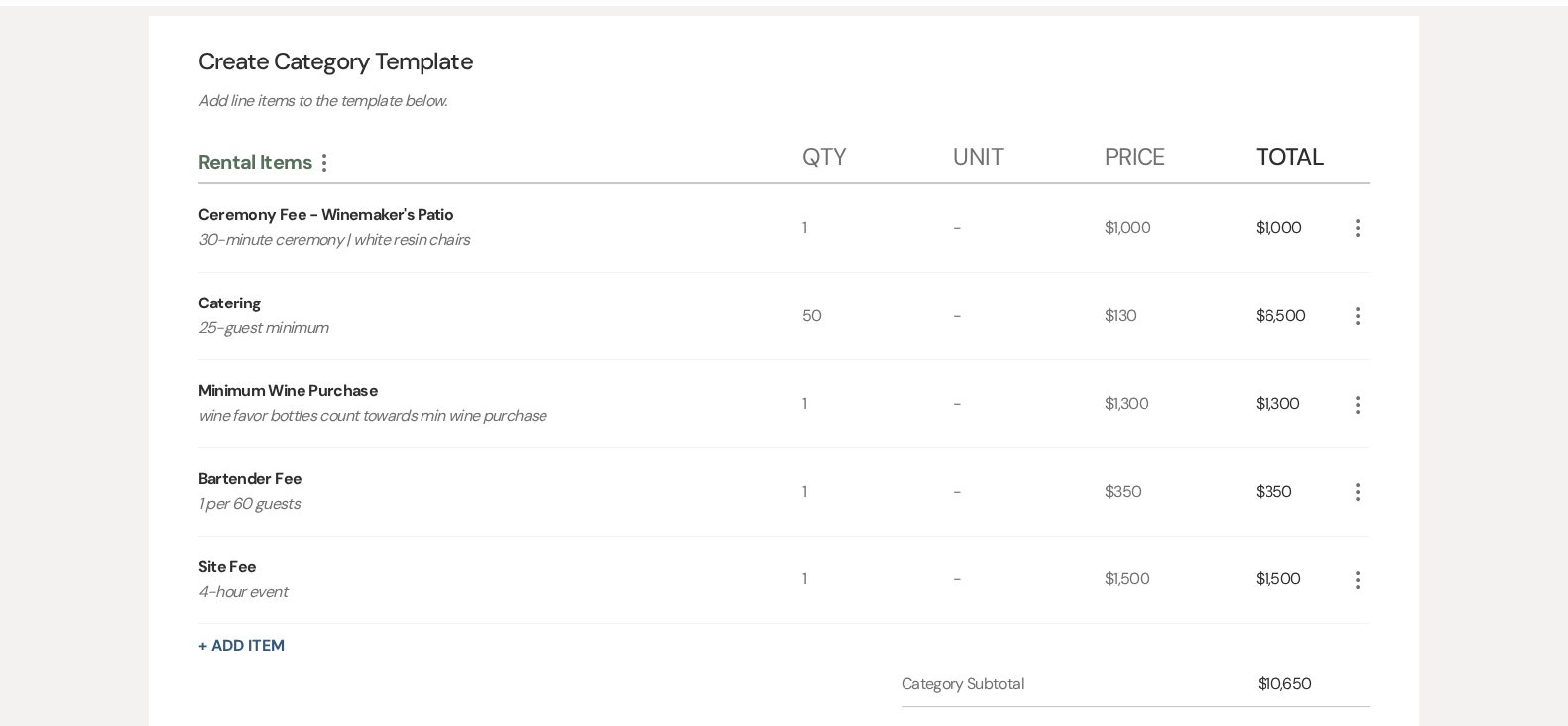 scroll, scrollTop: 0, scrollLeft: 0, axis: both 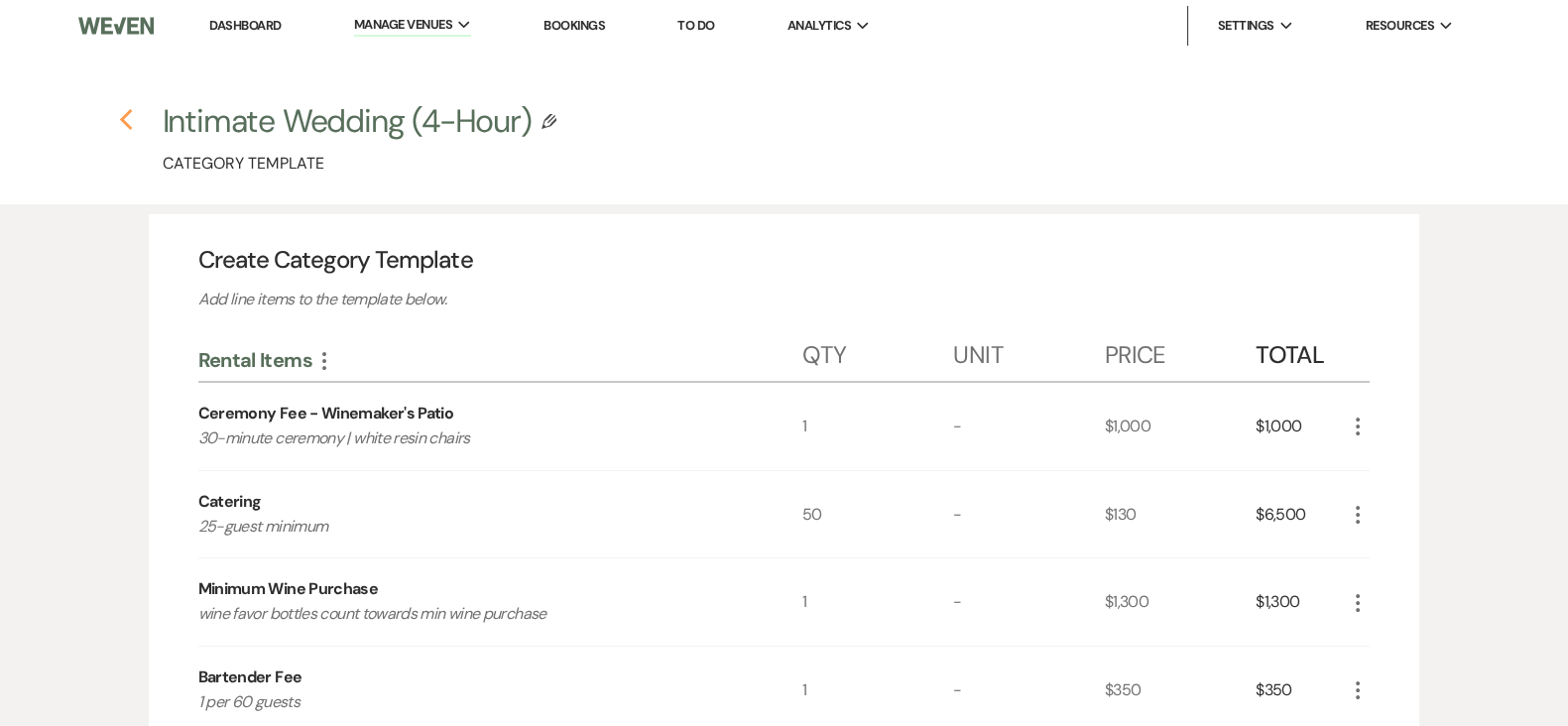 click on "Previous" 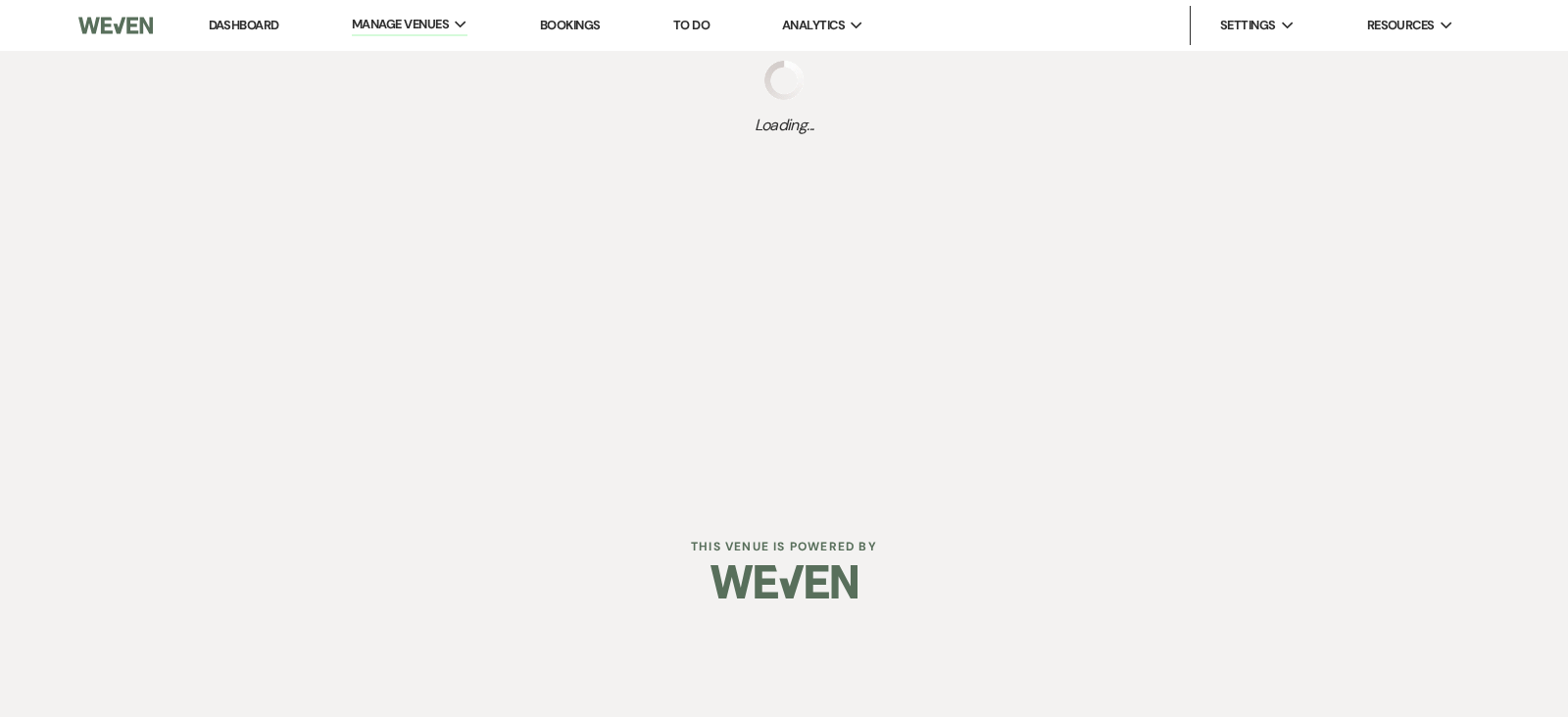 select on "Categories" 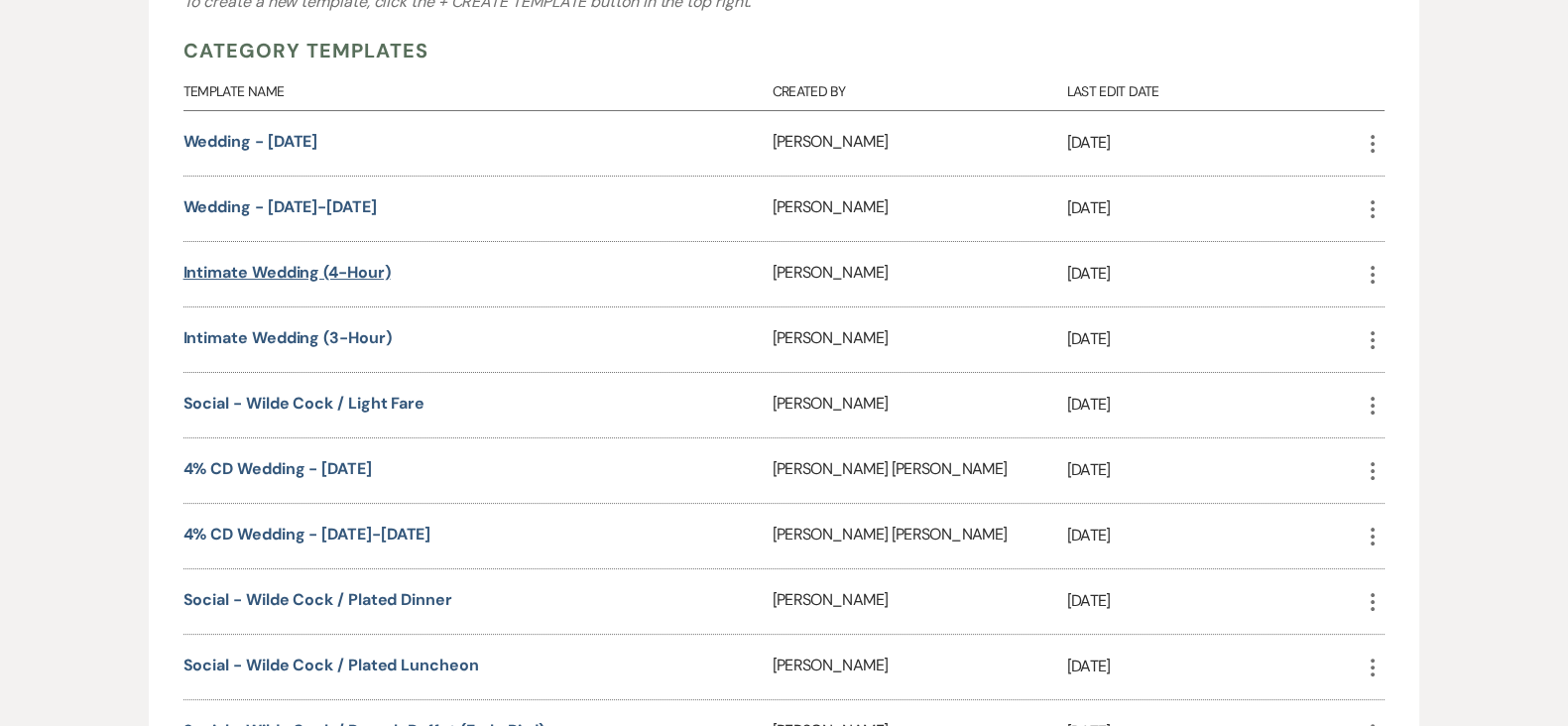 scroll, scrollTop: 620, scrollLeft: 0, axis: vertical 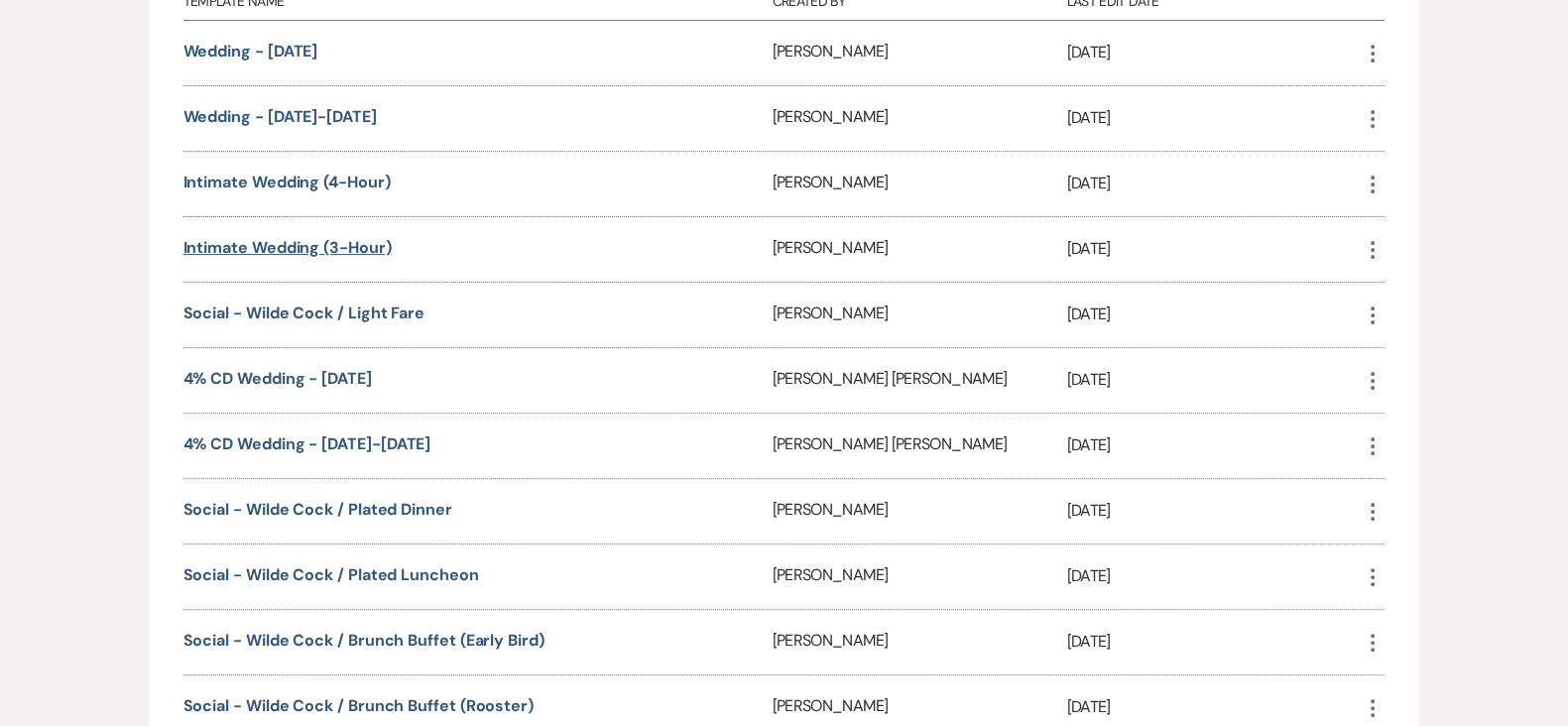 click on "Intimate Wedding (3-Hour)" at bounding box center (288, 247) 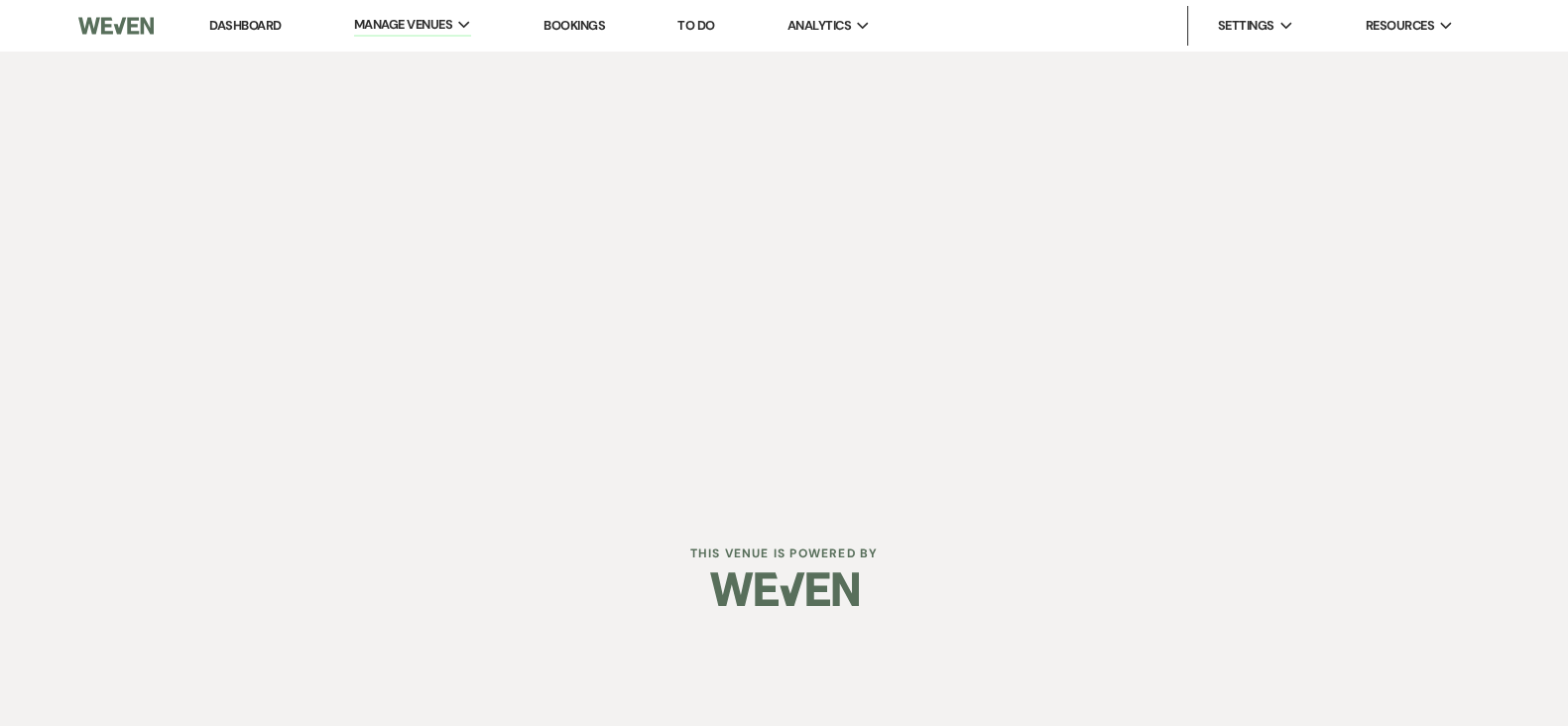 scroll, scrollTop: 0, scrollLeft: 0, axis: both 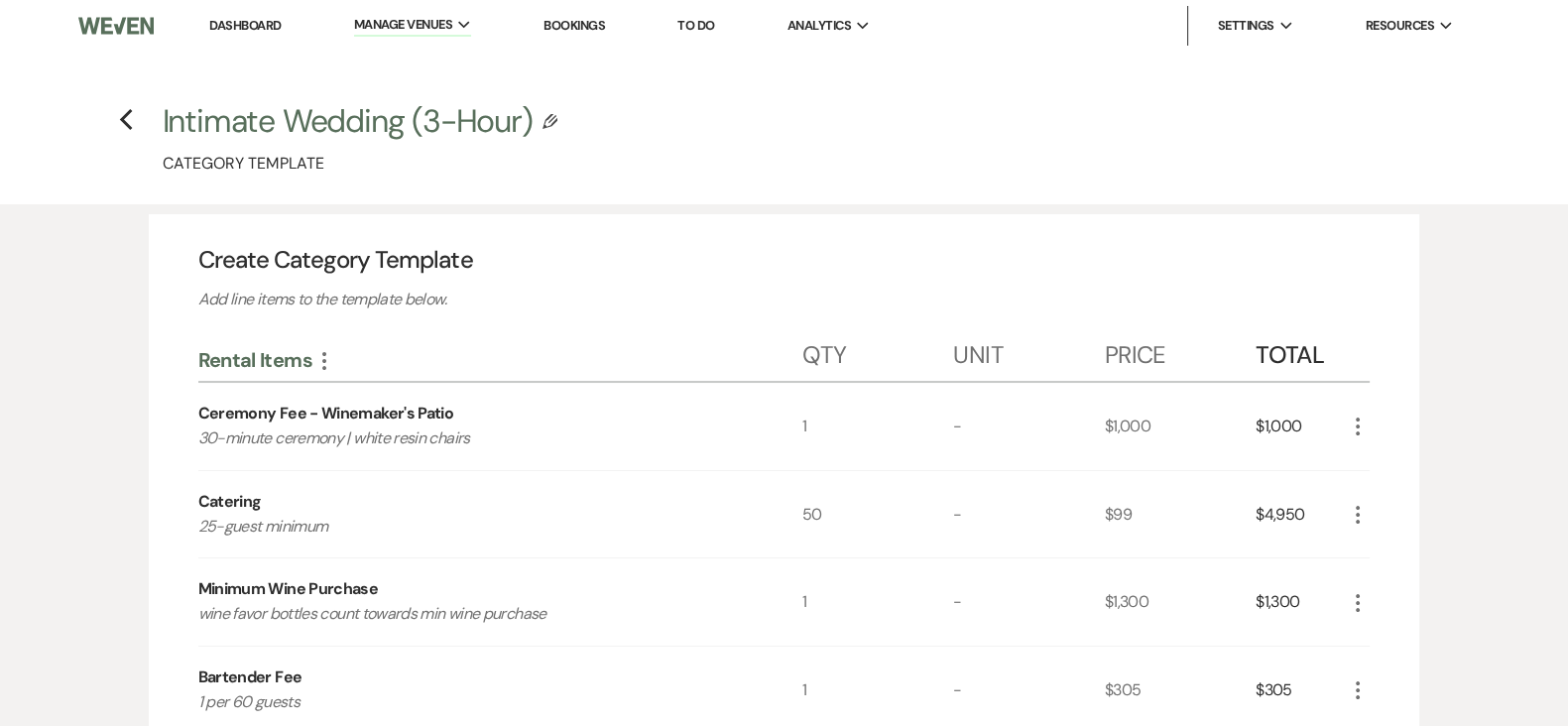 click on "Intimate Wedding (3-Hour)" at bounding box center [347, 121] 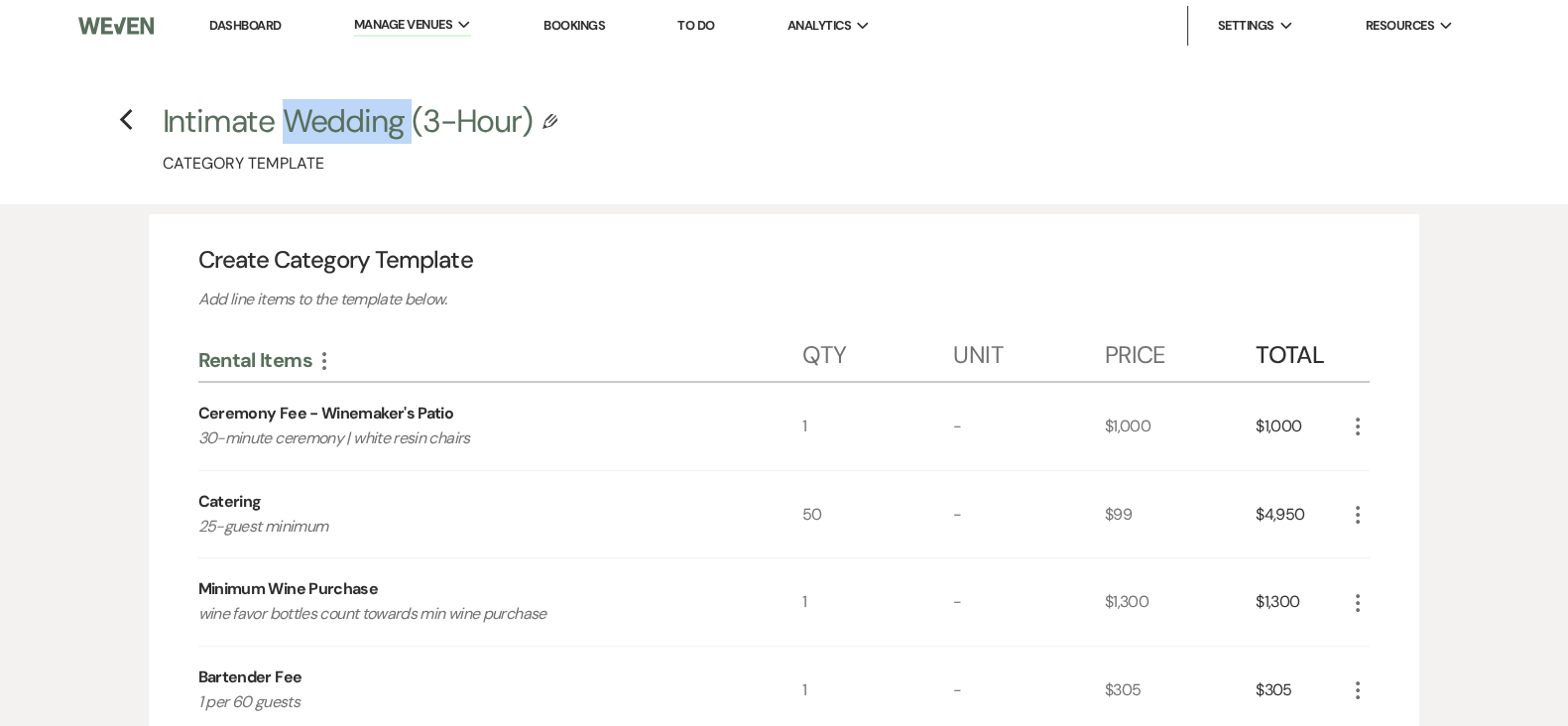 click on "Intimate Wedding (3-Hour)" at bounding box center [347, 121] 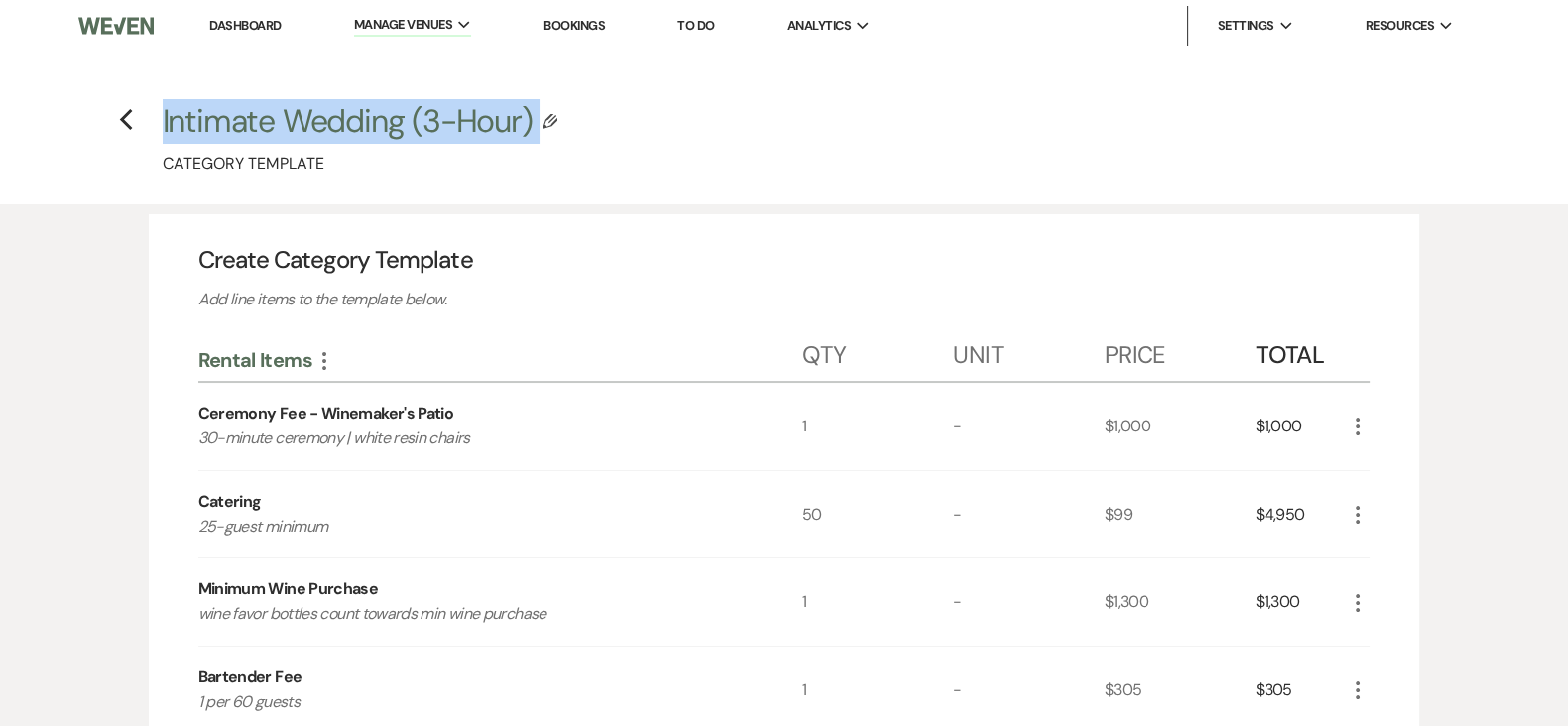 click on "Intimate Wedding (3-Hour)" at bounding box center (347, 121) 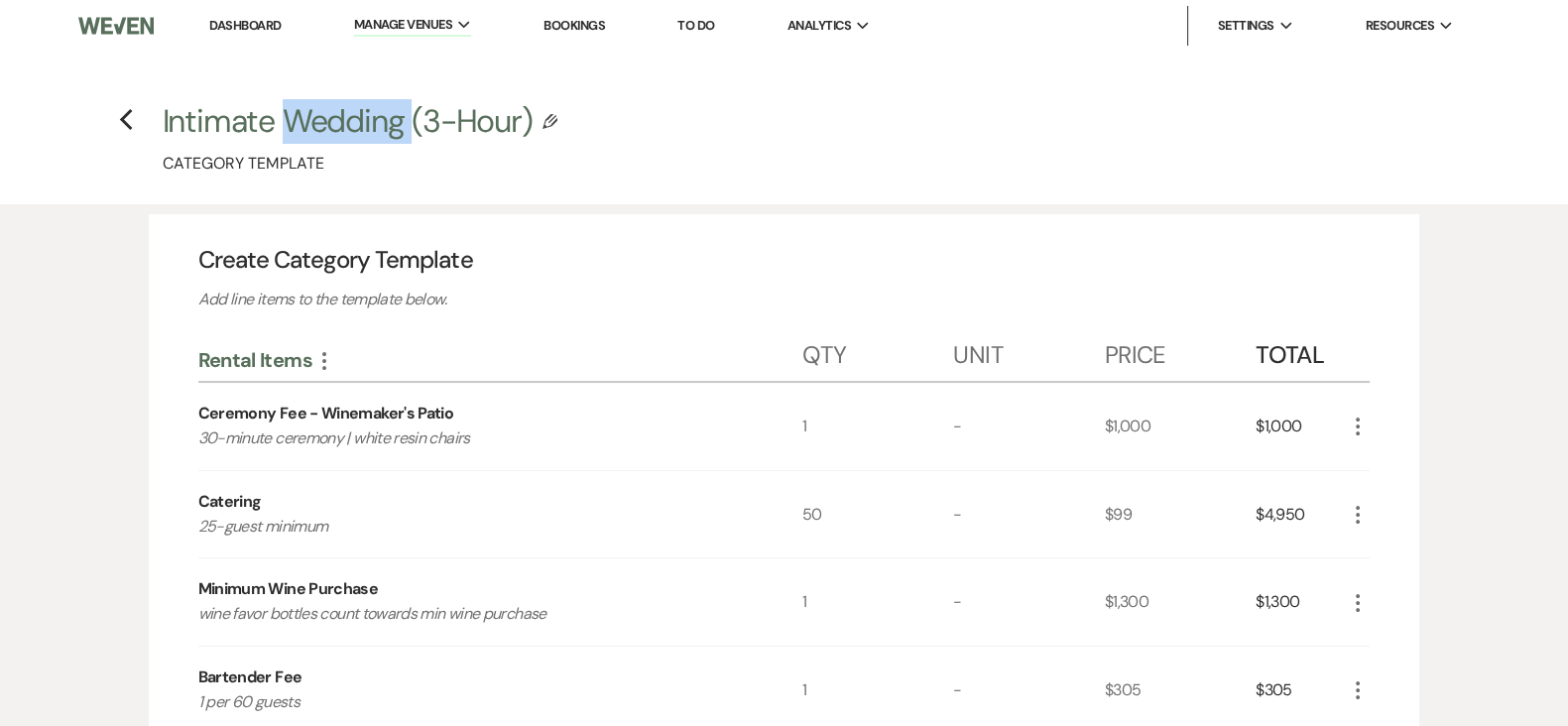 click on "Intimate Wedding (3-Hour)" at bounding box center (347, 121) 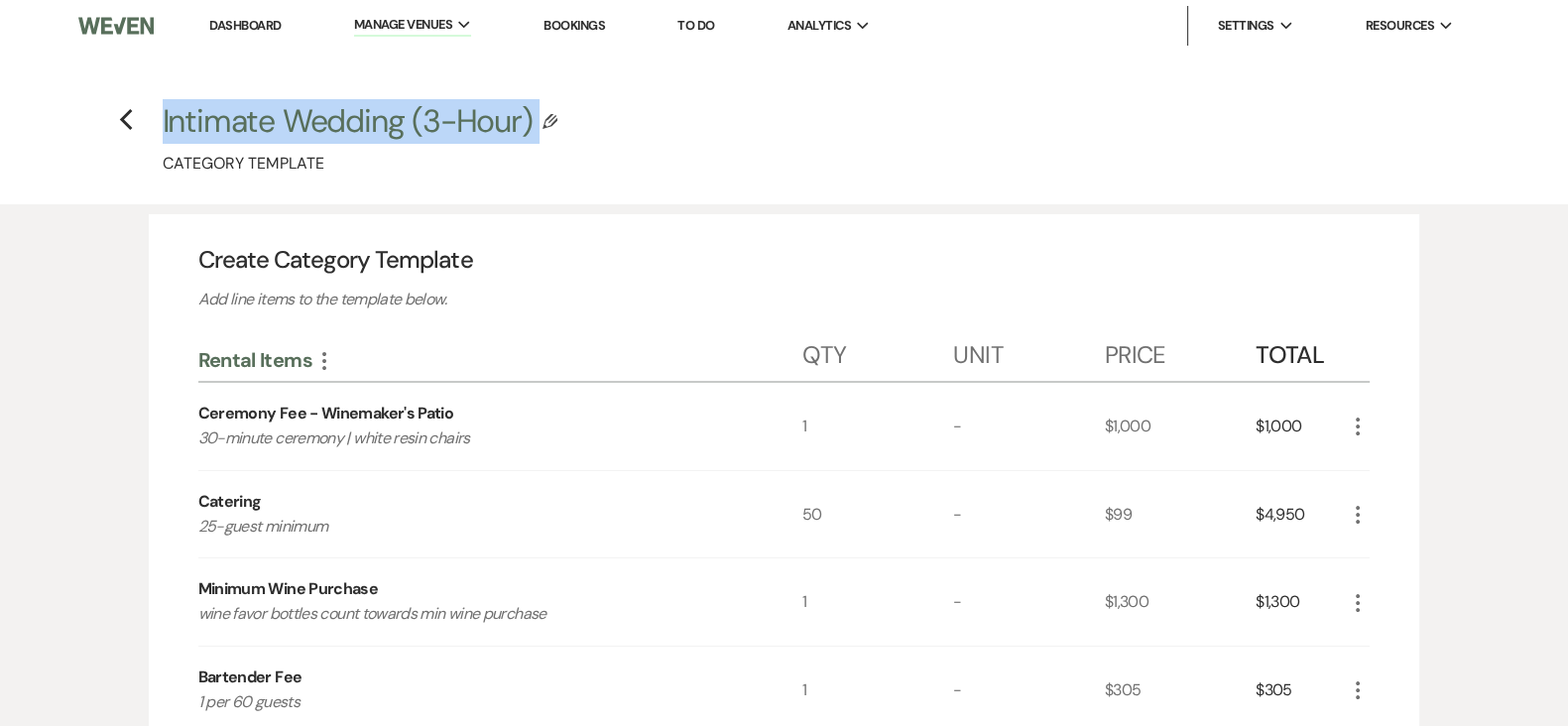 click on "Intimate Wedding (3-Hour)" at bounding box center (347, 121) 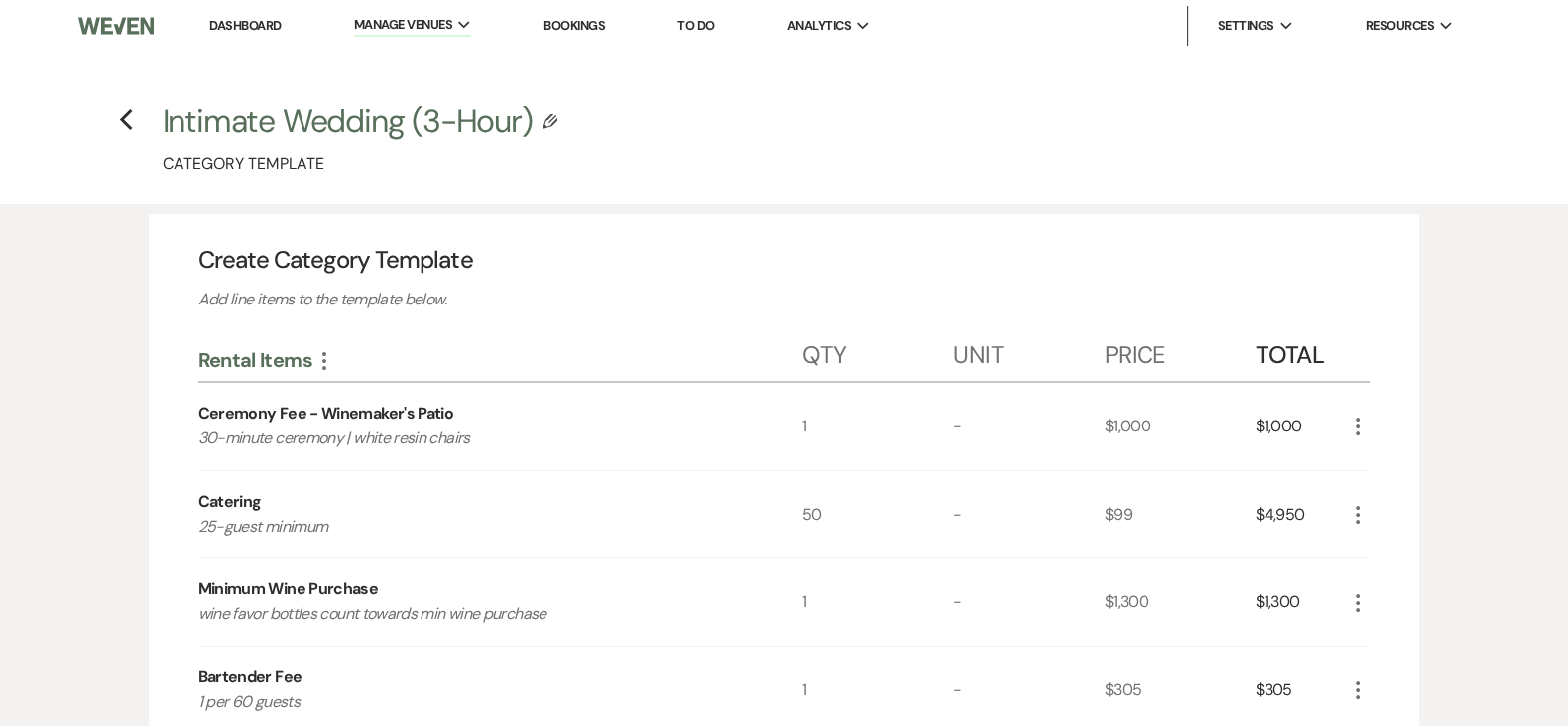 click on "Ceremony Fee - Winemaker's Patio" at bounding box center [326, 414] 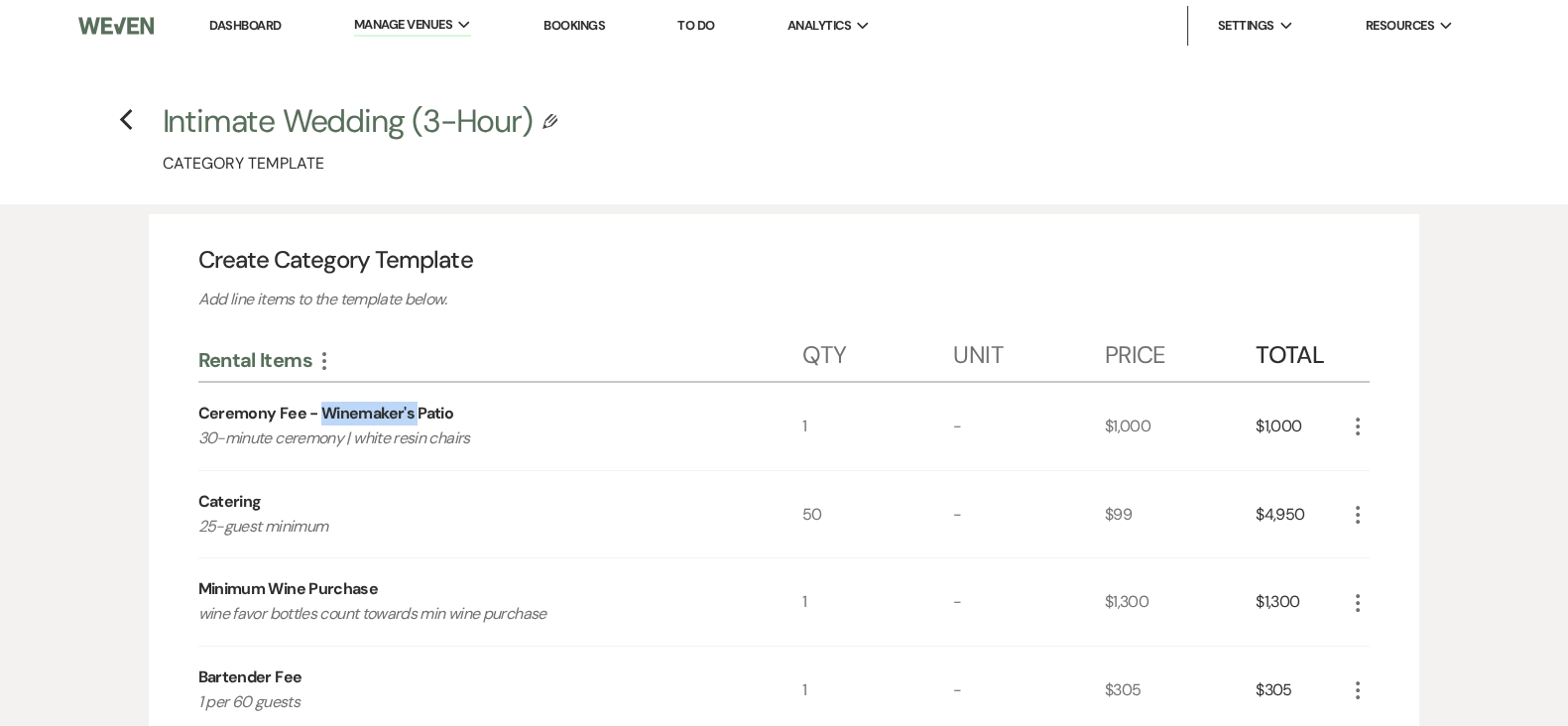 click on "Ceremony Fee - Winemaker's Patio" at bounding box center (326, 414) 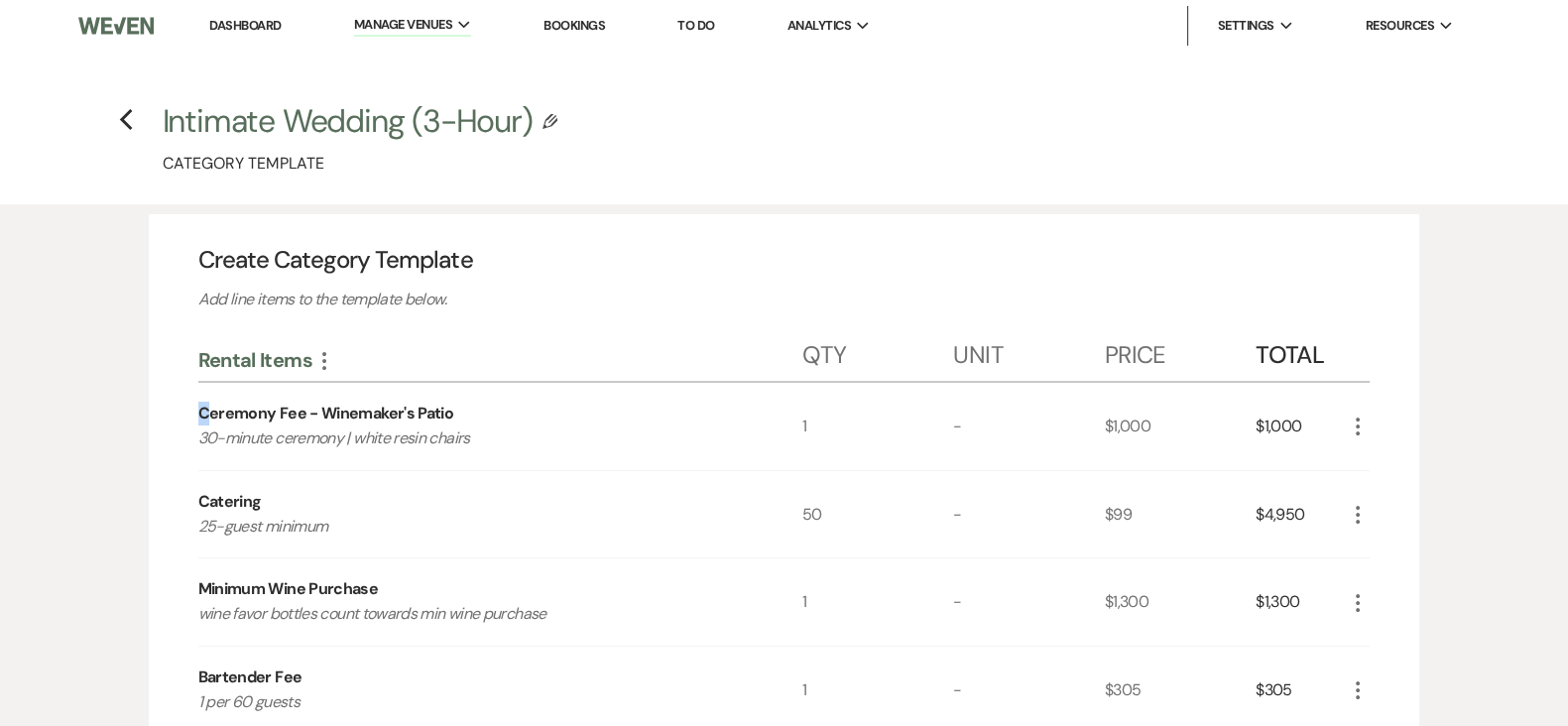 click on "Ceremony Fee - Winemaker's Patio" at bounding box center [326, 414] 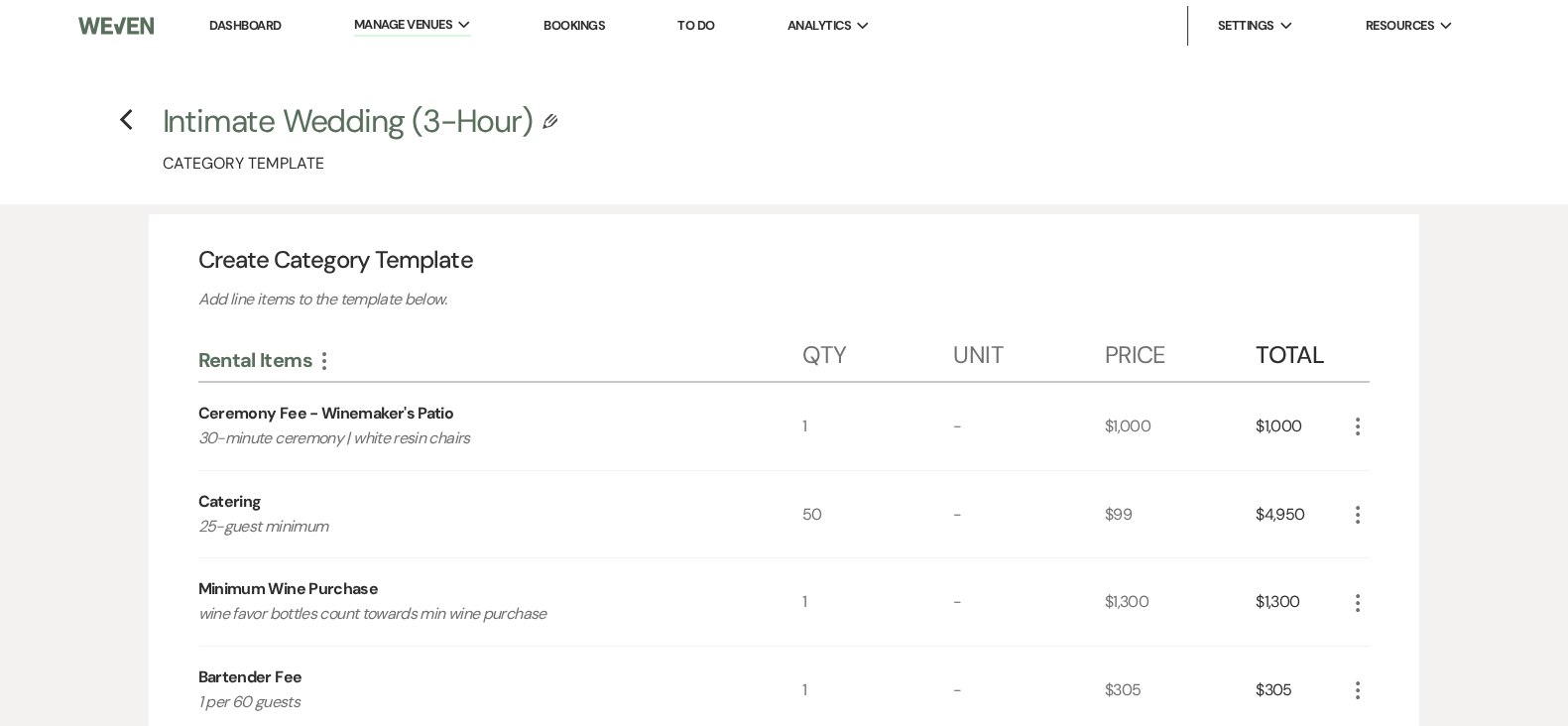 click on "Ceremony Fee - Winemaker's Patio" at bounding box center [326, 414] 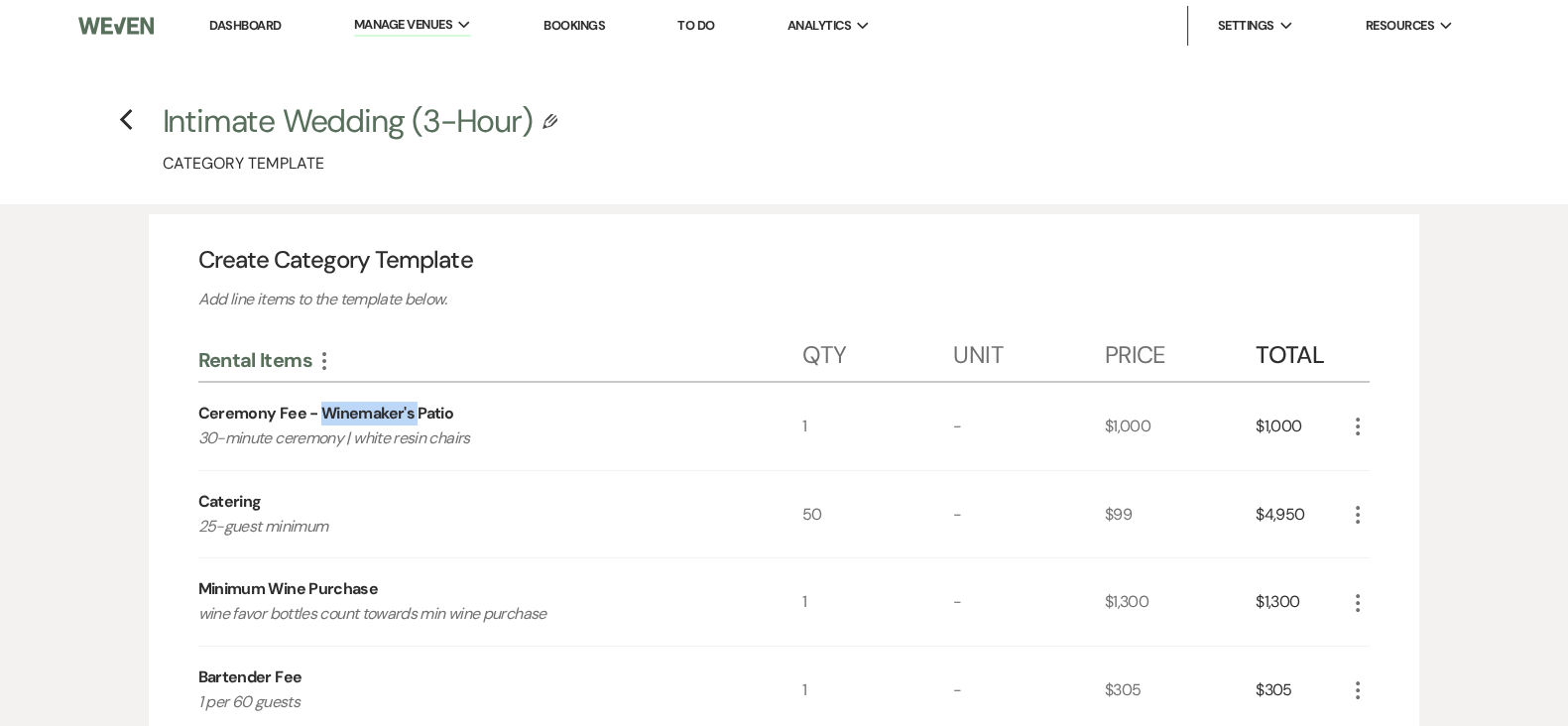 click on "Ceremony Fee - Winemaker's Patio" at bounding box center (326, 414) 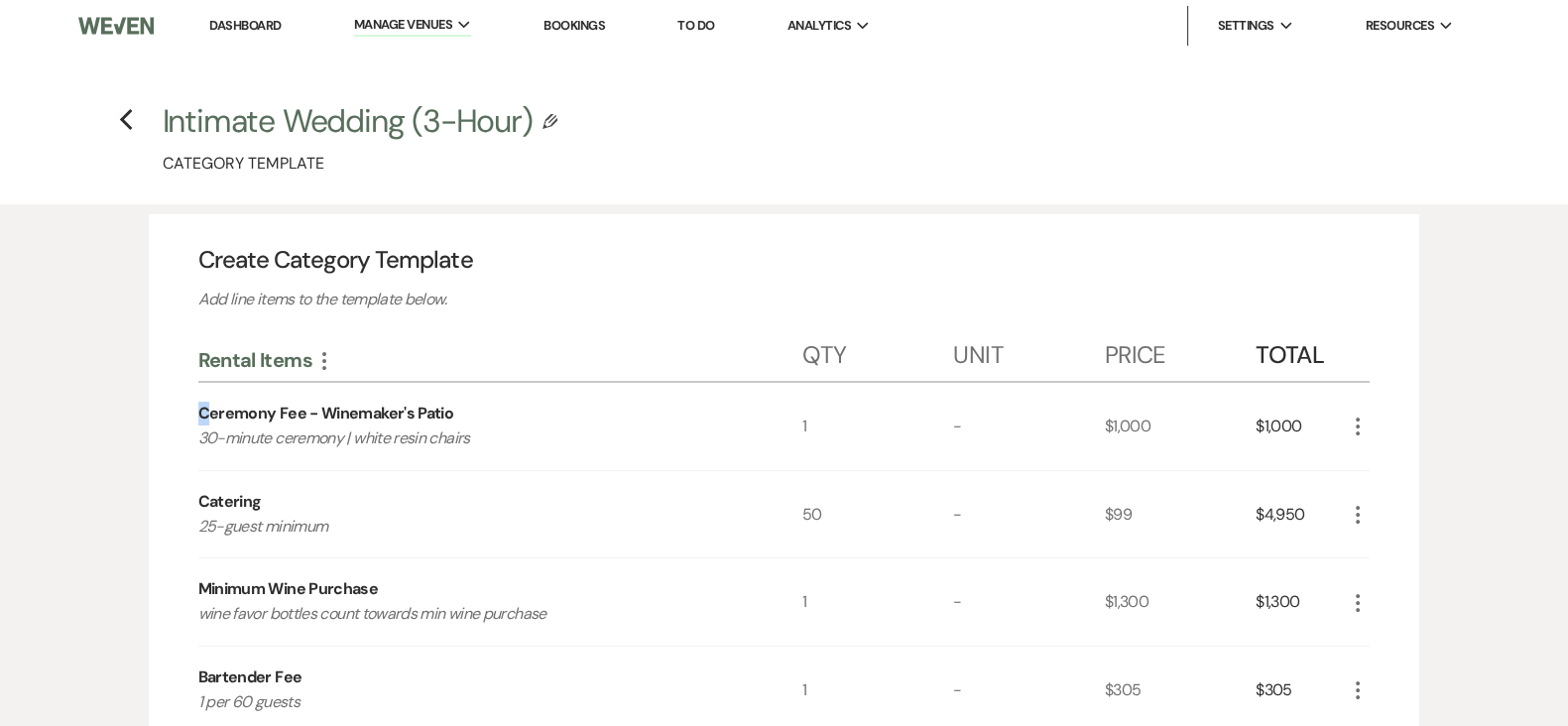 click on "Ceremony Fee - Winemaker's Patio" at bounding box center (326, 414) 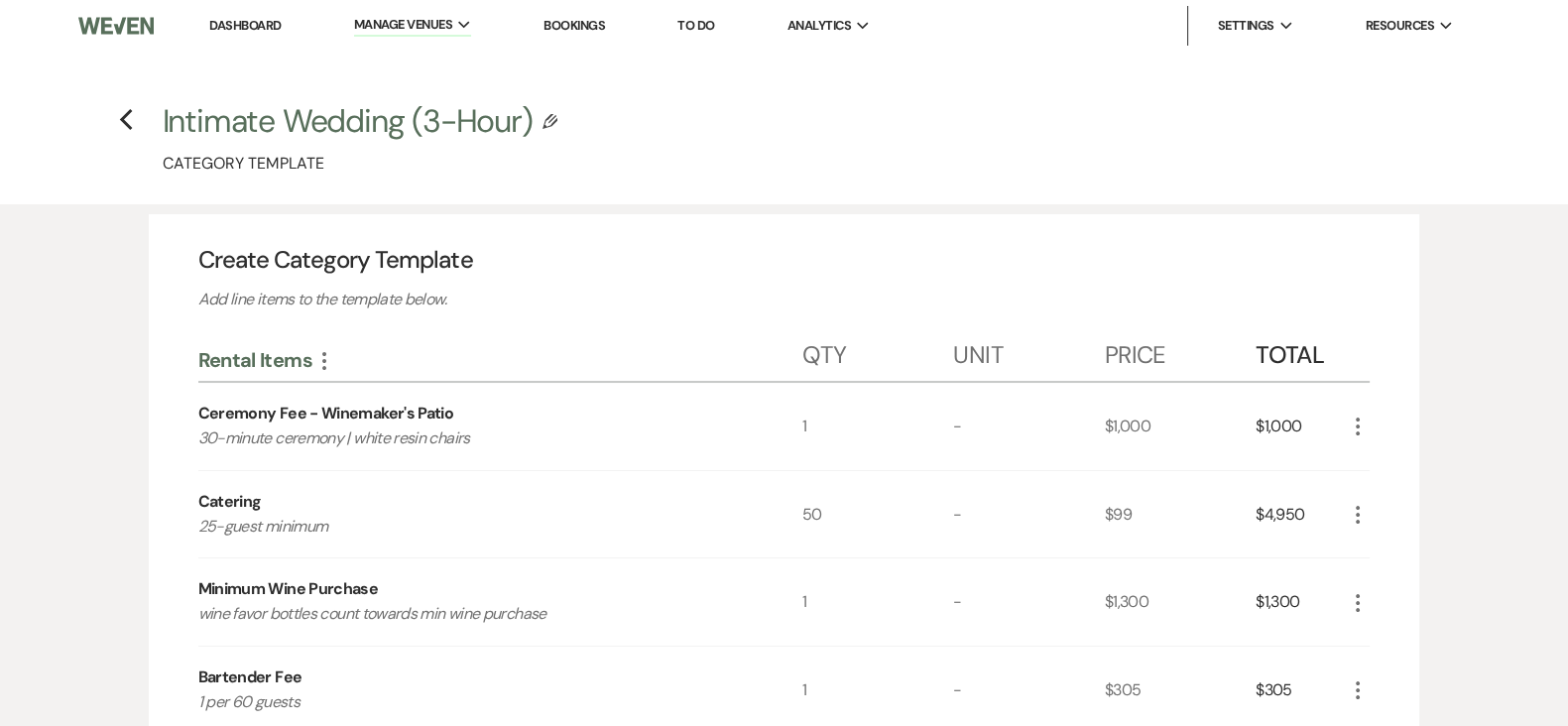 click on "Ceremony Fee - Winemaker's Patio 30-minute ceremony | white resin chairs" at bounding box center (500, 426) 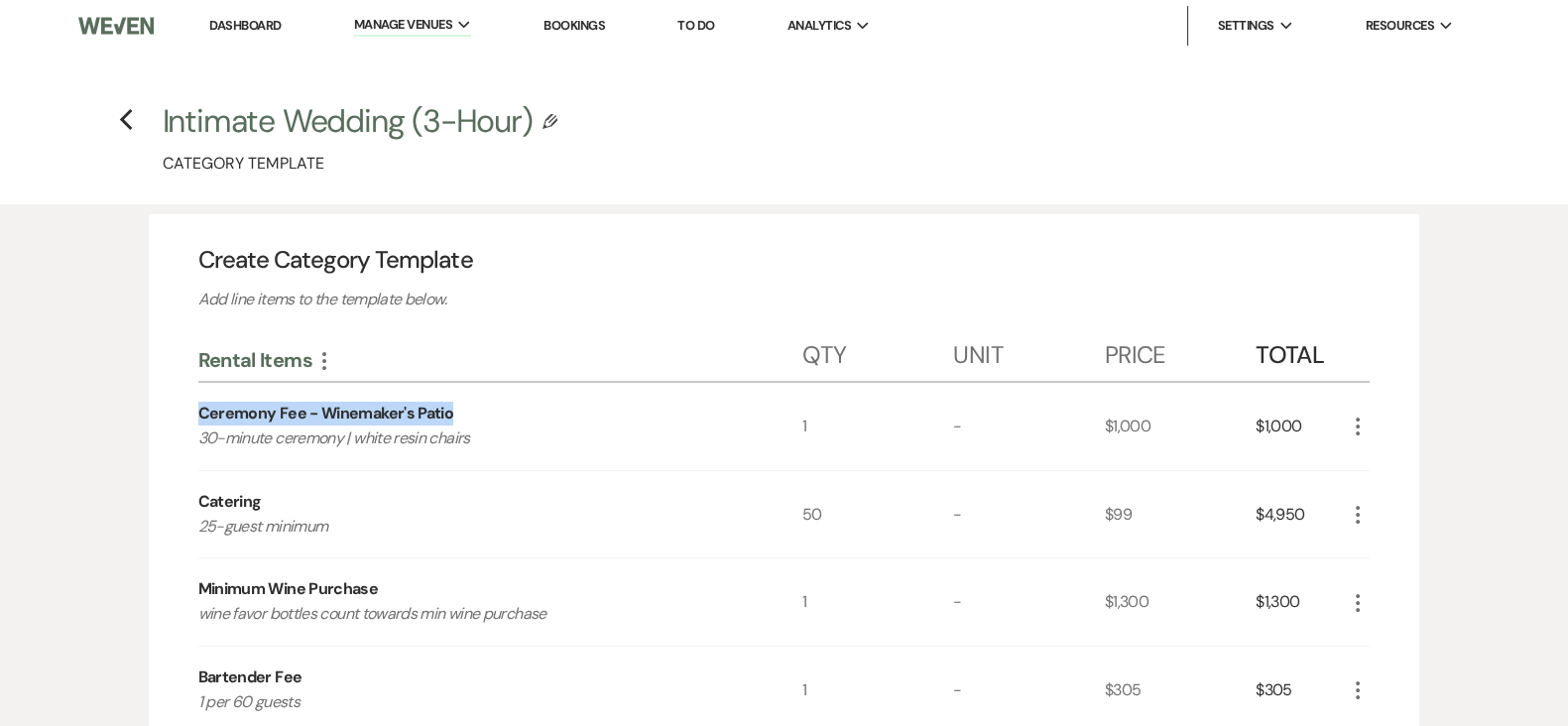 drag, startPoint x: 199, startPoint y: 407, endPoint x: 506, endPoint y: 419, distance: 307.2344 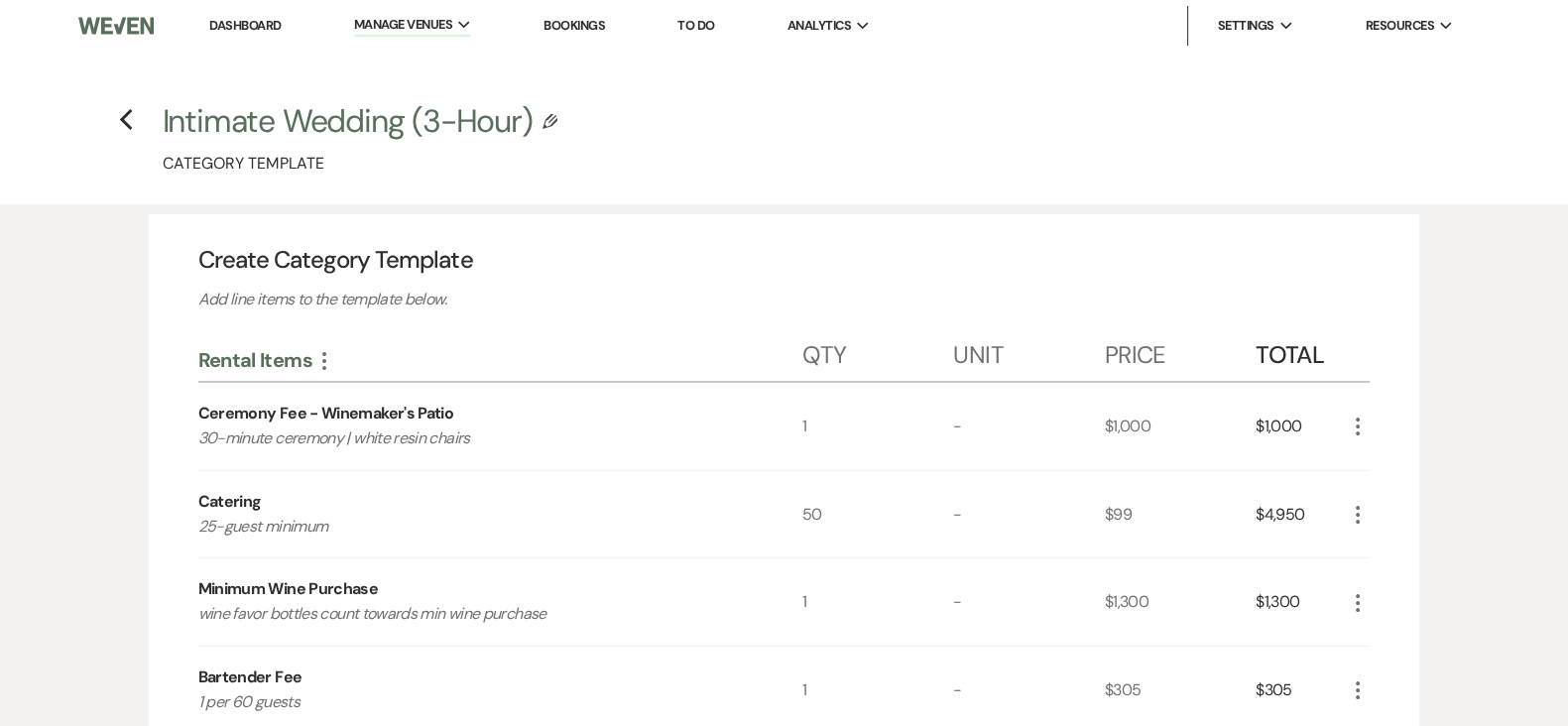 click on "Catering" at bounding box center [230, 502] 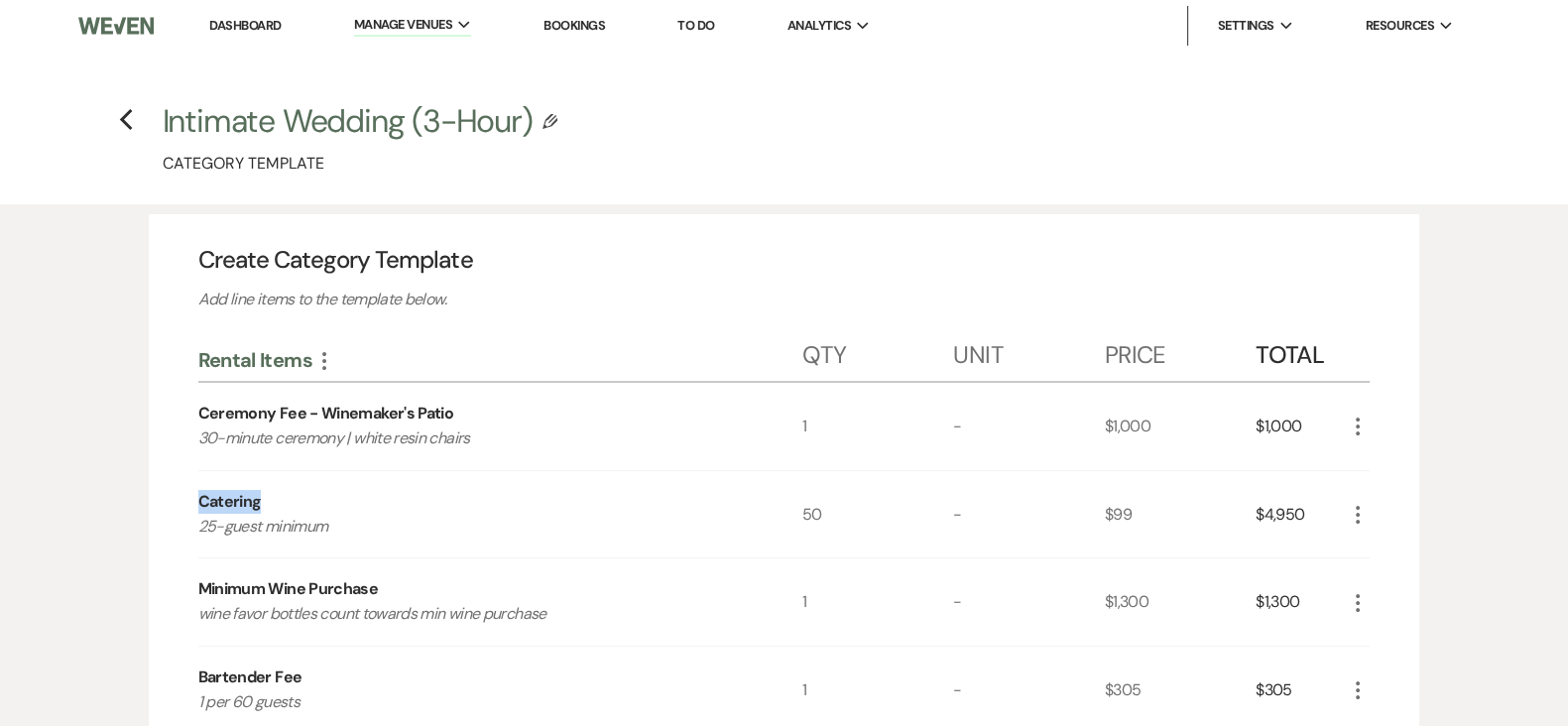 click on "Catering" at bounding box center [230, 502] 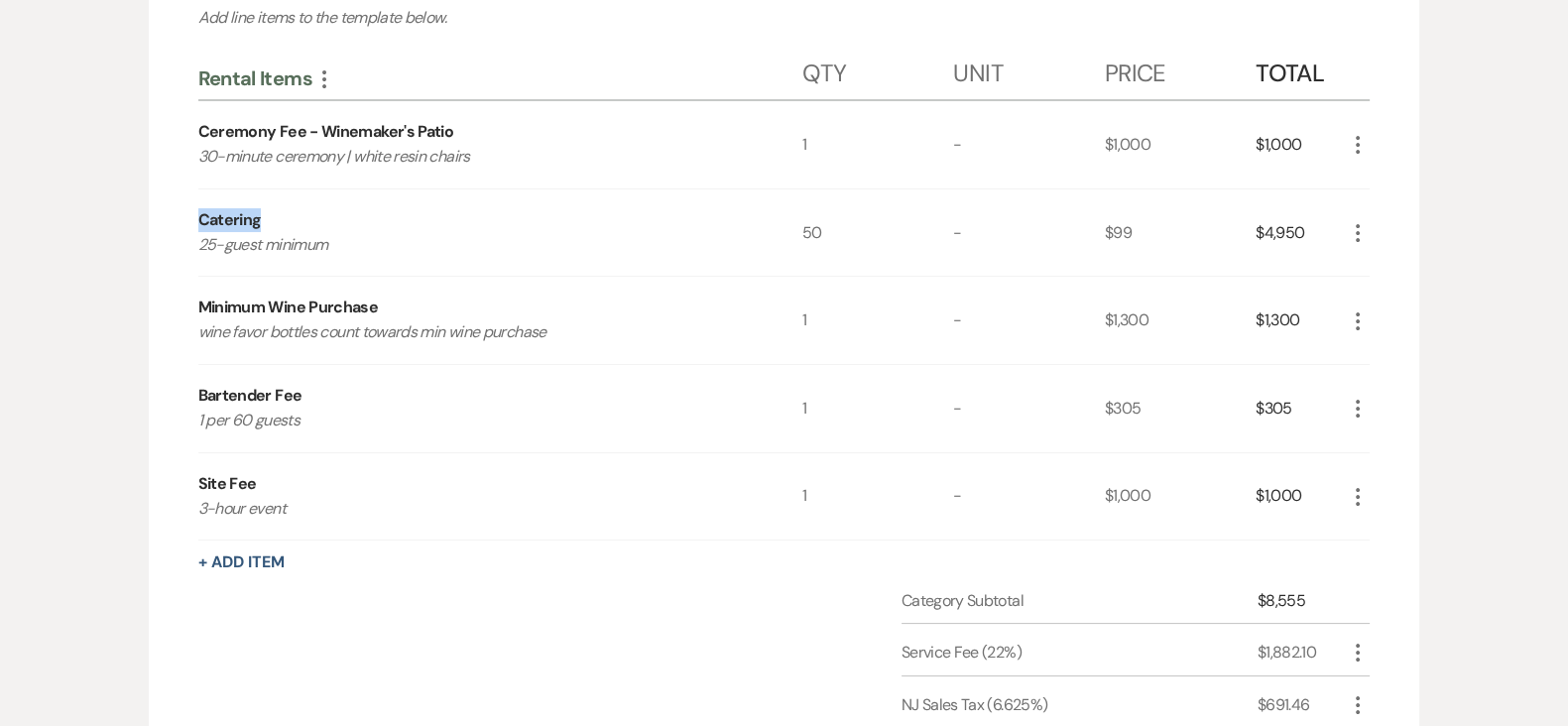 scroll, scrollTop: 285, scrollLeft: 0, axis: vertical 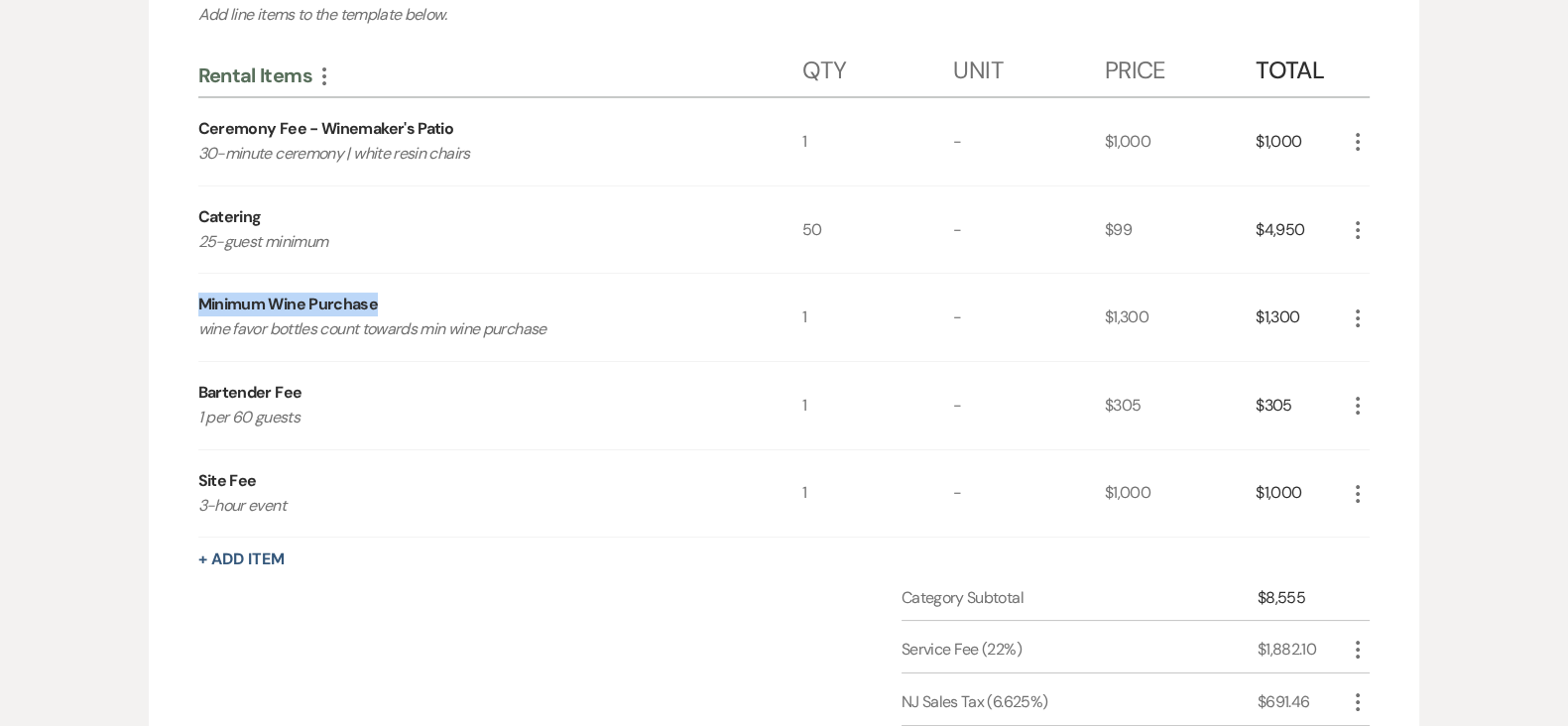 drag, startPoint x: 197, startPoint y: 300, endPoint x: 455, endPoint y: 300, distance: 258 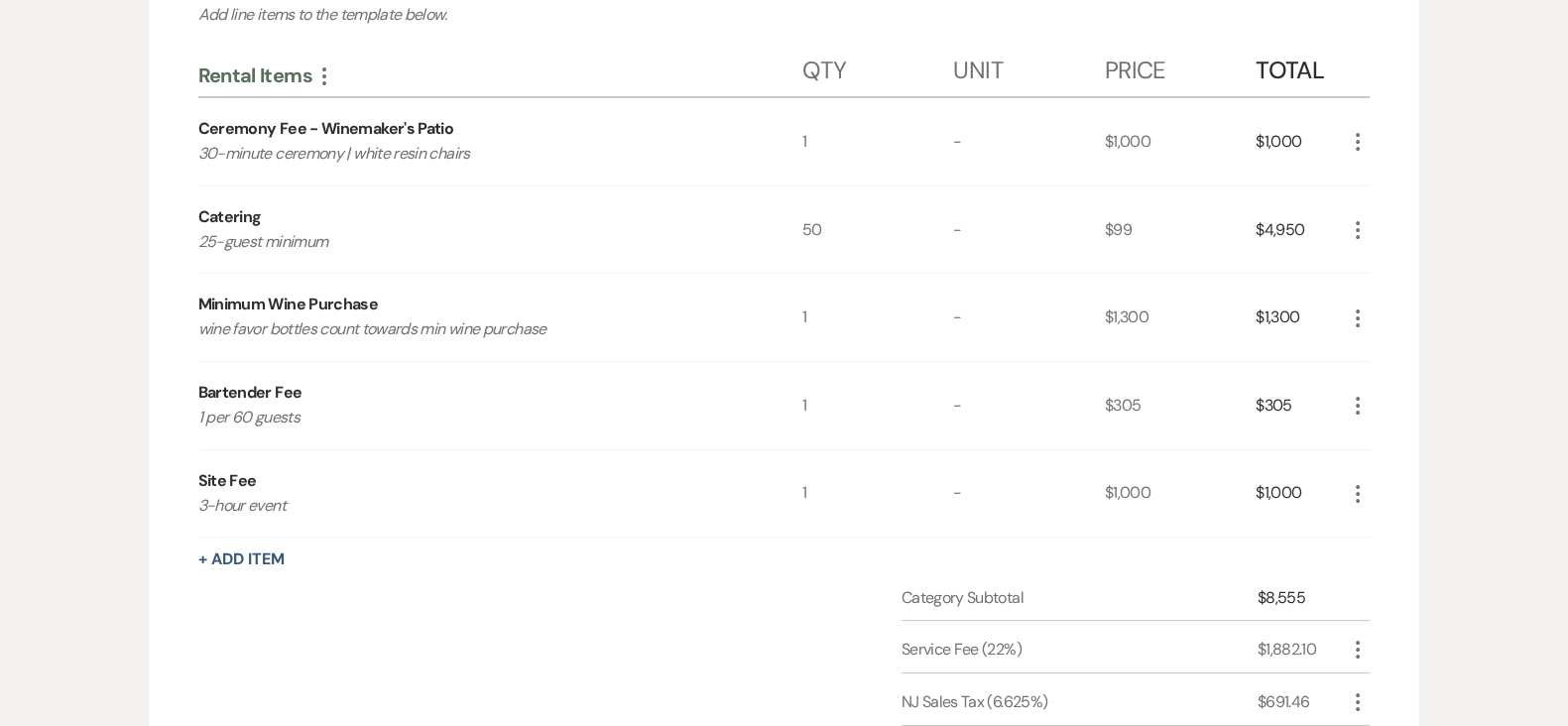 click on "Bartender Fee" at bounding box center (250, 393) 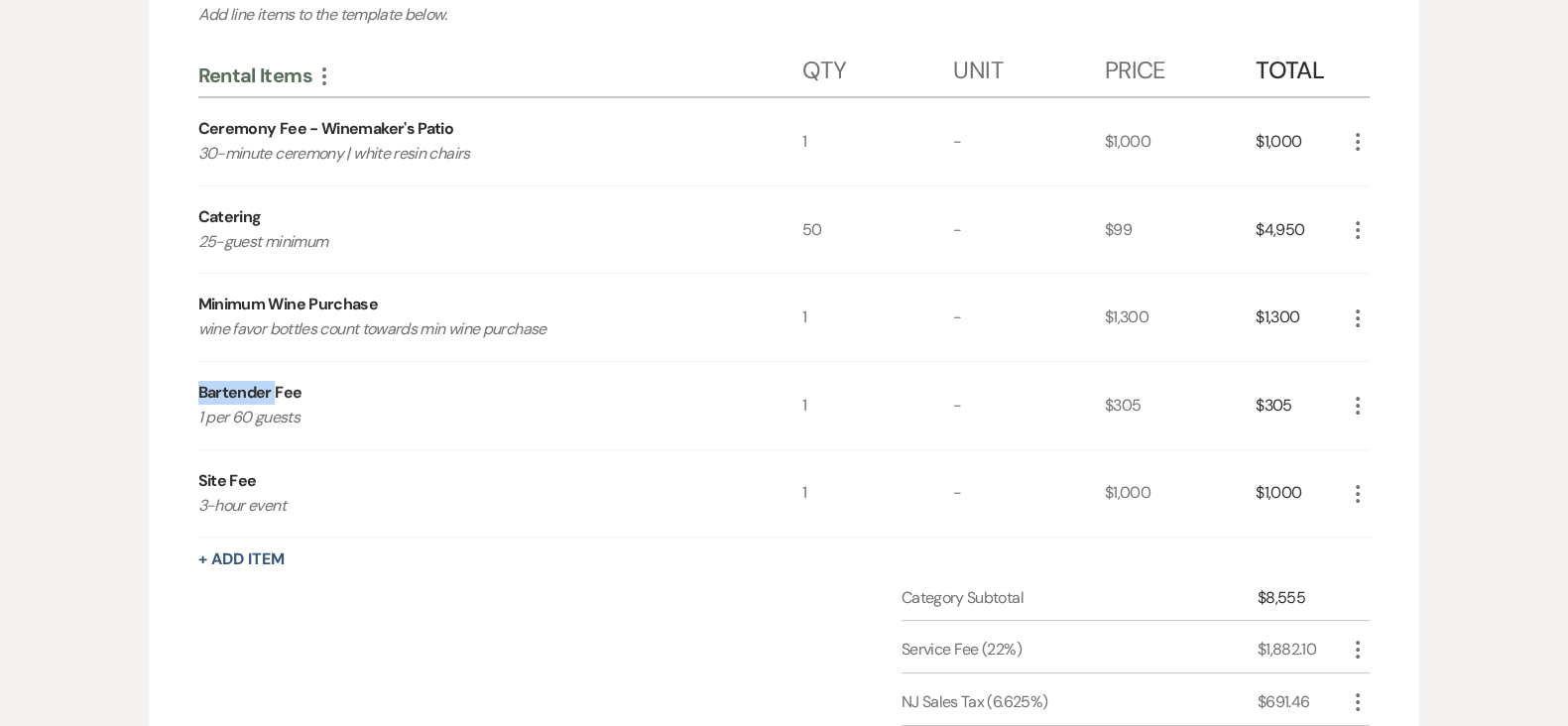 click on "Bartender Fee" at bounding box center [250, 393] 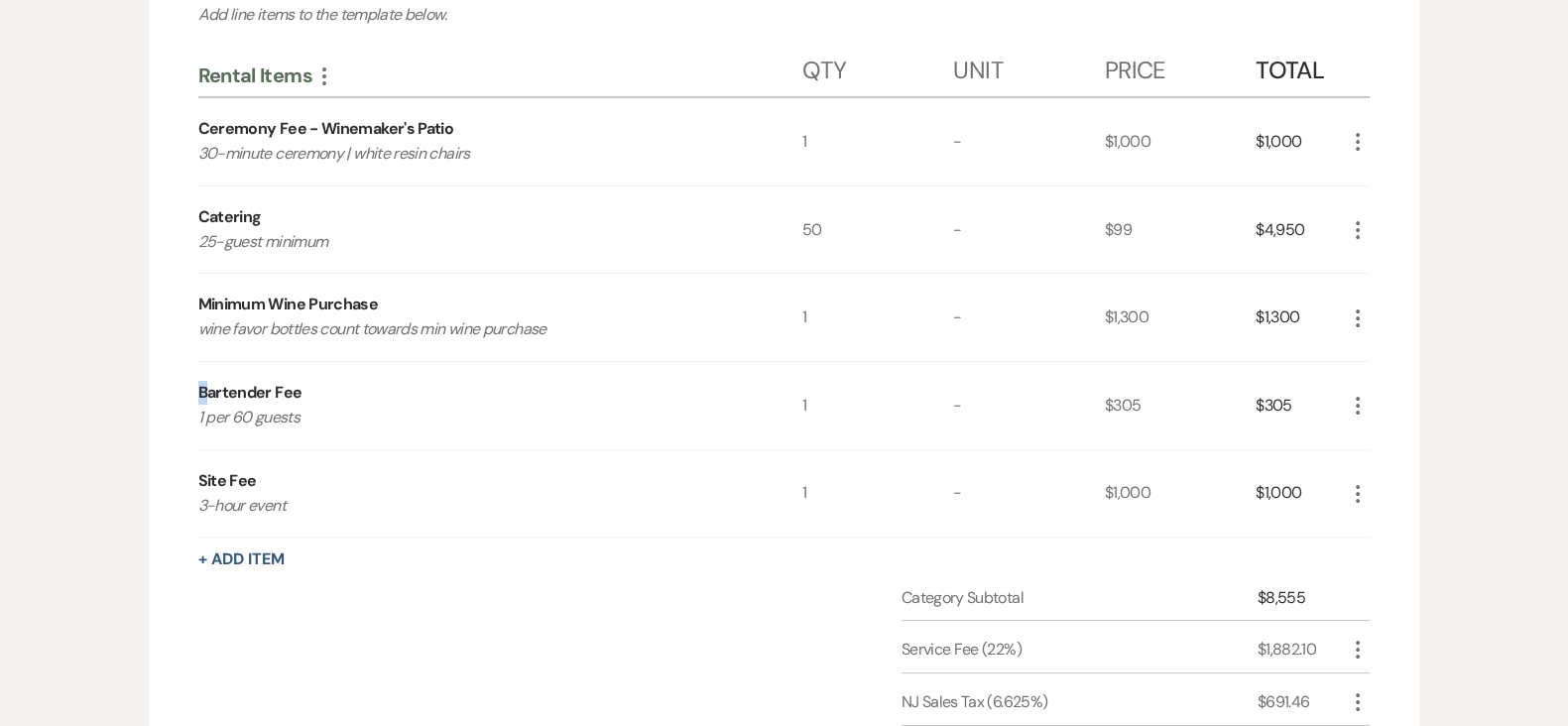 click on "Bartender Fee" at bounding box center (250, 393) 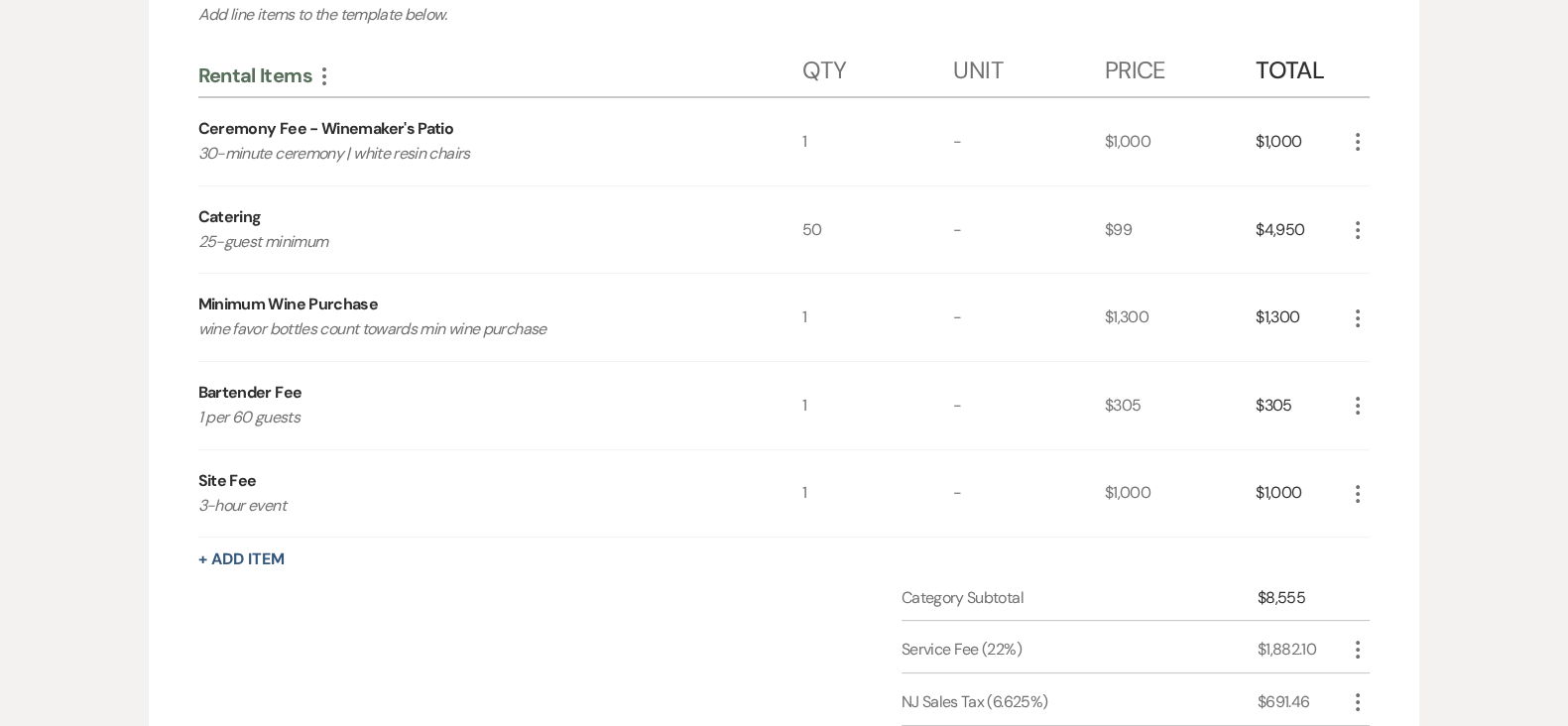click on "Bartender Fee" at bounding box center (250, 393) 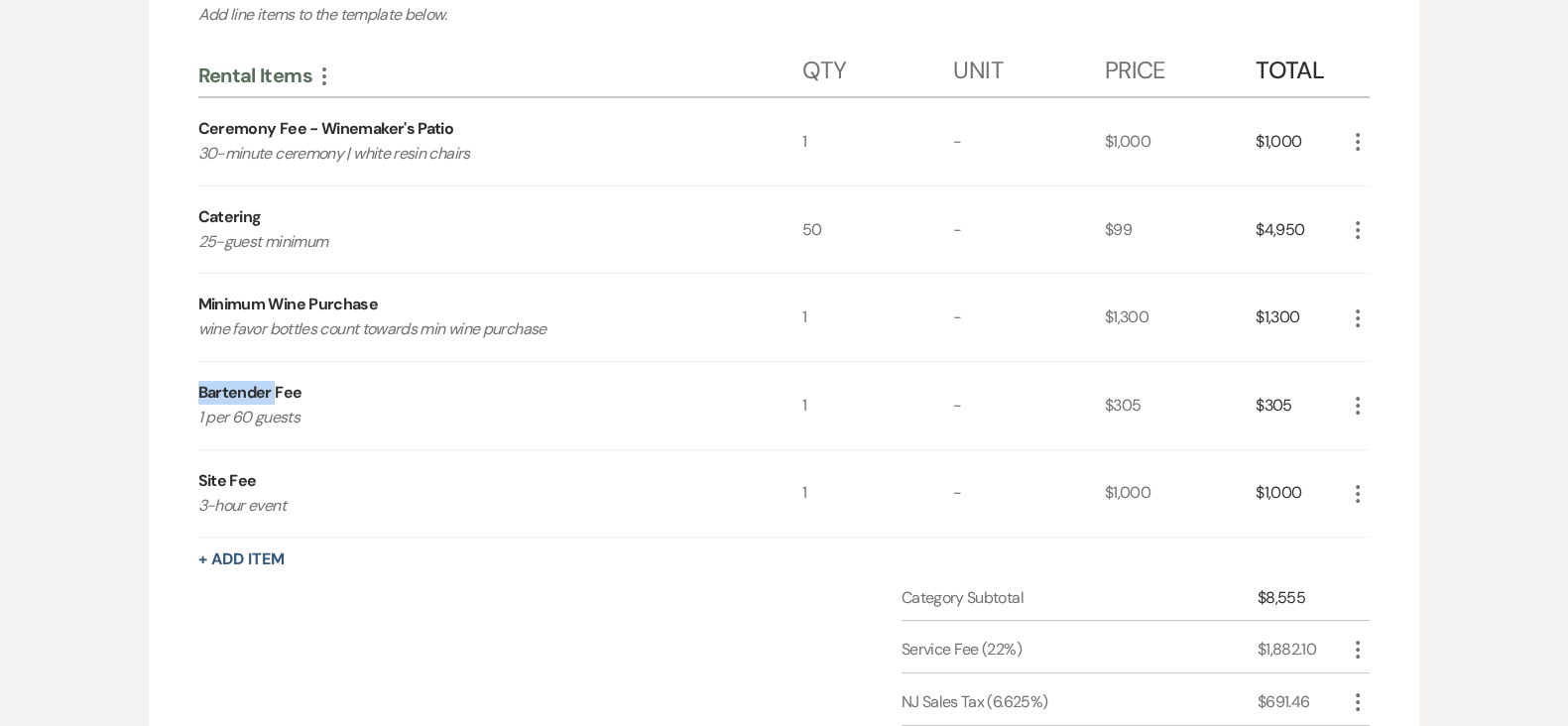 click on "Bartender Fee" at bounding box center (250, 393) 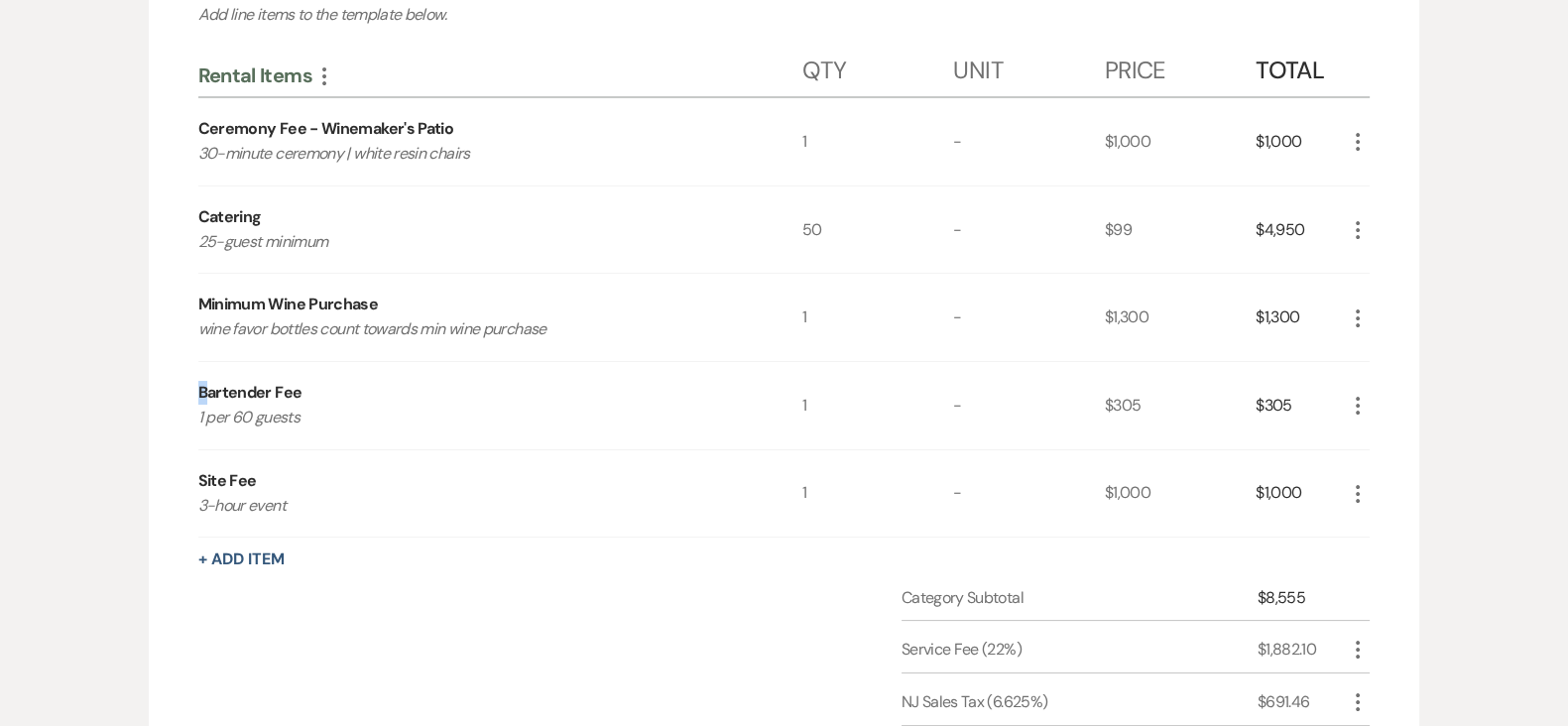 click on "Bartender Fee" at bounding box center (250, 393) 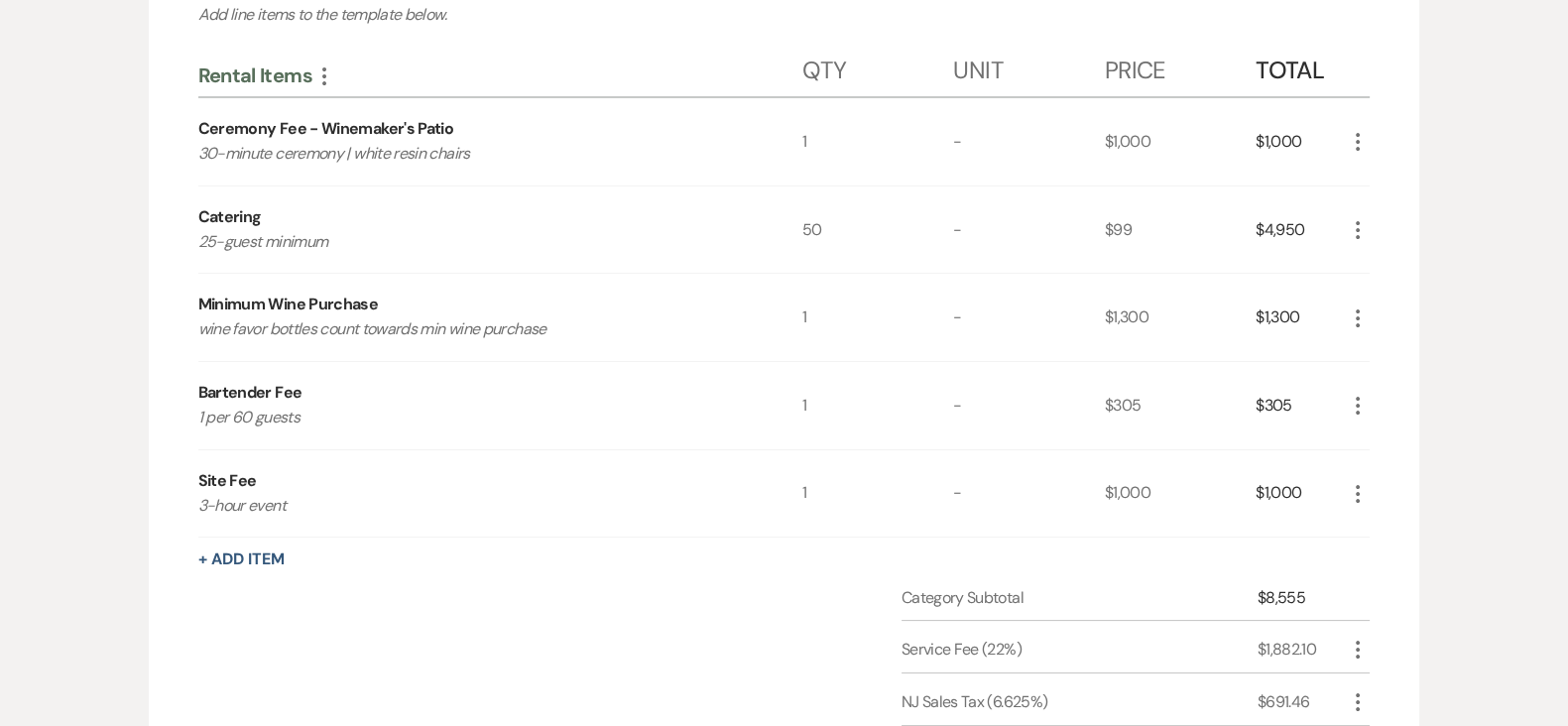 click on "Bartender Fee" at bounding box center (250, 393) 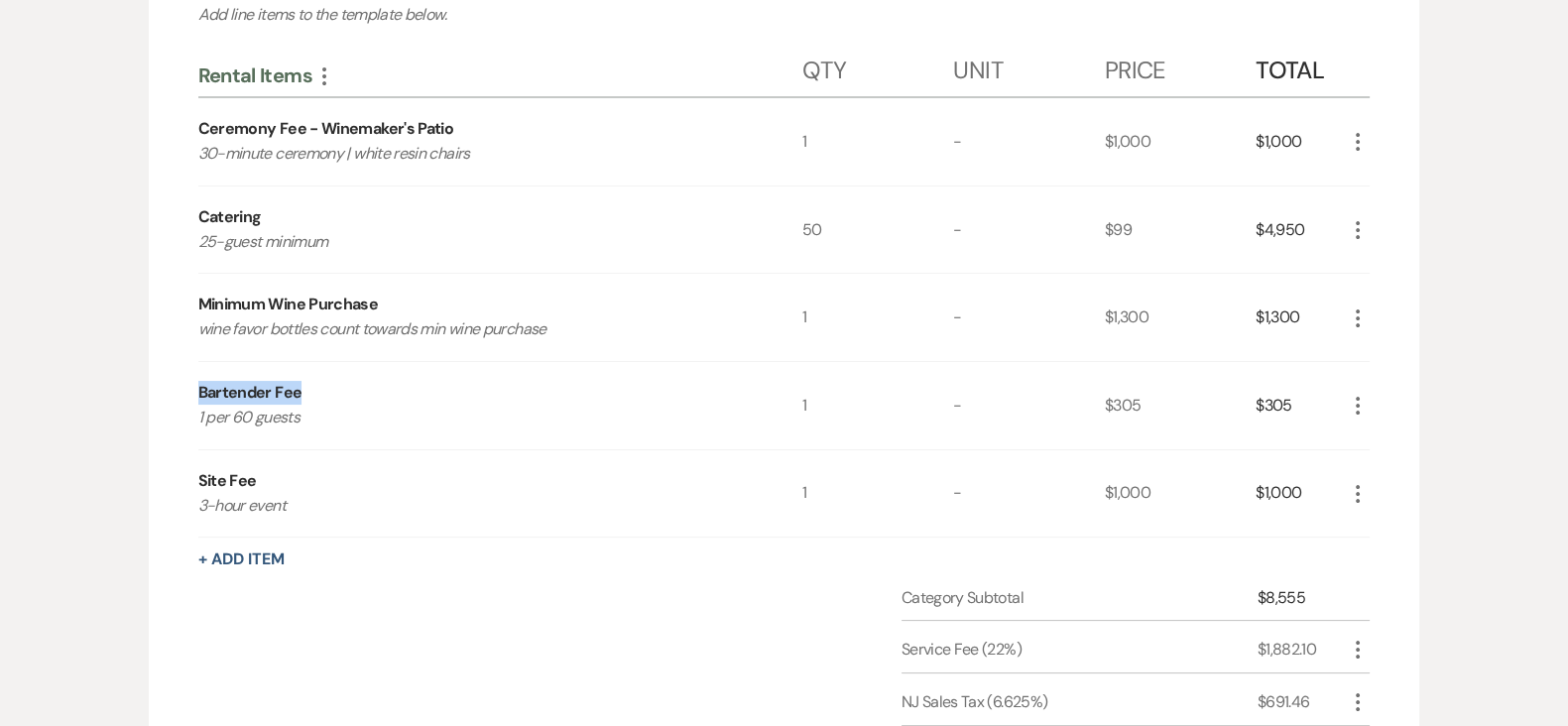 drag, startPoint x: 198, startPoint y: 387, endPoint x: 388, endPoint y: 390, distance: 190.02368 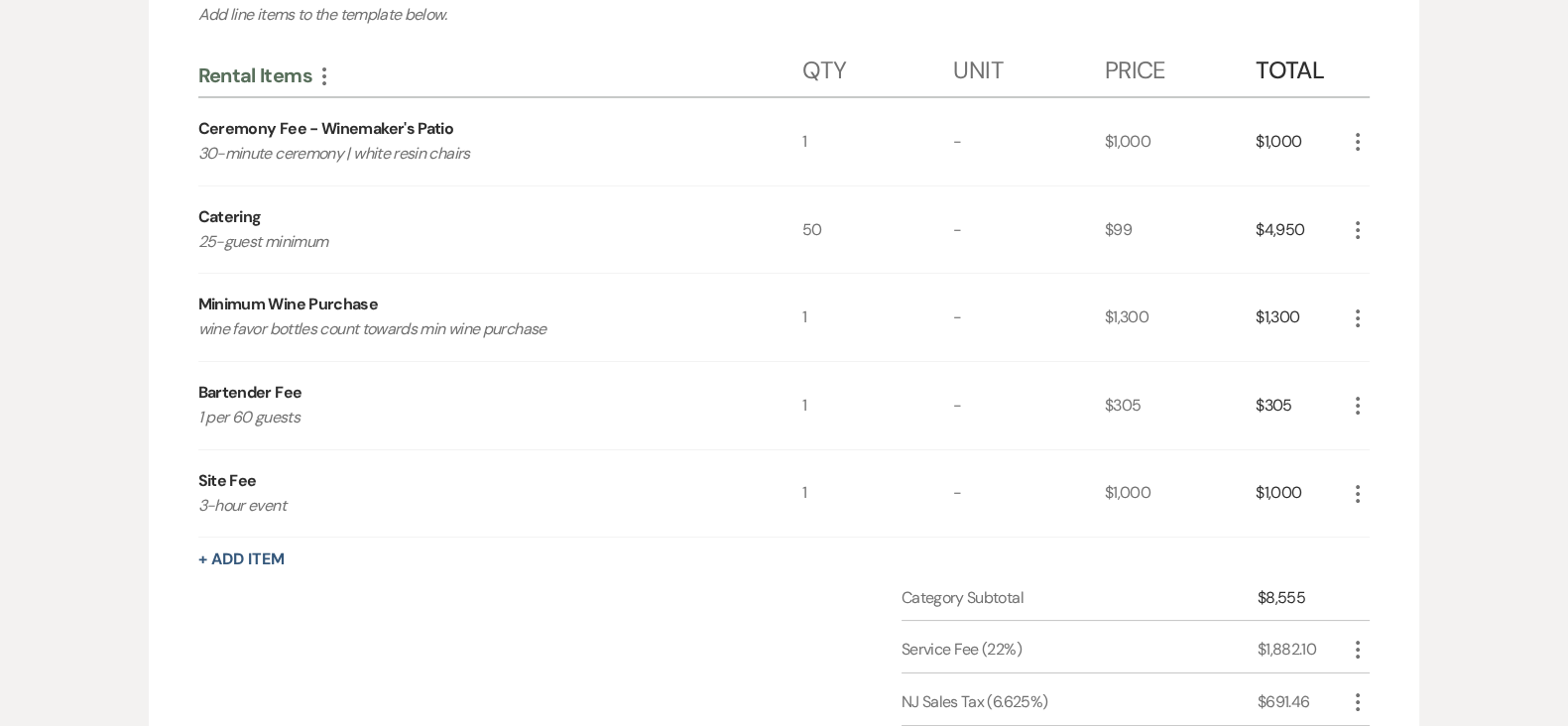 click on "Site Fee" at bounding box center (227, 481) 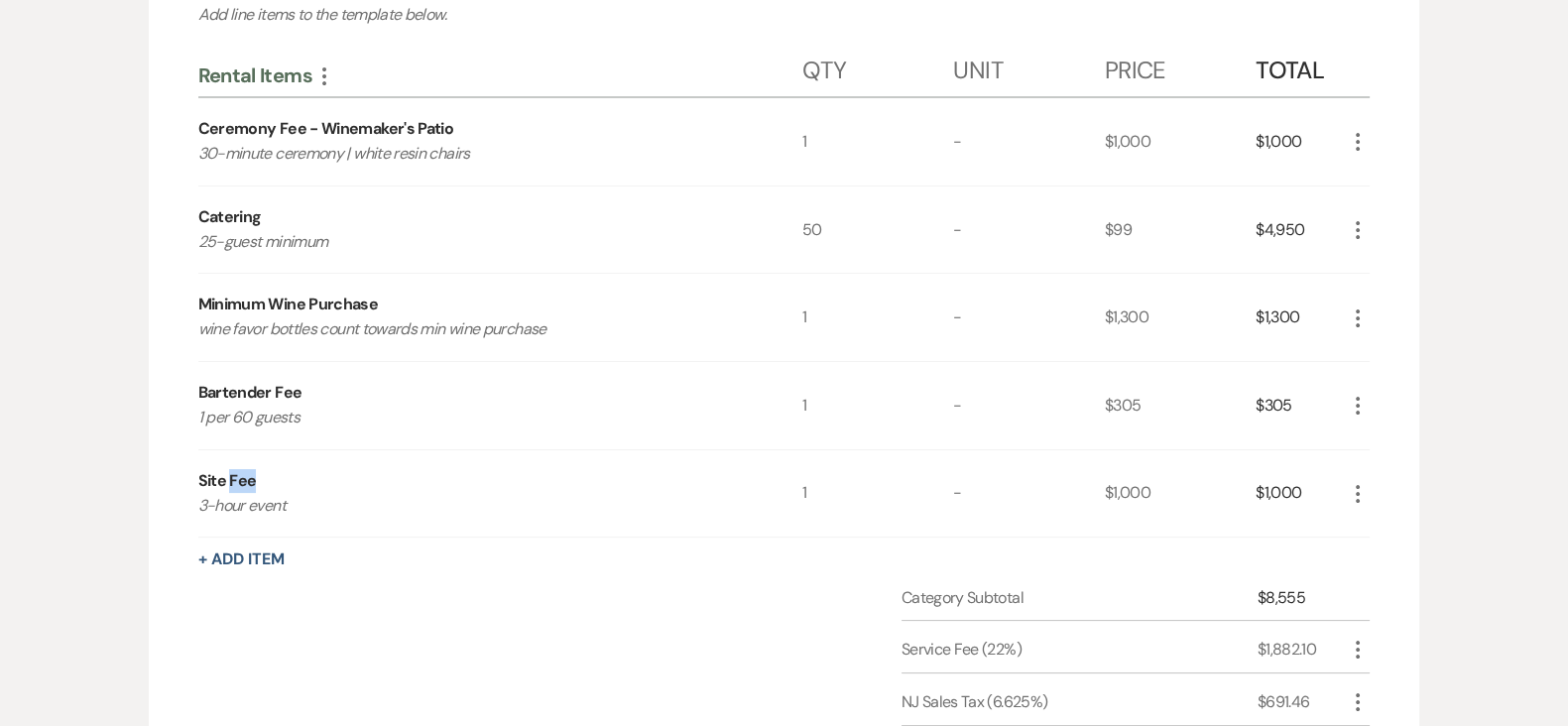 click on "Site Fee" at bounding box center [227, 481] 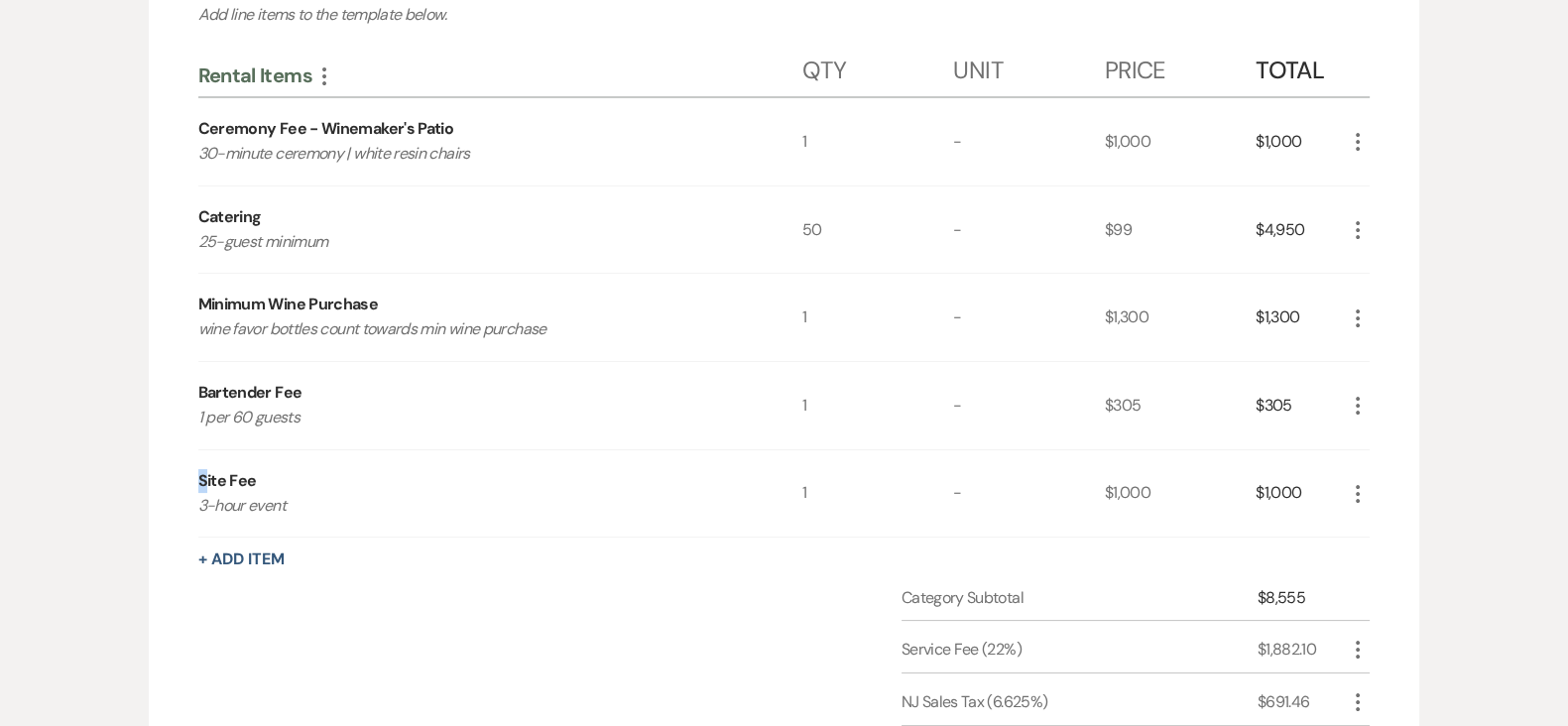 click on "Site Fee" at bounding box center [227, 481] 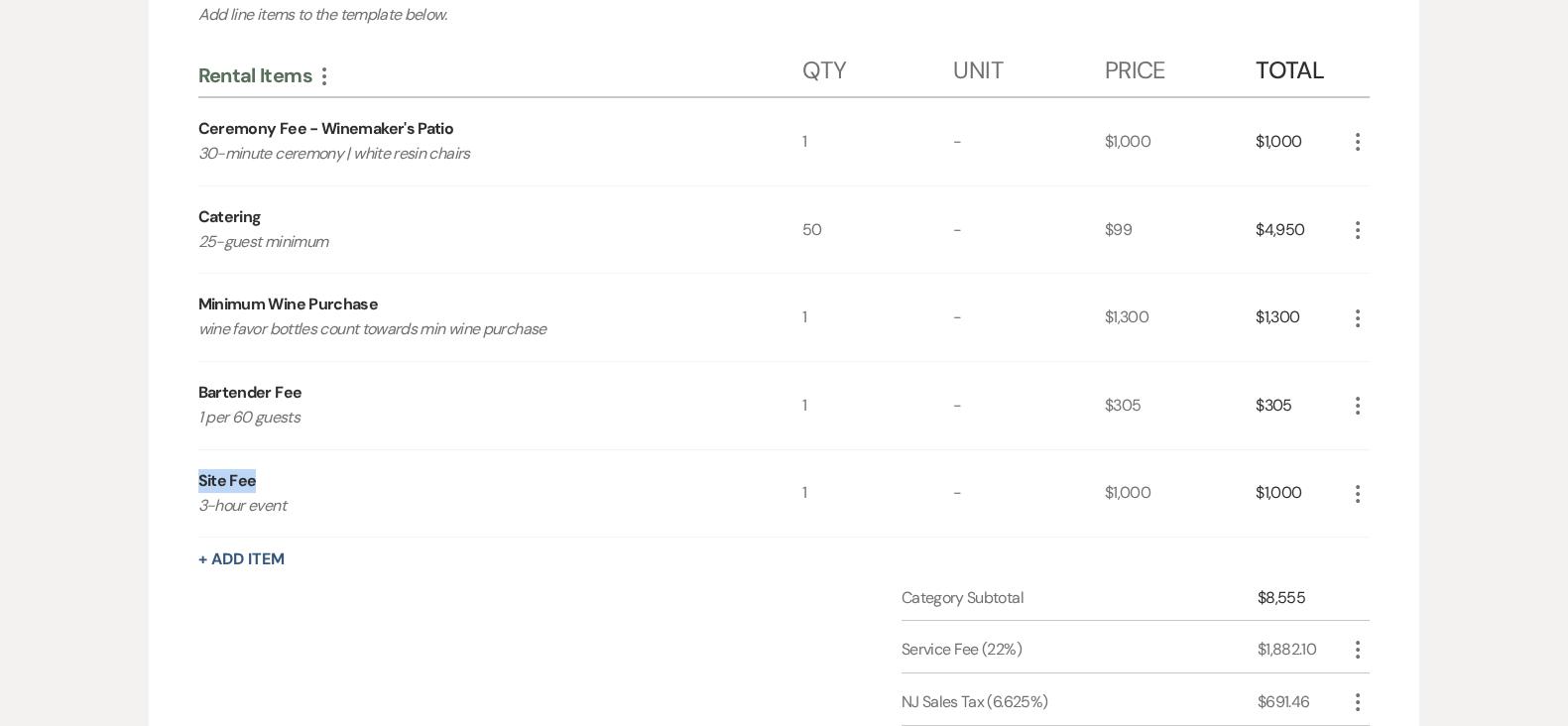 drag, startPoint x: 199, startPoint y: 470, endPoint x: 346, endPoint y: 470, distance: 147 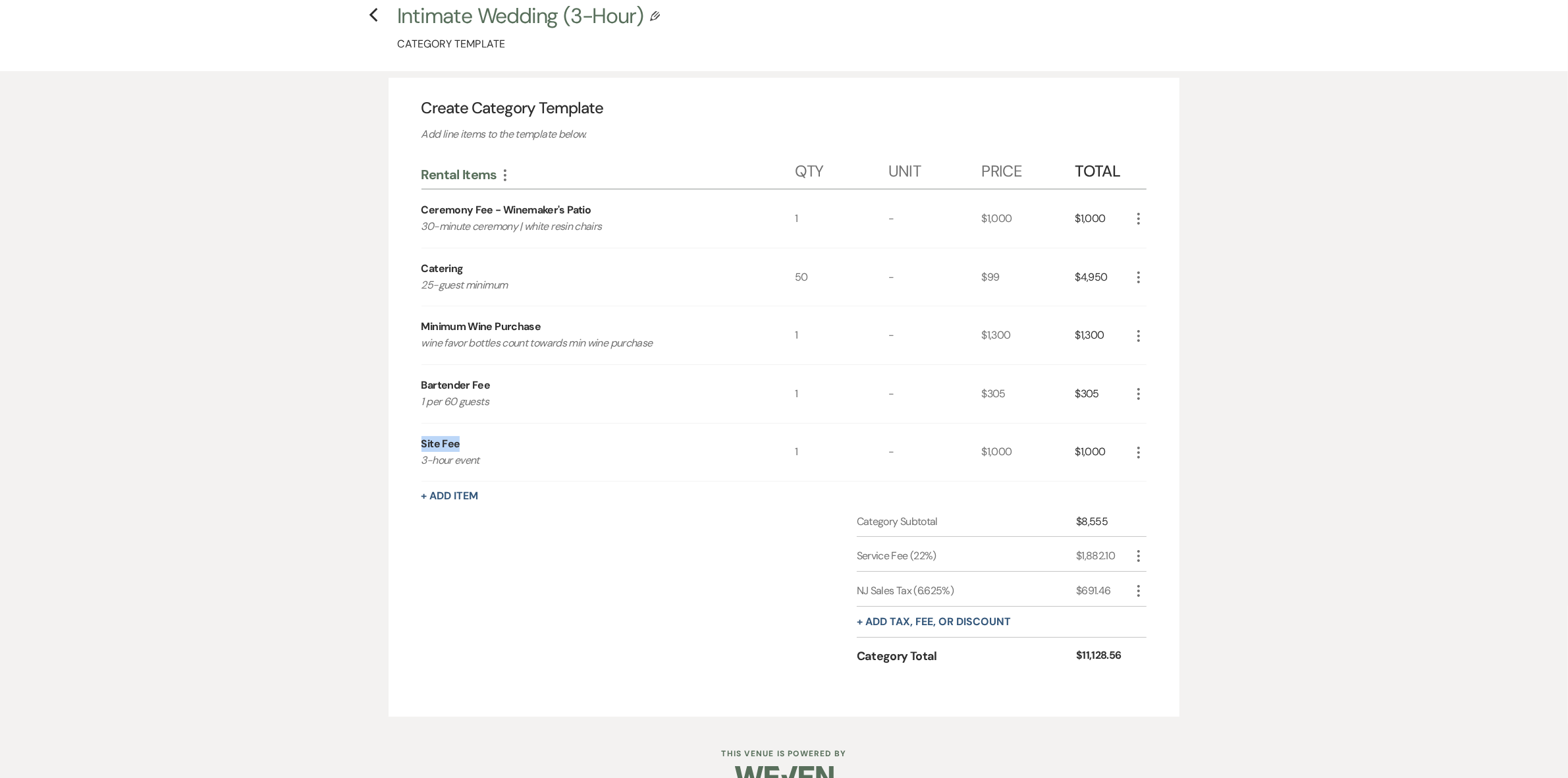 scroll, scrollTop: 0, scrollLeft: 0, axis: both 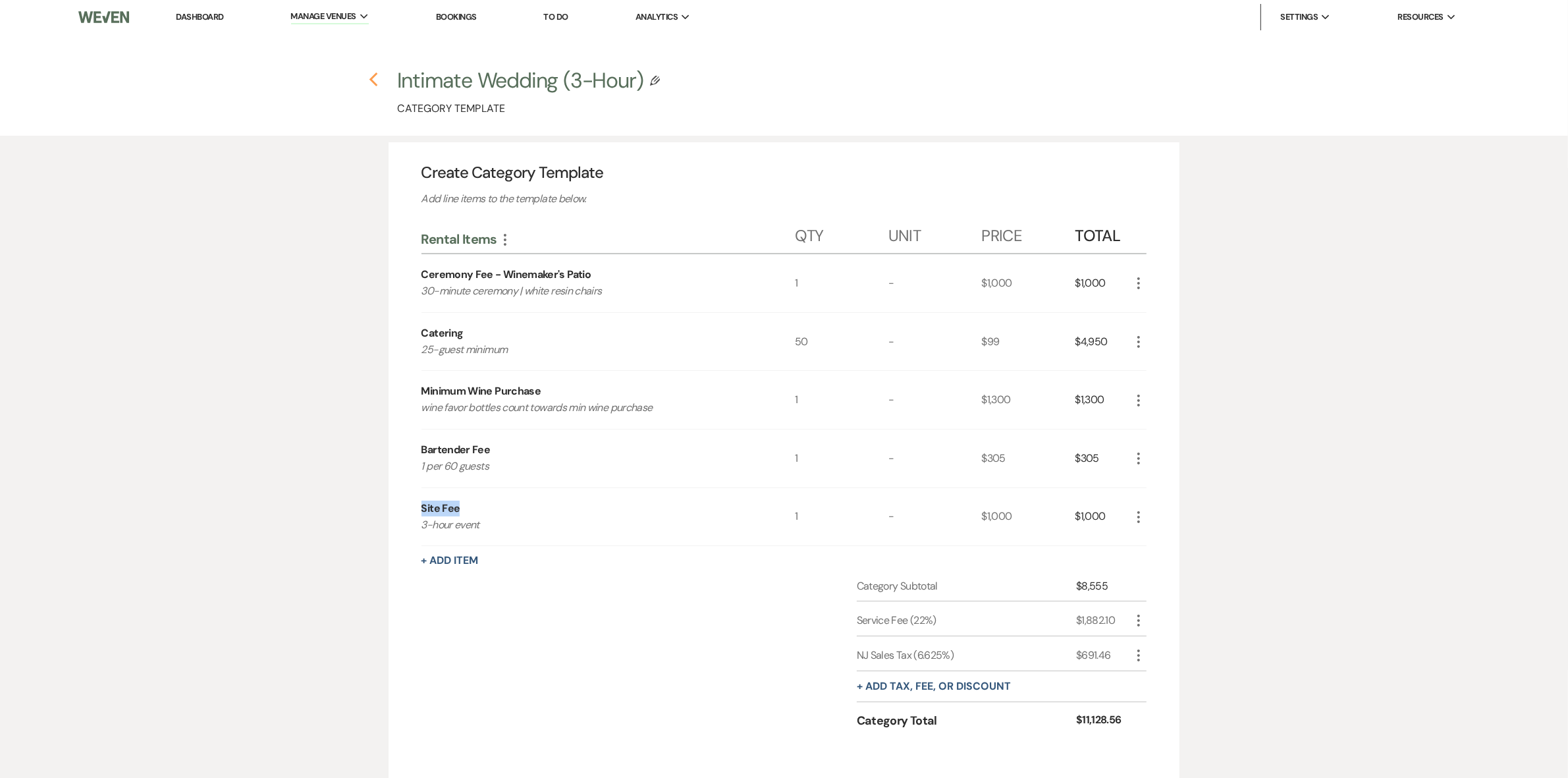 click on "Previous" 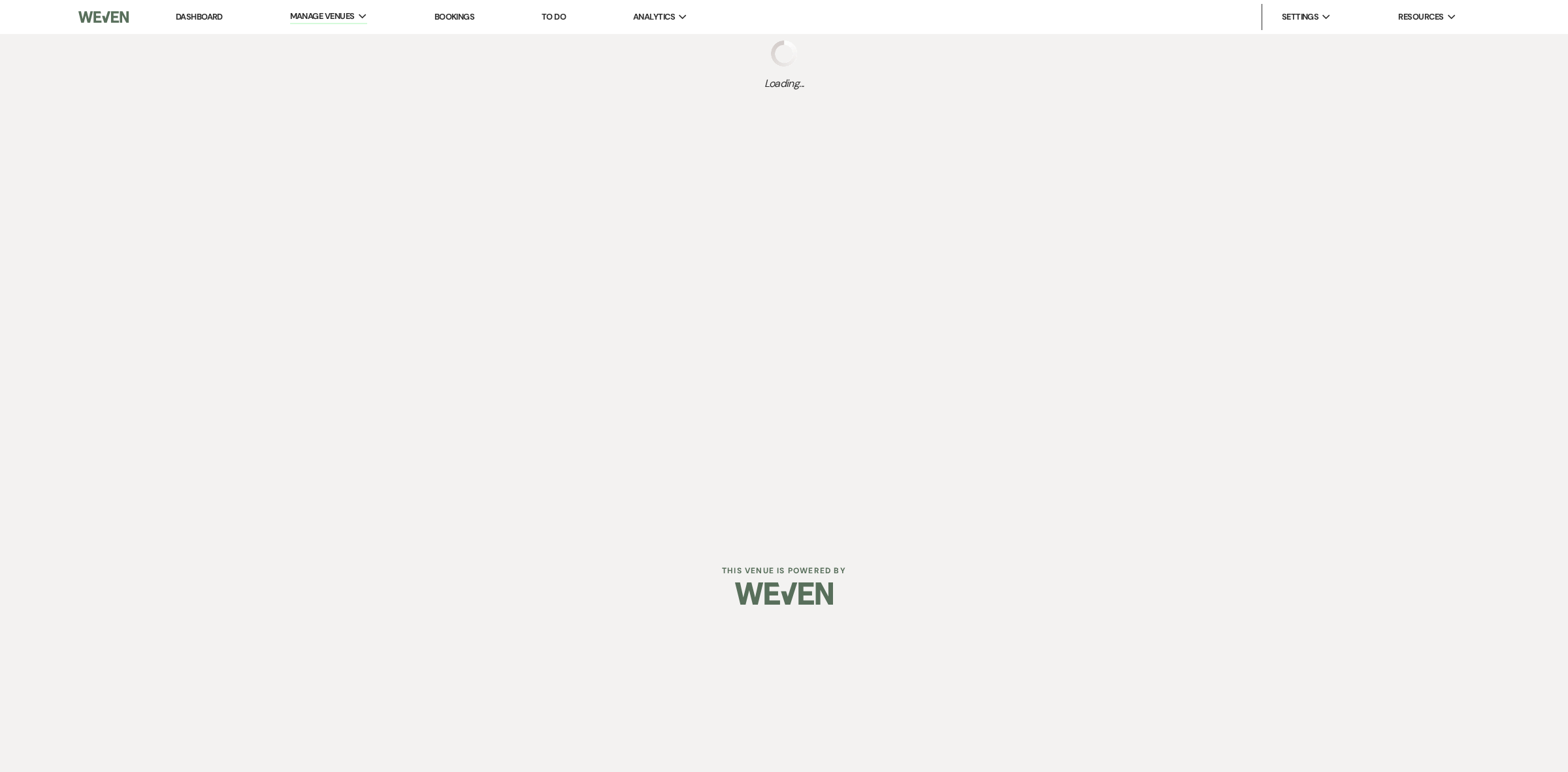 select on "Categories" 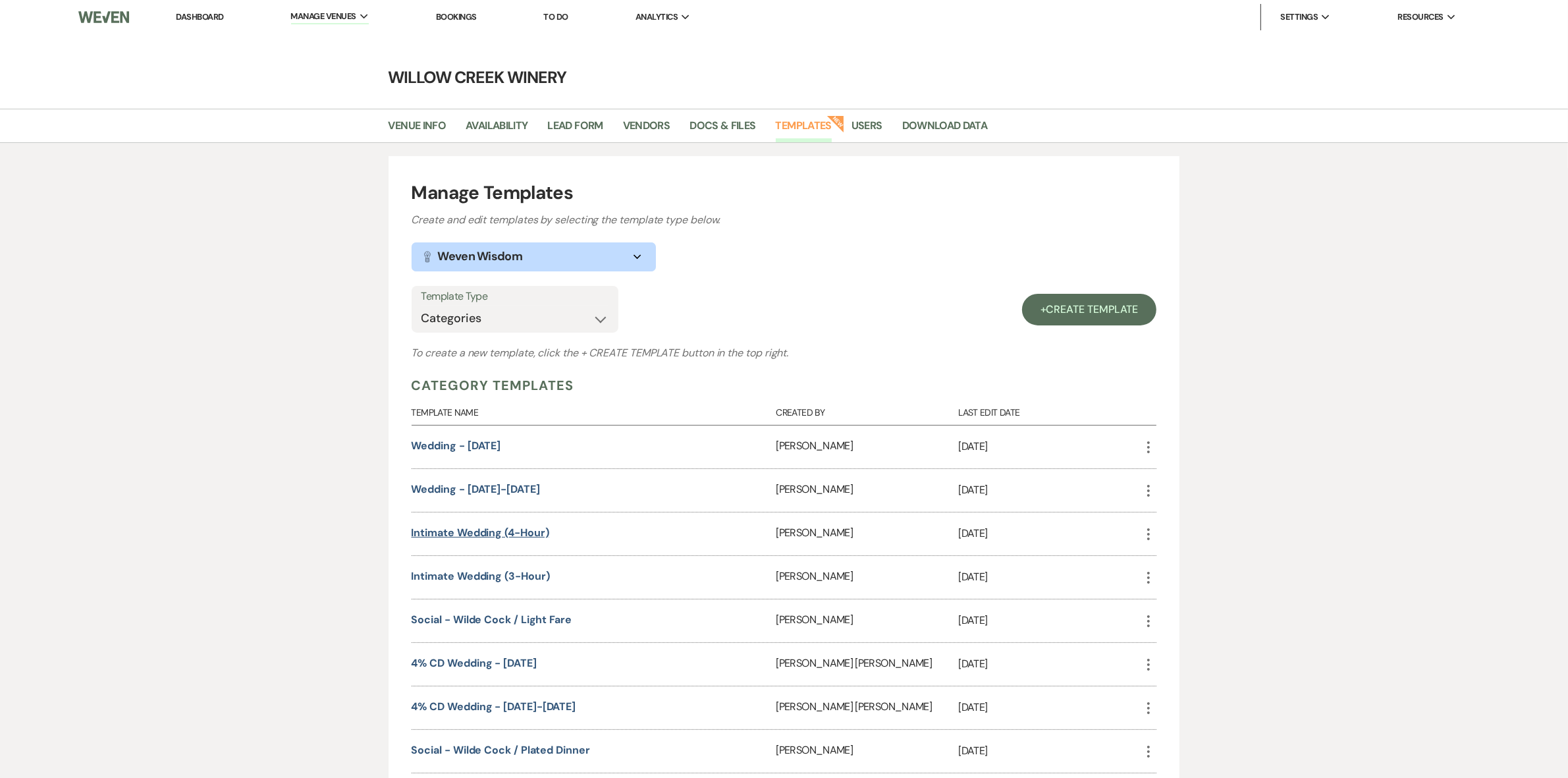 click on "Intimate Wedding (4-Hour)" at bounding box center (480, 532) 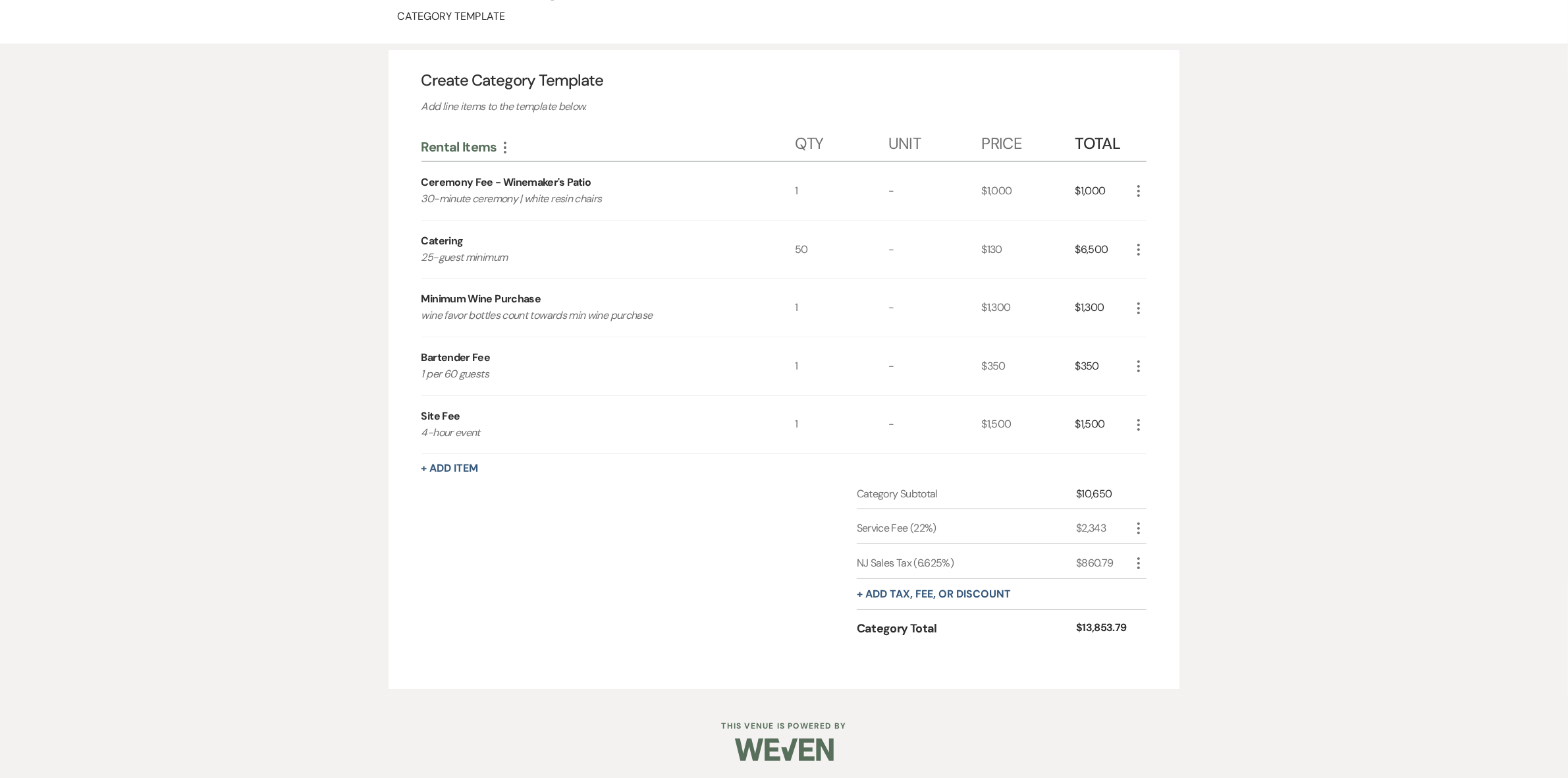 scroll, scrollTop: 94, scrollLeft: 0, axis: vertical 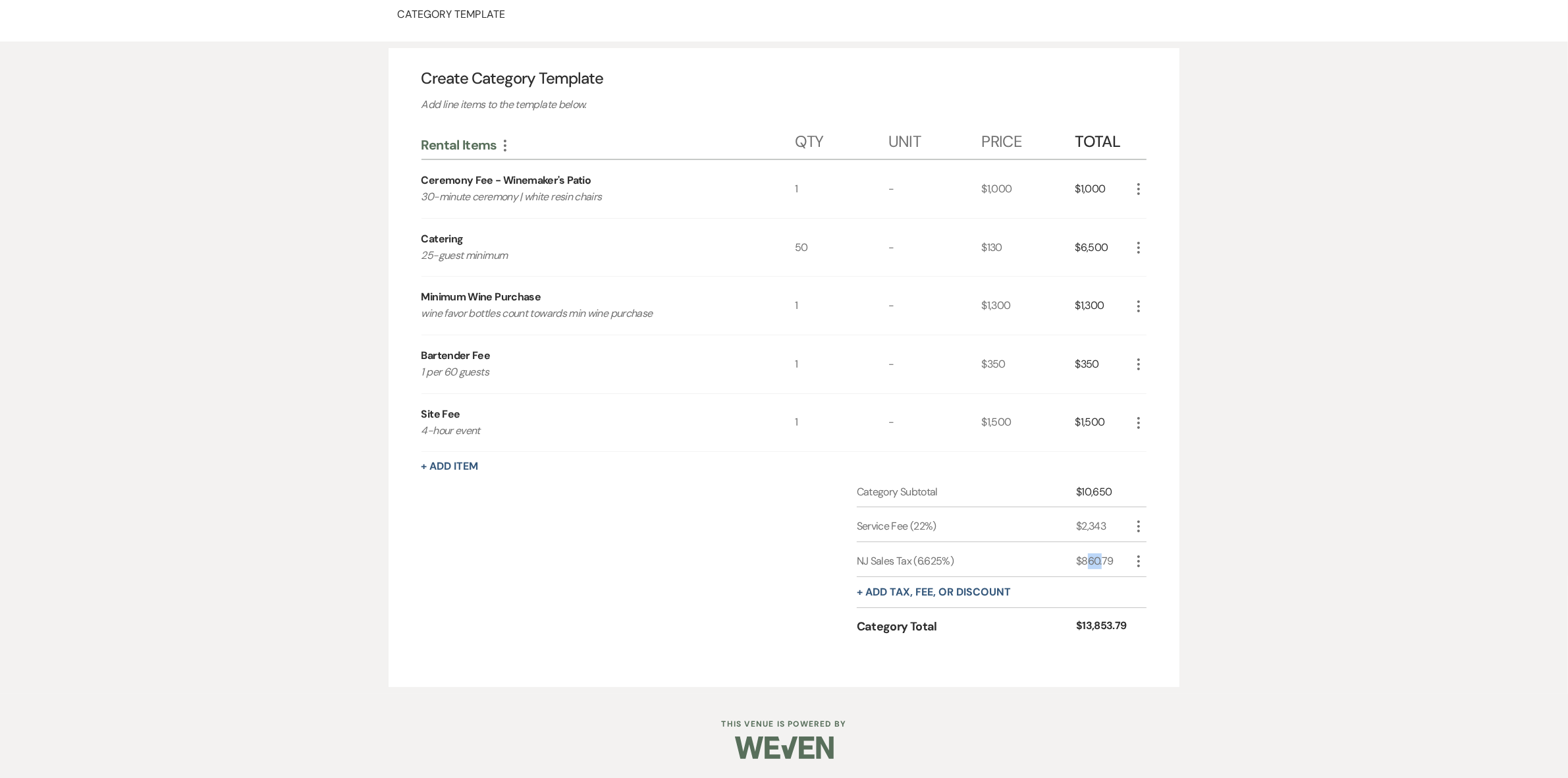 drag, startPoint x: 1087, startPoint y: 560, endPoint x: 1100, endPoint y: 568, distance: 15.264338 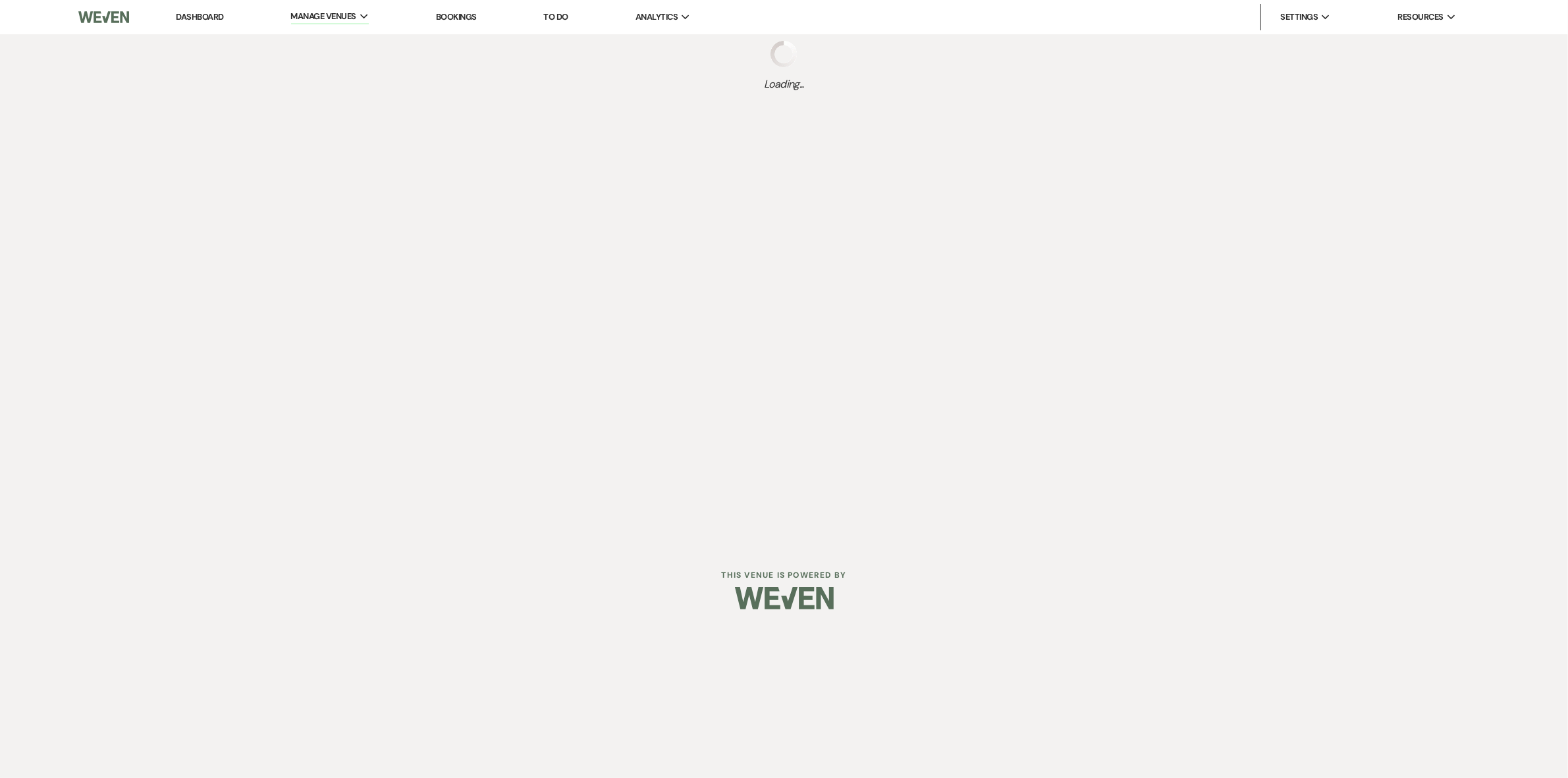 scroll, scrollTop: 0, scrollLeft: 0, axis: both 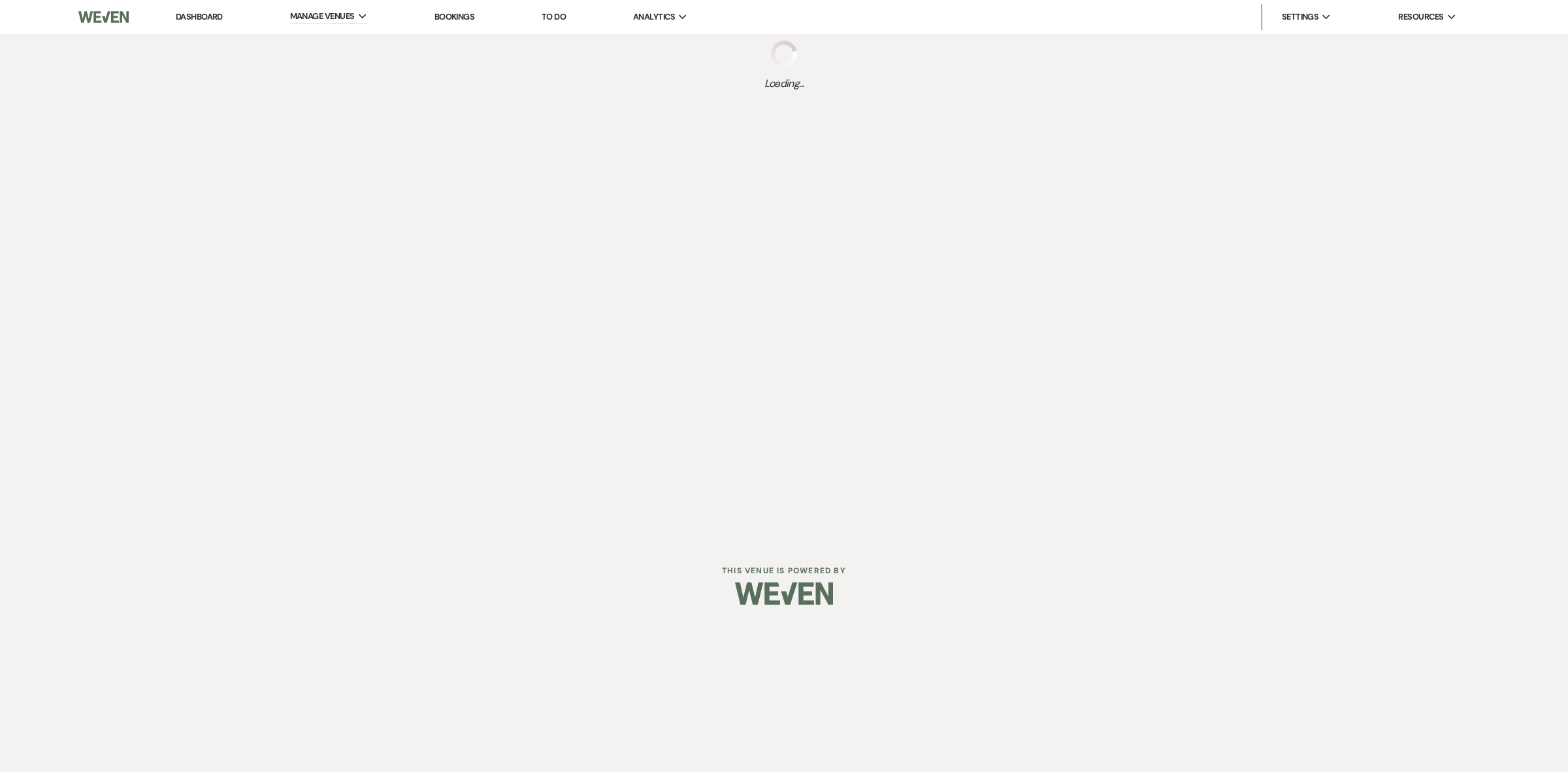 select on "Categories" 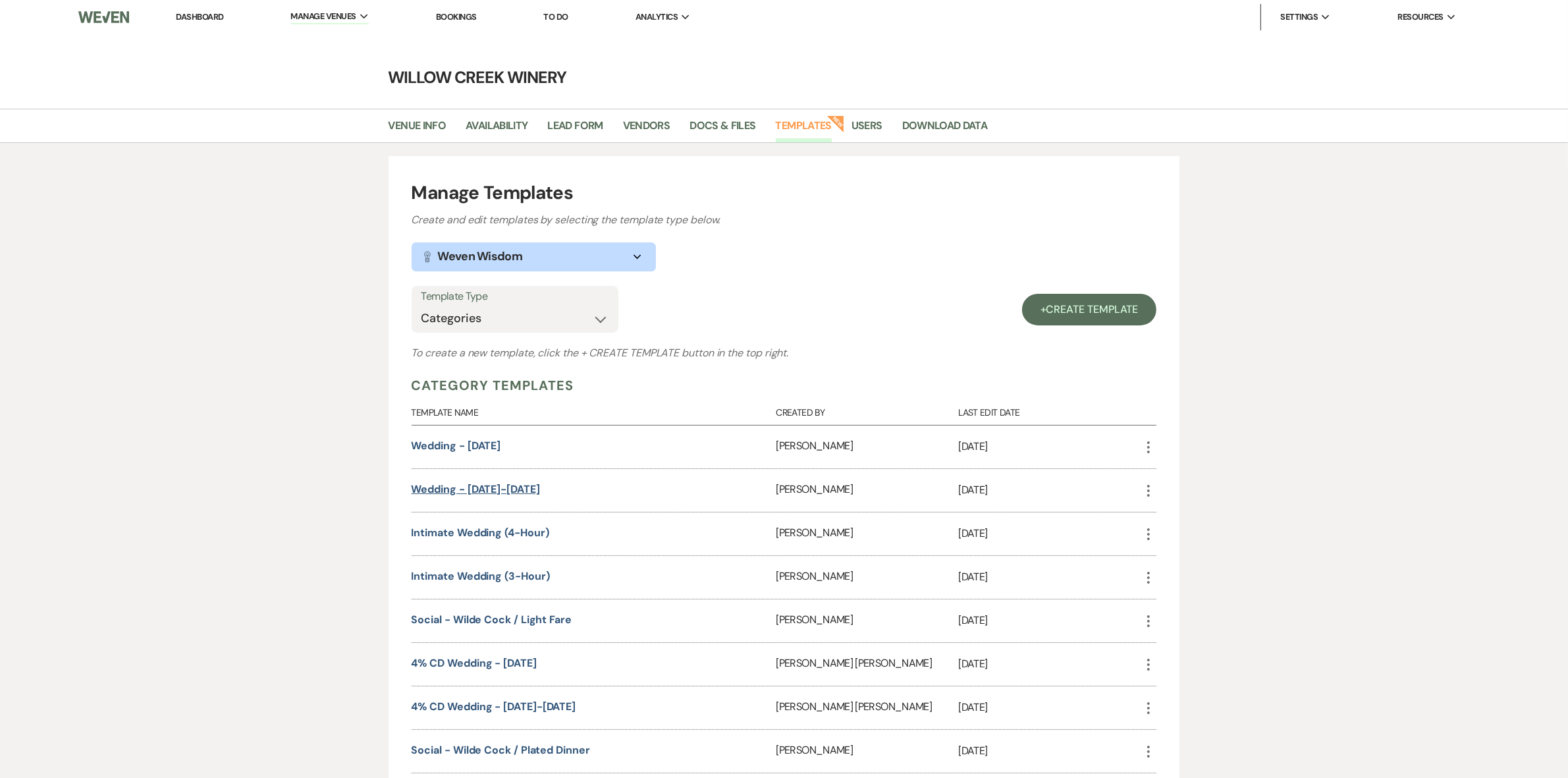 click on "Wedding - [DATE]-[DATE]" at bounding box center (475, 489) 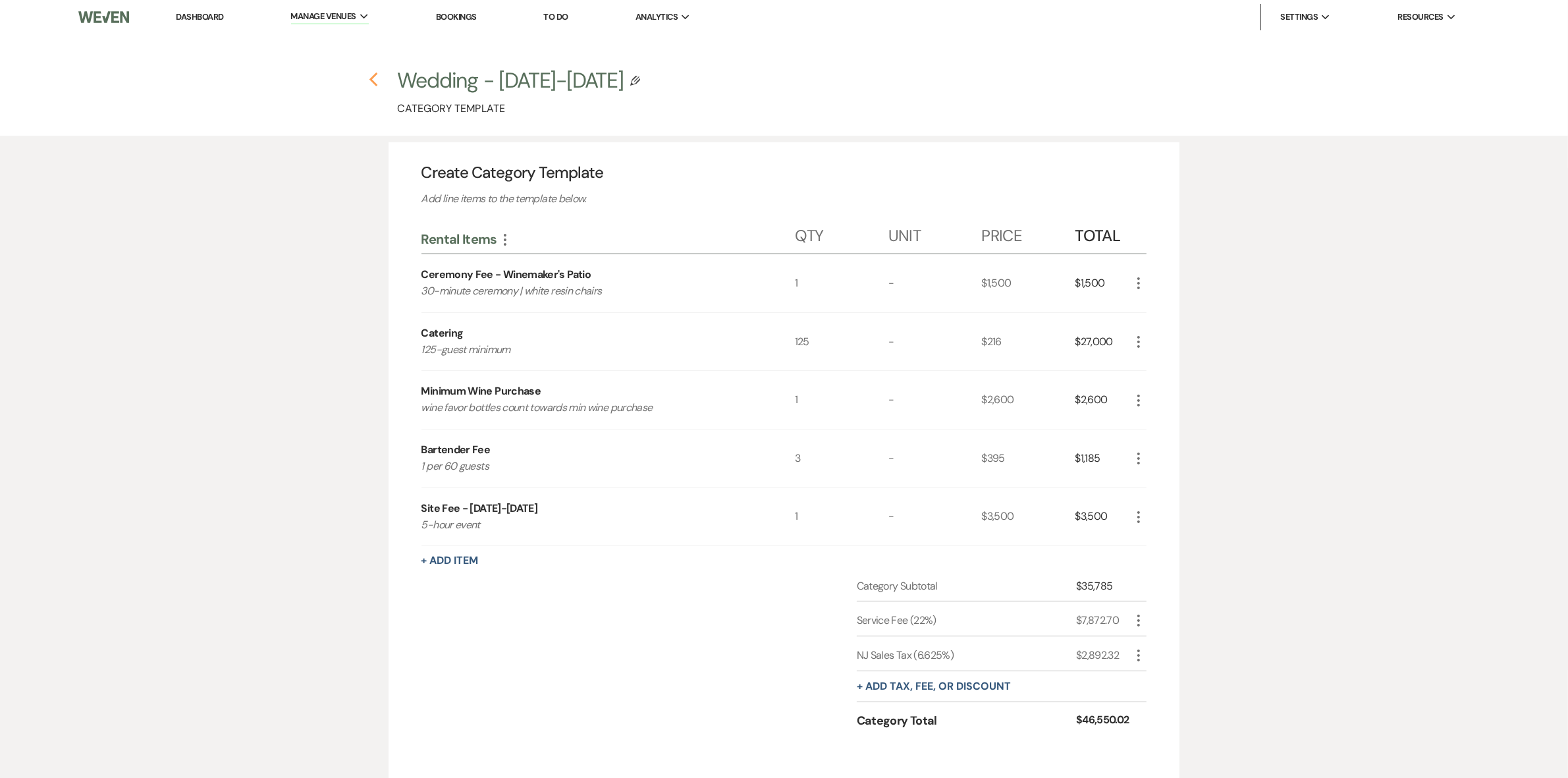 click on "Previous" 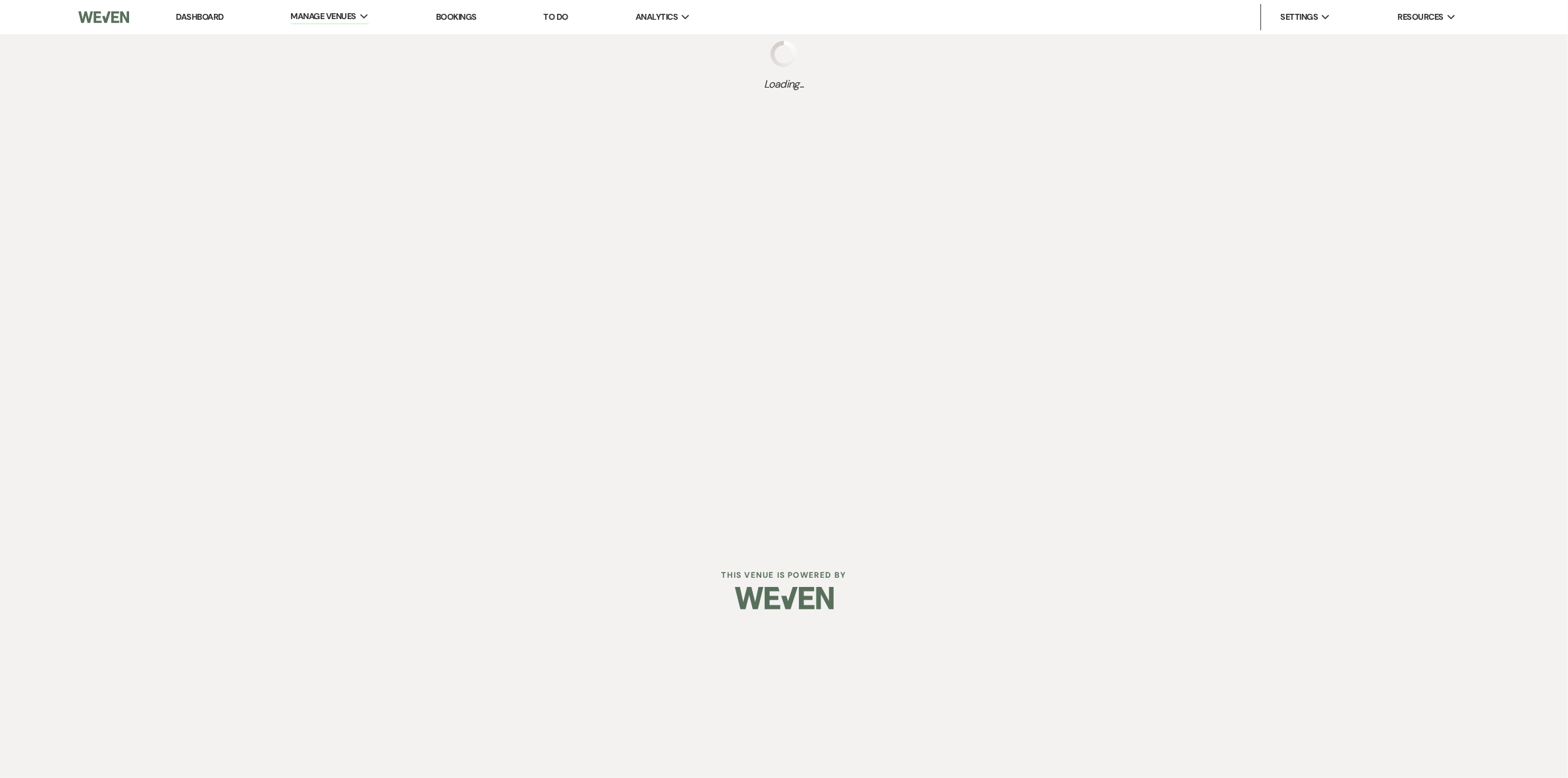 select on "Categories" 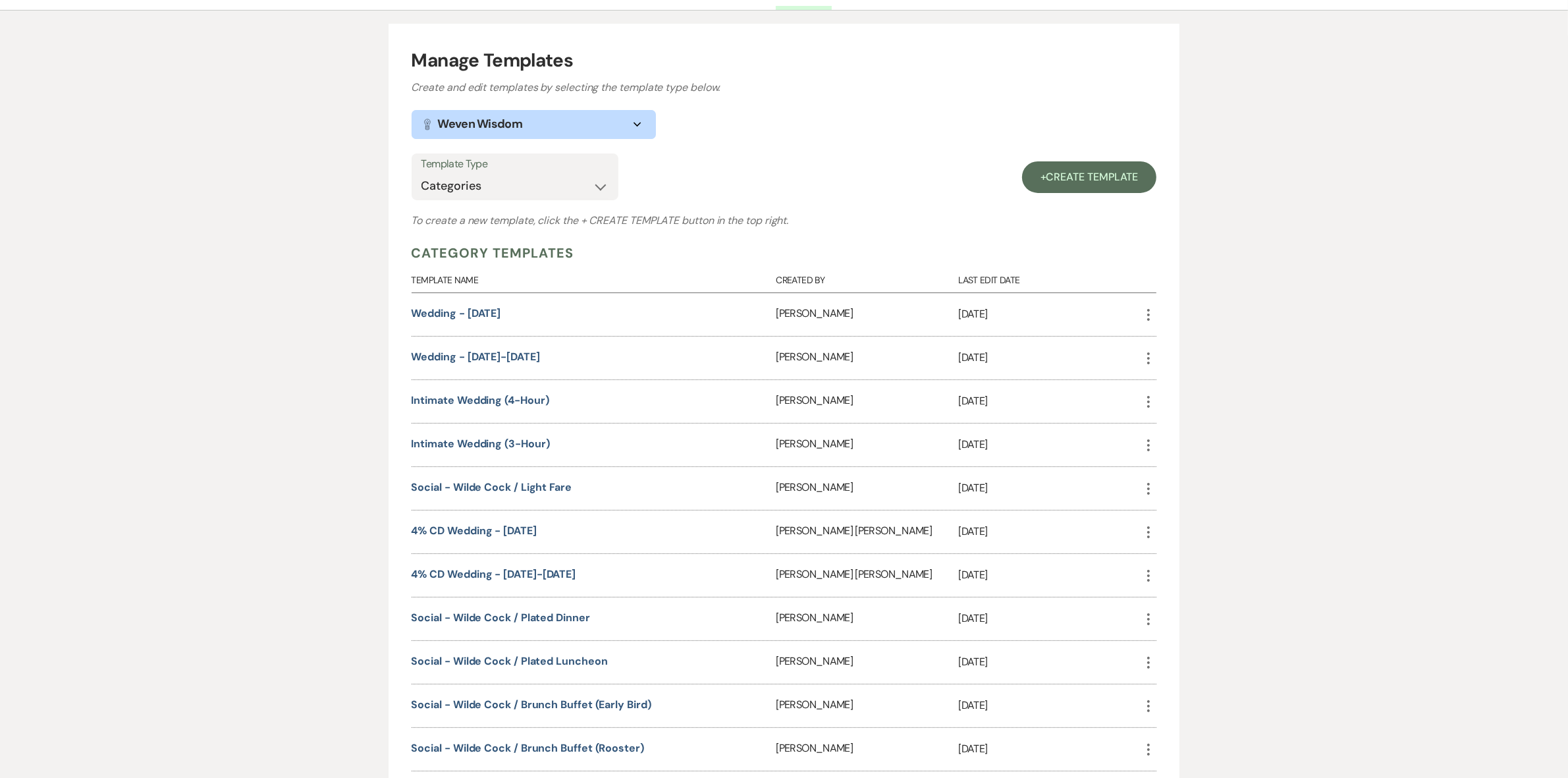 scroll, scrollTop: 137, scrollLeft: 0, axis: vertical 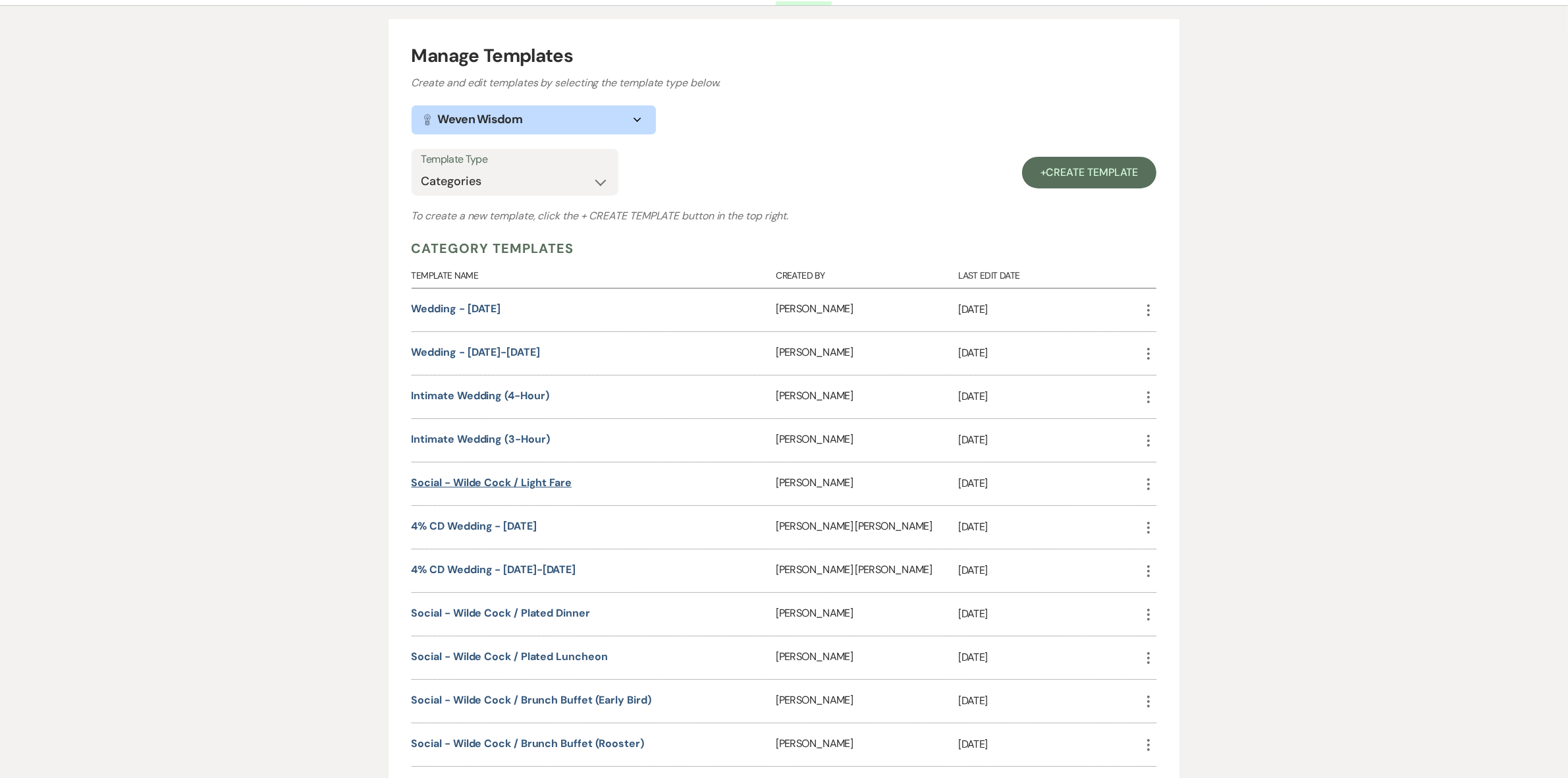 click on "Social - Wilde Cock / Light Fare" at bounding box center [491, 482] 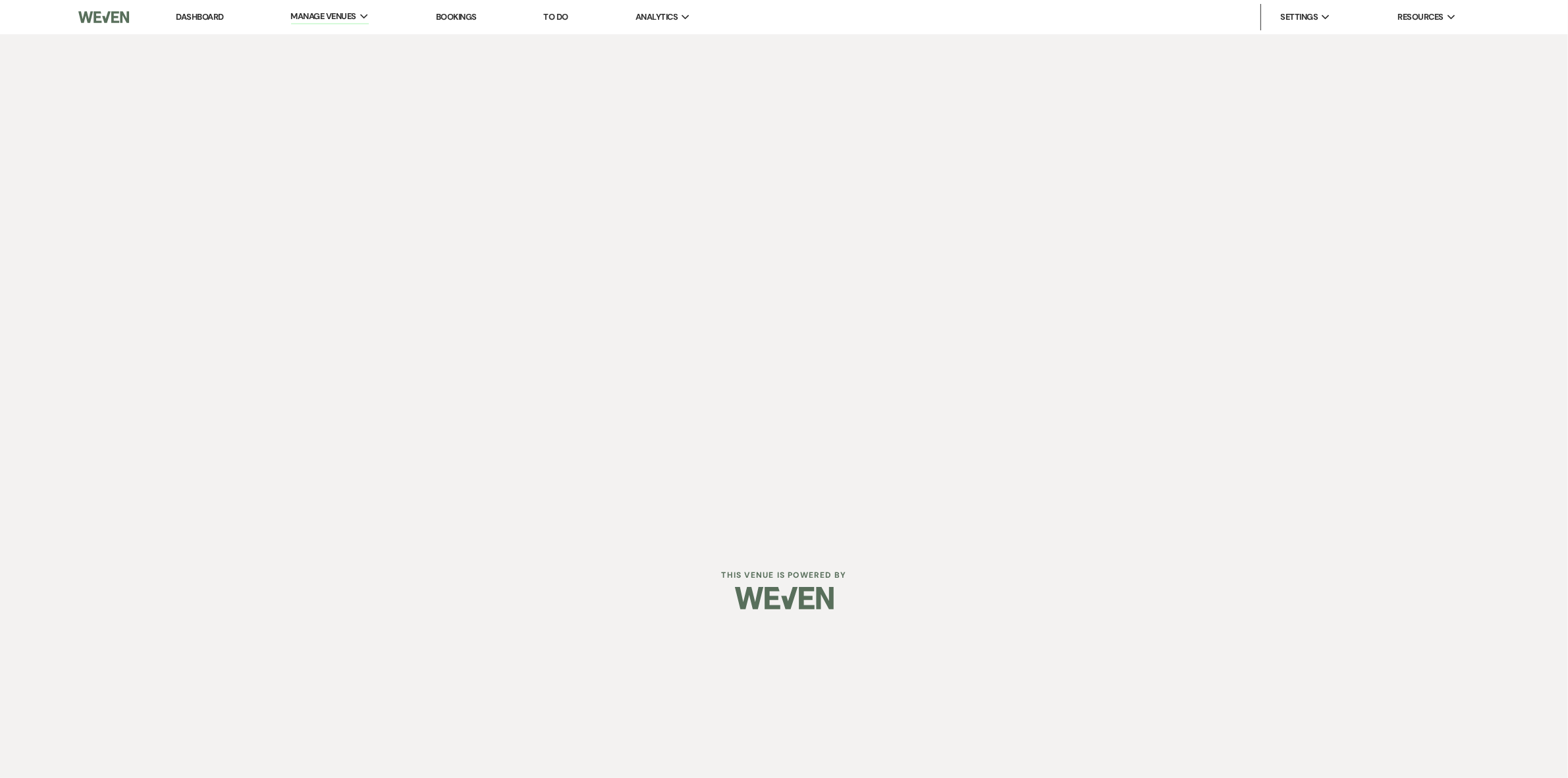 scroll, scrollTop: 0, scrollLeft: 0, axis: both 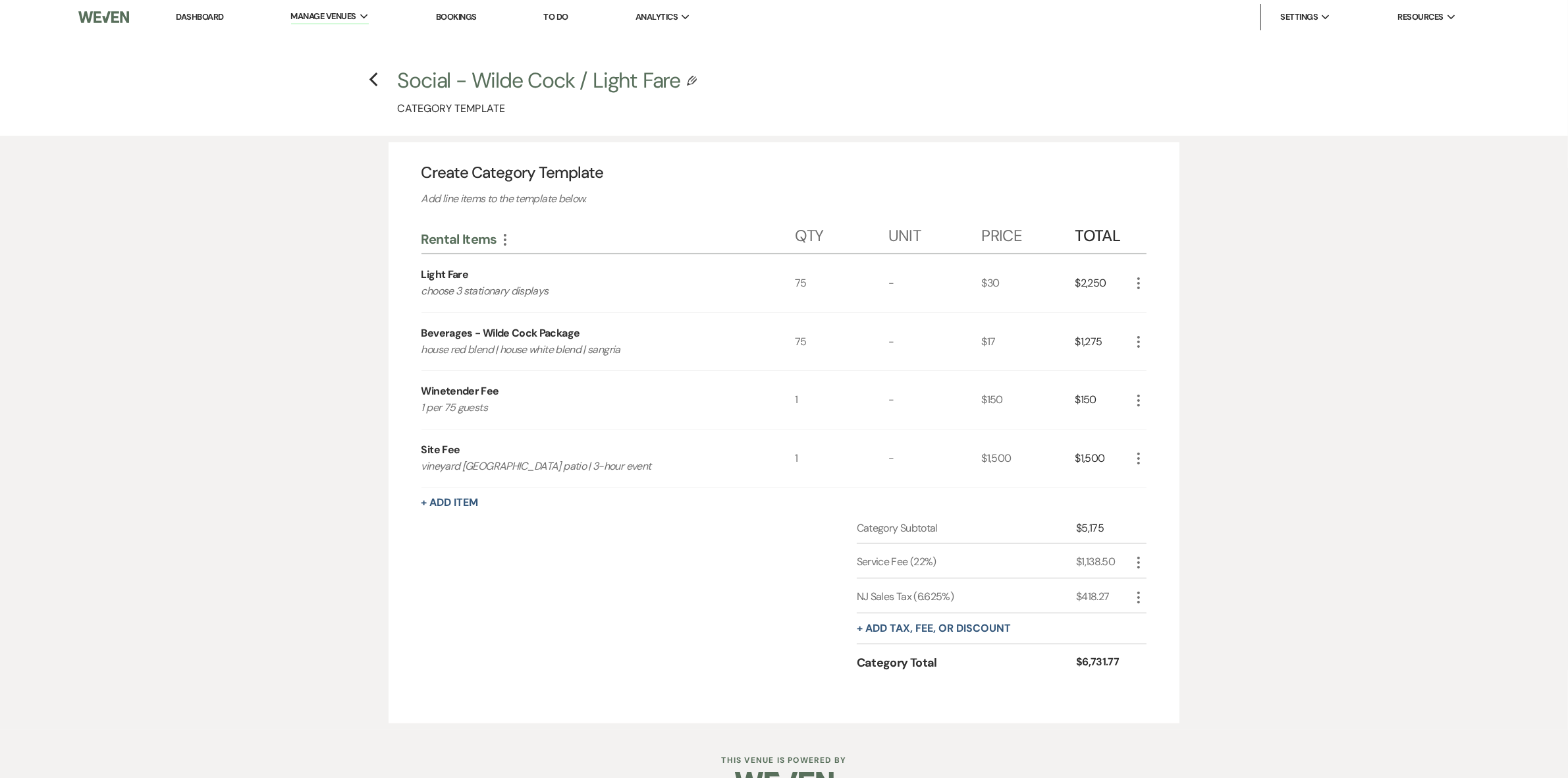 click on "Social - Wilde Cock / Light Fare" at bounding box center (539, 80) 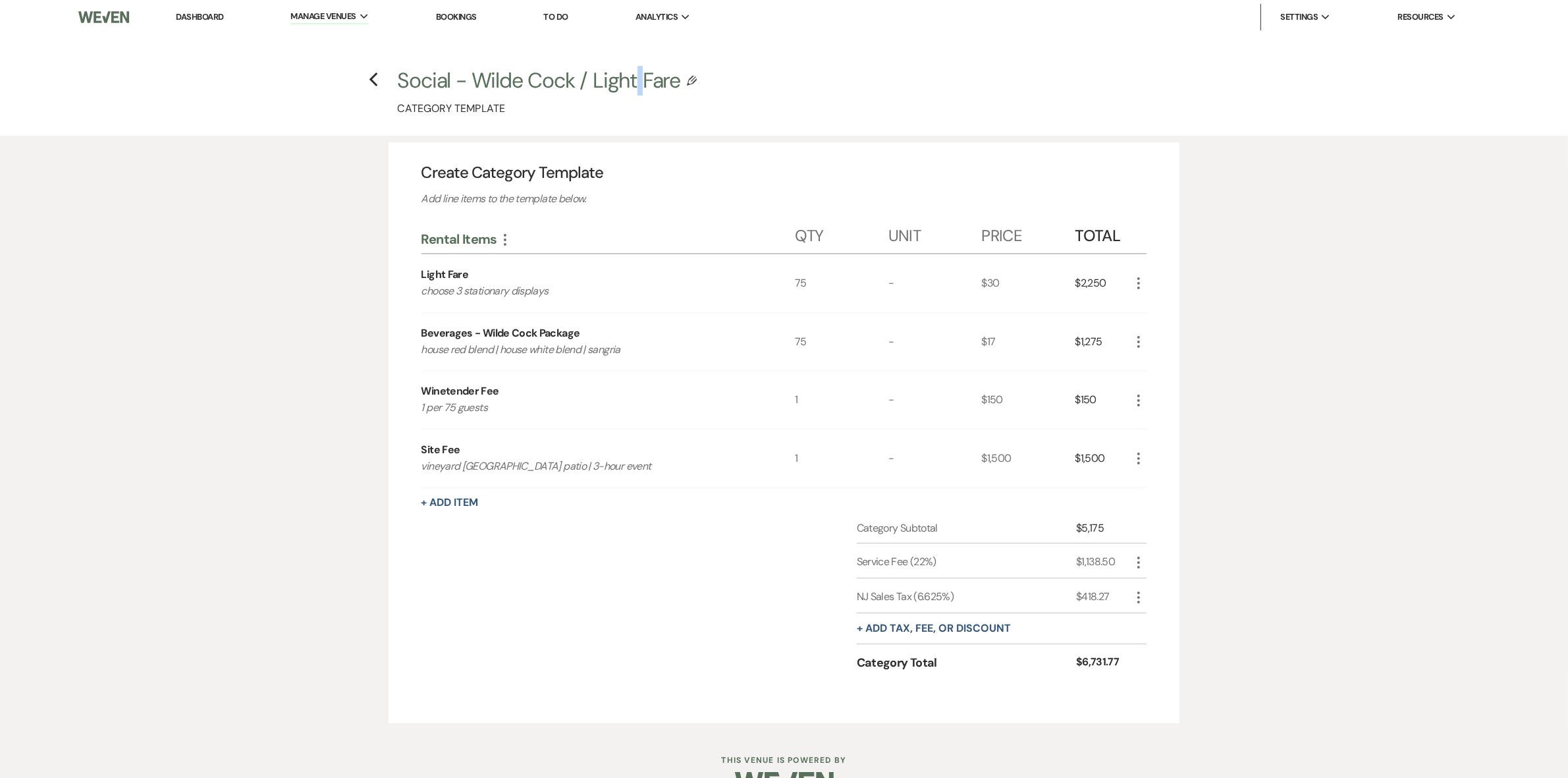 click on "Social - Wilde Cock / Light Fare" at bounding box center [539, 80] 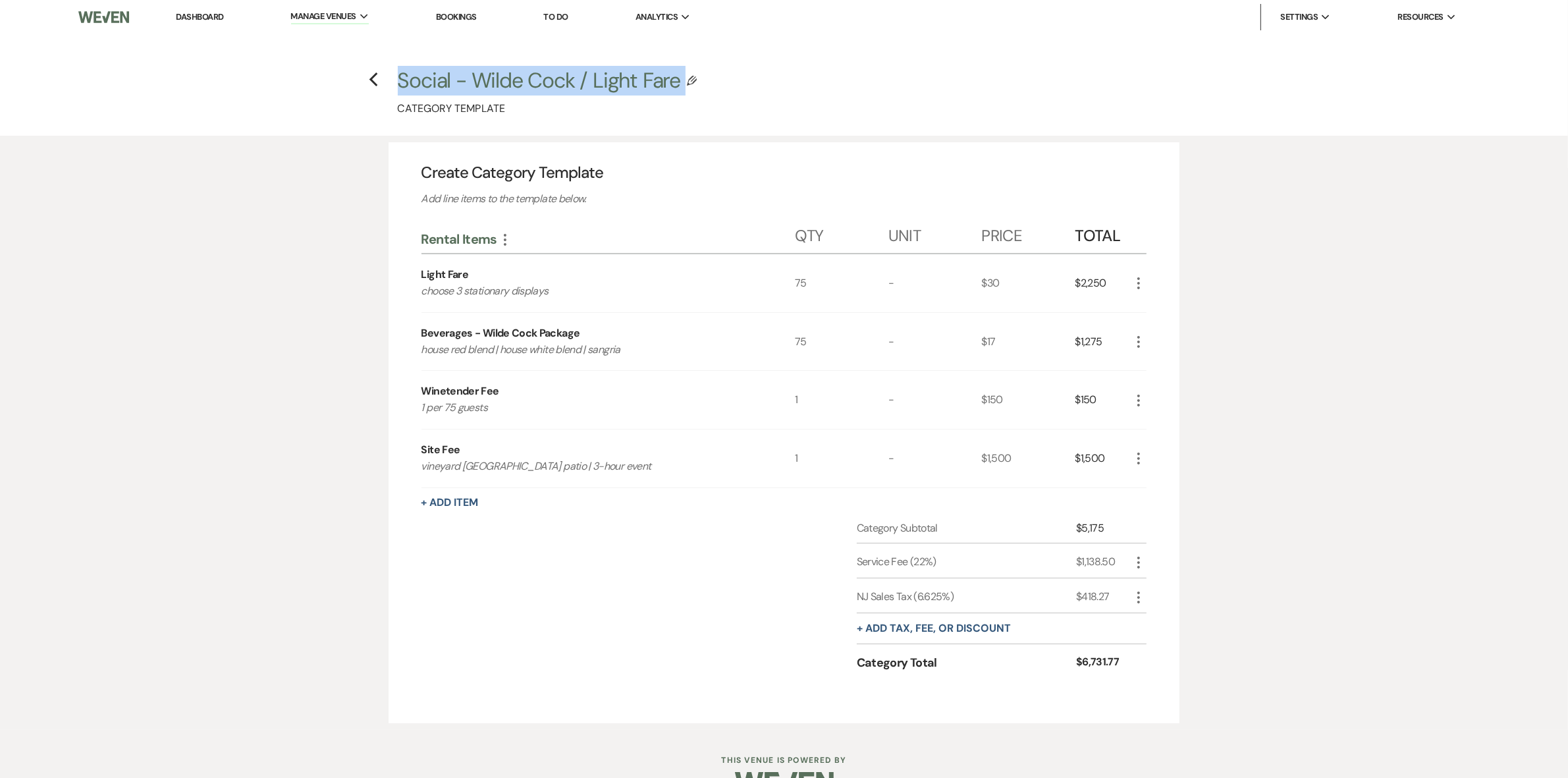 click on "Social - Wilde Cock / Light Fare" at bounding box center [539, 80] 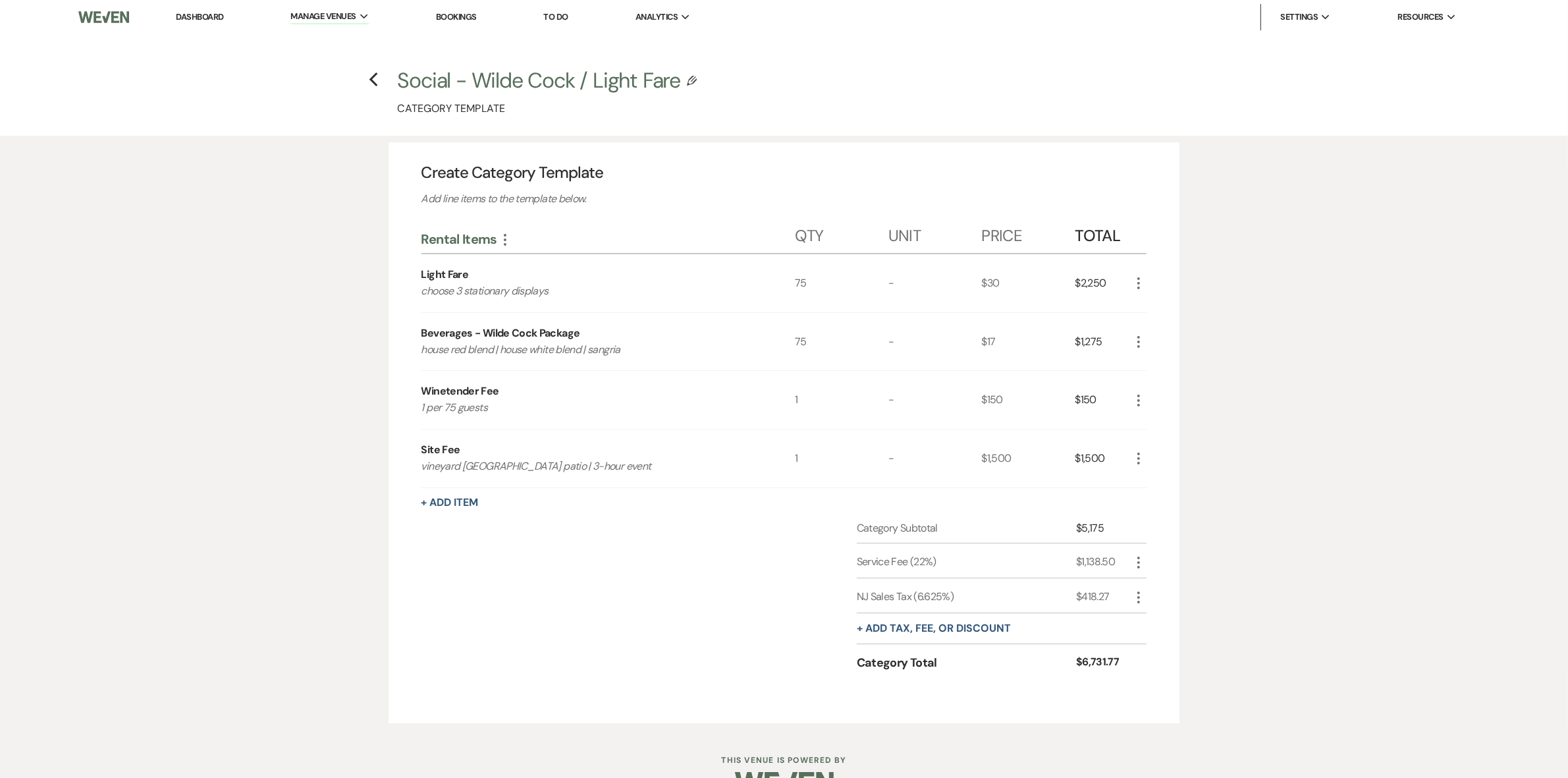 click on "Light Fare" at bounding box center (445, 275) 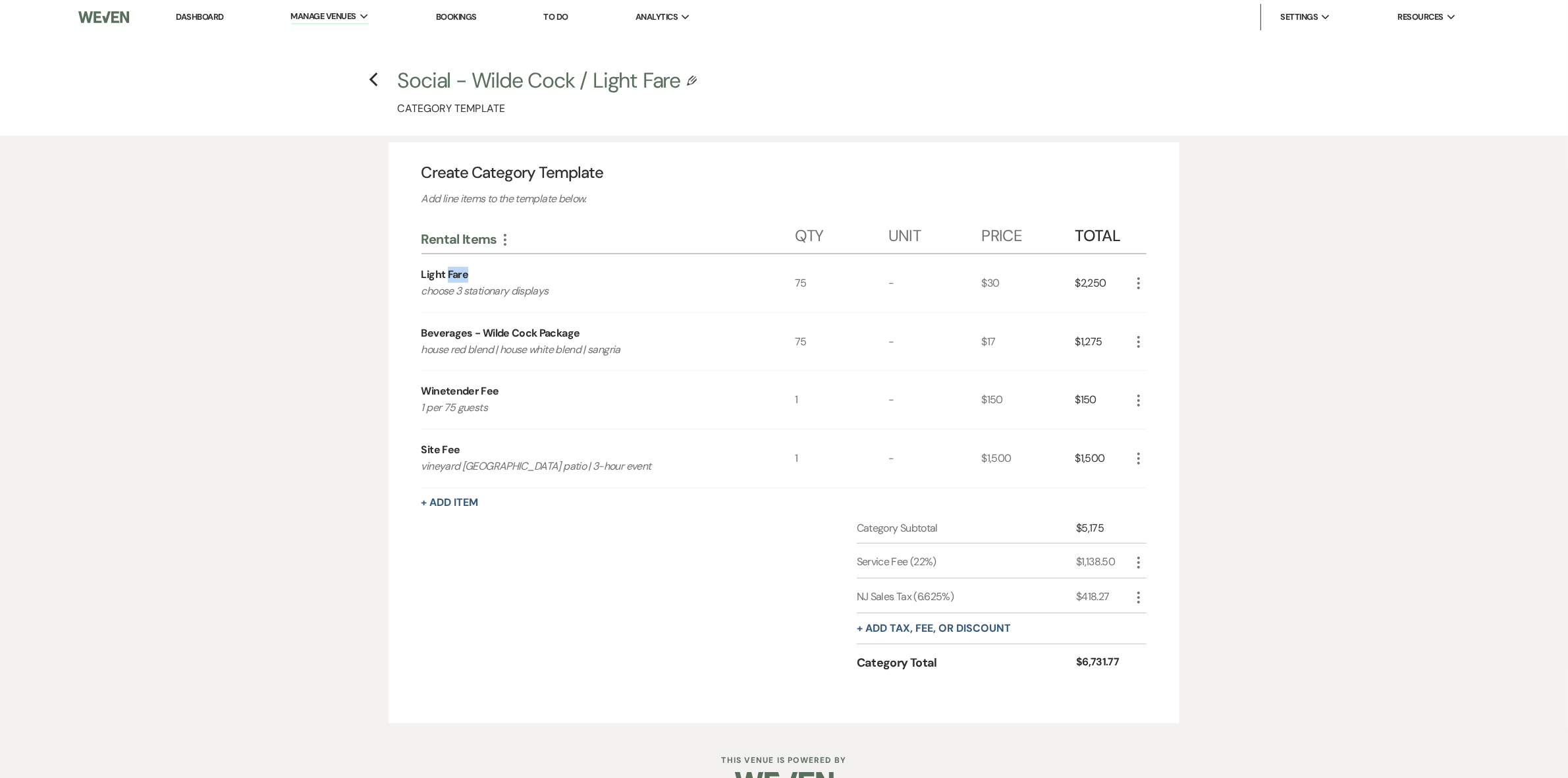 click on "Light Fare" at bounding box center (445, 275) 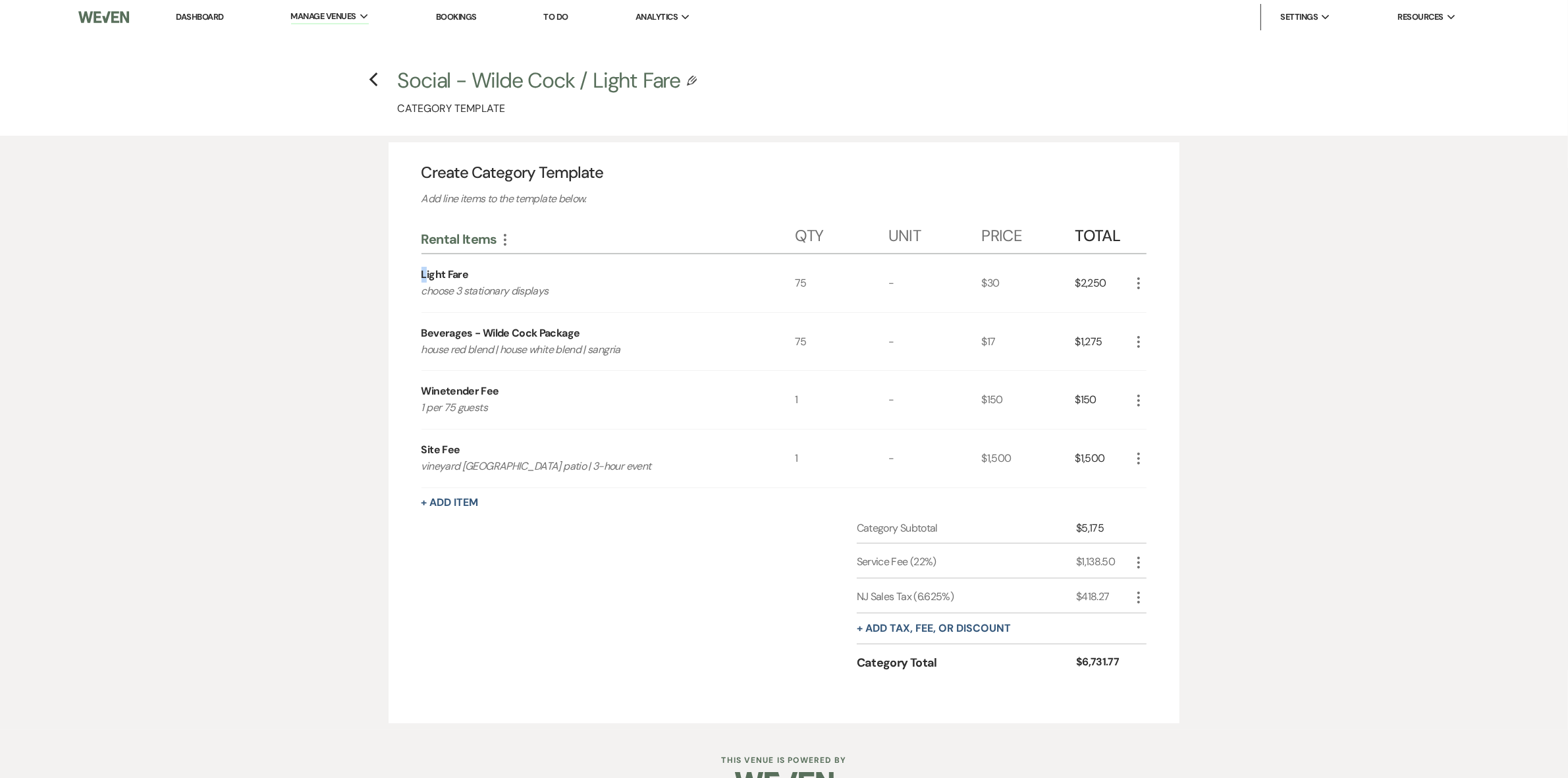 click on "Light Fare" at bounding box center (445, 275) 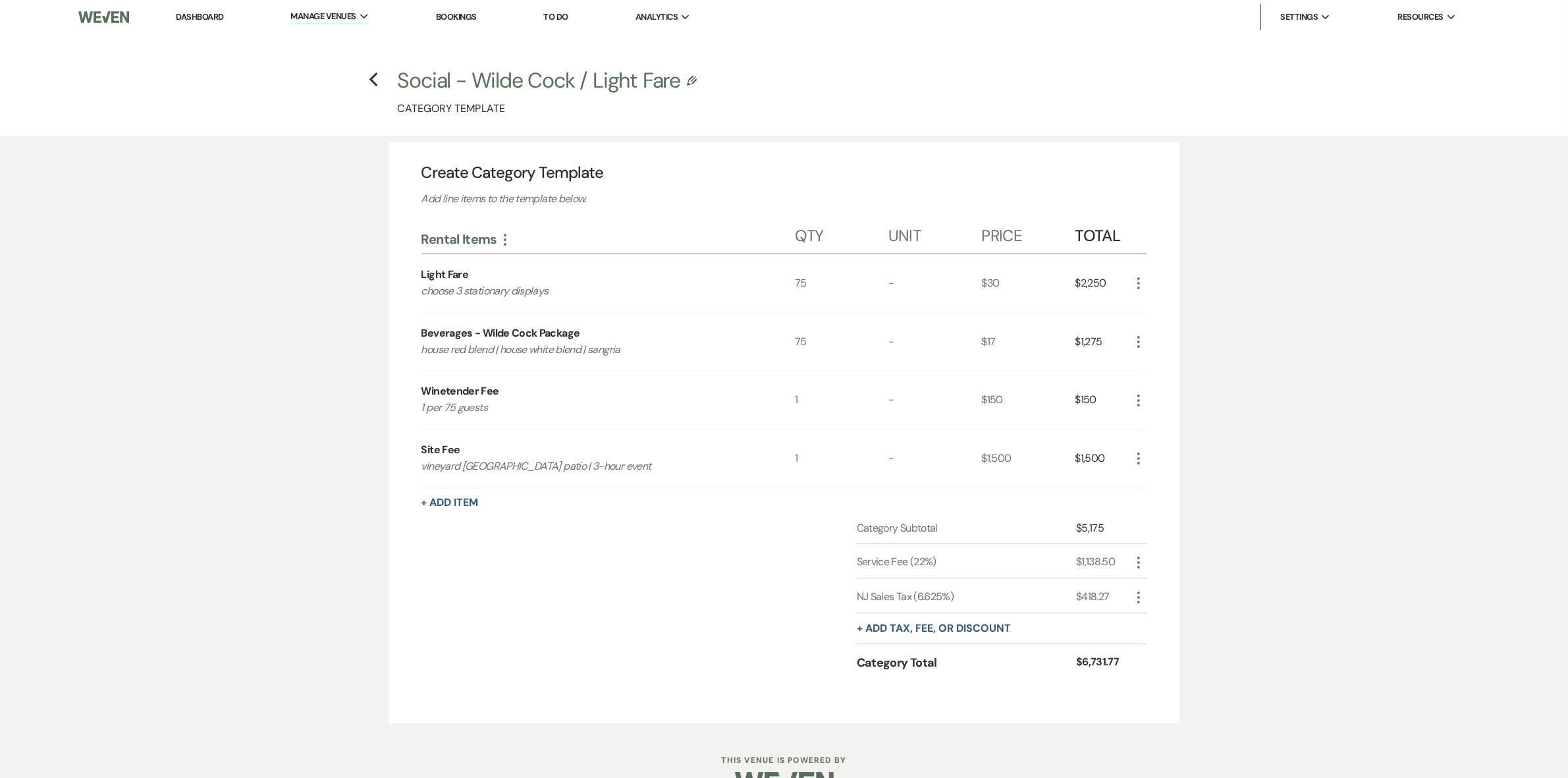 click on "Light Fare" at bounding box center [445, 275] 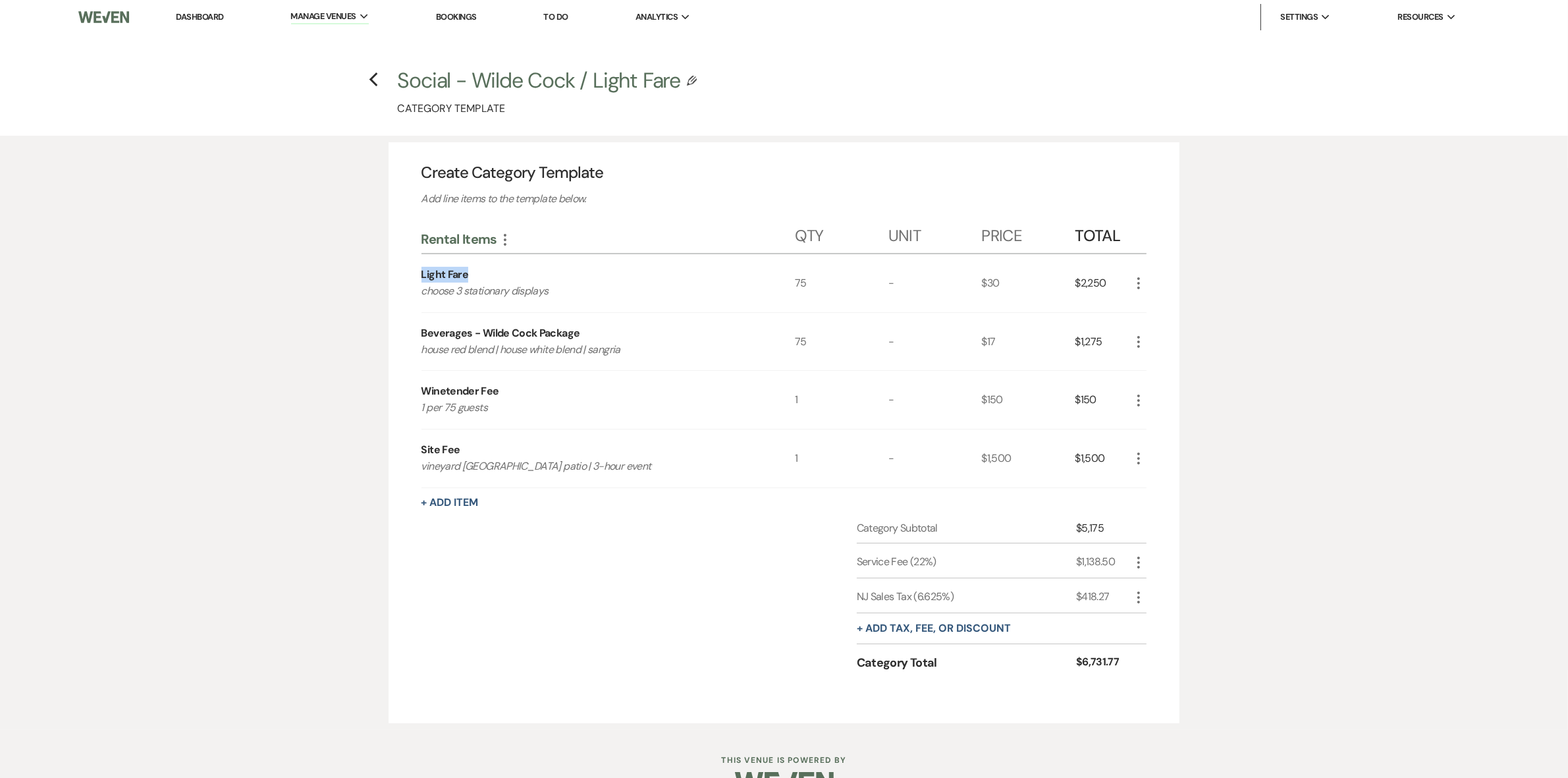 drag, startPoint x: 422, startPoint y: 271, endPoint x: 499, endPoint y: 272, distance: 77.00649 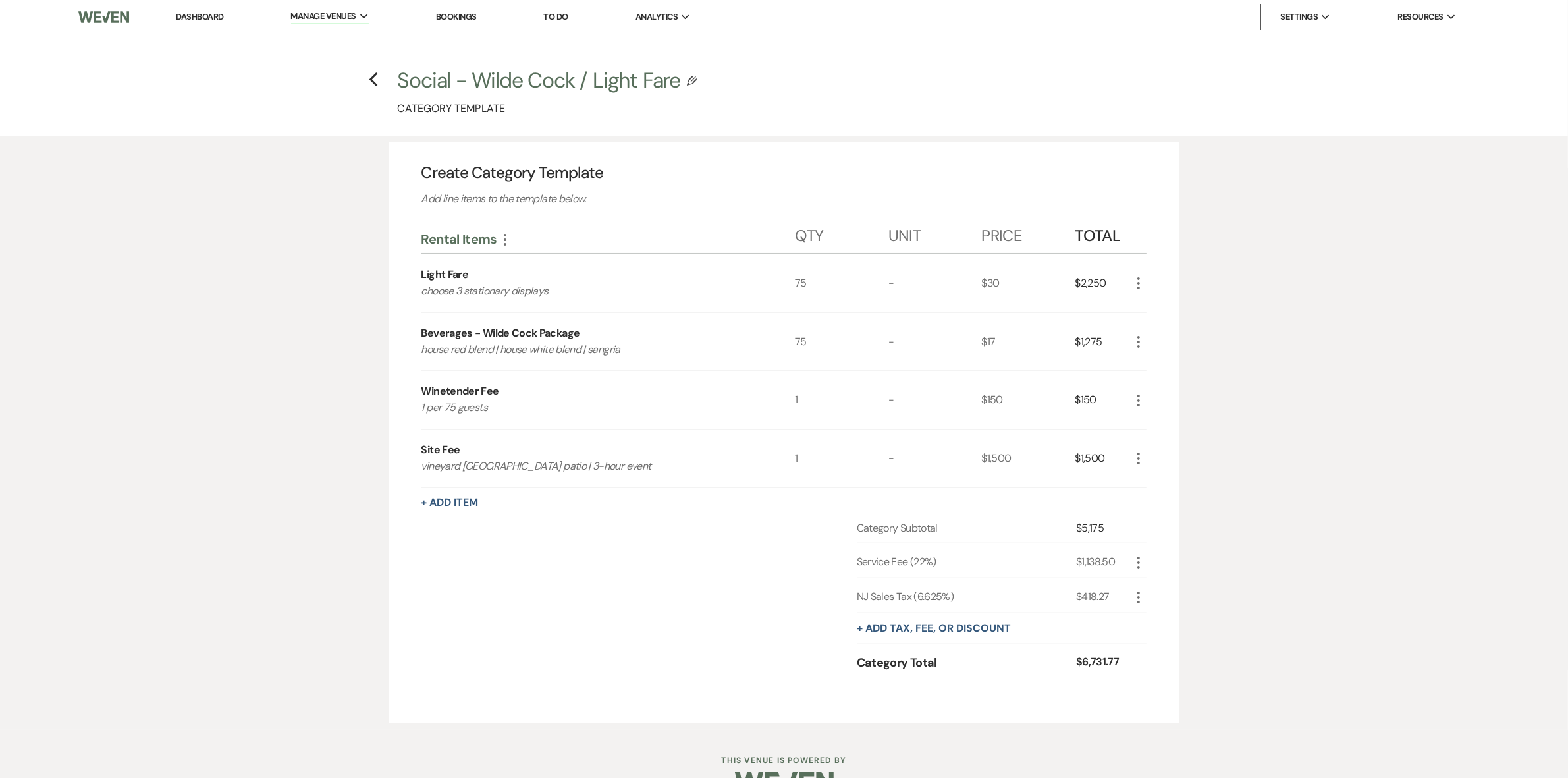 click on "$30" at bounding box center [1029, 283] 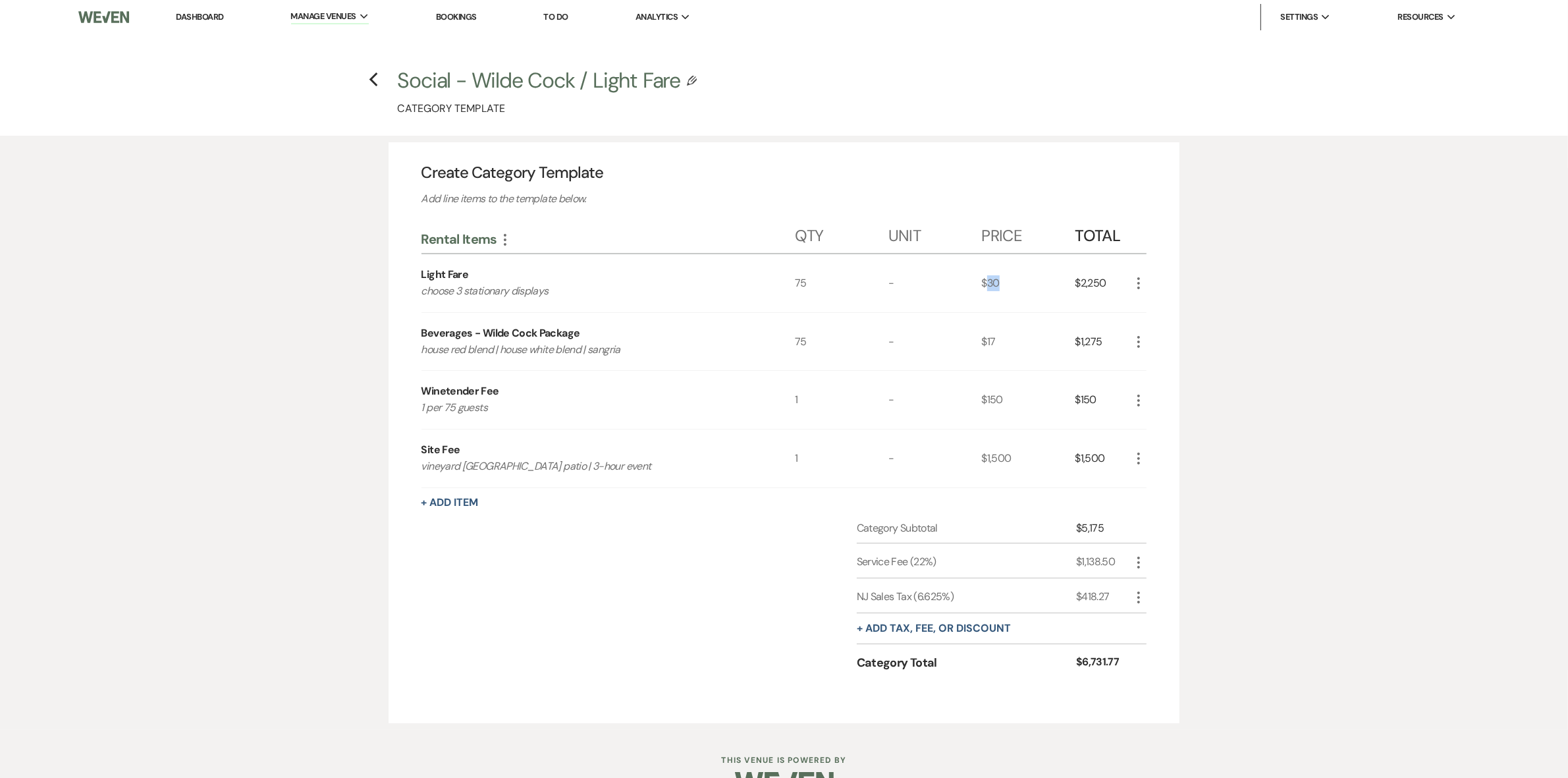 click on "$30" at bounding box center [1029, 283] 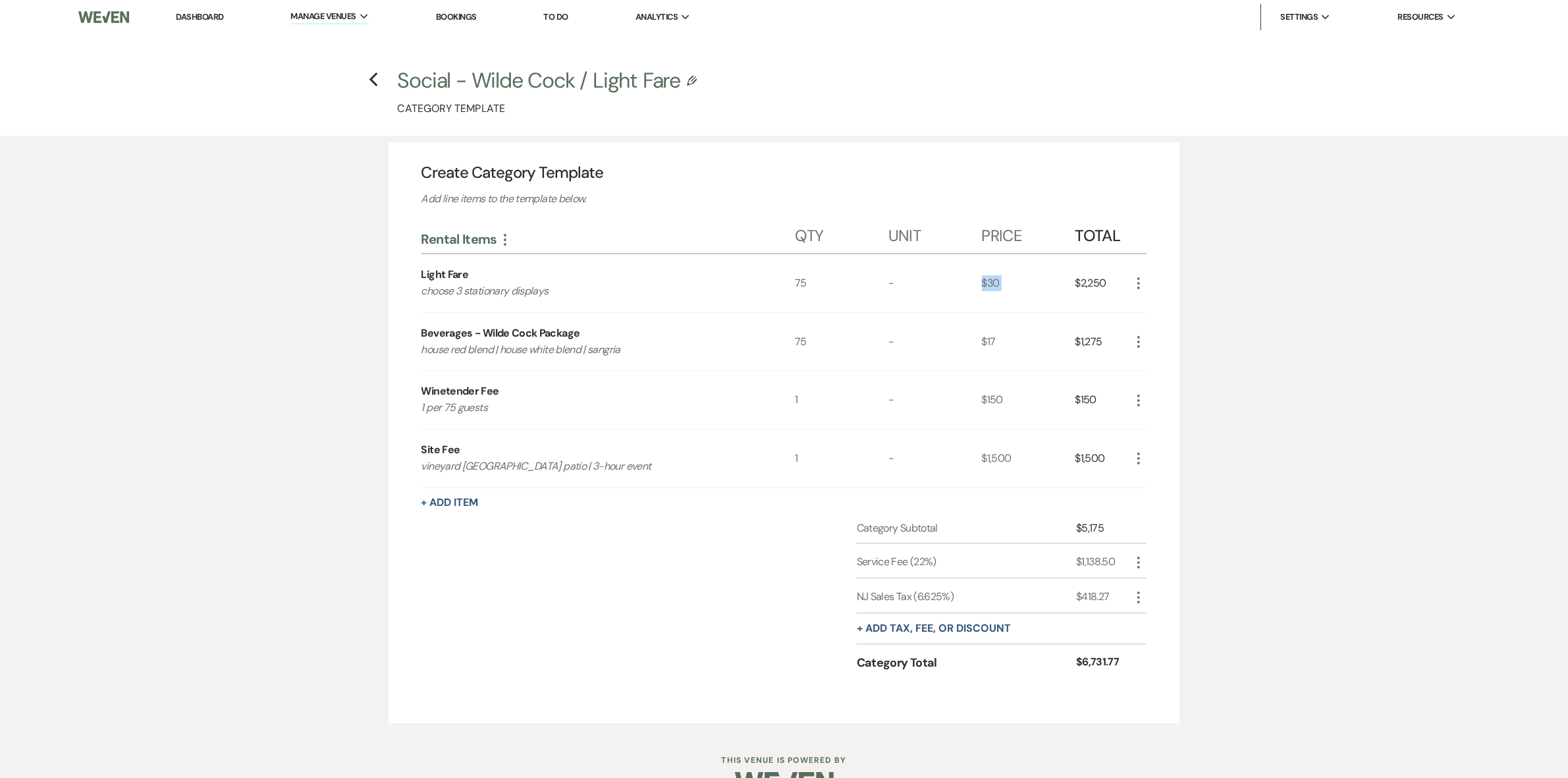 click on "$30" at bounding box center (1029, 283) 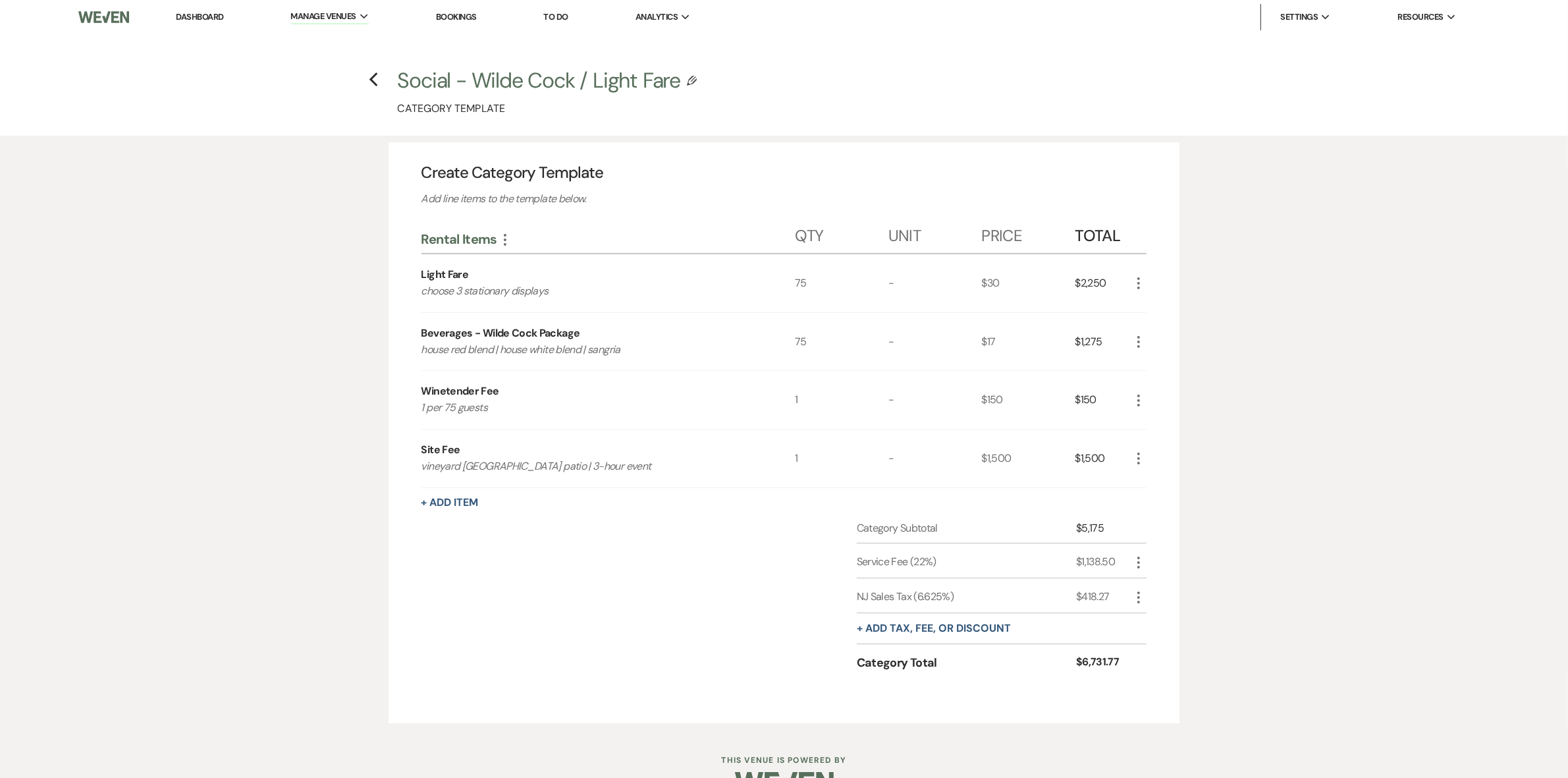 click on "Beverages - Wilde Cock Package" at bounding box center (500, 333) 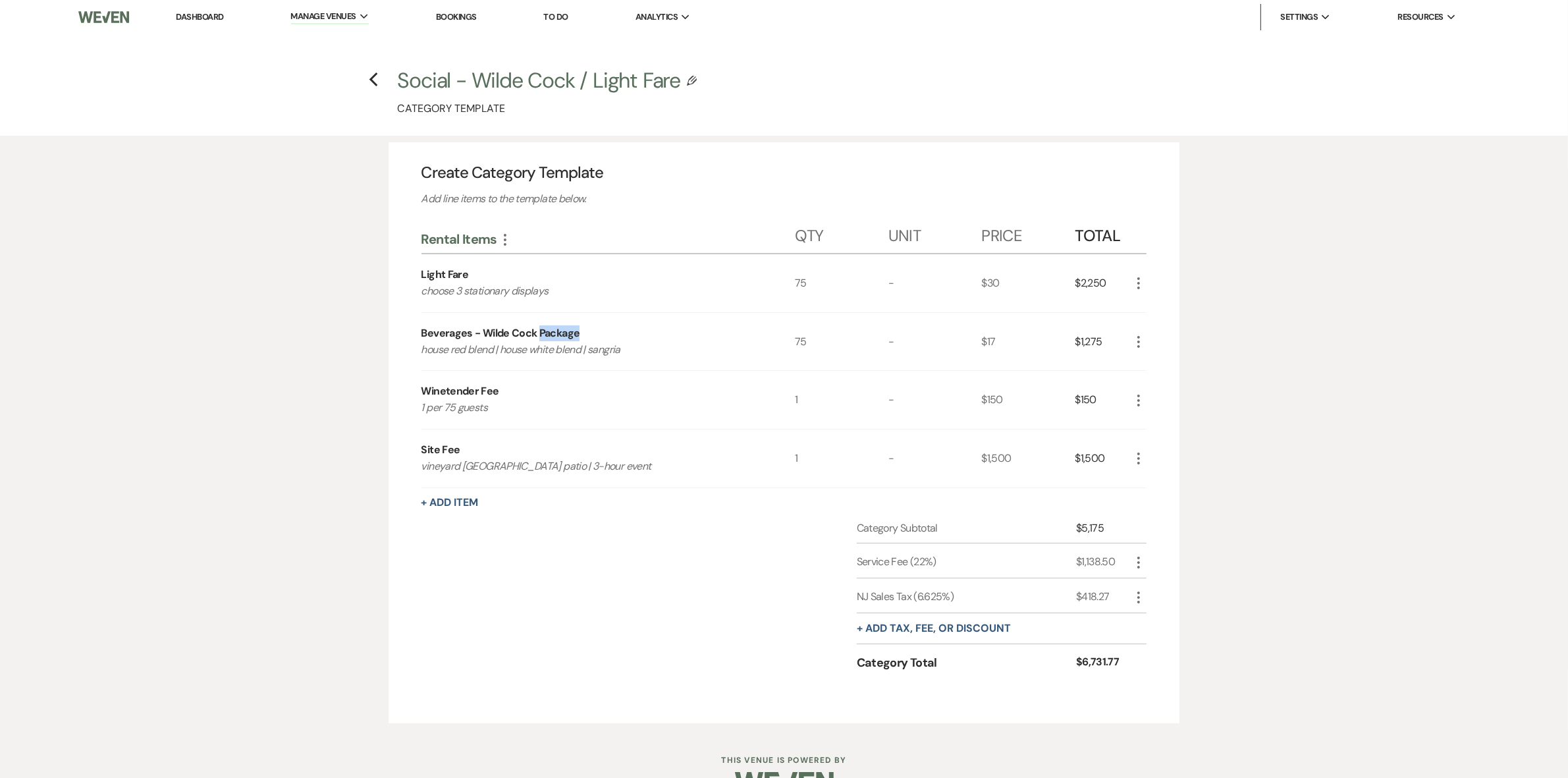 click on "Beverages - Wilde Cock Package" at bounding box center (500, 333) 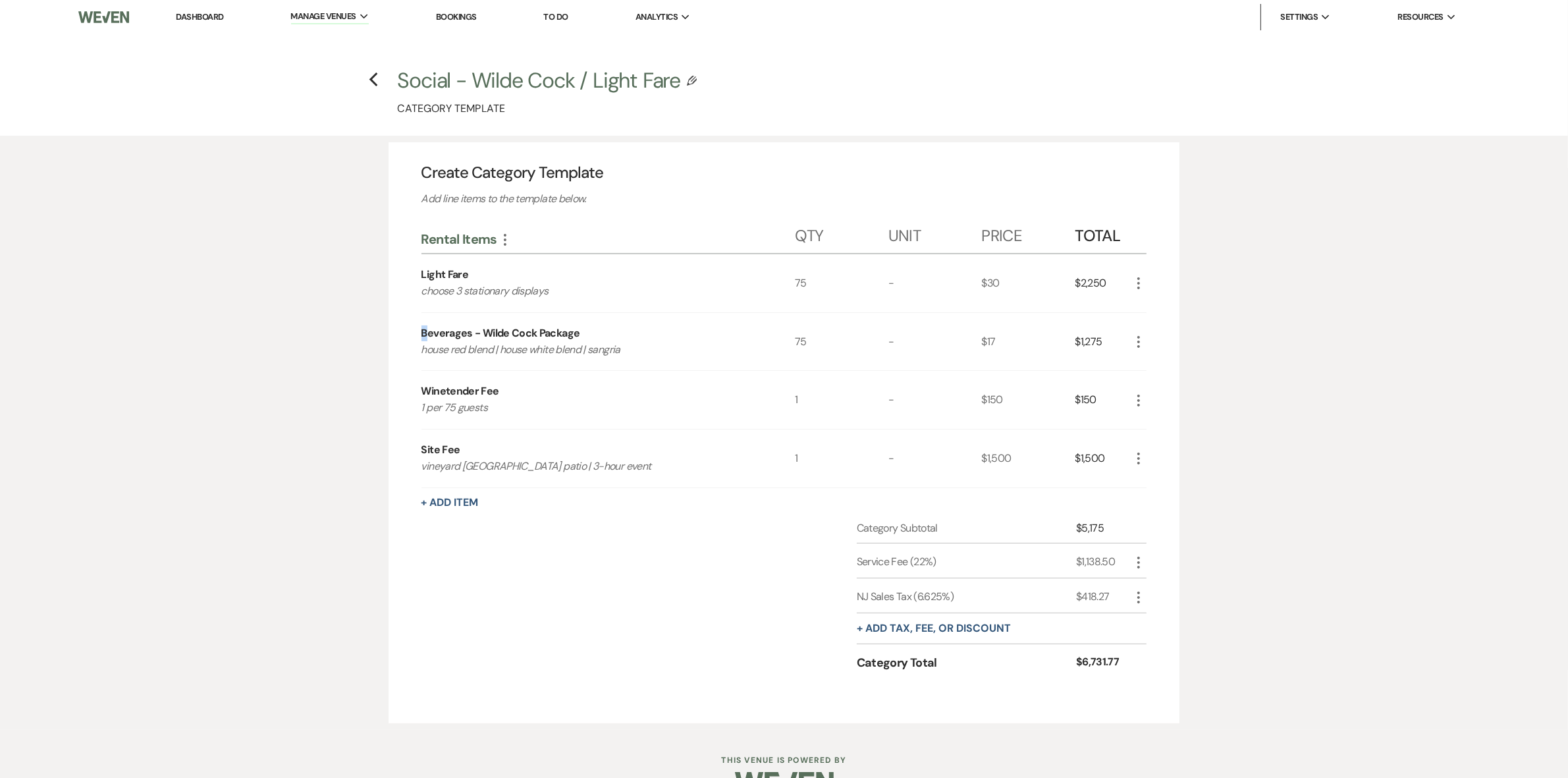 click on "Beverages - Wilde Cock Package" at bounding box center [500, 333] 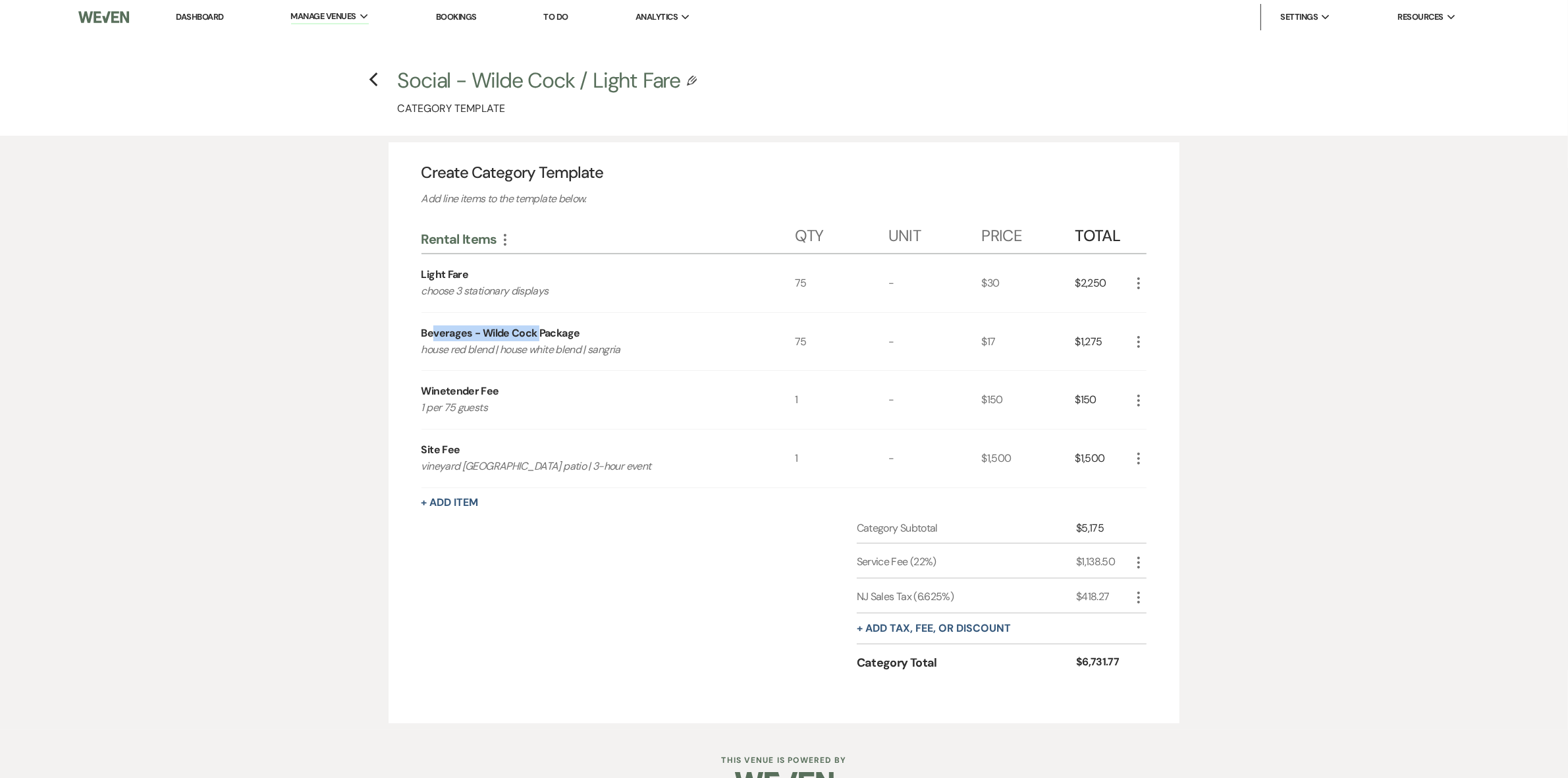 drag, startPoint x: 439, startPoint y: 331, endPoint x: 540, endPoint y: 335, distance: 101.07918 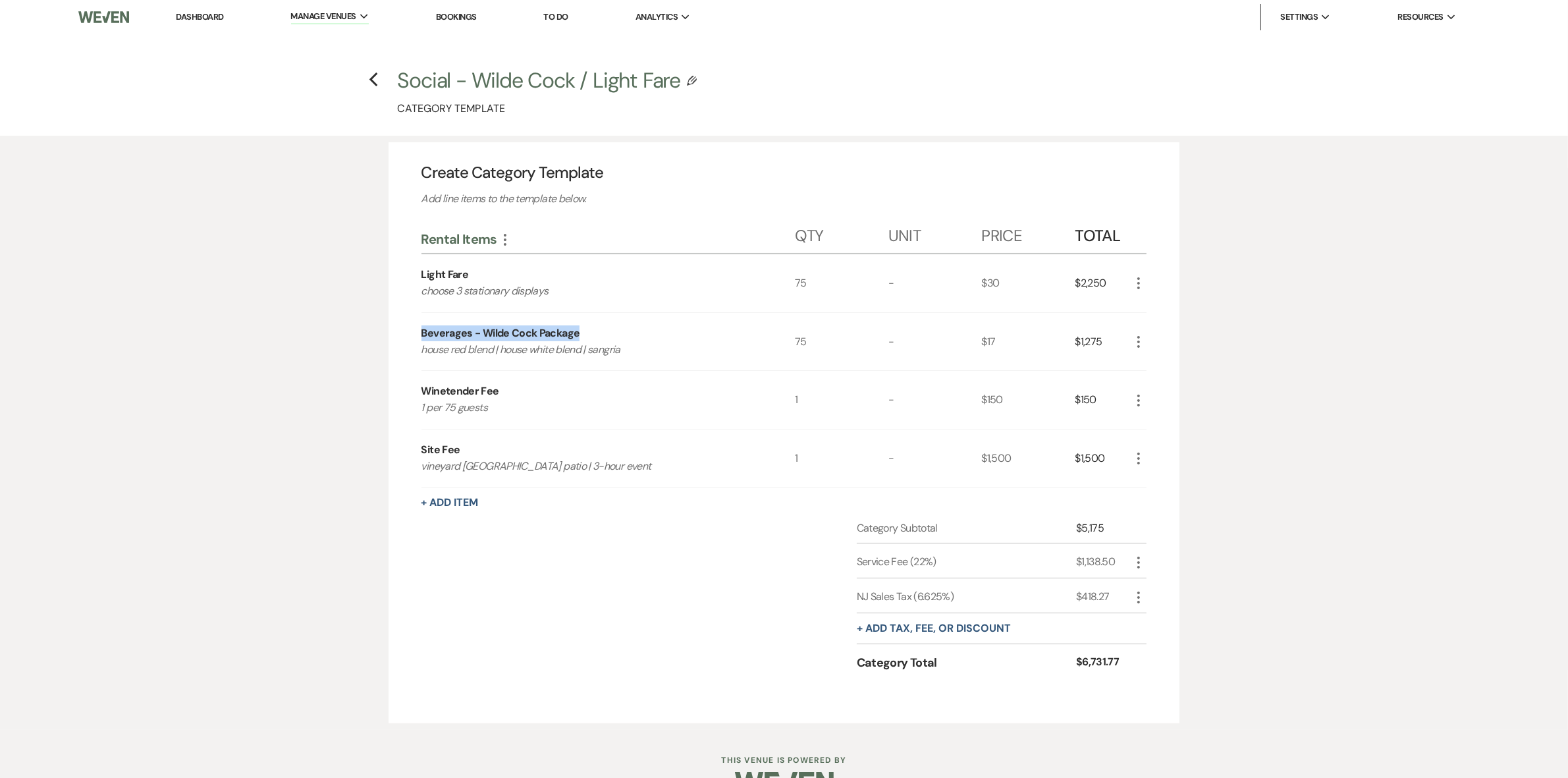 drag, startPoint x: 421, startPoint y: 331, endPoint x: 617, endPoint y: 331, distance: 196 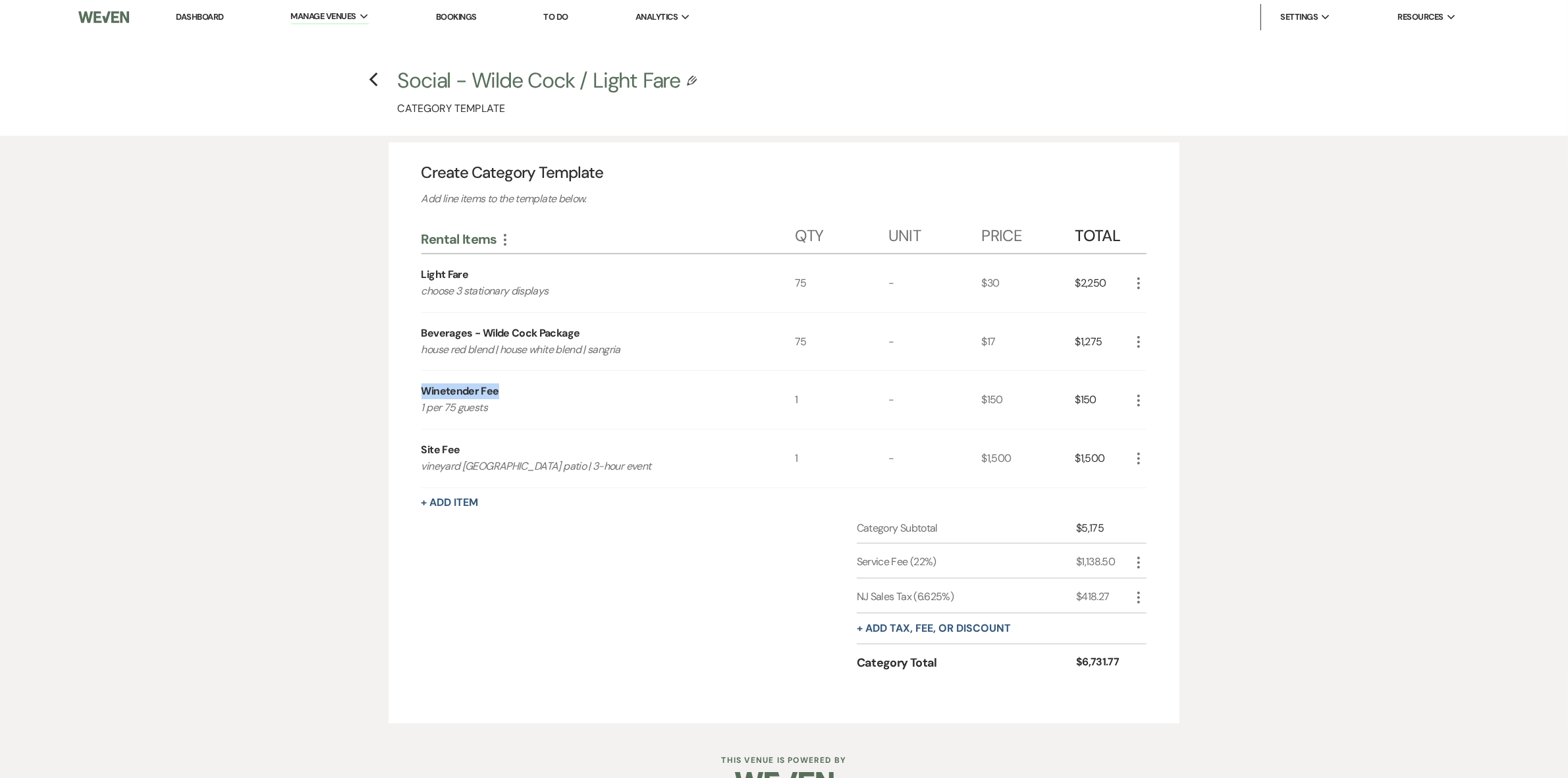 drag, startPoint x: 422, startPoint y: 389, endPoint x: 515, endPoint y: 387, distance: 93.0215 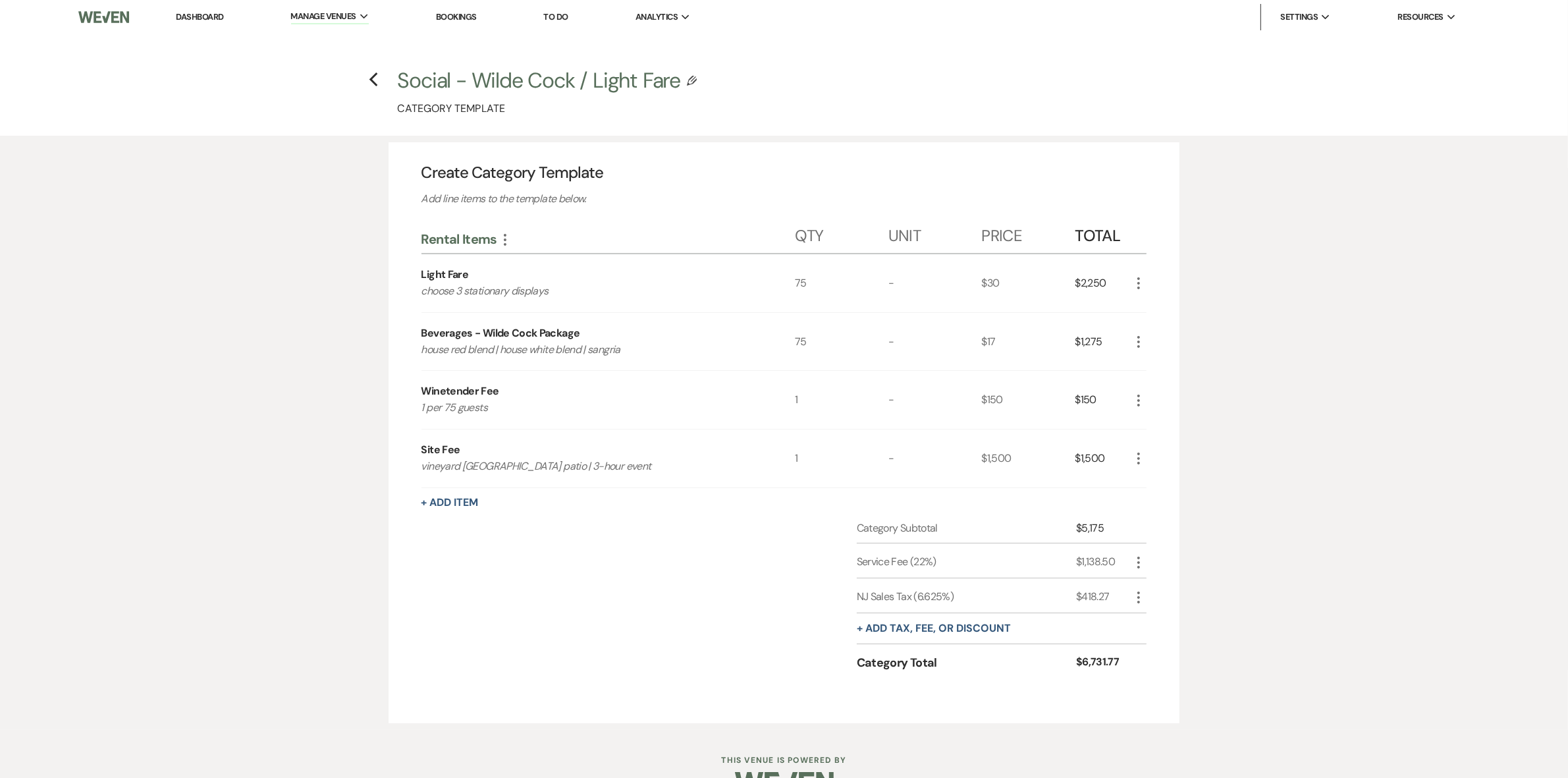 click on "Site Fee" at bounding box center [441, 450] 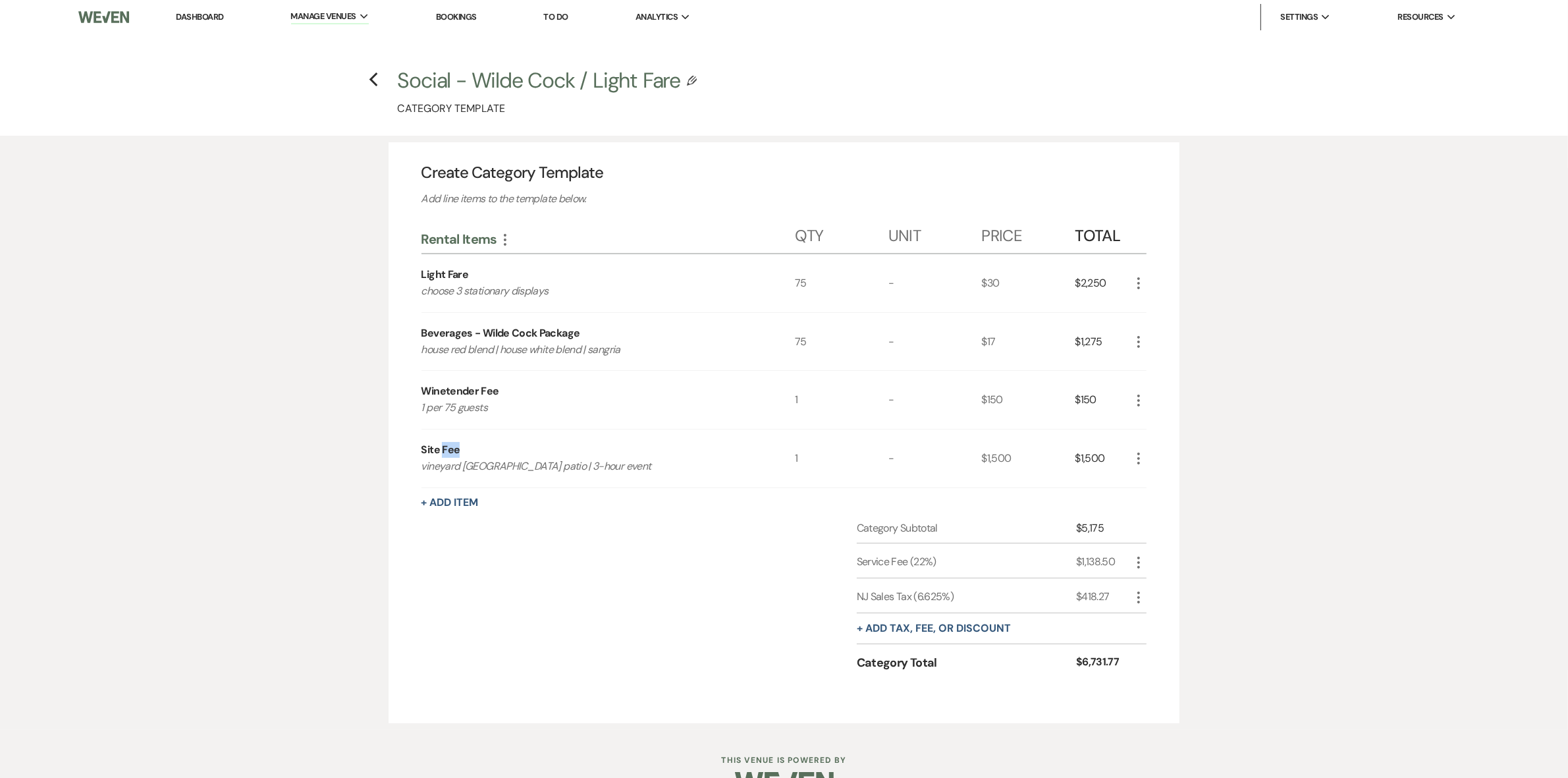 click on "Site Fee" at bounding box center (441, 450) 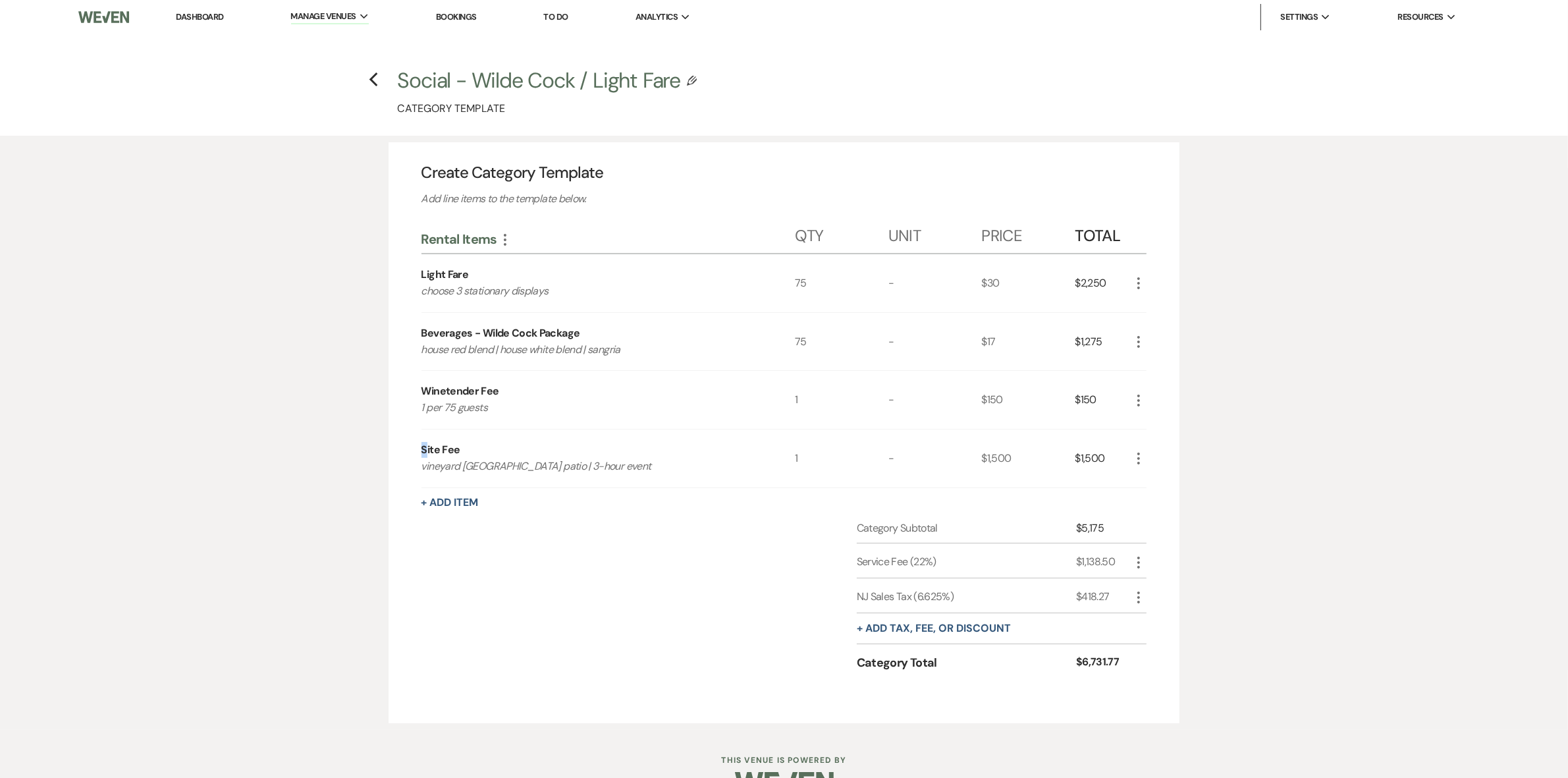 click on "Site Fee" at bounding box center (441, 450) 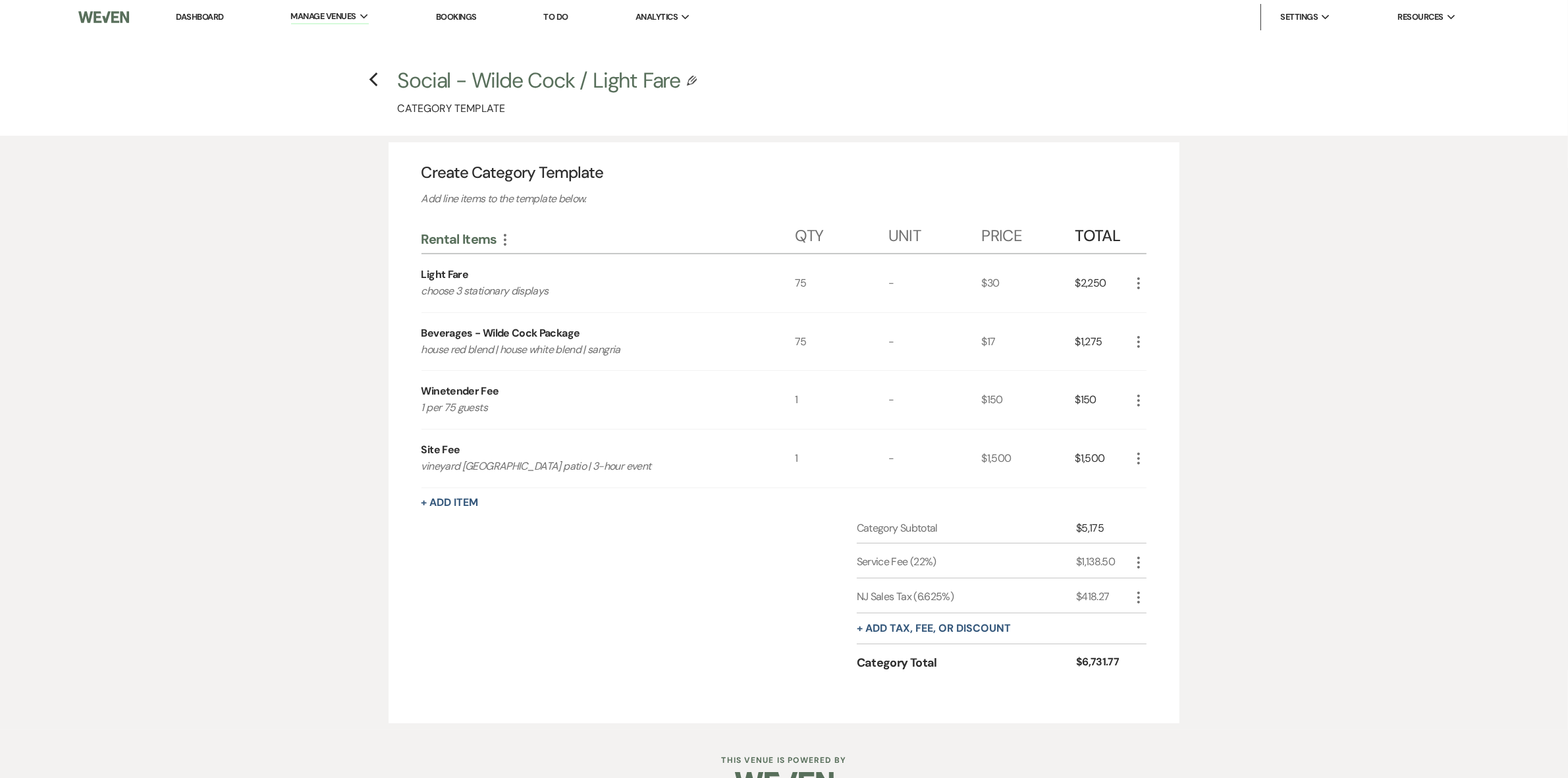 click on "Site Fee" at bounding box center (441, 450) 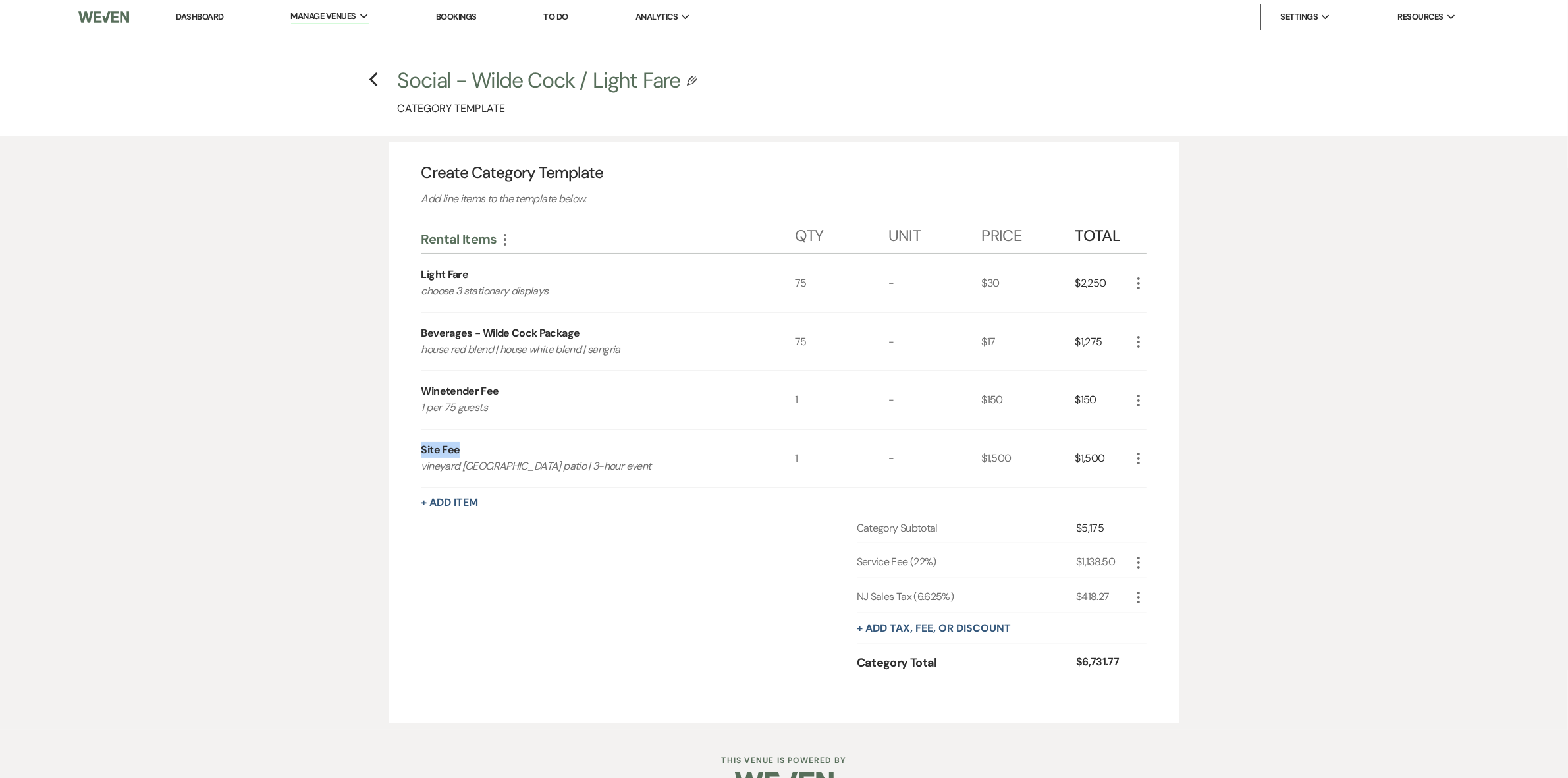 drag, startPoint x: 422, startPoint y: 448, endPoint x: 524, endPoint y: 448, distance: 102 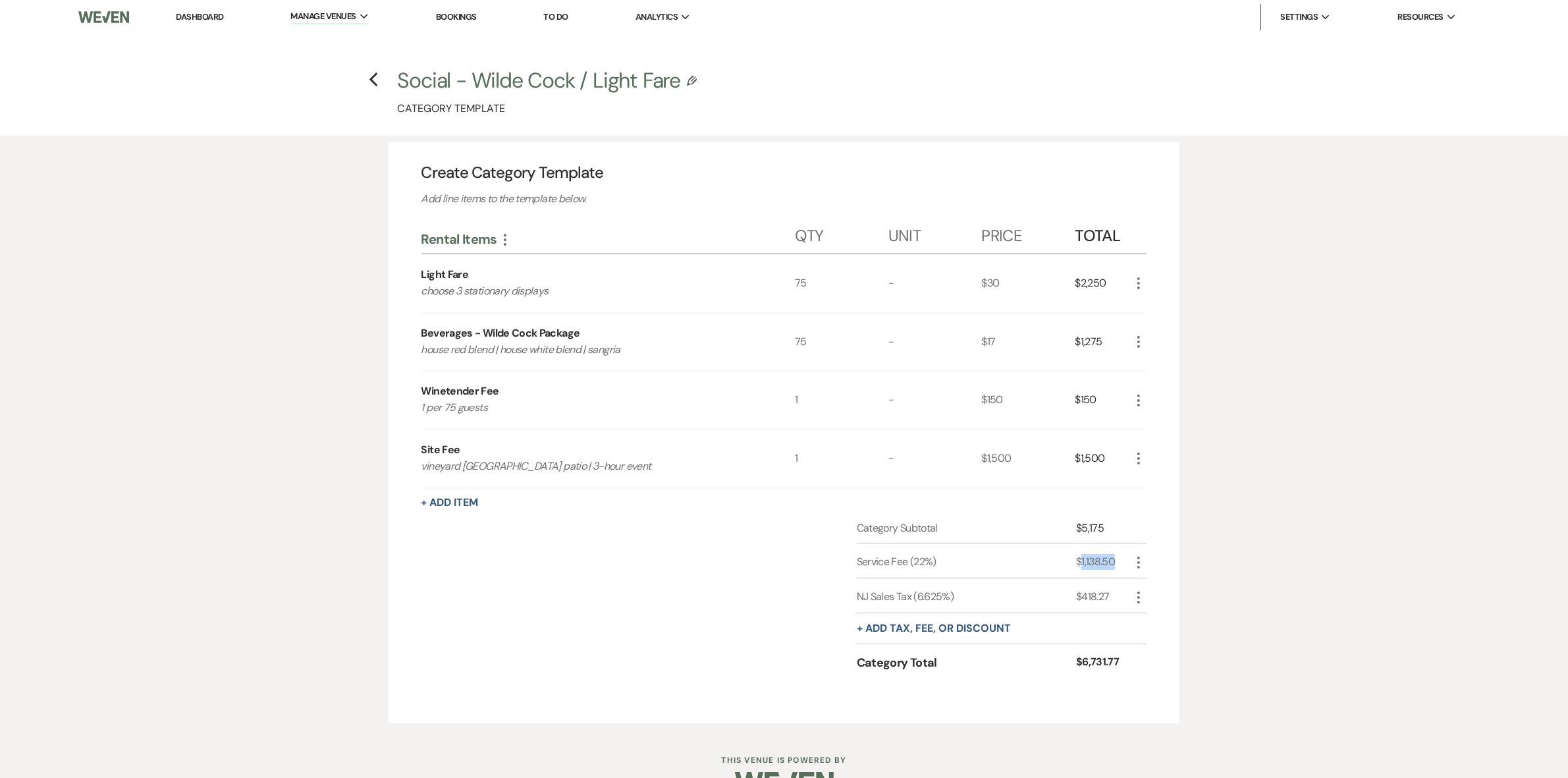 drag, startPoint x: 1082, startPoint y: 561, endPoint x: 1126, endPoint y: 568, distance: 44.55334 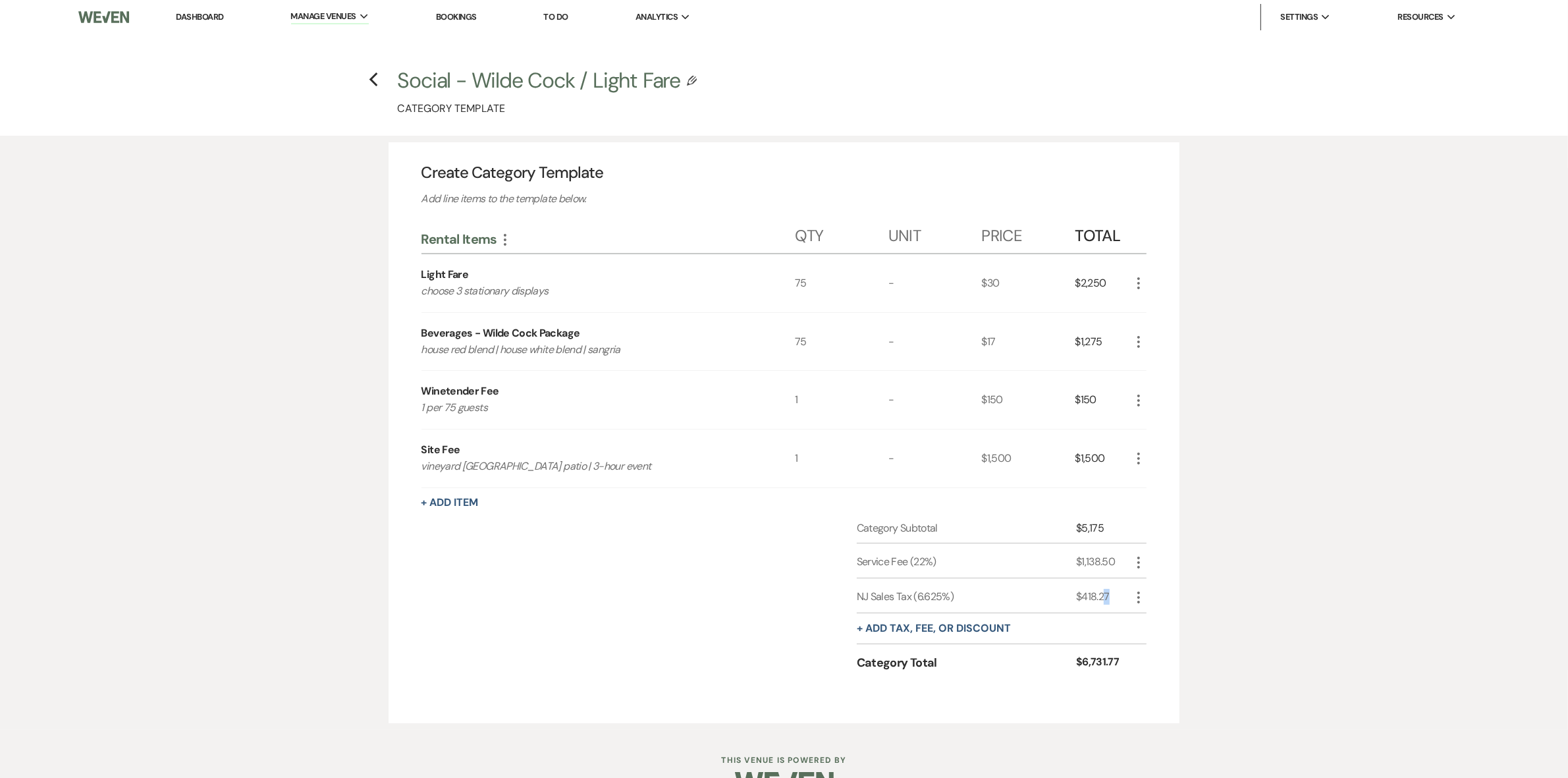drag, startPoint x: 1088, startPoint y: 593, endPoint x: 1111, endPoint y: 603, distance: 25.079872 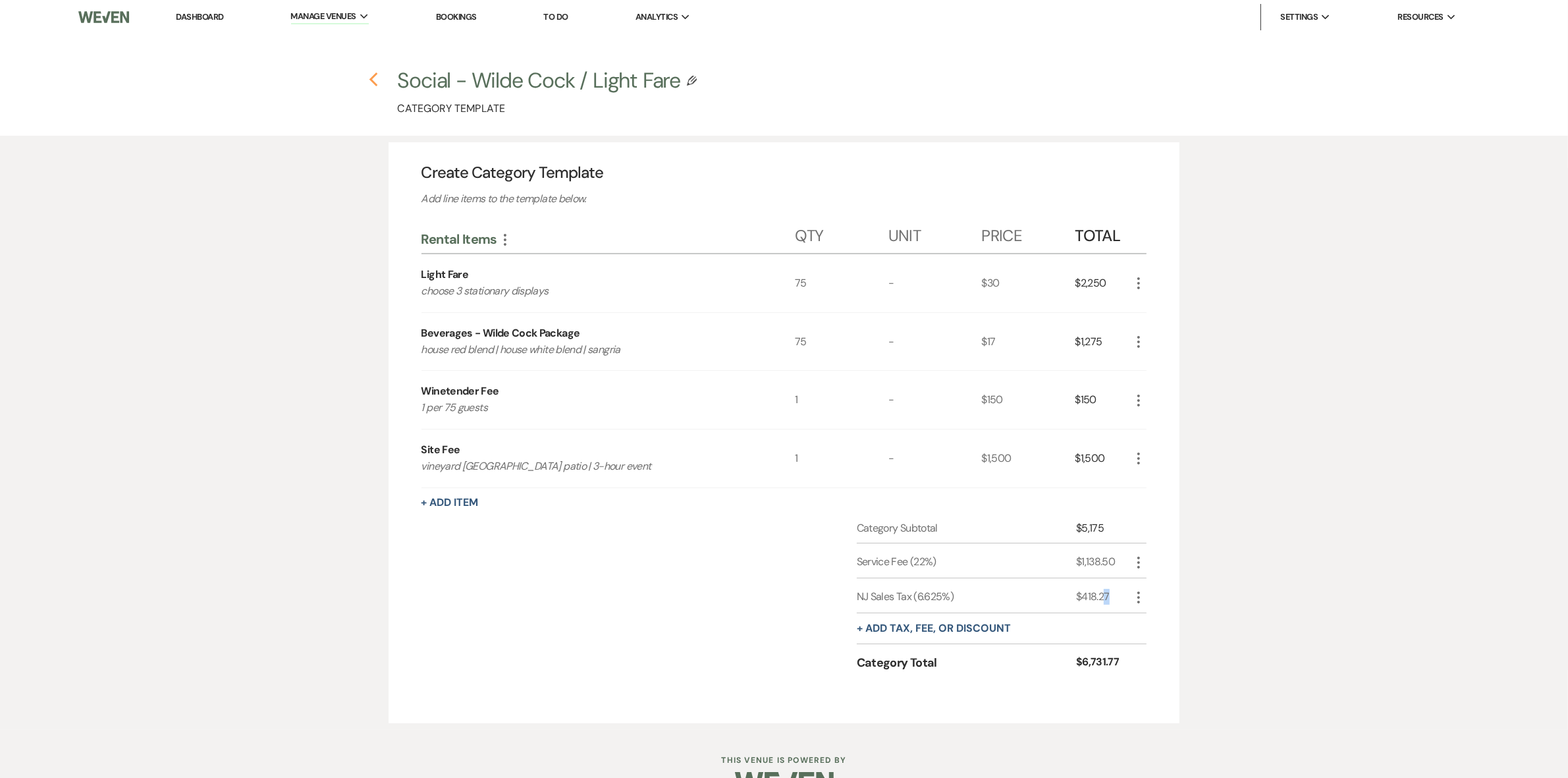 click on "Previous" 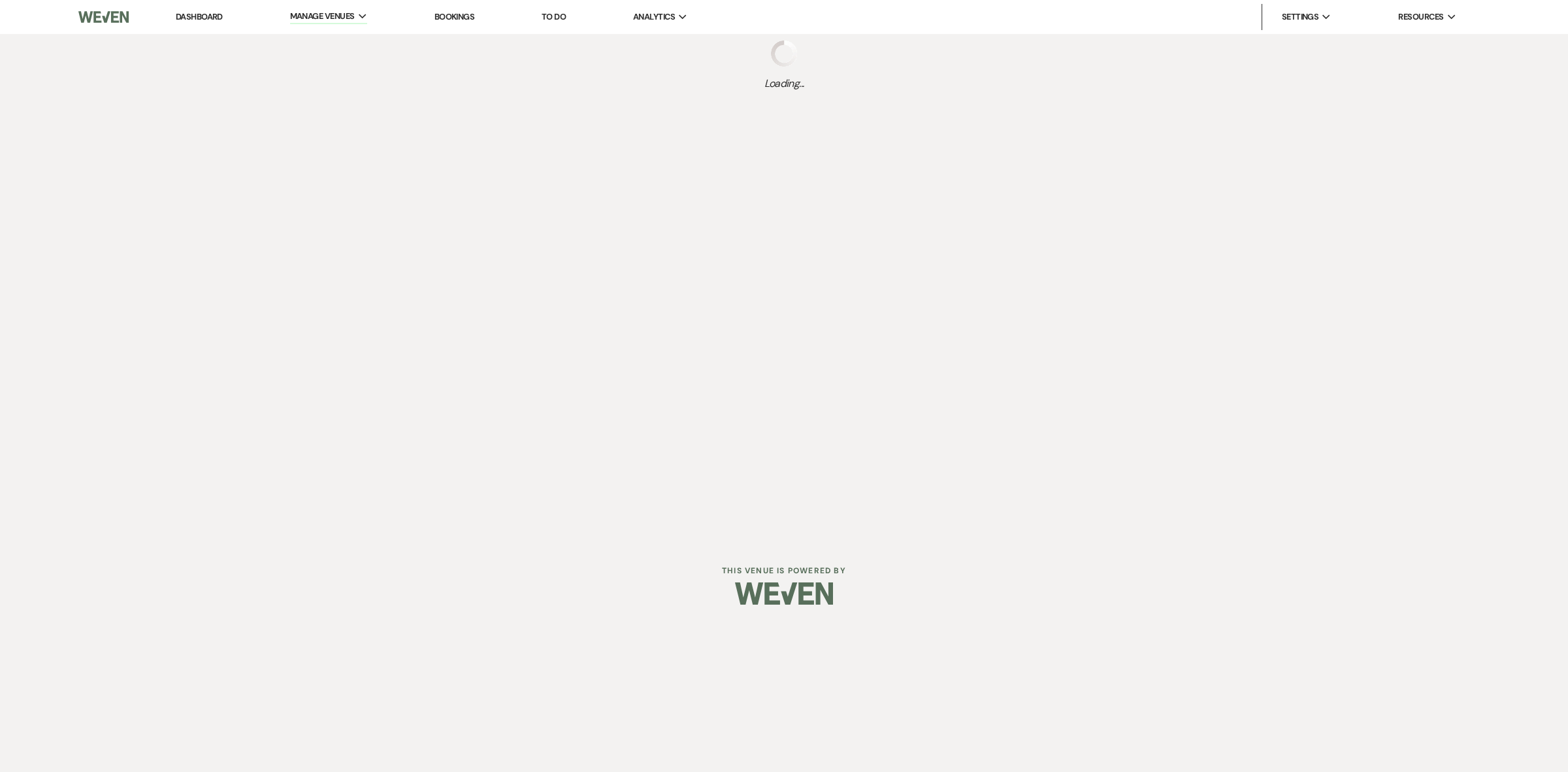 select on "Categories" 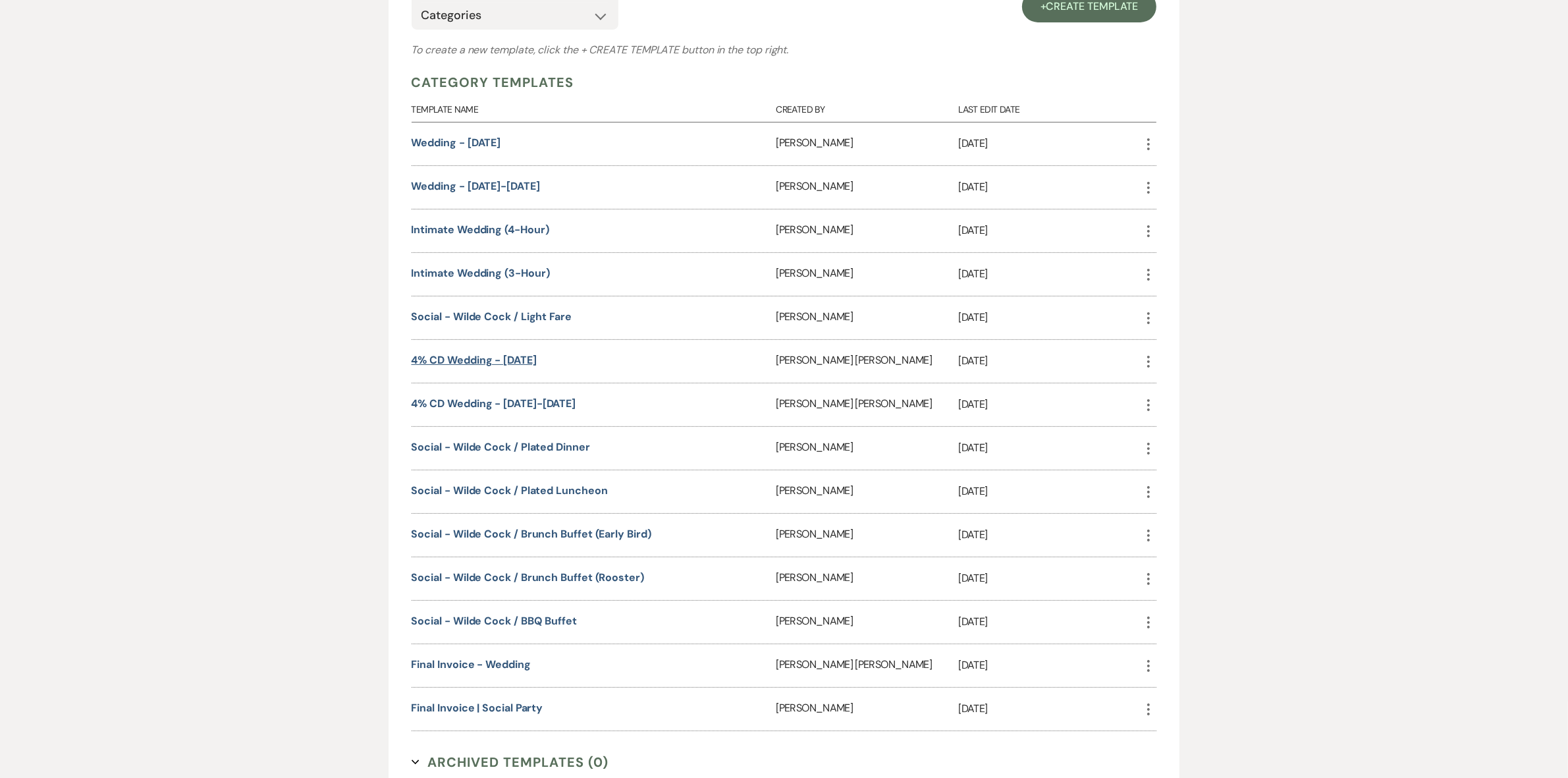 scroll, scrollTop: 298, scrollLeft: 0, axis: vertical 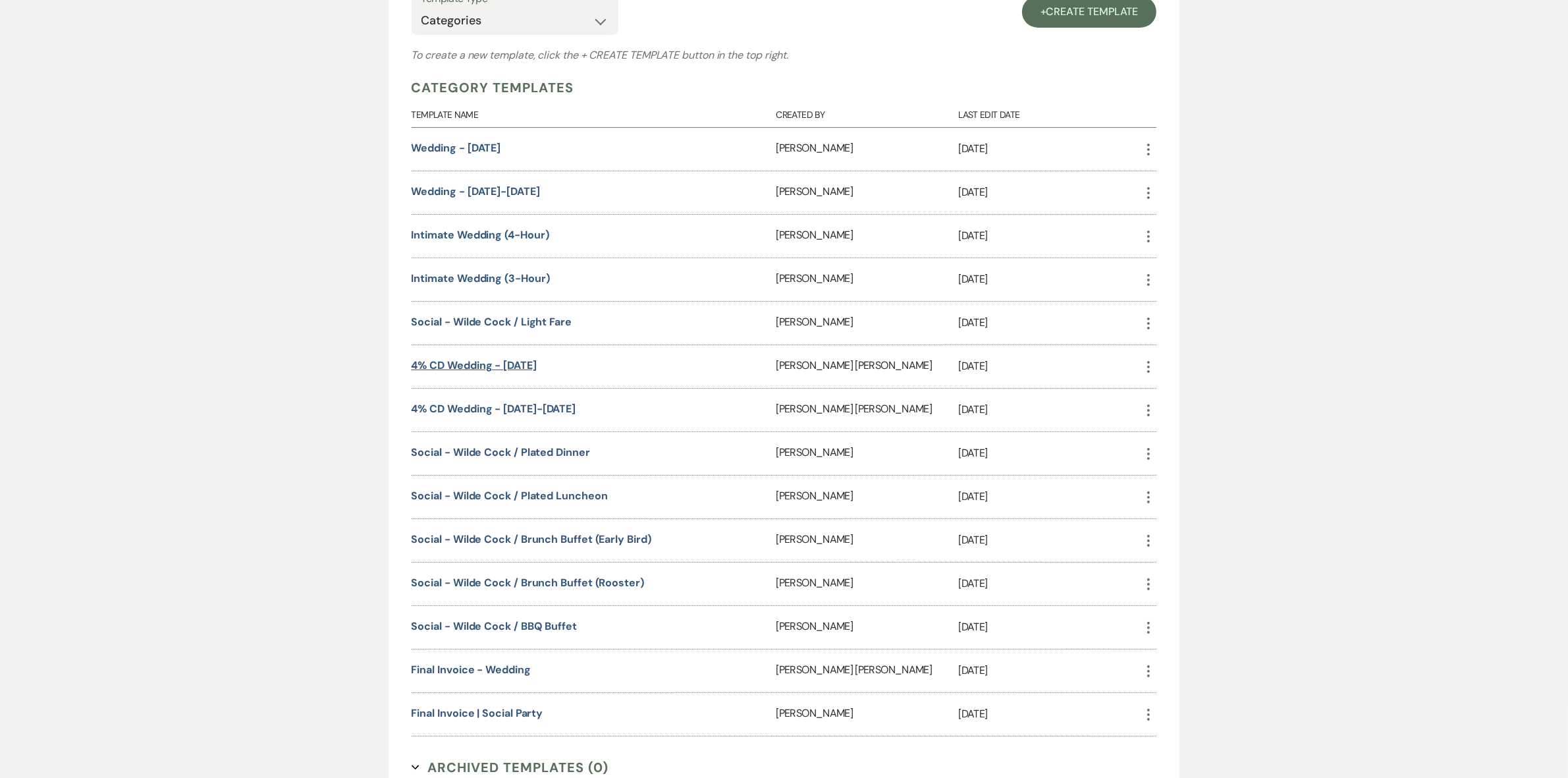 click on "4% CD Wedding - [DATE]" at bounding box center (474, 365) 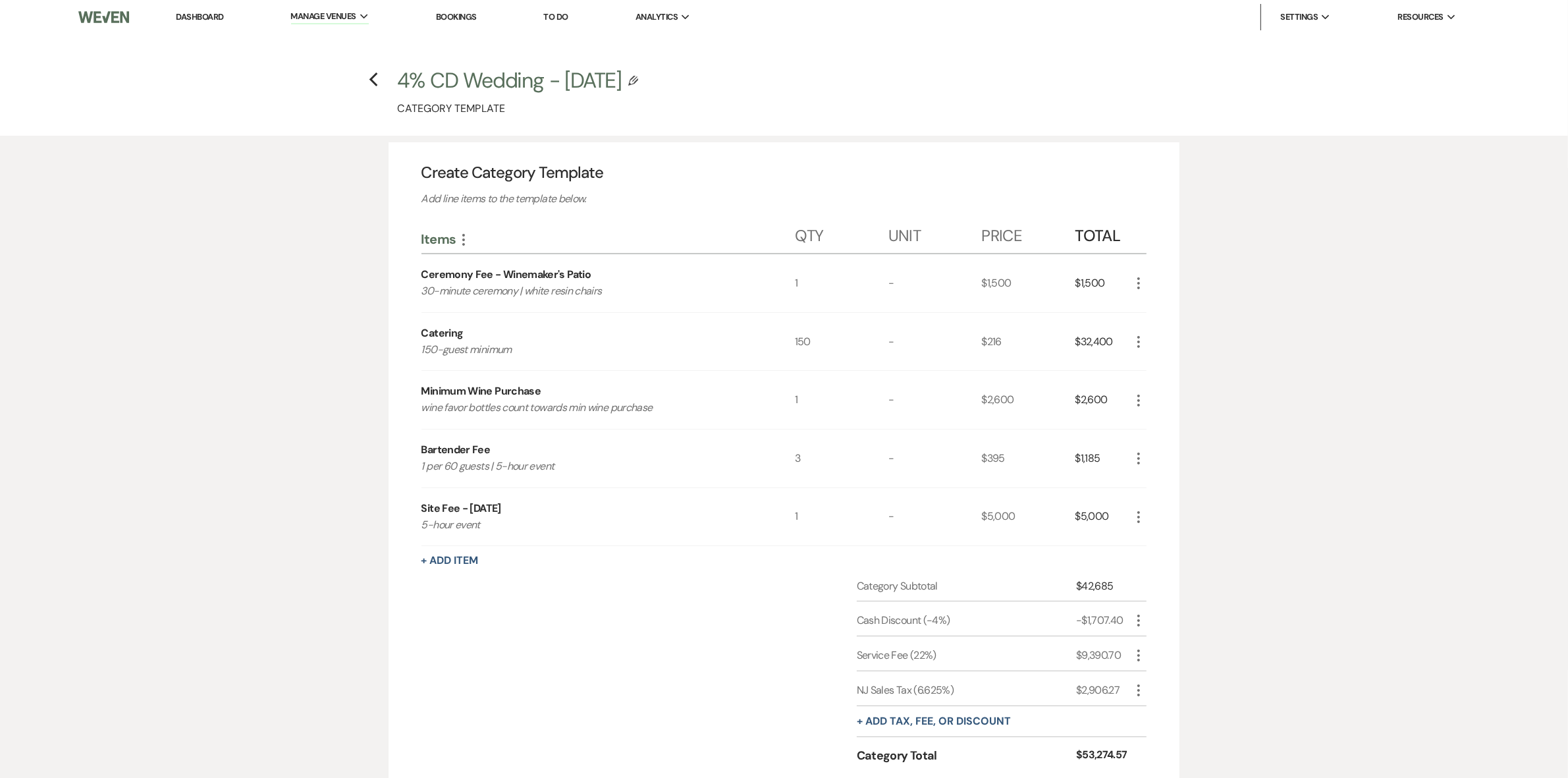 click on "4% CD Wedding - [DATE]" at bounding box center [510, 80] 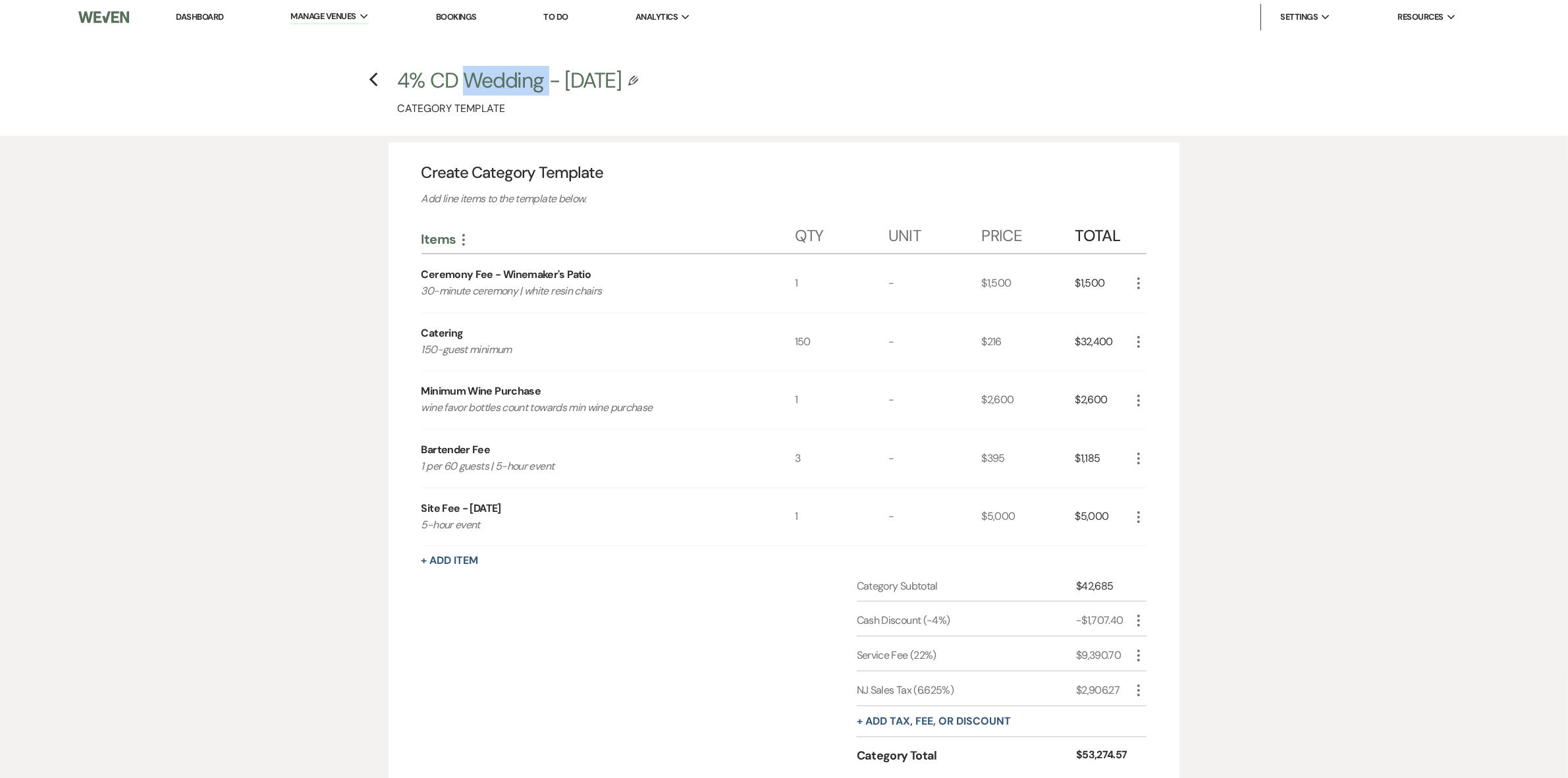 click on "4% CD Wedding - [DATE]" at bounding box center (510, 80) 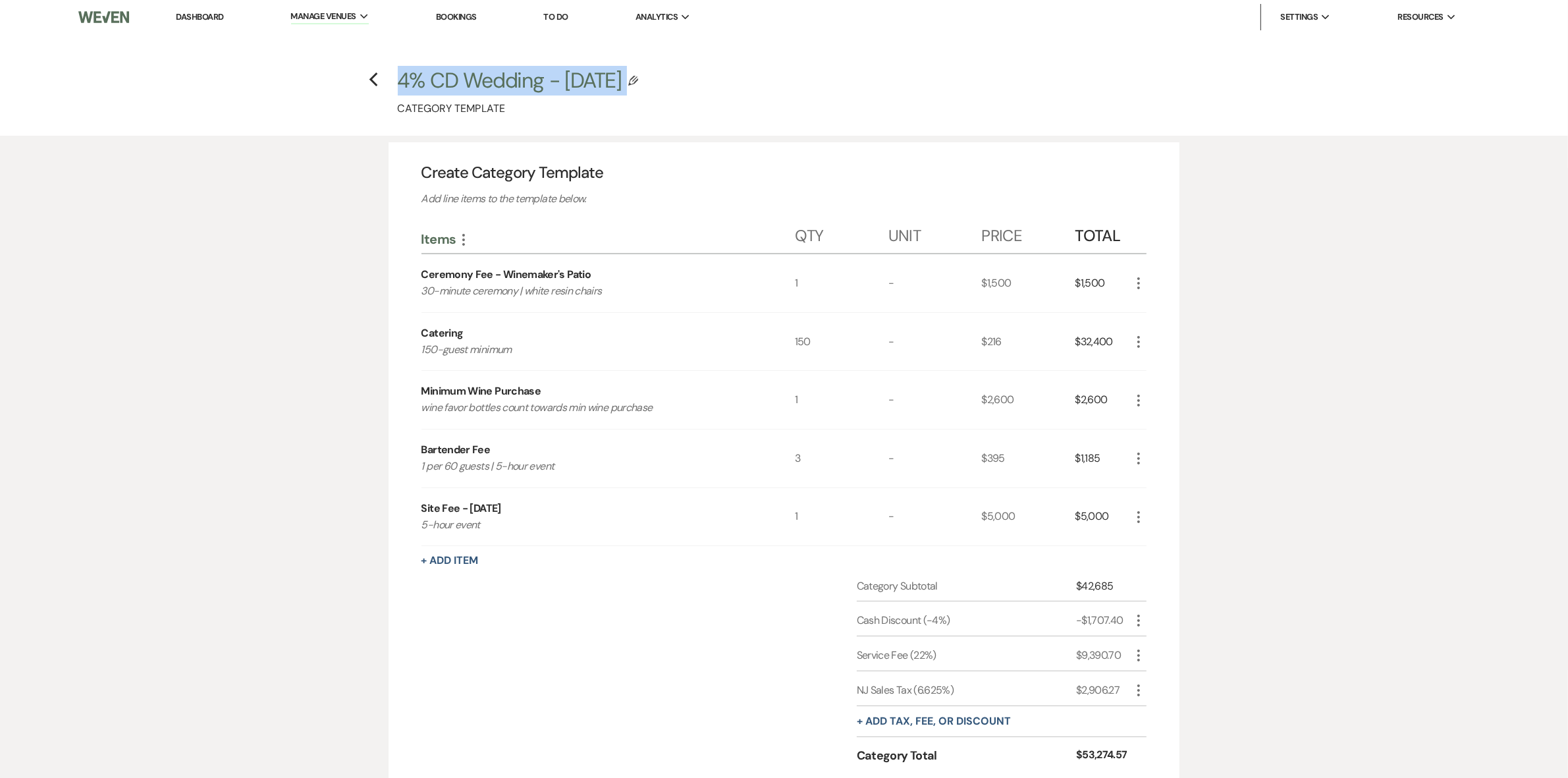 click on "4% CD Wedding - [DATE]" at bounding box center (510, 80) 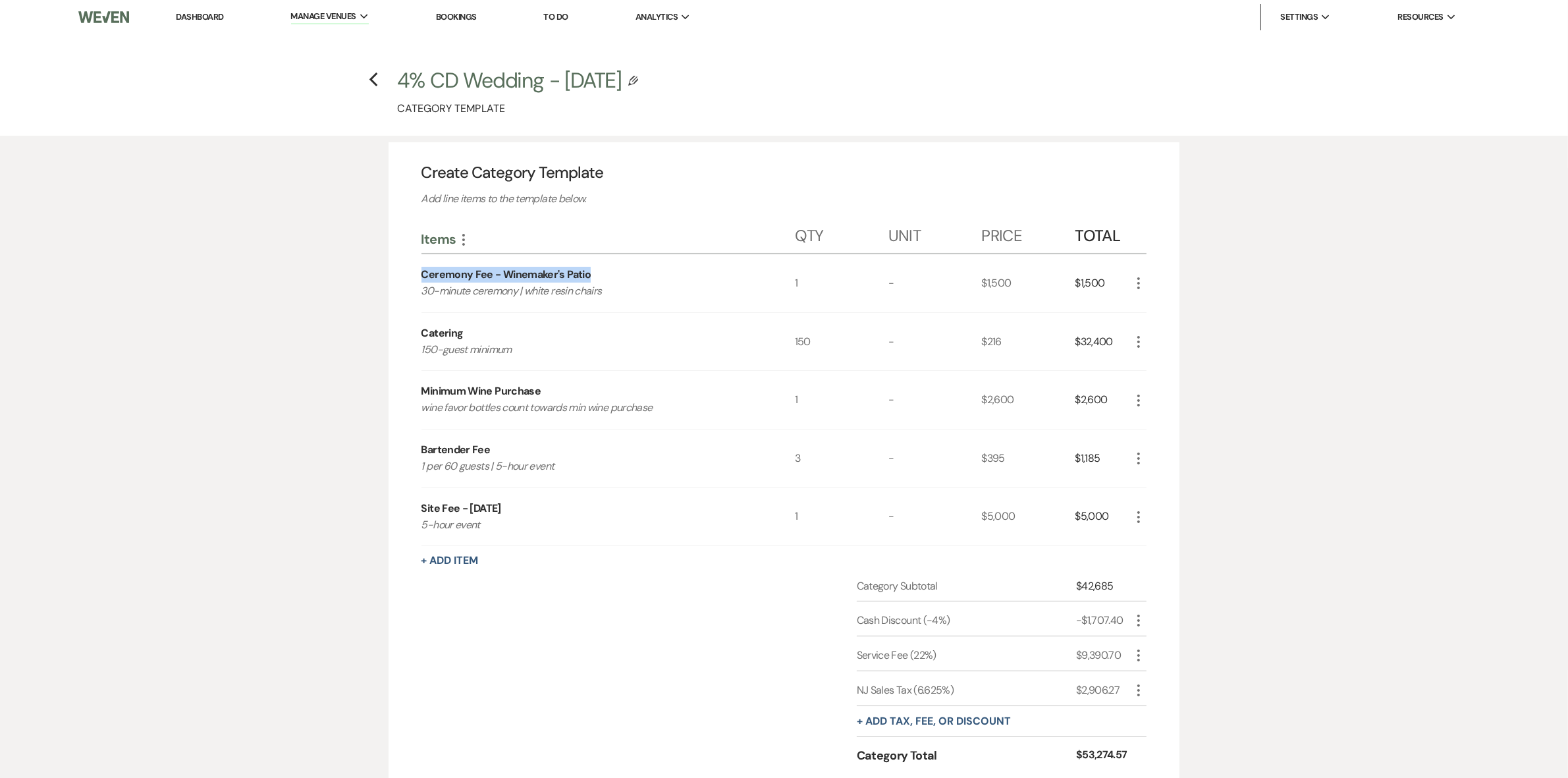 drag, startPoint x: 423, startPoint y: 272, endPoint x: 614, endPoint y: 274, distance: 191.0105 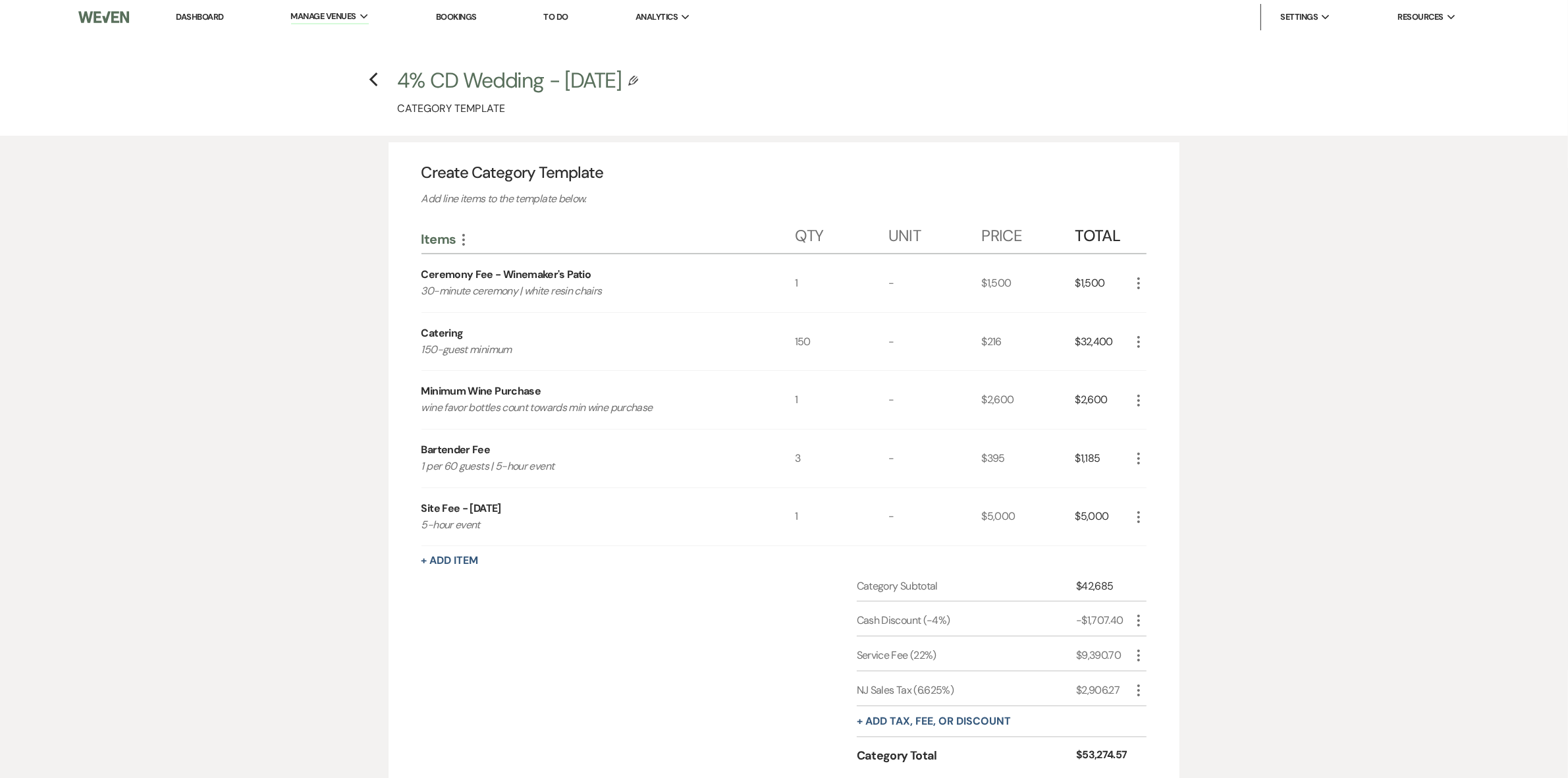 click on "Catering" at bounding box center [443, 333] 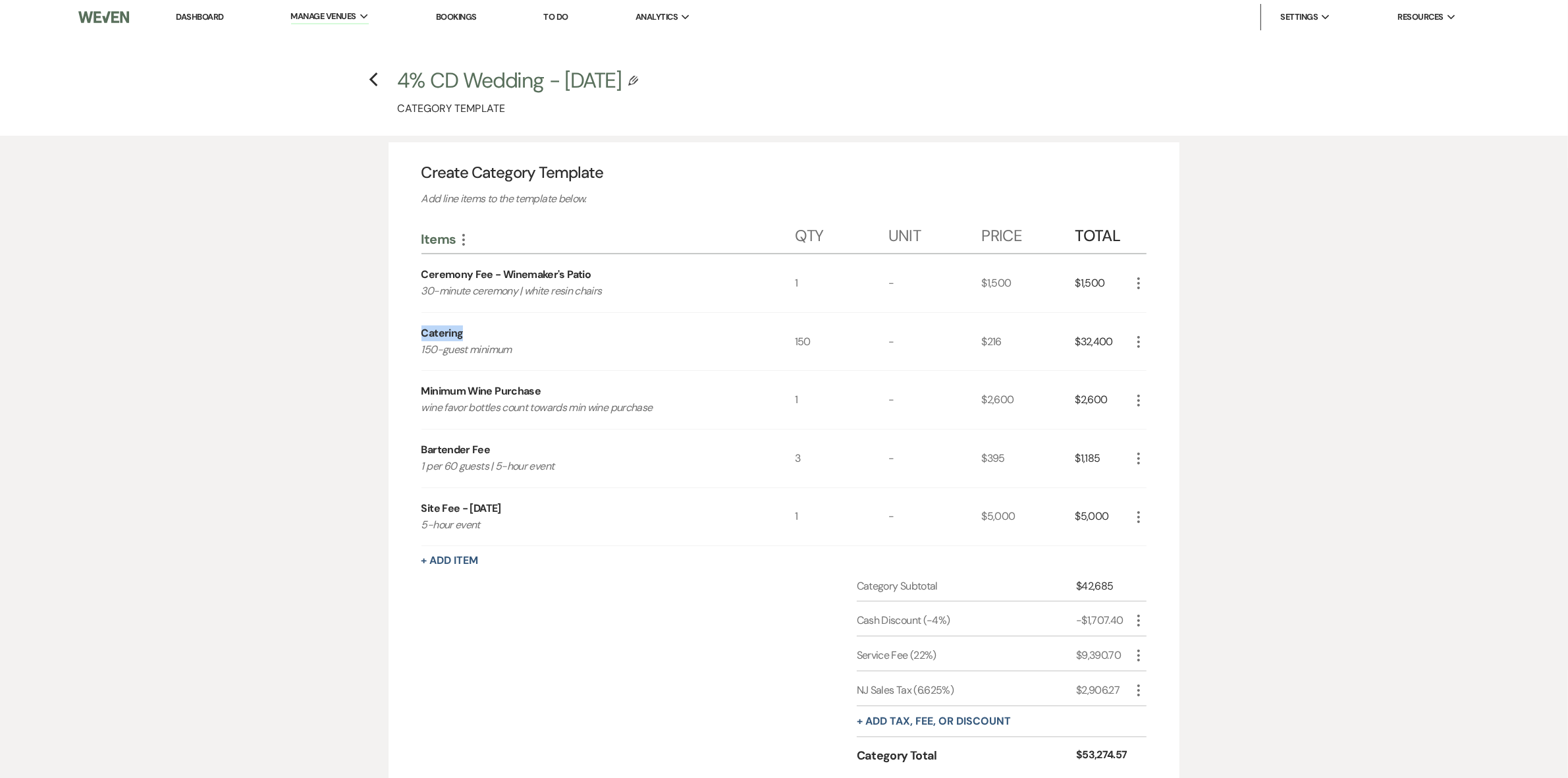 click on "Catering" at bounding box center (443, 333) 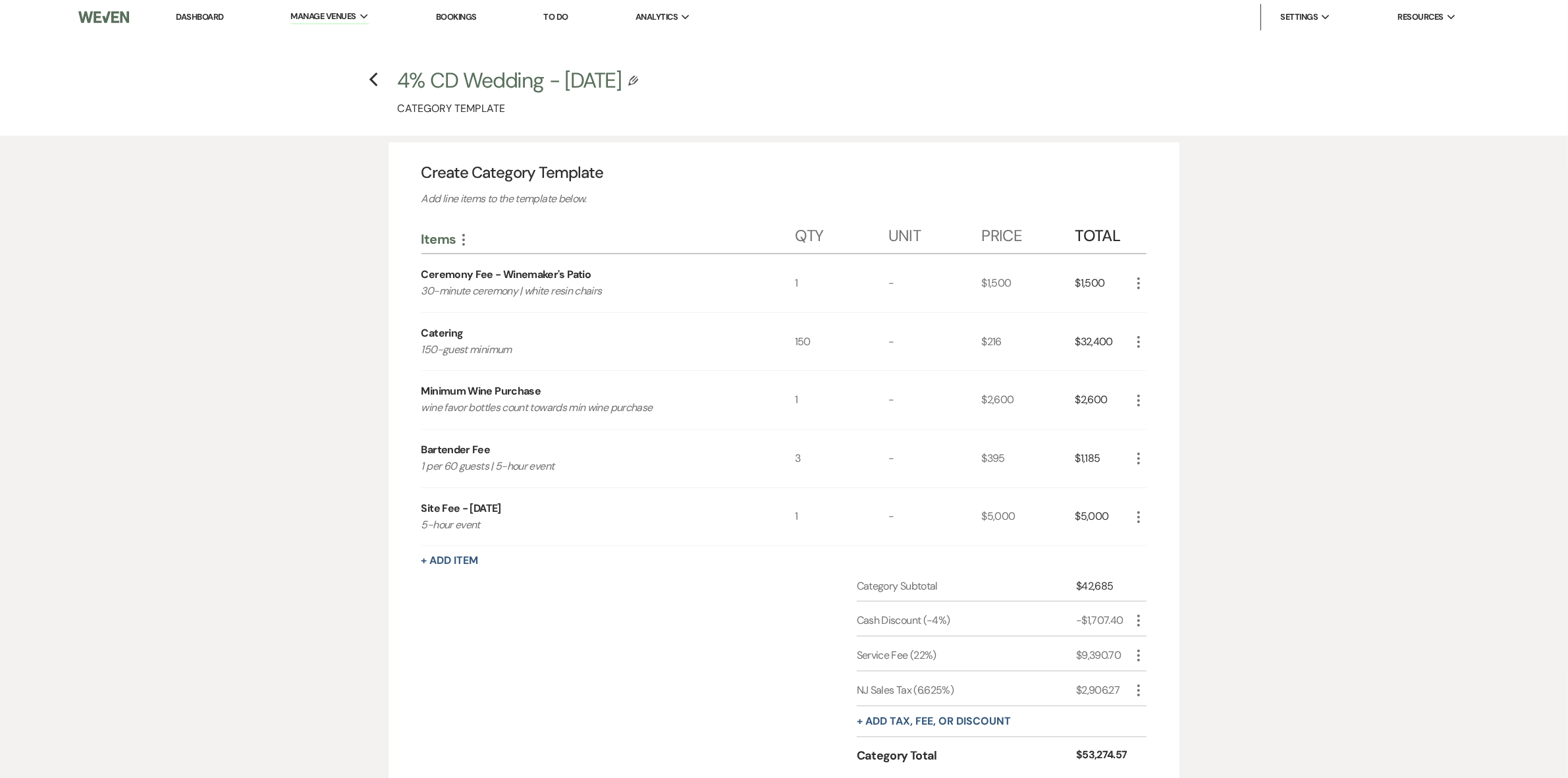 click on "Catering" at bounding box center [443, 333] 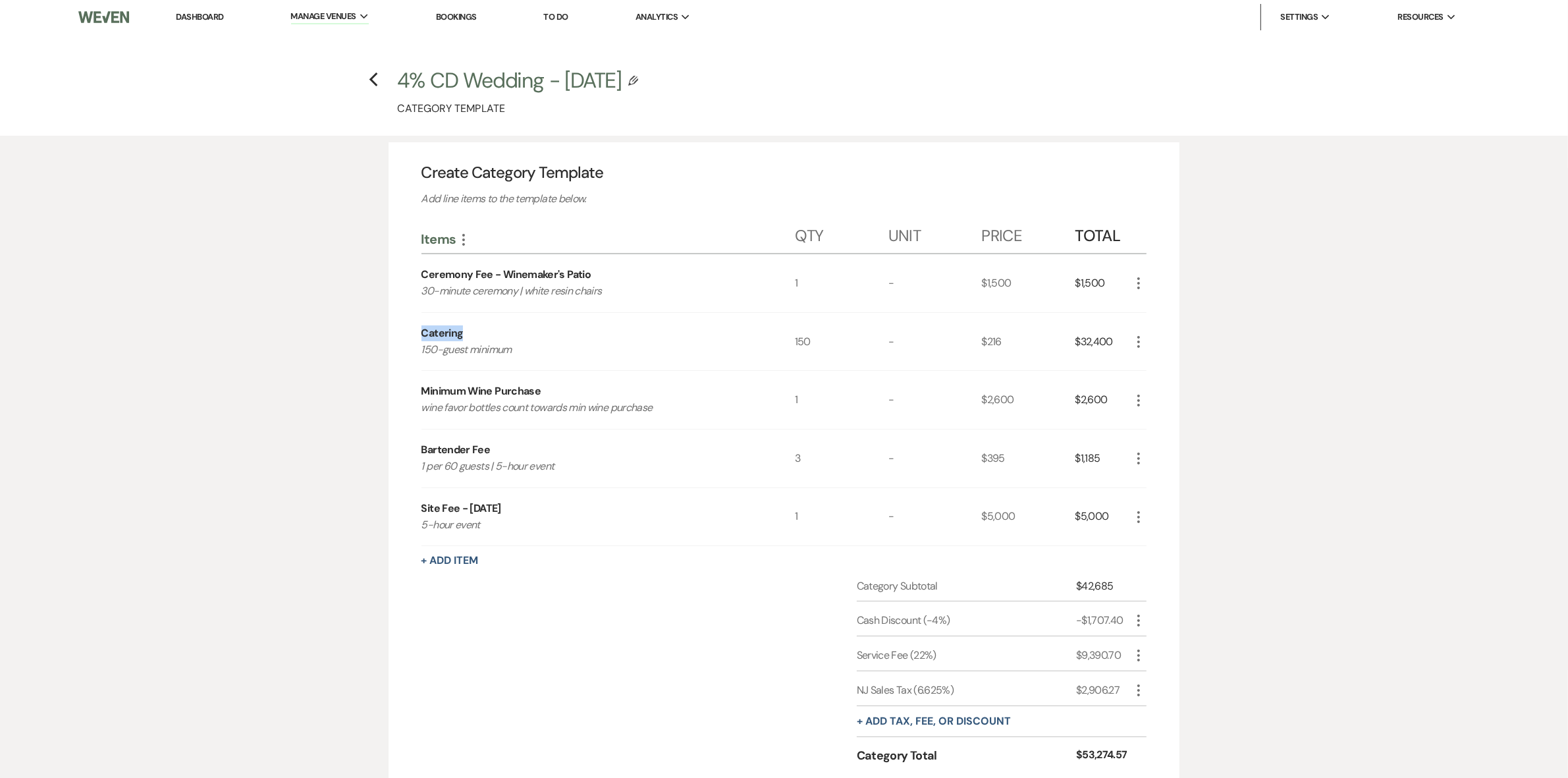 drag, startPoint x: 422, startPoint y: 331, endPoint x: 492, endPoint y: 329, distance: 70.02857 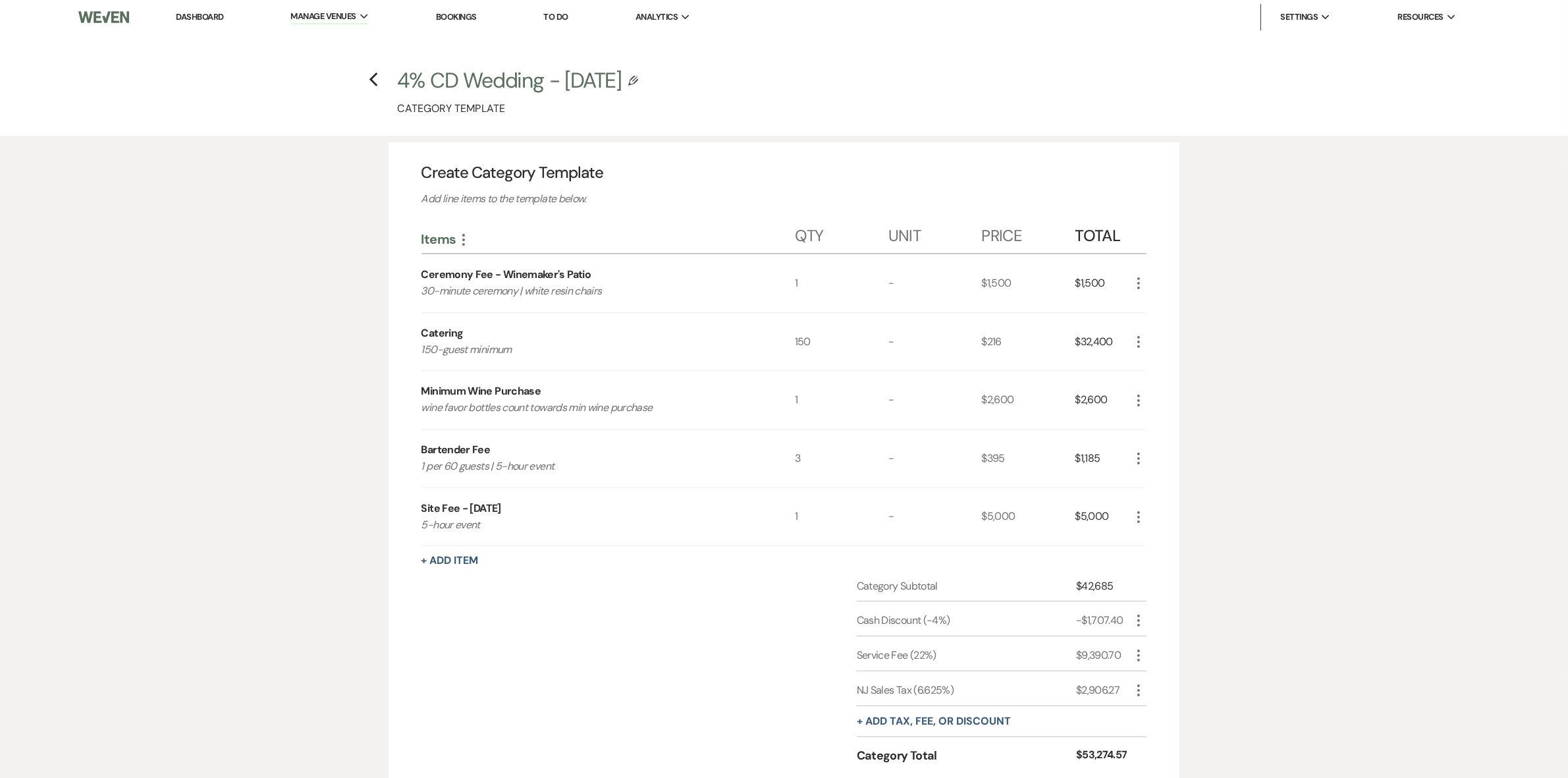 click on "Minimum Wine Purchase" at bounding box center (481, 391) 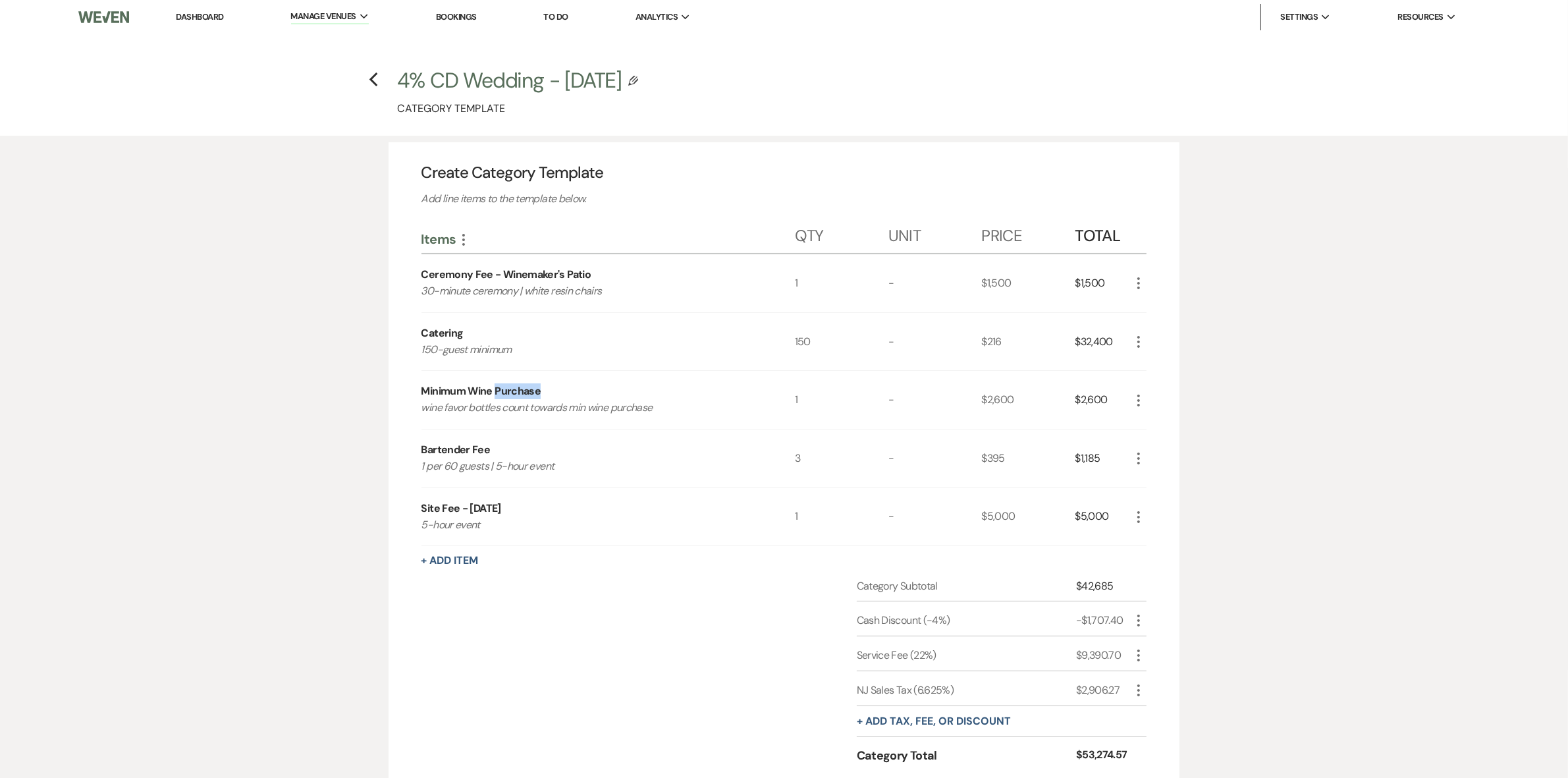 click on "Minimum Wine Purchase" at bounding box center [481, 391] 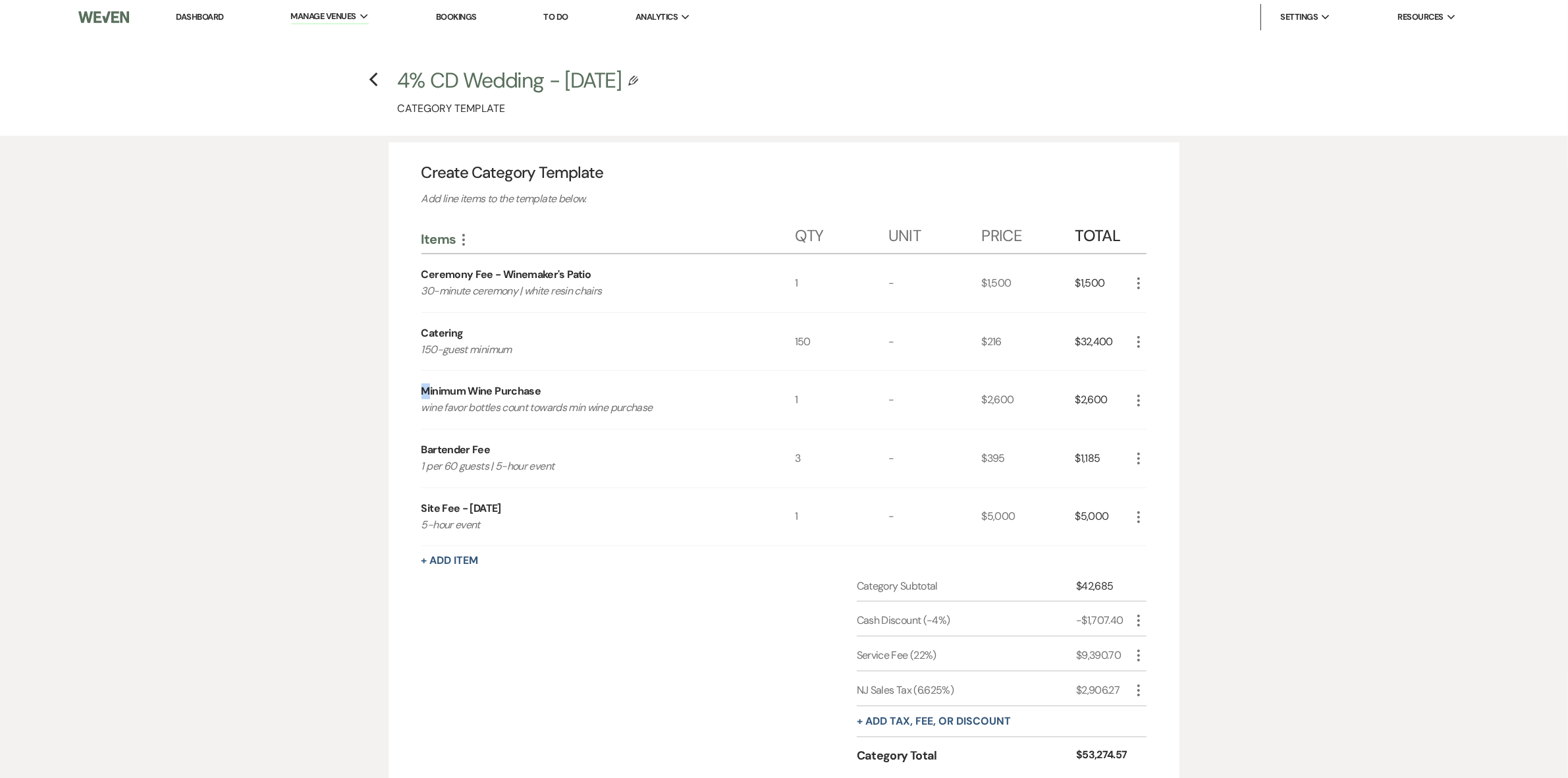 click on "Minimum Wine Purchase" at bounding box center [481, 391] 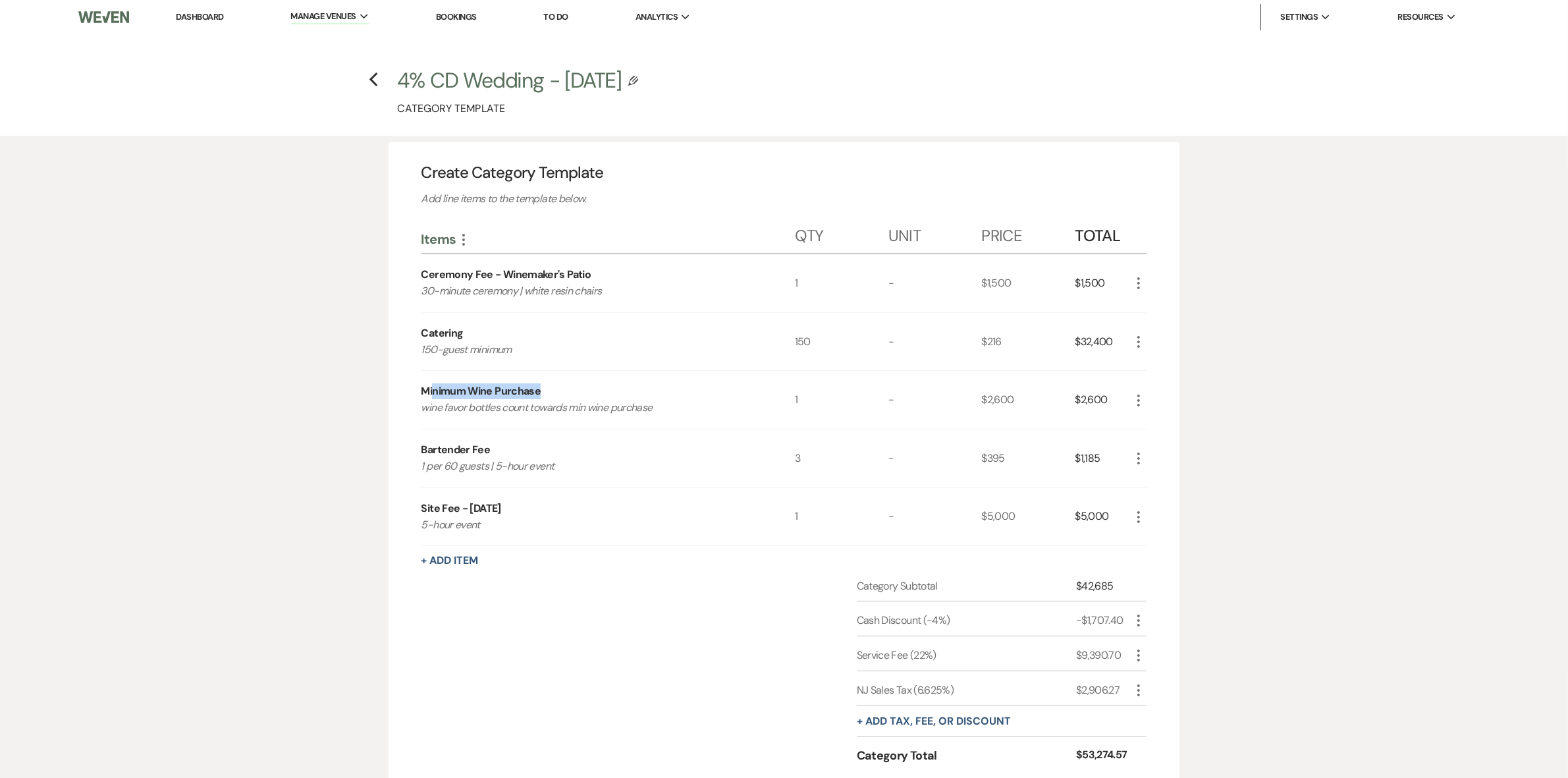 drag, startPoint x: 433, startPoint y: 389, endPoint x: 537, endPoint y: 393, distance: 104.07689 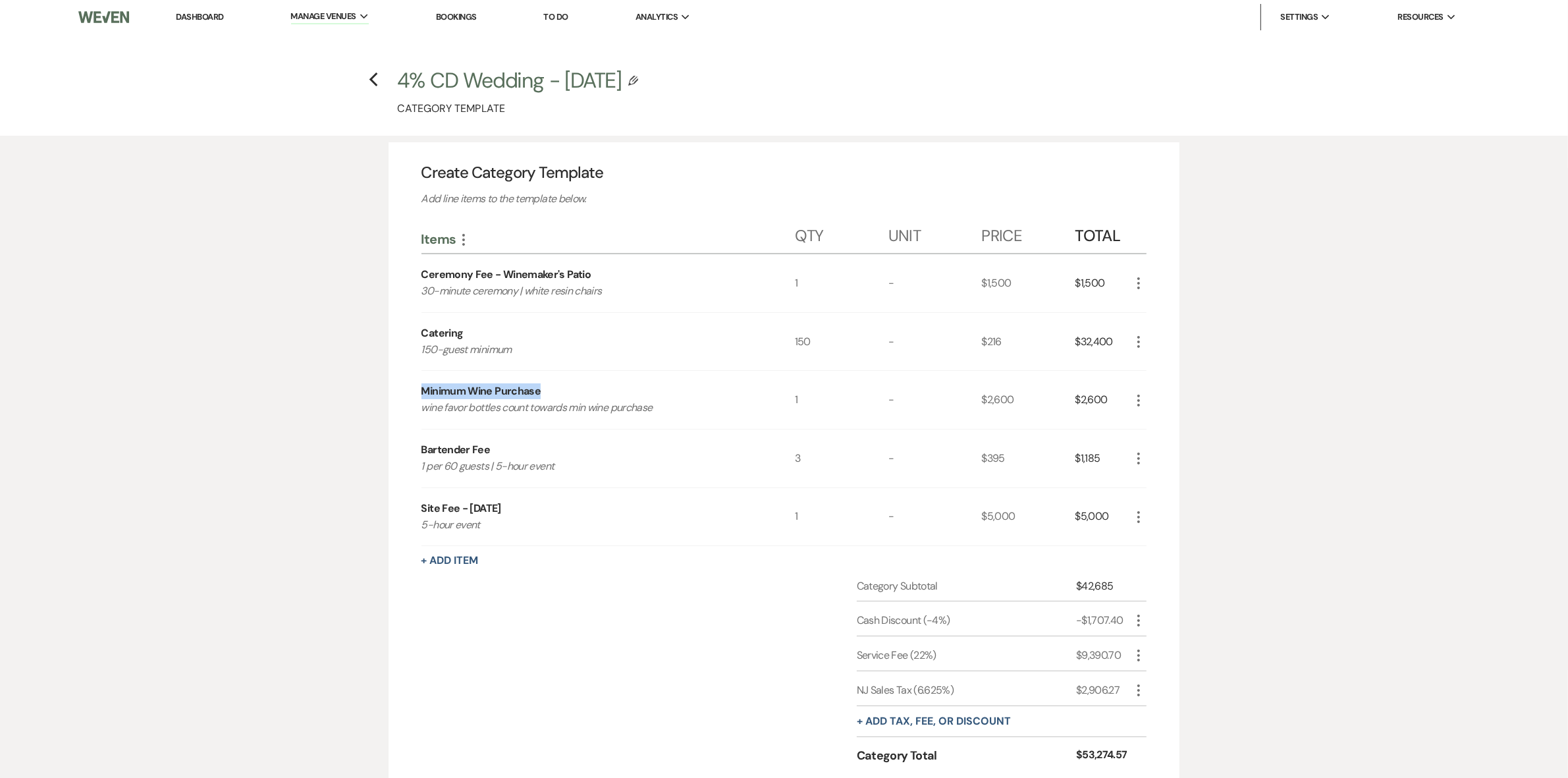 drag, startPoint x: 423, startPoint y: 385, endPoint x: 564, endPoint y: 389, distance: 141.05673 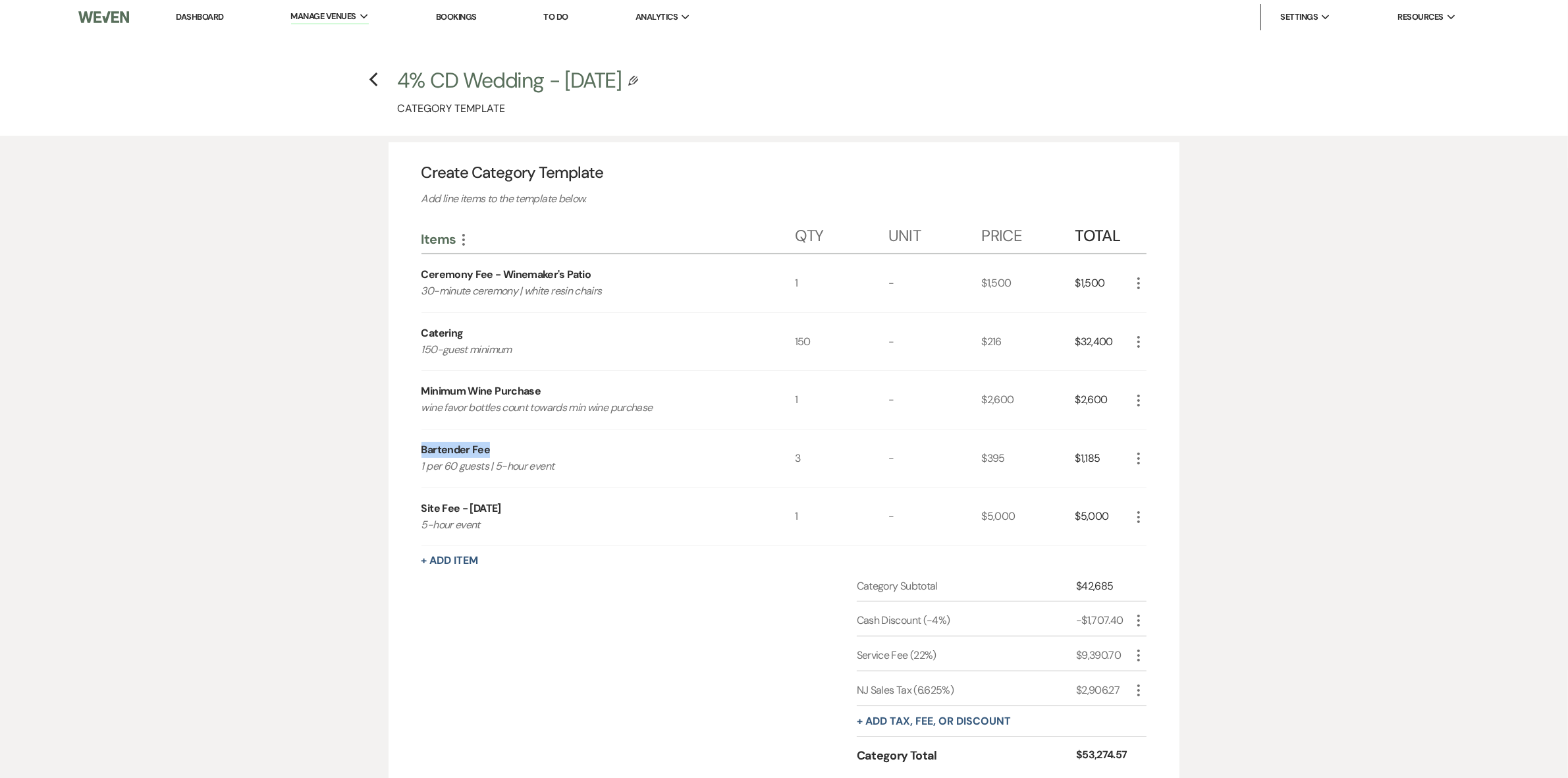 drag, startPoint x: 421, startPoint y: 448, endPoint x: 544, endPoint y: 448, distance: 123 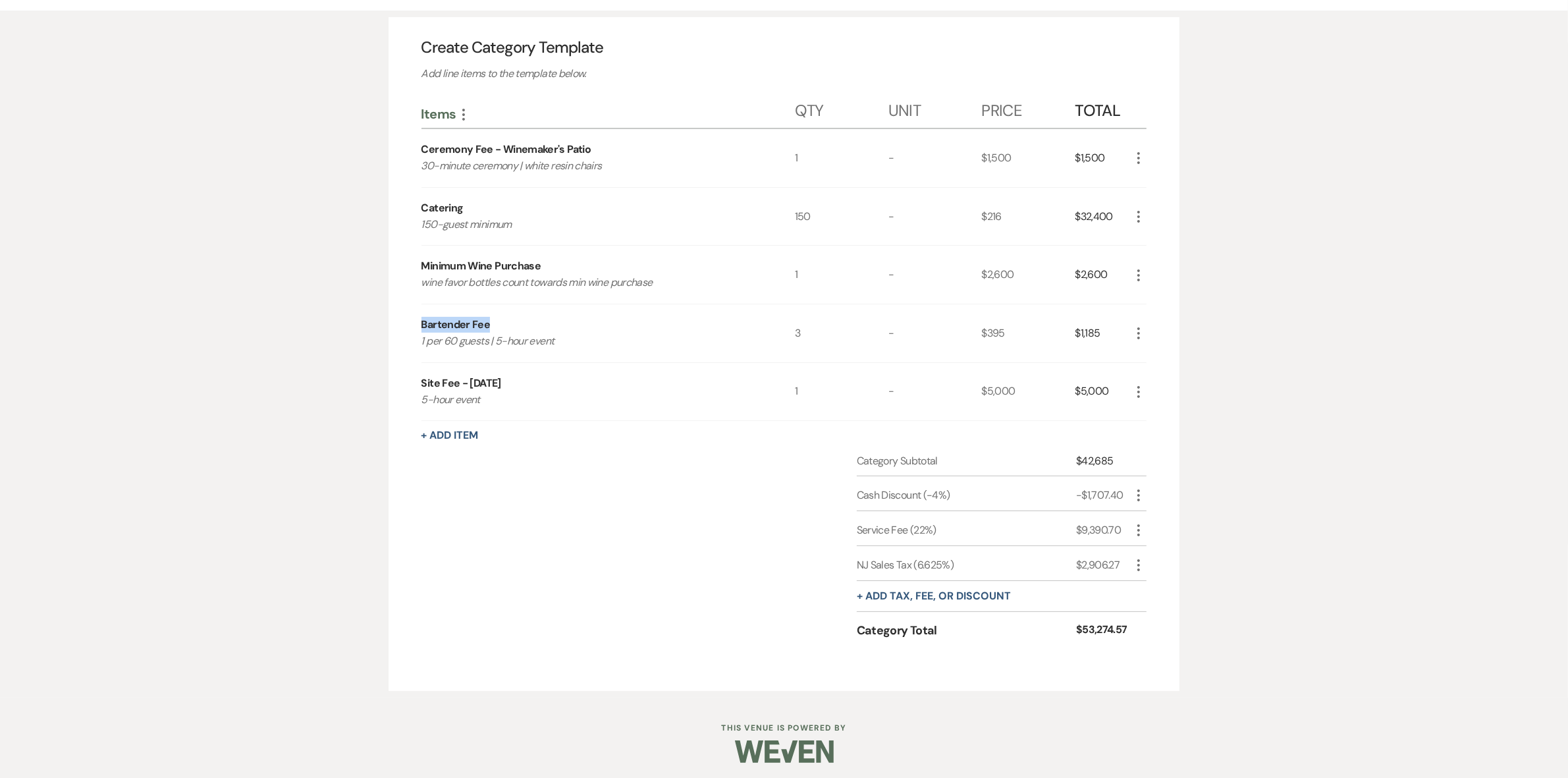 scroll, scrollTop: 129, scrollLeft: 0, axis: vertical 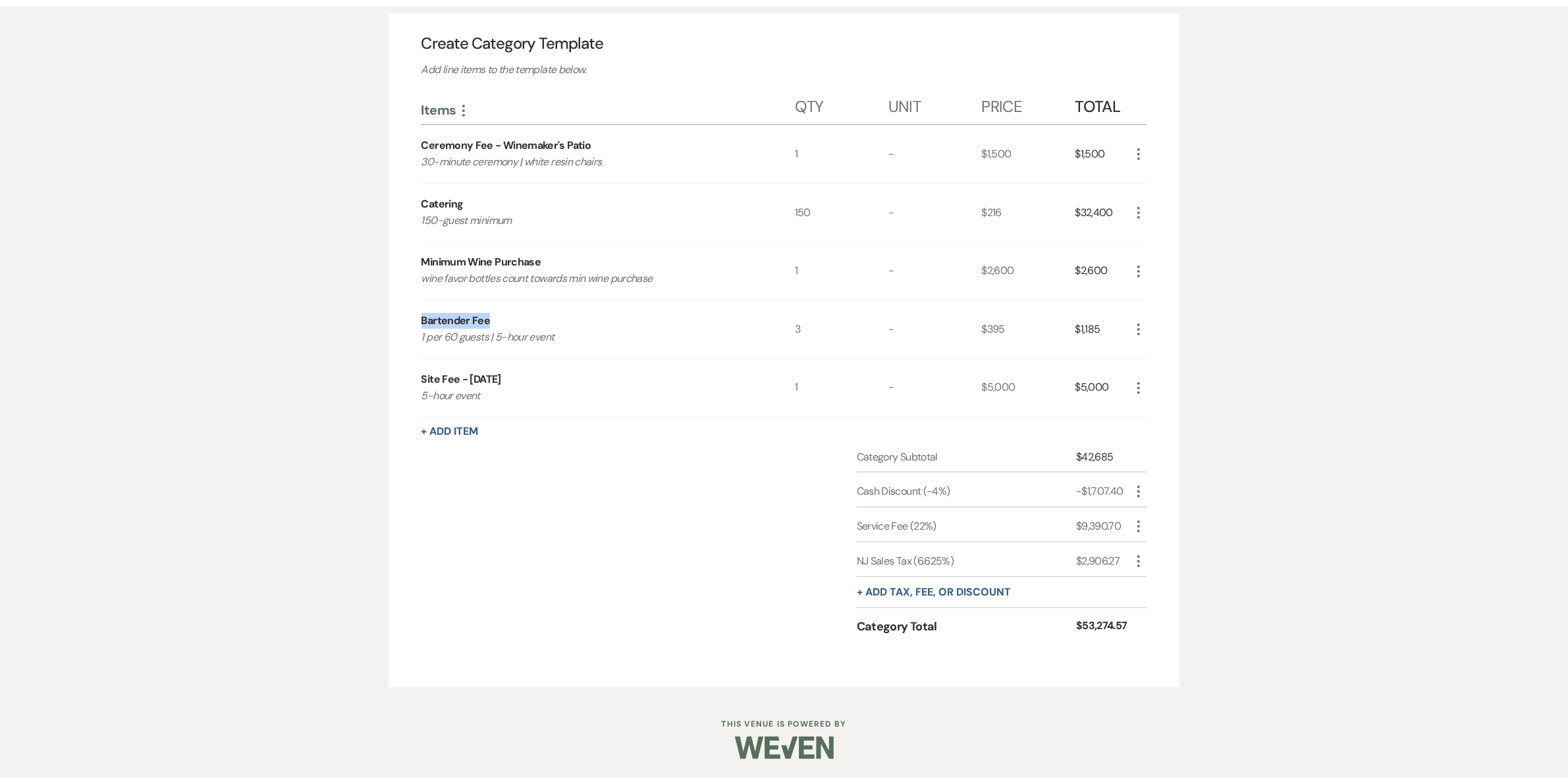 drag, startPoint x: 422, startPoint y: 374, endPoint x: 568, endPoint y: 374, distance: 146 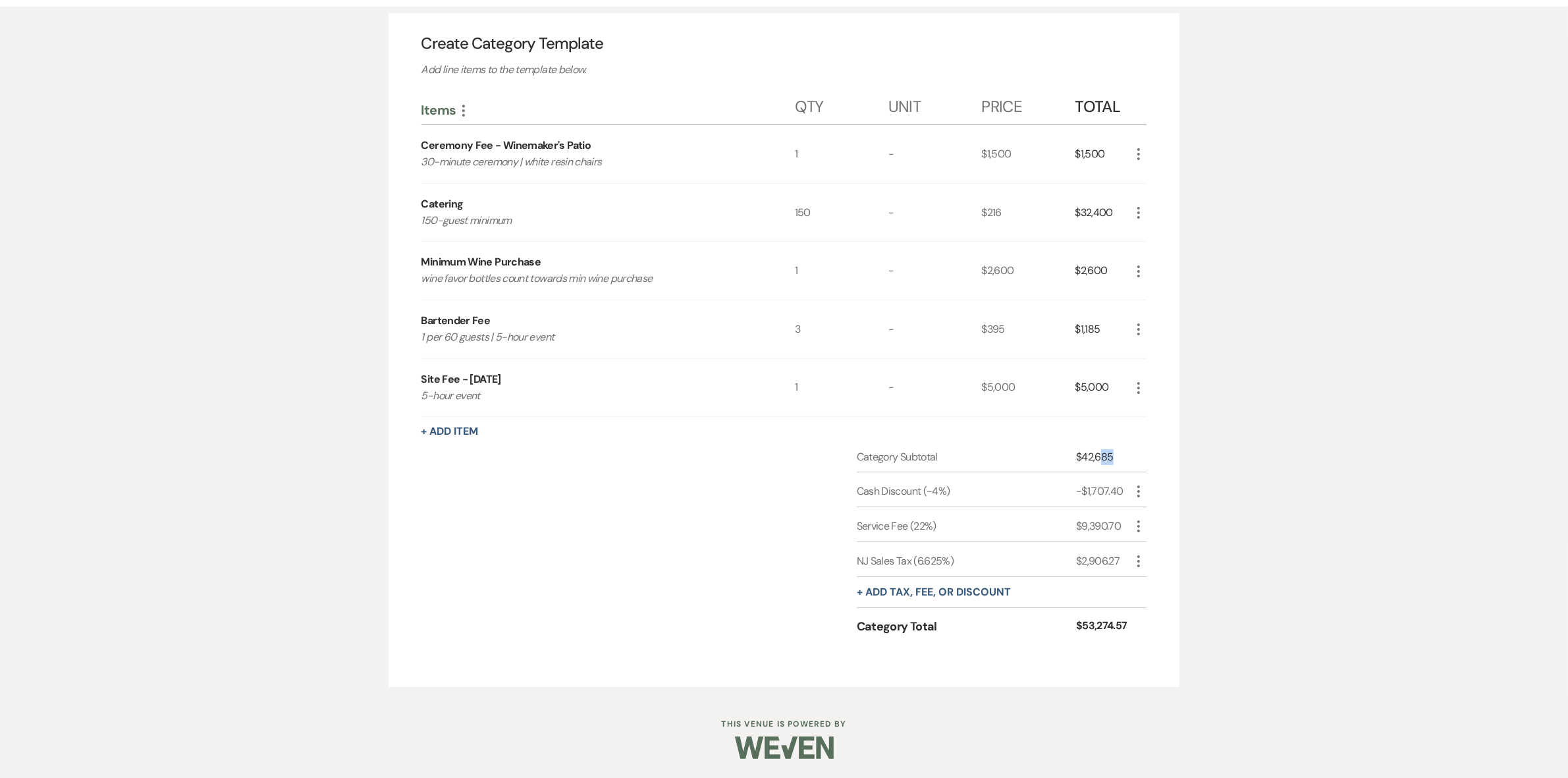drag, startPoint x: 1101, startPoint y: 452, endPoint x: 1128, endPoint y: 445, distance: 27.892651 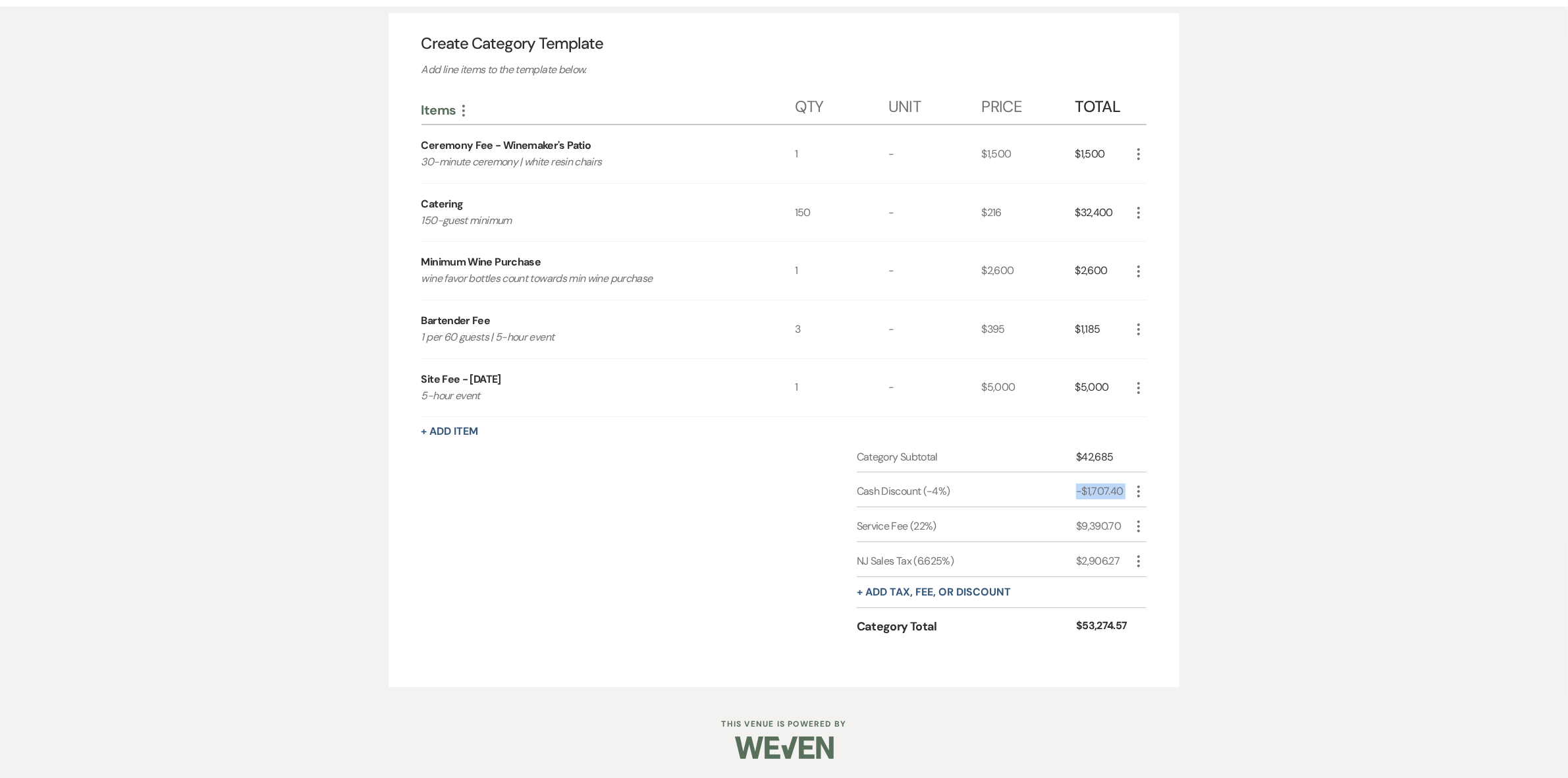 drag, startPoint x: 1079, startPoint y: 489, endPoint x: 1187, endPoint y: 489, distance: 108 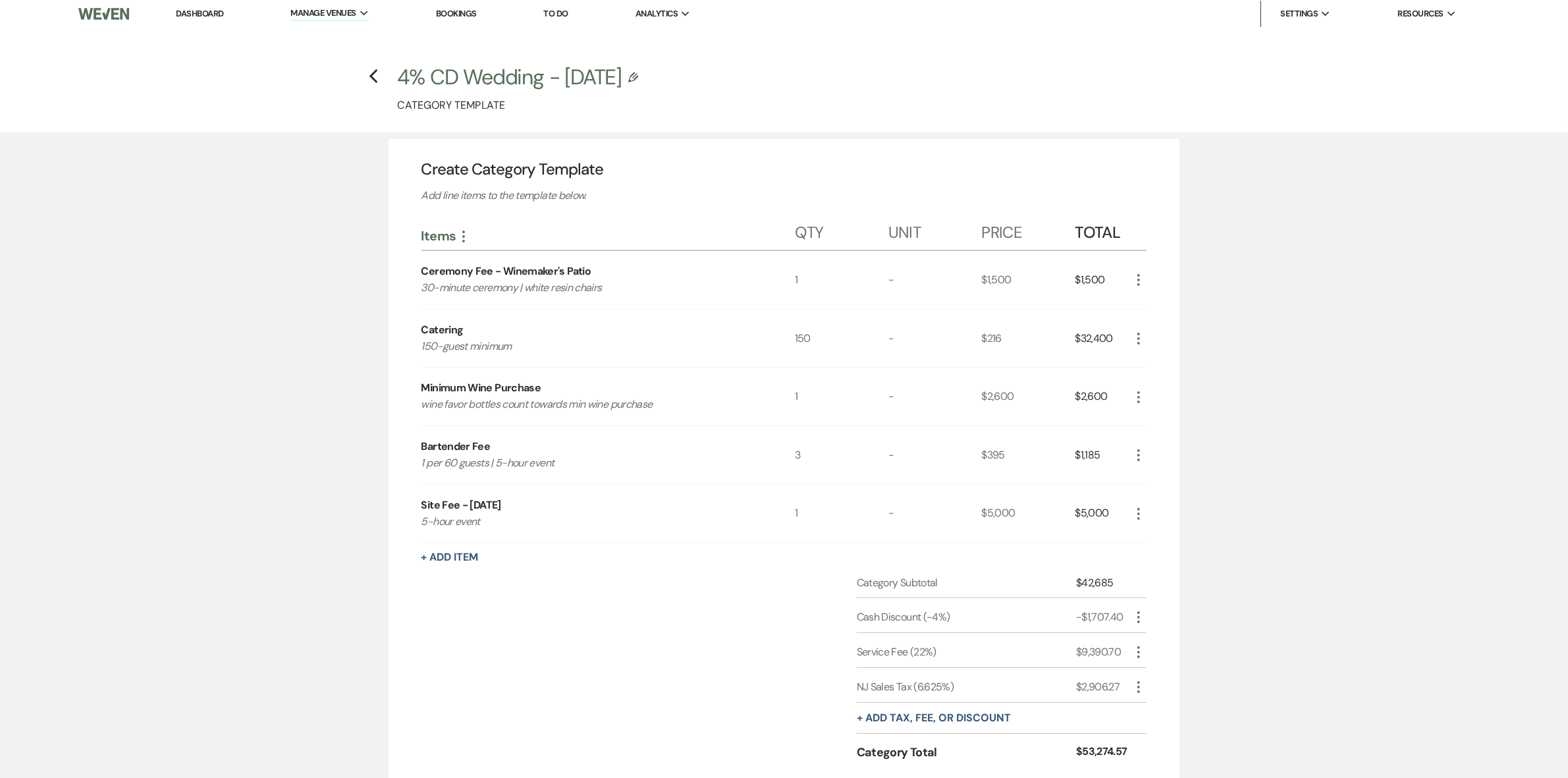 scroll, scrollTop: 0, scrollLeft: 0, axis: both 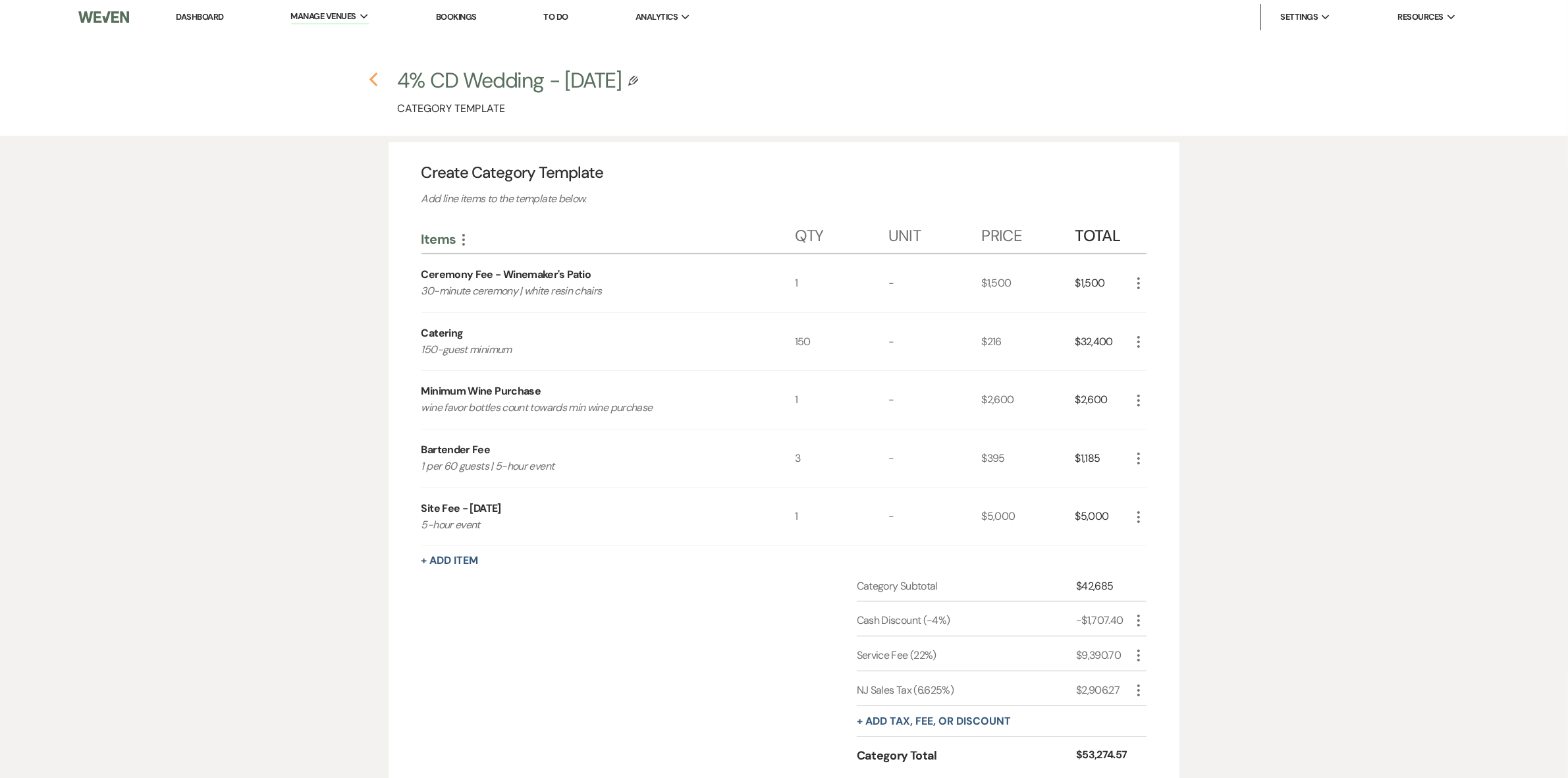 click on "Previous" 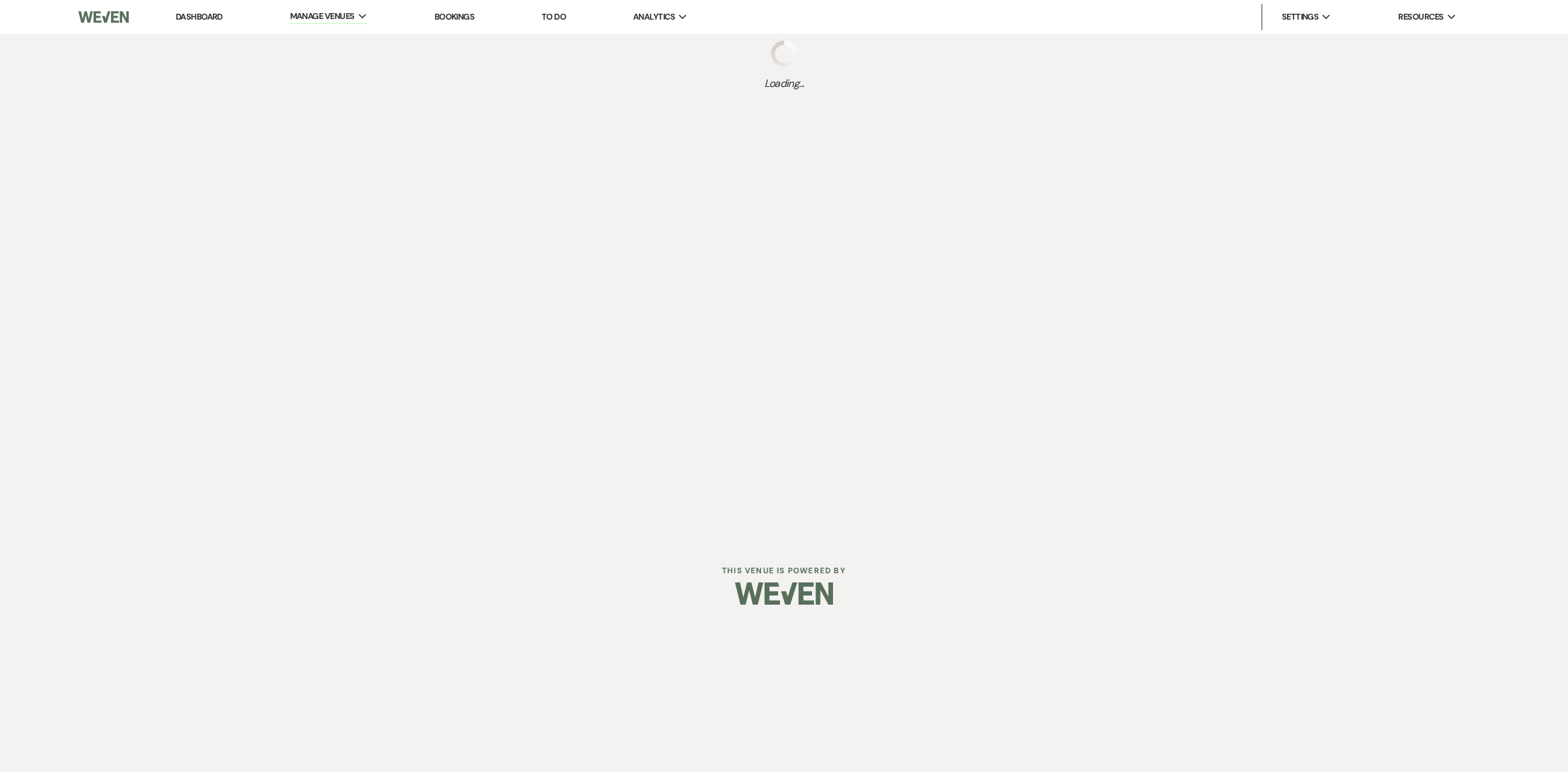 select on "Categories" 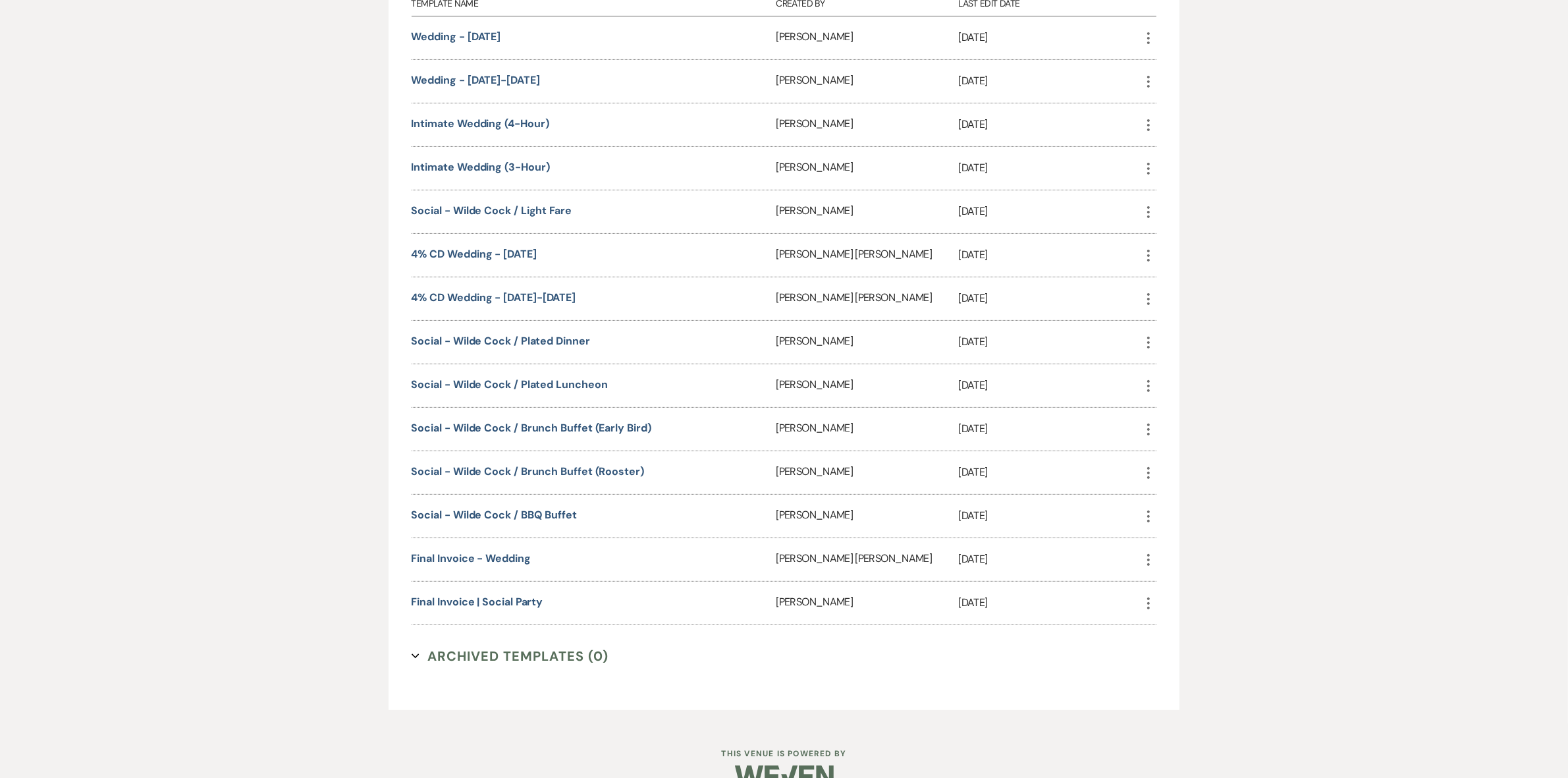 scroll, scrollTop: 412, scrollLeft: 0, axis: vertical 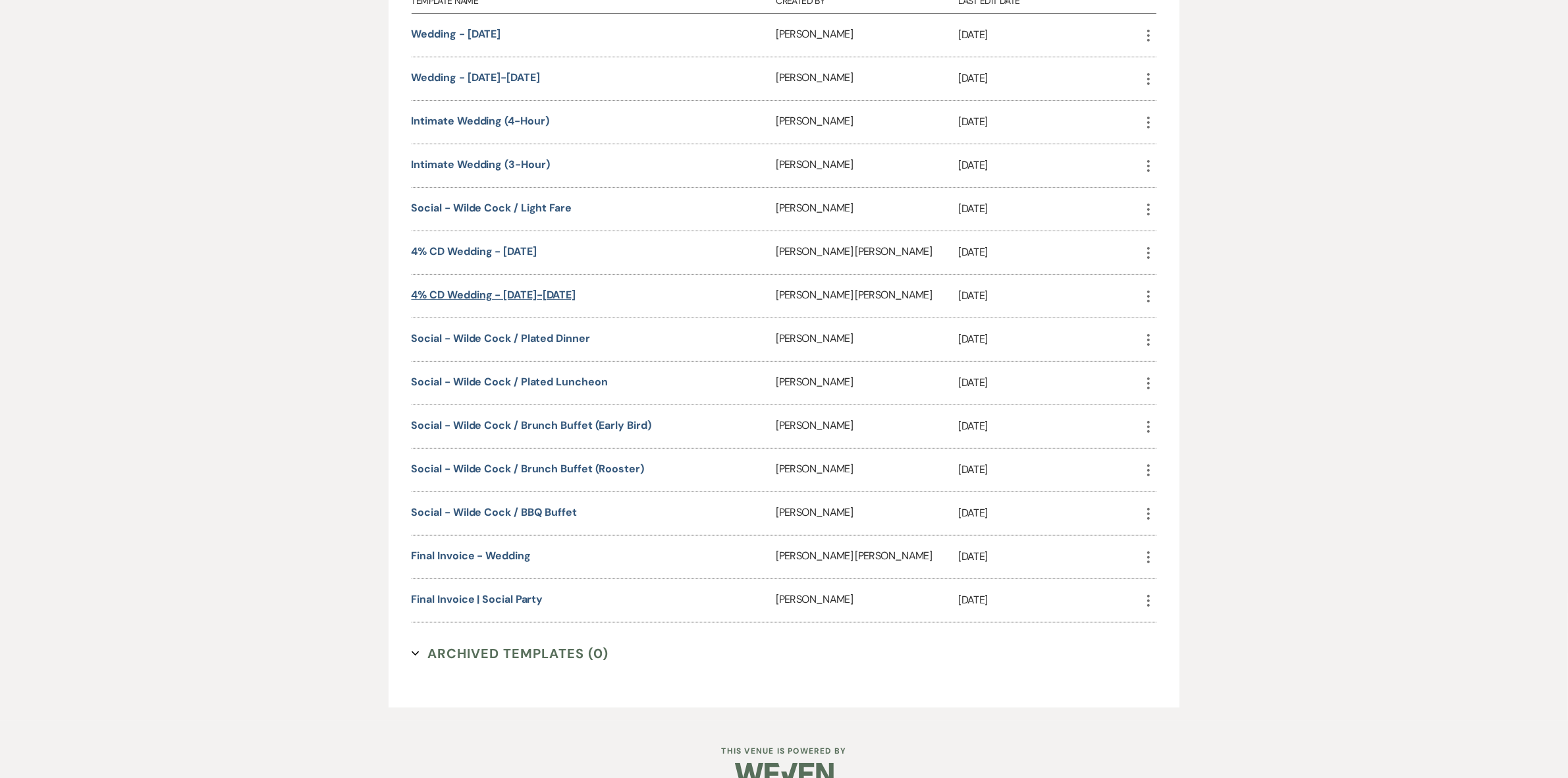 click on "4% CD Wedding - [DATE]-[DATE]" at bounding box center (494, 294) 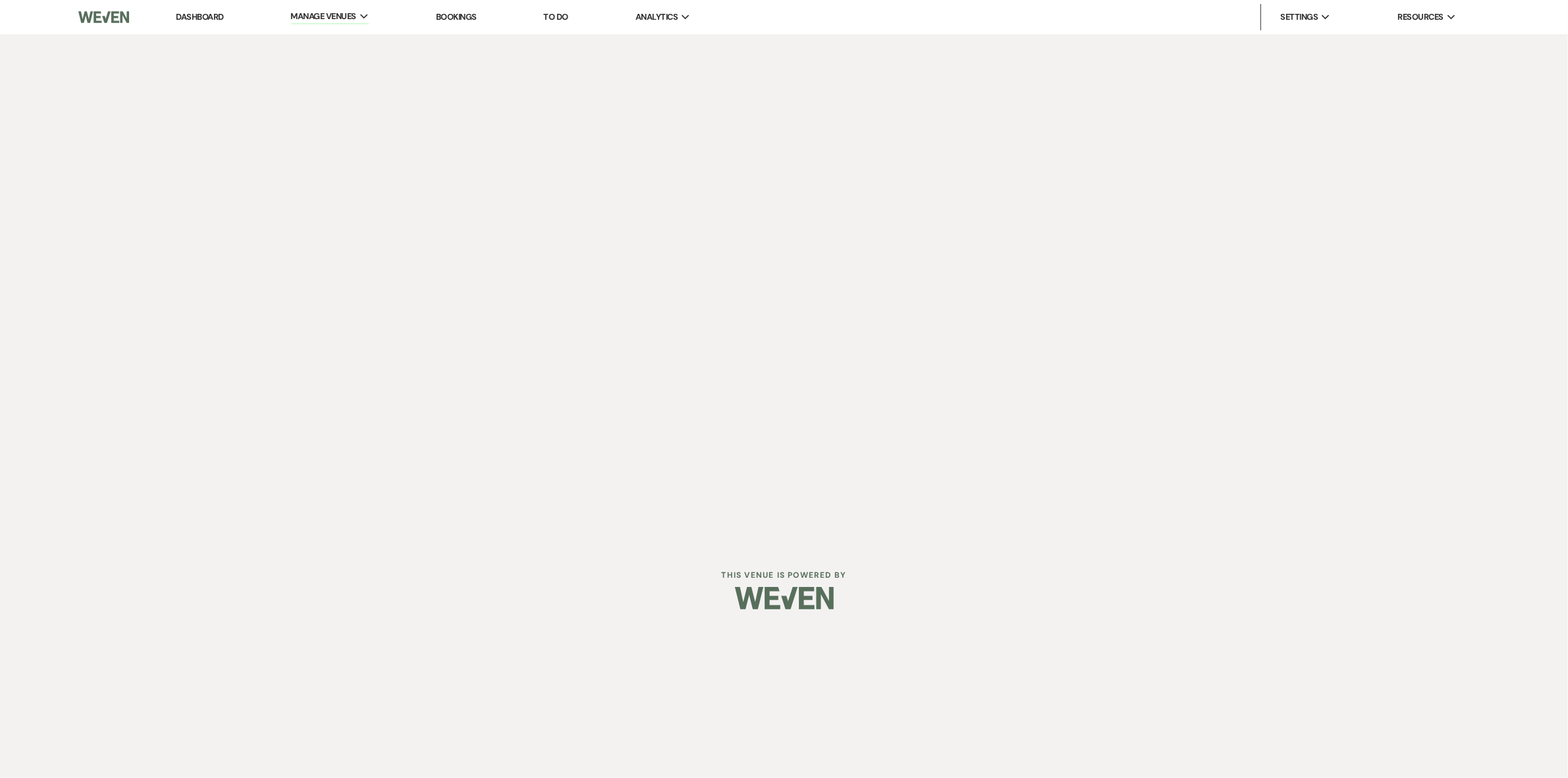 scroll, scrollTop: 0, scrollLeft: 0, axis: both 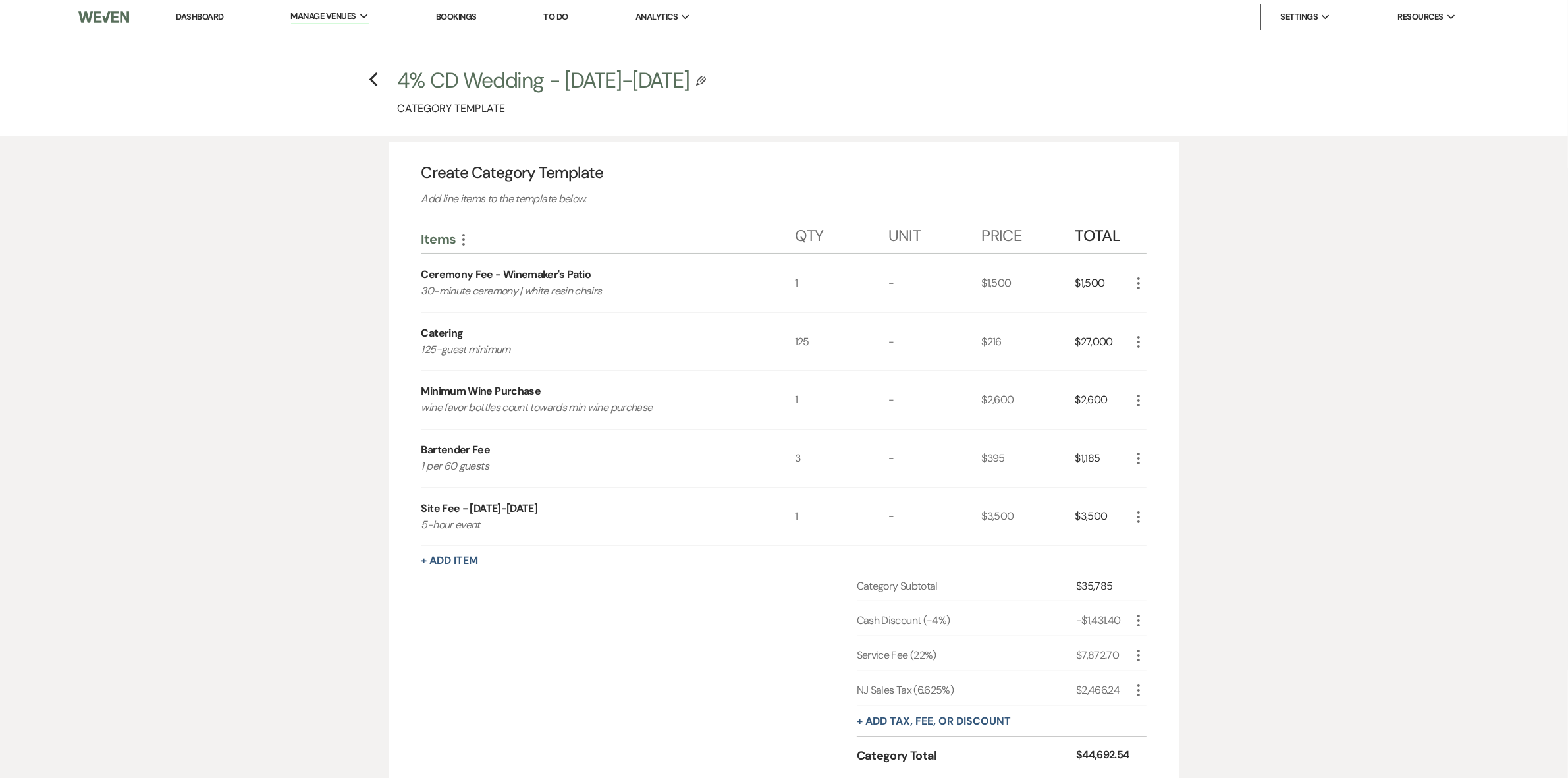 click on "4% CD Wedding - [DATE]-[DATE]" at bounding box center [543, 80] 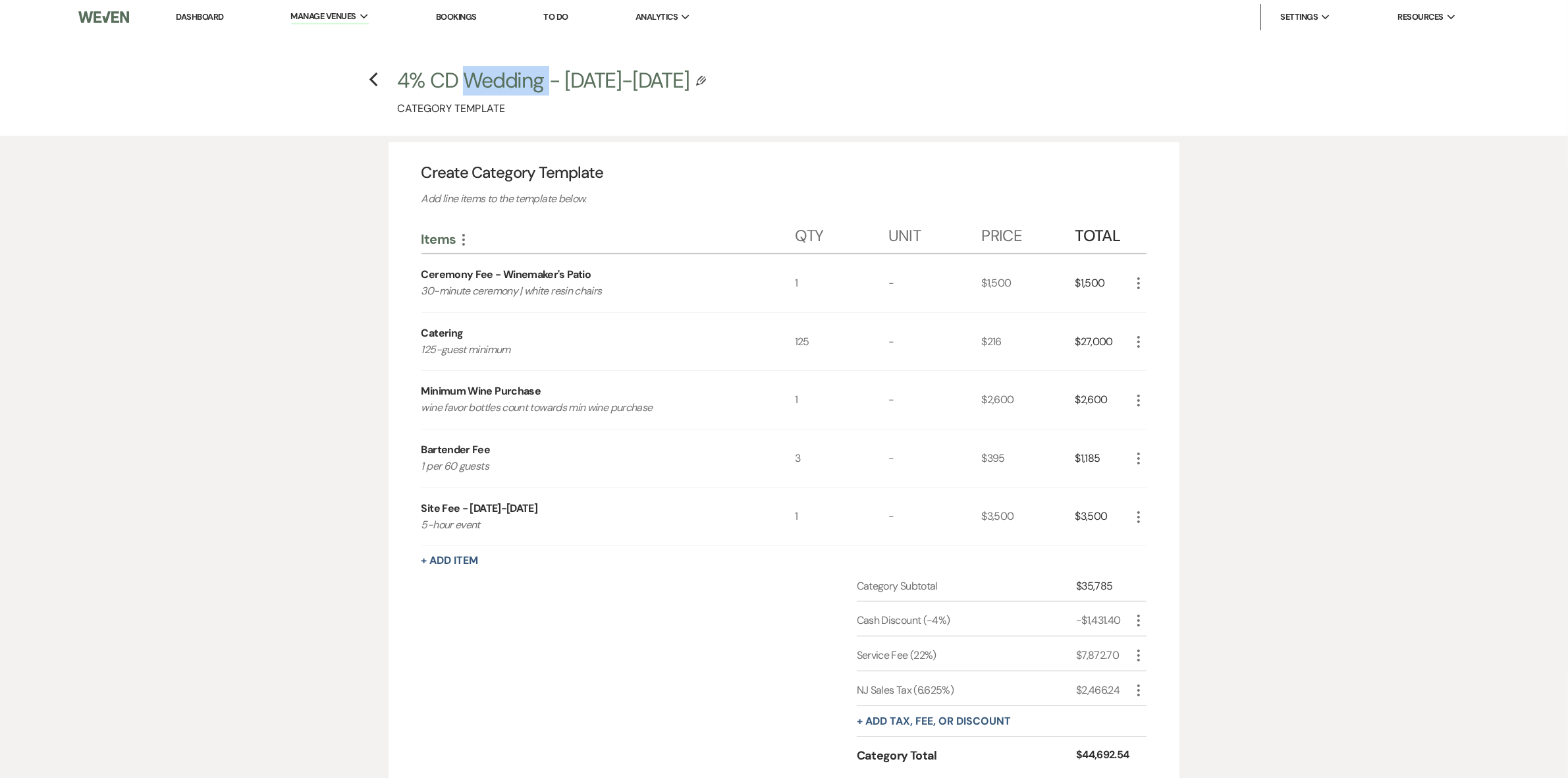 click on "4% CD Wedding - [DATE]-[DATE]" at bounding box center [543, 80] 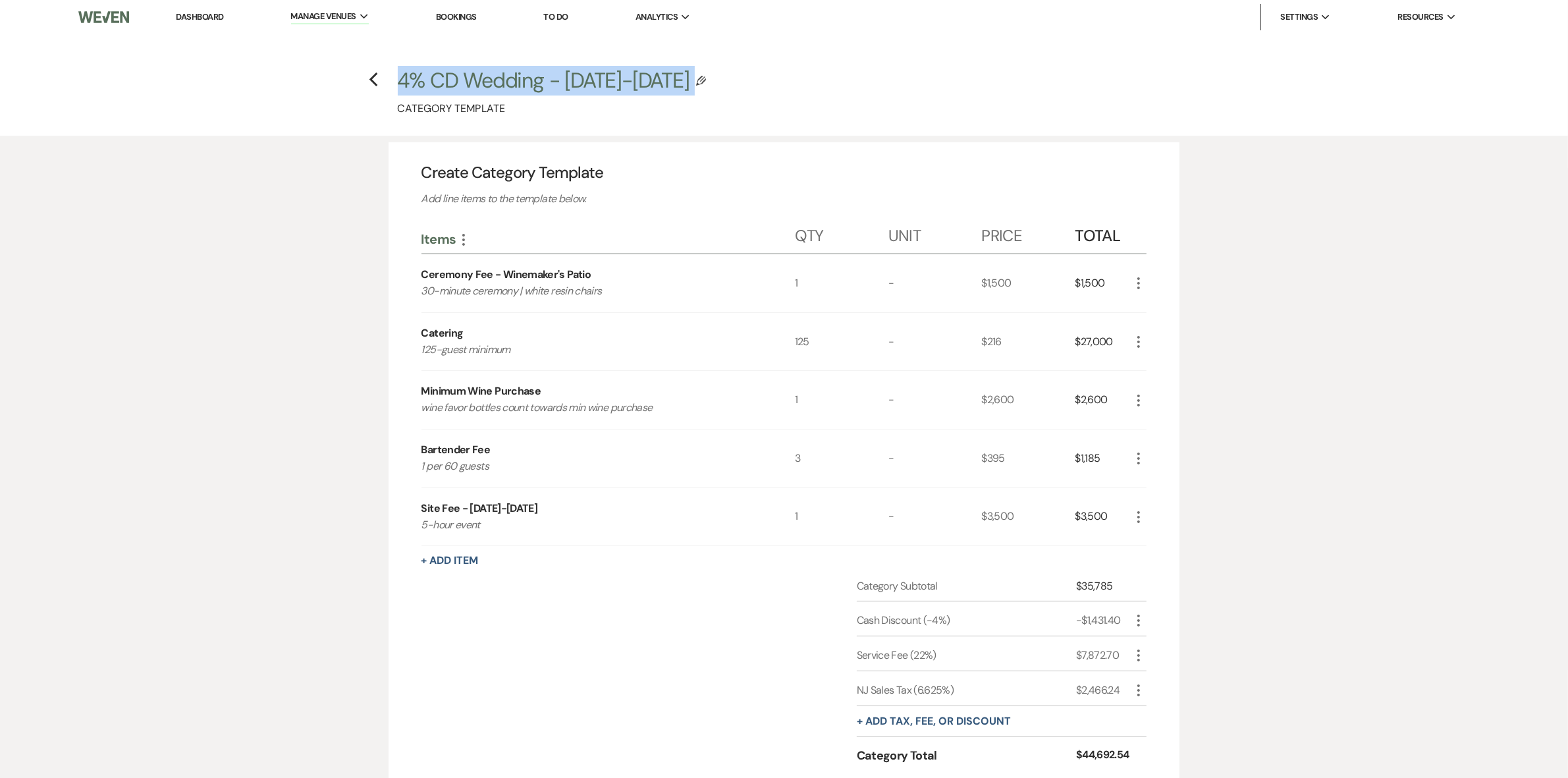 click on "4% CD Wedding - [DATE]-[DATE]" at bounding box center [543, 80] 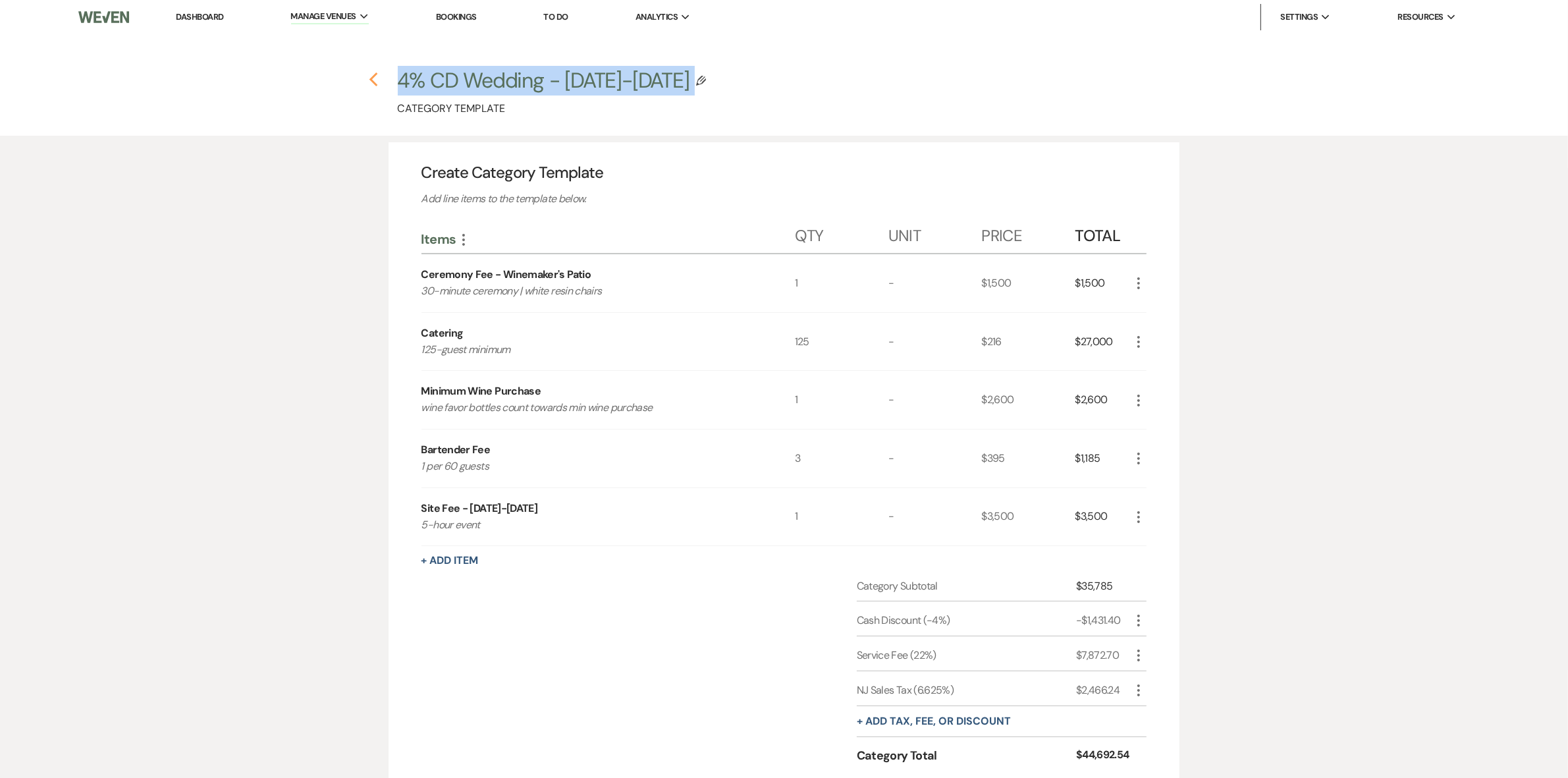 click on "Previous" 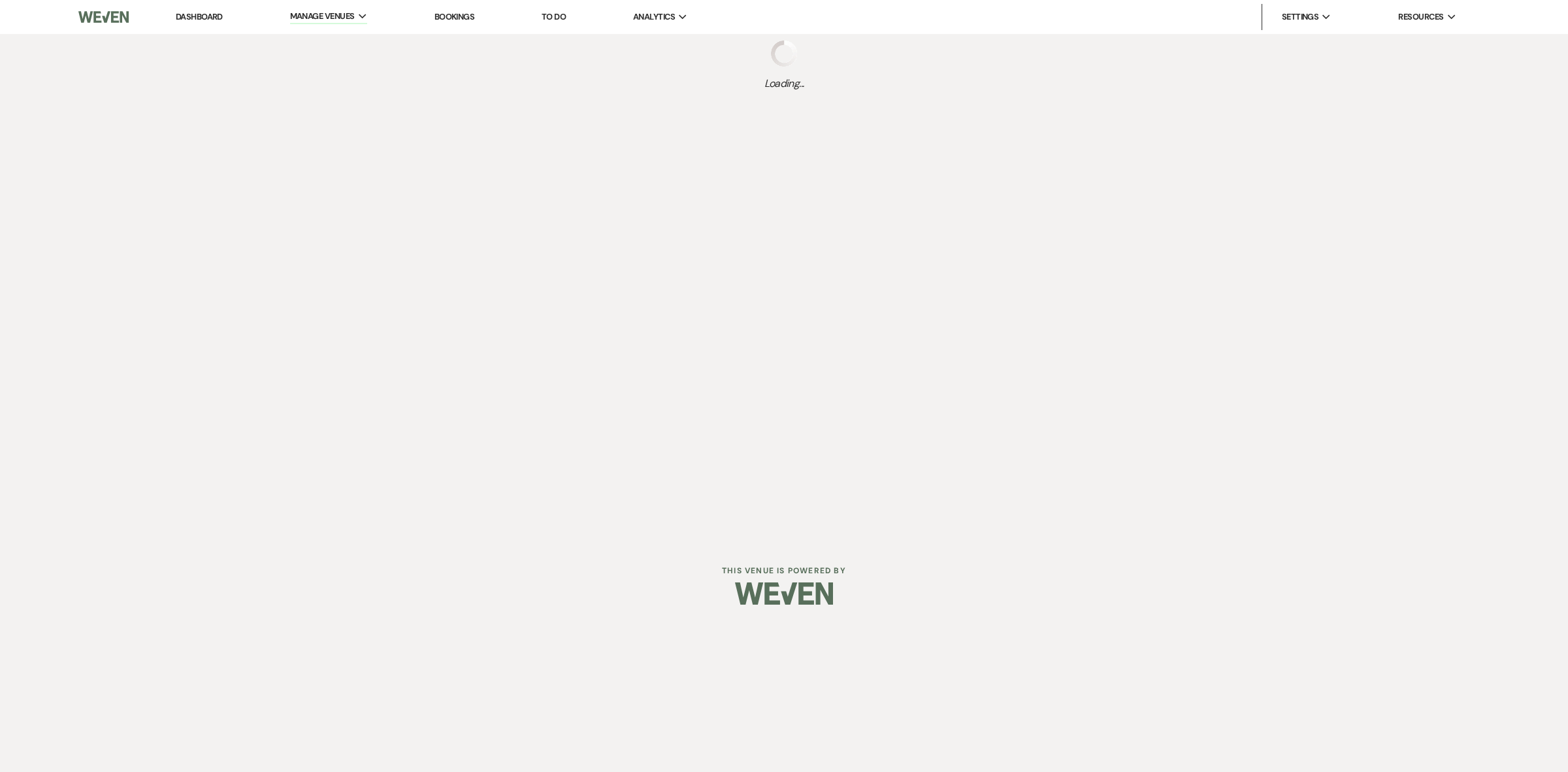 select on "Categories" 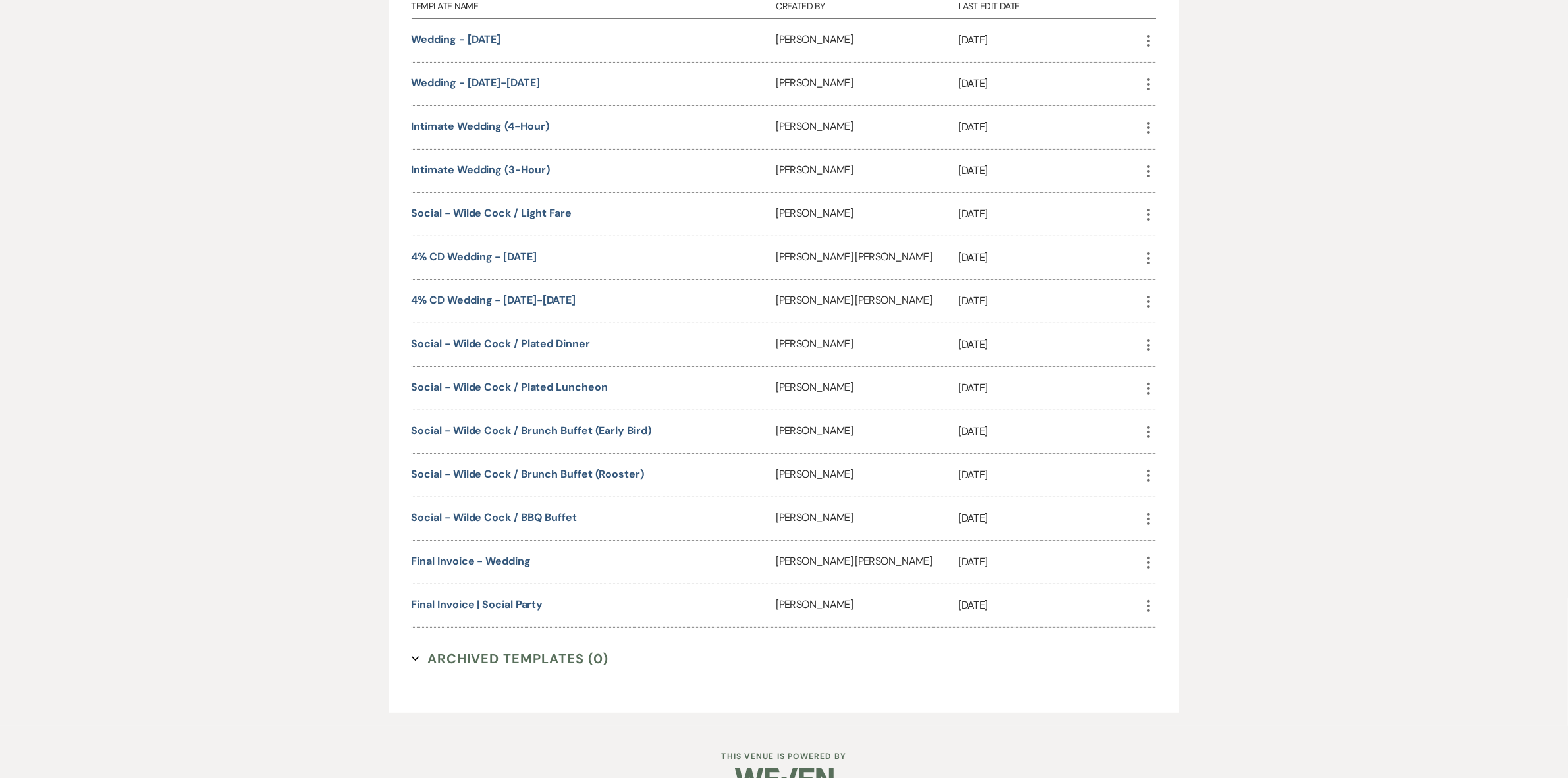 scroll, scrollTop: 412, scrollLeft: 0, axis: vertical 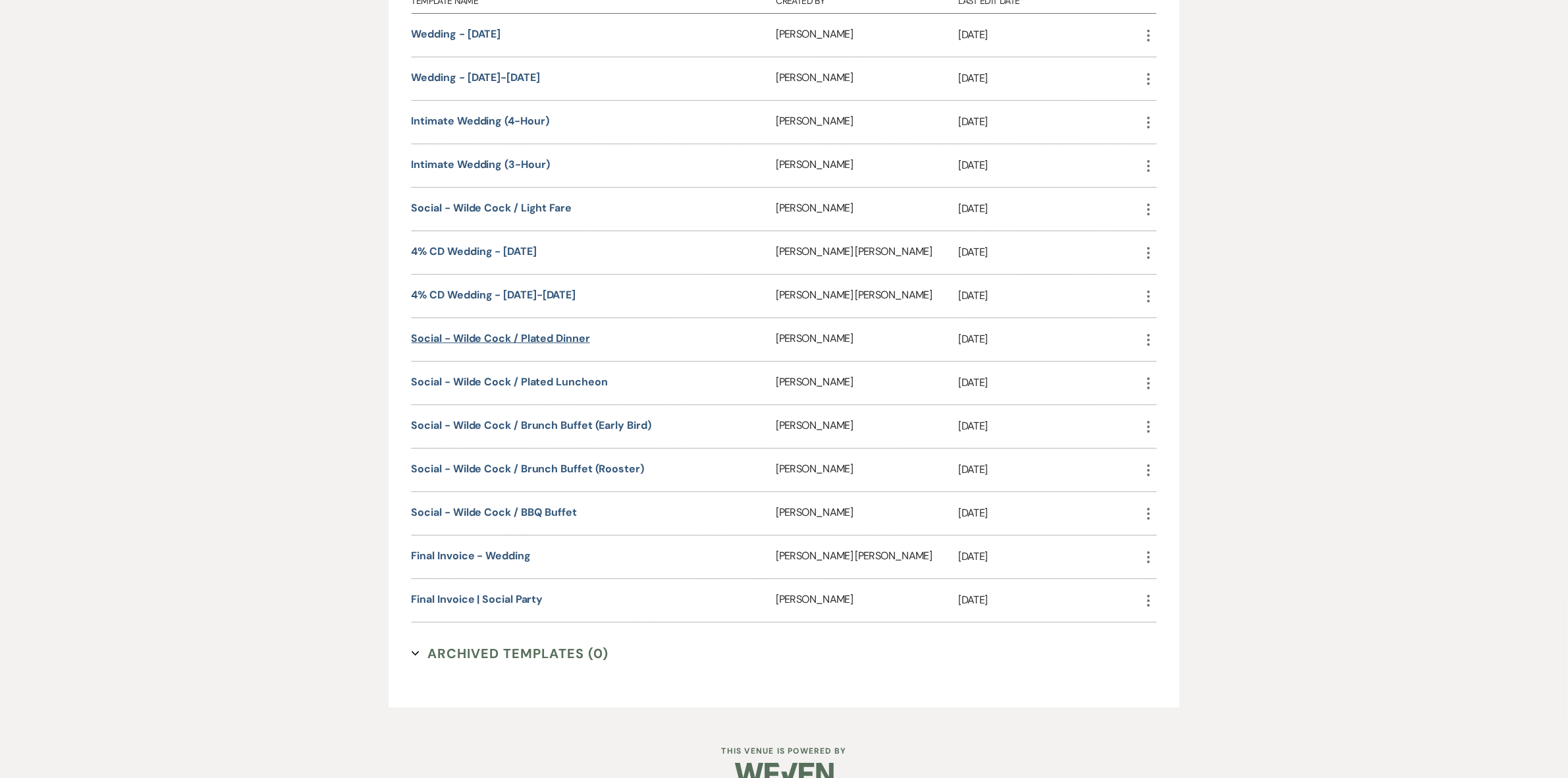 click on "Social - Wilde Cock / Plated Dinner" at bounding box center [500, 338] 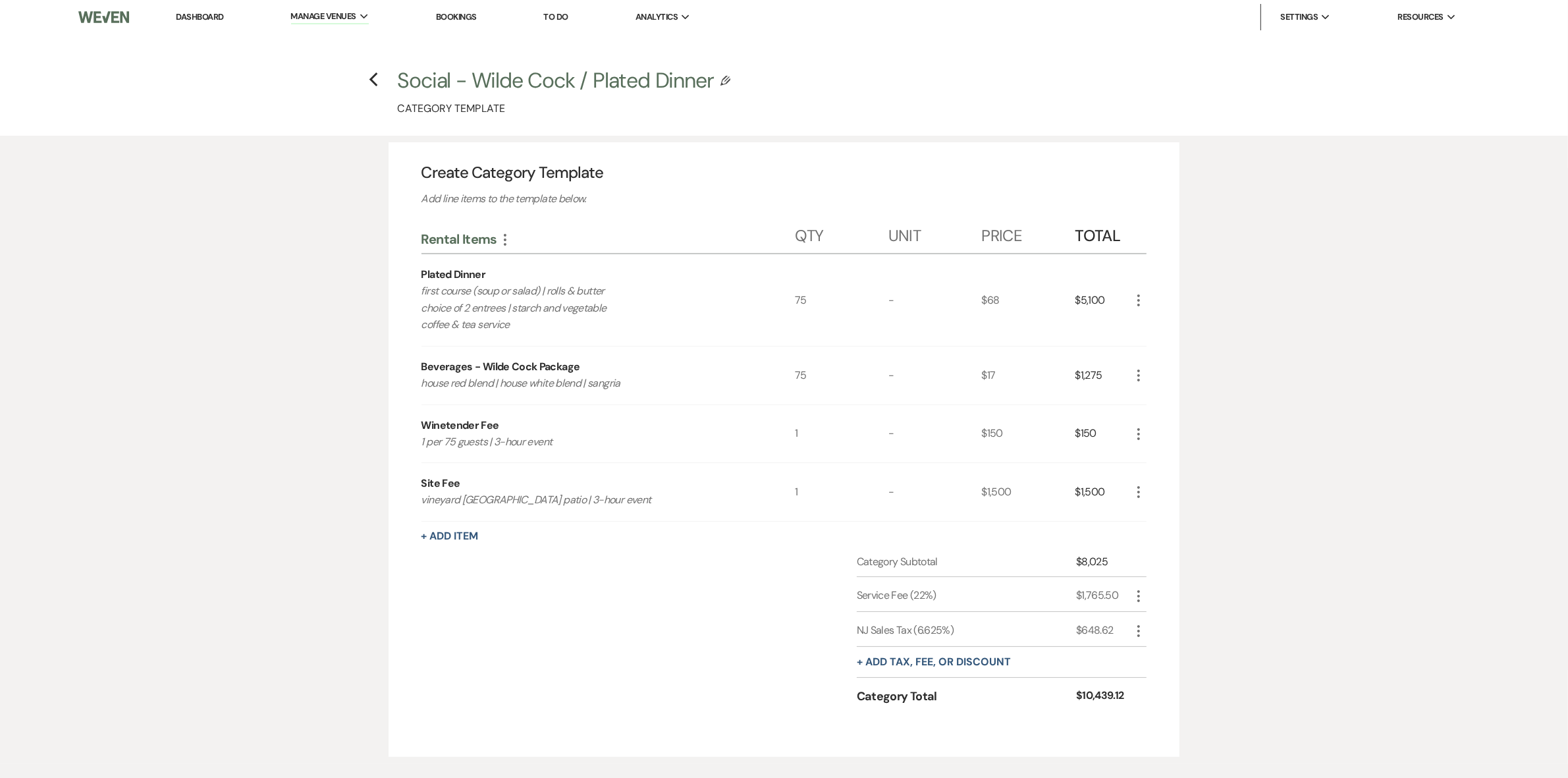 click on "Social - Wilde Cock / Plated Dinner" at bounding box center [556, 80] 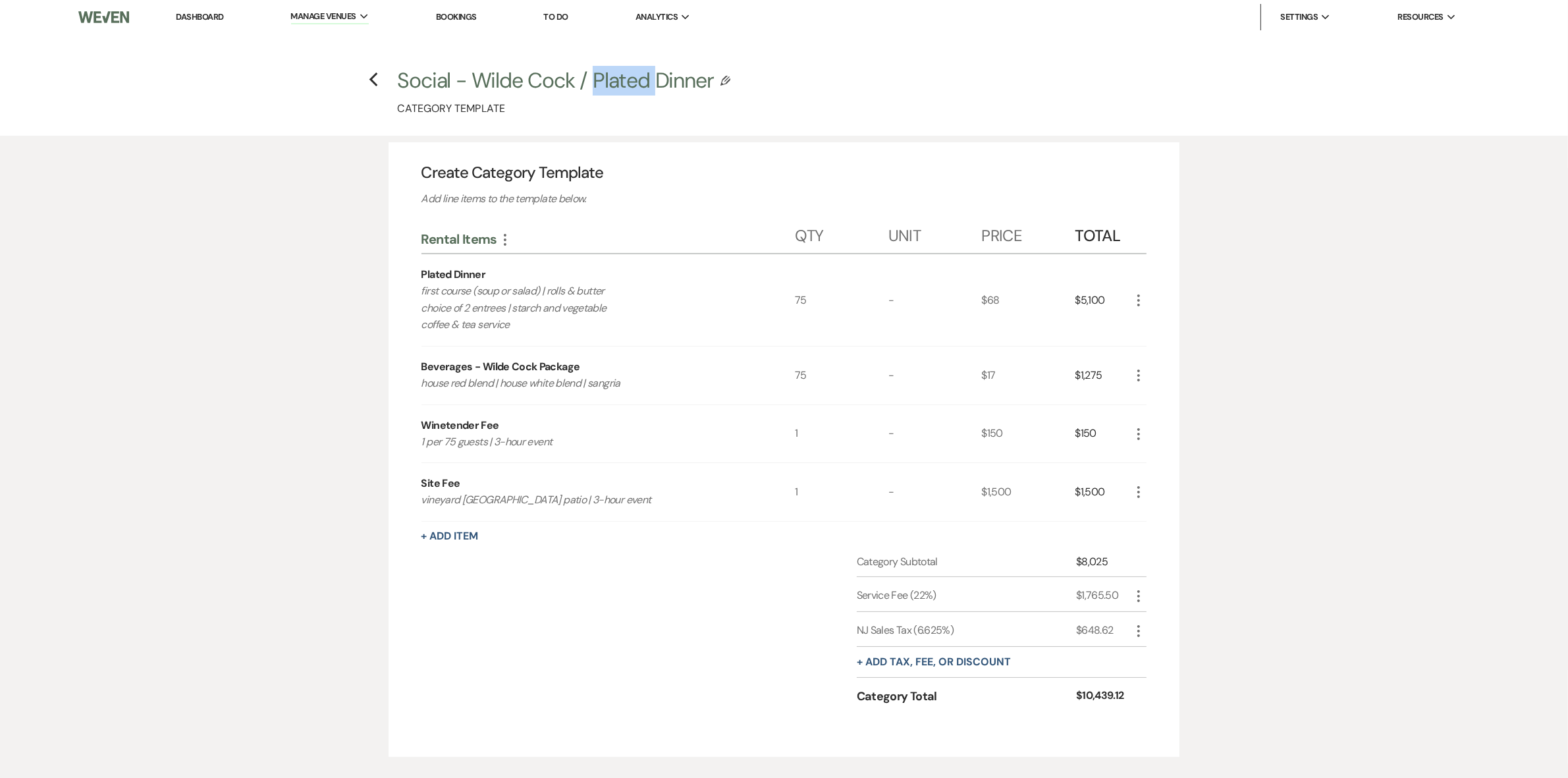 click on "Social - Wilde Cock / Plated Dinner" at bounding box center (556, 80) 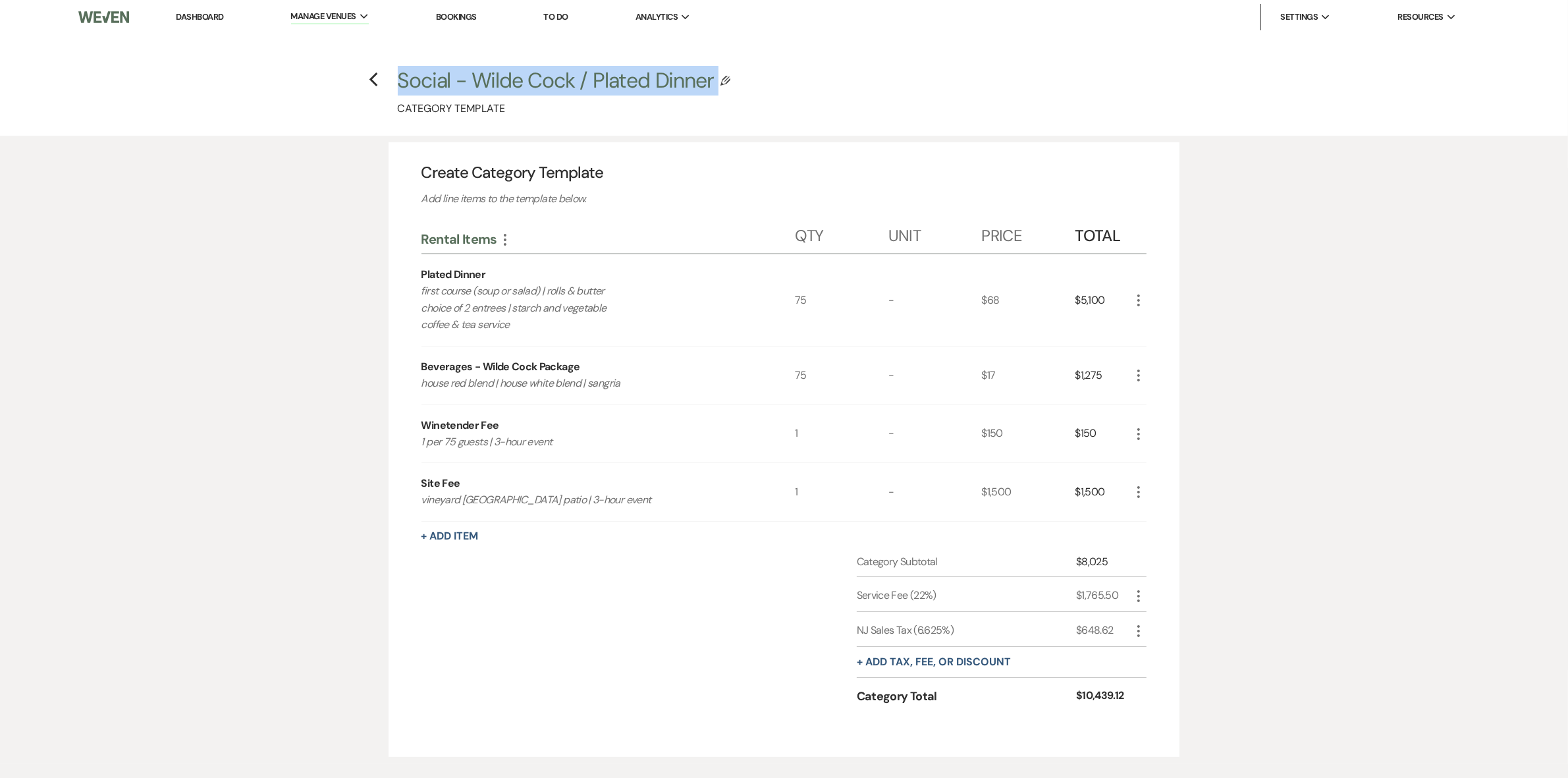 click on "Social - Wilde Cock / Plated Dinner" at bounding box center (556, 80) 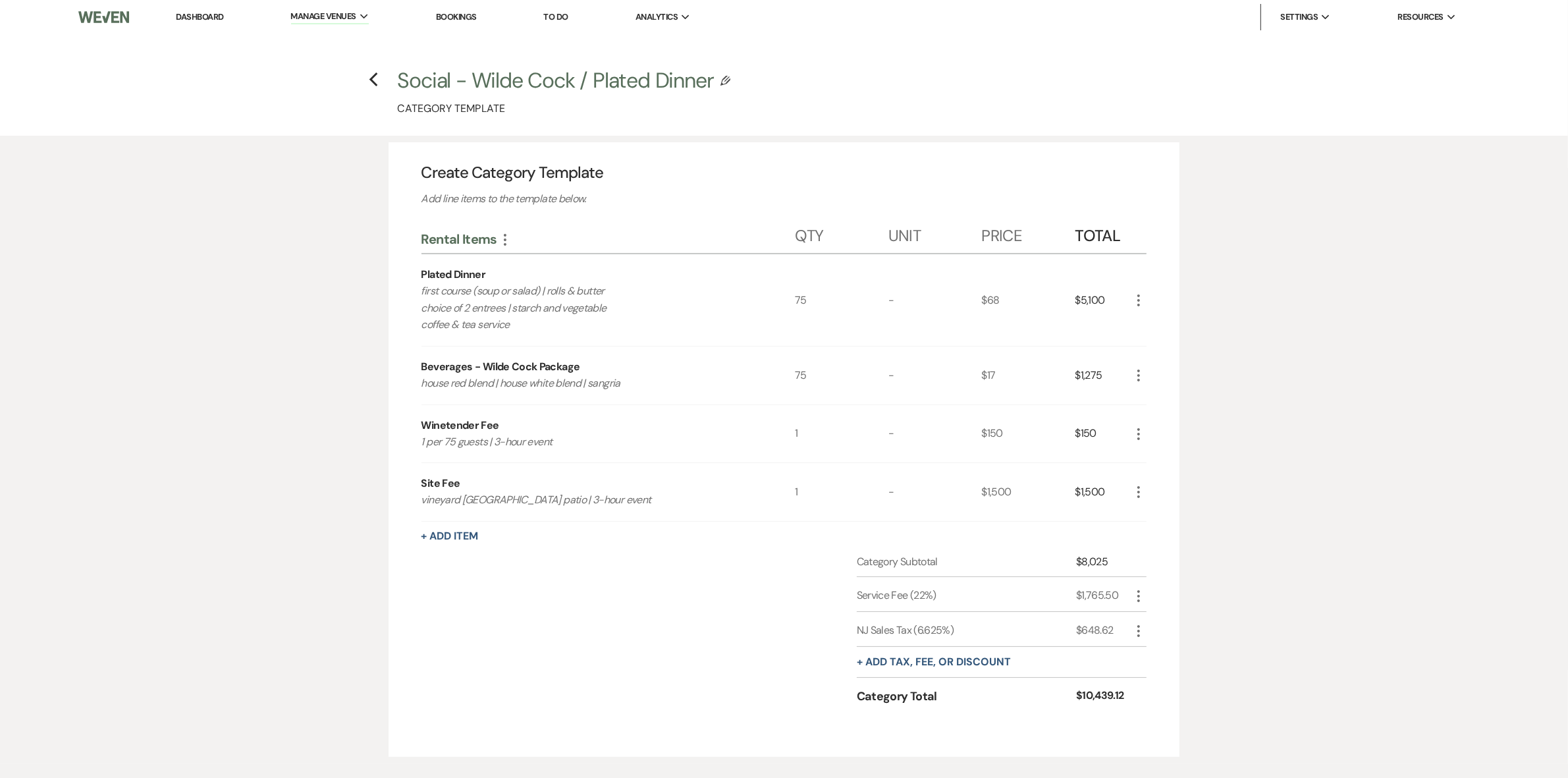 click on "Plated Dinner" at bounding box center [454, 275] 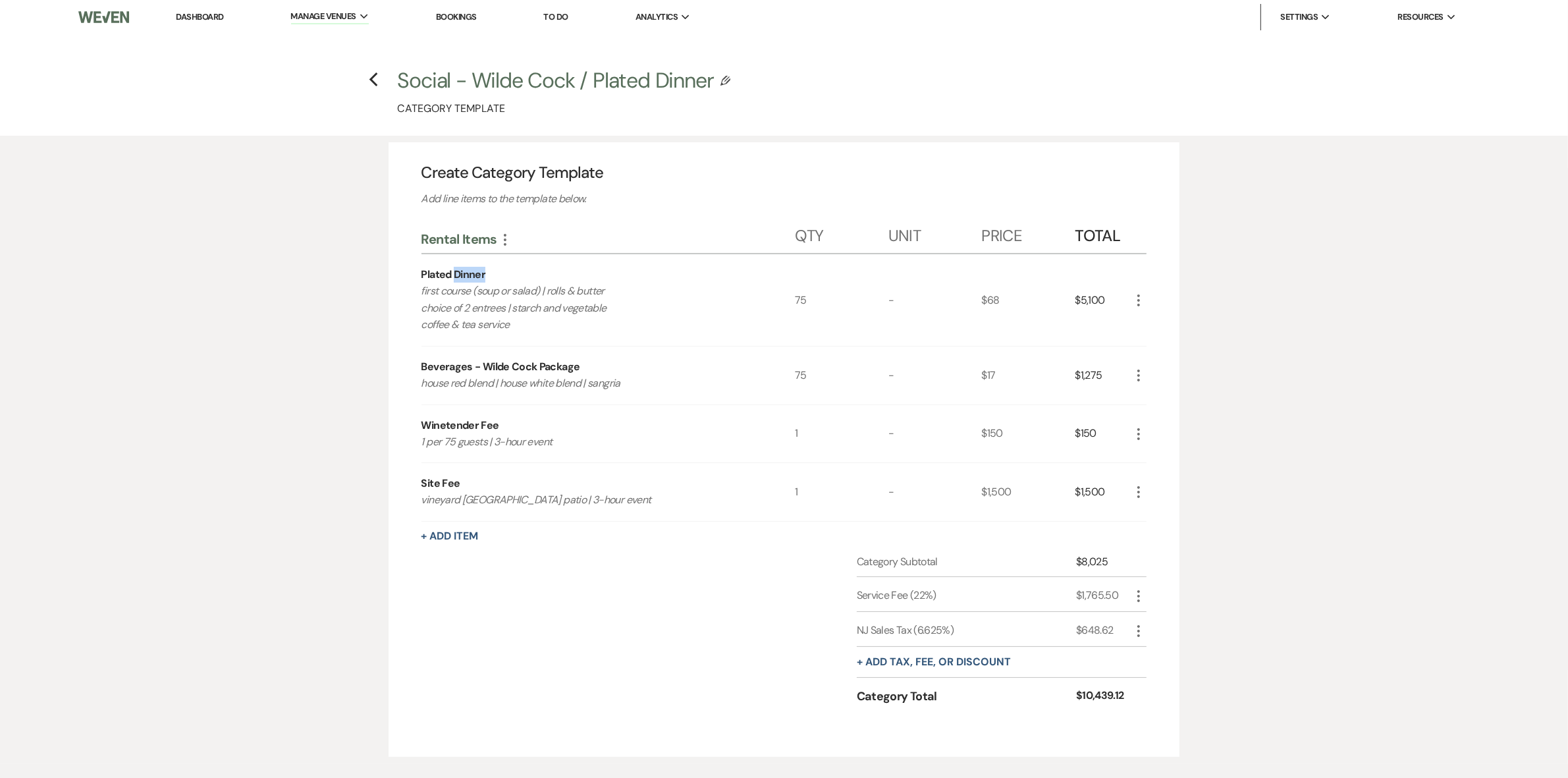 click on "Plated Dinner" at bounding box center [454, 275] 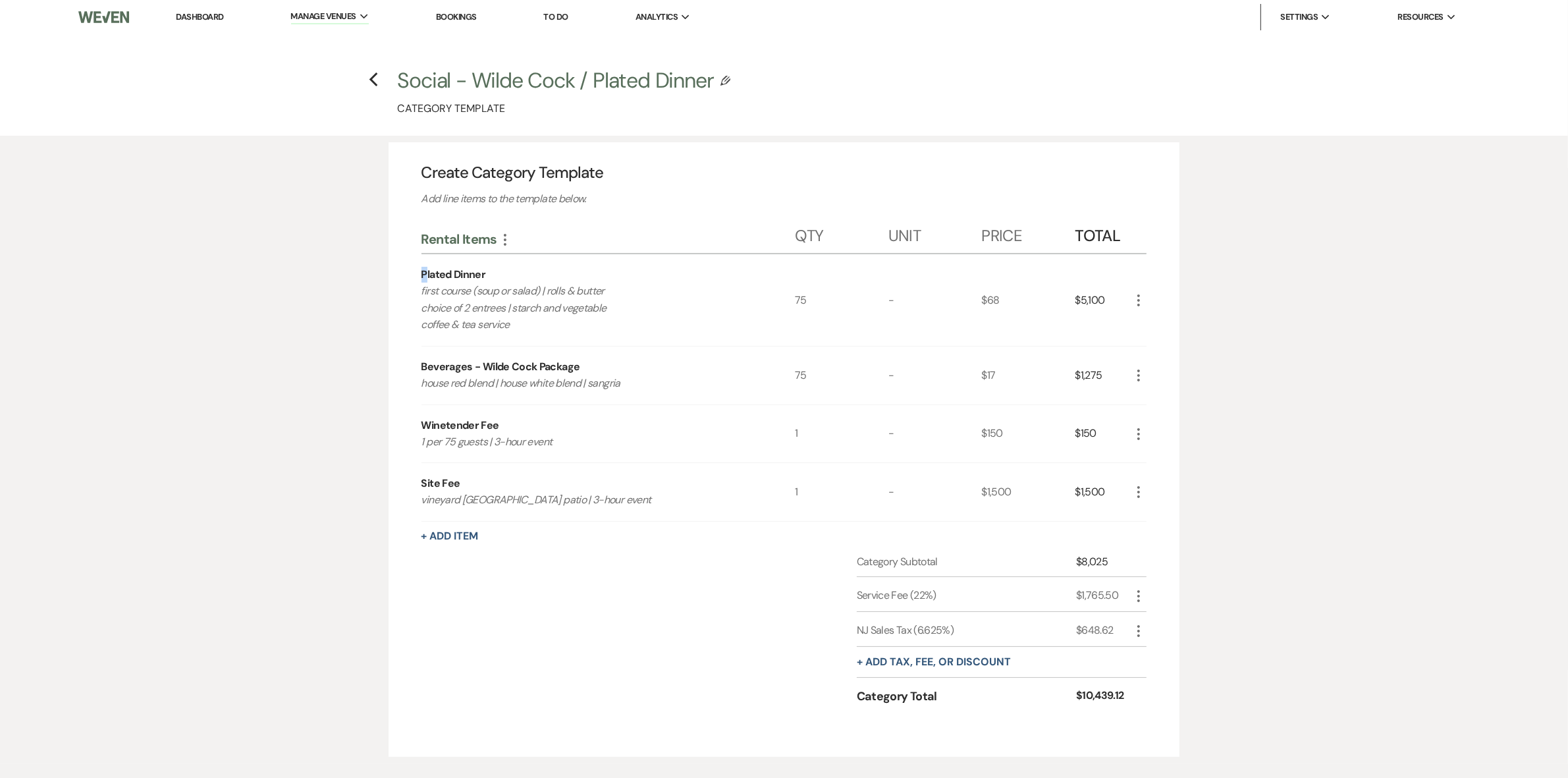 click on "Plated Dinner" at bounding box center (454, 275) 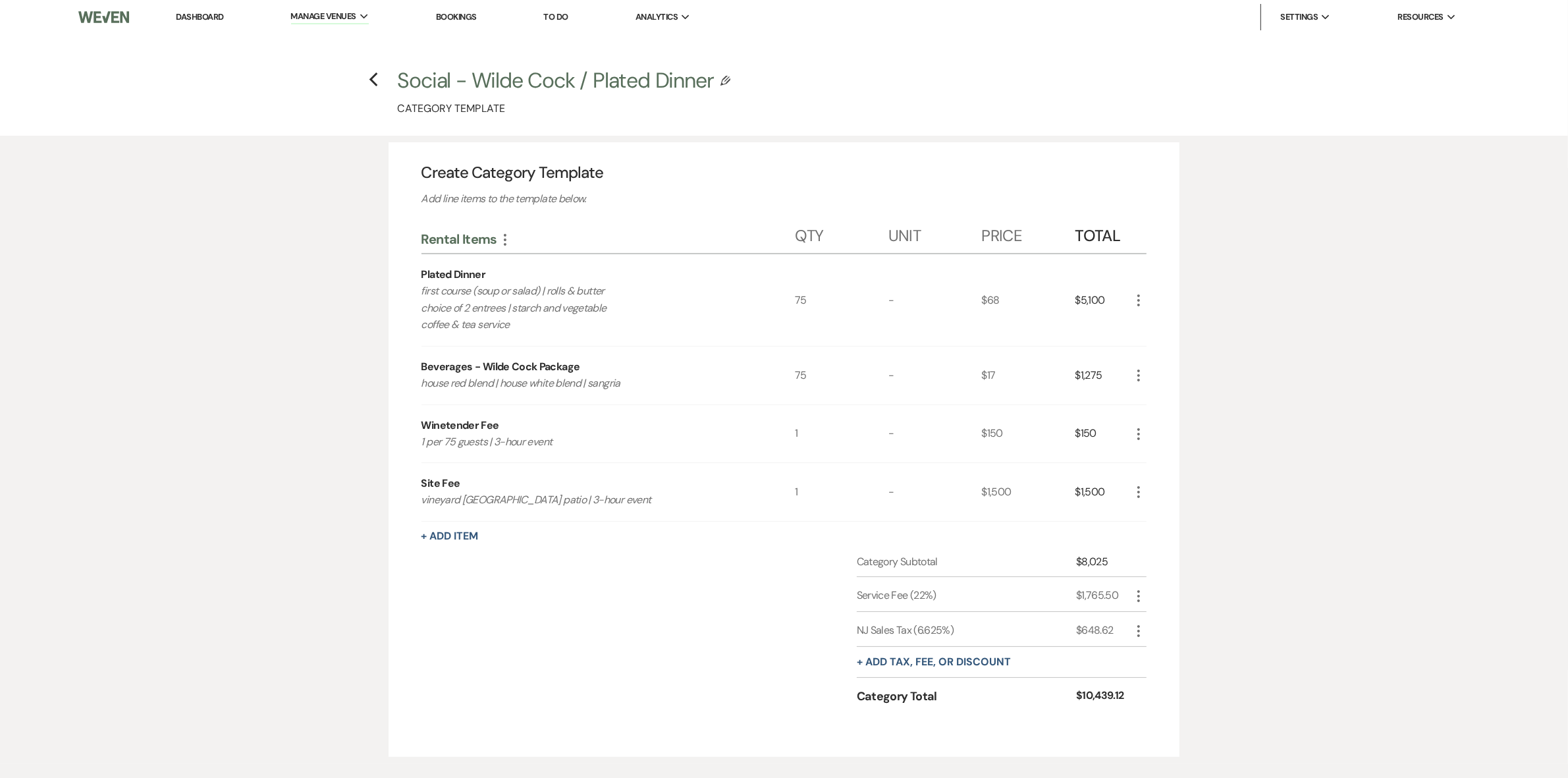 click on "Plated Dinner" at bounding box center (454, 275) 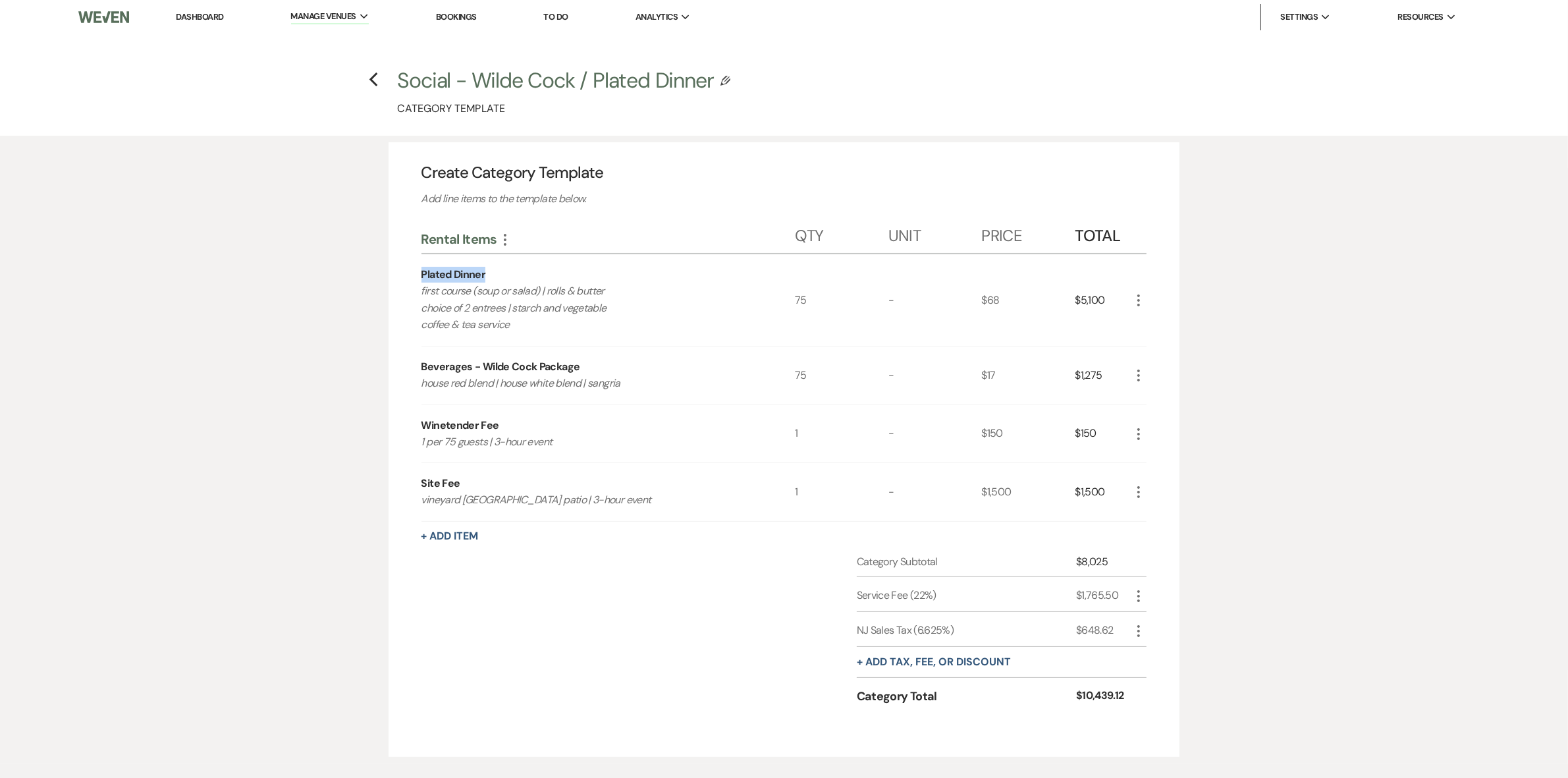 drag, startPoint x: 419, startPoint y: 271, endPoint x: 509, endPoint y: 271, distance: 90 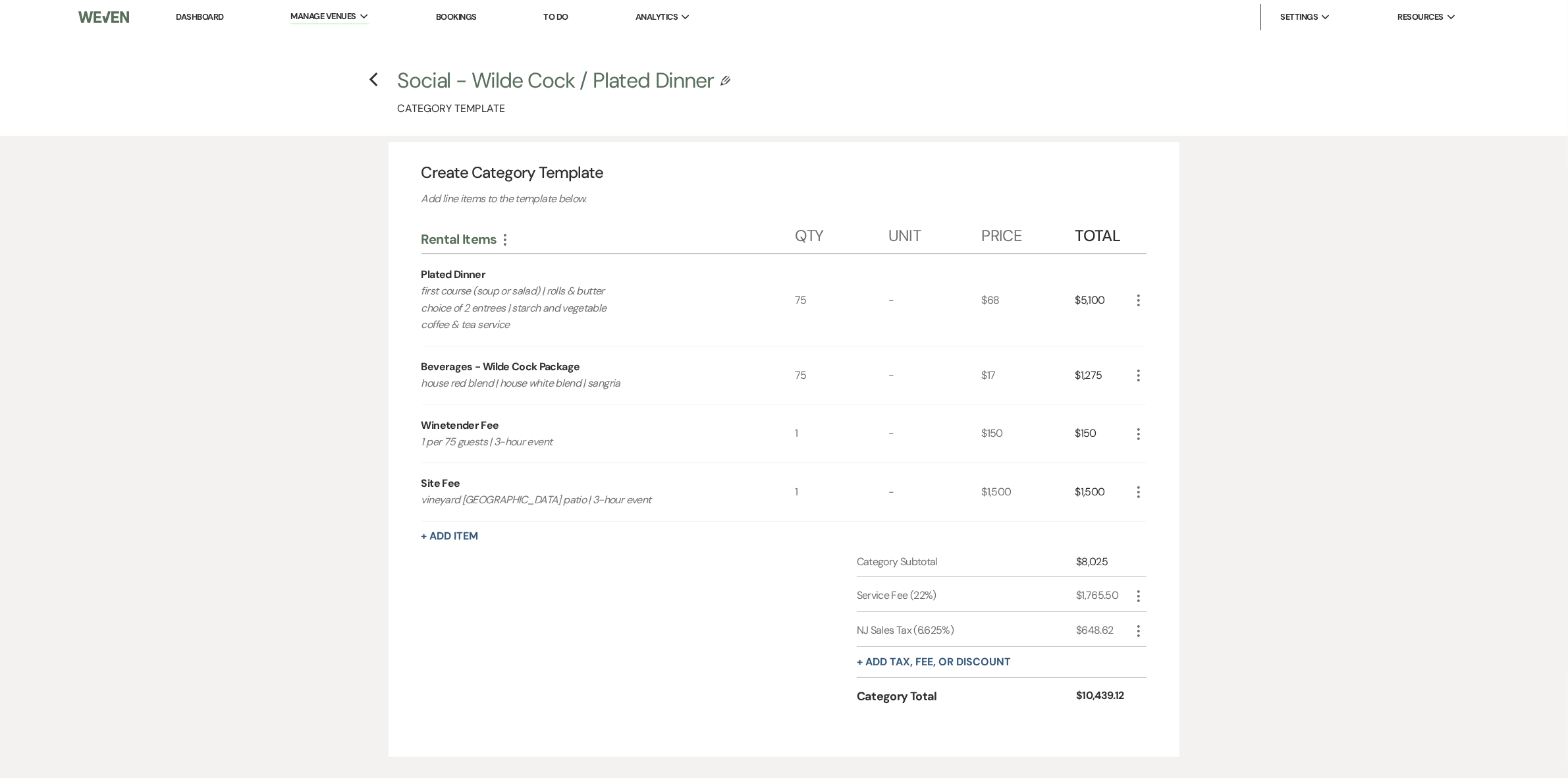click on "$68" at bounding box center (1029, 300) 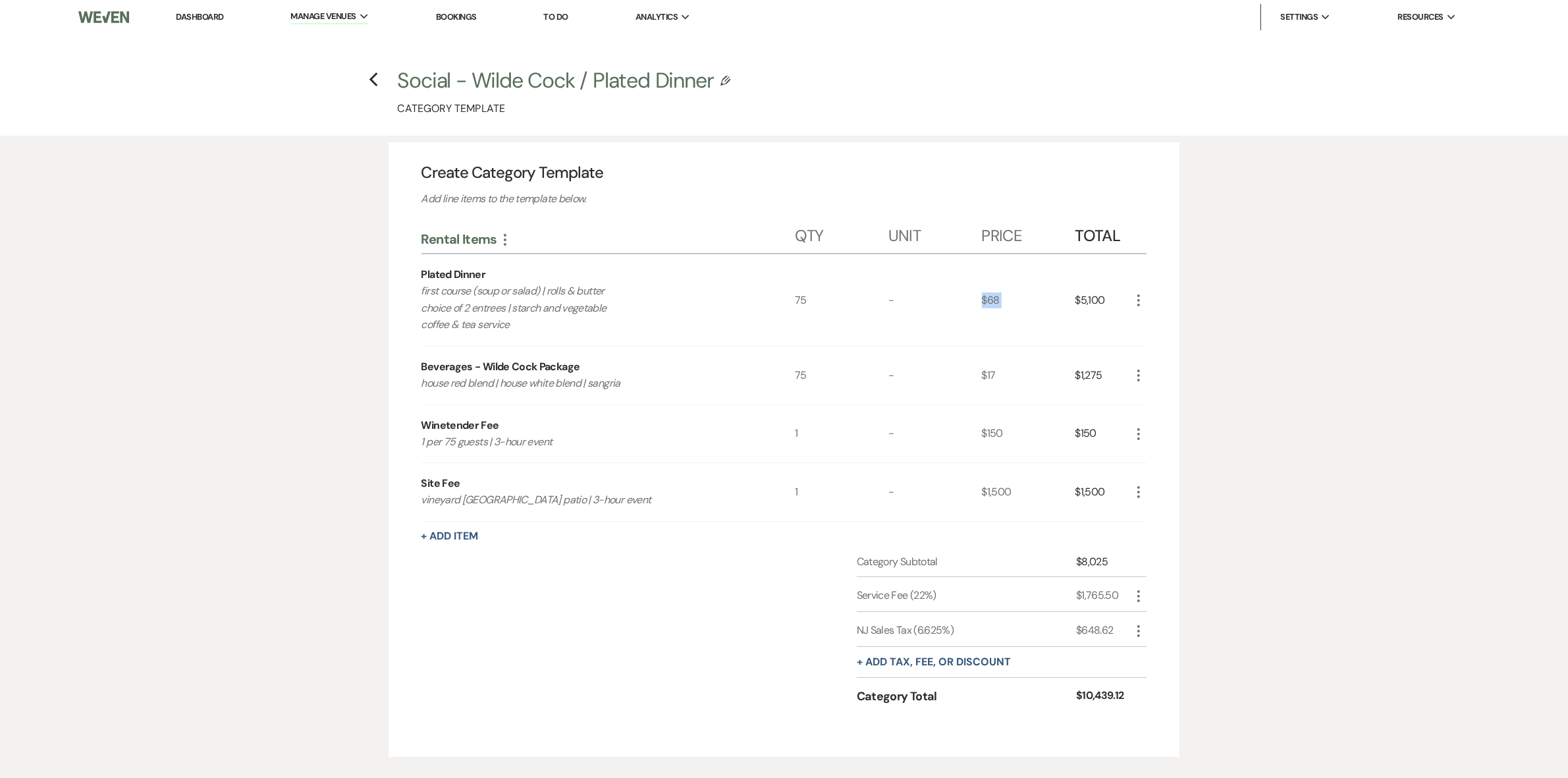 click on "$68" at bounding box center (1029, 300) 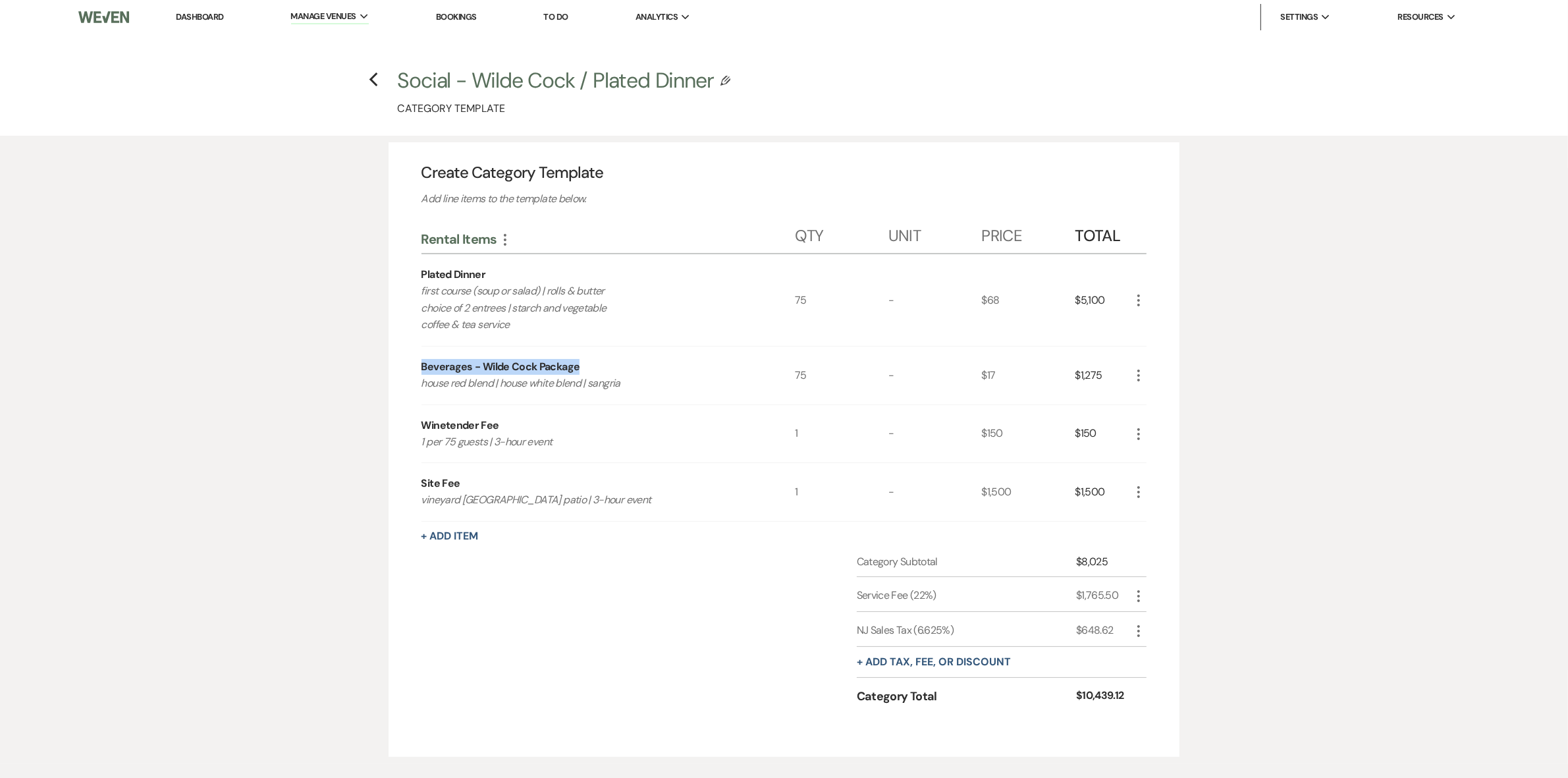 drag, startPoint x: 580, startPoint y: 363, endPoint x: 393, endPoint y: 362, distance: 187.00267 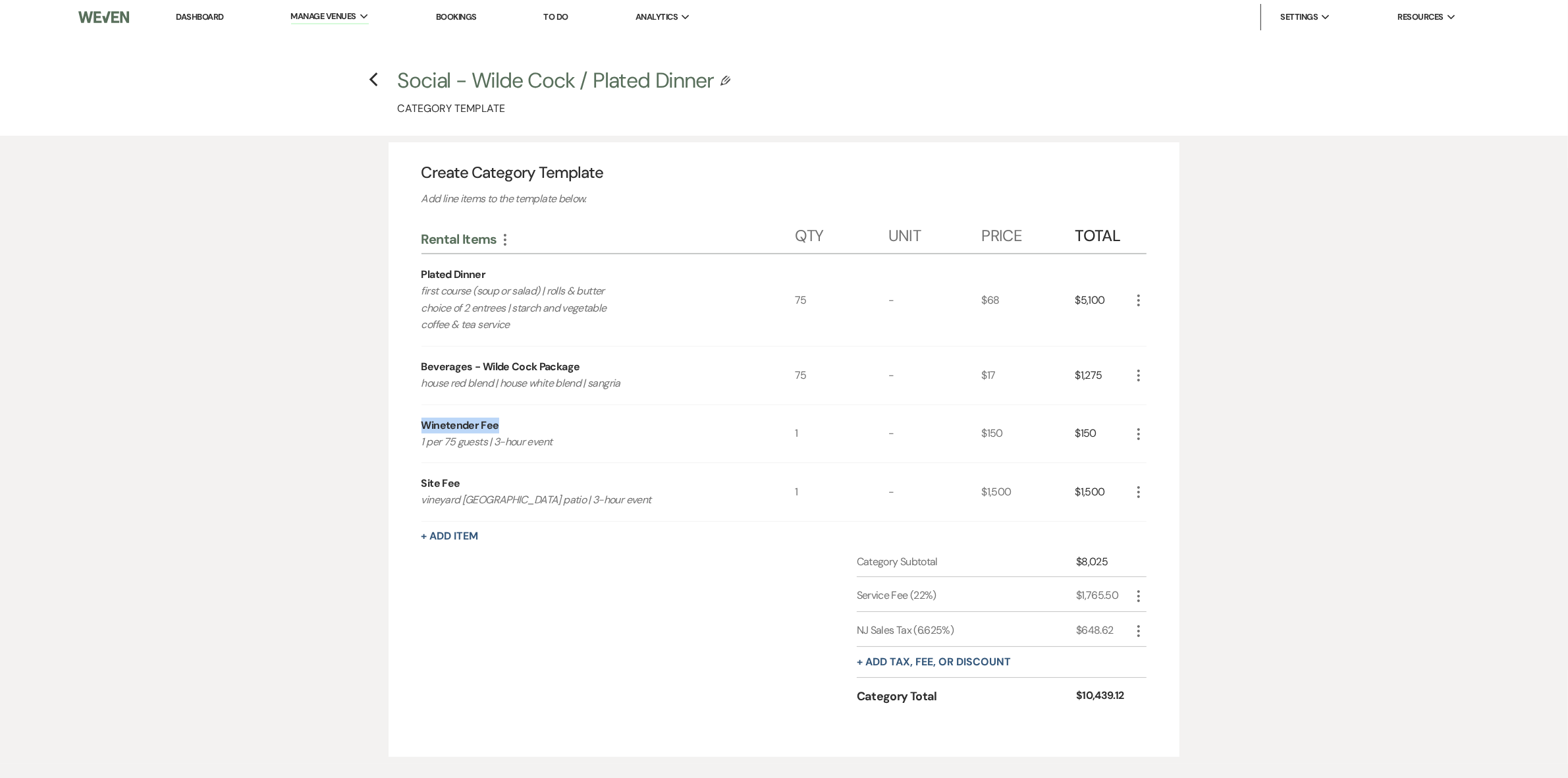 drag, startPoint x: 488, startPoint y: 416, endPoint x: 508, endPoint y: 426, distance: 22.36068 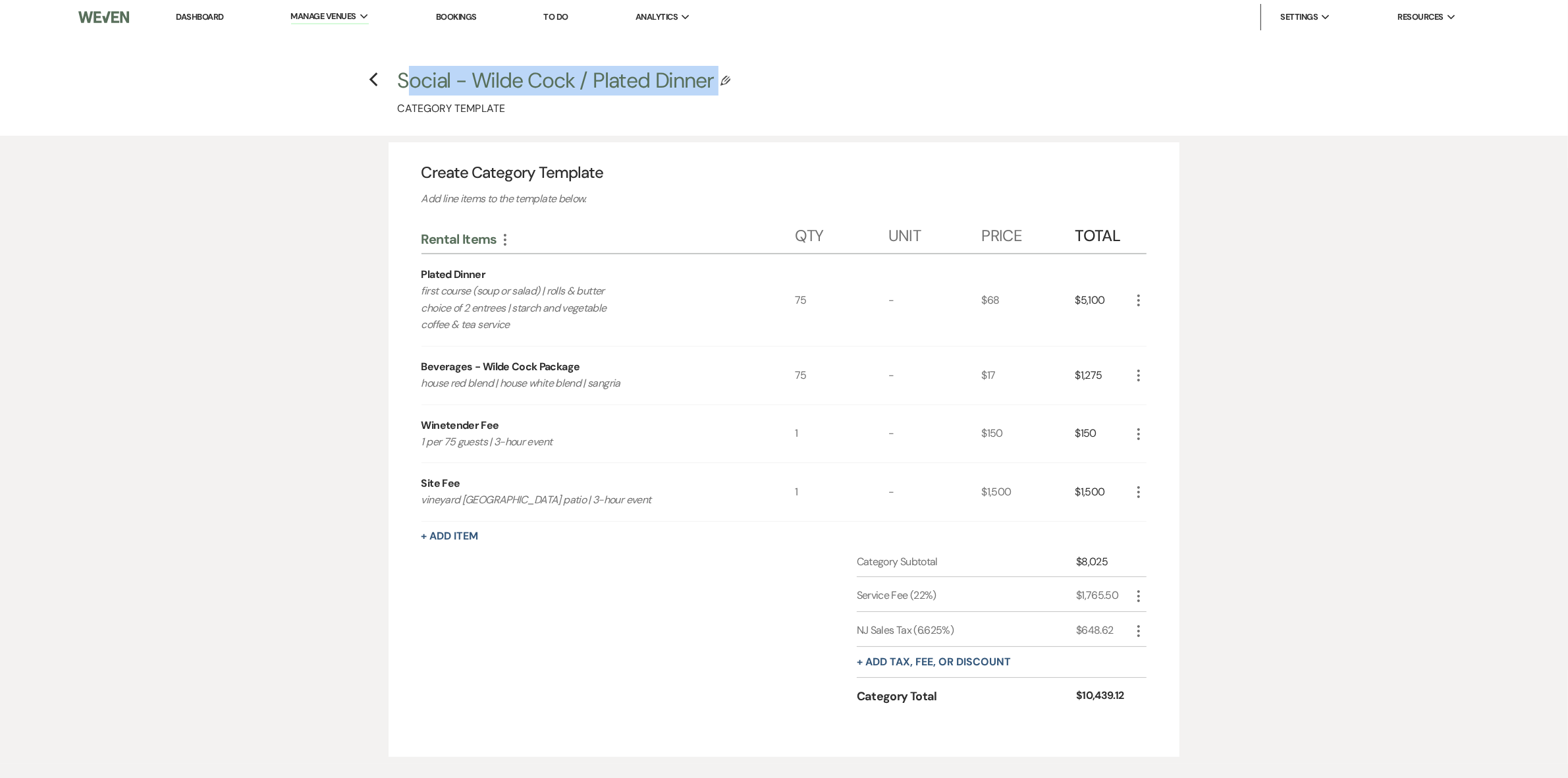 drag, startPoint x: 780, startPoint y: 78, endPoint x: 811, endPoint y: 78, distance: 31 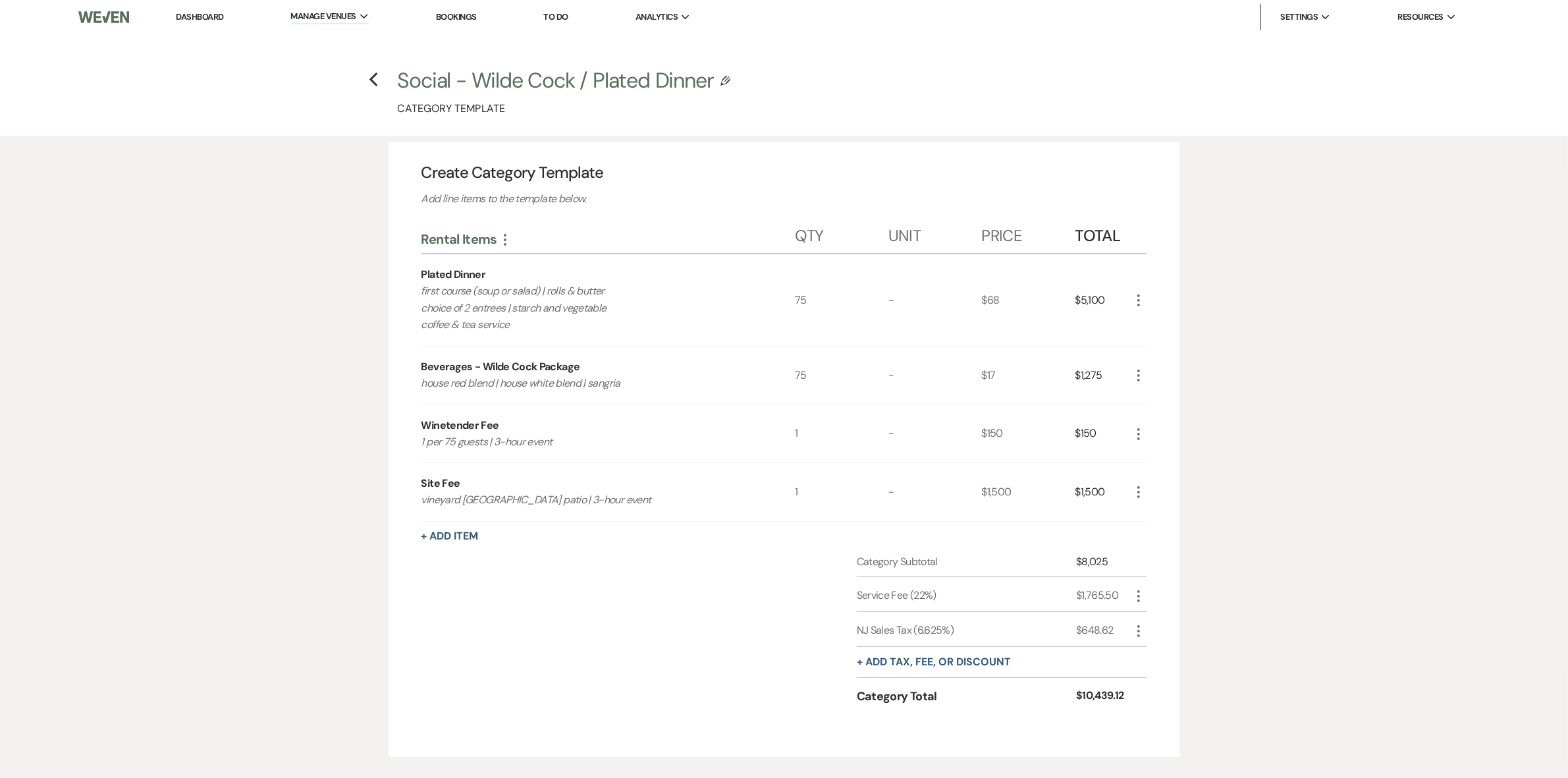 click on "Previous" 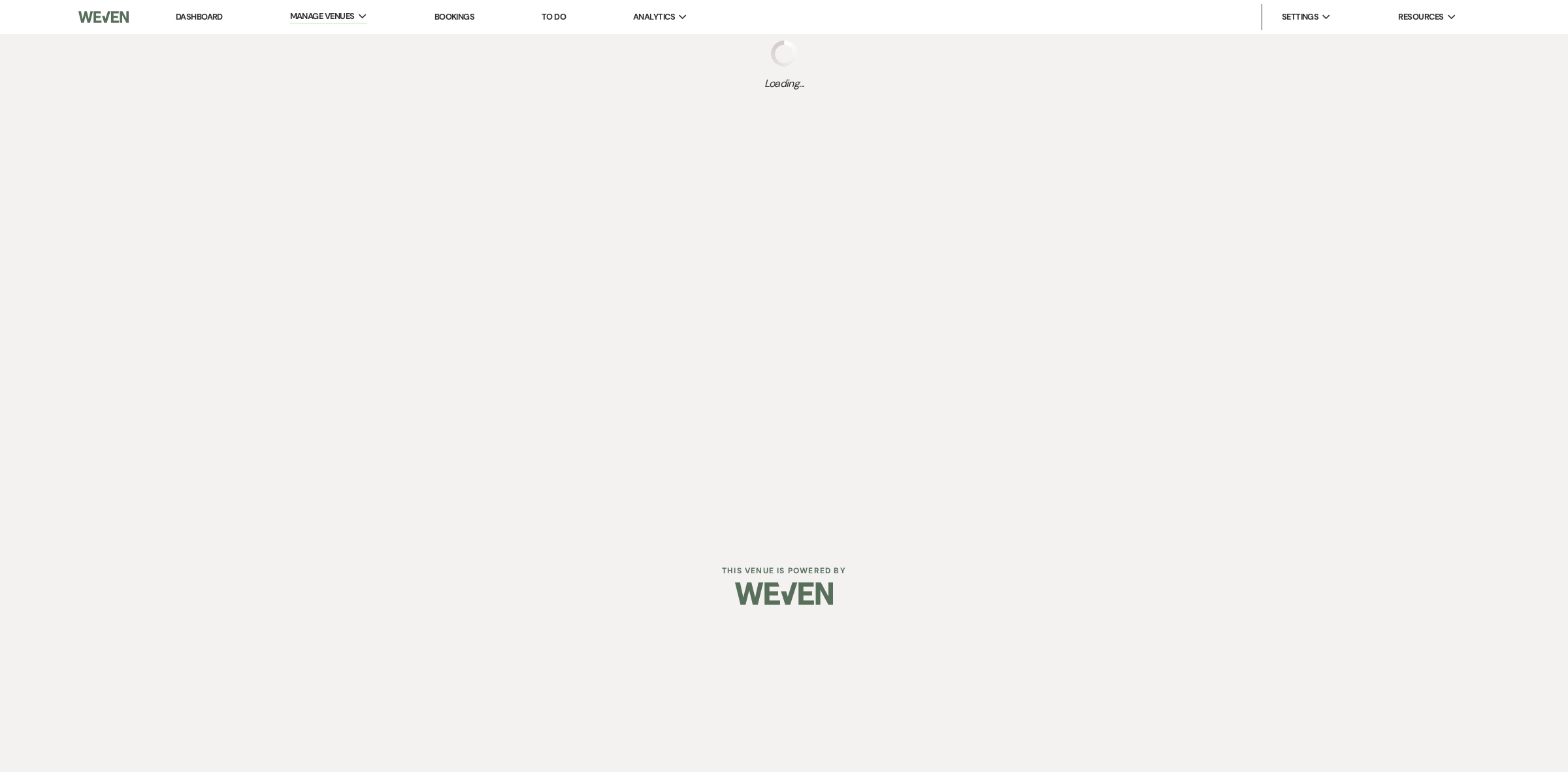 select on "Categories" 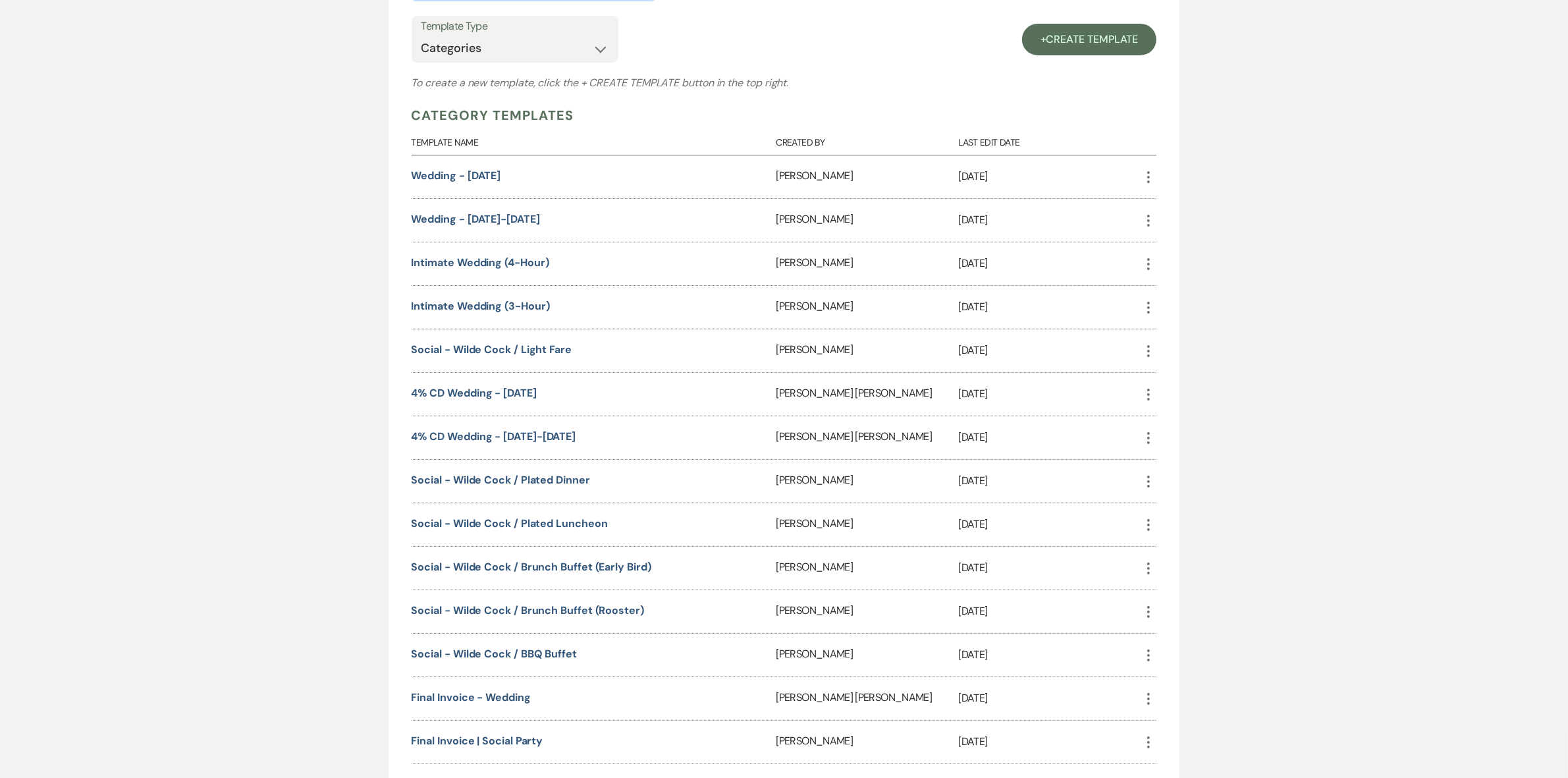 scroll, scrollTop: 274, scrollLeft: 0, axis: vertical 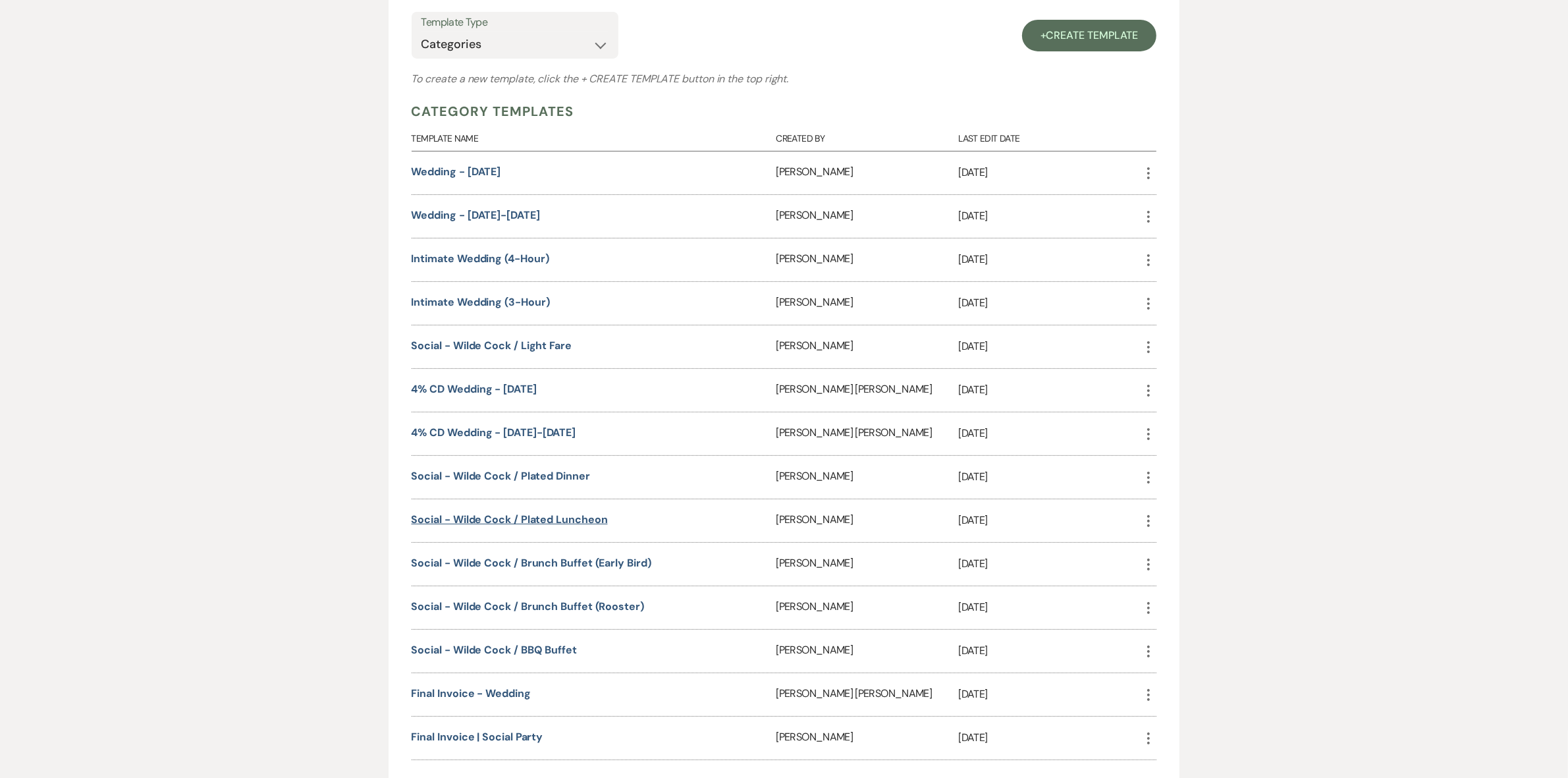 click on "Social - Wilde Cock / Plated Luncheon" at bounding box center (510, 519) 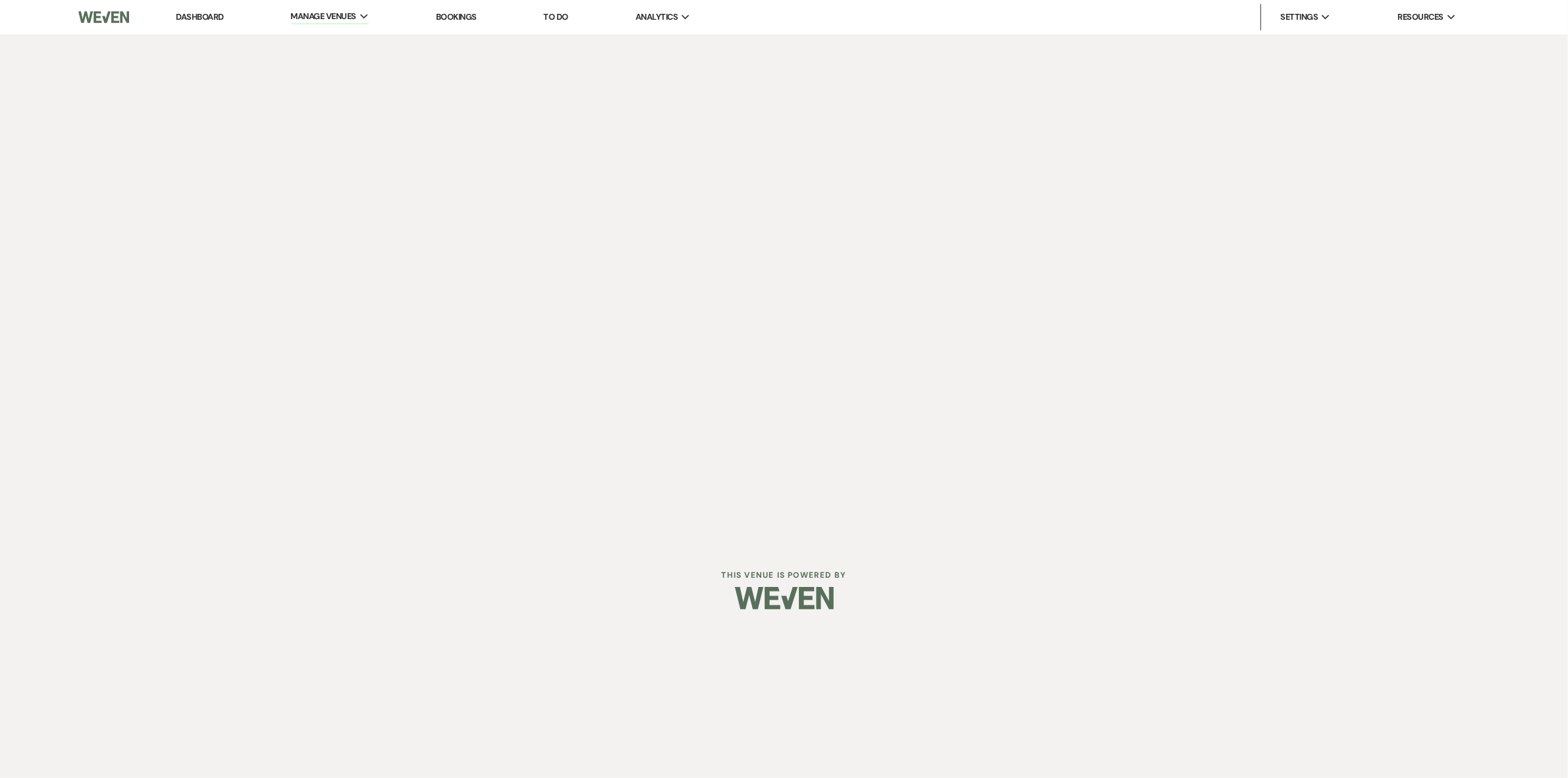 scroll, scrollTop: 0, scrollLeft: 0, axis: both 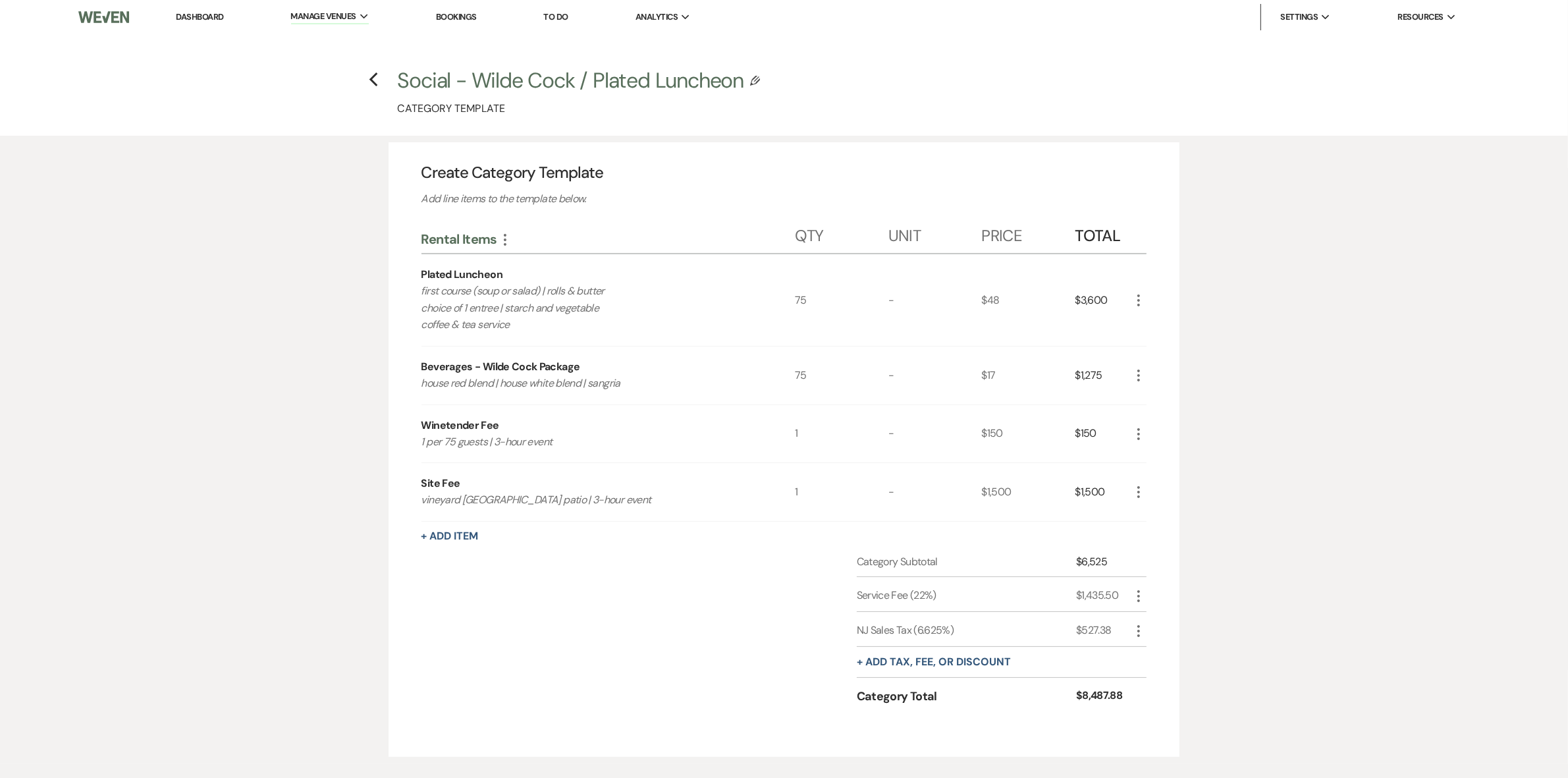 click on "Social - Wilde Cock / Plated Luncheon" at bounding box center (571, 80) 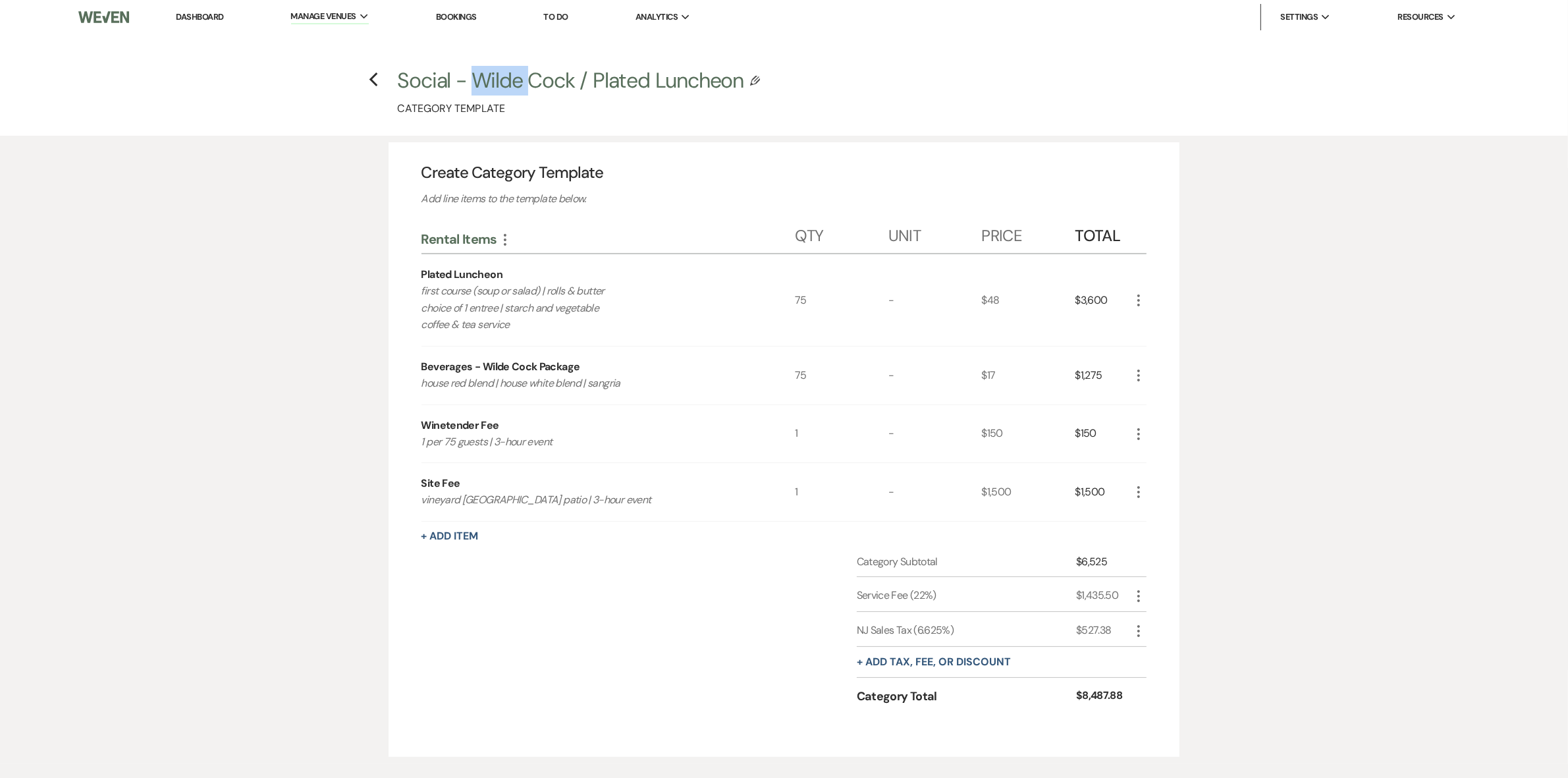 click on "Social - Wilde Cock / Plated Luncheon" at bounding box center [571, 80] 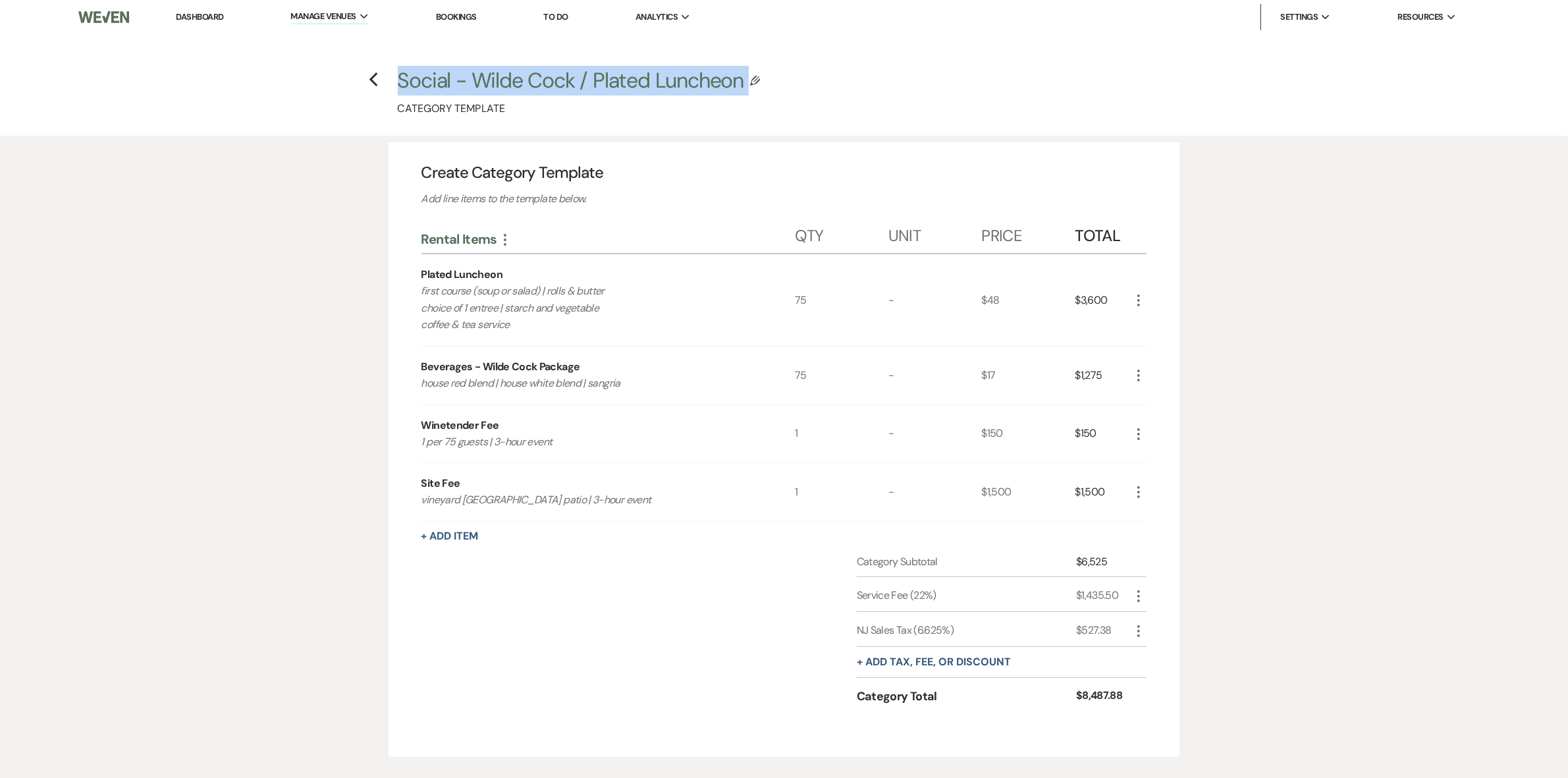 click on "Social - Wilde Cock / Plated Luncheon" at bounding box center (571, 80) 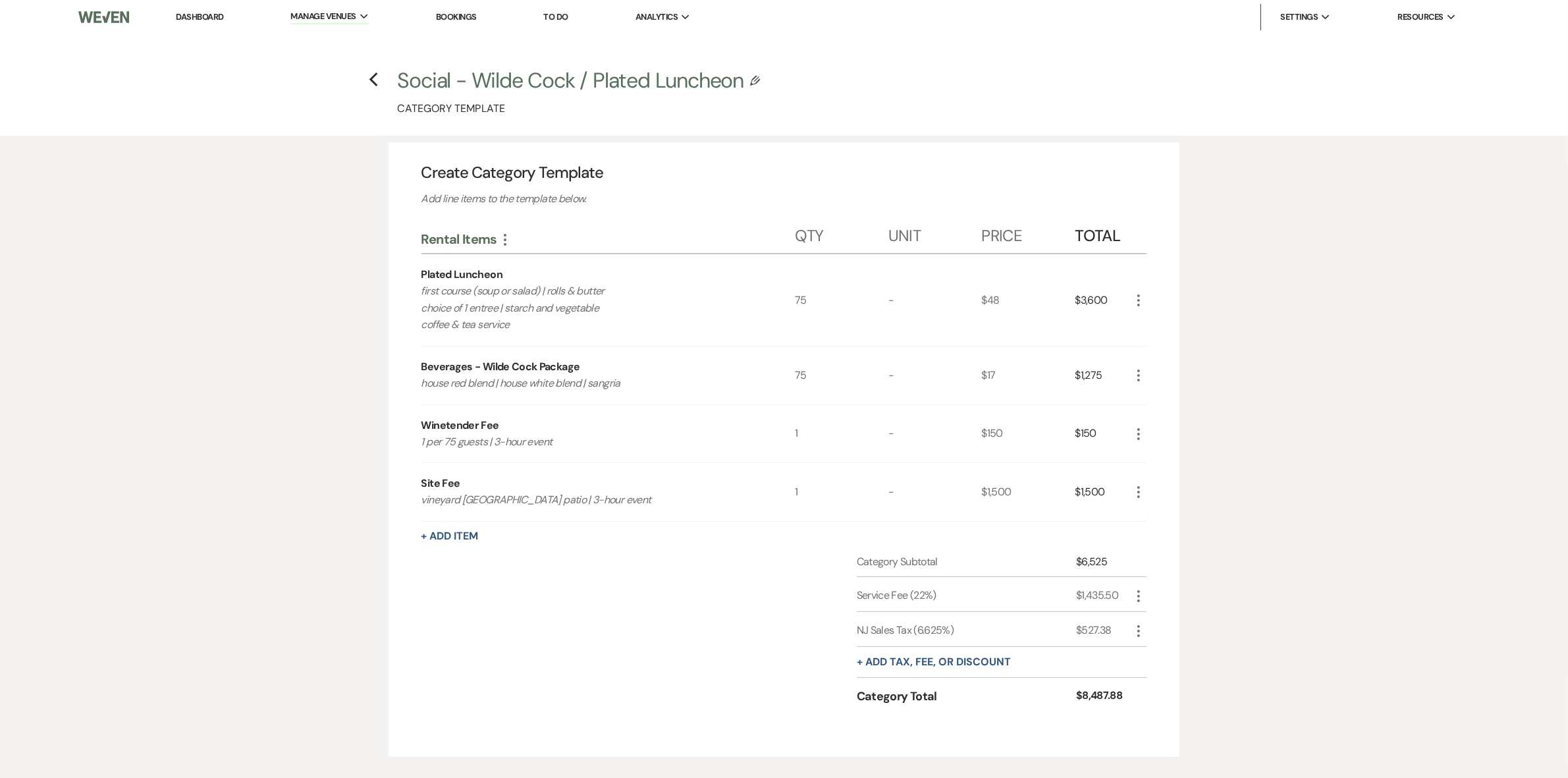 click on "Plated Luncheon" at bounding box center [462, 275] 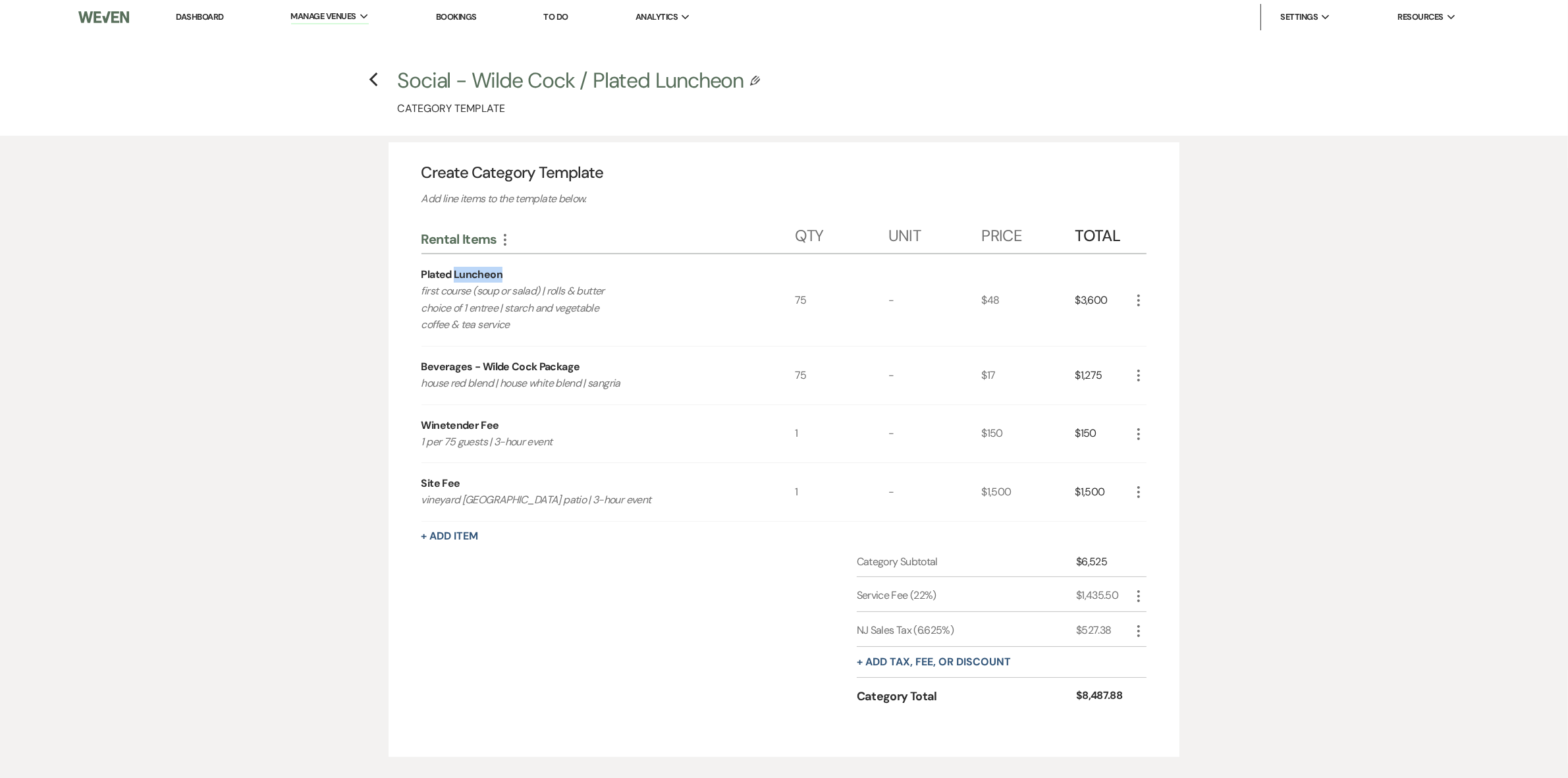 click on "Plated Luncheon" at bounding box center (462, 275) 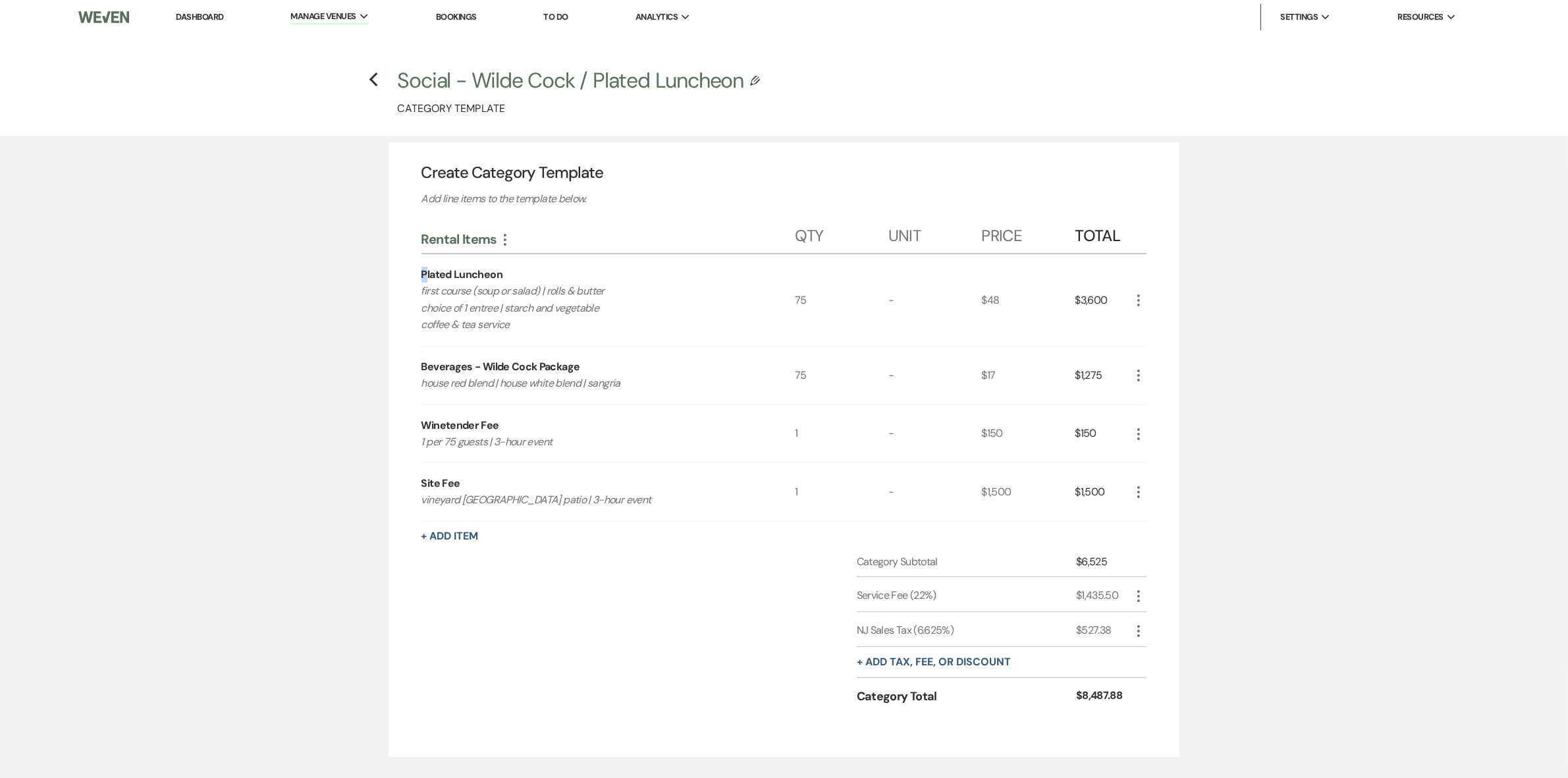 click on "Plated Luncheon" at bounding box center [462, 275] 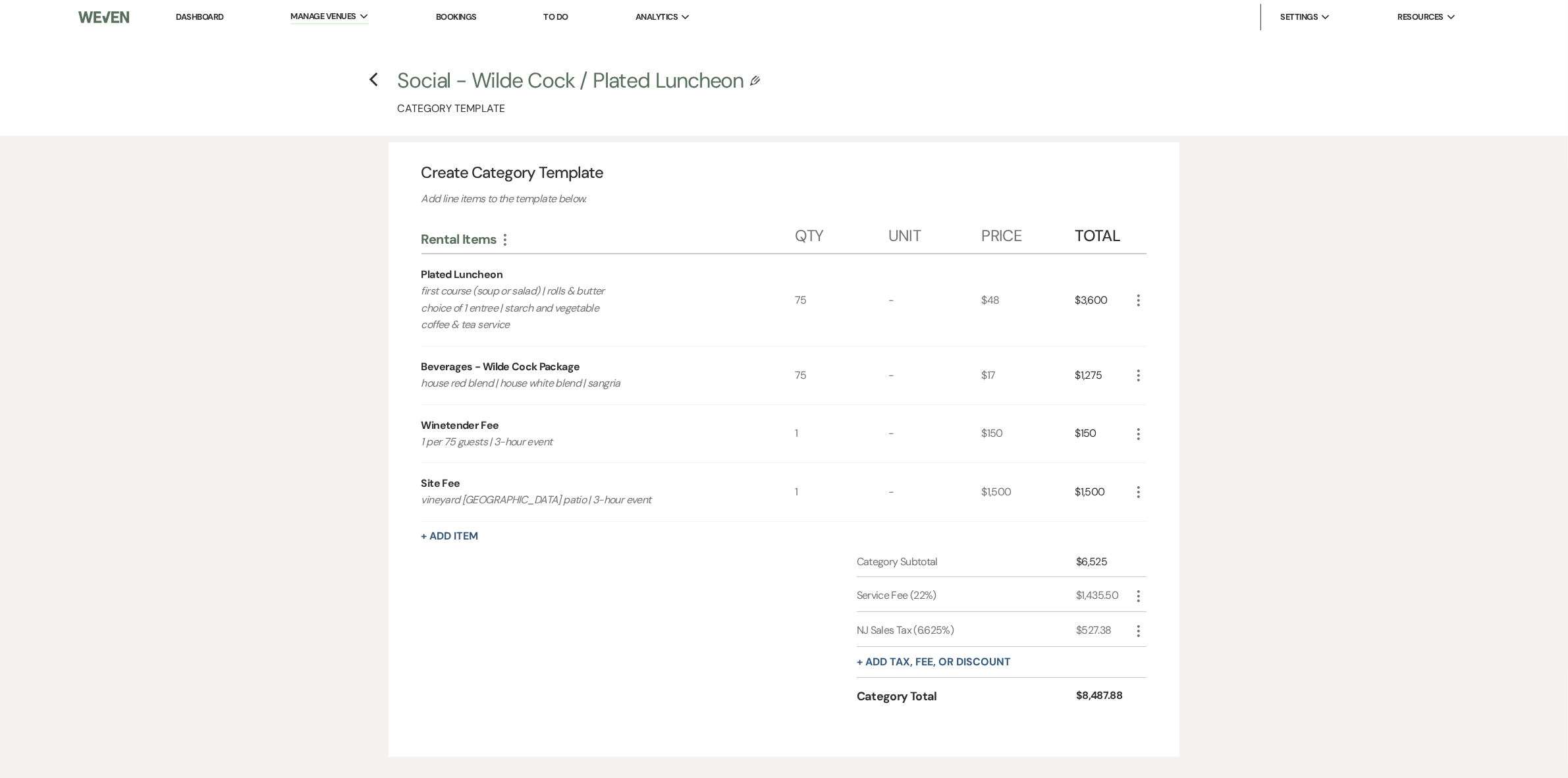 click on "Plated Luncheon" at bounding box center [462, 275] 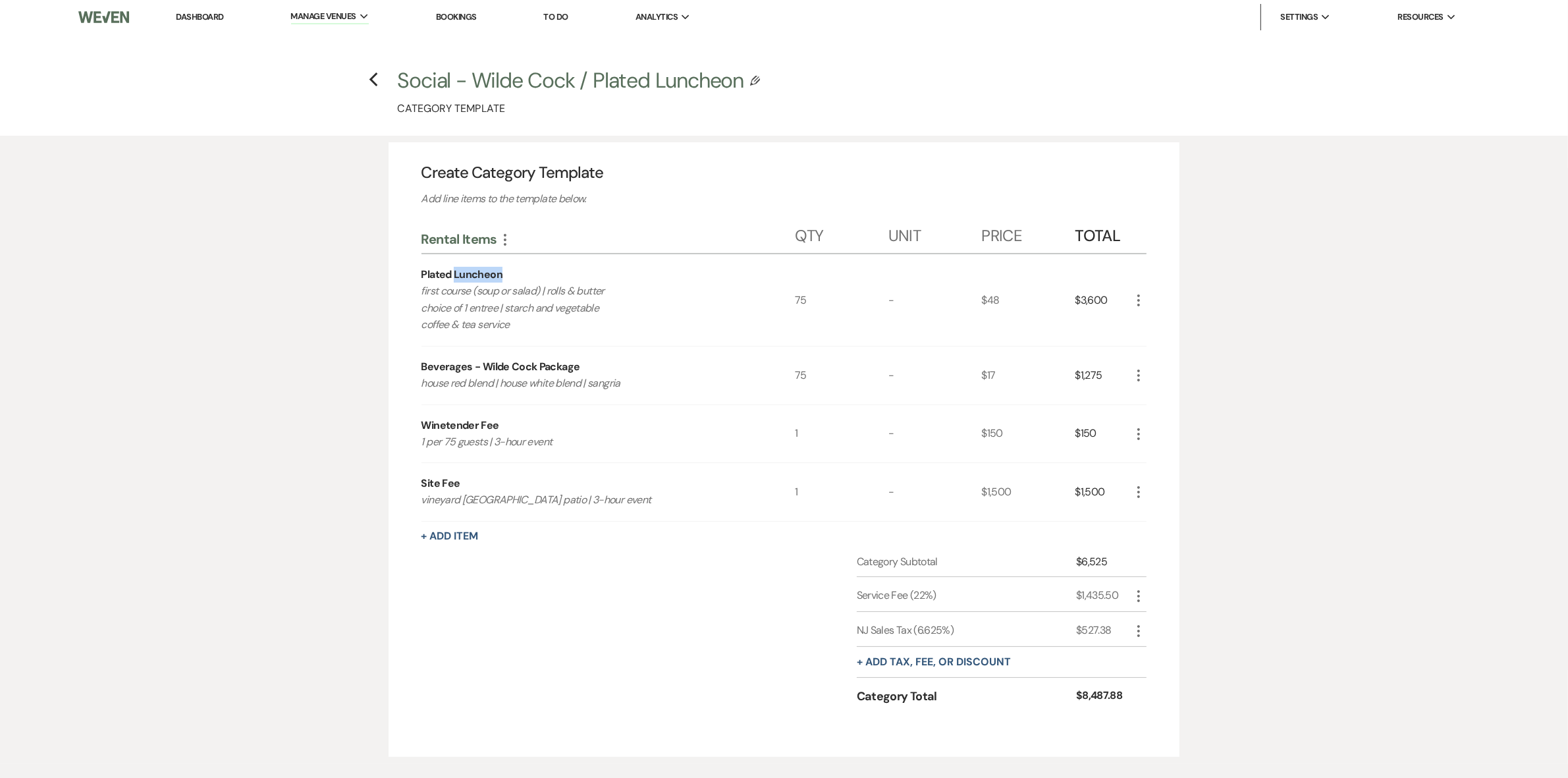 click on "Plated Luncheon" at bounding box center [462, 275] 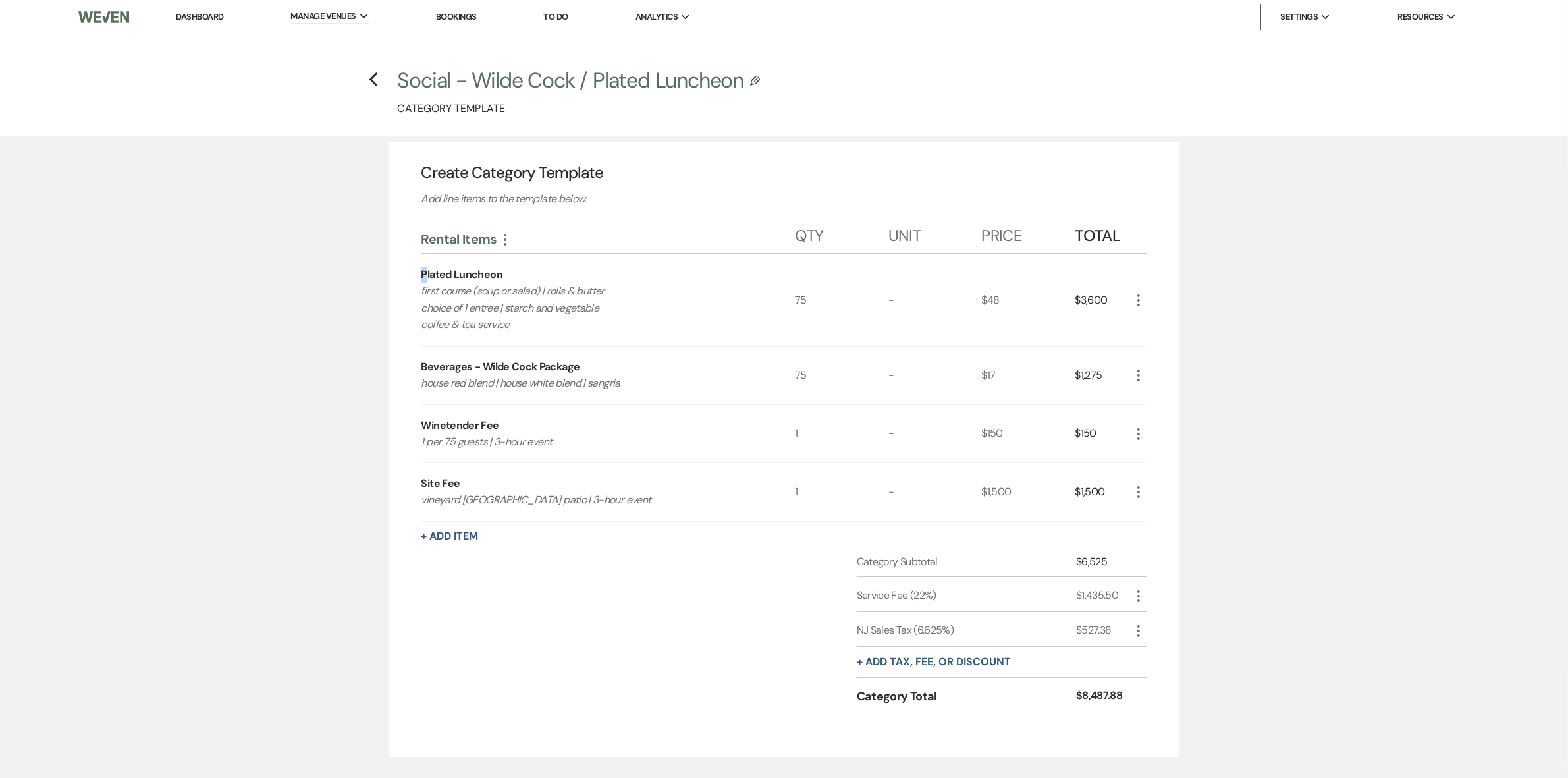 click on "Plated Luncheon" at bounding box center [462, 275] 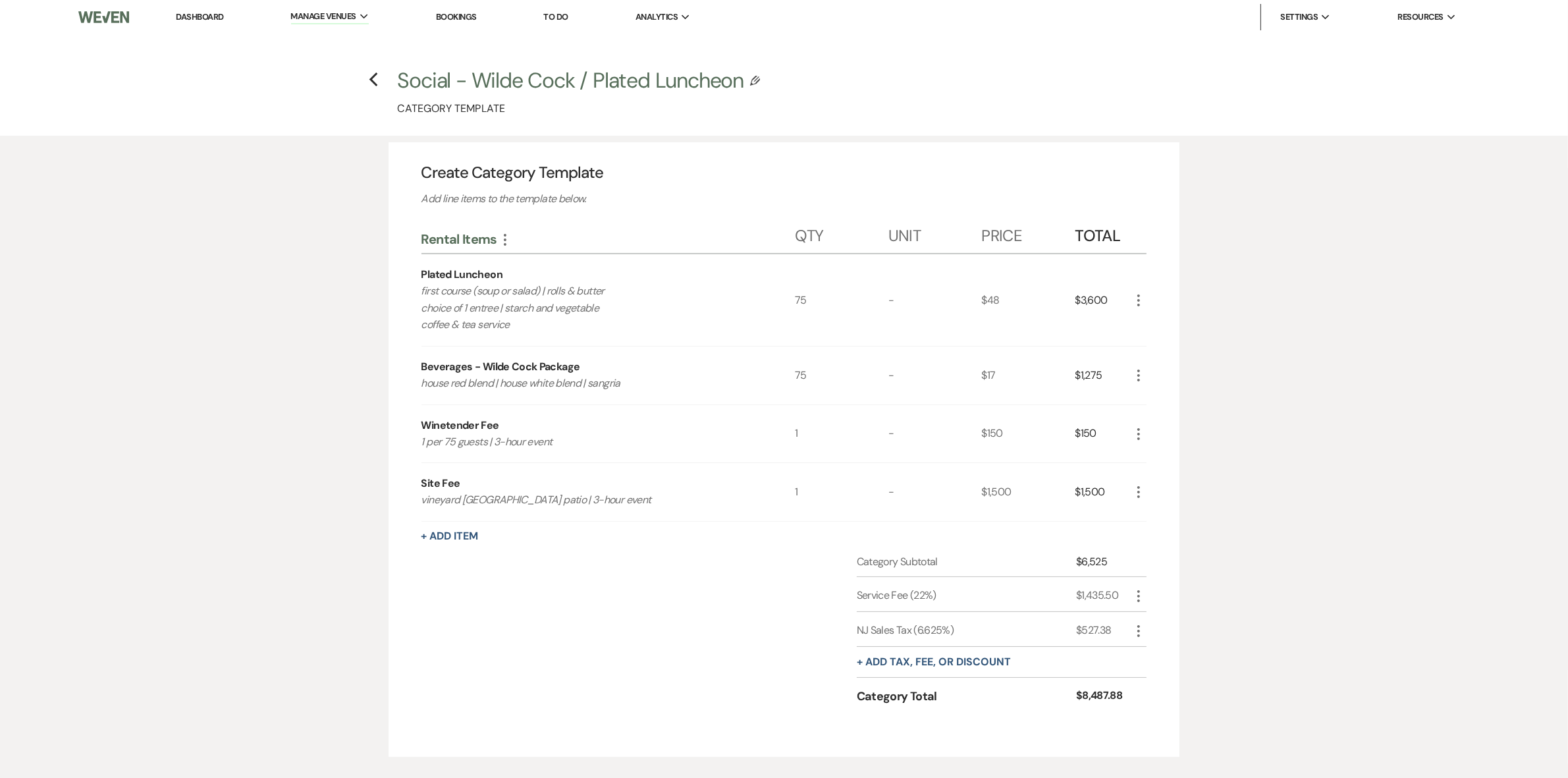 click on "Plated Luncheon" at bounding box center [462, 275] 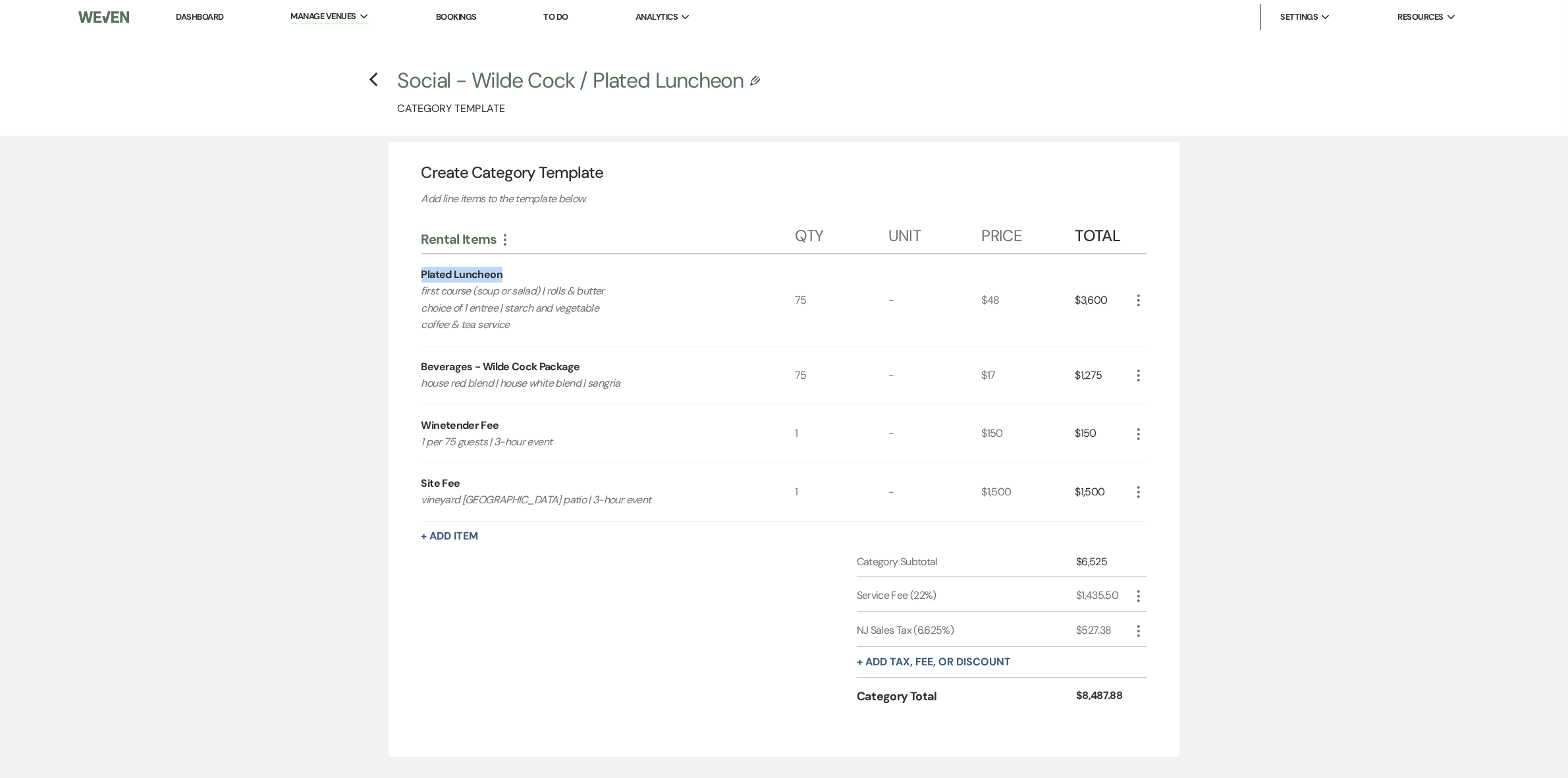 drag, startPoint x: 421, startPoint y: 272, endPoint x: 571, endPoint y: 264, distance: 150.21318 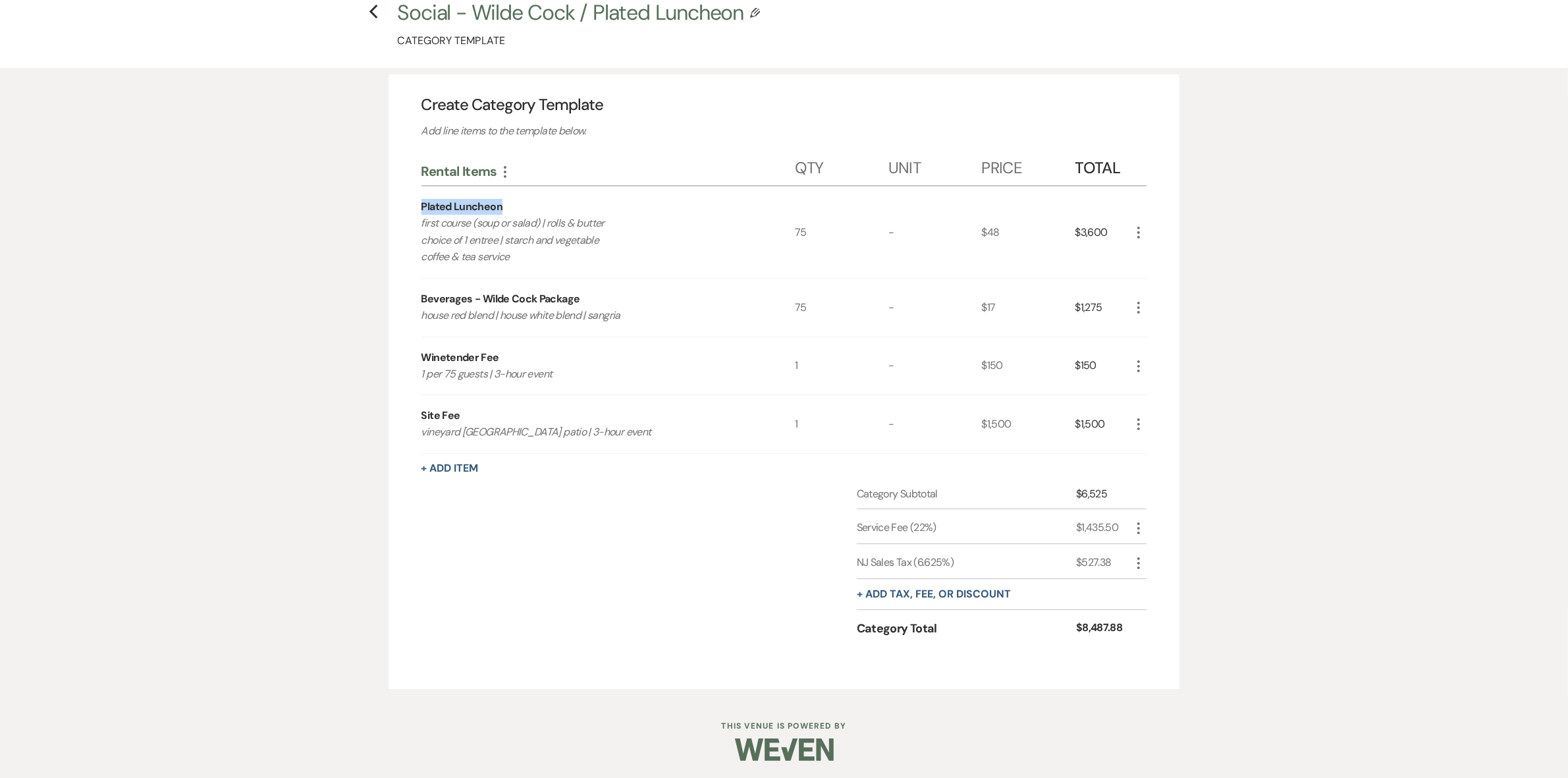 scroll, scrollTop: 70, scrollLeft: 0, axis: vertical 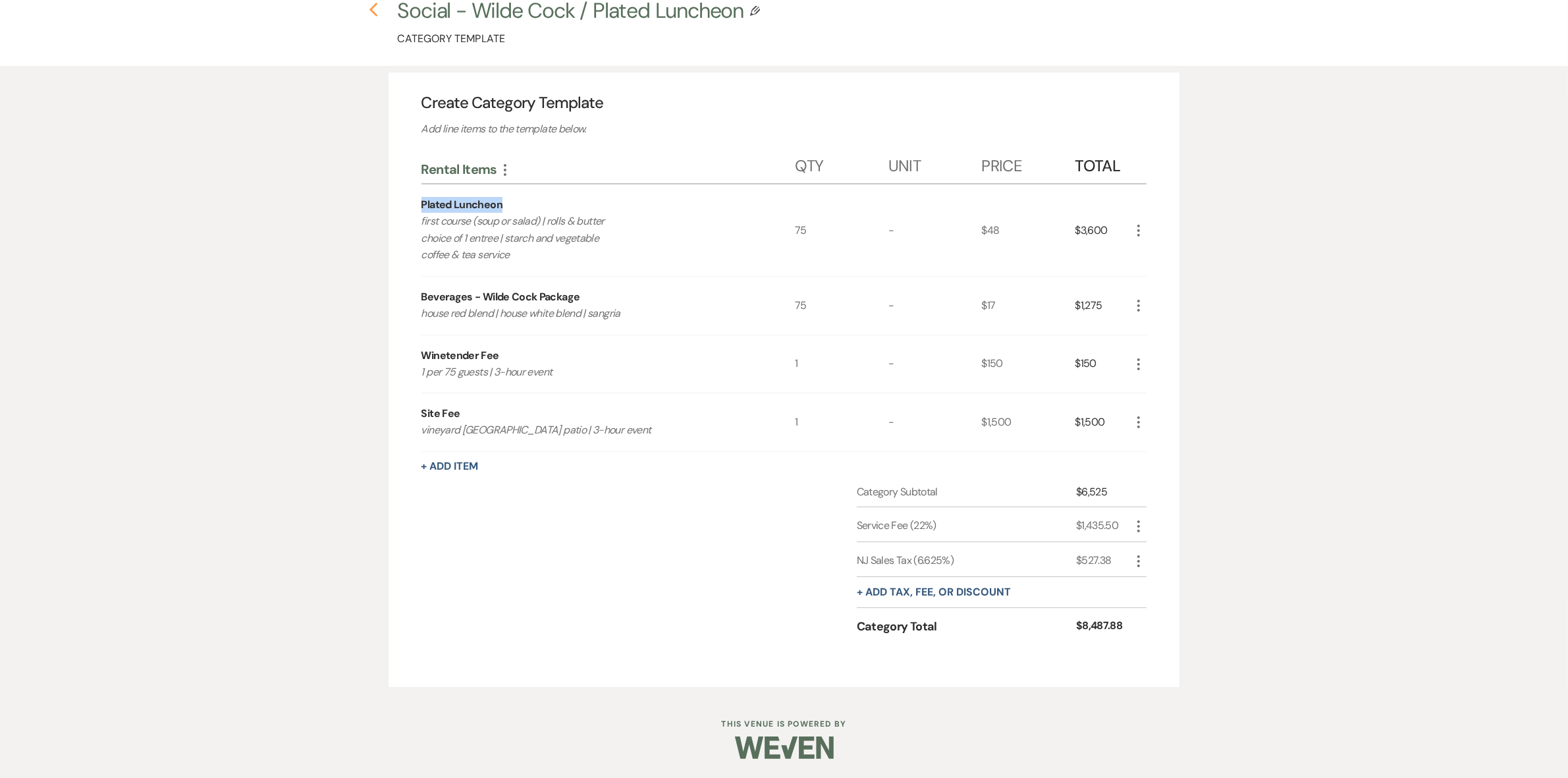 click on "Previous" 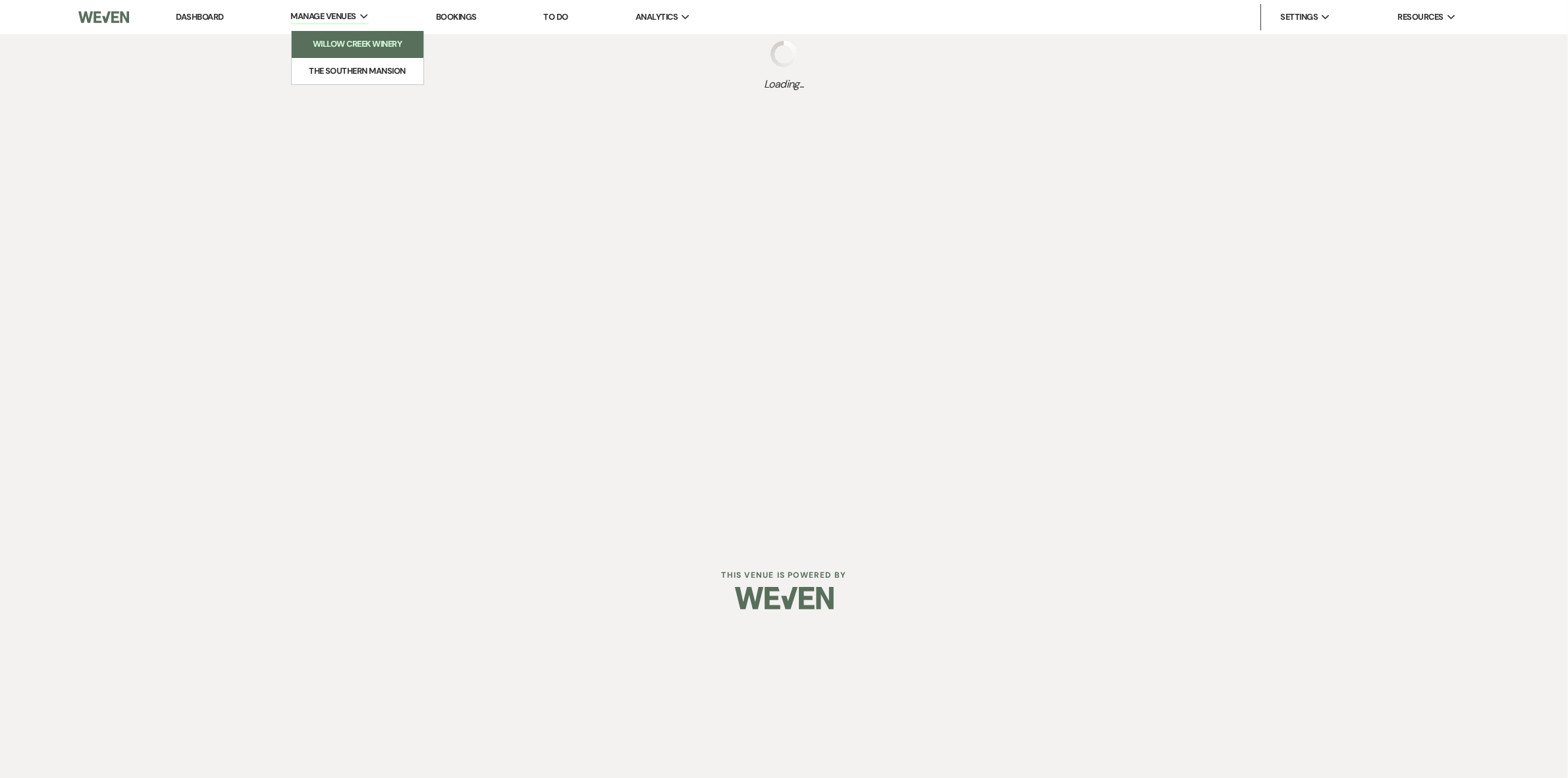 scroll, scrollTop: 0, scrollLeft: 0, axis: both 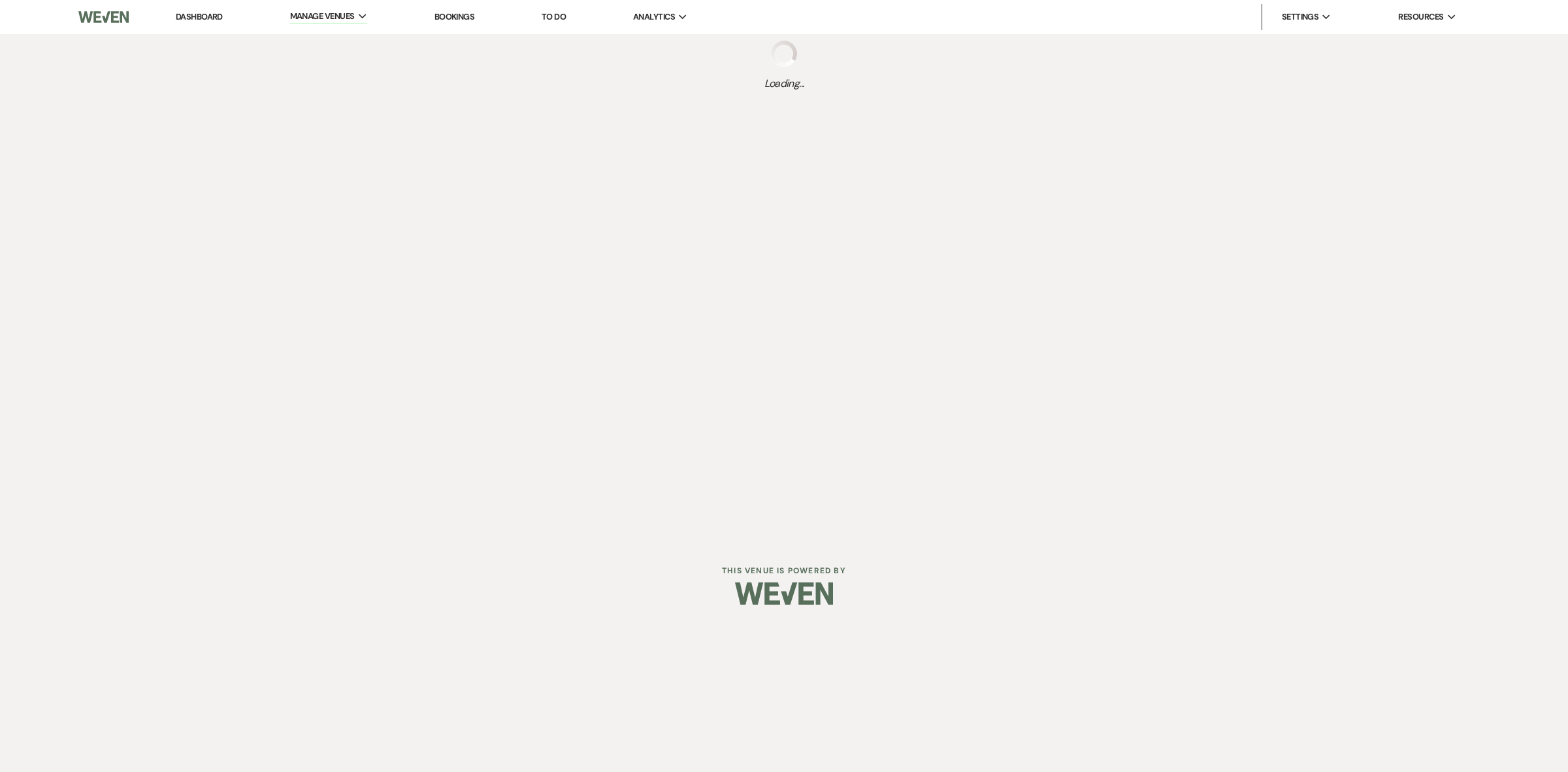 select on "Categories" 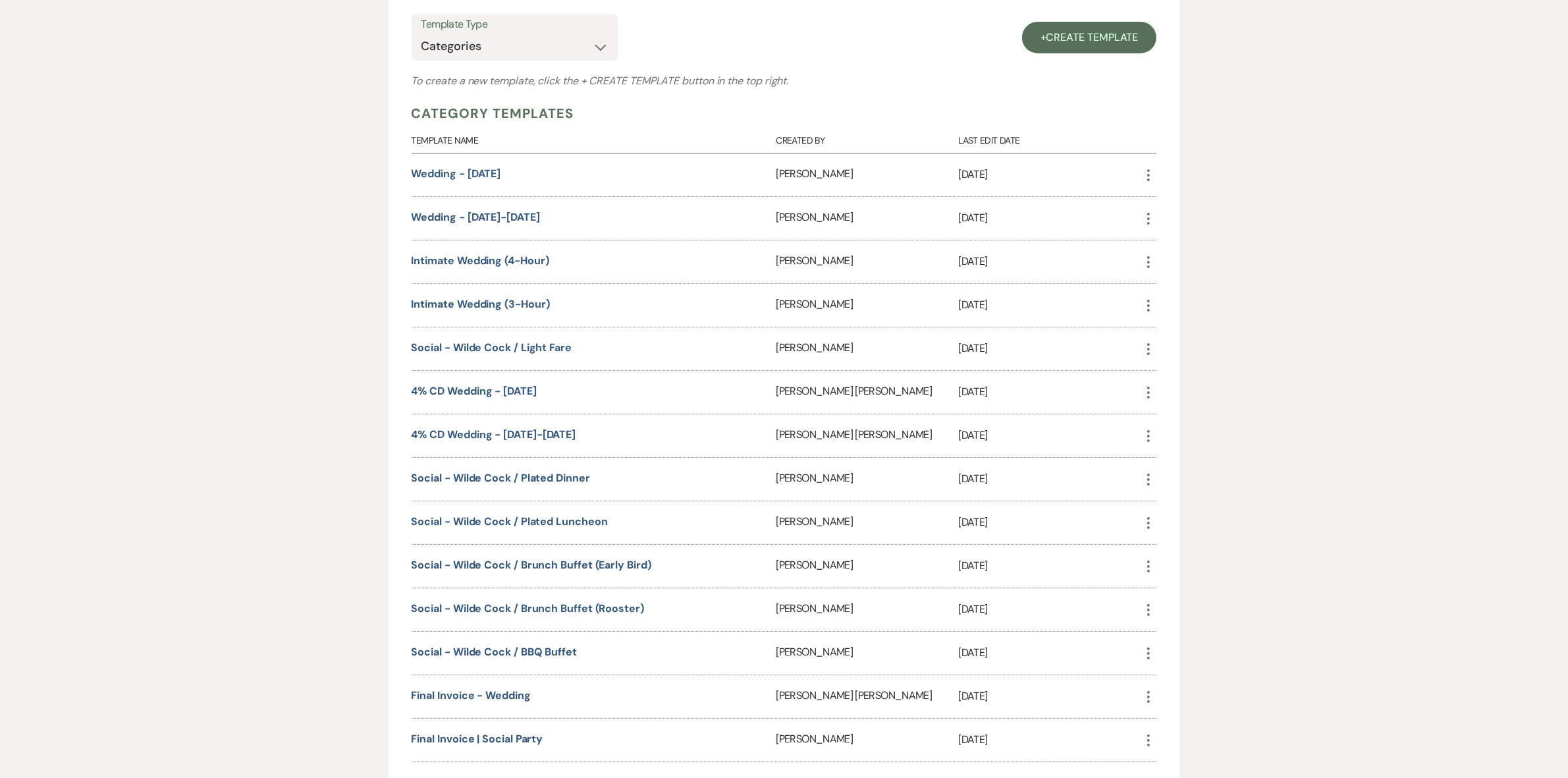 scroll, scrollTop: 274, scrollLeft: 0, axis: vertical 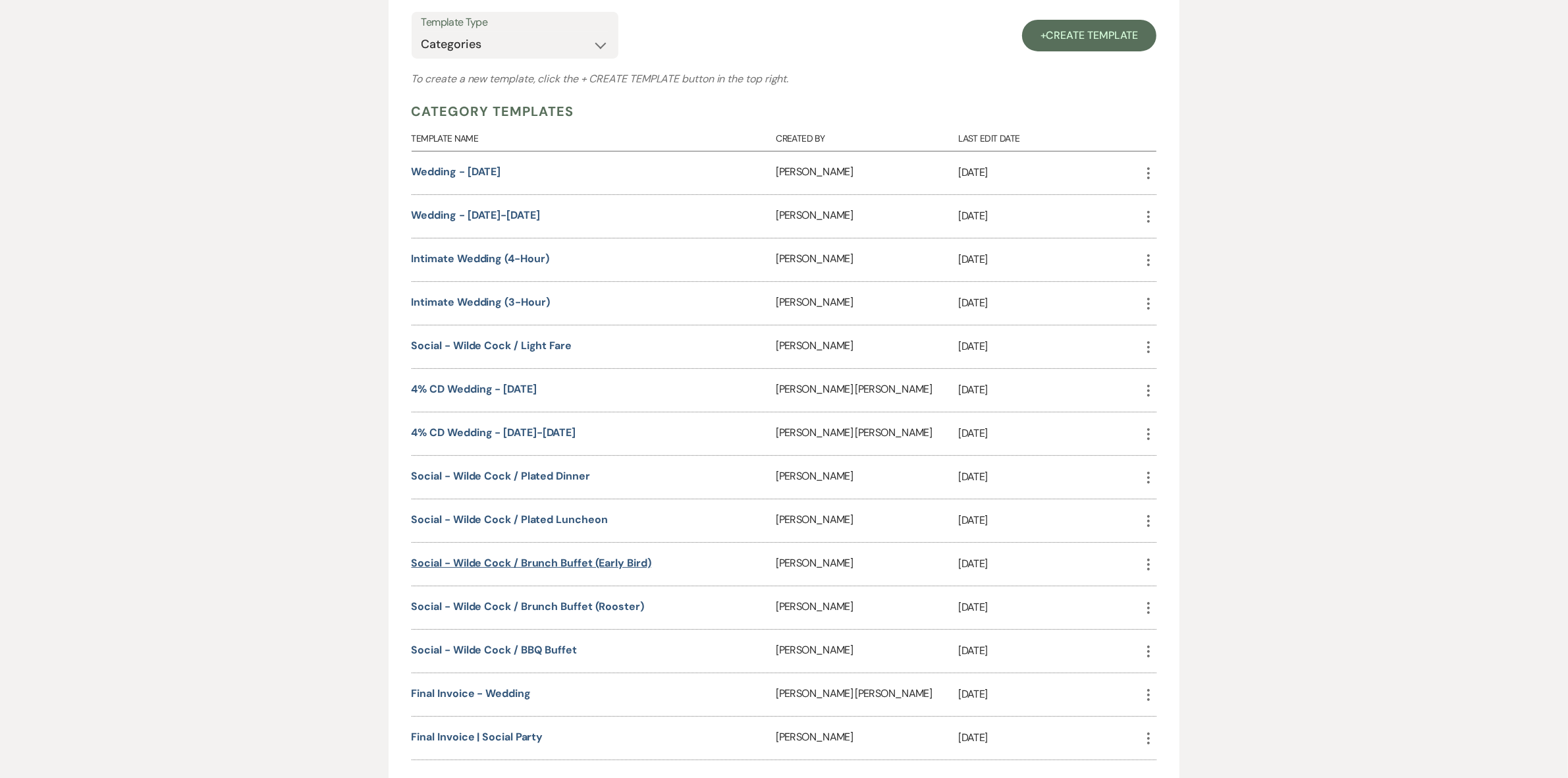 click on "Social - Wilde Cock / Brunch Buffet (Early Bird)" at bounding box center [531, 563] 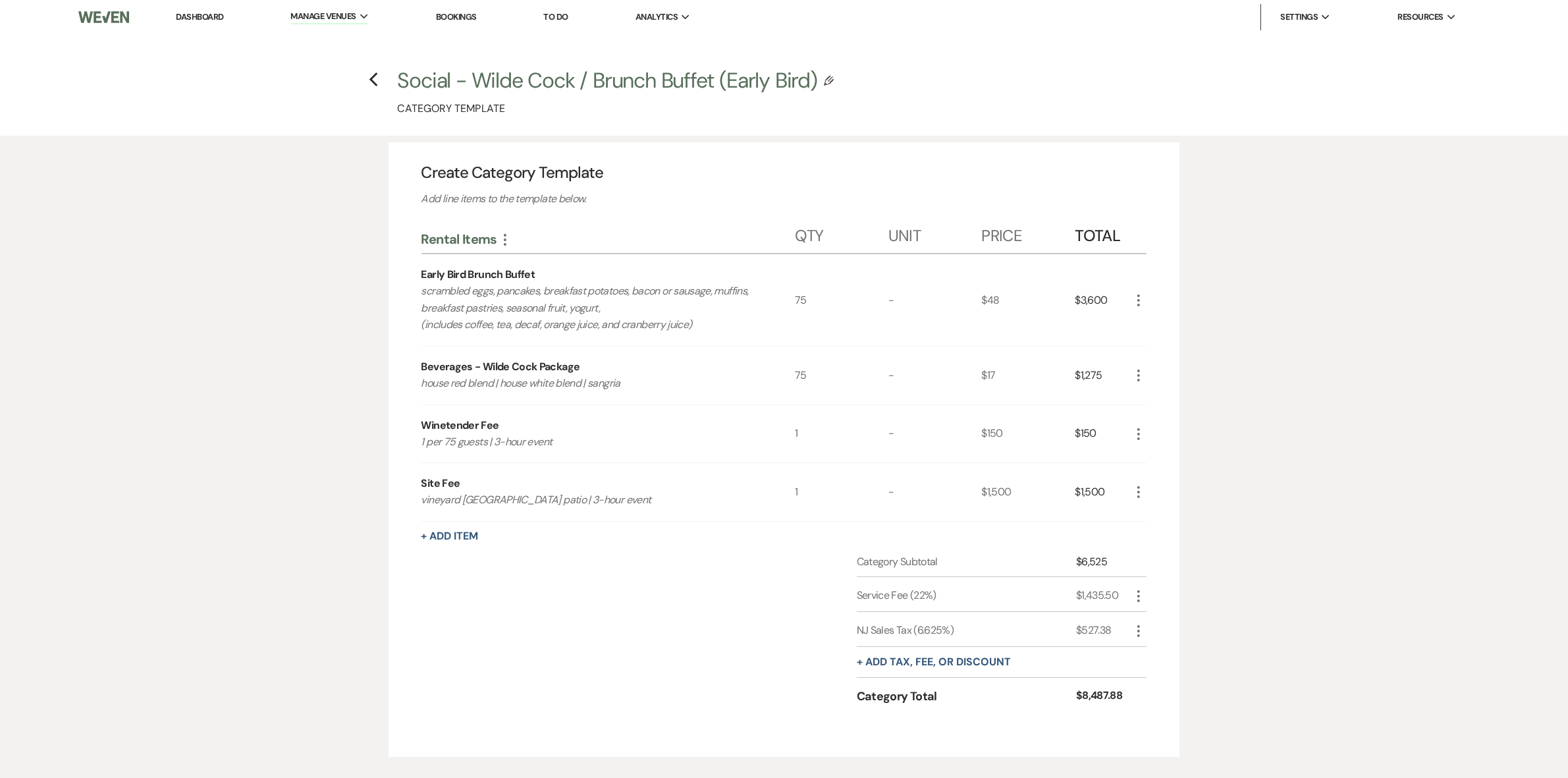 click on "Early Bird Brunch Buffet" at bounding box center [478, 275] 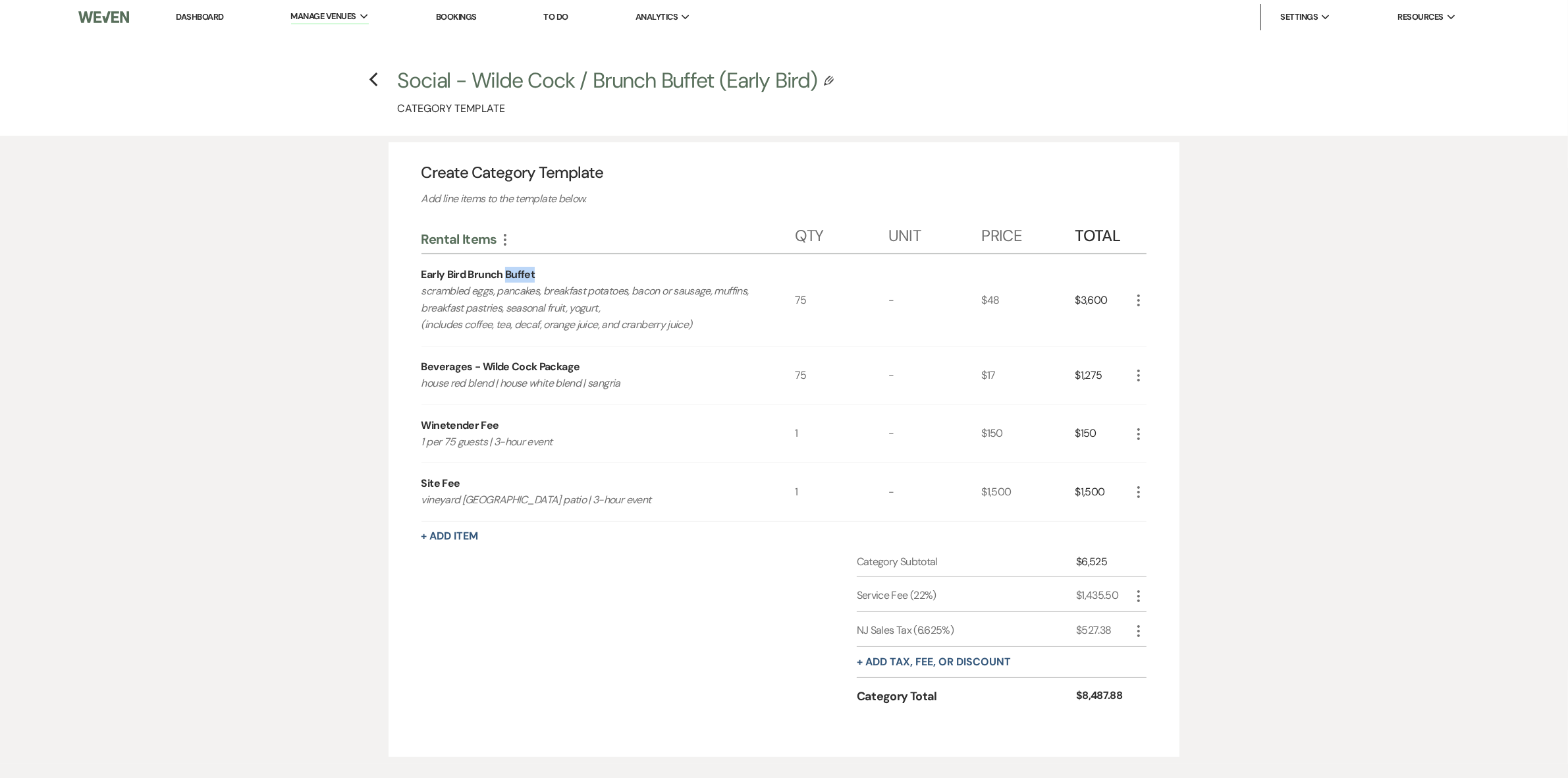 click on "Early Bird Brunch Buffet" at bounding box center (478, 275) 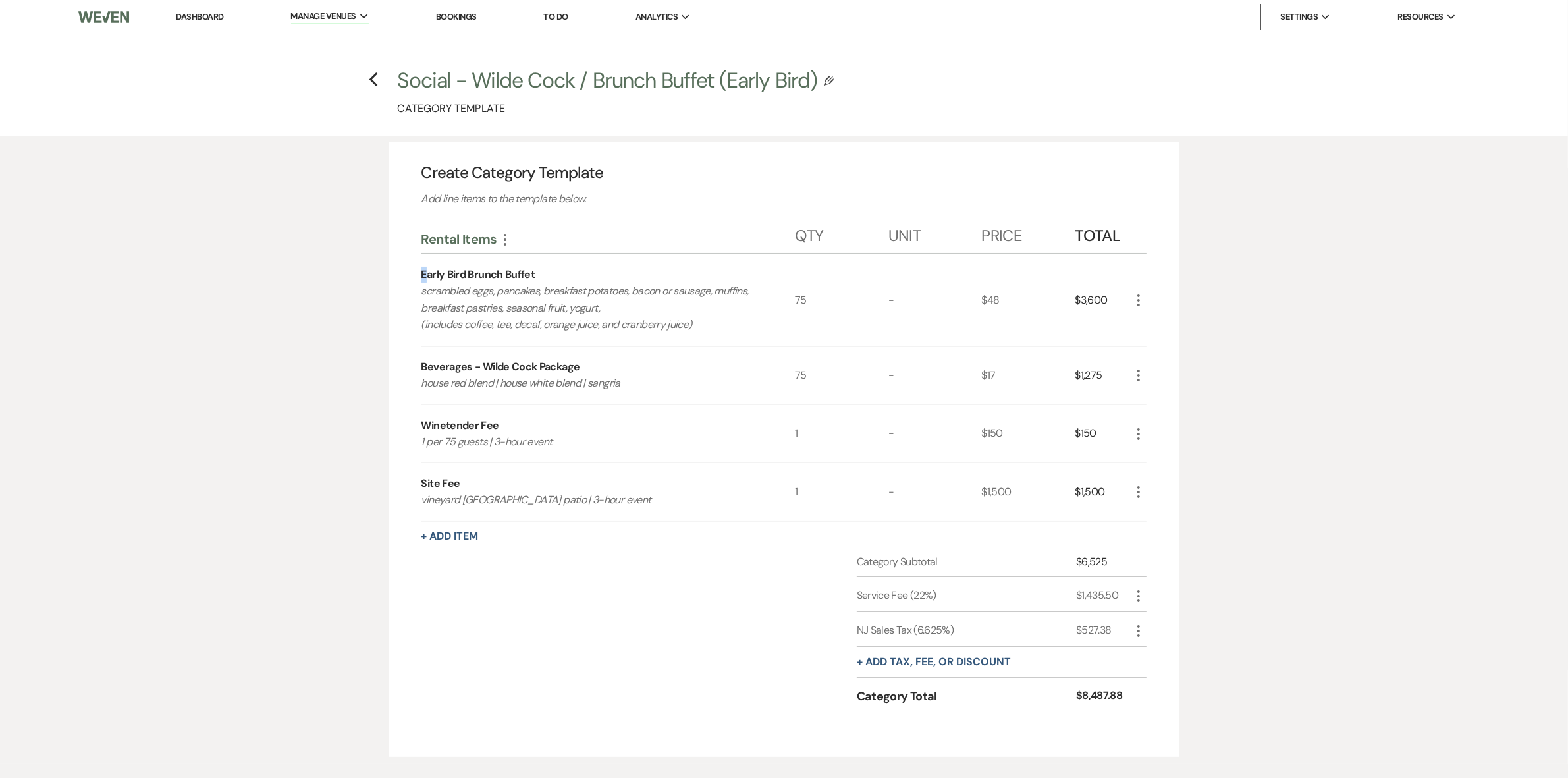 click on "Early Bird Brunch Buffet" at bounding box center [478, 275] 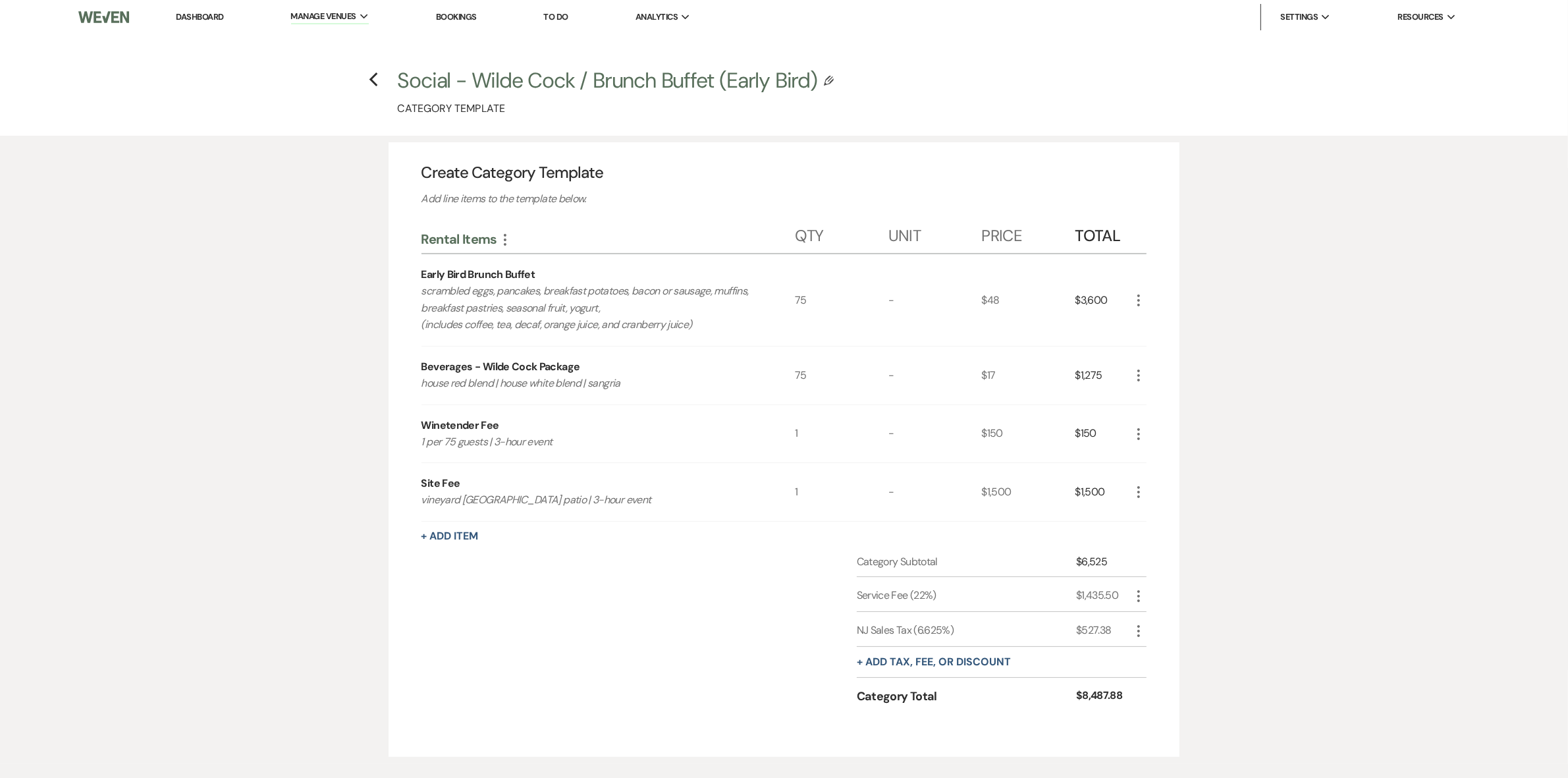 click on "Early Bird Brunch Buffet" at bounding box center [478, 275] 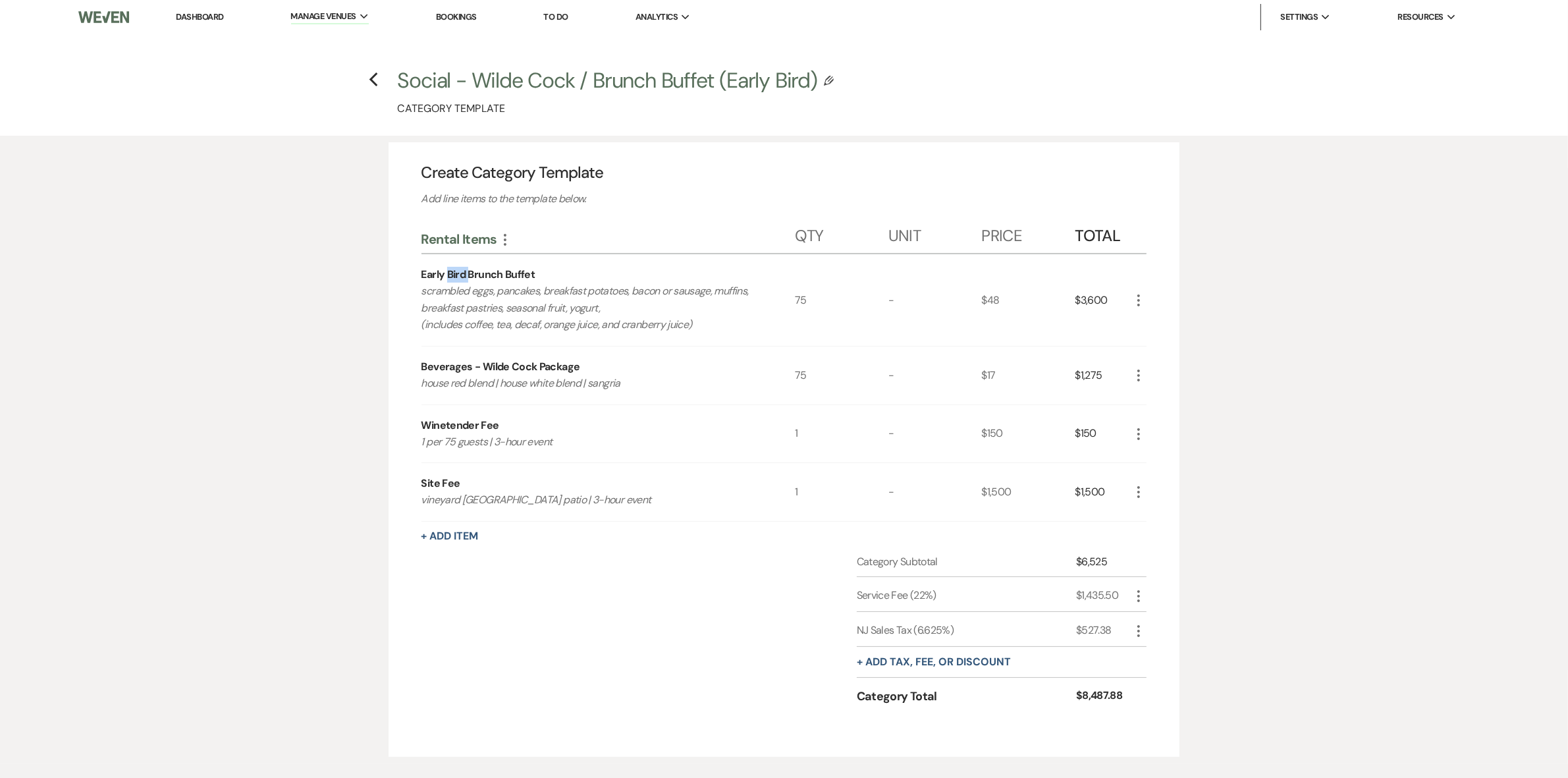 click on "Early Bird Brunch Buffet" at bounding box center [478, 275] 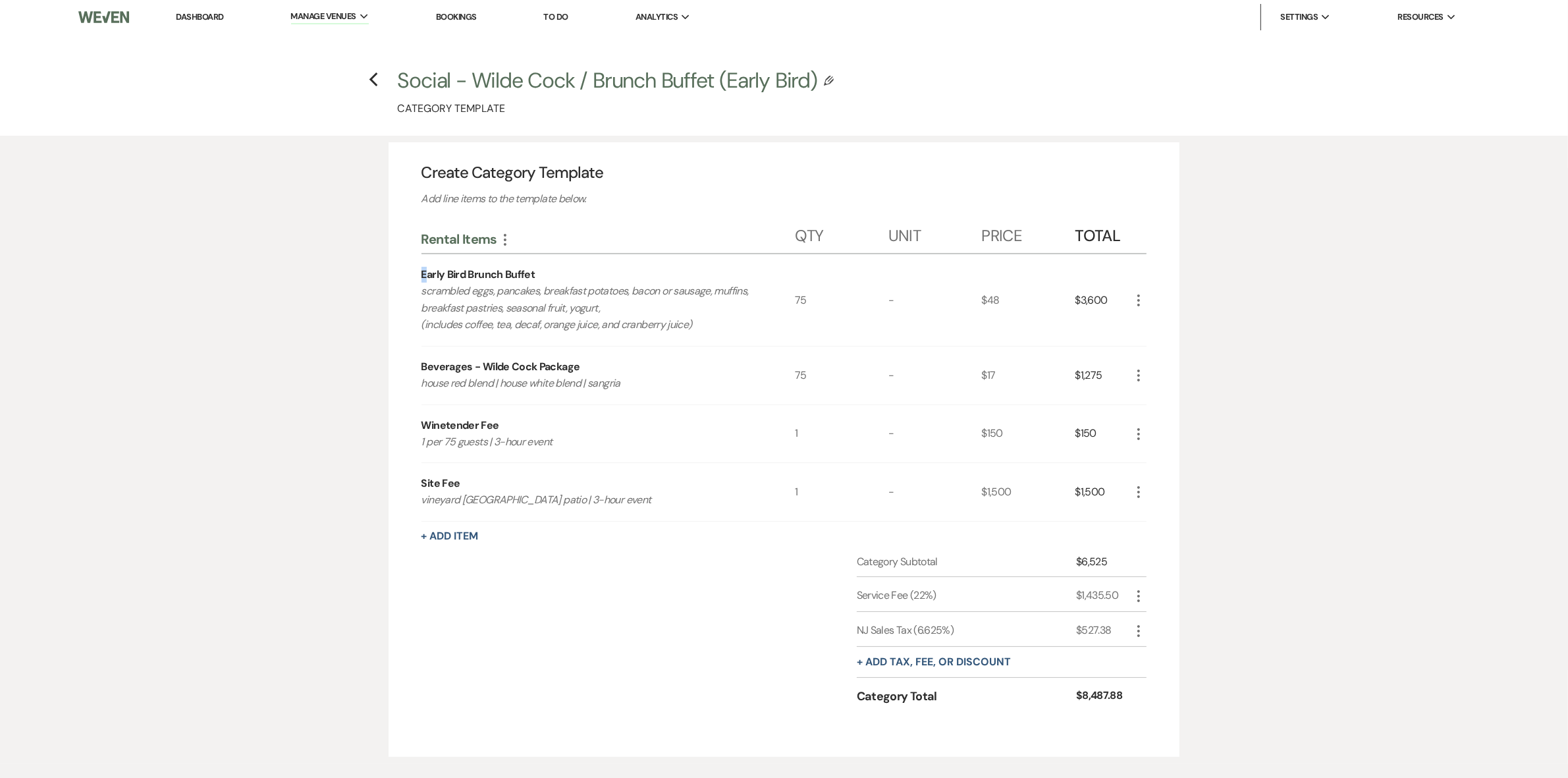 click on "Early Bird Brunch Buffet" at bounding box center (478, 275) 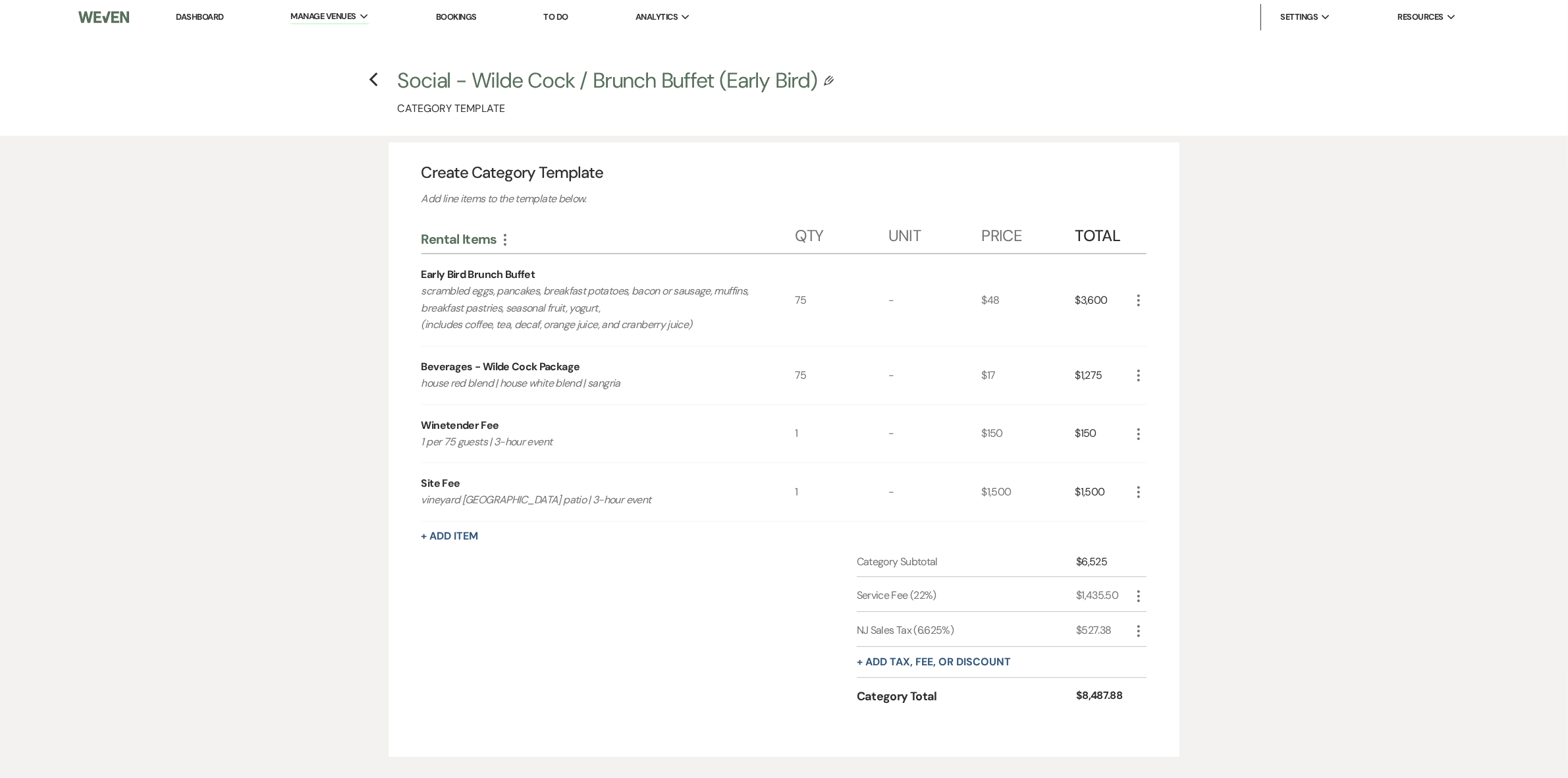 click on "Early Bird Brunch Buffet" at bounding box center [478, 275] 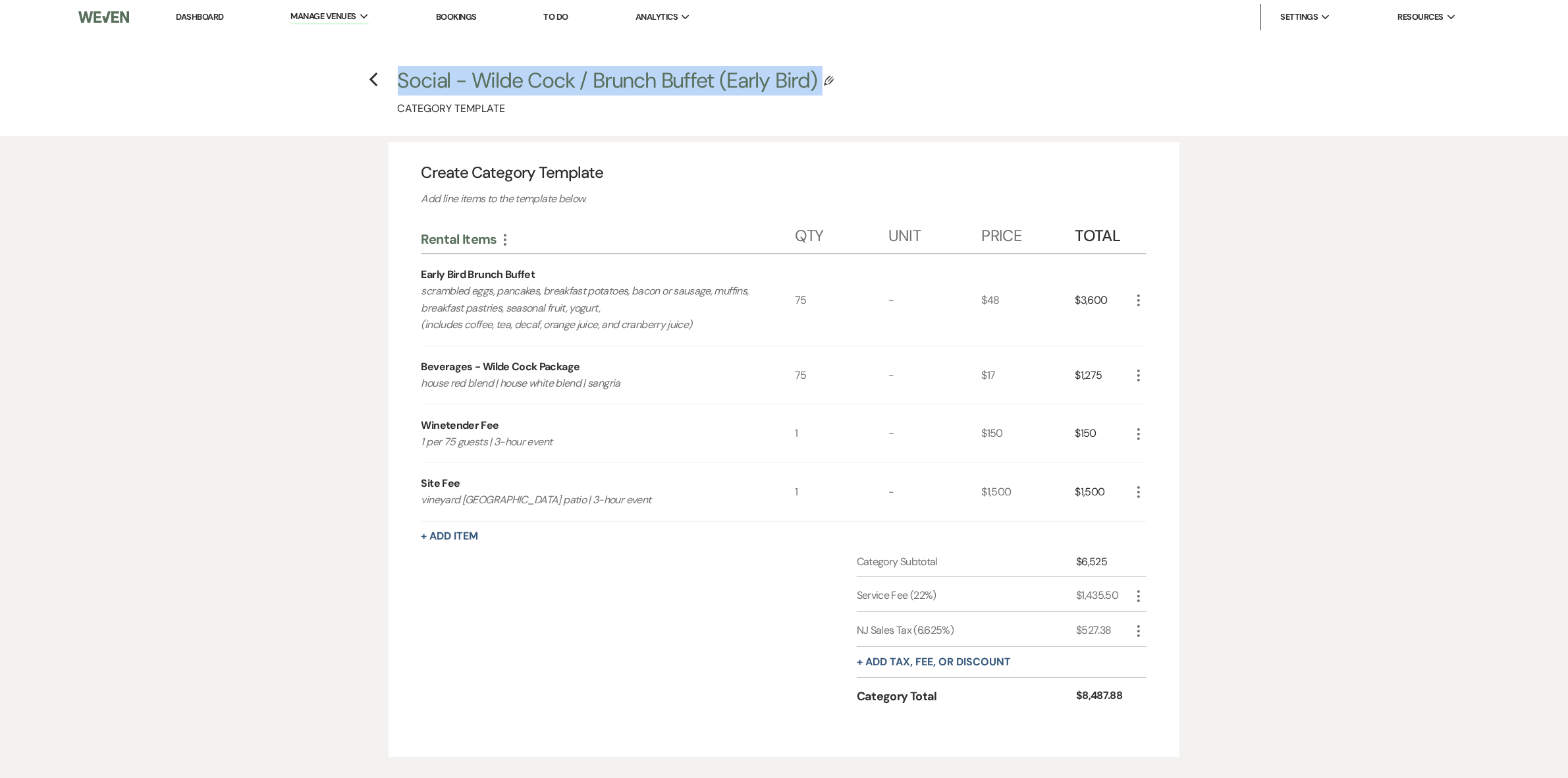 drag, startPoint x: 399, startPoint y: 77, endPoint x: 821, endPoint y: 84, distance: 422.0581 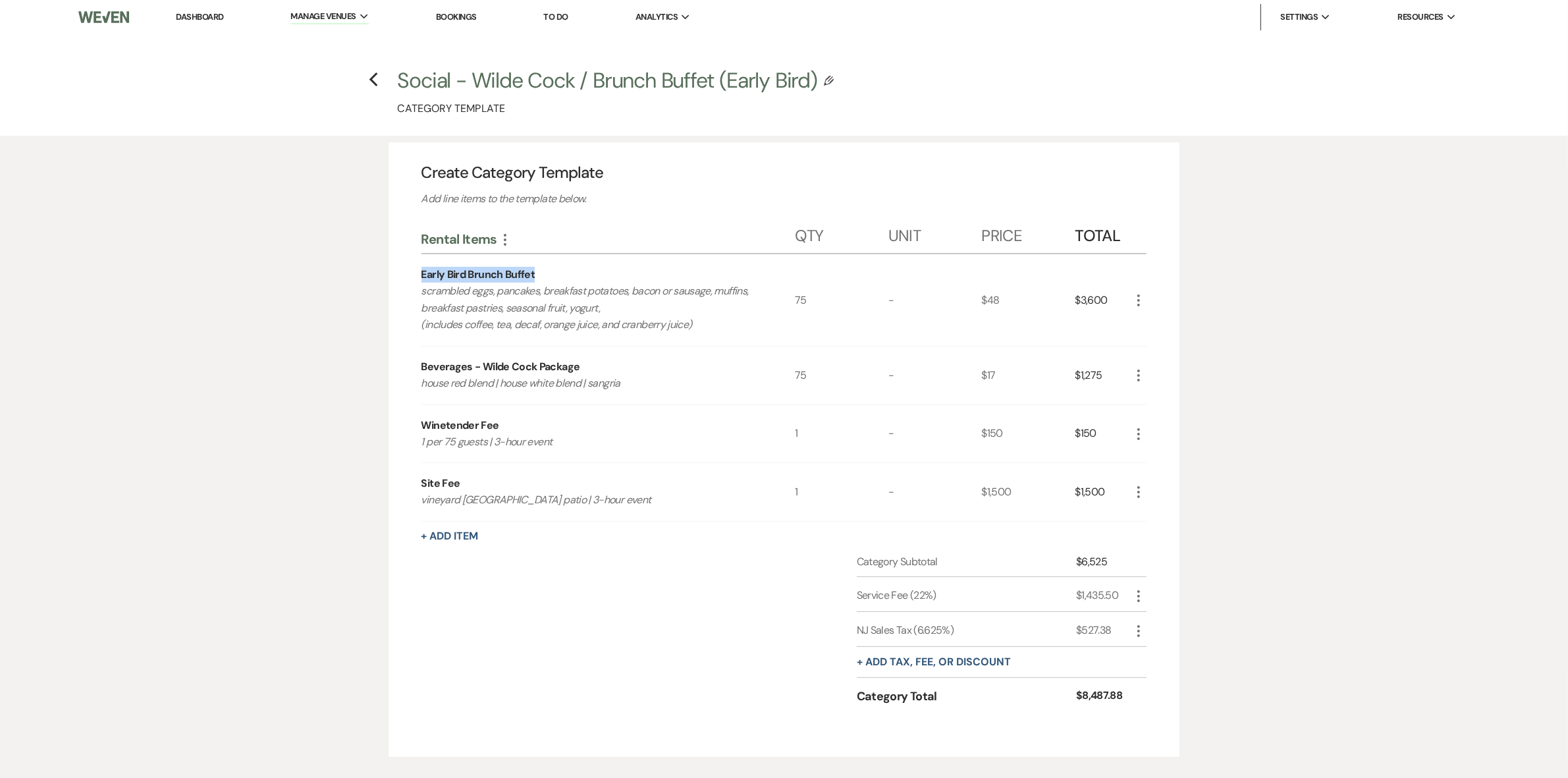 drag, startPoint x: 420, startPoint y: 269, endPoint x: 572, endPoint y: 271, distance: 152.01316 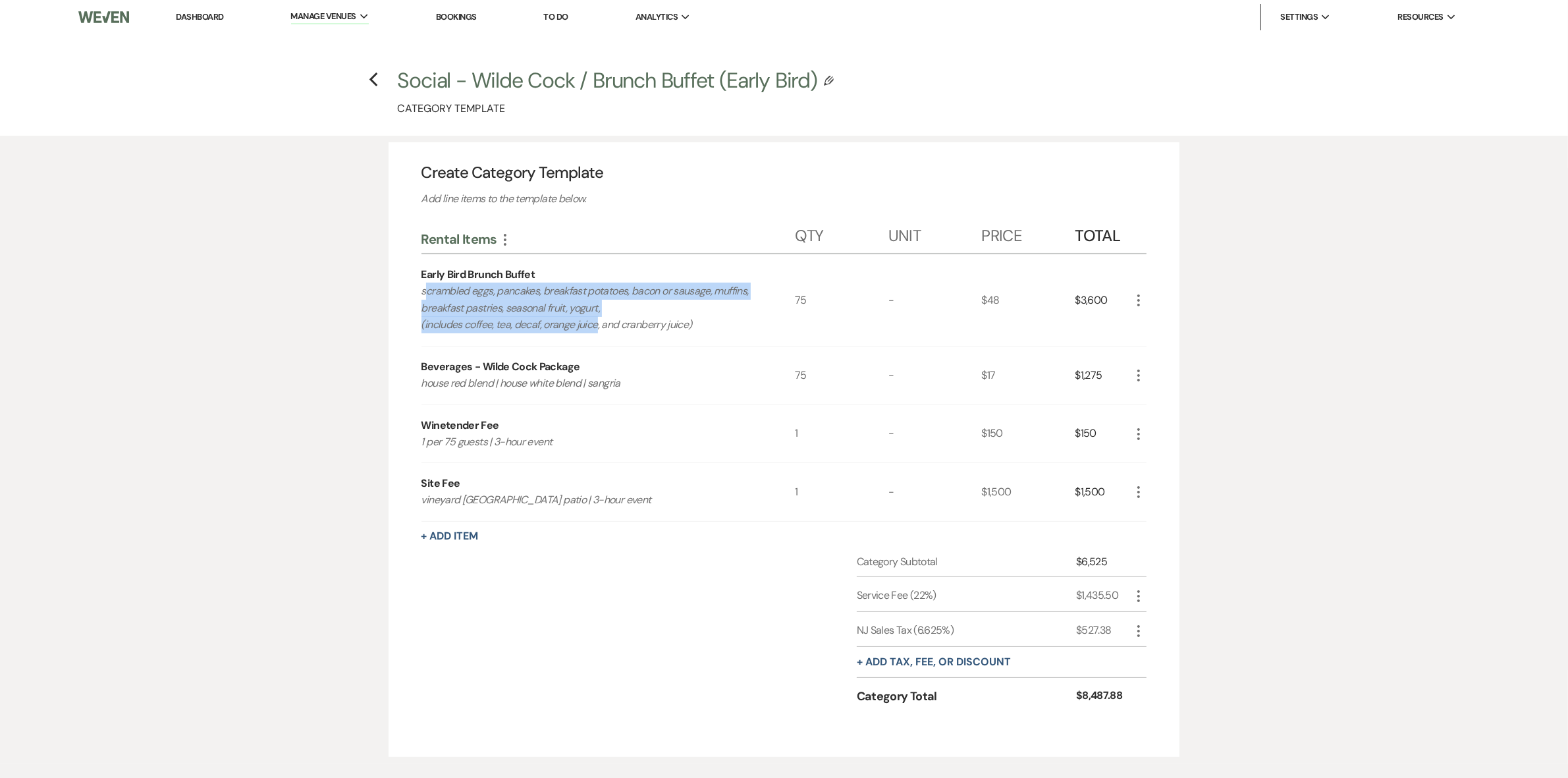 drag, startPoint x: 423, startPoint y: 287, endPoint x: 593, endPoint y: 323, distance: 173.76996 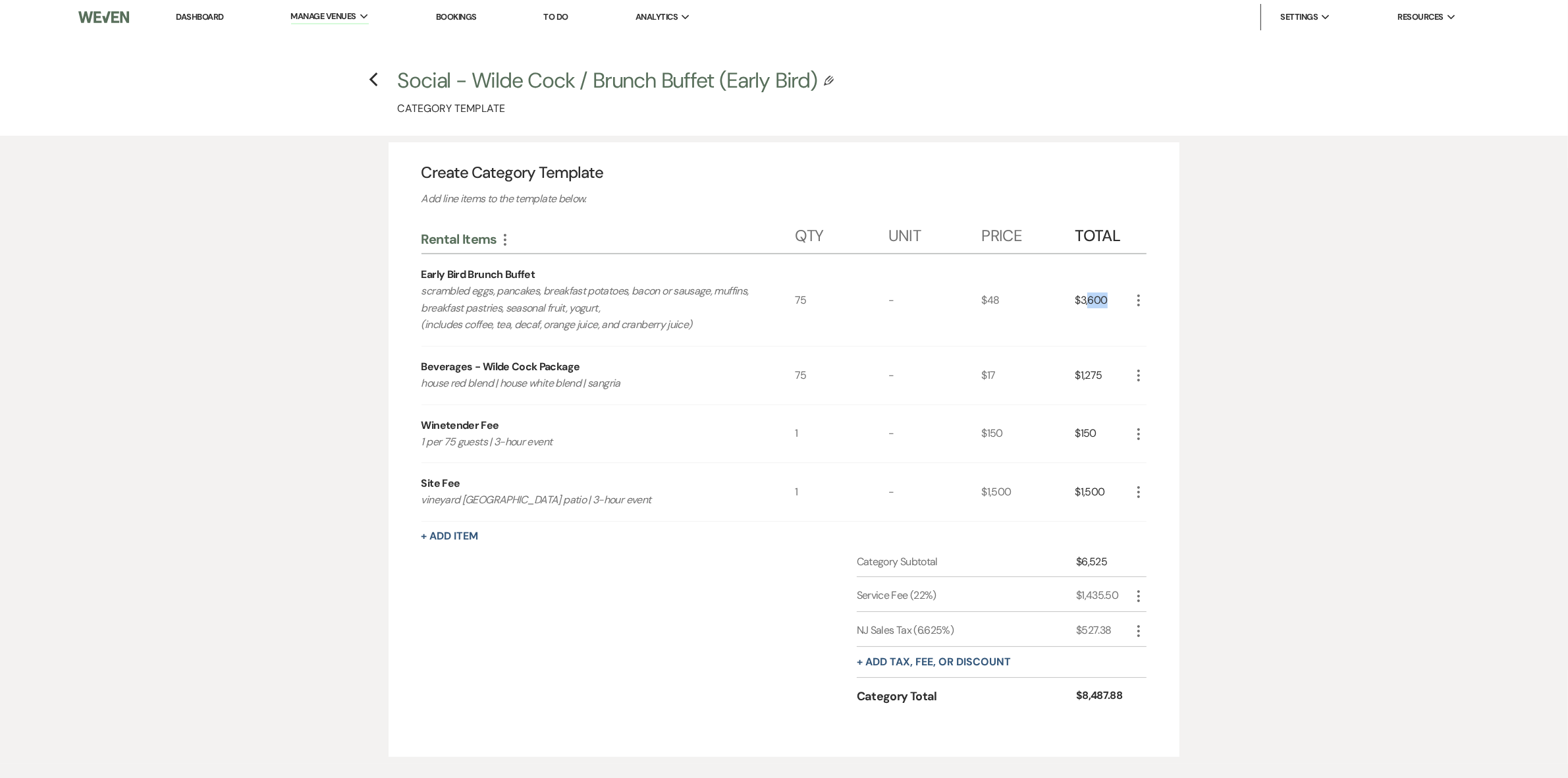 drag, startPoint x: 1092, startPoint y: 300, endPoint x: 1143, endPoint y: 303, distance: 51.088159 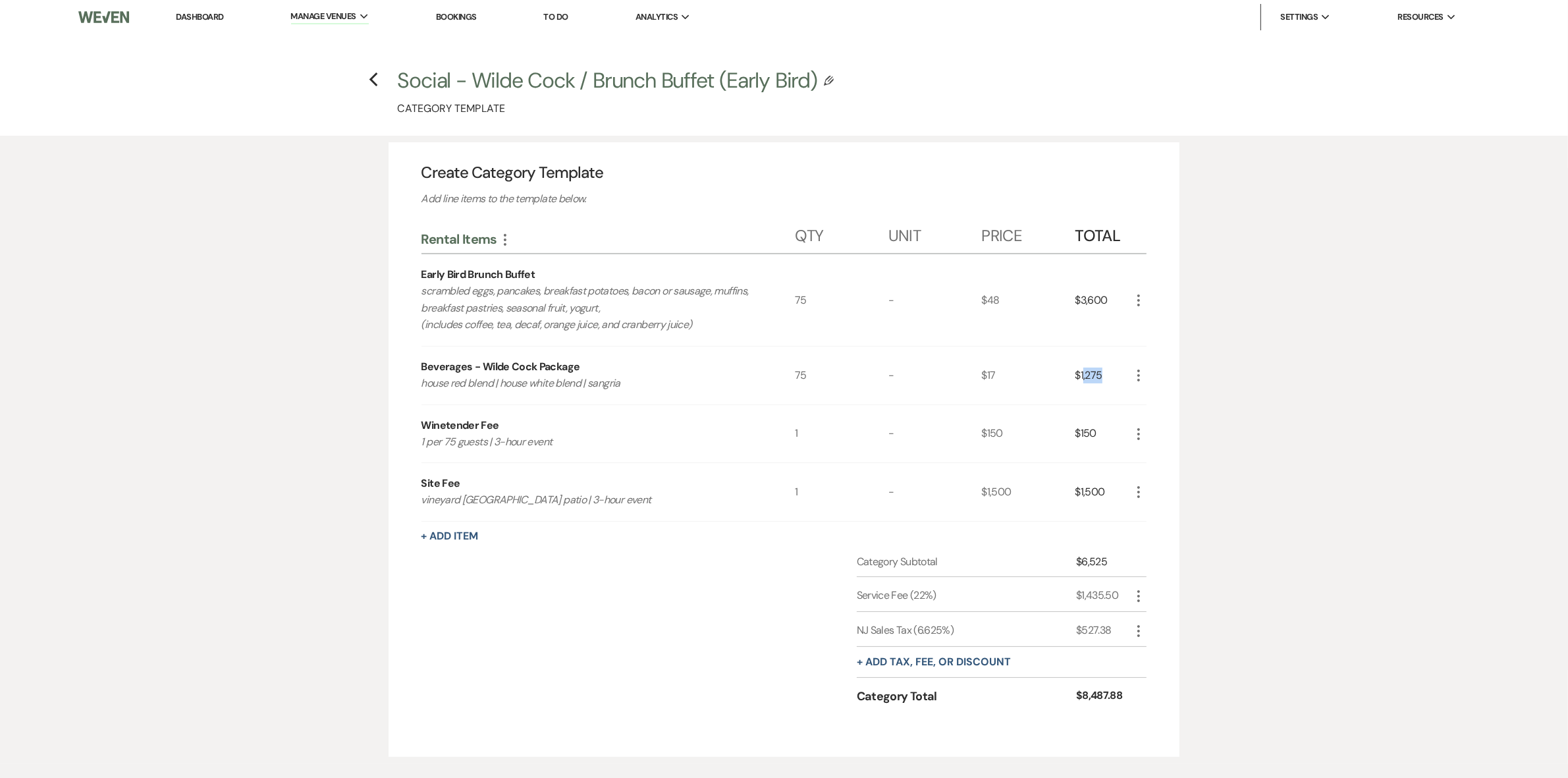 drag, startPoint x: 1127, startPoint y: 374, endPoint x: 1129, endPoint y: 383, distance: 9.219544 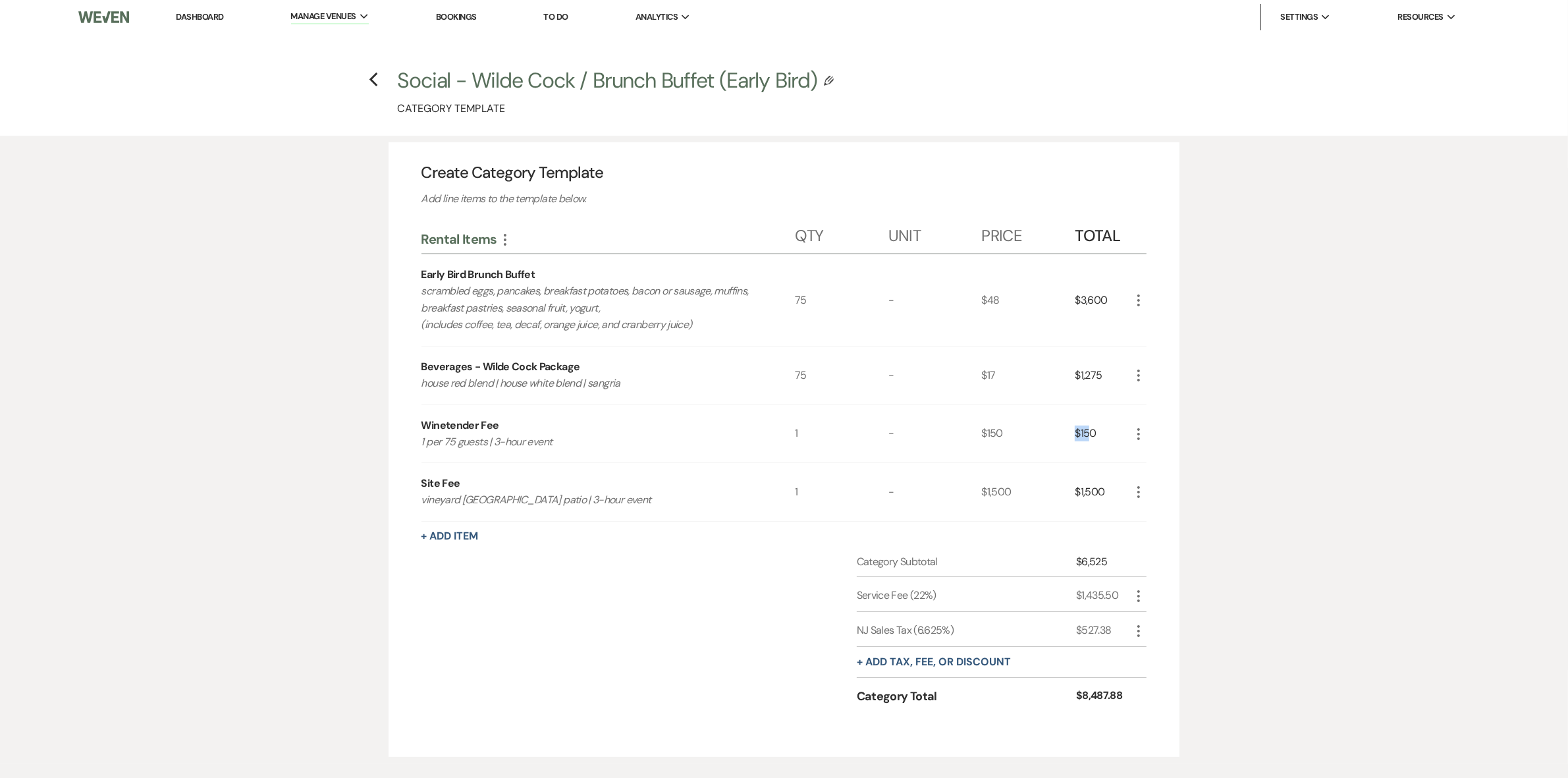 drag, startPoint x: 1083, startPoint y: 431, endPoint x: 1095, endPoint y: 443, distance: 16.970563 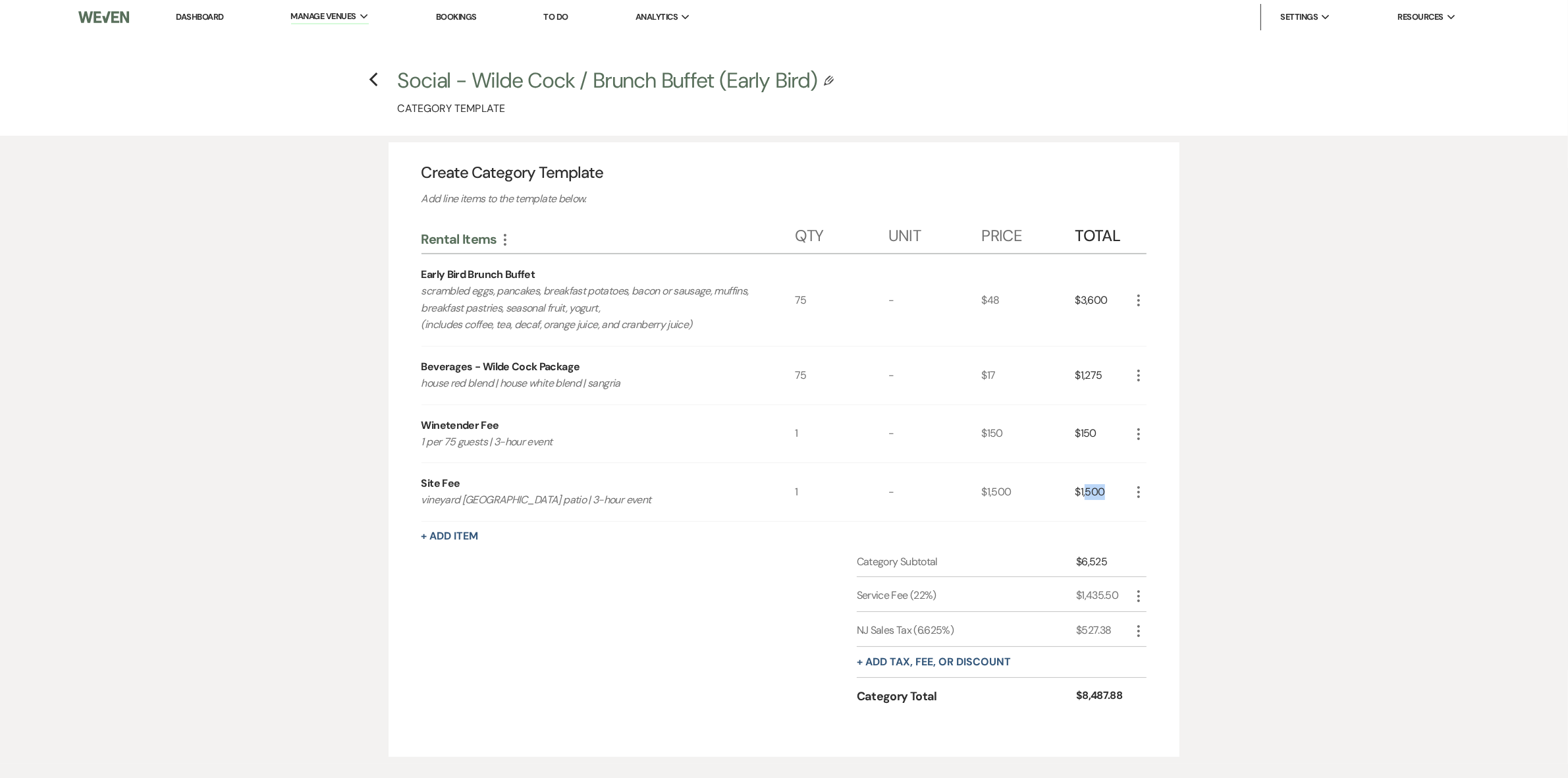 drag, startPoint x: 1108, startPoint y: 503, endPoint x: 1114, endPoint y: 508, distance: 7.8102497 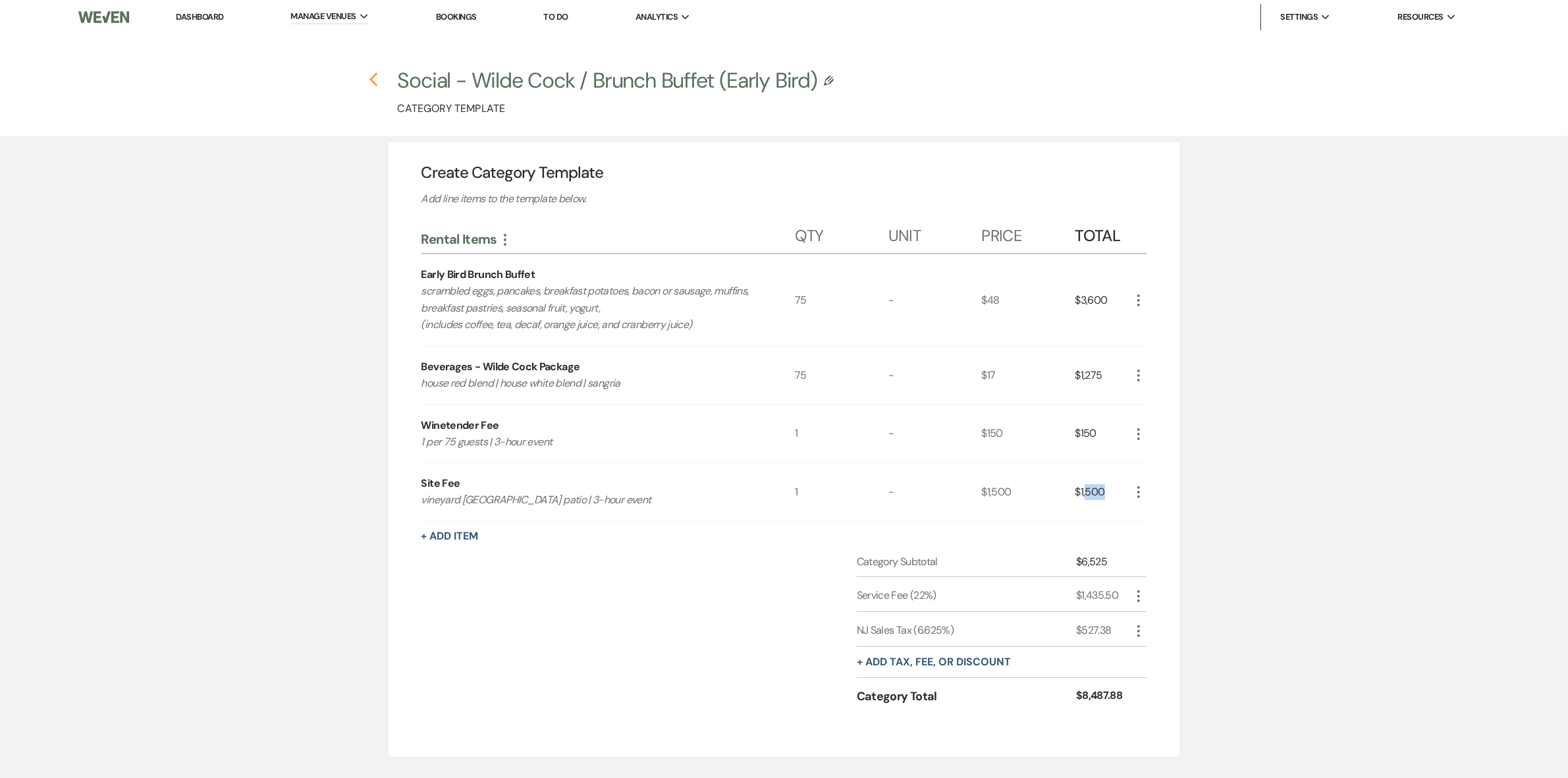 click 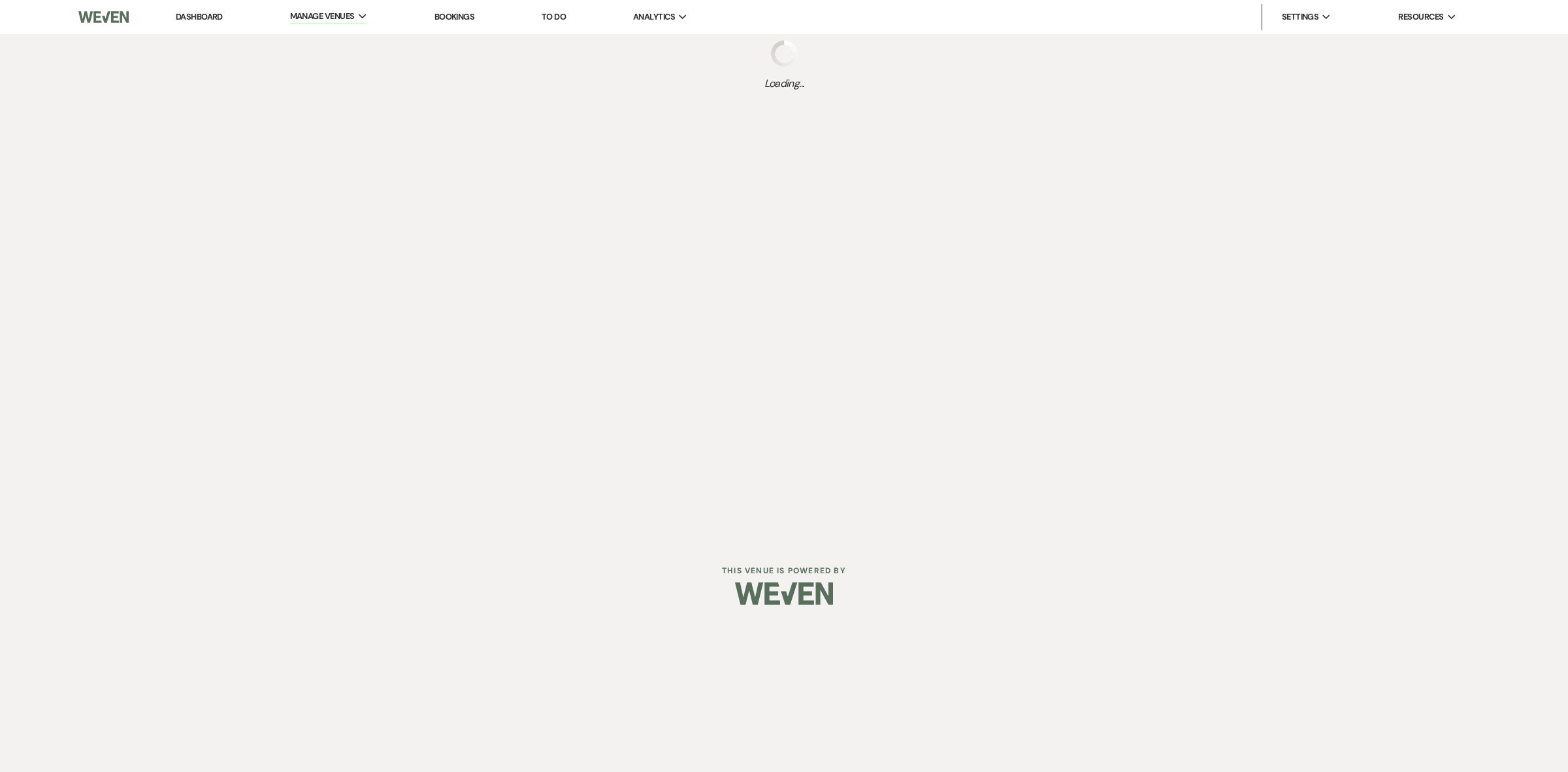 select on "Categories" 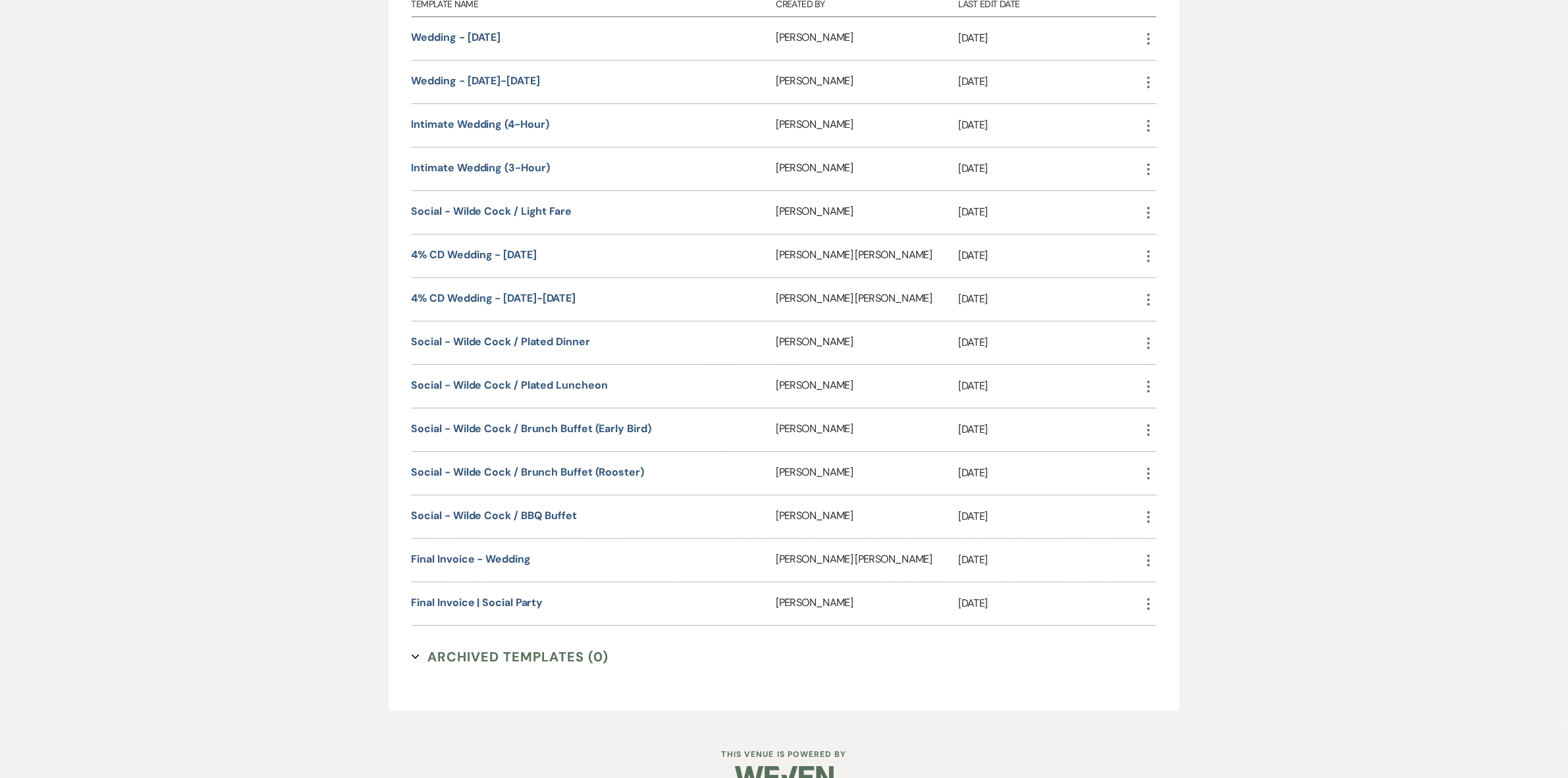 scroll, scrollTop: 412, scrollLeft: 0, axis: vertical 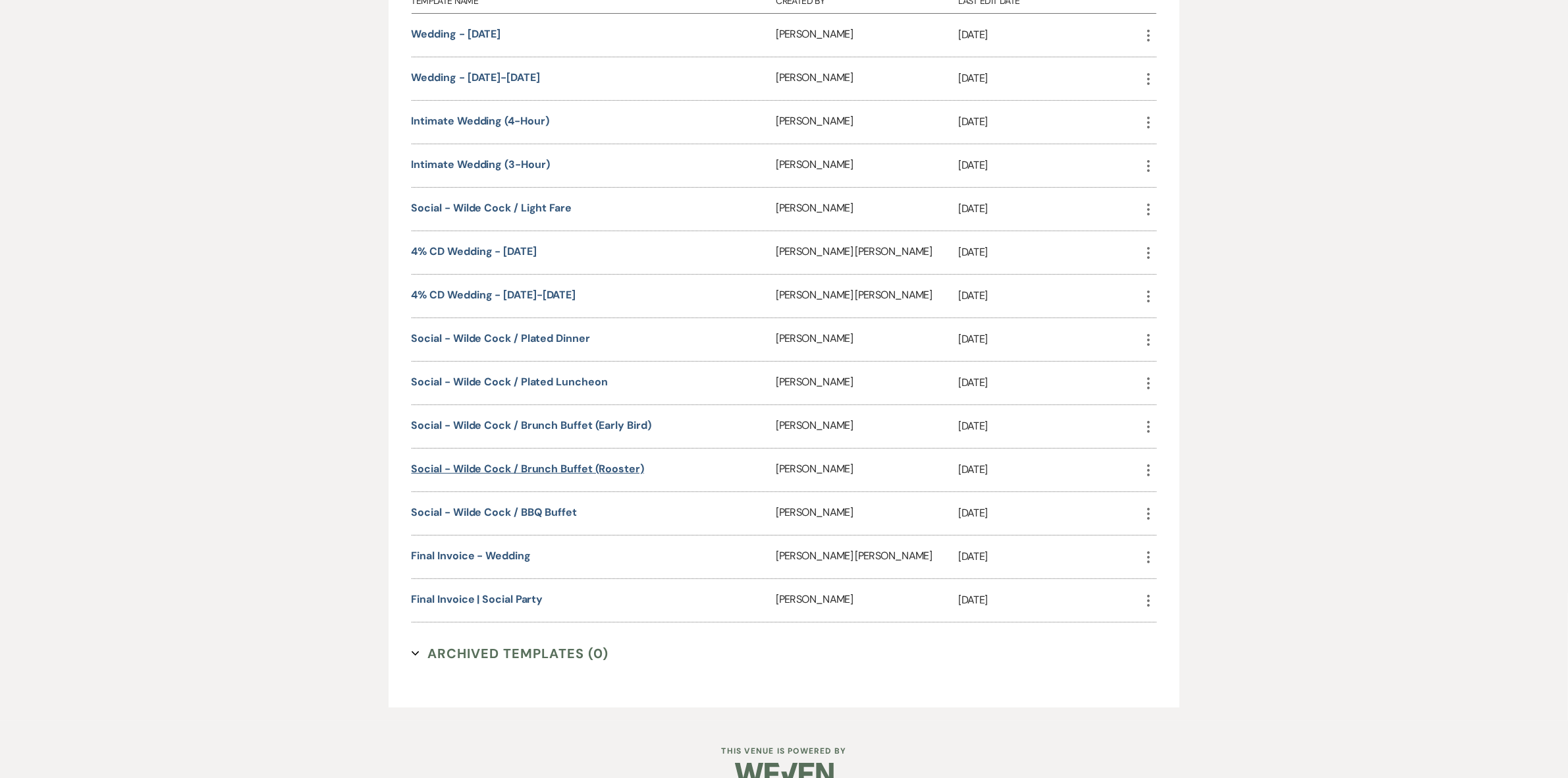 click on "Social - Wilde Cock / Brunch Buffet (Rooster)" at bounding box center (527, 468) 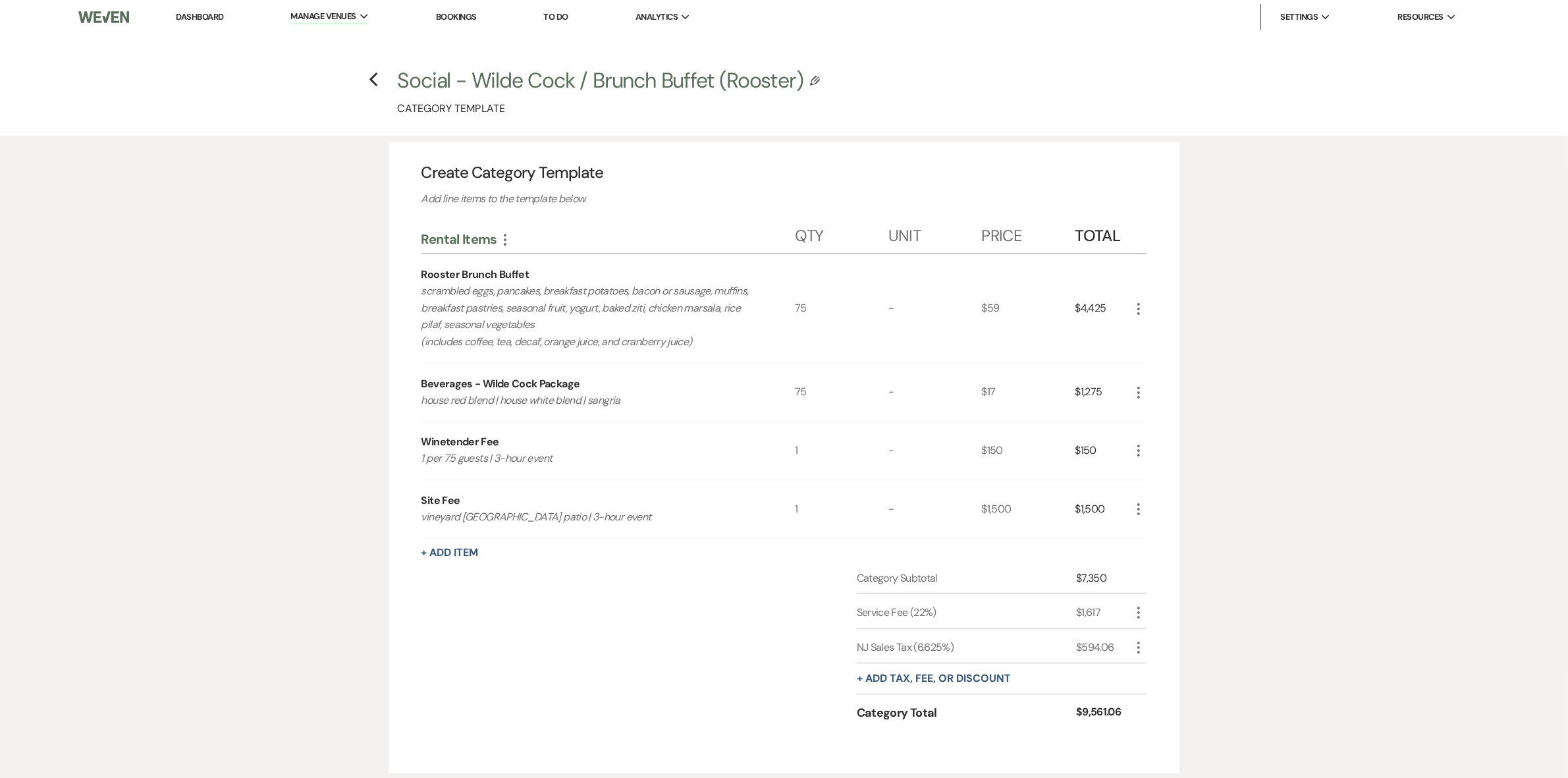 click on "Social - Wilde Cock / Brunch Buffet (Rooster)" at bounding box center [601, 80] 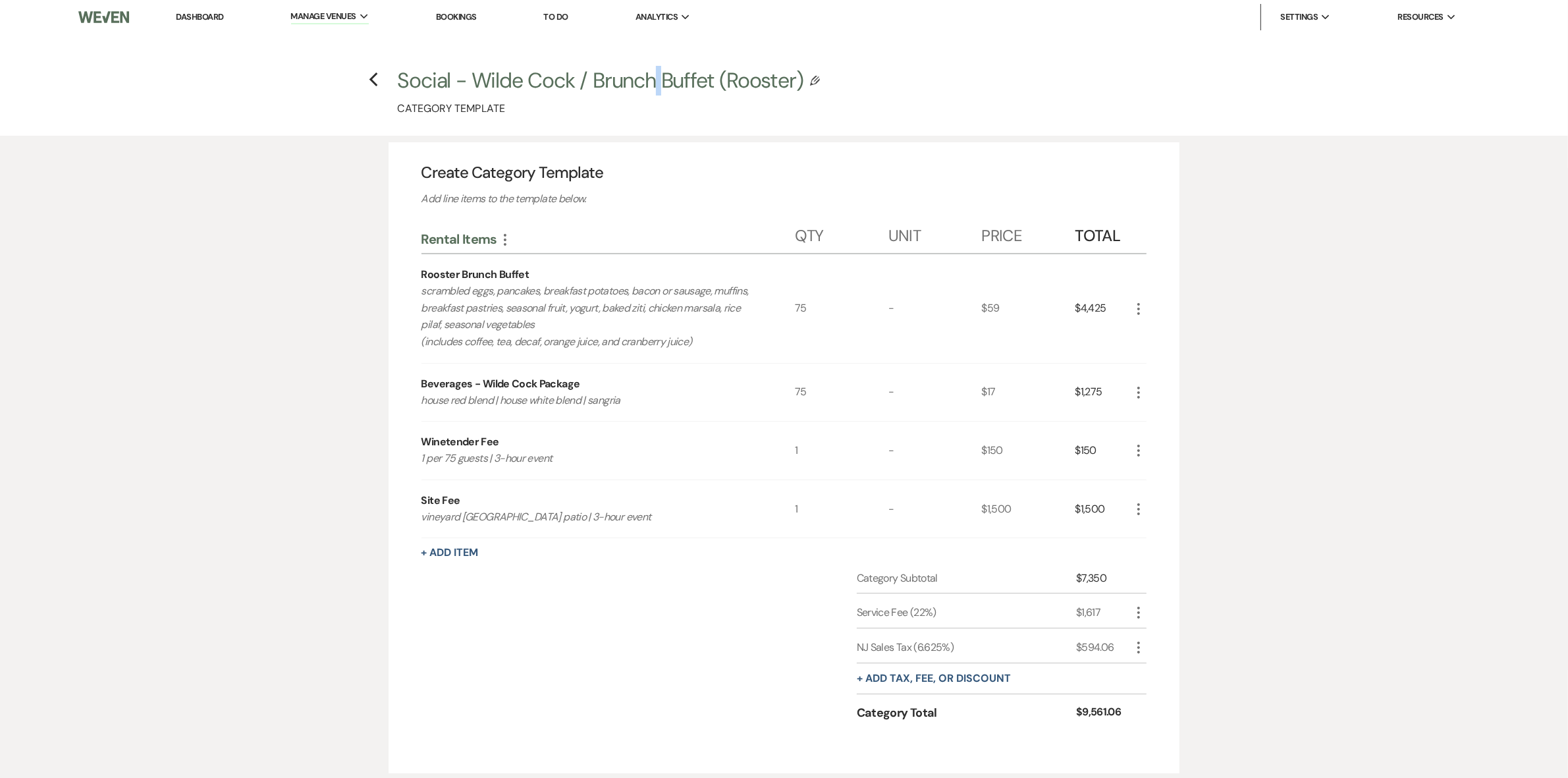 click on "Social - Wilde Cock / Brunch Buffet (Rooster)" at bounding box center [601, 80] 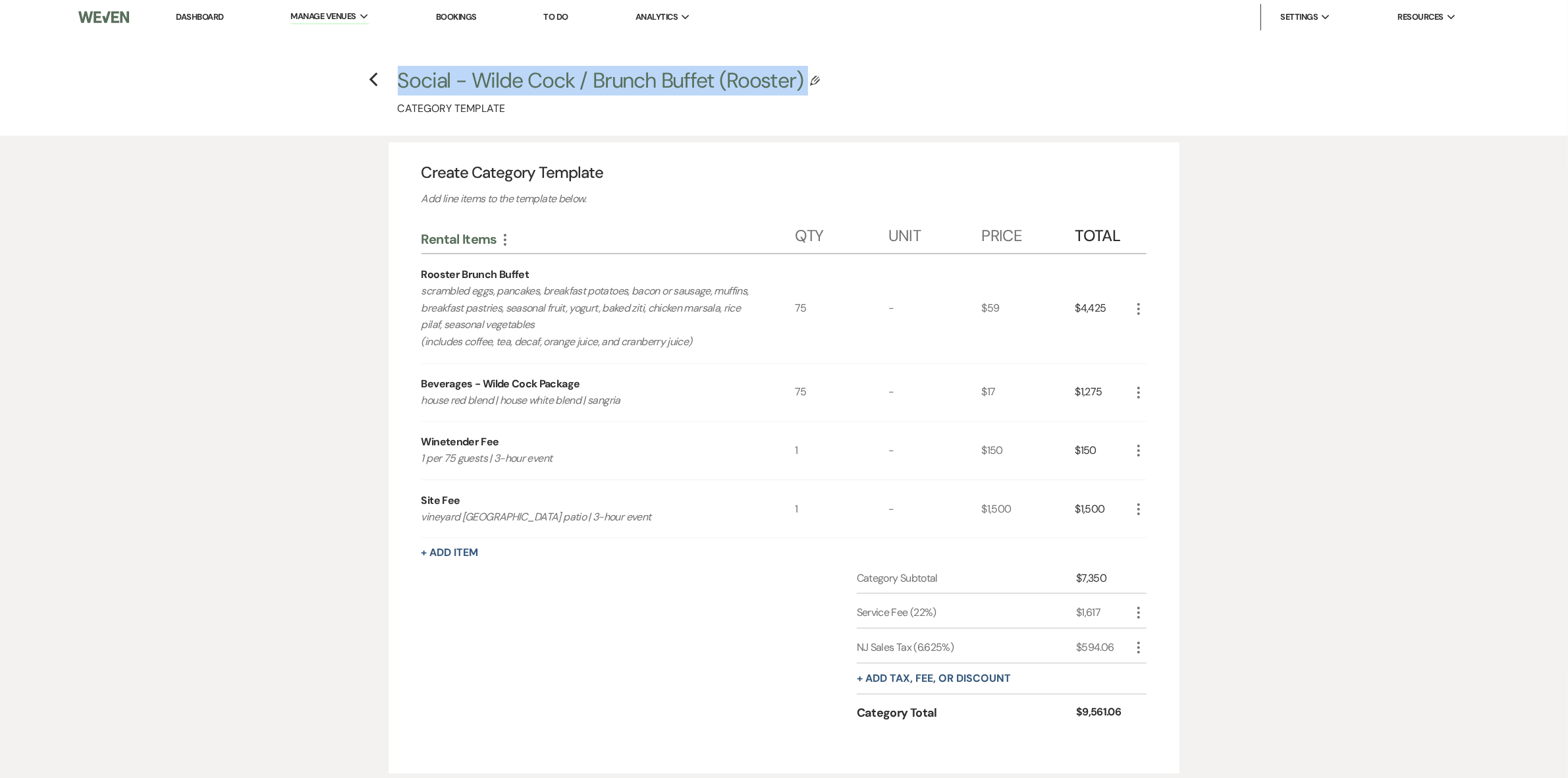 click on "Social - Wilde Cock / Brunch Buffet (Rooster)" at bounding box center (601, 80) 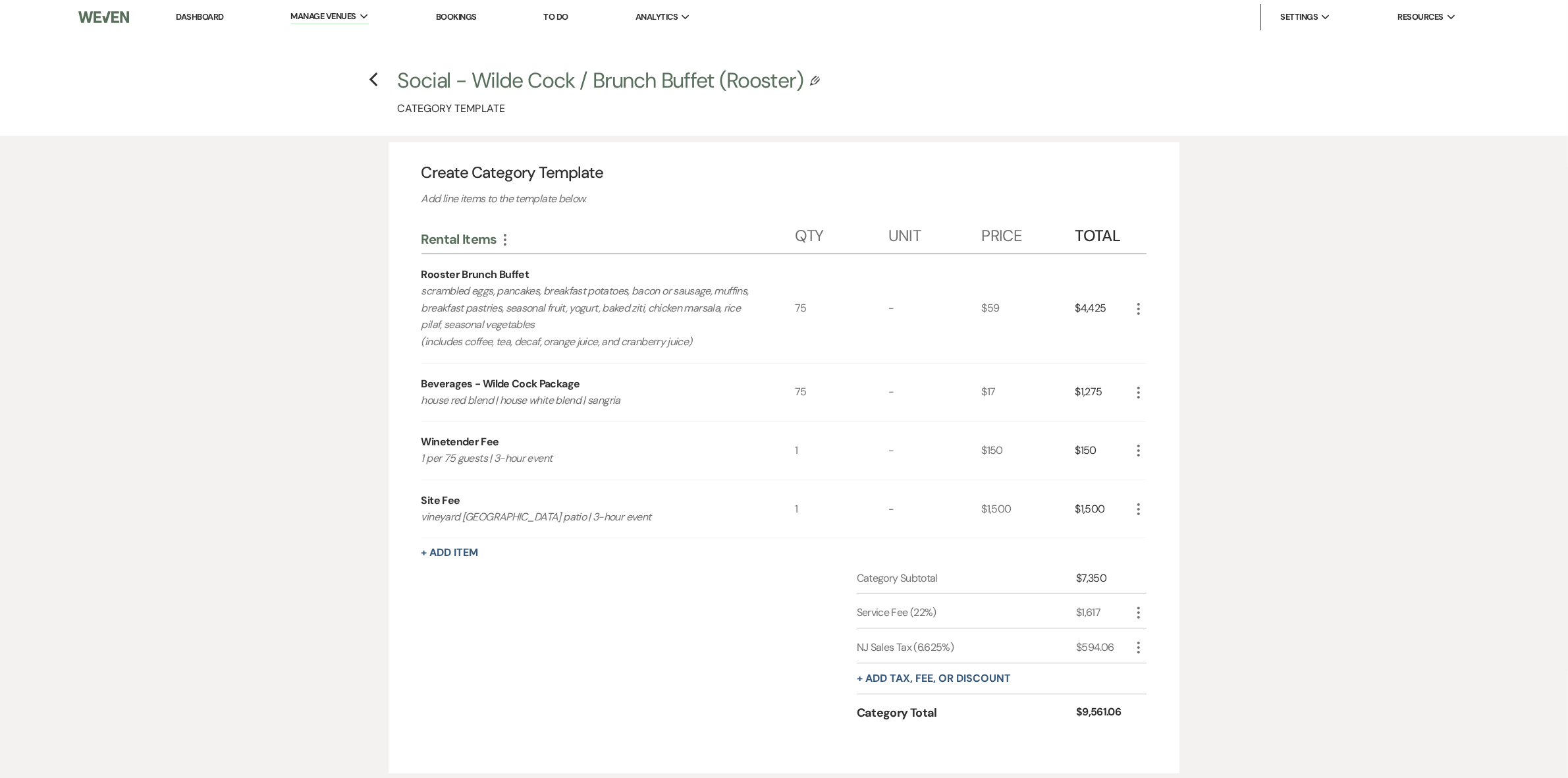 click on "Rooster Brunch Buffet" at bounding box center (475, 275) 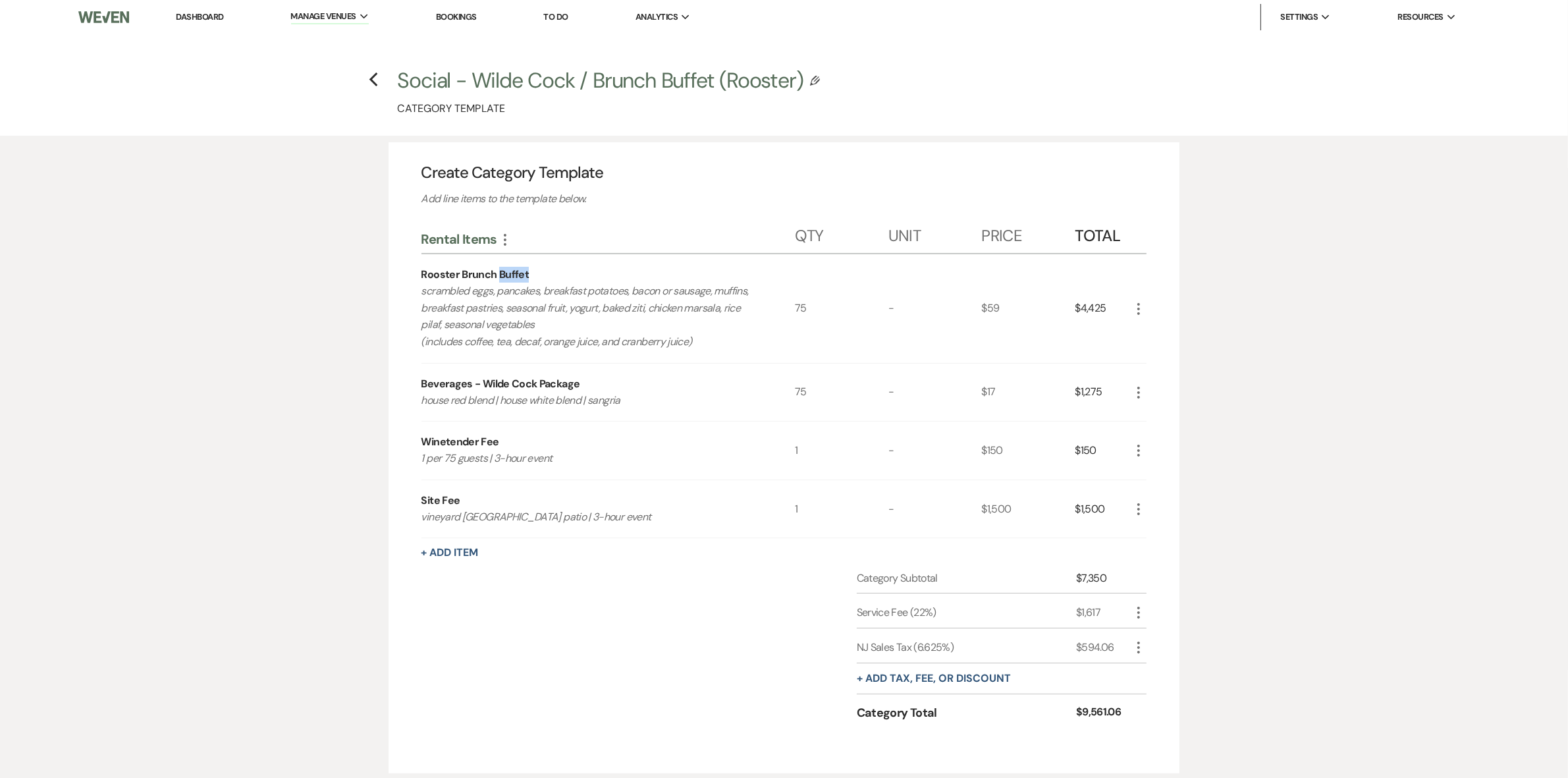 click on "Rooster Brunch Buffet" at bounding box center [475, 275] 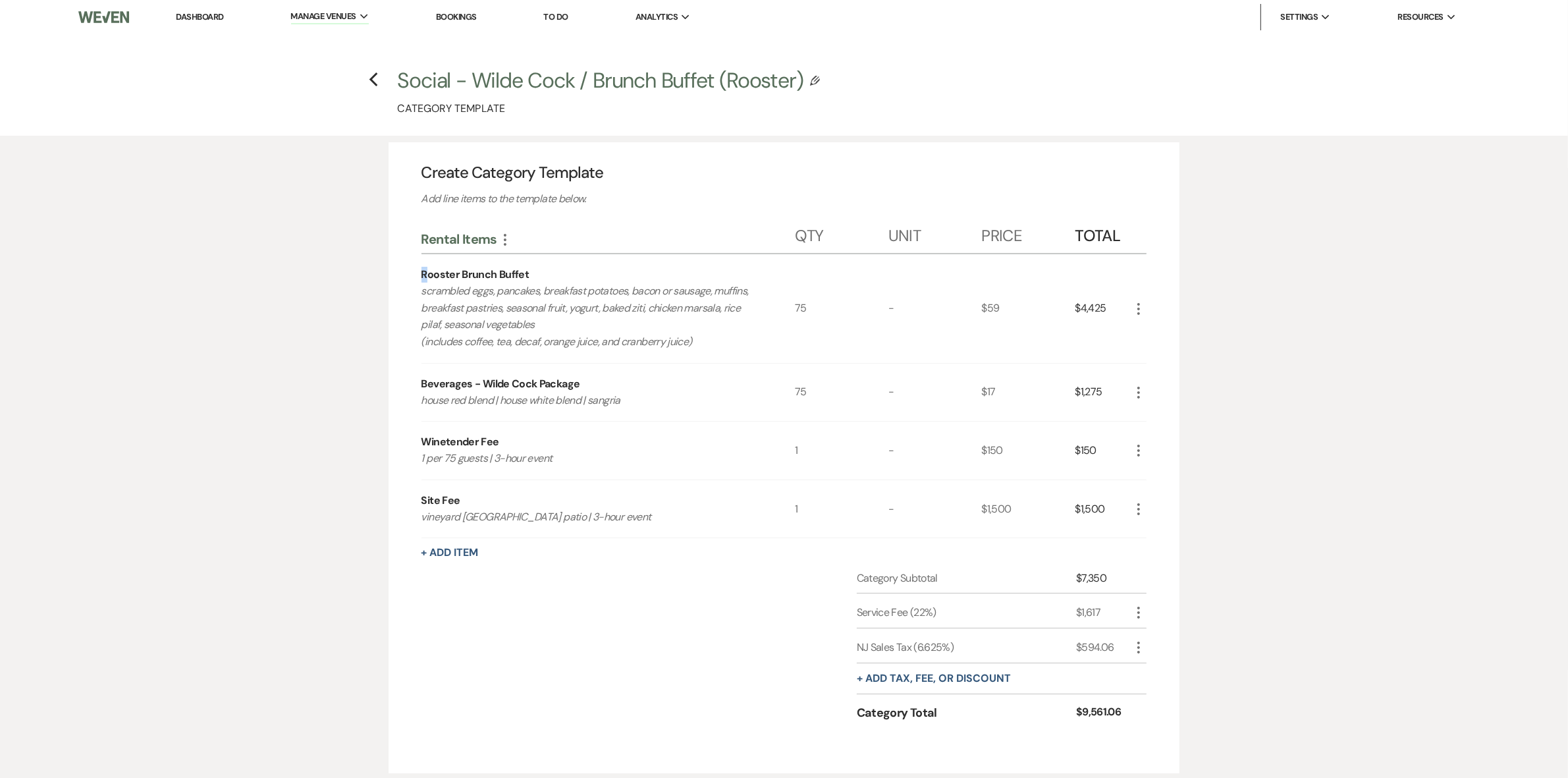 click on "Rooster Brunch Buffet" at bounding box center (475, 275) 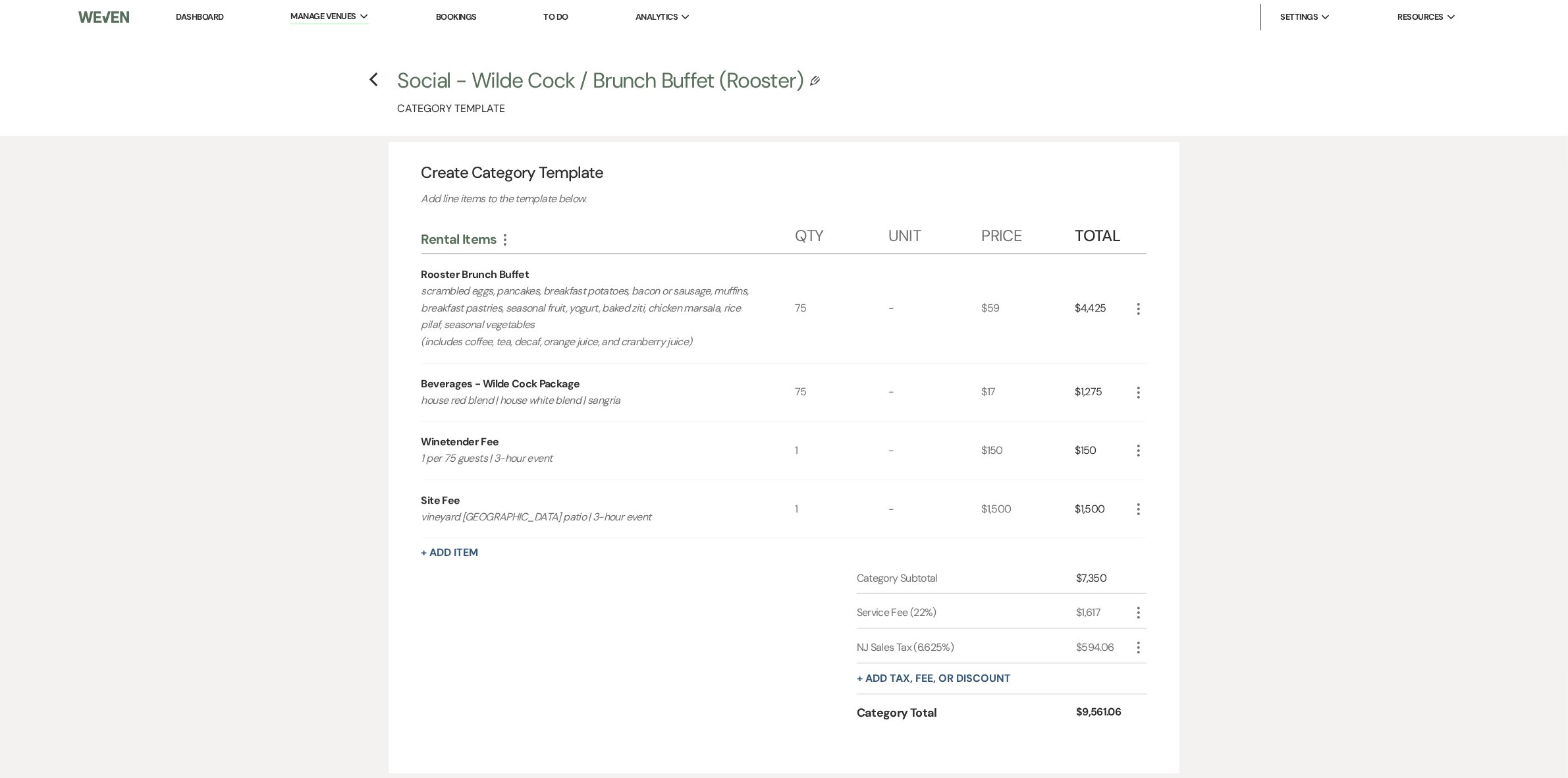 click on "Rooster Brunch Buffet scrambled eggs, pancakes, breakfast potatoes, bacon or sausage, muffins, breakfast pastries, seasonal fruit, yogurt, baked ziti, chicken marsala, rice pilaf, seasonal vegetables
(includes coffee, tea, decaf, orange juice, and cranberry juice)" at bounding box center (608, 308) 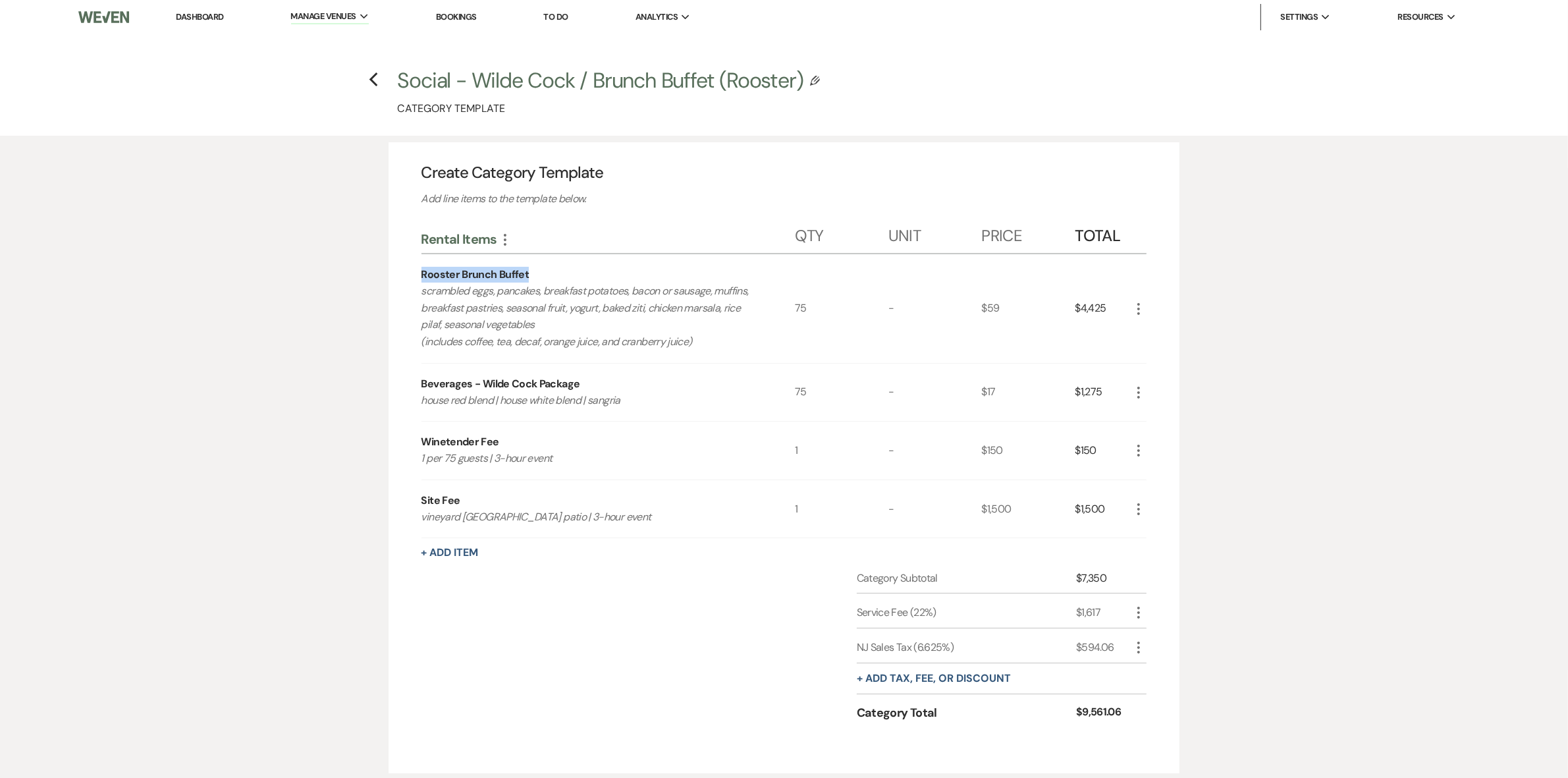 drag, startPoint x: 525, startPoint y: 272, endPoint x: 325, endPoint y: 274, distance: 200.01 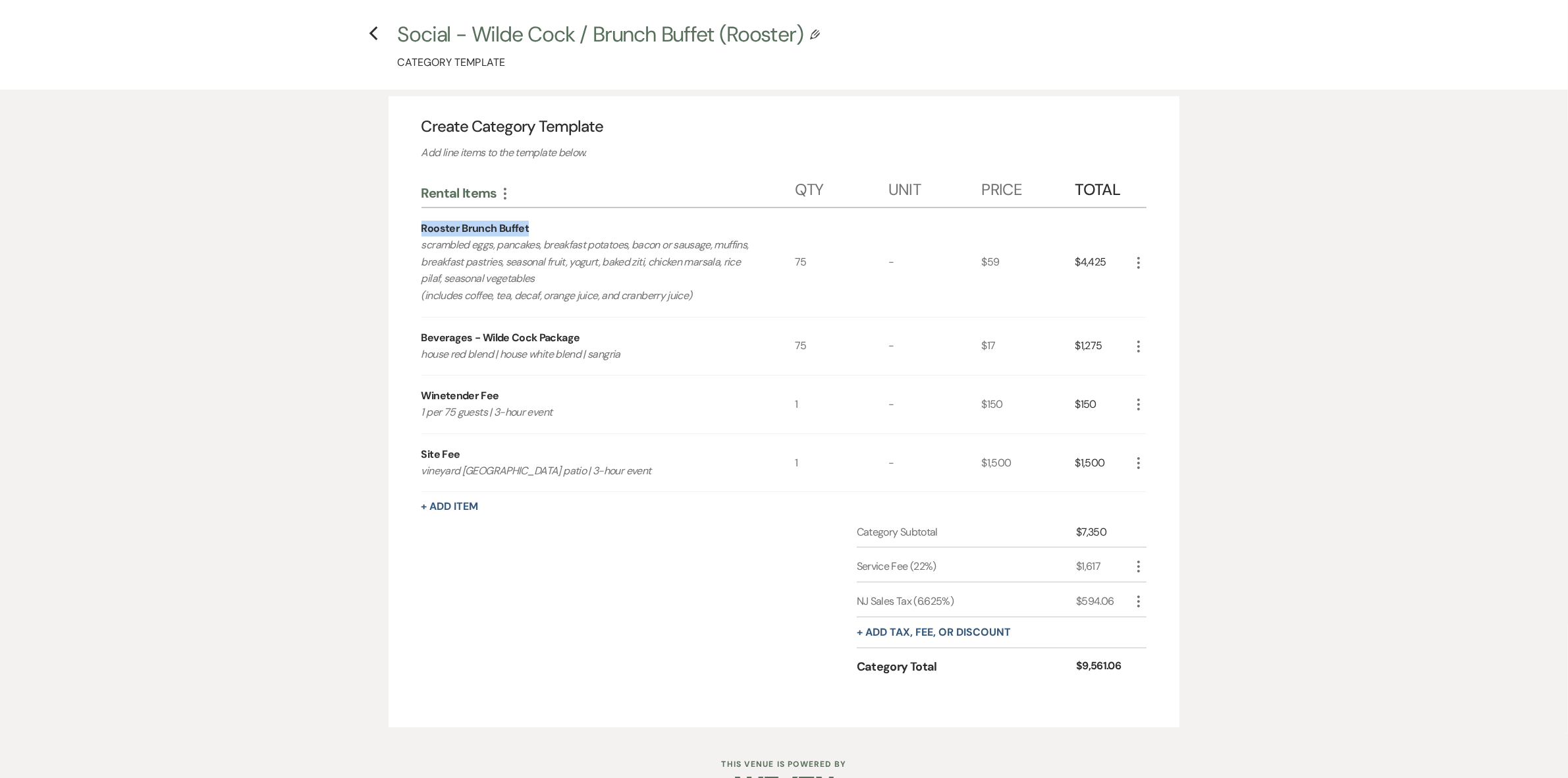 scroll, scrollTop: 0, scrollLeft: 0, axis: both 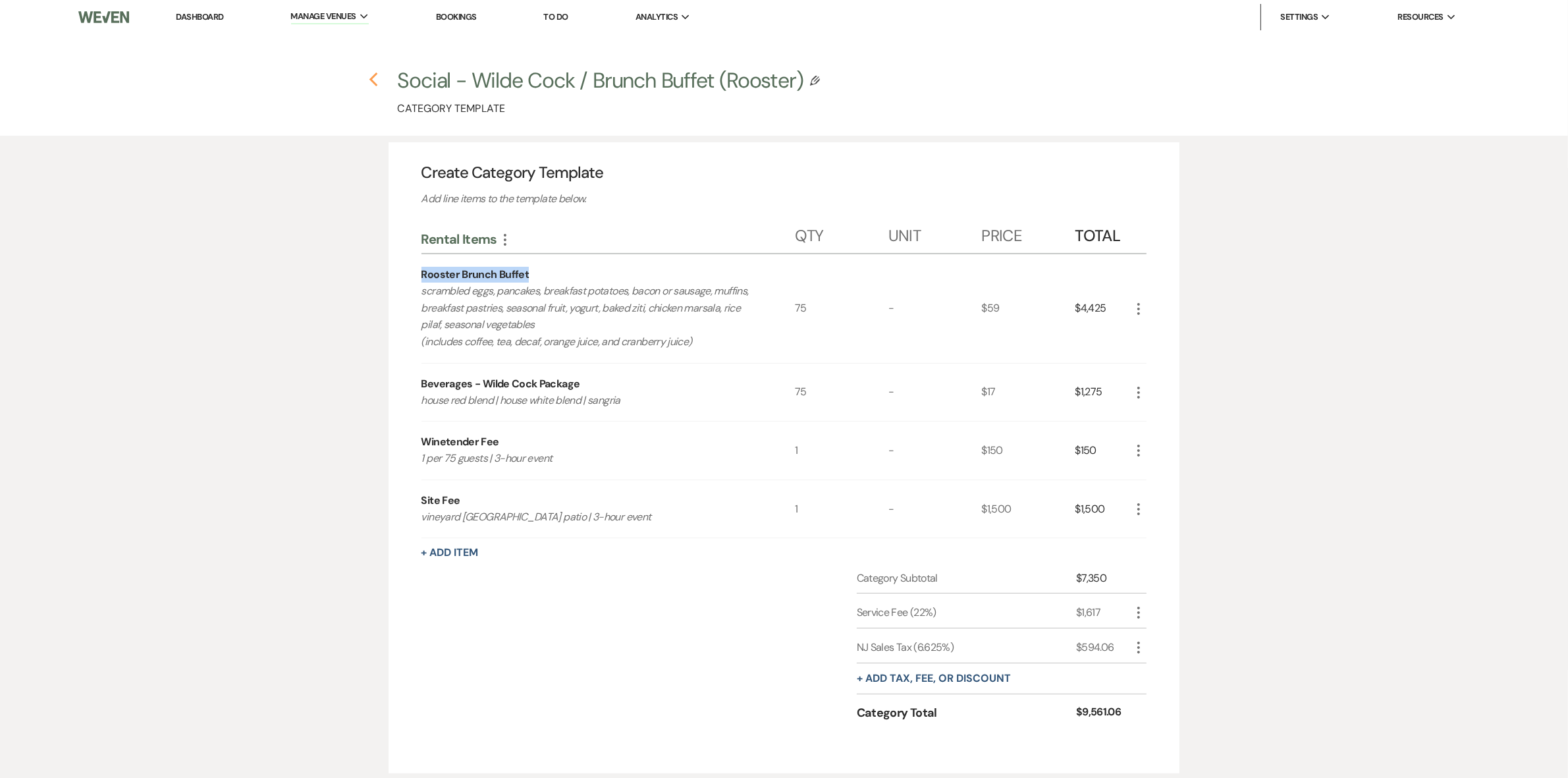 click 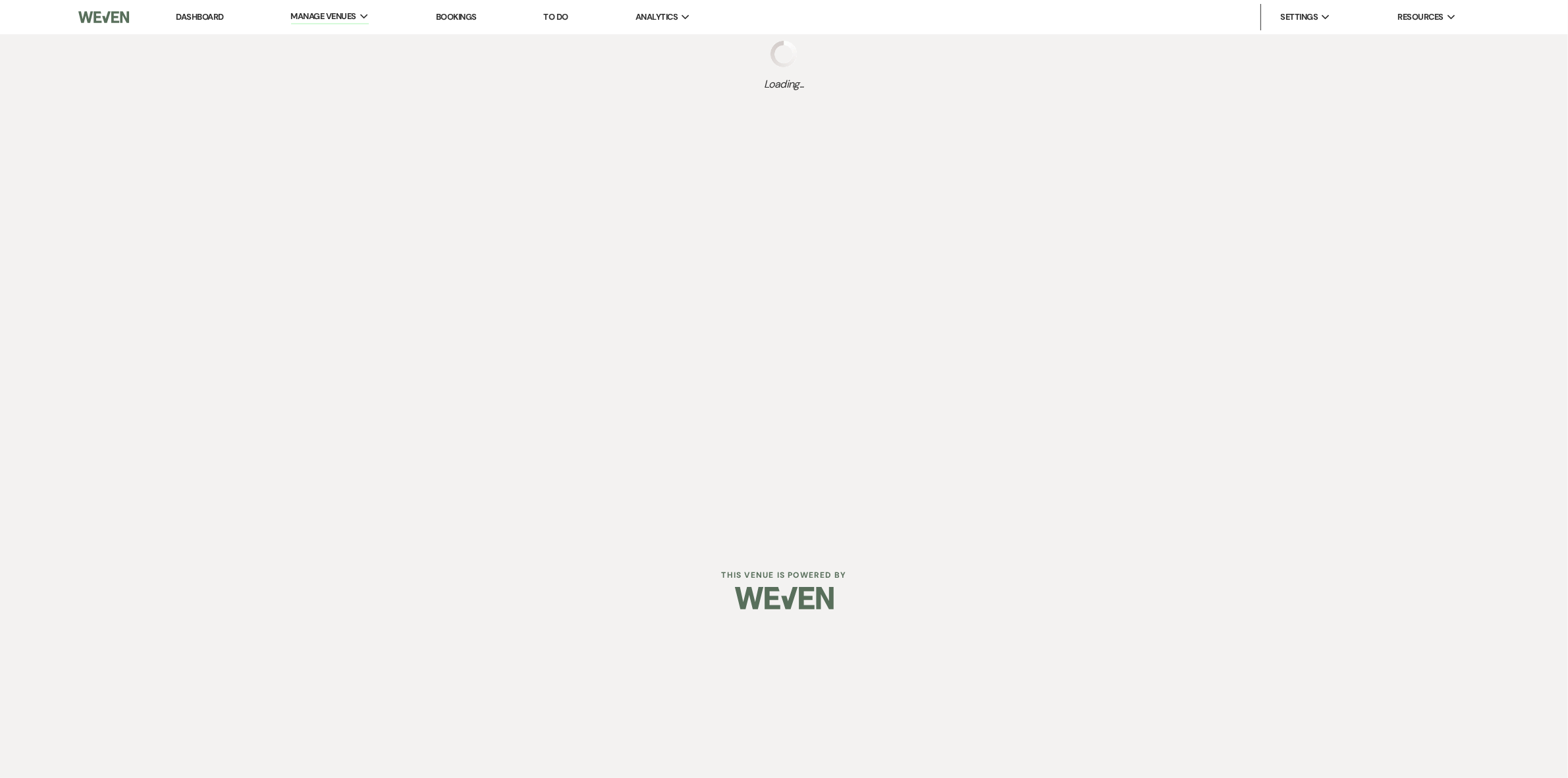 select on "Categories" 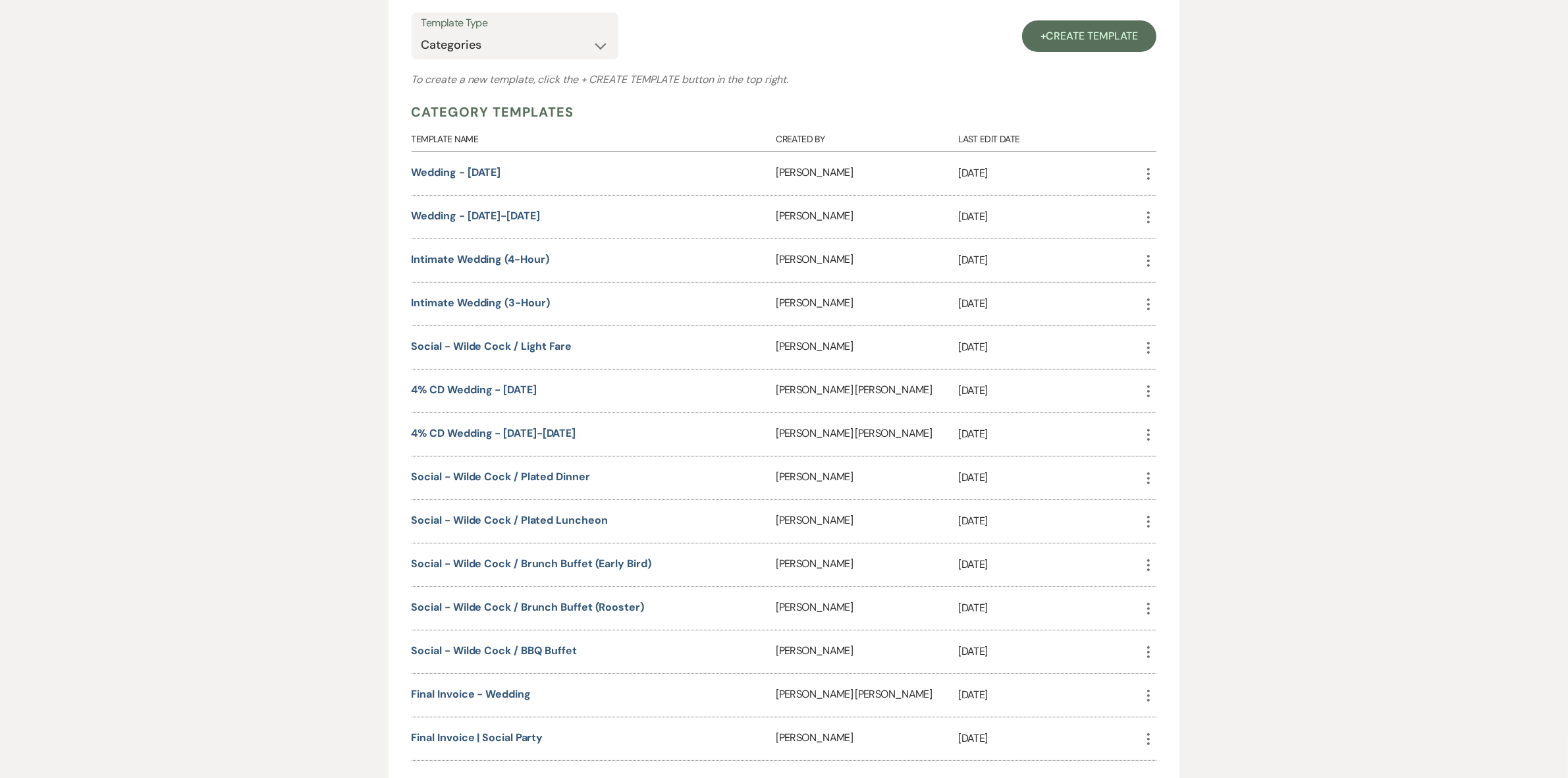 scroll, scrollTop: 274, scrollLeft: 0, axis: vertical 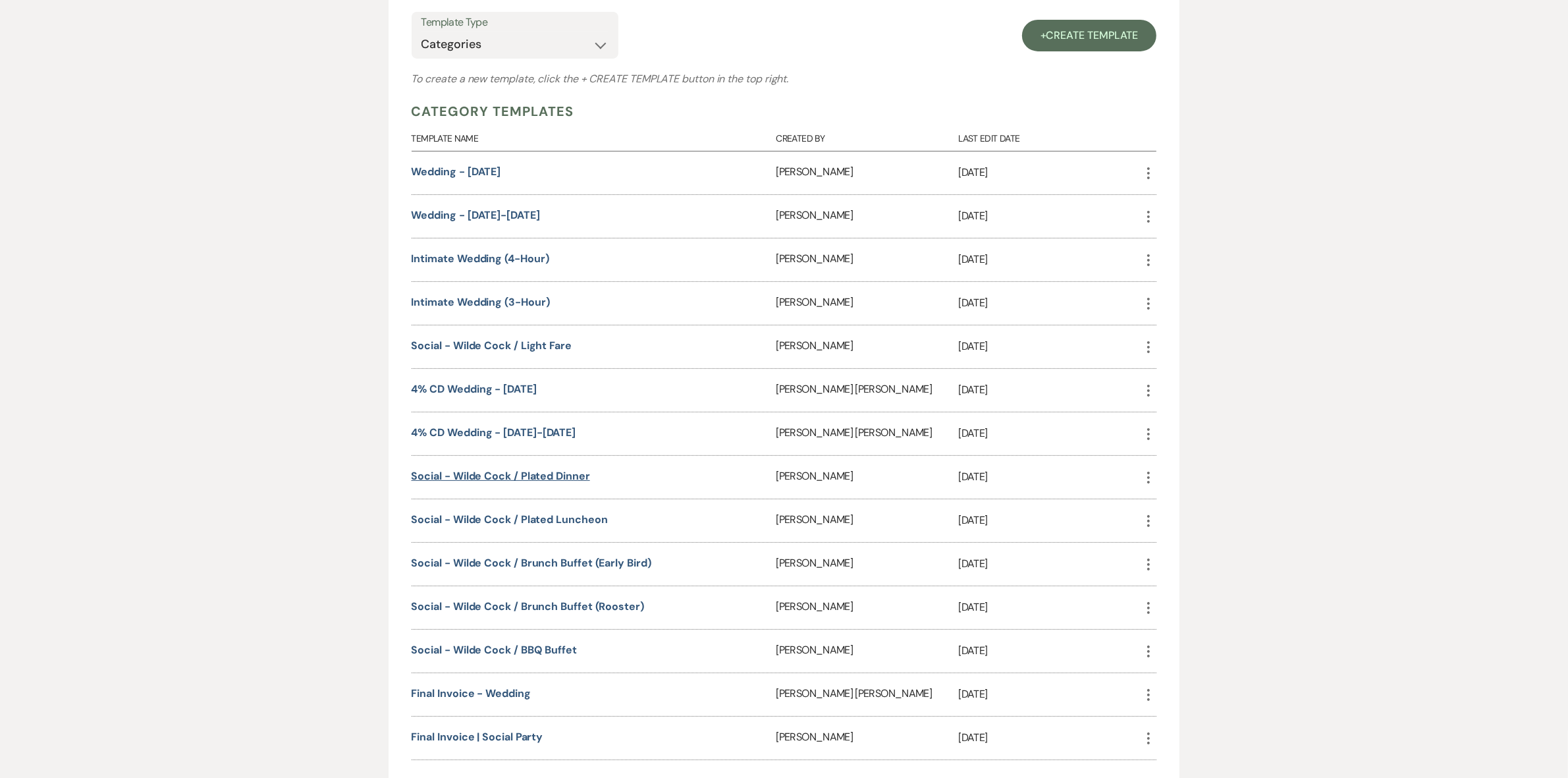 click on "Social - Wilde Cock / Plated Dinner" at bounding box center [500, 476] 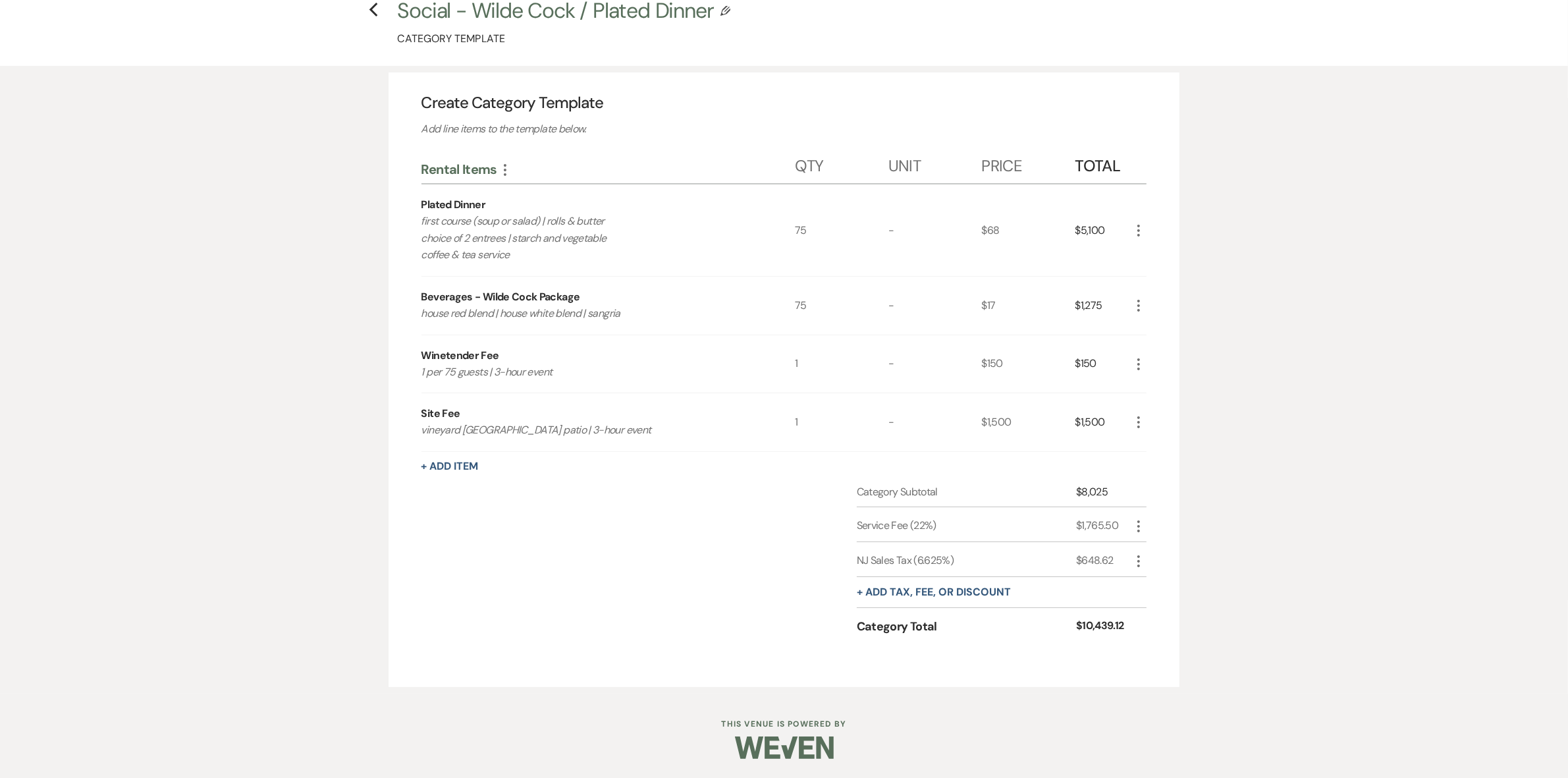 drag, startPoint x: 423, startPoint y: 219, endPoint x: 558, endPoint y: 258, distance: 140.52046 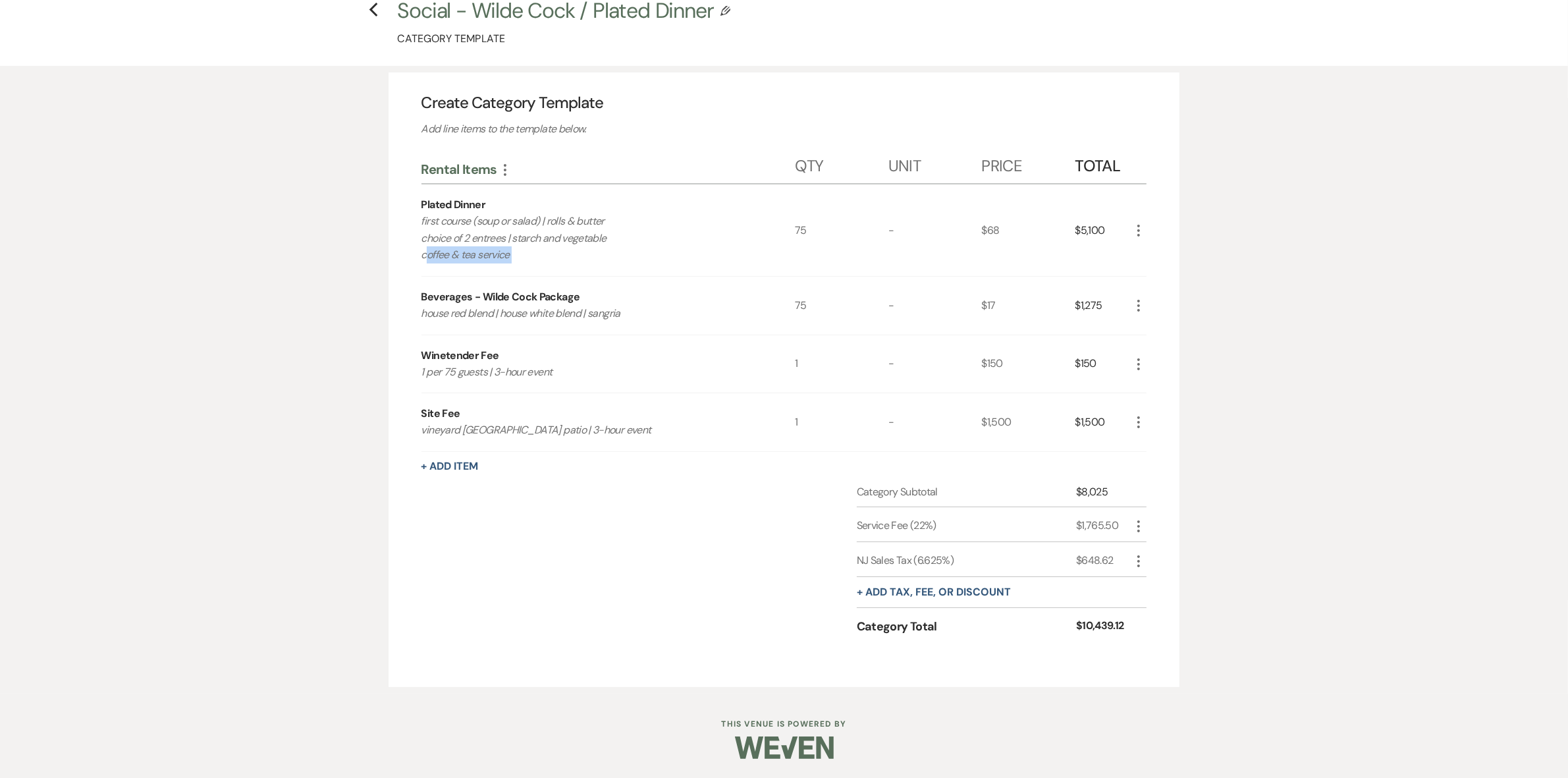 click on "first course (soup or salad) | rolls & butter
choice of 2 entrees | starch and vegetable
coffee & tea service" at bounding box center [589, 238] 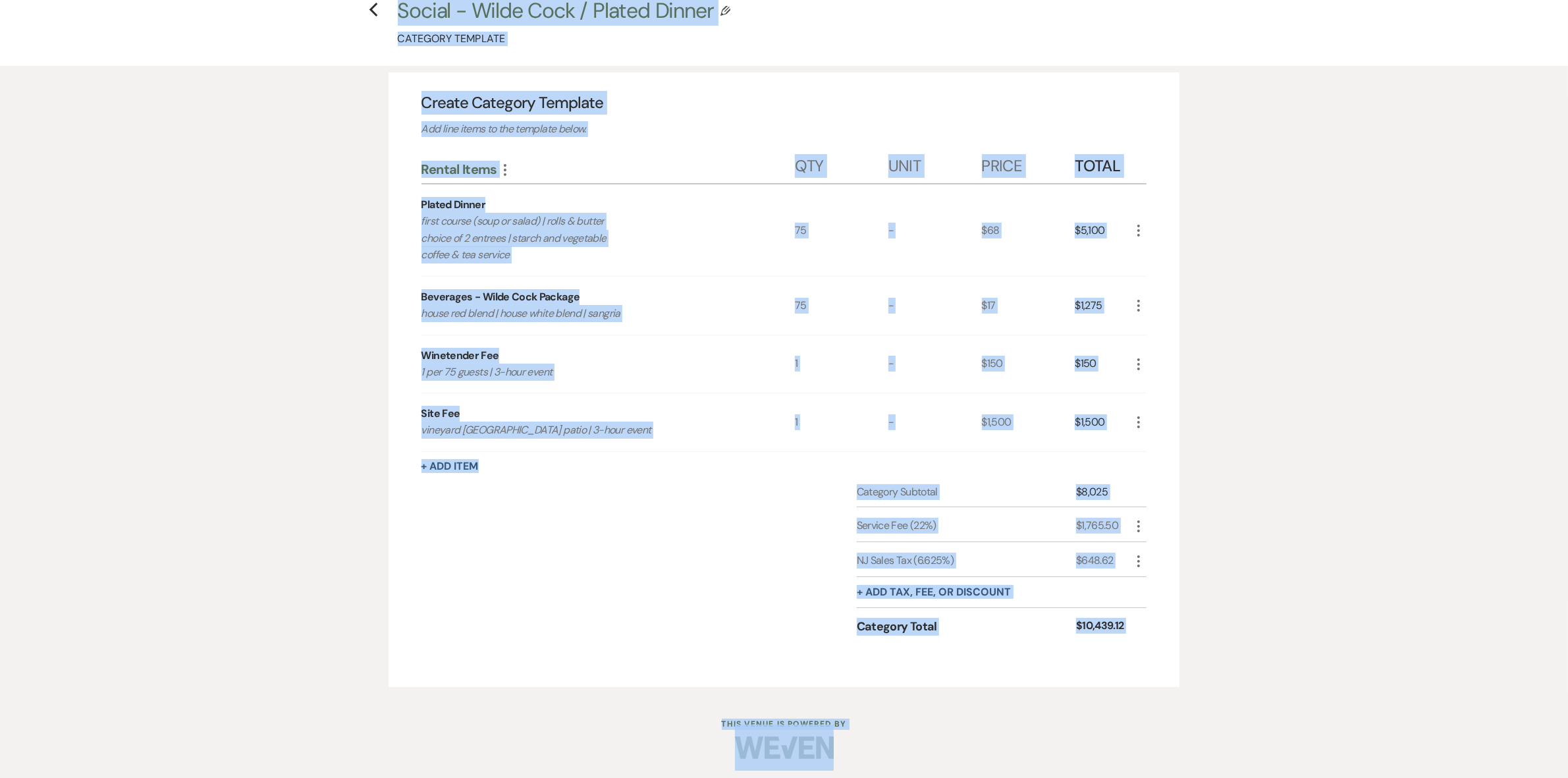 click on "first course (soup or salad) | rolls & butter
choice of 2 entrees | starch and vegetable
coffee & tea service" at bounding box center [589, 238] 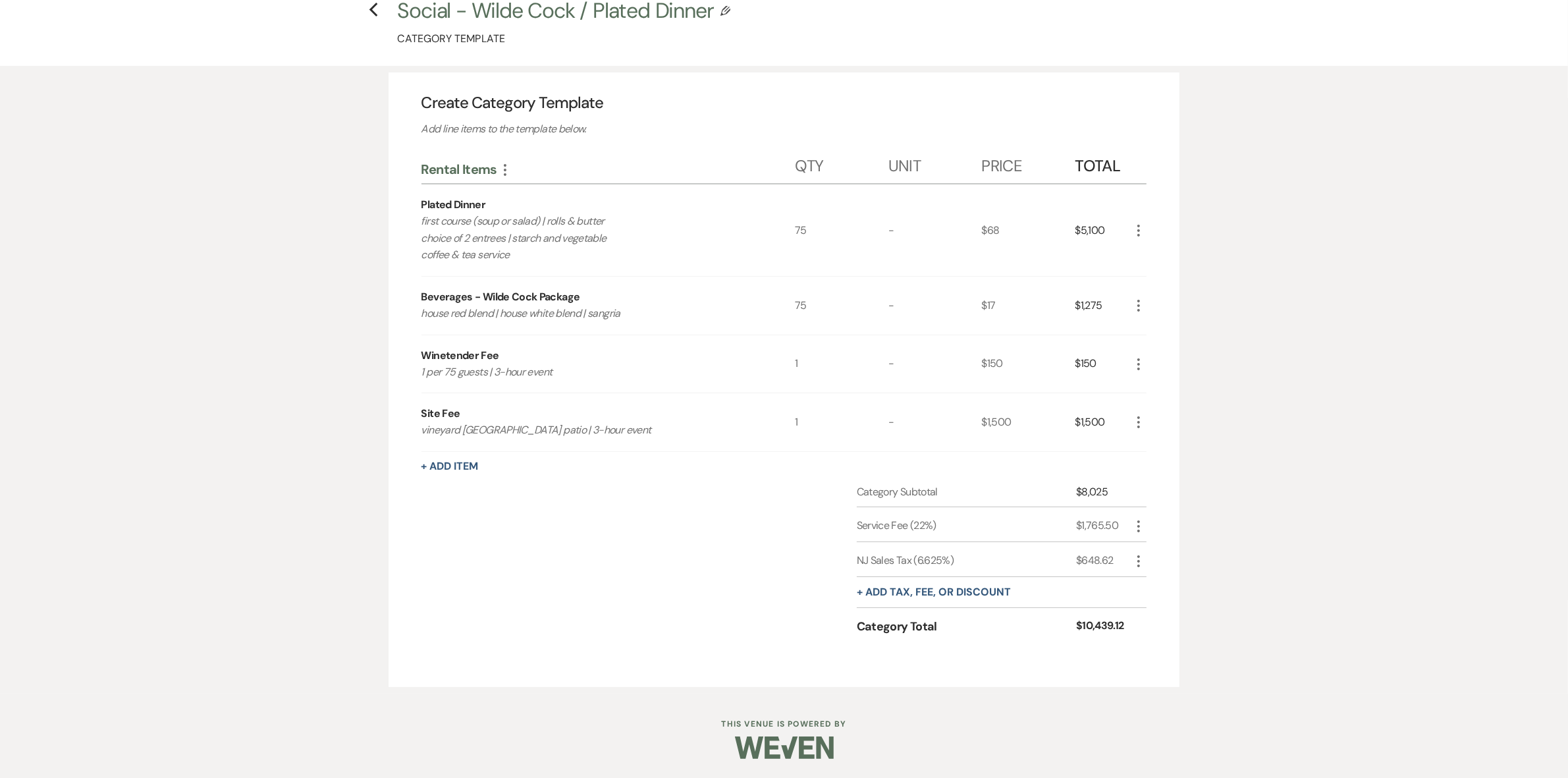 drag, startPoint x: 421, startPoint y: 216, endPoint x: 624, endPoint y: 264, distance: 208.5977 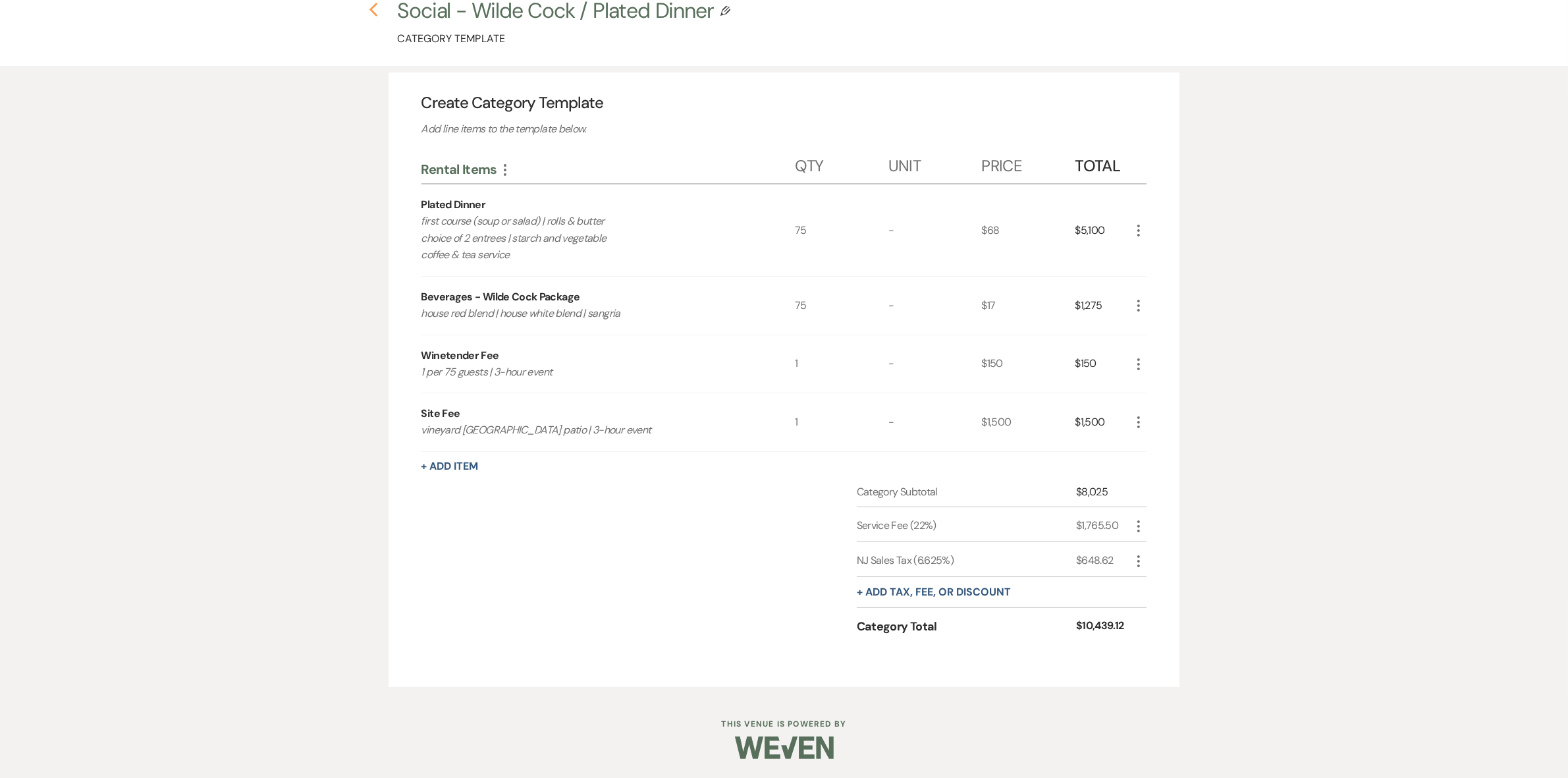 click 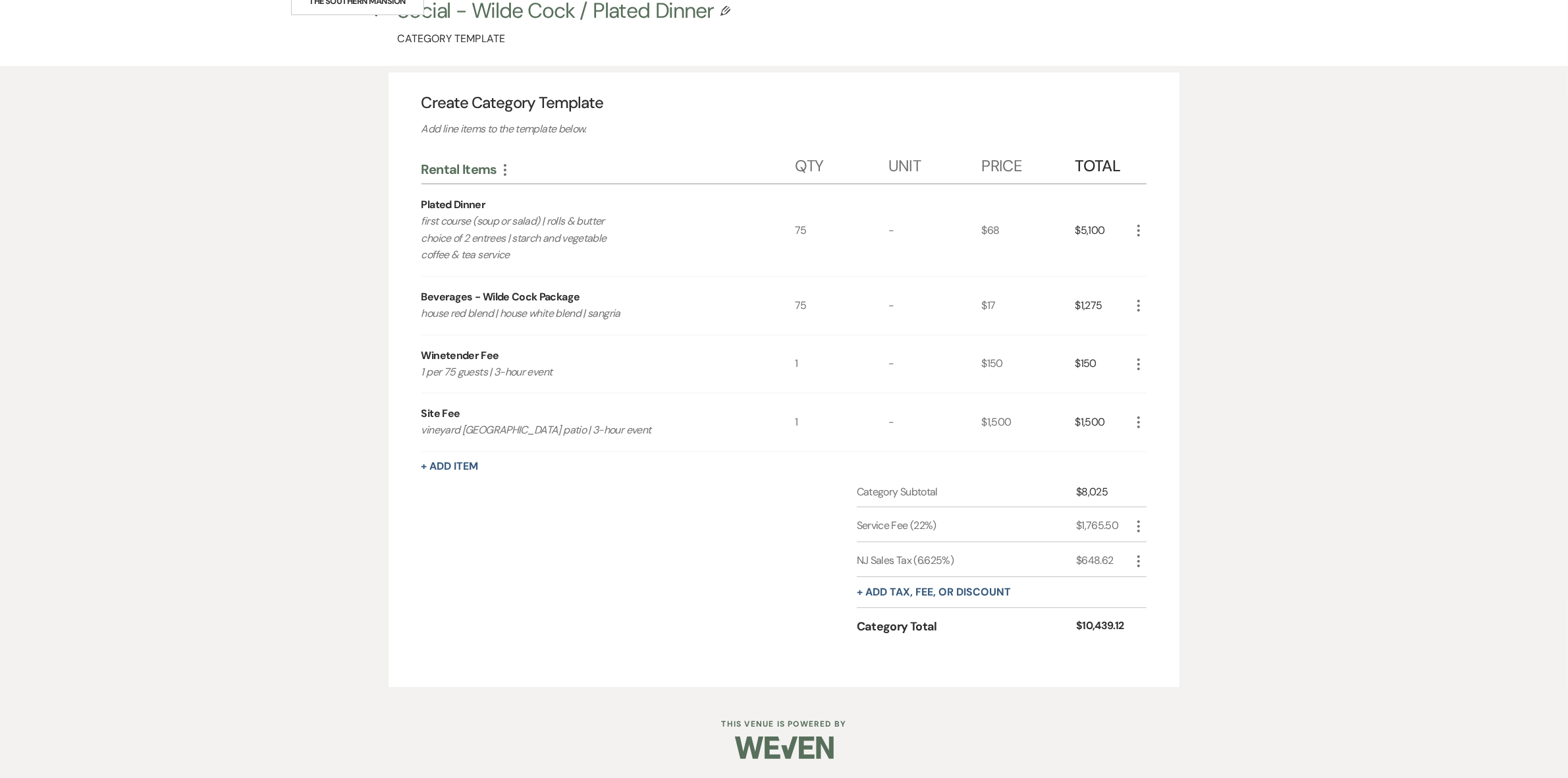scroll, scrollTop: 0, scrollLeft: 0, axis: both 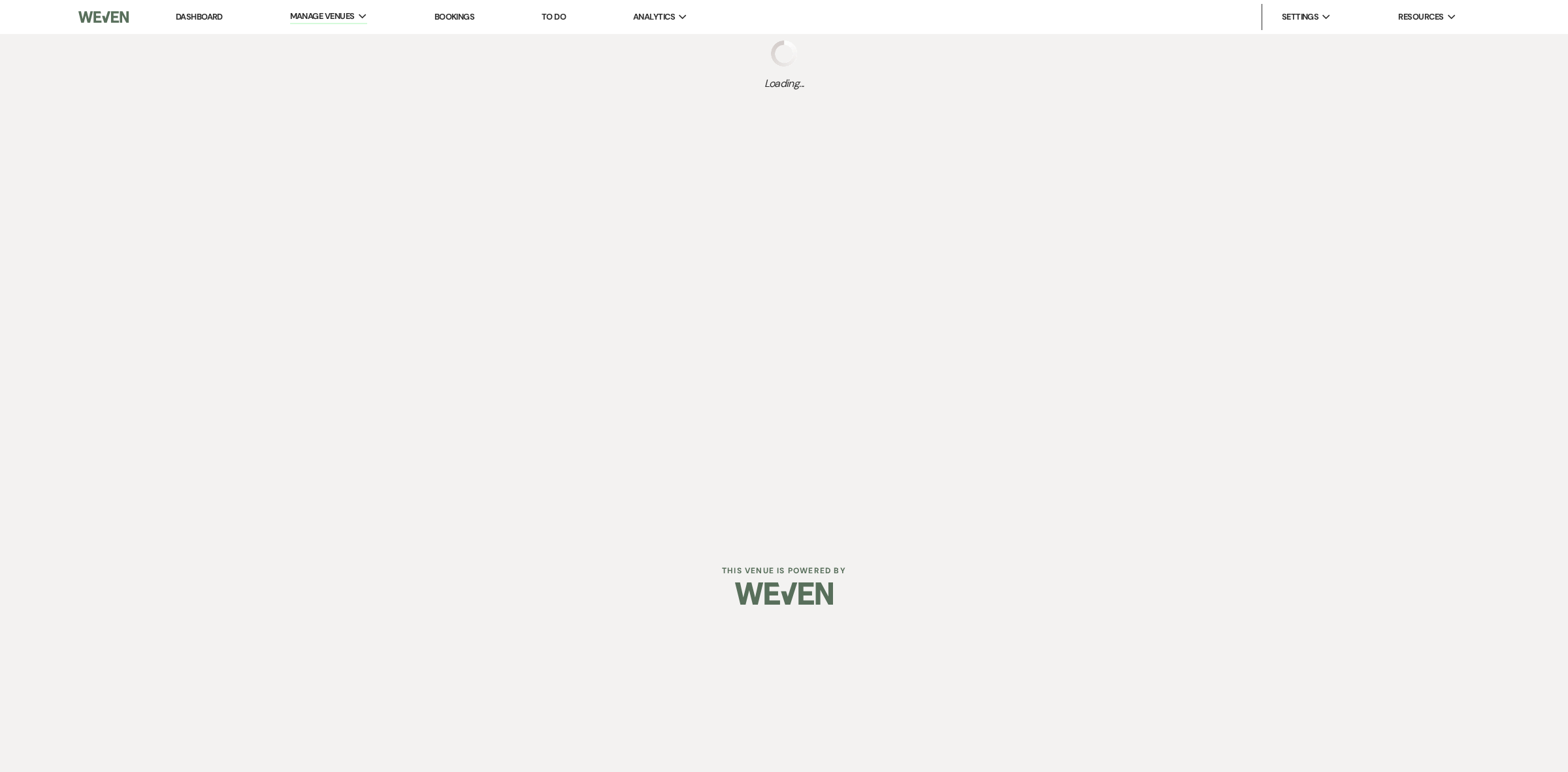 select on "Categories" 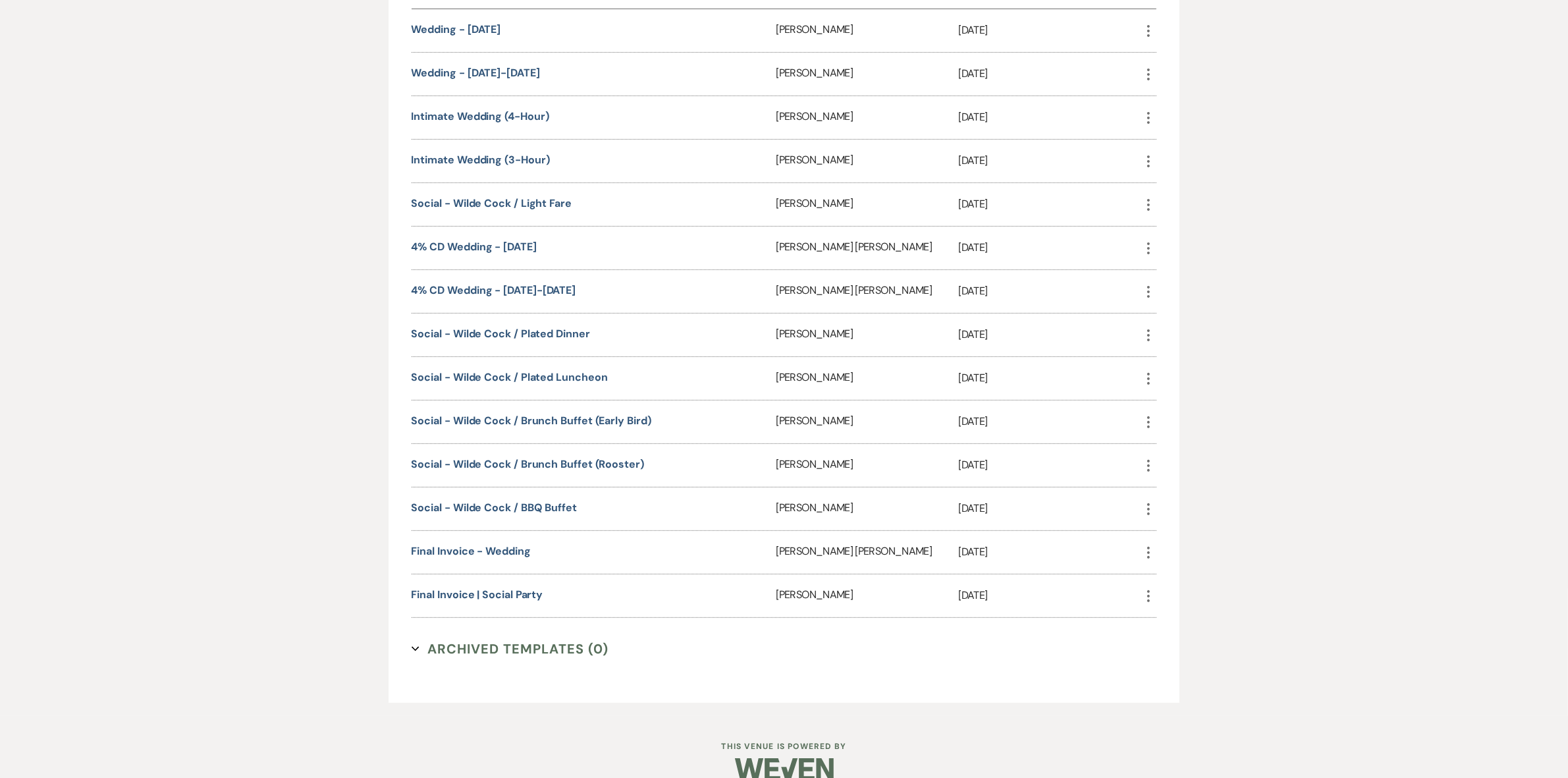 scroll, scrollTop: 435, scrollLeft: 0, axis: vertical 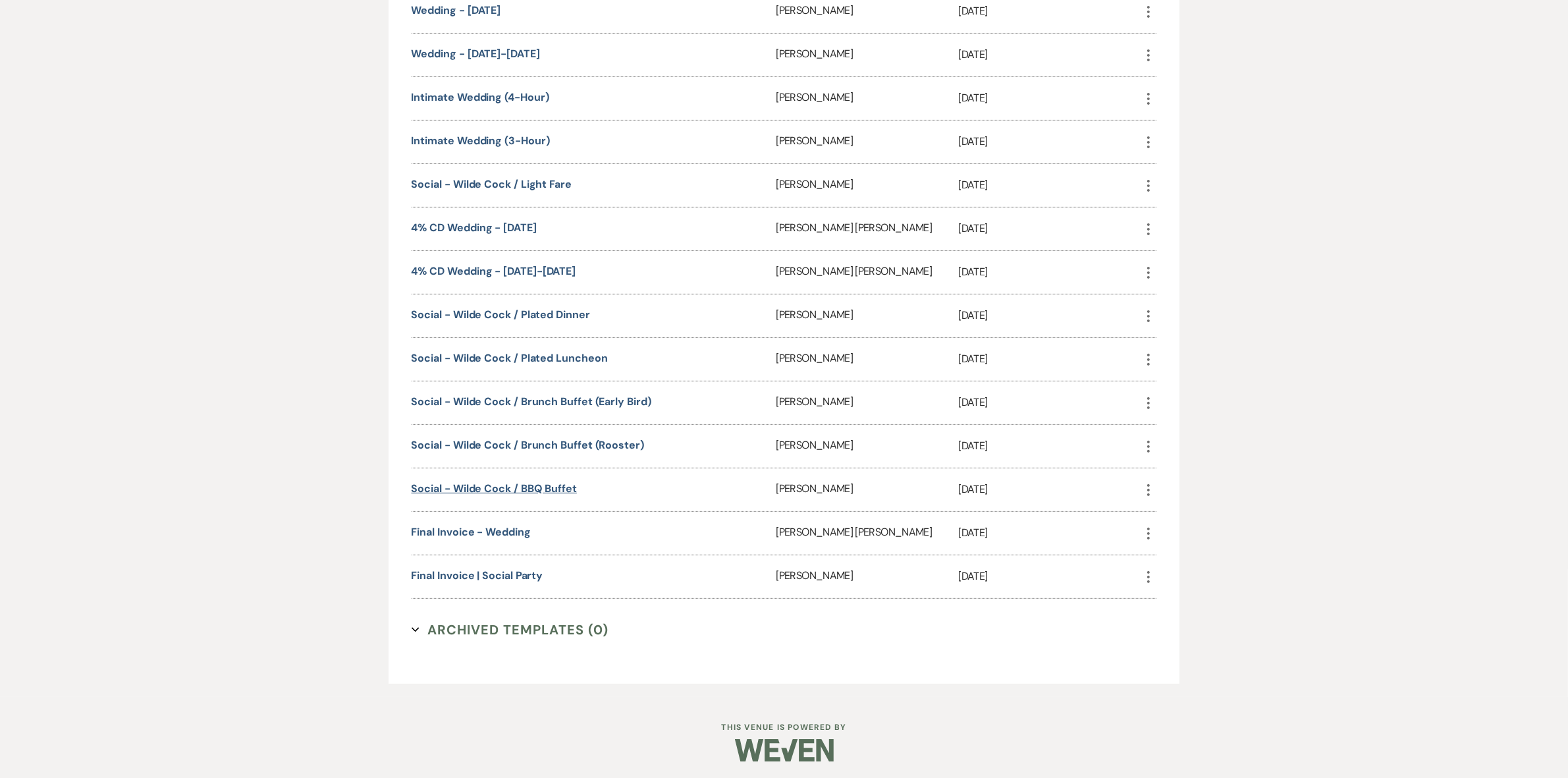 click on "Social - Wilde Cock / BBQ Buffet" at bounding box center [494, 488] 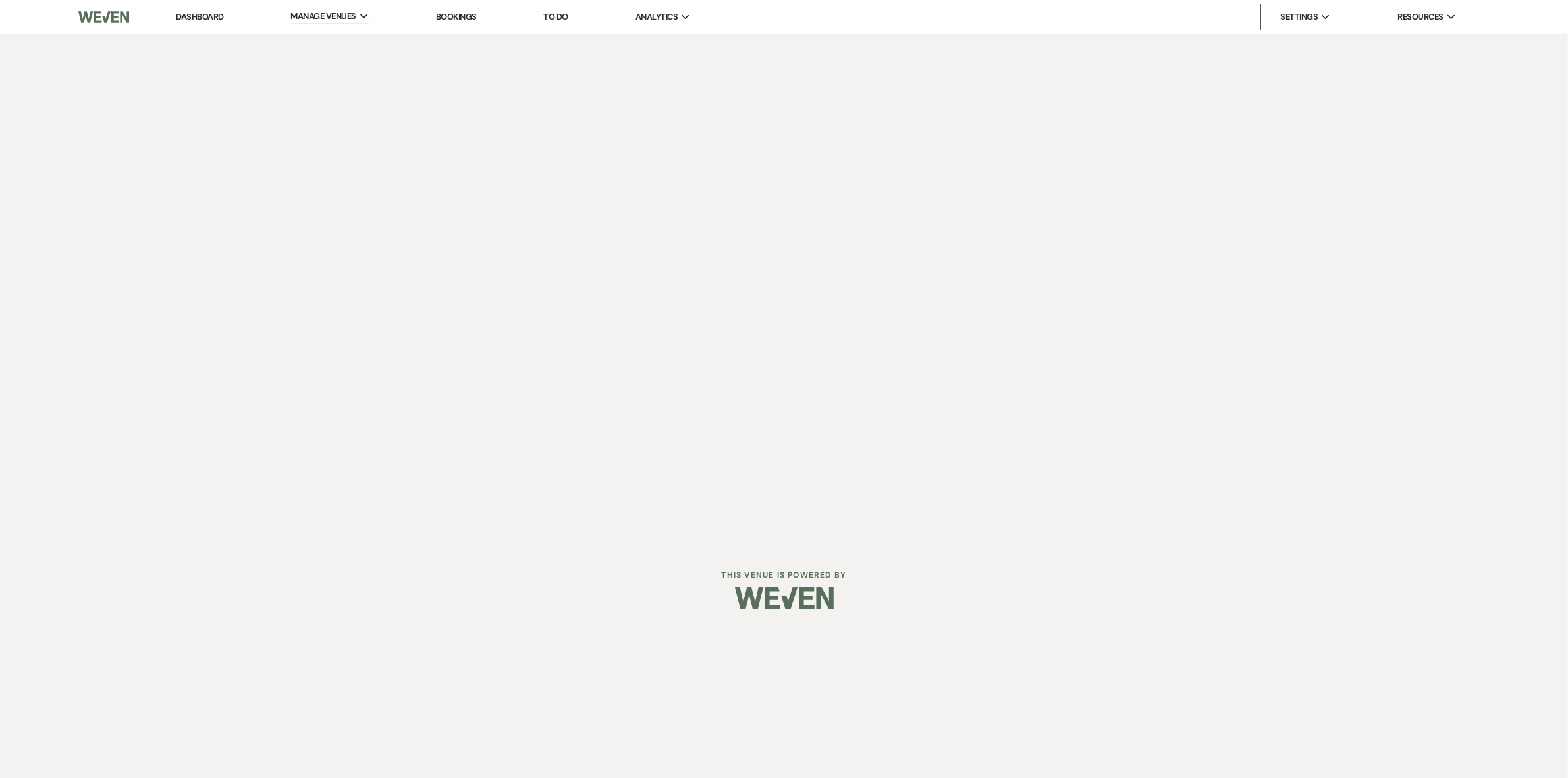 scroll, scrollTop: 0, scrollLeft: 0, axis: both 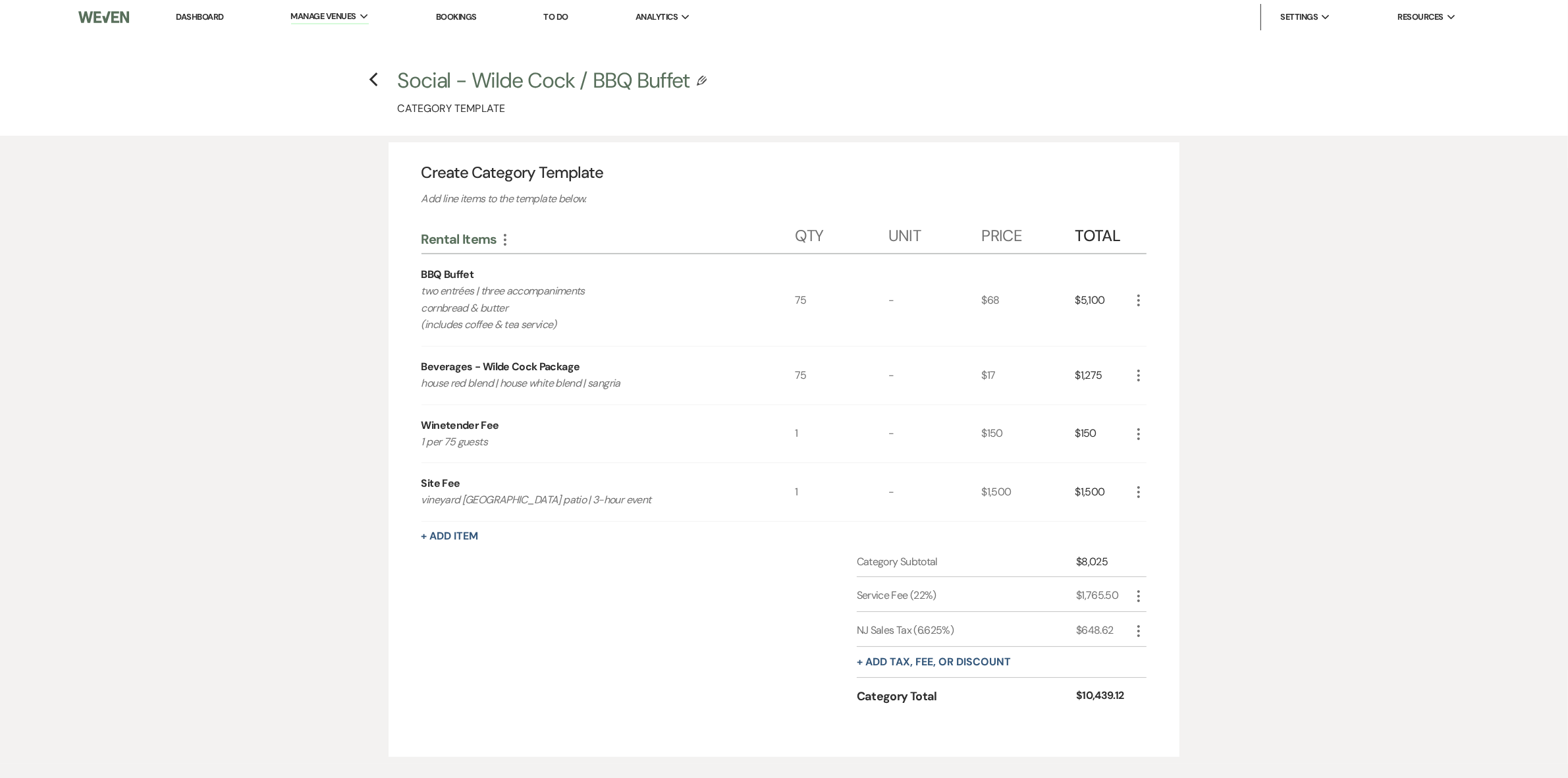 click on "BBQ Buffet" at bounding box center (448, 275) 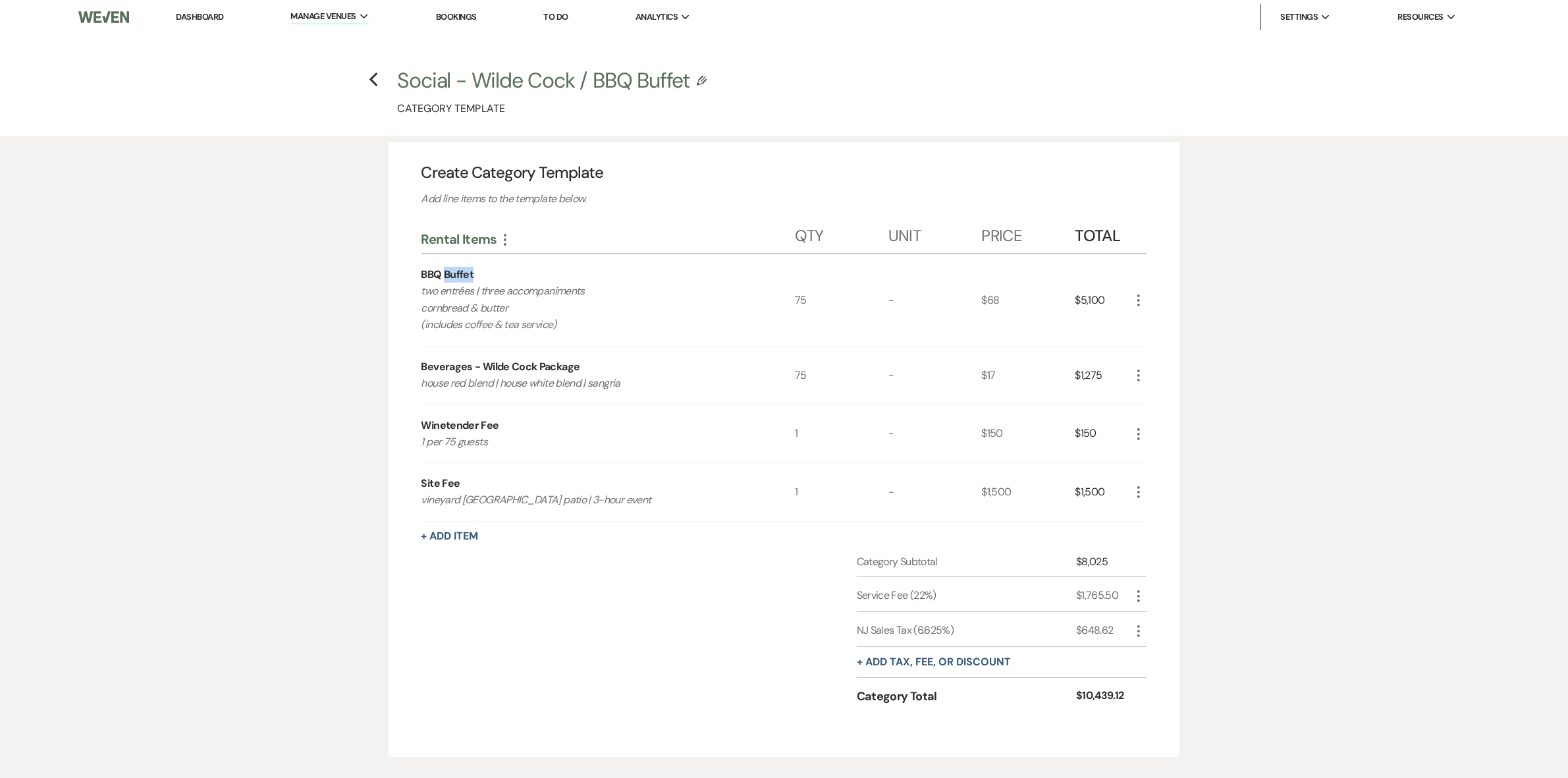 click on "BBQ Buffet" at bounding box center [448, 275] 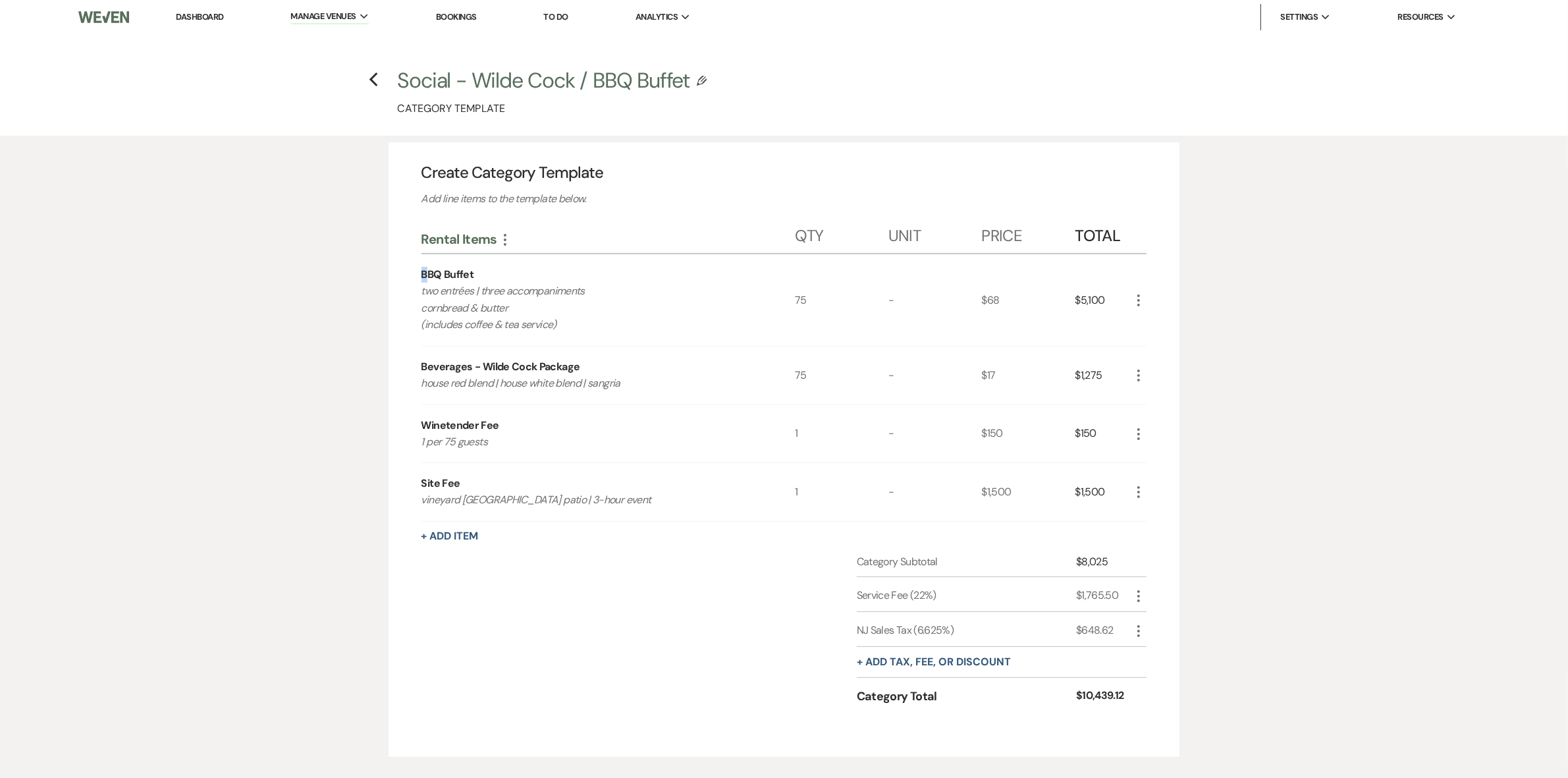 click on "BBQ Buffet" at bounding box center [448, 275] 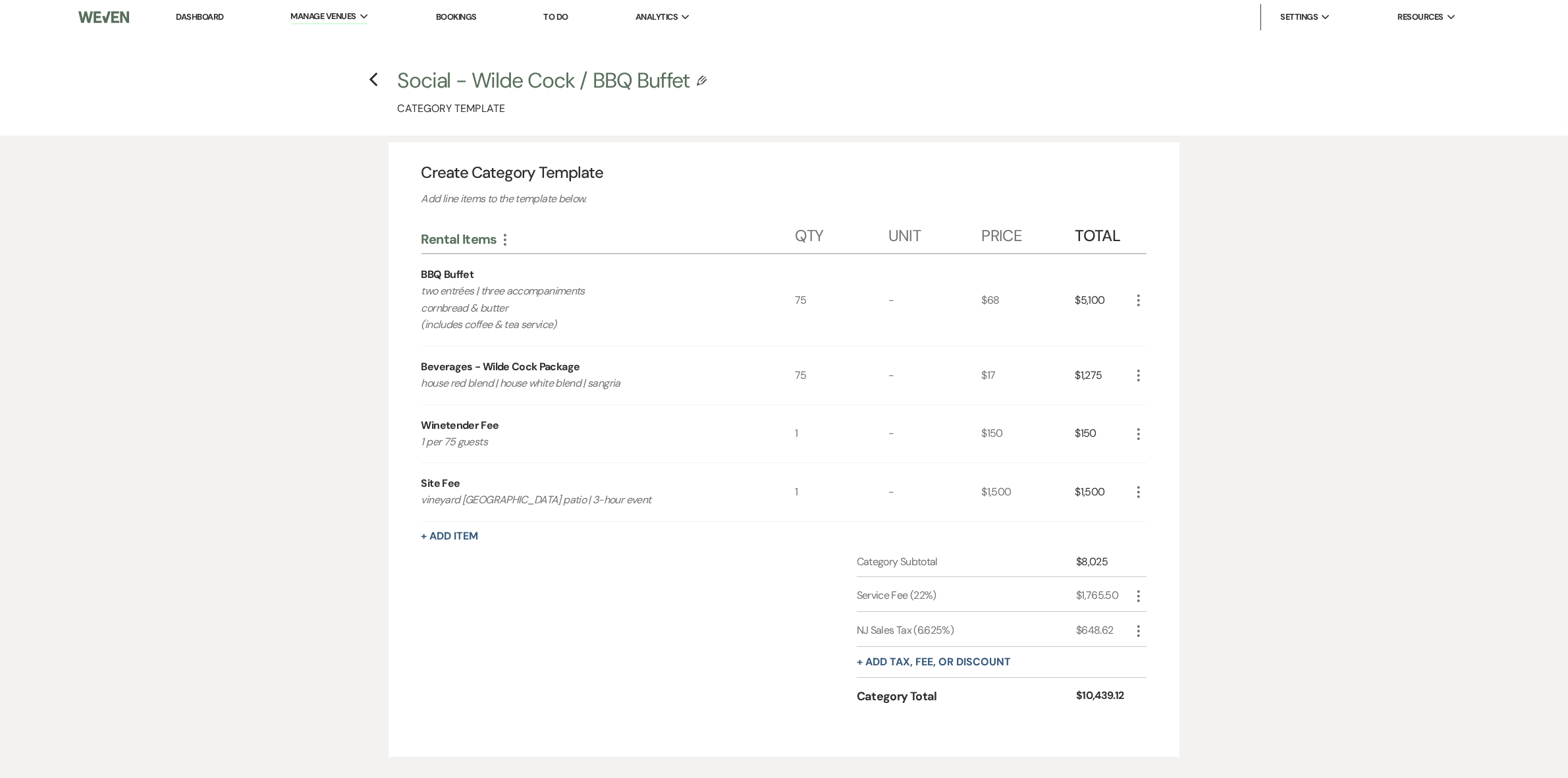 click on "BBQ Buffet" at bounding box center (448, 275) 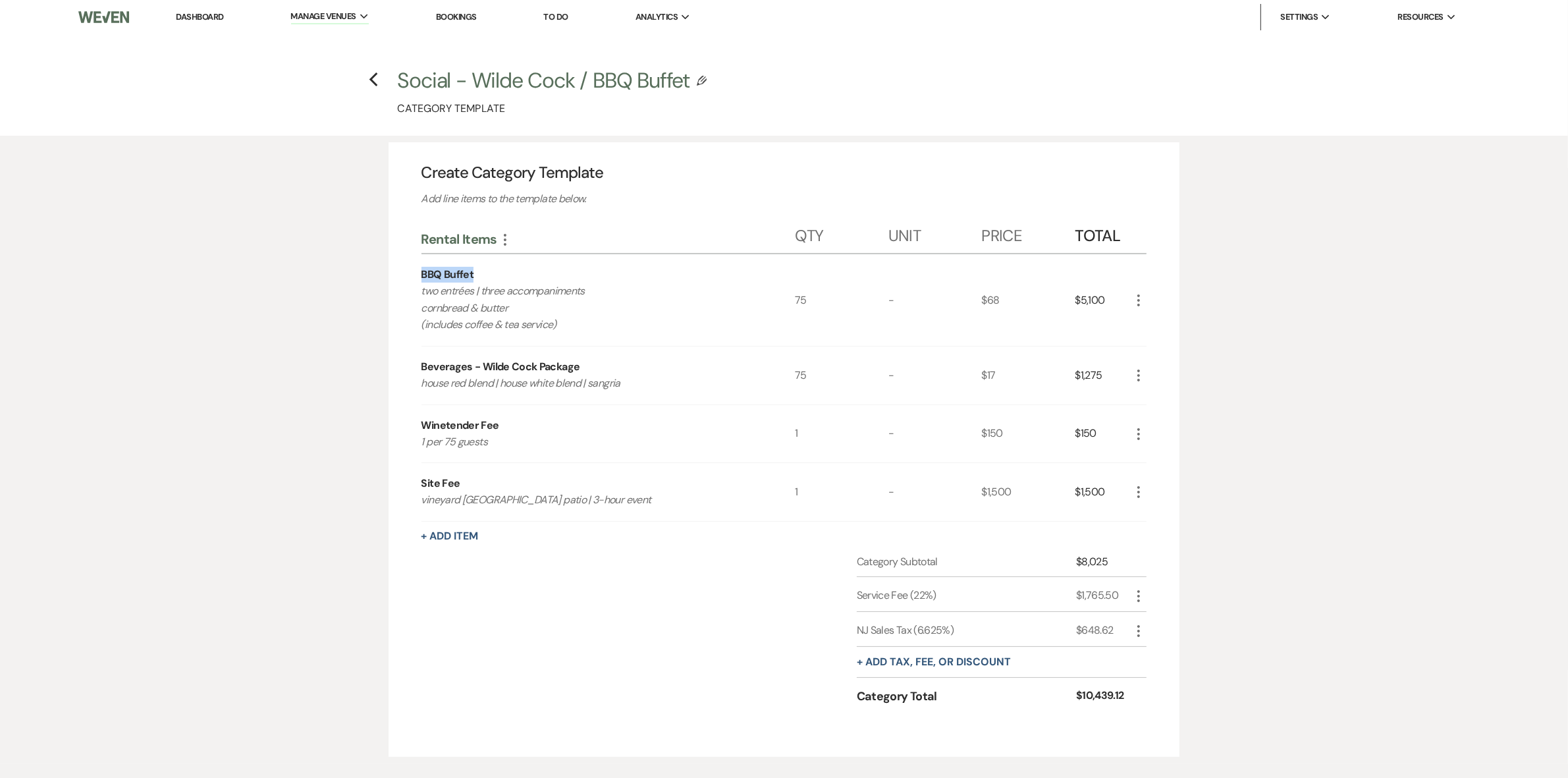 drag, startPoint x: 421, startPoint y: 270, endPoint x: 571, endPoint y: 271, distance: 150.0033 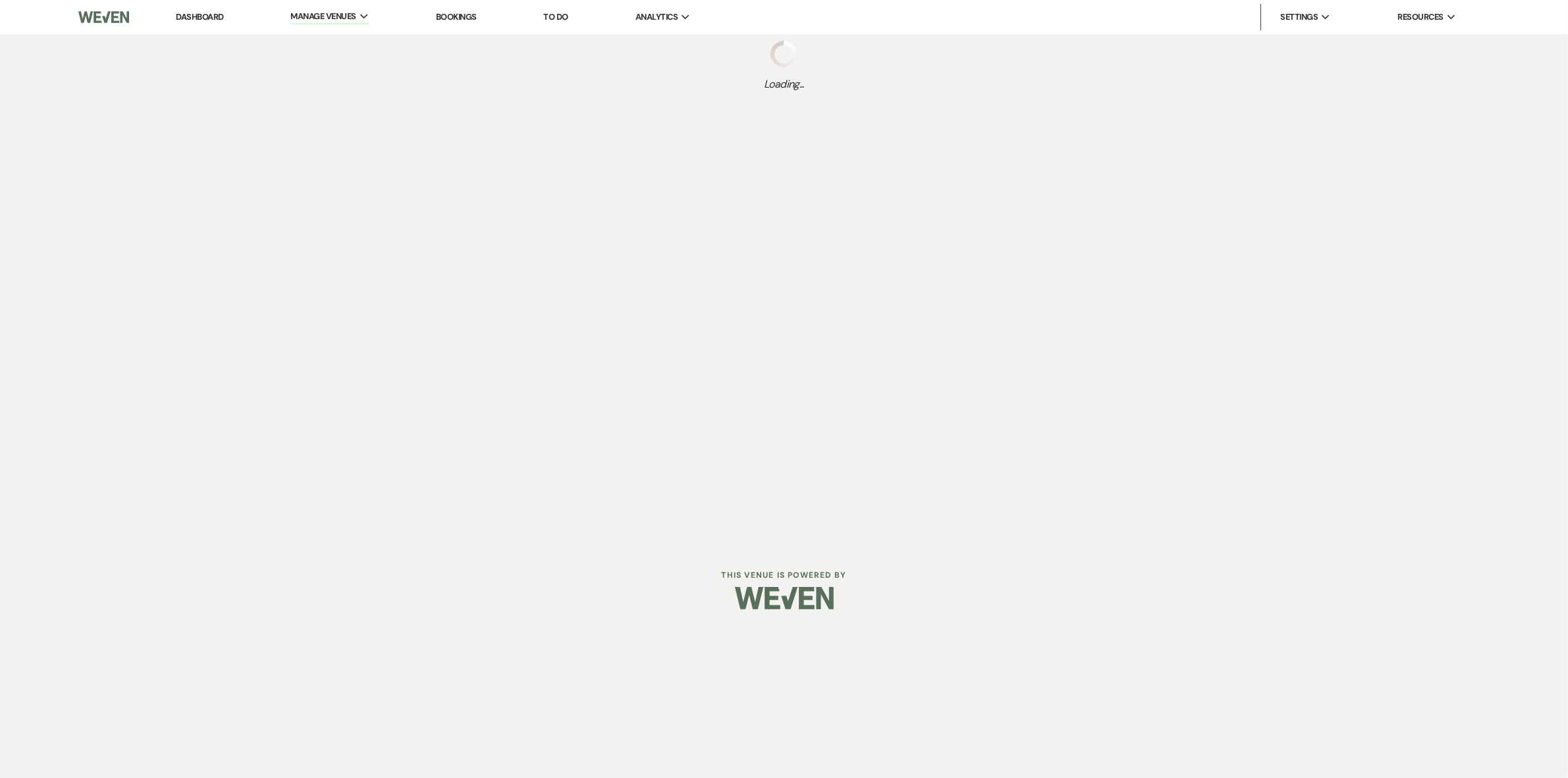 select on "Categories" 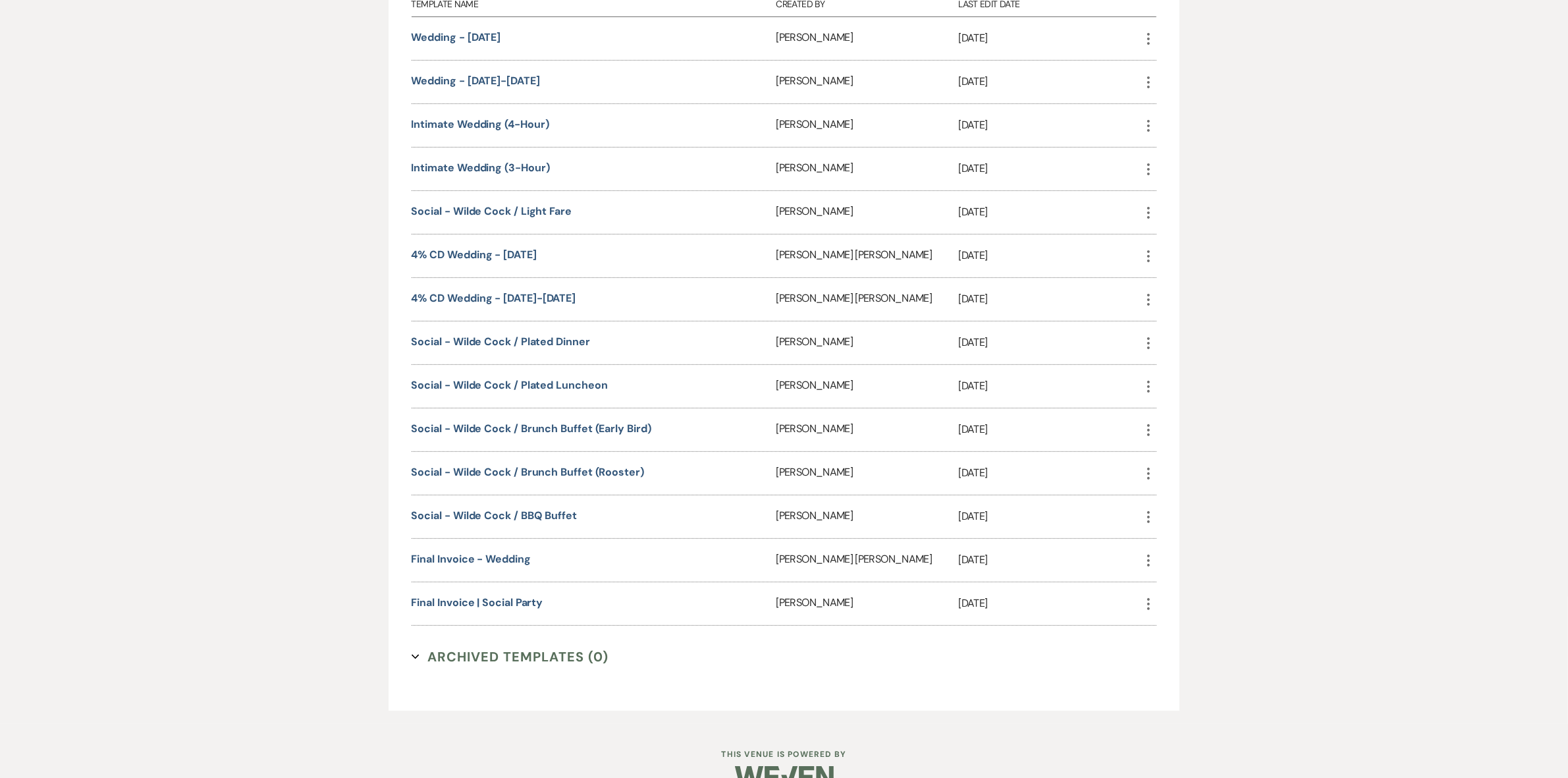 scroll, scrollTop: 412, scrollLeft: 0, axis: vertical 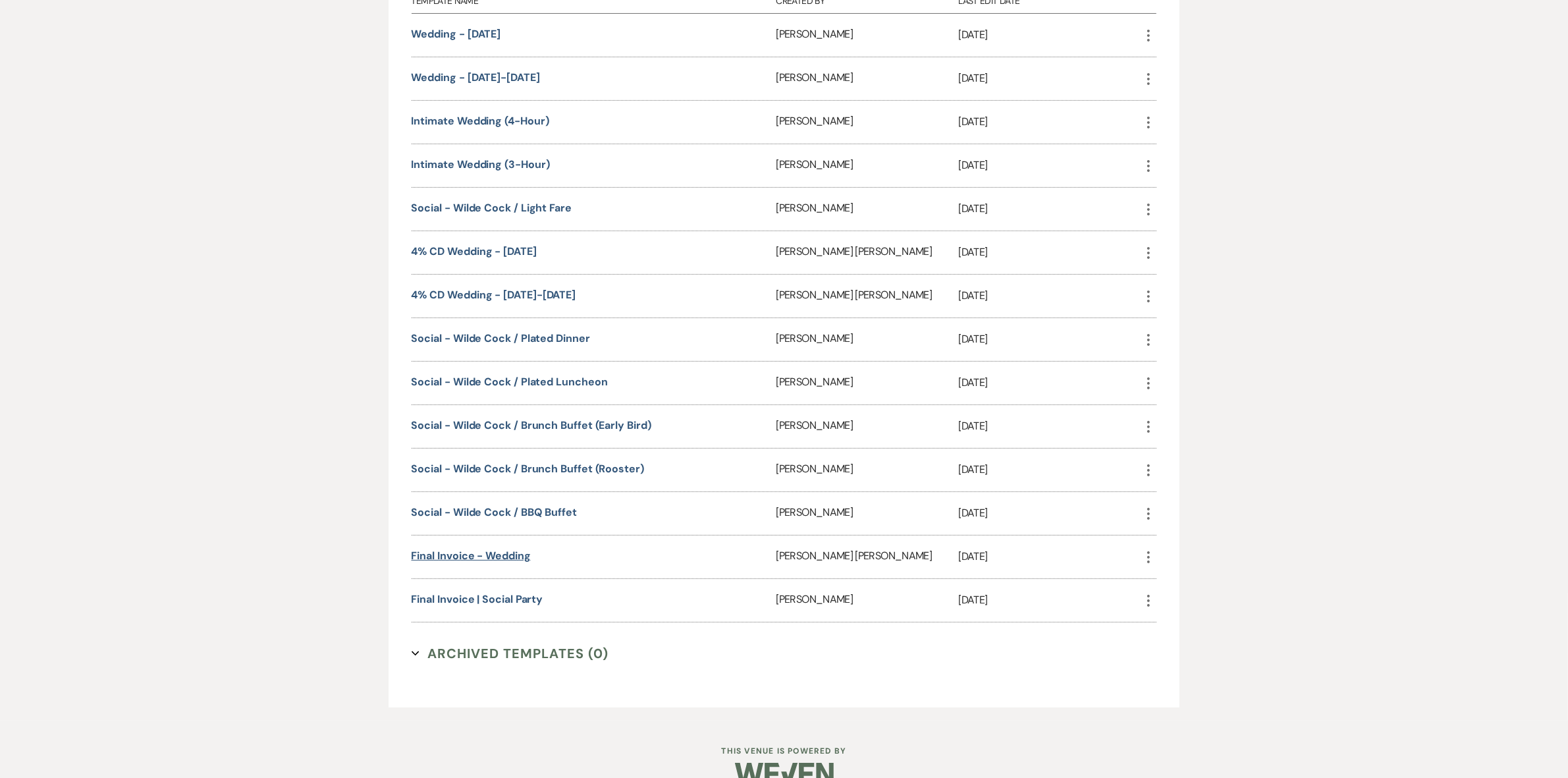 click on "Final Invoice - Wedding" at bounding box center [471, 555] 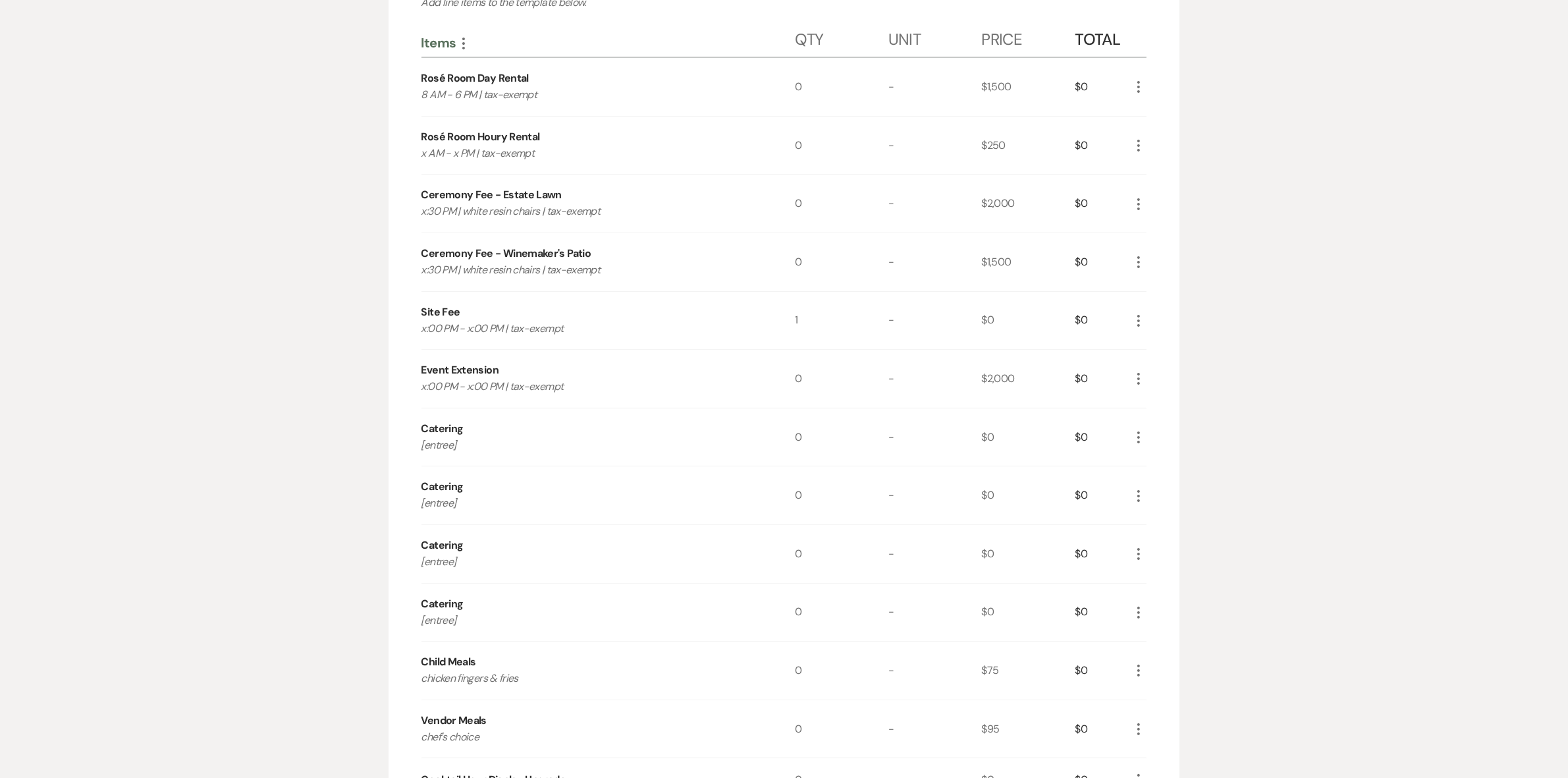 scroll, scrollTop: 0, scrollLeft: 0, axis: both 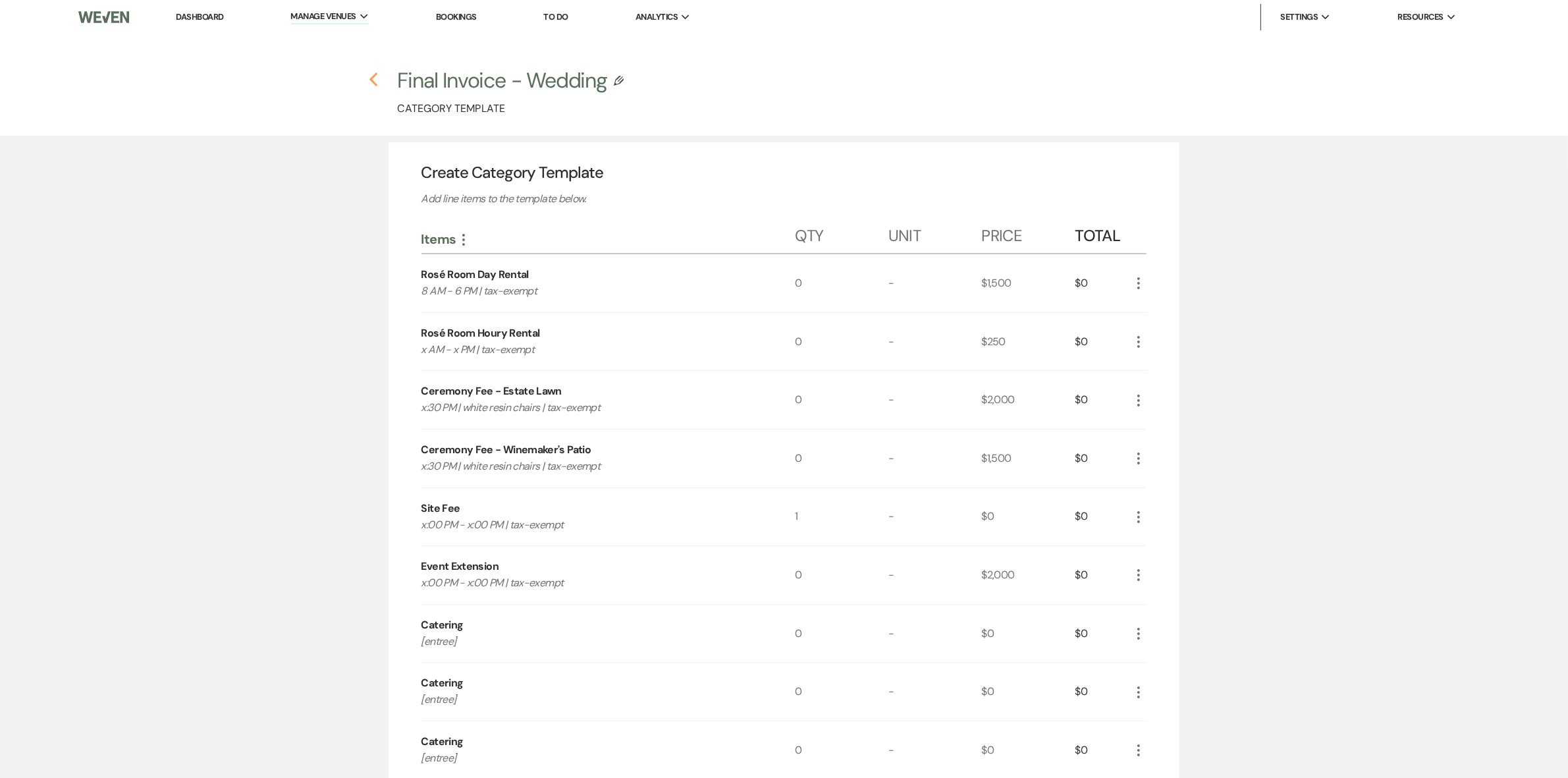 click 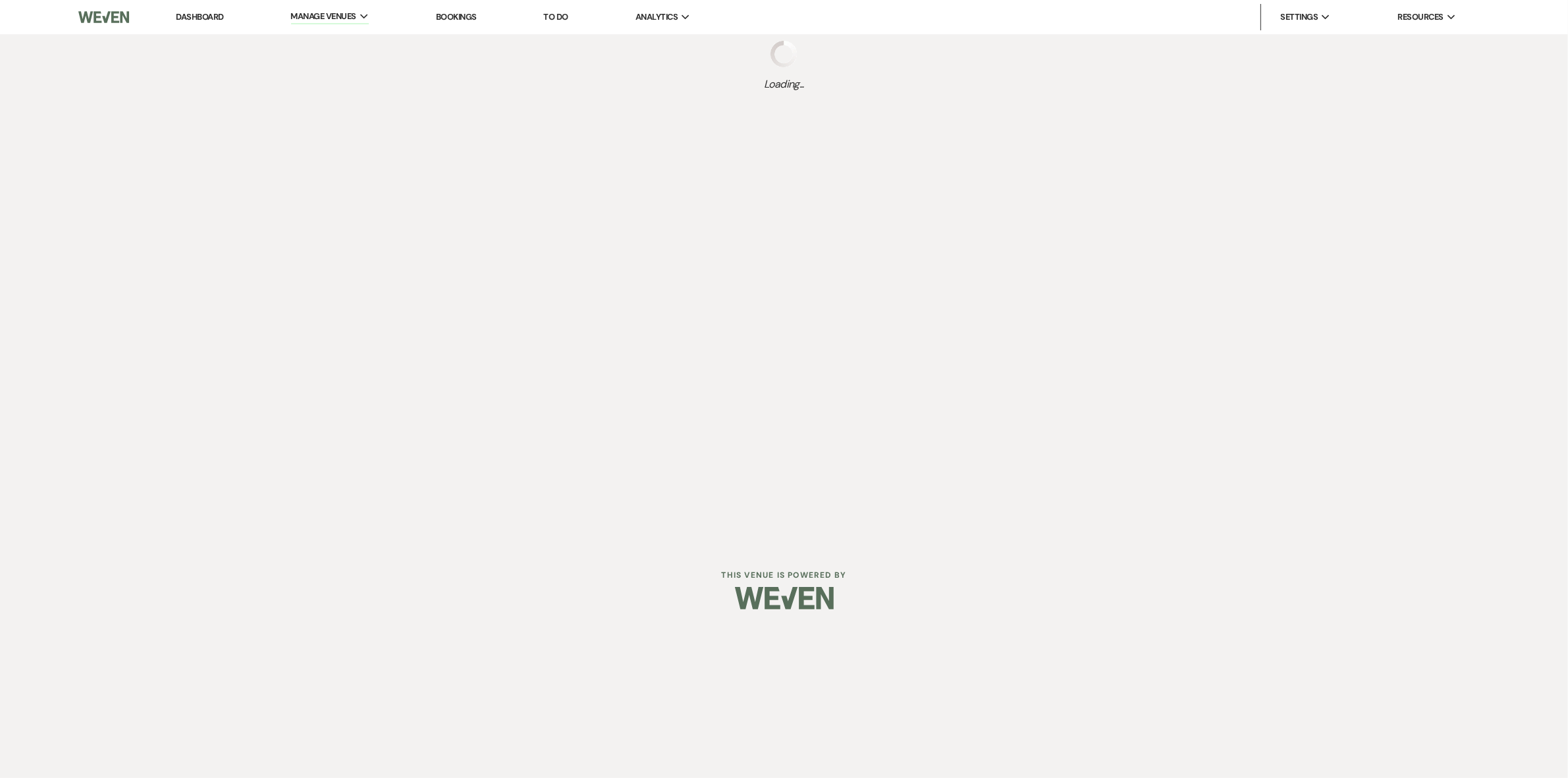 select on "Categories" 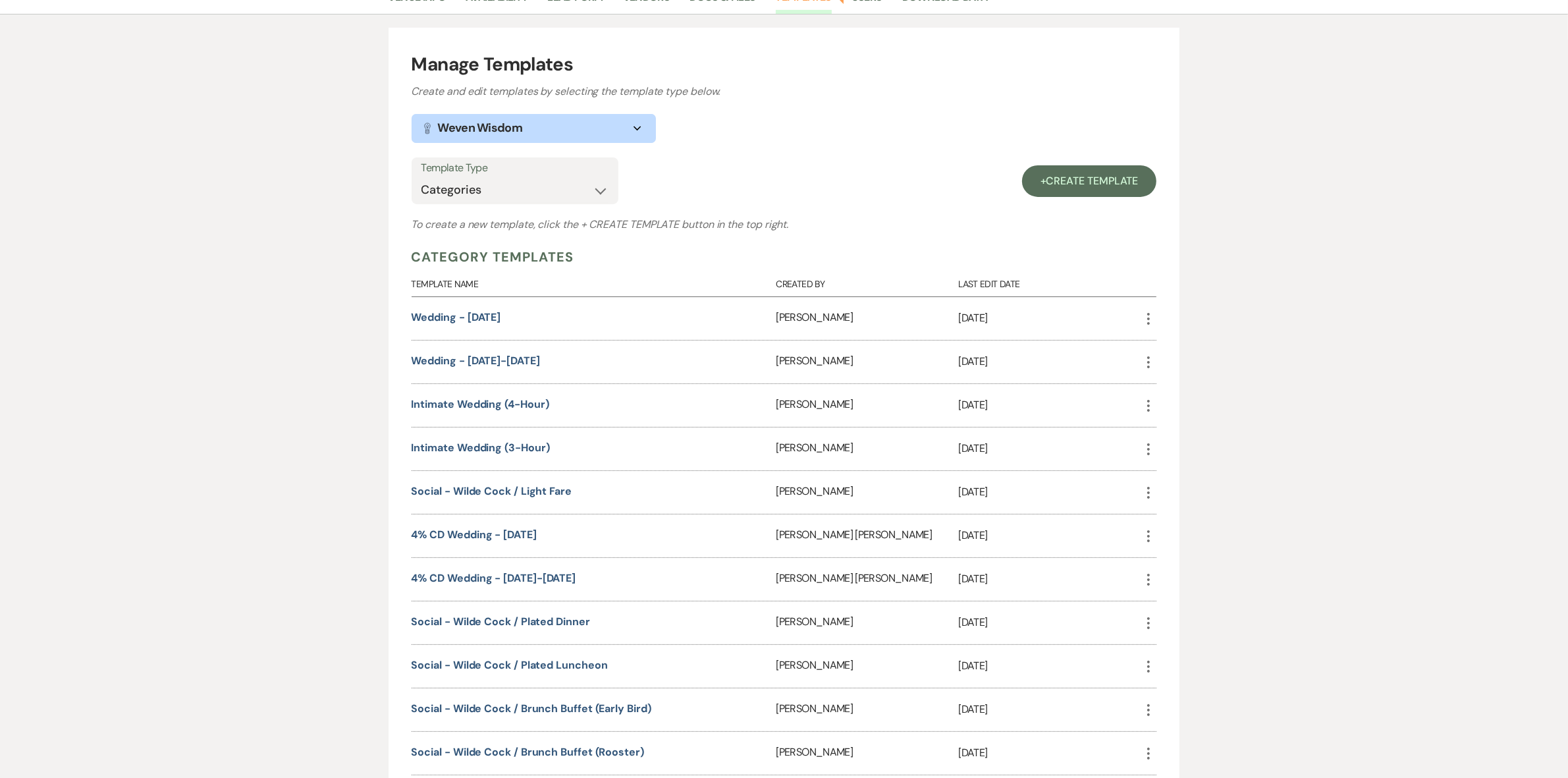scroll, scrollTop: 0, scrollLeft: 0, axis: both 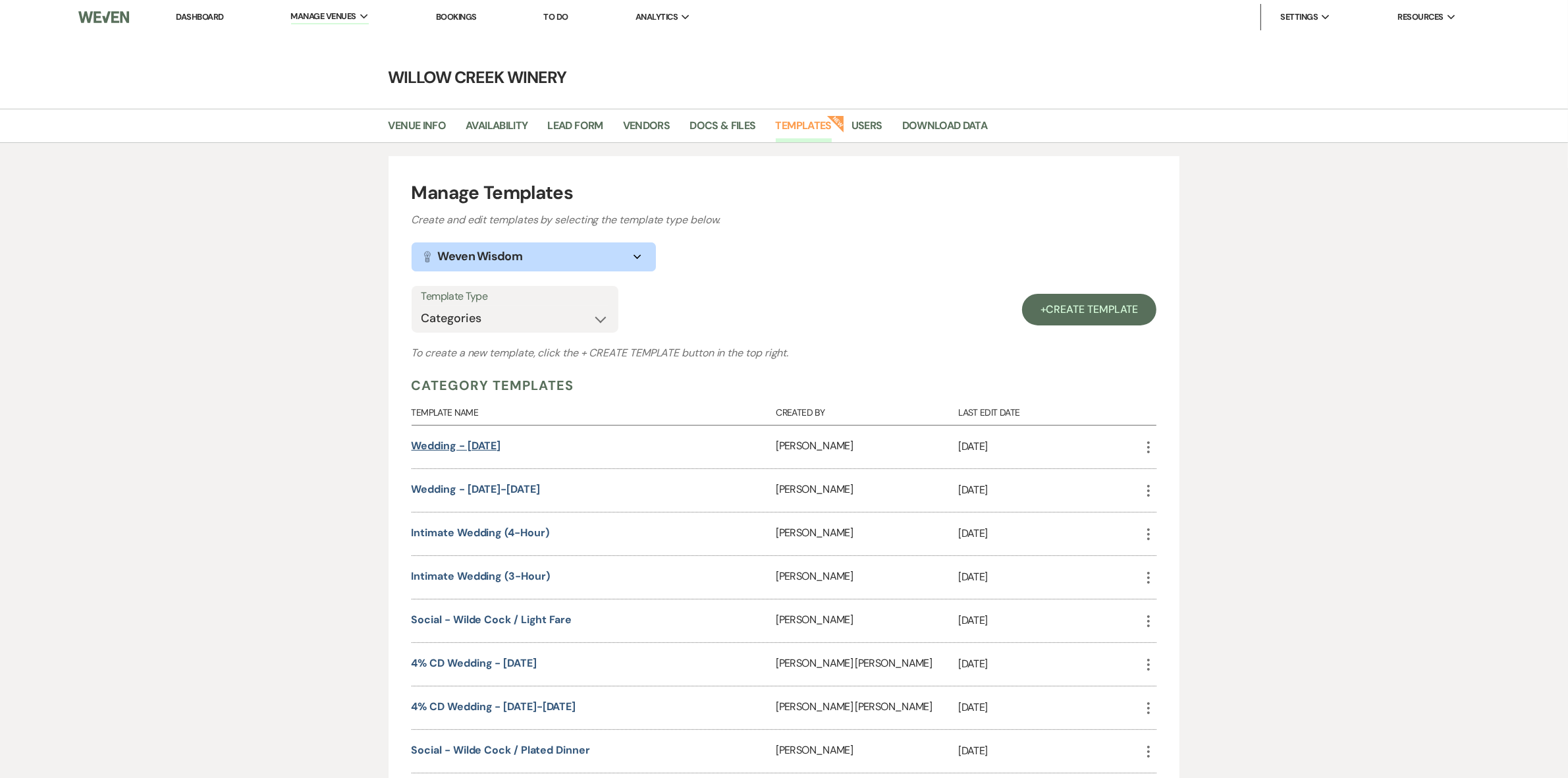 click on "Wedding - [DATE]" at bounding box center (456, 445) 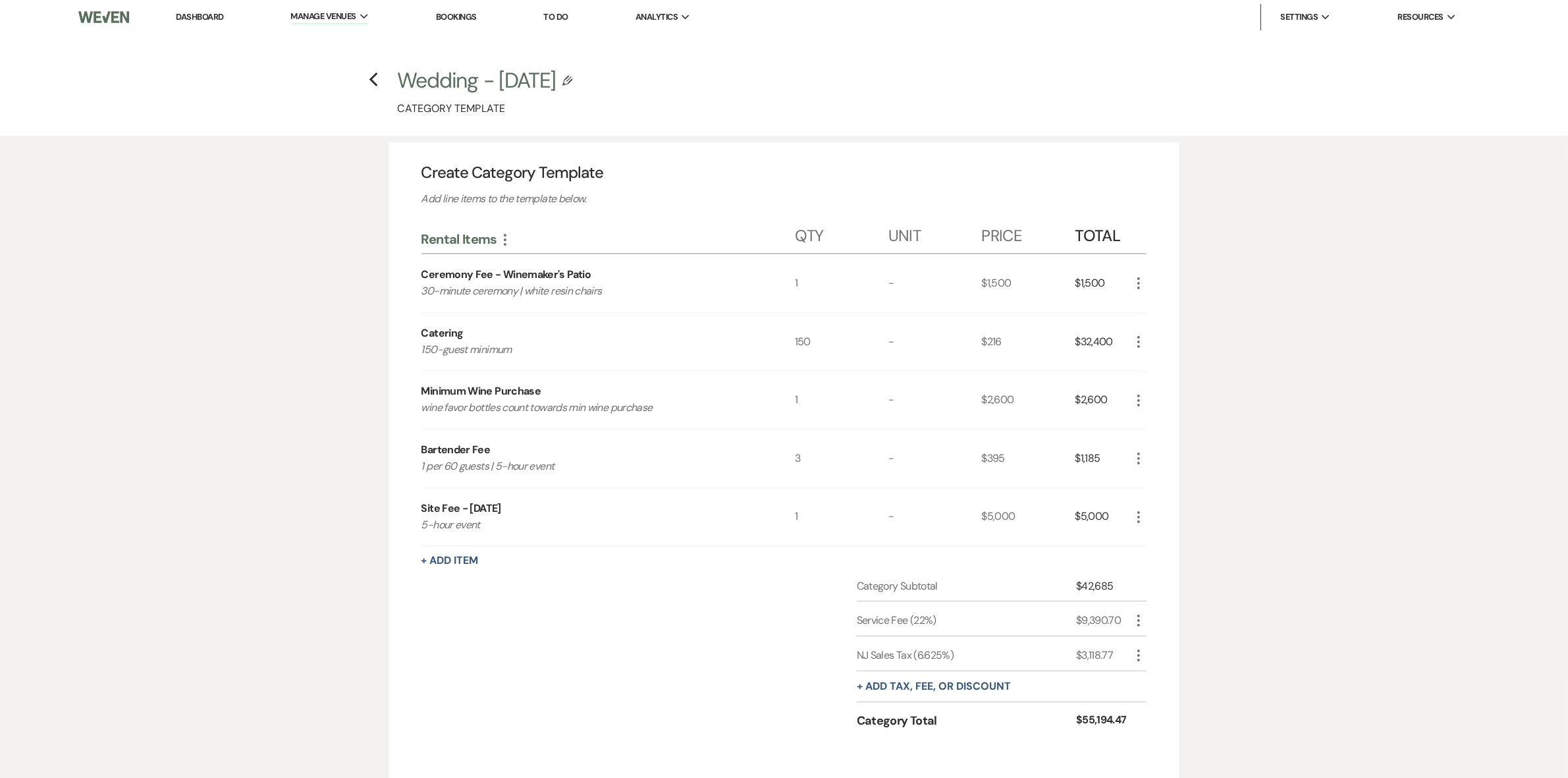 click on "Wedding - [DATE]" at bounding box center (477, 80) 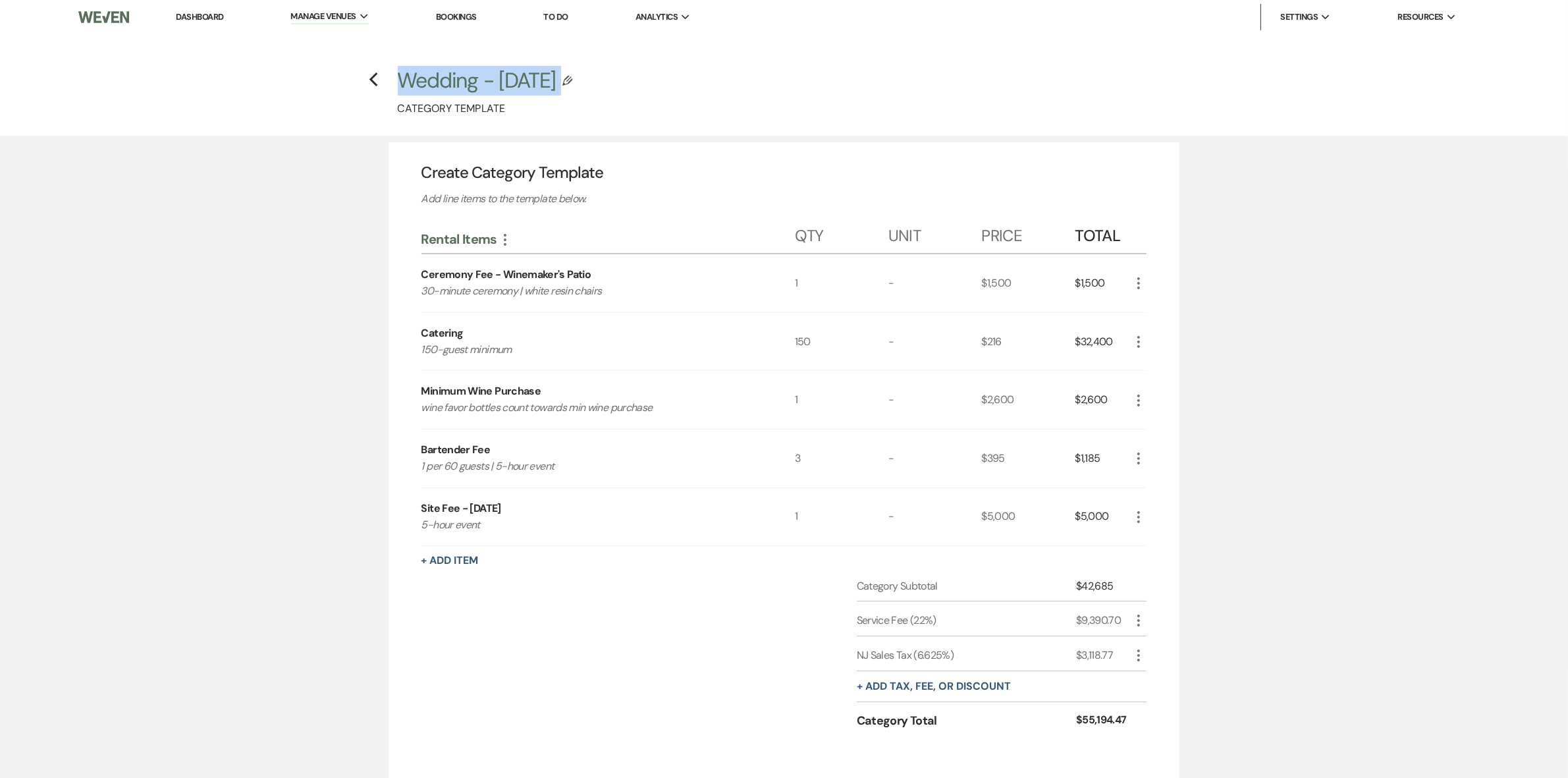 click on "Wedding - [DATE]" at bounding box center (477, 80) 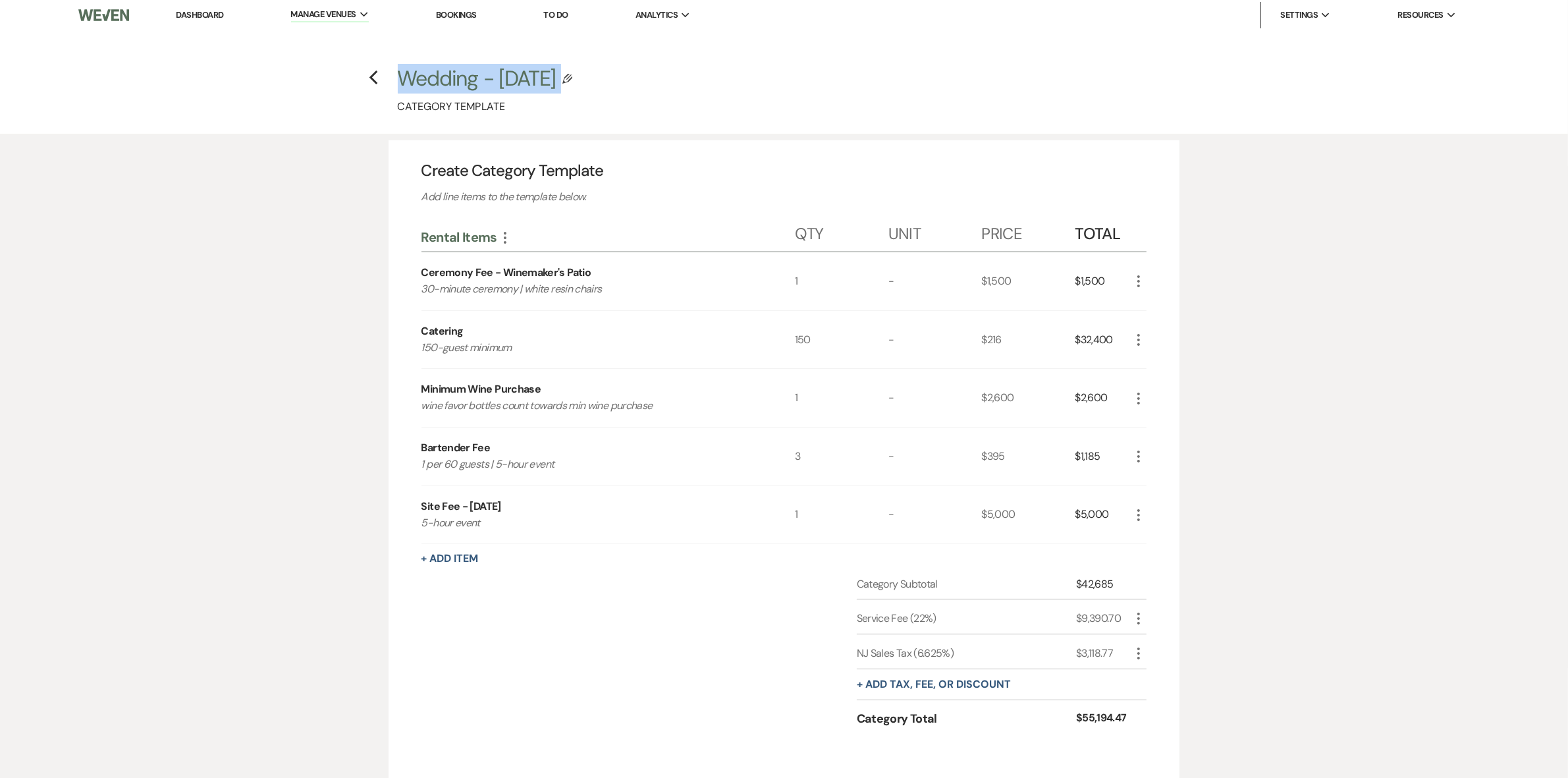 scroll, scrollTop: 0, scrollLeft: 0, axis: both 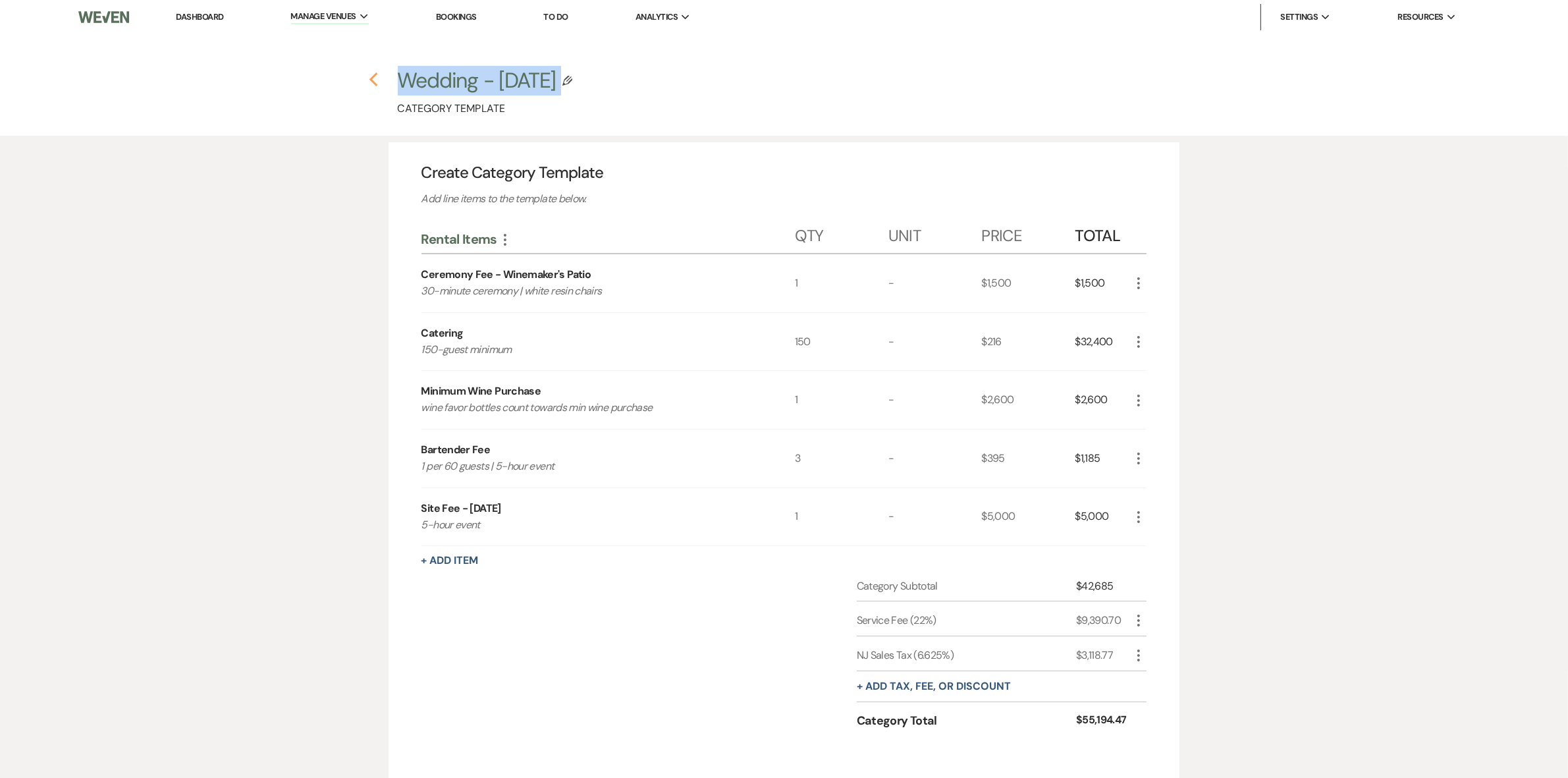 click on "Previous" 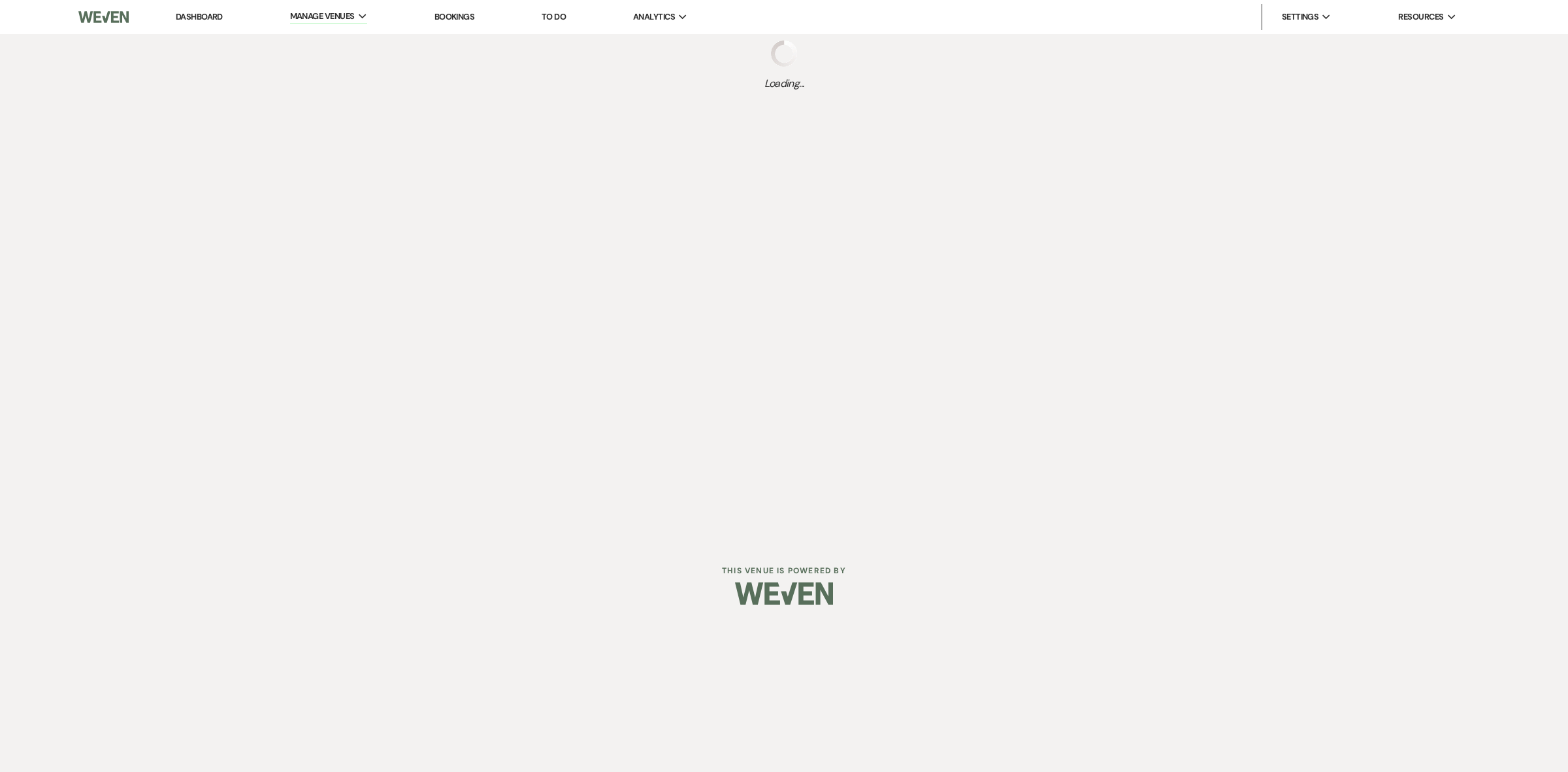 select on "Categories" 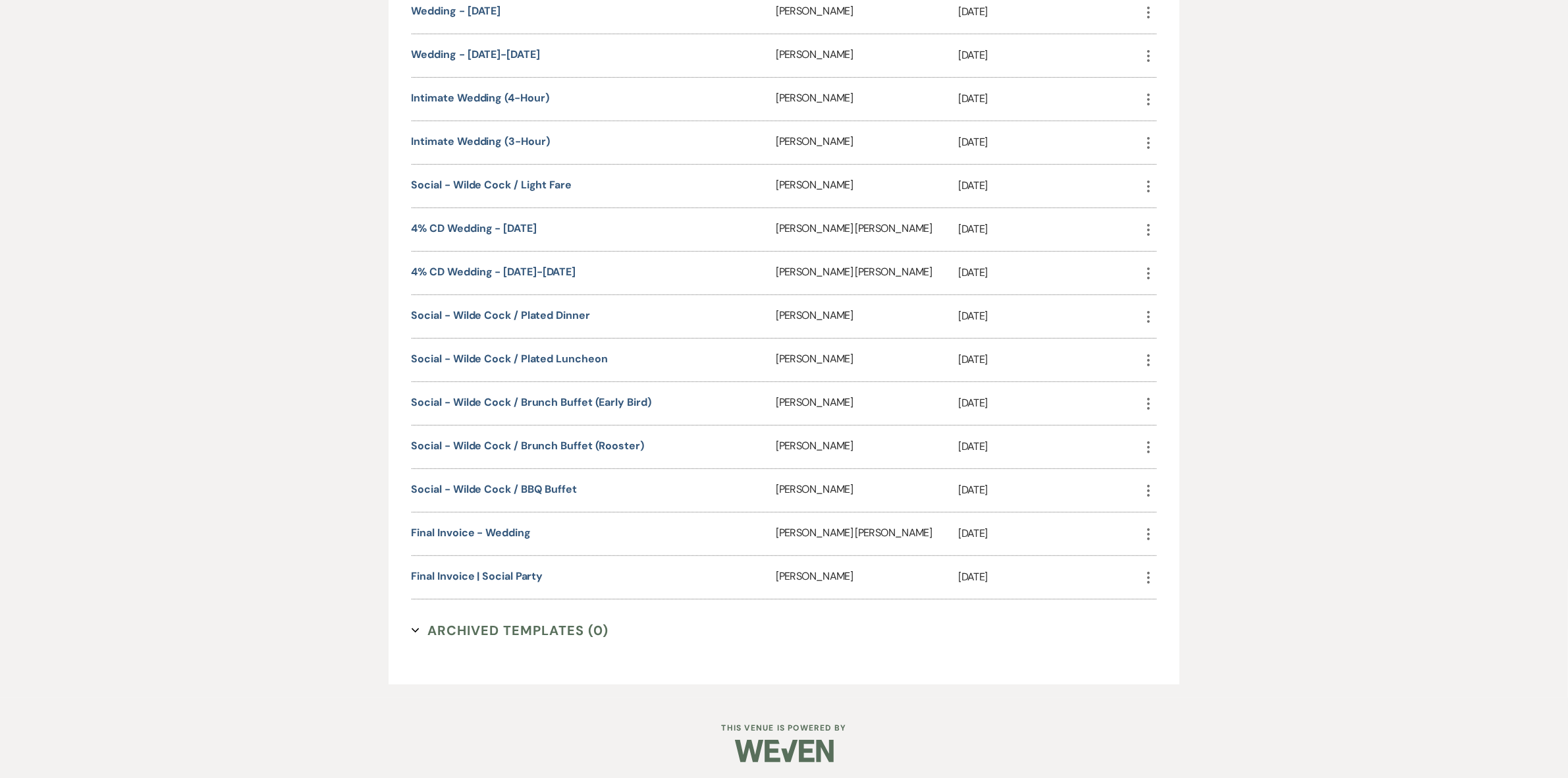 scroll, scrollTop: 435, scrollLeft: 0, axis: vertical 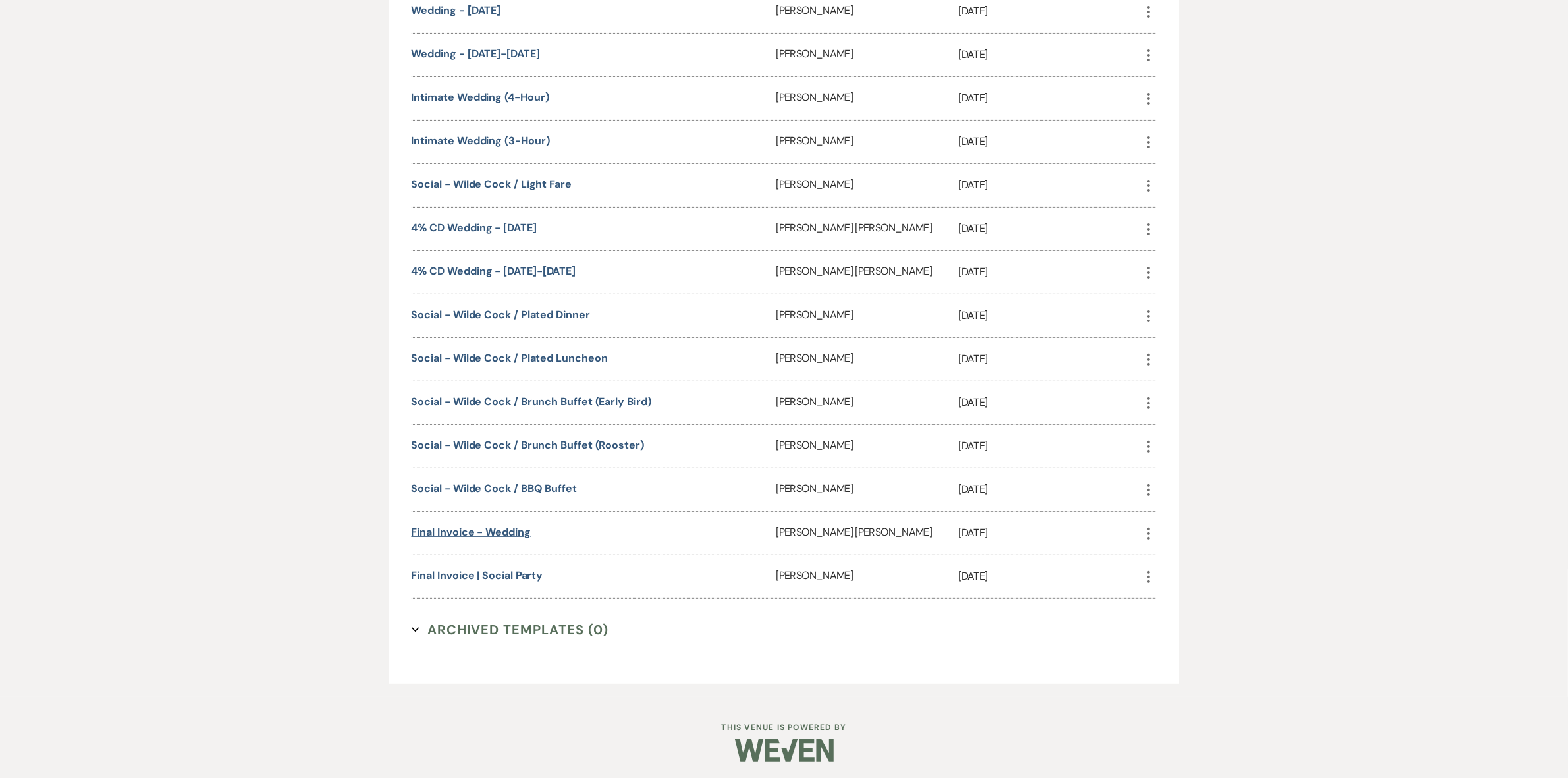 click on "Final Invoice - Wedding" at bounding box center [471, 532] 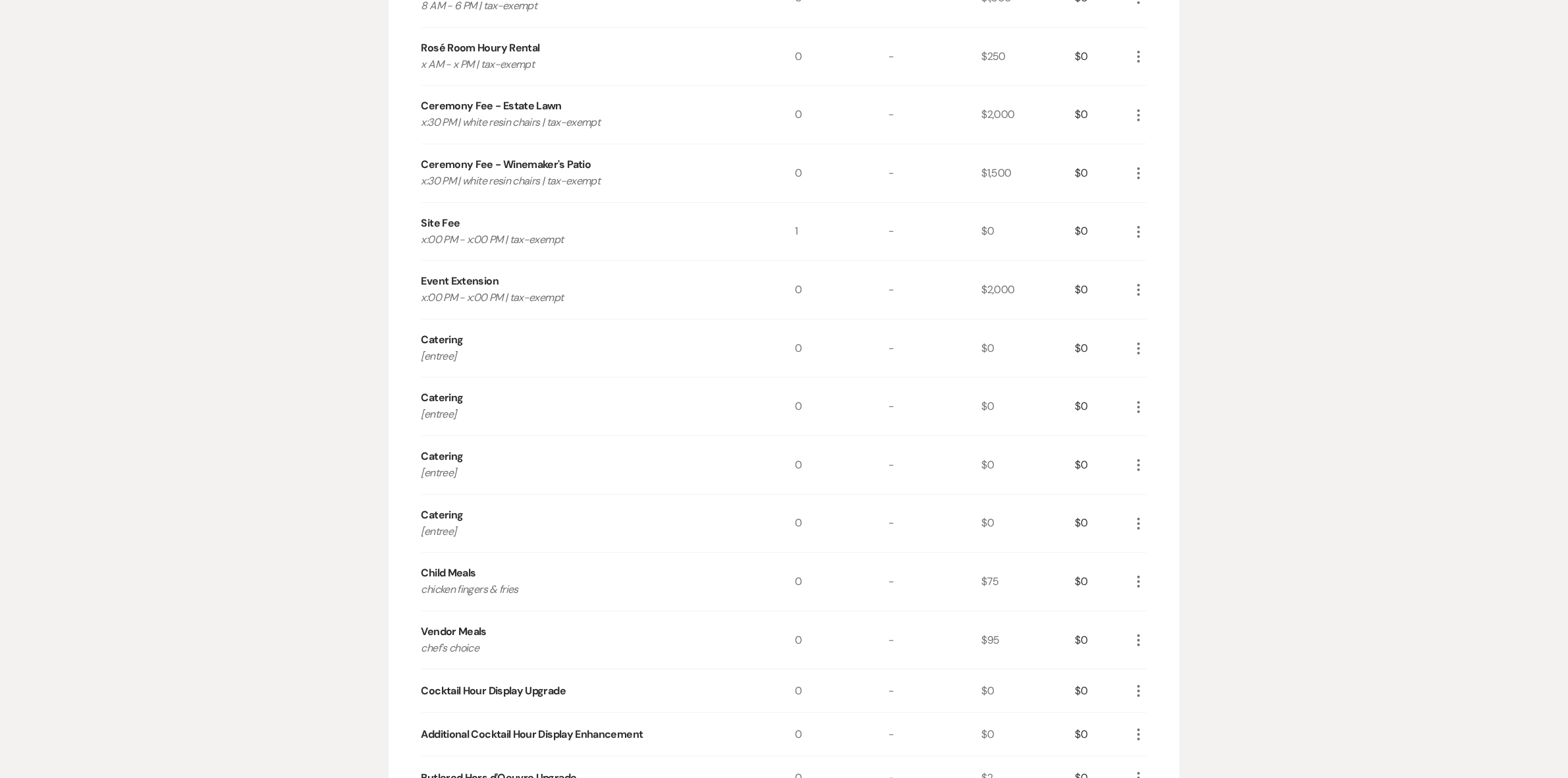 scroll, scrollTop: 192, scrollLeft: 0, axis: vertical 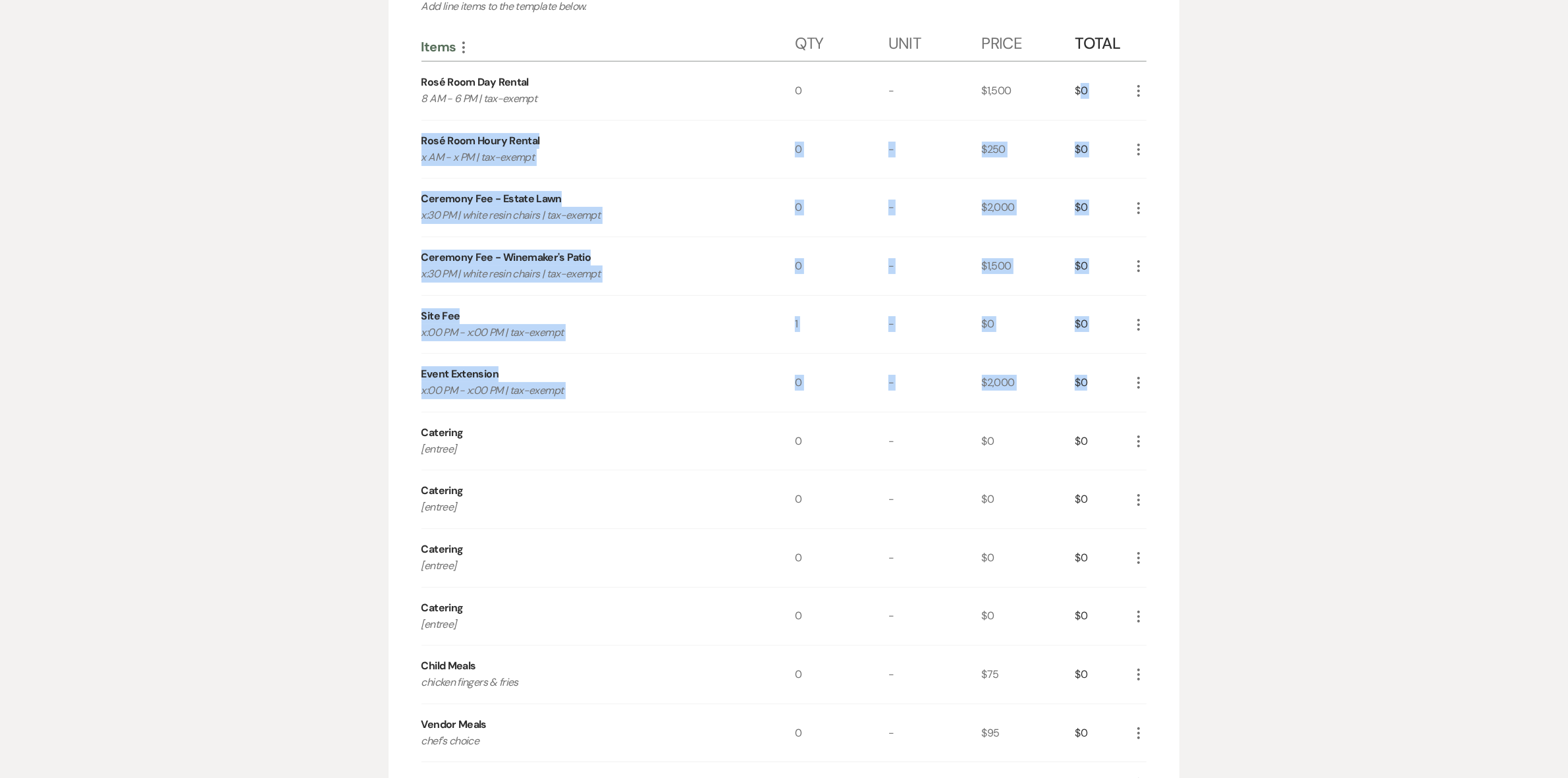 drag, startPoint x: 1081, startPoint y: 88, endPoint x: 1094, endPoint y: 373, distance: 285.29634 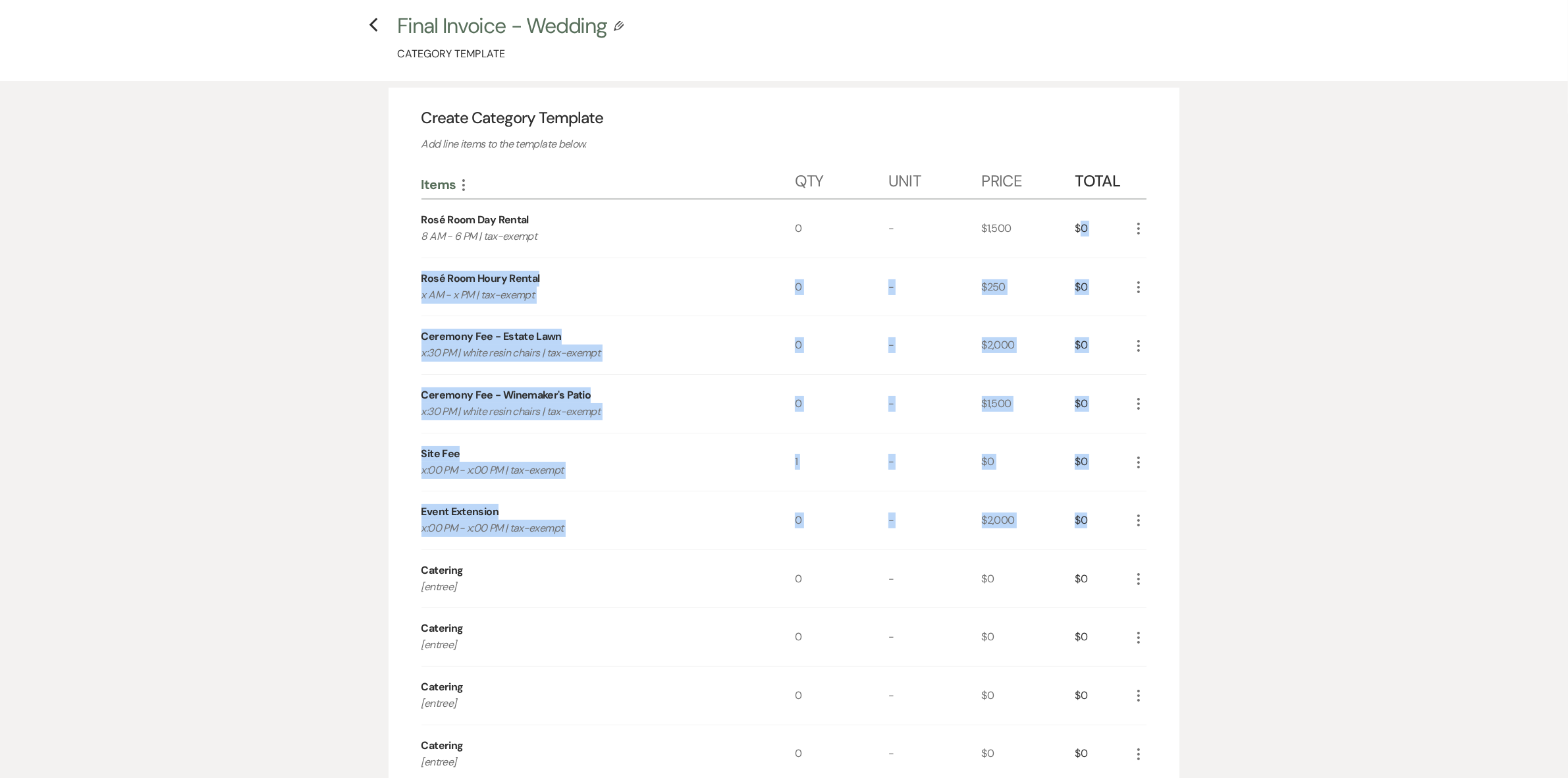 click on "Create Category Template Add line items to the template below. Items More Qty Unit Price Total Rosé Room Day Rental 8 AM - 6 PM | tax-exempt 0 - $1,500 $0 More Rosé Room Houry Rental x AM - x PM | tax-exempt 0 - $250 $0 More Ceremony Fee - Estate Lawn x:30 PM | white resin chairs | tax-exempt 0 - $2,000 $0 More Ceremony Fee - Winemaker's Patio x:30 PM | white resin chairs | tax-exempt 0 - $1,500 $0 More Site Fee x:00 PM - x:00 PM | tax-exempt 1 - $0 $0 More Event Extension x:00 PM - x:00 PM | tax-exempt 0 - $2,000 $0 More Catering [entree] 0 - $0 $0 More Catering [entree] 0 - $0 $0 More Catering [entree] 0 - $0 $0 More Catering [entree] 0 - $0 $0 More Child Meals chicken fingers & fries 0 - $75 $0 More Vendor Meals chef's choice 0 - $95 $0 More Cocktail Hour Display Upgrade 0 - $0 $0 More Additional Cocktail Hour Display Enhancement 0 - $0 $0 More Butlered Hors d'Oeuvre Upgrade 0 - $2 $0 More Additional Butlered Hors d'Oeuvre Enhancement 0 - $6 $0 More Cocktail Hour Enhancement 0 - $0 $0 More 0 - $15 $0 0 -" at bounding box center [784, 1688] 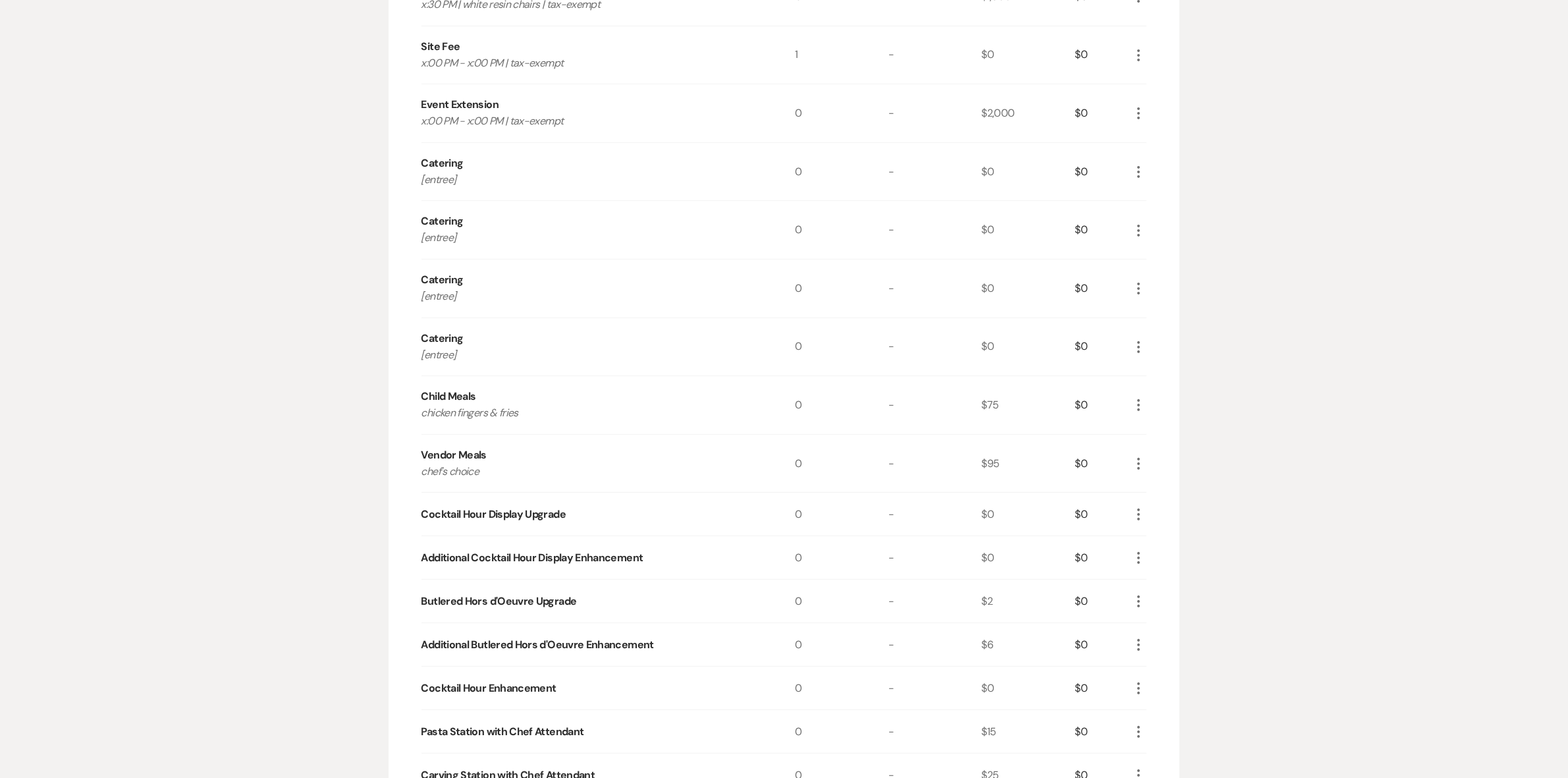 scroll, scrollTop: 0, scrollLeft: 0, axis: both 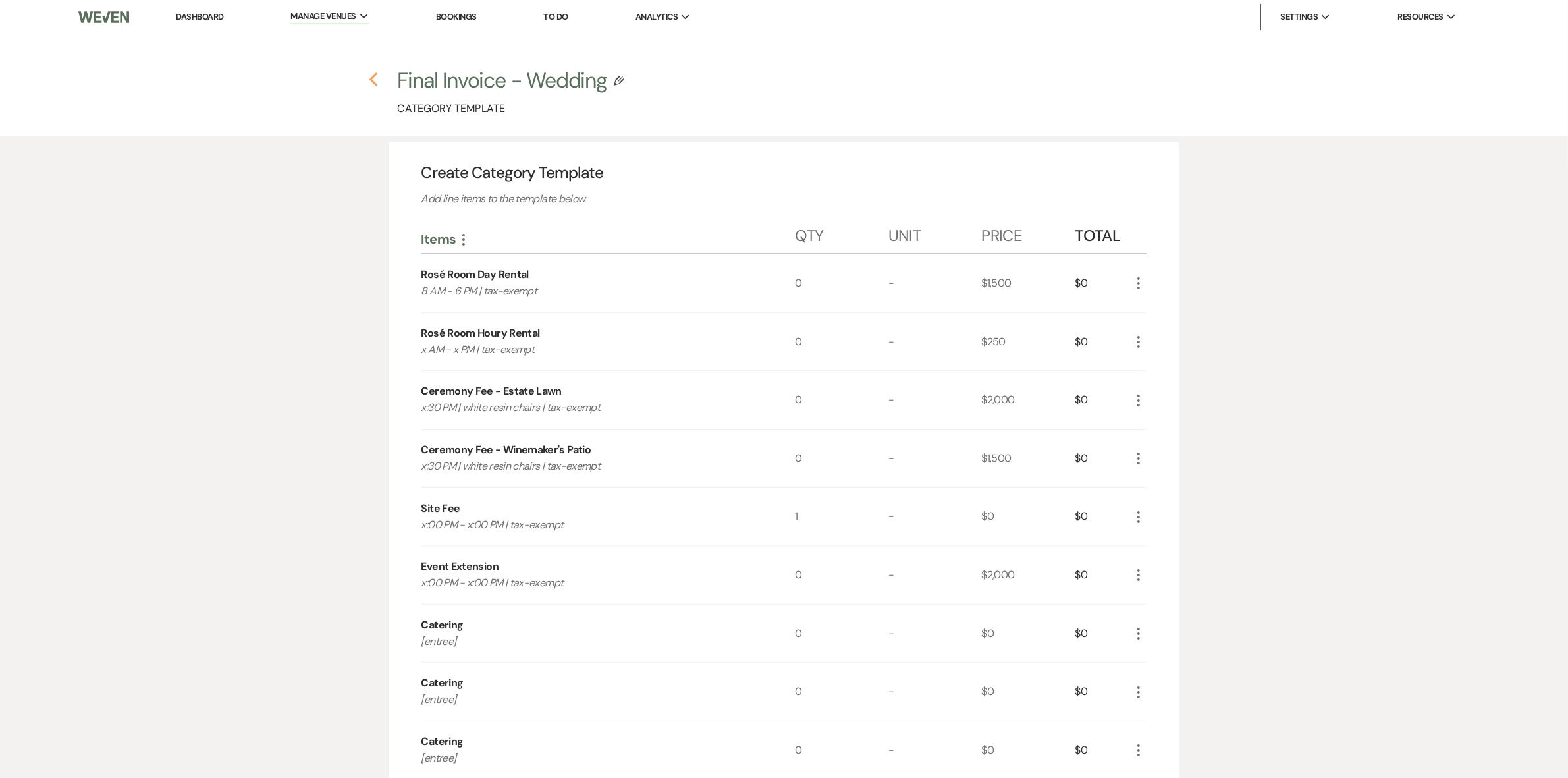 click 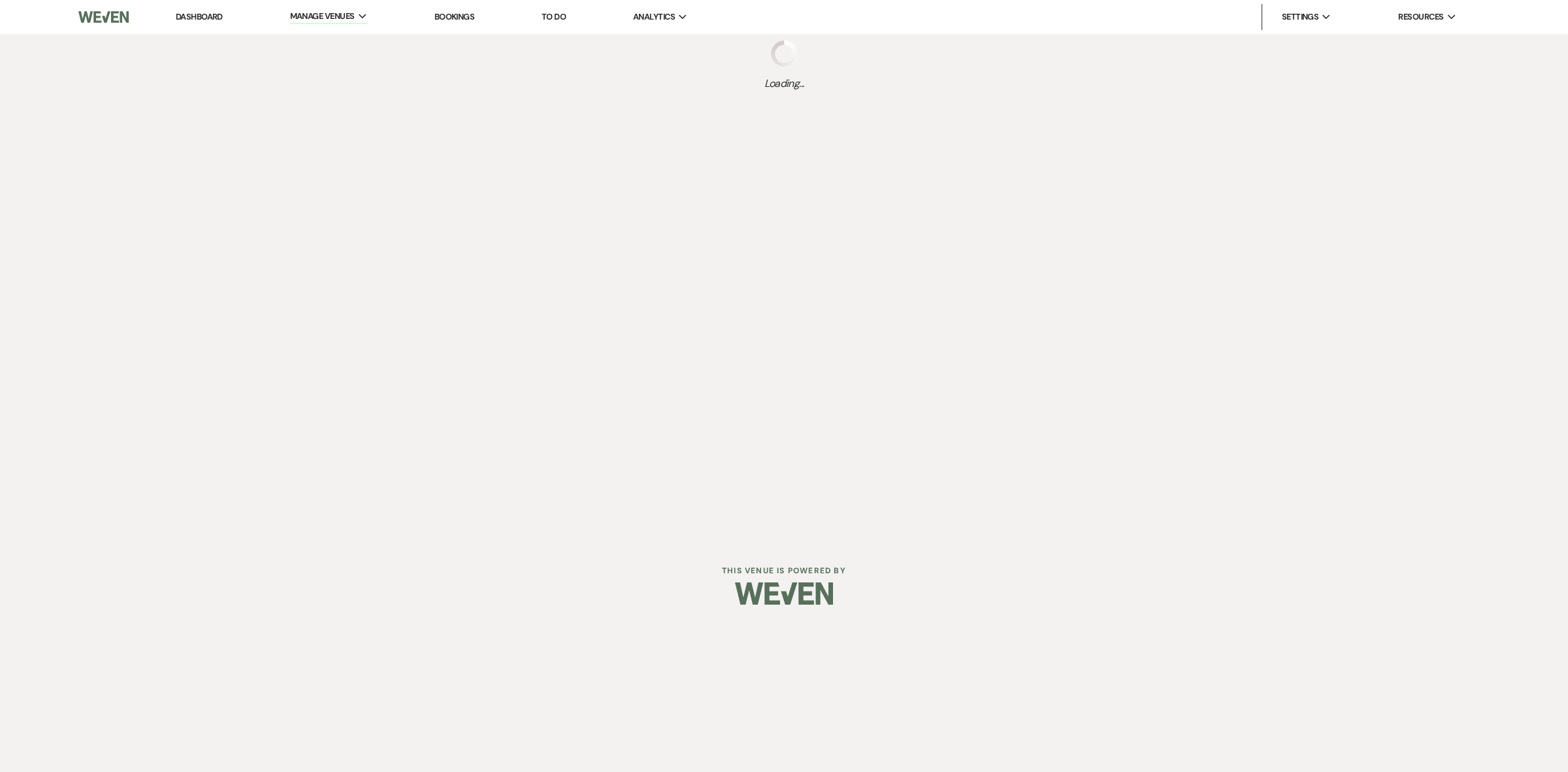 select on "Categories" 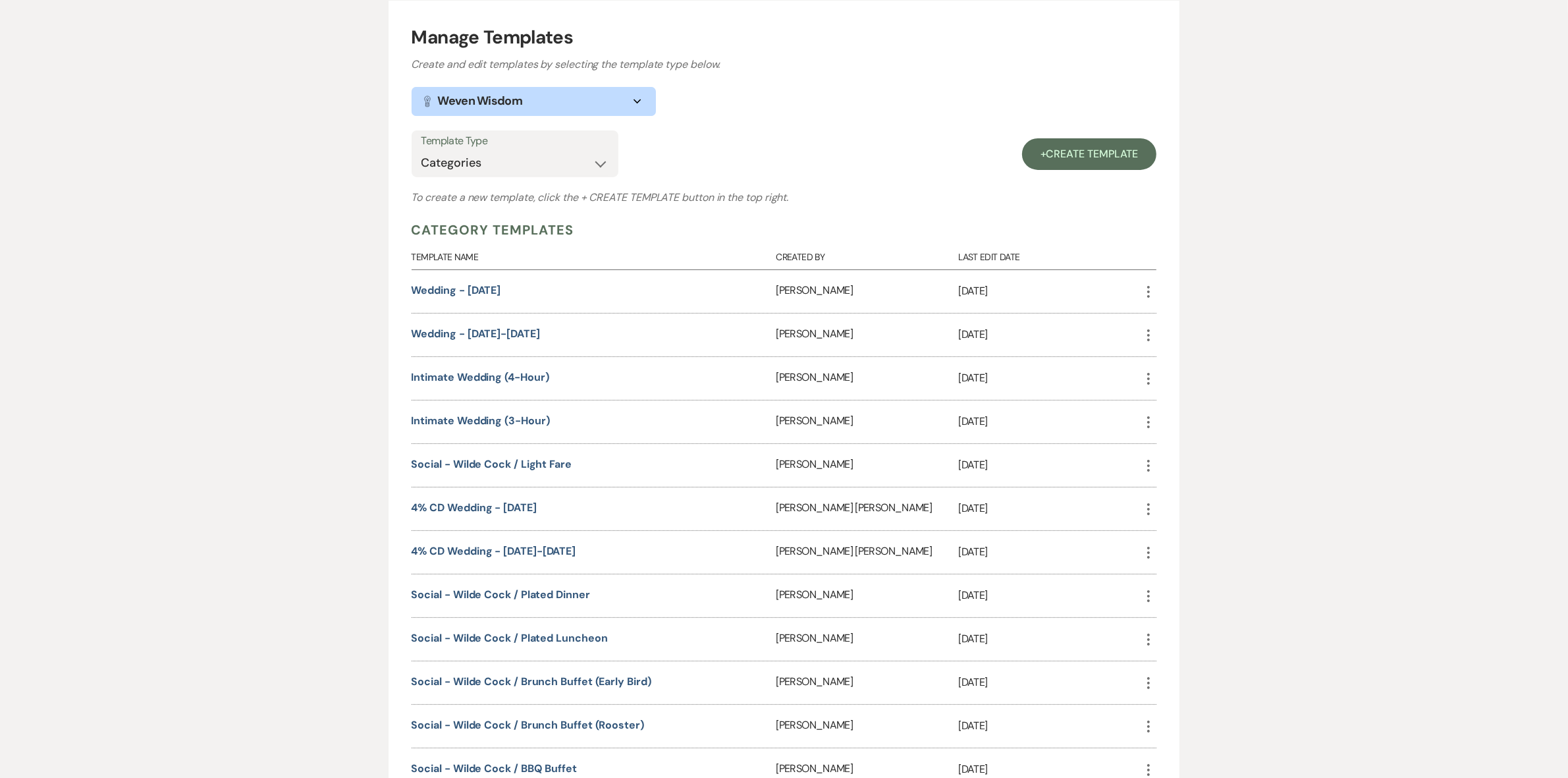 scroll, scrollTop: 435, scrollLeft: 0, axis: vertical 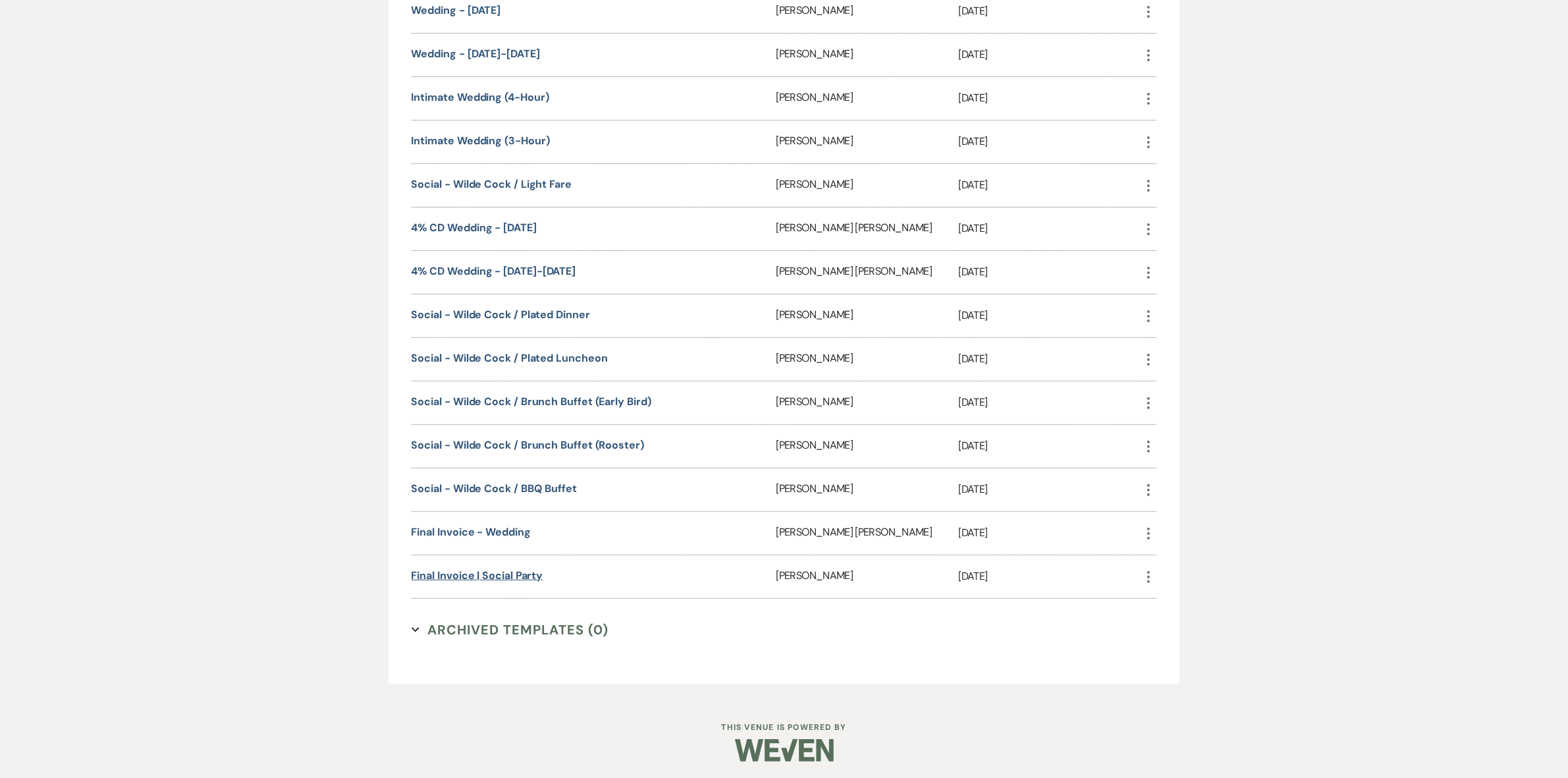 click on "Final Invoice | Social Party" at bounding box center (477, 575) 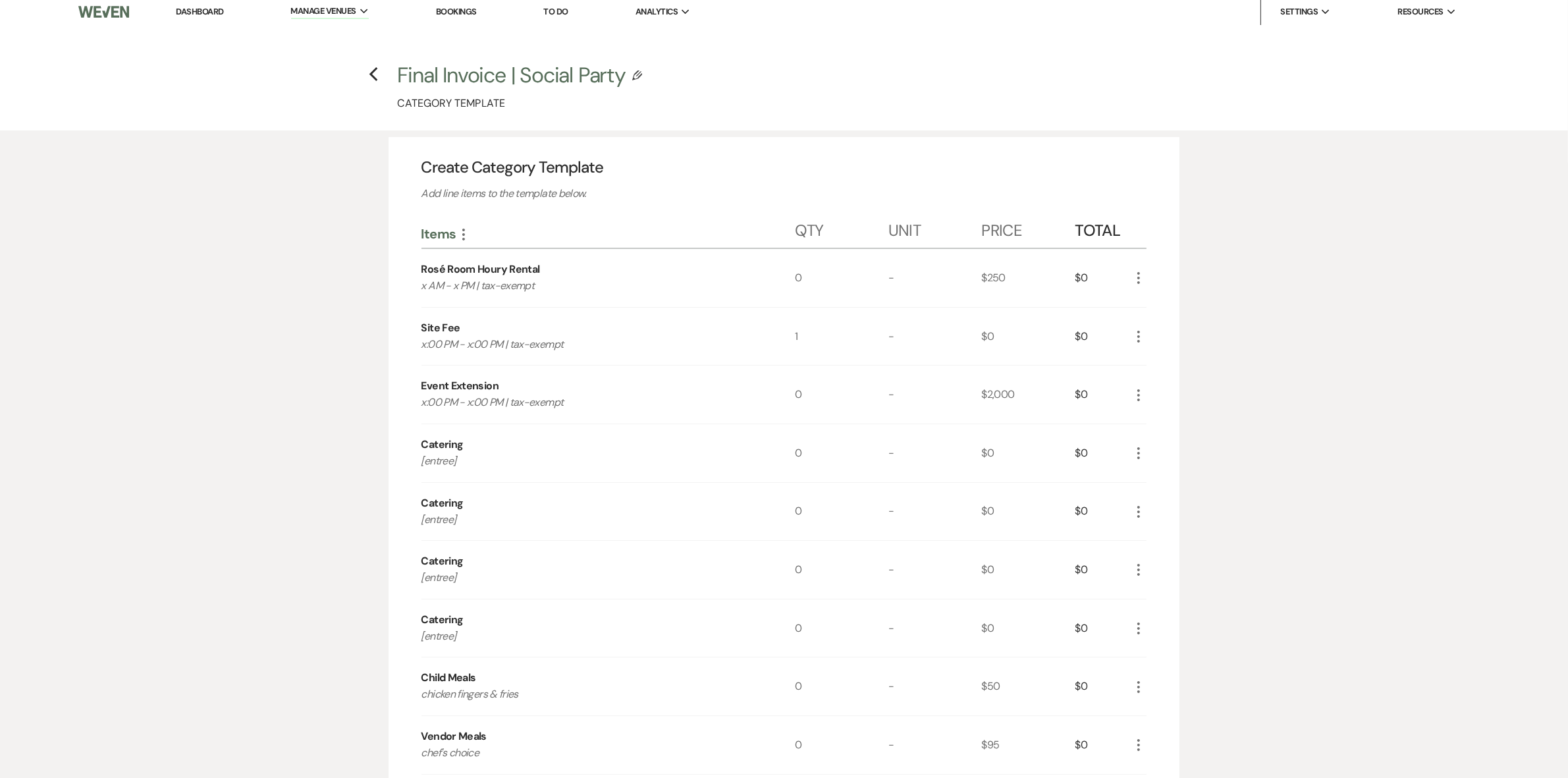 scroll, scrollTop: 0, scrollLeft: 0, axis: both 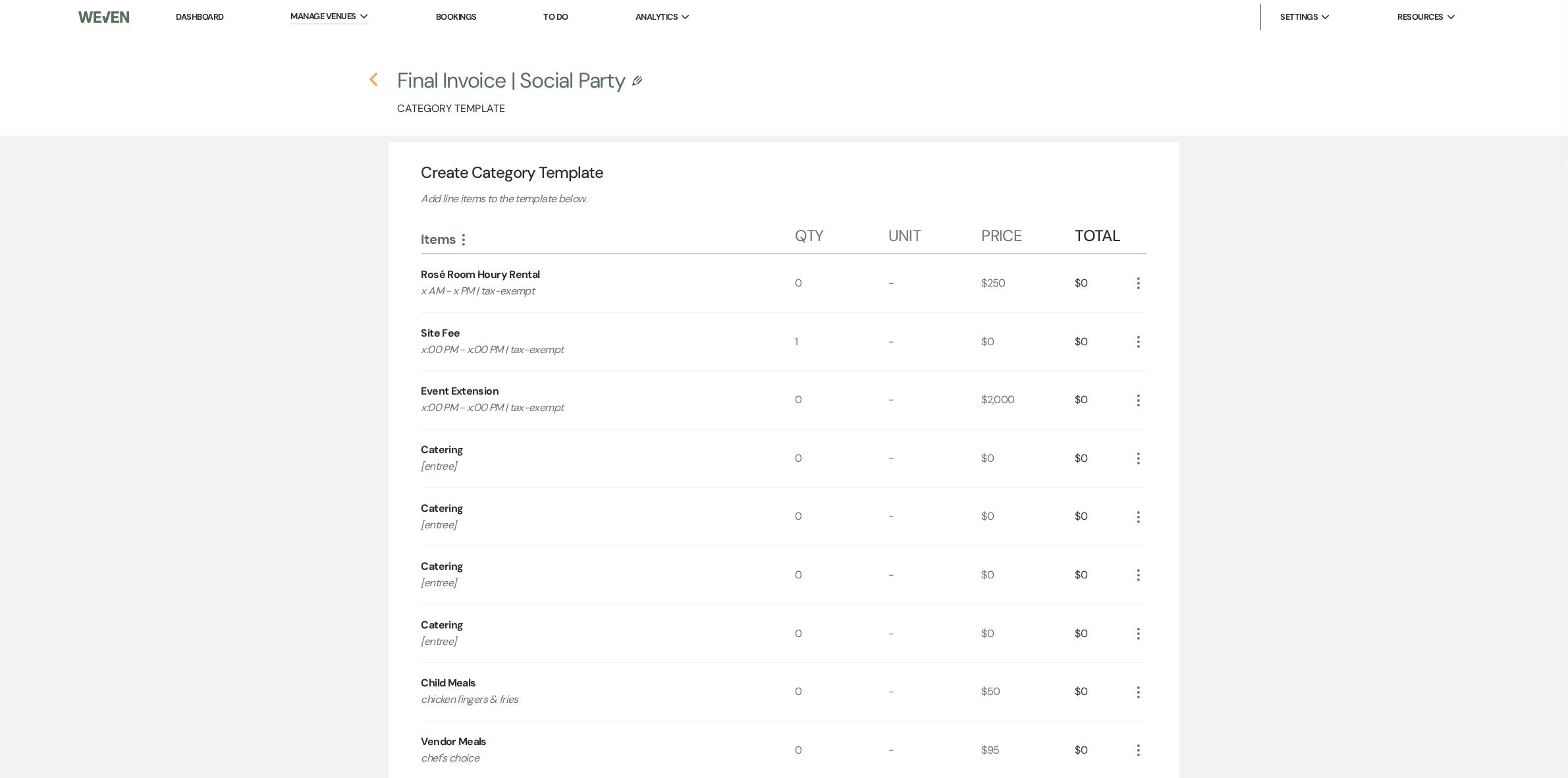 click 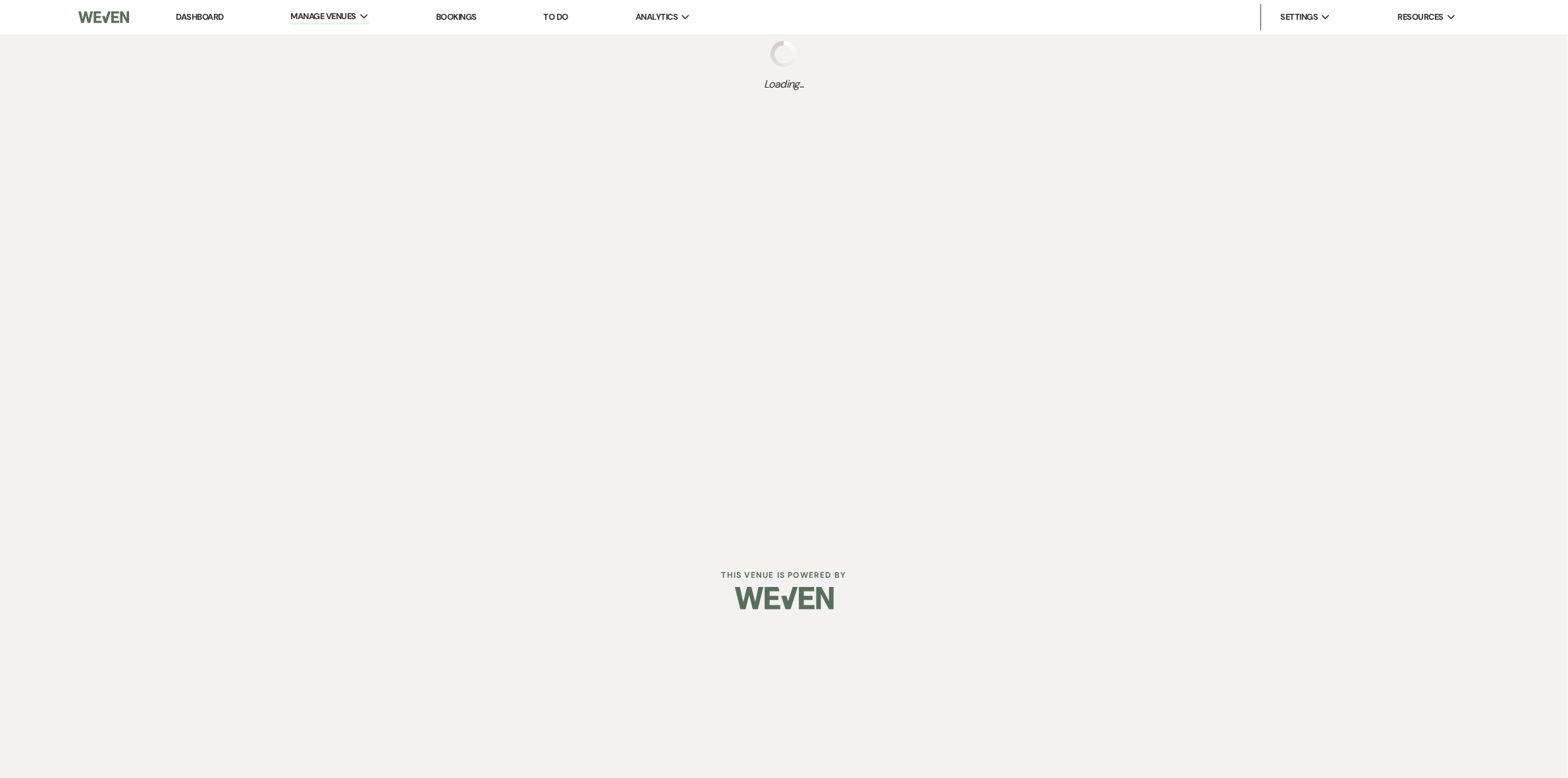 select on "Categories" 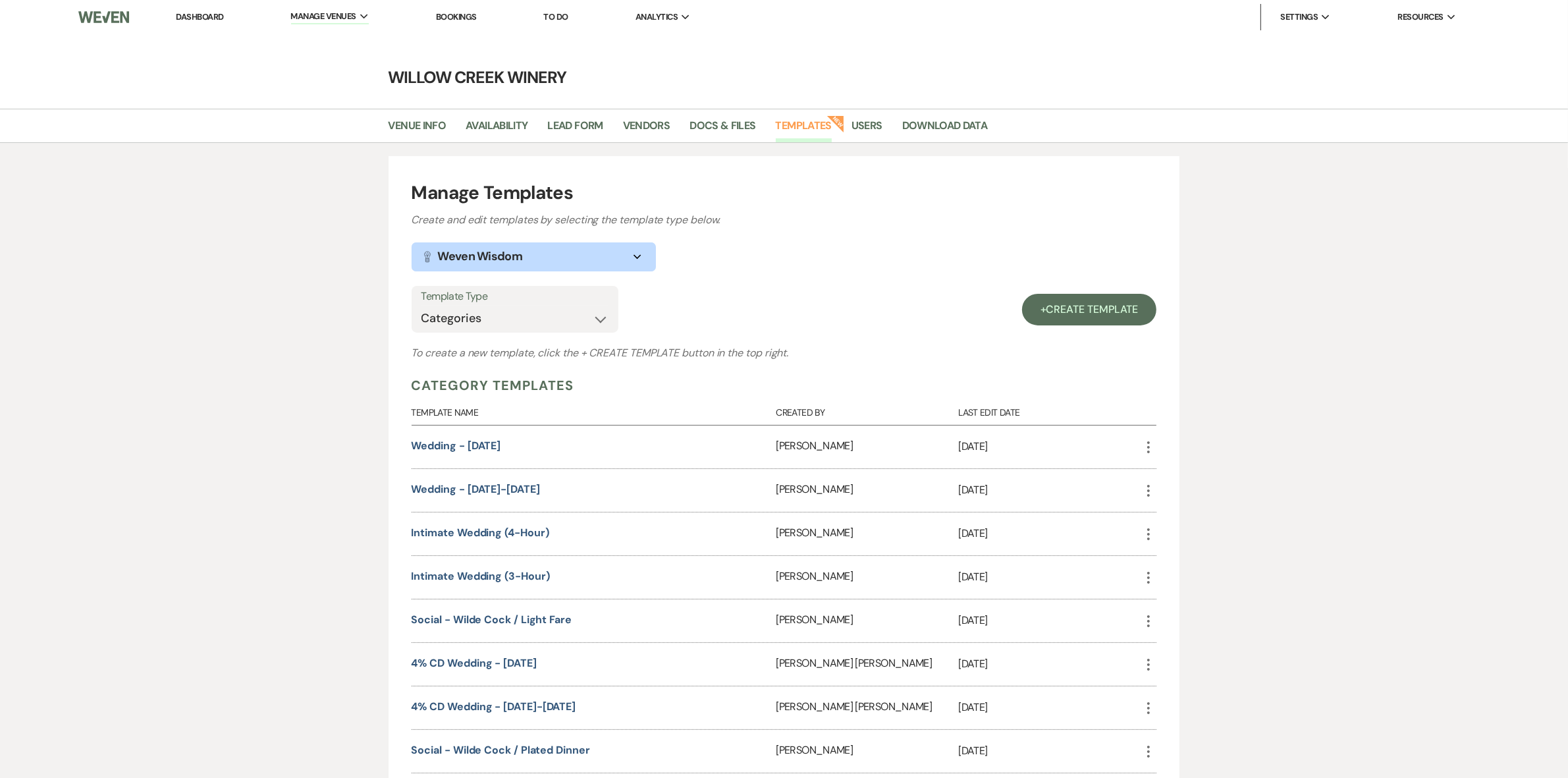 click on "Wedding - [DATE]" at bounding box center [594, 447] 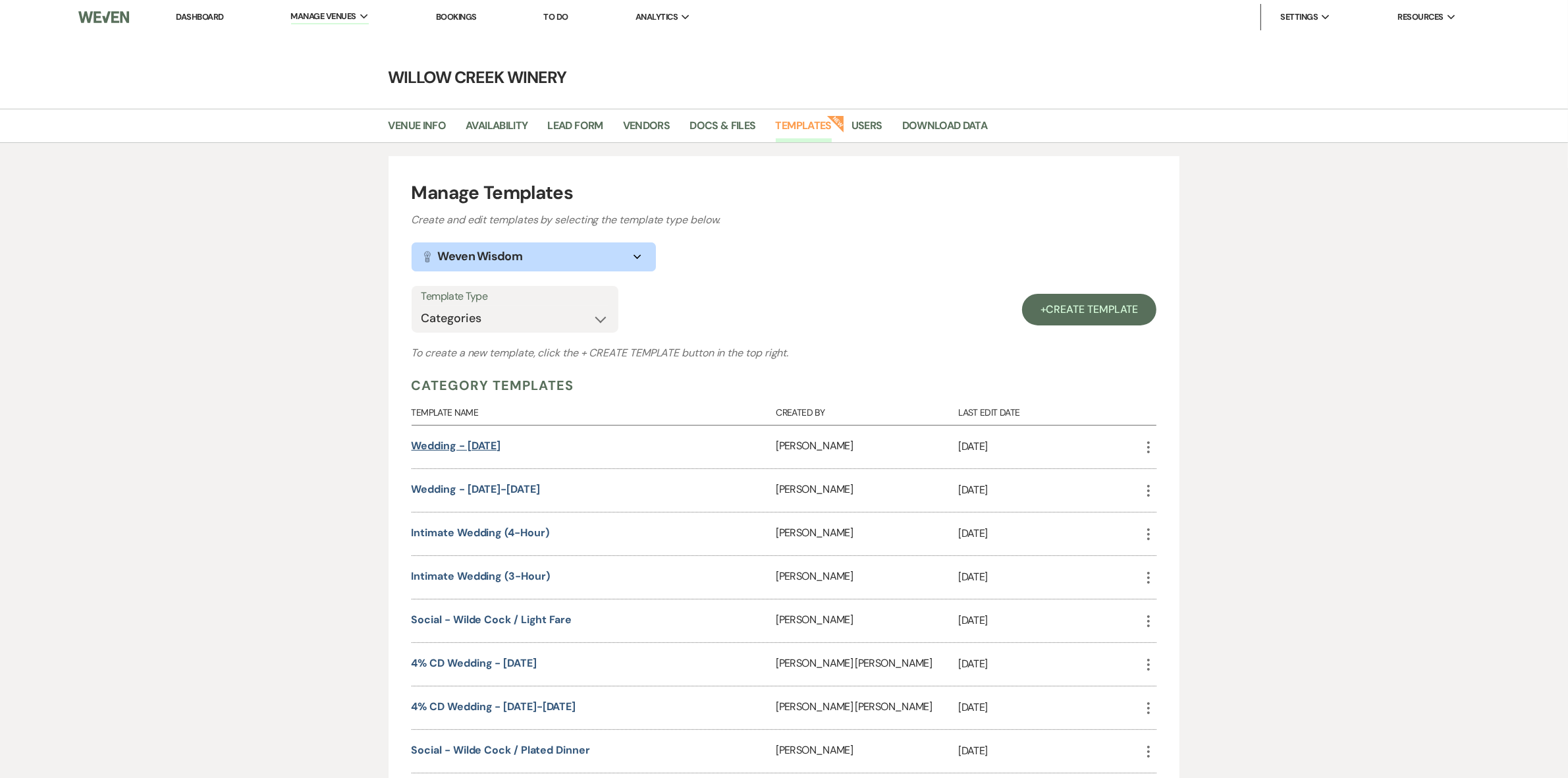 click on "Wedding - [DATE]" at bounding box center (456, 445) 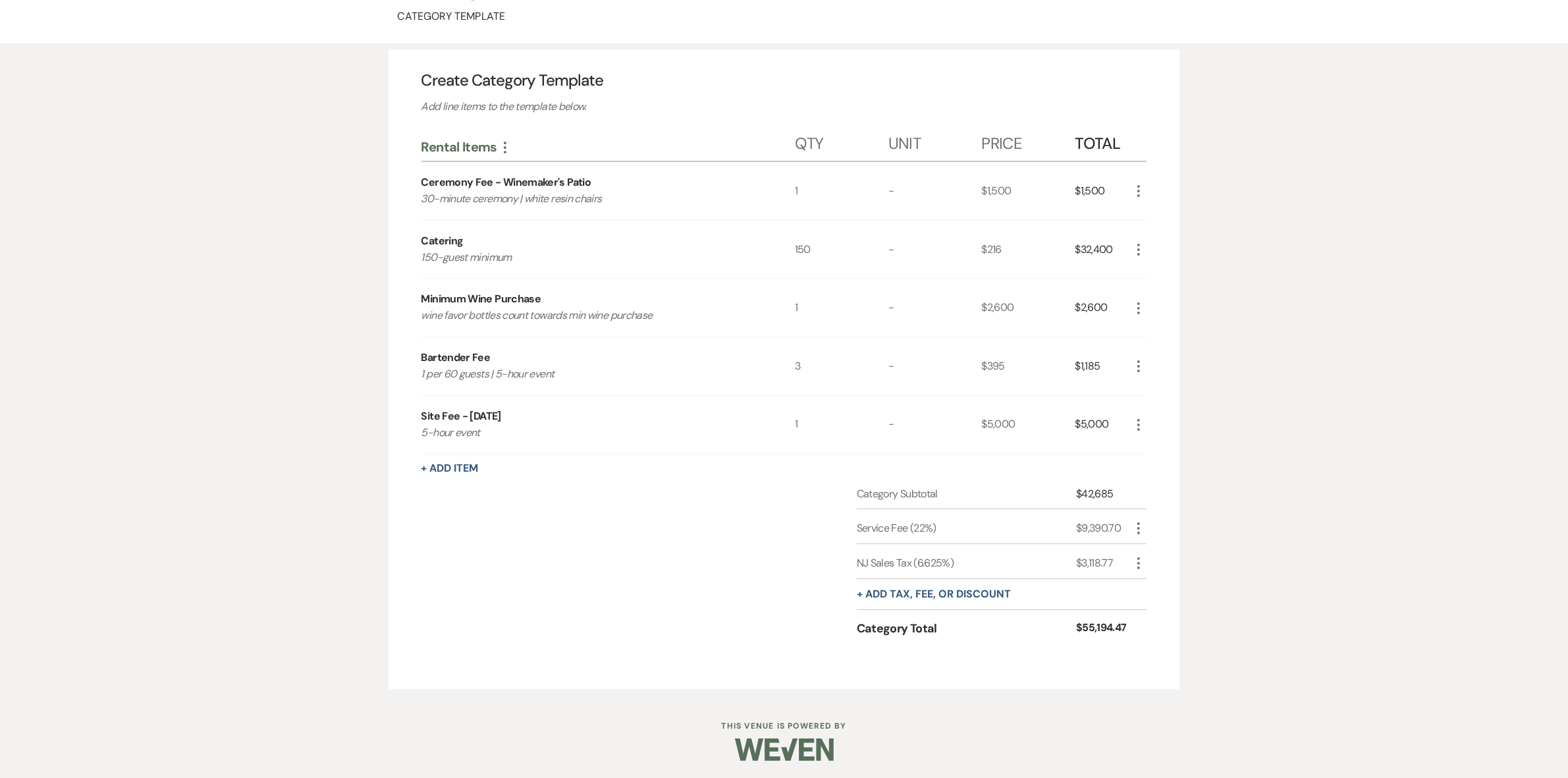 scroll, scrollTop: 94, scrollLeft: 0, axis: vertical 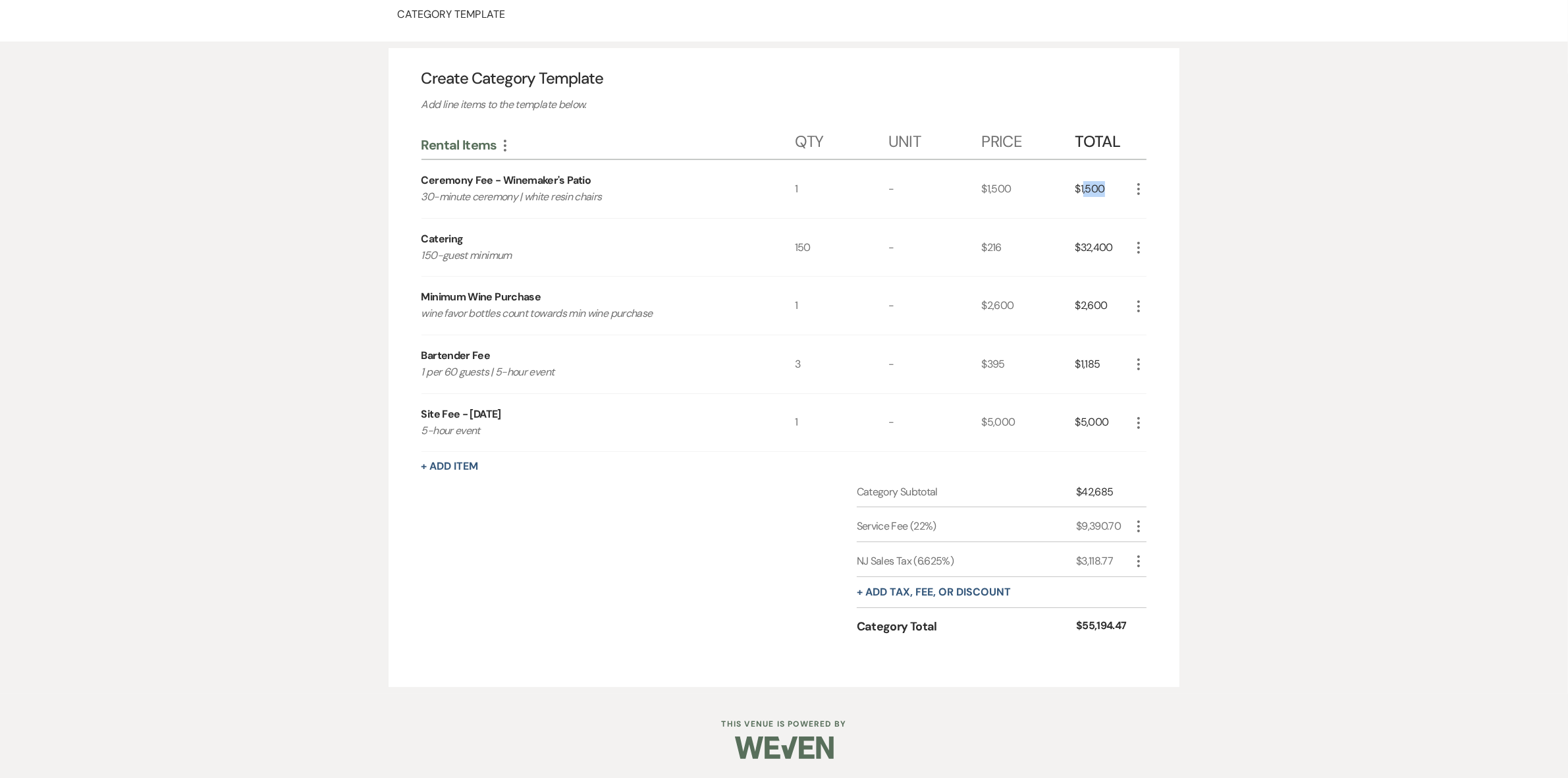 drag, startPoint x: 1117, startPoint y: 192, endPoint x: 1120, endPoint y: 202, distance: 10.440307 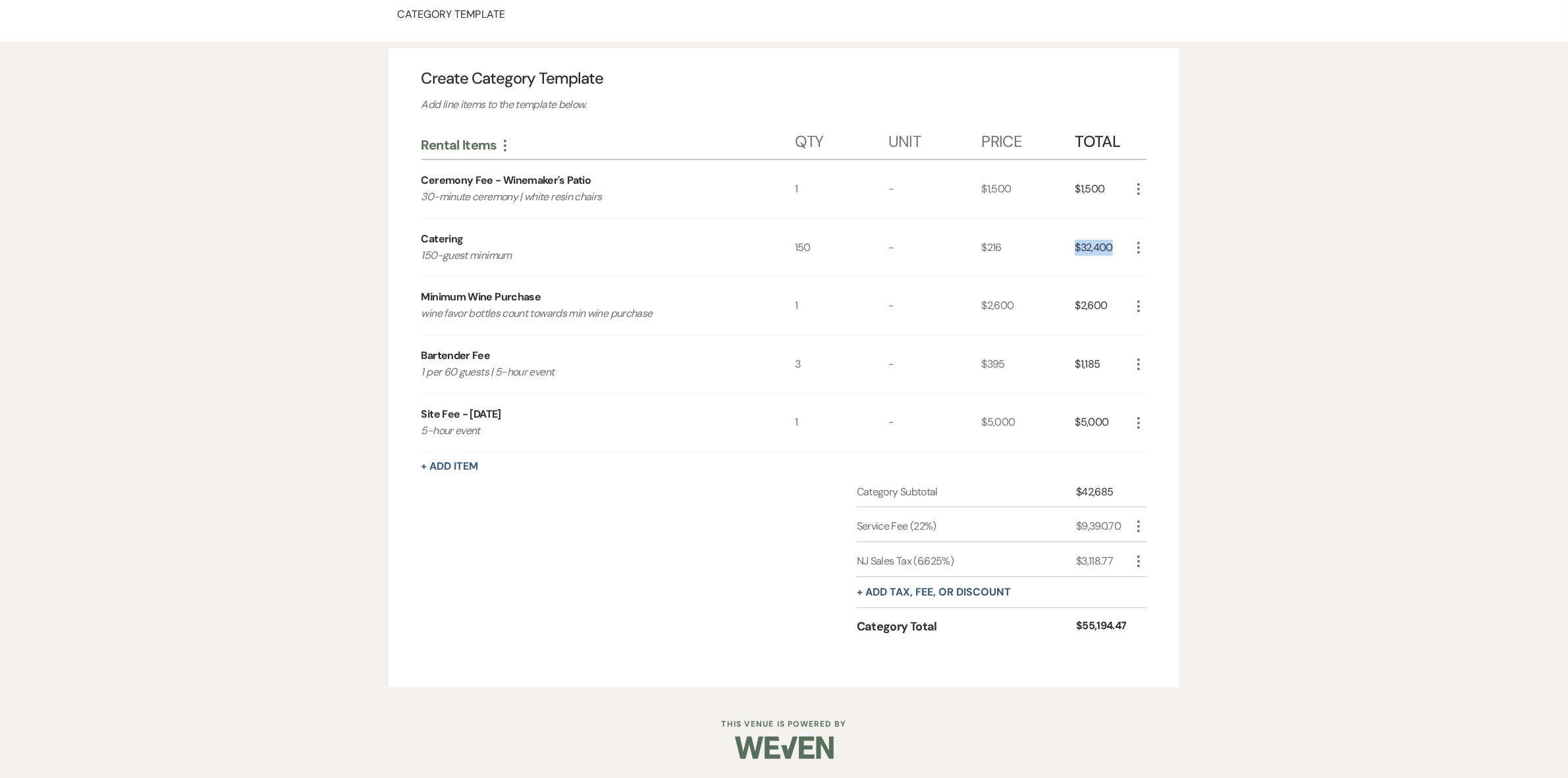 drag, startPoint x: 1077, startPoint y: 247, endPoint x: 1114, endPoint y: 285, distance: 53.0377 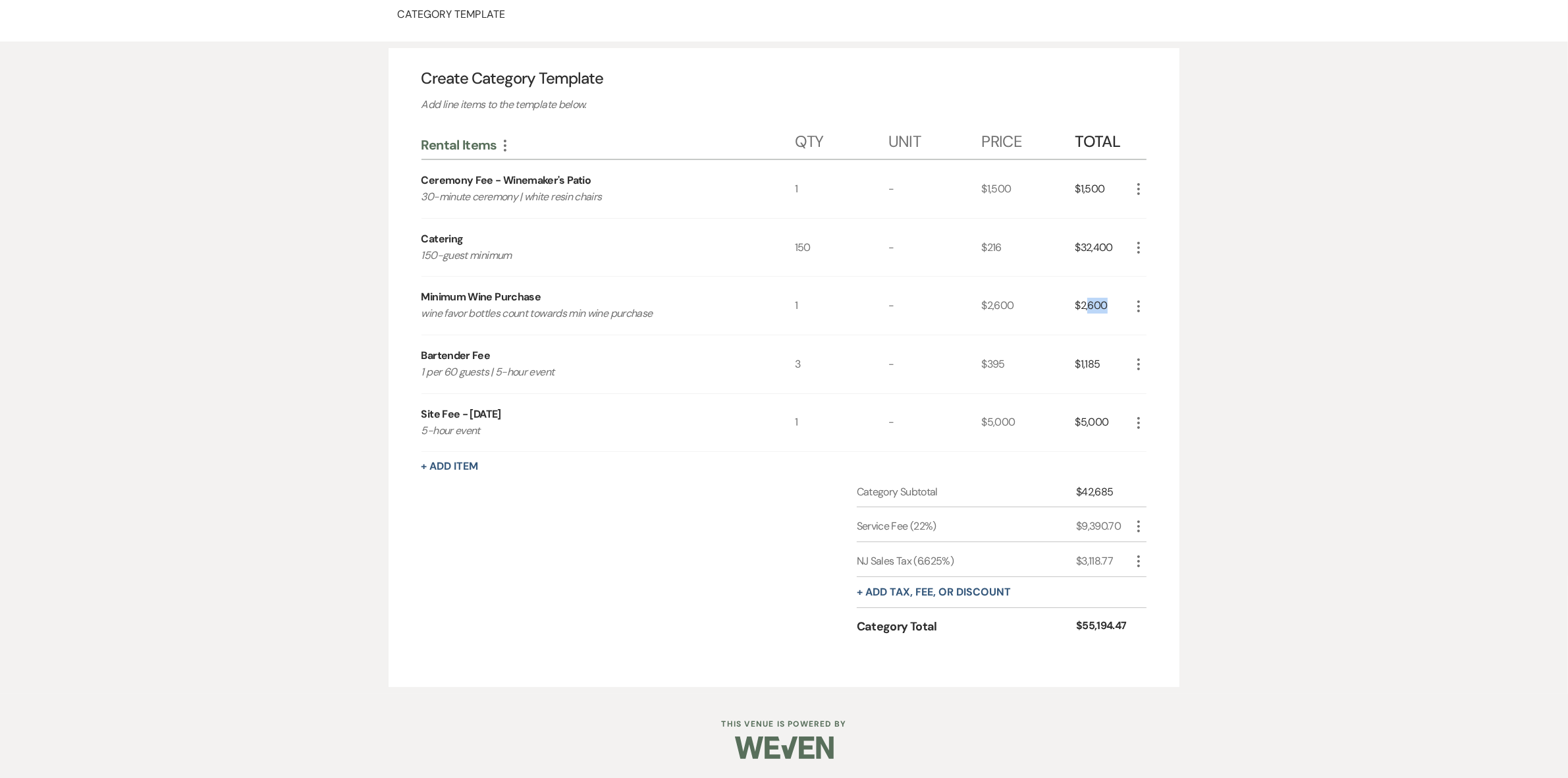 drag, startPoint x: 1120, startPoint y: 310, endPoint x: 1107, endPoint y: 356, distance: 47.80167 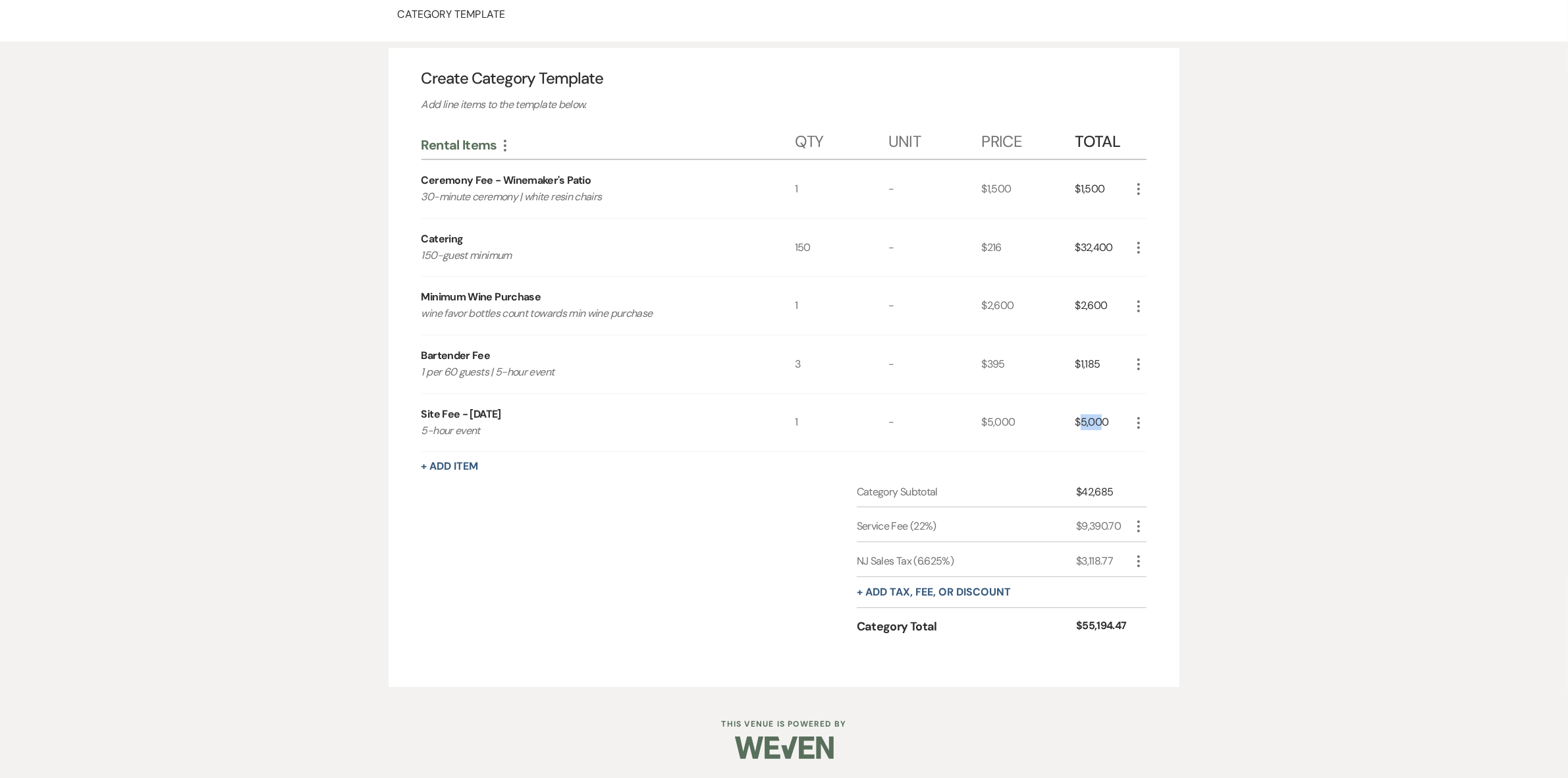 drag, startPoint x: 1085, startPoint y: 420, endPoint x: 1101, endPoint y: 425, distance: 17 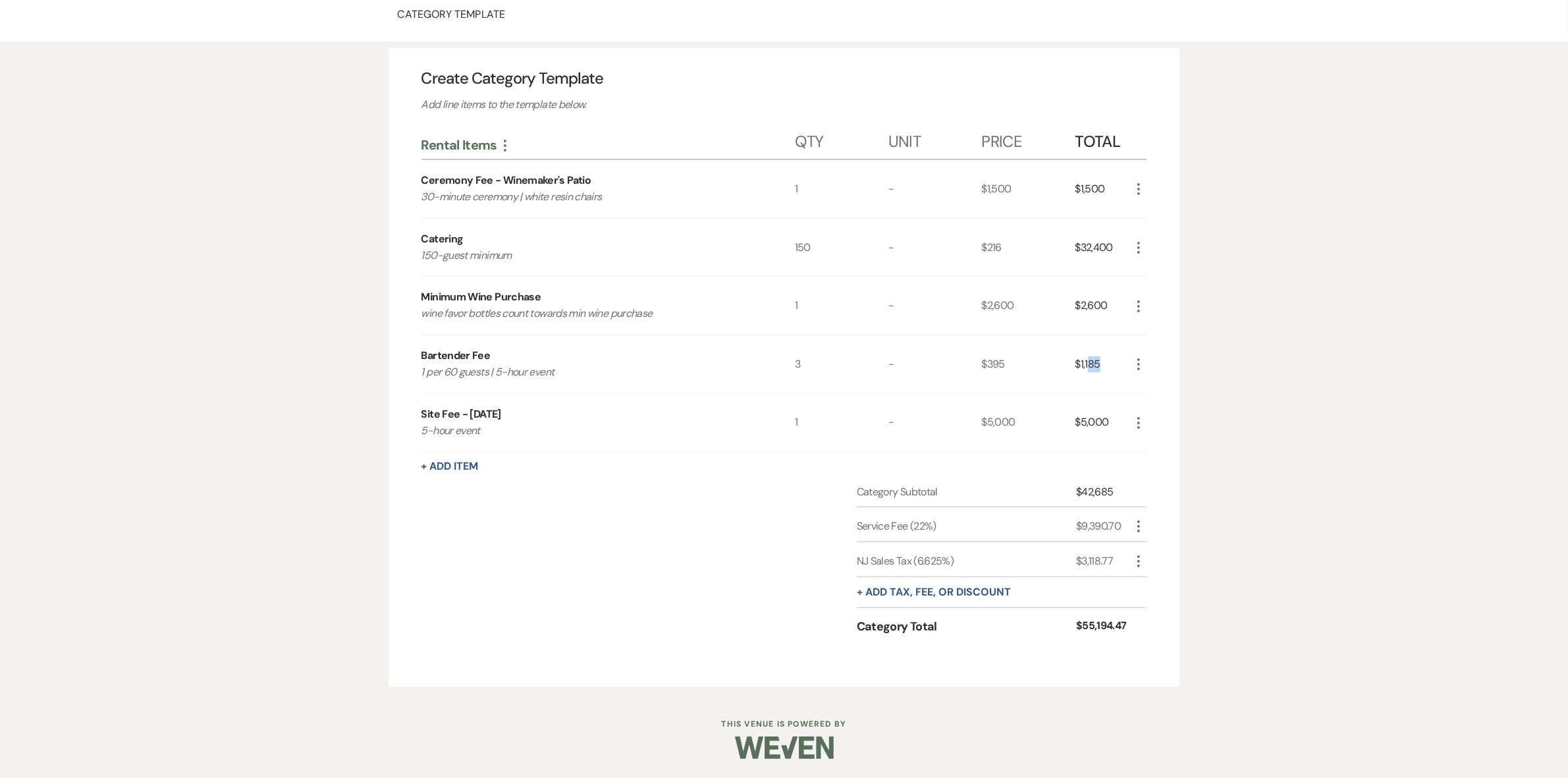 drag, startPoint x: 1087, startPoint y: 351, endPoint x: 1123, endPoint y: 354, distance: 36.124784 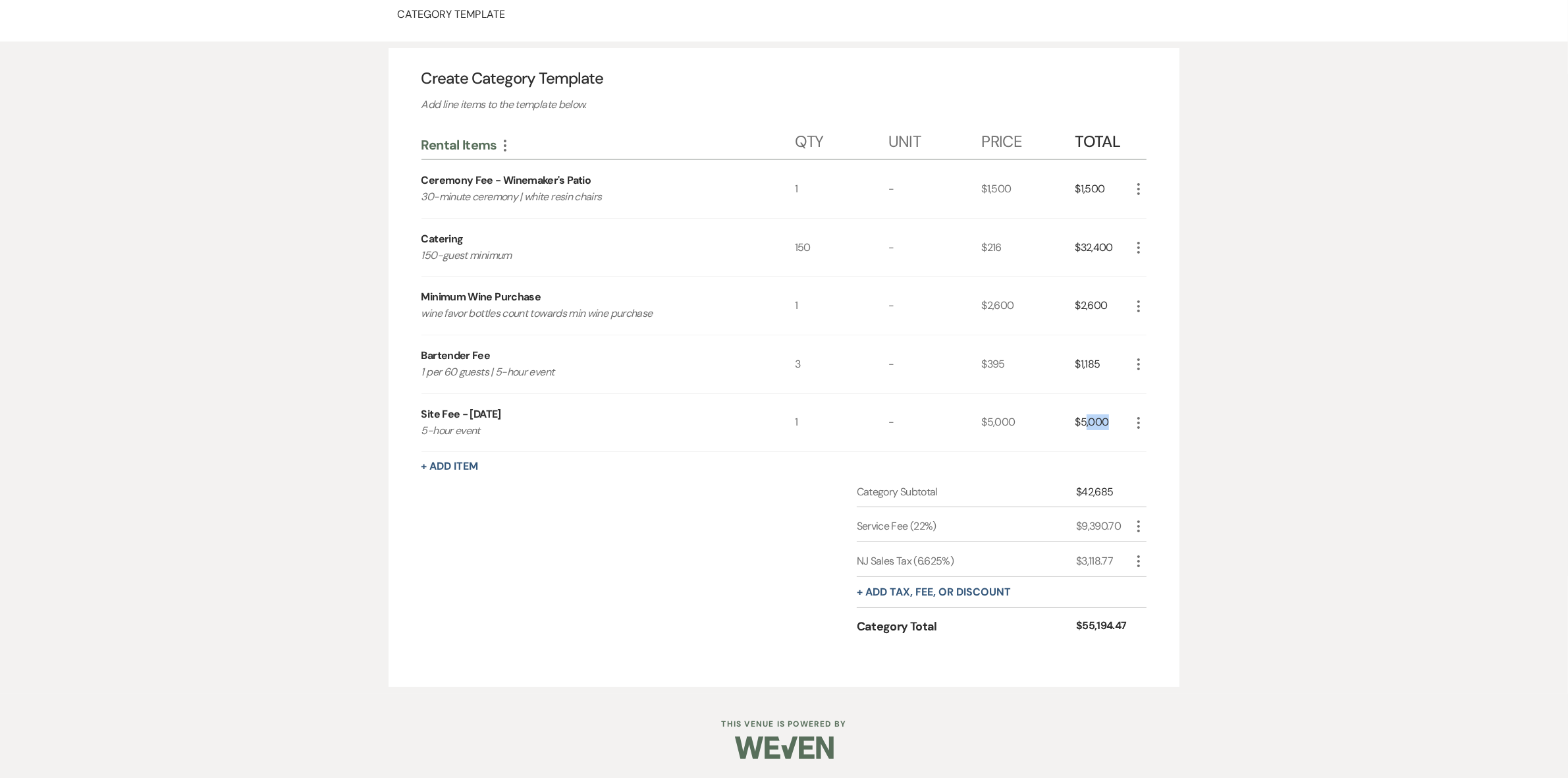 drag, startPoint x: 1092, startPoint y: 416, endPoint x: 1120, endPoint y: 418, distance: 28.071338 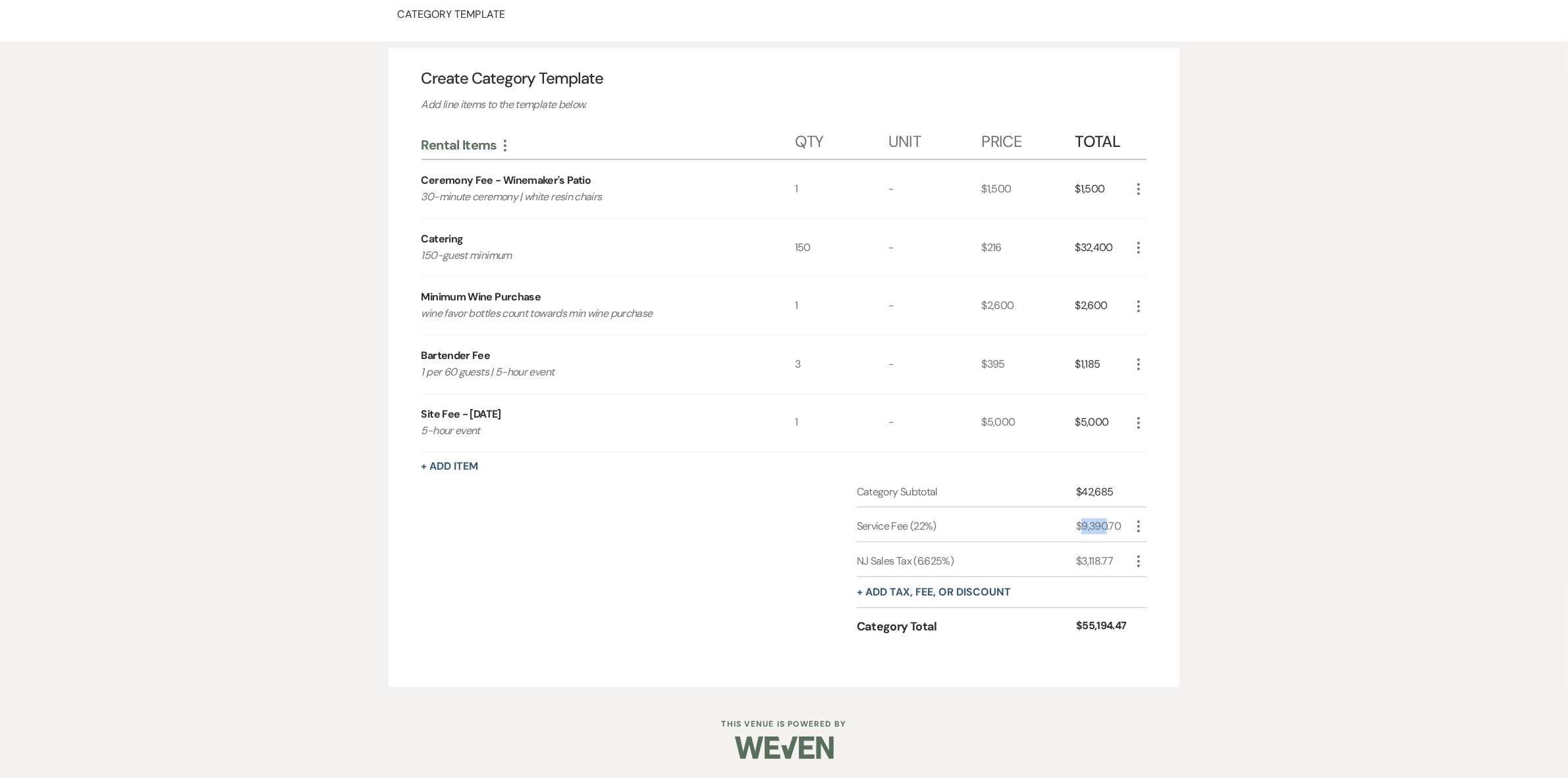 drag, startPoint x: 1083, startPoint y: 526, endPoint x: 1108, endPoint y: 532, distance: 25.70992 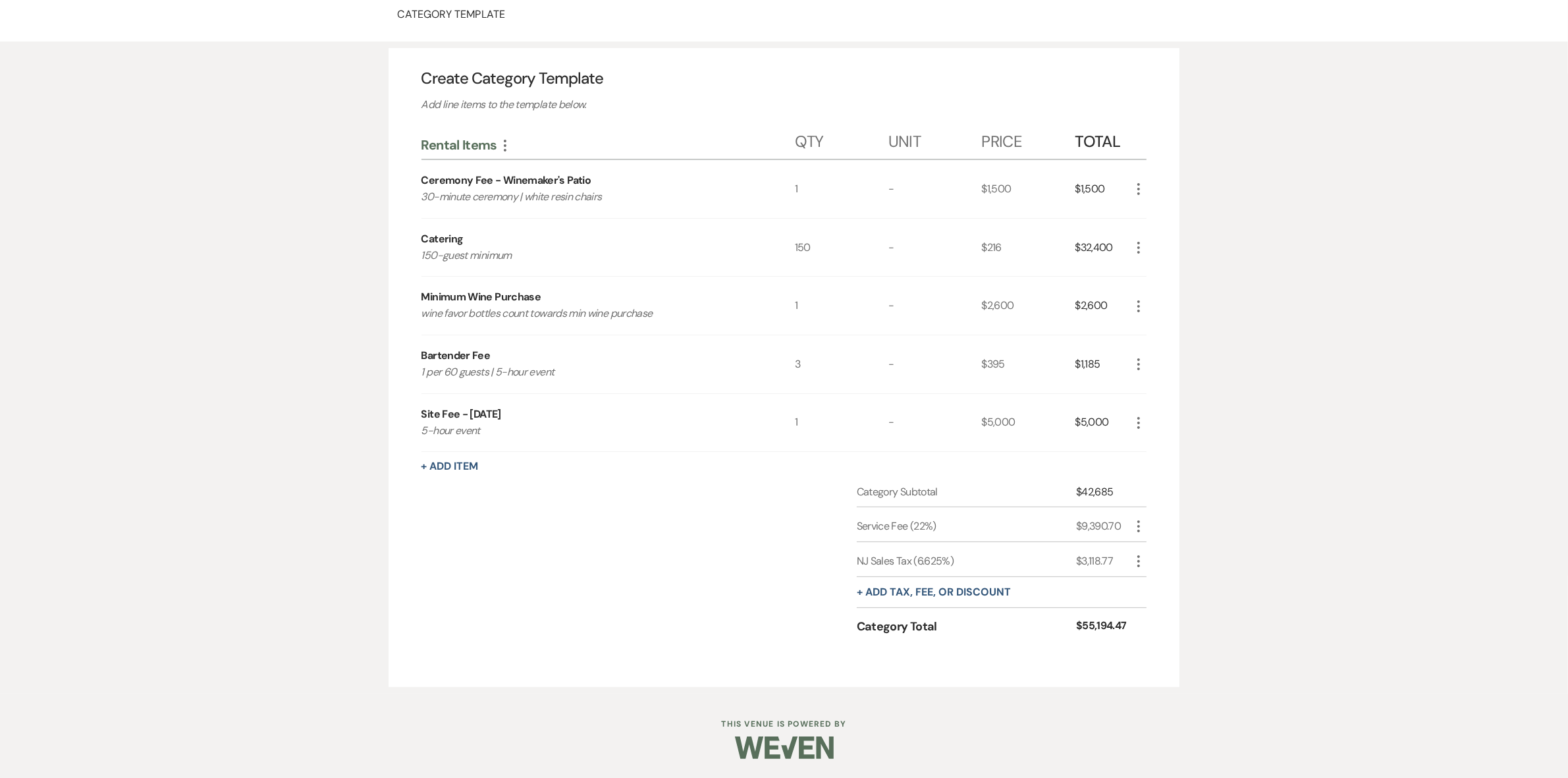 click on "NJ Sales Tax (6.625%) $3,118.77 More" at bounding box center (1002, 559) 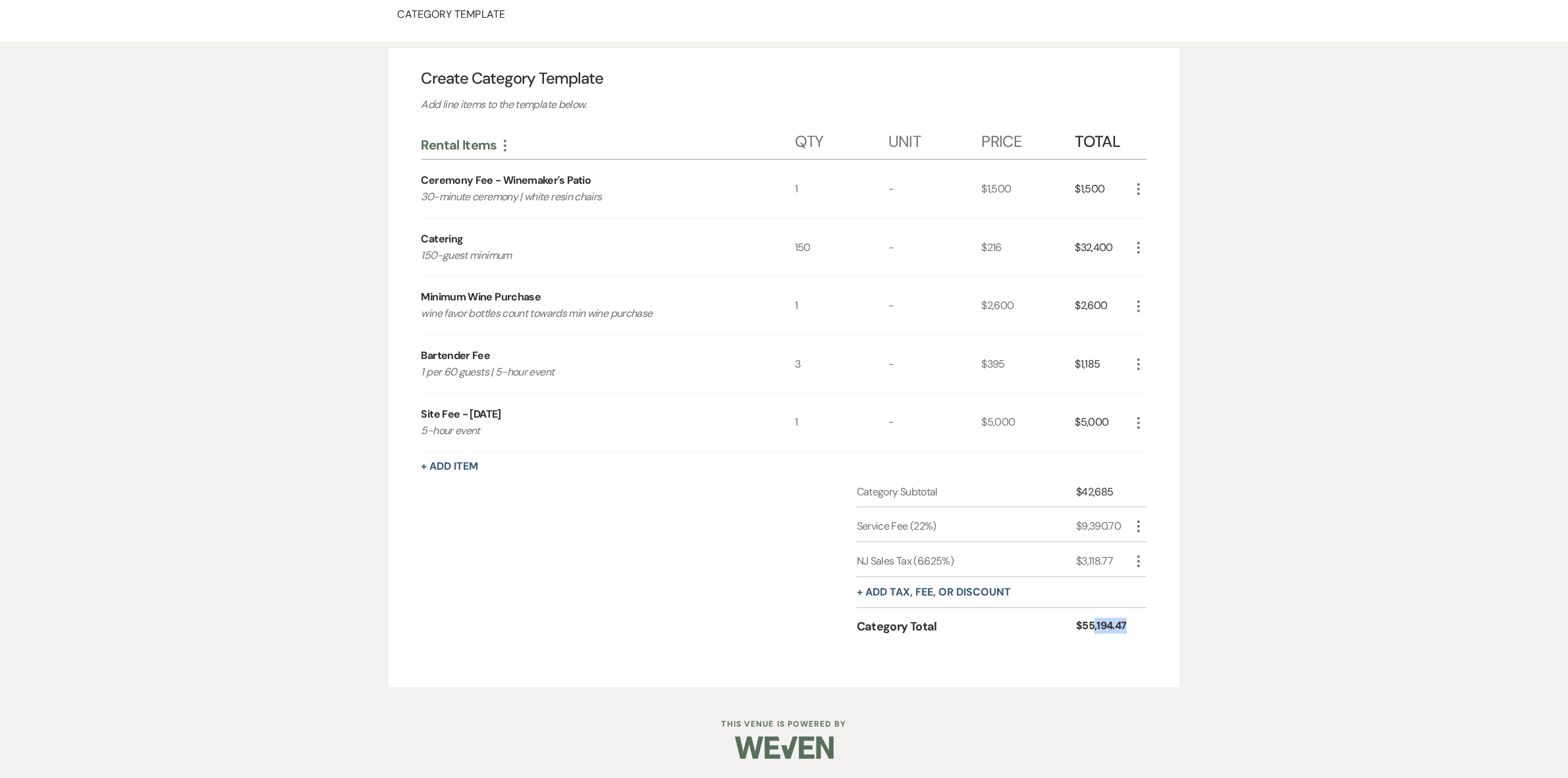 drag, startPoint x: 1093, startPoint y: 624, endPoint x: 1154, endPoint y: 621, distance: 61.07373 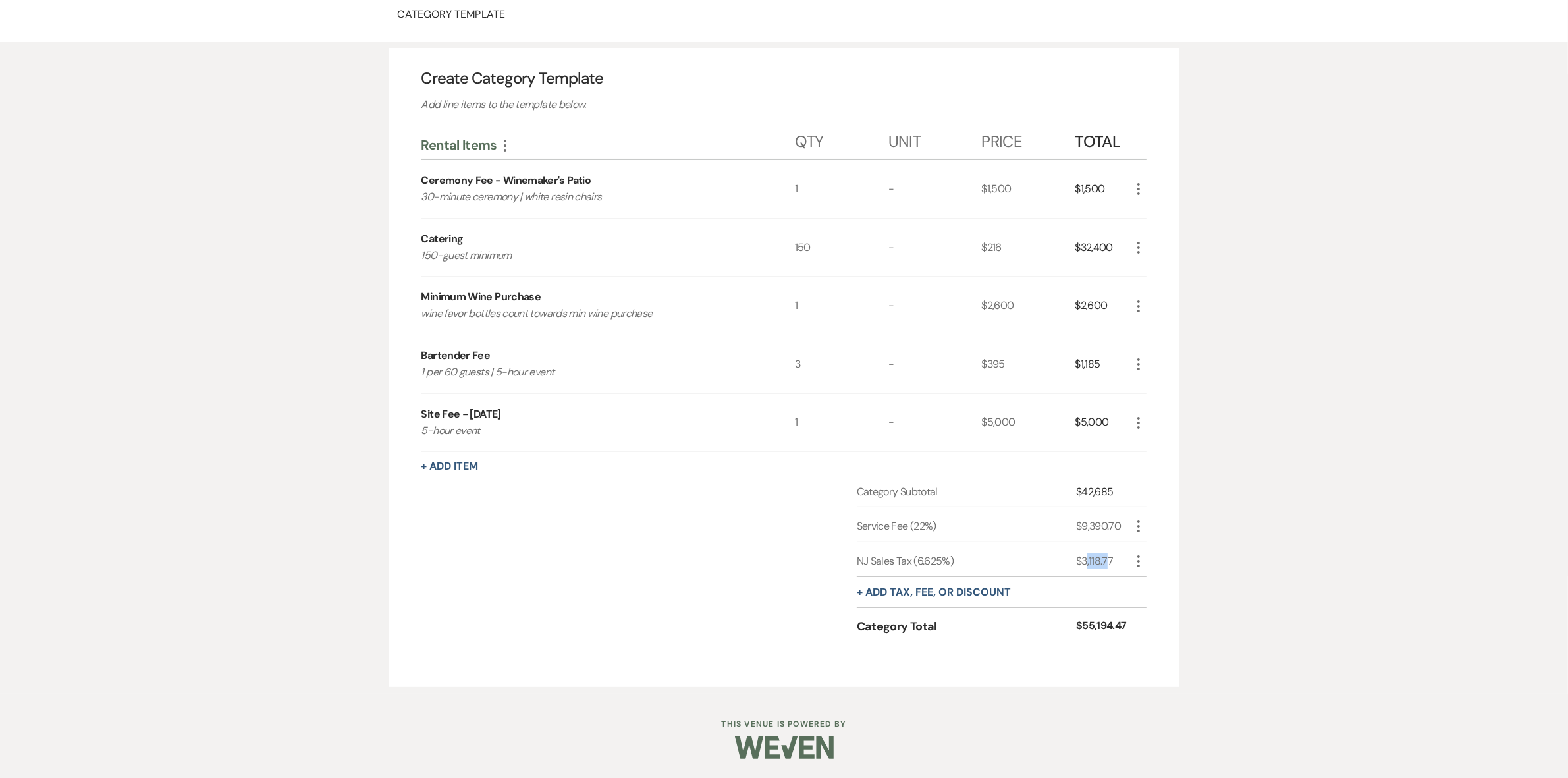 drag, startPoint x: 1106, startPoint y: 561, endPoint x: 1125, endPoint y: 625, distance: 66.76077 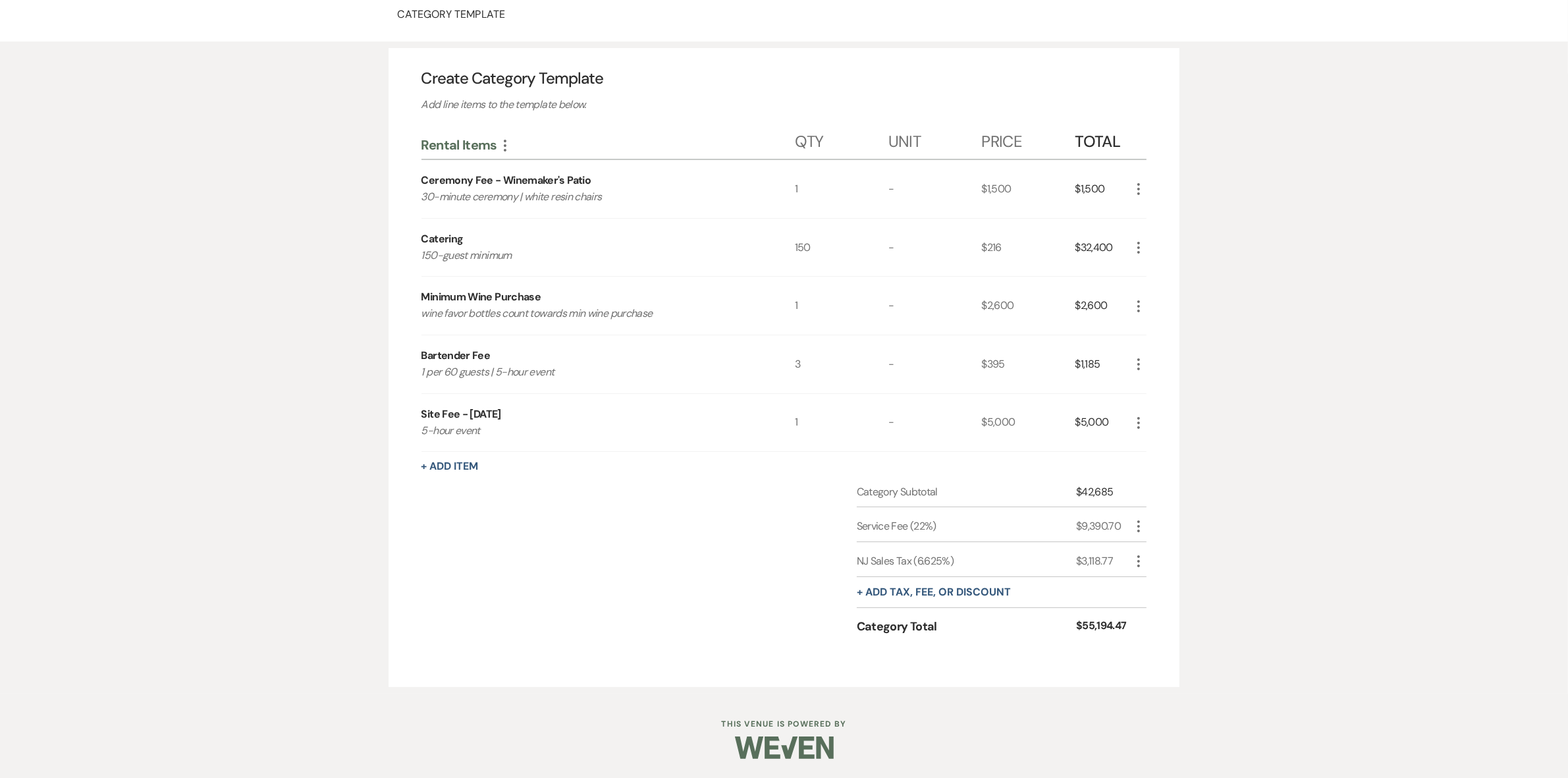 click on "$55,194.47" at bounding box center (1103, 626) 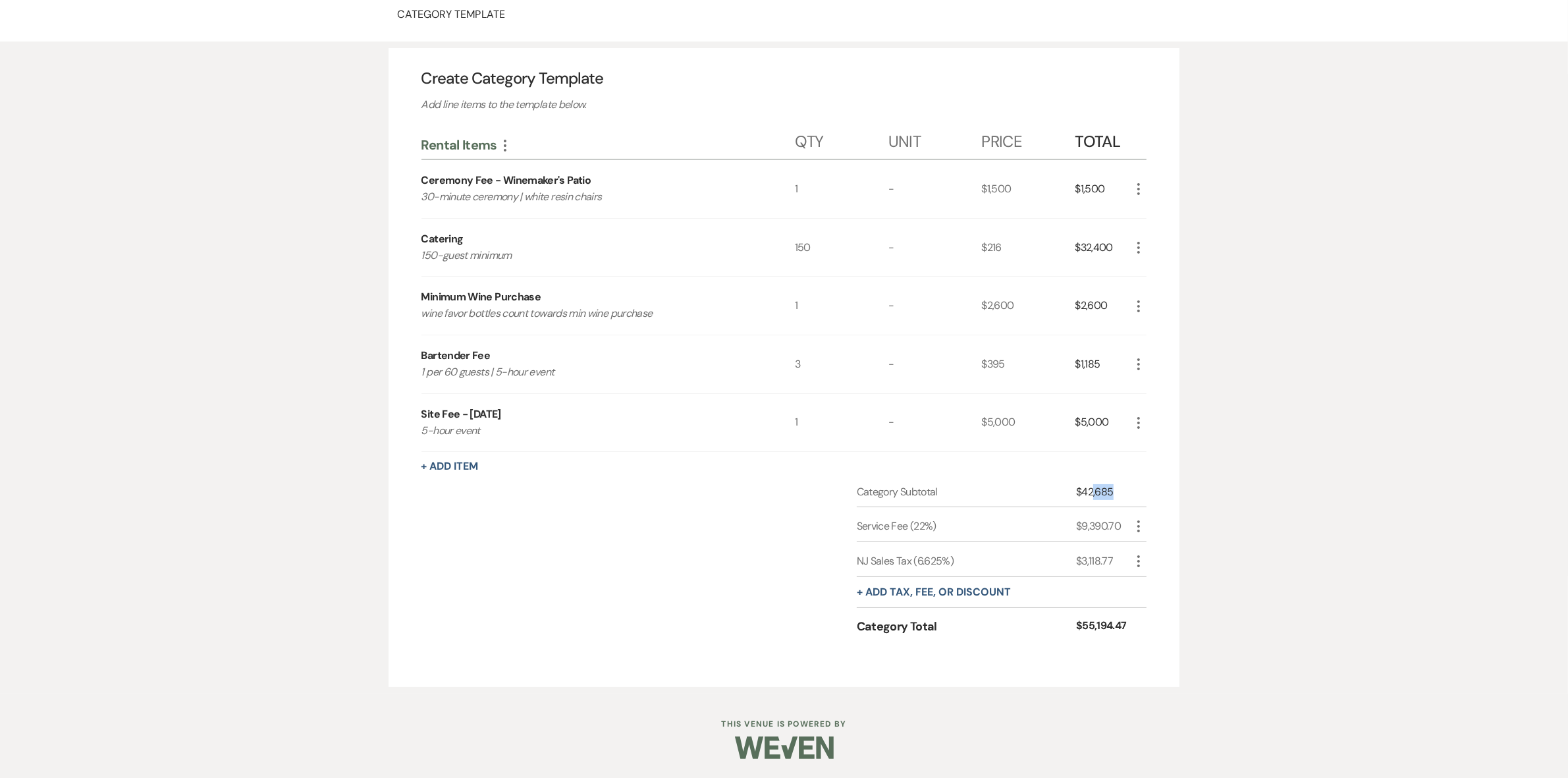 drag, startPoint x: 1136, startPoint y: 491, endPoint x: 1183, endPoint y: 493, distance: 47.042534 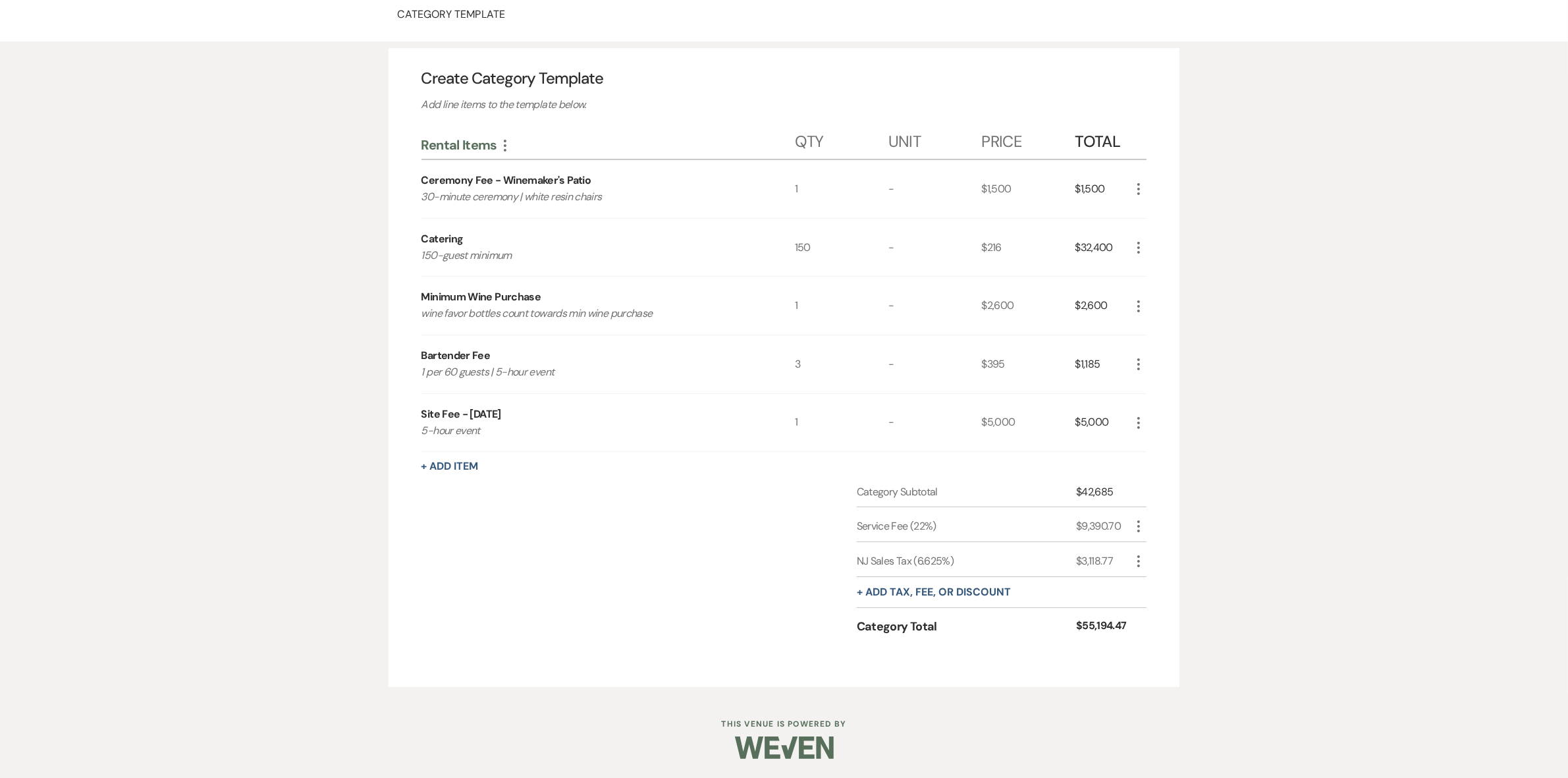 click on "Service Fee (22%) $9,390.70 More" at bounding box center [1002, 524] 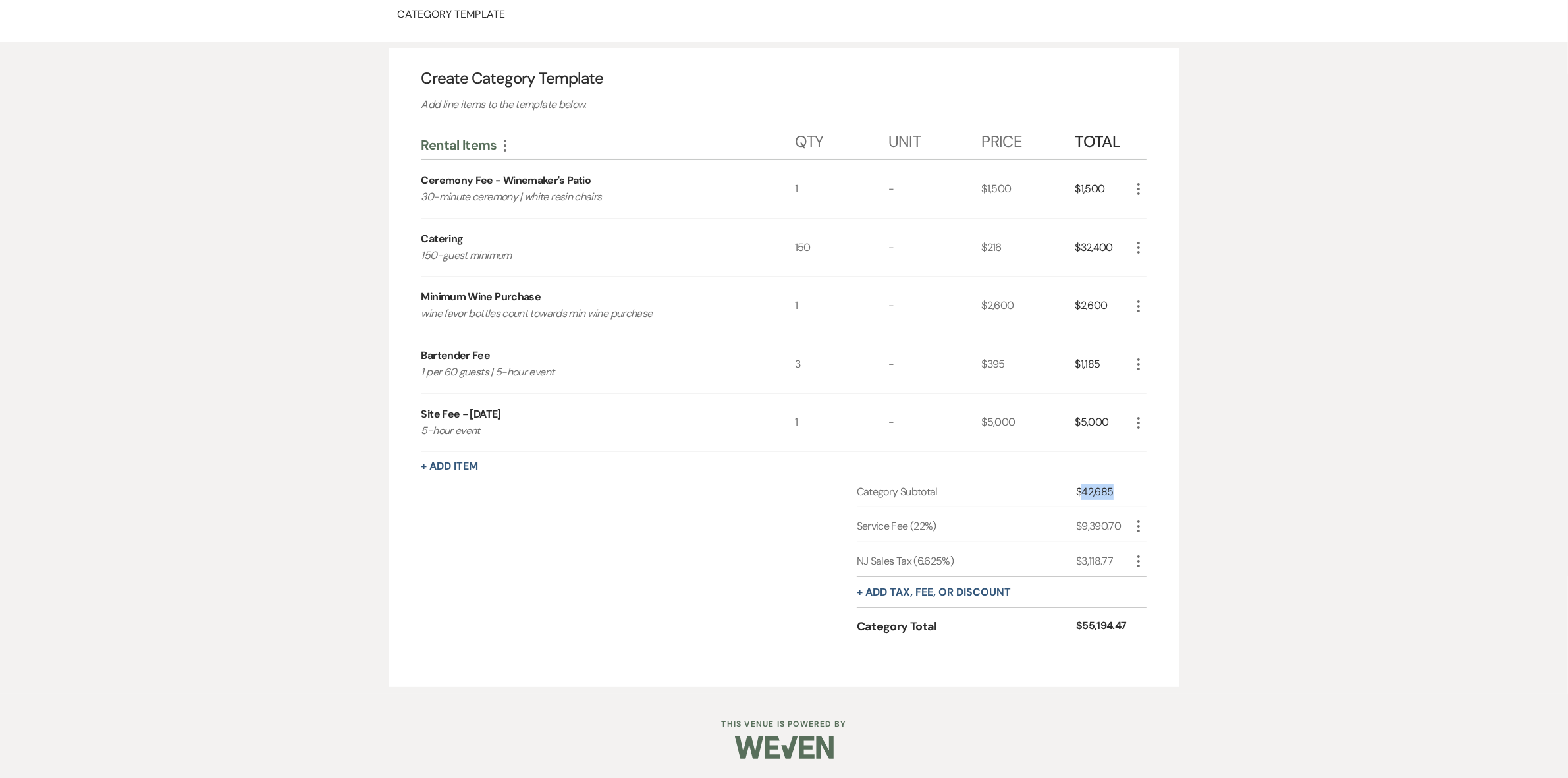drag, startPoint x: 1085, startPoint y: 491, endPoint x: 1141, endPoint y: 493, distance: 56.0357 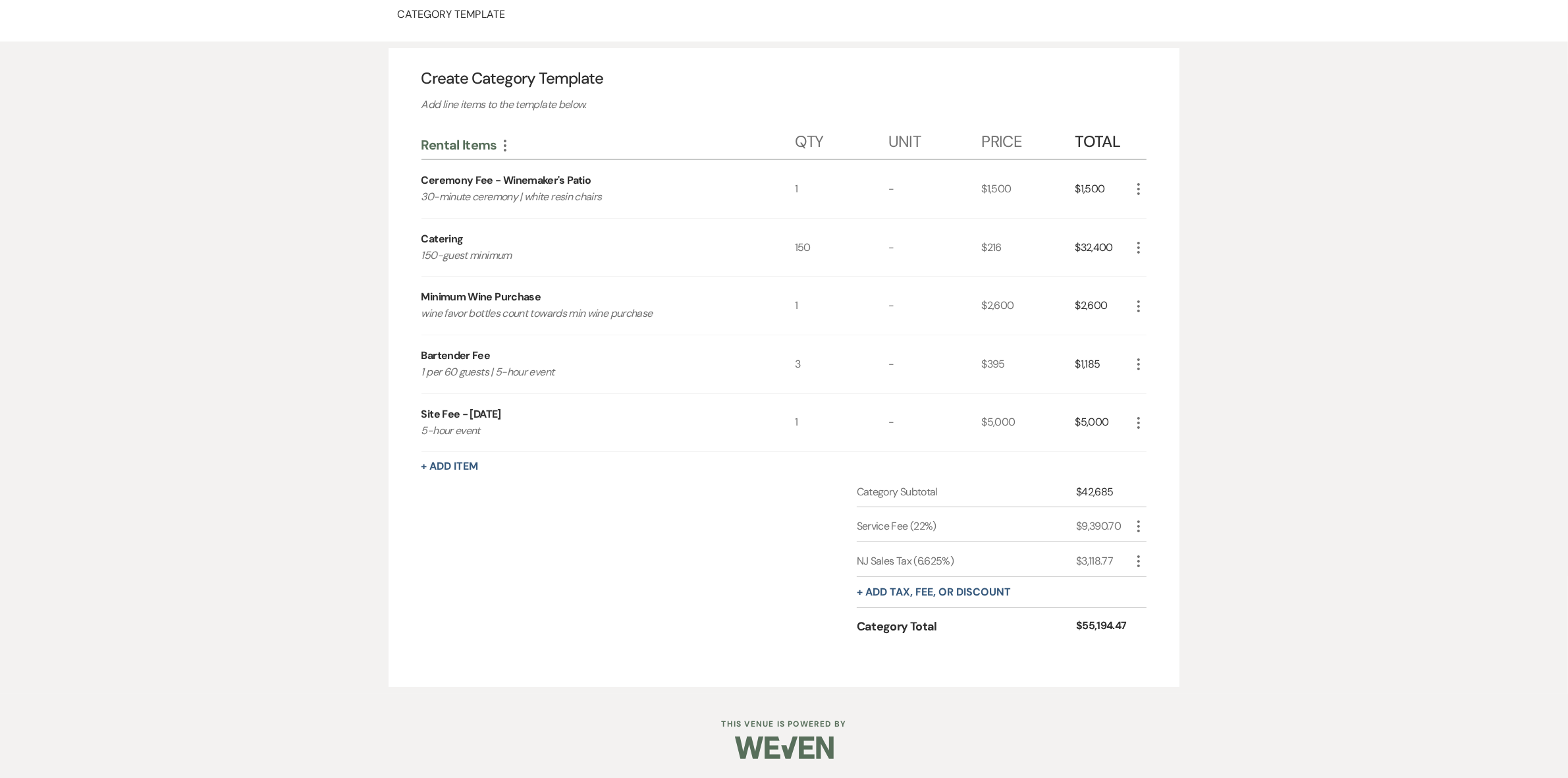 click on "$9,390.70" at bounding box center [1103, 526] 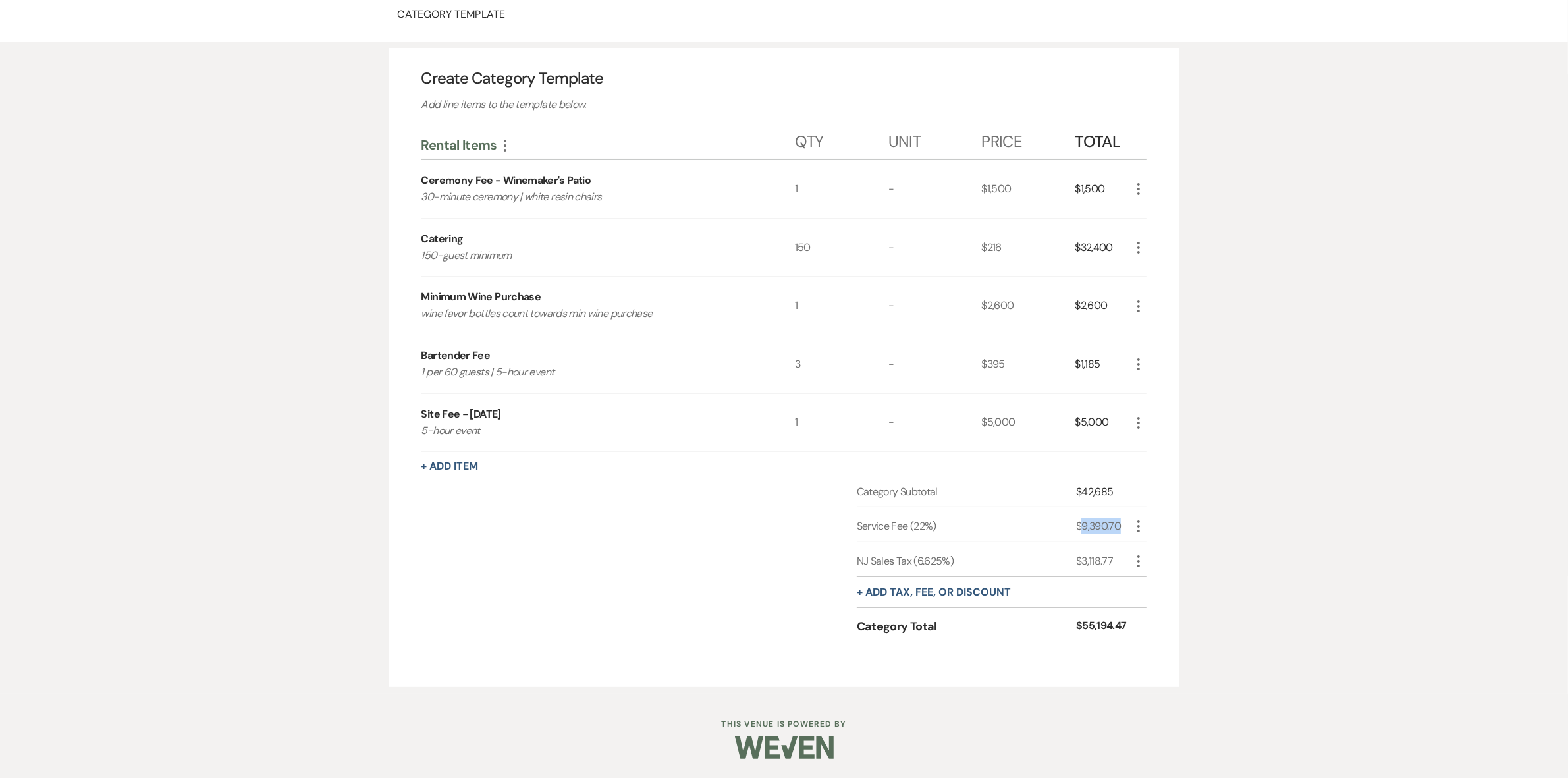 click on "$9,390.70" at bounding box center [1103, 526] 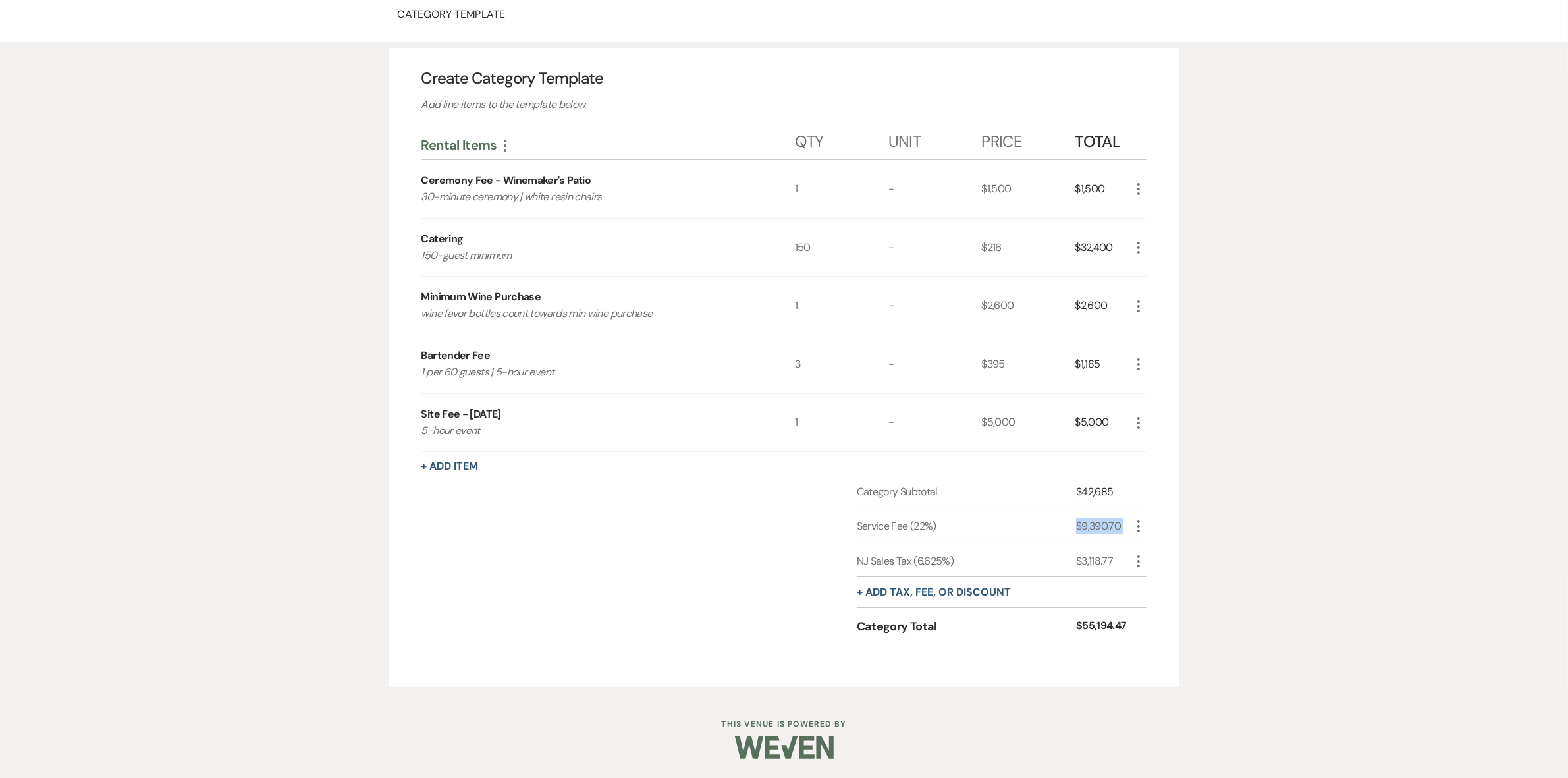 click on "$9,390.70" at bounding box center [1103, 526] 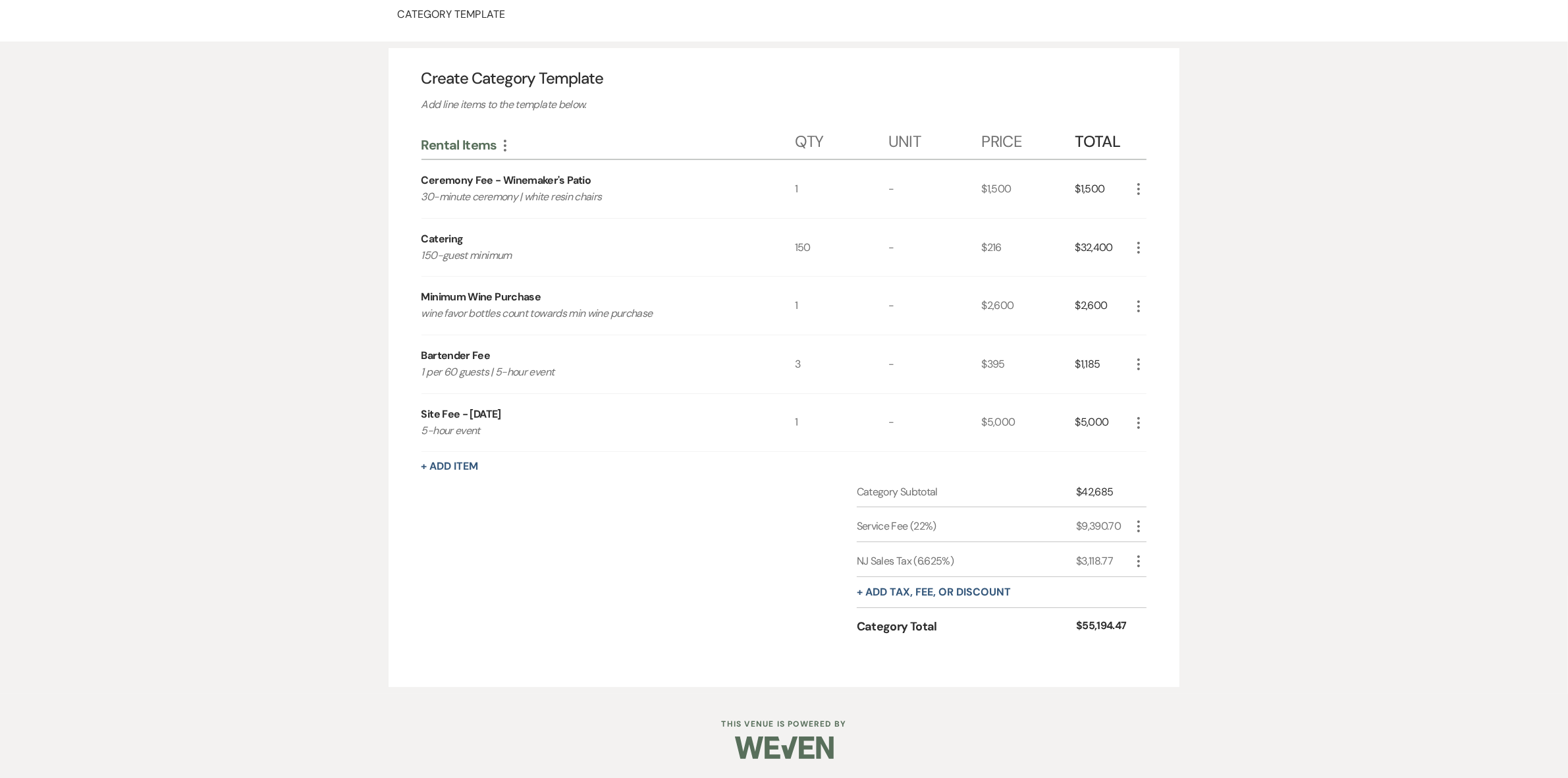 click on "$42,685" at bounding box center [1103, 492] 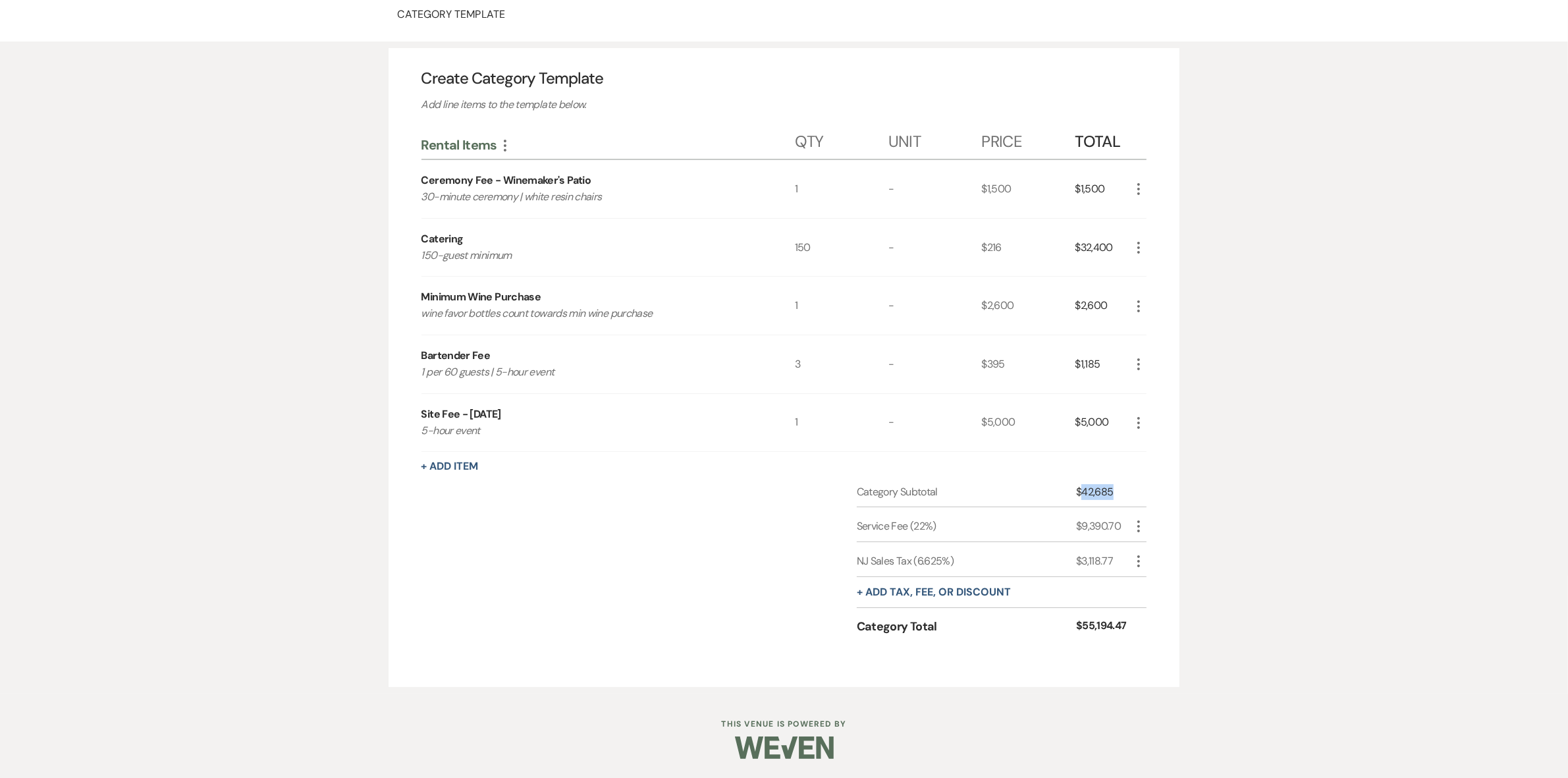 click on "$42,685" at bounding box center [1103, 492] 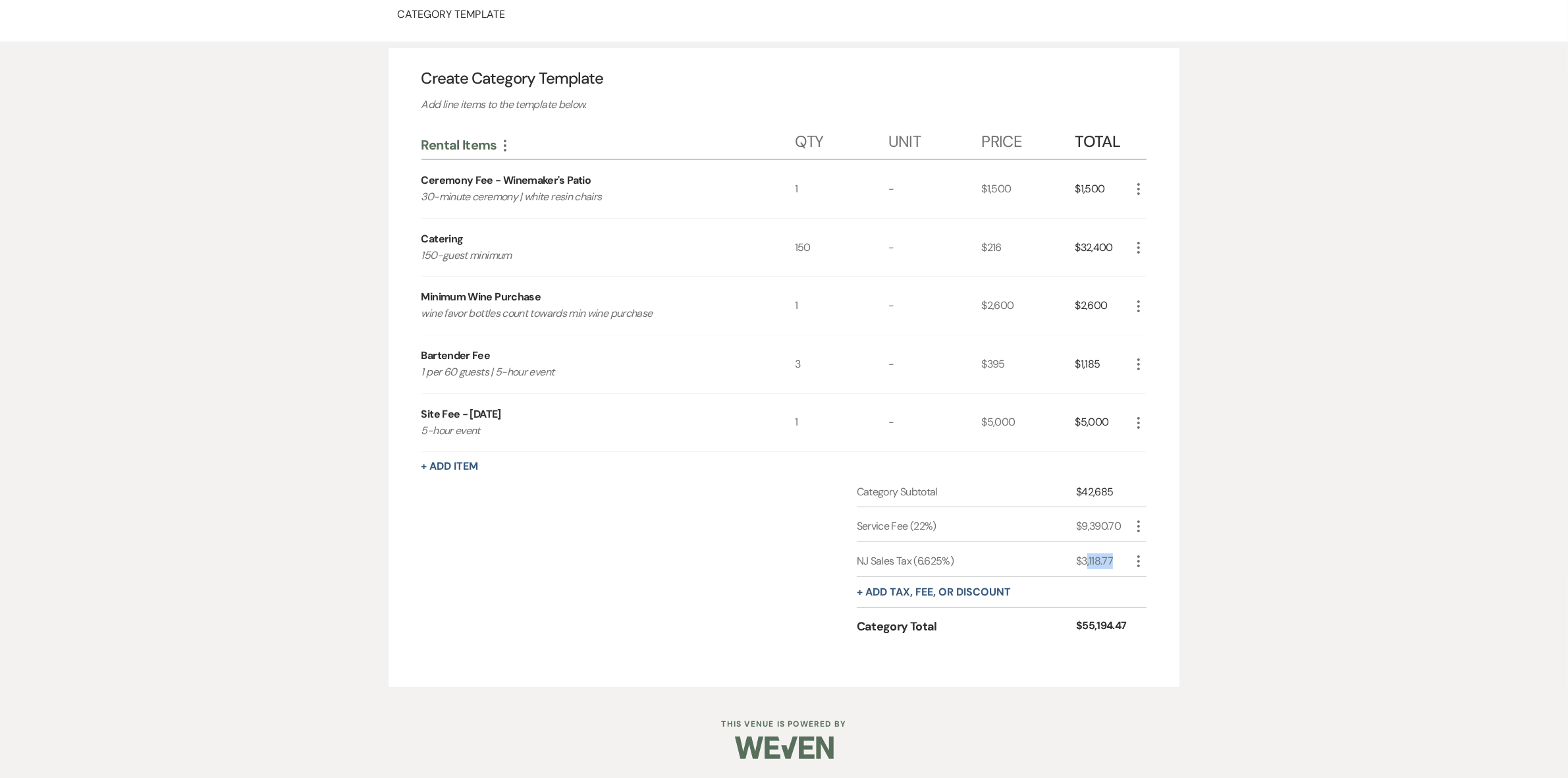drag, startPoint x: 1087, startPoint y: 554, endPoint x: 1126, endPoint y: 569, distance: 41.78516 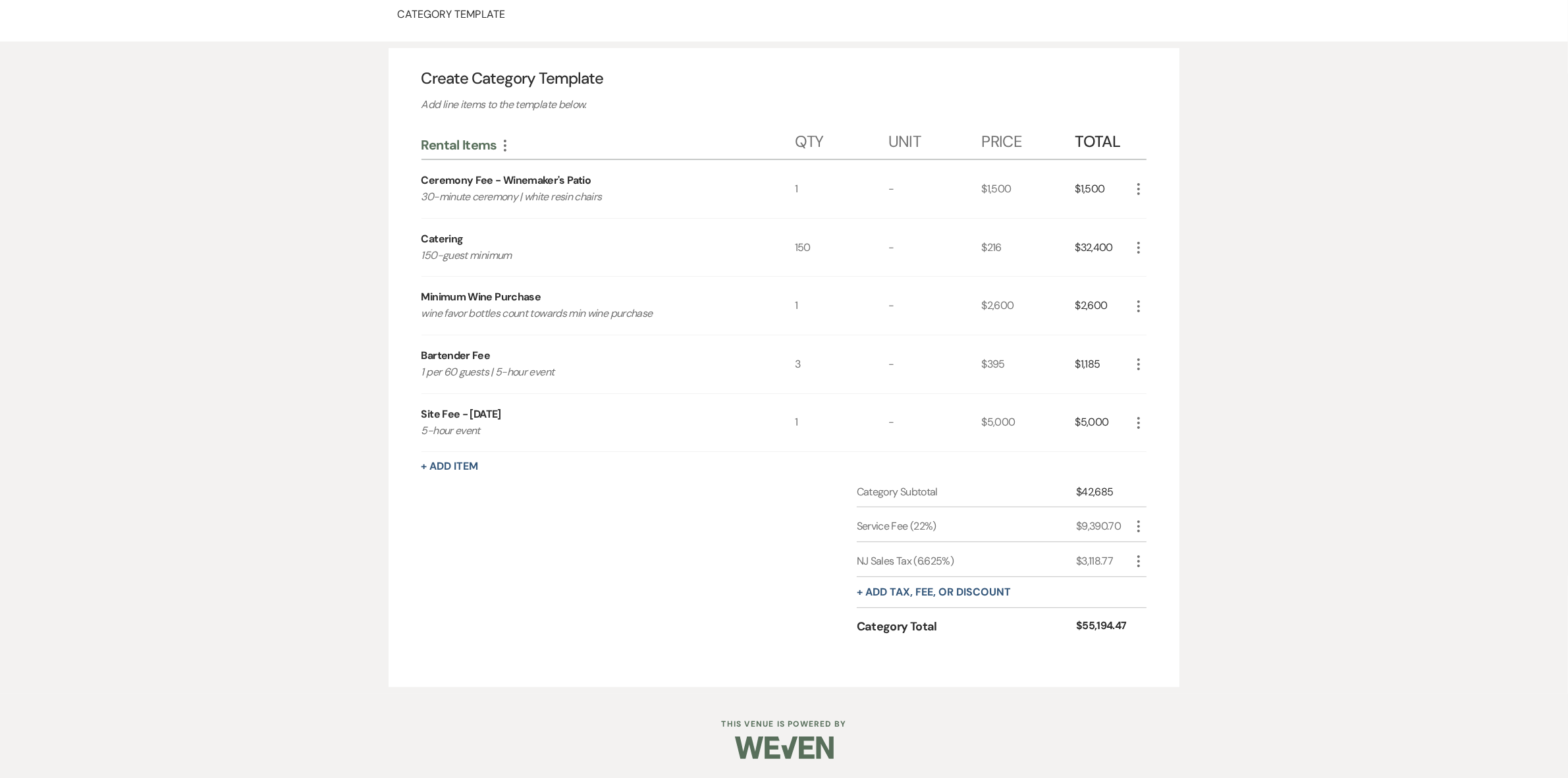 click on "+ Add tax, fee, or discount" at bounding box center [1002, 592] 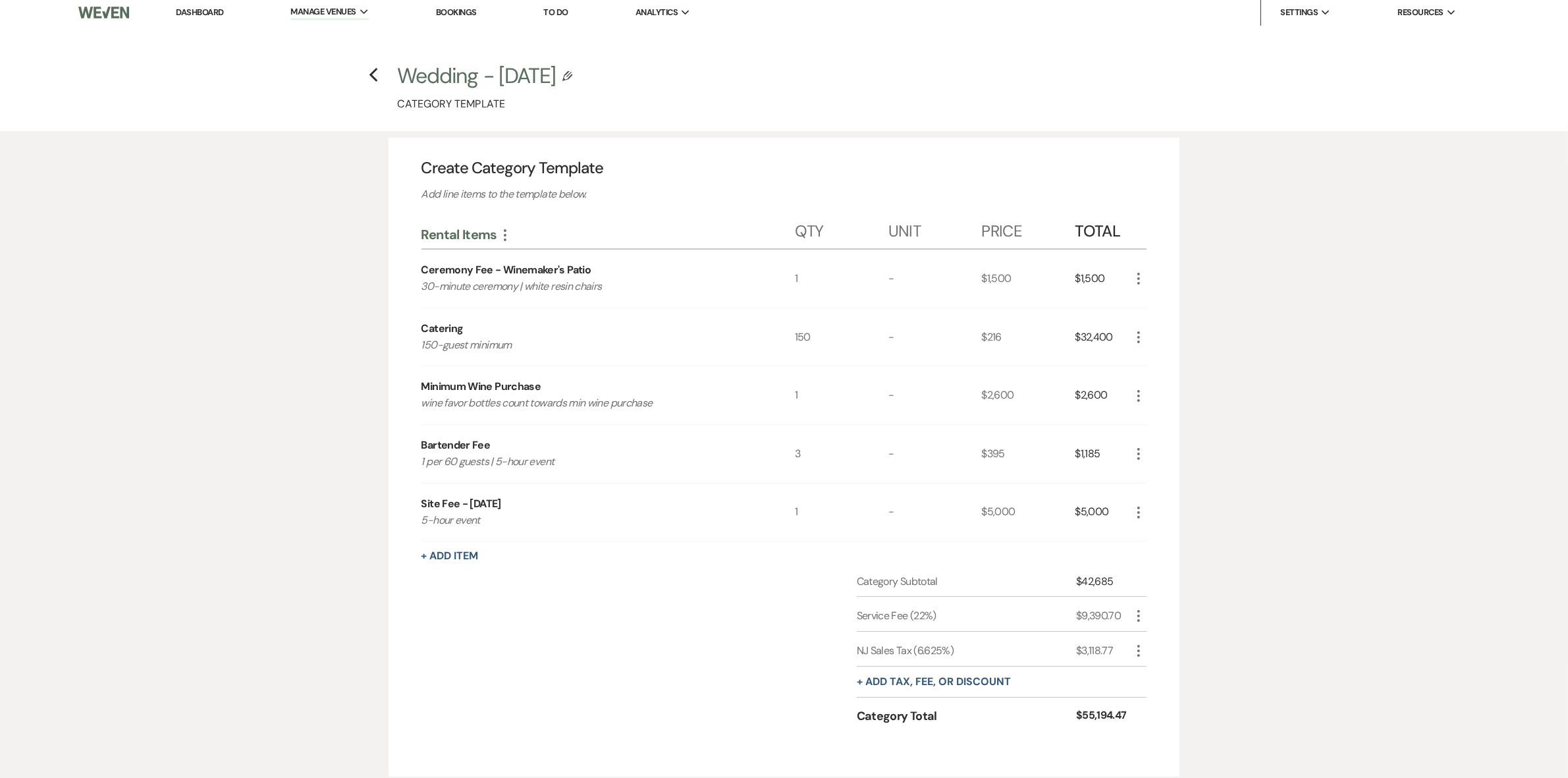 scroll, scrollTop: 0, scrollLeft: 0, axis: both 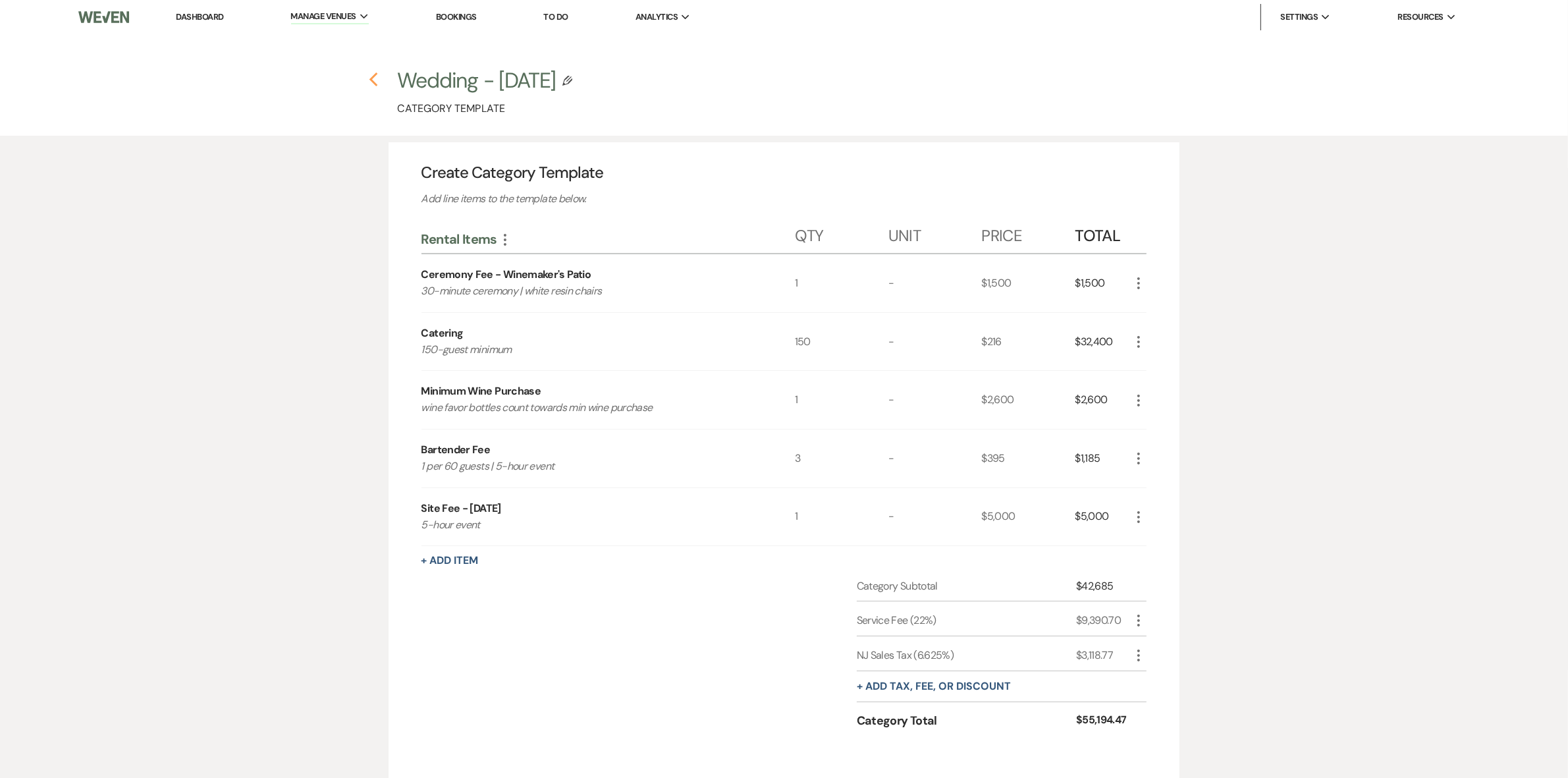 click on "Previous" 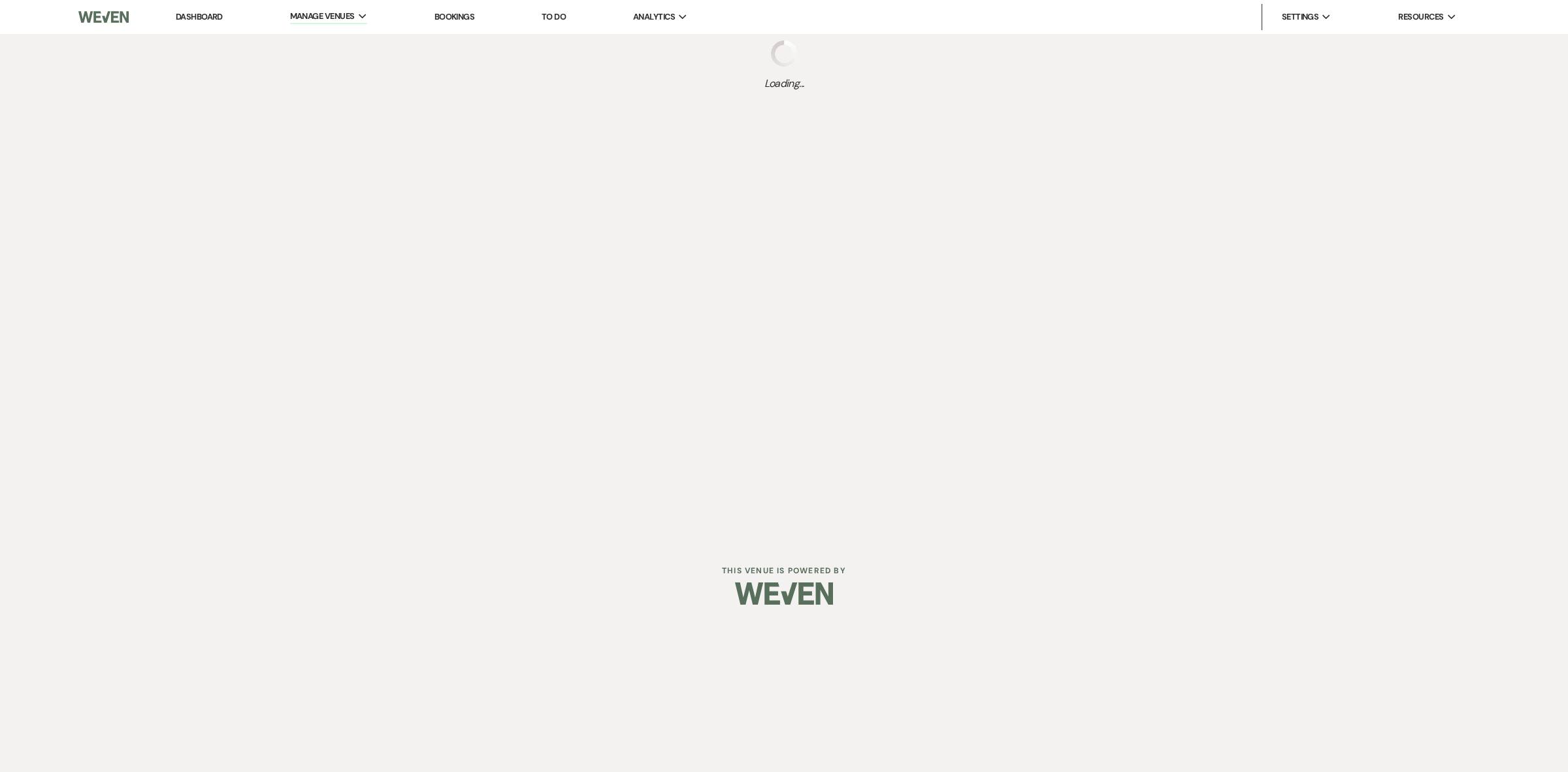 select on "Categories" 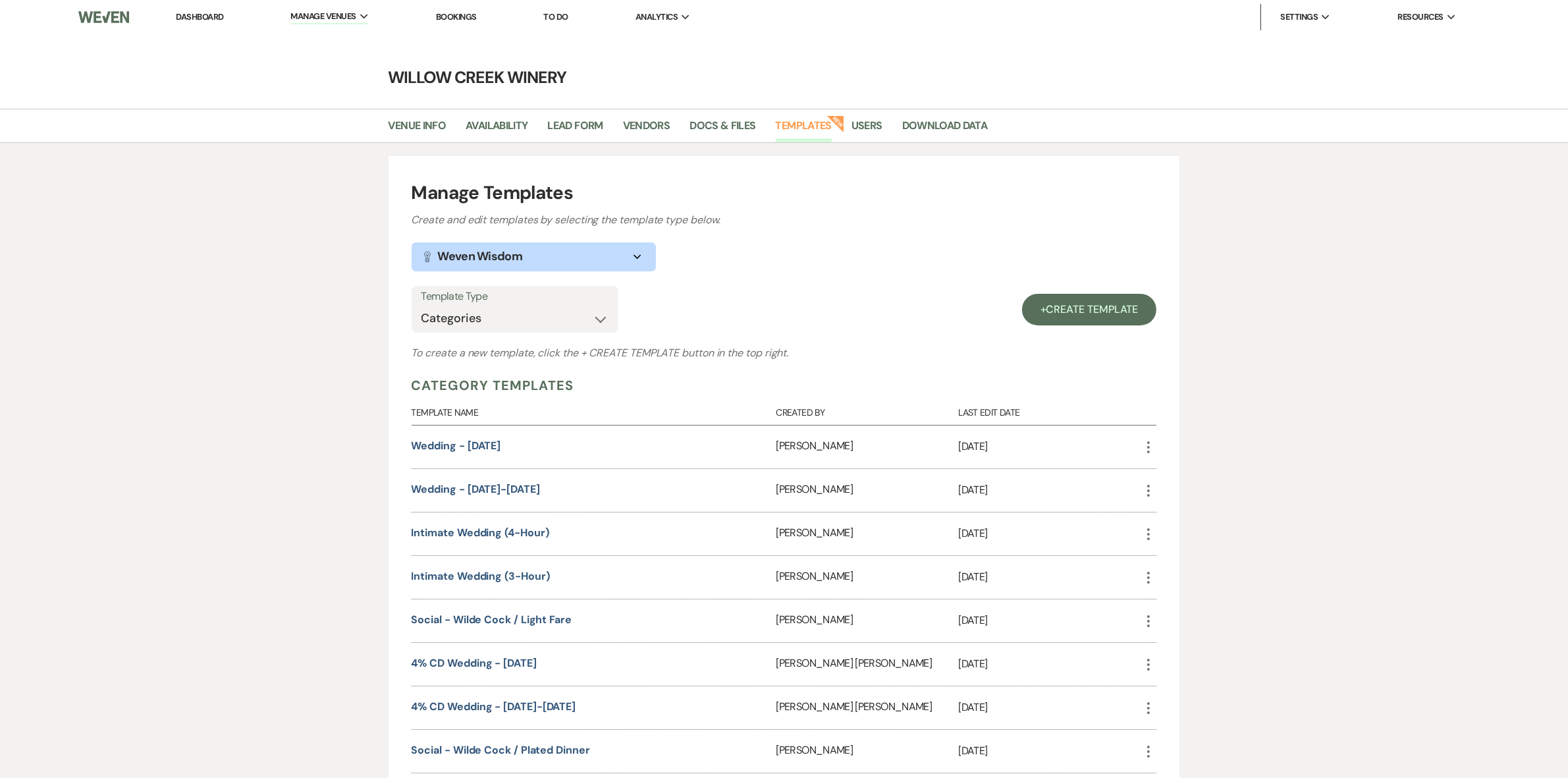 scroll, scrollTop: 435, scrollLeft: 0, axis: vertical 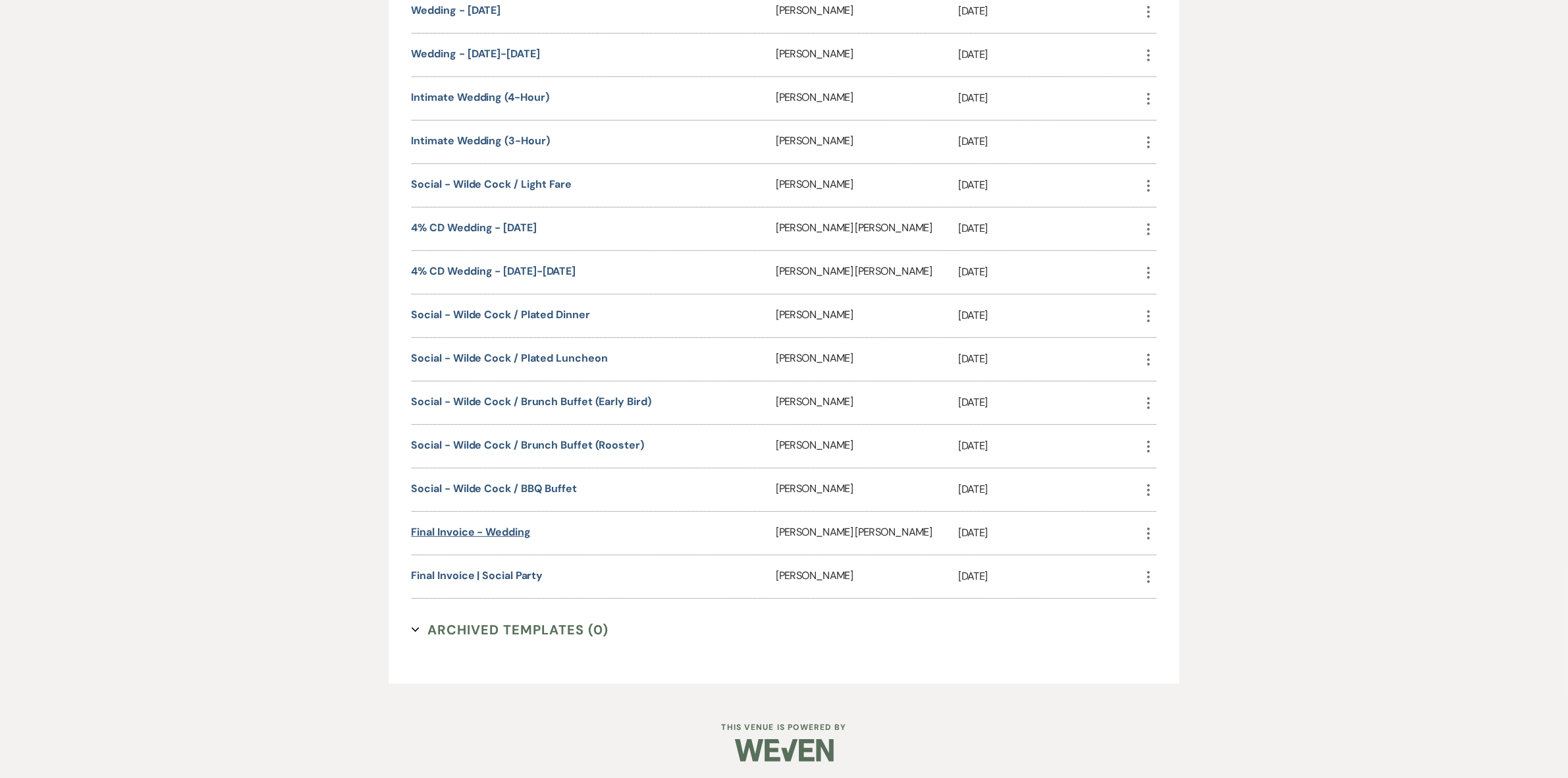 click on "Final Invoice - Wedding" at bounding box center [471, 532] 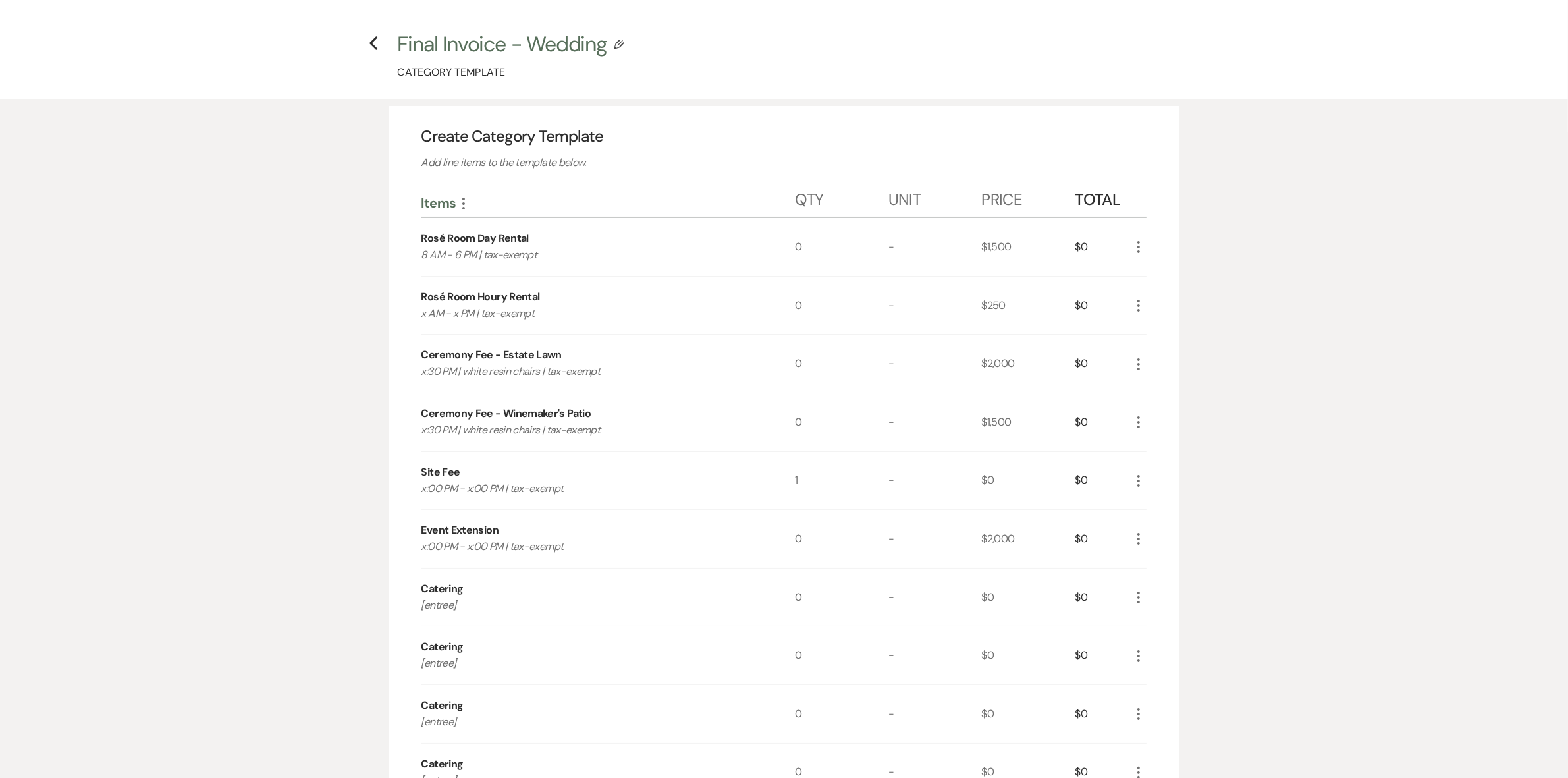 scroll, scrollTop: 0, scrollLeft: 0, axis: both 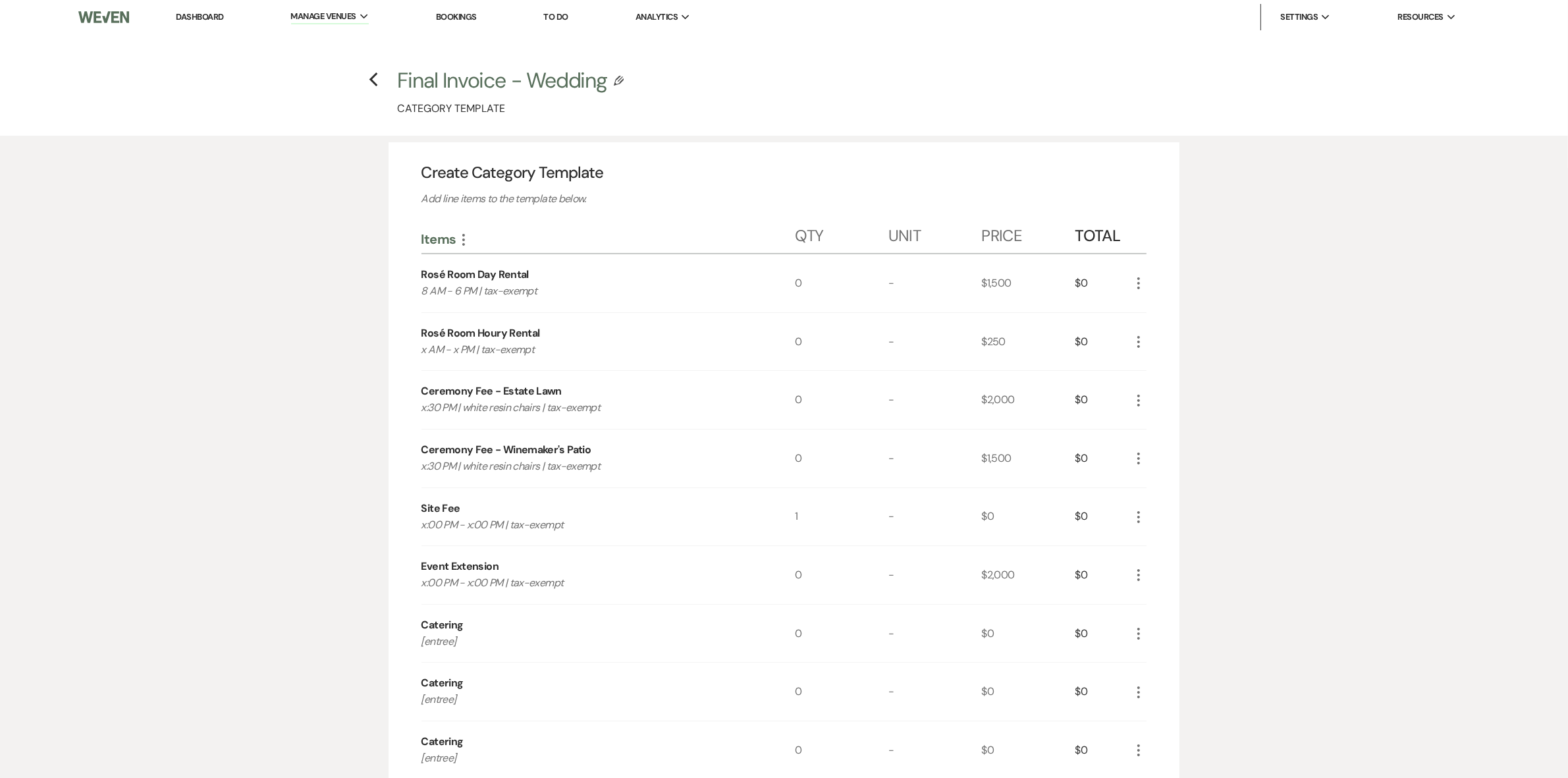 click on "Final Invoice - Wedding" at bounding box center [502, 80] 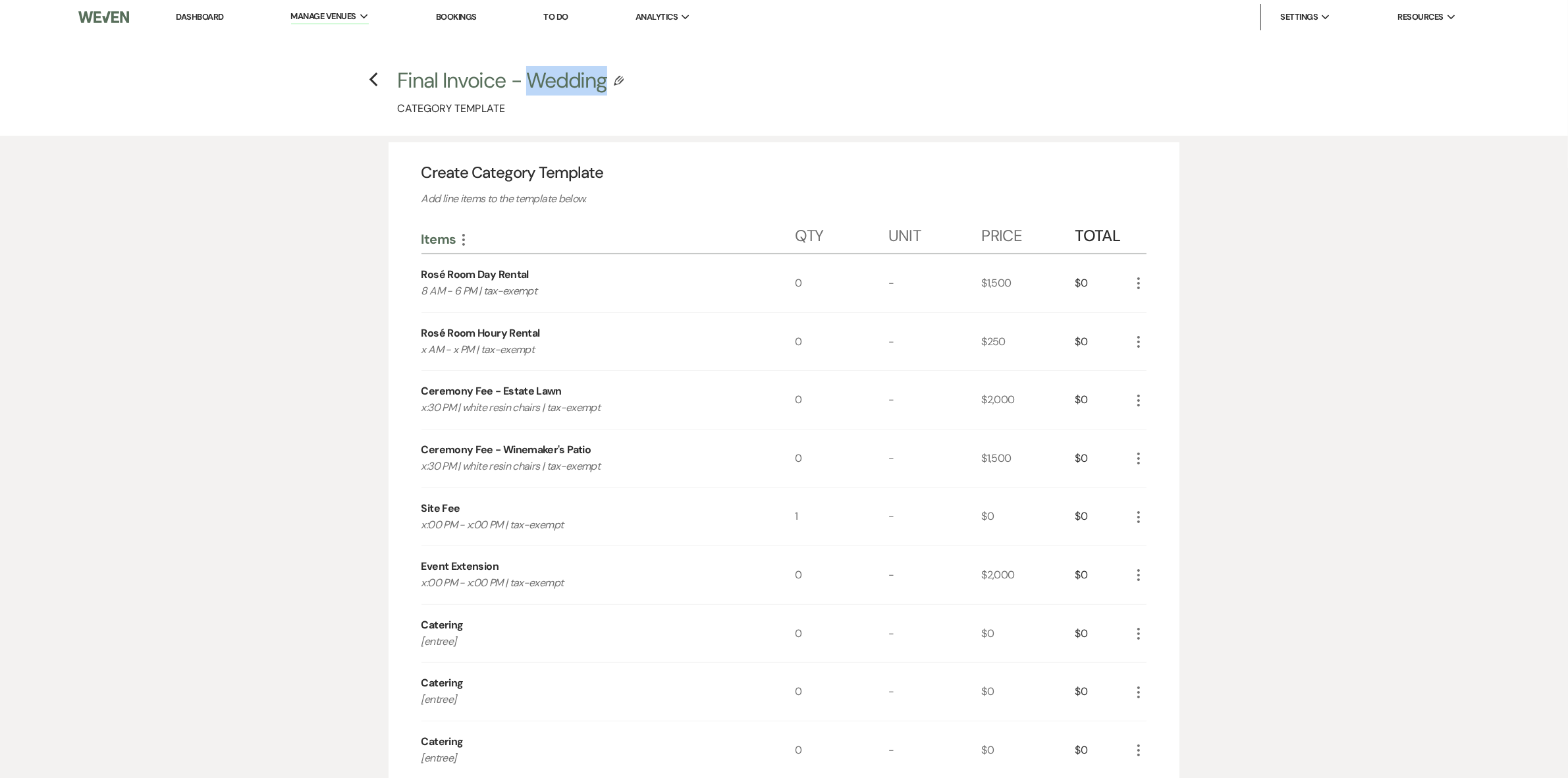 click on "Final Invoice - Wedding" at bounding box center (502, 80) 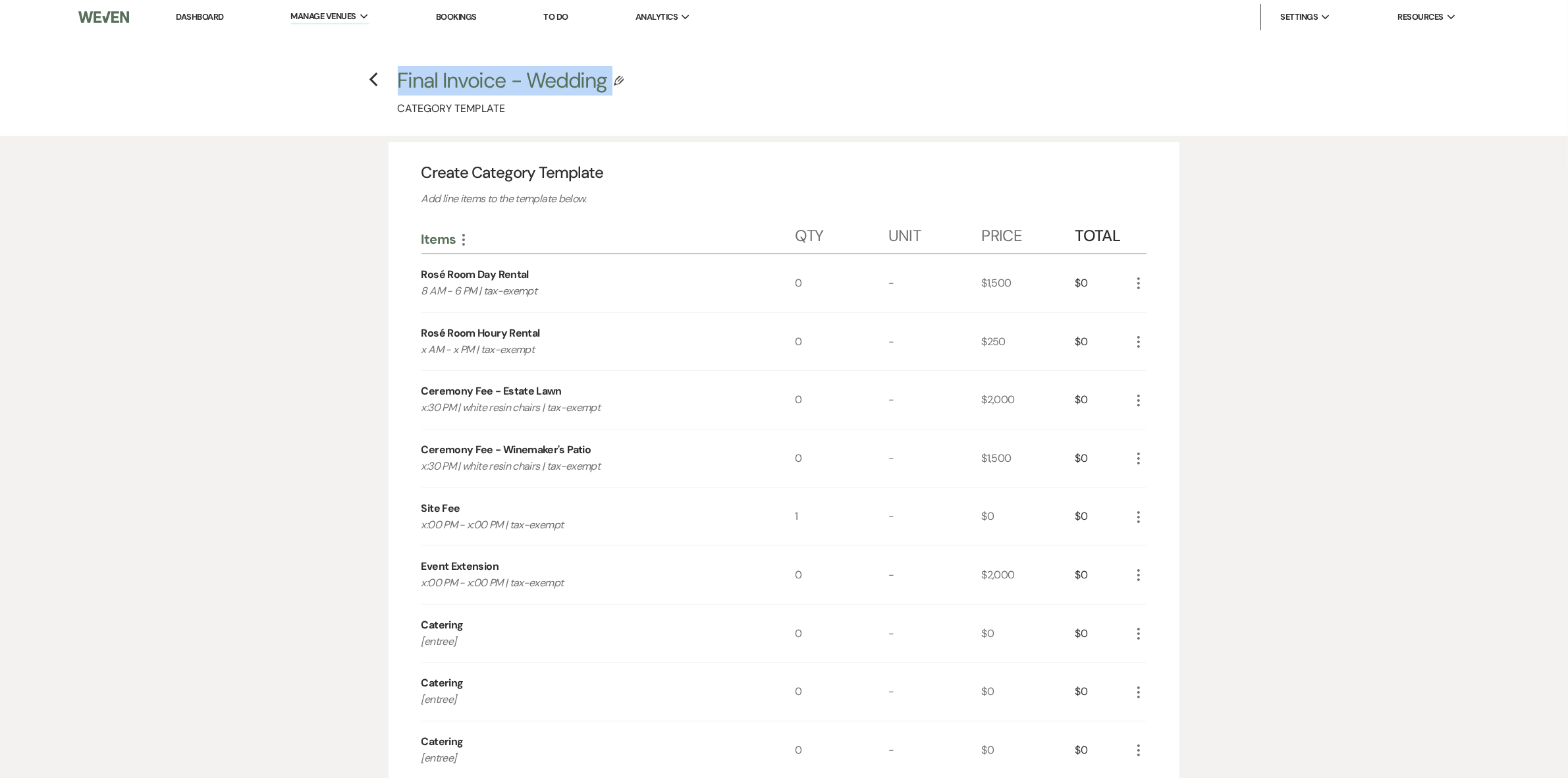 click on "Final Invoice - Wedding" at bounding box center [502, 80] 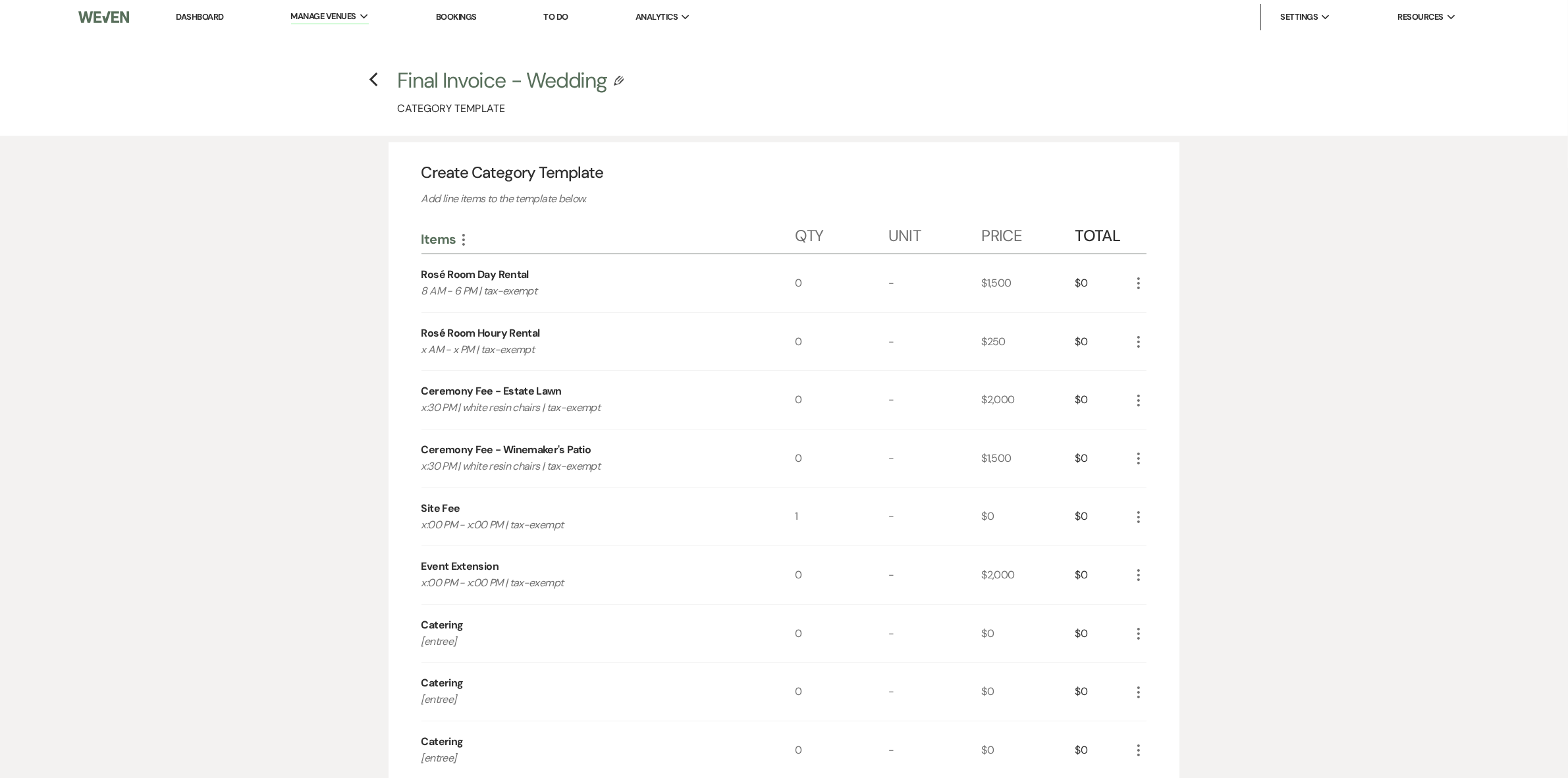 click on "Rosé Room Day Rental" at bounding box center (475, 275) 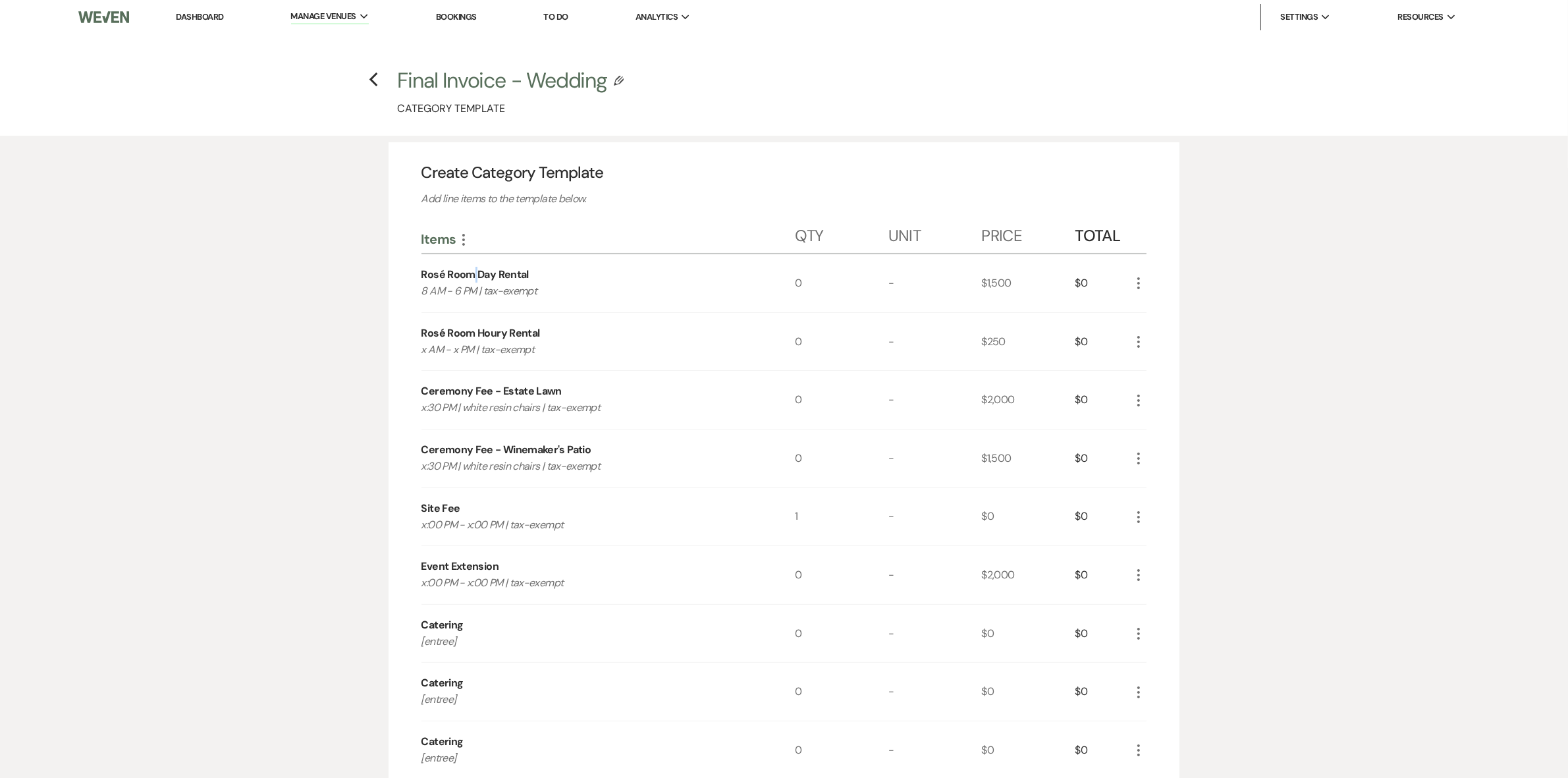 click on "Rosé Room Day Rental" at bounding box center [475, 275] 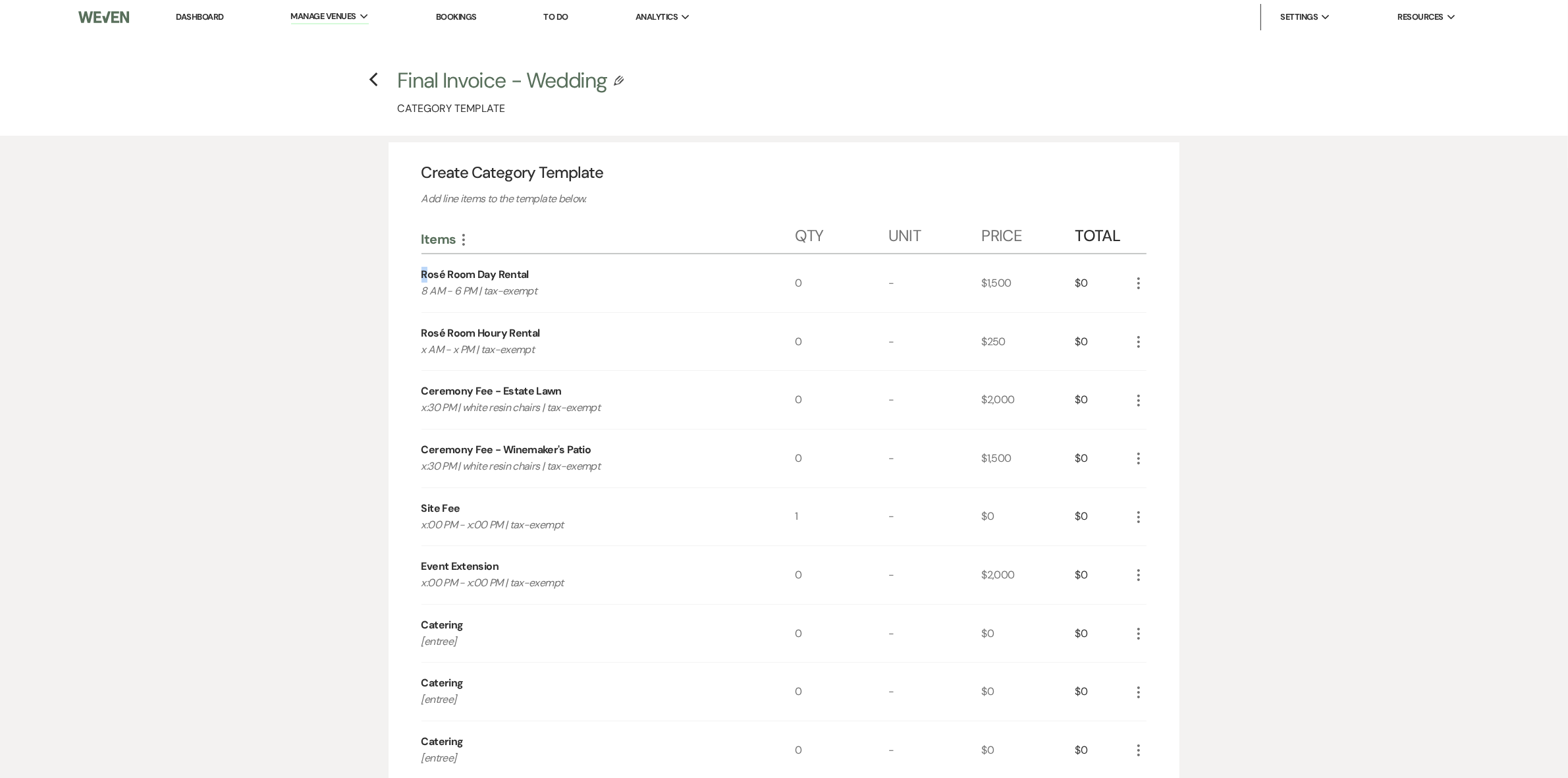 click on "Rosé Room Day Rental" at bounding box center (475, 275) 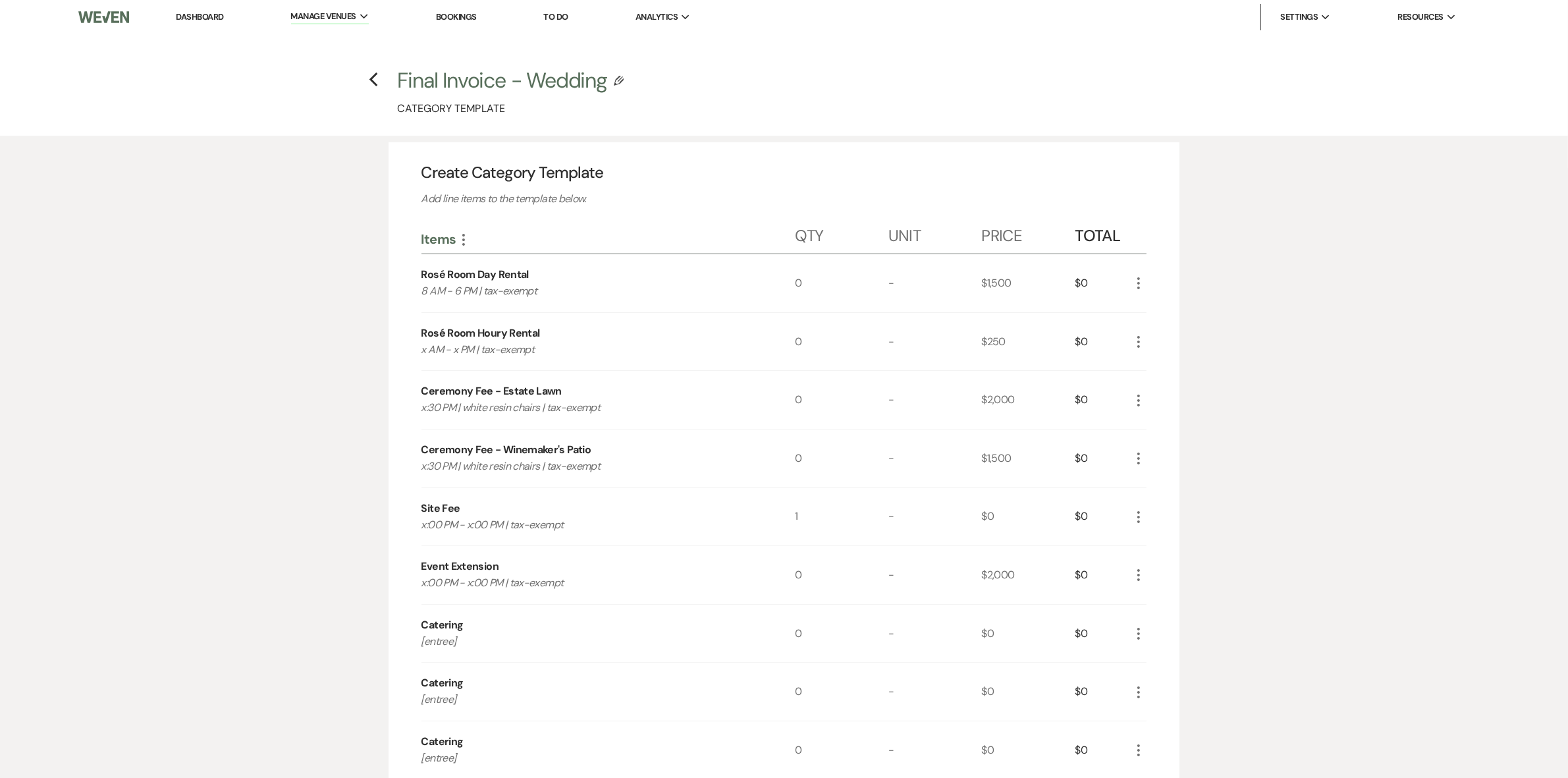 click on "Rosé Room Day Rental" at bounding box center (475, 275) 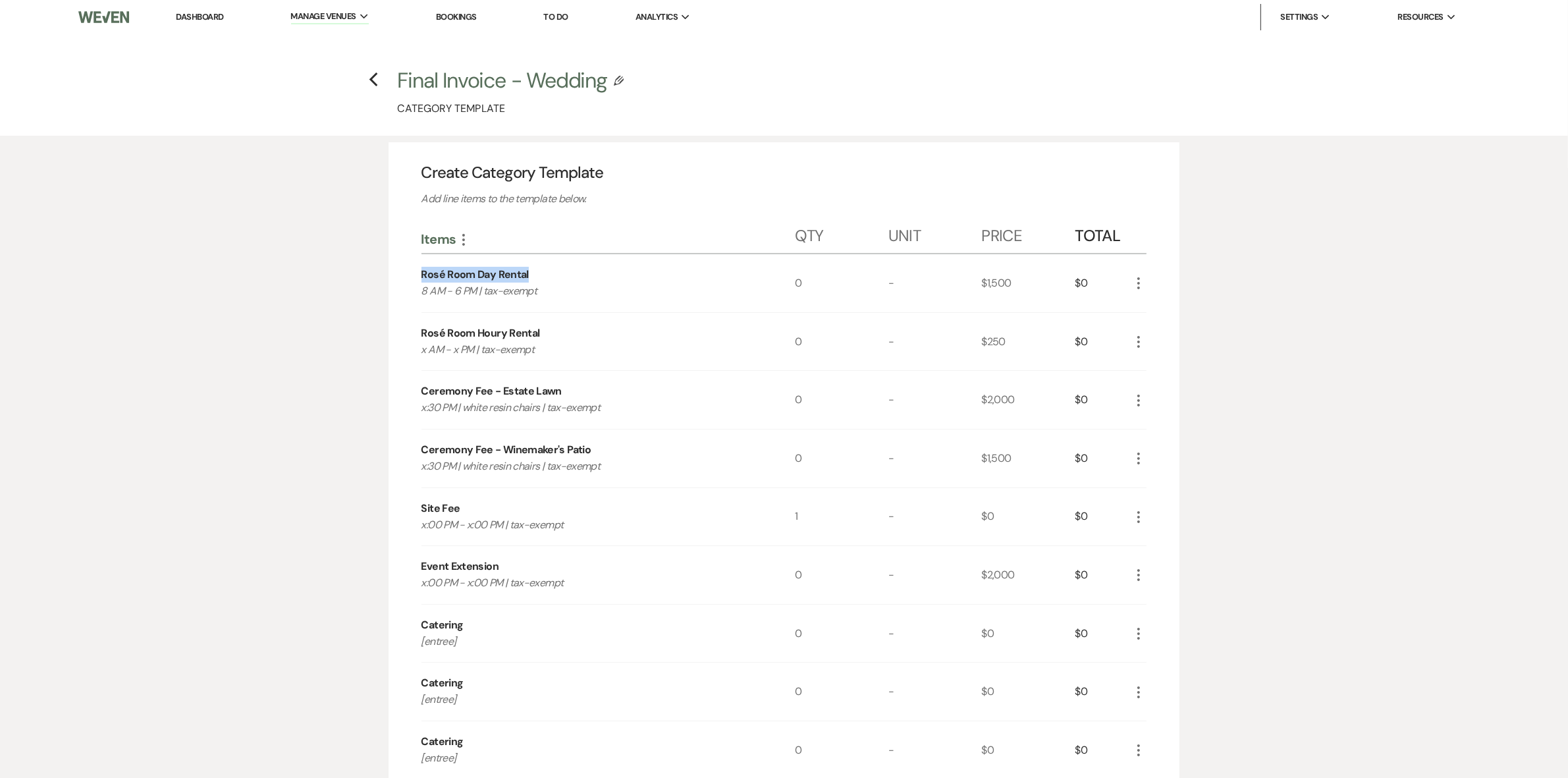 drag, startPoint x: 421, startPoint y: 273, endPoint x: 574, endPoint y: 275, distance: 153.01307 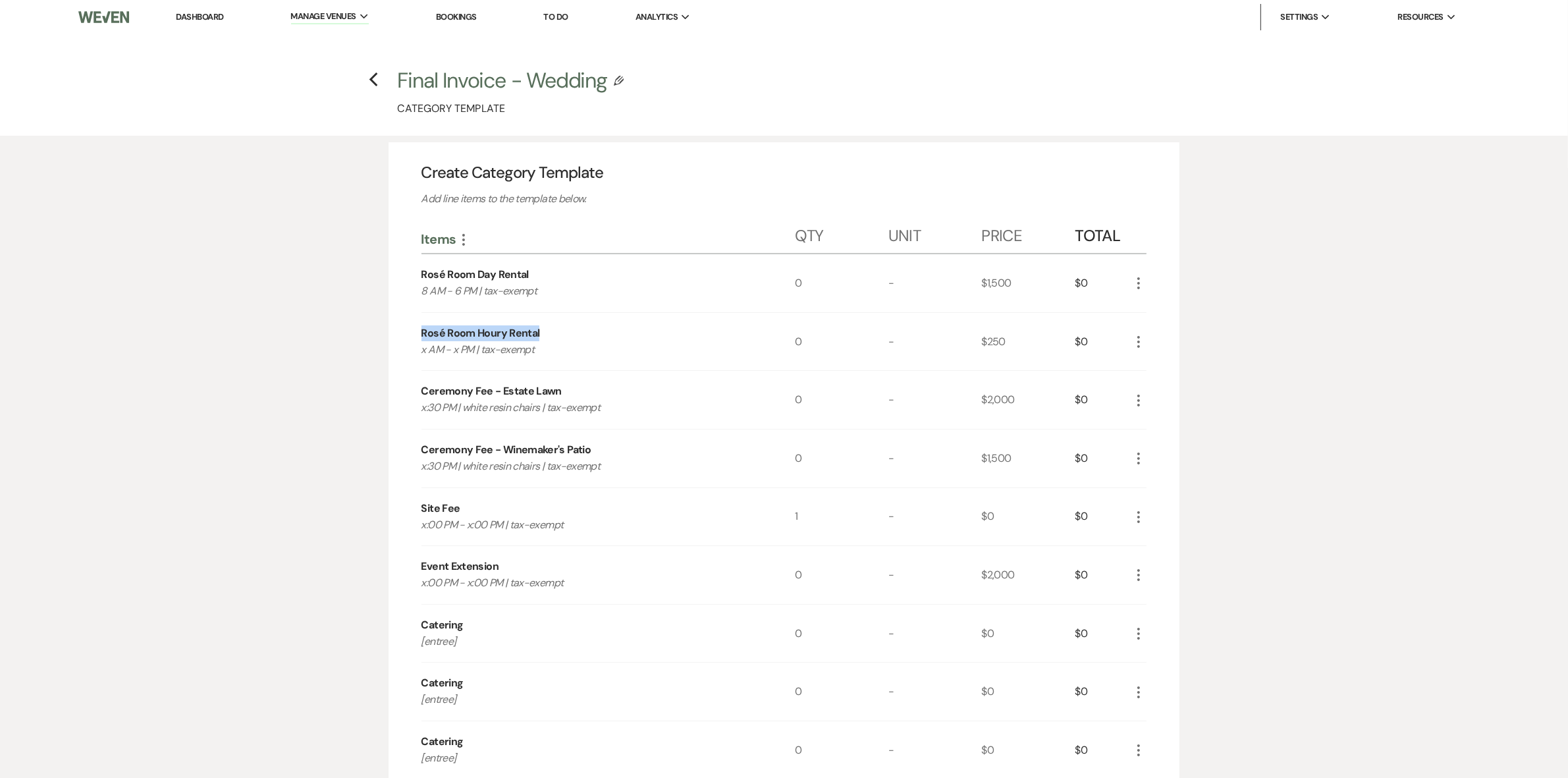 drag, startPoint x: 496, startPoint y: 328, endPoint x: 570, endPoint y: 320, distance: 74.43118 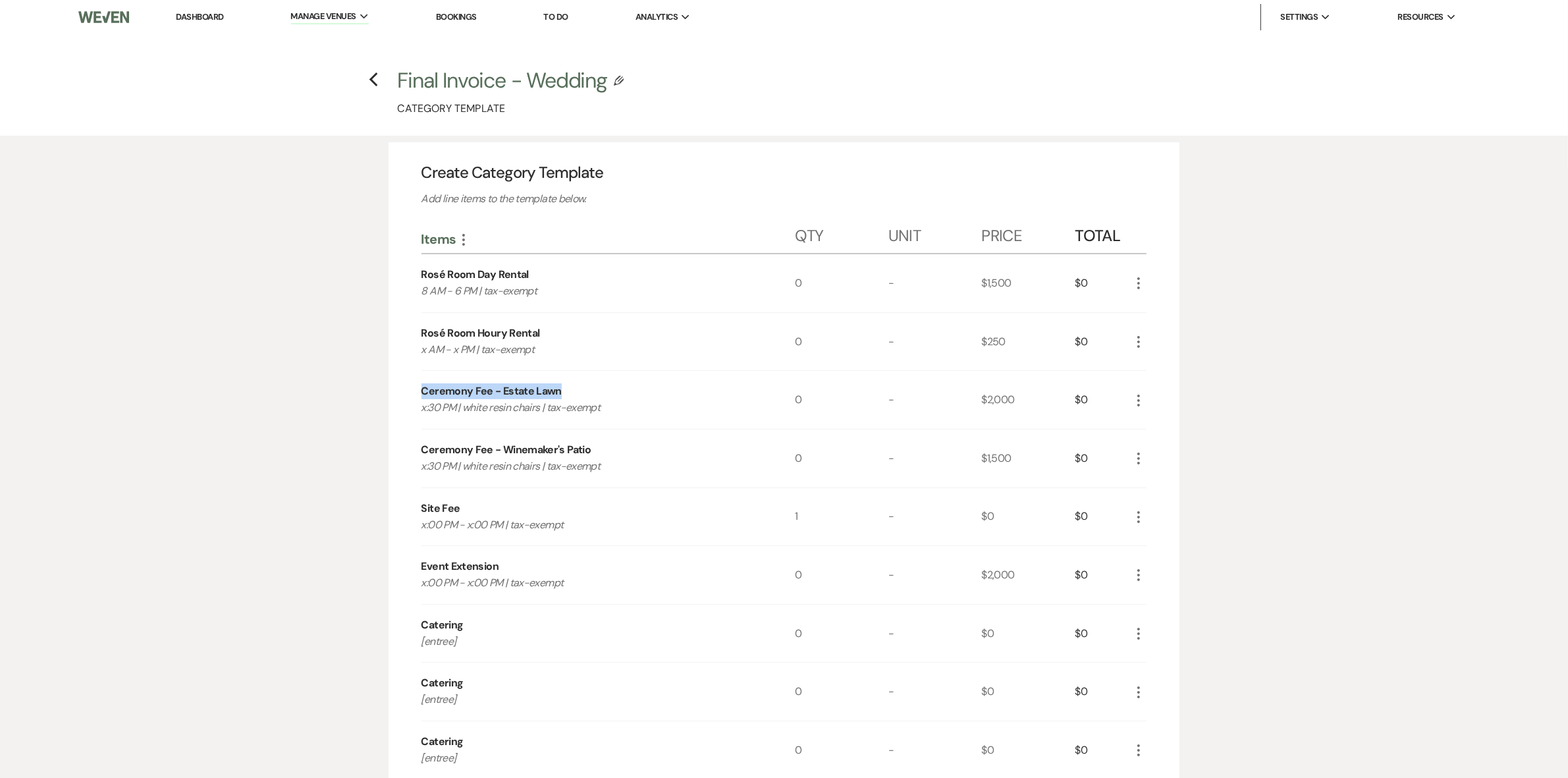 drag, startPoint x: 421, startPoint y: 387, endPoint x: 585, endPoint y: 387, distance: 164 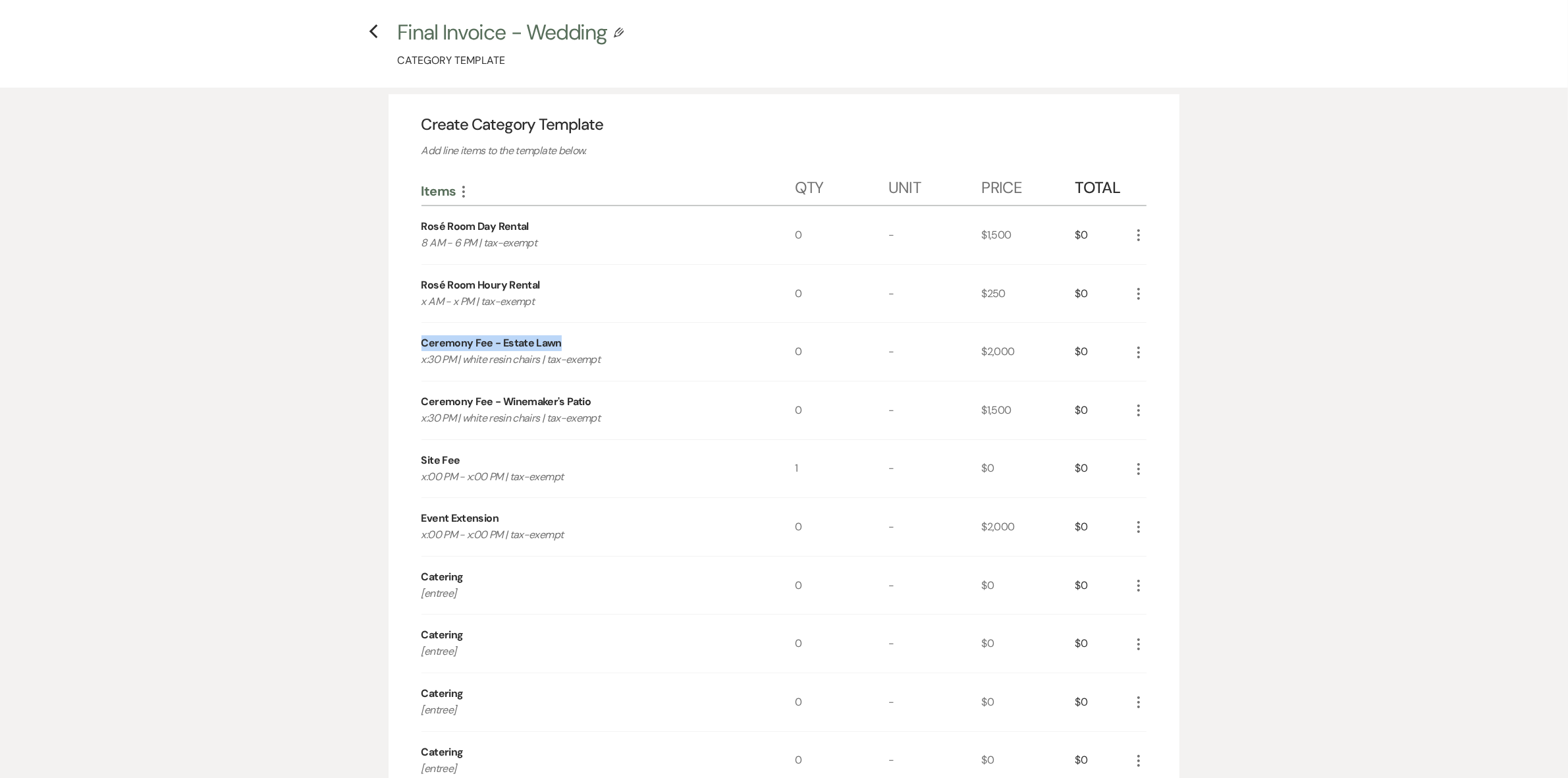 scroll, scrollTop: 137, scrollLeft: 0, axis: vertical 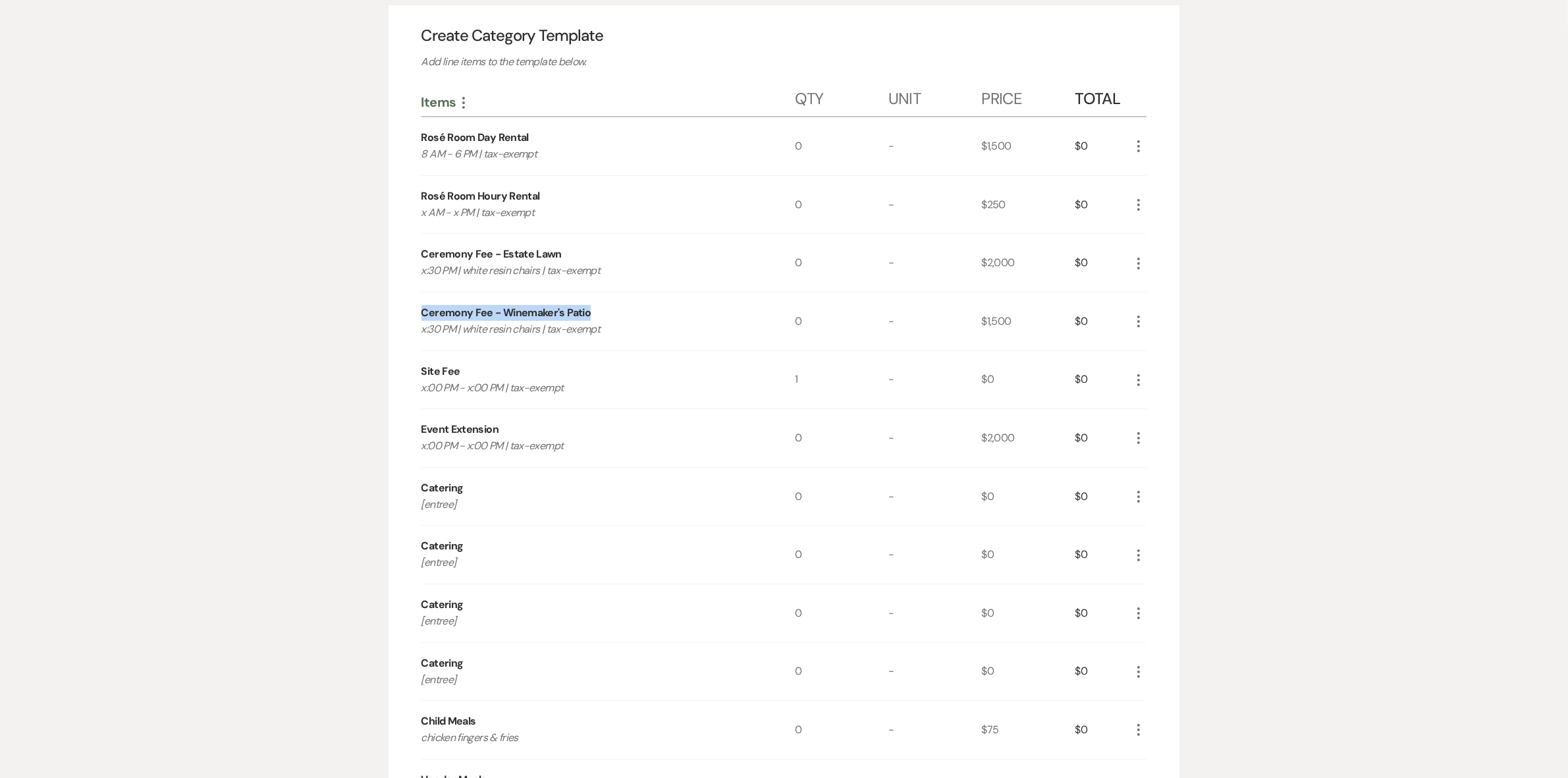 drag, startPoint x: 470, startPoint y: 310, endPoint x: 667, endPoint y: 310, distance: 197 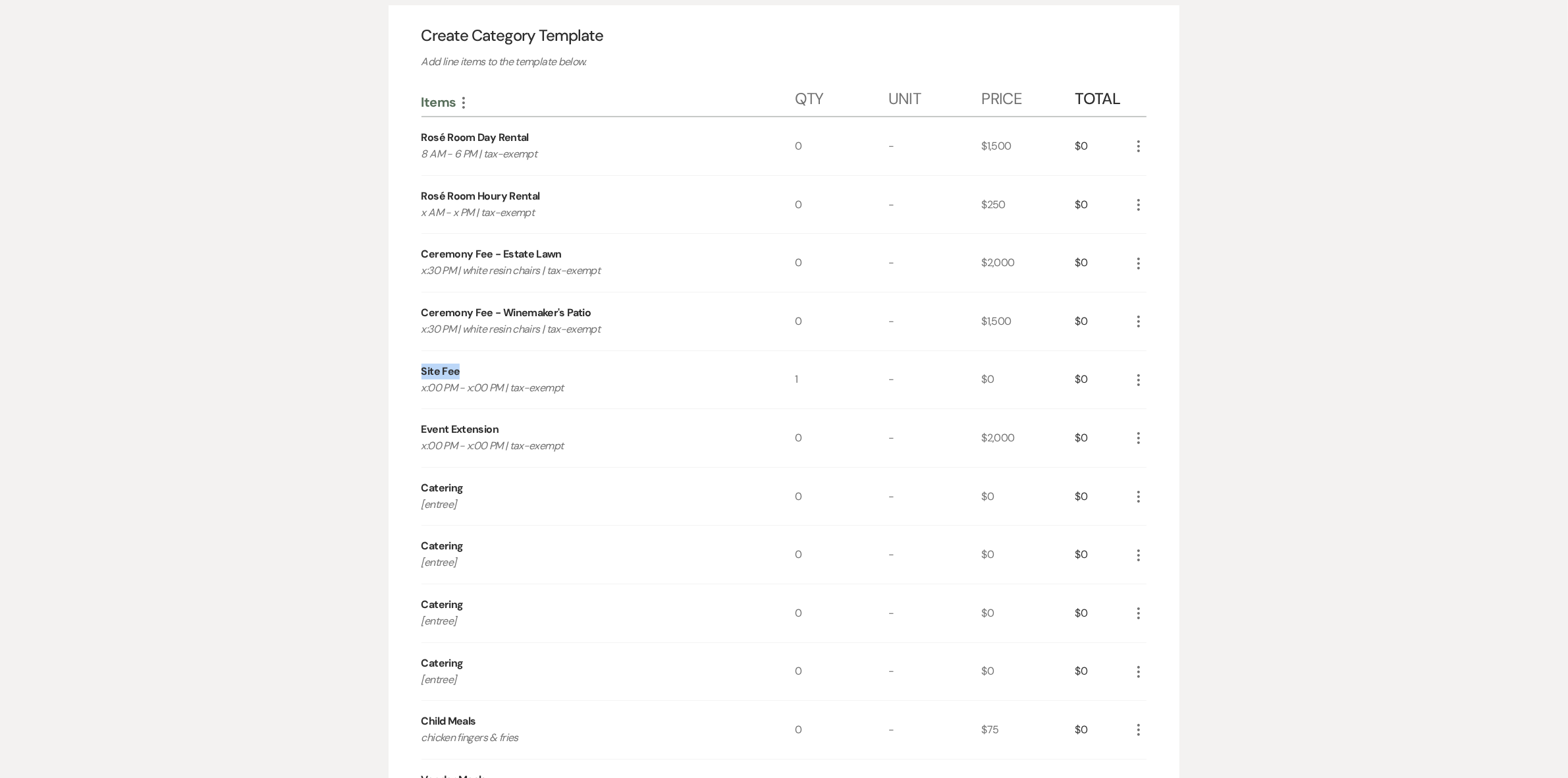 click on "Site Fee x:00 PM - x:00 PM | tax-exempt" at bounding box center (608, 380) 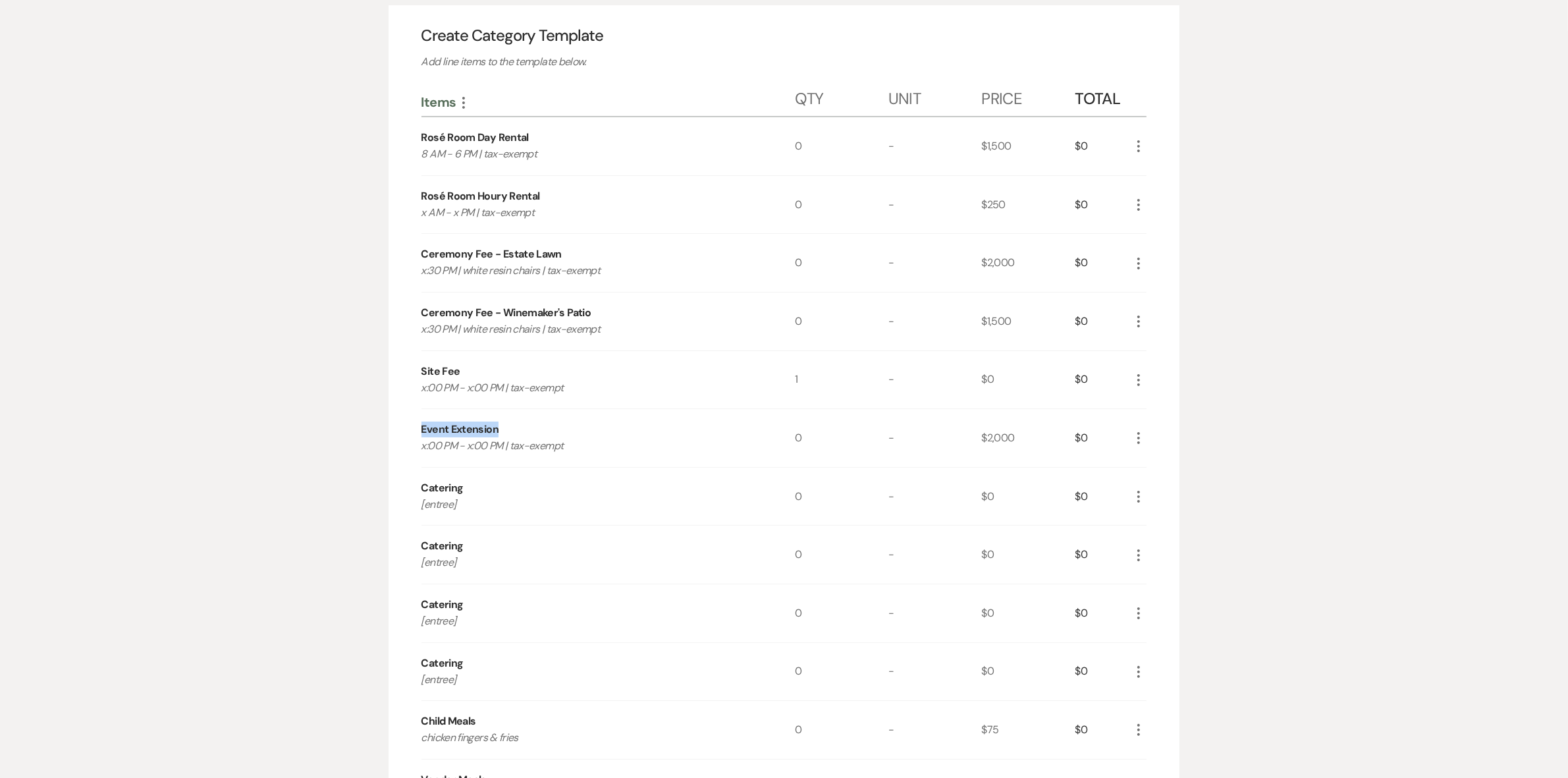 drag, startPoint x: 418, startPoint y: 424, endPoint x: 529, endPoint y: 429, distance: 111.11256 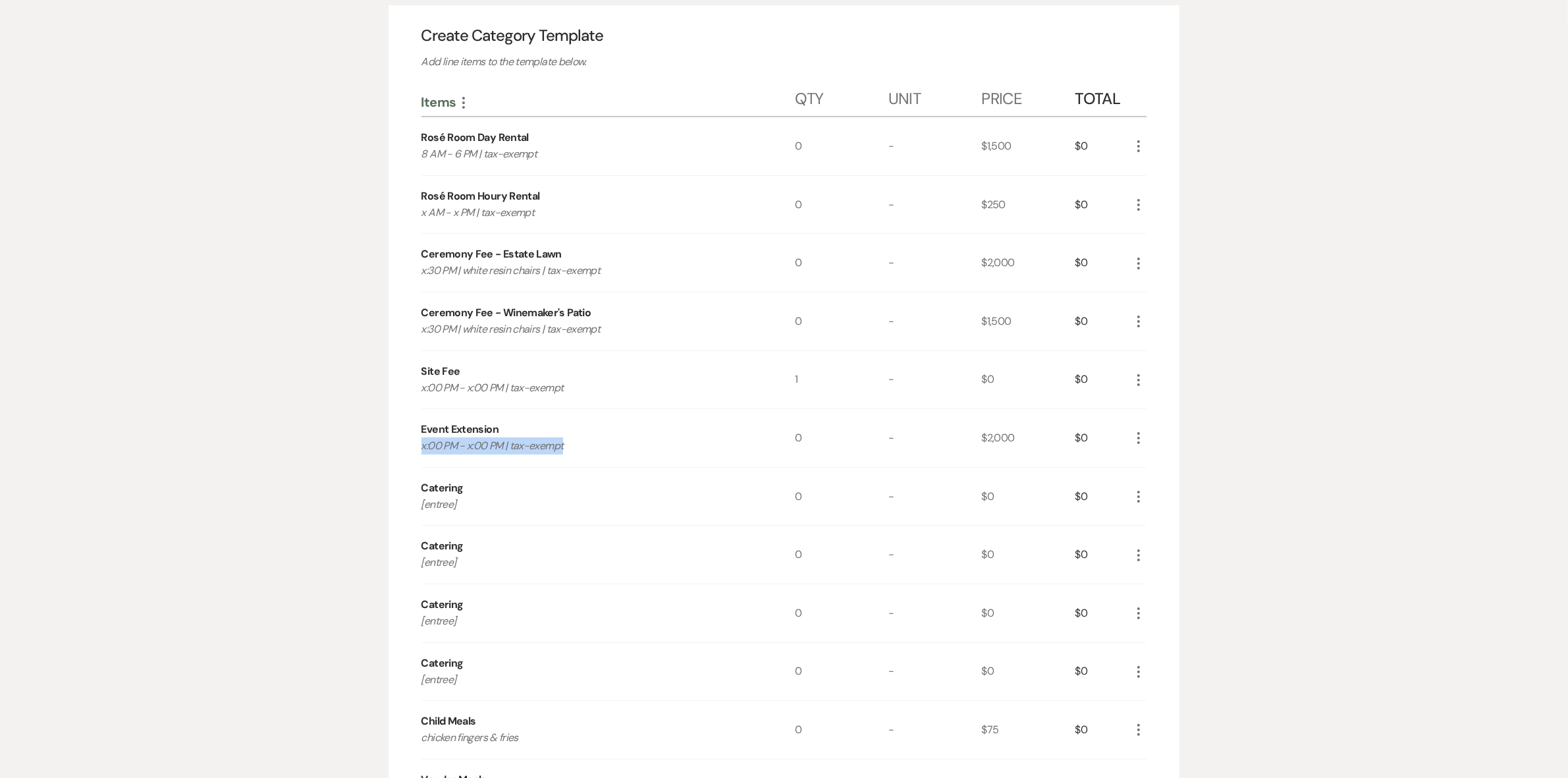 drag, startPoint x: 422, startPoint y: 440, endPoint x: 617, endPoint y: 443, distance: 195.02308 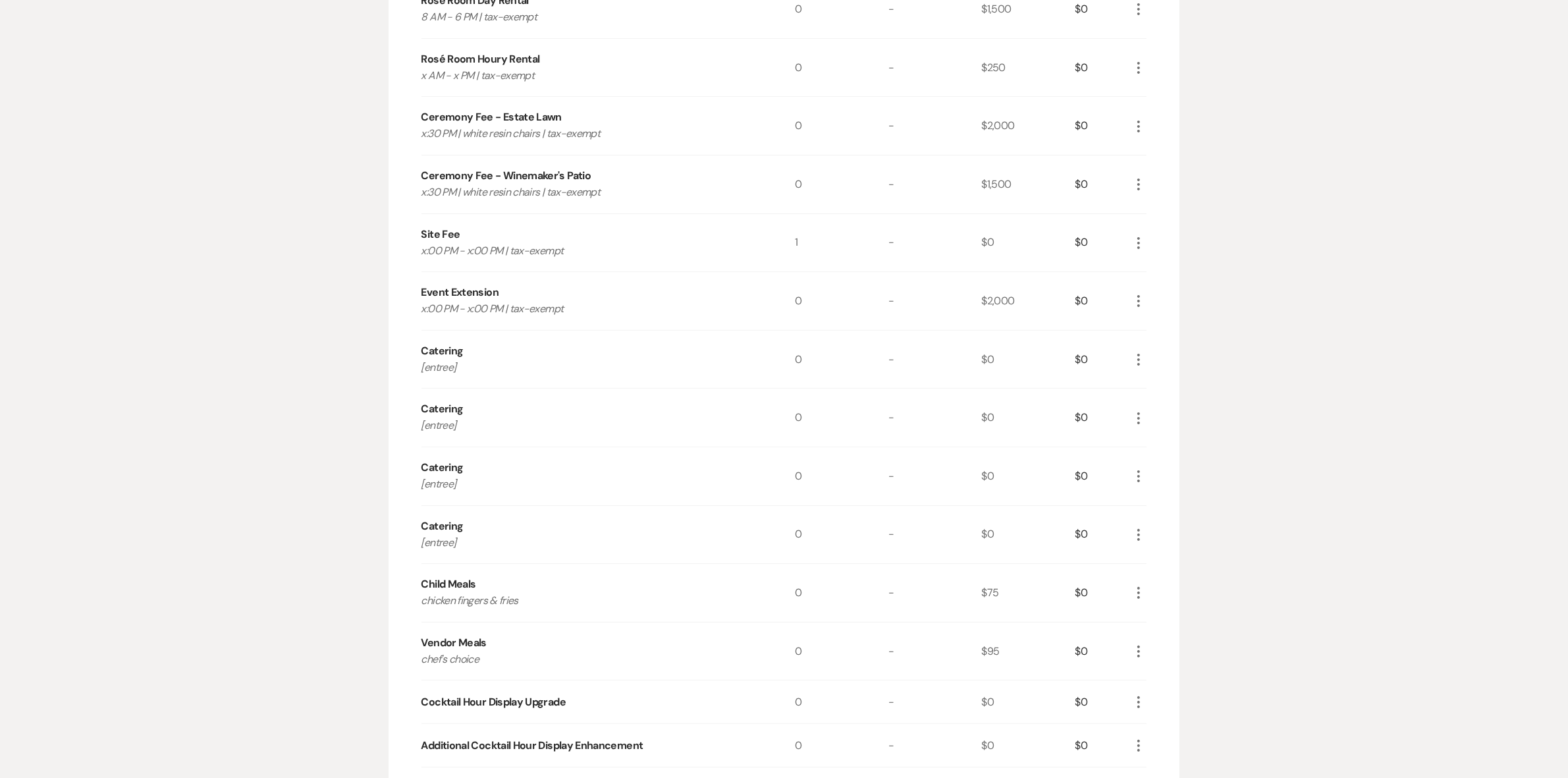 click on "Catering" at bounding box center [443, 351] 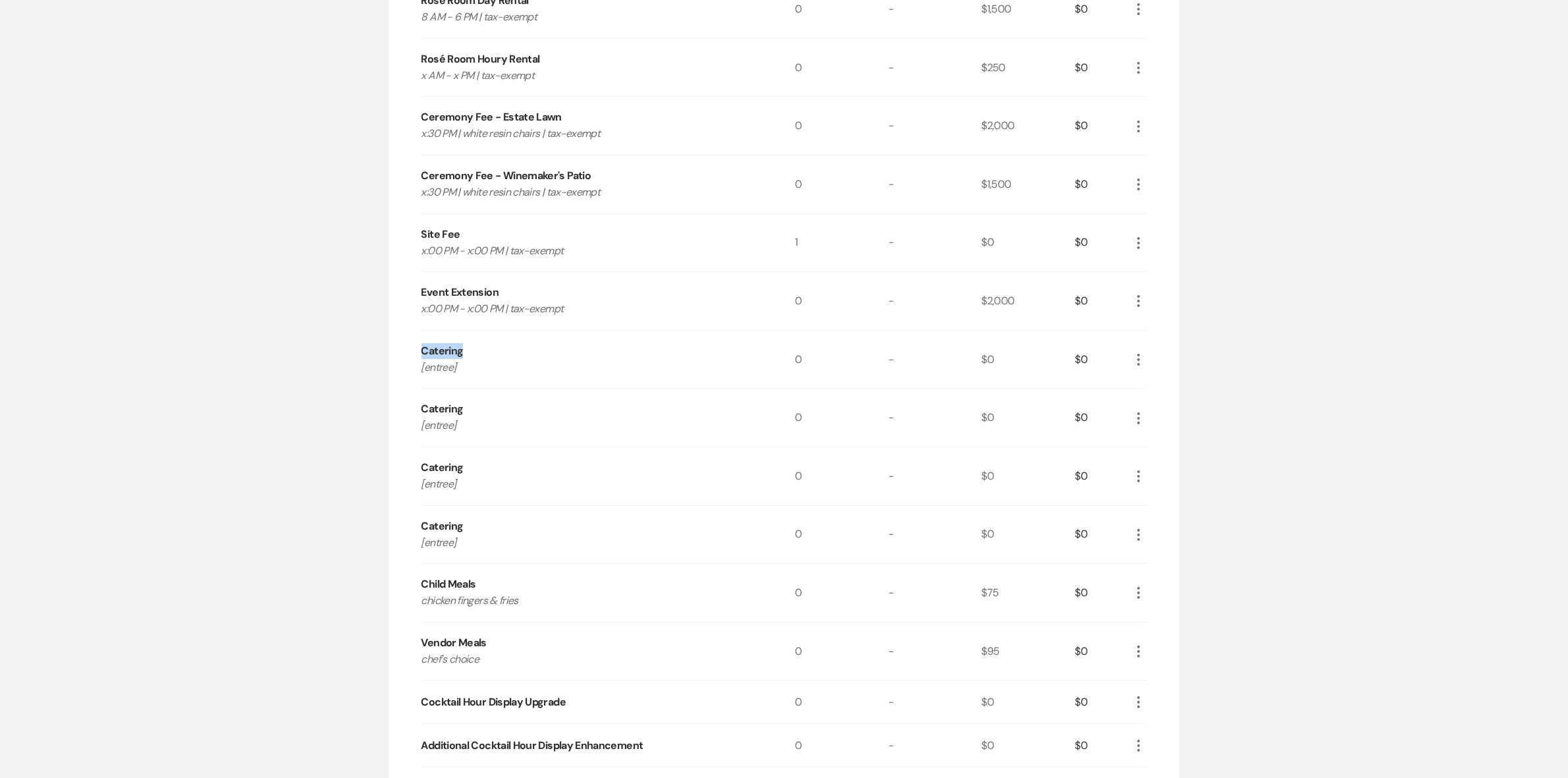 click on "Catering" at bounding box center (443, 351) 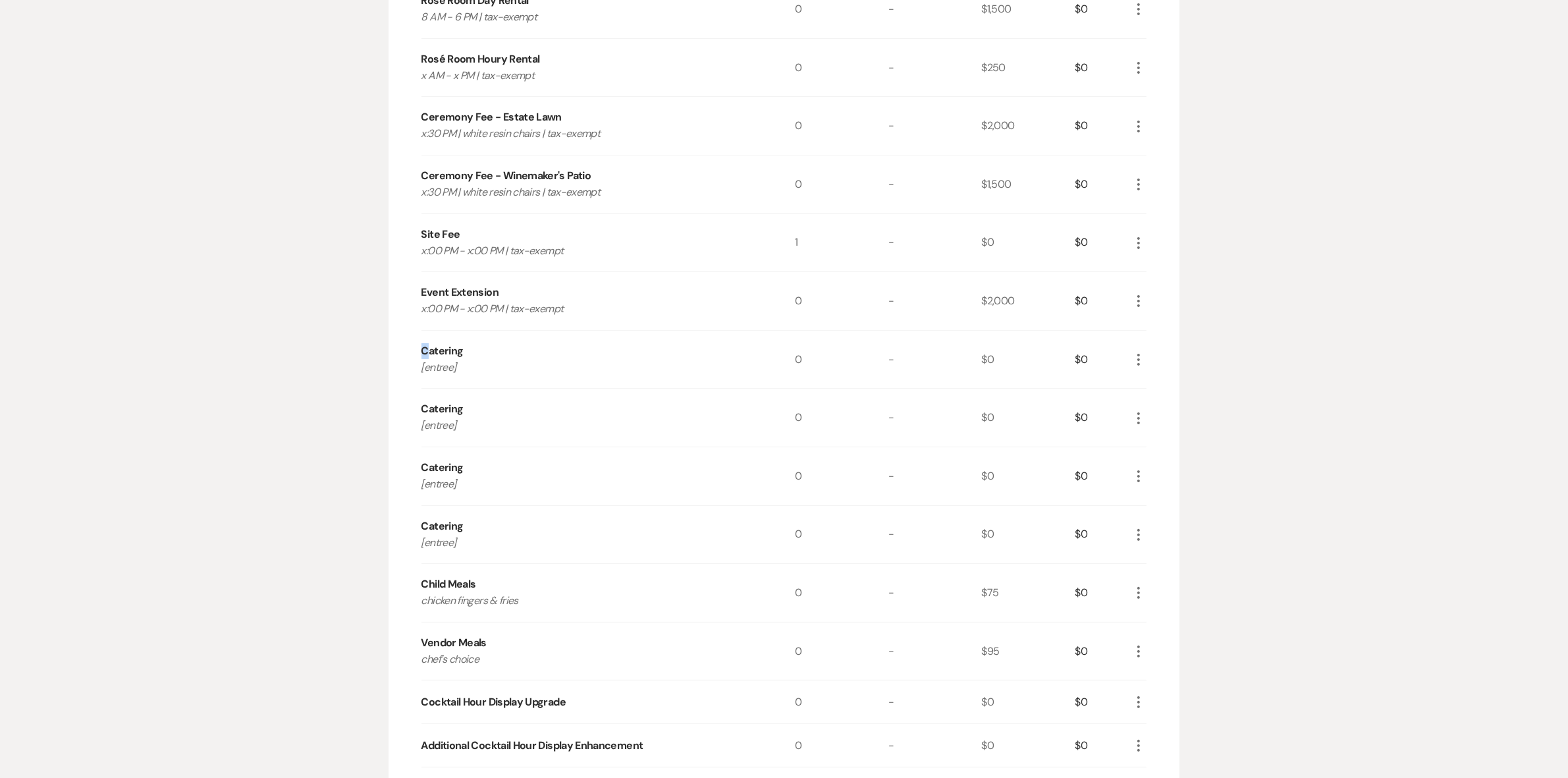 click on "Catering" at bounding box center [443, 351] 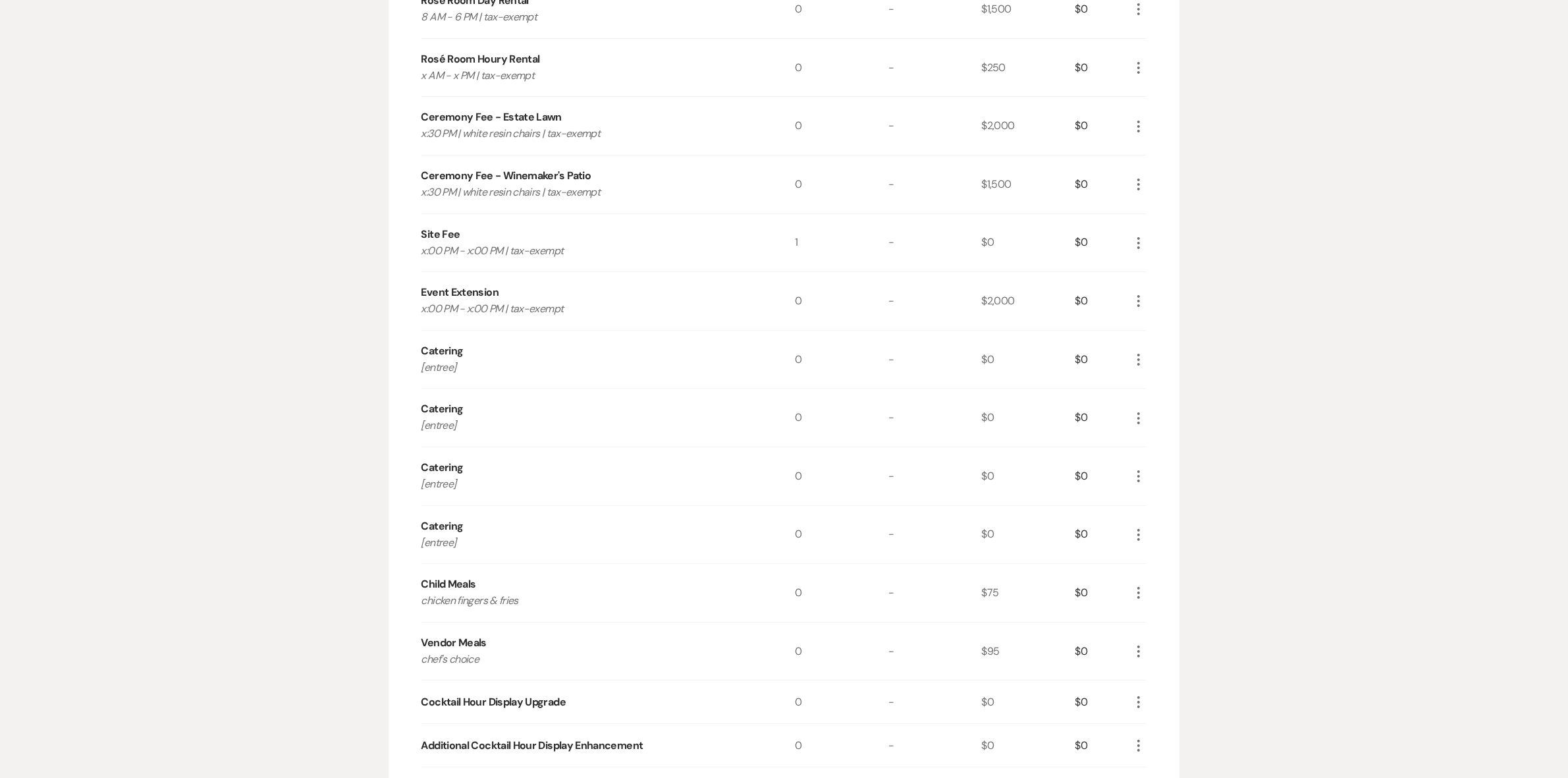 click on "Catering" at bounding box center (443, 351) 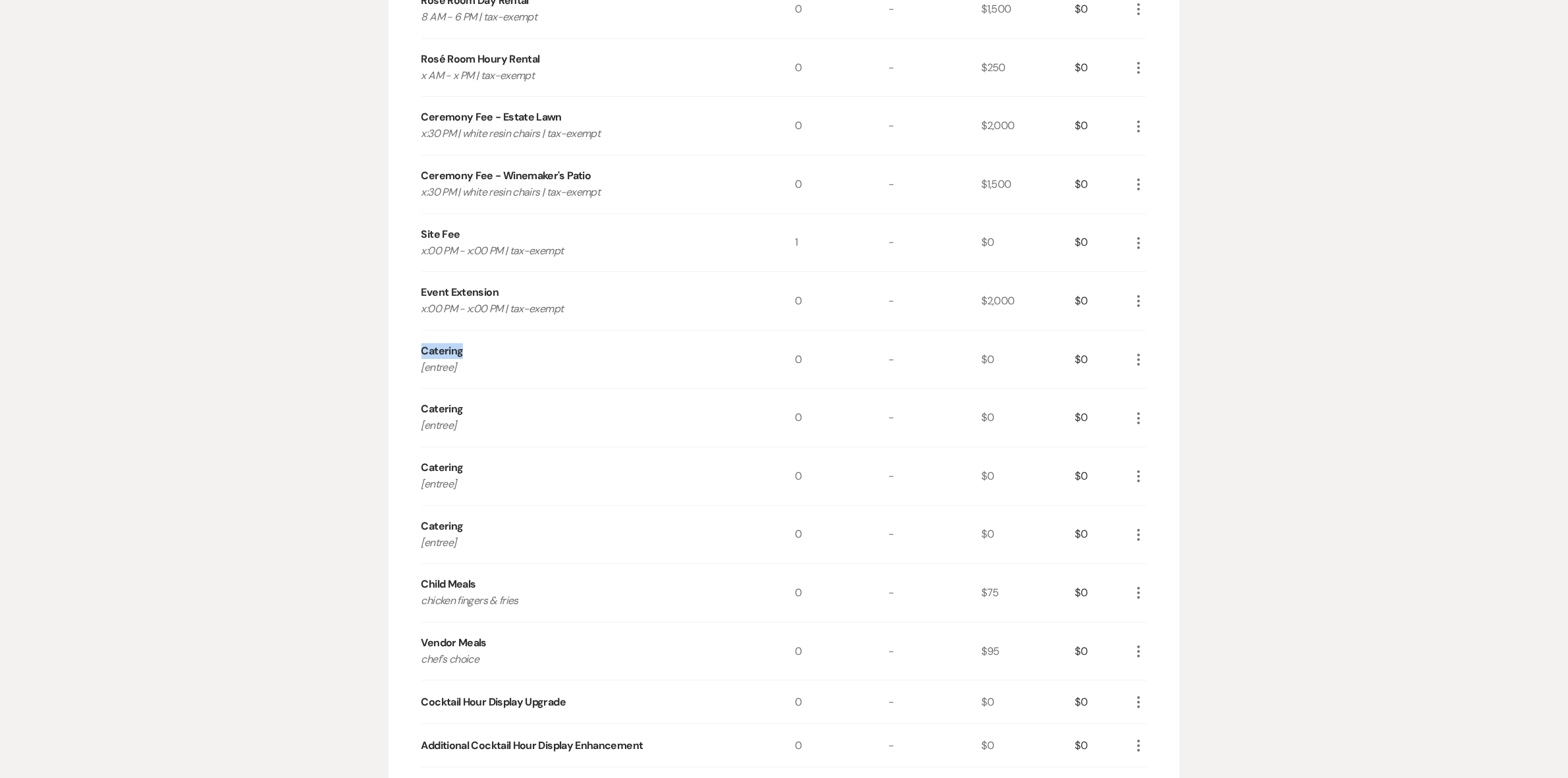 click on "Catering" at bounding box center [443, 351] 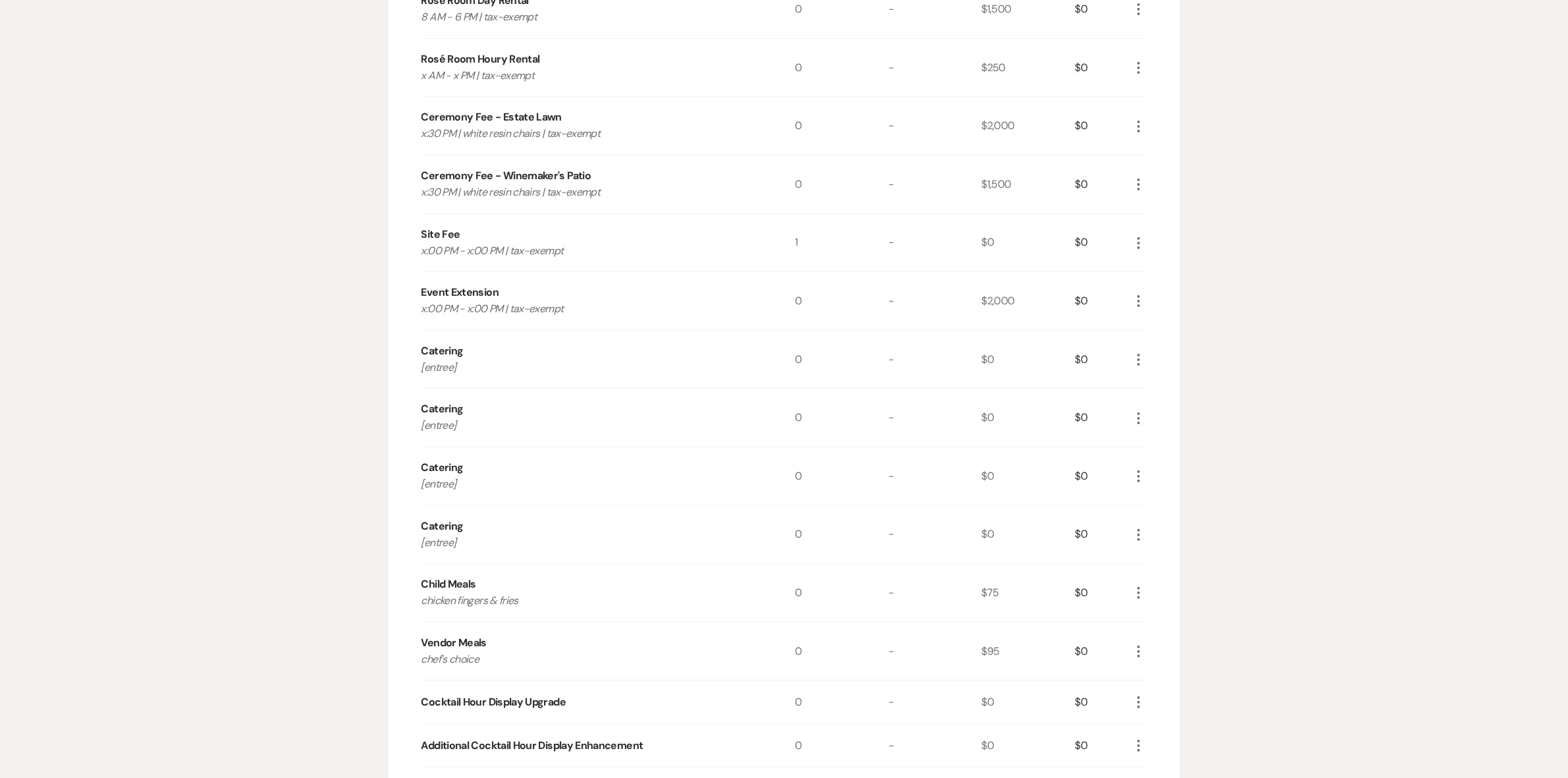 click on "[entree]" at bounding box center [589, 368] 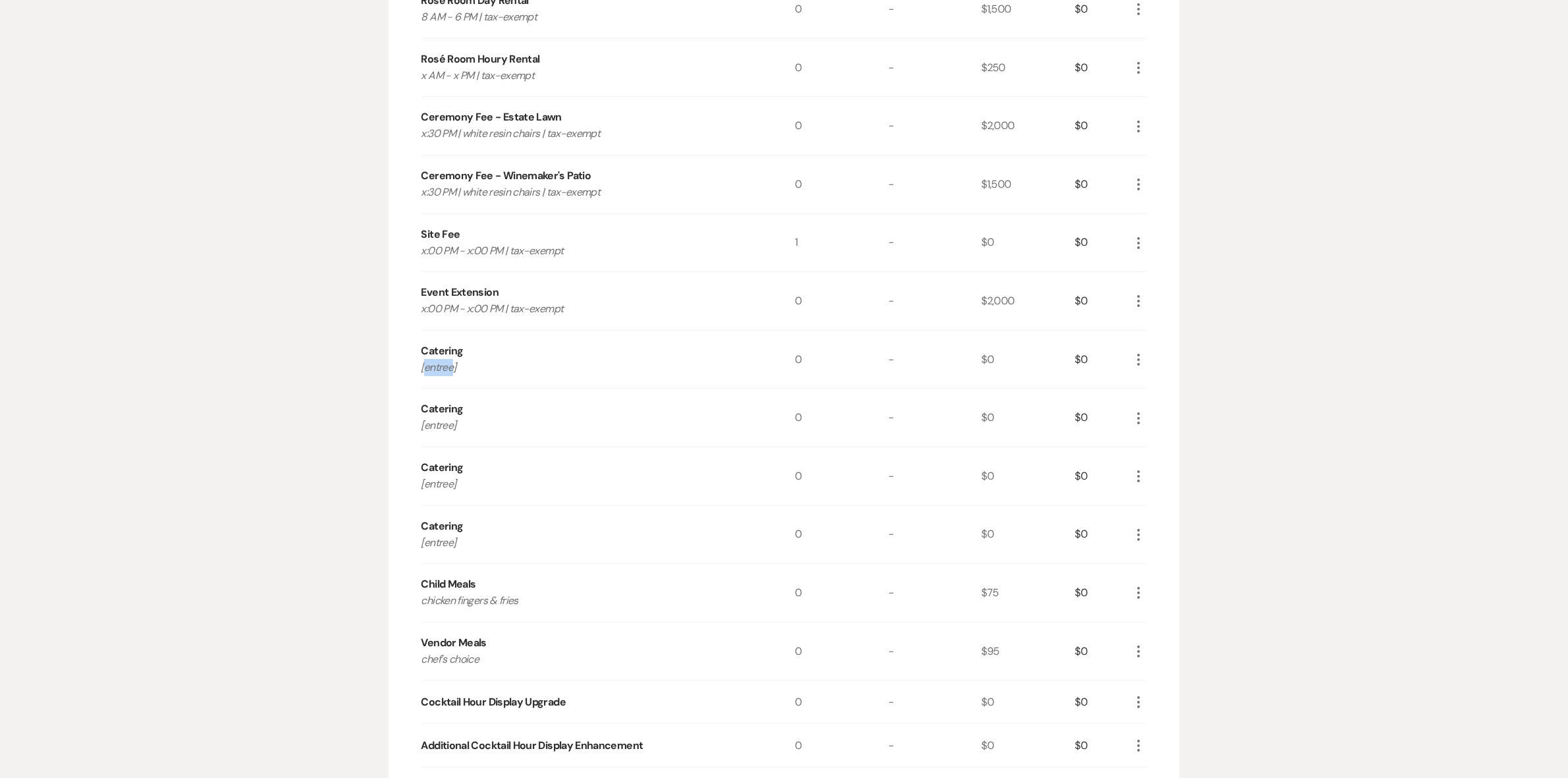 click on "[entree]" at bounding box center [589, 368] 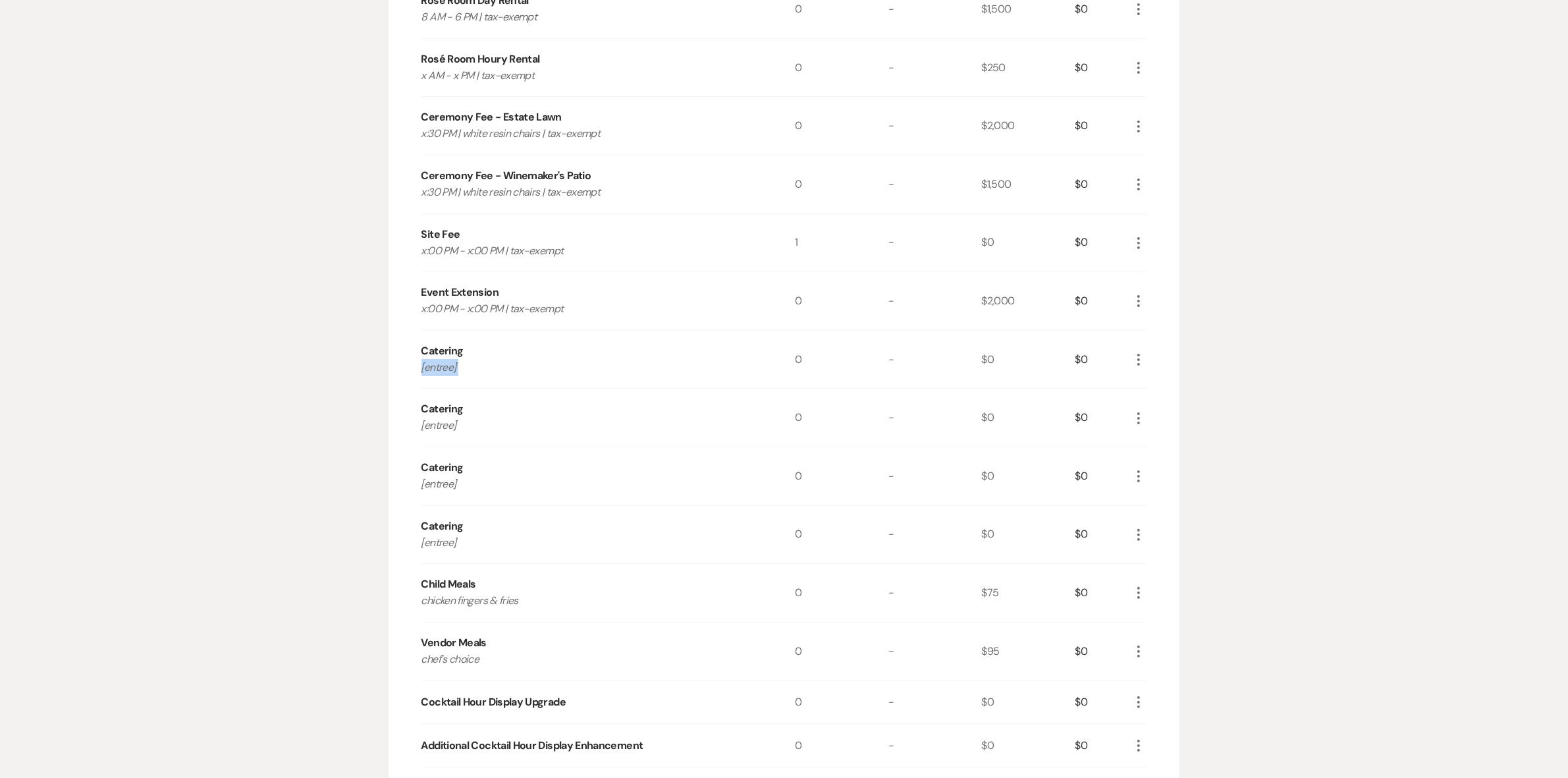 click on "[entree]" at bounding box center [589, 368] 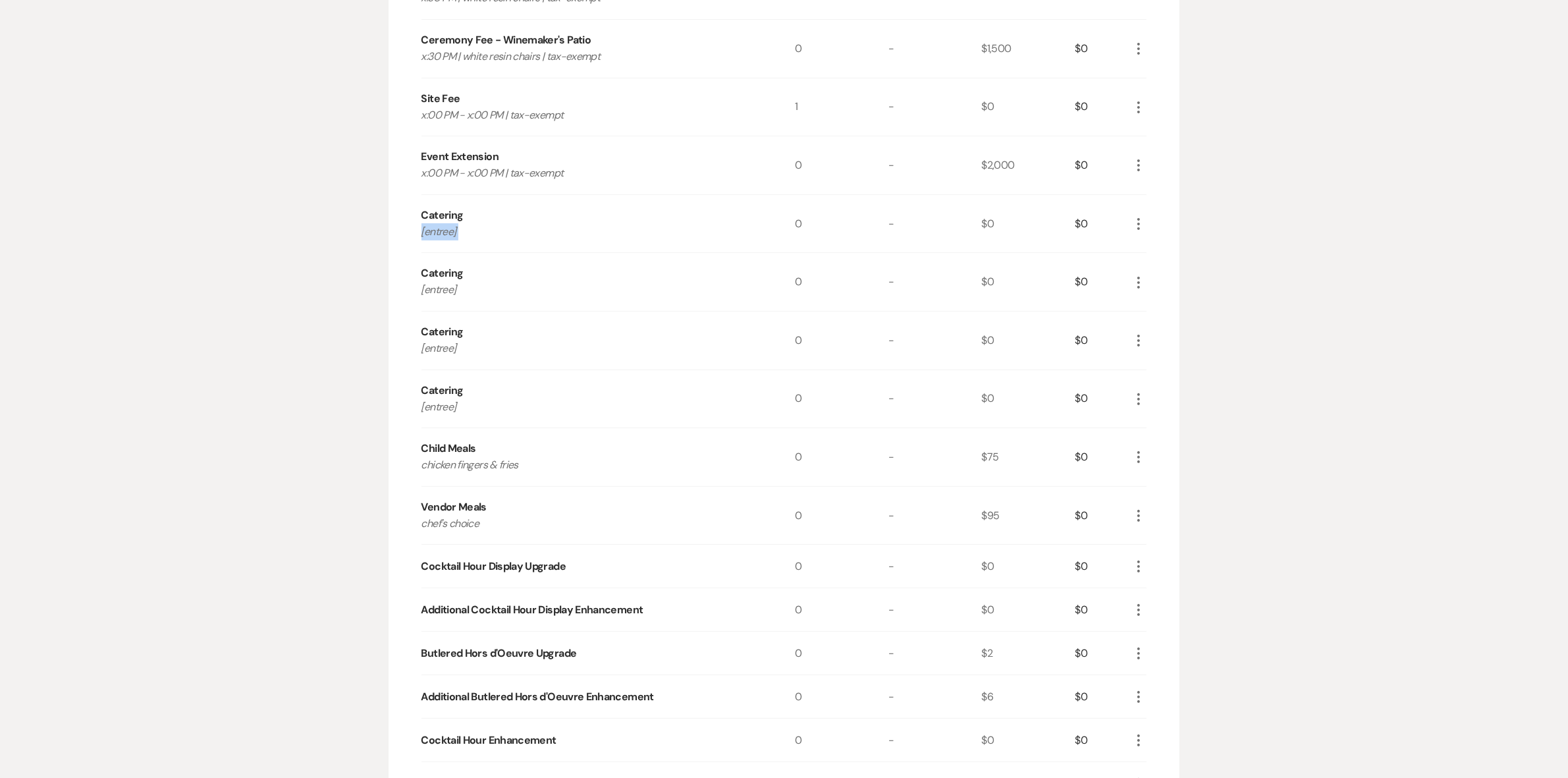 scroll, scrollTop: 412, scrollLeft: 0, axis: vertical 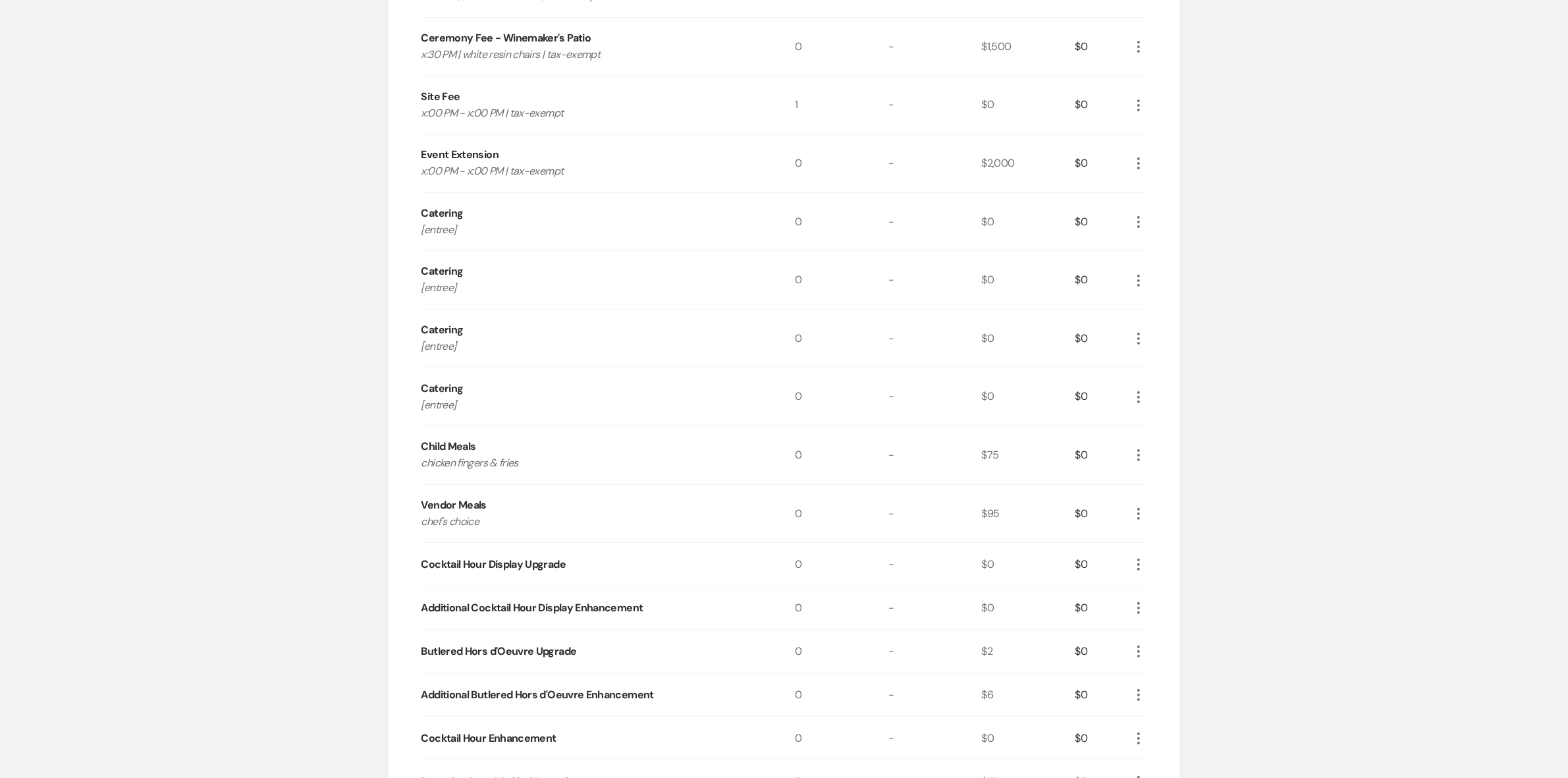 click on "Child Meals" at bounding box center (448, 447) 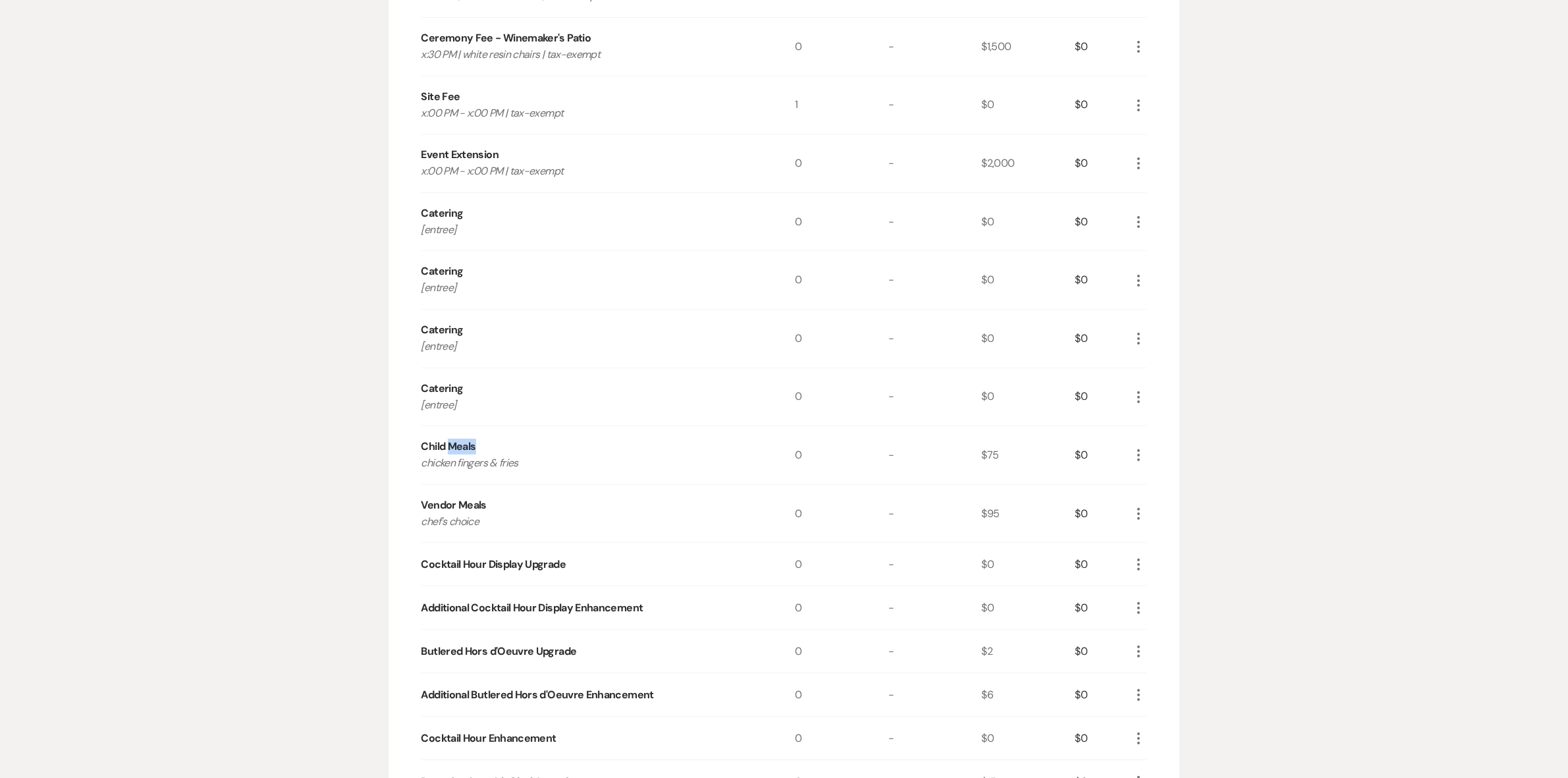 click on "Child Meals" at bounding box center (448, 447) 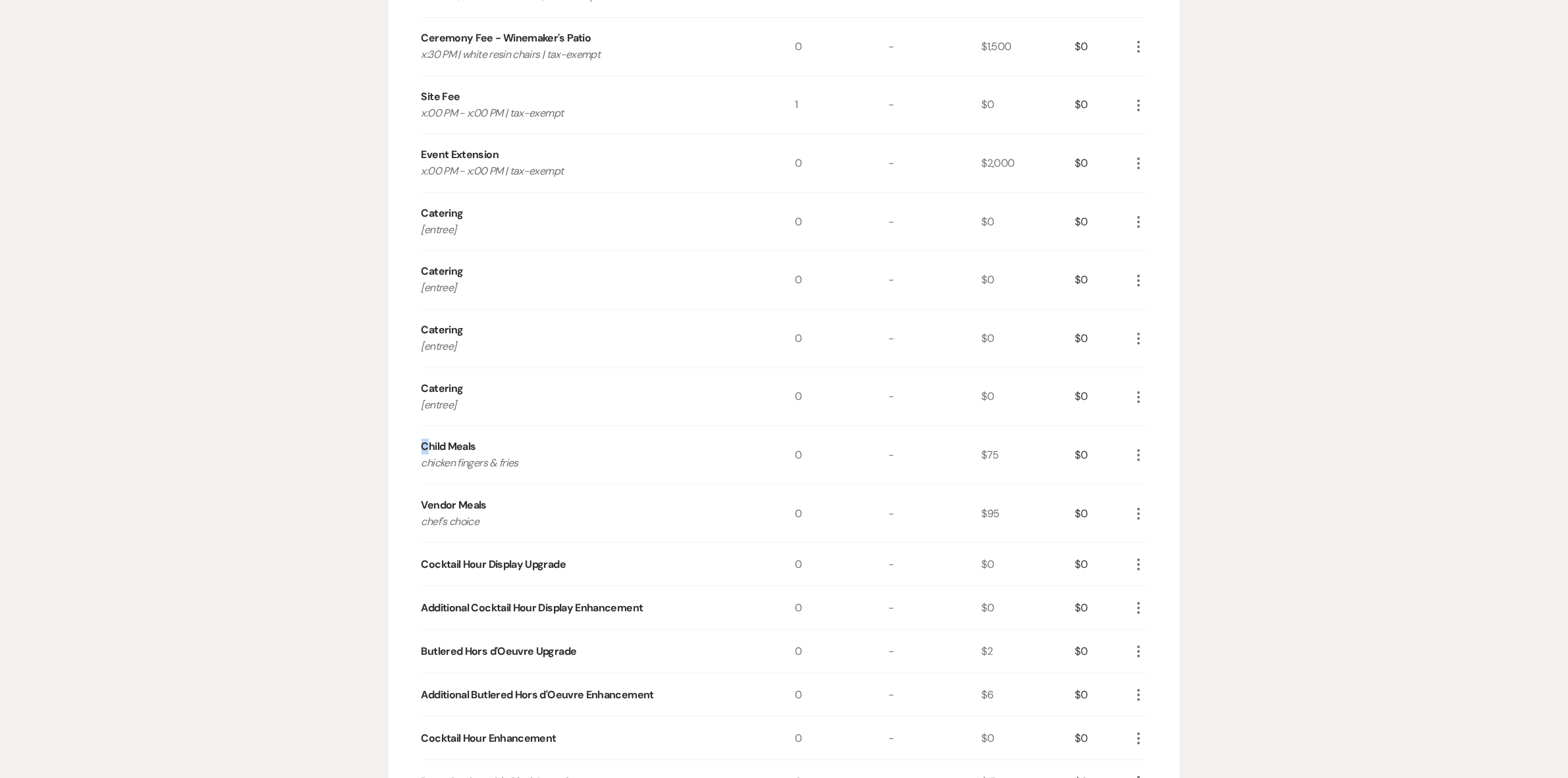 click on "Child Meals" at bounding box center [448, 447] 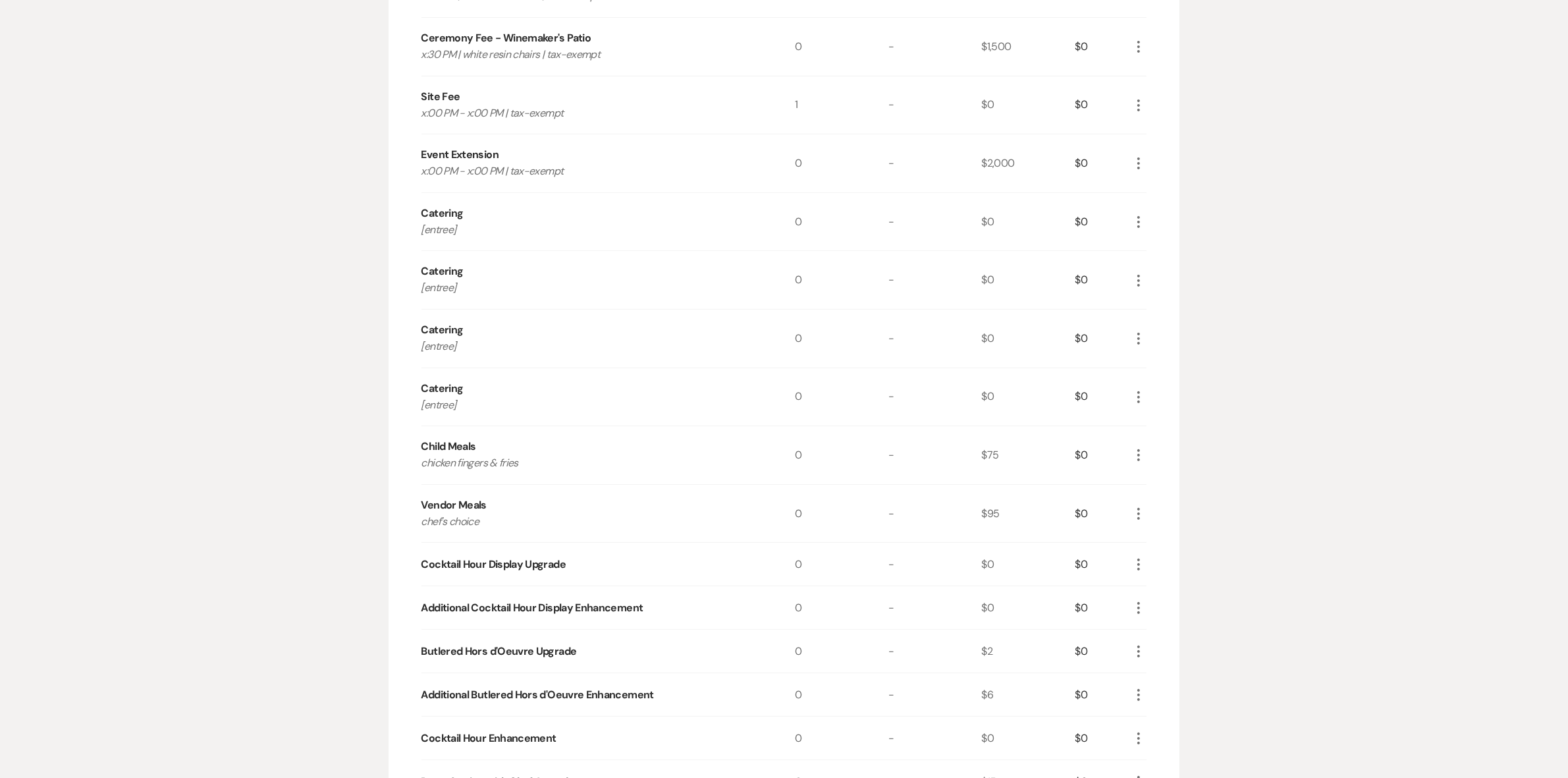 click on "Child Meals" at bounding box center (448, 447) 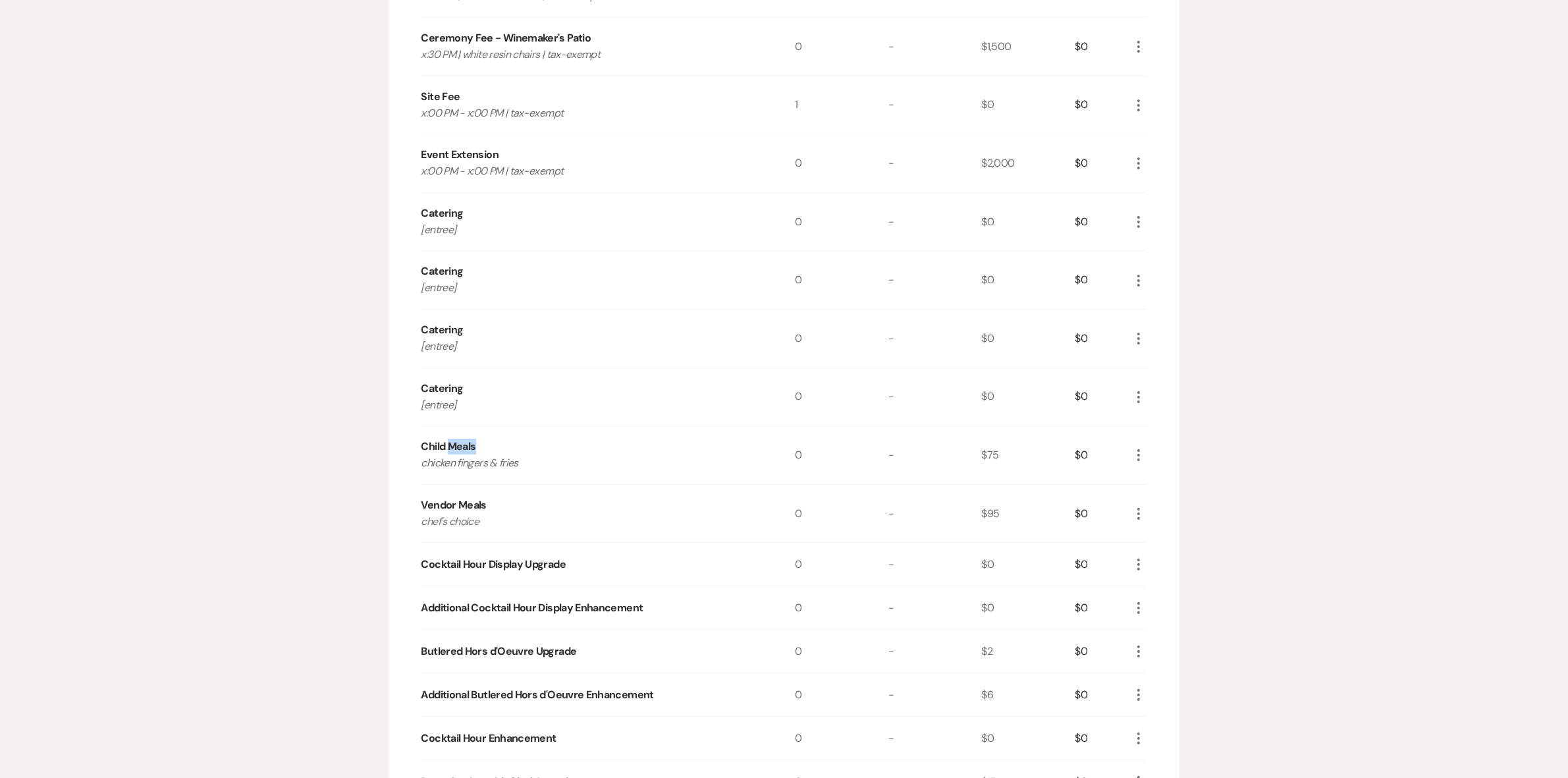 click on "Child Meals" at bounding box center (448, 447) 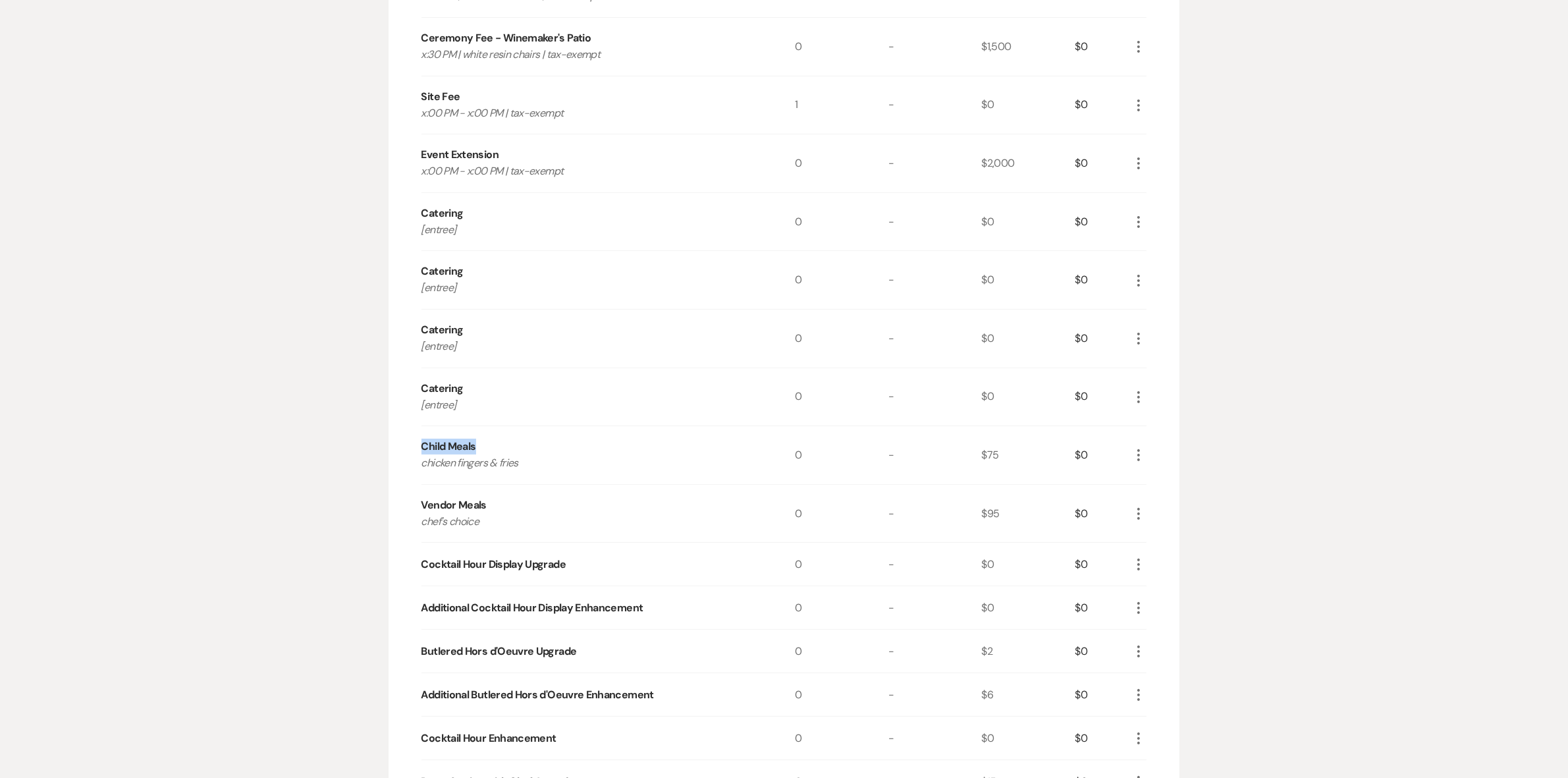 drag, startPoint x: 494, startPoint y: 447, endPoint x: 337, endPoint y: 447, distance: 157 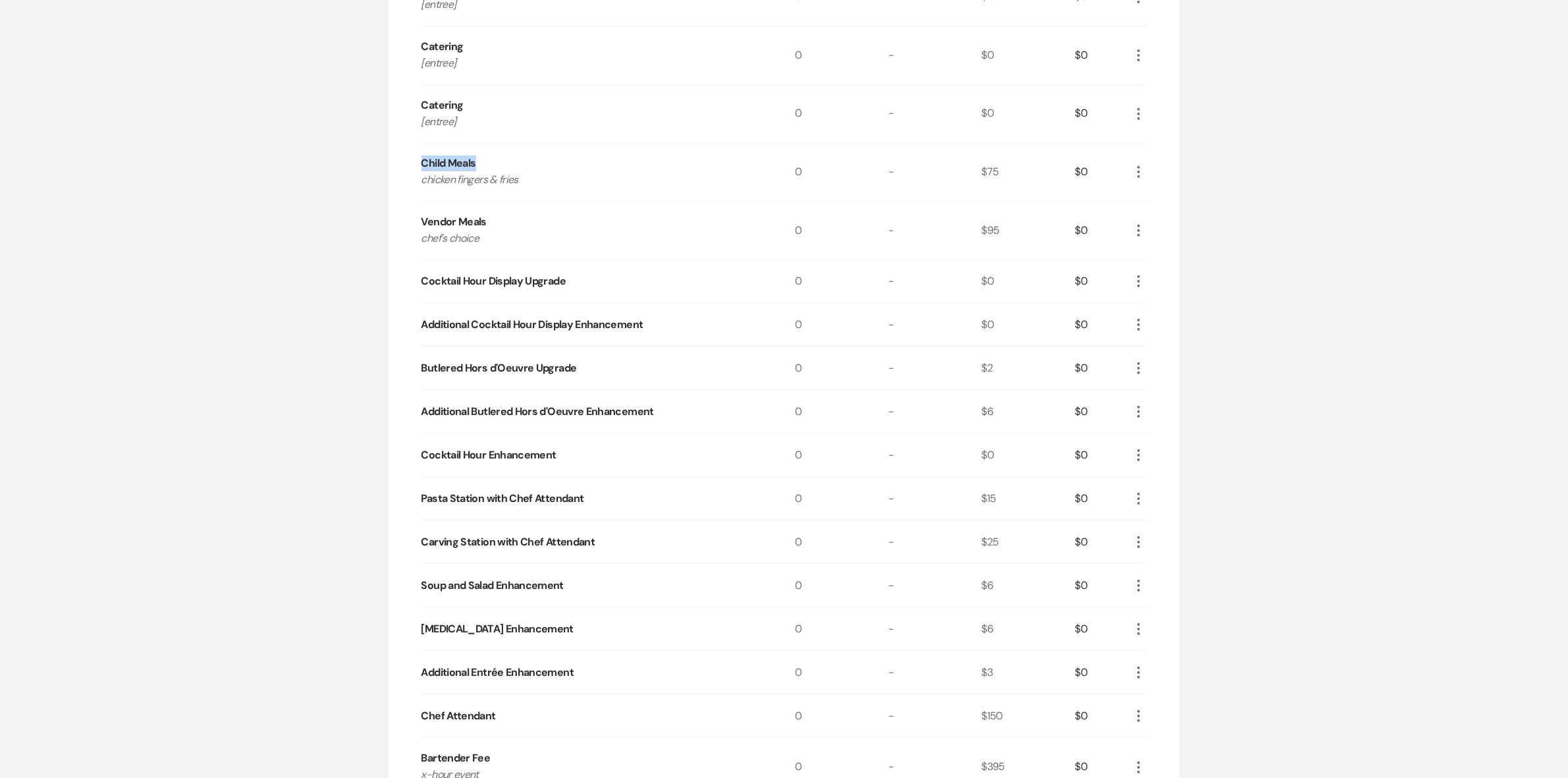 scroll, scrollTop: 686, scrollLeft: 0, axis: vertical 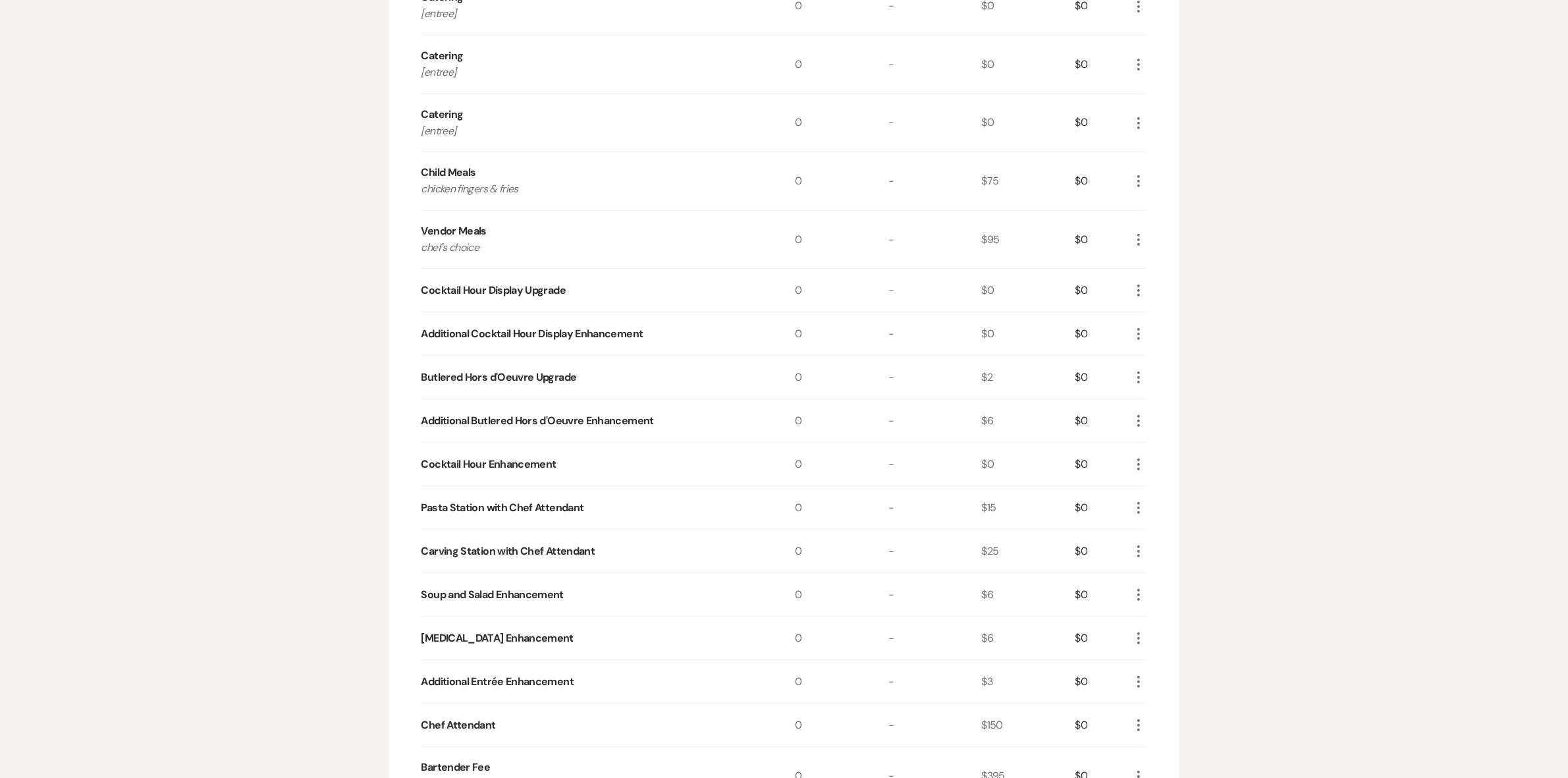 click on "Vendor Meals" at bounding box center (454, 231) 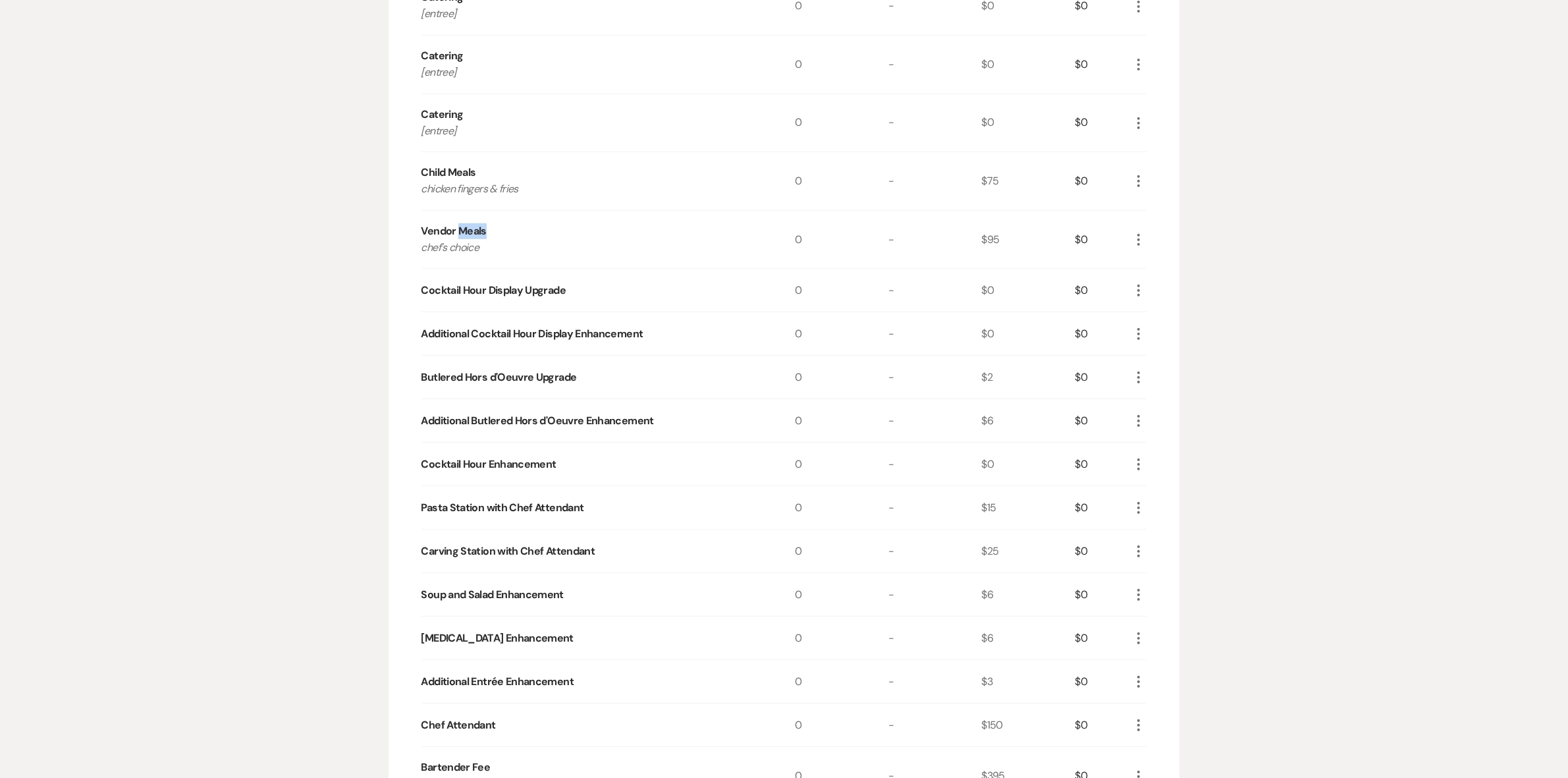 click on "Vendor Meals" at bounding box center (454, 231) 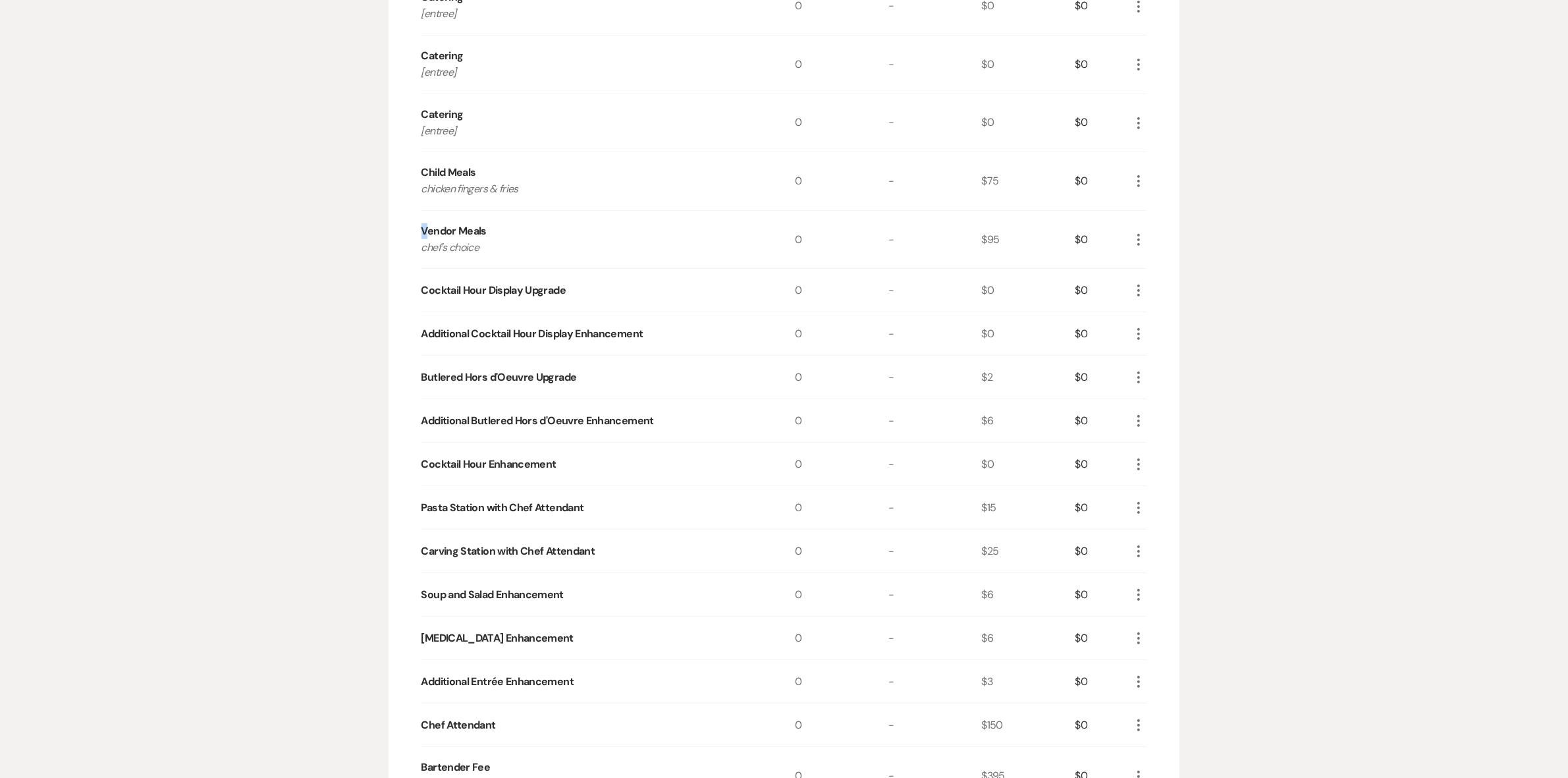 click on "Vendor Meals" at bounding box center [454, 231] 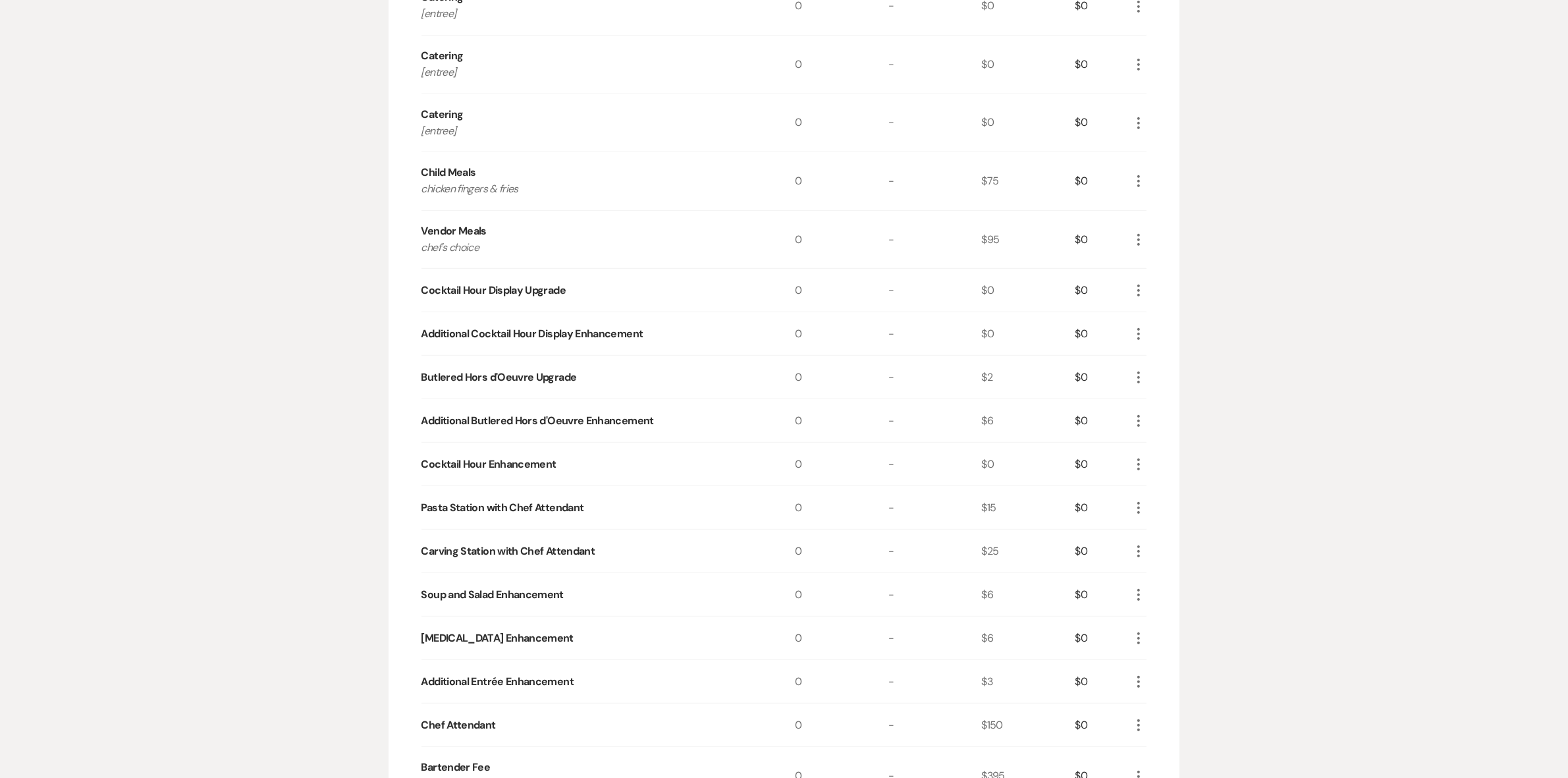 click on "chef's choice" at bounding box center (589, 248) 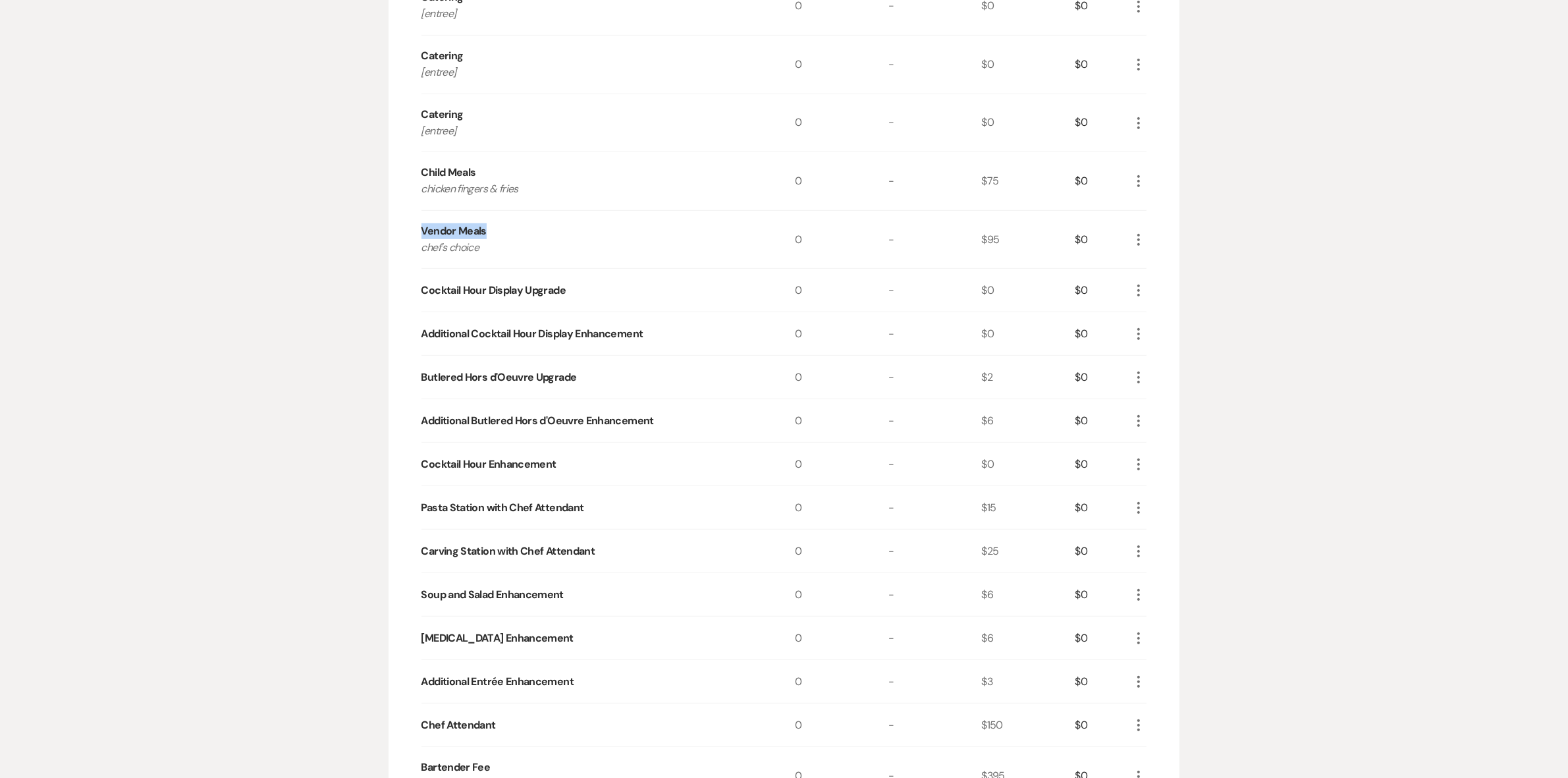drag, startPoint x: 439, startPoint y: 232, endPoint x: 555, endPoint y: 229, distance: 116.0388 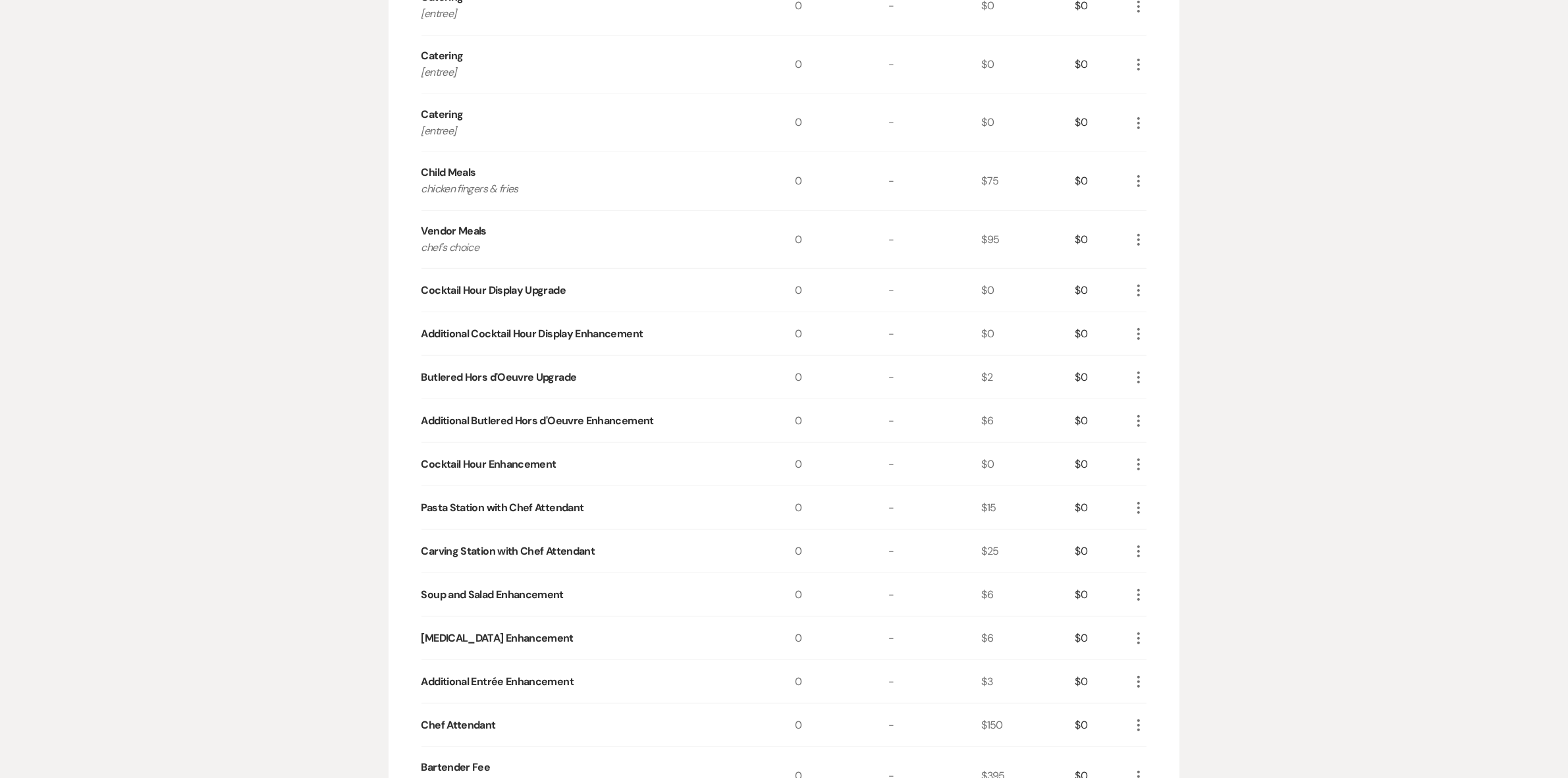 click on "chicken fingers & fries" at bounding box center [589, 189] 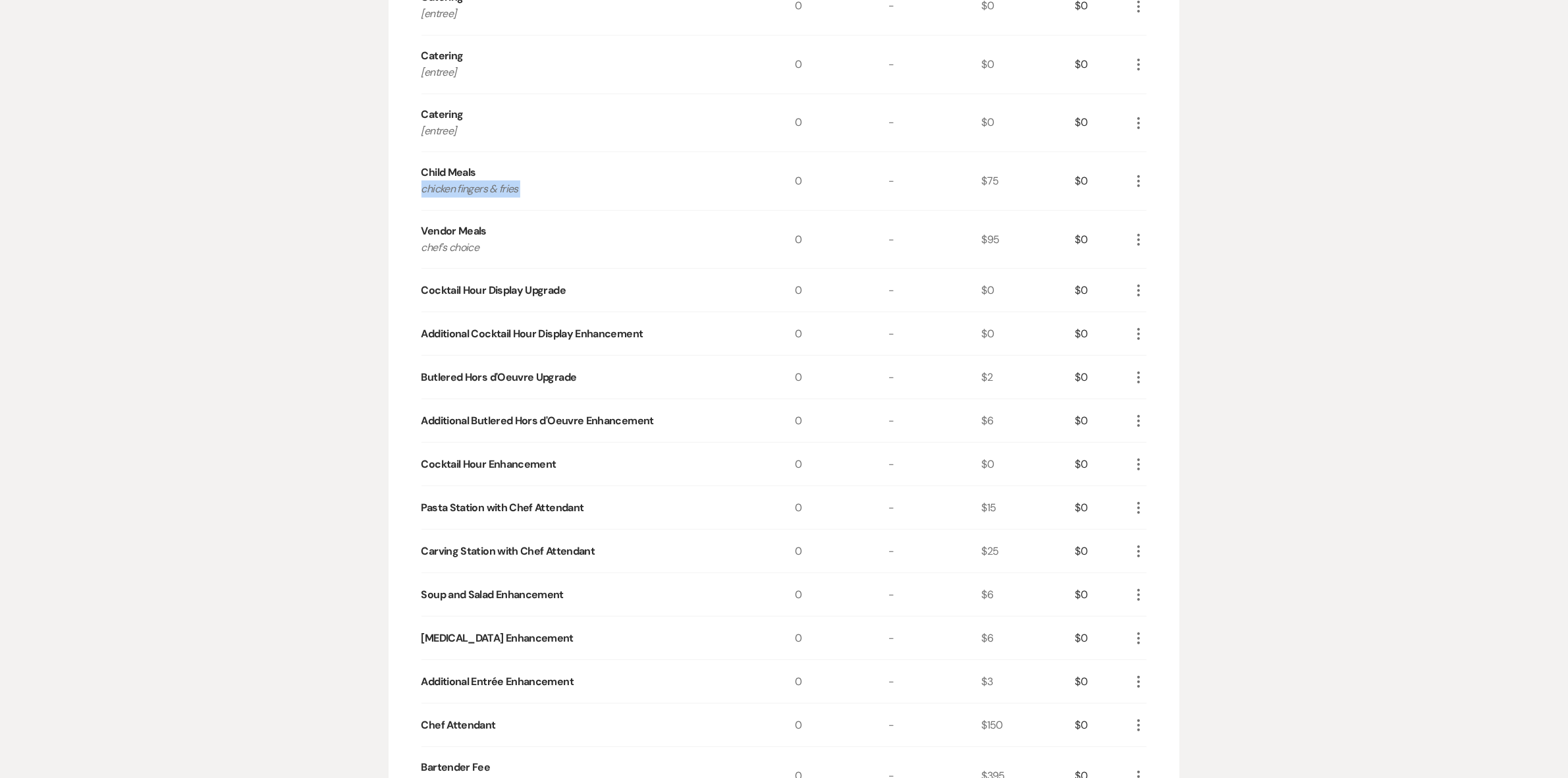 drag, startPoint x: 539, startPoint y: 182, endPoint x: 482, endPoint y: 189, distance: 57.42822 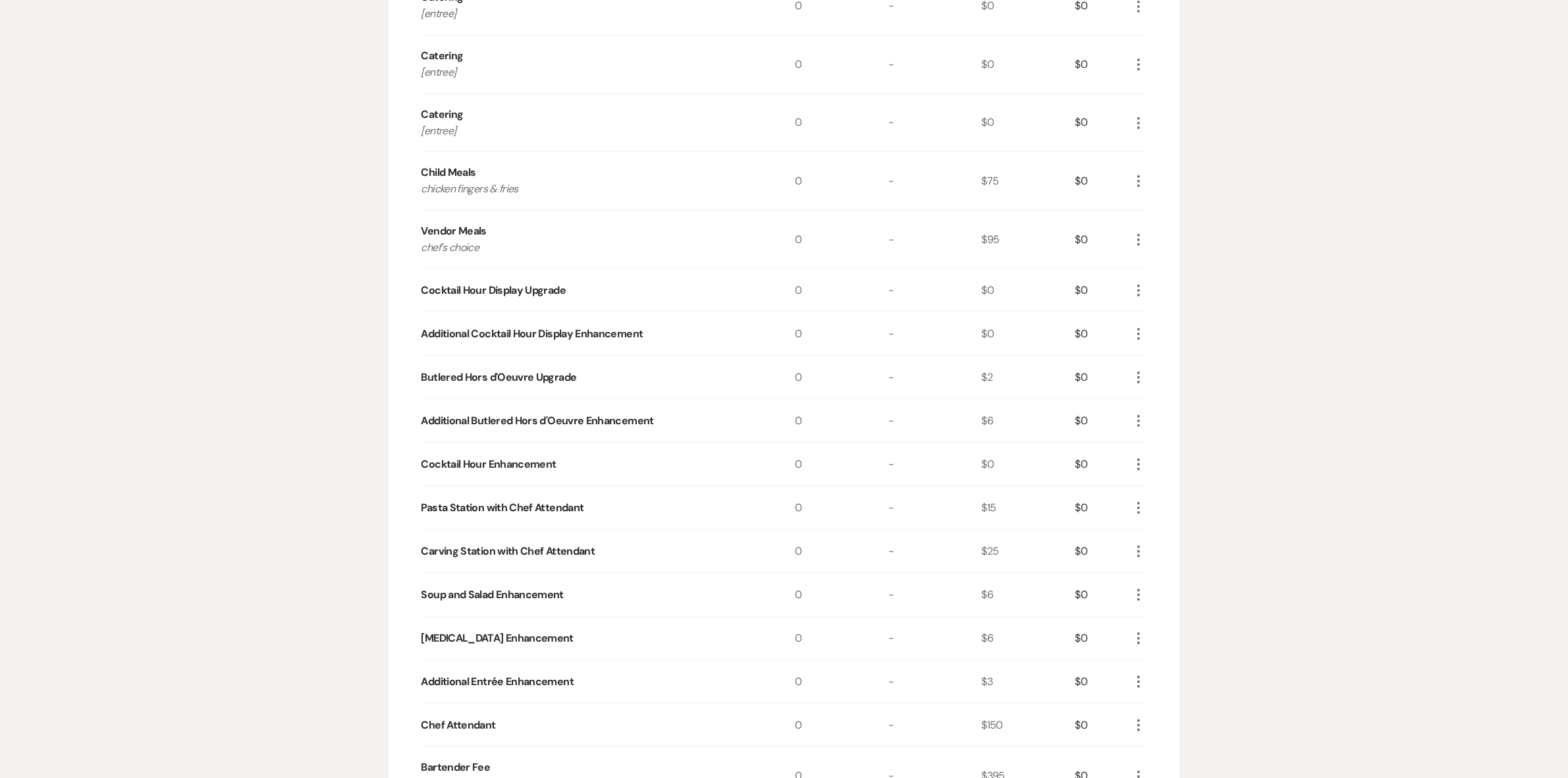 click on "chef's choice" at bounding box center [589, 248] 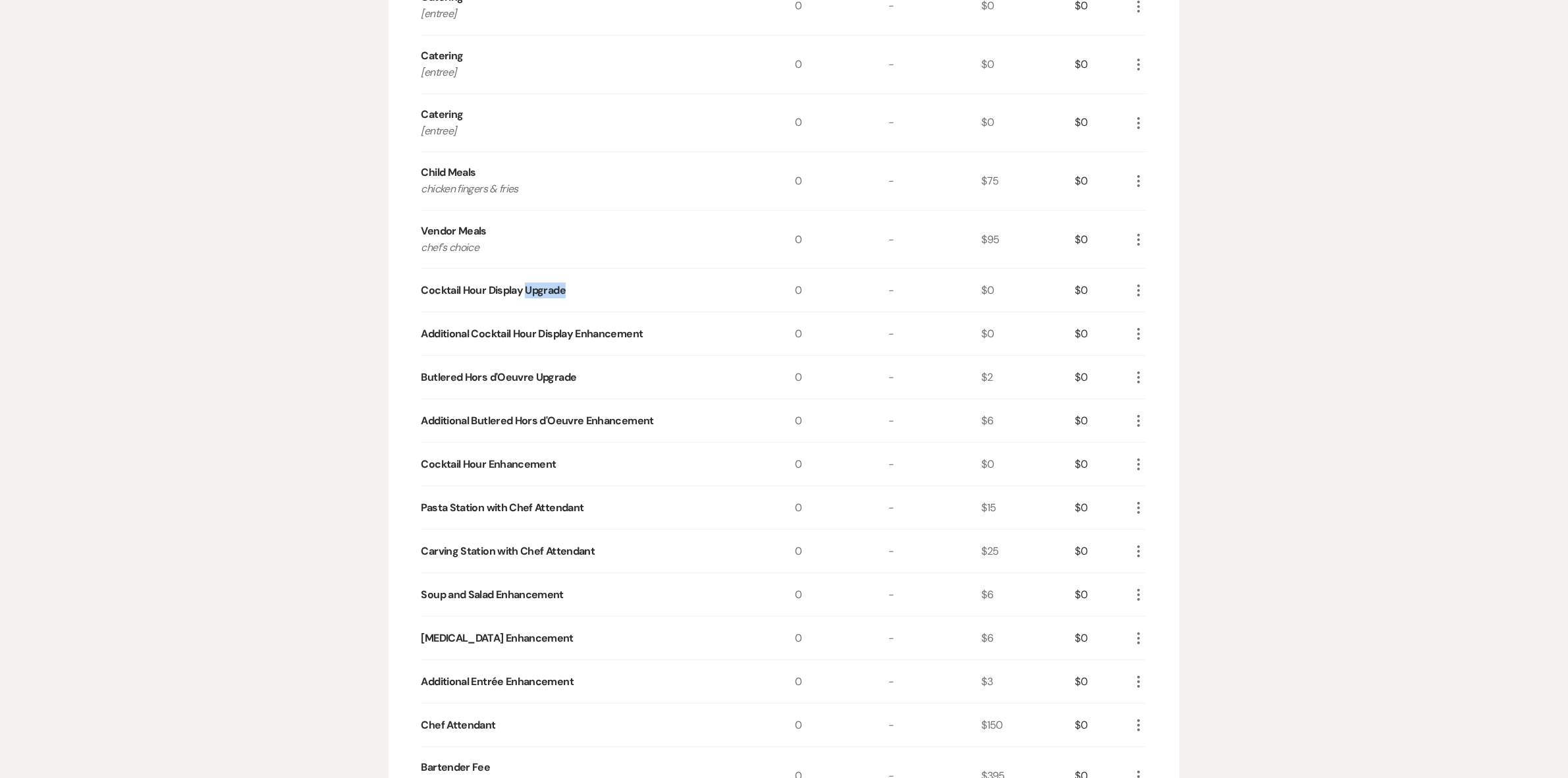 click on "Cocktail Hour Display Upgrade" at bounding box center [493, 291] 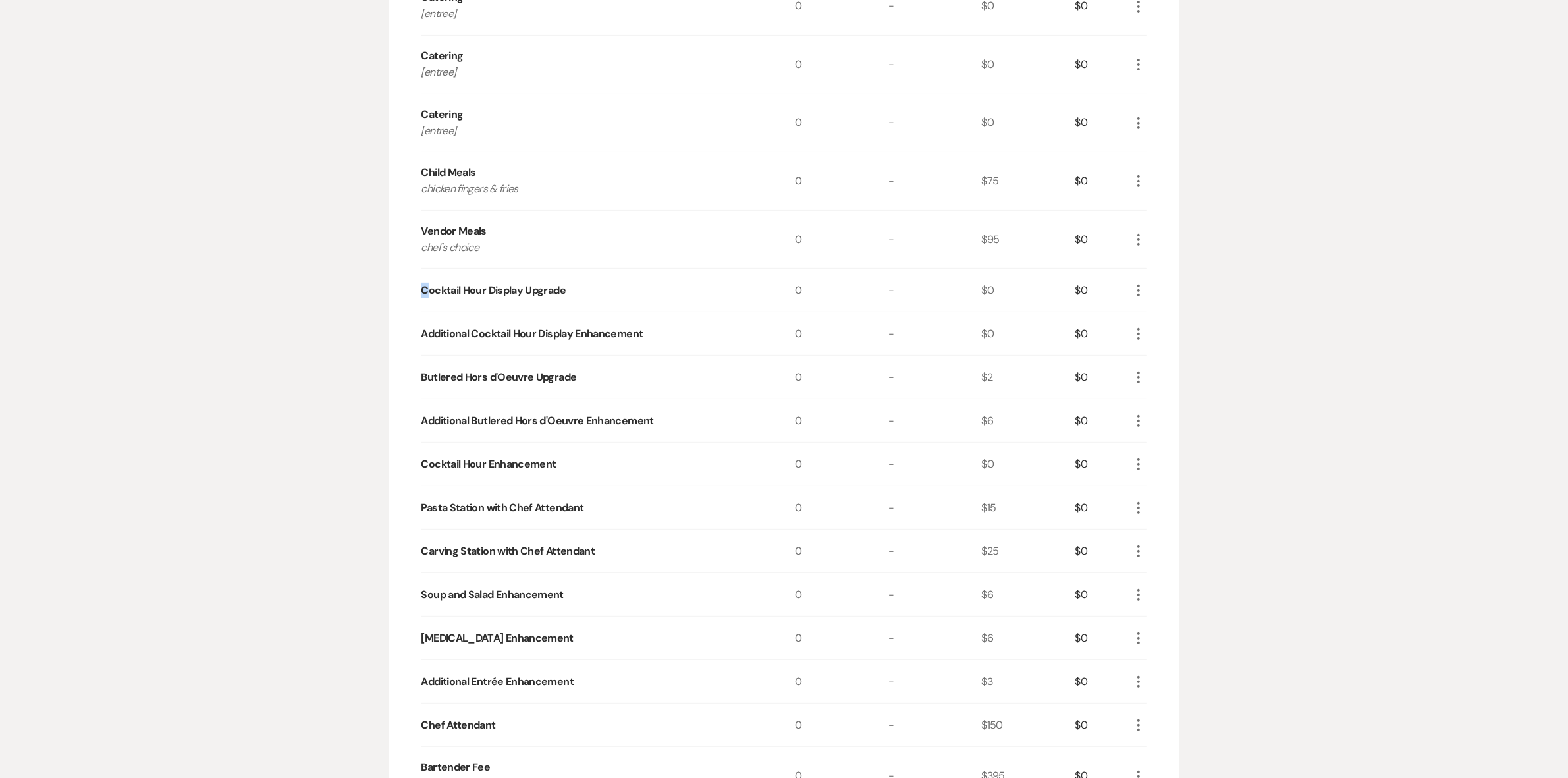click on "Cocktail Hour Display Upgrade" at bounding box center [493, 291] 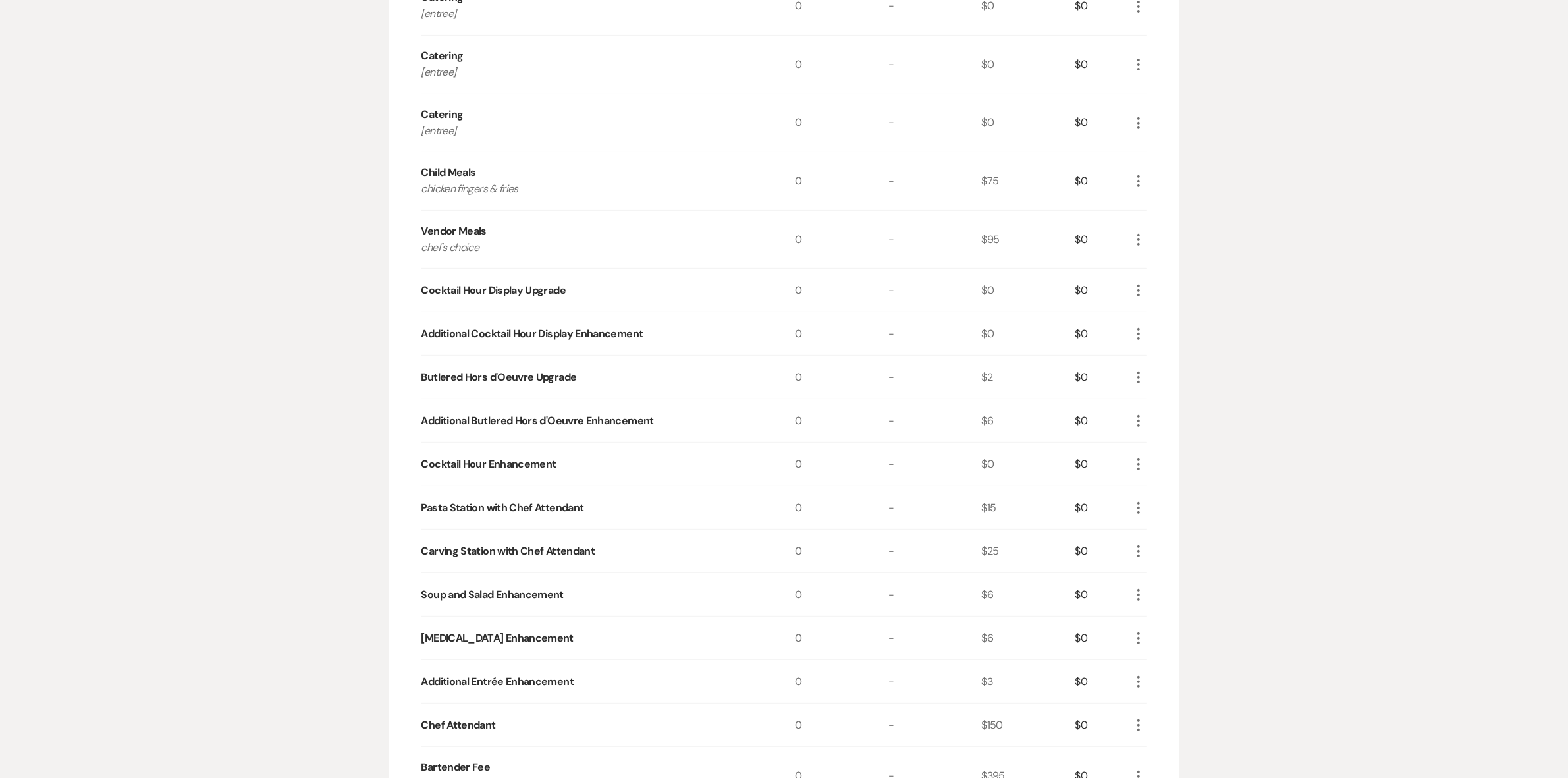 click on "Cocktail Hour Display Upgrade" at bounding box center [493, 291] 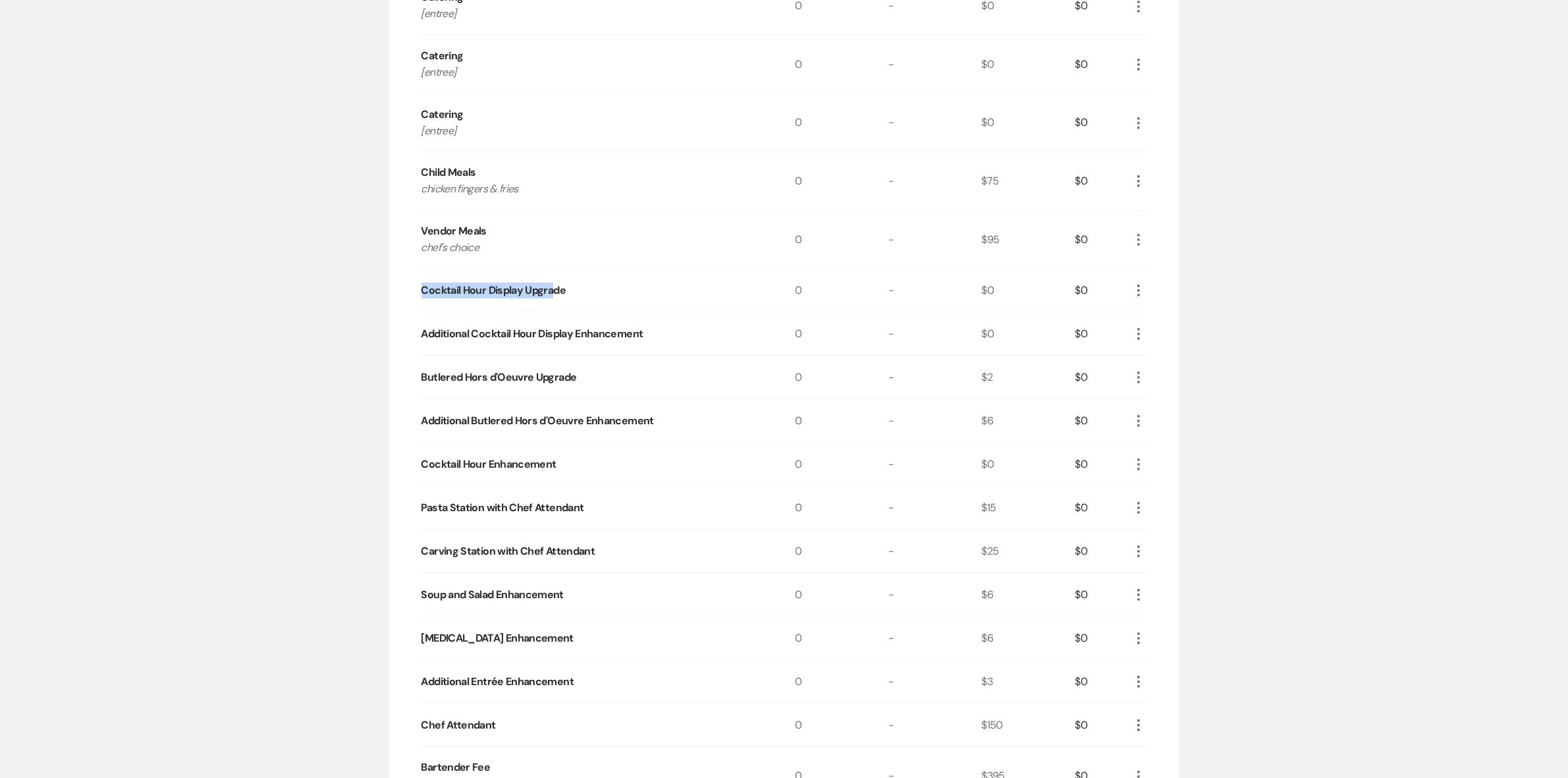 drag, startPoint x: 423, startPoint y: 287, endPoint x: 556, endPoint y: 296, distance: 133.3042 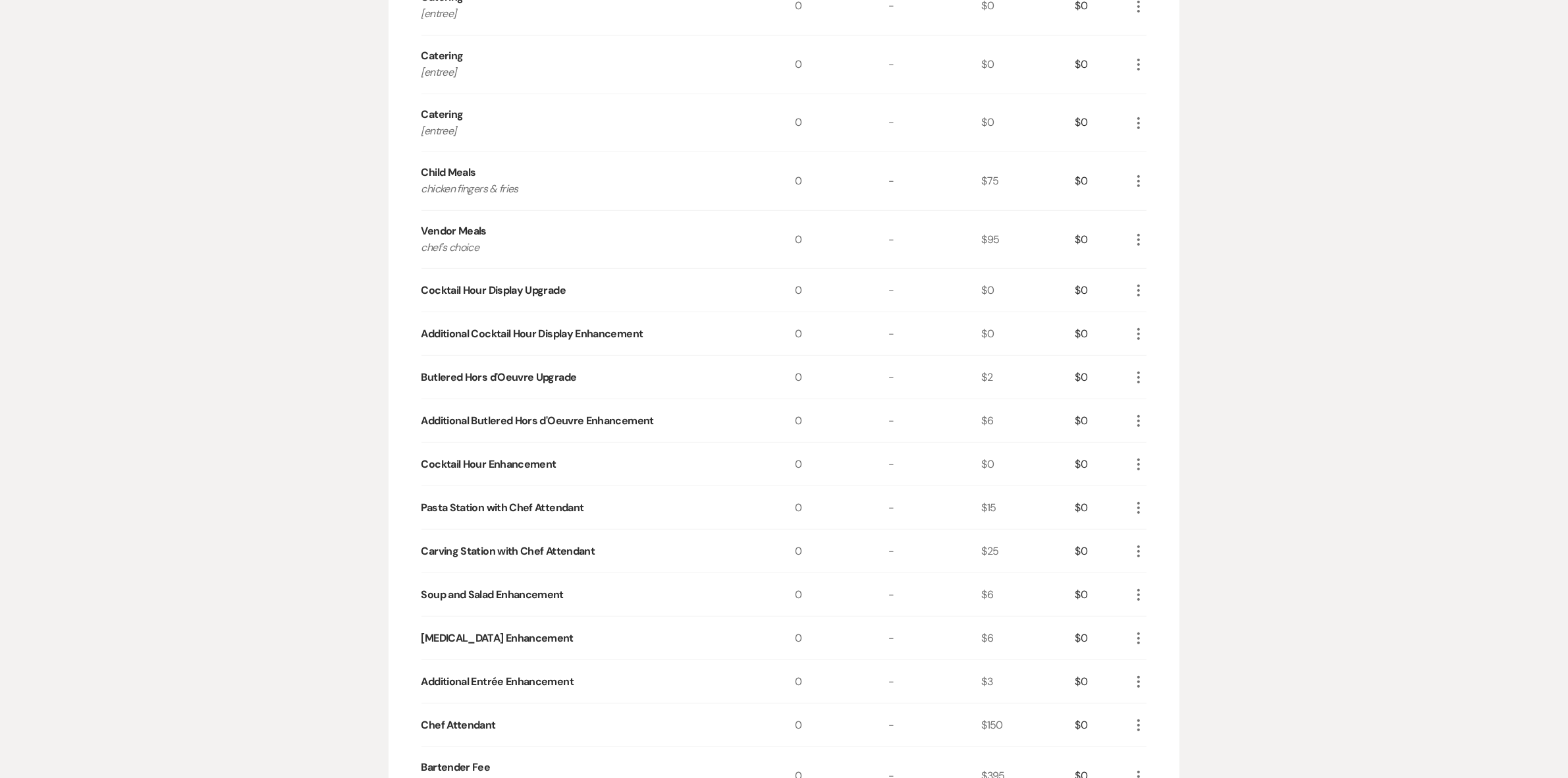 click on "Cocktail Hour Display Upgrade" at bounding box center (608, 290) 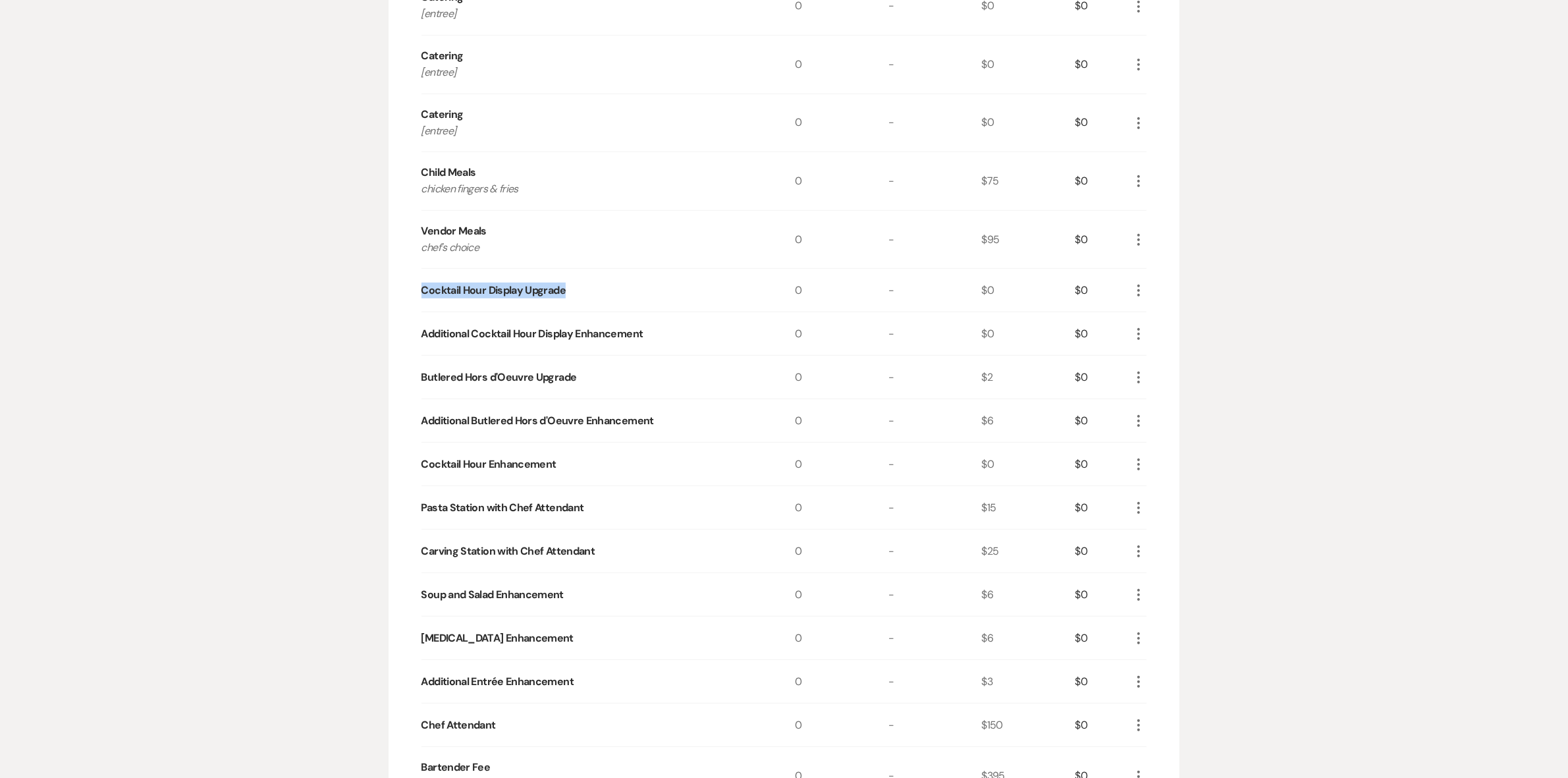 drag, startPoint x: 425, startPoint y: 289, endPoint x: 637, endPoint y: 294, distance: 212.05895 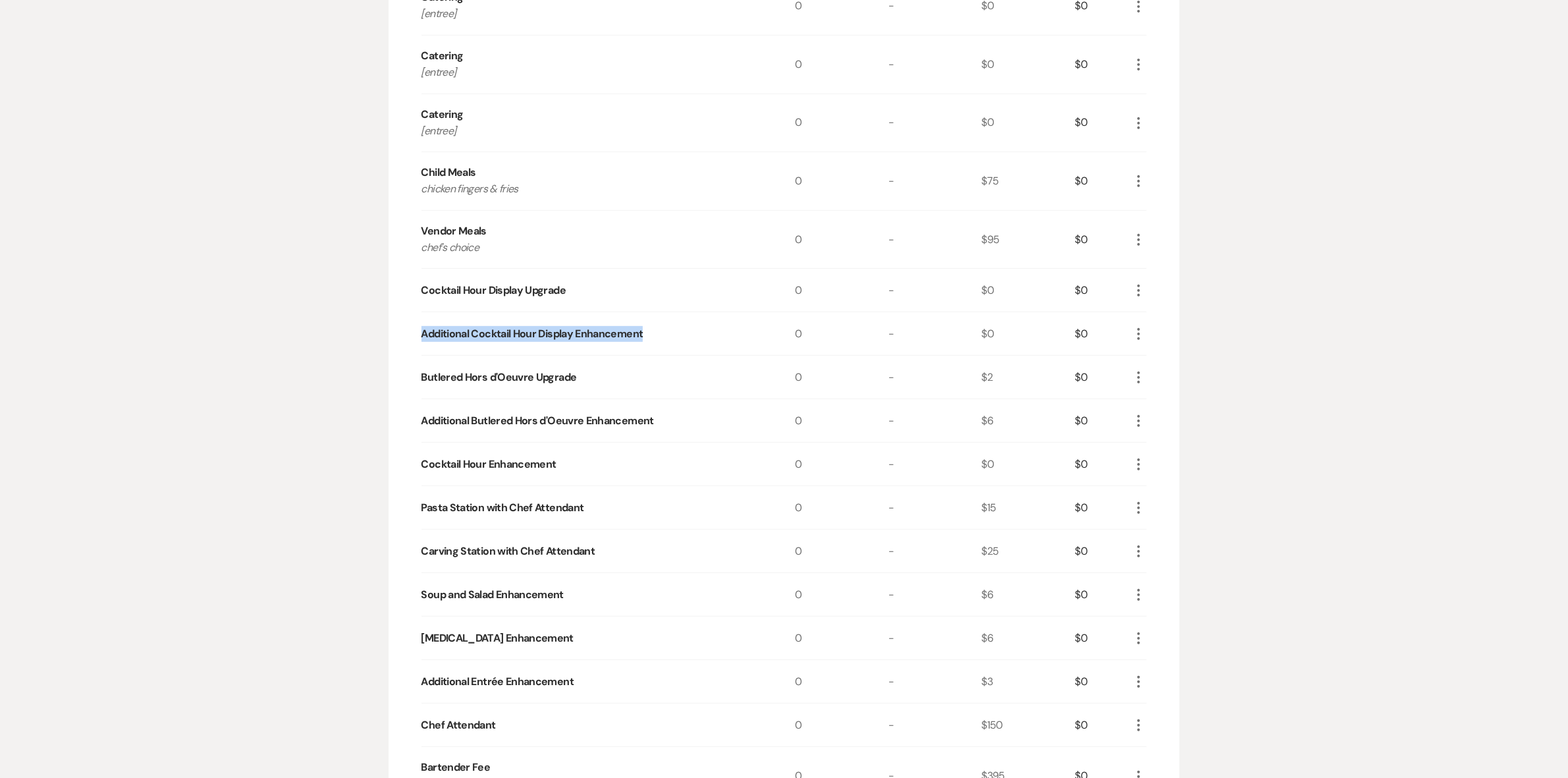 drag, startPoint x: 422, startPoint y: 334, endPoint x: 720, endPoint y: 323, distance: 298.20295 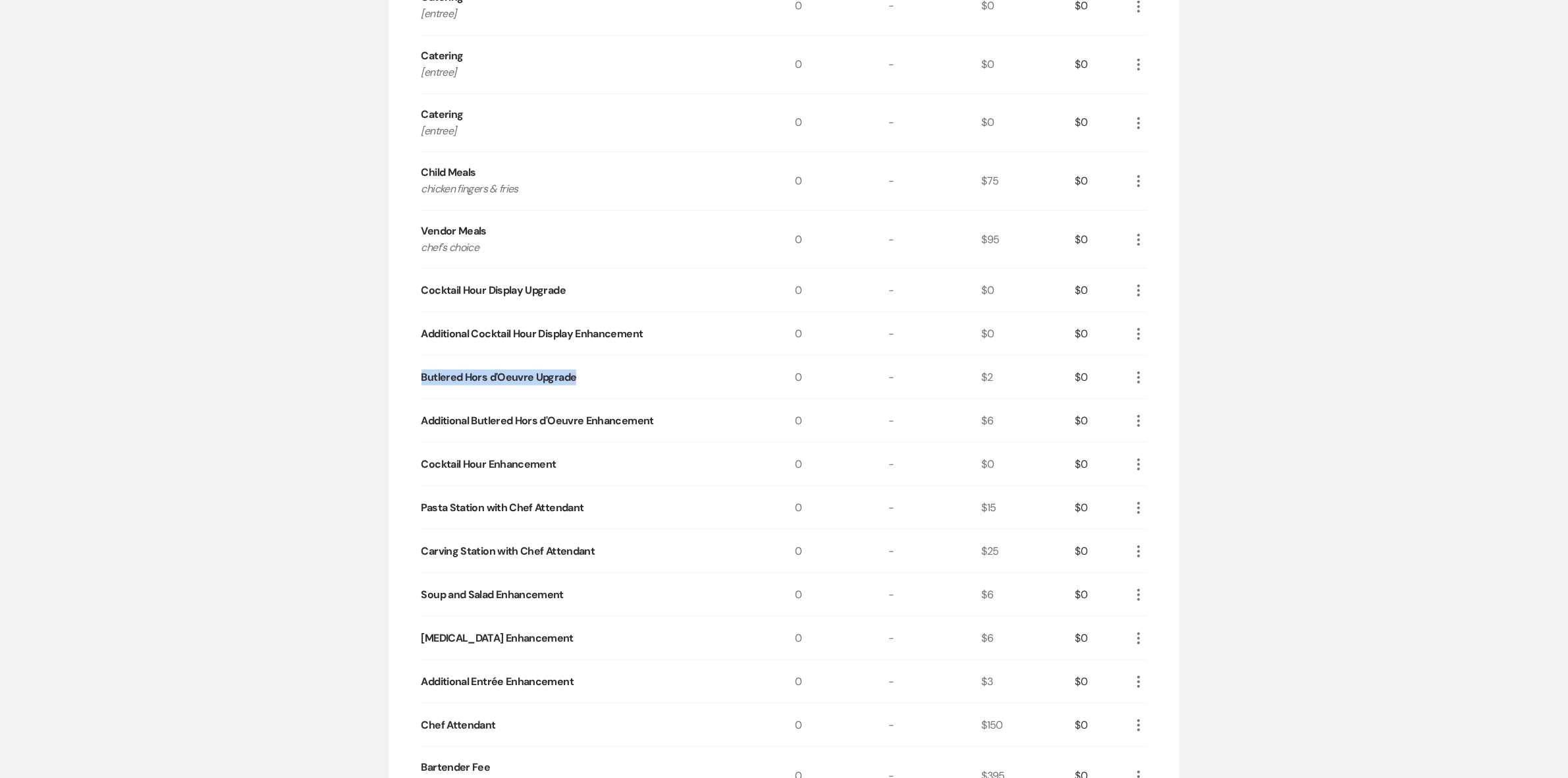 drag, startPoint x: 423, startPoint y: 376, endPoint x: 633, endPoint y: 373, distance: 210.0214 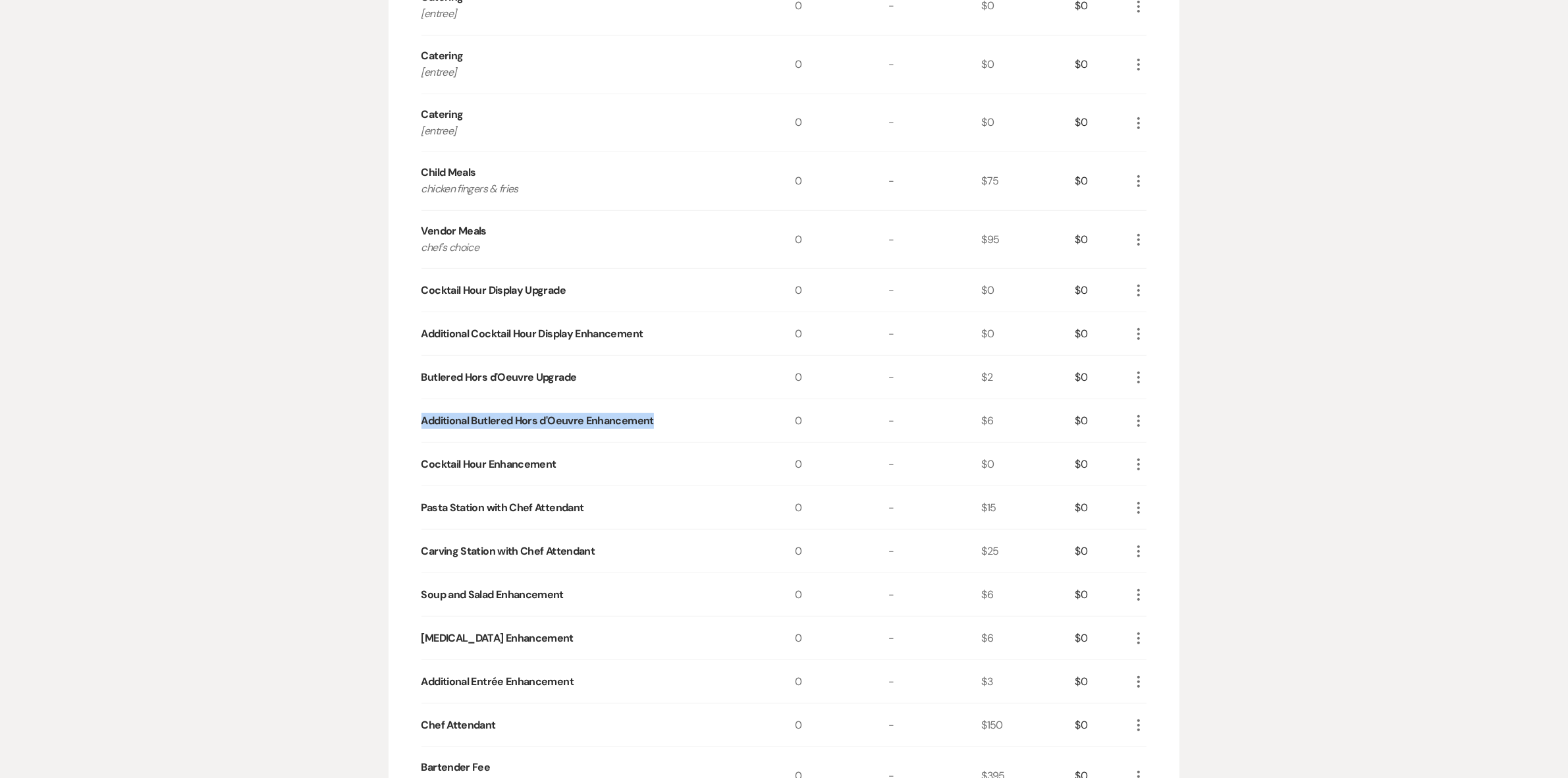 drag, startPoint x: 422, startPoint y: 422, endPoint x: 687, endPoint y: 423, distance: 265.00189 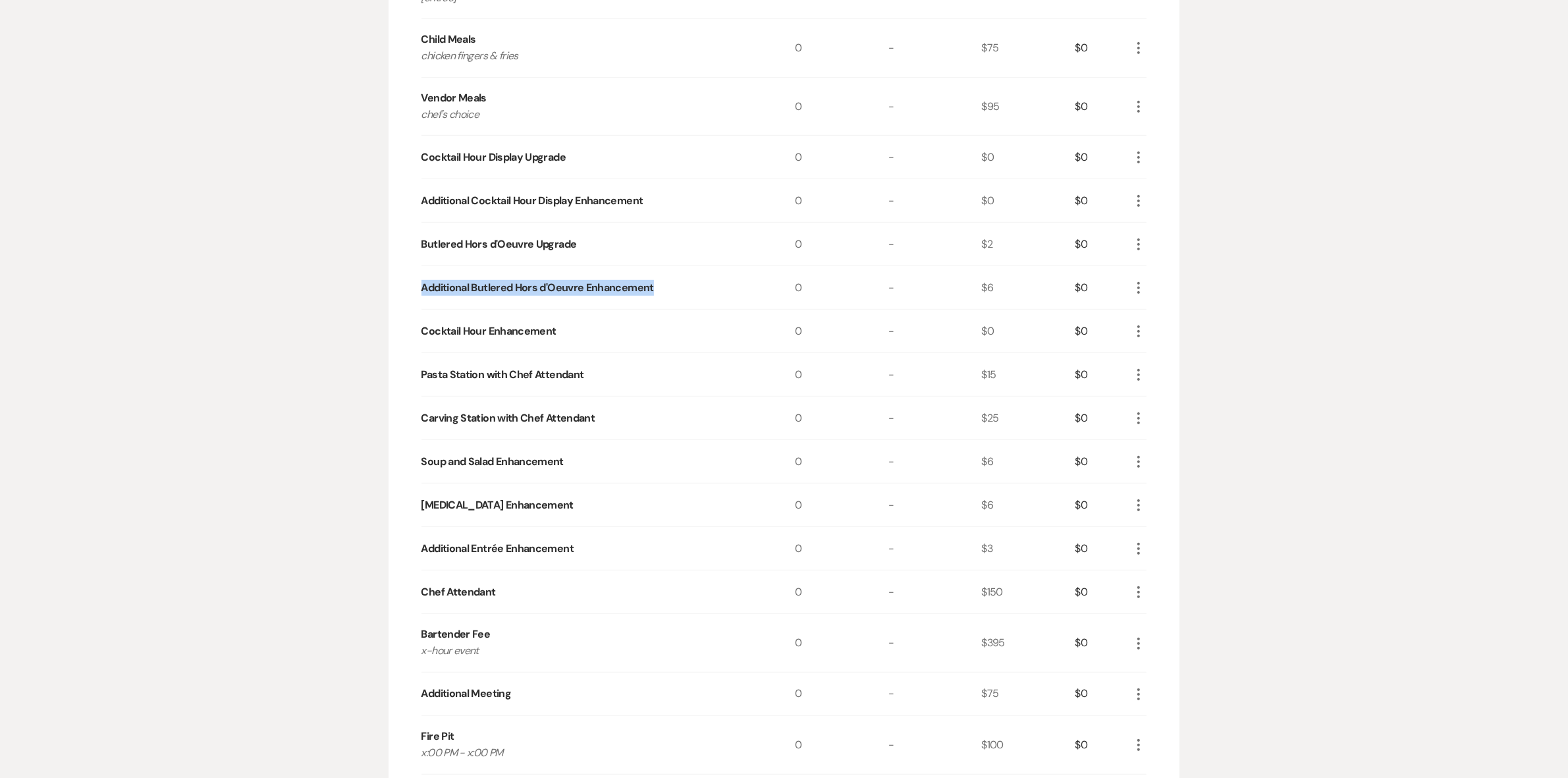 scroll, scrollTop: 823, scrollLeft: 0, axis: vertical 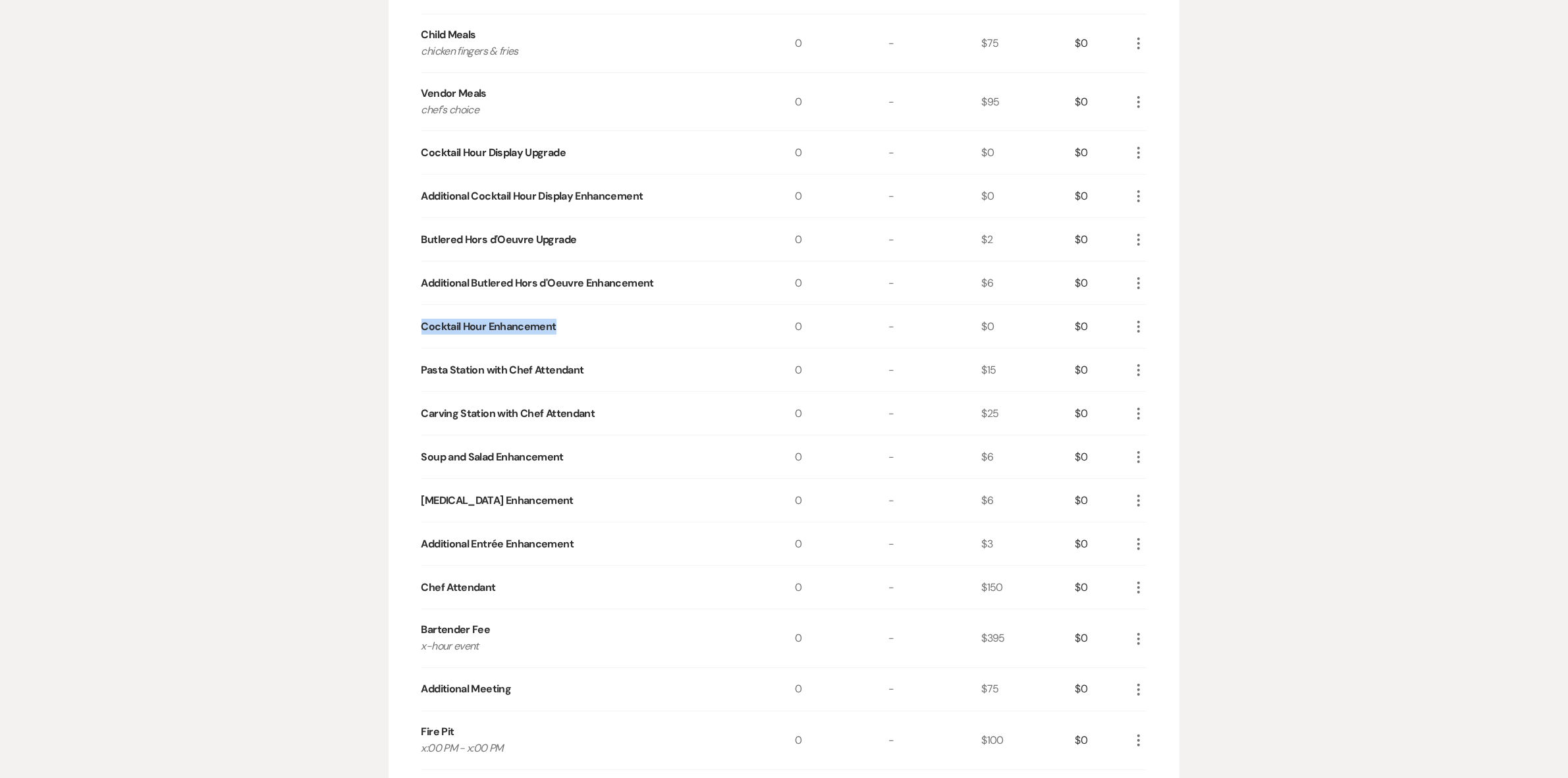 drag, startPoint x: 419, startPoint y: 324, endPoint x: 627, endPoint y: 324, distance: 208 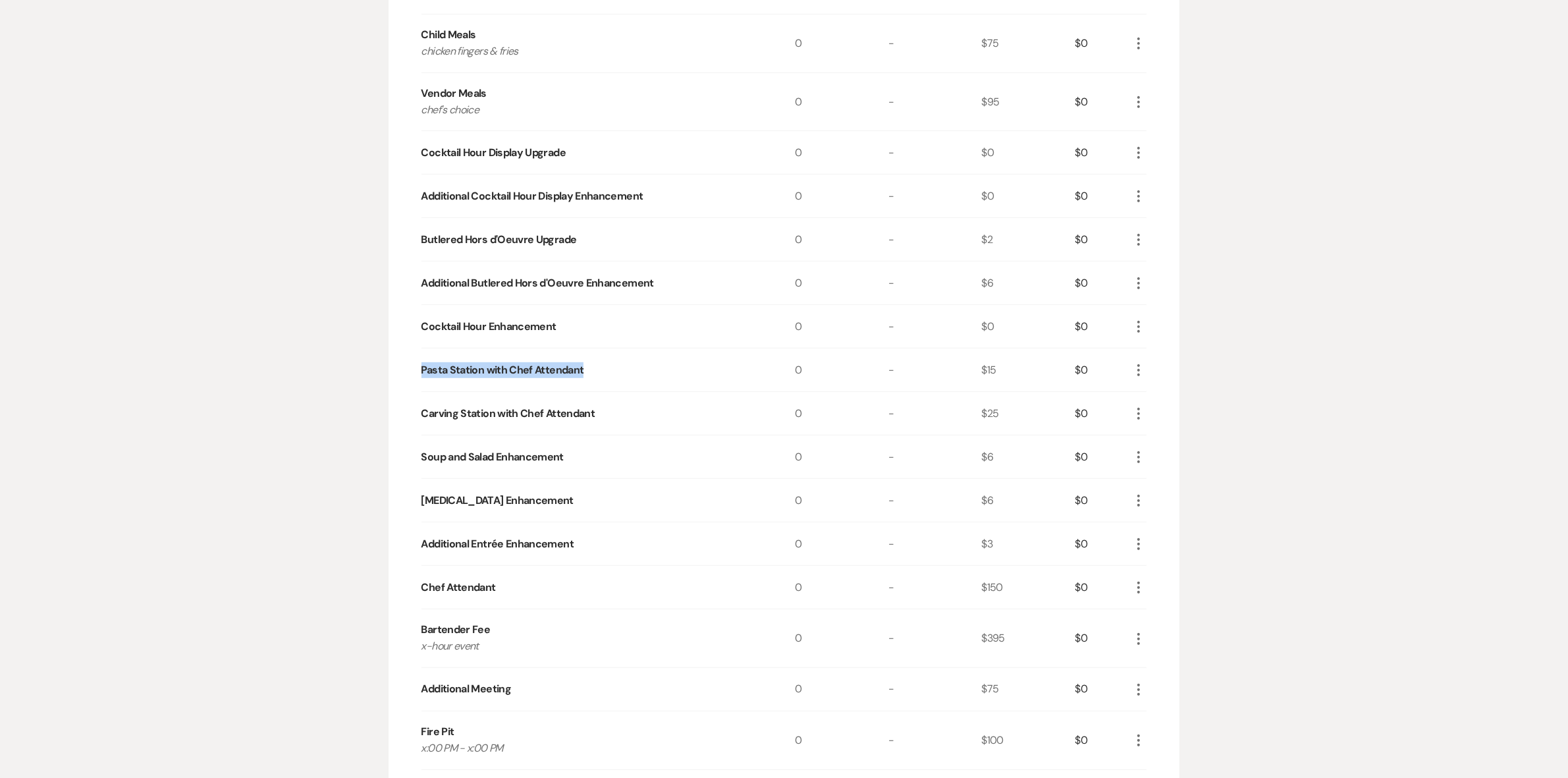 drag, startPoint x: 524, startPoint y: 371, endPoint x: 626, endPoint y: 376, distance: 102.12248 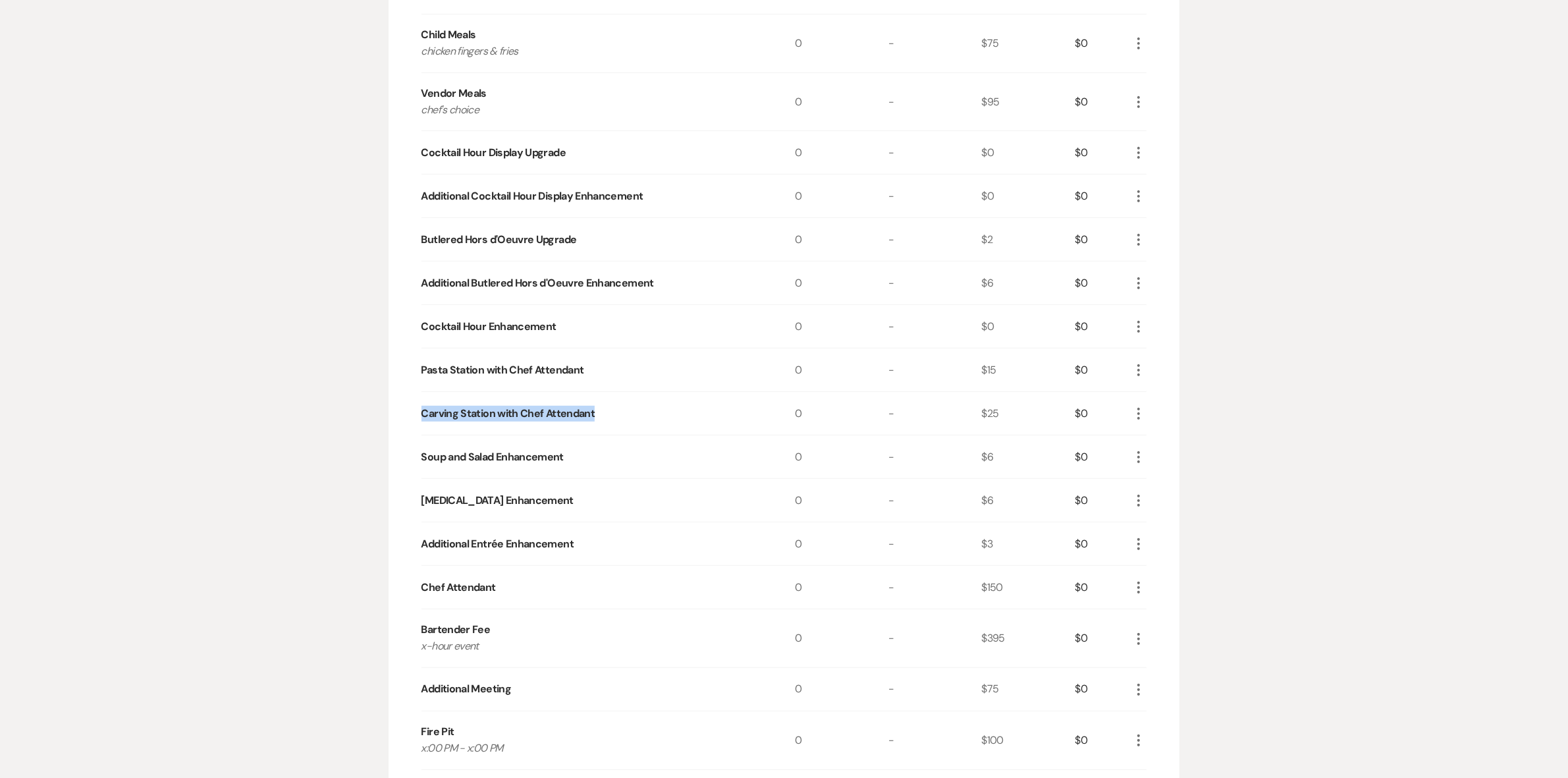 drag, startPoint x: 439, startPoint y: 413, endPoint x: 628, endPoint y: 423, distance: 189.2644 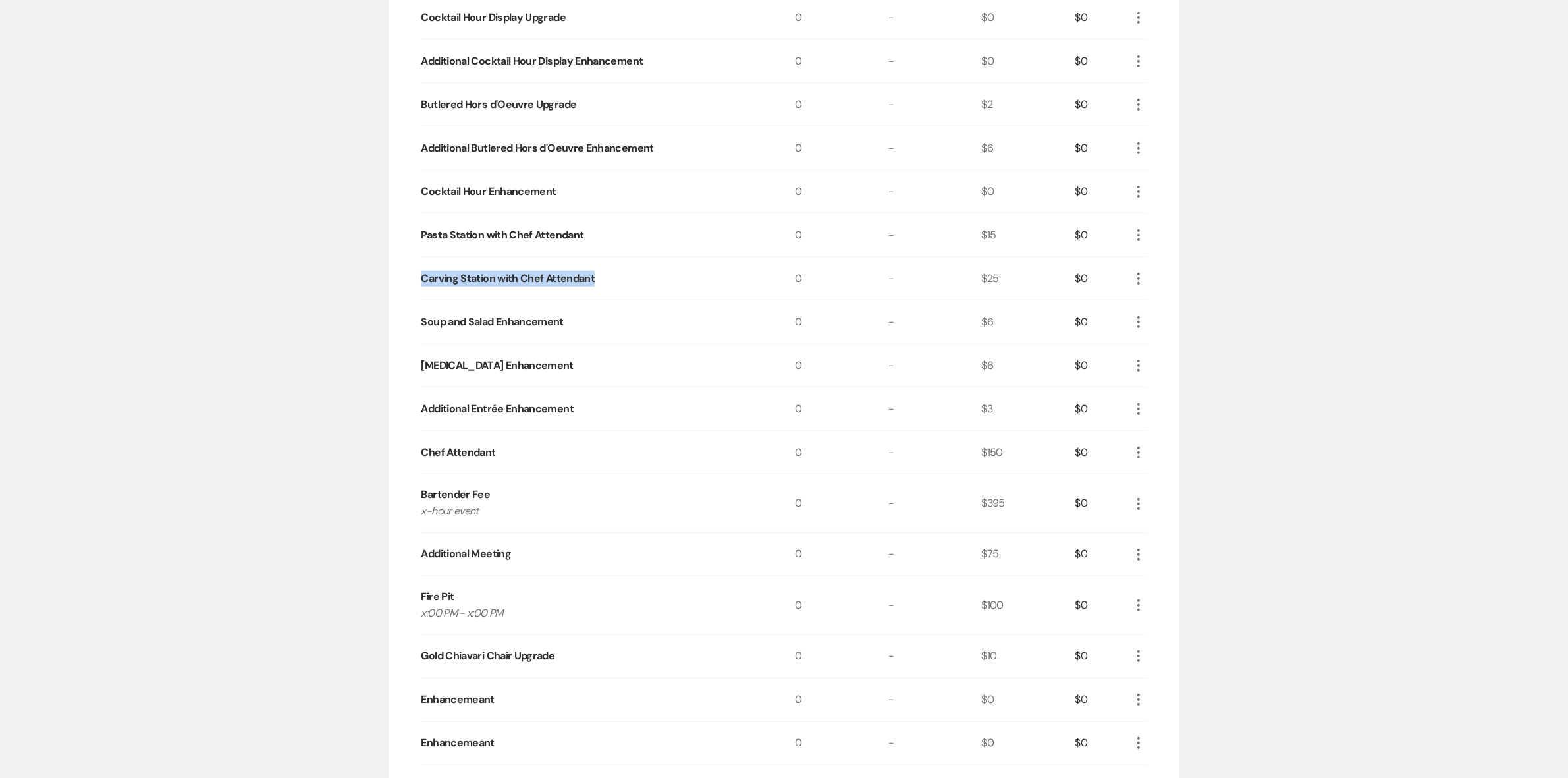 scroll, scrollTop: 960, scrollLeft: 0, axis: vertical 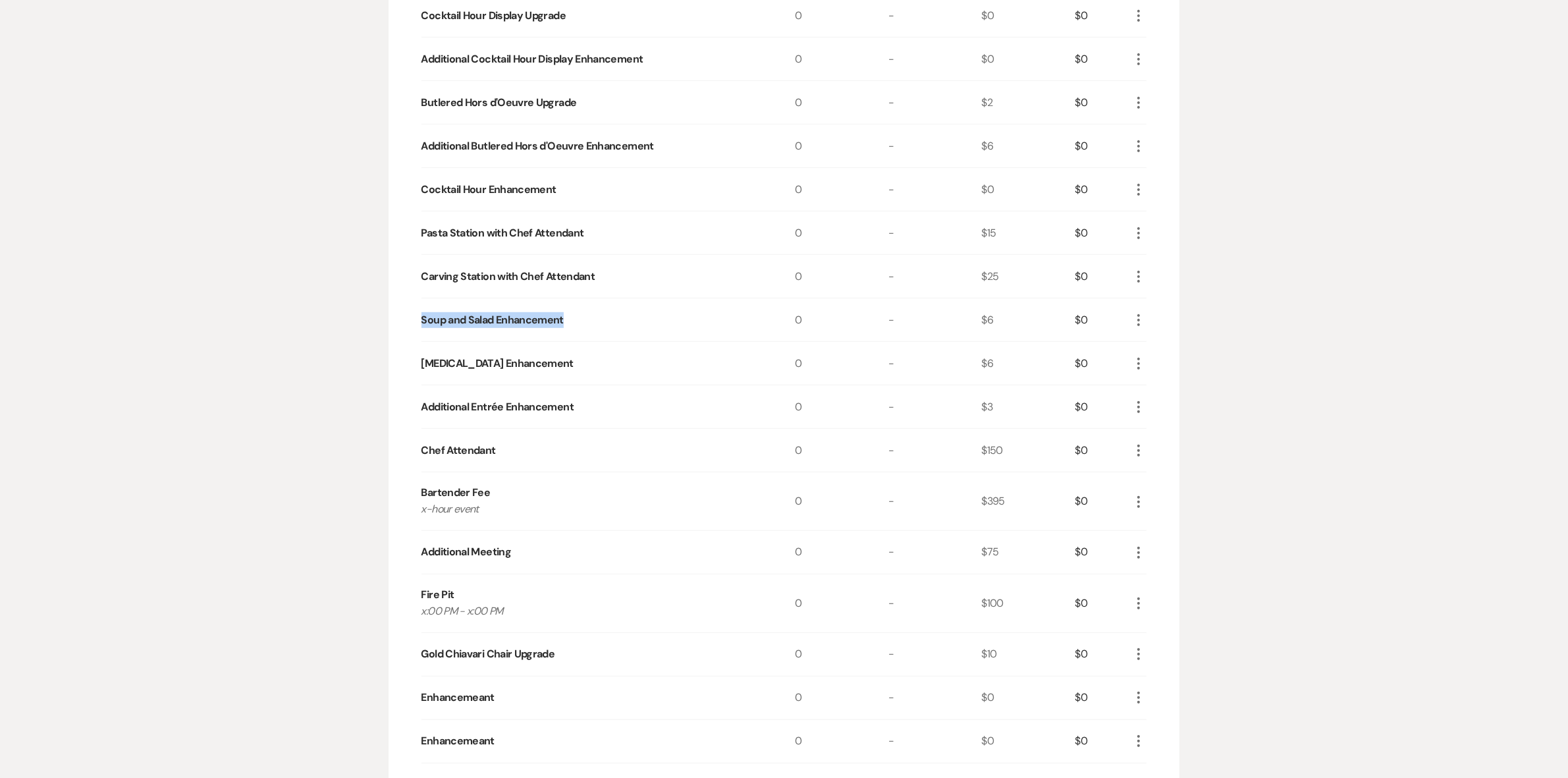 drag, startPoint x: 427, startPoint y: 314, endPoint x: 594, endPoint y: 316, distance: 167.012 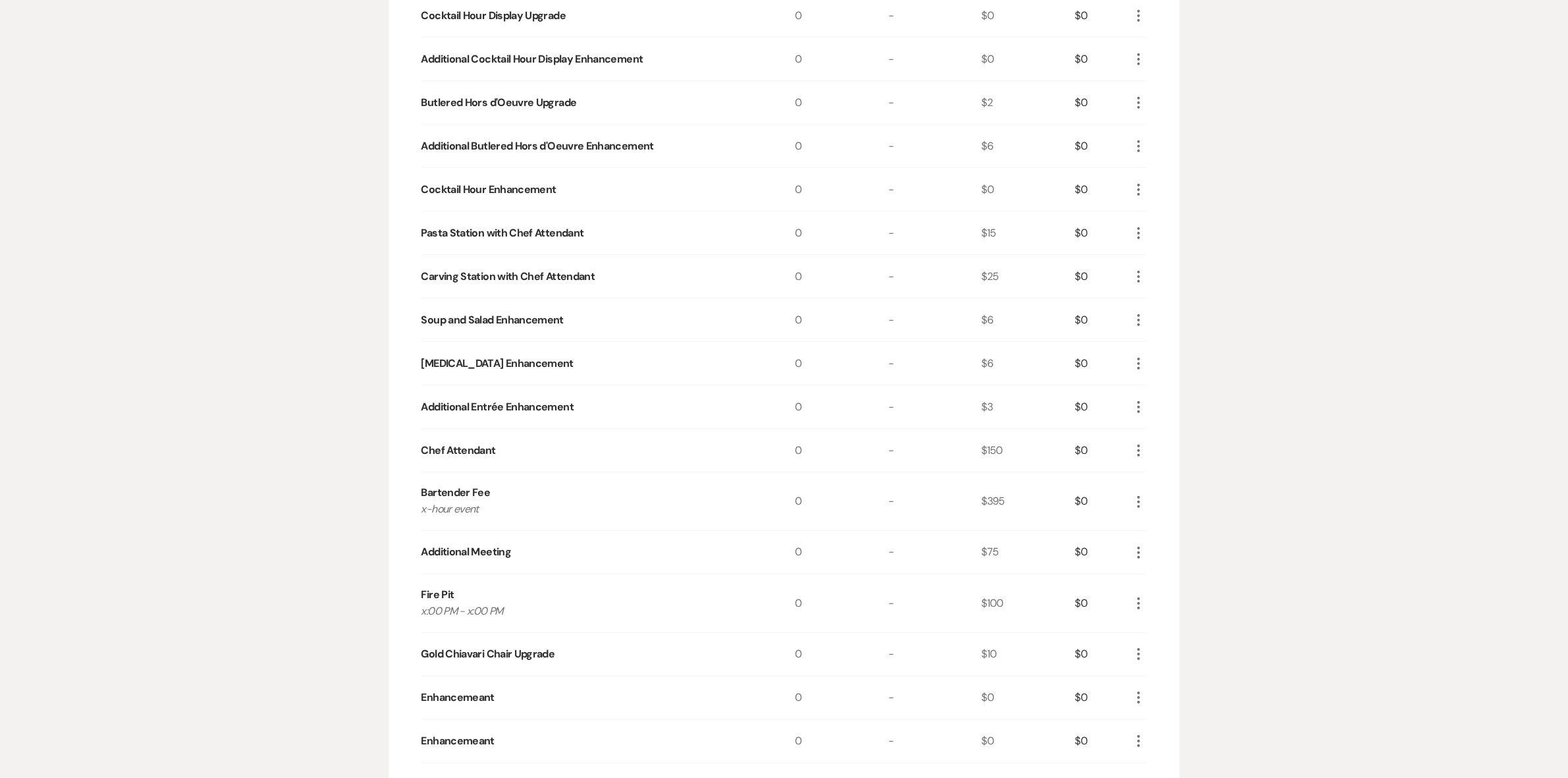click on "[MEDICAL_DATA] Enhancement" at bounding box center [497, 364] 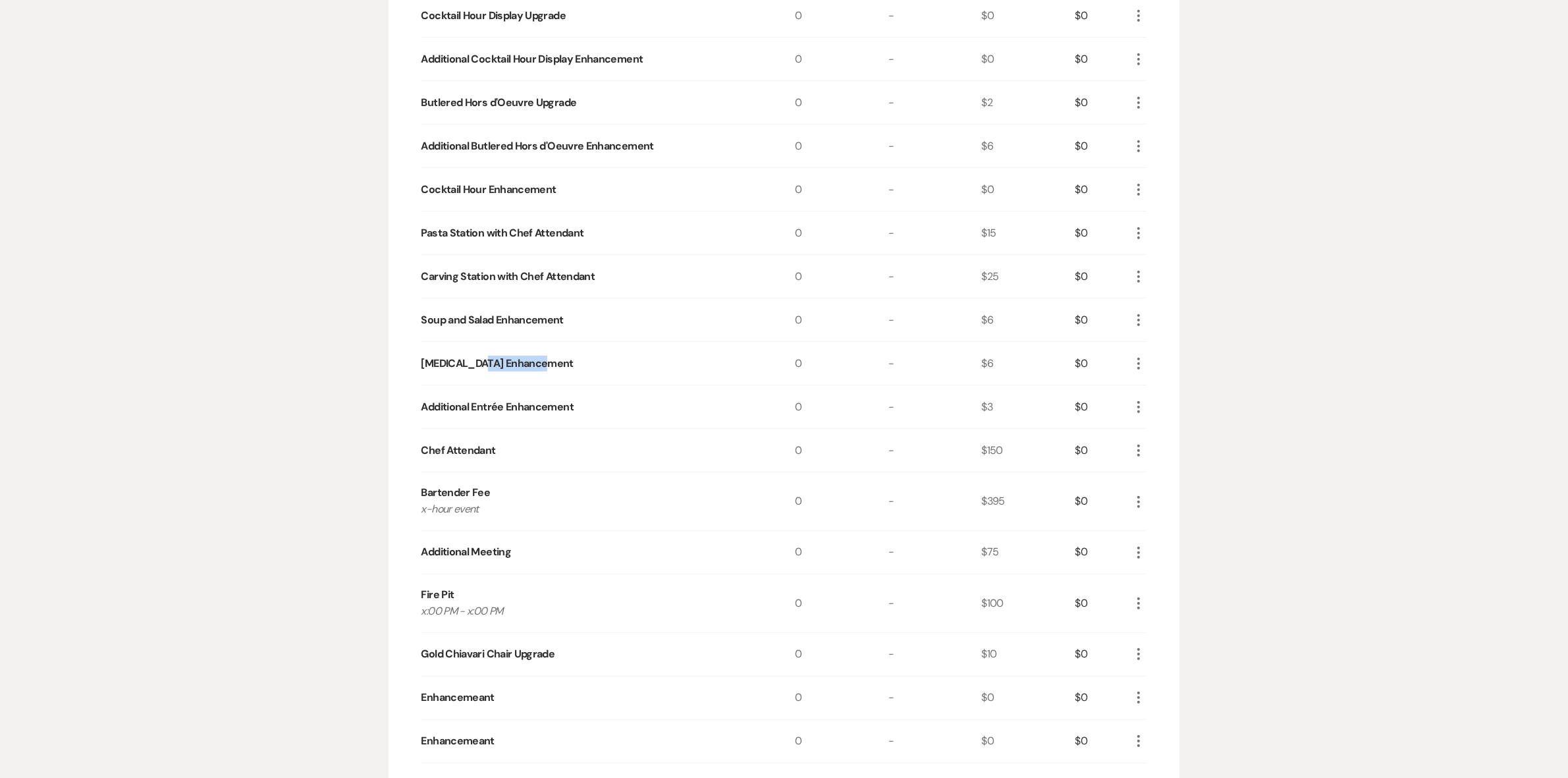 click on "[MEDICAL_DATA] Enhancement" at bounding box center [497, 364] 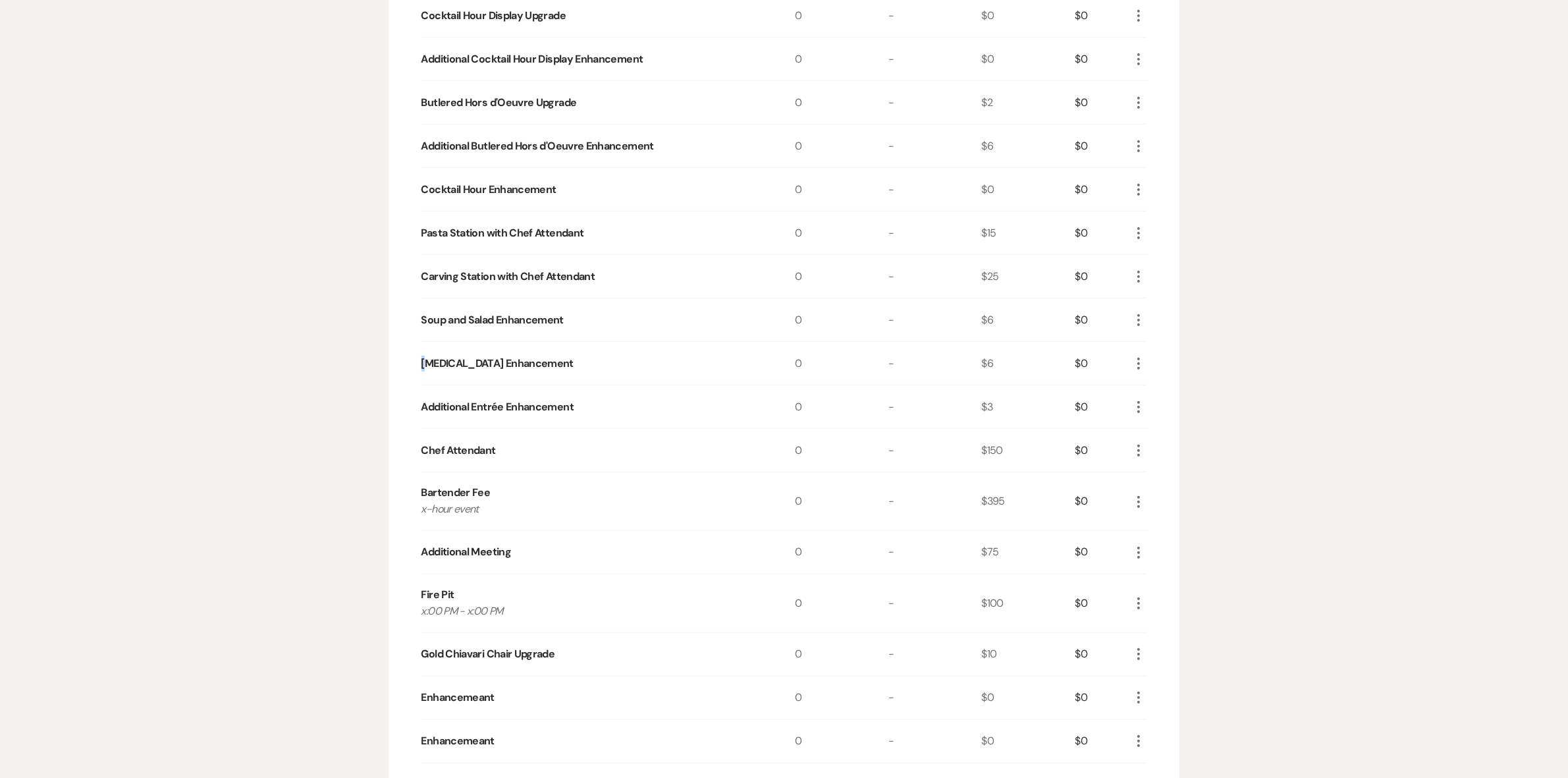 click on "[MEDICAL_DATA] Enhancement" at bounding box center [497, 364] 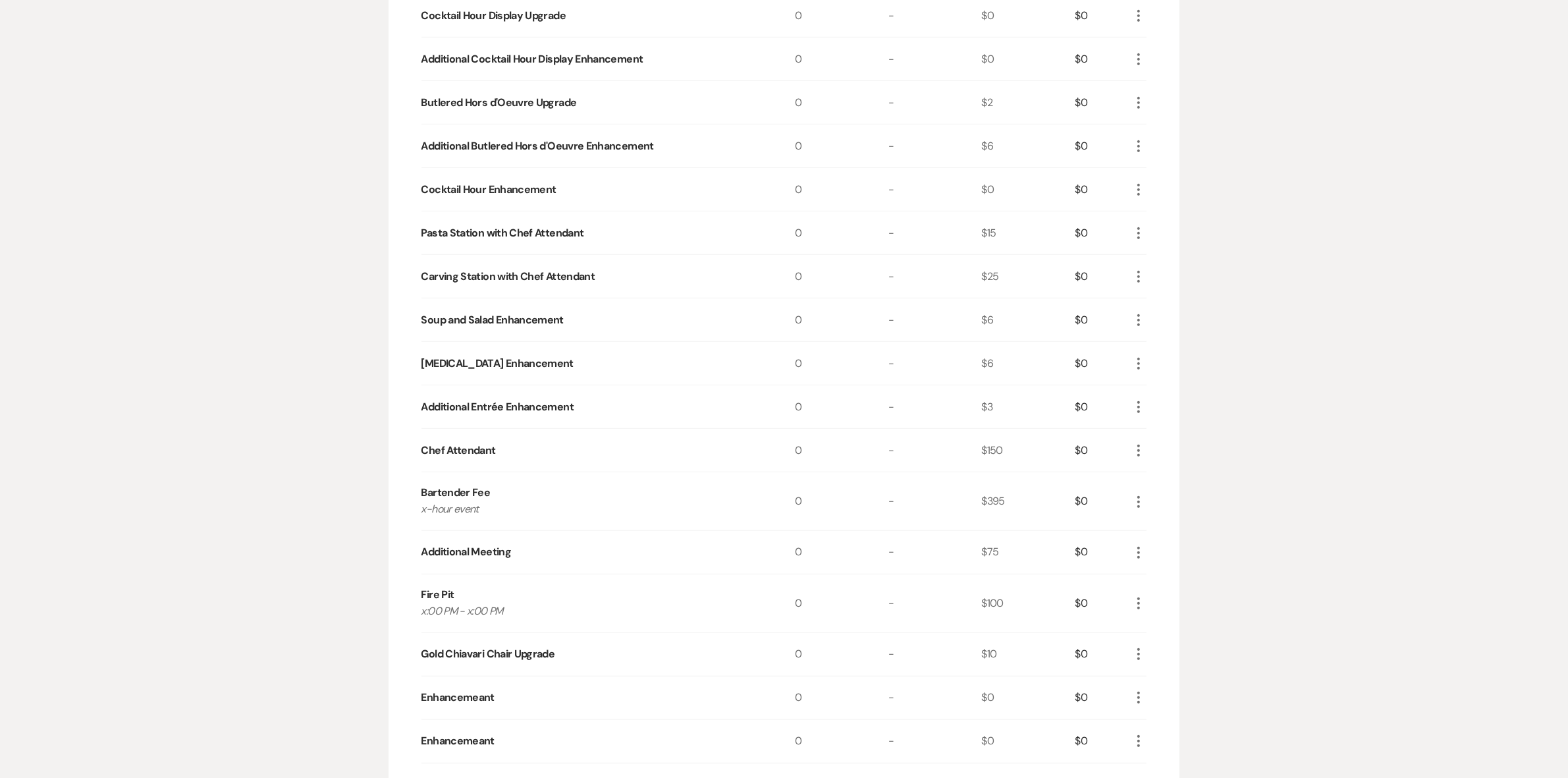 click on "[MEDICAL_DATA] Enhancement" at bounding box center [497, 364] 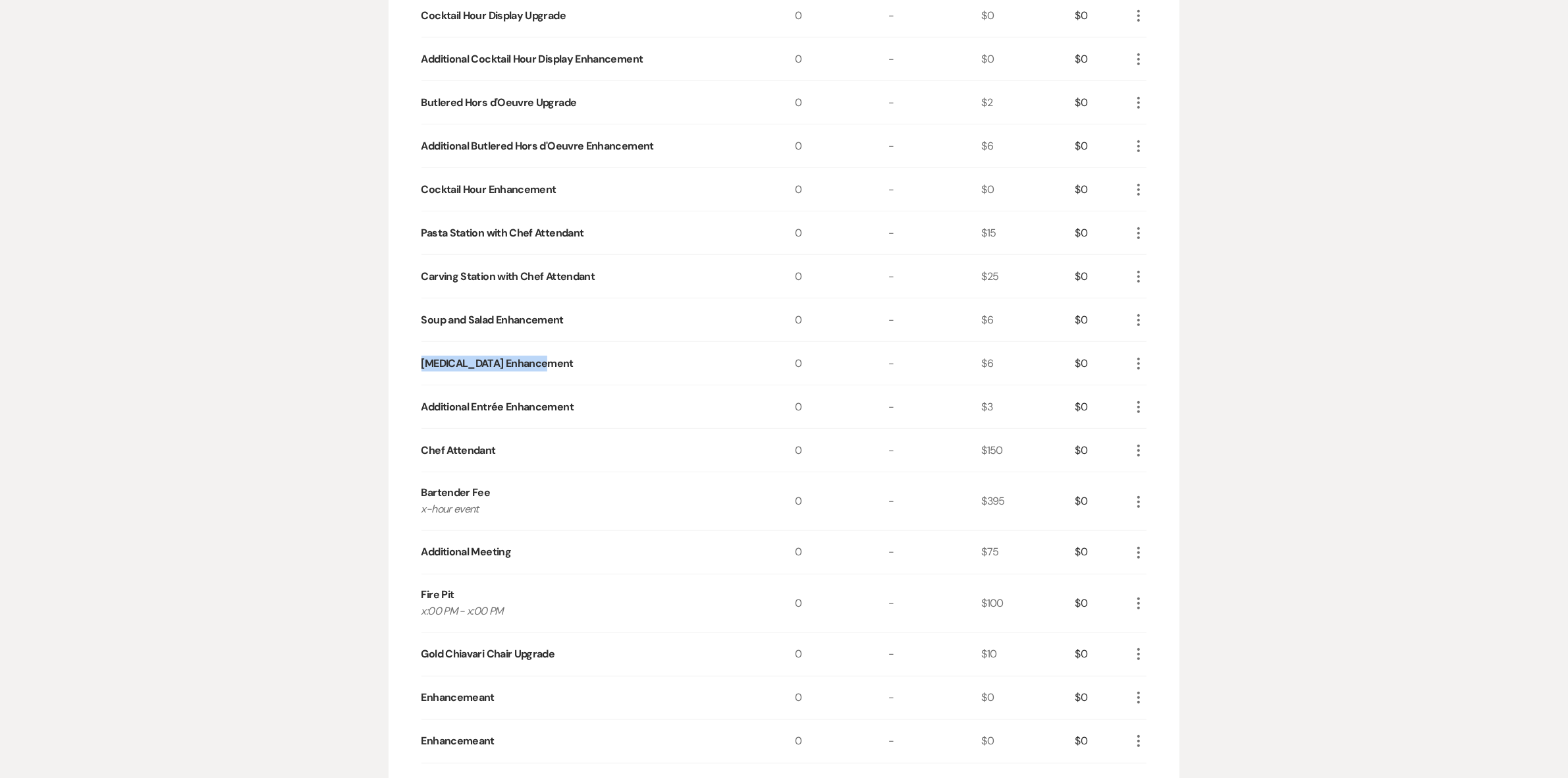 drag, startPoint x: 419, startPoint y: 356, endPoint x: 612, endPoint y: 370, distance: 193.5071 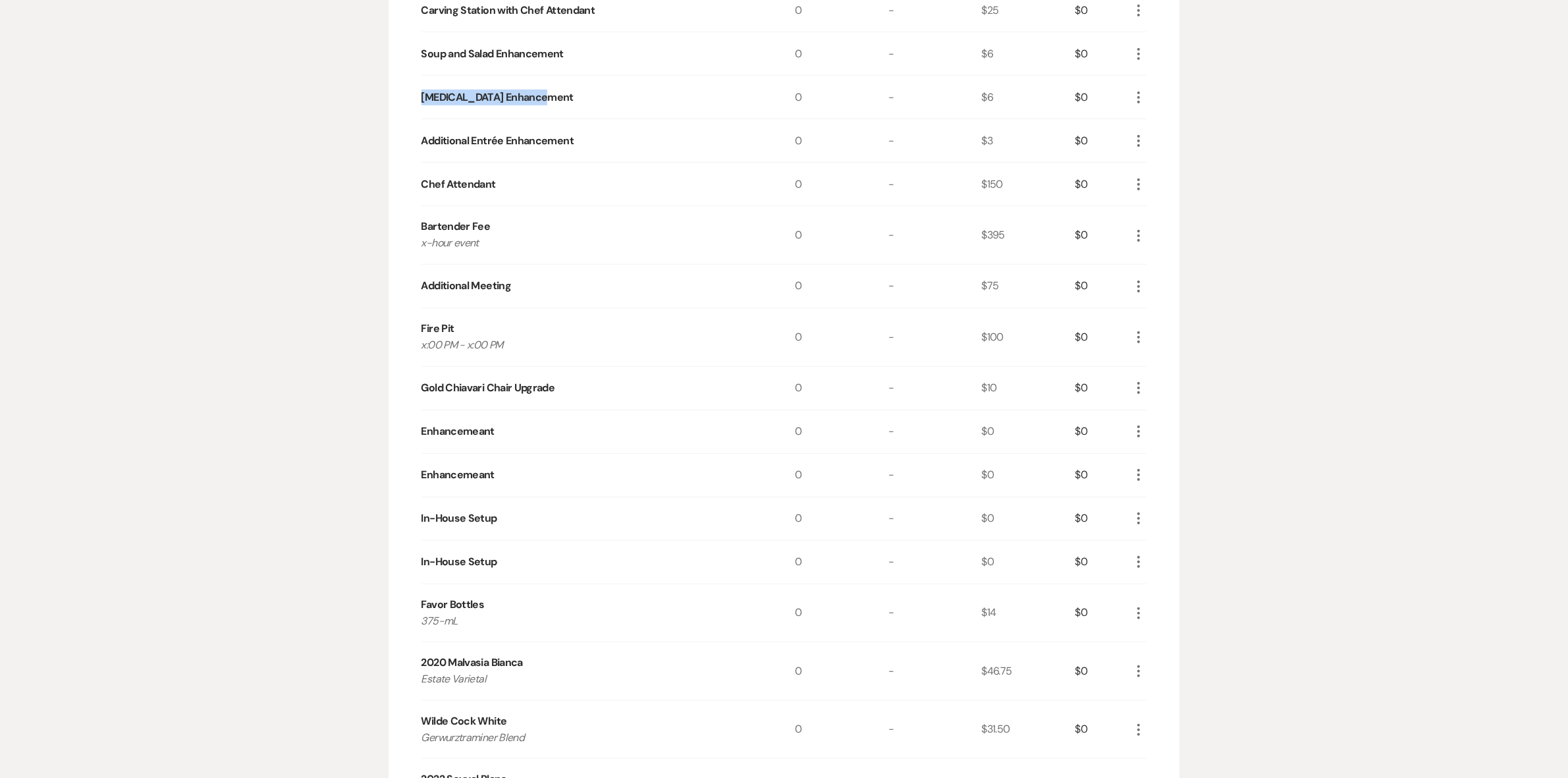 scroll, scrollTop: 1235, scrollLeft: 0, axis: vertical 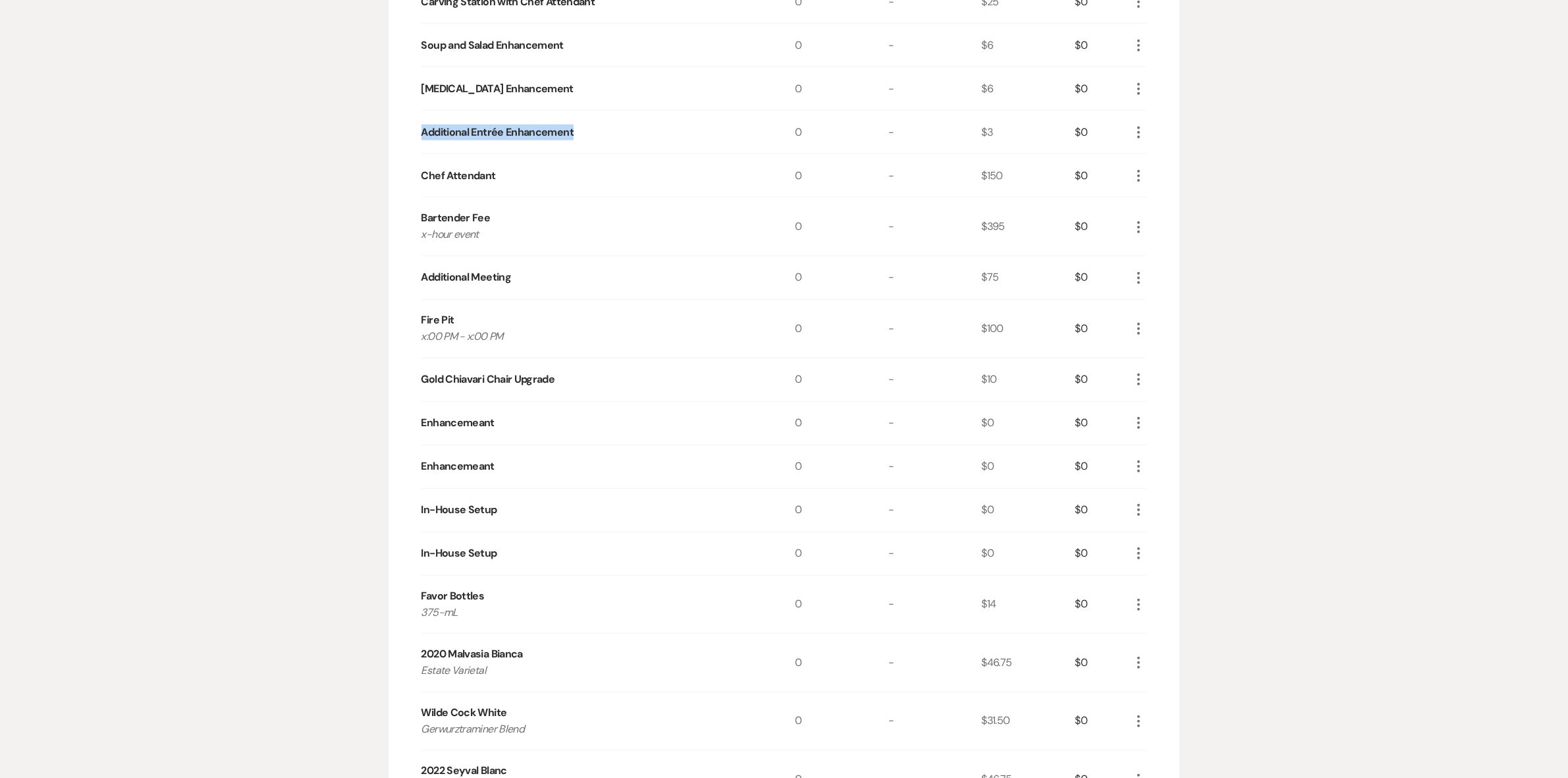 drag, startPoint x: 421, startPoint y: 132, endPoint x: 713, endPoint y: 136, distance: 292.0274 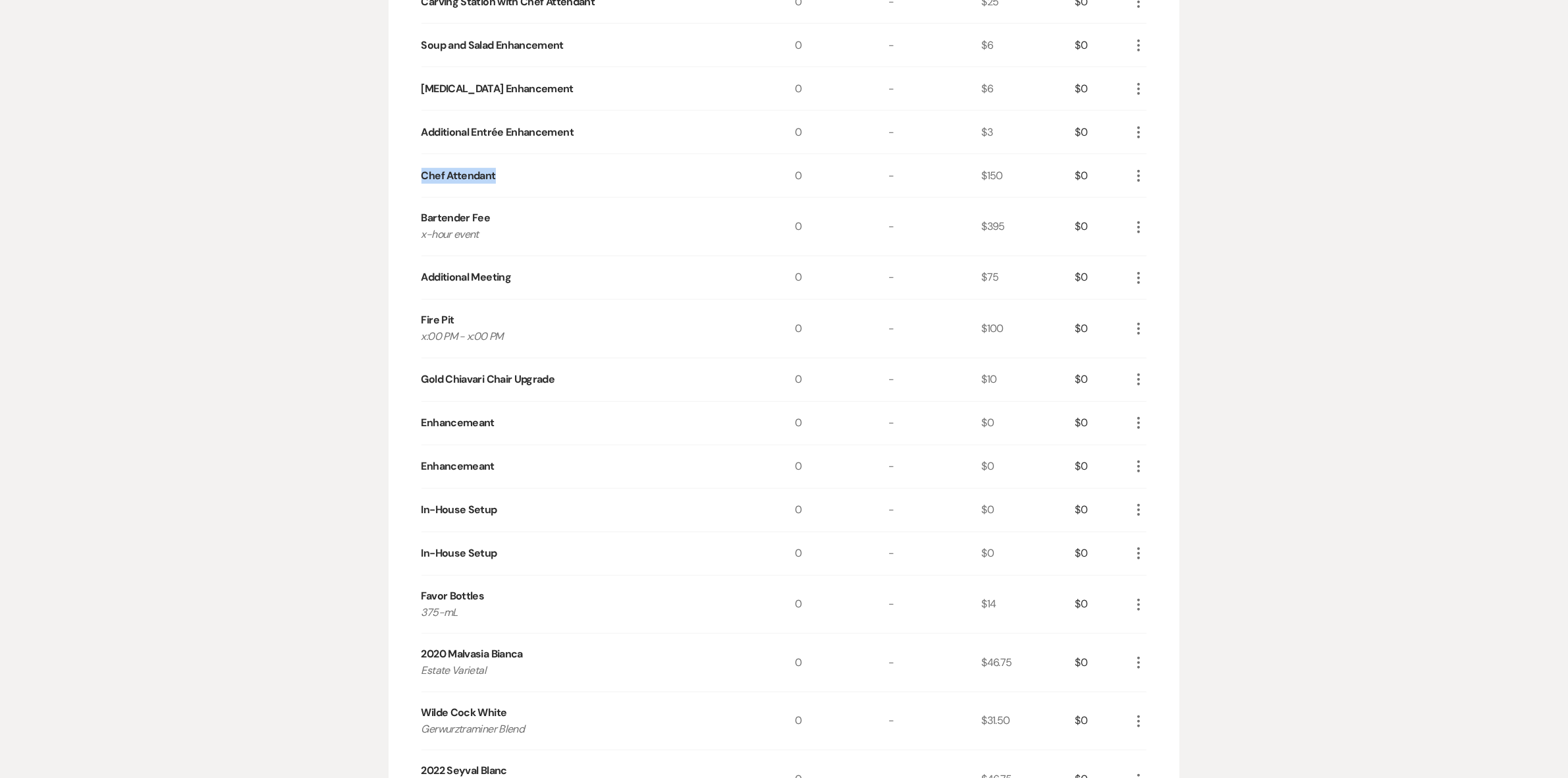 drag, startPoint x: 423, startPoint y: 168, endPoint x: 561, endPoint y: 168, distance: 138 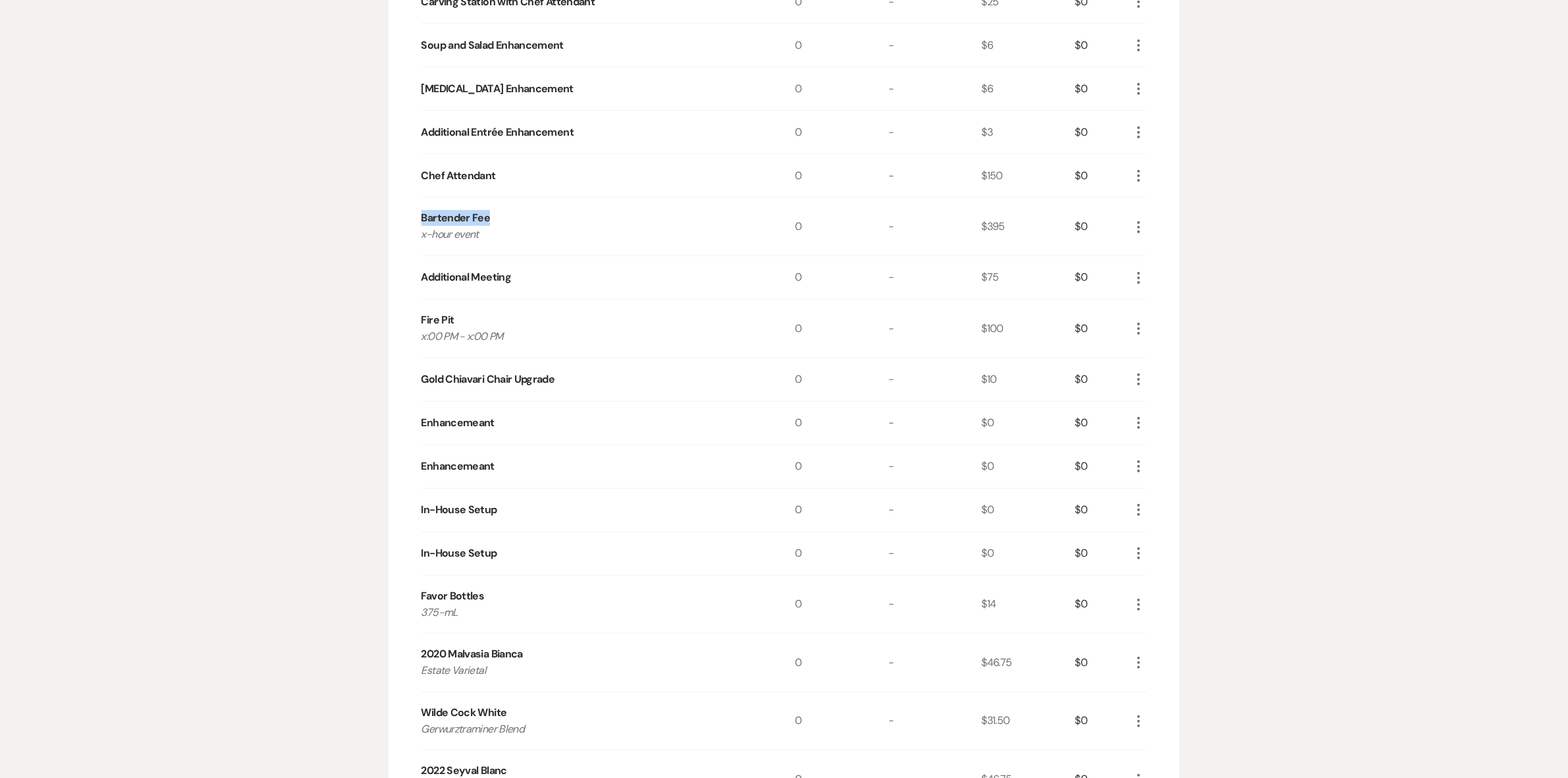 drag, startPoint x: 417, startPoint y: 215, endPoint x: 568, endPoint y: 201, distance: 151.64762 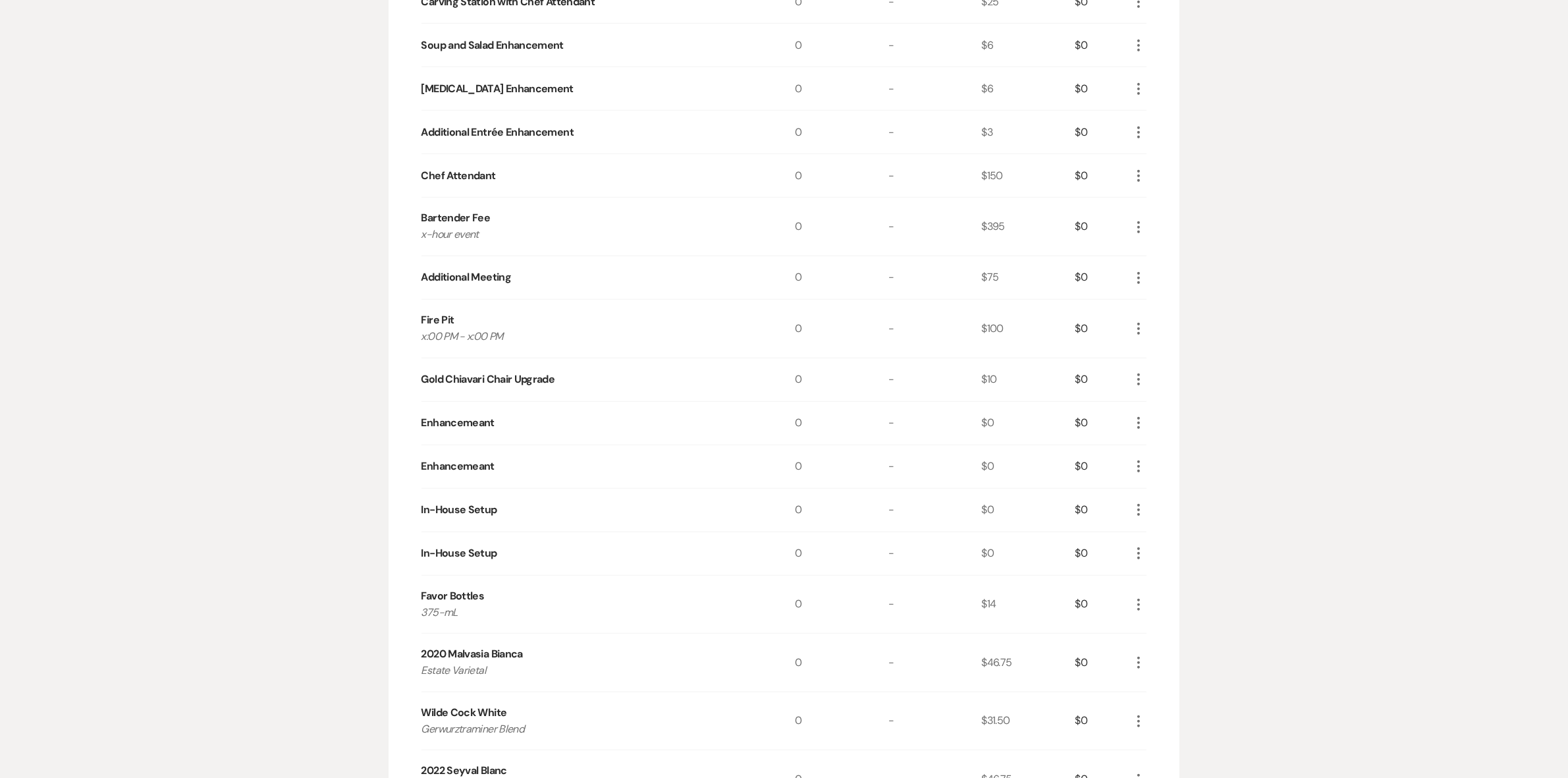 click on "Additional Meeting" at bounding box center (466, 277) 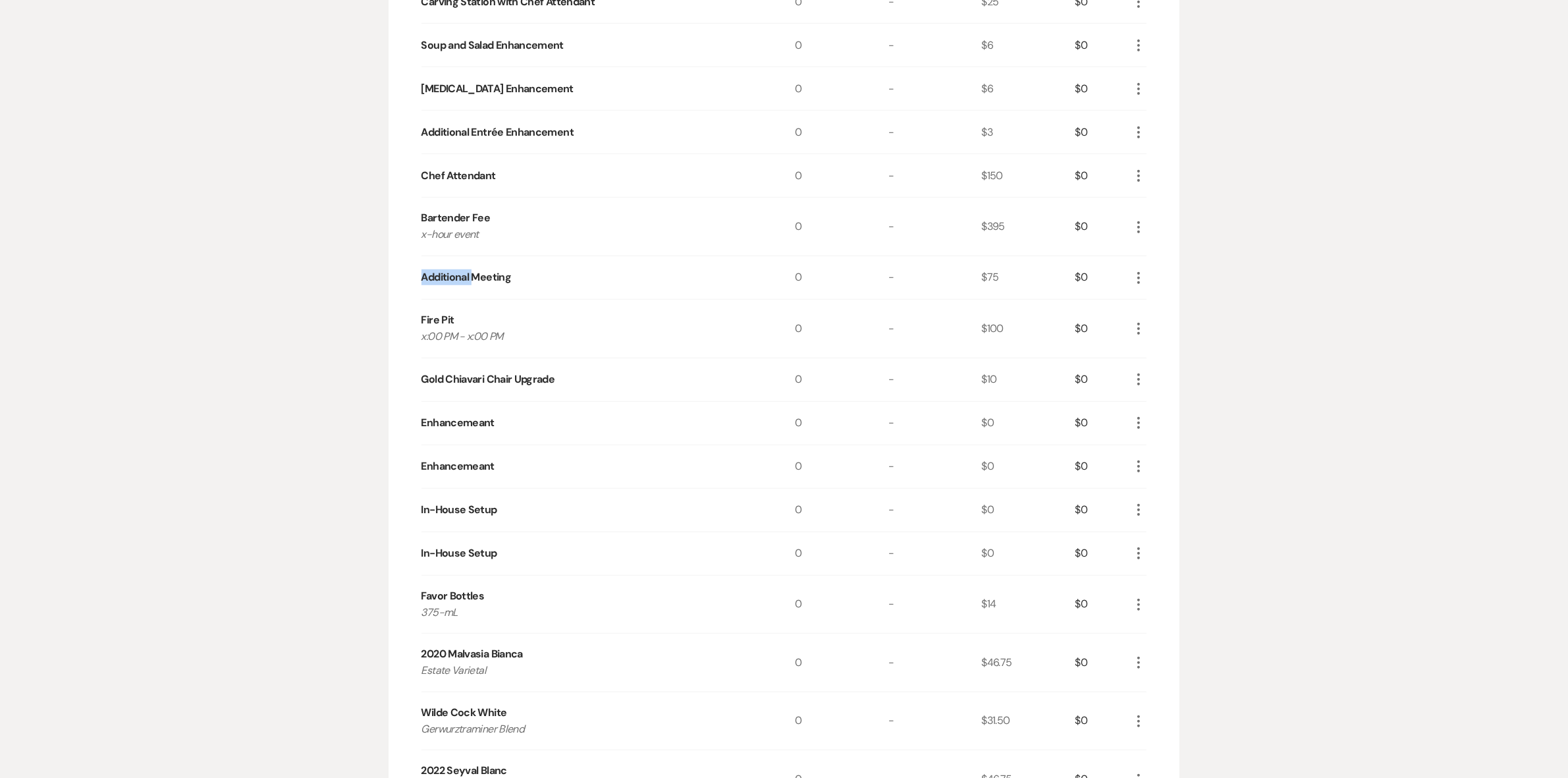 click on "Additional Meeting" at bounding box center [466, 277] 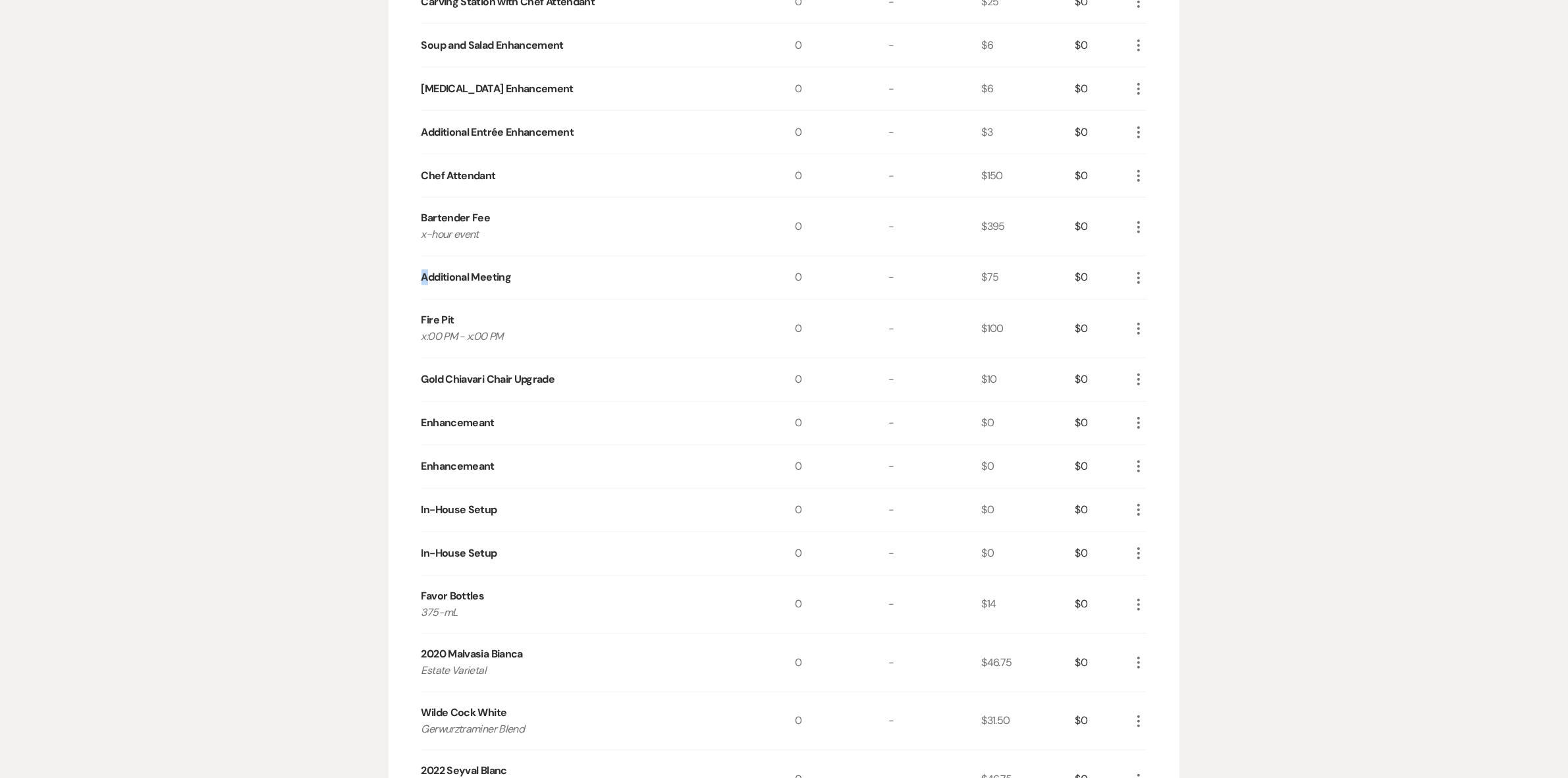 click on "Additional Meeting" at bounding box center (466, 277) 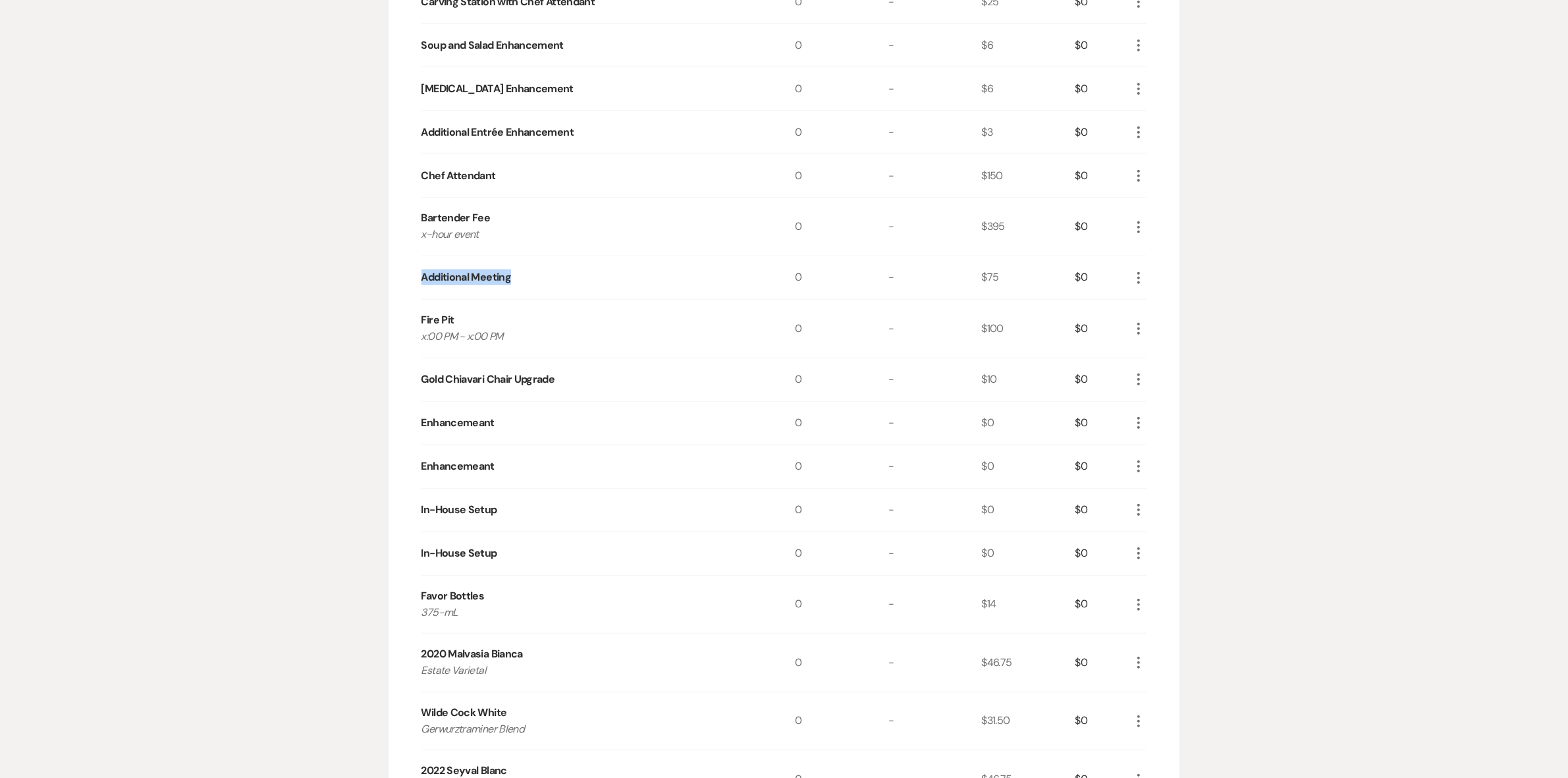 drag, startPoint x: 528, startPoint y: 275, endPoint x: 347, endPoint y: 274, distance: 181.00276 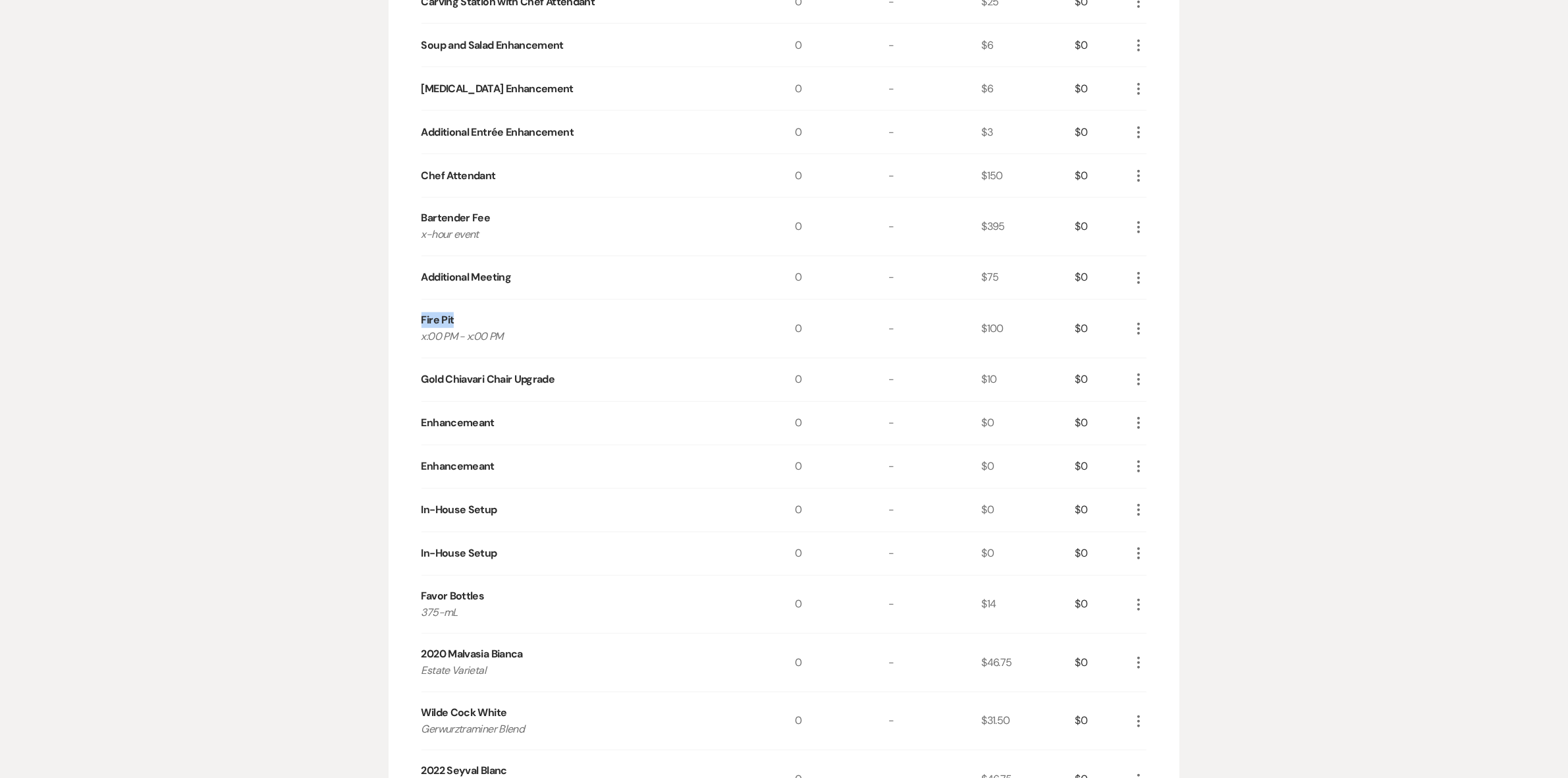 drag, startPoint x: 460, startPoint y: 321, endPoint x: 397, endPoint y: 321, distance: 63 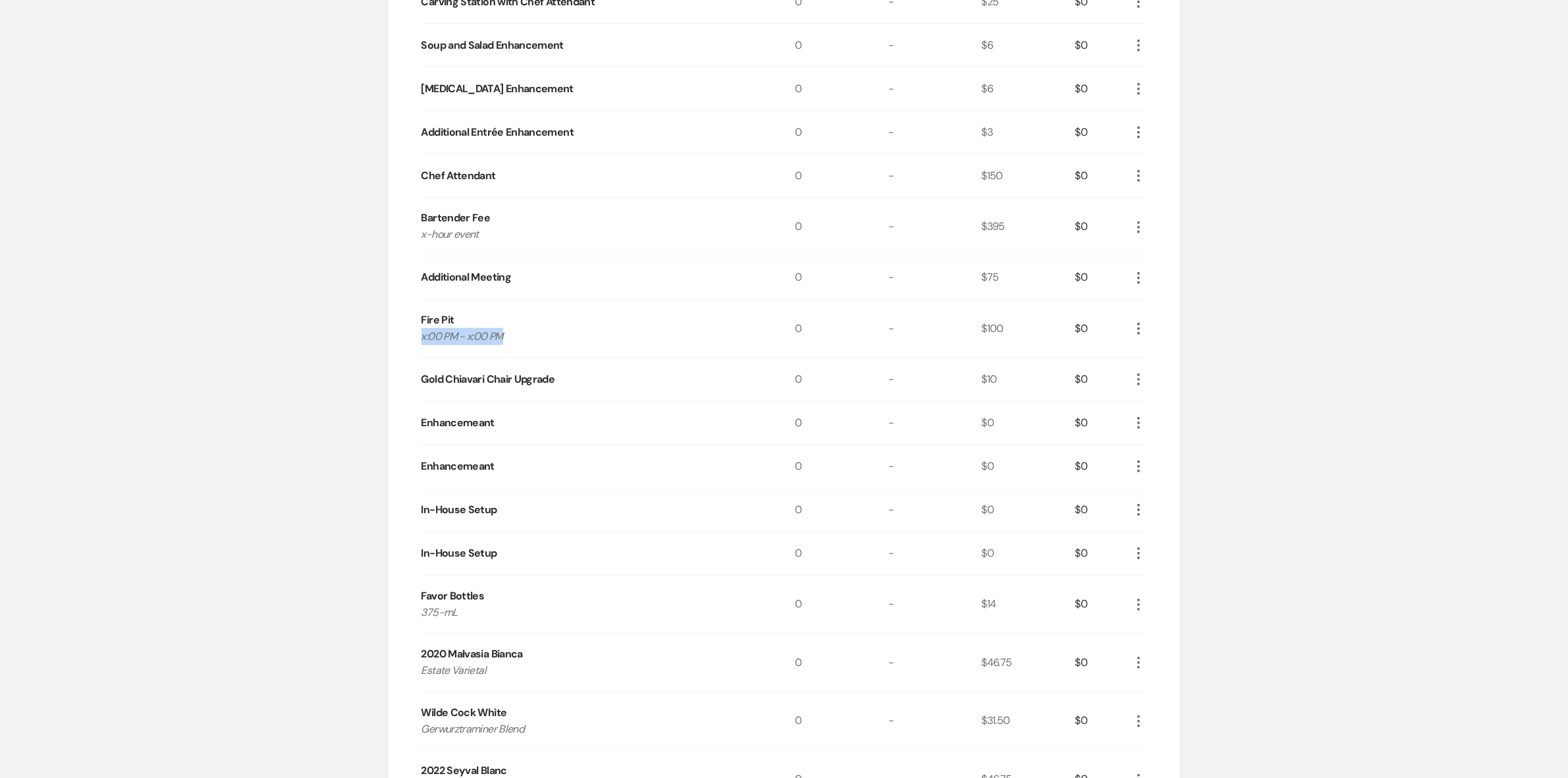 drag, startPoint x: 429, startPoint y: 337, endPoint x: 301, endPoint y: 343, distance: 128.14055 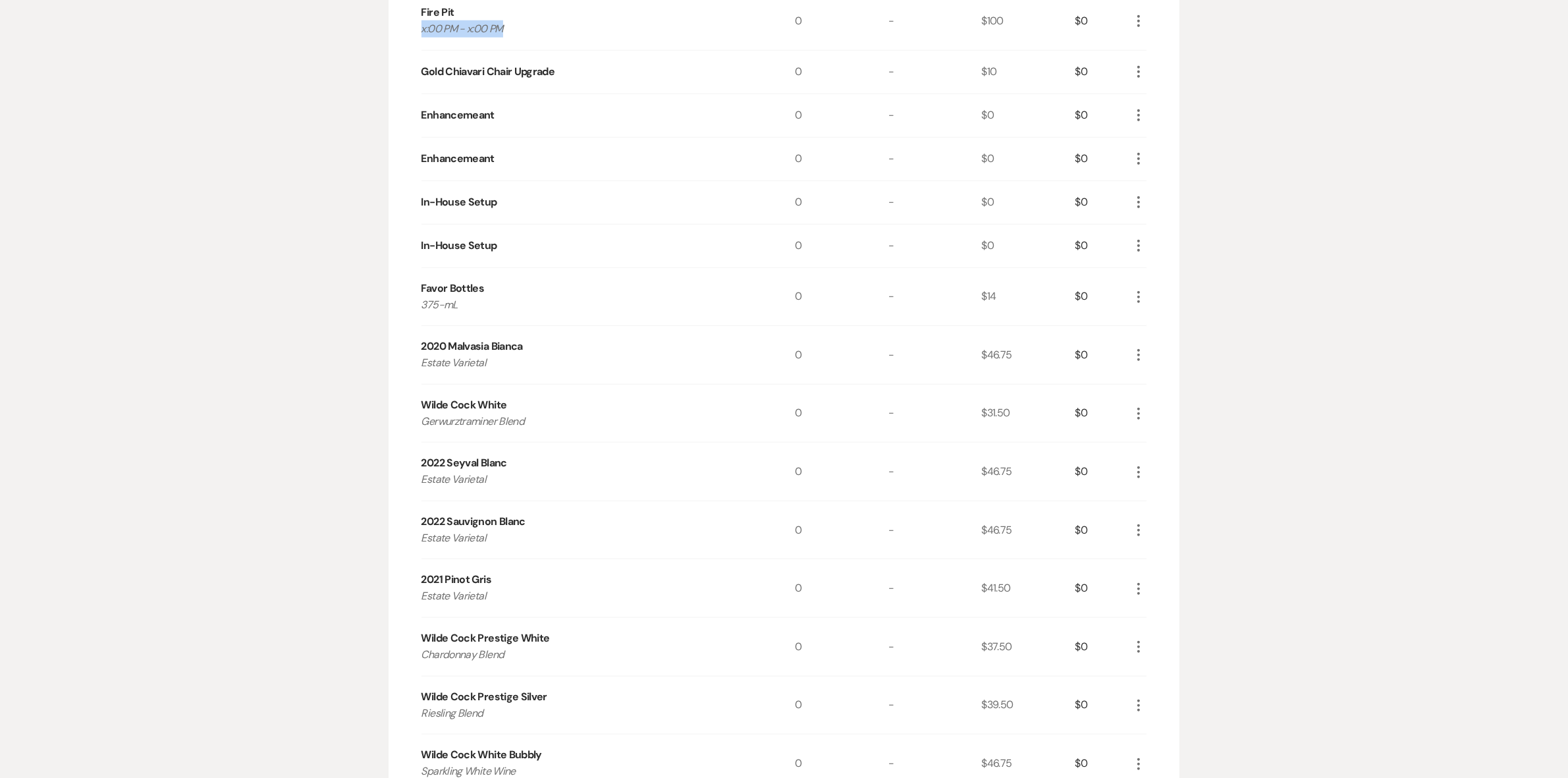 scroll, scrollTop: 1565, scrollLeft: 0, axis: vertical 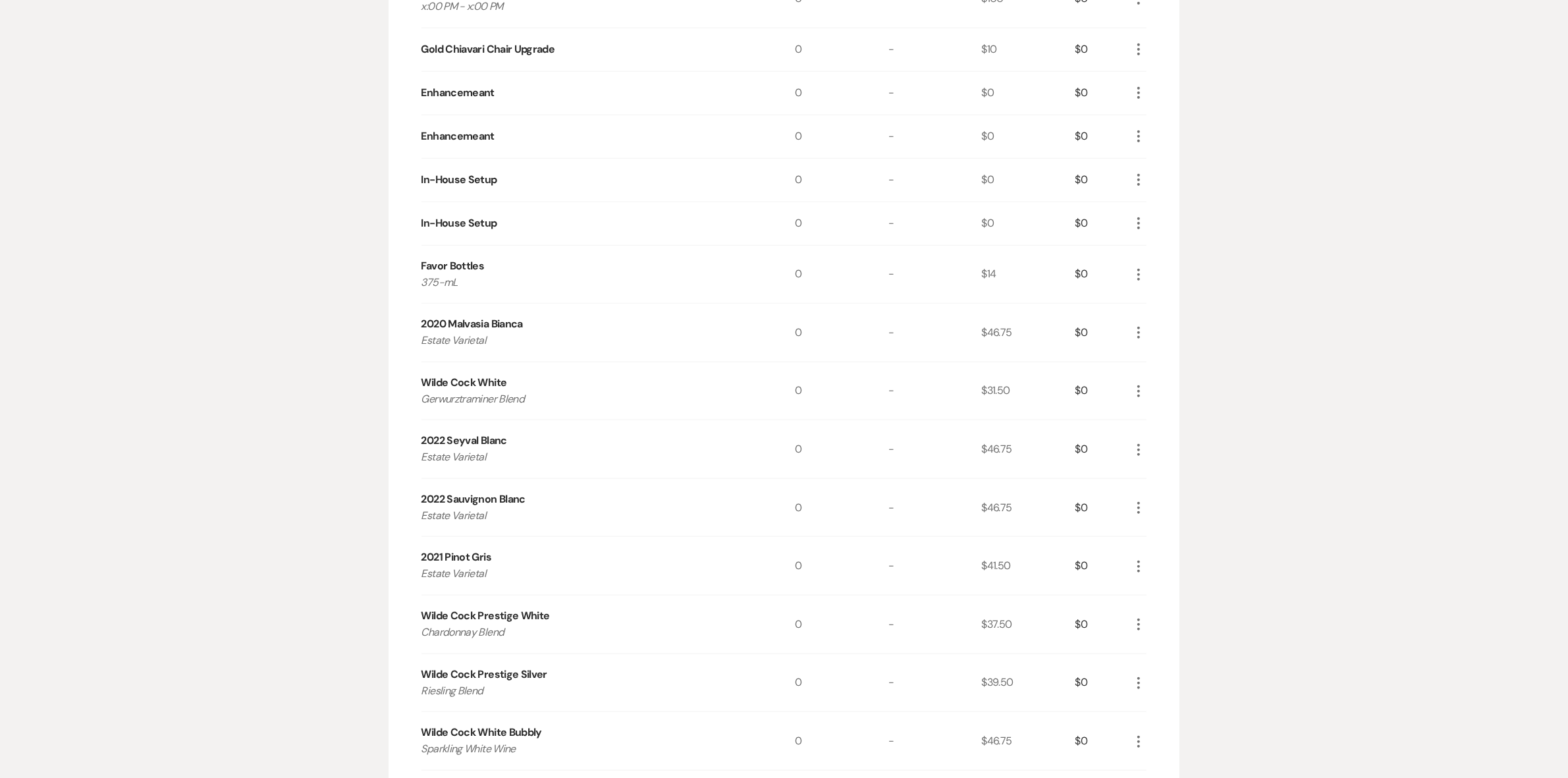 click on "Gold Chiavari Chair Upgrade" at bounding box center [488, 49] 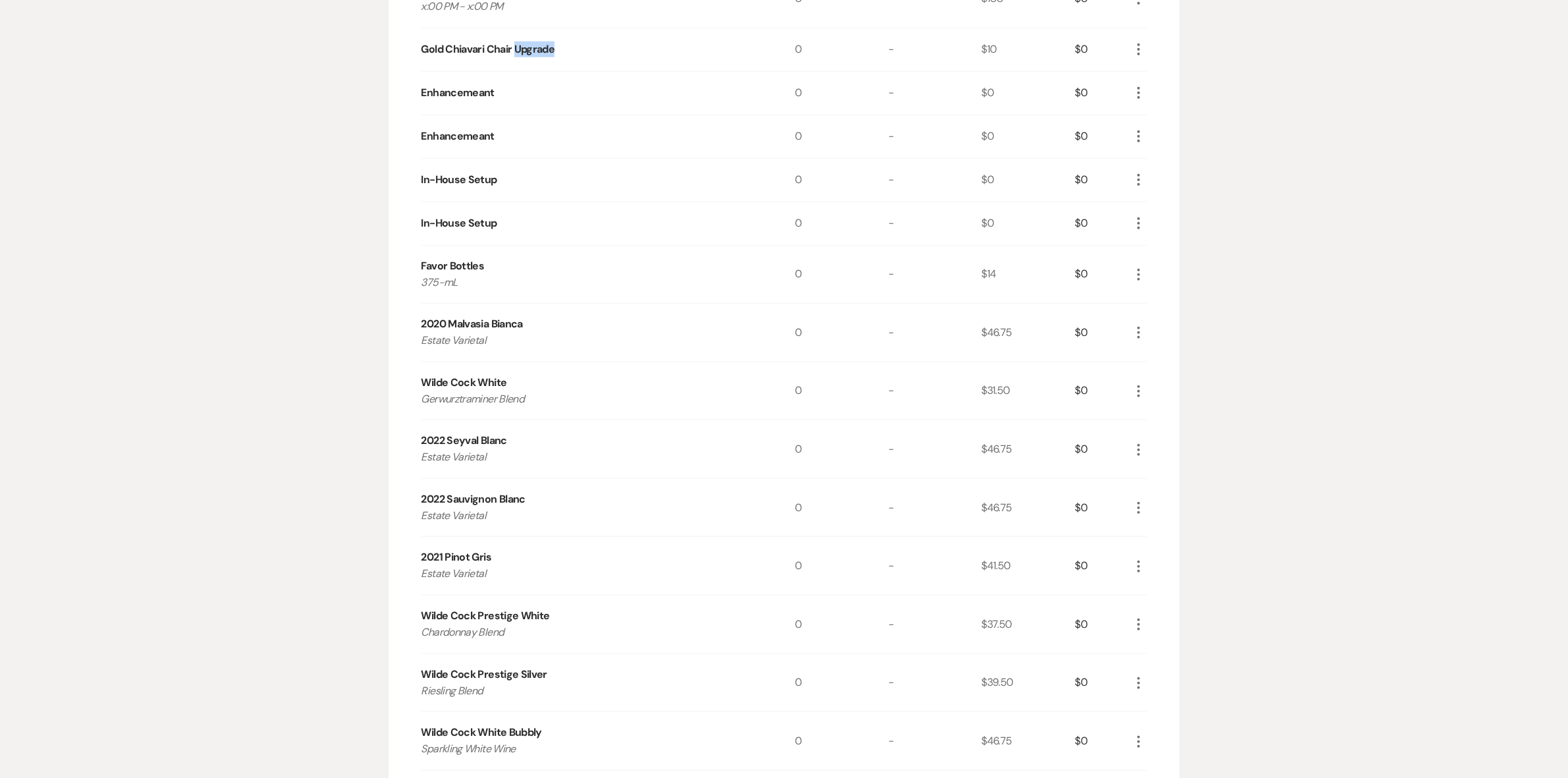 click on "Gold Chiavari Chair Upgrade" at bounding box center (488, 49) 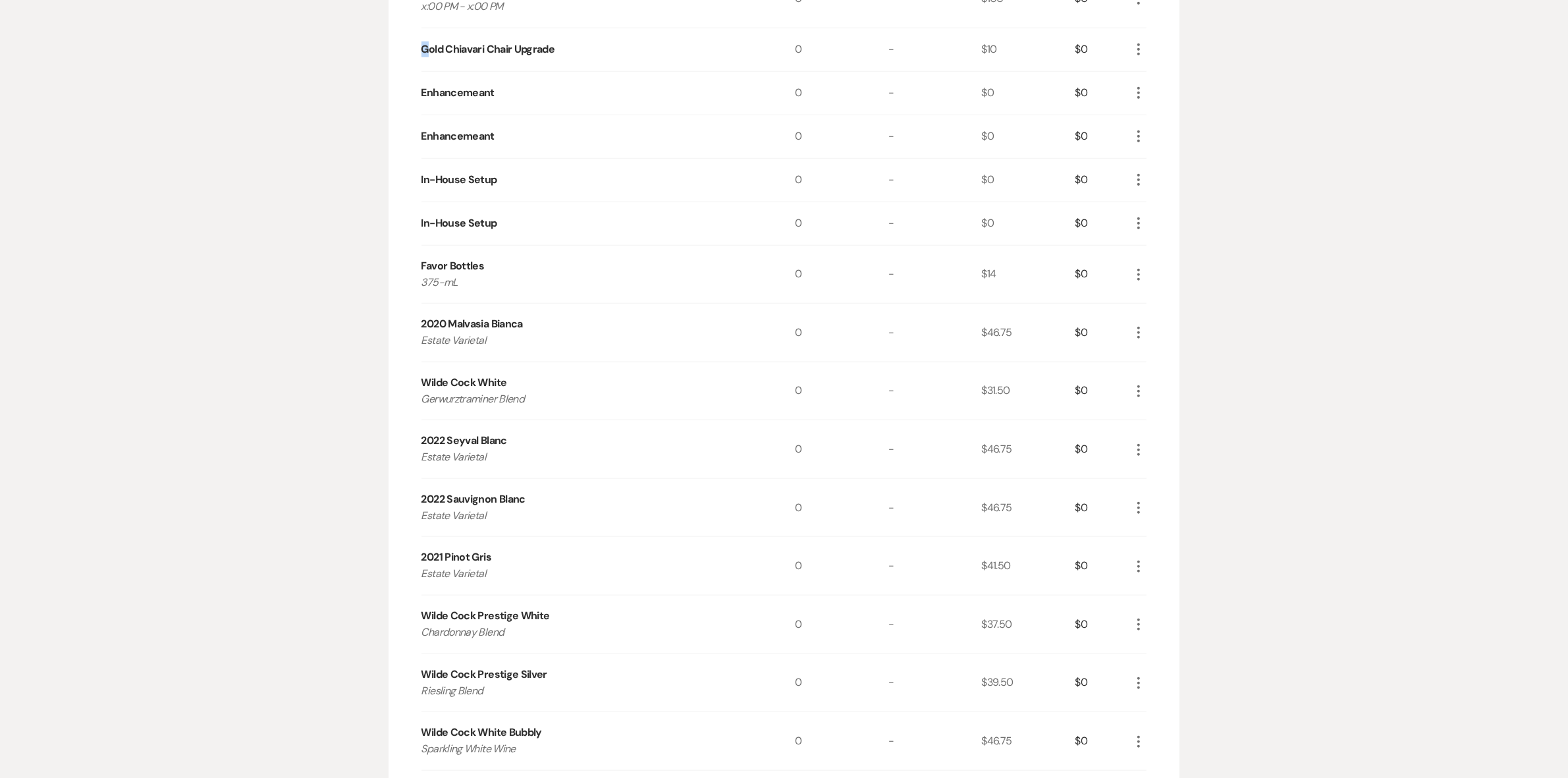 click on "Gold Chiavari Chair Upgrade" at bounding box center [488, 49] 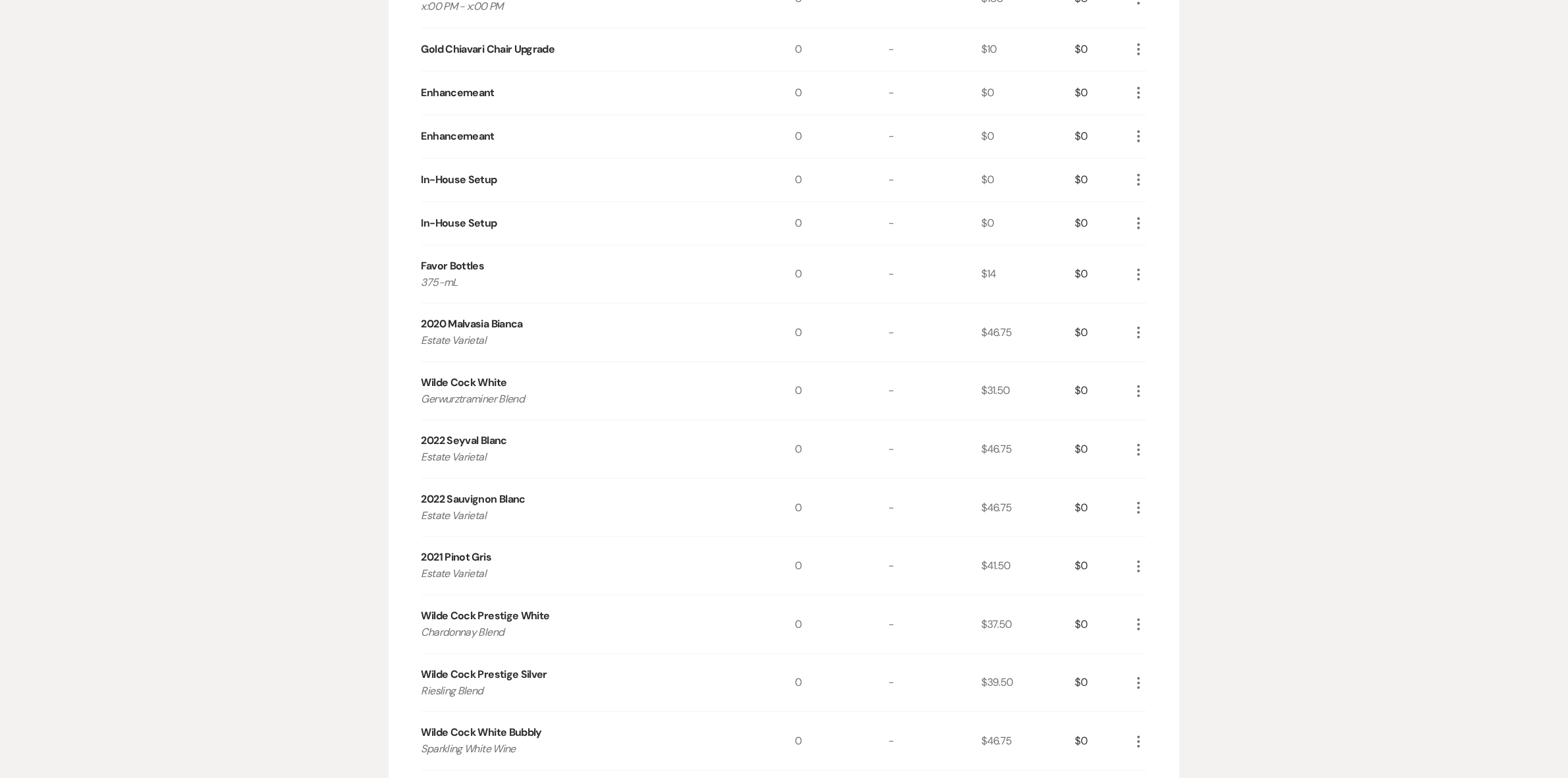 click on "Gold Chiavari Chair Upgrade" at bounding box center (488, 49) 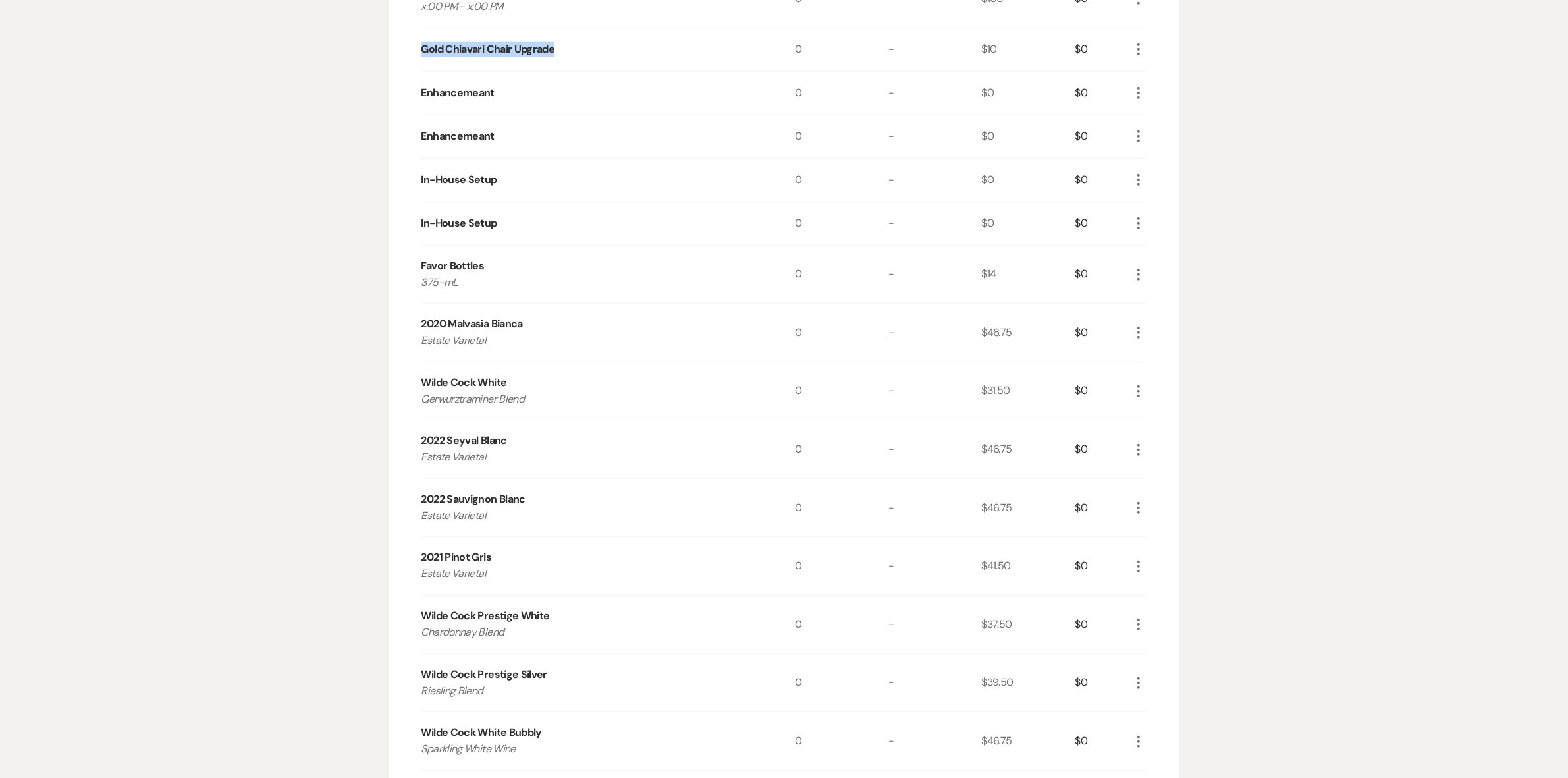 drag, startPoint x: 416, startPoint y: 43, endPoint x: 596, endPoint y: 45, distance: 180.01111 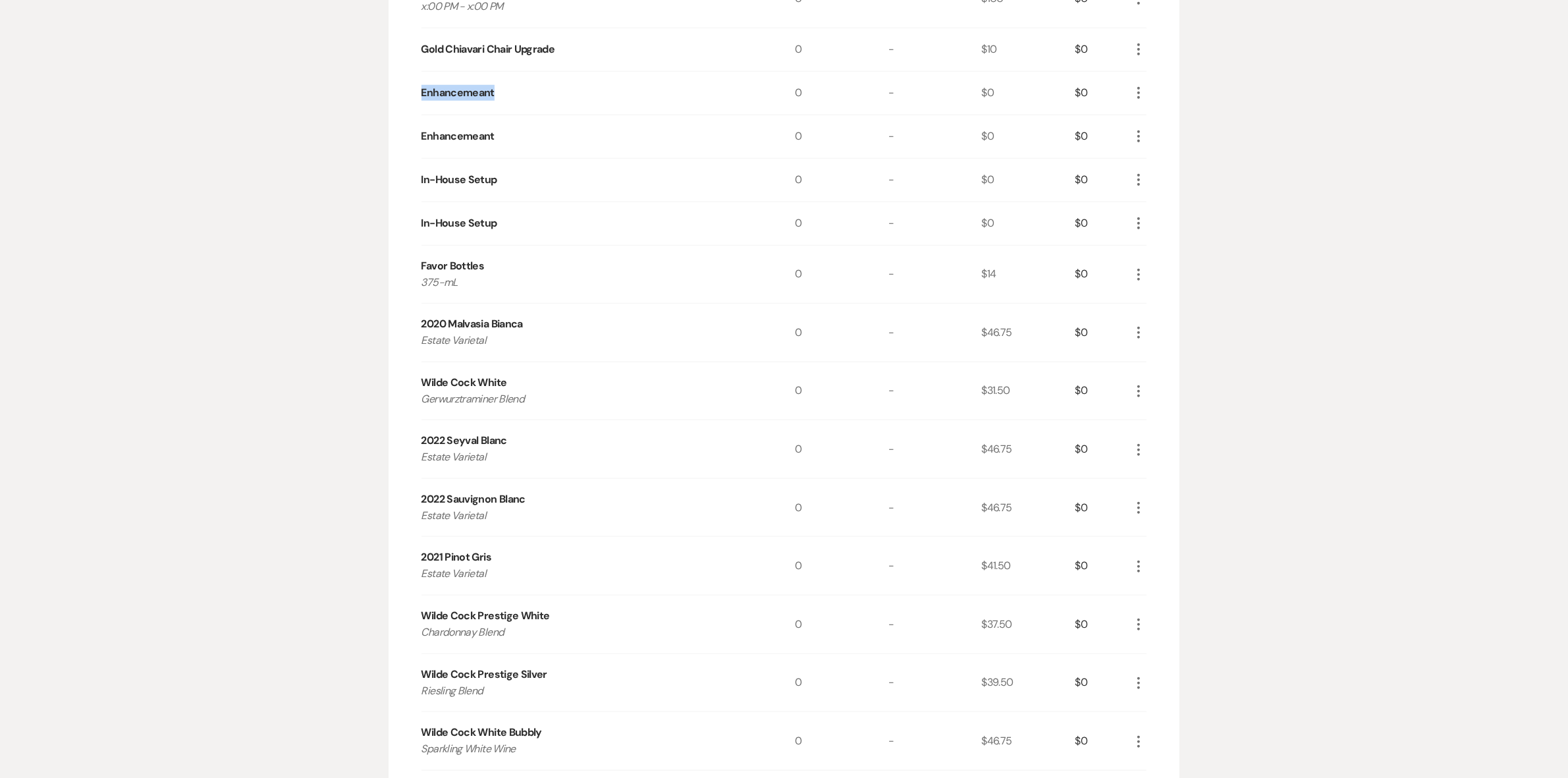 click on "Enhancemeant" at bounding box center [458, 93] 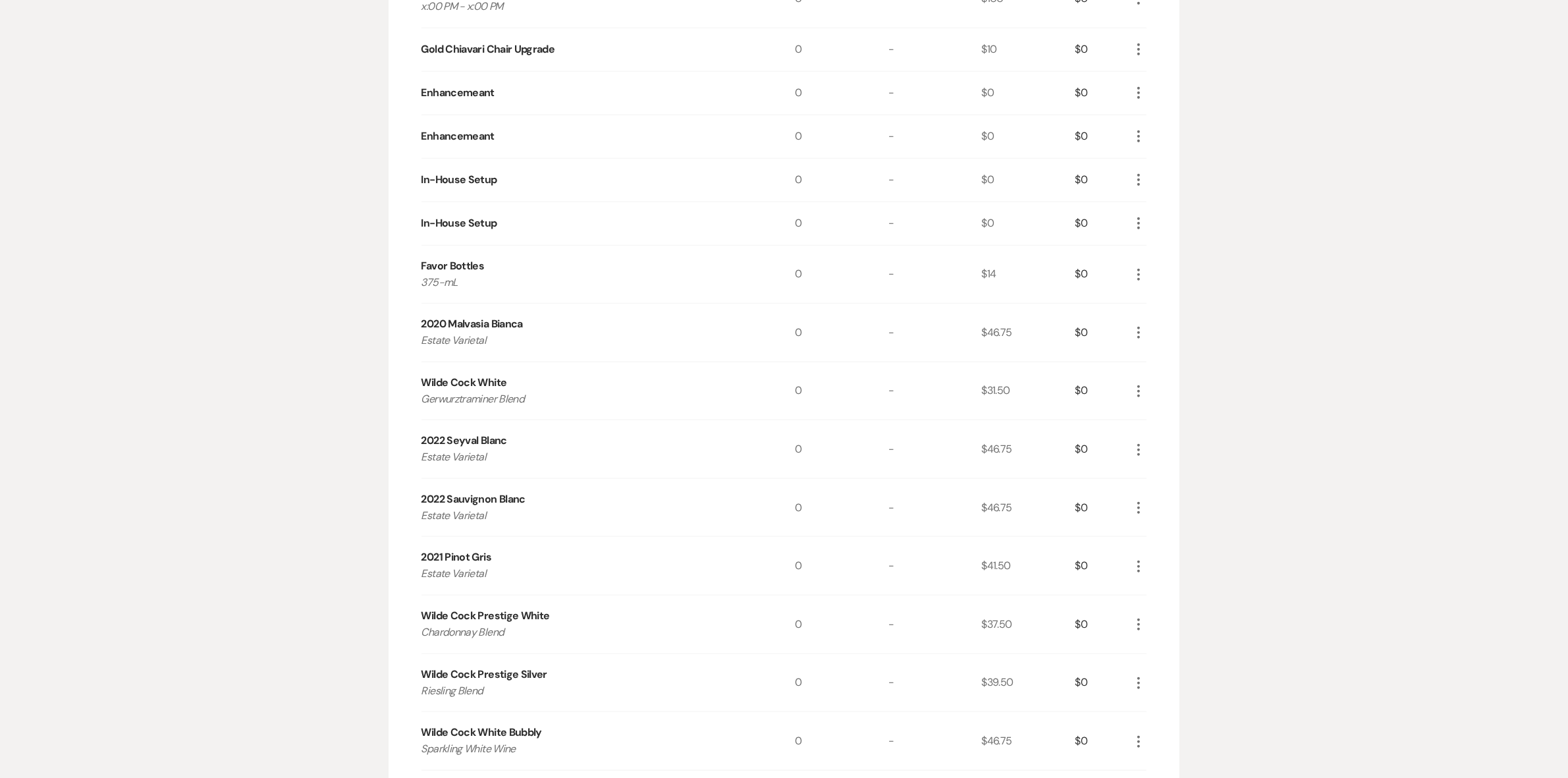 click on "Enhancemeant" at bounding box center (458, 136) 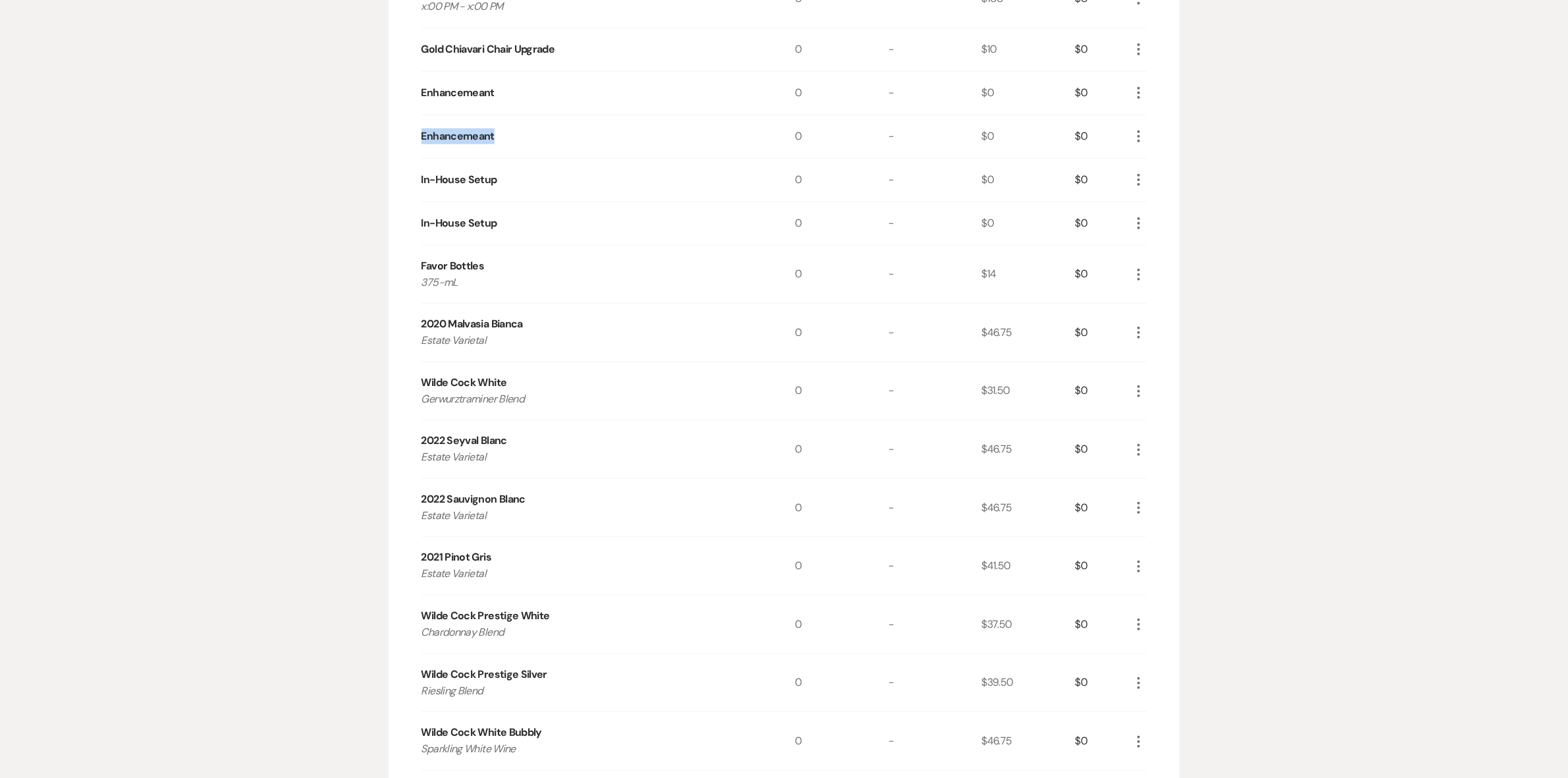 click on "Enhancemeant" at bounding box center [458, 136] 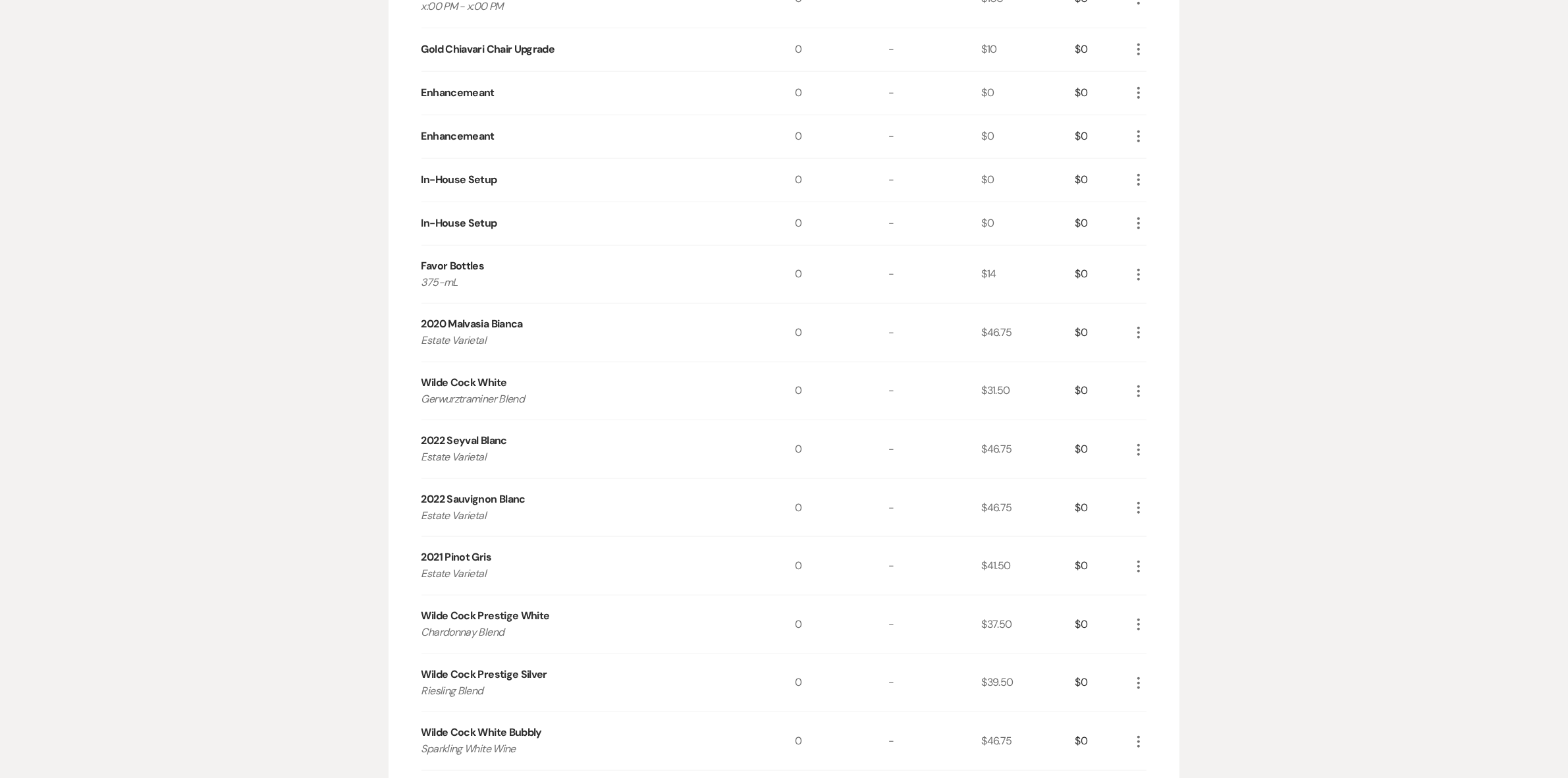 click on "In-House Setup" at bounding box center (459, 180) 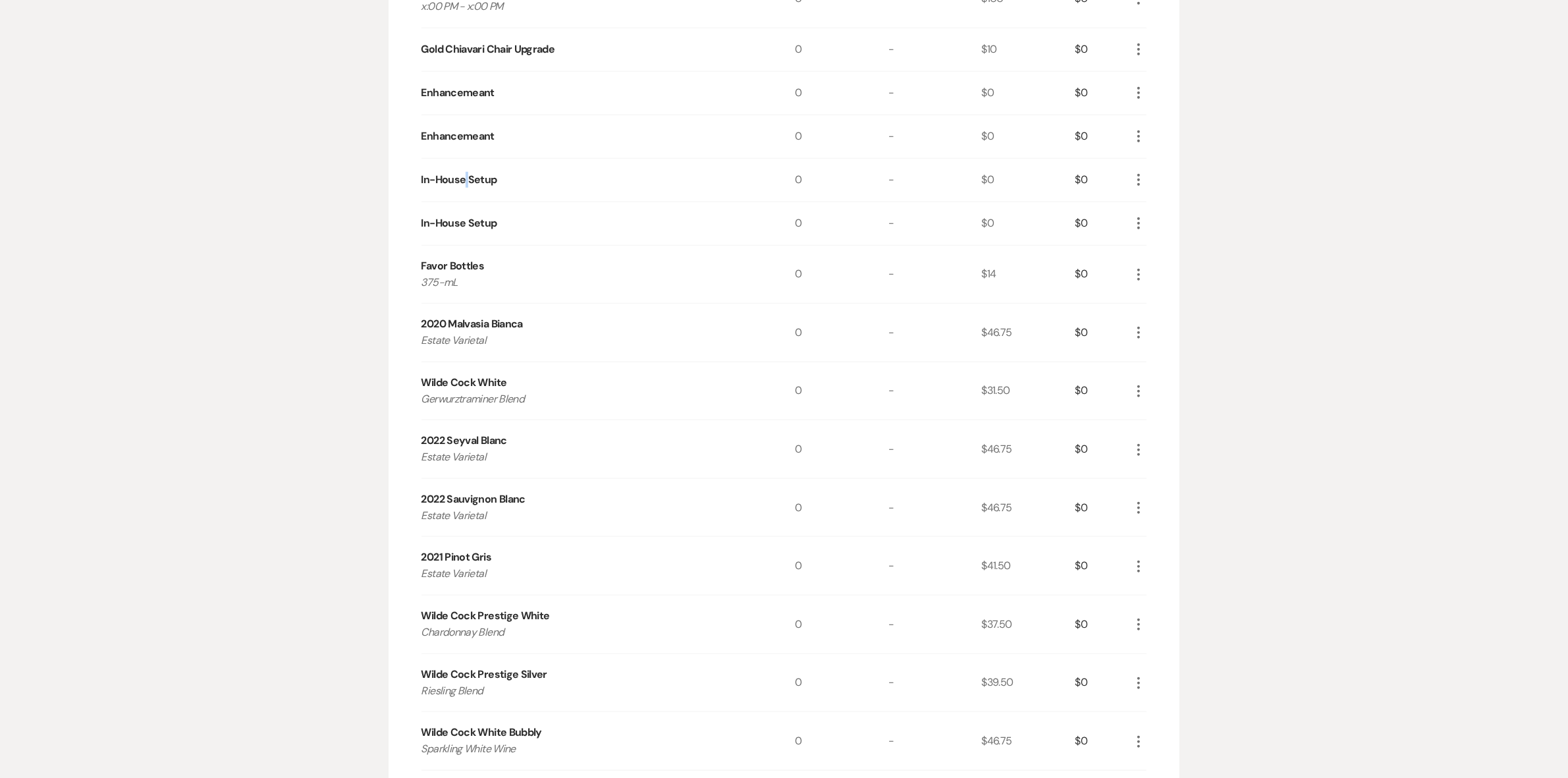 click on "In-House Setup" at bounding box center (459, 180) 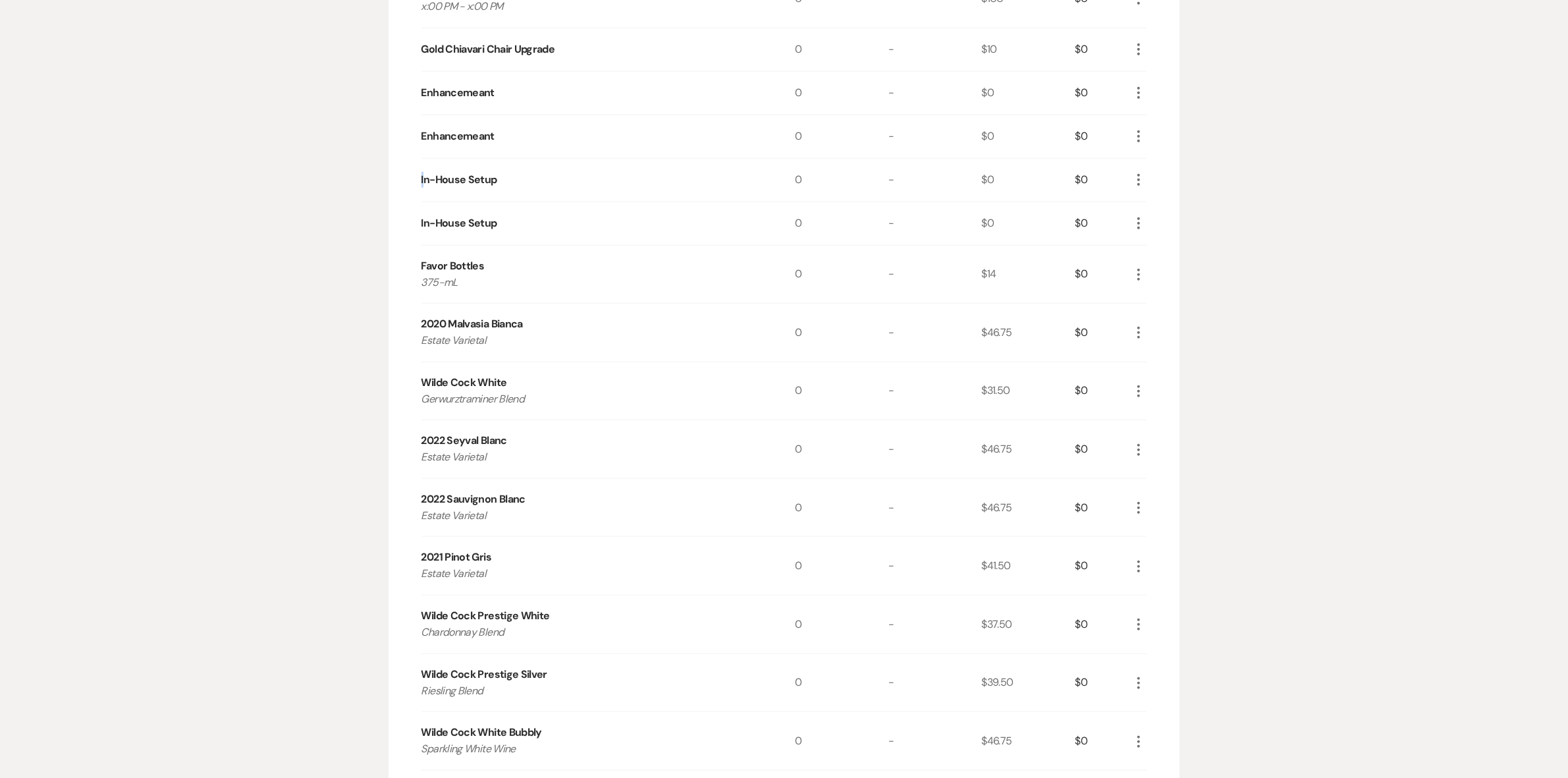 click on "In-House Setup" at bounding box center (459, 180) 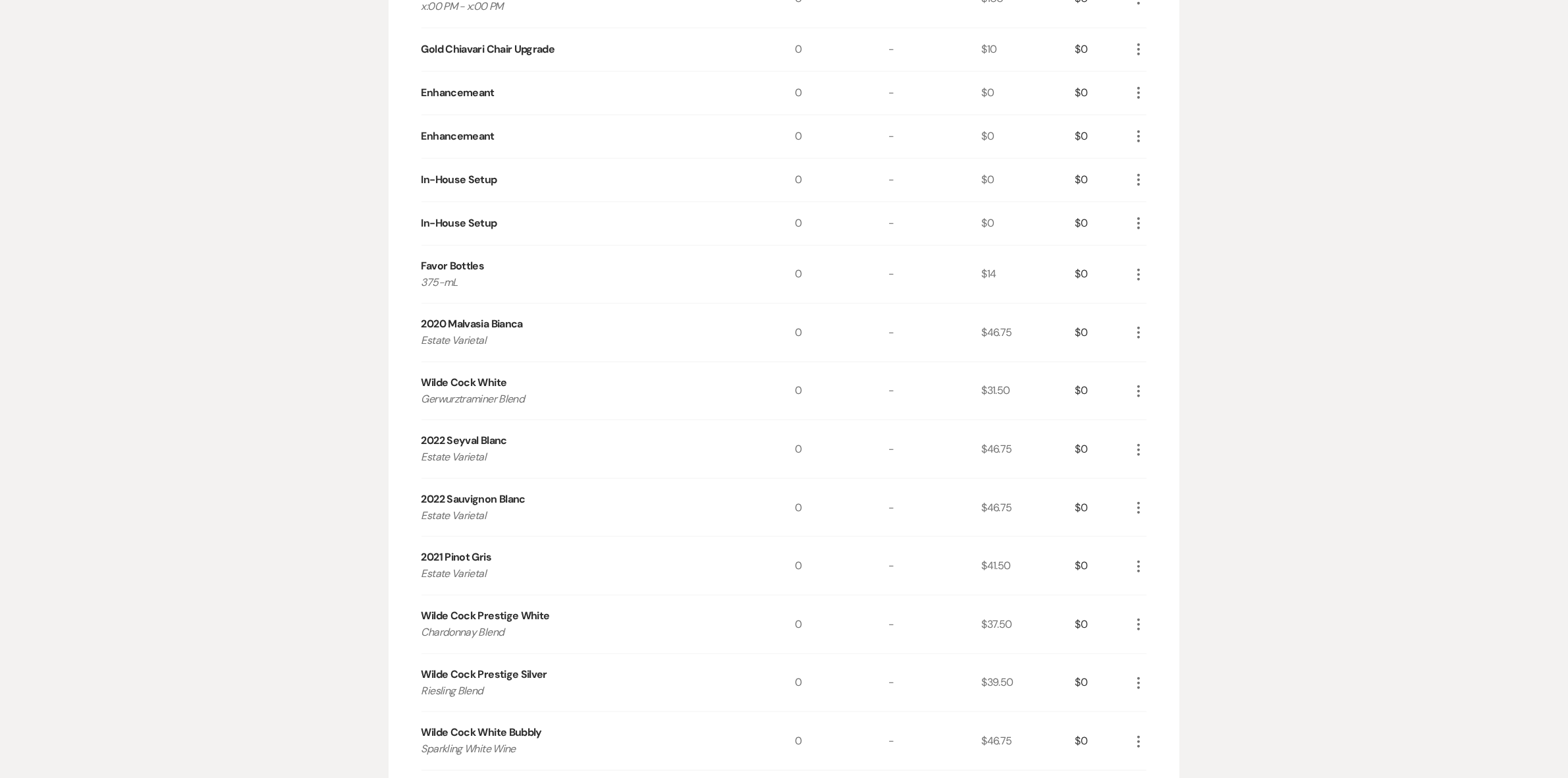 click on "In-House Setup" at bounding box center [459, 180] 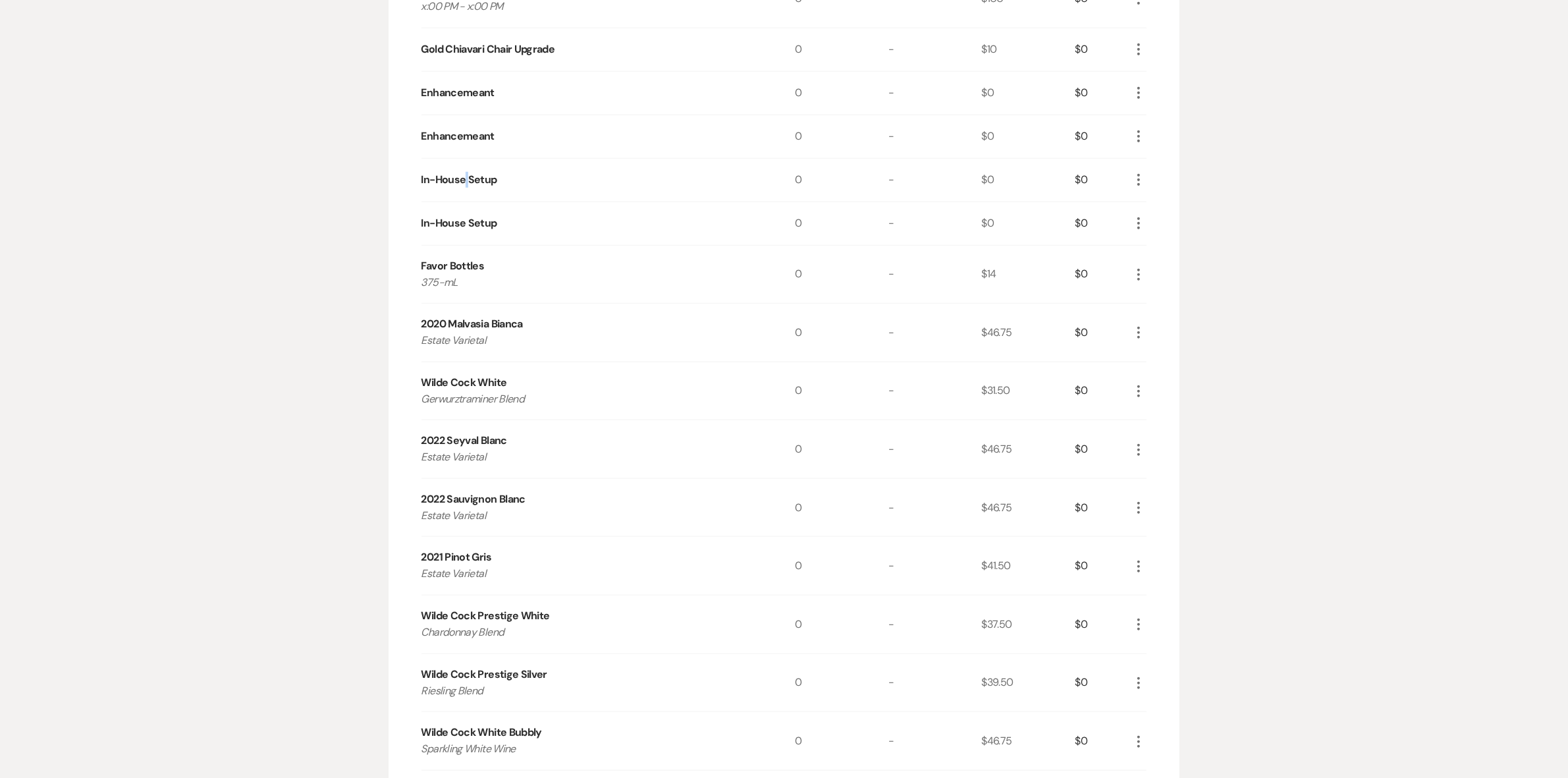 click on "In-House Setup" at bounding box center (459, 180) 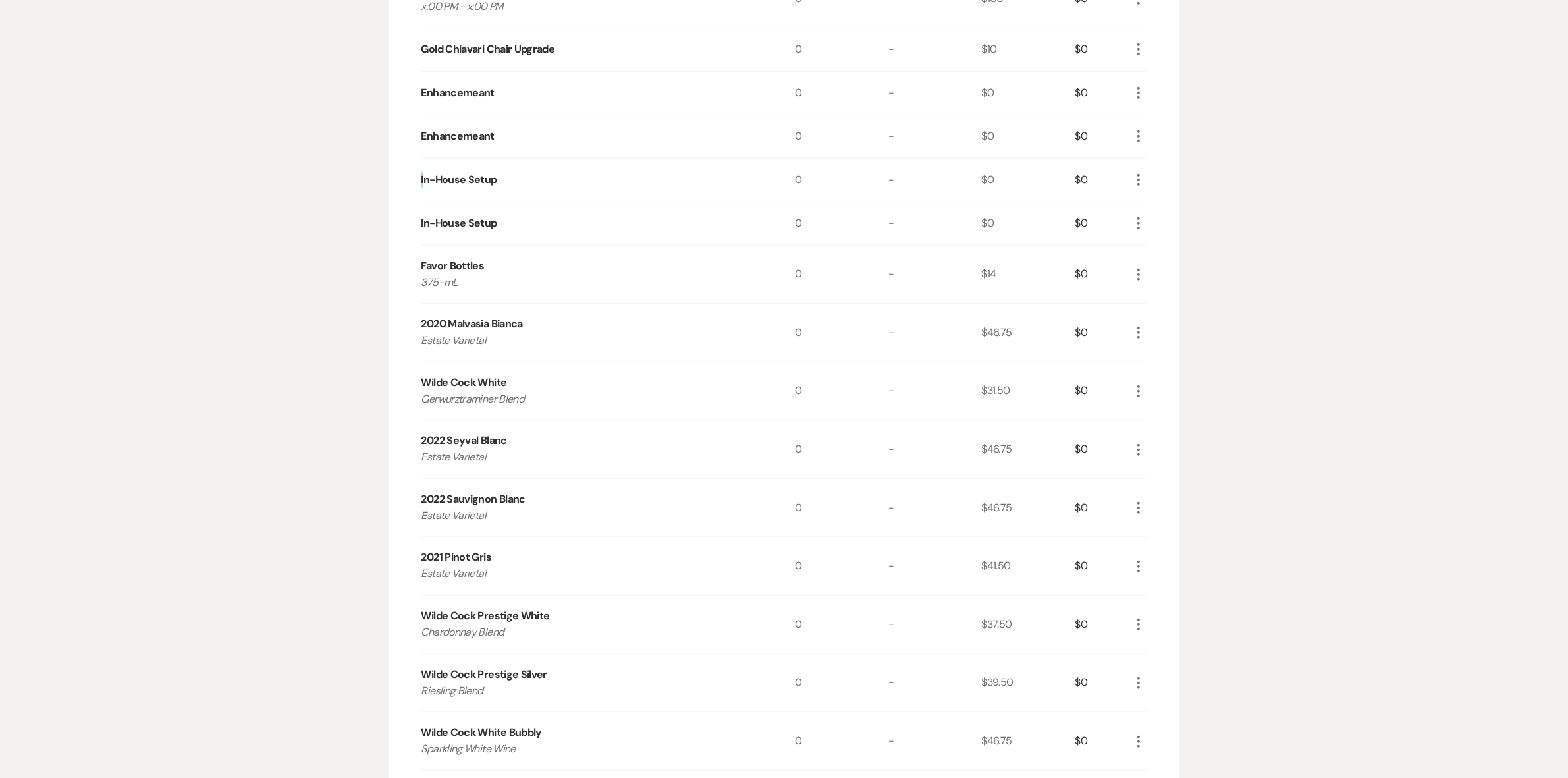 click on "In-House Setup" at bounding box center [459, 180] 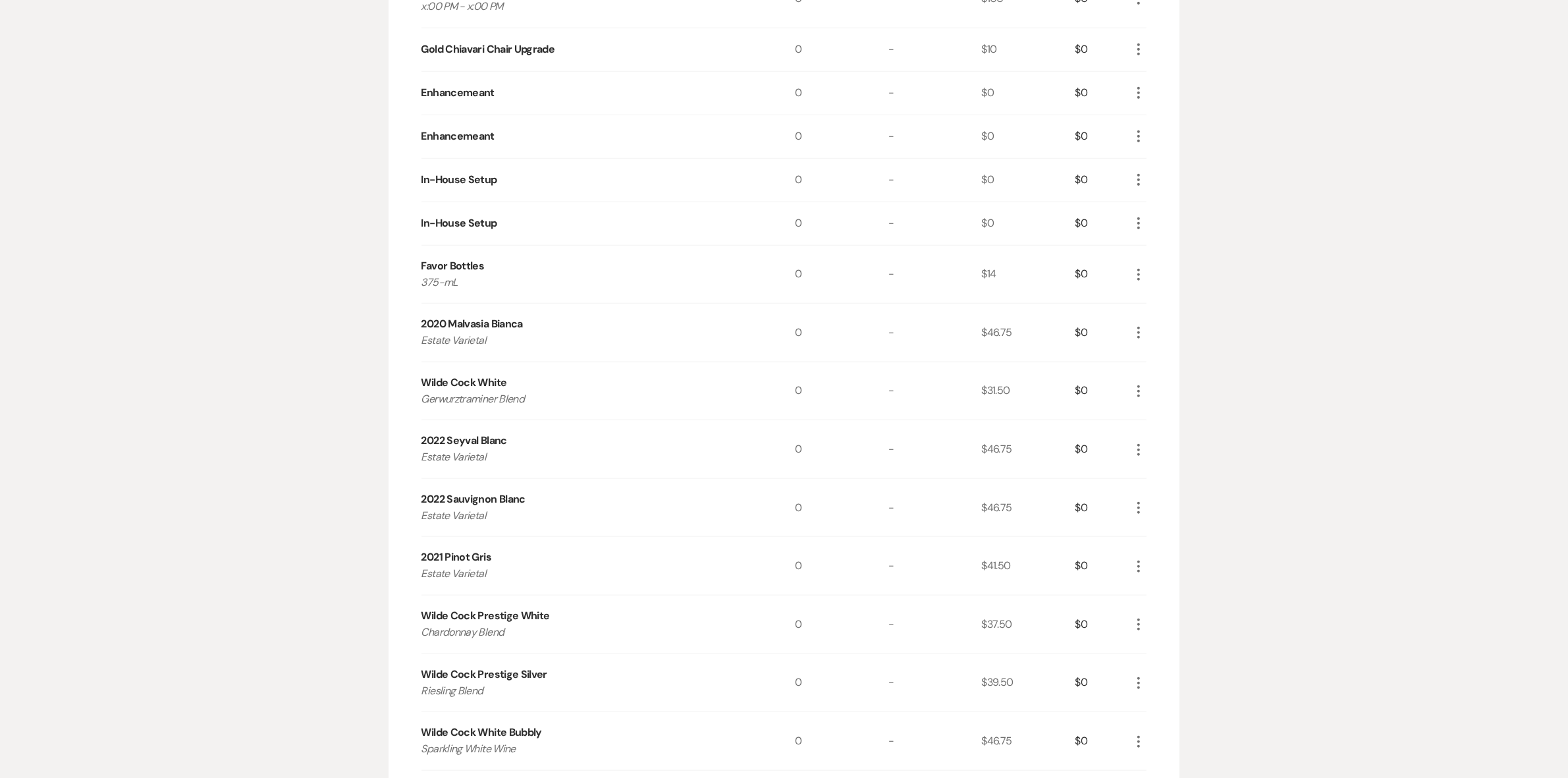 click on "In-House Setup" at bounding box center [459, 180] 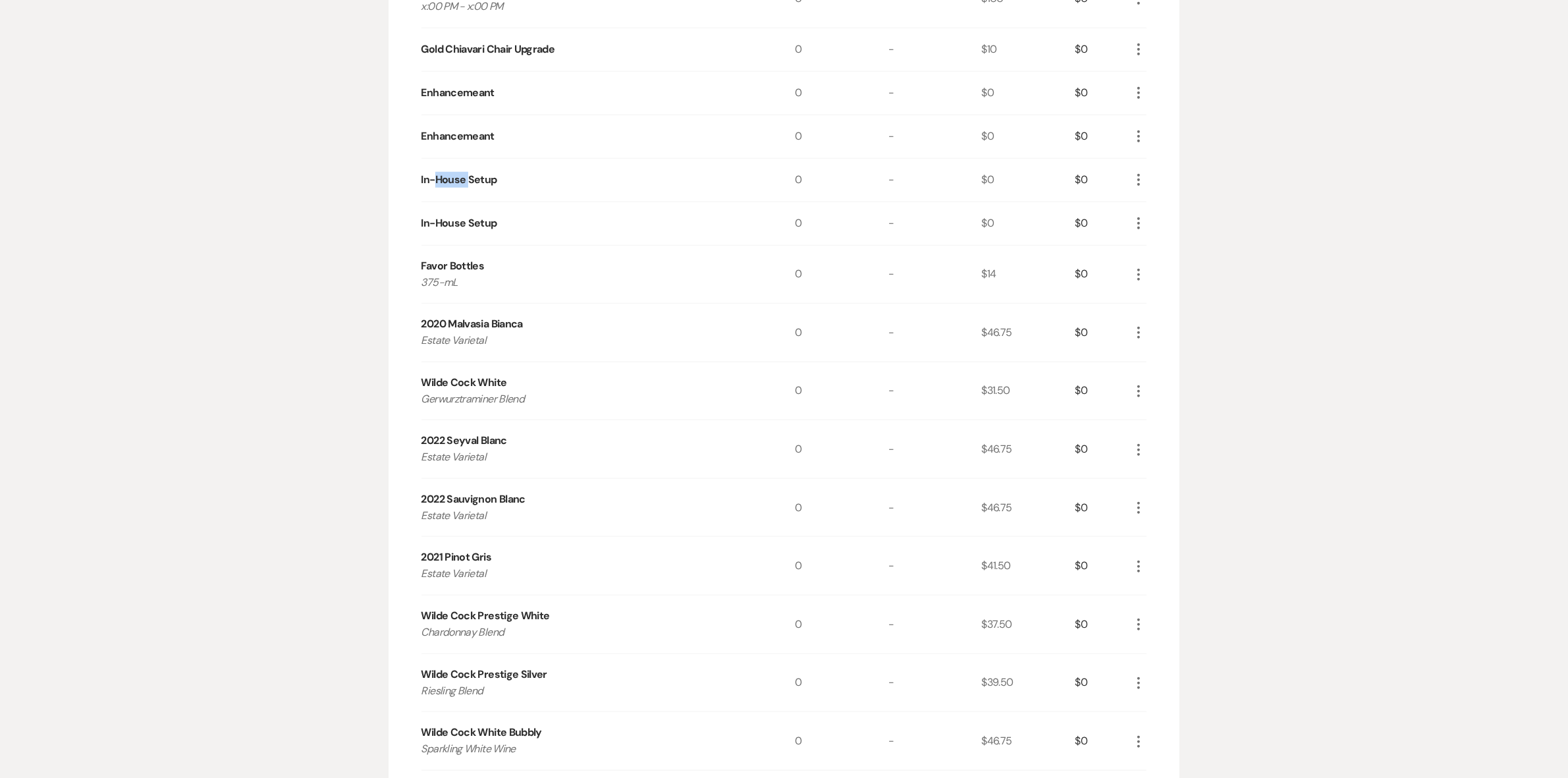 click on "In-House Setup" at bounding box center (459, 180) 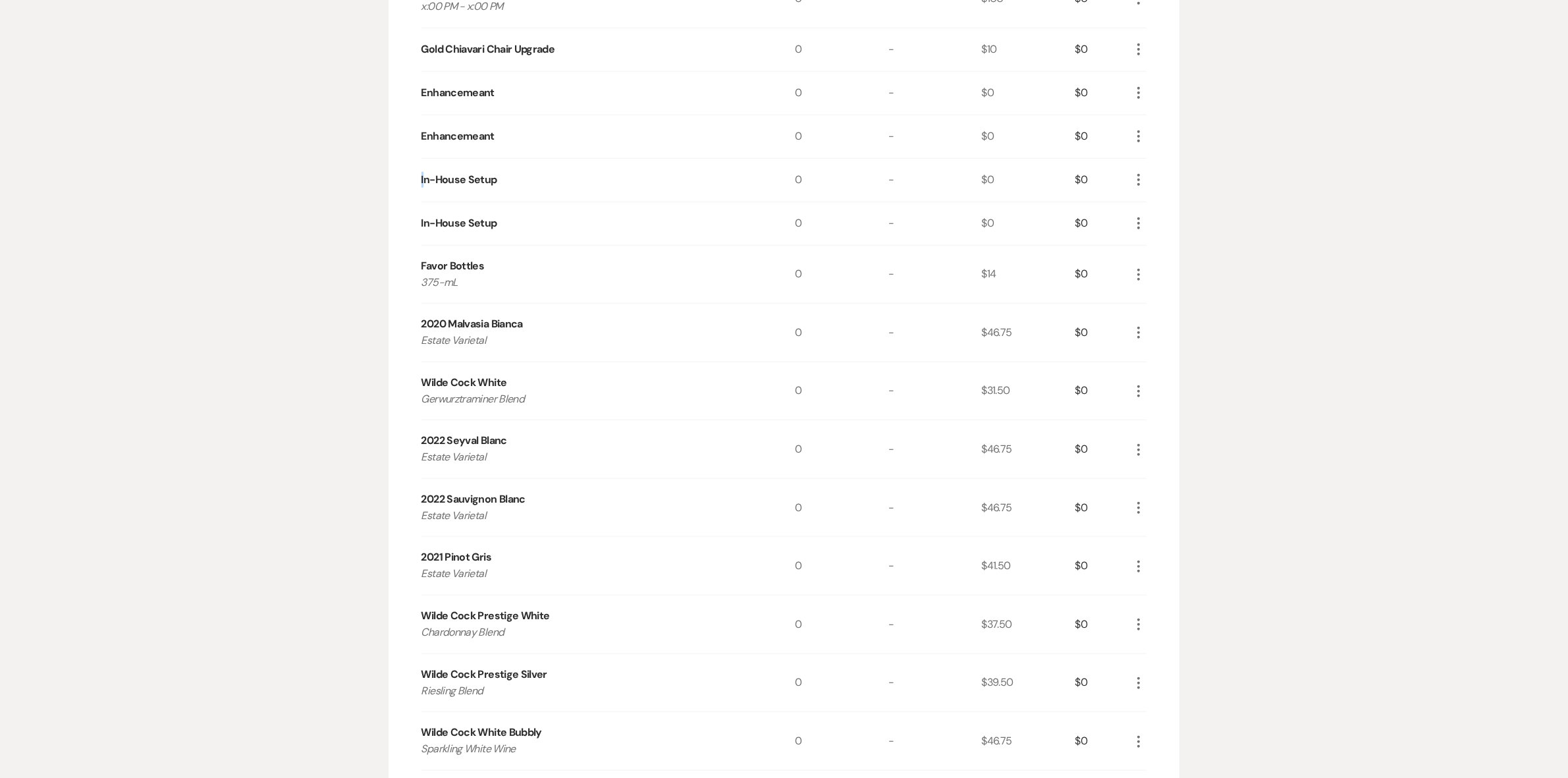click on "In-House Setup" at bounding box center (459, 180) 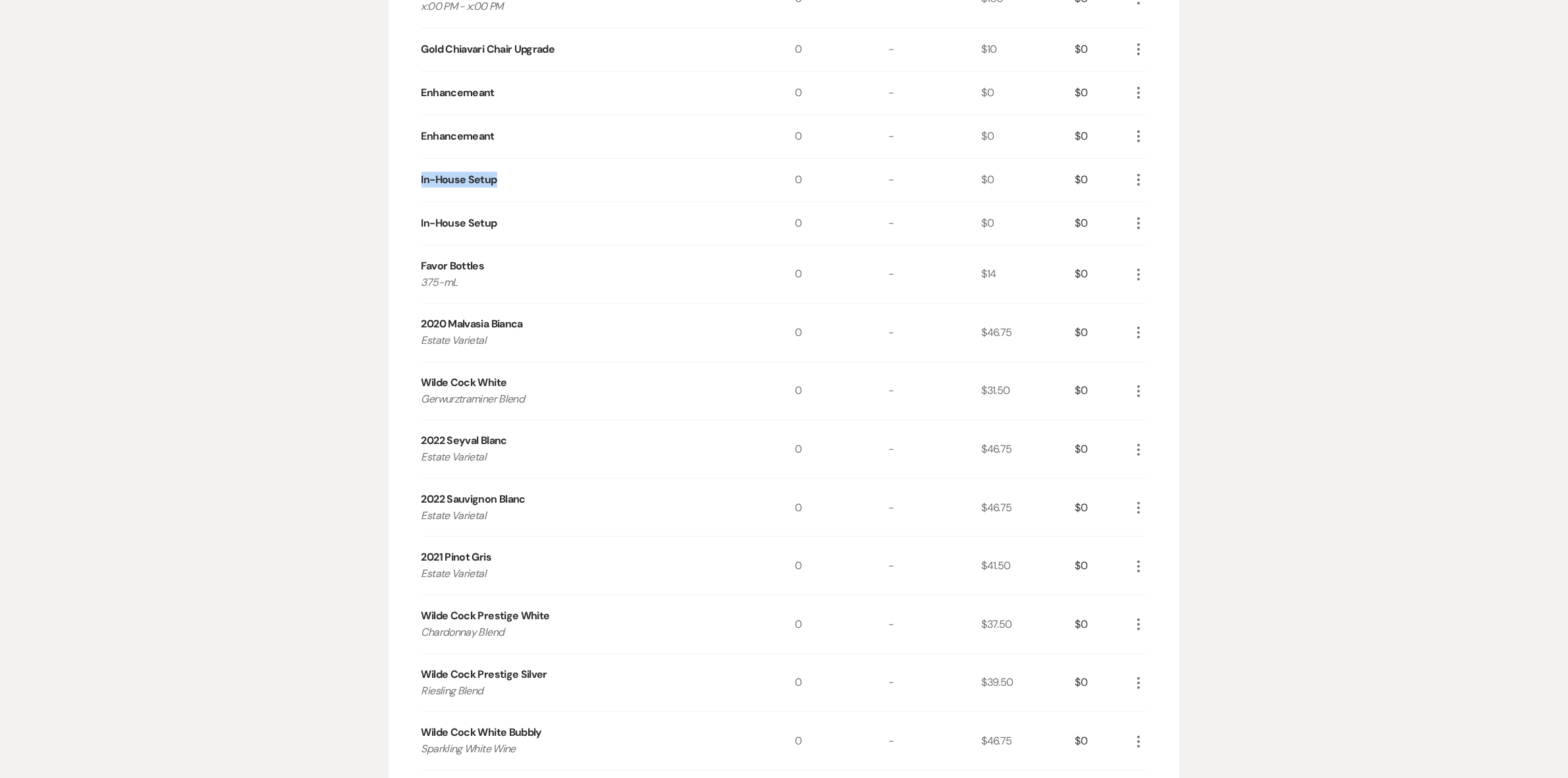 drag, startPoint x: 491, startPoint y: 175, endPoint x: 518, endPoint y: 179, distance: 27.294688 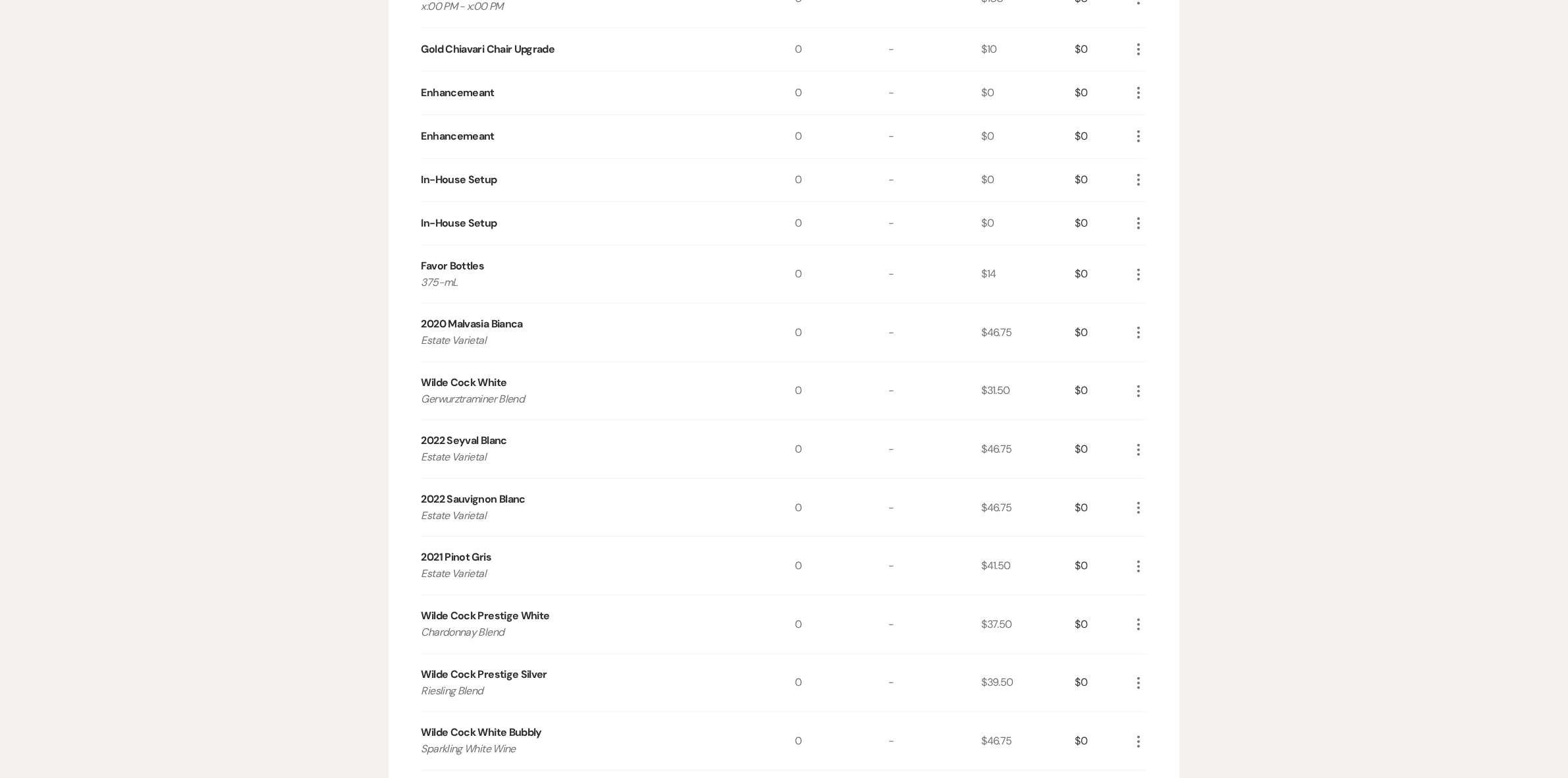 click on "In-House Setup" at bounding box center [459, 223] 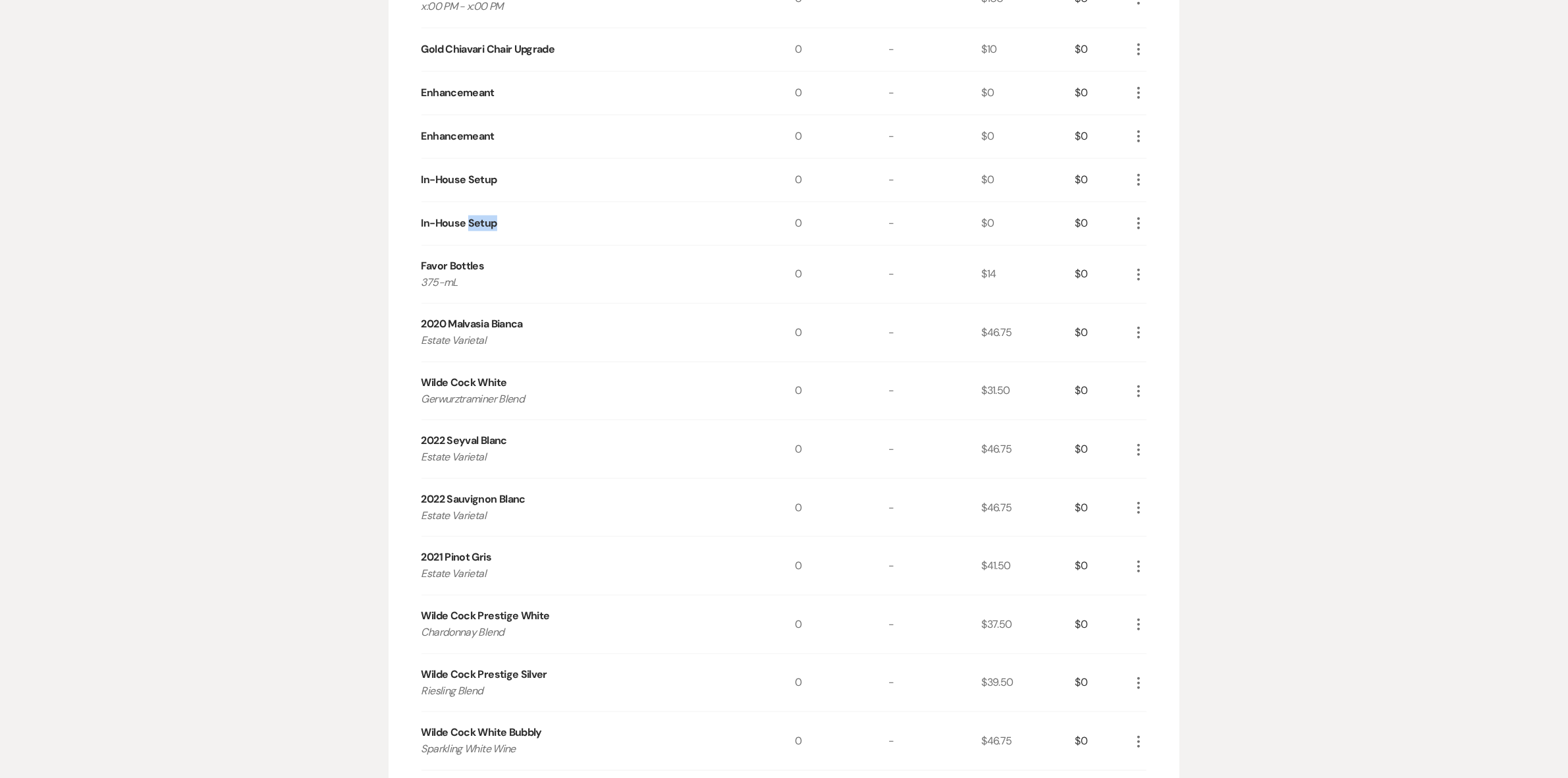 click on "In-House Setup" at bounding box center (459, 223) 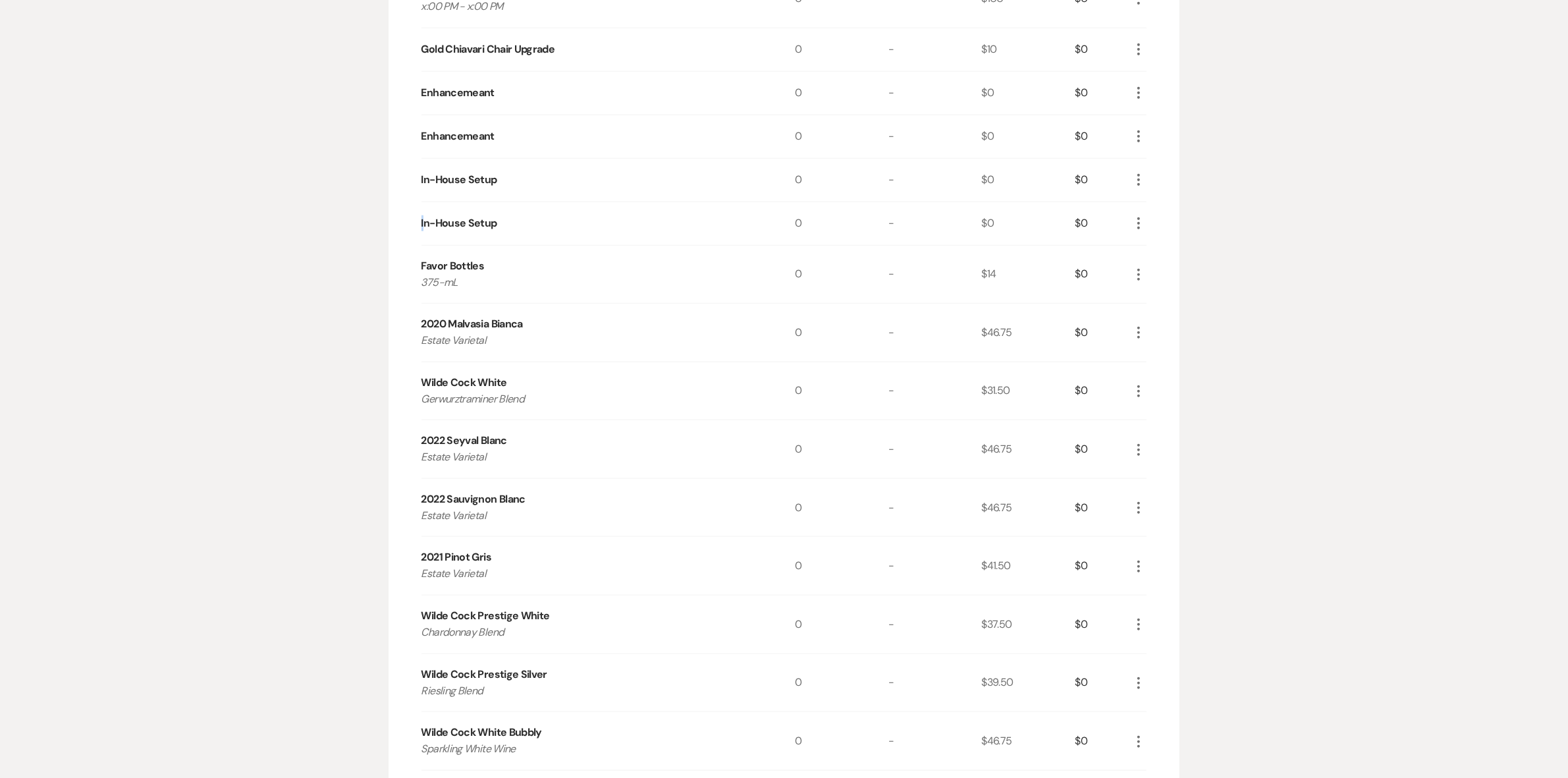 click on "In-House Setup" at bounding box center [459, 223] 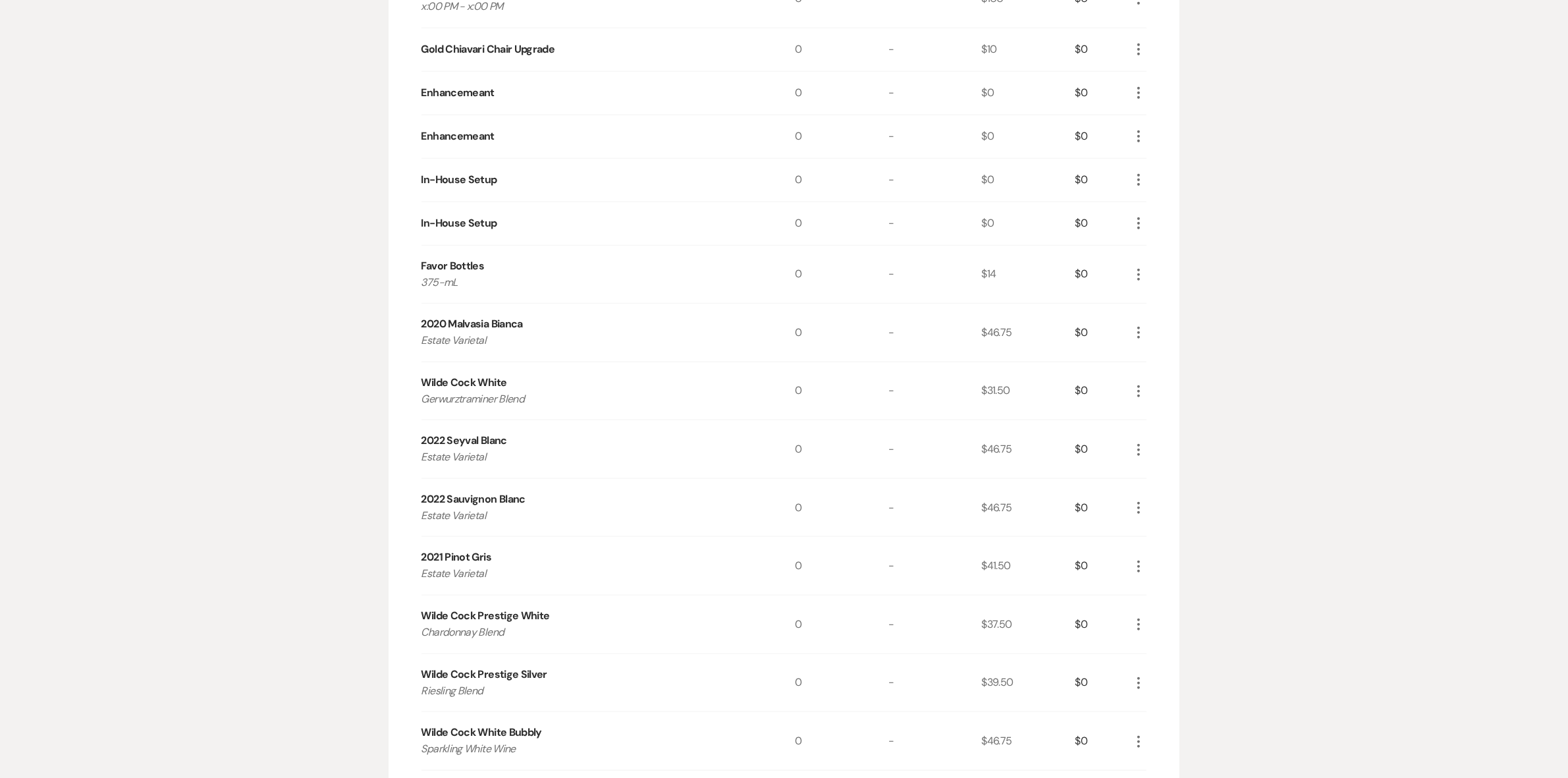 click on "In-House Setup" at bounding box center [459, 223] 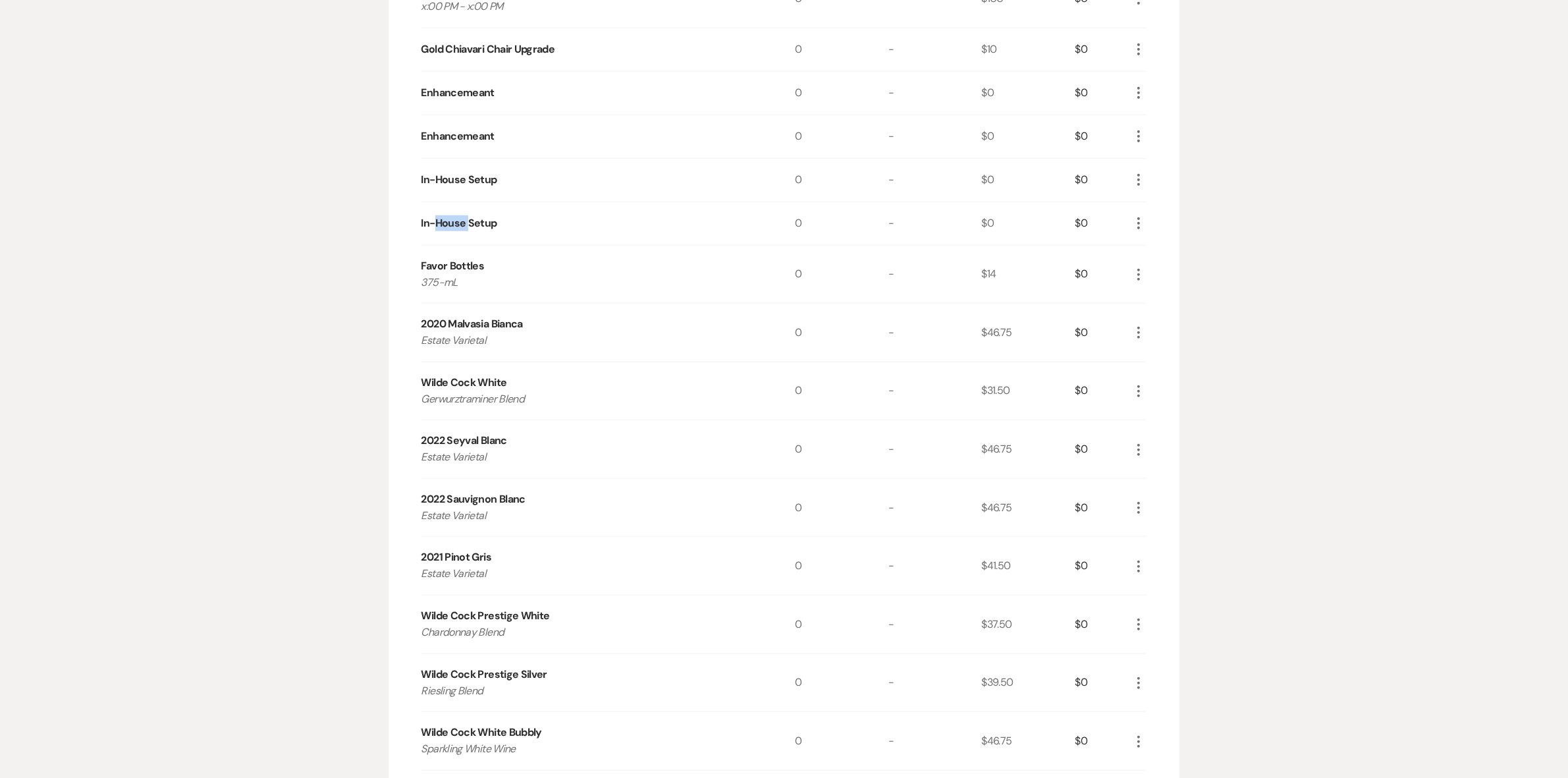 click on "In-House Setup" at bounding box center (459, 223) 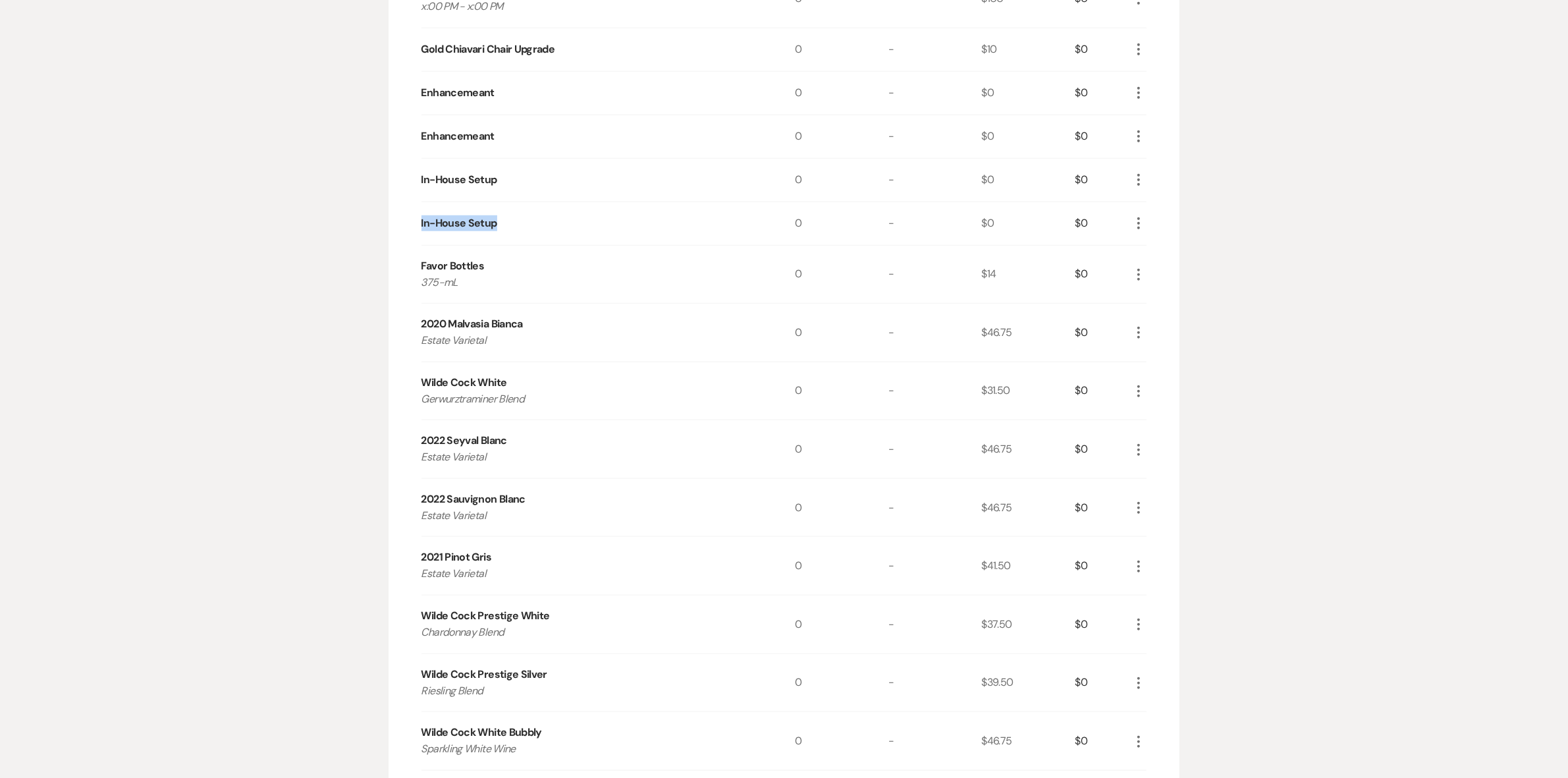 drag, startPoint x: 415, startPoint y: 218, endPoint x: 574, endPoint y: 219, distance: 159.00314 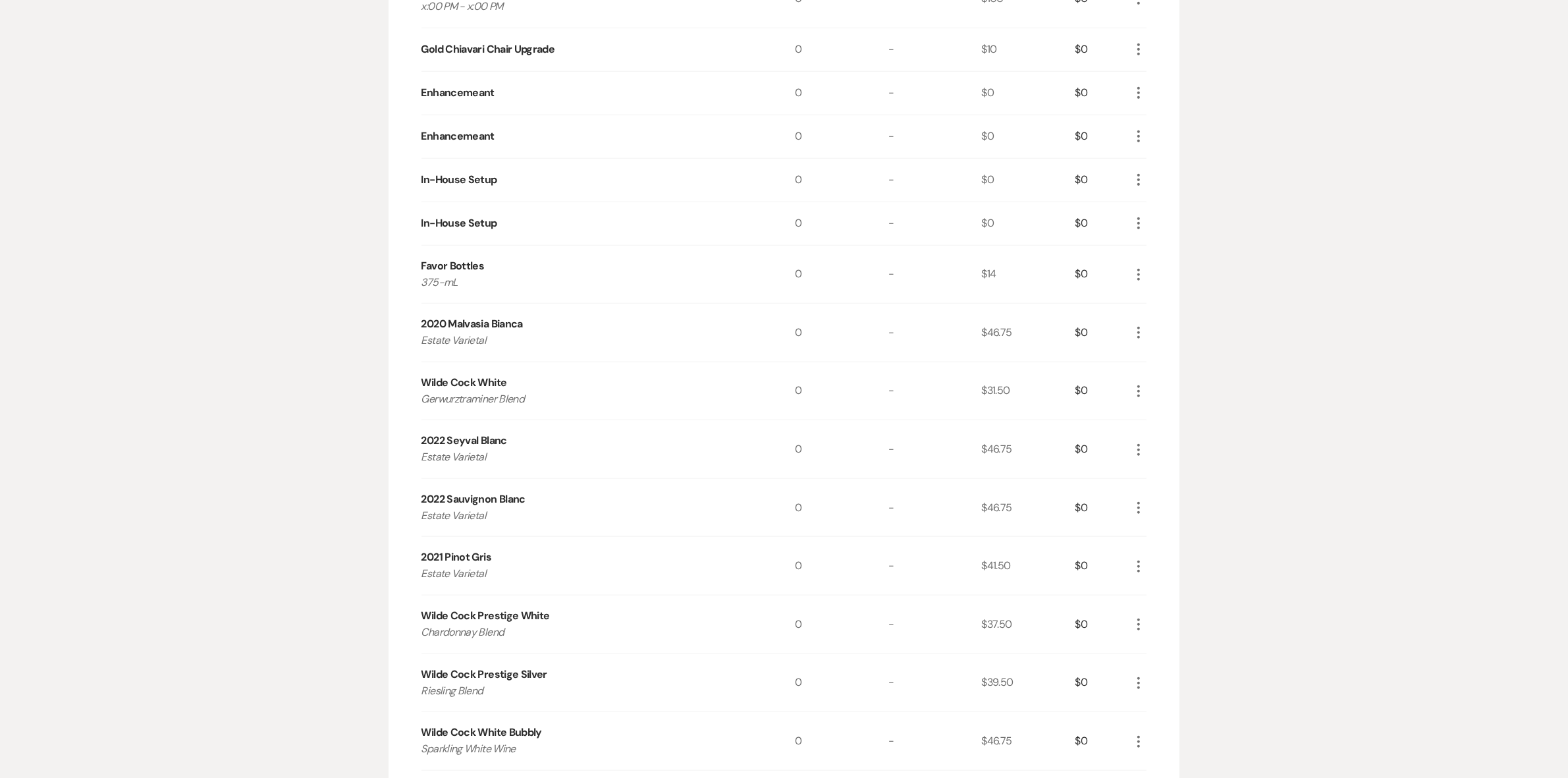 click on "Favor Bottles" at bounding box center (453, 266) 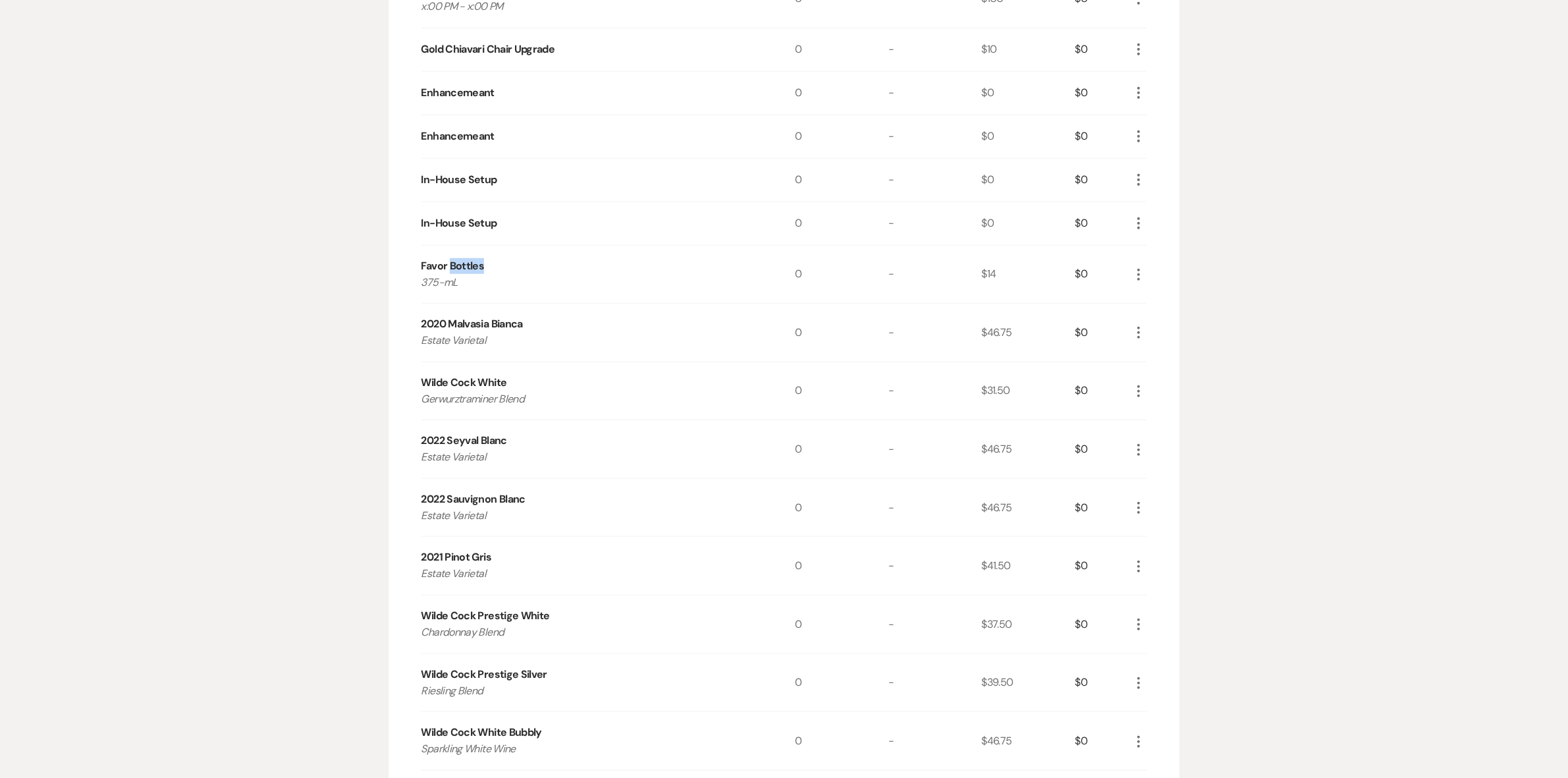 click on "Favor Bottles" at bounding box center (453, 266) 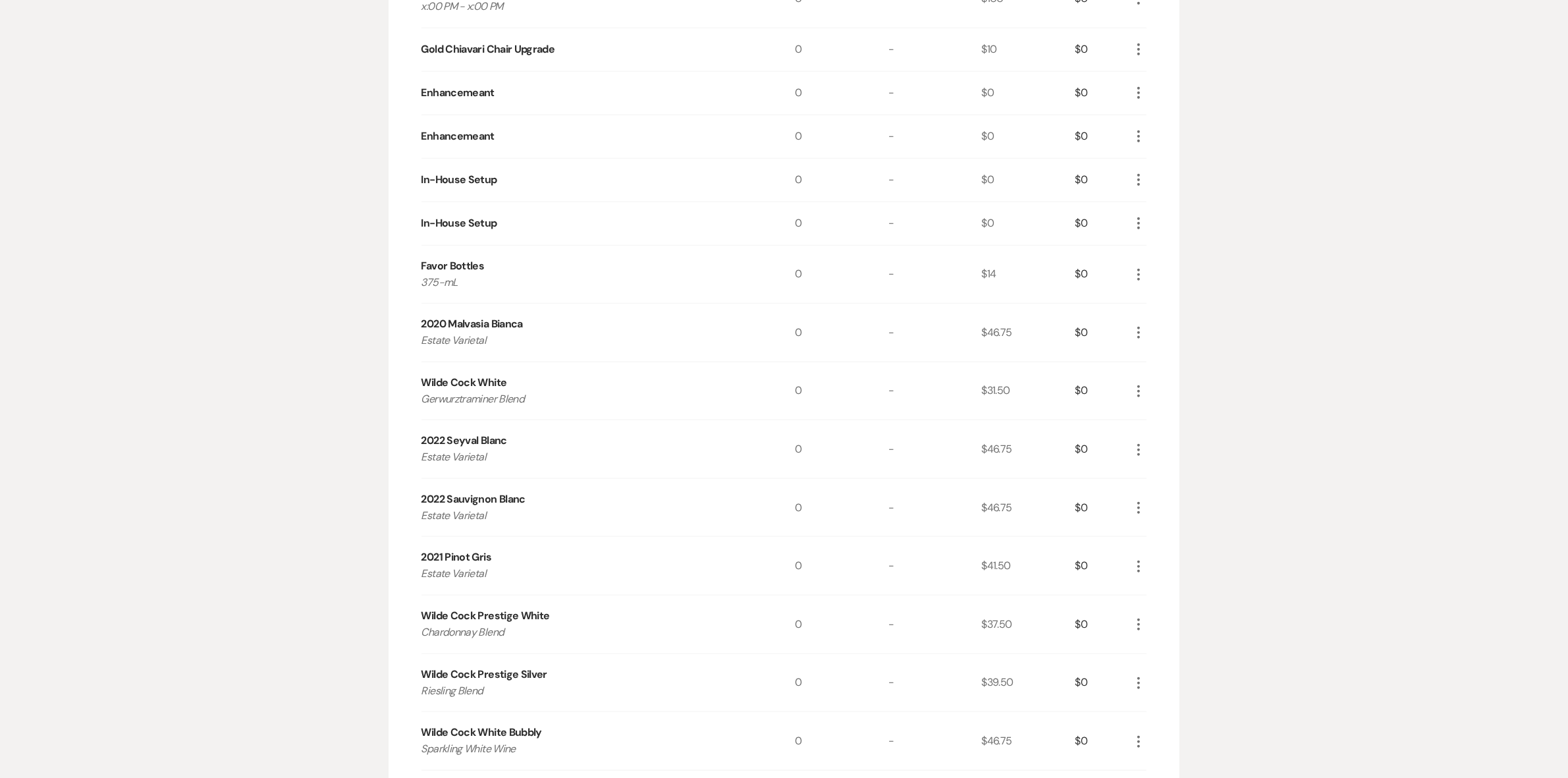 click on "Create Category Template Add line items to the template below. Items More Qty Unit Price Total Rosé Room Day Rental 8 AM - 6 PM | tax-exempt 0 - $1,500 $0 More Rosé Room Houry Rental x AM - x PM | tax-exempt 0 - $250 $0 More Ceremony Fee - Estate Lawn x:30 PM | white resin chairs | tax-exempt 0 - $2,000 $0 More Ceremony Fee - Winemaker's Patio x:30 PM | white resin chairs | tax-exempt 0 - $1,500 $0 More Site Fee x:00 PM - x:00 PM | tax-exempt 1 - $0 $0 More Event Extension x:00 PM - x:00 PM | tax-exempt 0 - $2,000 $0 More Catering [entree] 0 - $0 $0 More Catering [entree] 0 - $0 $0 More Catering [entree] 0 - $0 $0 More Catering [entree] 0 - $0 $0 More Child Meals chicken fingers & fries 0 - $75 $0 More Vendor Meals chef's choice 0 - $95 $0 More Cocktail Hour Display Upgrade 0 - $0 $0 More Additional Cocktail Hour Display Enhancement 0 - $0 $0 More Butlered Hors d'Oeuvre Upgrade 0 - $2 $0 More Additional Butlered Hors d'Oeuvre Enhancement 0 - $6 $0 More Cocktail Hour Enhancement 0 - $0 $0 More 0 - $15 $0 0 -" at bounding box center [784, 181] 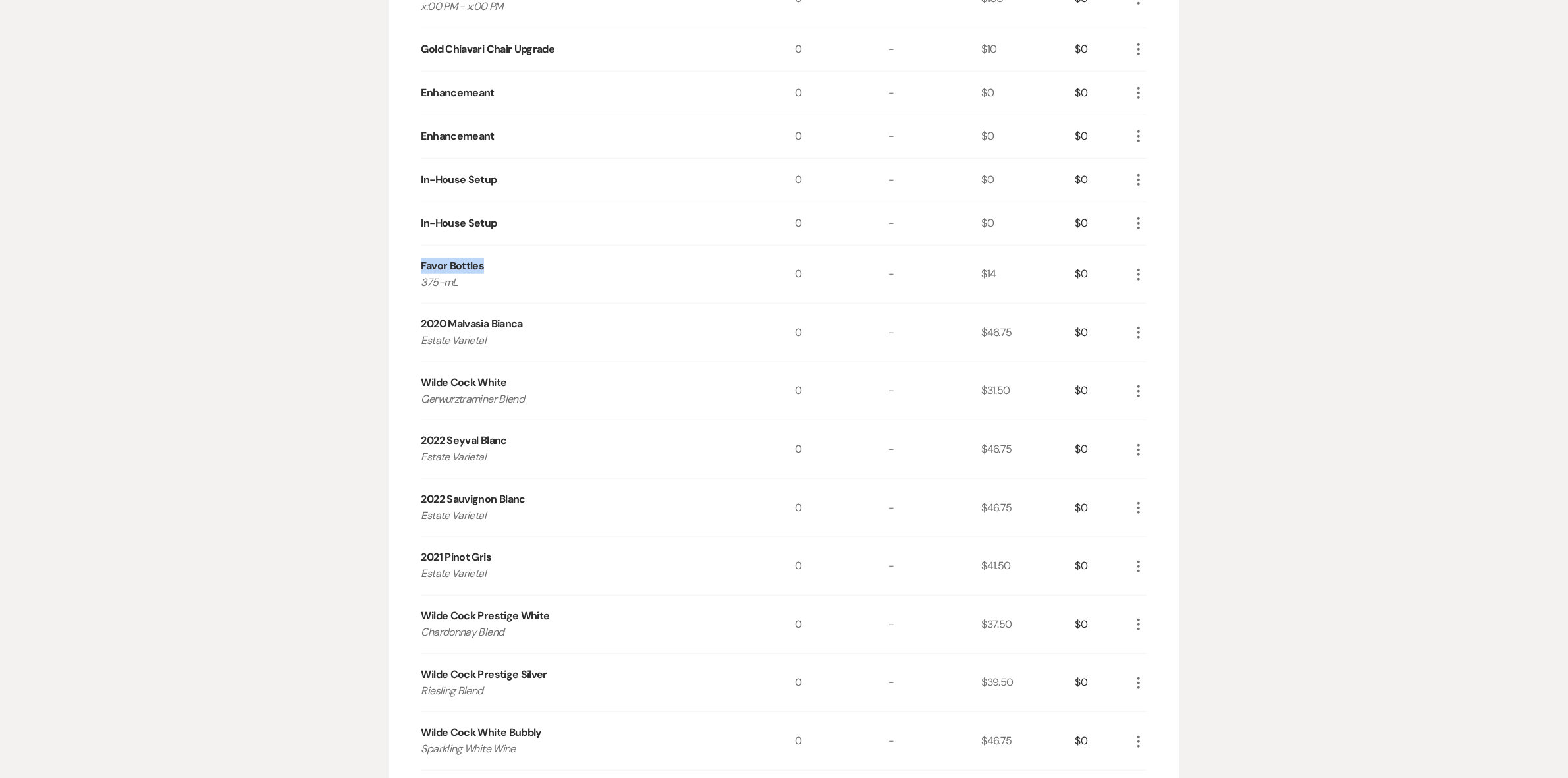 drag, startPoint x: 489, startPoint y: 264, endPoint x: 514, endPoint y: 264, distance: 25 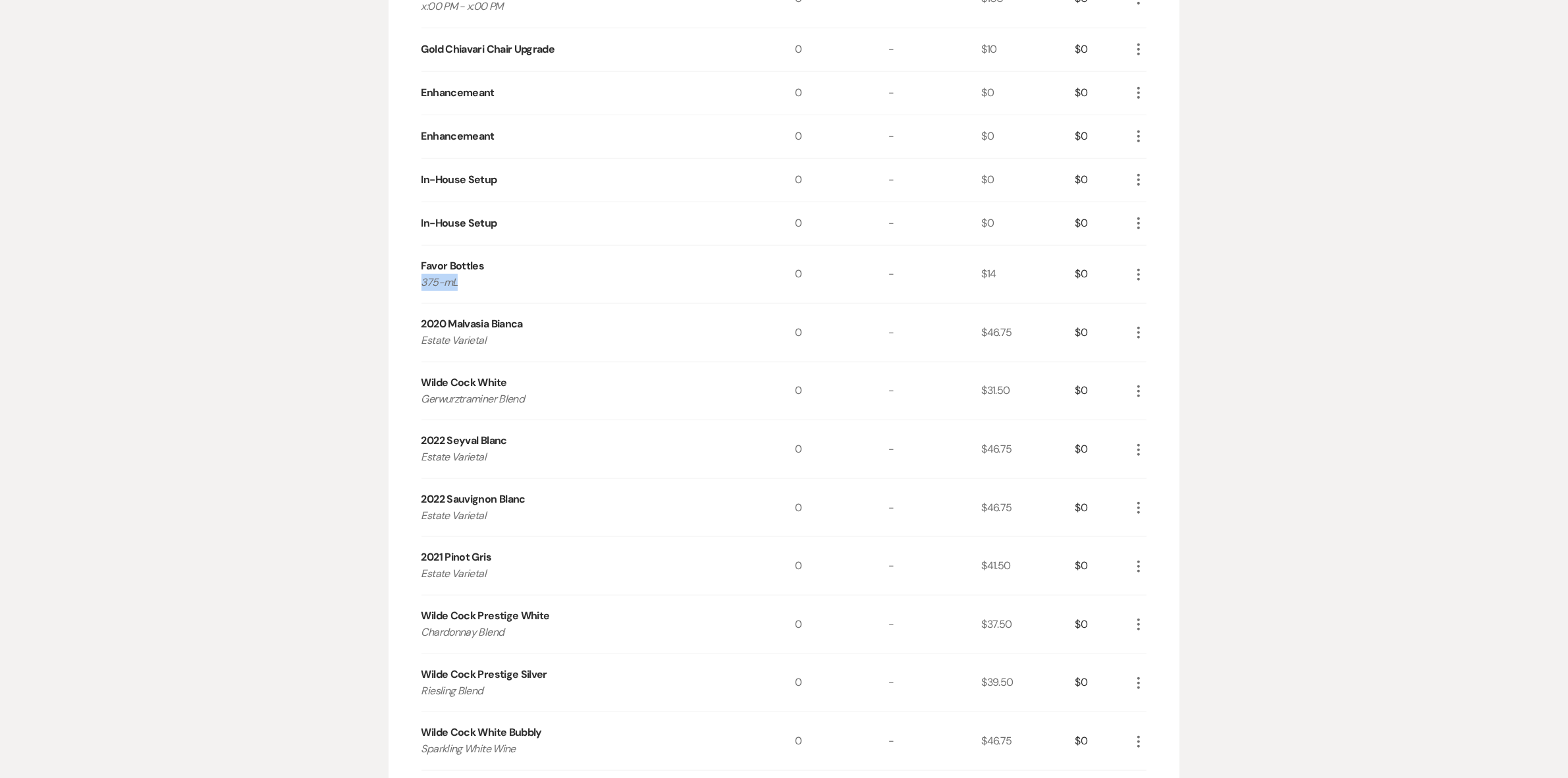 drag, startPoint x: 326, startPoint y: 287, endPoint x: 284, endPoint y: 287, distance: 42 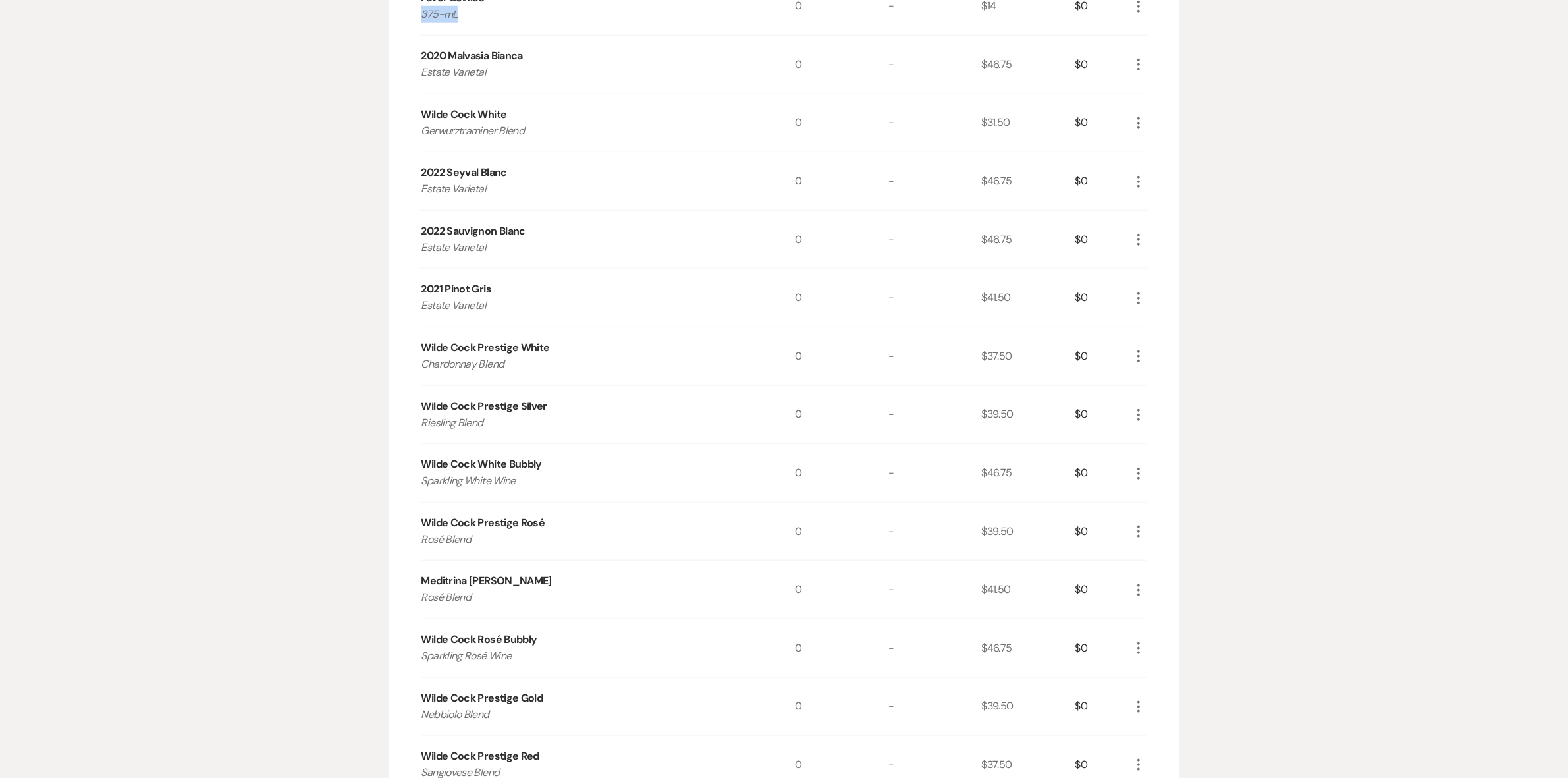 scroll, scrollTop: 1839, scrollLeft: 0, axis: vertical 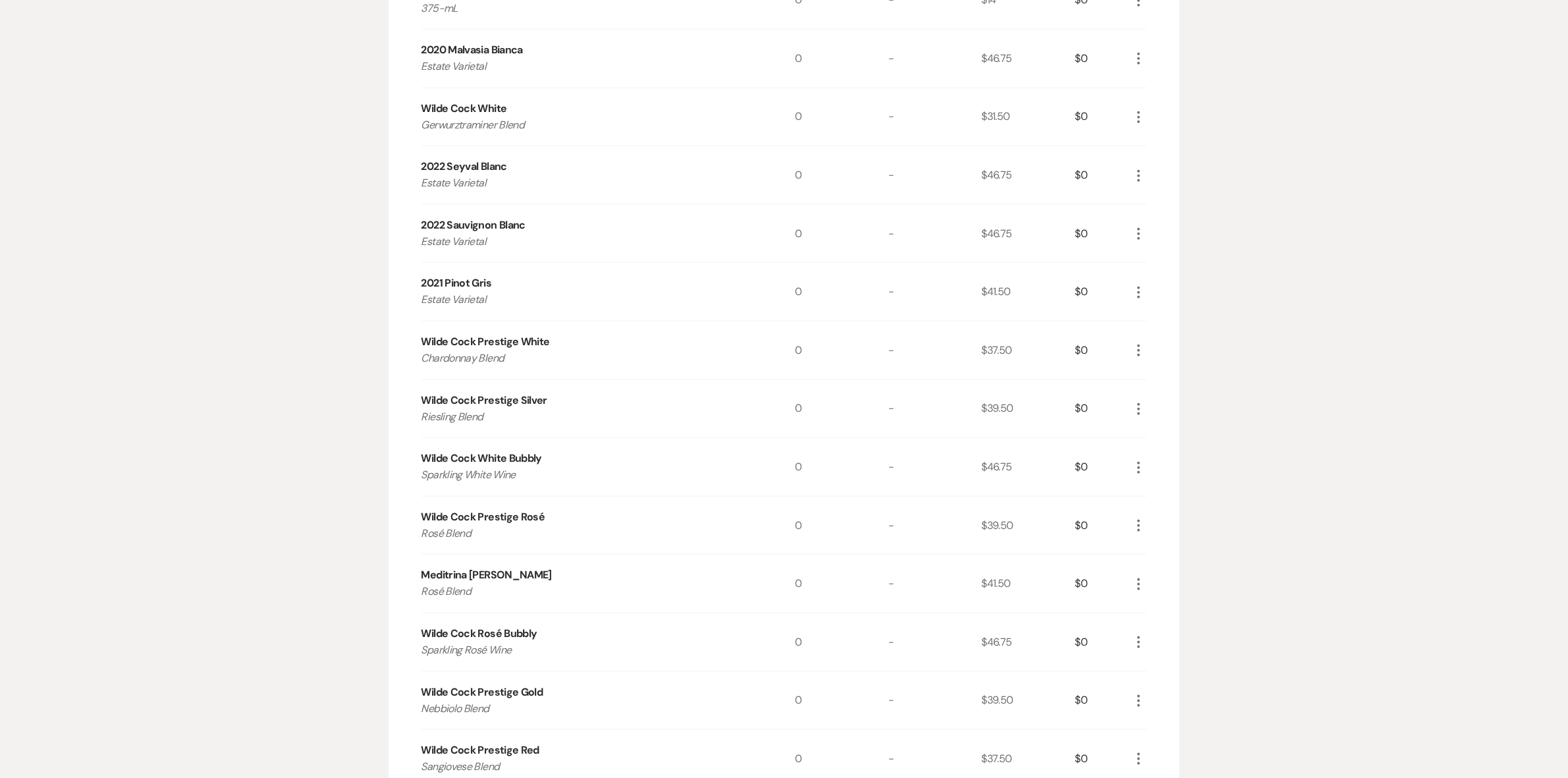 click on "2020 Malvasia Bianca" at bounding box center (472, 50) 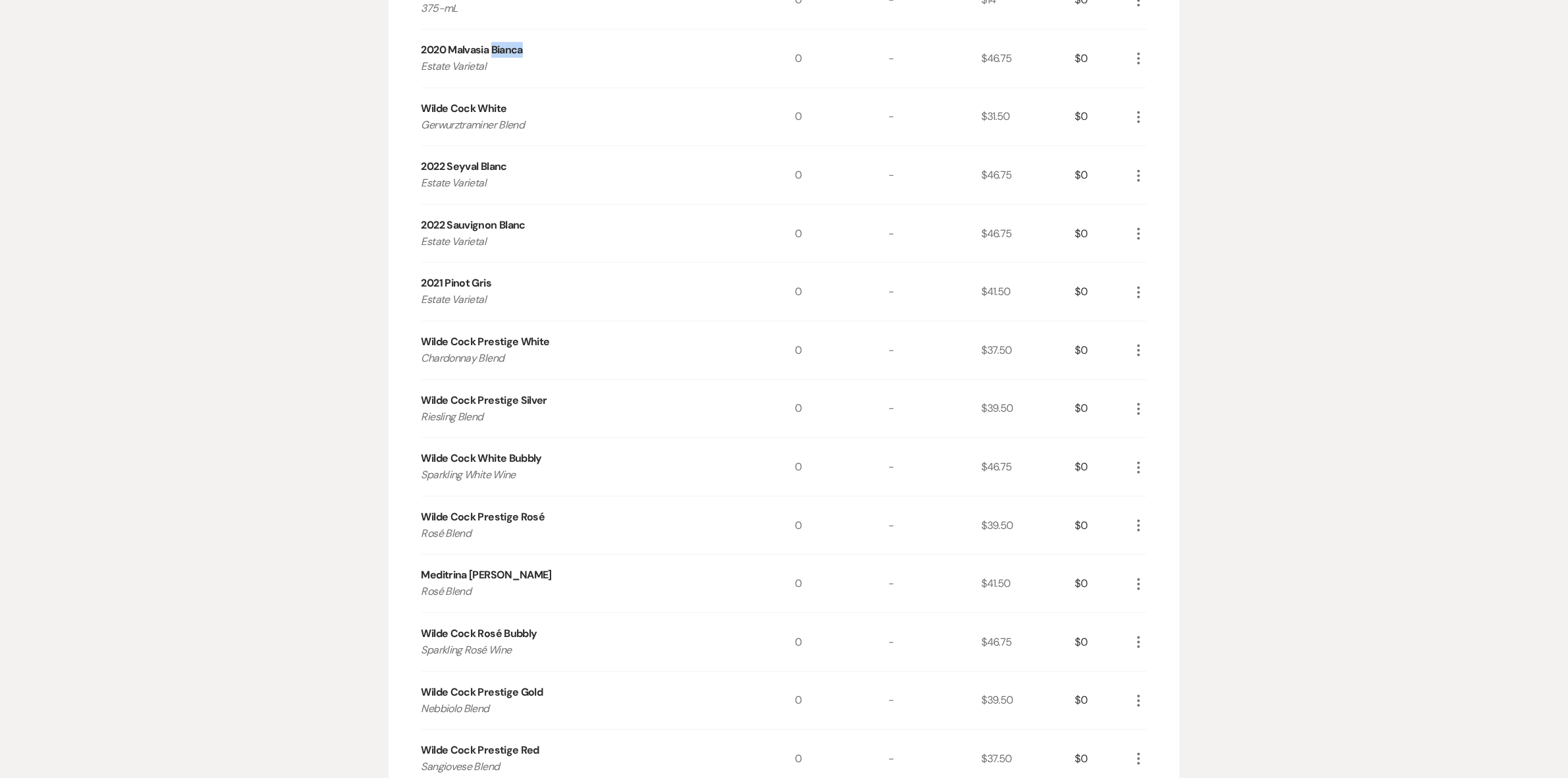 click on "2020 Malvasia Bianca" at bounding box center [472, 50] 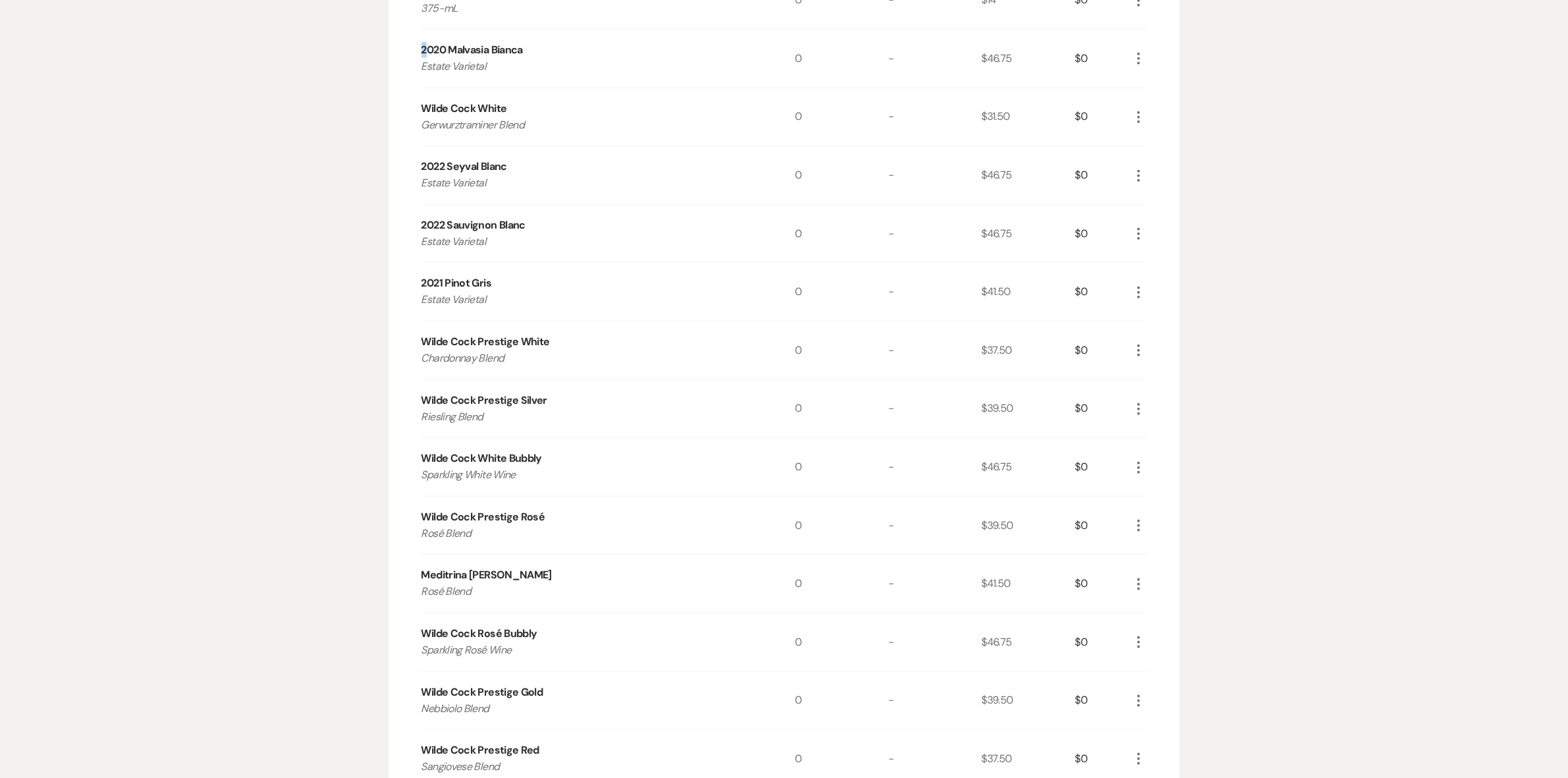 click on "2020 Malvasia Bianca" at bounding box center [472, 50] 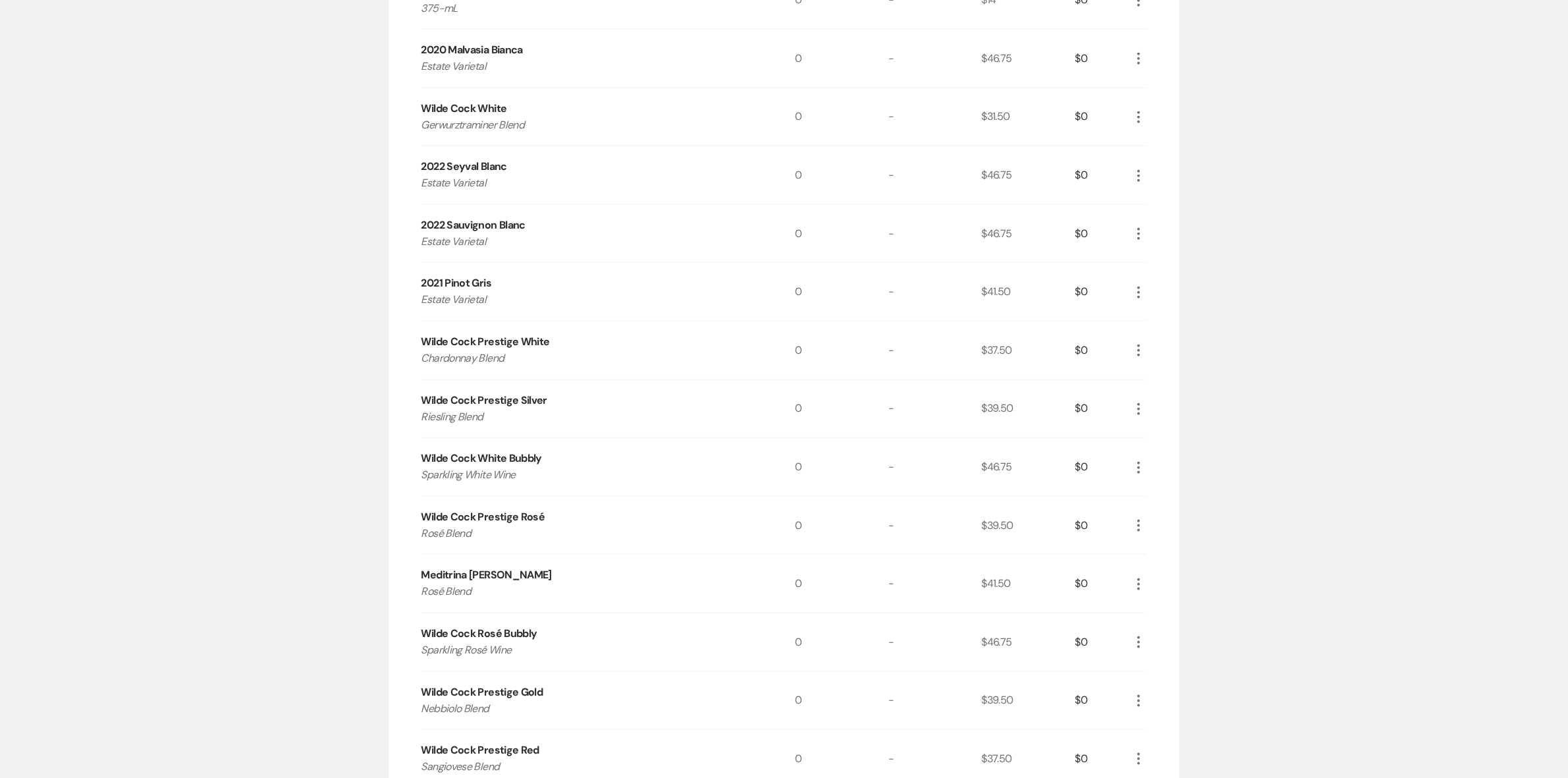 drag, startPoint x: 483, startPoint y: 45, endPoint x: 449, endPoint y: 40, distance: 34.36568 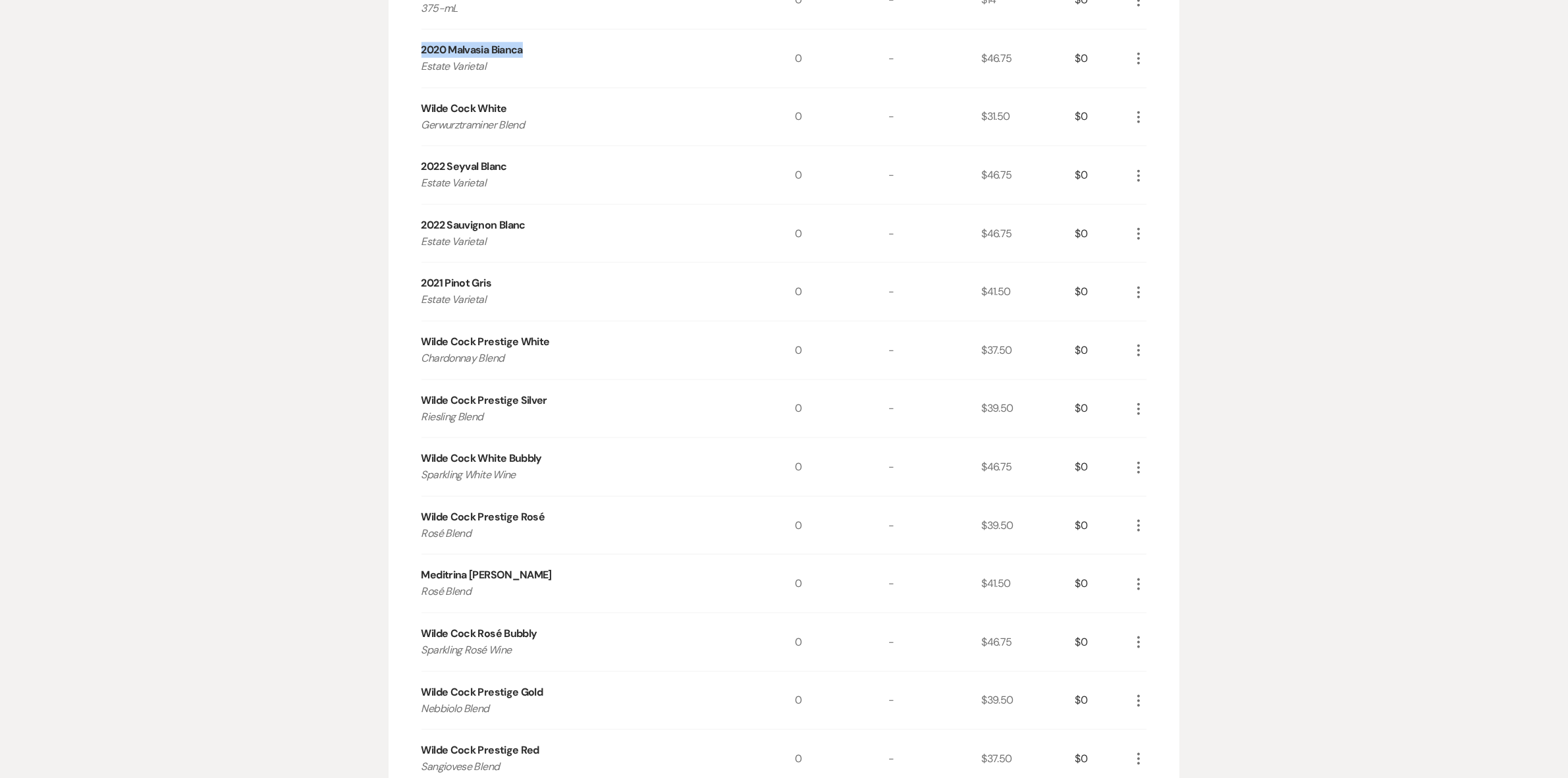 drag, startPoint x: 415, startPoint y: 43, endPoint x: 600, endPoint y: 47, distance: 185.0432 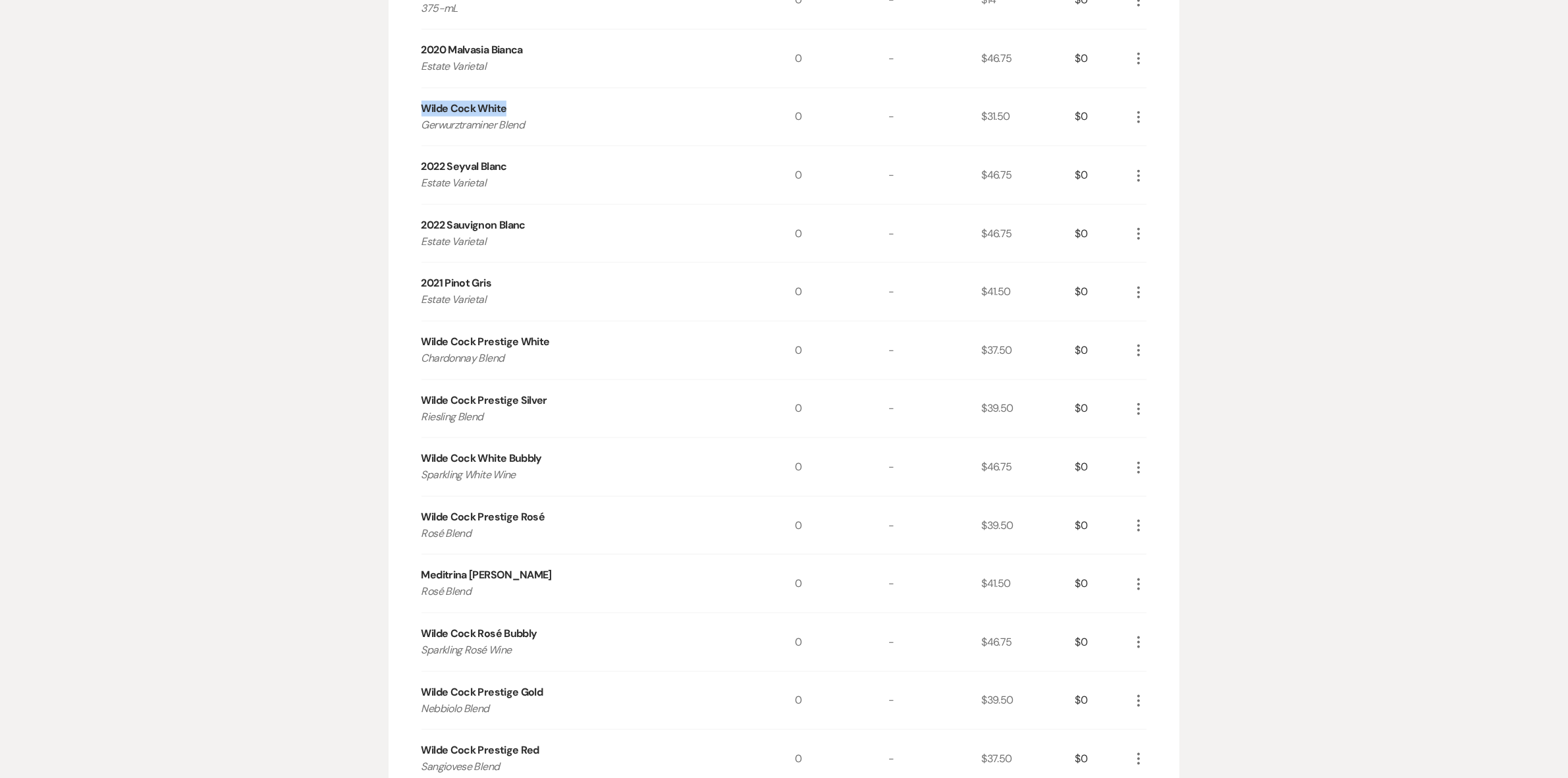 drag, startPoint x: 433, startPoint y: 102, endPoint x: 578, endPoint y: 101, distance: 145.00345 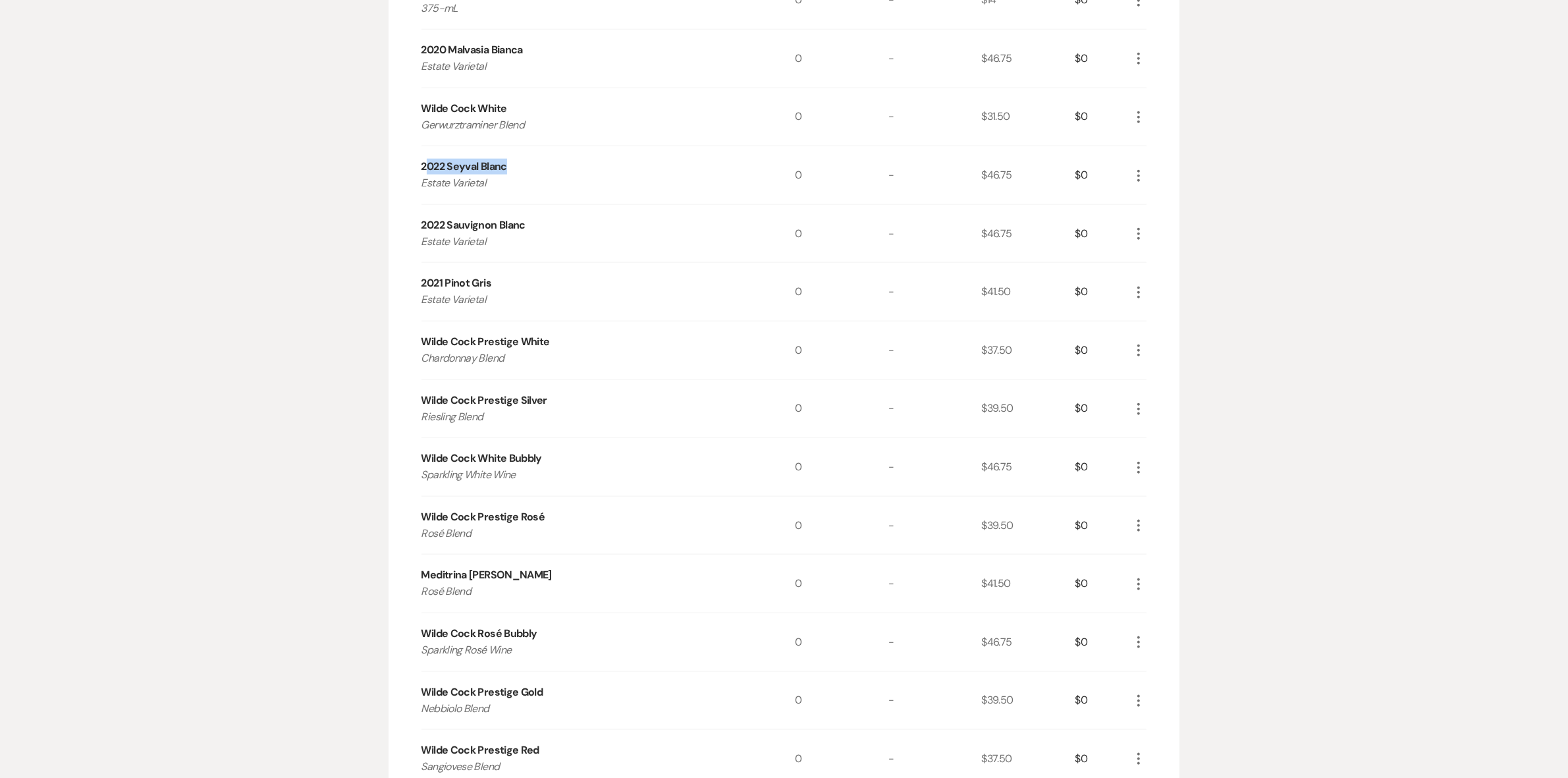 drag, startPoint x: 429, startPoint y: 165, endPoint x: 578, endPoint y: 158, distance: 149.16434 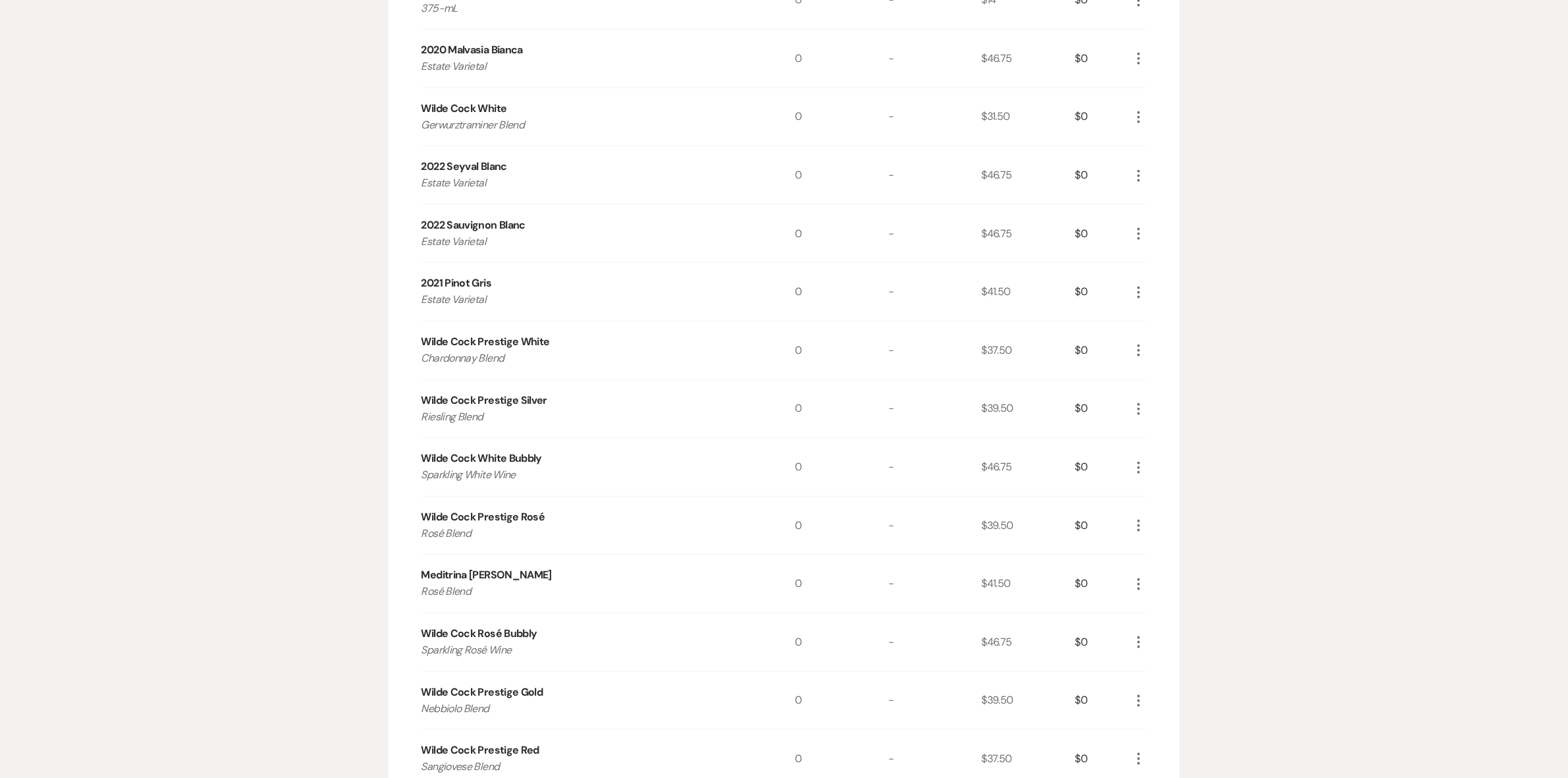click on "2022 Seyval Blanc" at bounding box center [464, 167] 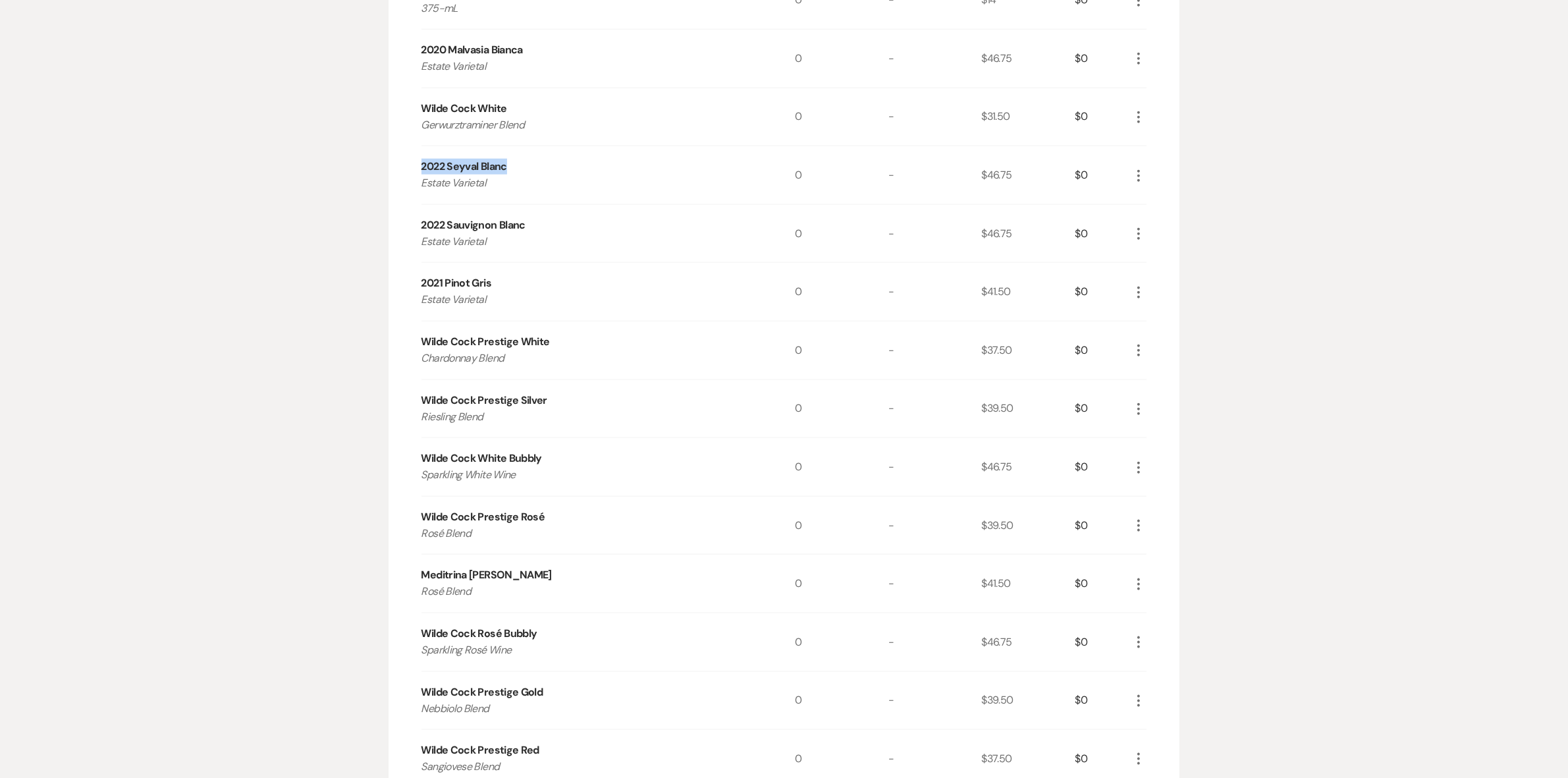 drag, startPoint x: 419, startPoint y: 163, endPoint x: 562, endPoint y: 168, distance: 143.0874 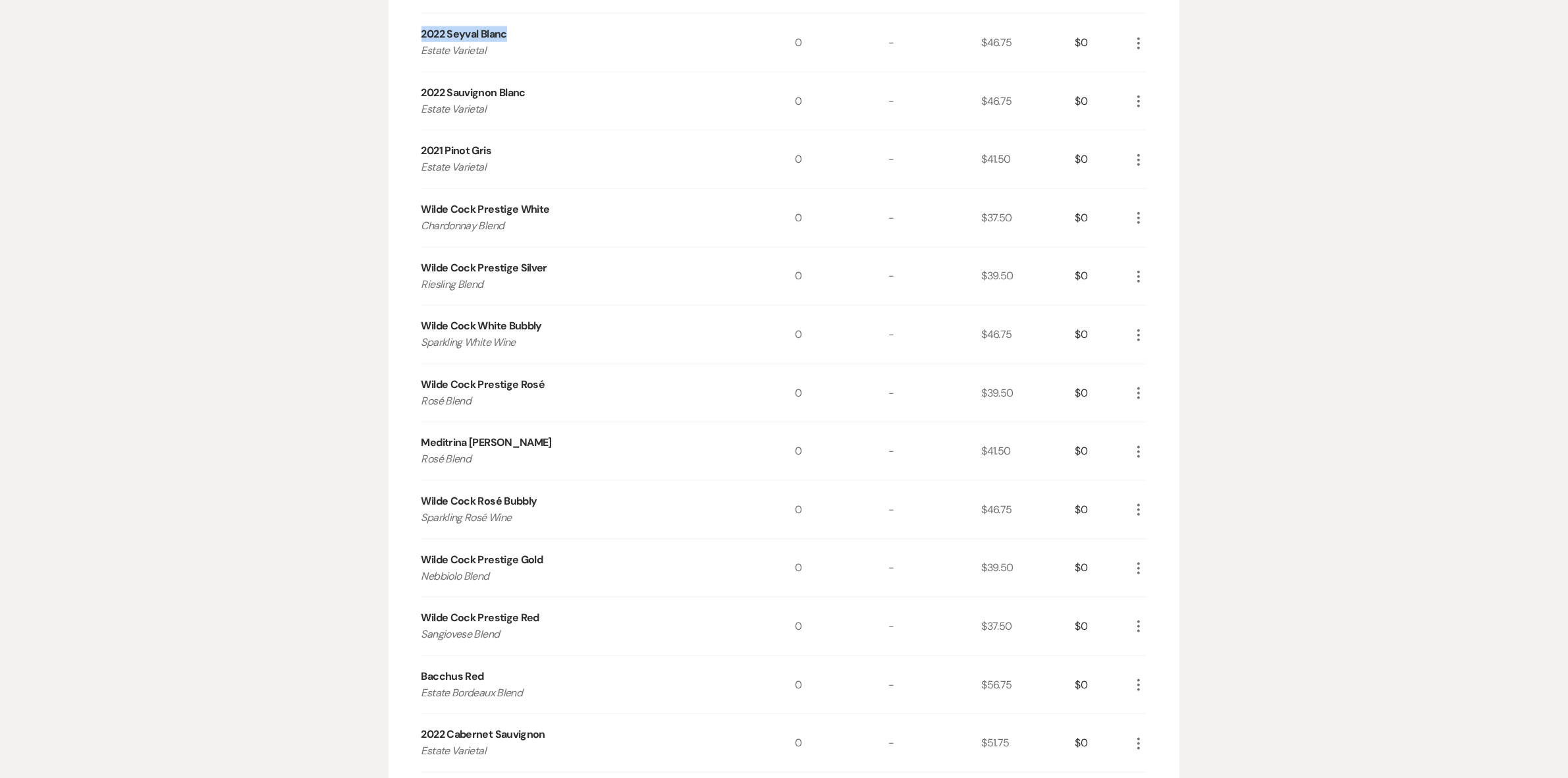 scroll, scrollTop: 1977, scrollLeft: 0, axis: vertical 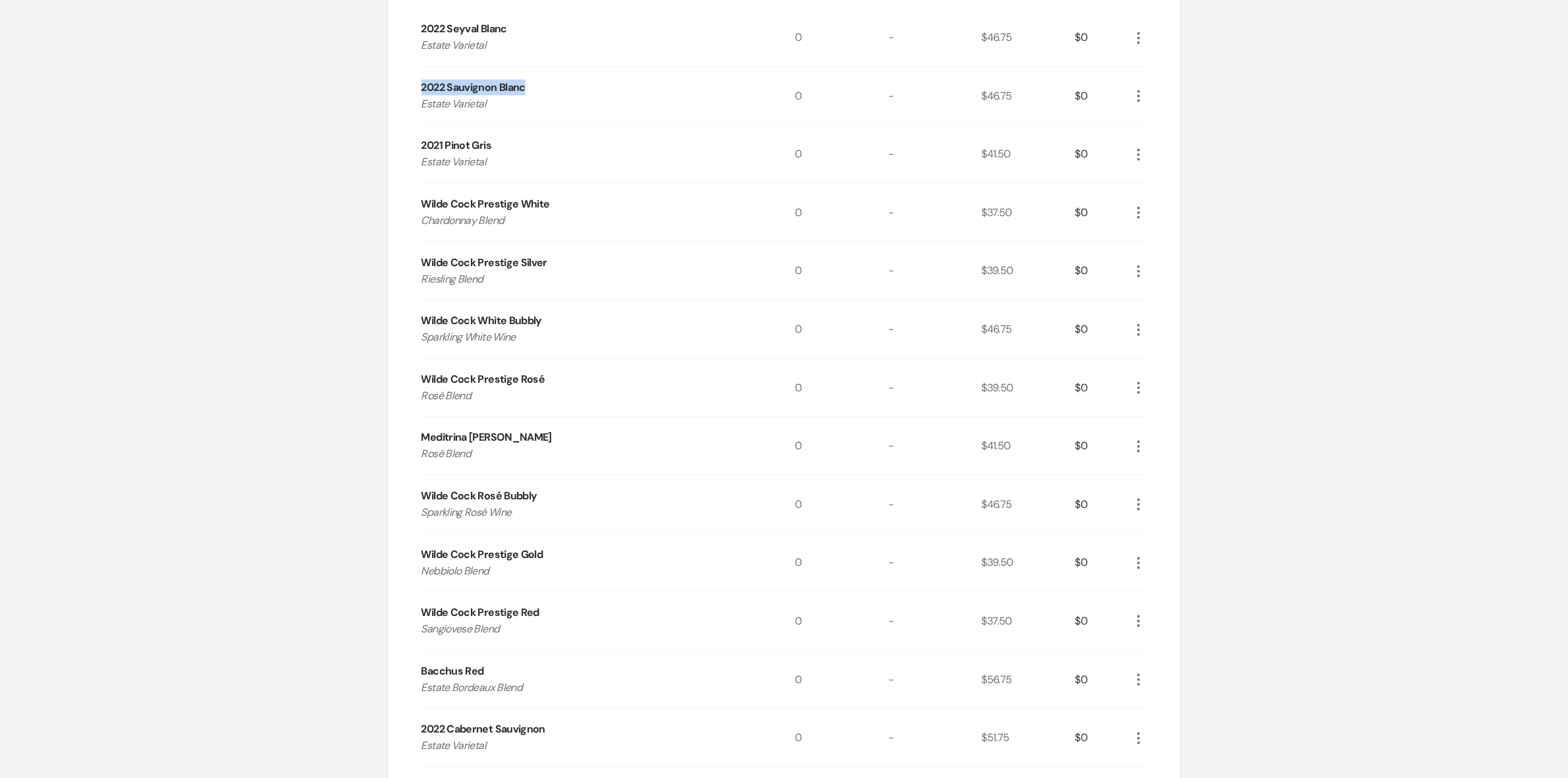 drag, startPoint x: 439, startPoint y: 83, endPoint x: 580, endPoint y: 83, distance: 141 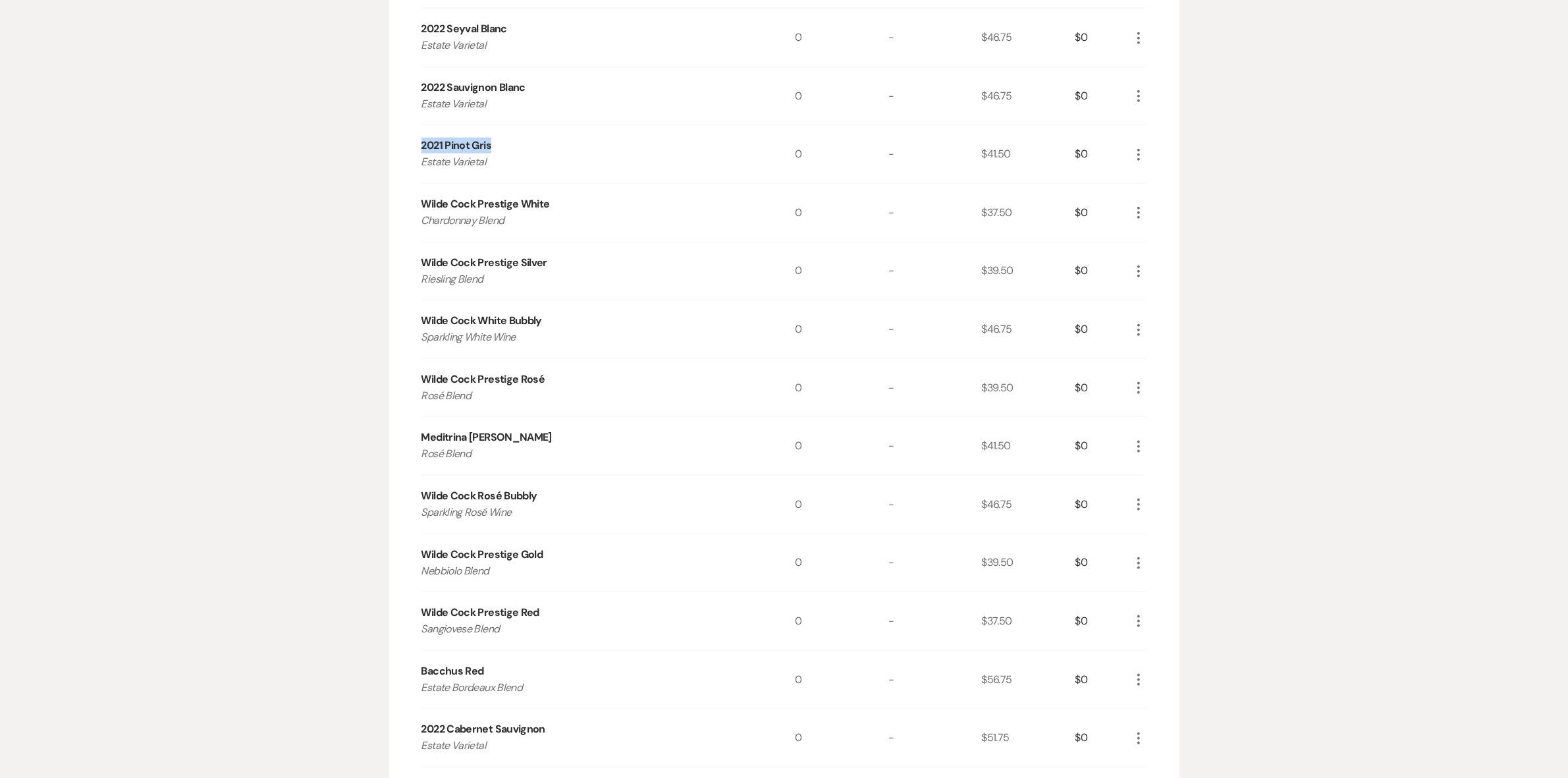 drag, startPoint x: 422, startPoint y: 140, endPoint x: 558, endPoint y: 149, distance: 136.29747 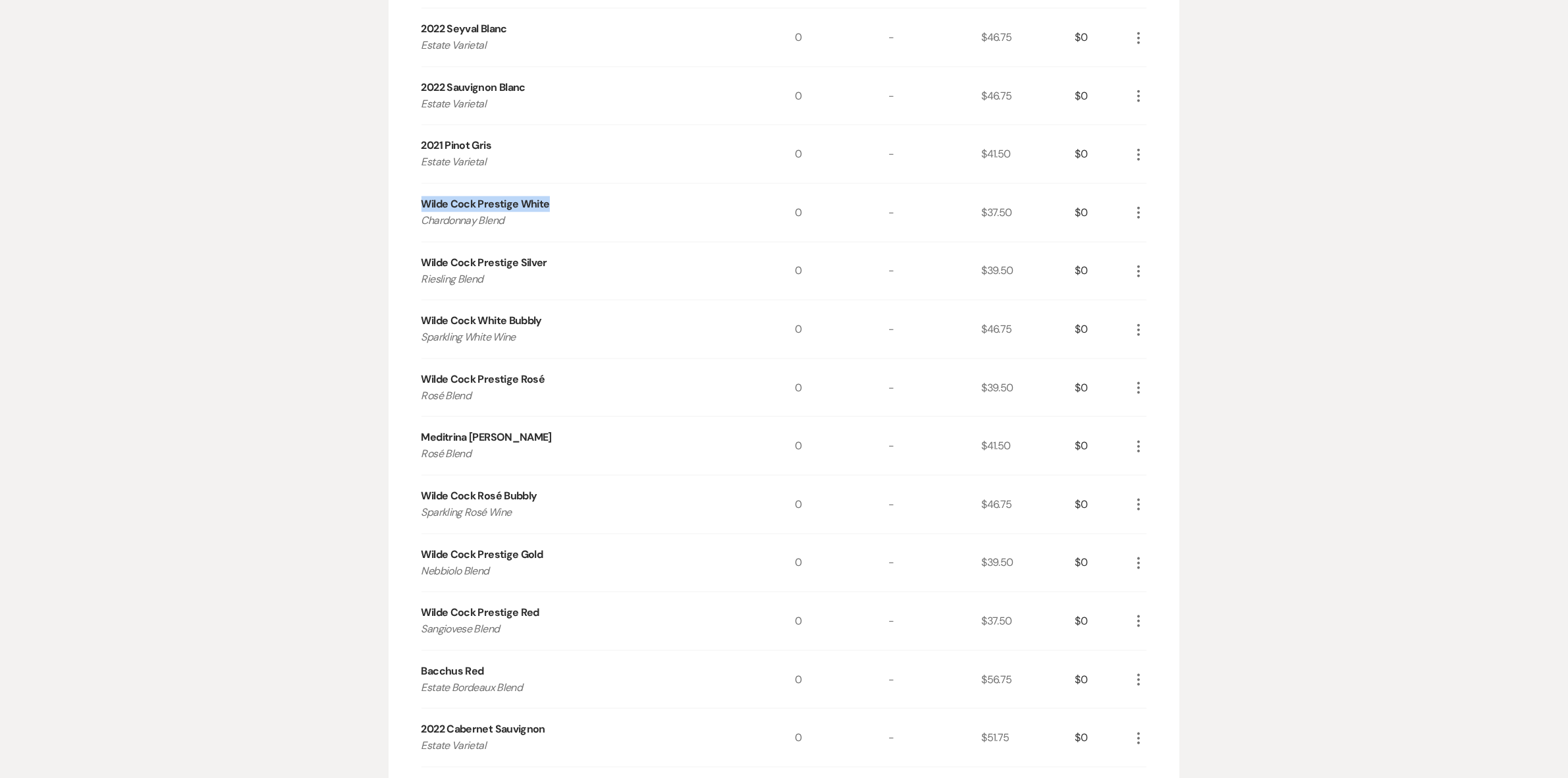drag, startPoint x: 422, startPoint y: 198, endPoint x: 603, endPoint y: 201, distance: 181.02486 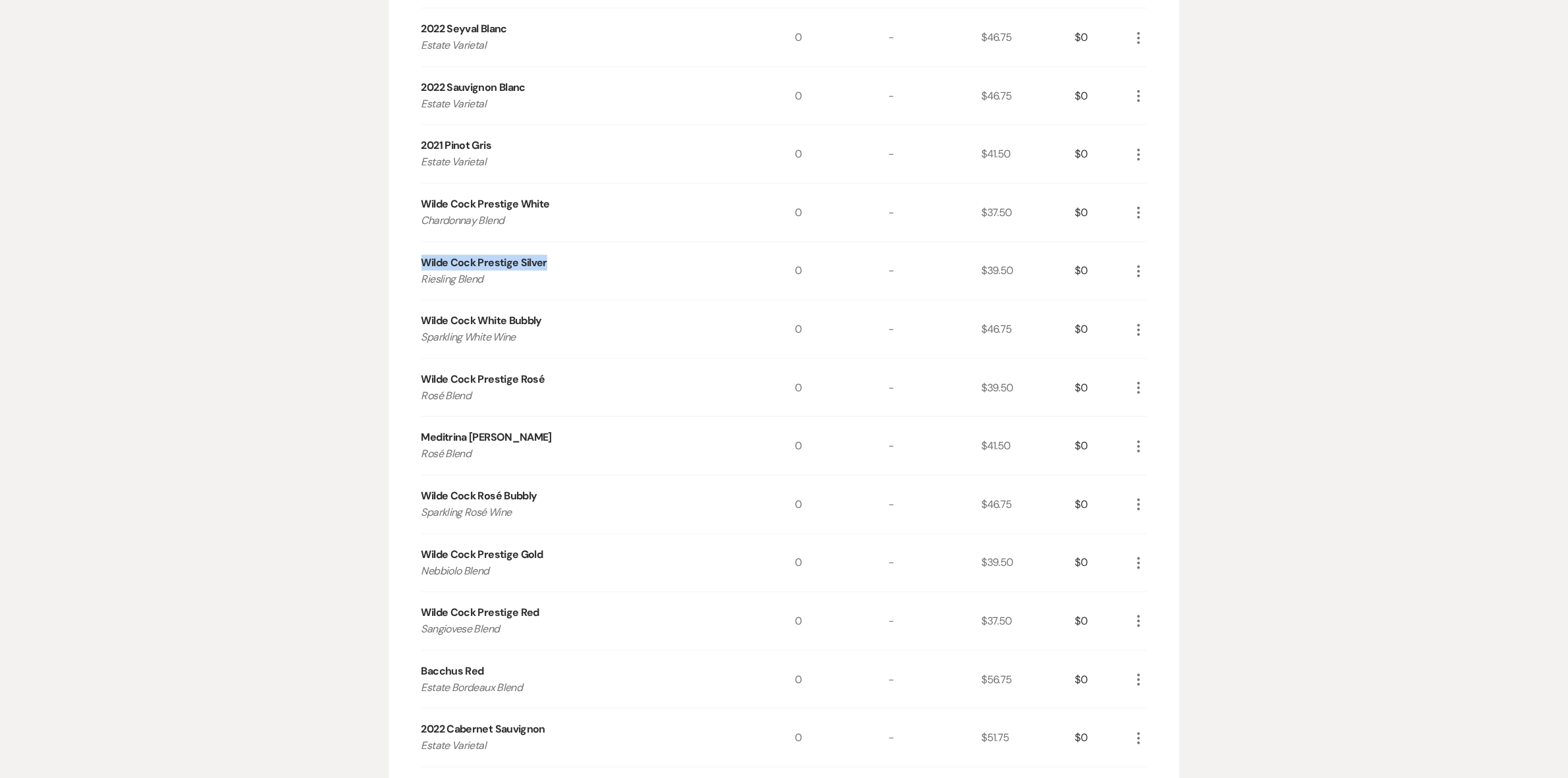 drag, startPoint x: 422, startPoint y: 256, endPoint x: 593, endPoint y: 258, distance: 171.0117 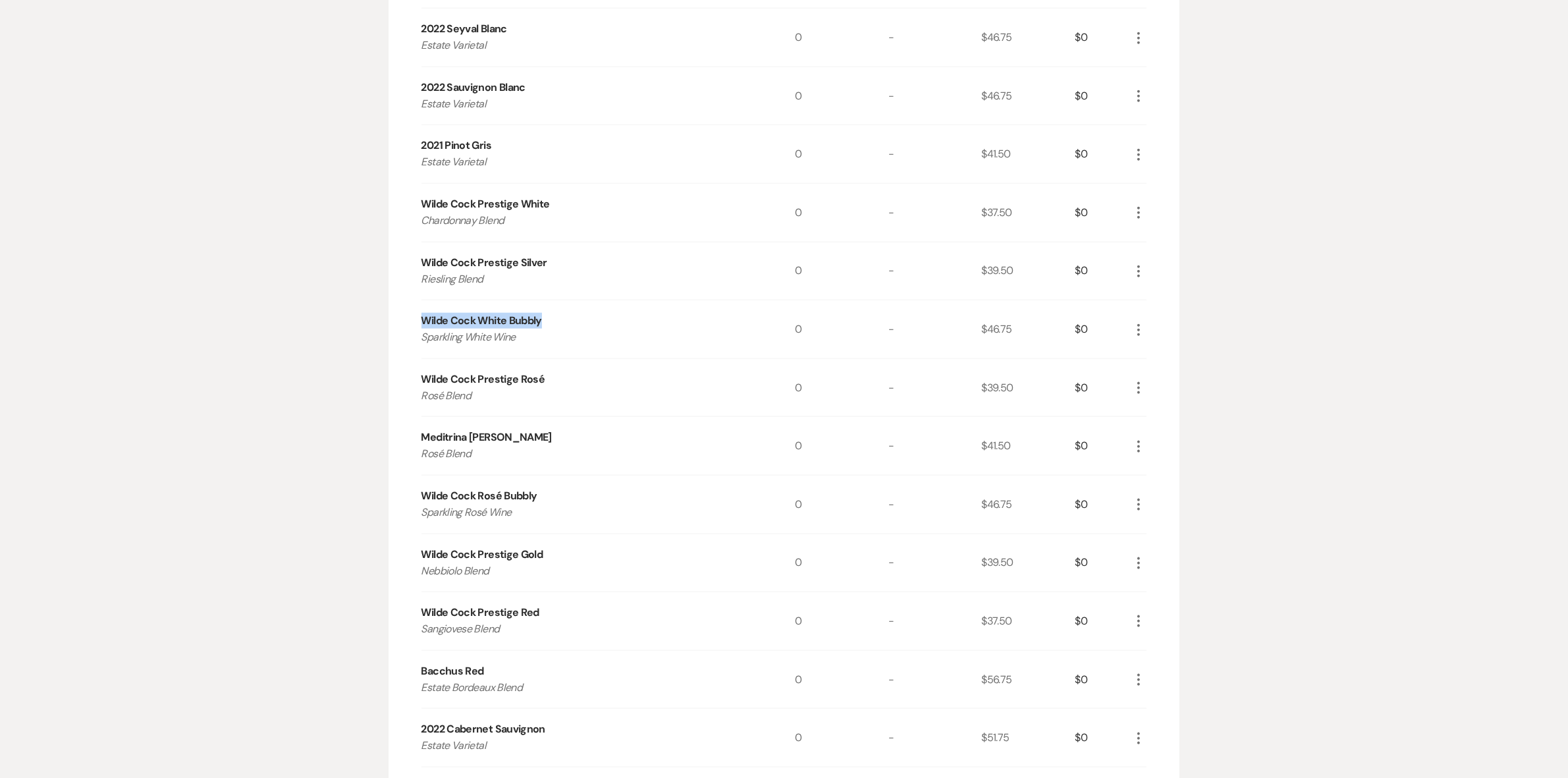 drag, startPoint x: 420, startPoint y: 316, endPoint x: 618, endPoint y: 325, distance: 198.20444 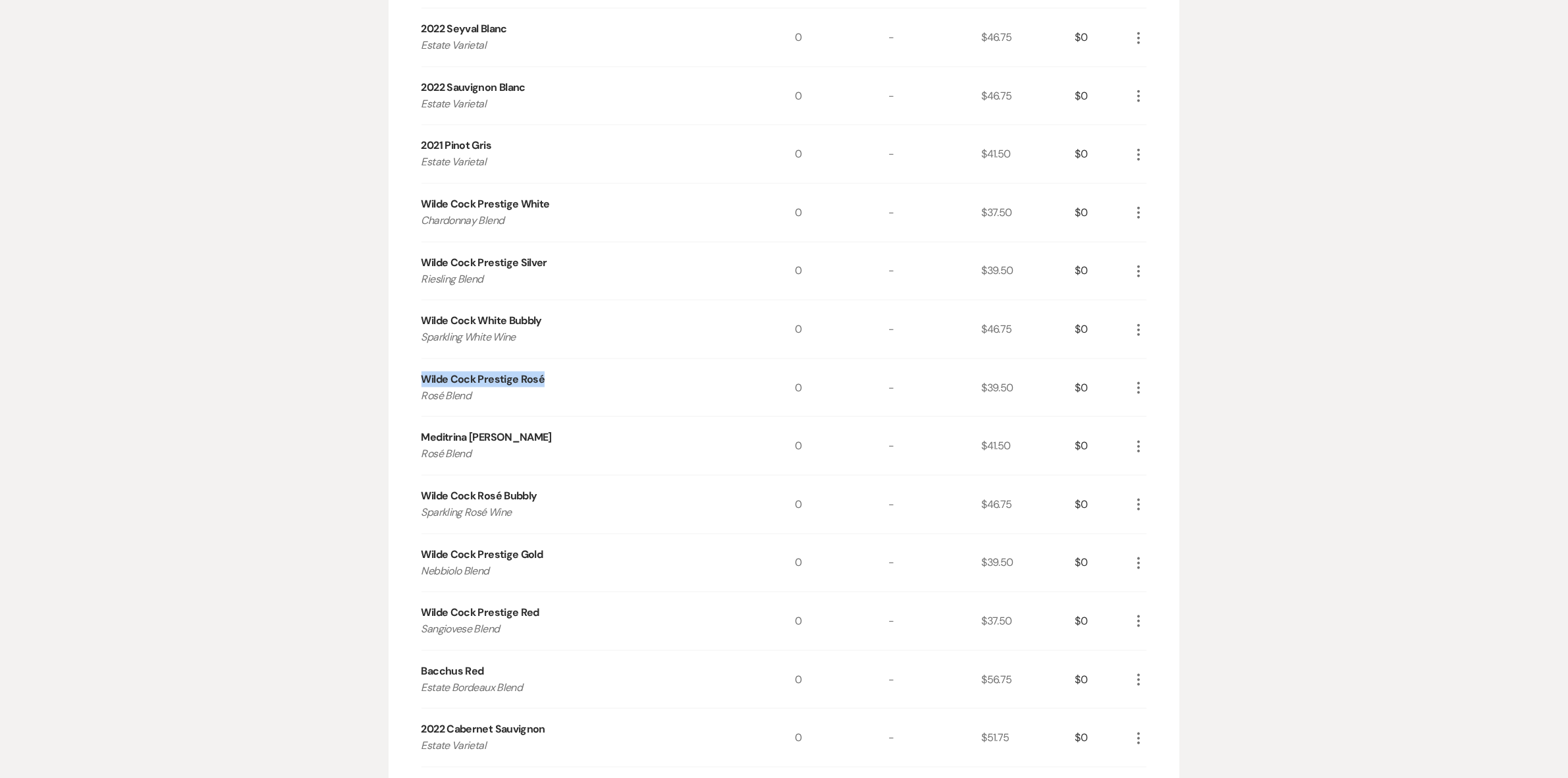 drag, startPoint x: 421, startPoint y: 375, endPoint x: 563, endPoint y: 379, distance: 142.05633 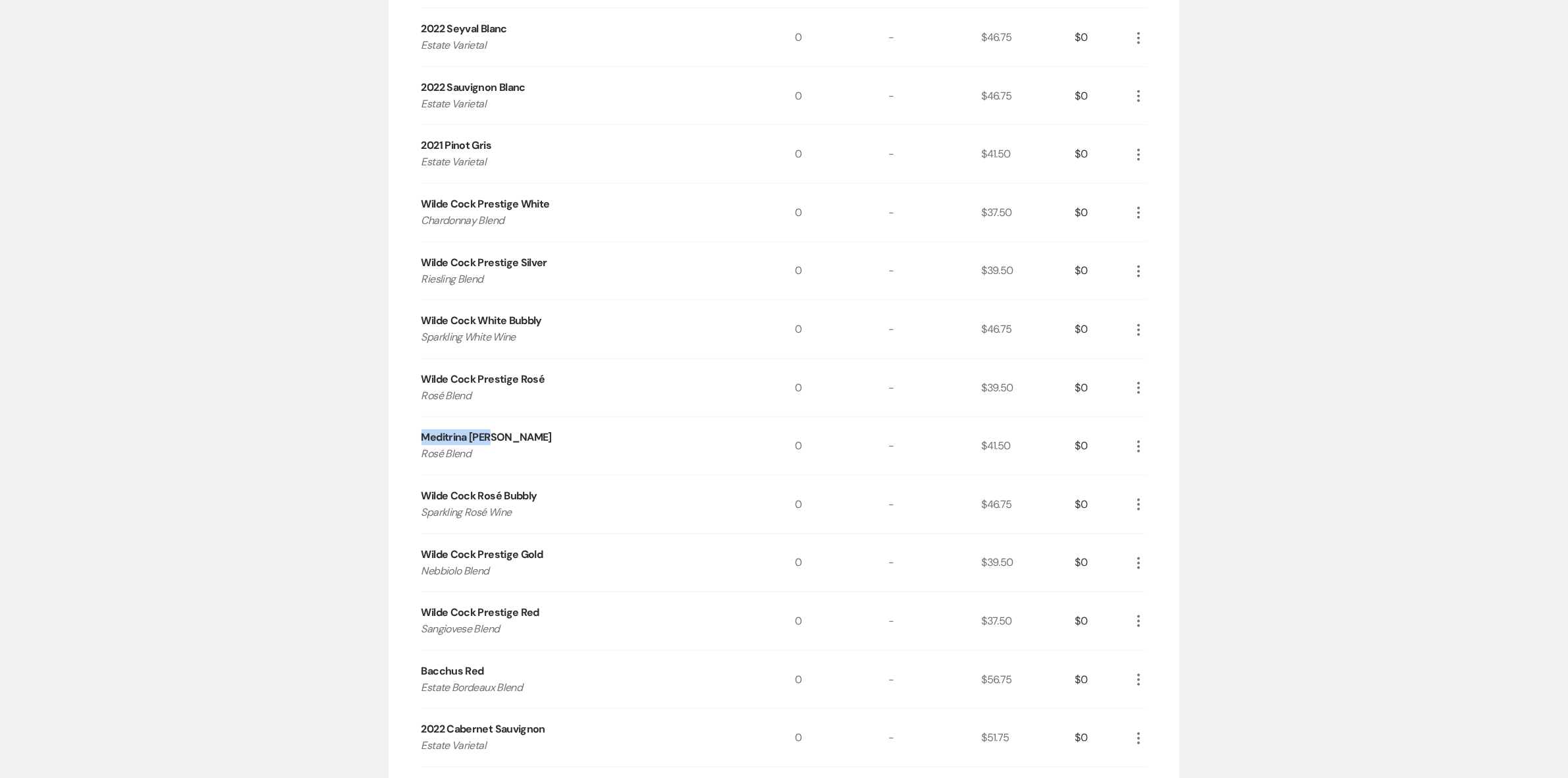 drag, startPoint x: 419, startPoint y: 433, endPoint x: 560, endPoint y: 431, distance: 141.01418 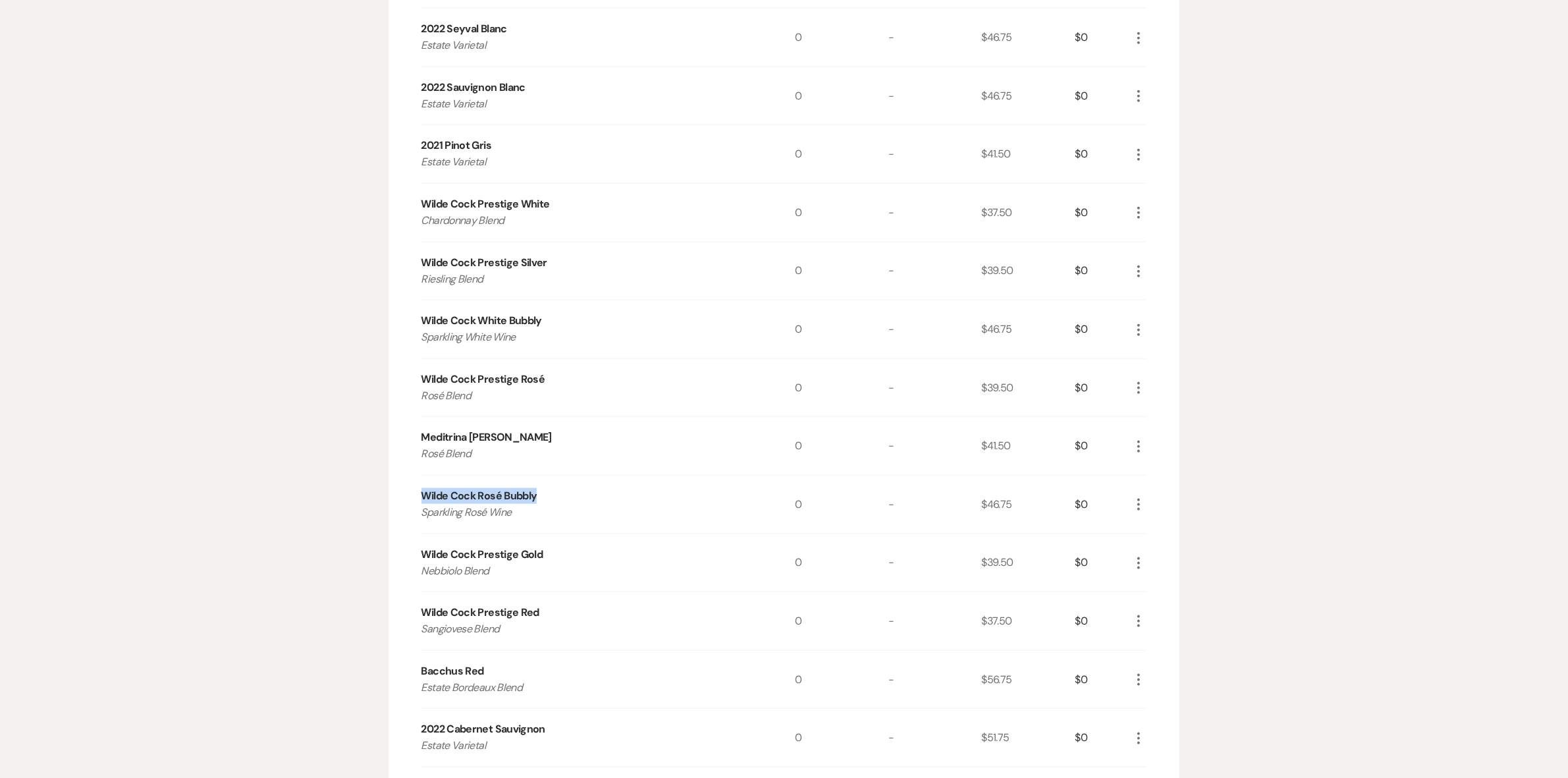 drag, startPoint x: 420, startPoint y: 494, endPoint x: 618, endPoint y: 484, distance: 198.25236 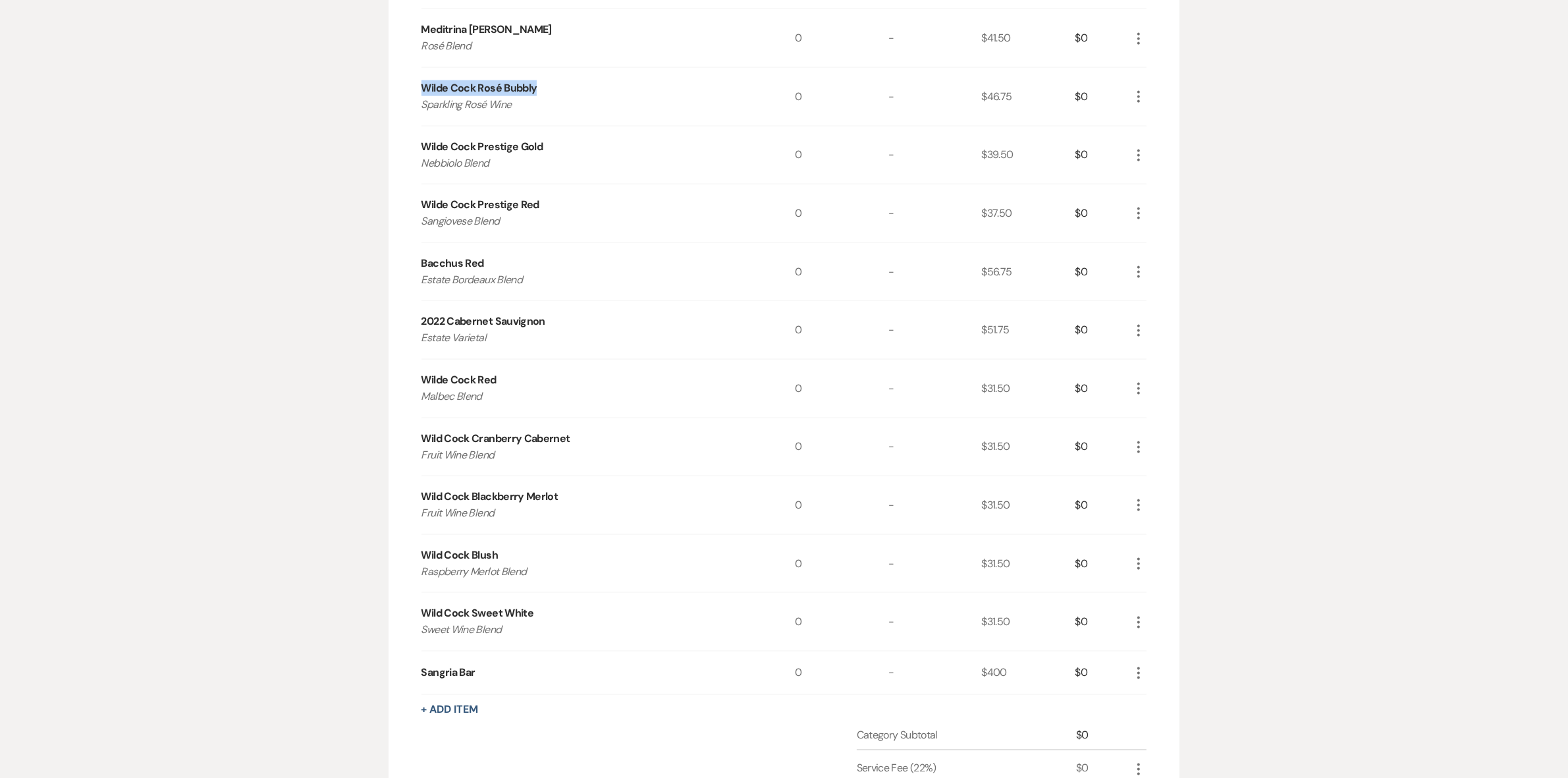 scroll, scrollTop: 2389, scrollLeft: 0, axis: vertical 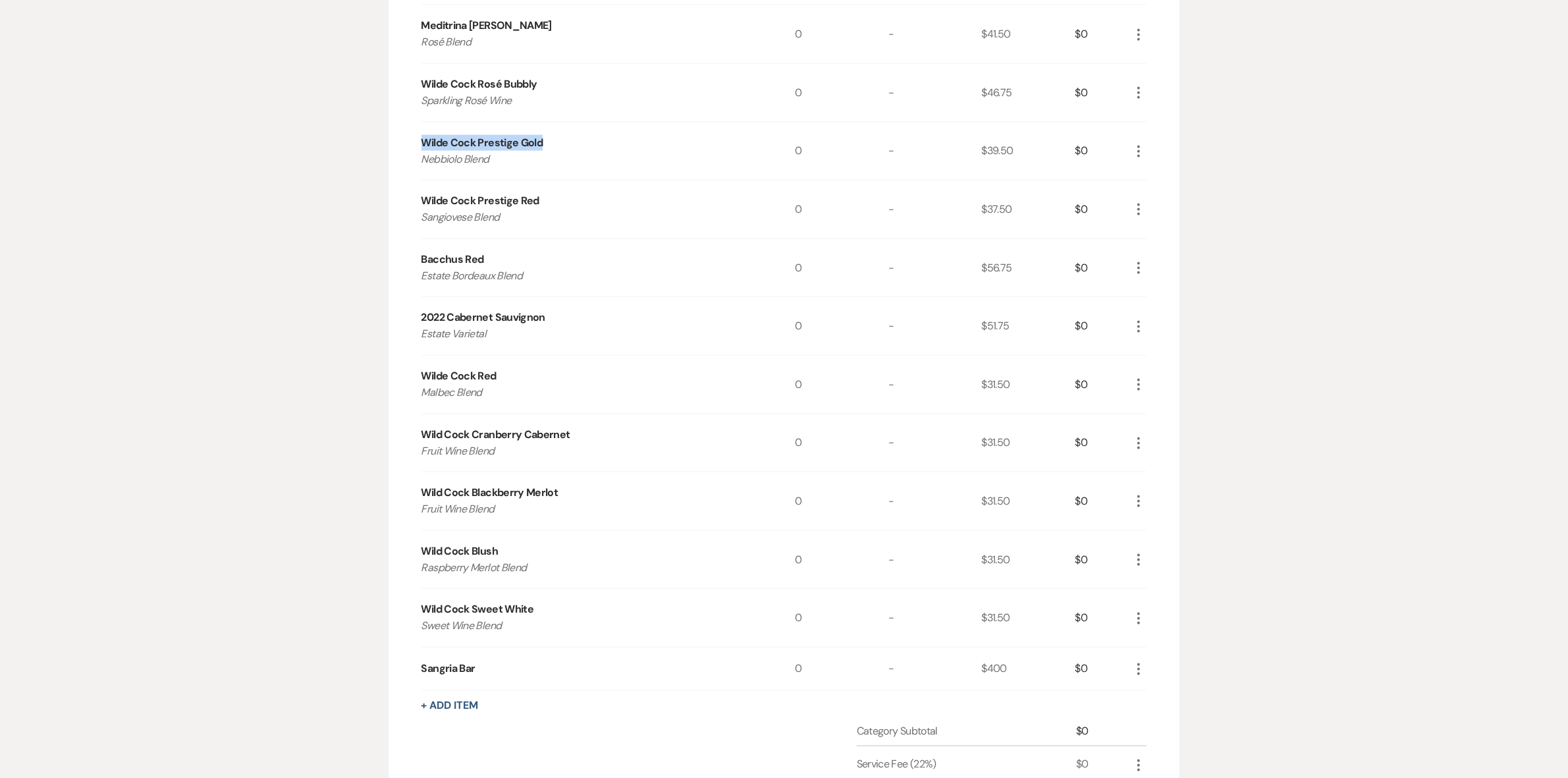 drag, startPoint x: 535, startPoint y: 145, endPoint x: 631, endPoint y: 145, distance: 96 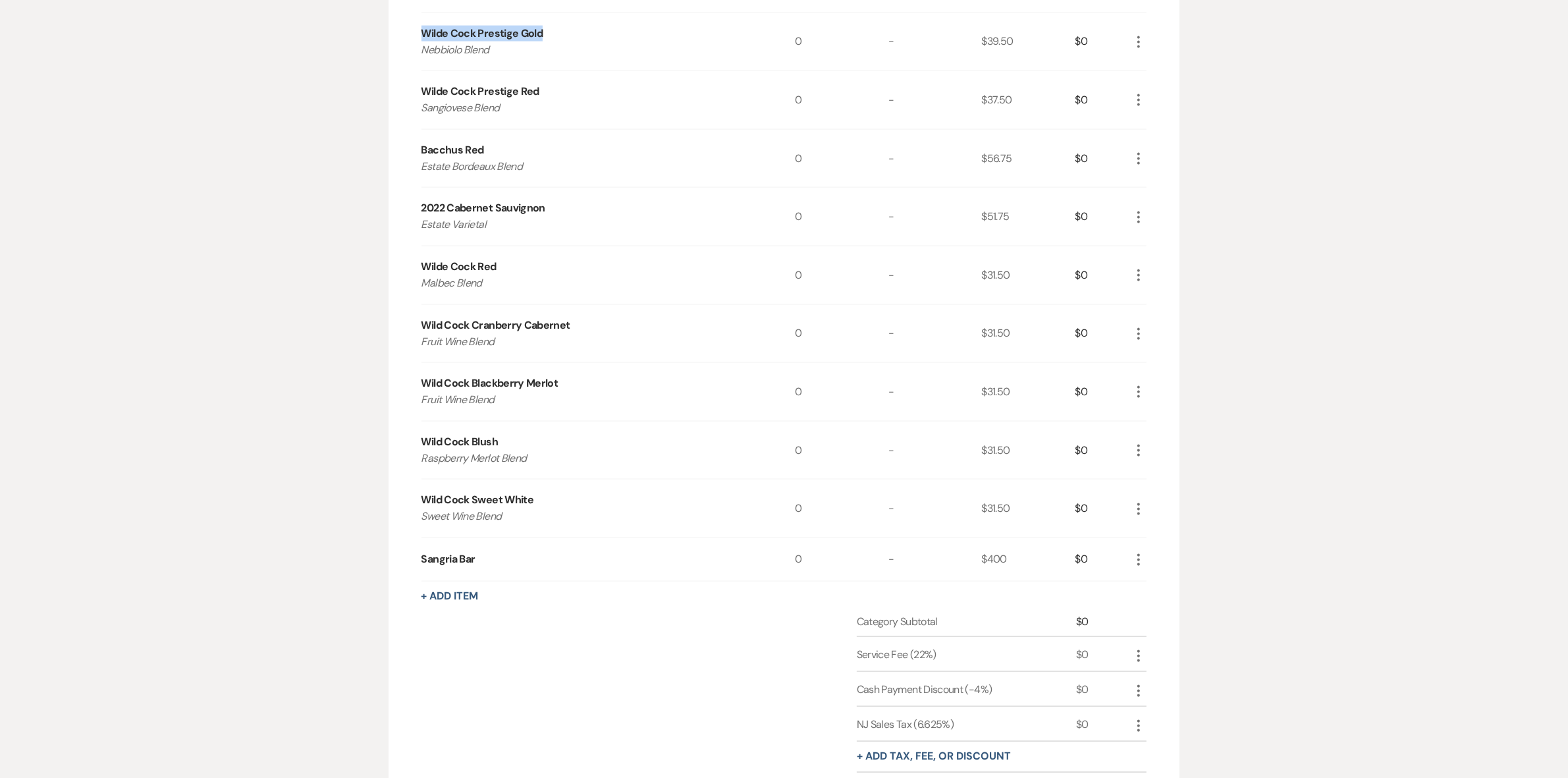 scroll, scrollTop: 2525, scrollLeft: 0, axis: vertical 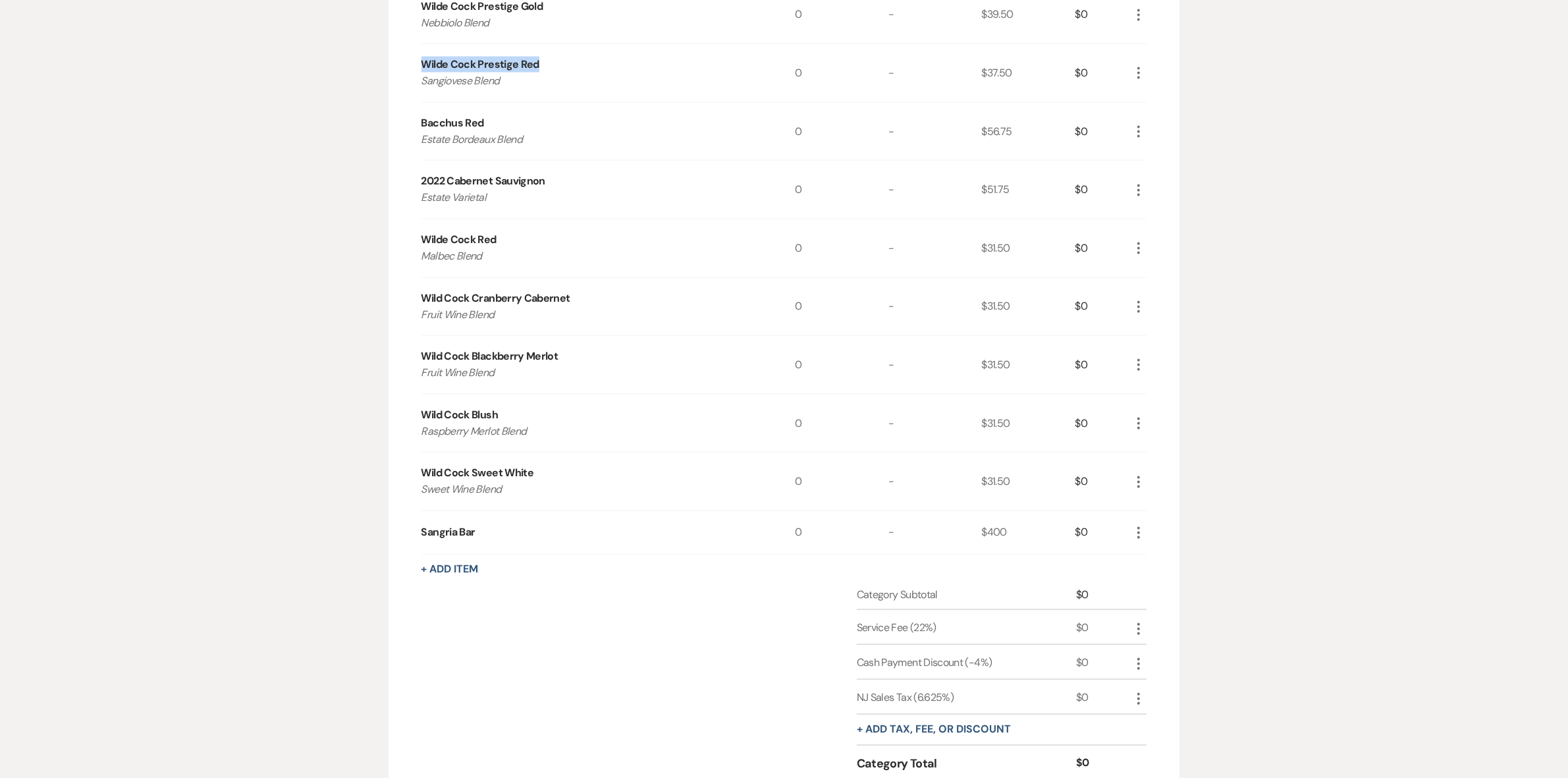drag, startPoint x: 419, startPoint y: 57, endPoint x: 573, endPoint y: 63, distance: 154.11684 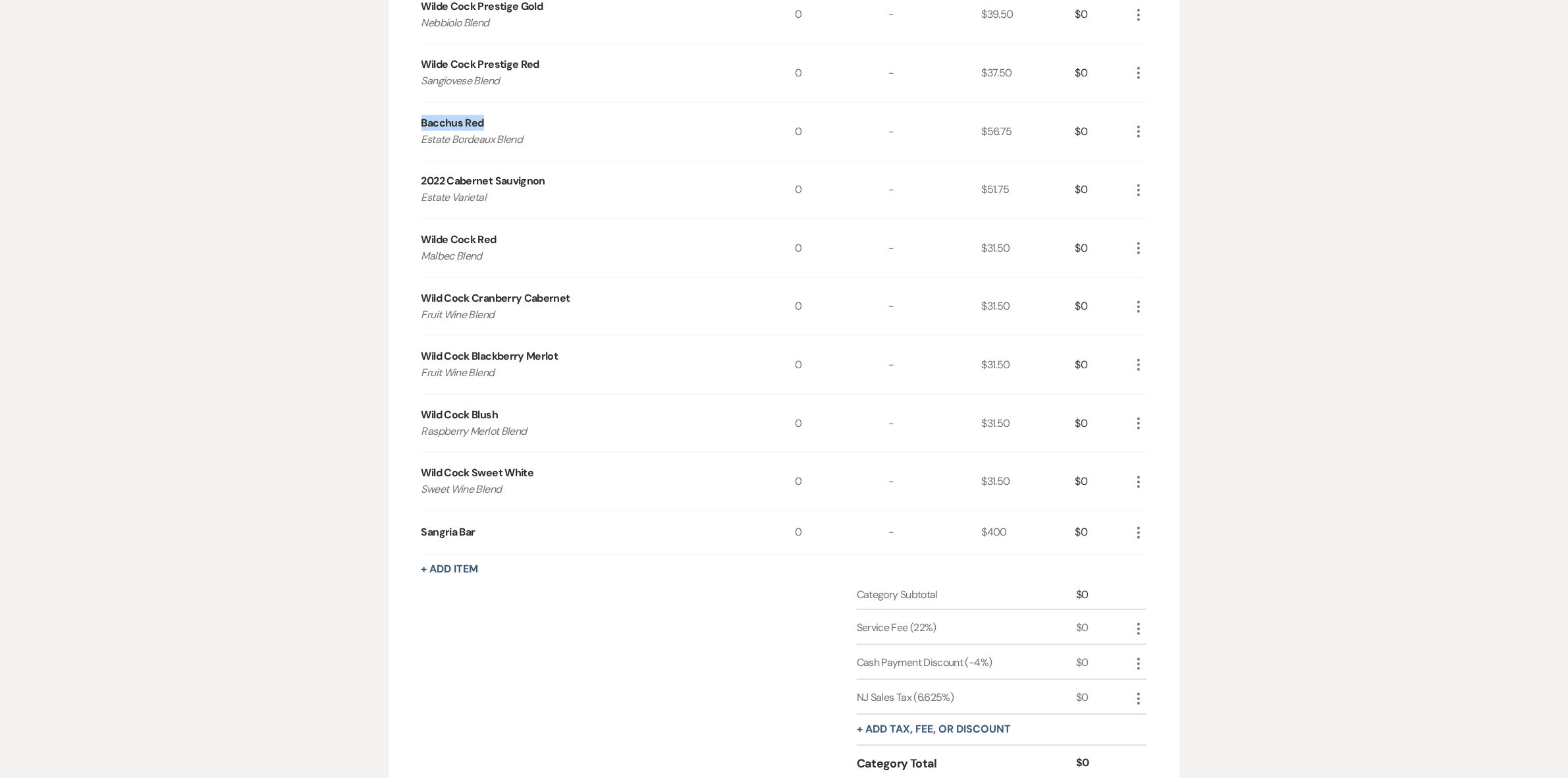 drag, startPoint x: 421, startPoint y: 119, endPoint x: 557, endPoint y: 119, distance: 136 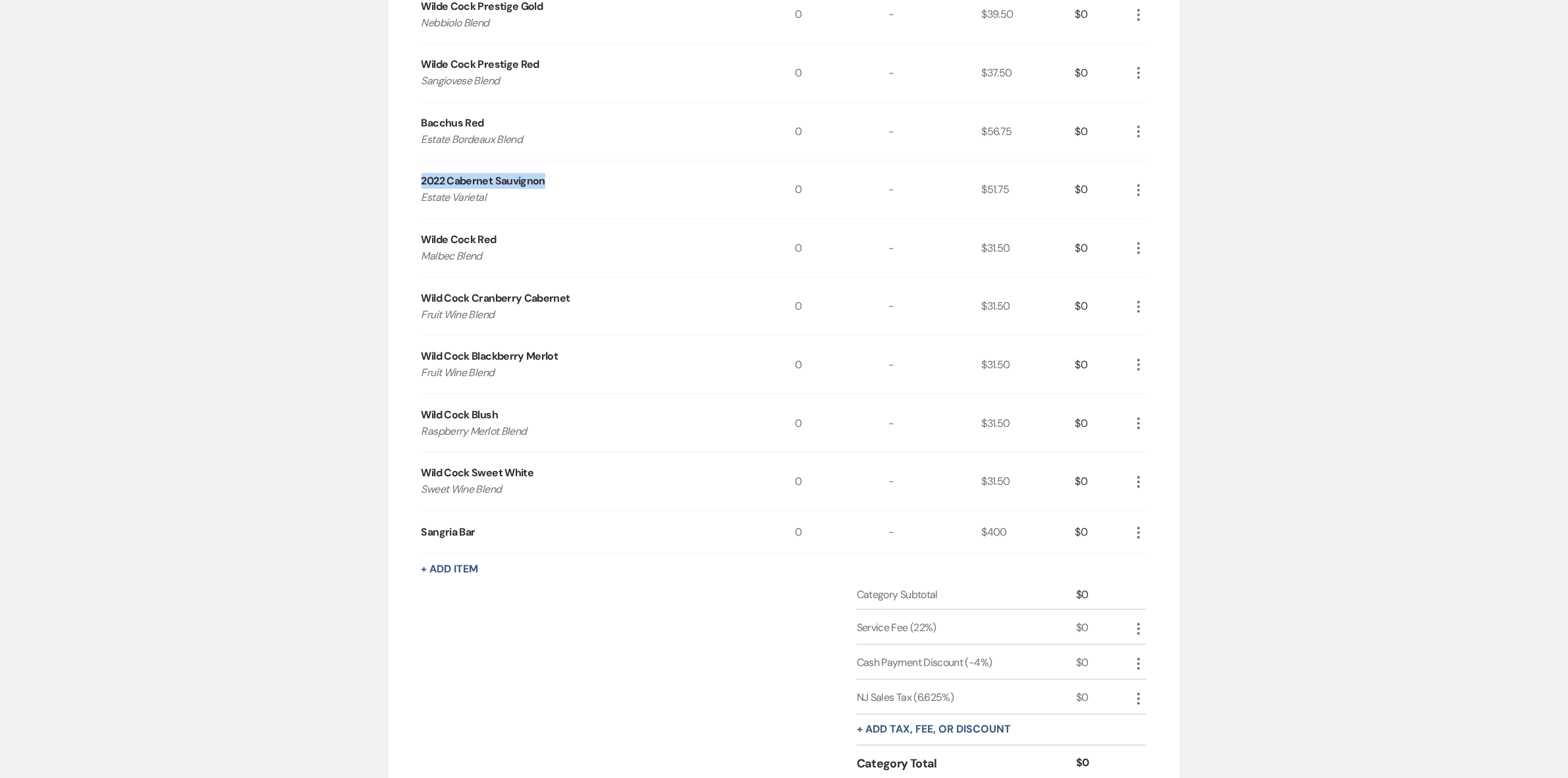 drag, startPoint x: 423, startPoint y: 180, endPoint x: 591, endPoint y: 184, distance: 168.04761 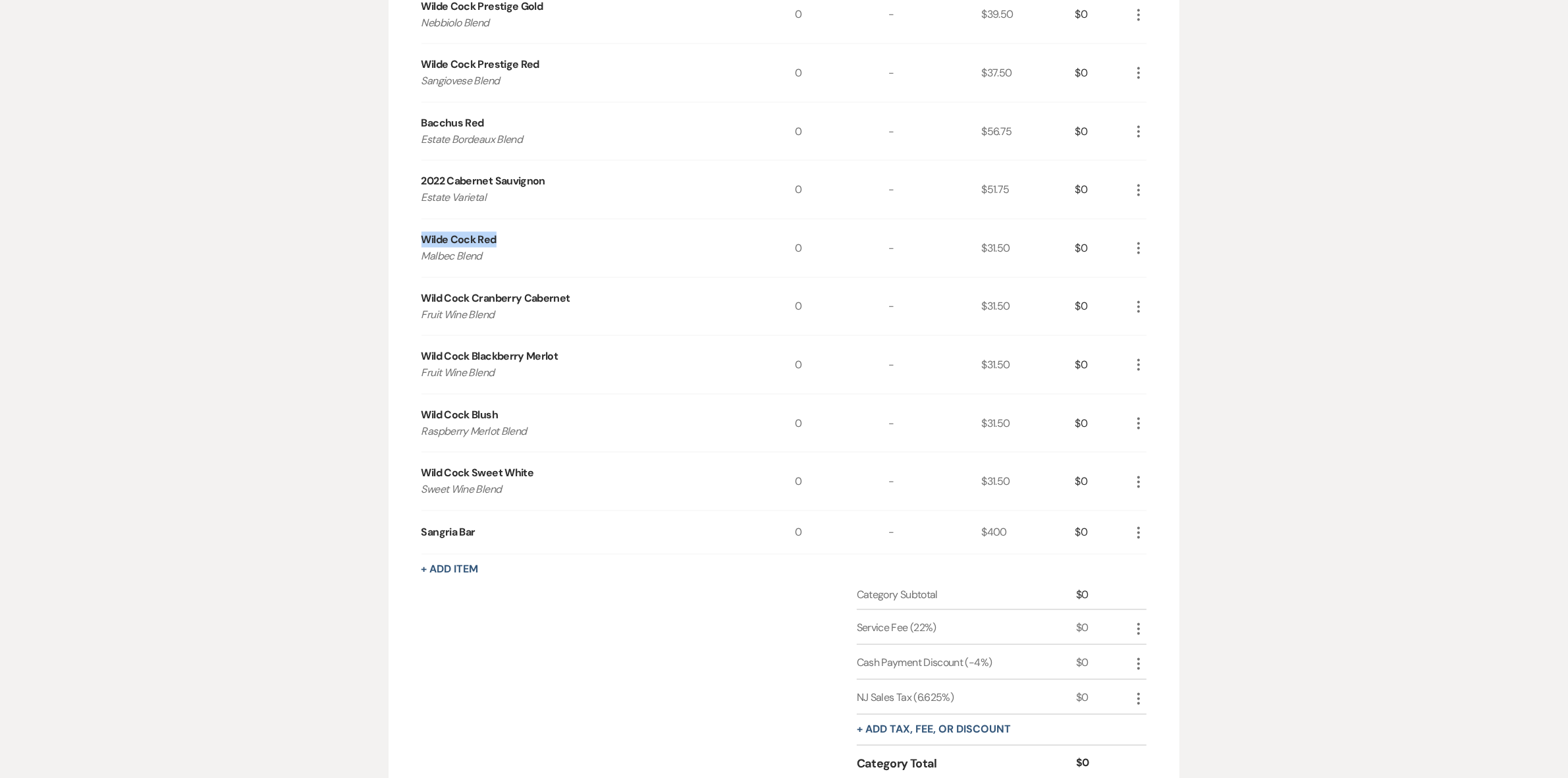 drag, startPoint x: 433, startPoint y: 236, endPoint x: 562, endPoint y: 231, distance: 129.0969 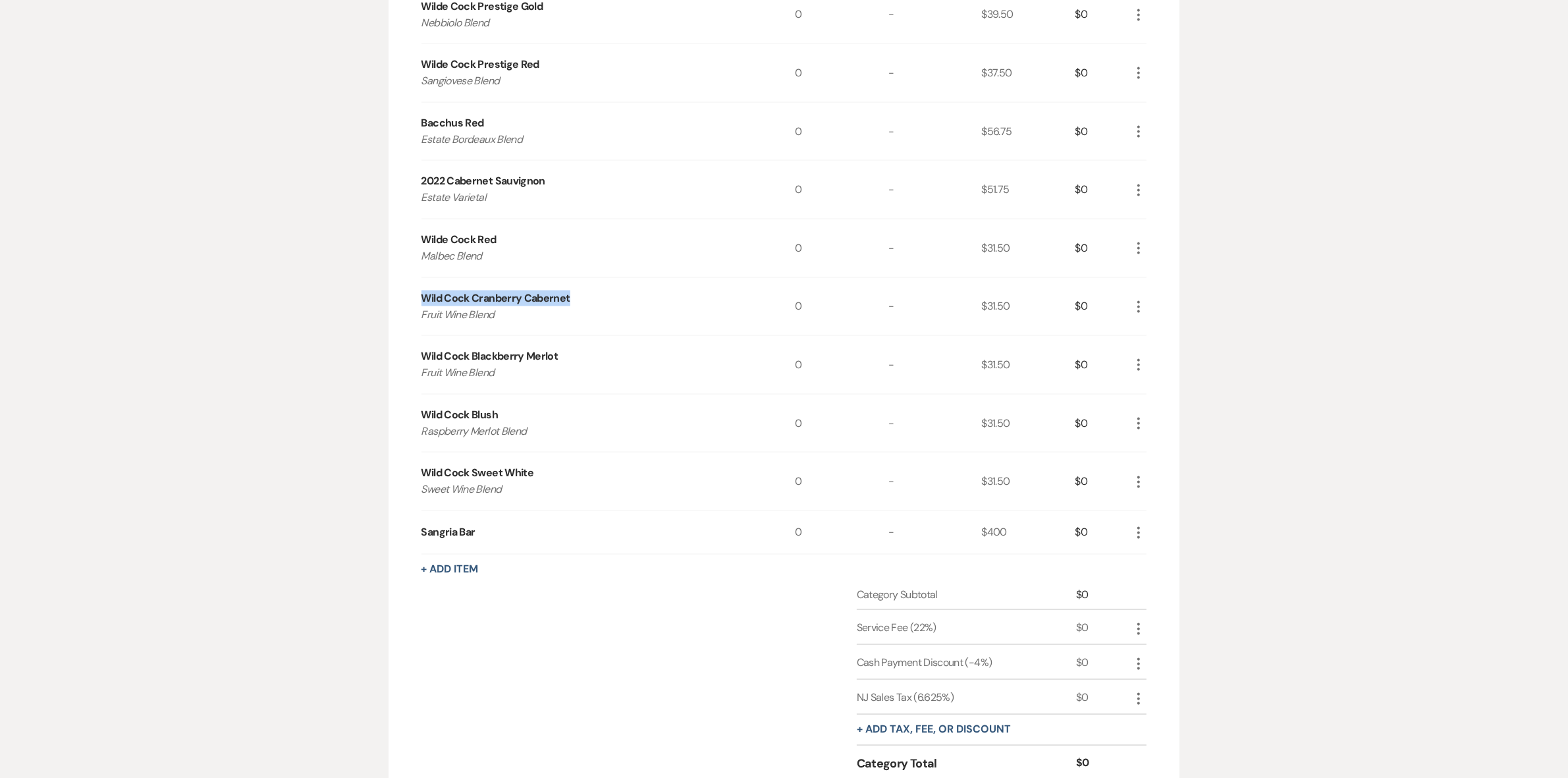 drag, startPoint x: 420, startPoint y: 298, endPoint x: 654, endPoint y: 277, distance: 234.94042 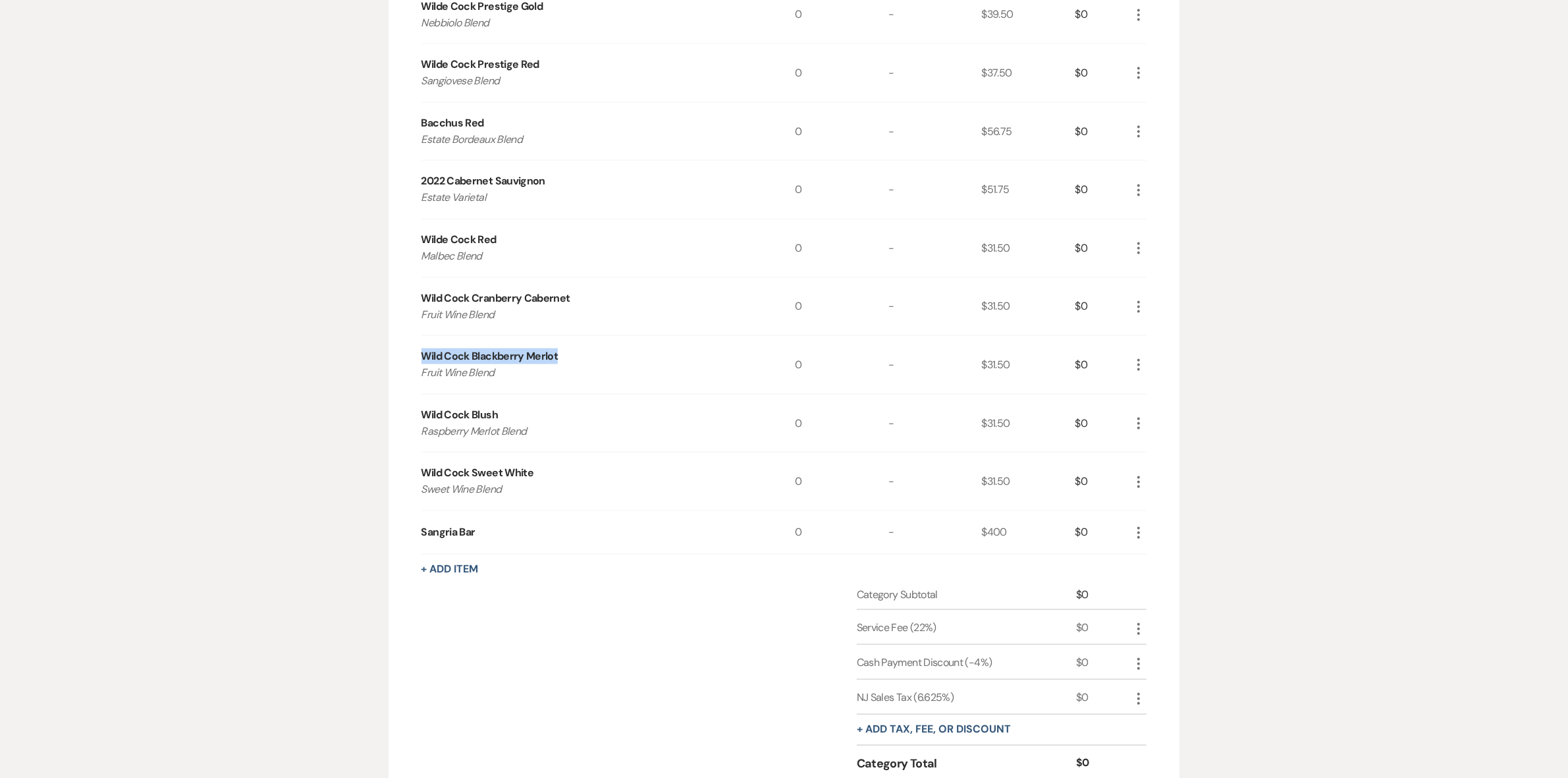 drag, startPoint x: 419, startPoint y: 357, endPoint x: 589, endPoint y: 356, distance: 170.00294 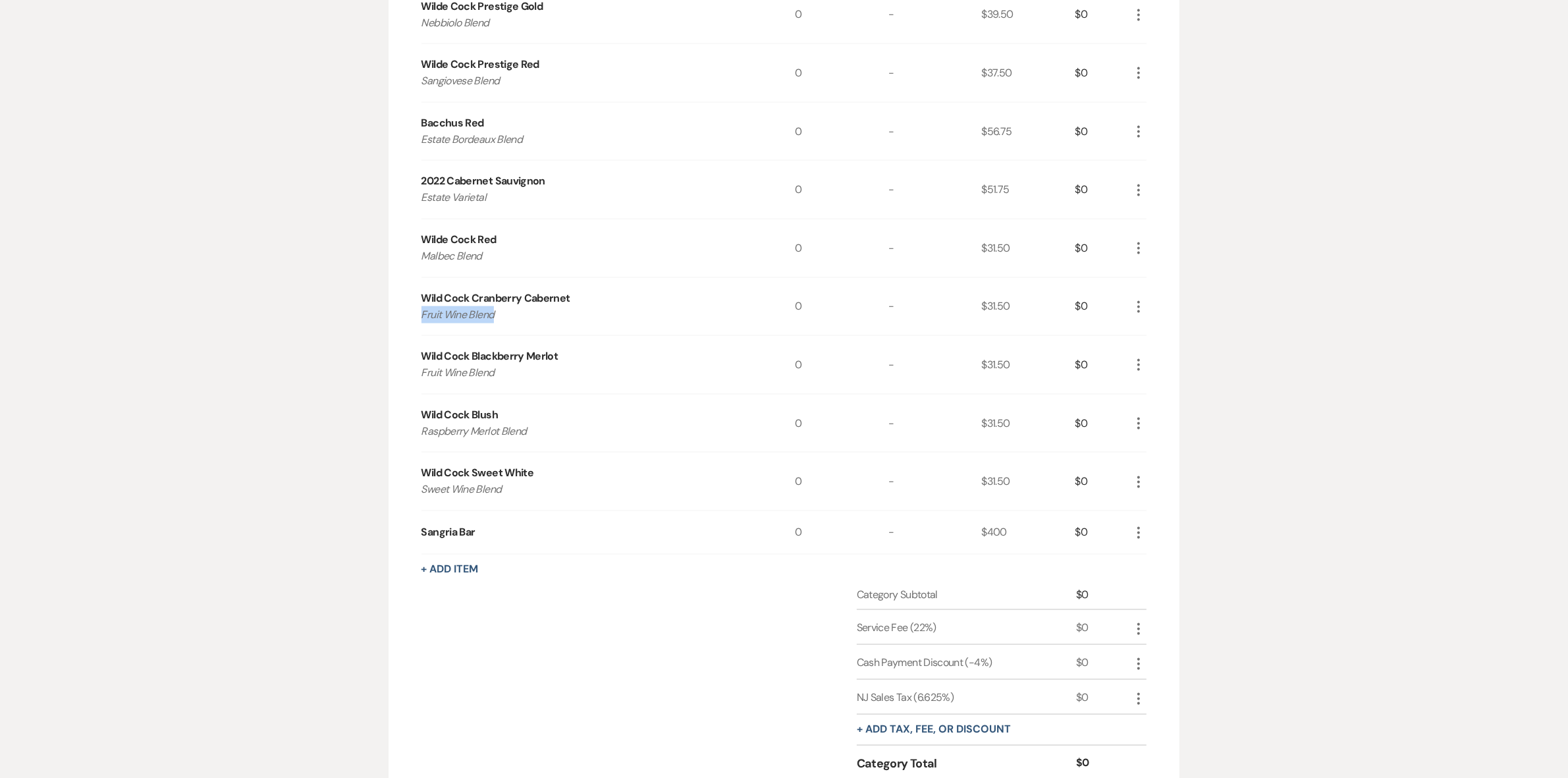 drag, startPoint x: 554, startPoint y: 314, endPoint x: 374, endPoint y: 321, distance: 180.1361 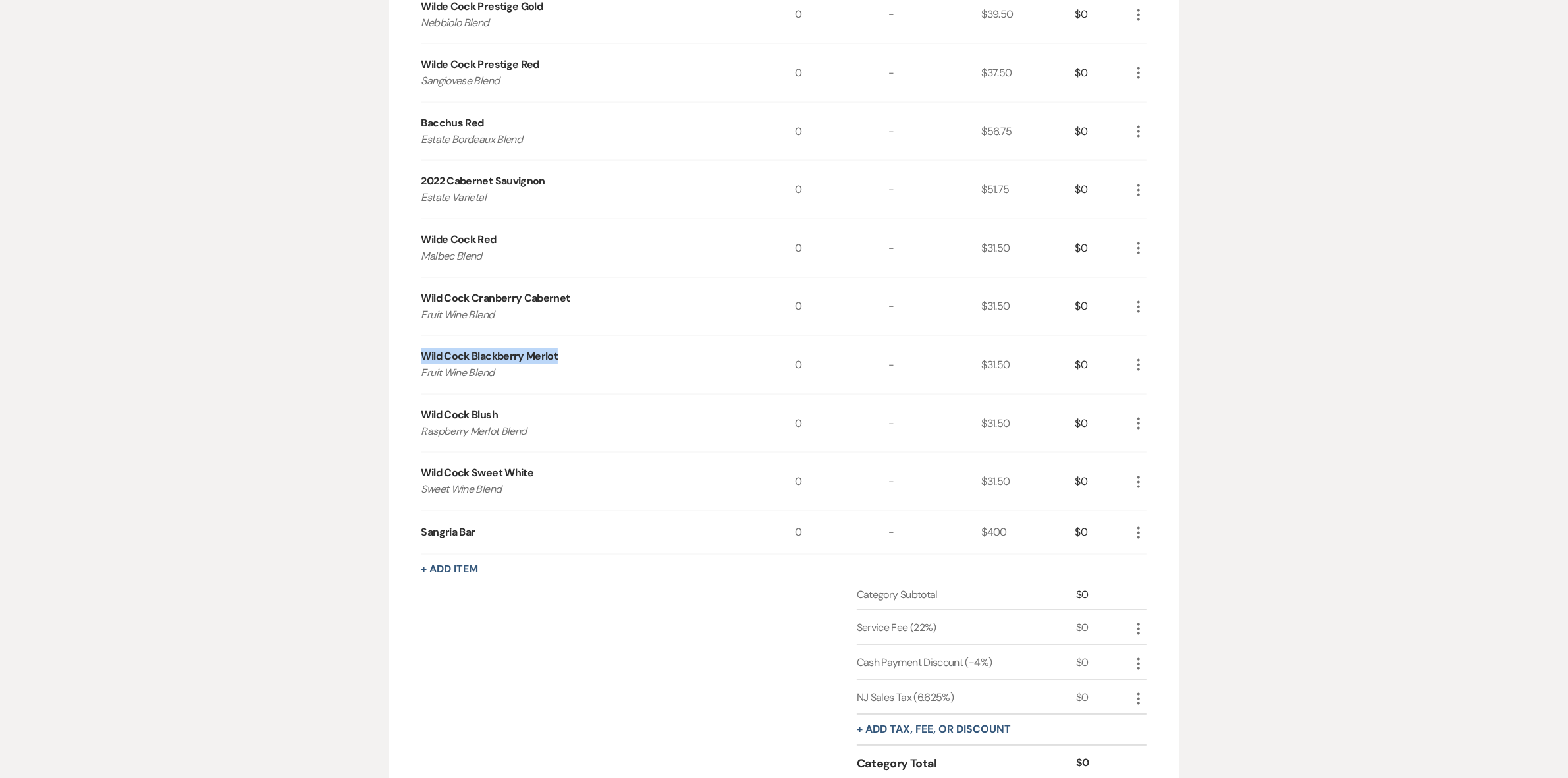drag, startPoint x: 439, startPoint y: 356, endPoint x: 597, endPoint y: 357, distance: 158.00316 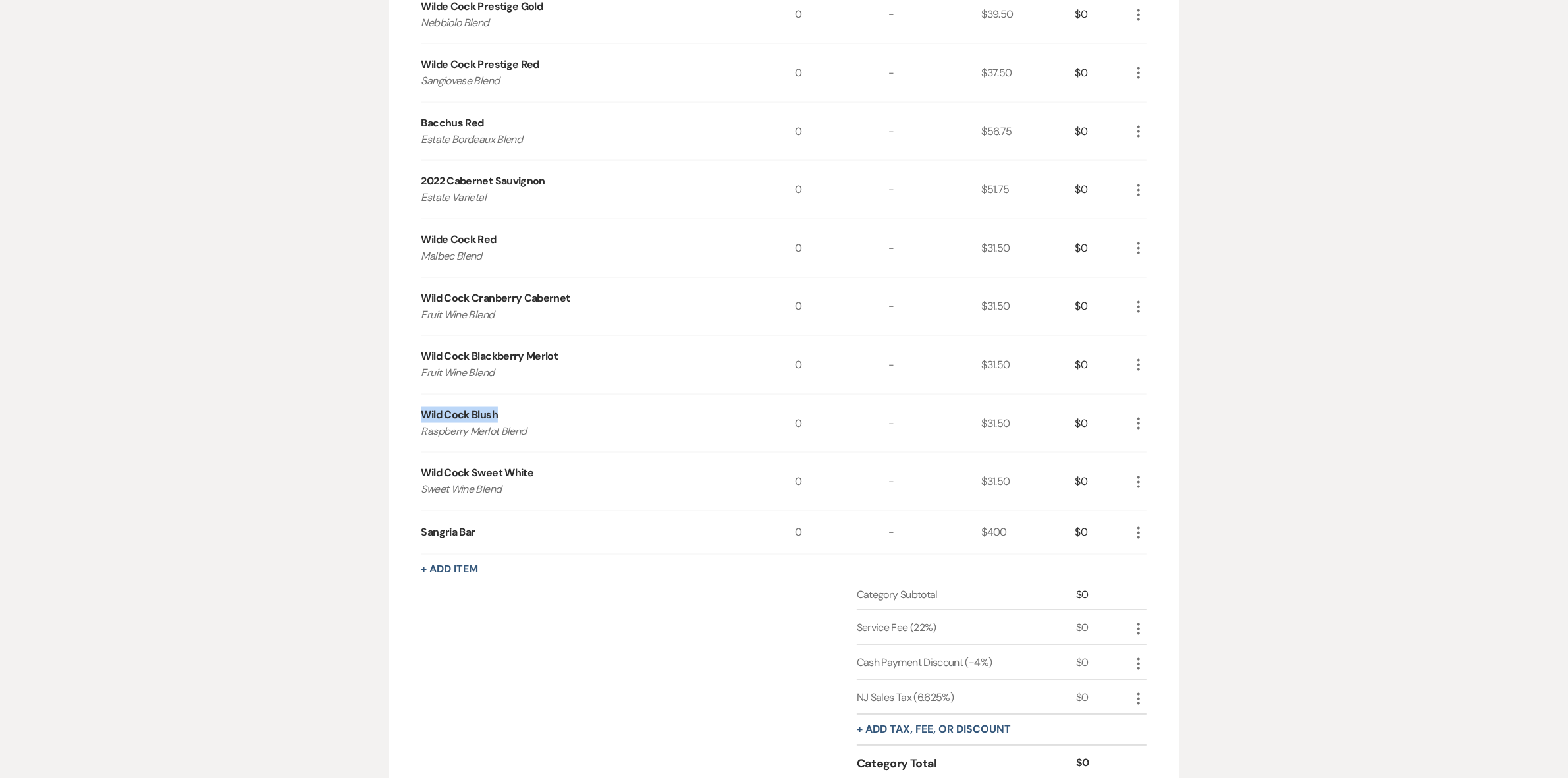 drag, startPoint x: 422, startPoint y: 414, endPoint x: 560, endPoint y: 414, distance: 138 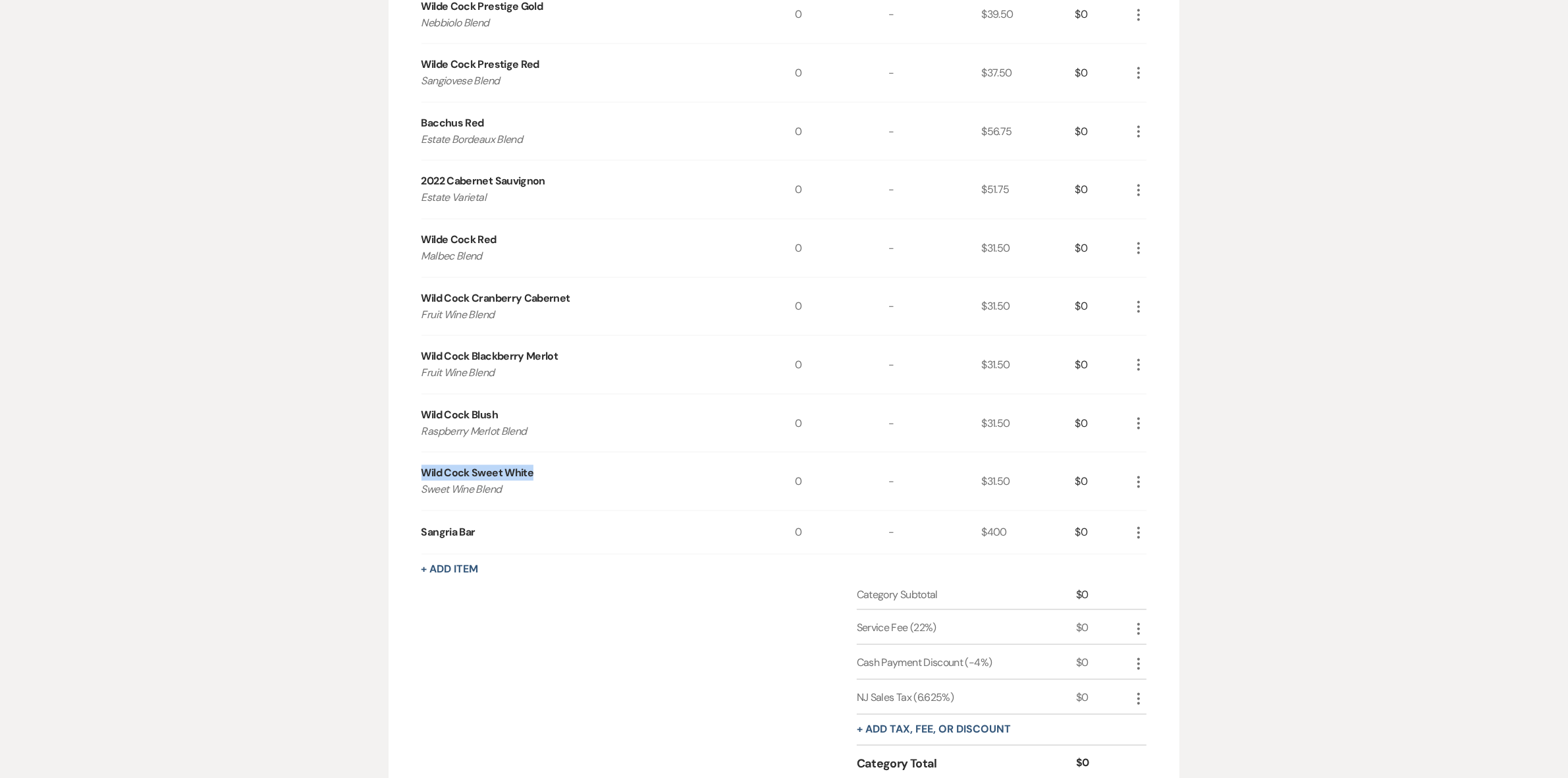 drag, startPoint x: 423, startPoint y: 472, endPoint x: 570, endPoint y: 474, distance: 147.0136 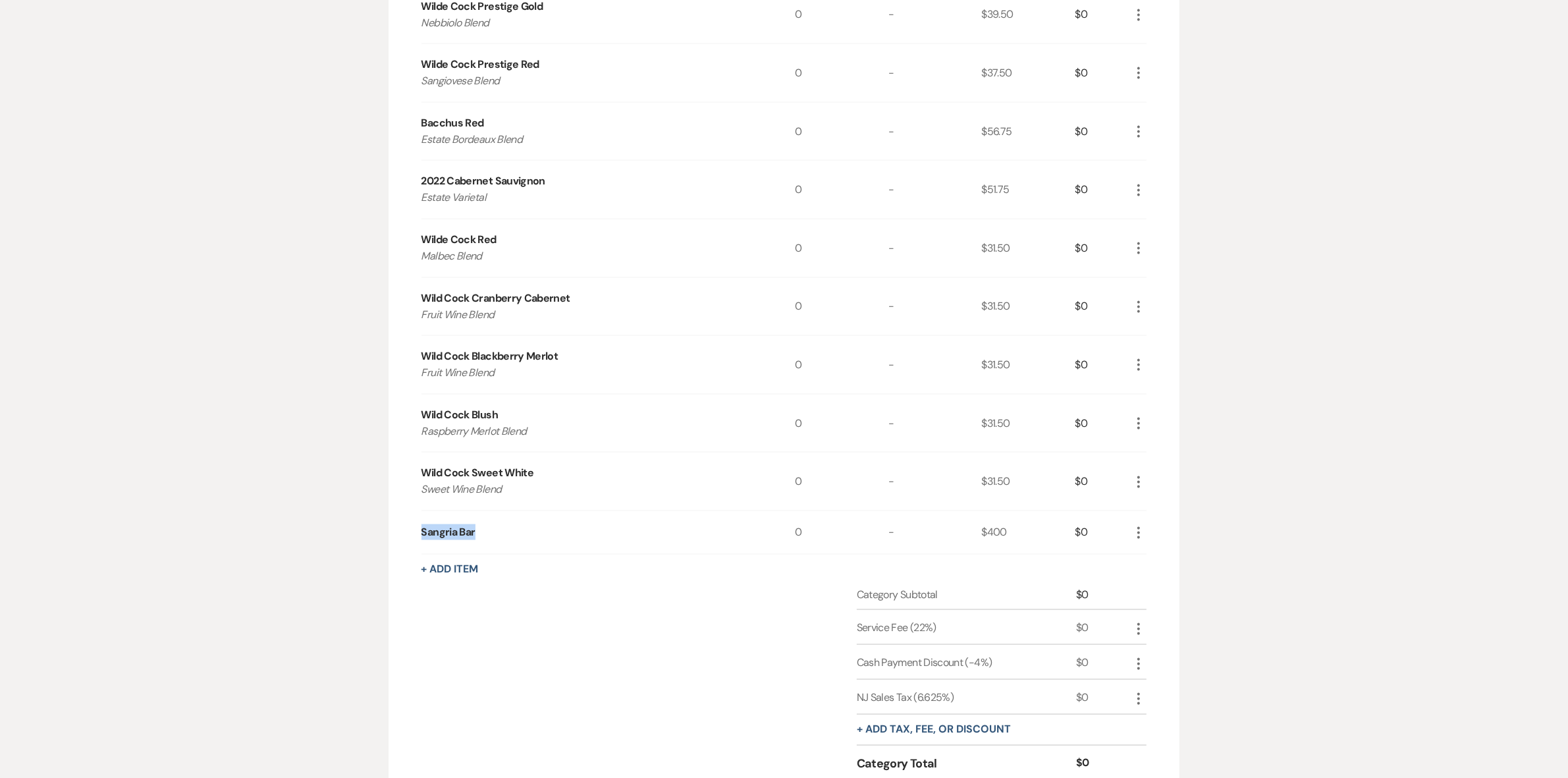 drag, startPoint x: 475, startPoint y: 531, endPoint x: 374, endPoint y: 536, distance: 101.12369 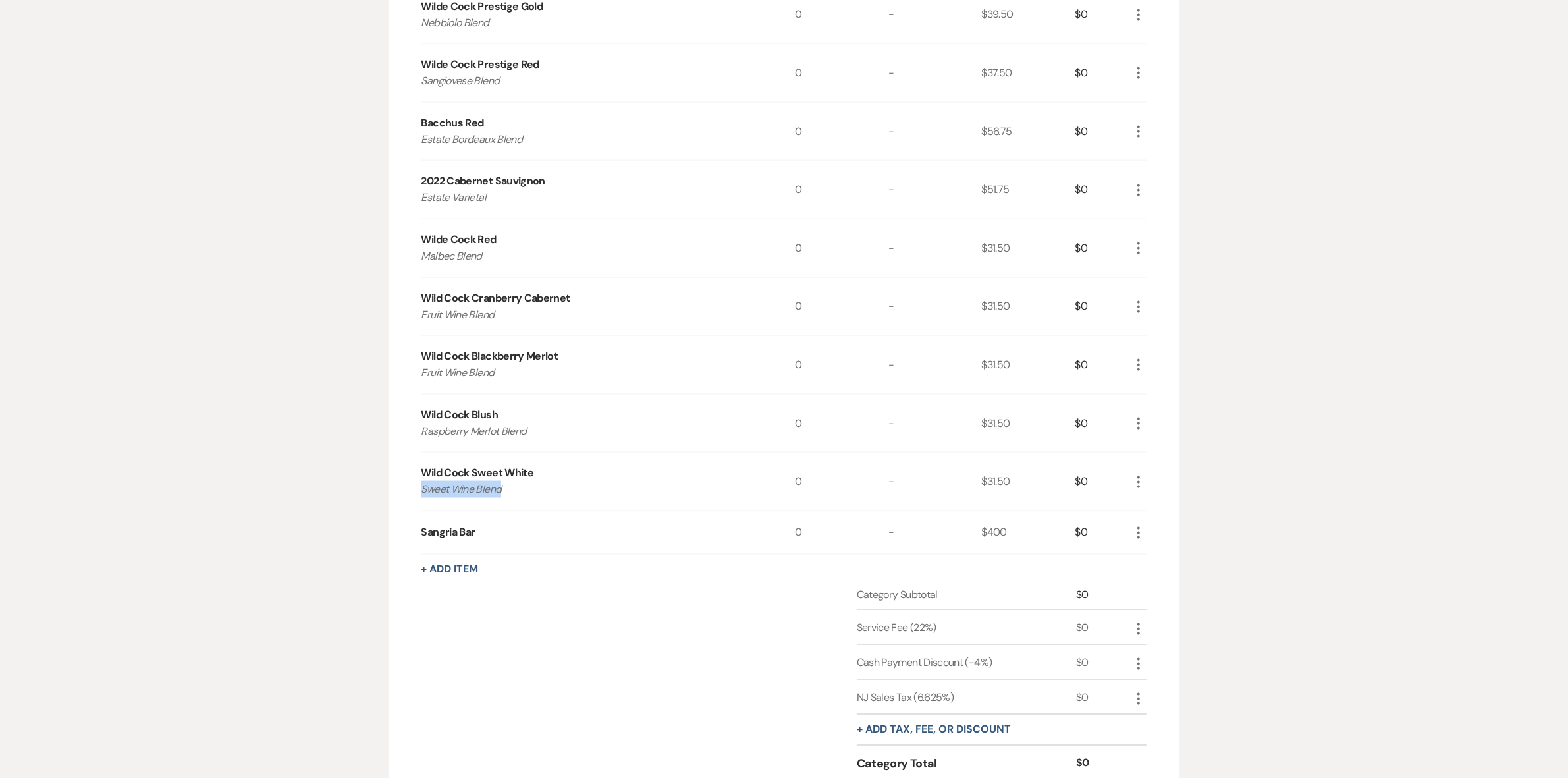 drag, startPoint x: 537, startPoint y: 487, endPoint x: 311, endPoint y: 499, distance: 226.31836 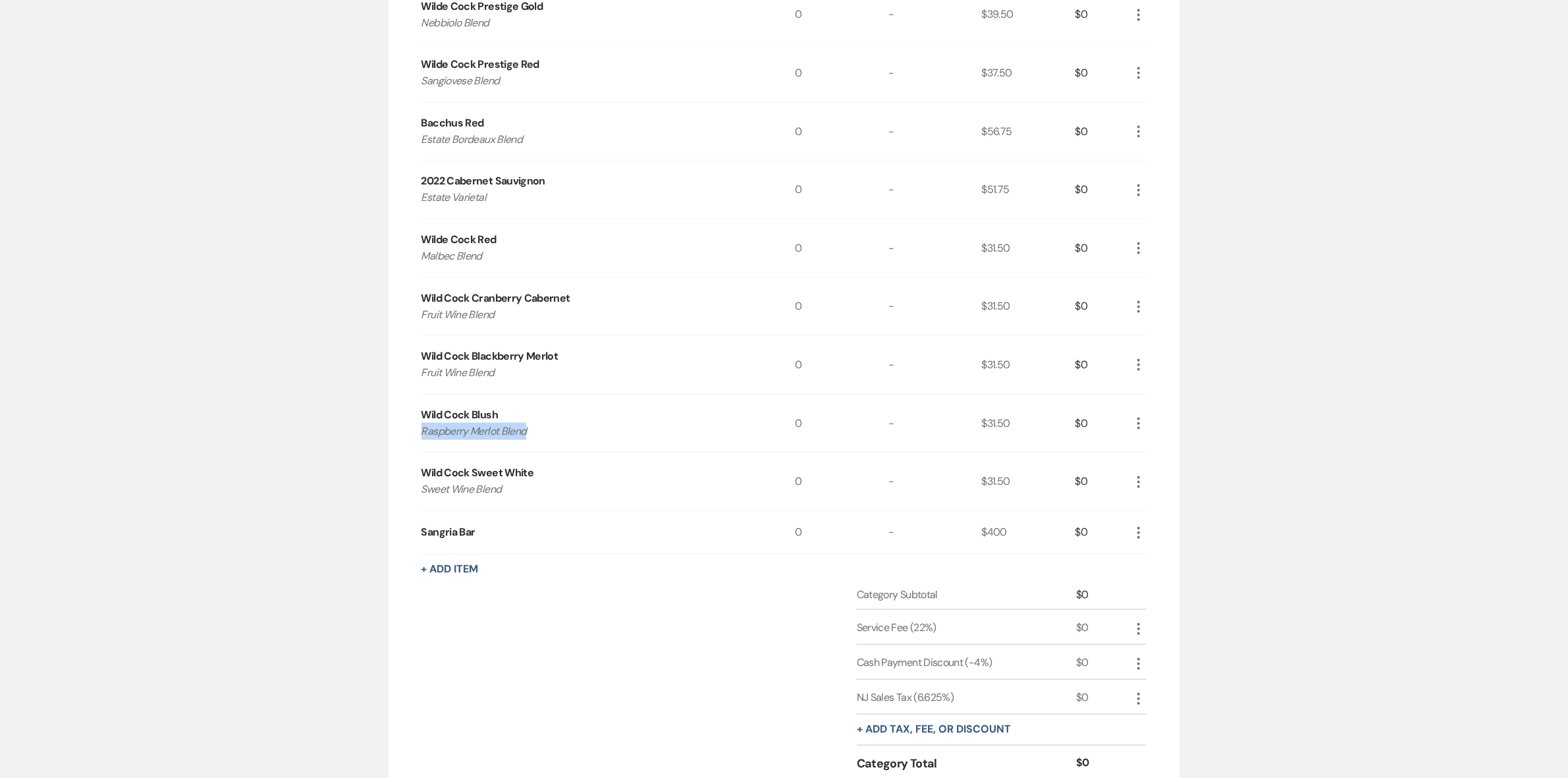drag, startPoint x: 542, startPoint y: 429, endPoint x: 352, endPoint y: 430, distance: 190.00263 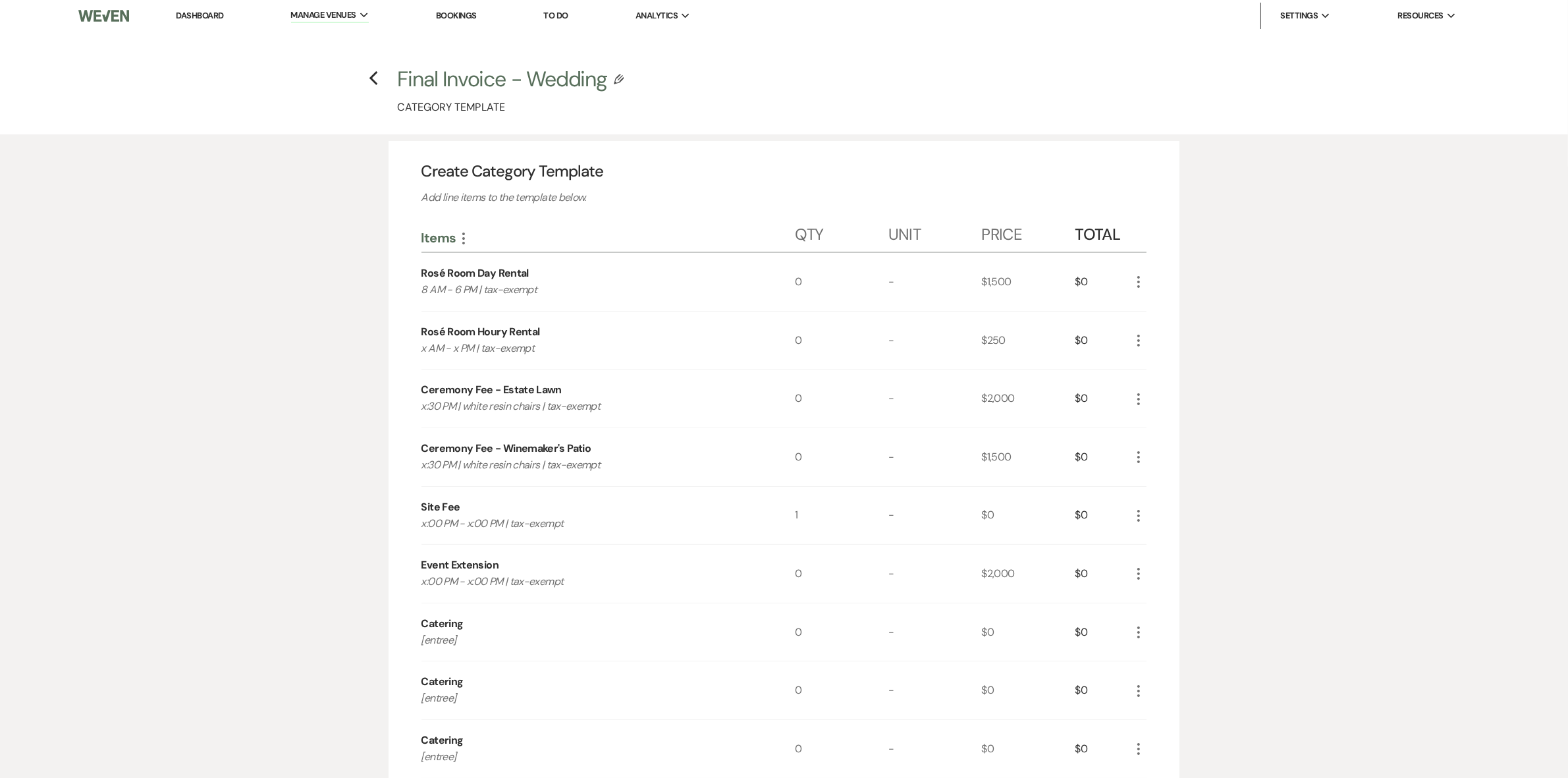 scroll, scrollTop: 0, scrollLeft: 0, axis: both 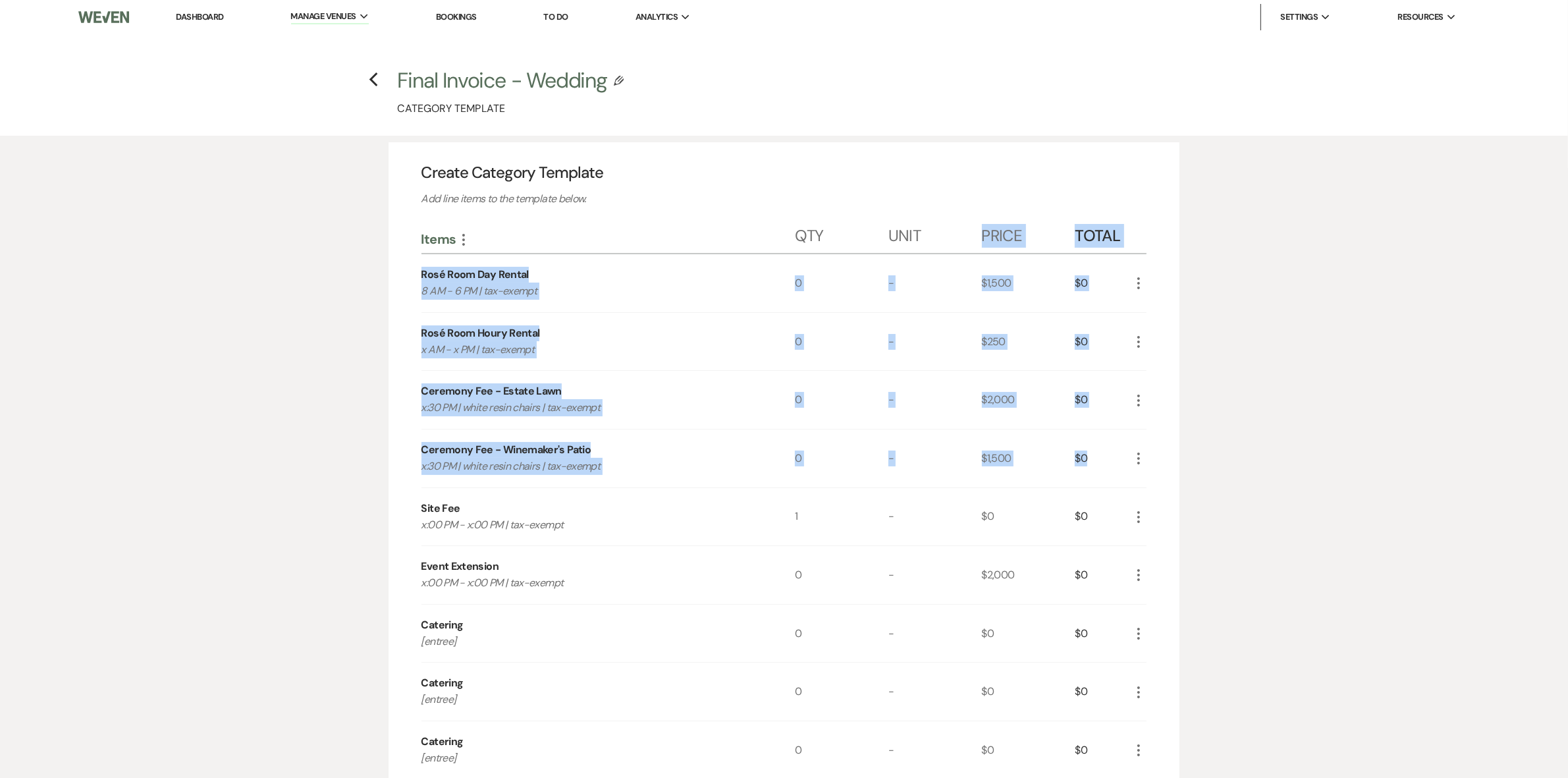drag, startPoint x: 1027, startPoint y: 264, endPoint x: 1154, endPoint y: 437, distance: 214.61128 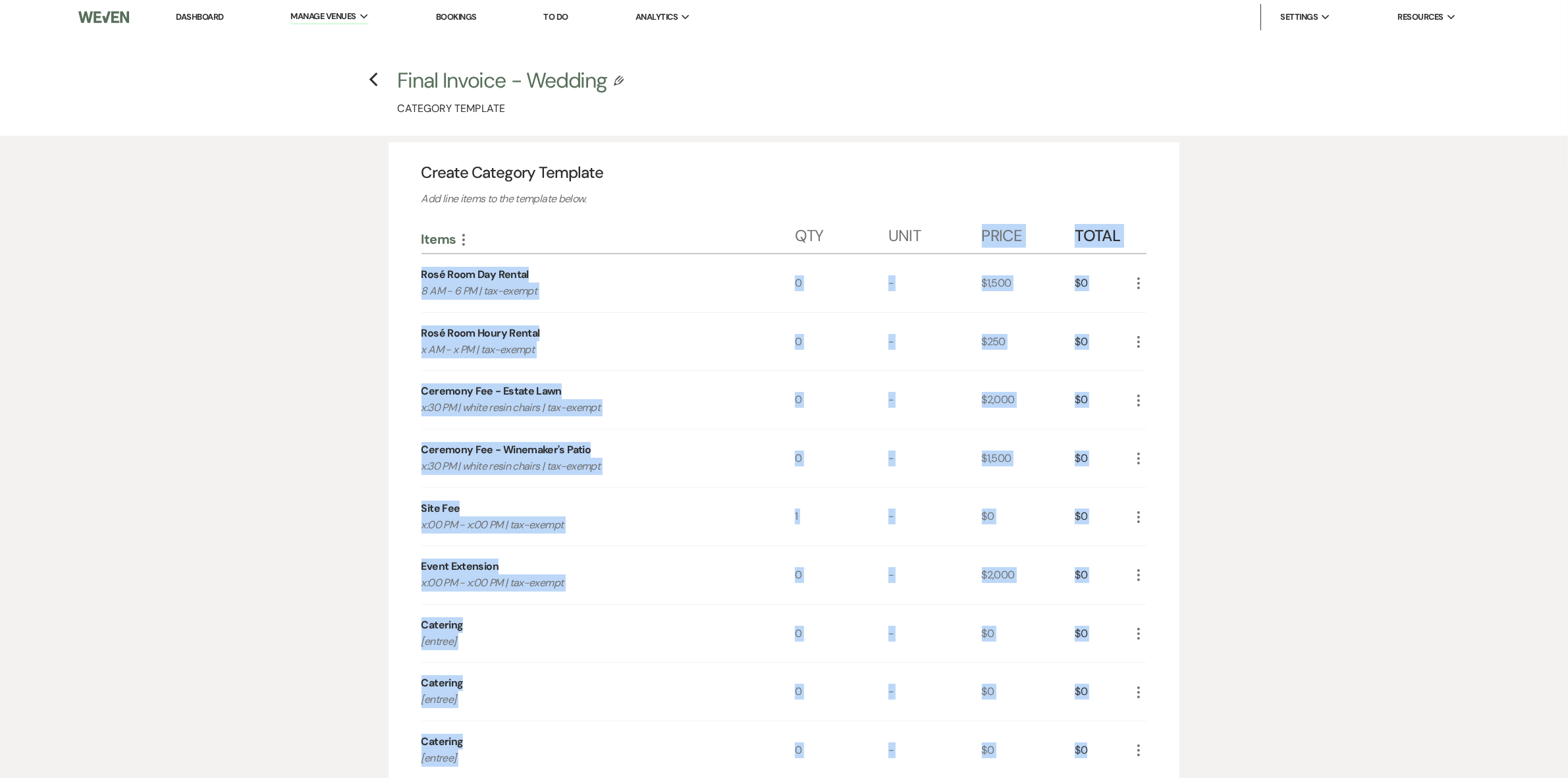 drag, startPoint x: 1312, startPoint y: 654, endPoint x: 1374, endPoint y: 752, distance: 115.96551 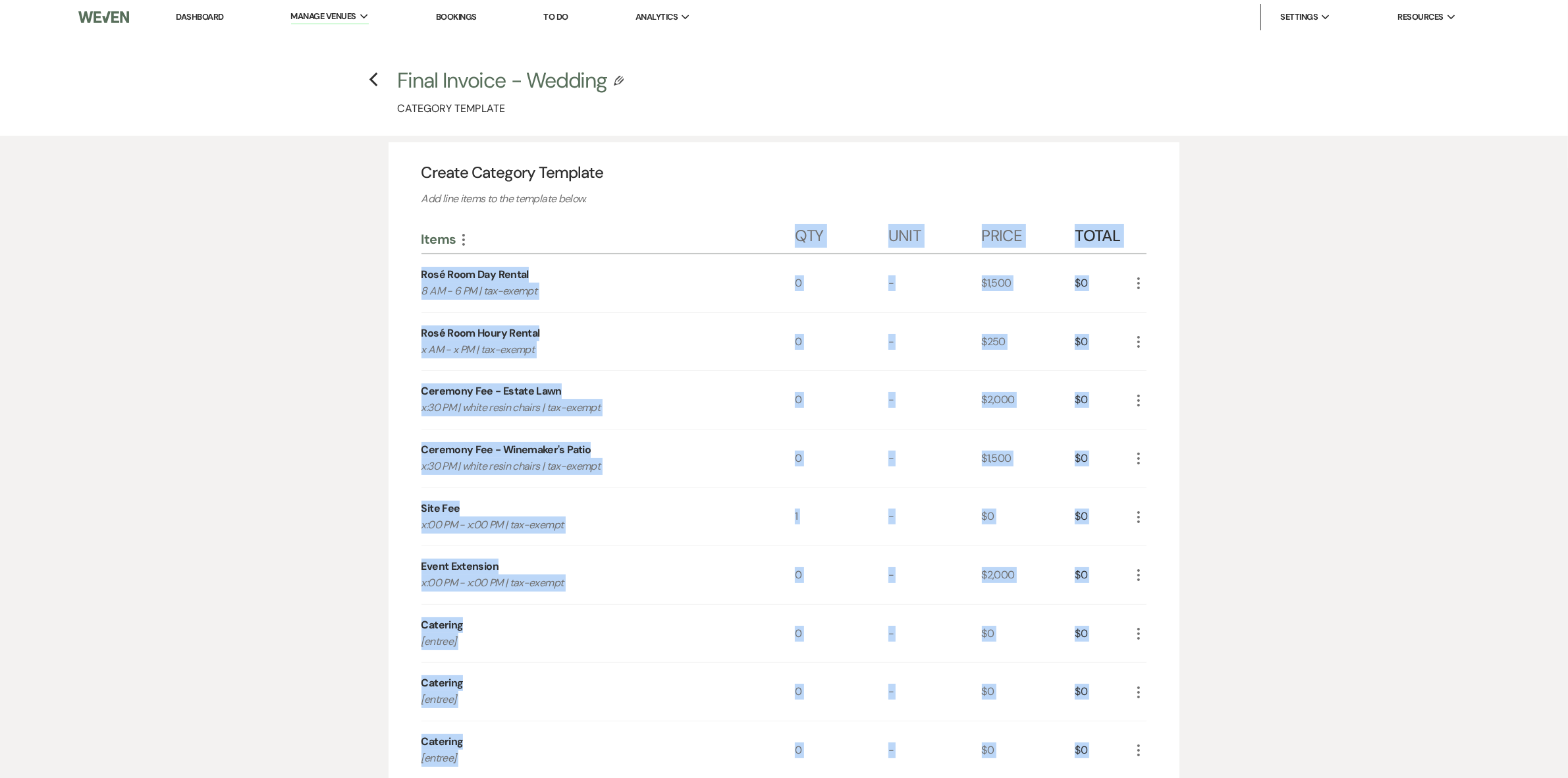 drag, startPoint x: 705, startPoint y: 228, endPoint x: 1270, endPoint y: 771, distance: 783.6287 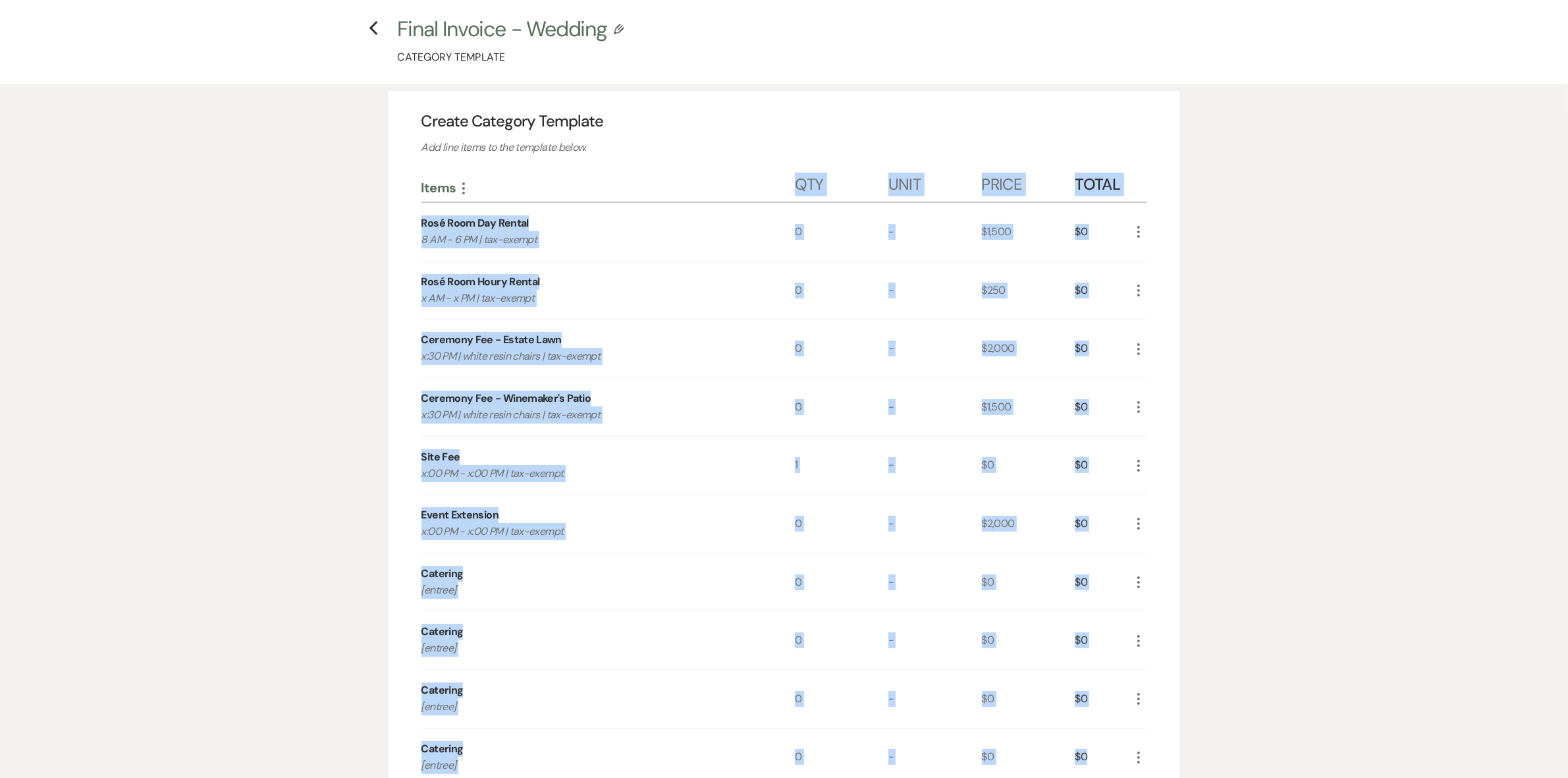 click on "Create Category Template Add line items to the template below. Items More Qty Unit Price Total Rosé Room Day Rental 8 AM - 6 PM | tax-exempt 0 - $1,500 $0 More Rosé Room Houry Rental x AM - x PM | tax-exempt 0 - $250 $0 More Ceremony Fee - Estate Lawn x:30 PM | white resin chairs | tax-exempt 0 - $2,000 $0 More Ceremony Fee - Winemaker's Patio x:30 PM | white resin chairs | tax-exempt 0 - $1,500 $0 More Site Fee x:00 PM - x:00 PM | tax-exempt 1 - $0 $0 More Event Extension x:00 PM - x:00 PM | tax-exempt 0 - $2,000 $0 More Catering [entree] 0 - $0 $0 More Catering [entree] 0 - $0 $0 More Catering [entree] 0 - $0 $0 More Catering [entree] 0 - $0 $0 More Child Meals chicken fingers & fries 0 - $75 $0 More Vendor Meals chef's choice 0 - $95 $0 More Cocktail Hour Display Upgrade 0 - $0 $0 More Additional Cocktail Hour Display Enhancement 0 - $0 $0 More Butlered Hors d'Oeuvre Upgrade 0 - $2 $0 More Additional Butlered Hors d'Oeuvre Enhancement 0 - $6 $0 More Cocktail Hour Enhancement 0 - $0 $0 More 0 - $15 $0 0 -" at bounding box center [784, 1694] 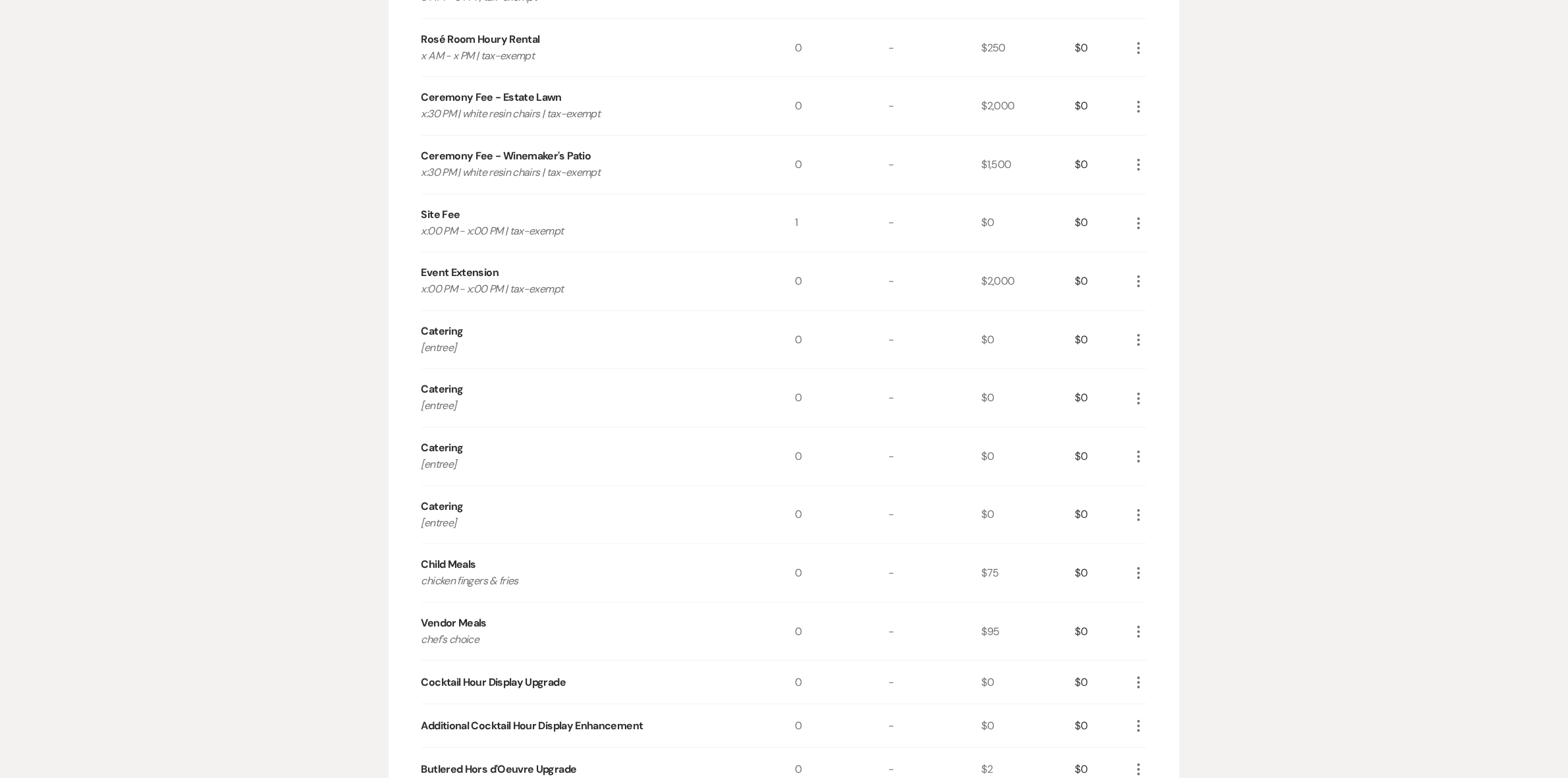 scroll, scrollTop: 0, scrollLeft: 0, axis: both 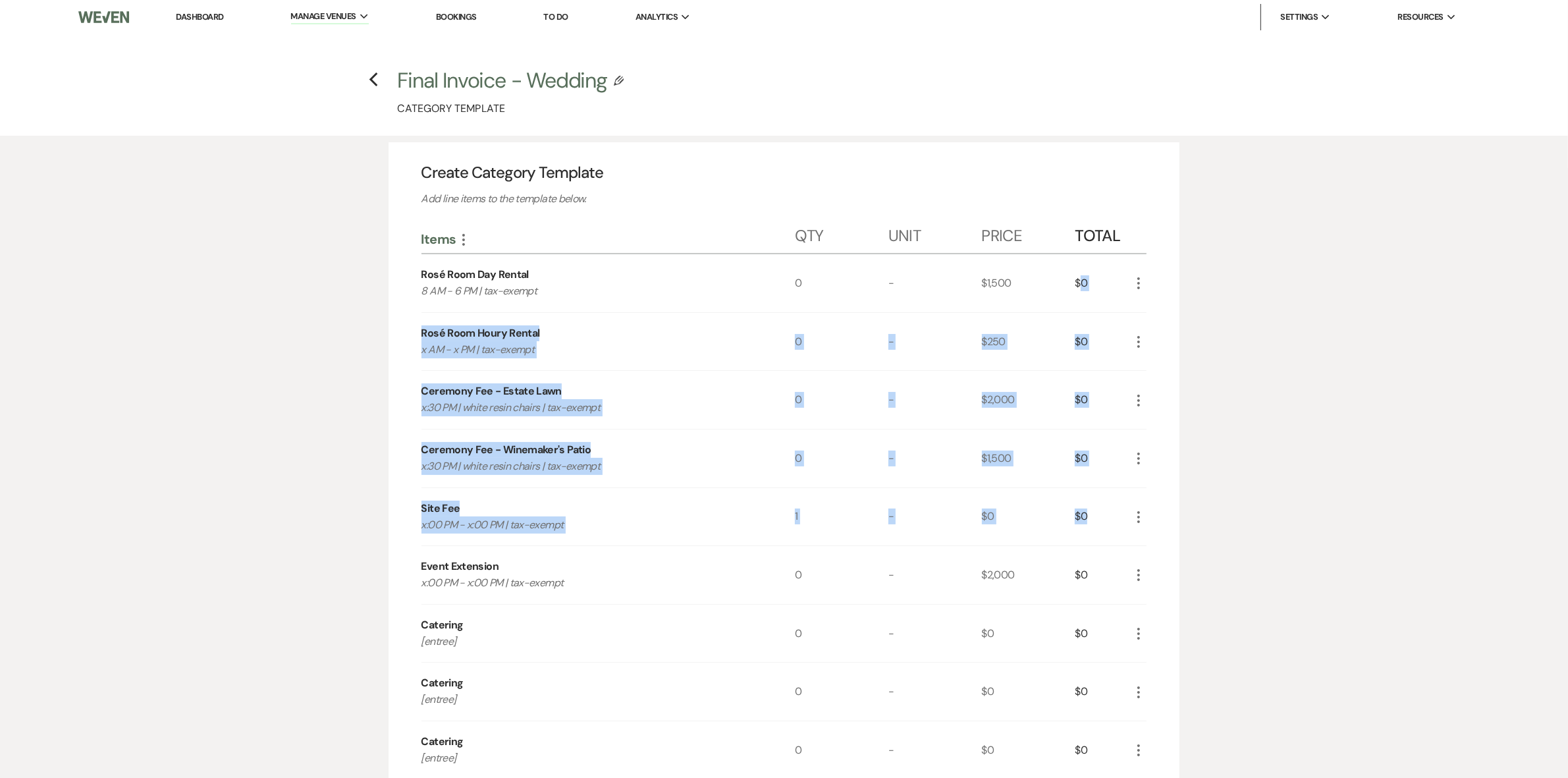 drag, startPoint x: 1082, startPoint y: 277, endPoint x: 1087, endPoint y: 517, distance: 240.0521 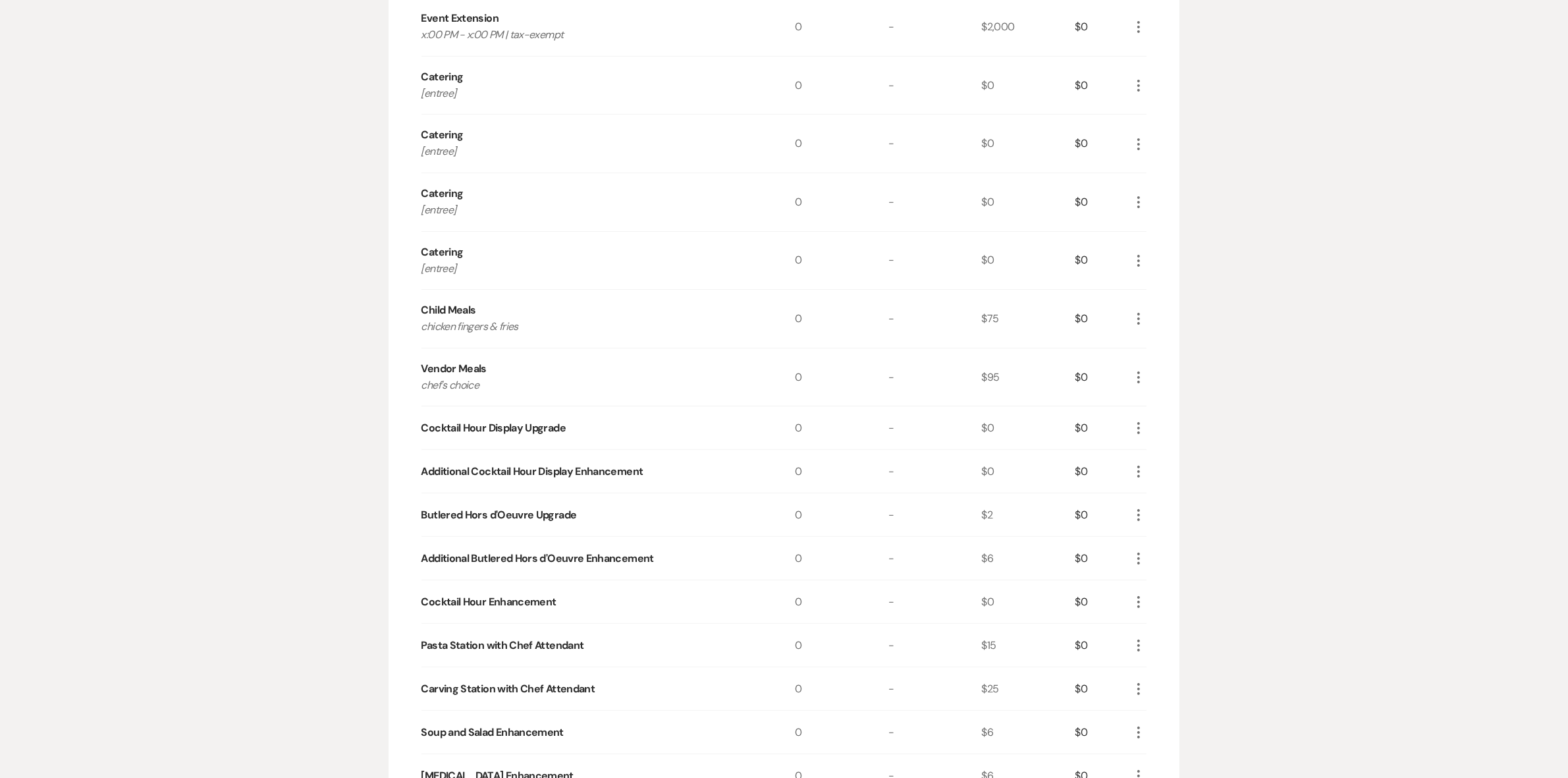 scroll, scrollTop: 549, scrollLeft: 0, axis: vertical 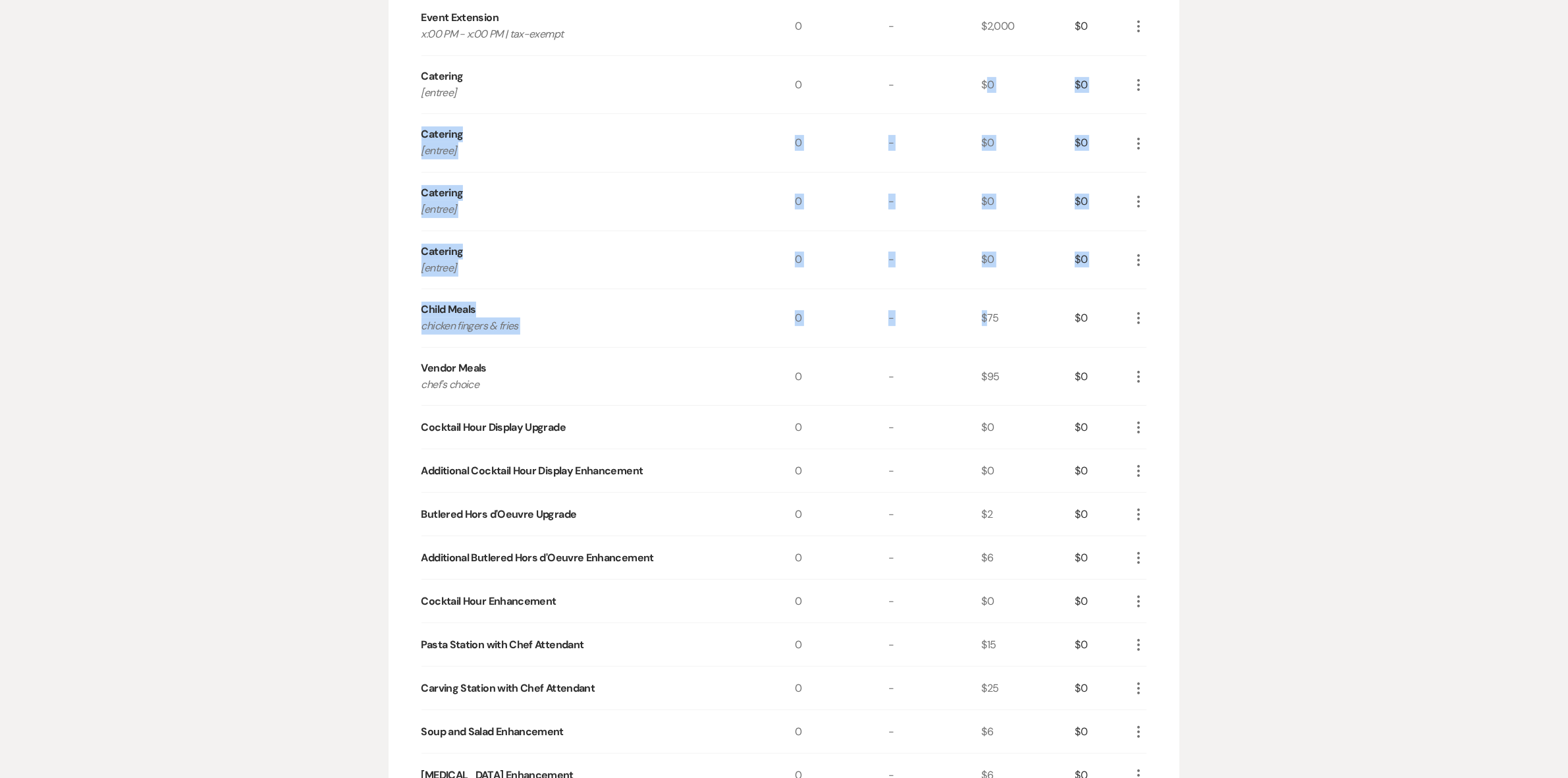 drag, startPoint x: 981, startPoint y: 145, endPoint x: 992, endPoint y: 298, distance: 153.3949 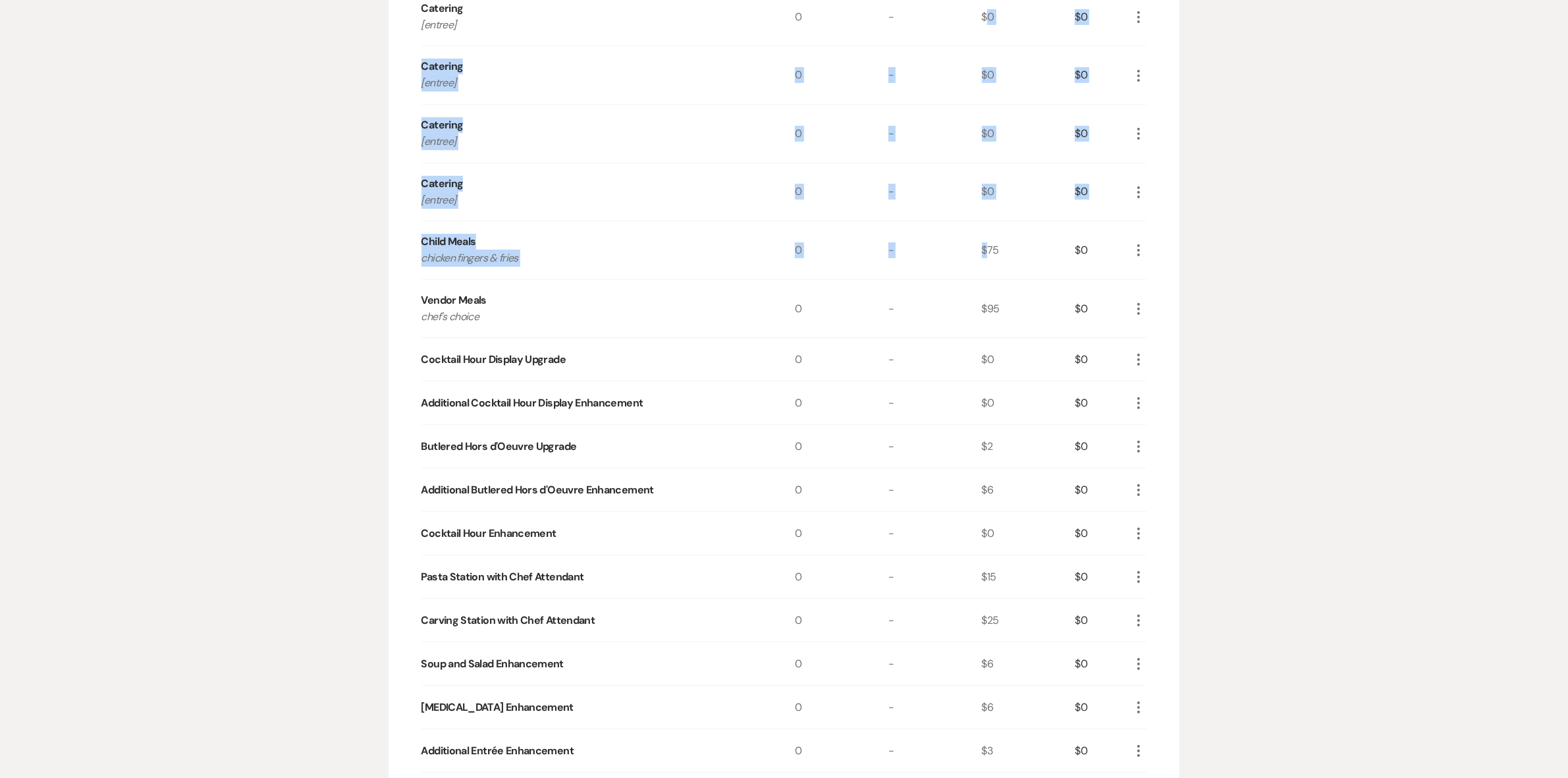 scroll, scrollTop: 686, scrollLeft: 0, axis: vertical 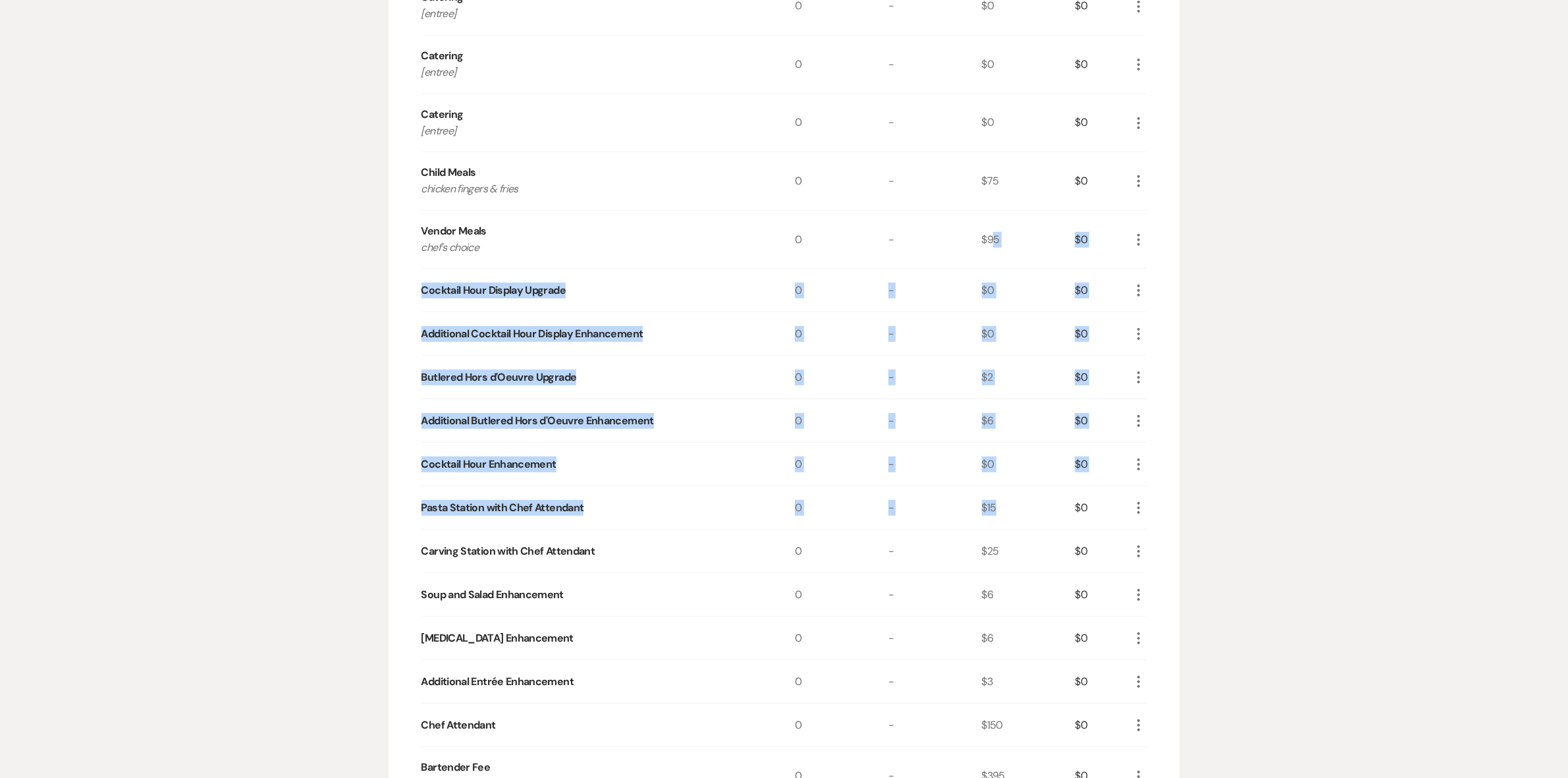 drag, startPoint x: 991, startPoint y: 225, endPoint x: 993, endPoint y: 498, distance: 273.00733 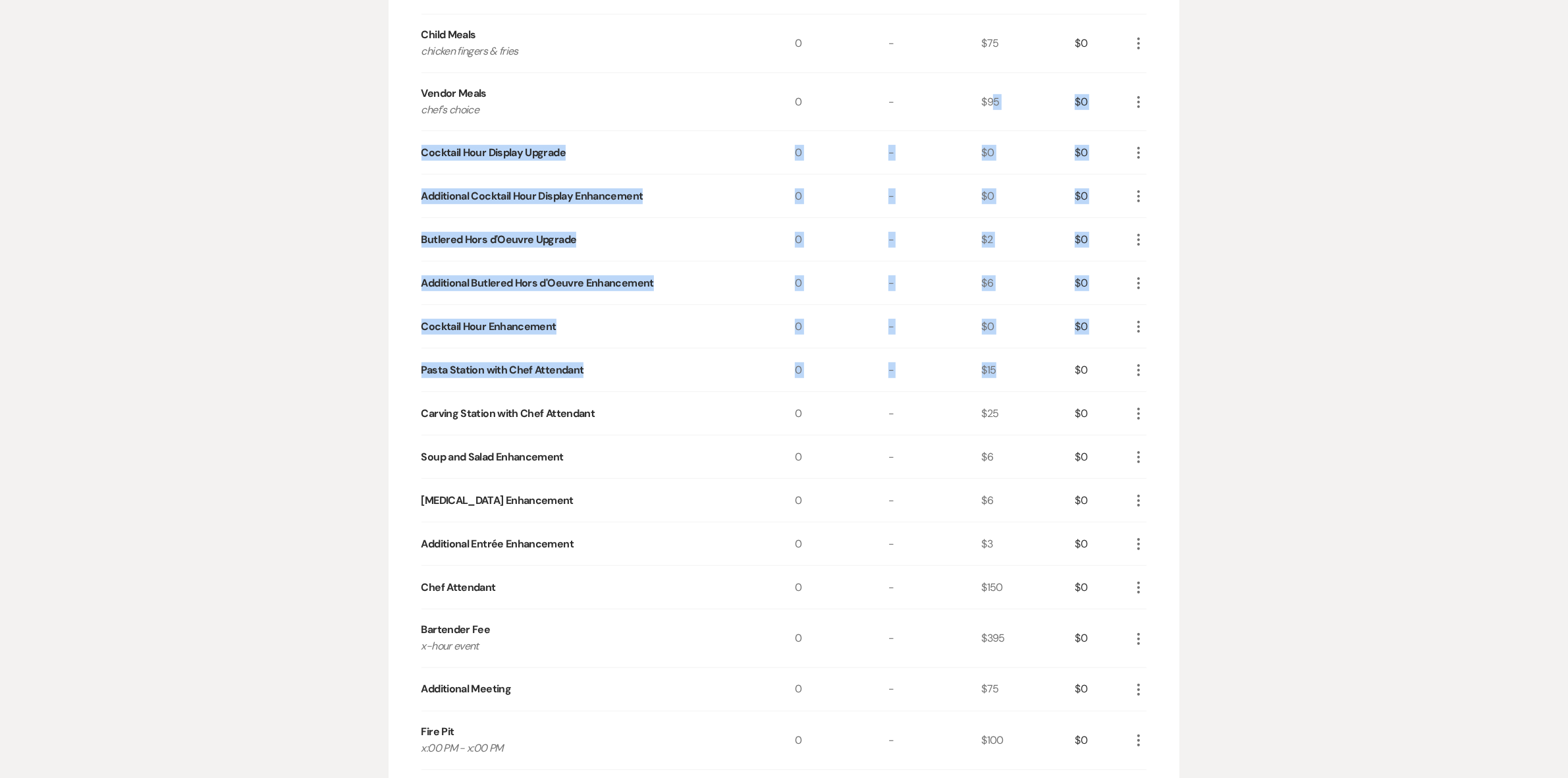 click on "0" at bounding box center [842, 326] 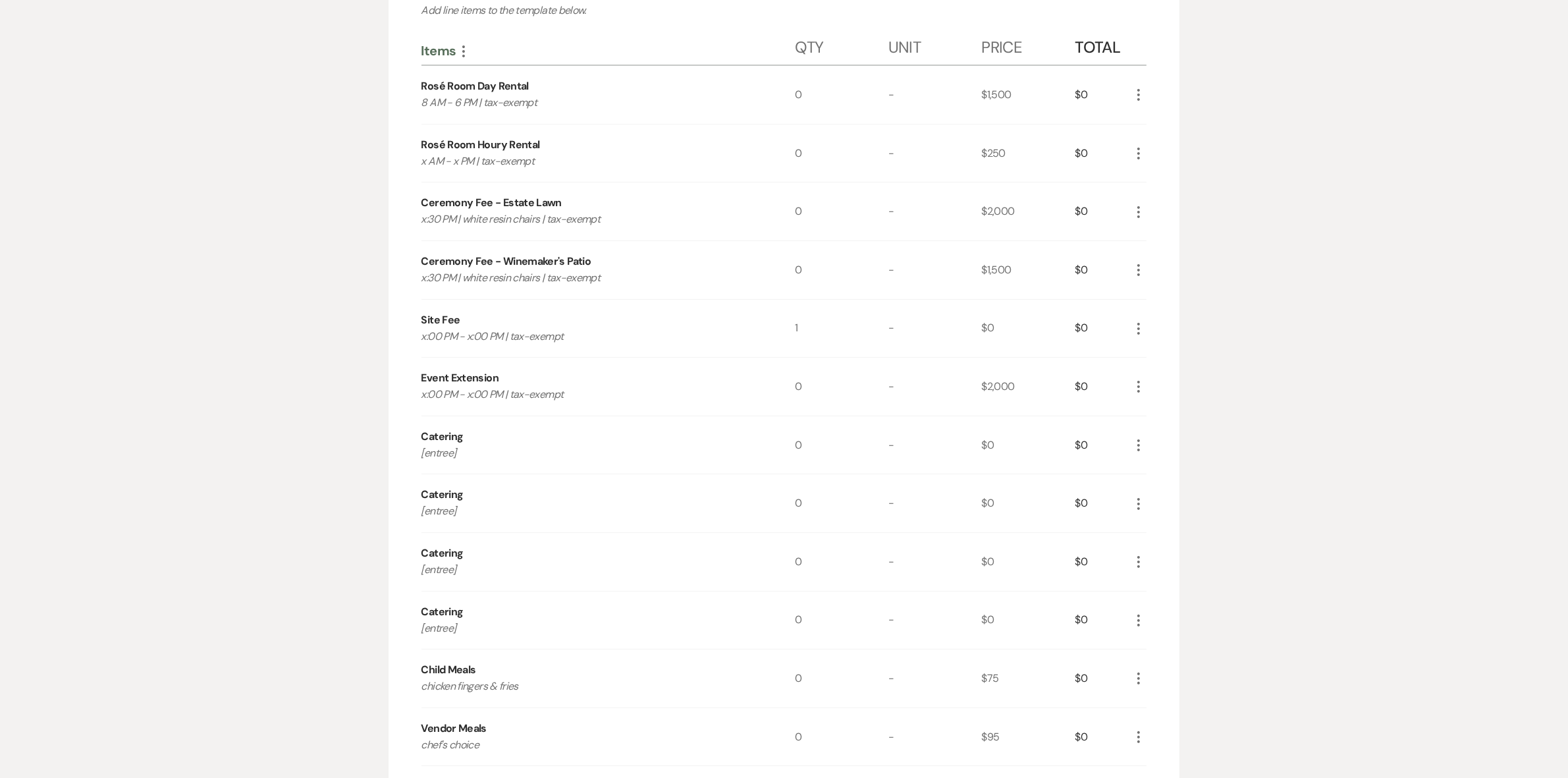 scroll, scrollTop: 0, scrollLeft: 0, axis: both 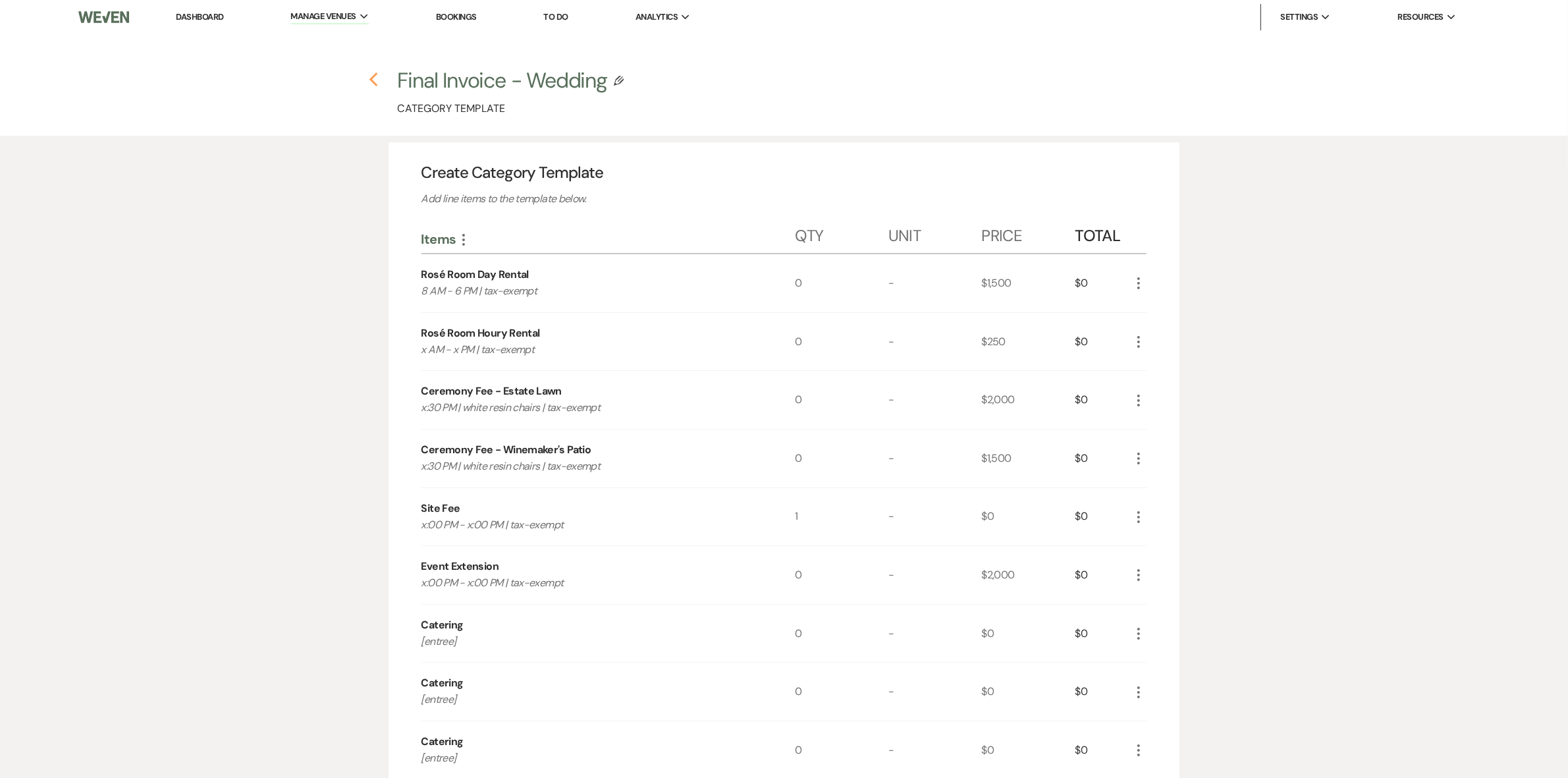click 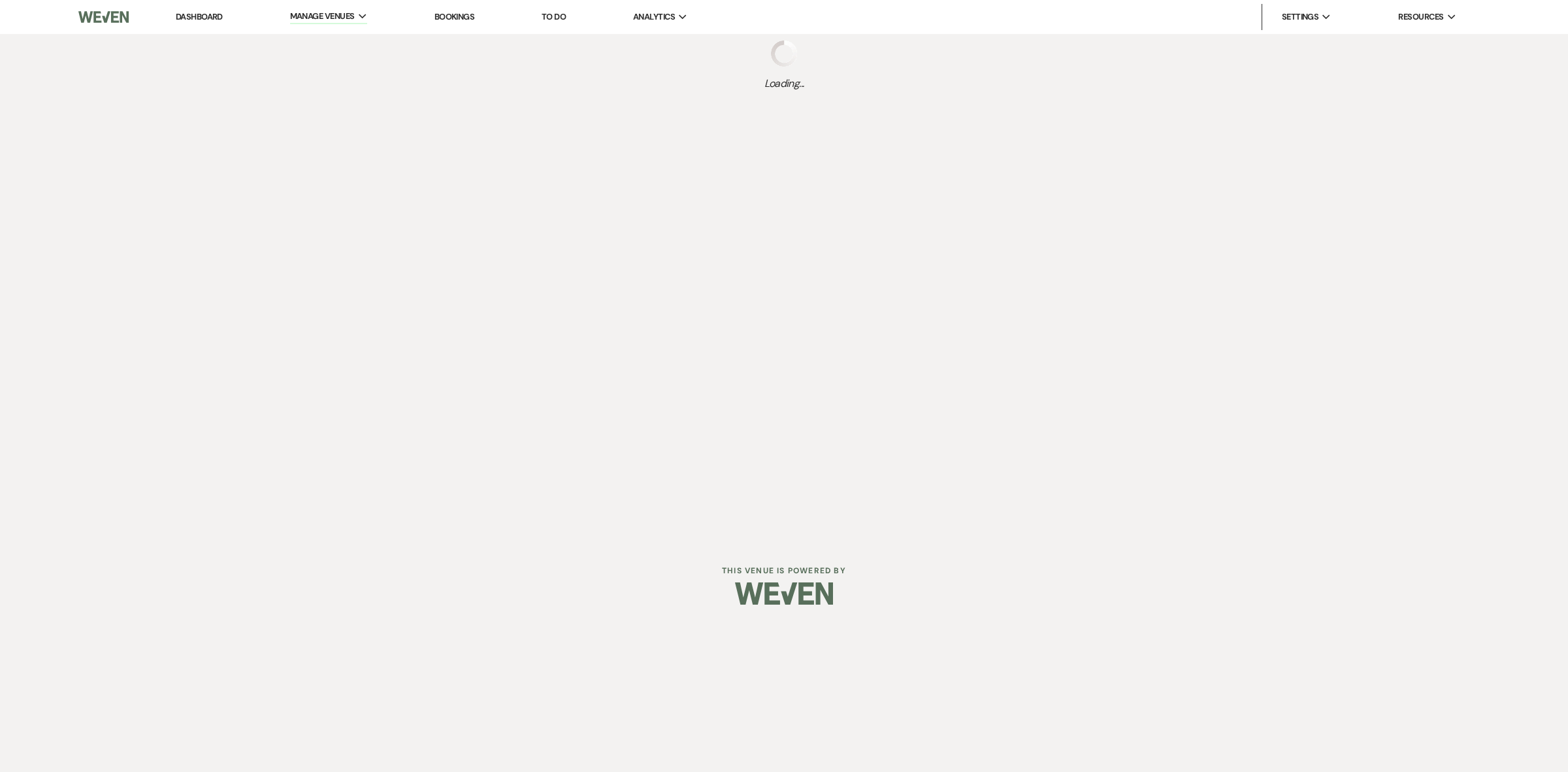 select on "Categories" 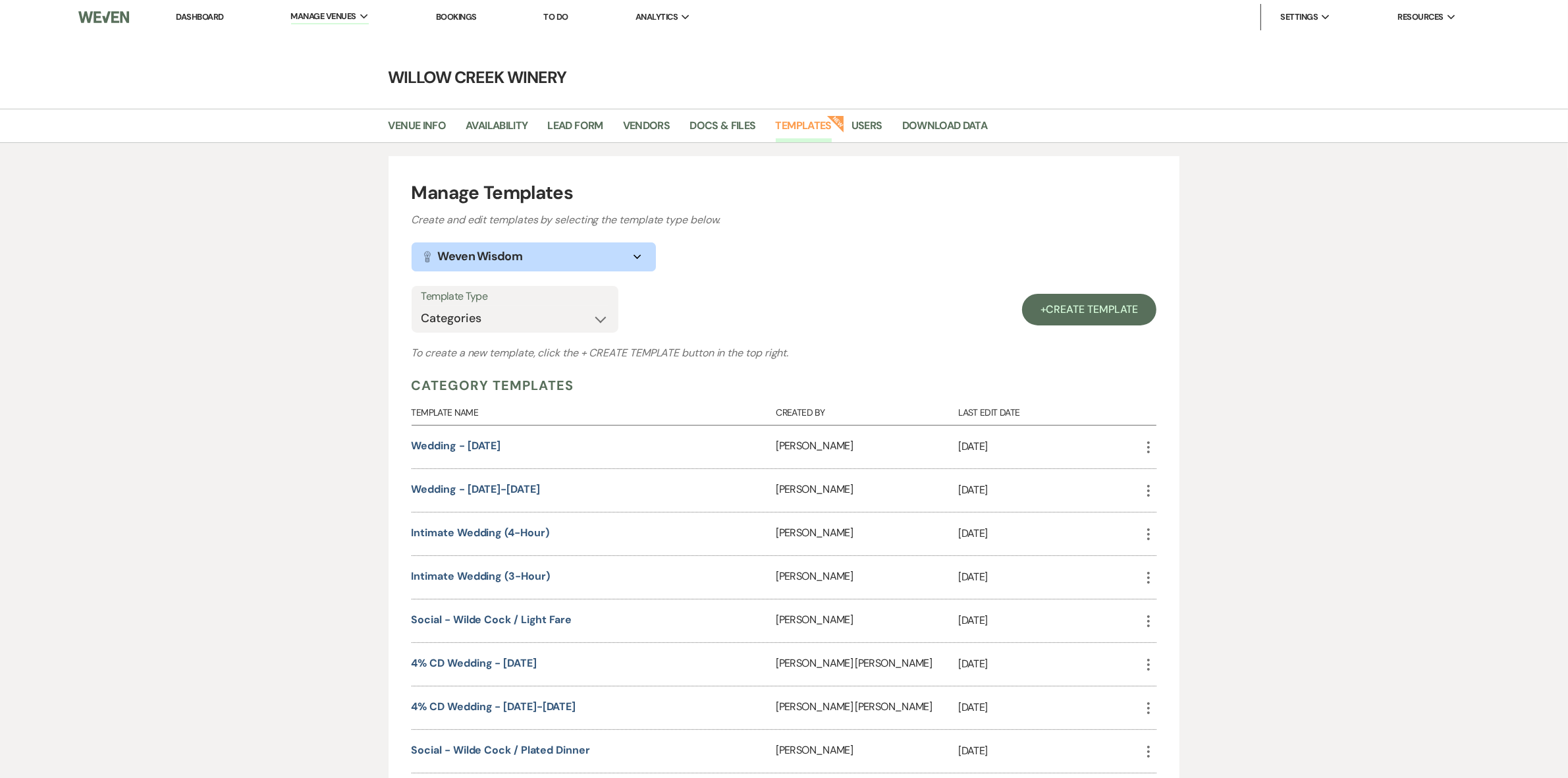 scroll, scrollTop: 435, scrollLeft: 0, axis: vertical 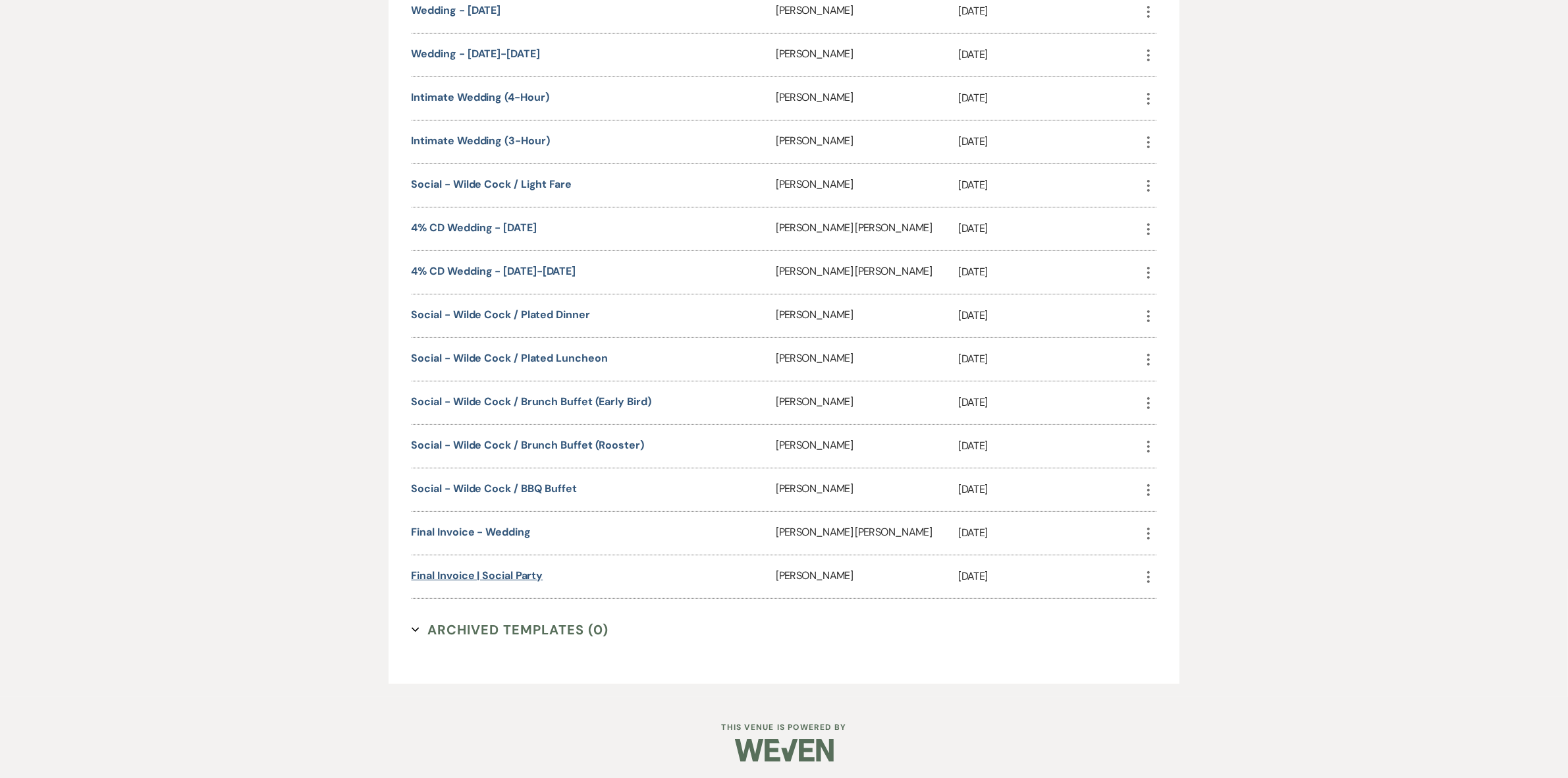 click on "Final Invoice | Social Party" at bounding box center [477, 575] 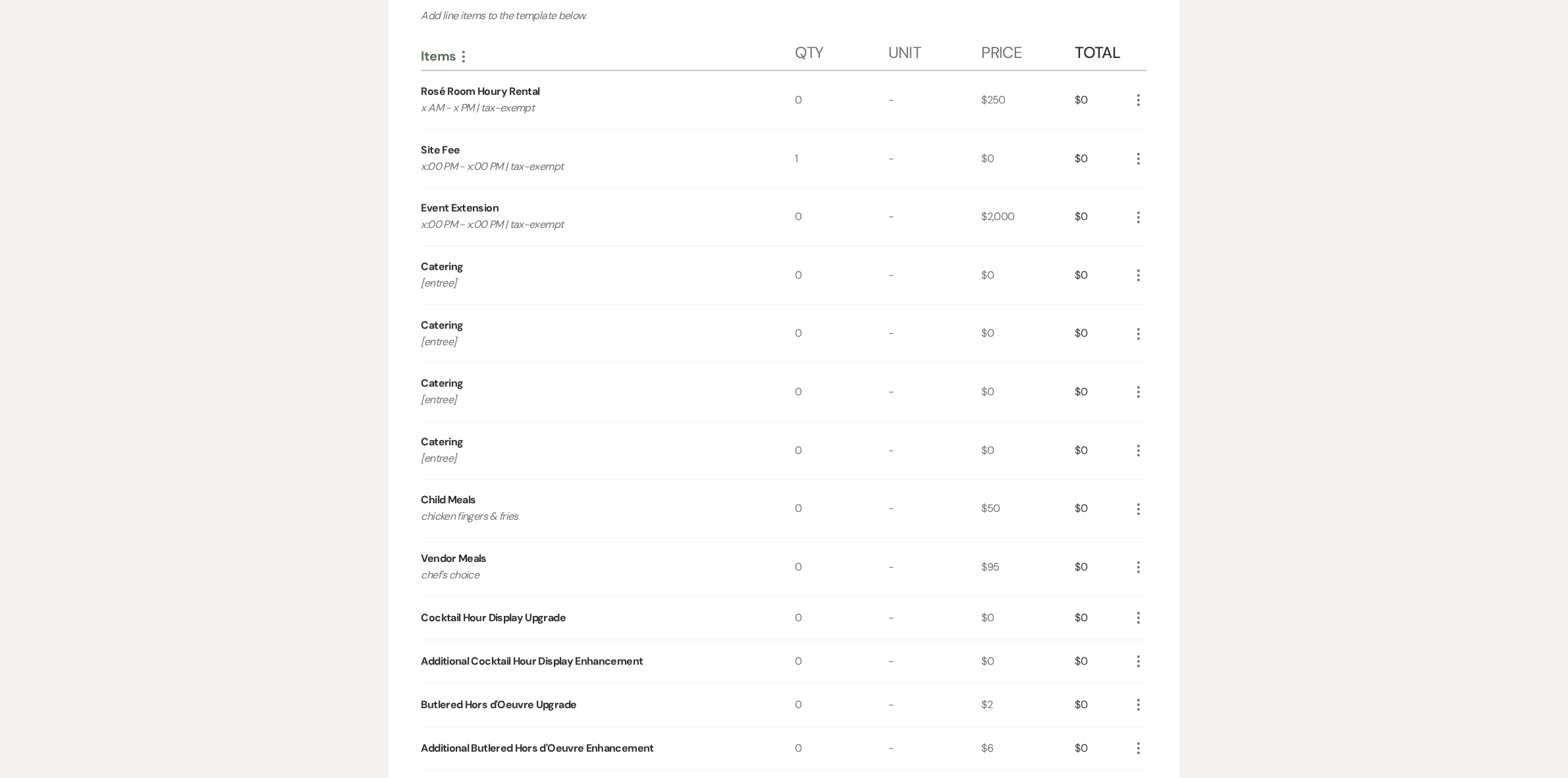 scroll, scrollTop: 412, scrollLeft: 0, axis: vertical 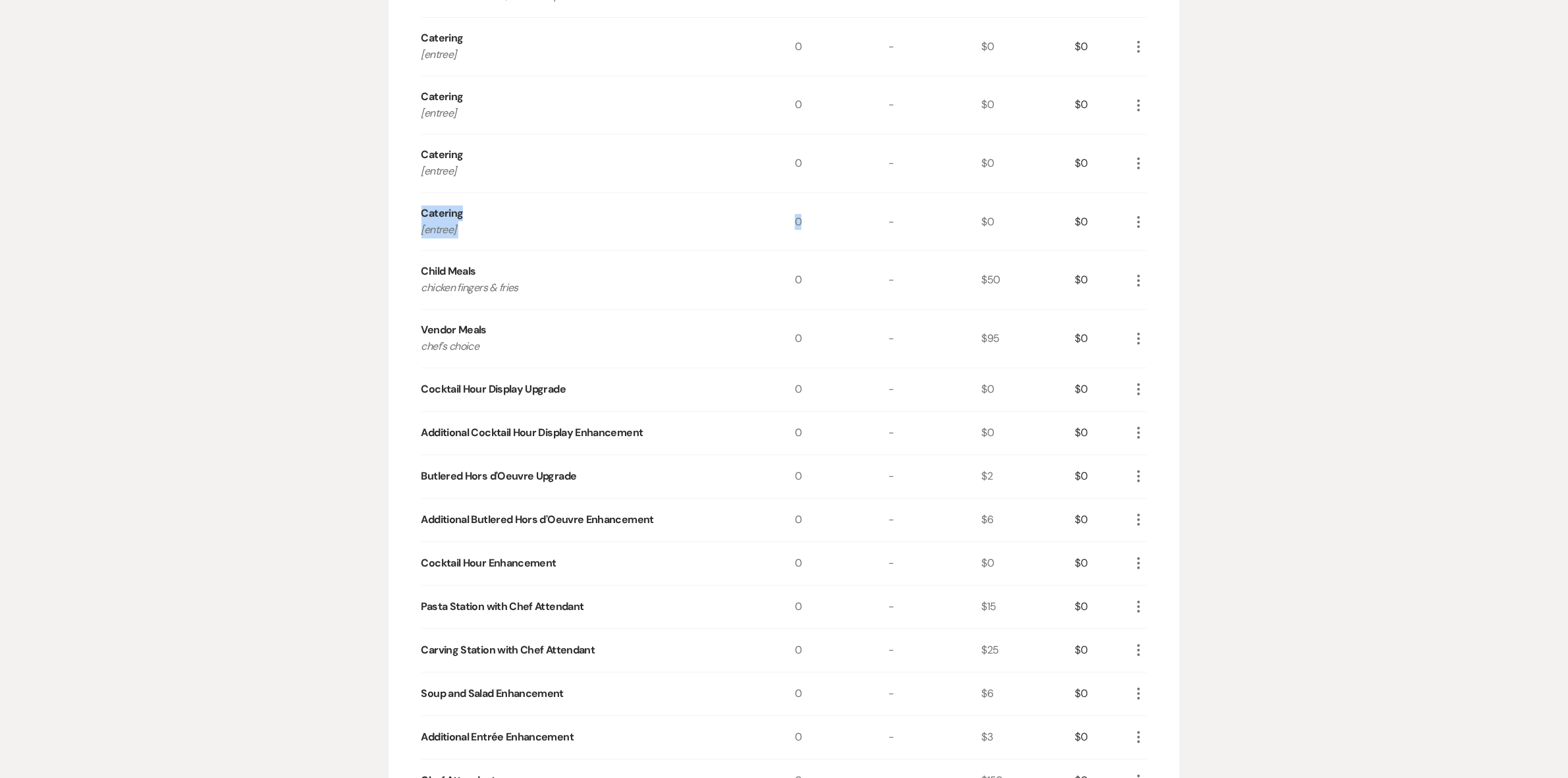 drag, startPoint x: 524, startPoint y: 213, endPoint x: 871, endPoint y: 231, distance: 347.4665 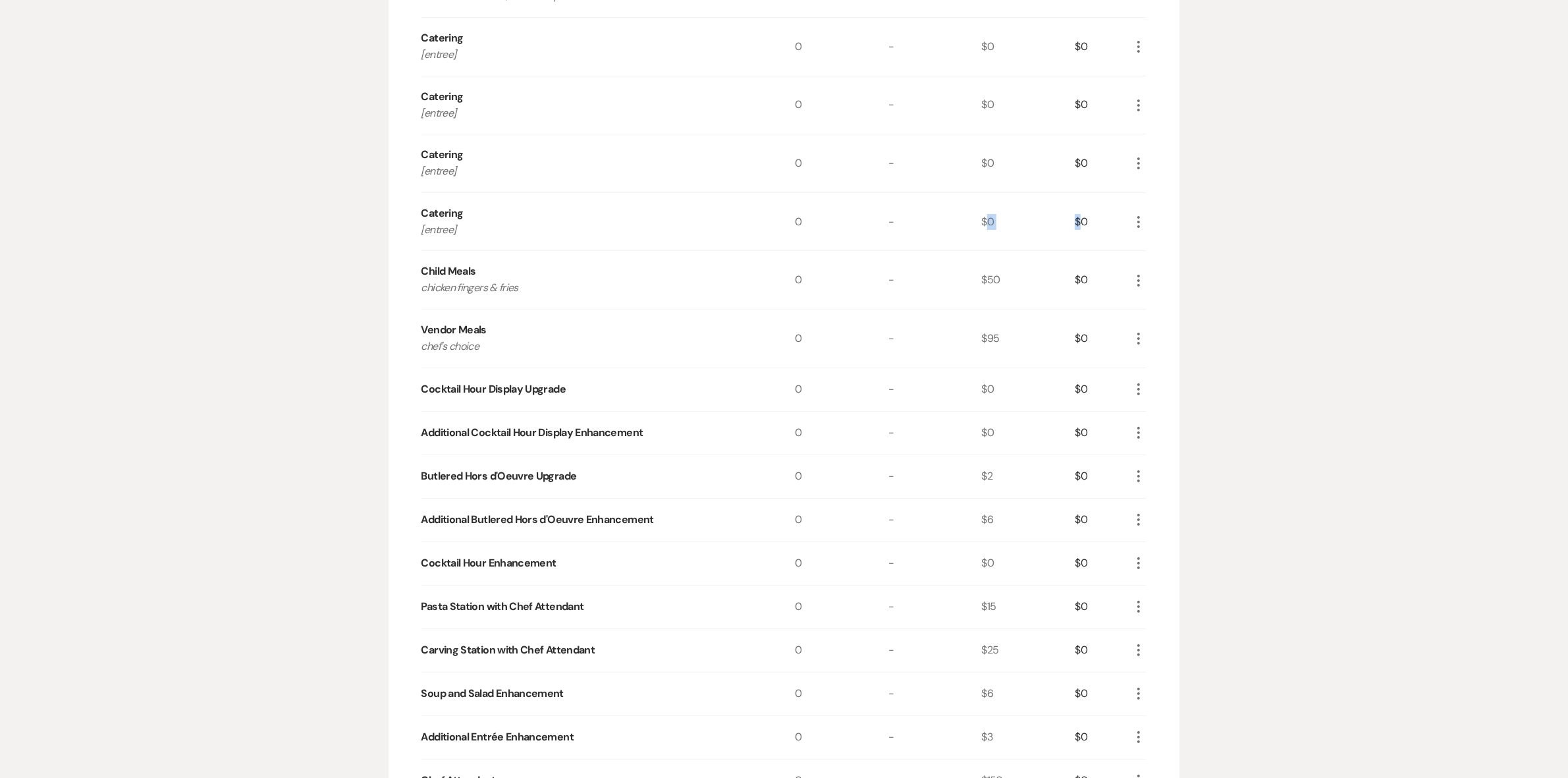 drag, startPoint x: 994, startPoint y: 222, endPoint x: 1081, endPoint y: 223, distance: 87.00575 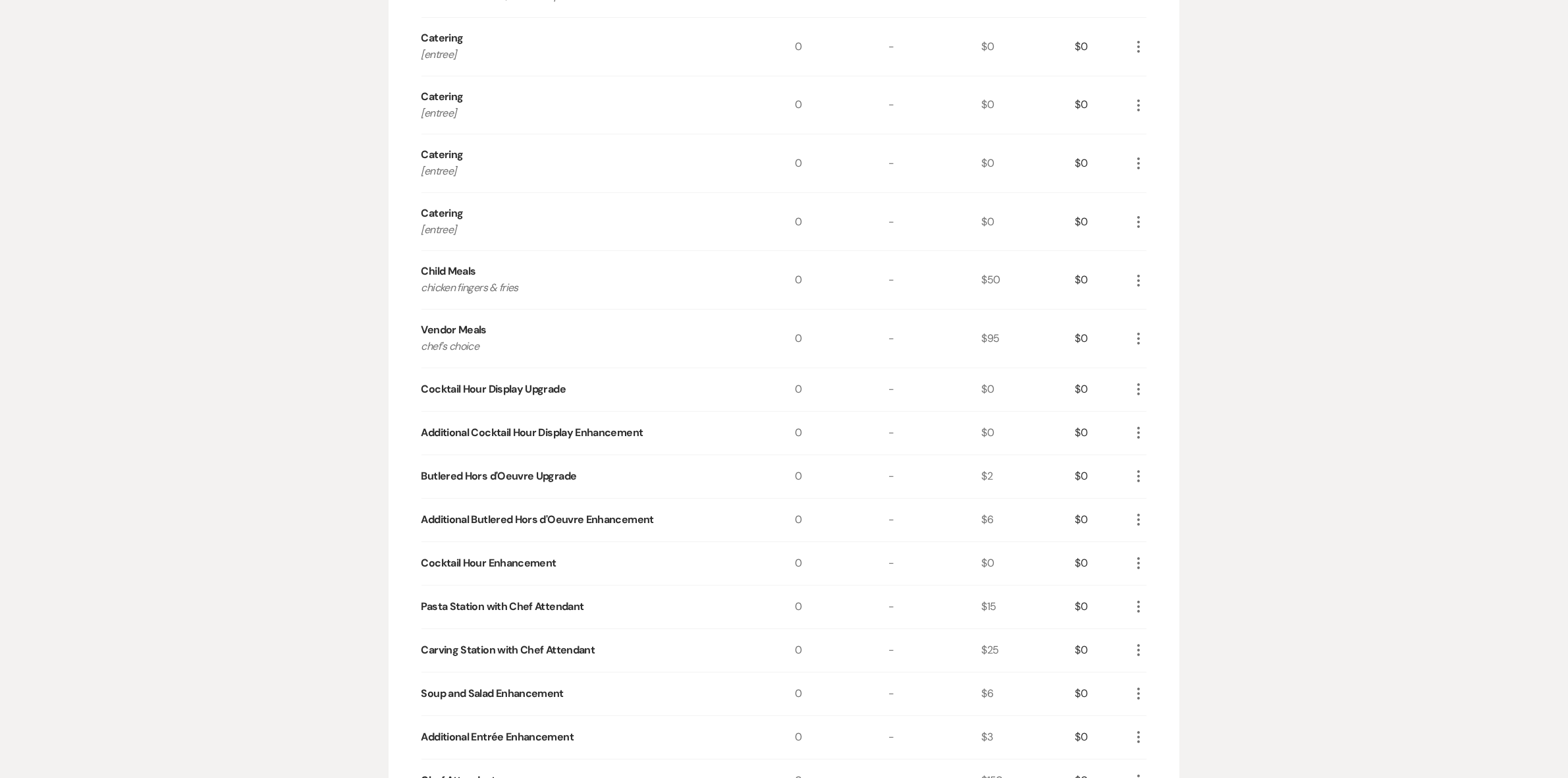 click on "$0" at bounding box center [1102, 222] 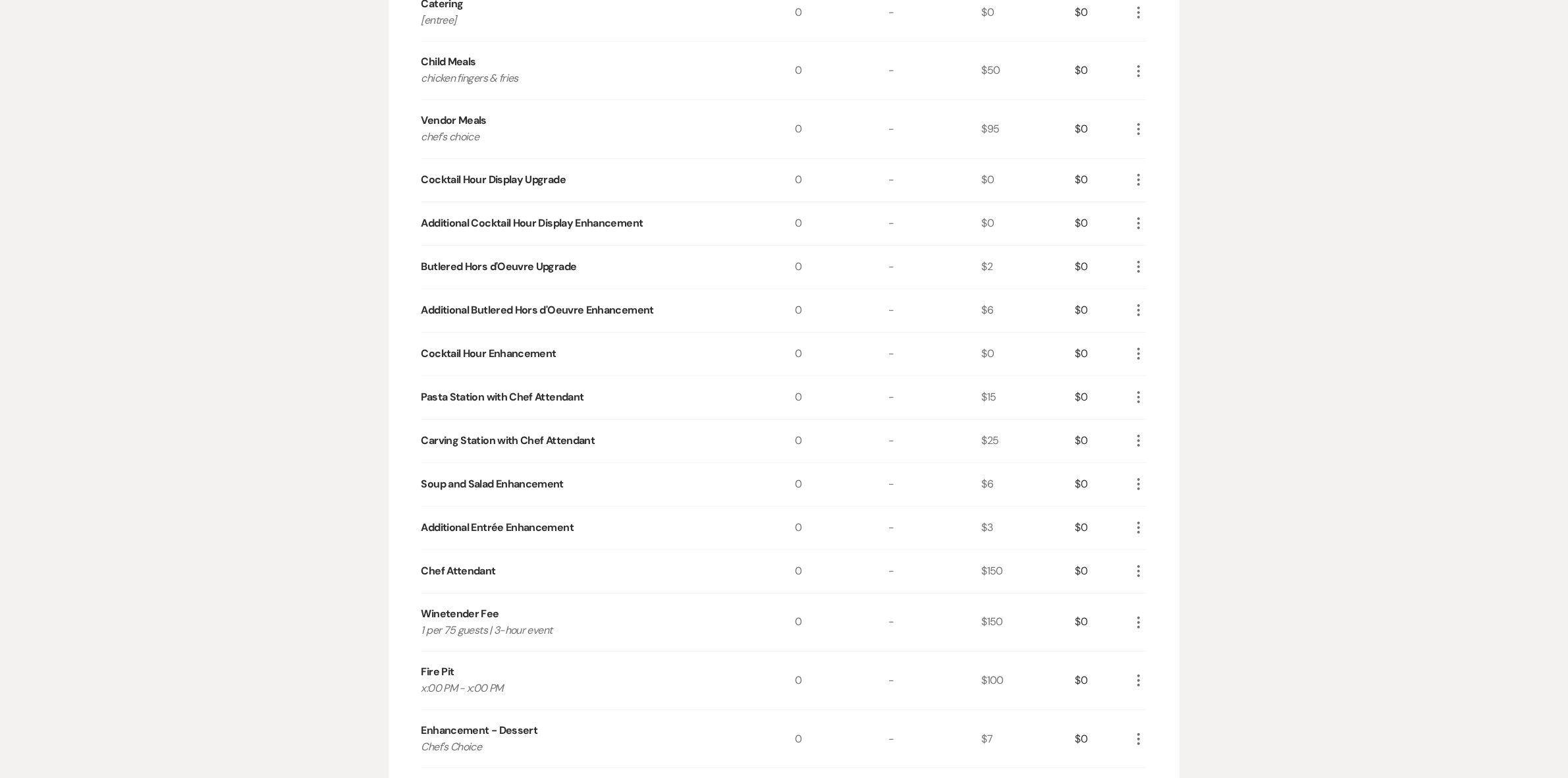 scroll, scrollTop: 823, scrollLeft: 0, axis: vertical 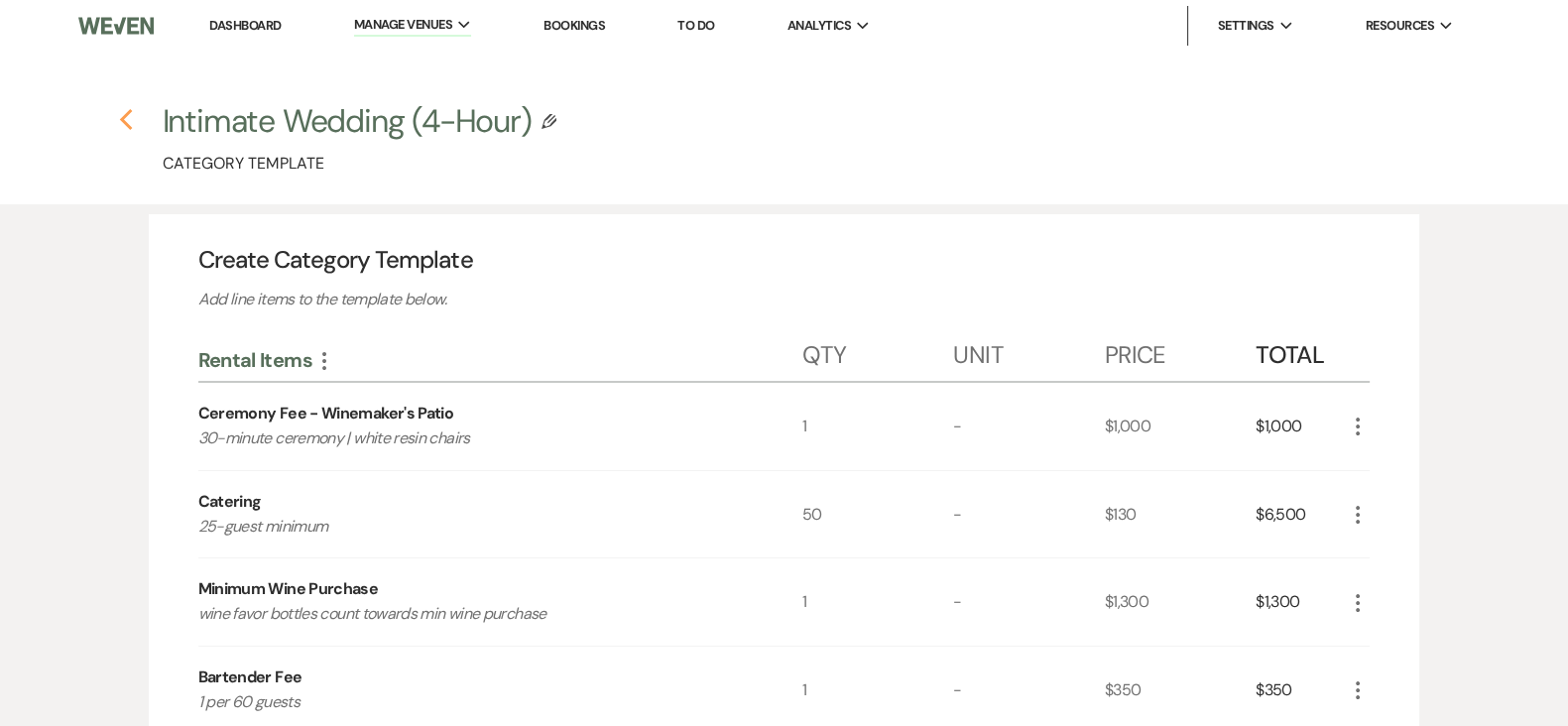 click on "Previous" 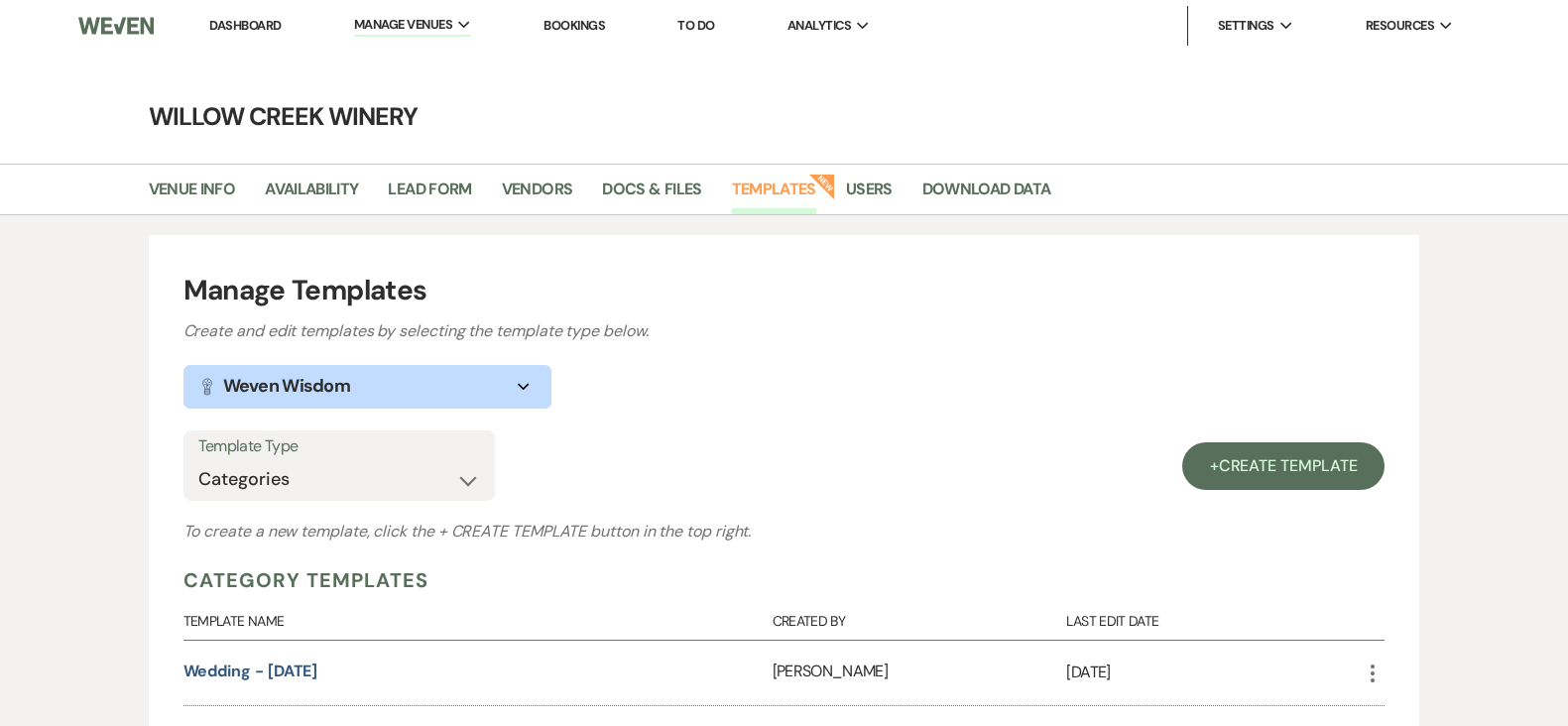 scroll, scrollTop: 413, scrollLeft: 0, axis: vertical 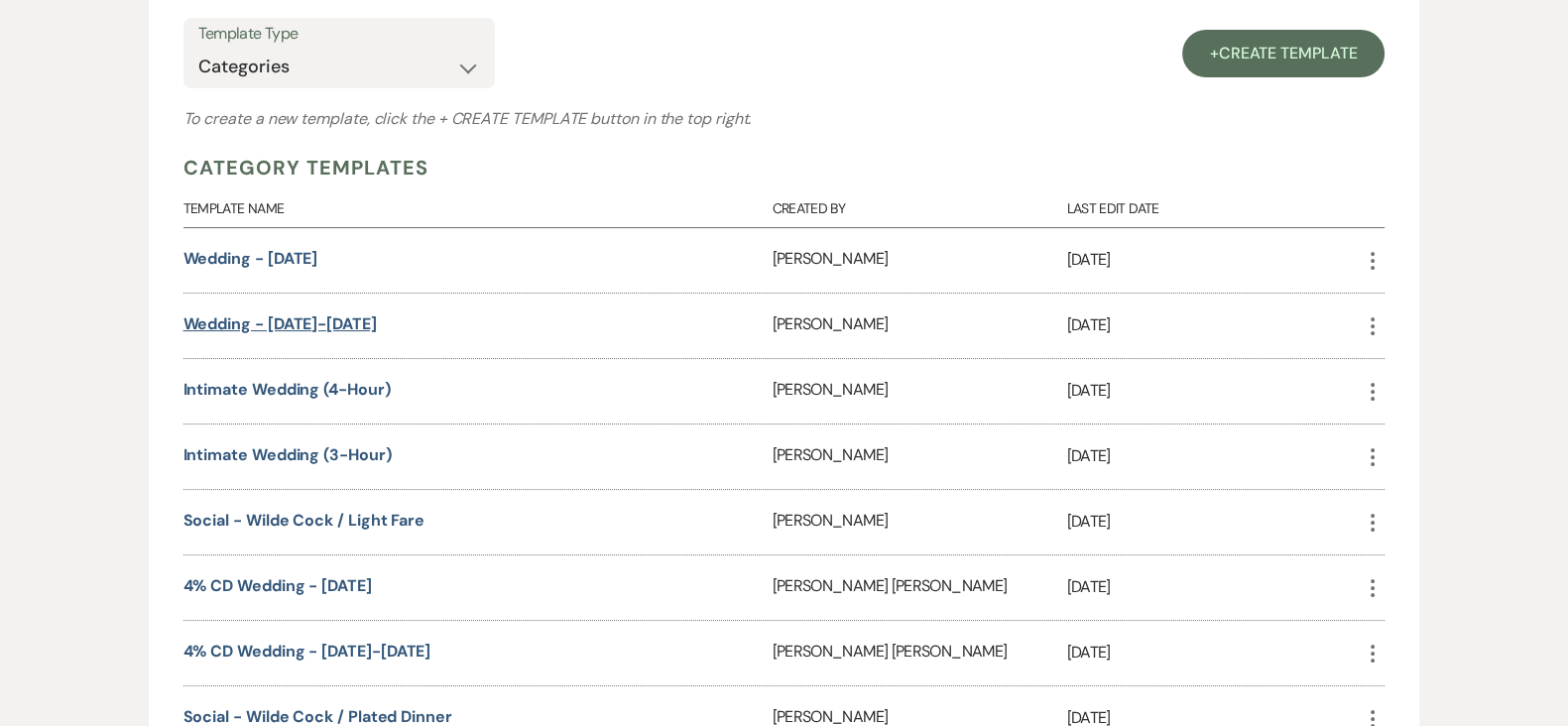 click on "Wedding - [DATE]-[DATE]" at bounding box center [280, 323] 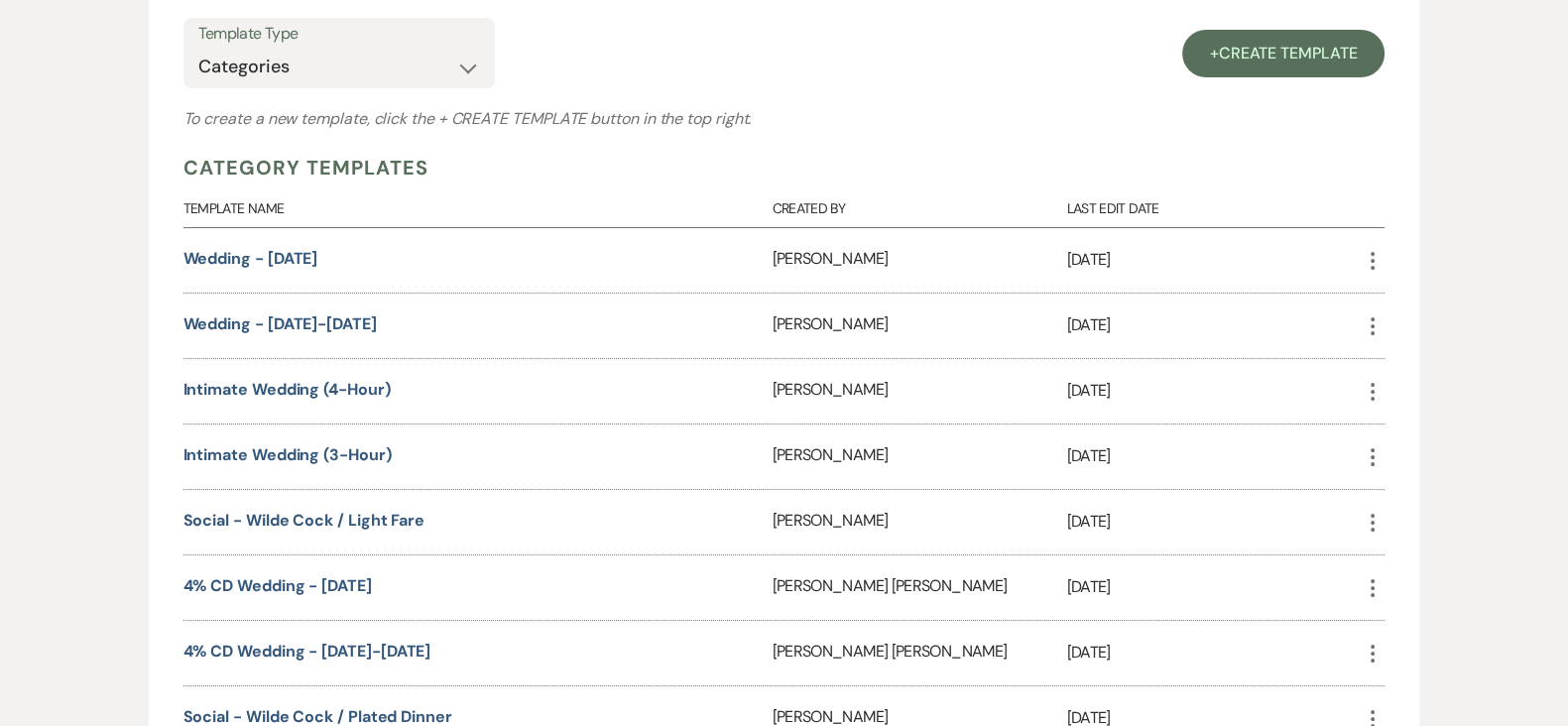 scroll, scrollTop: 0, scrollLeft: 0, axis: both 